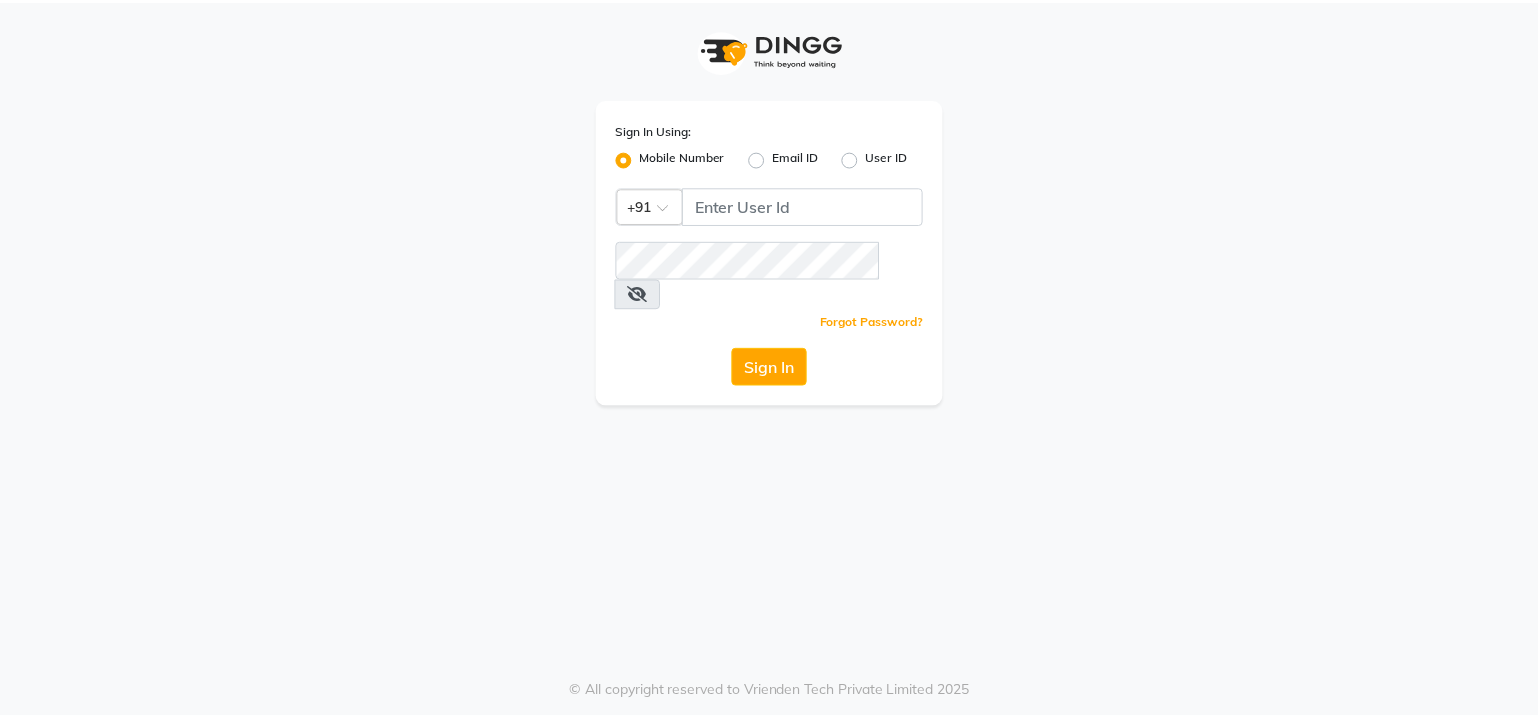 scroll, scrollTop: 0, scrollLeft: 0, axis: both 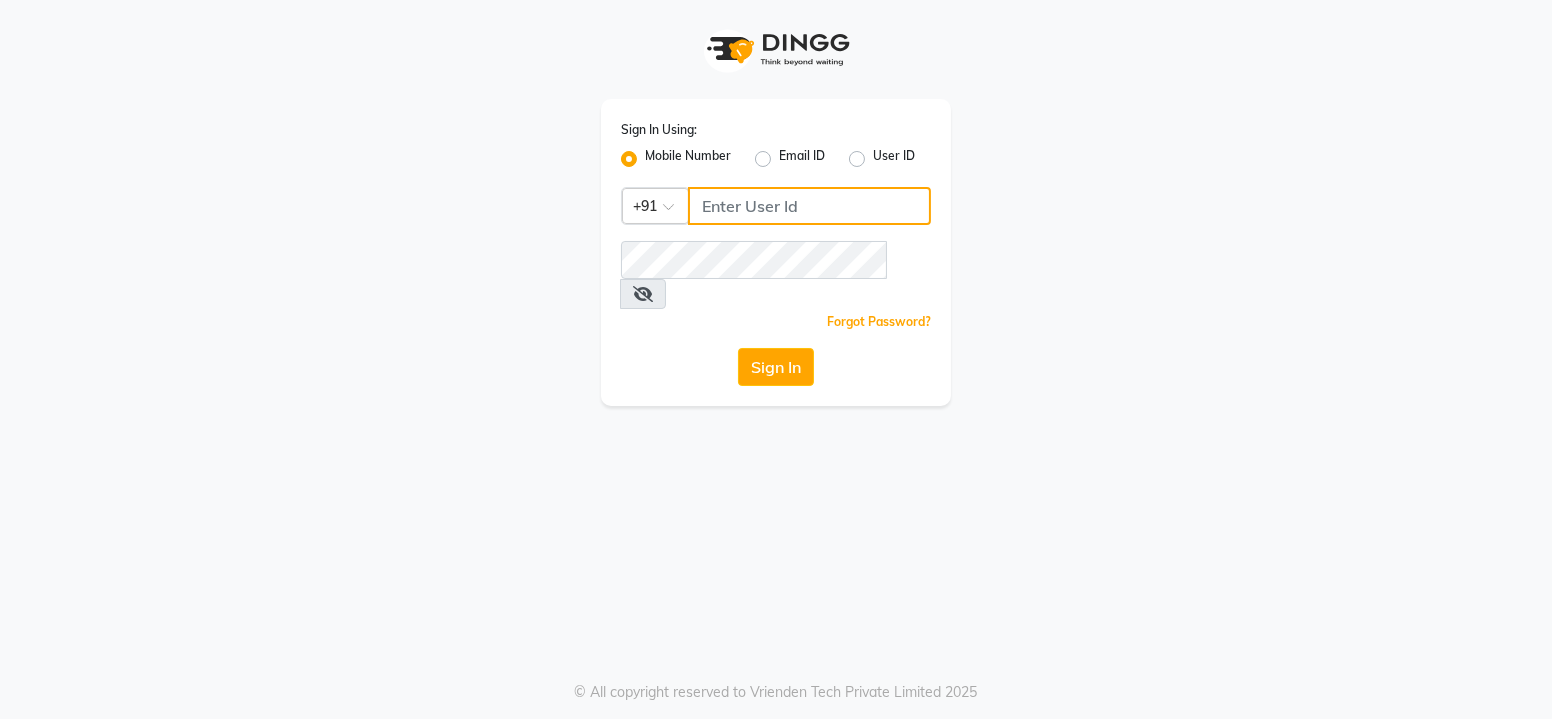 click 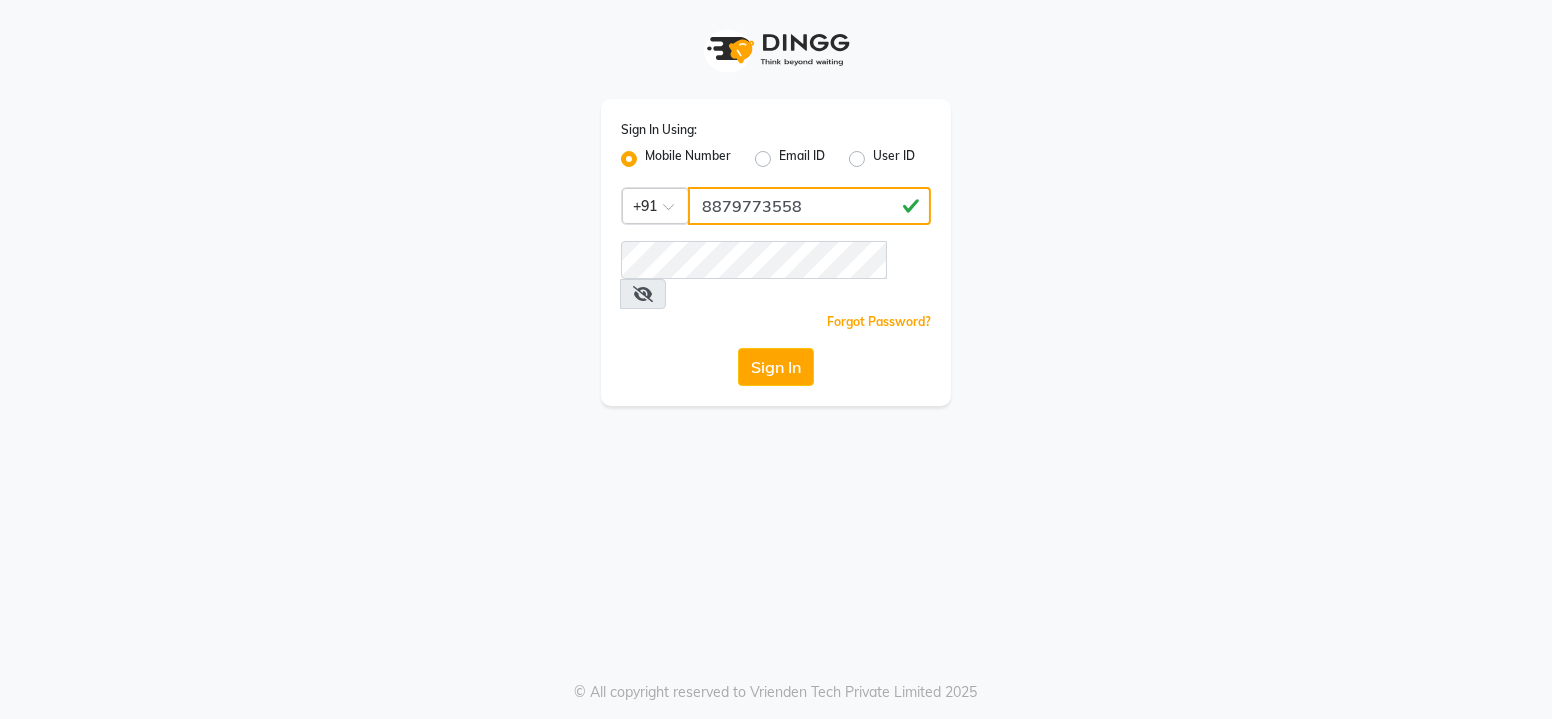 type on "8879773558" 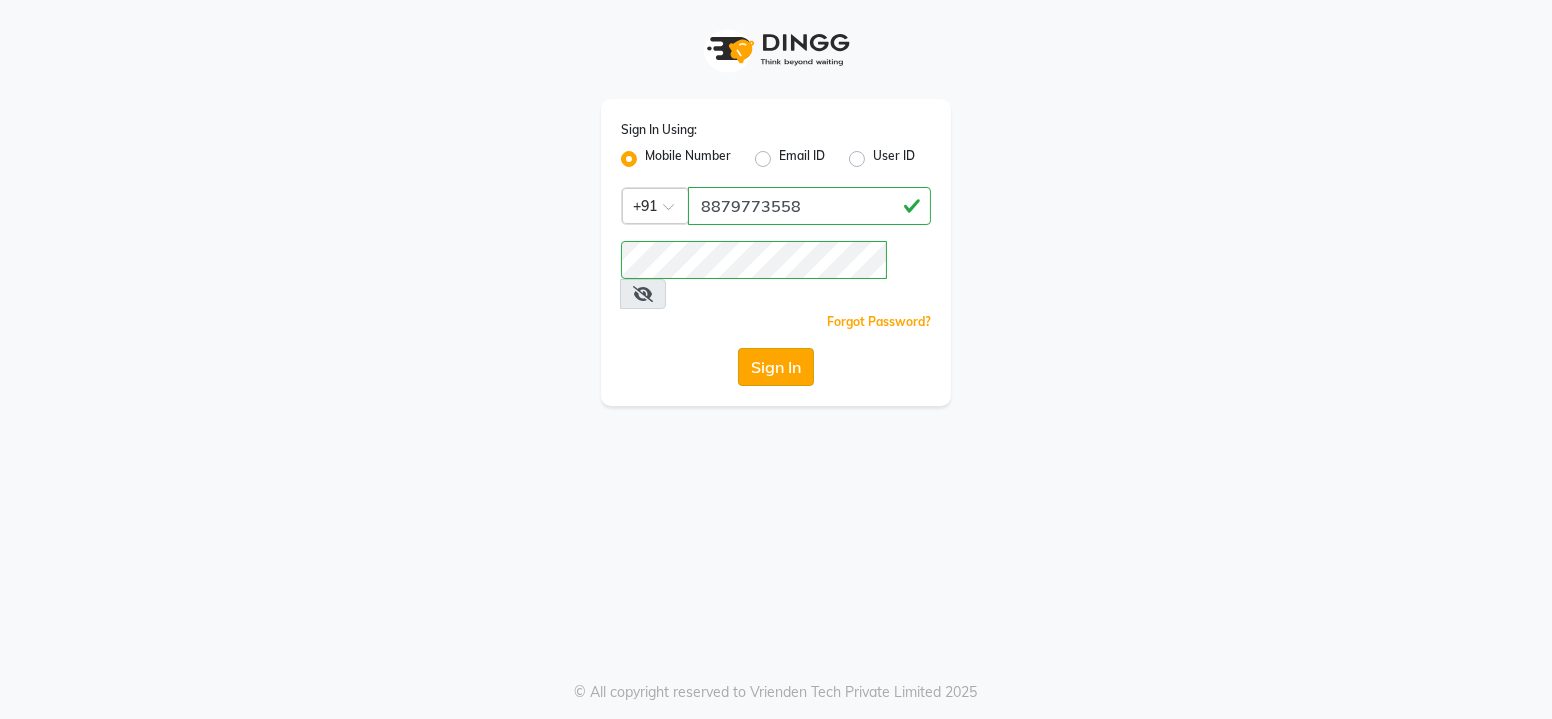 click on "Sign In" 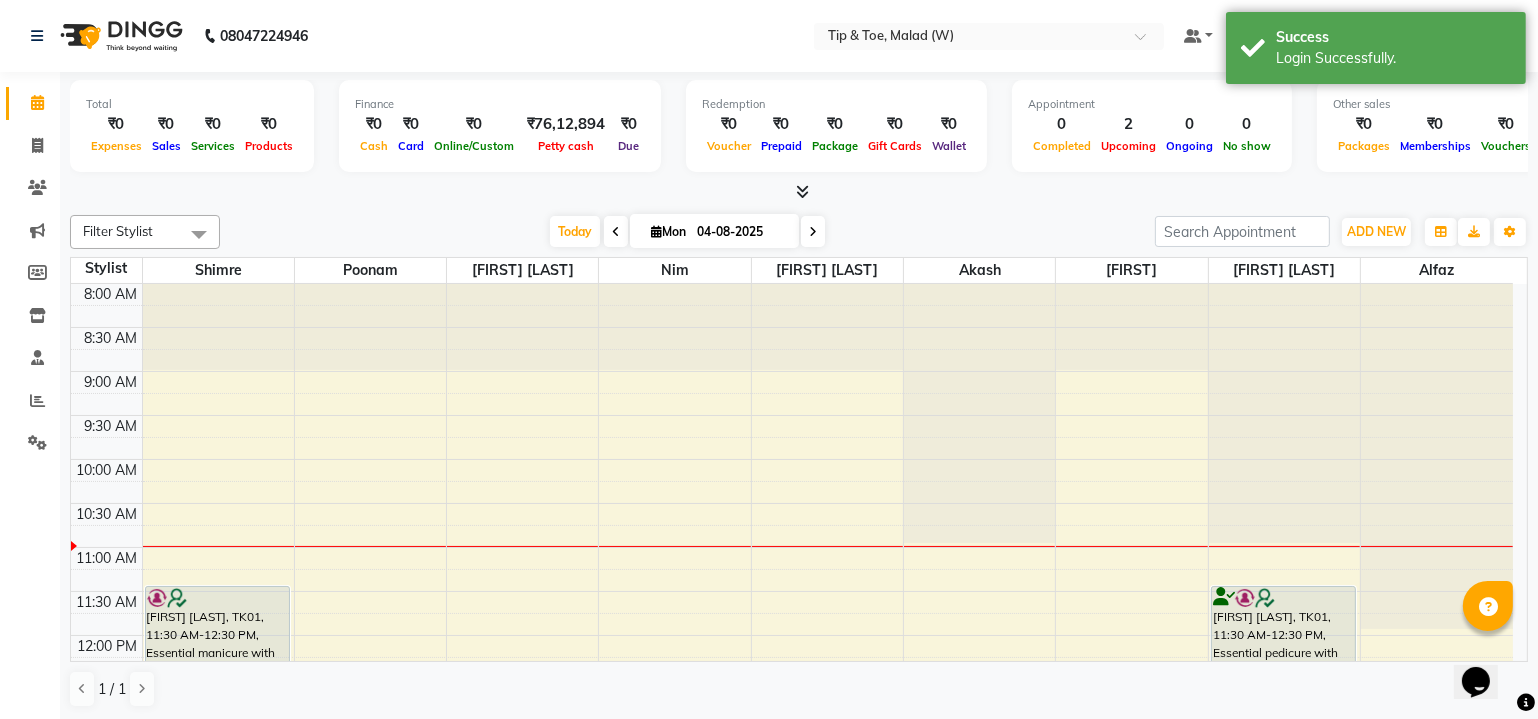 scroll, scrollTop: 0, scrollLeft: 0, axis: both 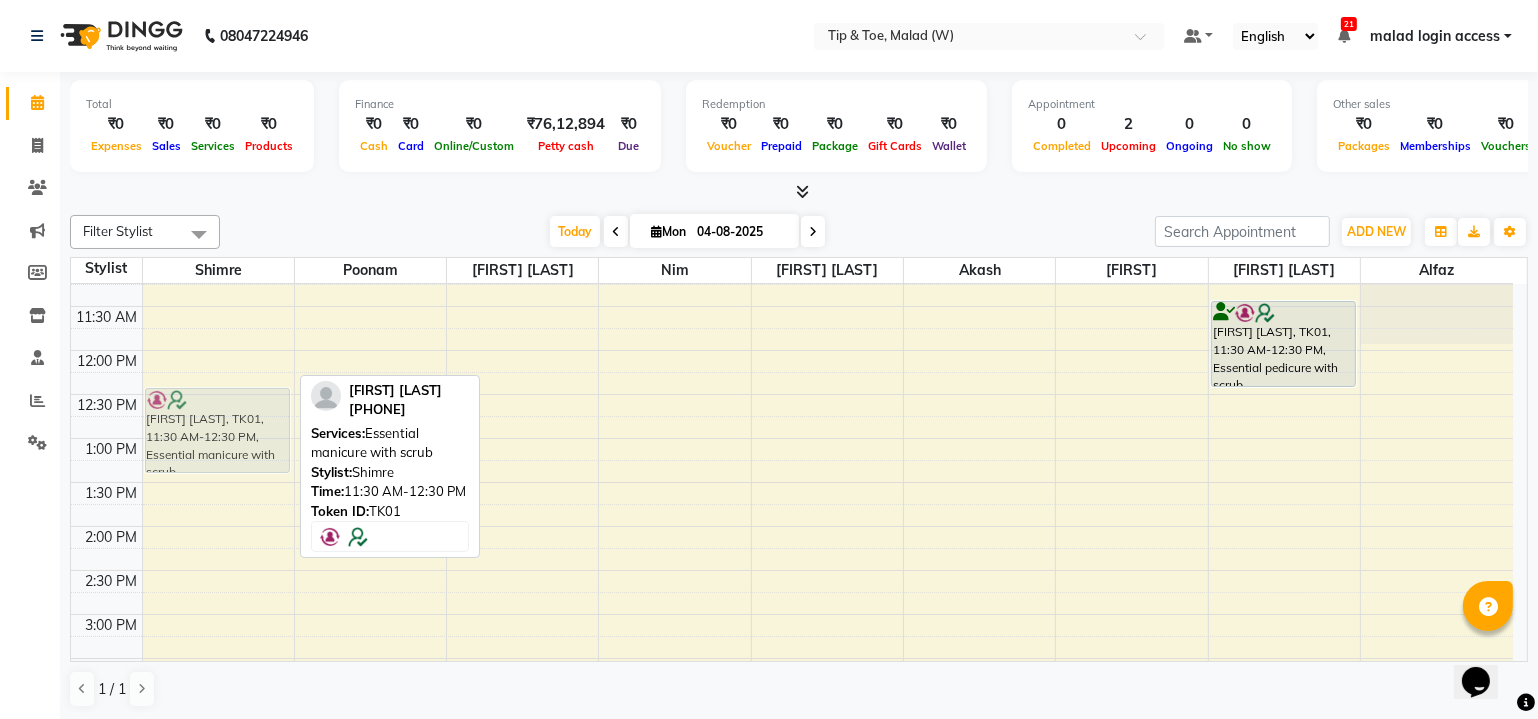 drag, startPoint x: 219, startPoint y: 336, endPoint x: 229, endPoint y: 422, distance: 86.579445 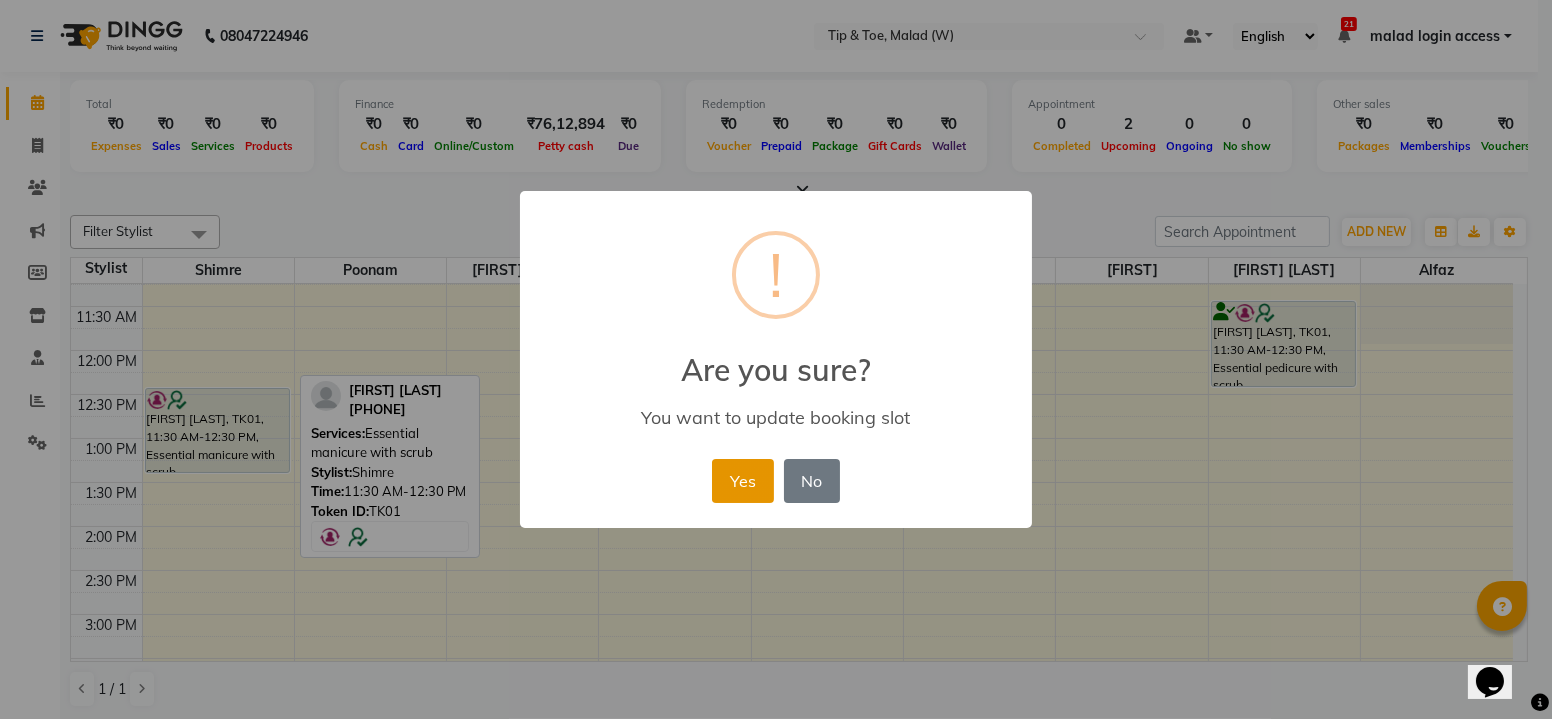 click on "Yes" at bounding box center (742, 481) 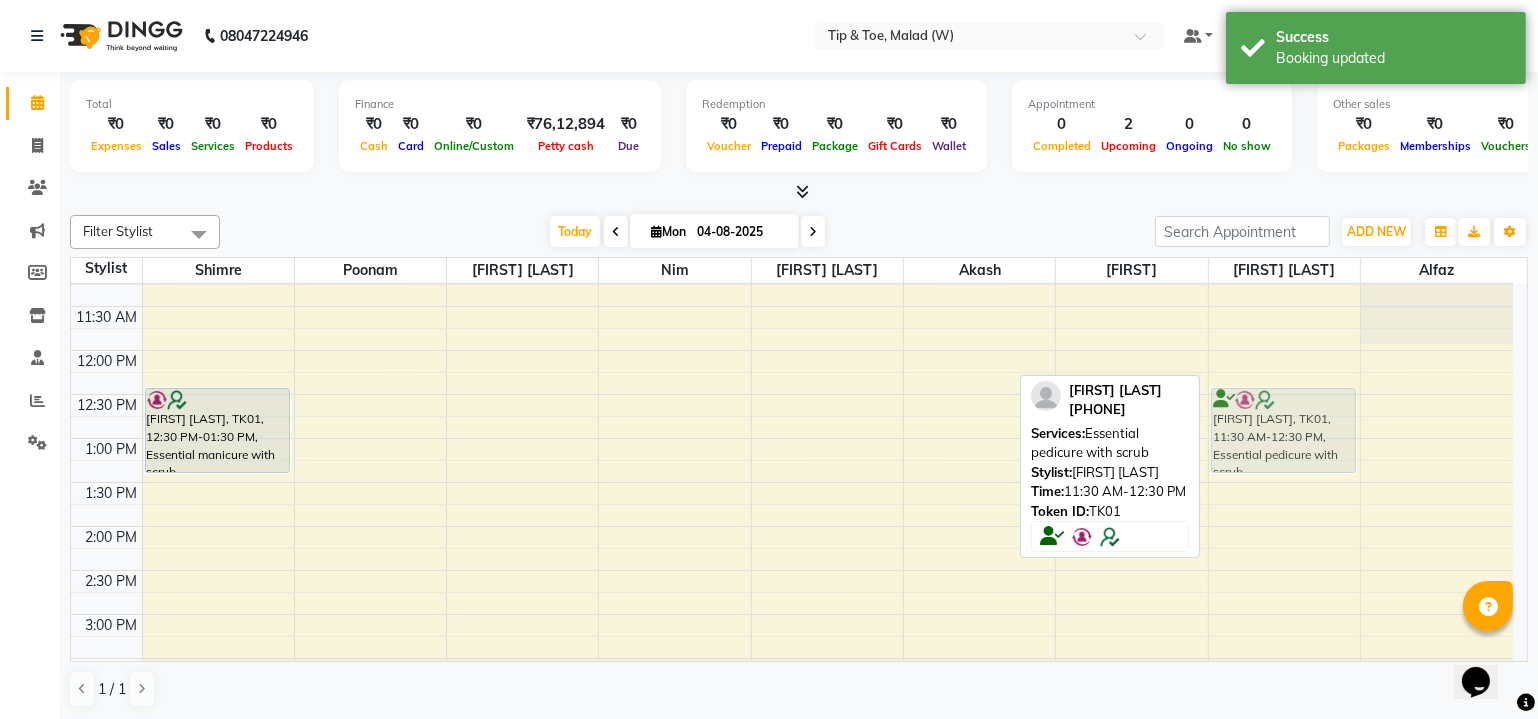 drag, startPoint x: 1281, startPoint y: 353, endPoint x: 1289, endPoint y: 444, distance: 91.350975 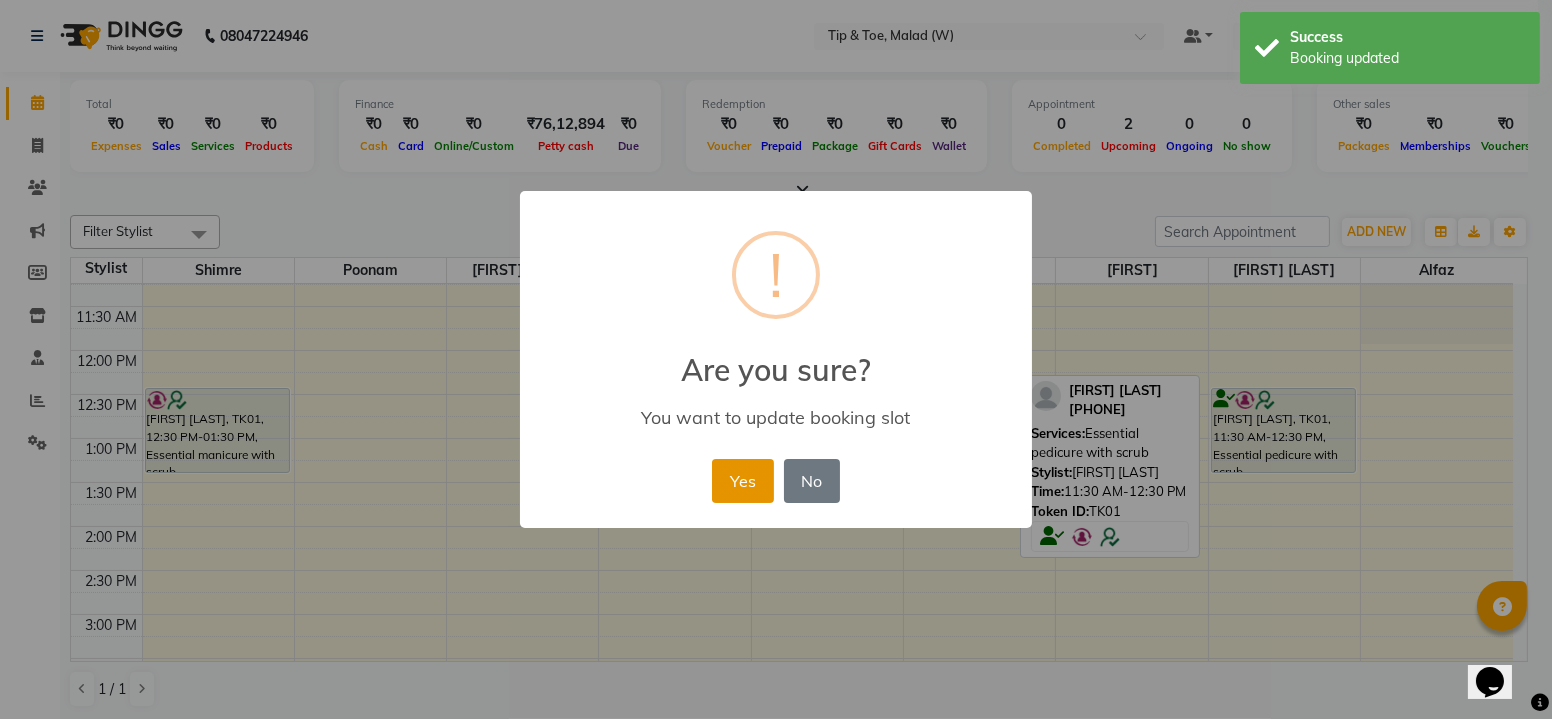 click on "Yes" at bounding box center [742, 481] 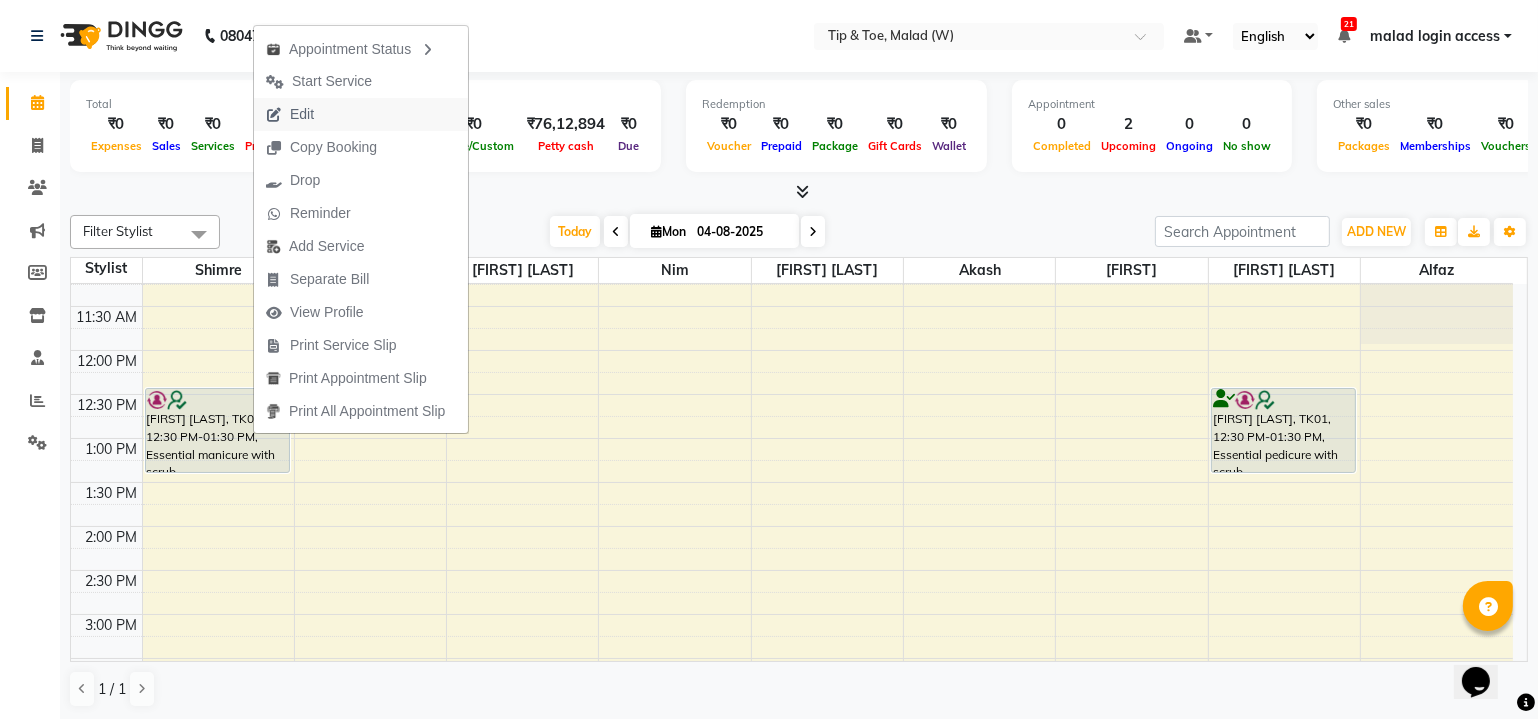 click on "Edit" at bounding box center [361, 114] 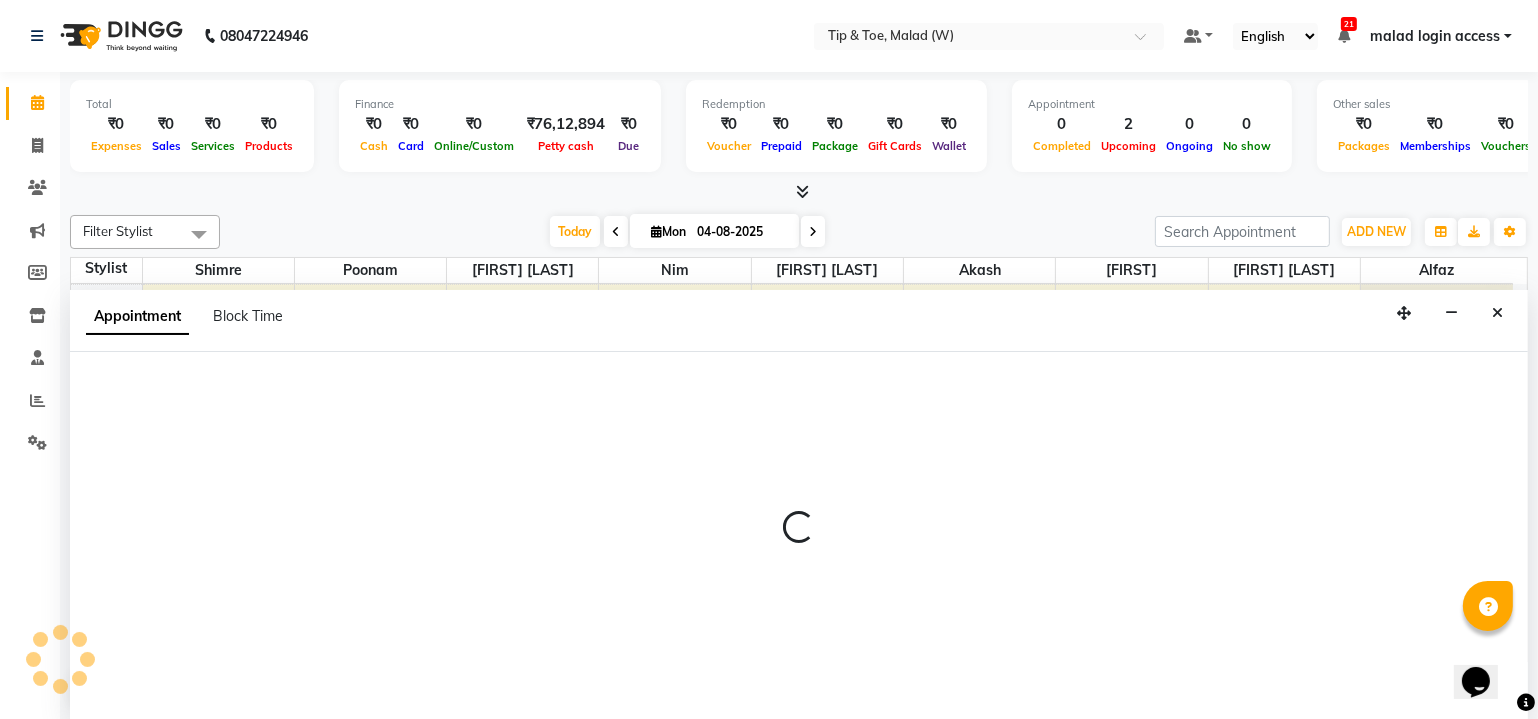 scroll, scrollTop: 0, scrollLeft: 0, axis: both 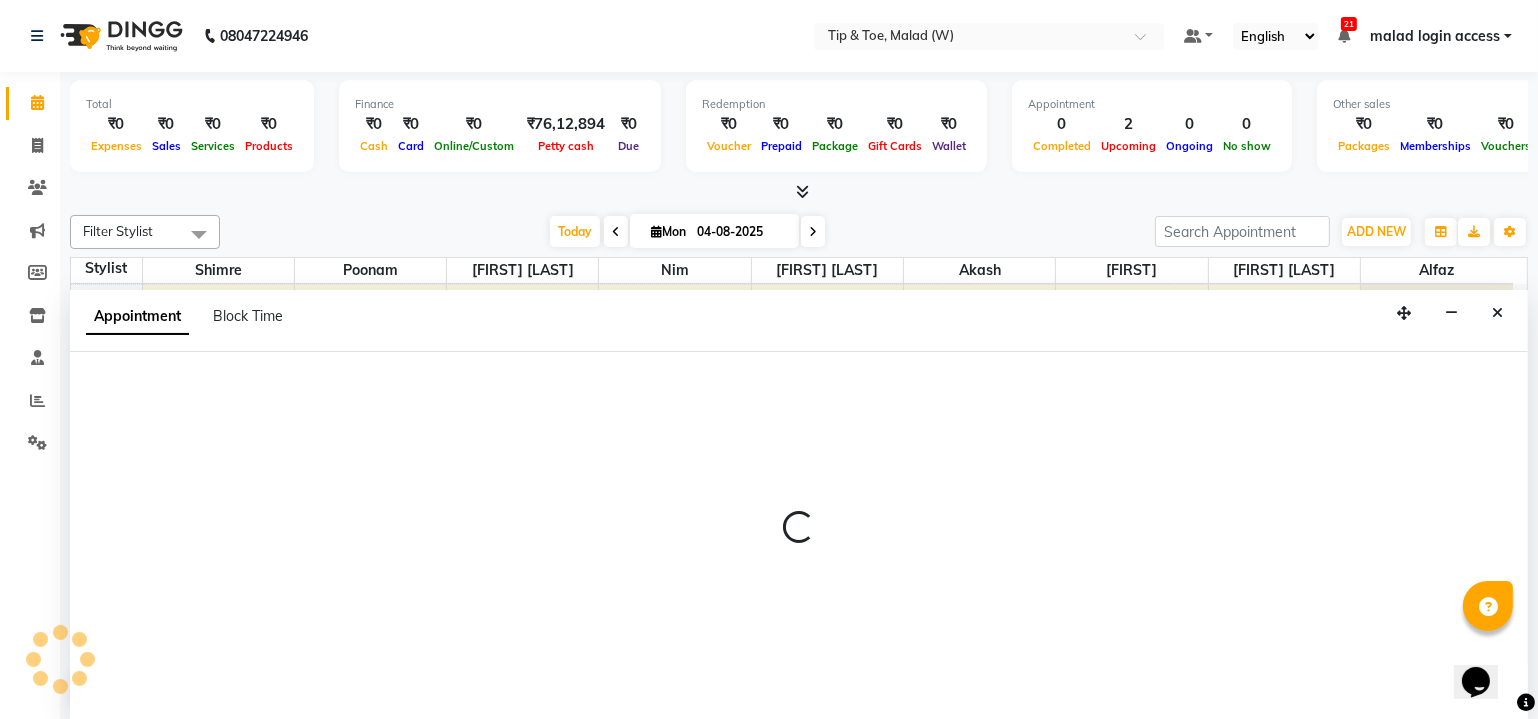 select on "tentative" 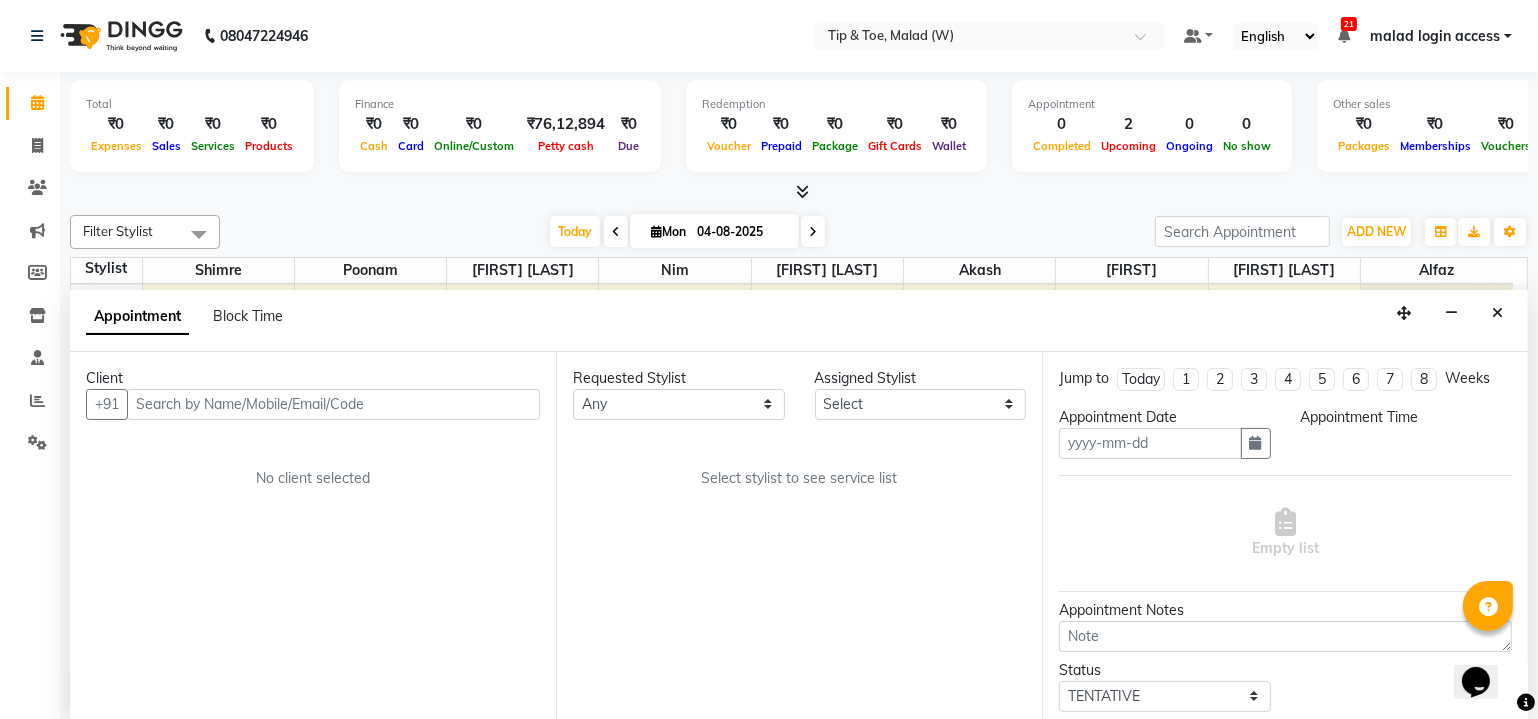 type on "04-08-2025" 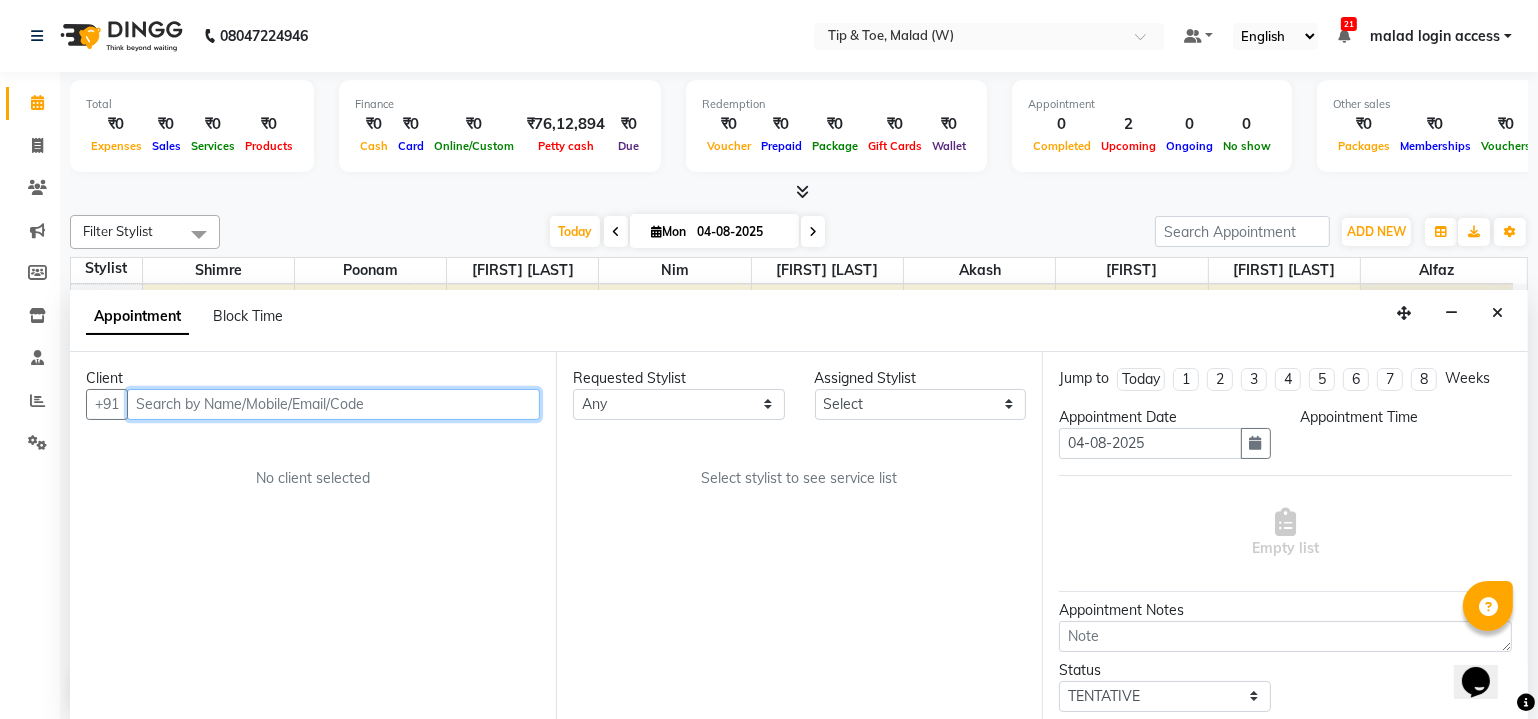 select on "41842" 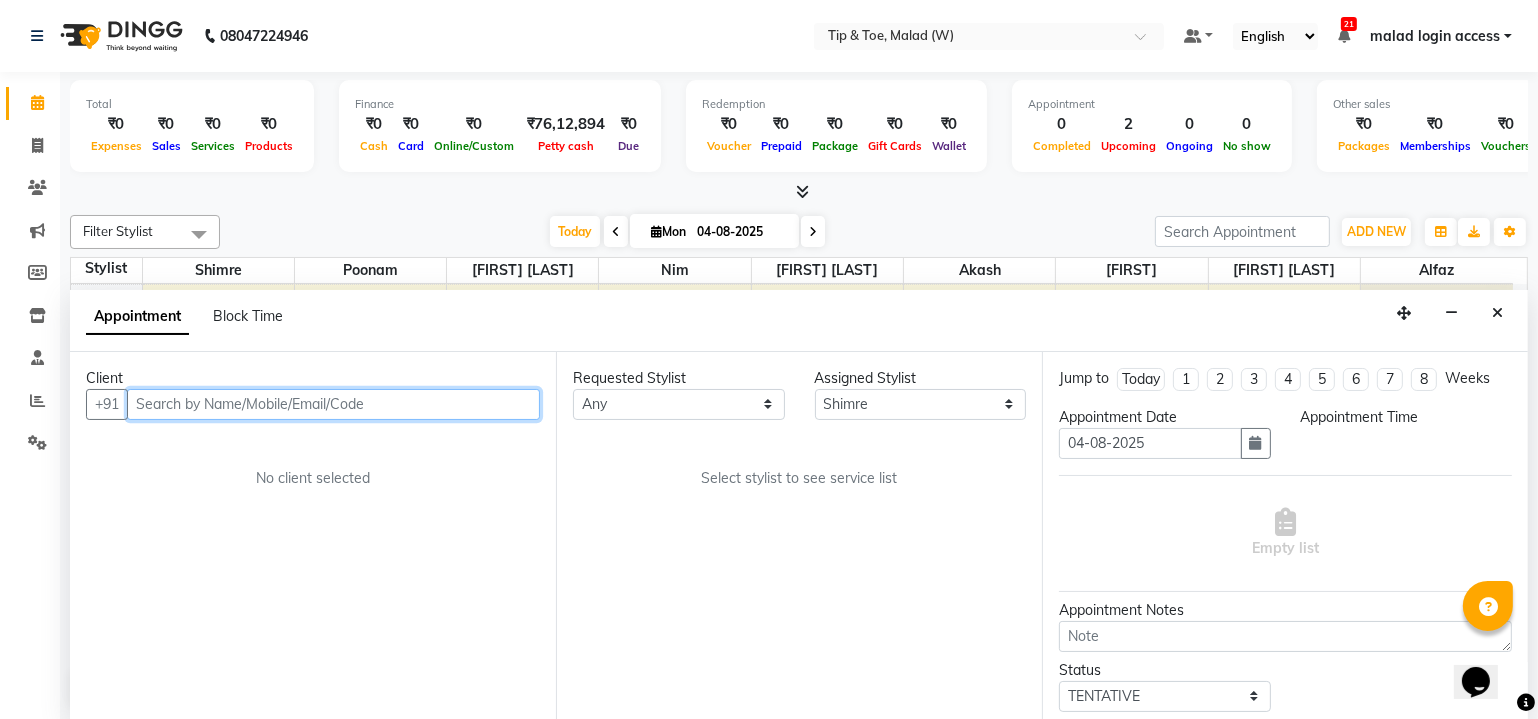 scroll, scrollTop: 260, scrollLeft: 0, axis: vertical 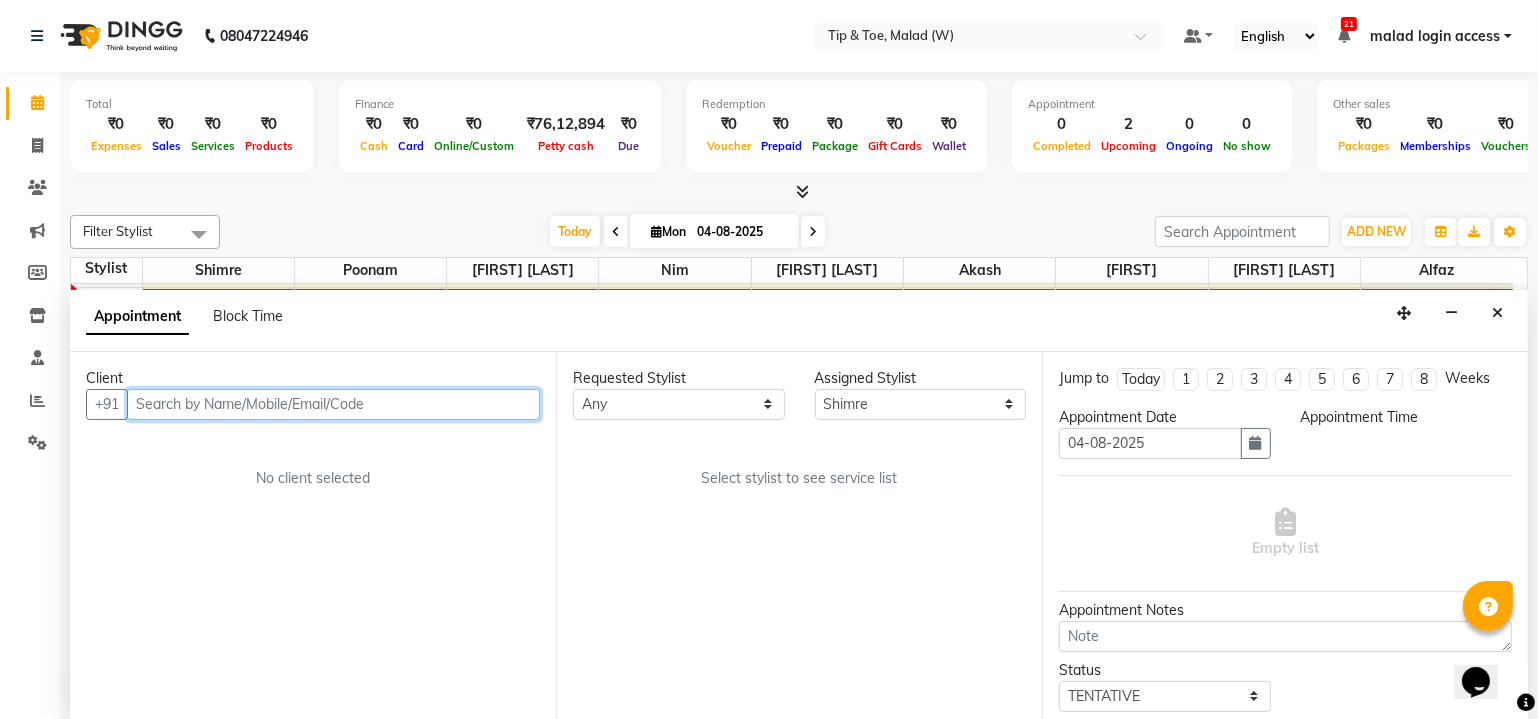 select on "750" 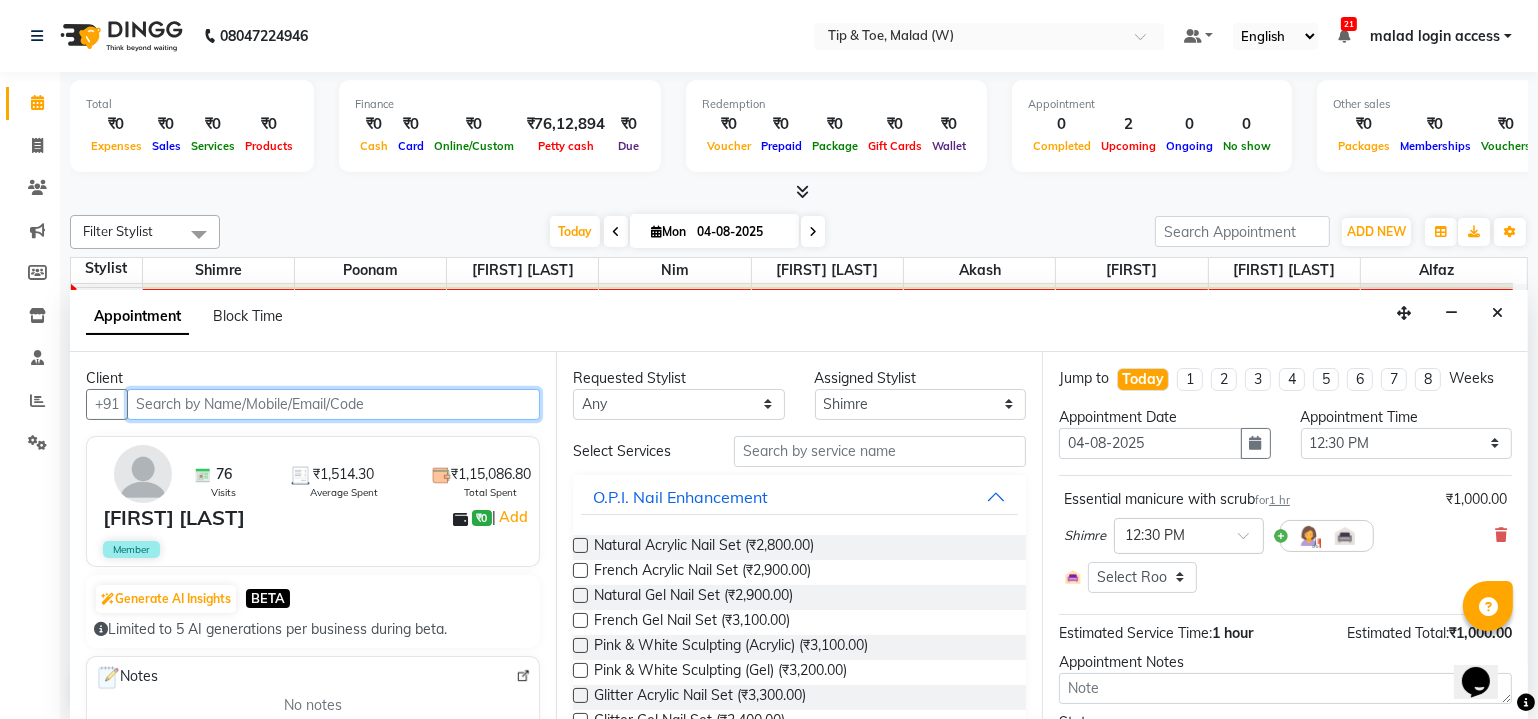 select on "[NUMBER]" 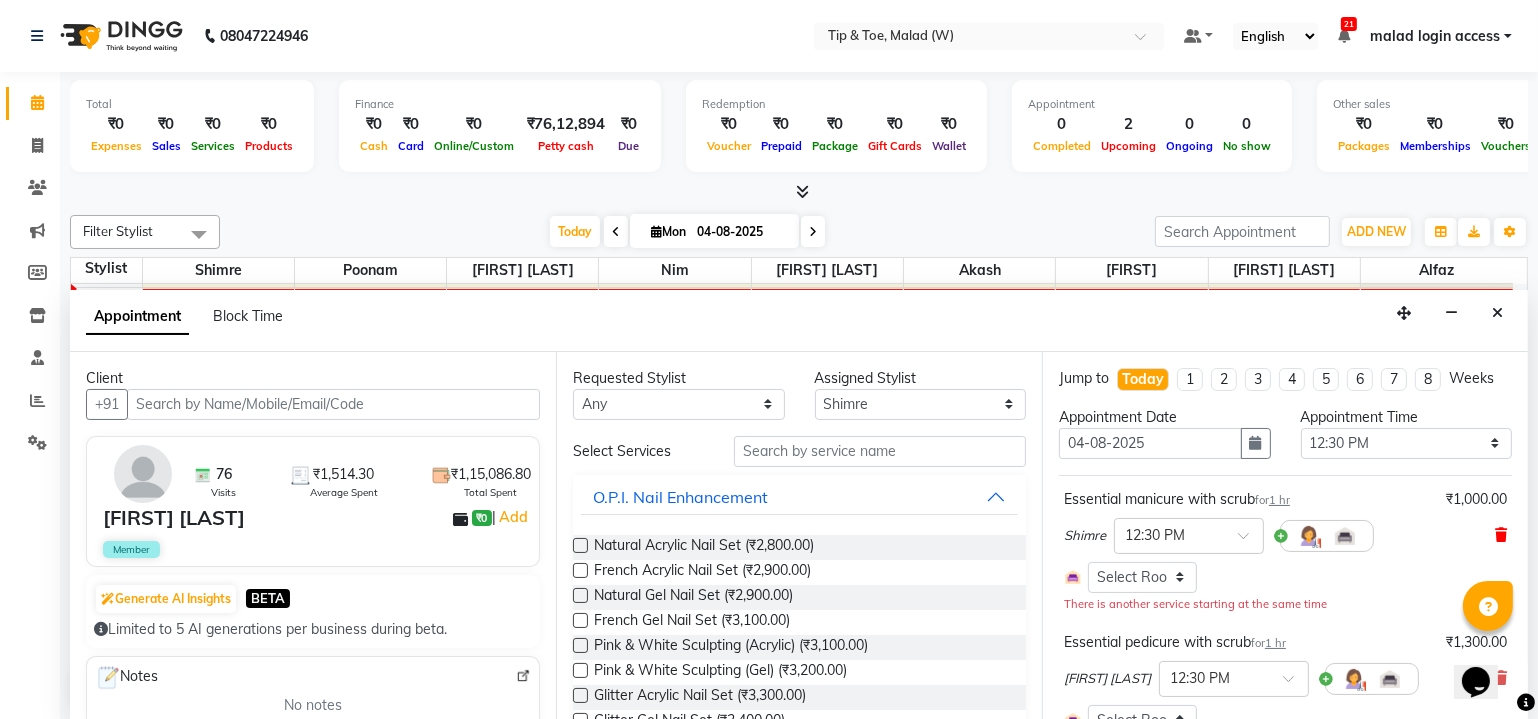 click at bounding box center [1501, 535] 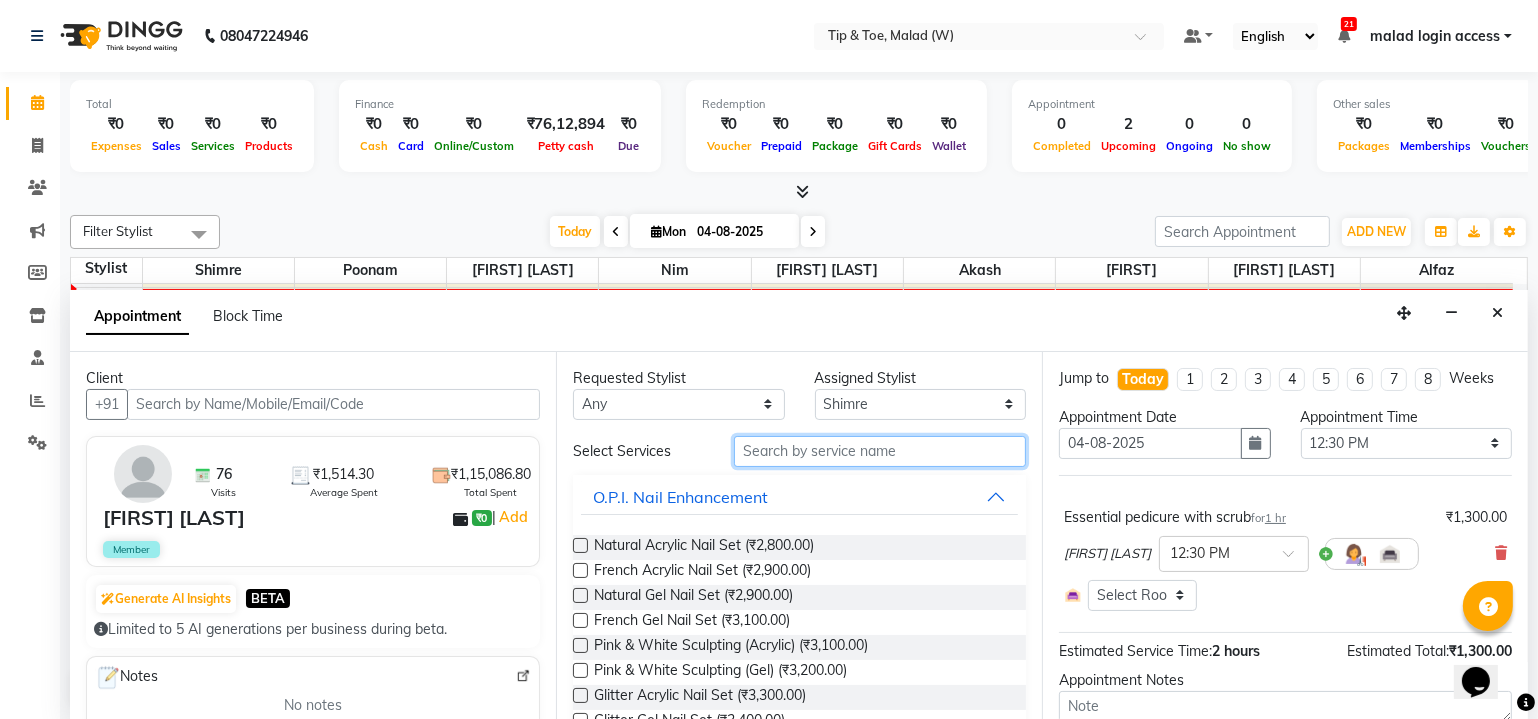 click at bounding box center [880, 451] 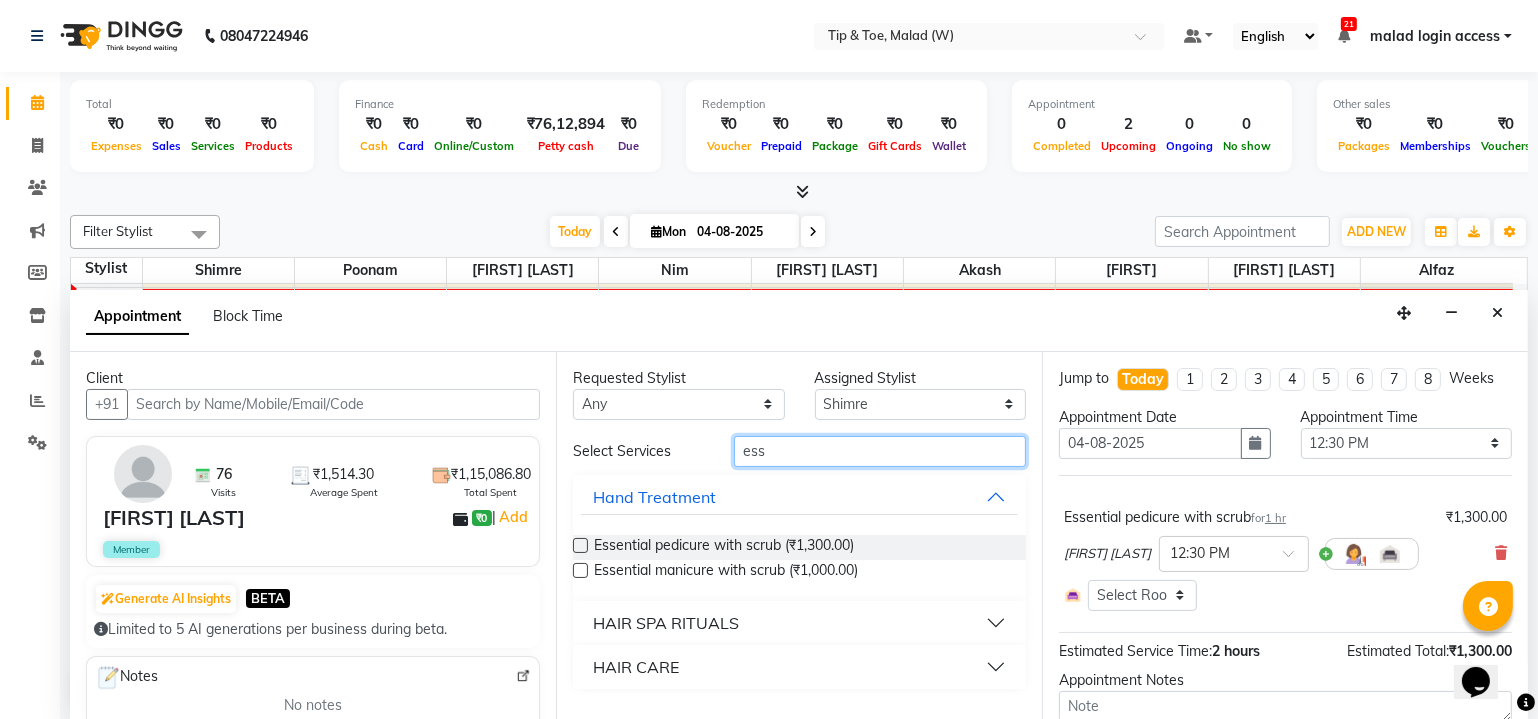 type on "ess" 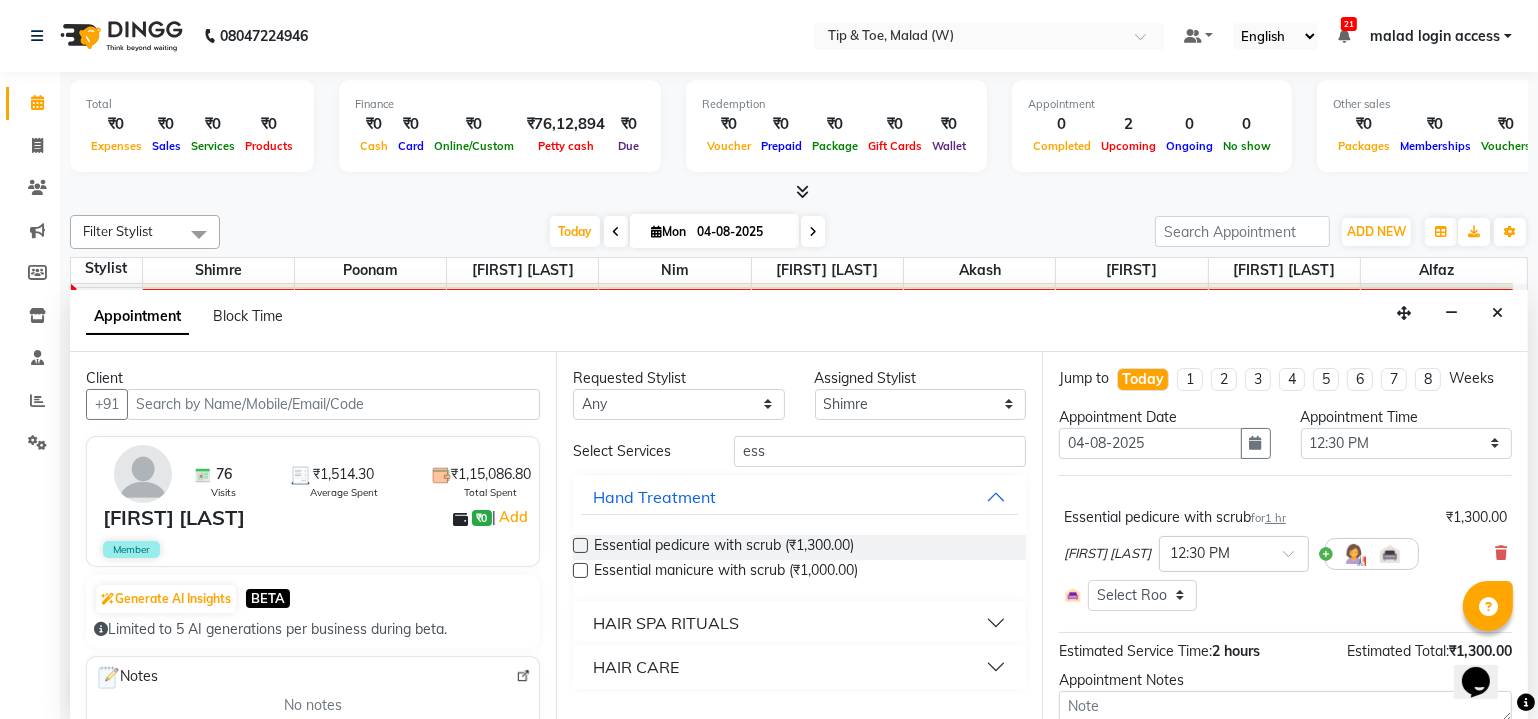 click at bounding box center [580, 545] 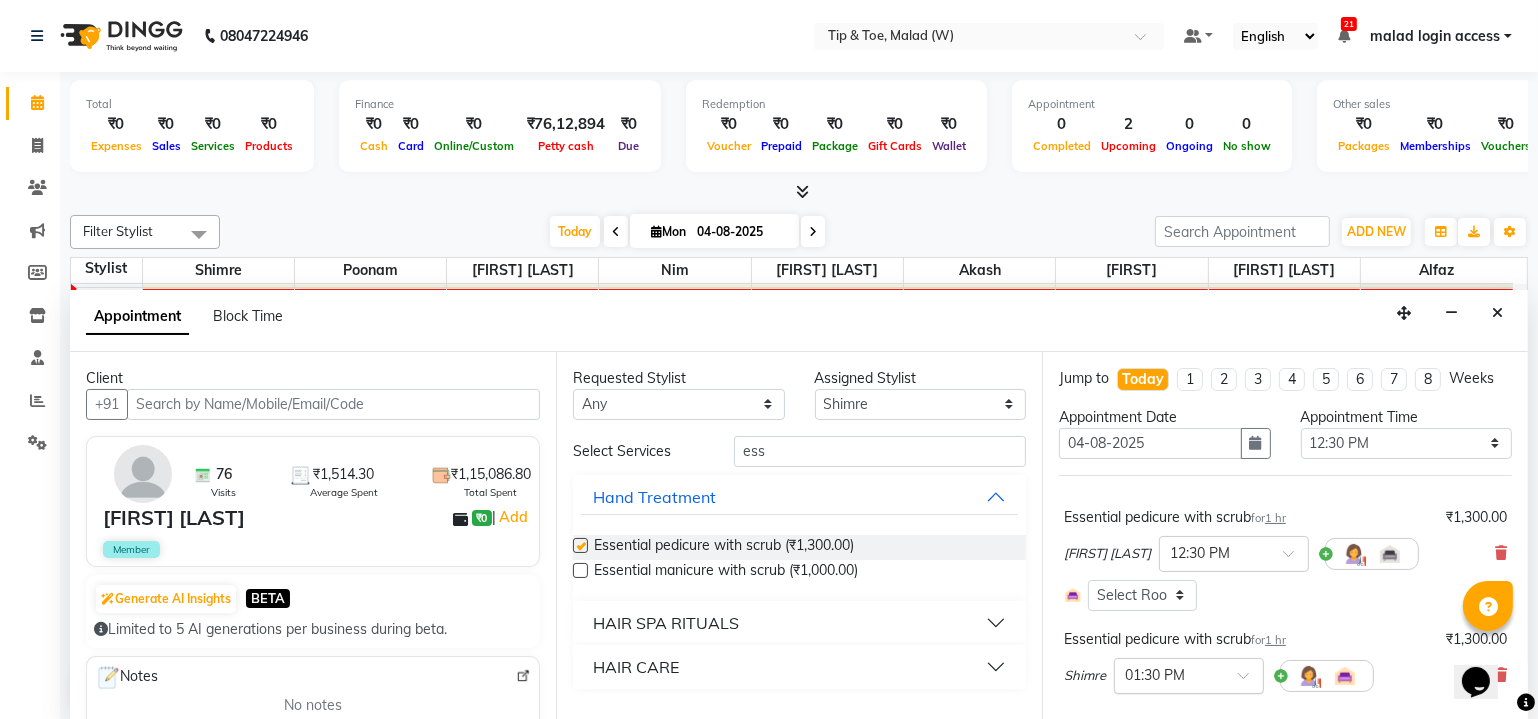 checkbox on "false" 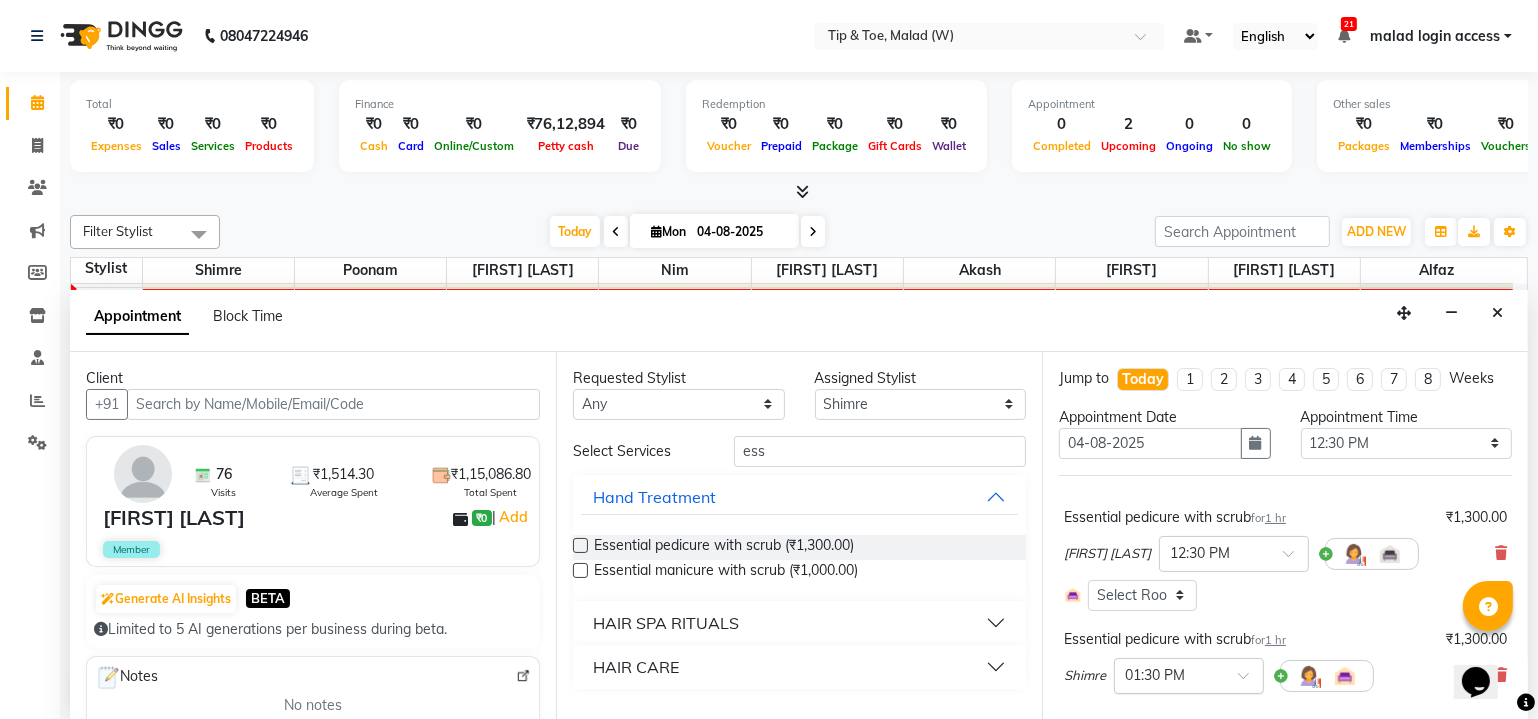 click at bounding box center [1250, 681] 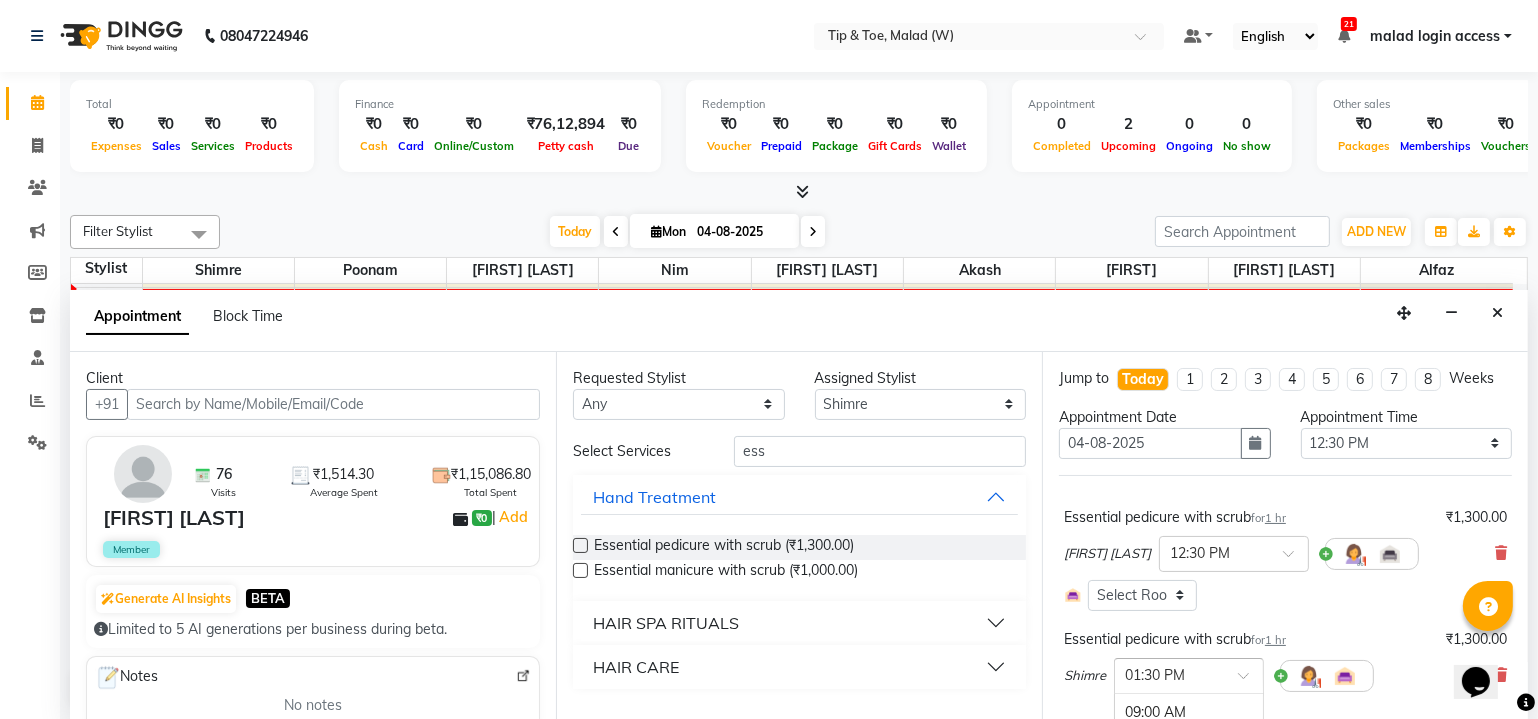 scroll, scrollTop: 666, scrollLeft: 0, axis: vertical 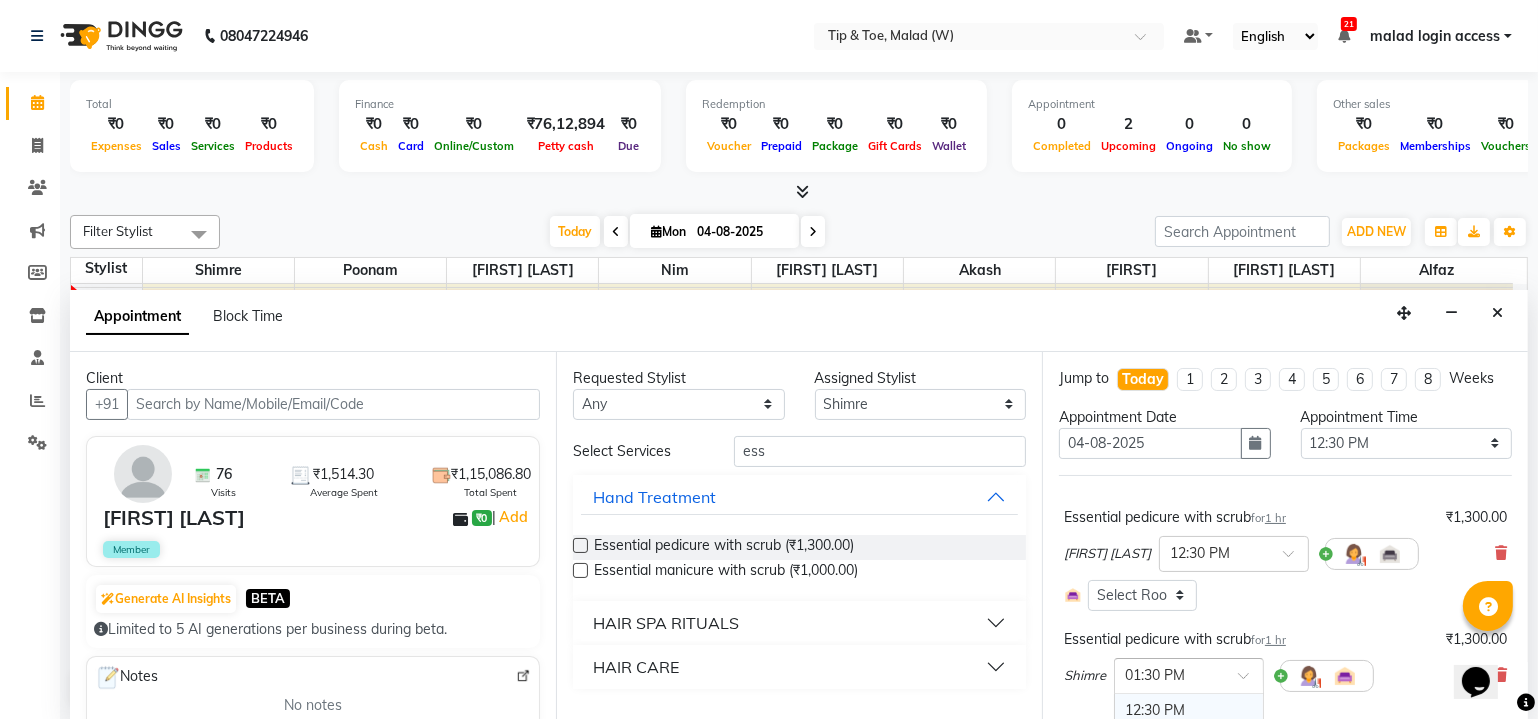 click on "12:30 PM" at bounding box center [1189, 710] 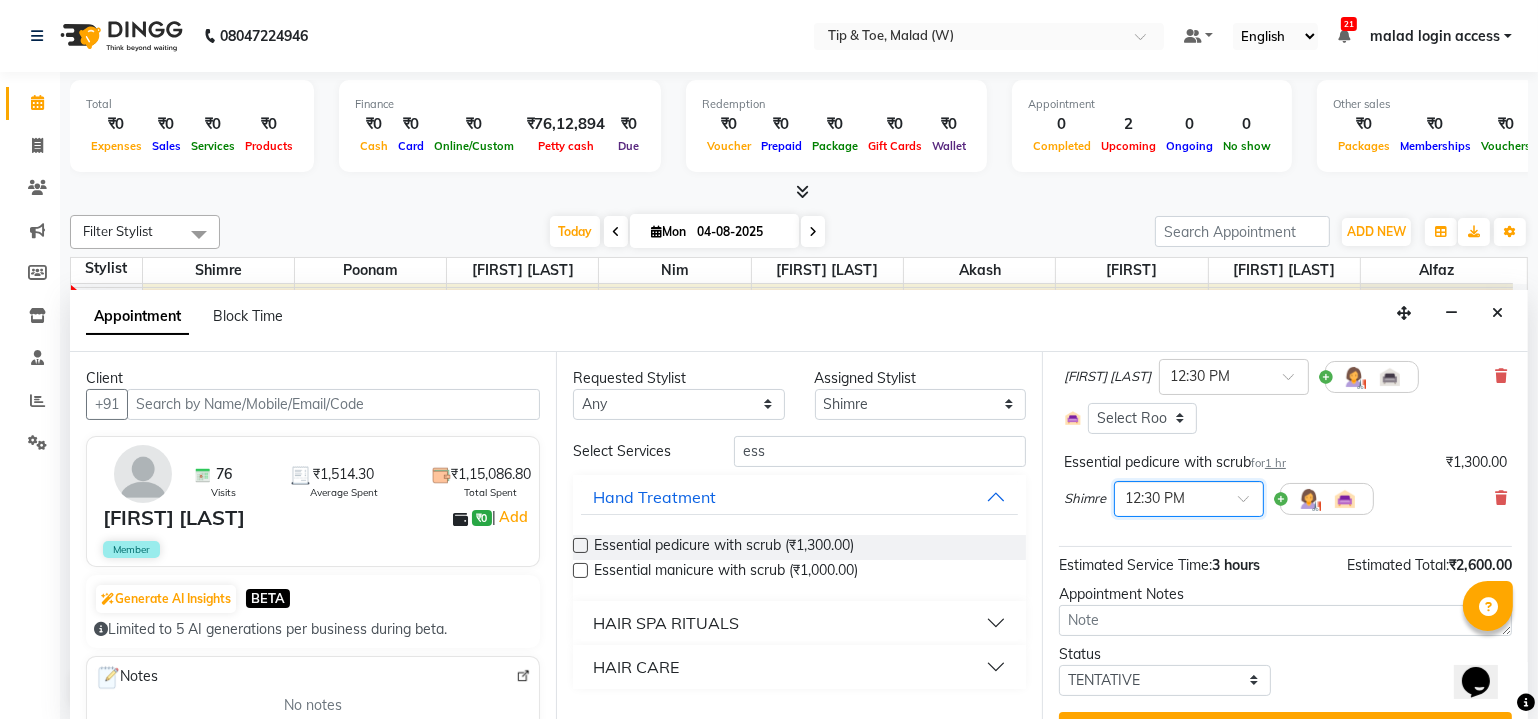 scroll, scrollTop: 216, scrollLeft: 0, axis: vertical 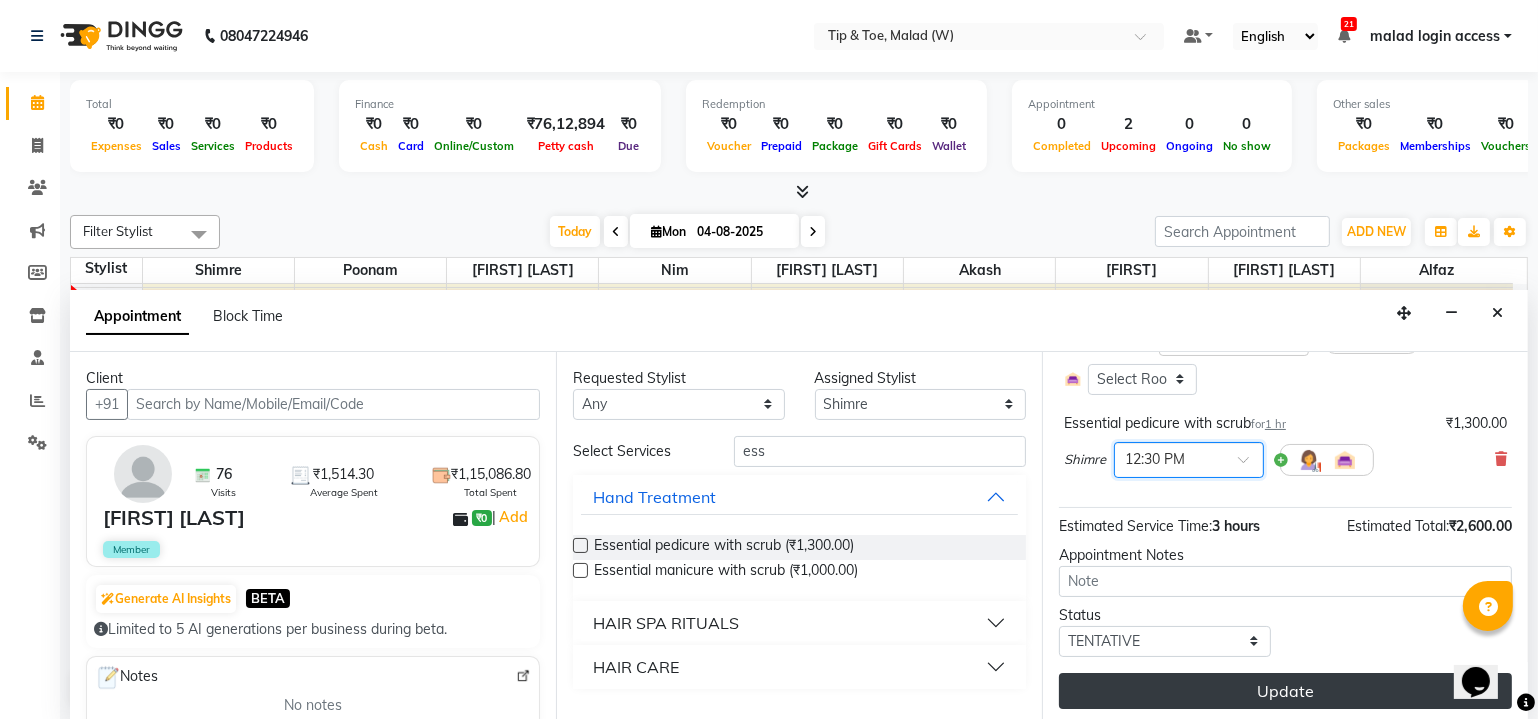click on "Update" at bounding box center (1285, 691) 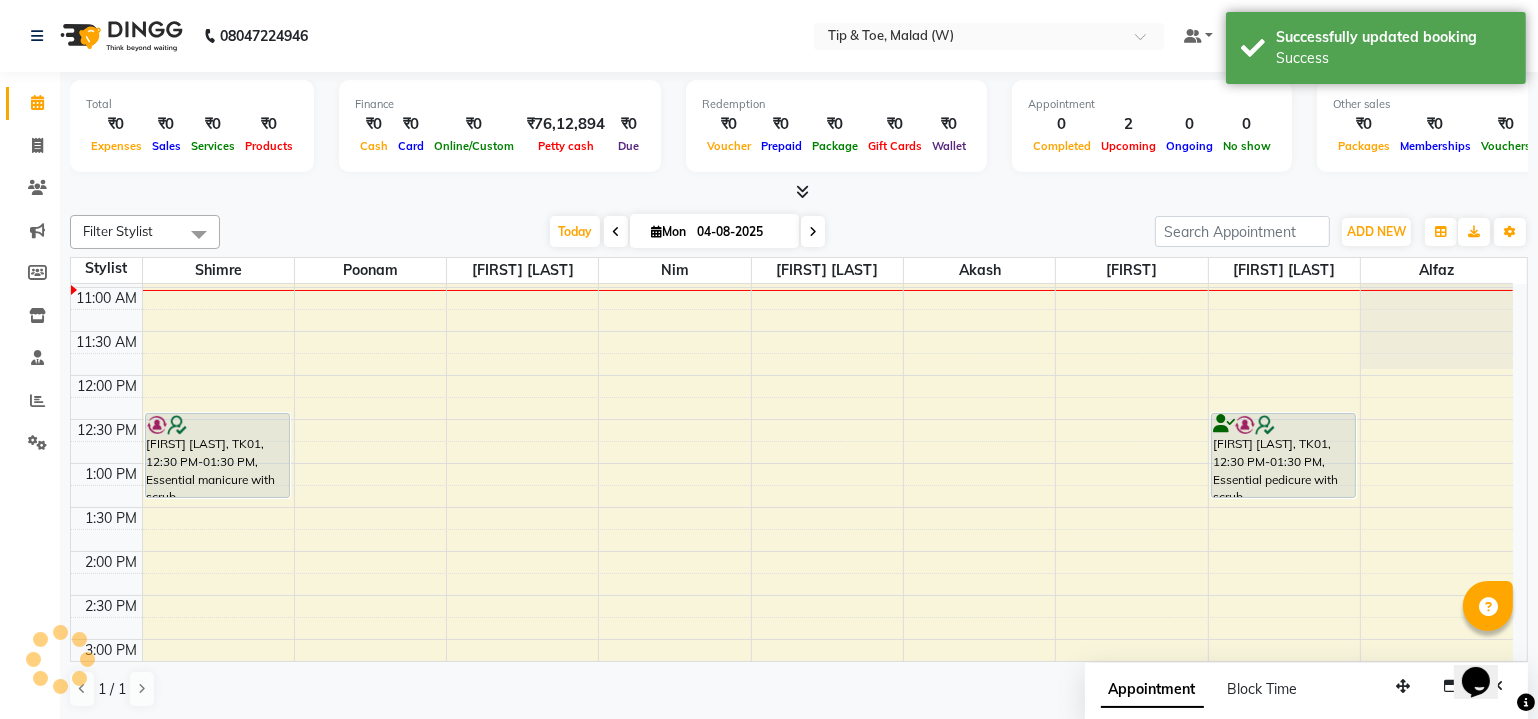 scroll, scrollTop: 0, scrollLeft: 0, axis: both 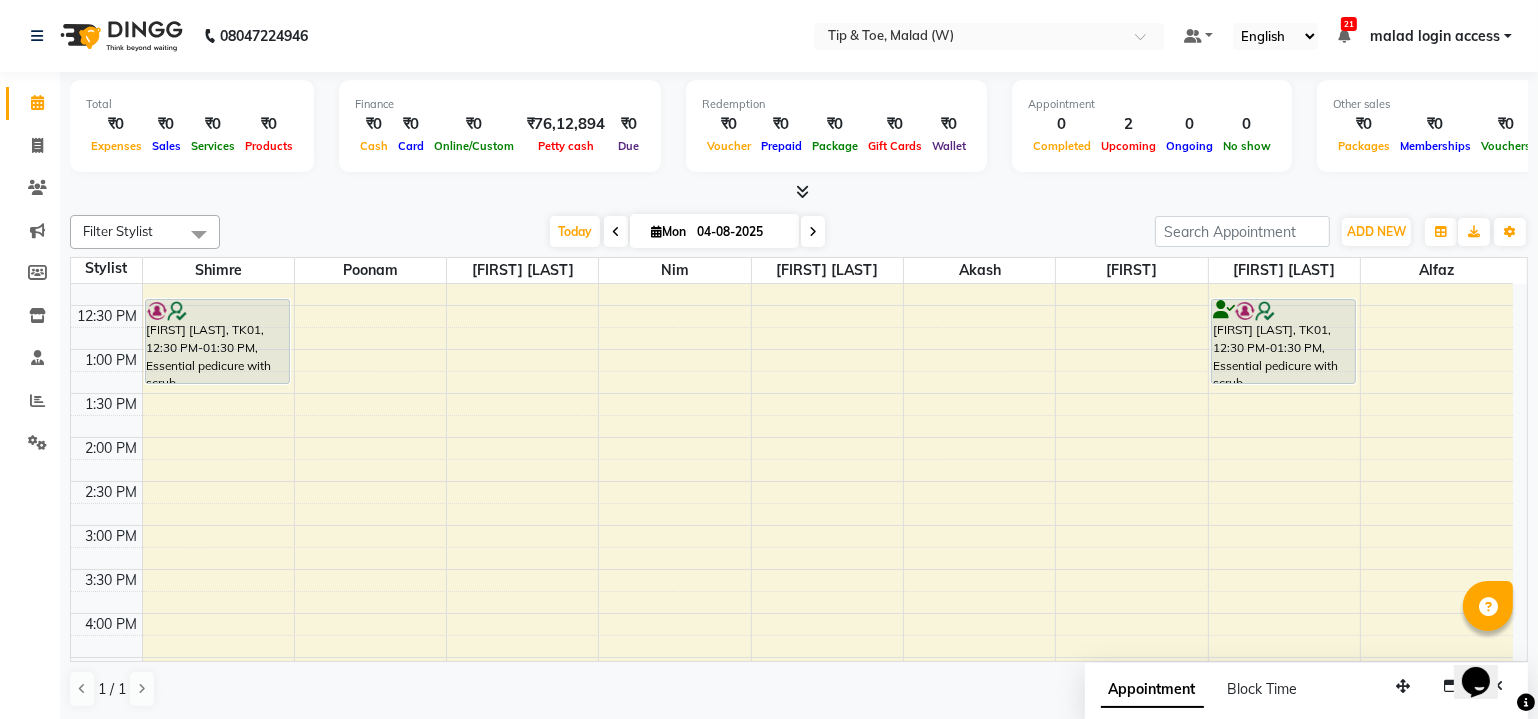 click at bounding box center (616, 232) 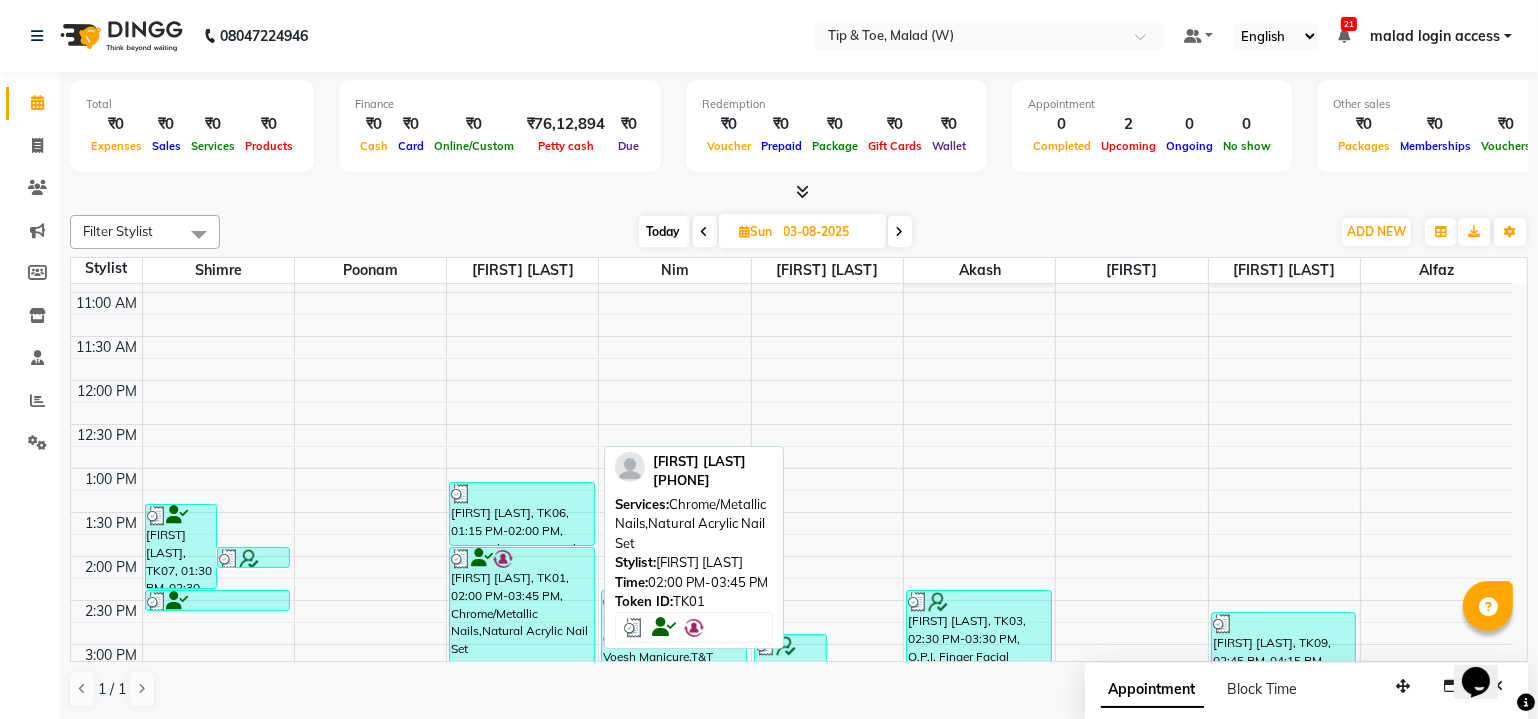 scroll, scrollTop: 260, scrollLeft: 0, axis: vertical 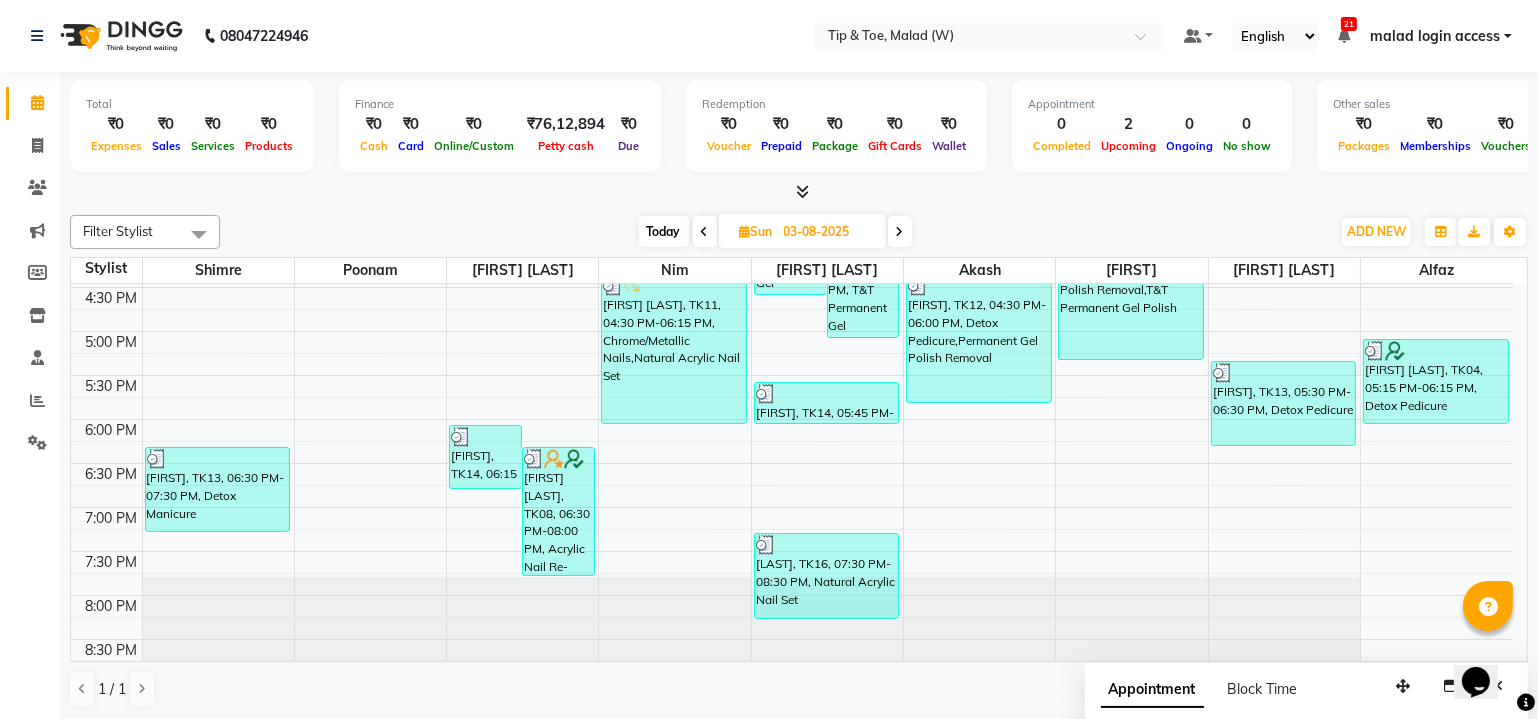 click on "Total  ₹0  Expenses ₹0  Sales ₹0  Services ₹0  Products Finance  ₹0  Cash ₹0  Card ₹0  Online/Custom ₹76,12,894 Petty cash ₹0 Due  Redemption  ₹0 Voucher ₹0 Prepaid ₹0 Package ₹0  Gift Cards ₹0  Wallet  Appointment  0 Completed 2 Upcoming 0 Ongoing 0 No show  Other sales  ₹0  Packages ₹0  Memberships ₹0  Vouchers ₹0  Prepaids ₹0  Gift Cards Filter Stylist Select All Shimre poonam Manisha Singh Nim Urmila Pal Akash  Dibakar Sanjay mama Alfaz  Today  Sun 03-08-2025 Toggle Dropdown Add Appointment Add Invoice Add Attendance Add Client Toggle Dropdown Add Appointment Add Invoice Add Attendance Add Client ADD NEW Toggle Dropdown Add Appointment Add Invoice Add Attendance Add Client Filter Stylist Select All Shimre poonam Manisha Singh Nim Urmila Pal Akash  Dibakar Sanjay mama Alfaz  Group By  Staff View   Room View  View as Vertical  Vertical - Week View  Horizontal  Horizontal - Week View  List  Toggle Dropdown Calendar Settings Manage Tags   Arrange Stylists  Full Screen 9" 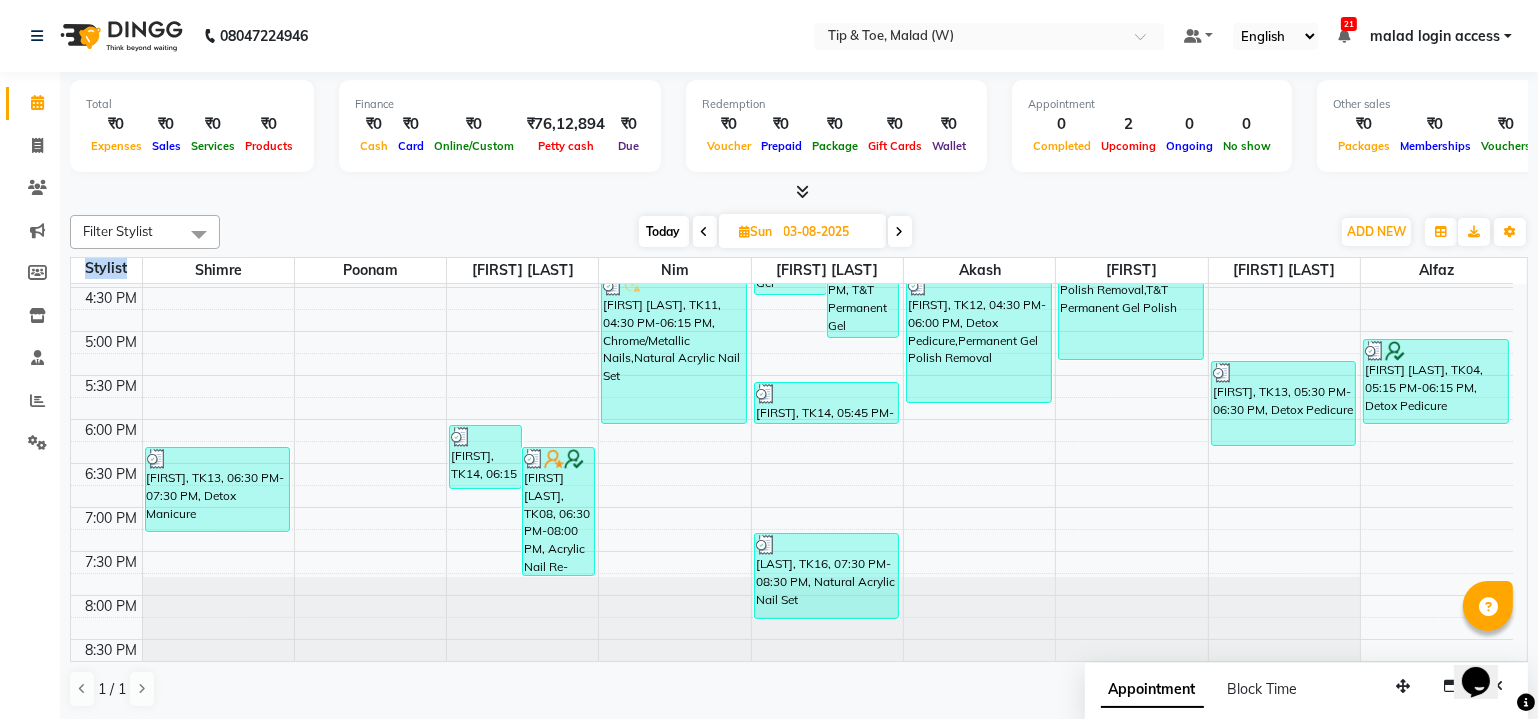 click on "Total  ₹0  Expenses ₹0  Sales ₹0  Services ₹0  Products Finance  ₹0  Cash ₹0  Card ₹0  Online/Custom ₹76,12,894 Petty cash ₹0 Due  Redemption  ₹0 Voucher ₹0 Prepaid ₹0 Package ₹0  Gift Cards ₹0  Wallet  Appointment  0 Completed 2 Upcoming 0 Ongoing 0 No show  Other sales  ₹0  Packages ₹0  Memberships ₹0  Vouchers ₹0  Prepaids ₹0  Gift Cards Filter Stylist Select All Shimre poonam Manisha Singh Nim Urmila Pal Akash  Dibakar Sanjay mama Alfaz  Today  Sun 03-08-2025 Toggle Dropdown Add Appointment Add Invoice Add Attendance Add Client Toggle Dropdown Add Appointment Add Invoice Add Attendance Add Client ADD NEW Toggle Dropdown Add Appointment Add Invoice Add Attendance Add Client Filter Stylist Select All Shimre poonam Manisha Singh Nim Urmila Pal Akash  Dibakar Sanjay mama Alfaz  Group By  Staff View   Room View  View as Vertical  Vertical - Week View  Horizontal  Horizontal - Week View  List  Toggle Dropdown Calendar Settings Manage Tags   Arrange Stylists  Full Screen 9" 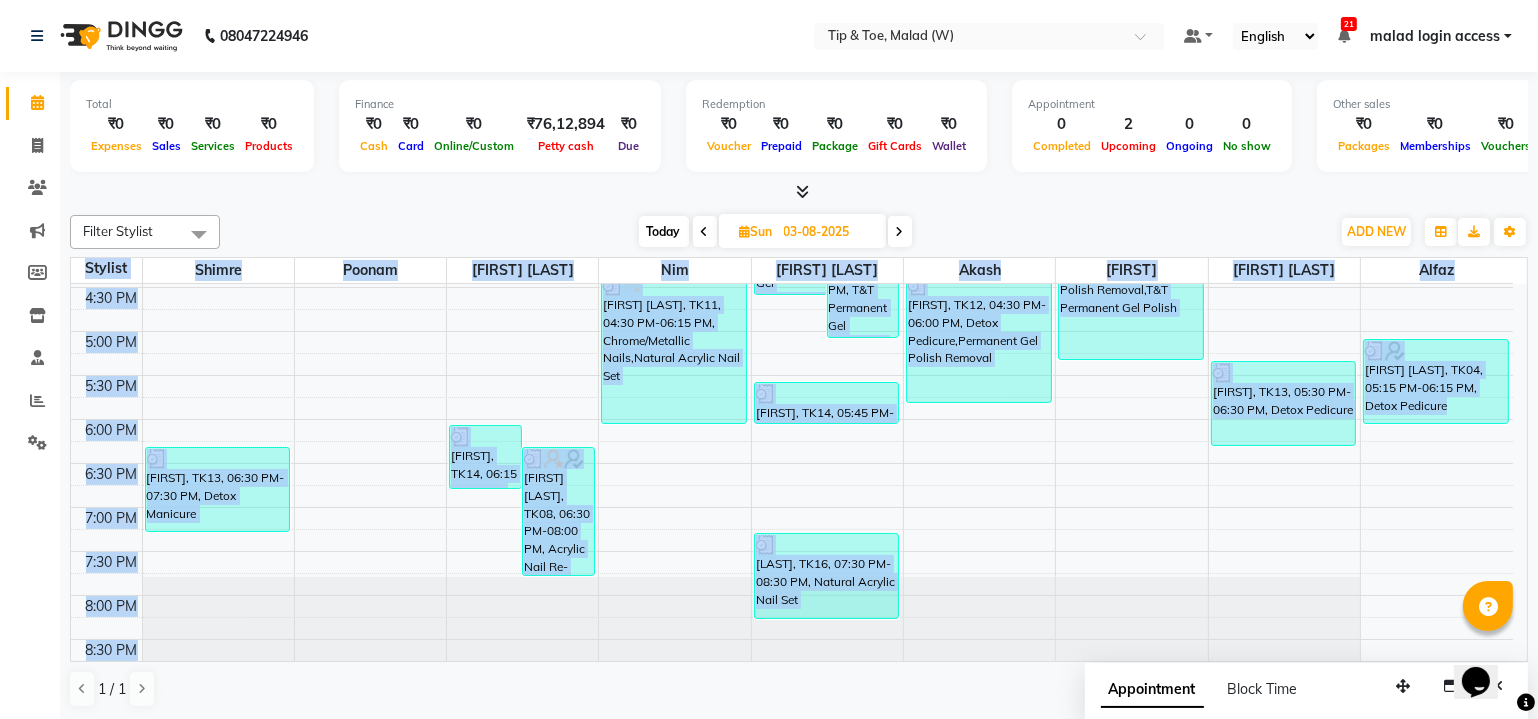 click on "Total  ₹0  Expenses ₹0  Sales ₹0  Services ₹0  Products Finance  ₹0  Cash ₹0  Card ₹0  Online/Custom ₹76,12,894 Petty cash ₹0 Due  Redemption  ₹0 Voucher ₹0 Prepaid ₹0 Package ₹0  Gift Cards ₹0  Wallet  Appointment  0 Completed 2 Upcoming 0 Ongoing 0 No show  Other sales  ₹0  Packages ₹0  Memberships ₹0  Vouchers ₹0  Prepaids ₹0  Gift Cards Filter Stylist Select All Shimre poonam Manisha Singh Nim Urmila Pal Akash  Dibakar Sanjay mama Alfaz  Today  Sun 03-08-2025 Toggle Dropdown Add Appointment Add Invoice Add Attendance Add Client Toggle Dropdown Add Appointment Add Invoice Add Attendance Add Client ADD NEW Toggle Dropdown Add Appointment Add Invoice Add Attendance Add Client Filter Stylist Select All Shimre poonam Manisha Singh Nim Urmila Pal Akash  Dibakar Sanjay mama Alfaz  Group By  Staff View   Room View  View as Vertical  Vertical - Week View  Horizontal  Horizontal - Week View  List  Toggle Dropdown Calendar Settings Manage Tags   Arrange Stylists  Full Screen 9" 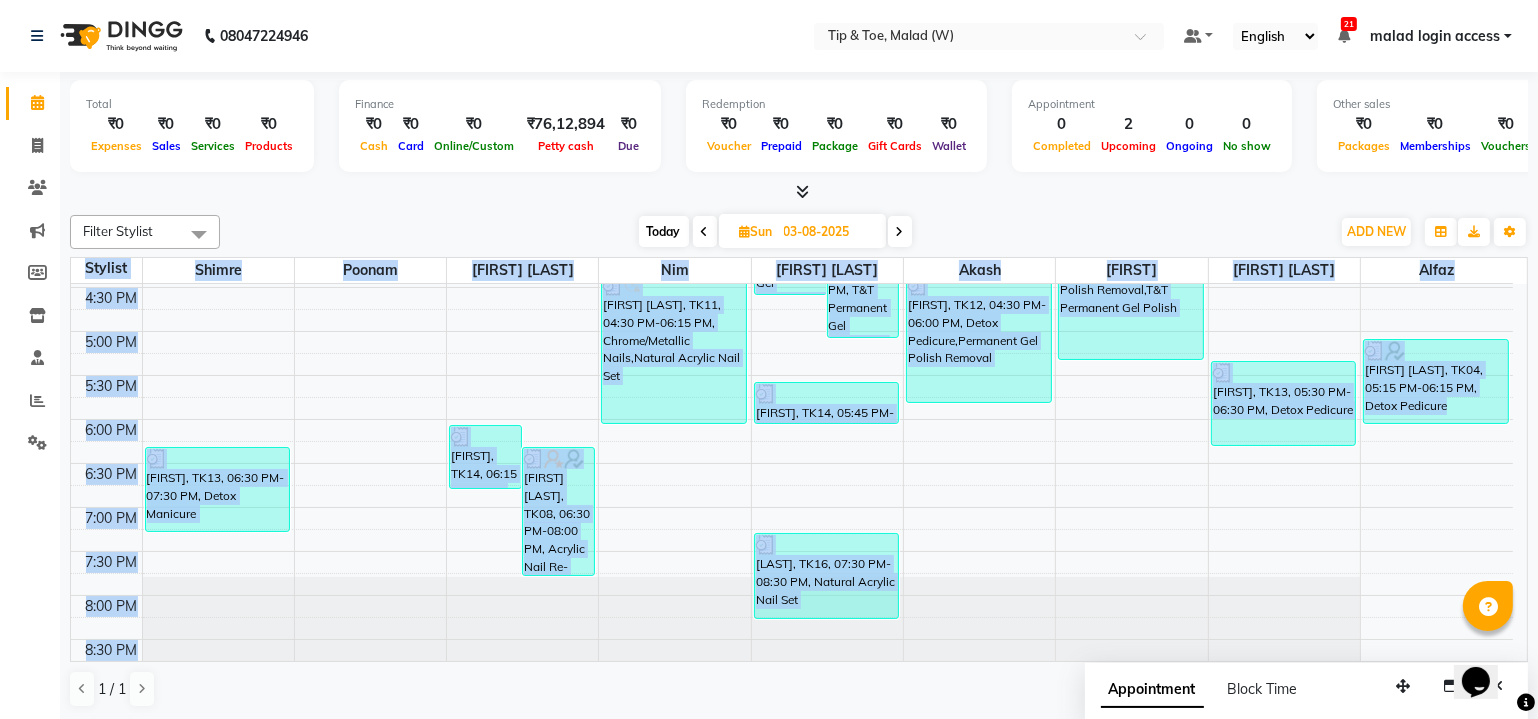 click on "Today  Sun 03-08-2025" at bounding box center [775, 232] 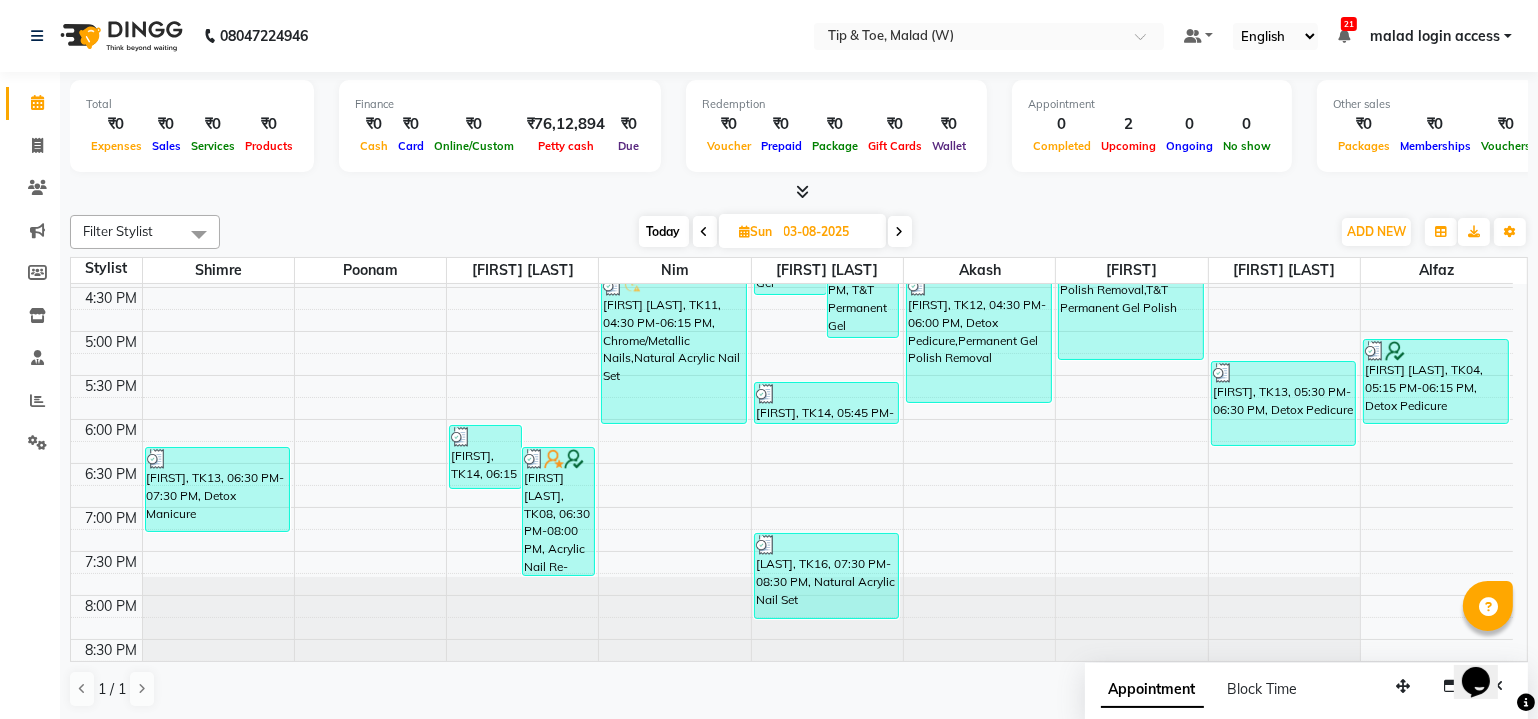 scroll, scrollTop: 713, scrollLeft: 0, axis: vertical 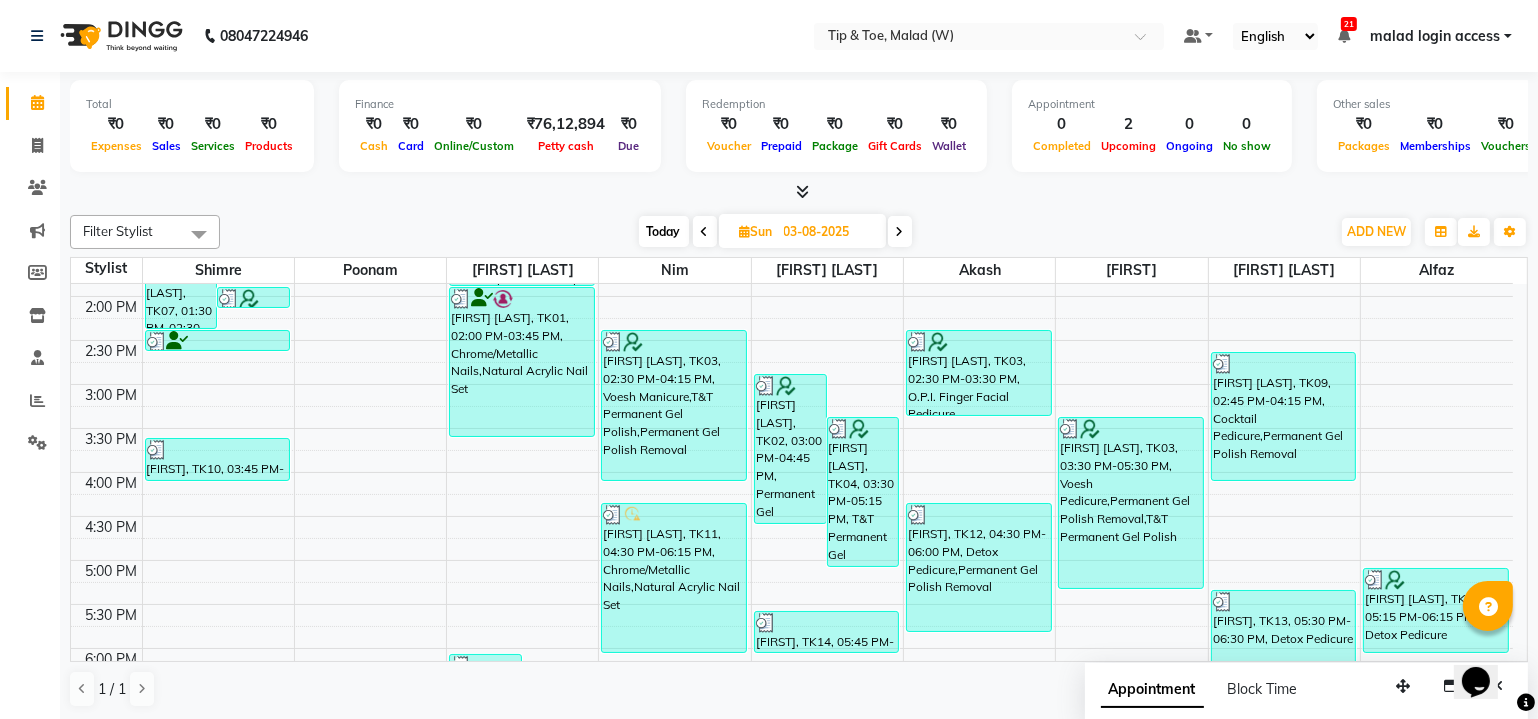 click at bounding box center [900, 231] 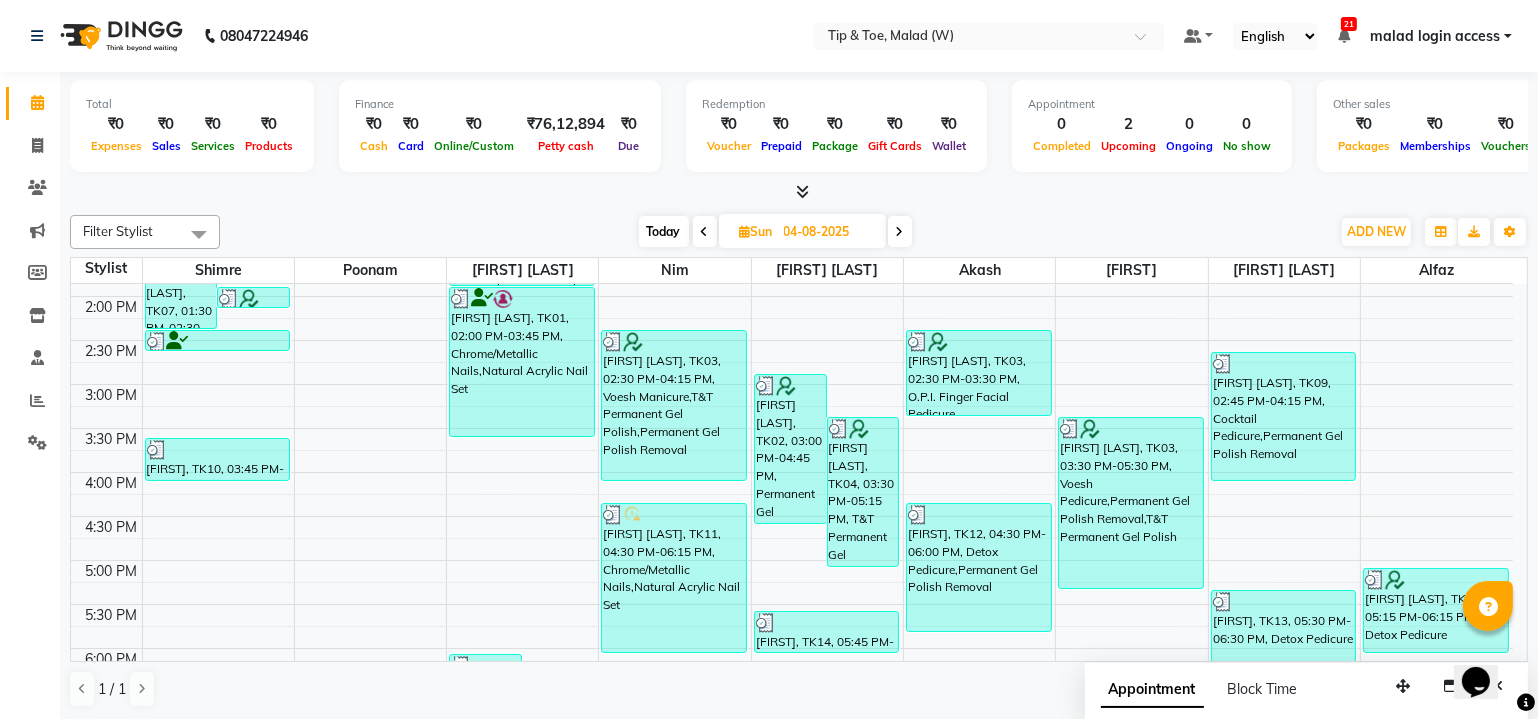 scroll, scrollTop: 260, scrollLeft: 0, axis: vertical 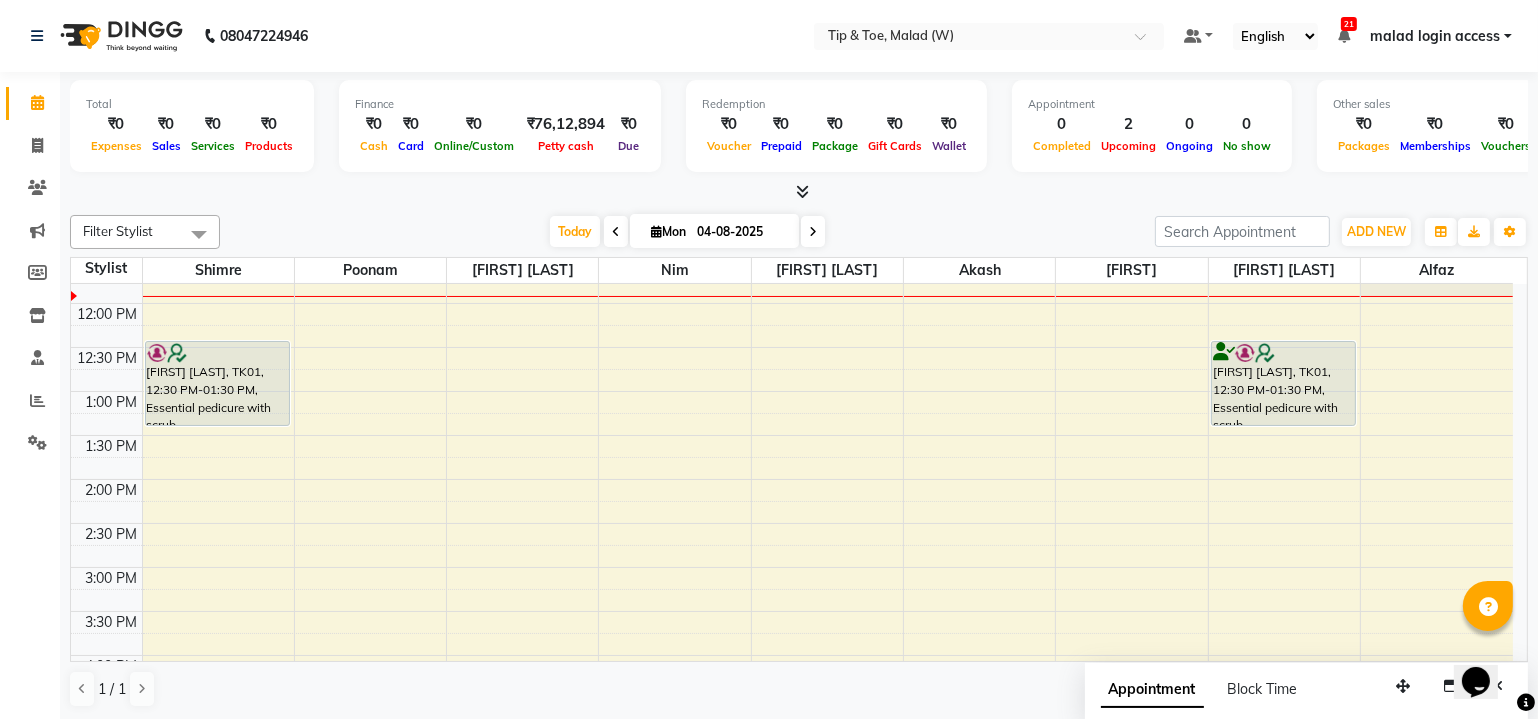 click at bounding box center [813, 232] 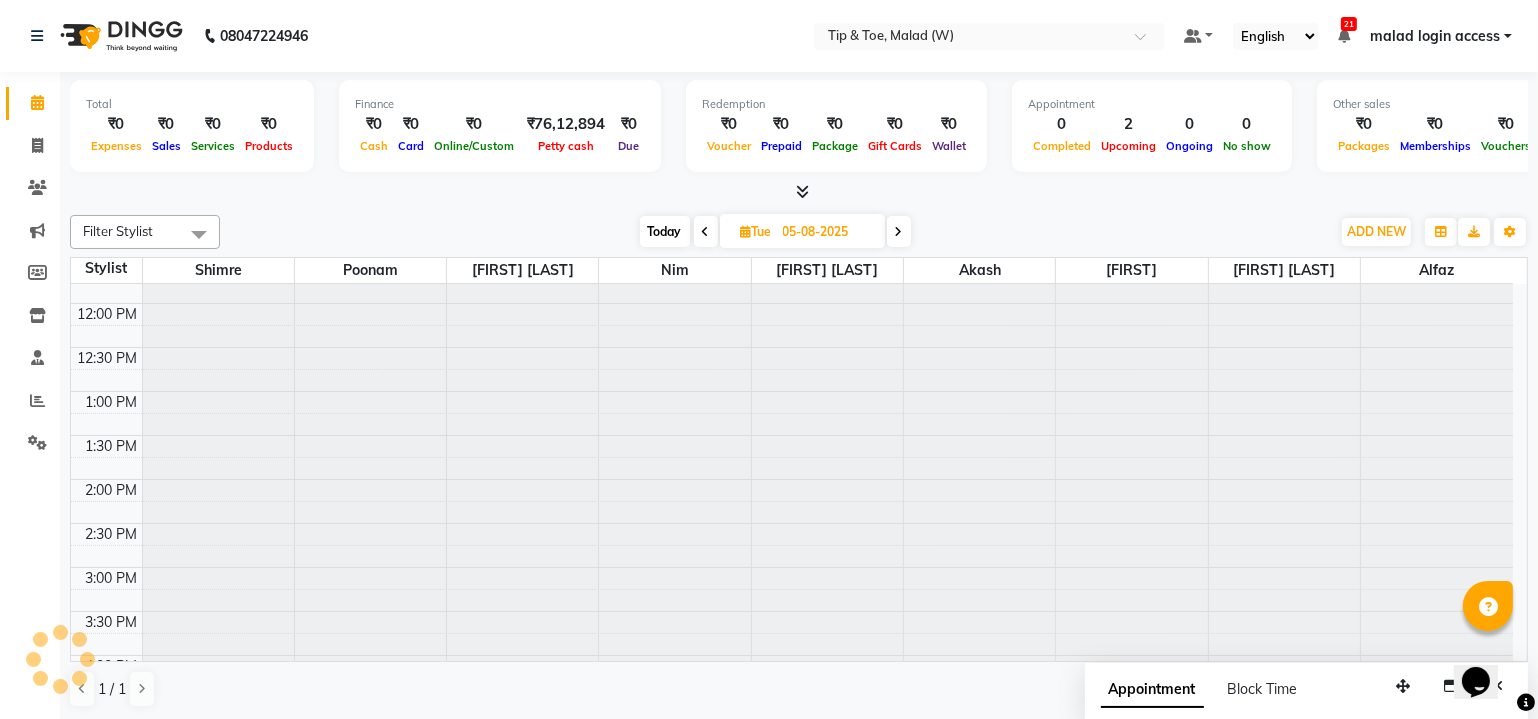 scroll, scrollTop: 260, scrollLeft: 0, axis: vertical 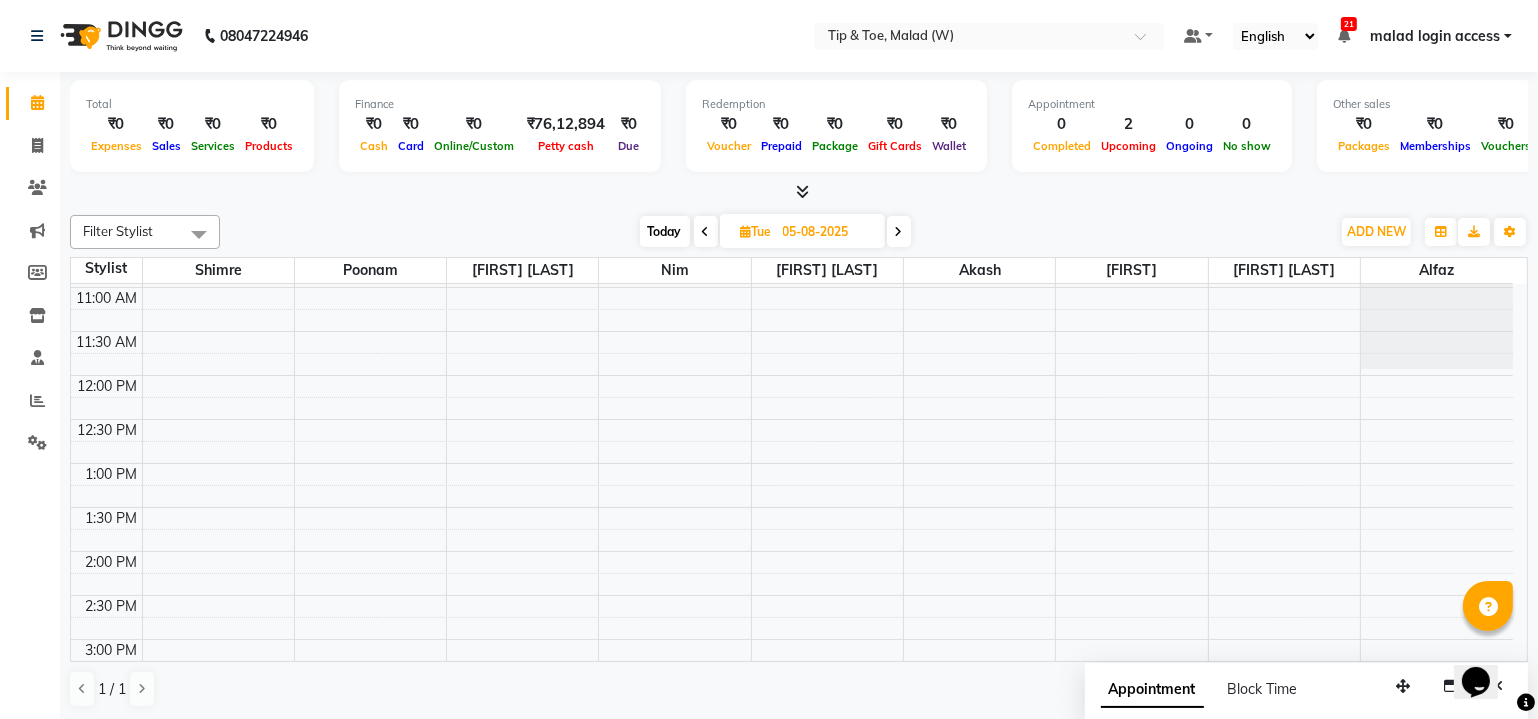 click at bounding box center [706, 232] 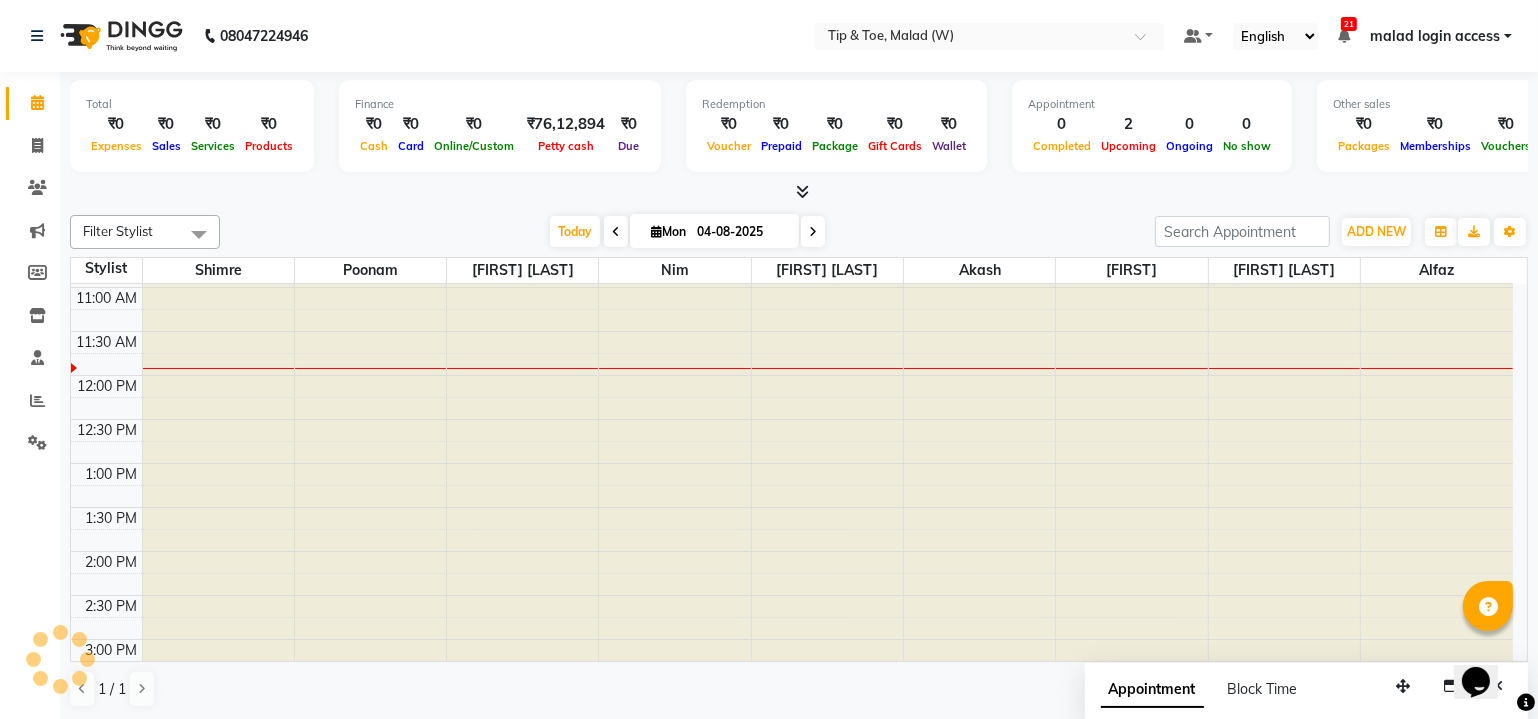 scroll, scrollTop: 260, scrollLeft: 0, axis: vertical 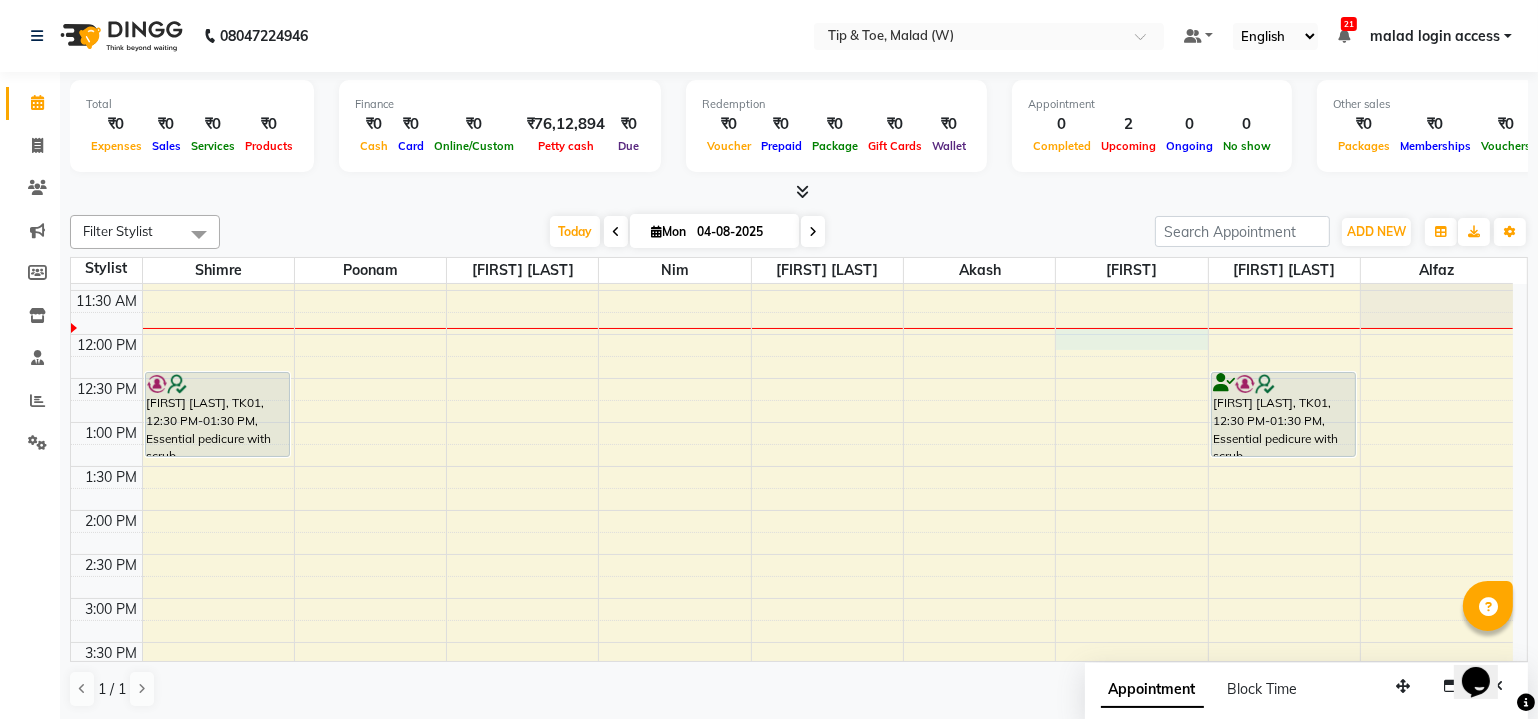 click on "8:00 AM 8:30 AM 9:00 AM 9:30 AM 10:00 AM 10:30 AM 11:00 AM 11:30 AM 12:00 PM 12:30 PM 1:00 PM 1:30 PM 2:00 PM 2:30 PM 3:00 PM 3:30 PM 4:00 PM 4:30 PM 5:00 PM 5:30 PM 6:00 PM 6:30 PM 7:00 PM 7:30 PM 8:00 PM 8:30 PM     Tripti Kahlon, TK01, 12:30 PM-01:30 PM, Essential pedicure with scrub     Tripti Kahlon, TK01, 12:30 PM-01:30 PM, Essential pedicure with scrub" at bounding box center [792, 554] 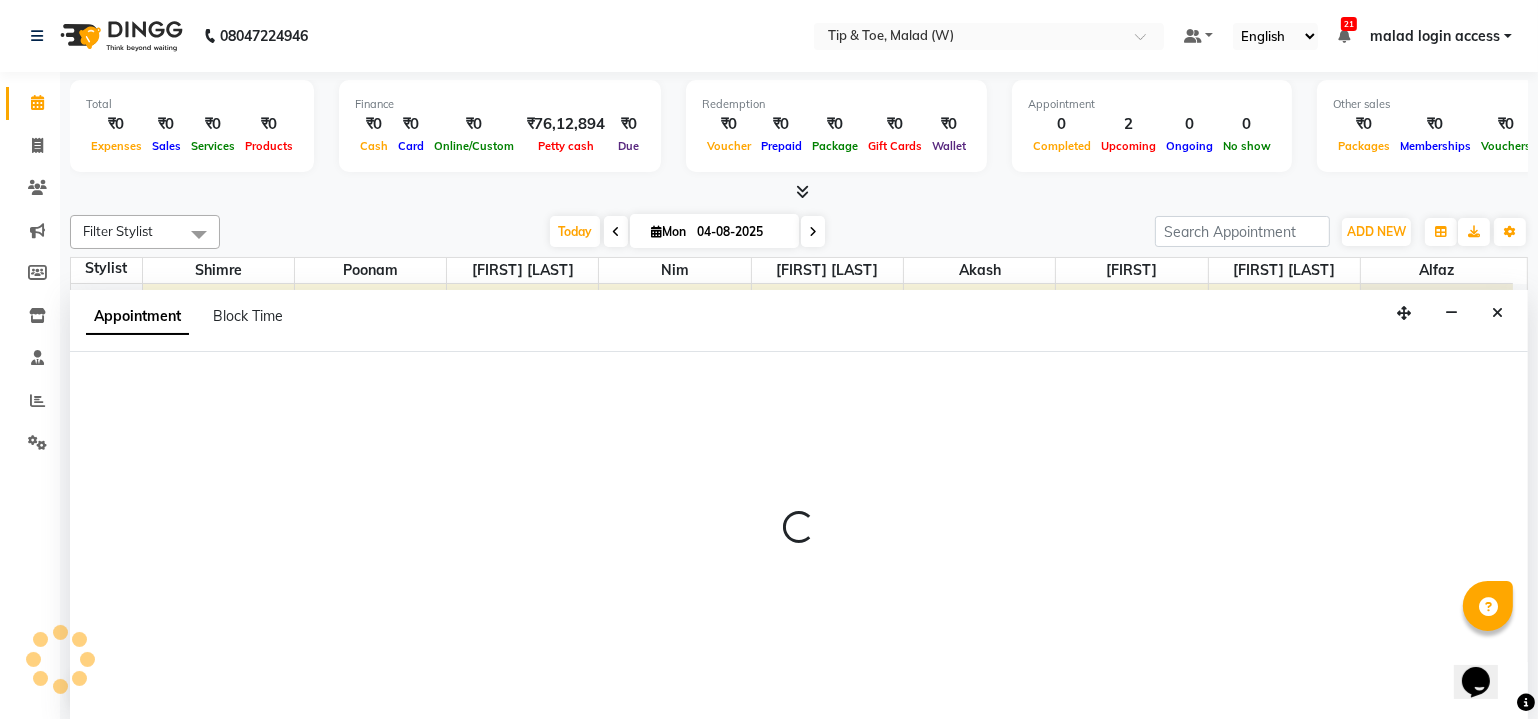 scroll, scrollTop: 0, scrollLeft: 0, axis: both 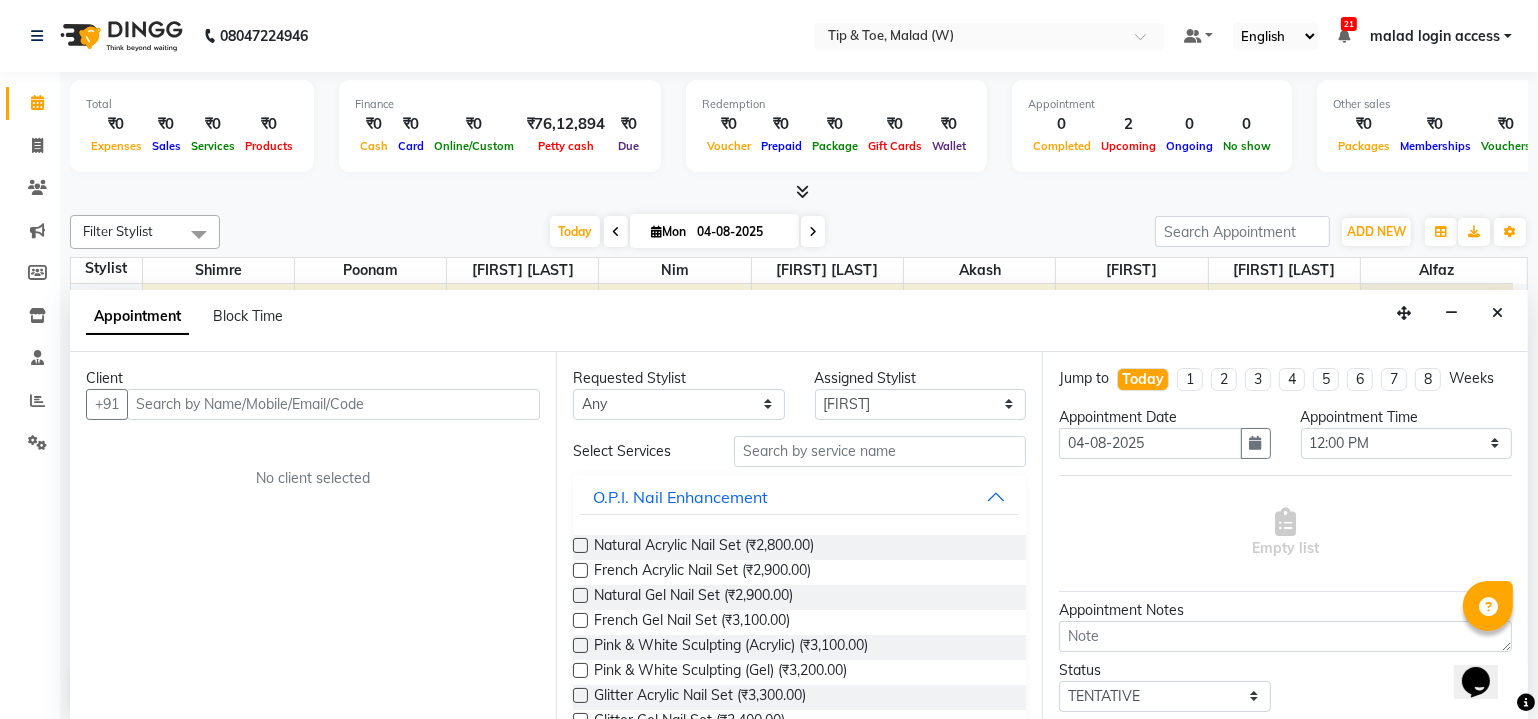 click at bounding box center (333, 404) 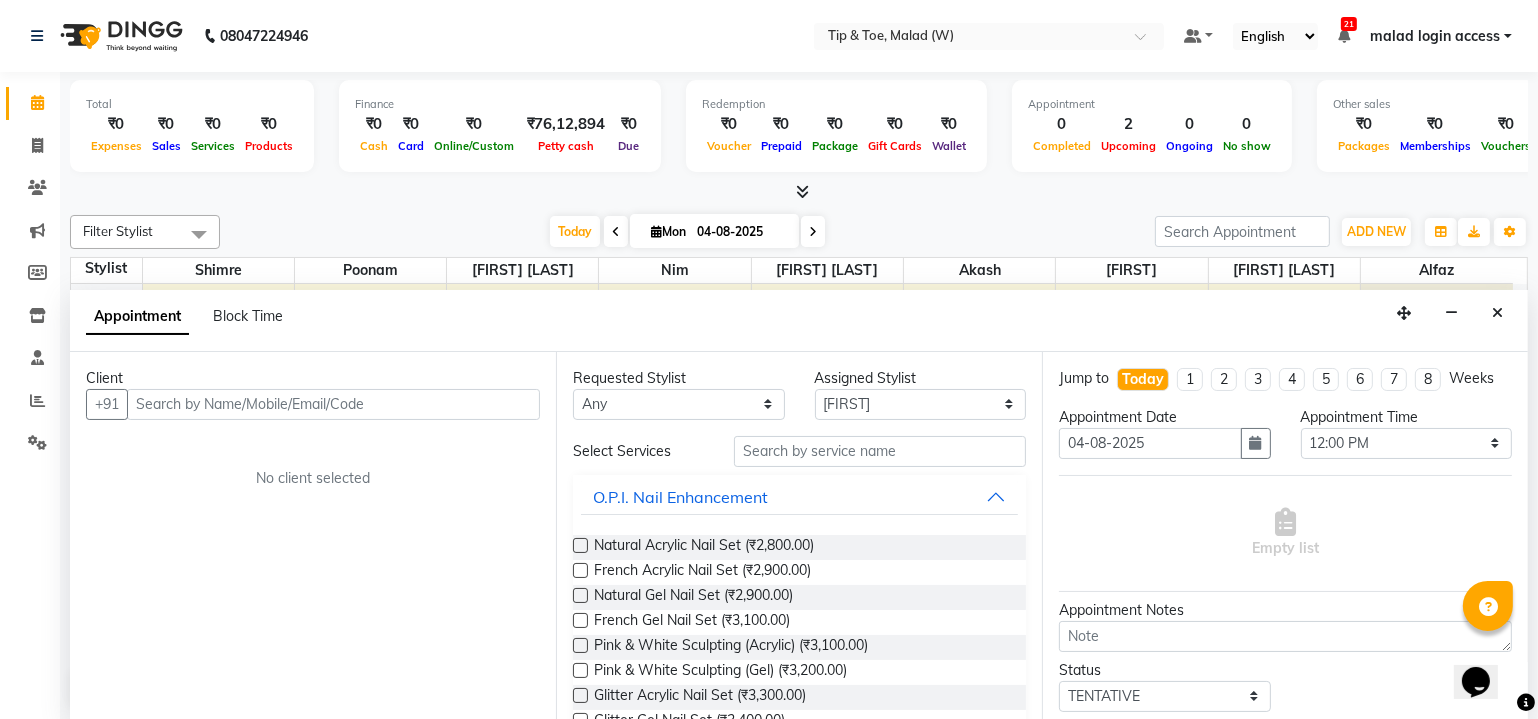 click at bounding box center (333, 404) 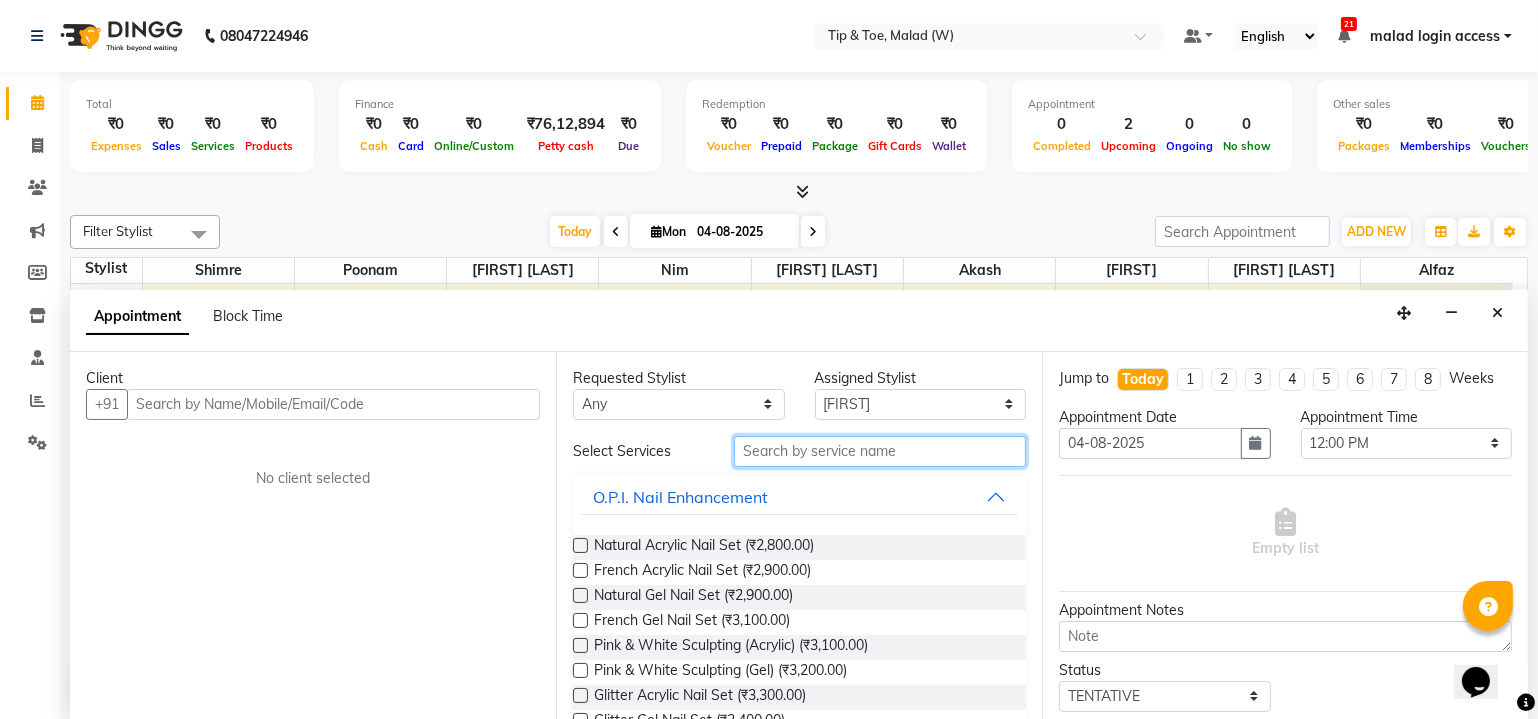 click at bounding box center (880, 451) 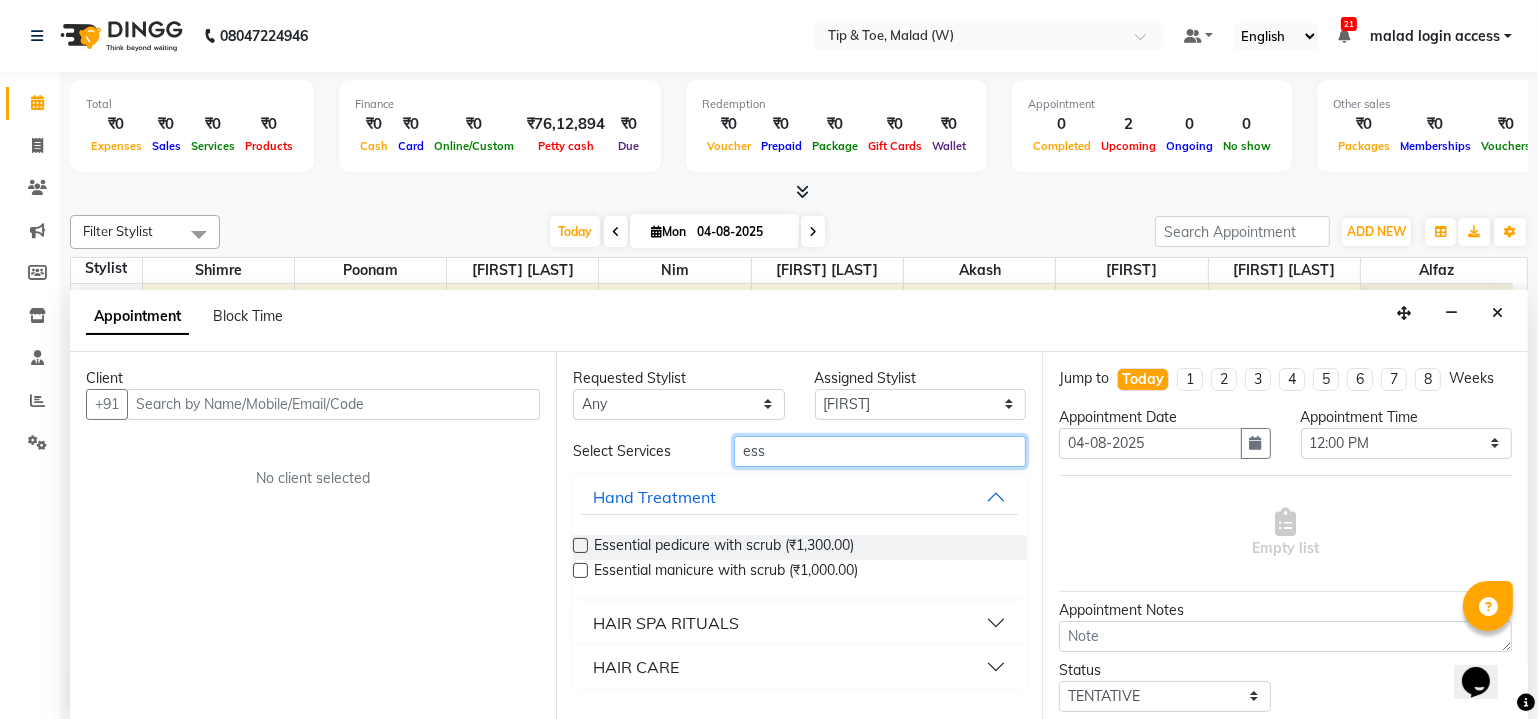 type on "ess" 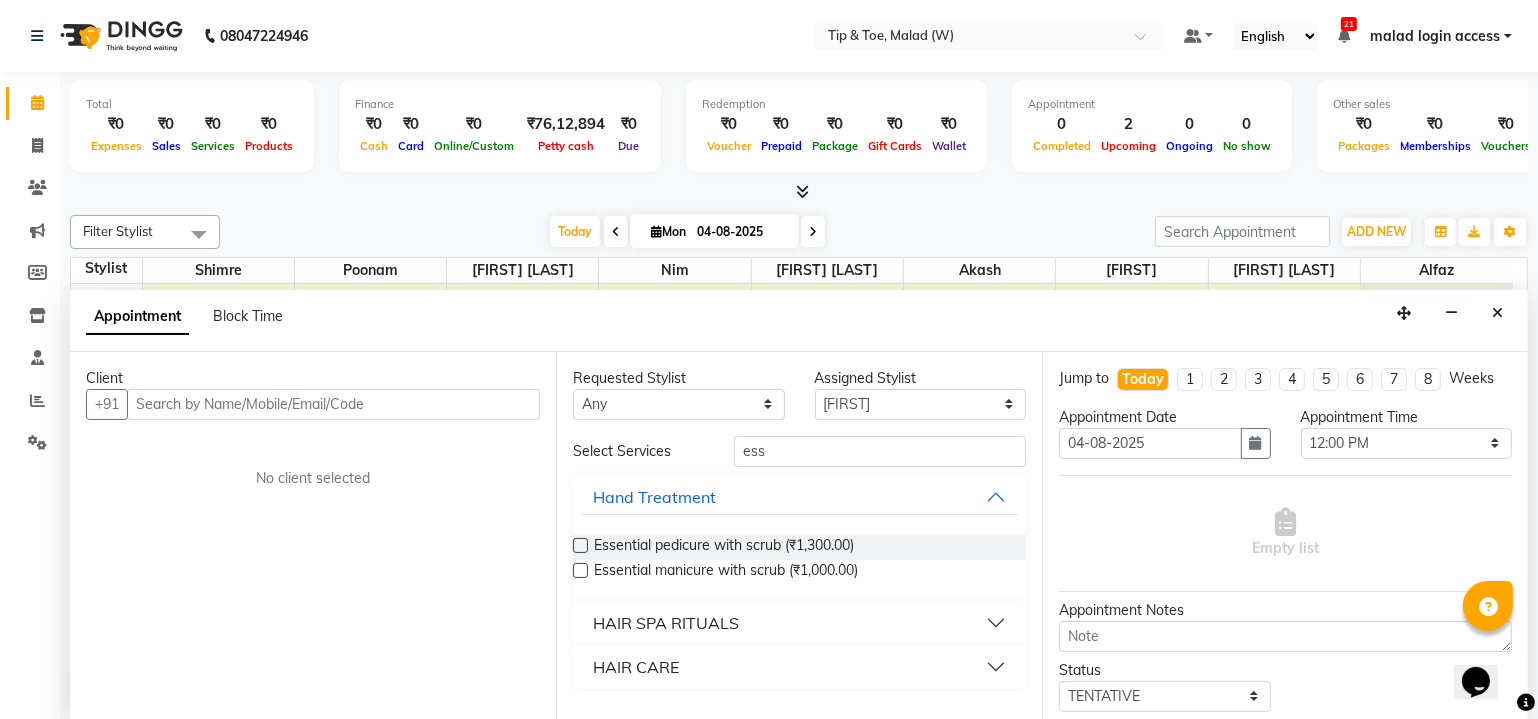 click at bounding box center [580, 545] 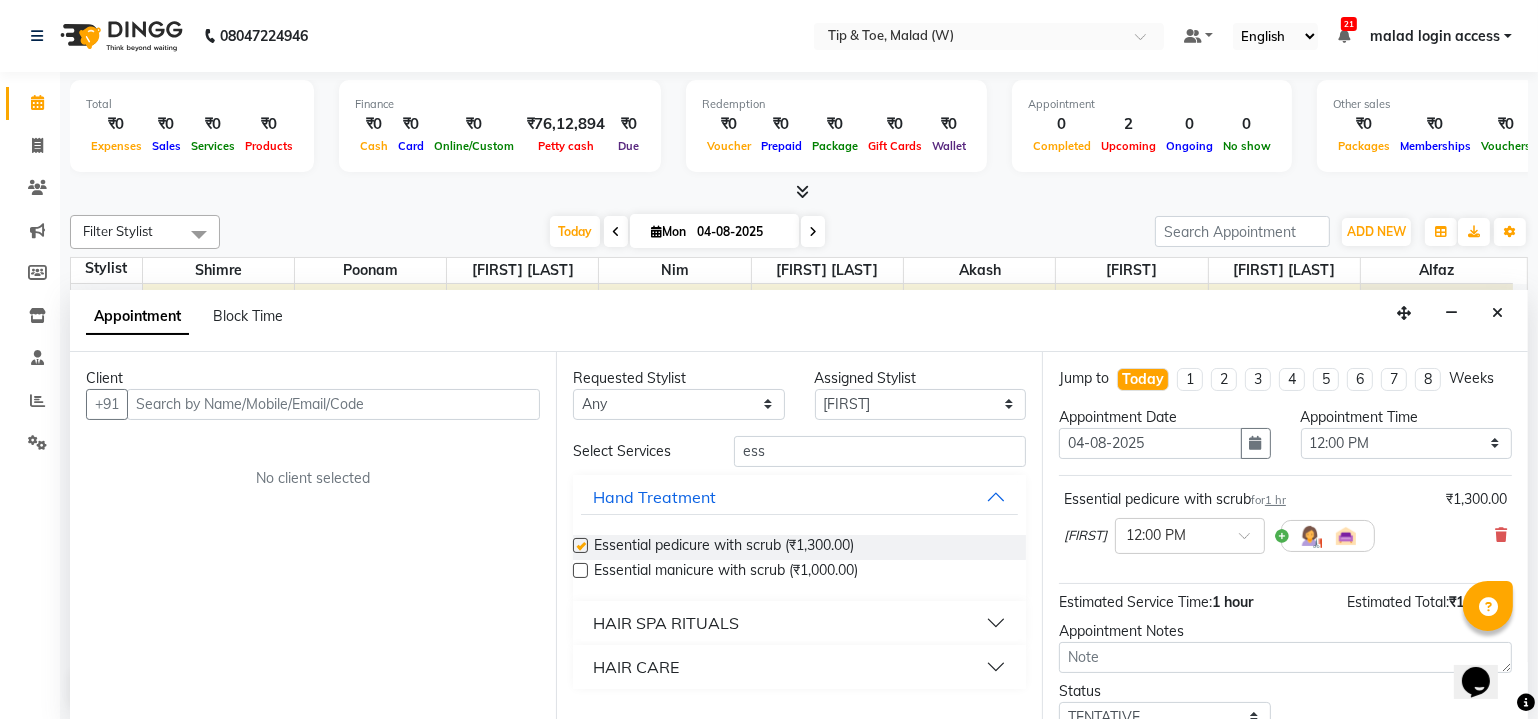 checkbox on "false" 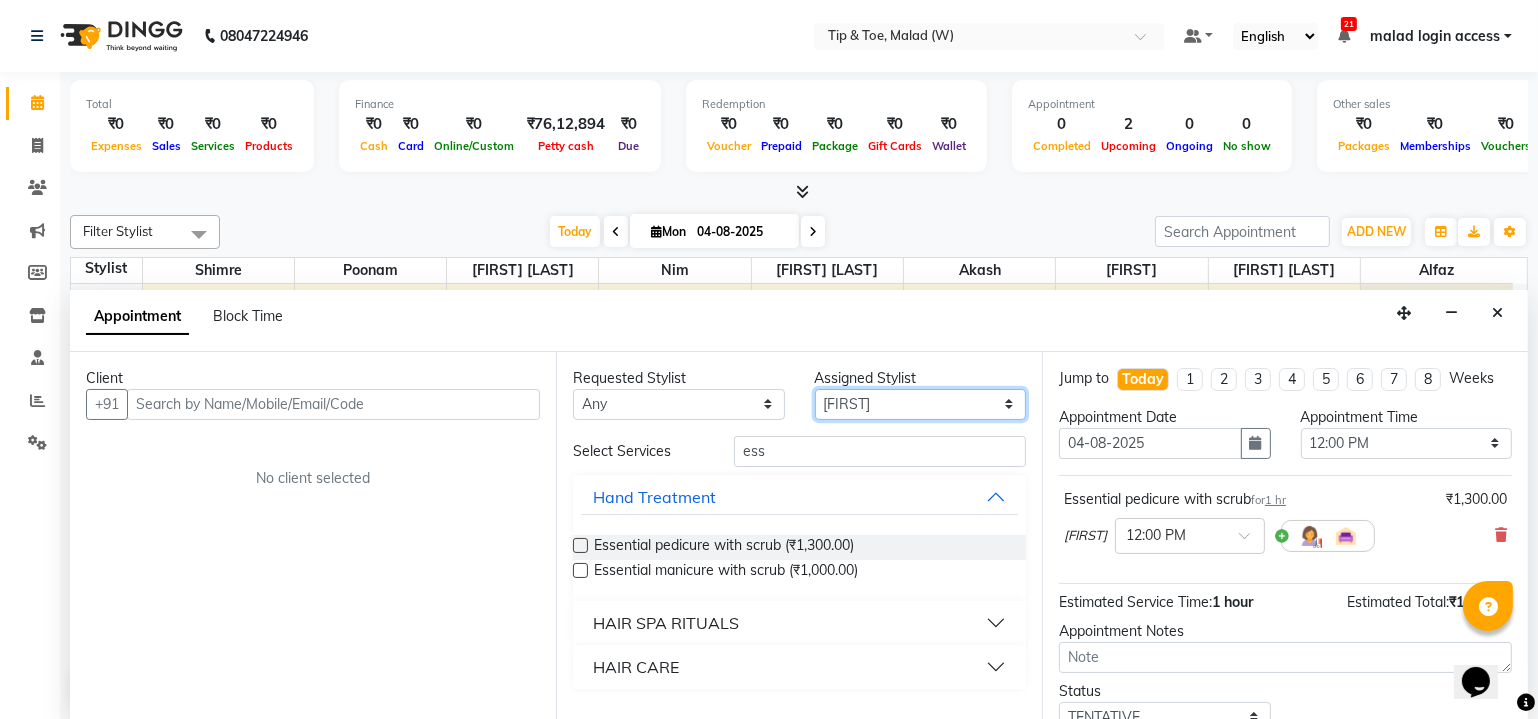 click on "Select Akash  Alfaz  Dibakar Manisha Singh Nim poonam Sanjay mama Shimre Urmila Pal" at bounding box center [921, 404] 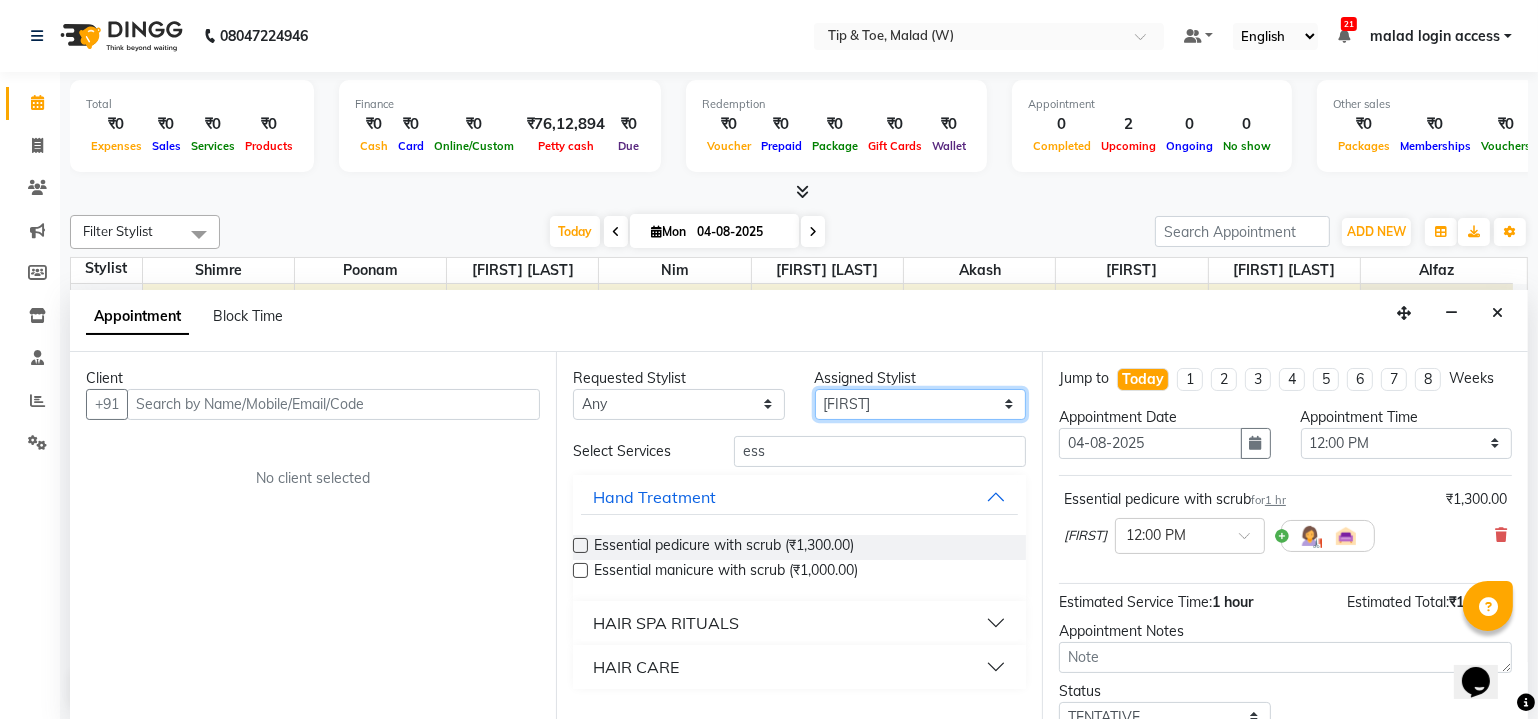 select on "41858" 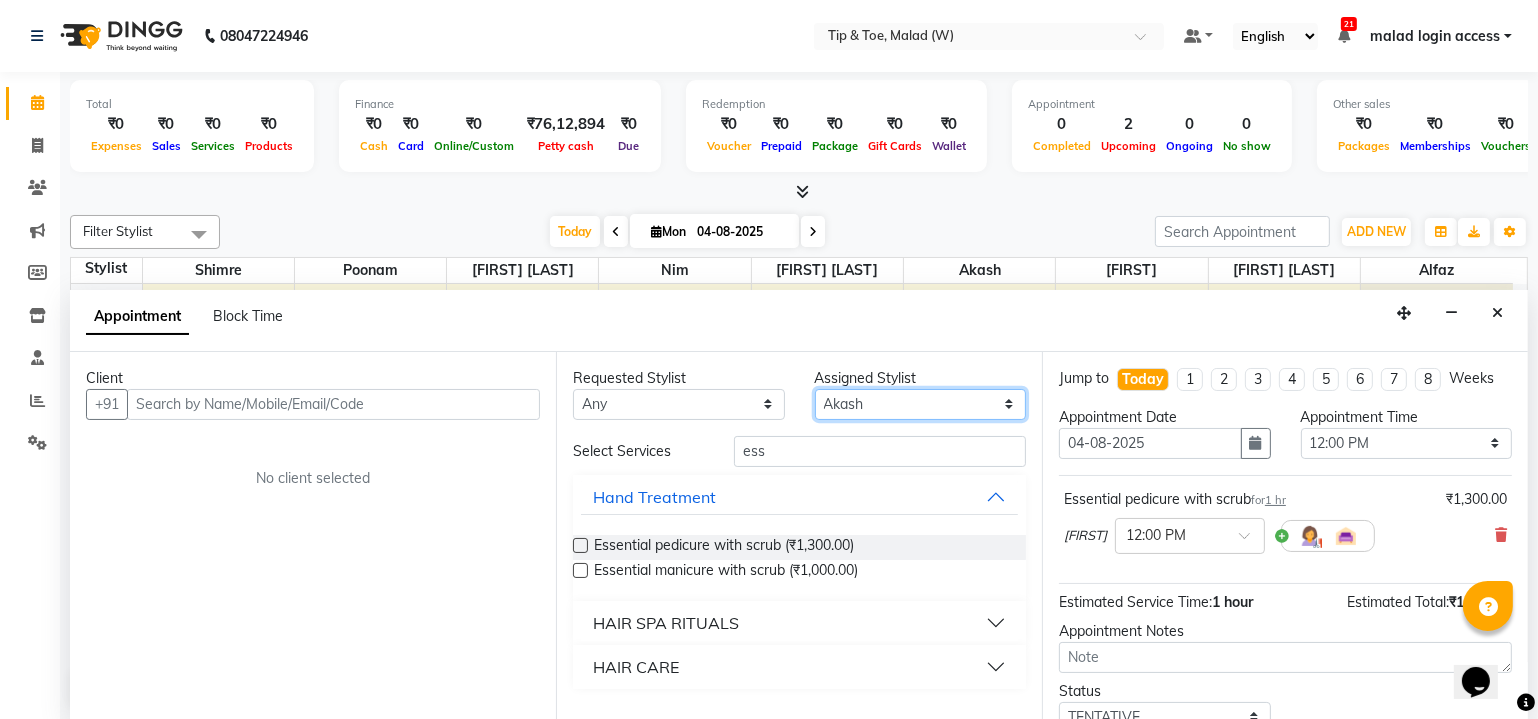 click on "Select Akash  Alfaz  Dibakar Manisha Singh Nim poonam Sanjay mama Shimre Urmila Pal" at bounding box center (921, 404) 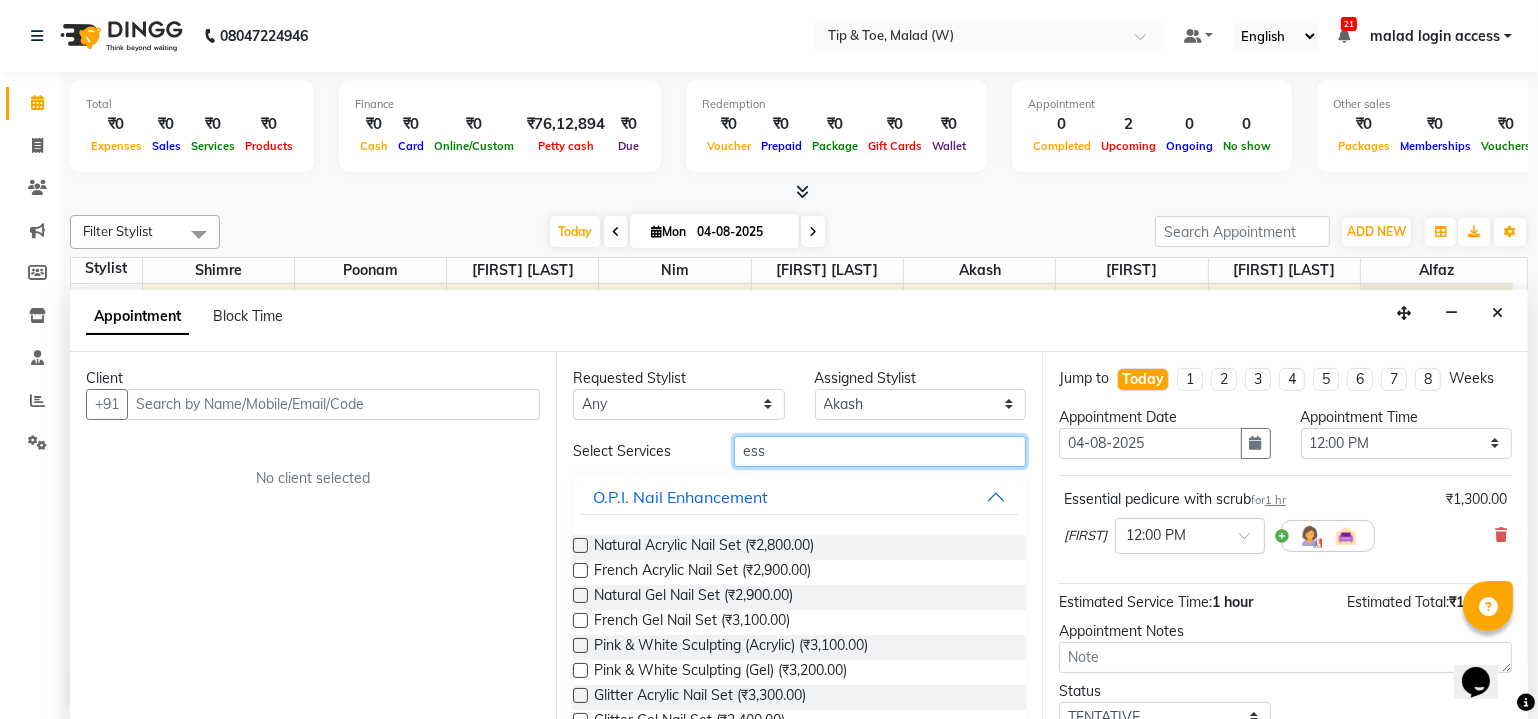 click on "ess" at bounding box center [880, 451] 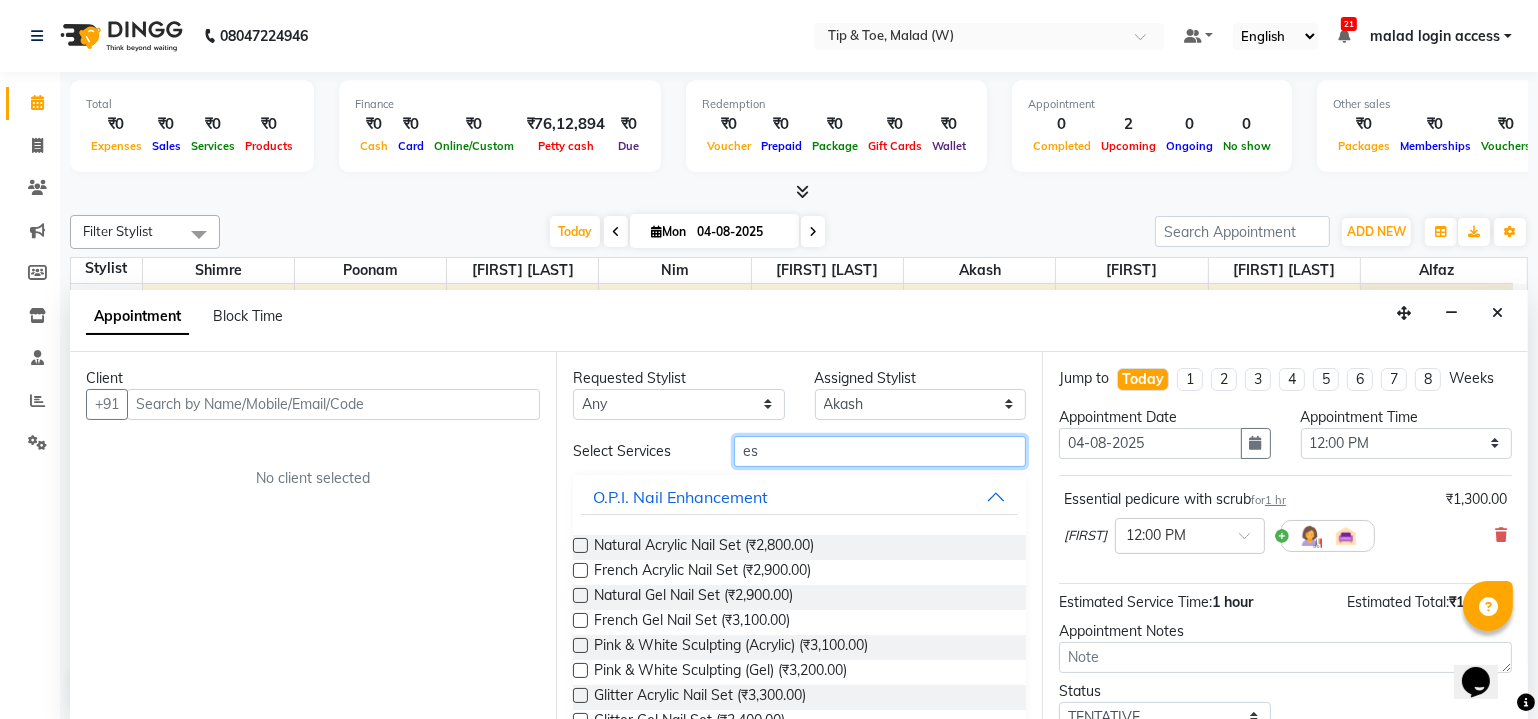 type on "e" 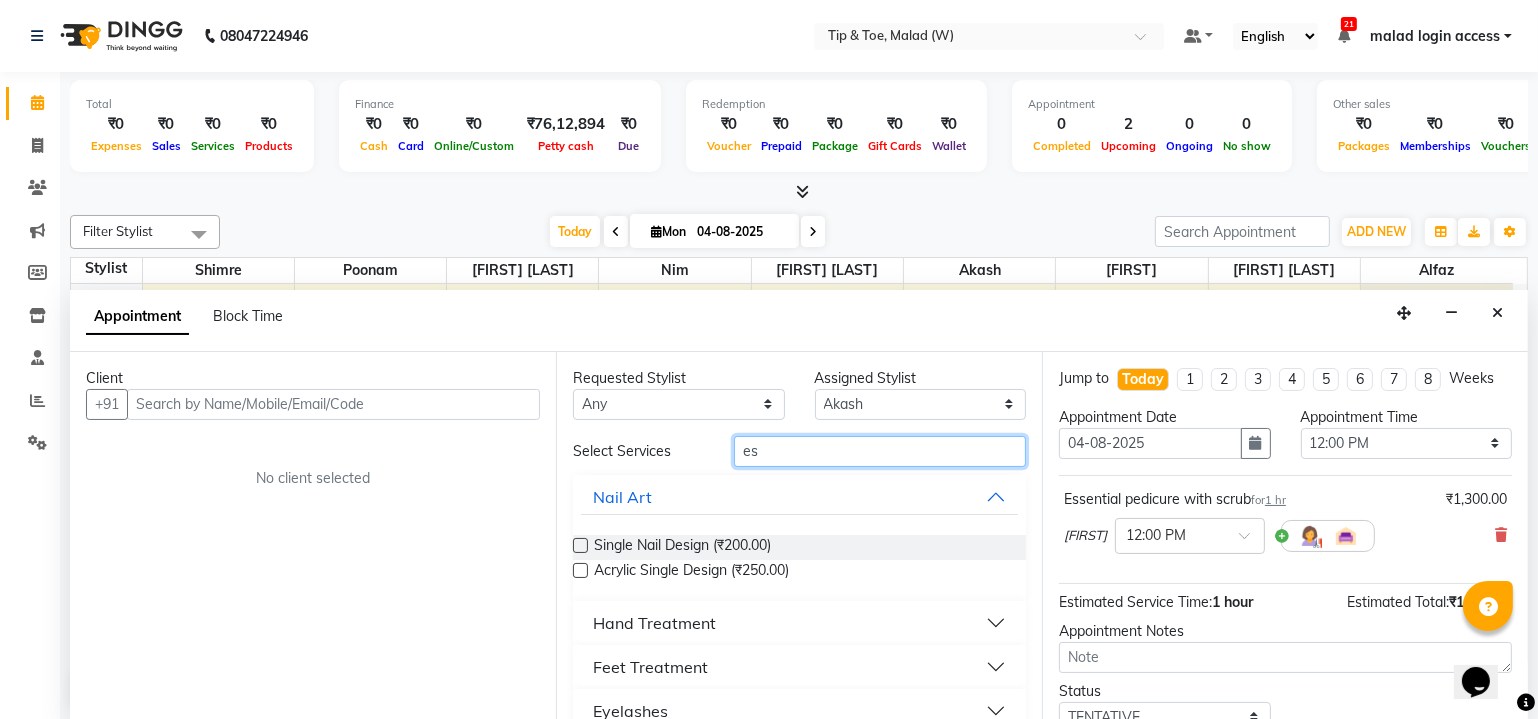 type on "ess" 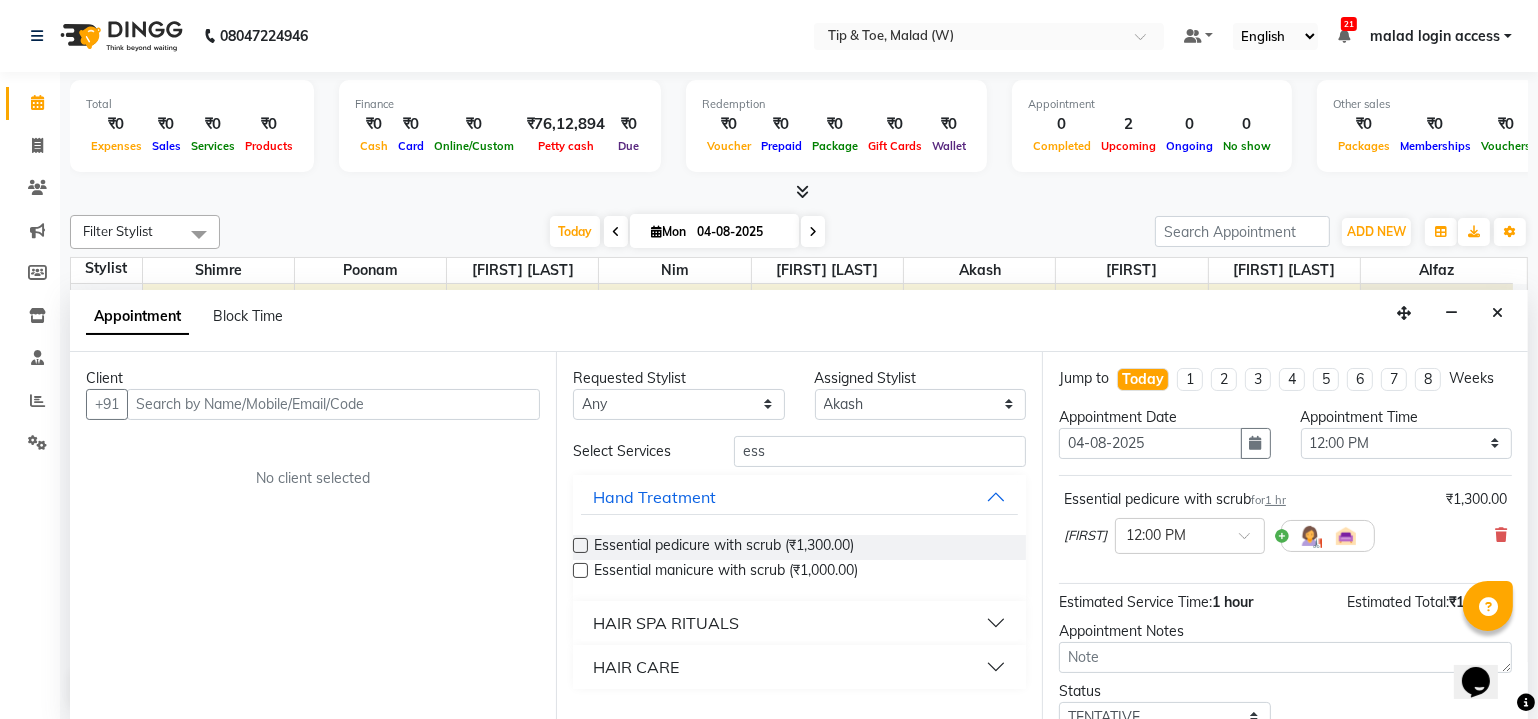 click at bounding box center [580, 545] 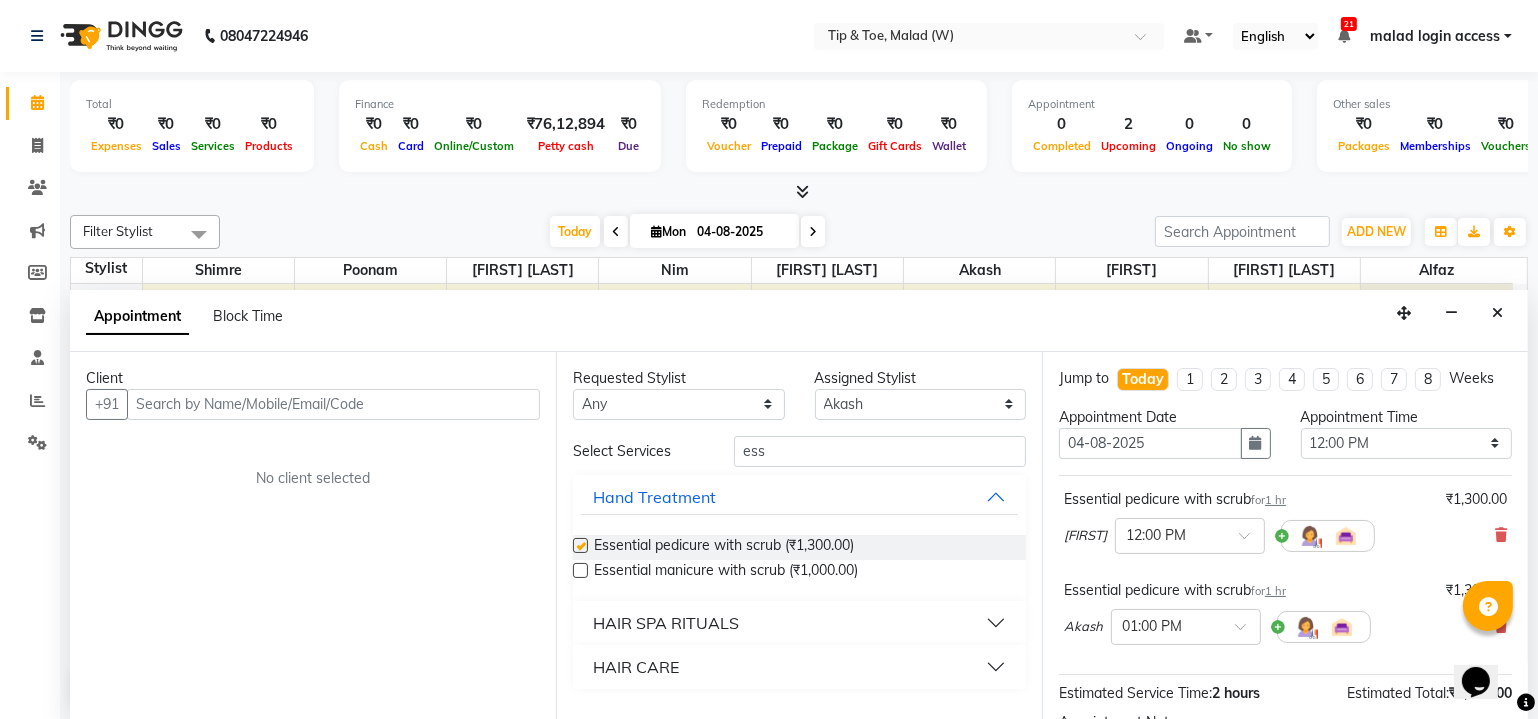 checkbox on "false" 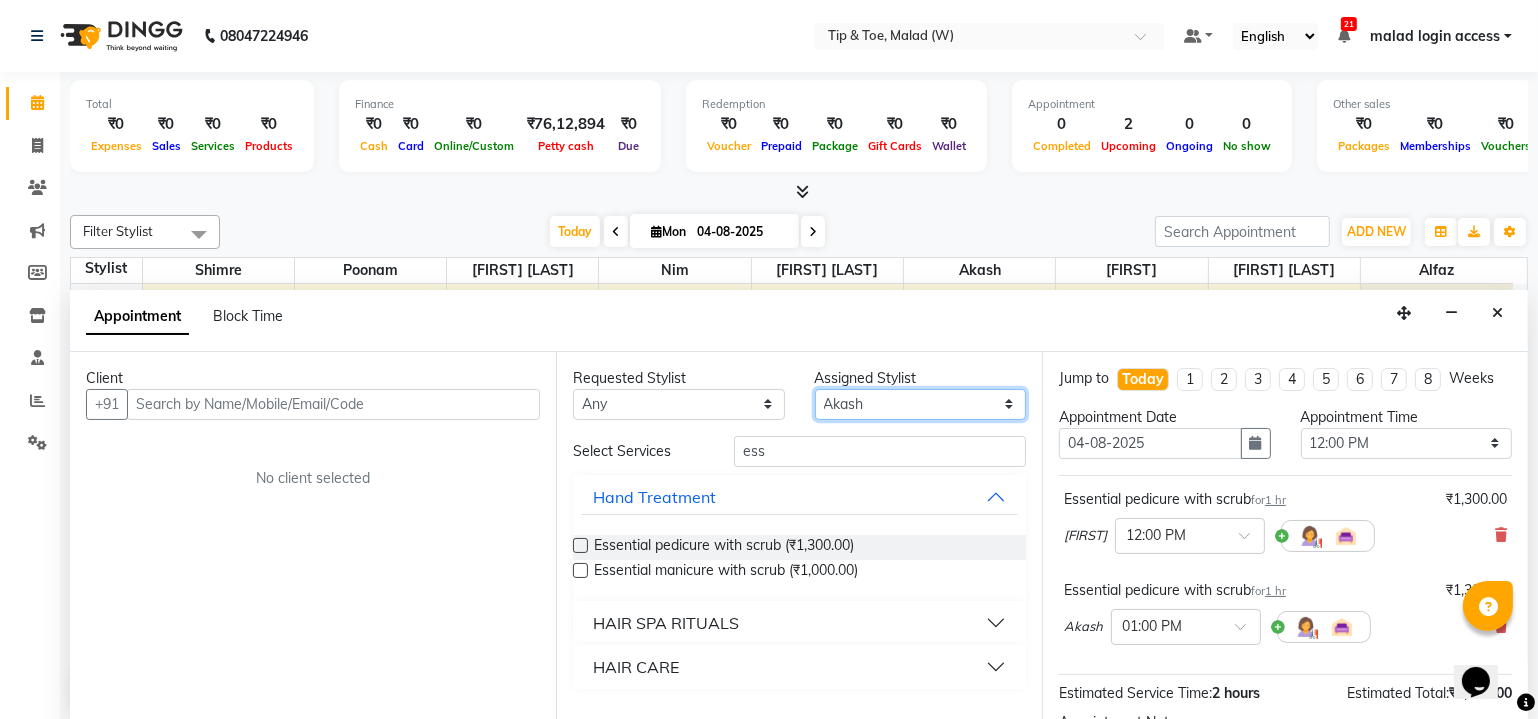 click on "Select Akash  Alfaz  Dibakar Manisha Singh Nim poonam Sanjay mama Shimre Urmila Pal" at bounding box center (921, 404) 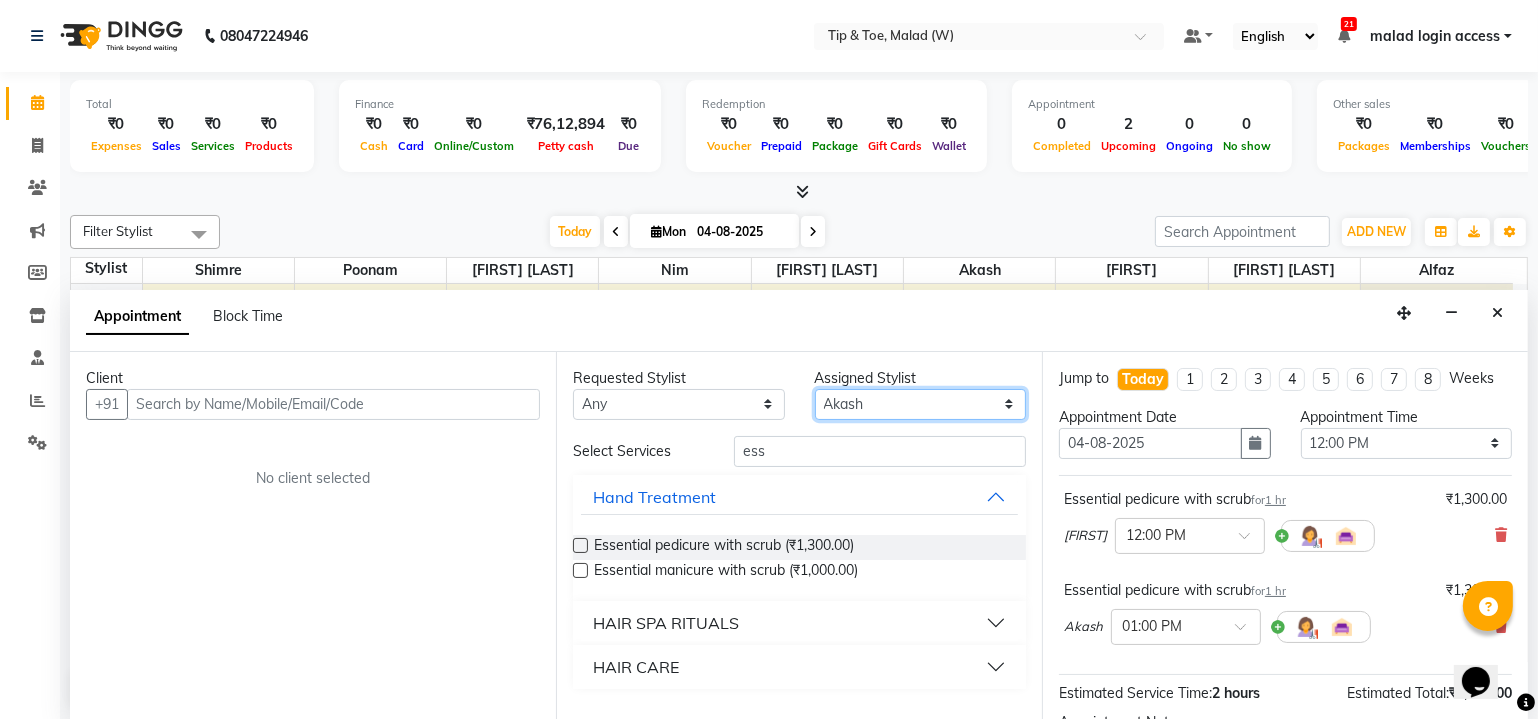 click on "Select Akash  Alfaz  Dibakar Manisha Singh Nim poonam Sanjay mama Shimre Urmila Pal" at bounding box center [921, 404] 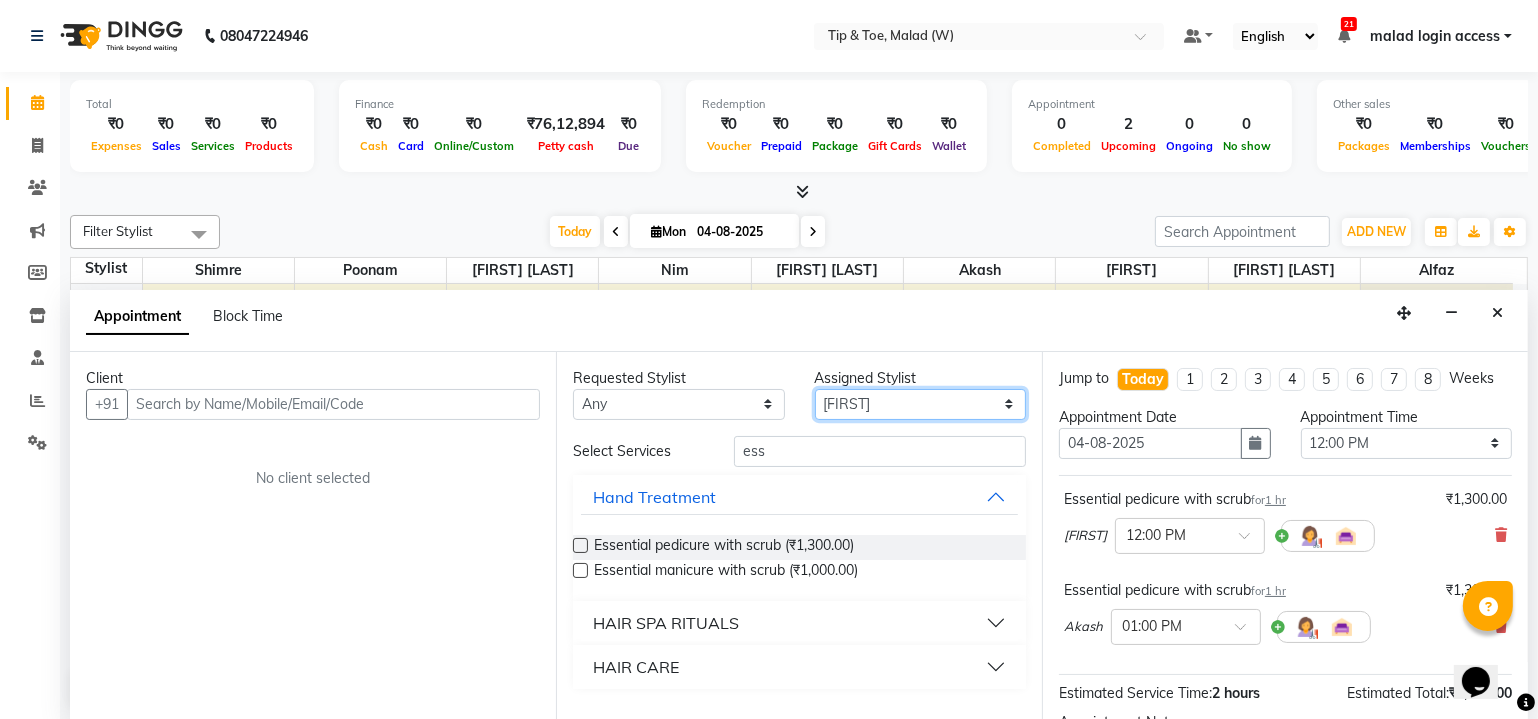 click on "Select Akash  Alfaz  Dibakar Manisha Singh Nim poonam Sanjay mama Shimre Urmila Pal" at bounding box center [921, 404] 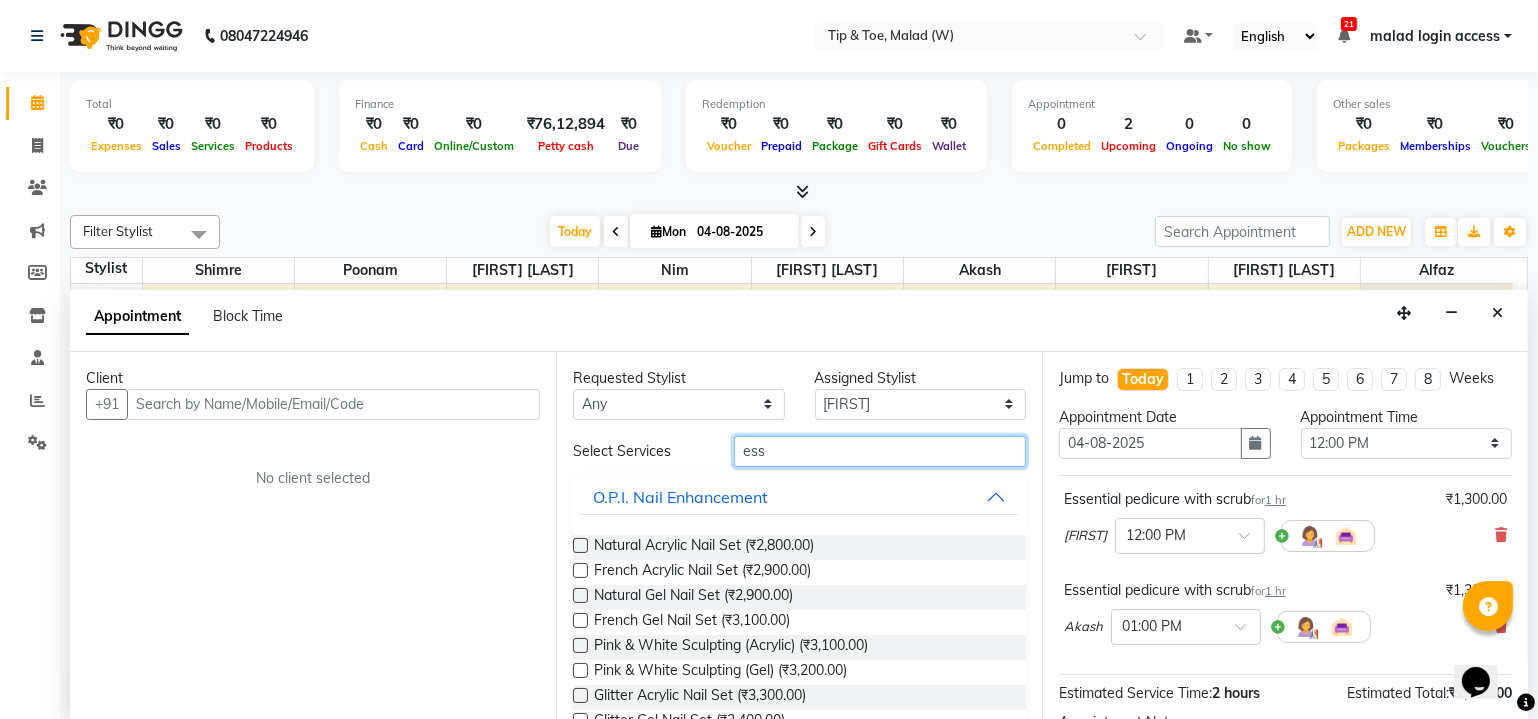click on "ess" at bounding box center (880, 451) 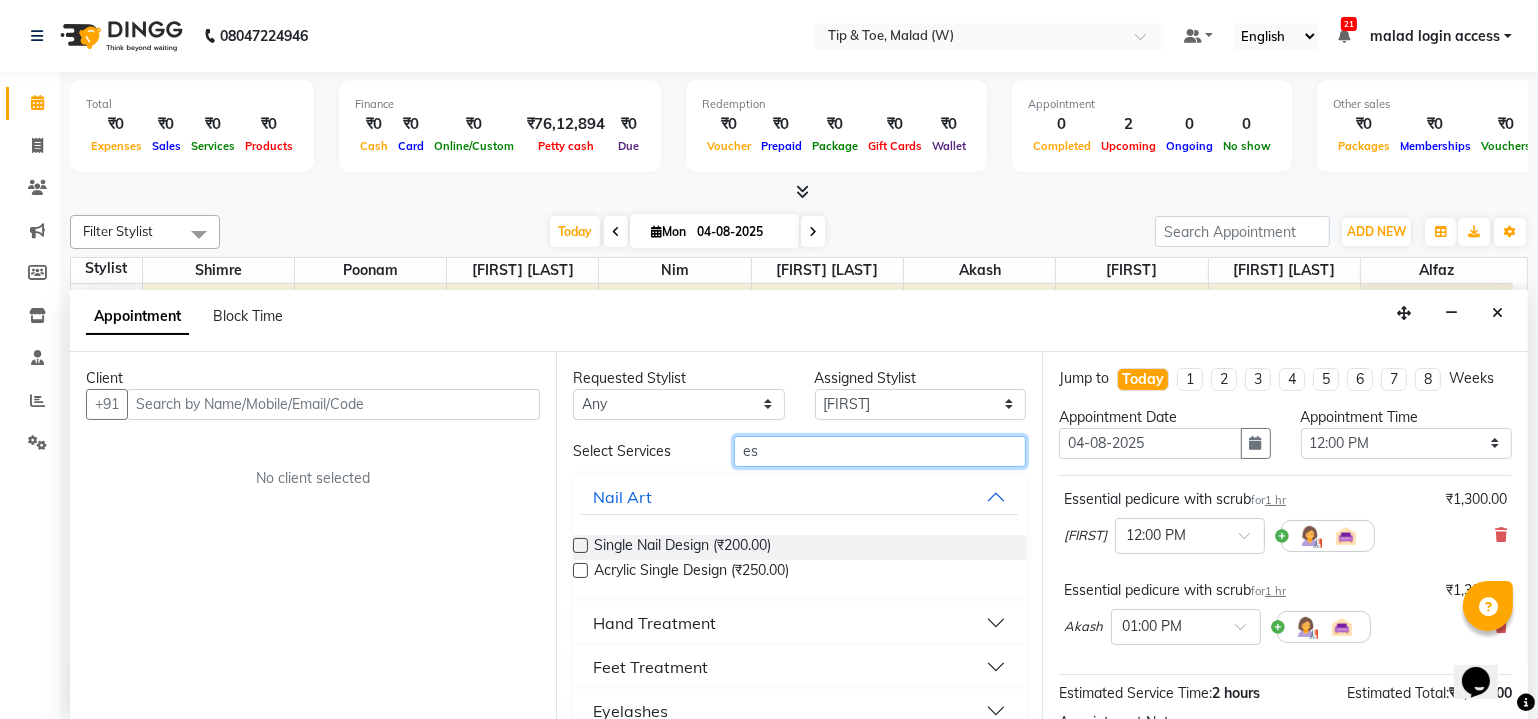 type on "e" 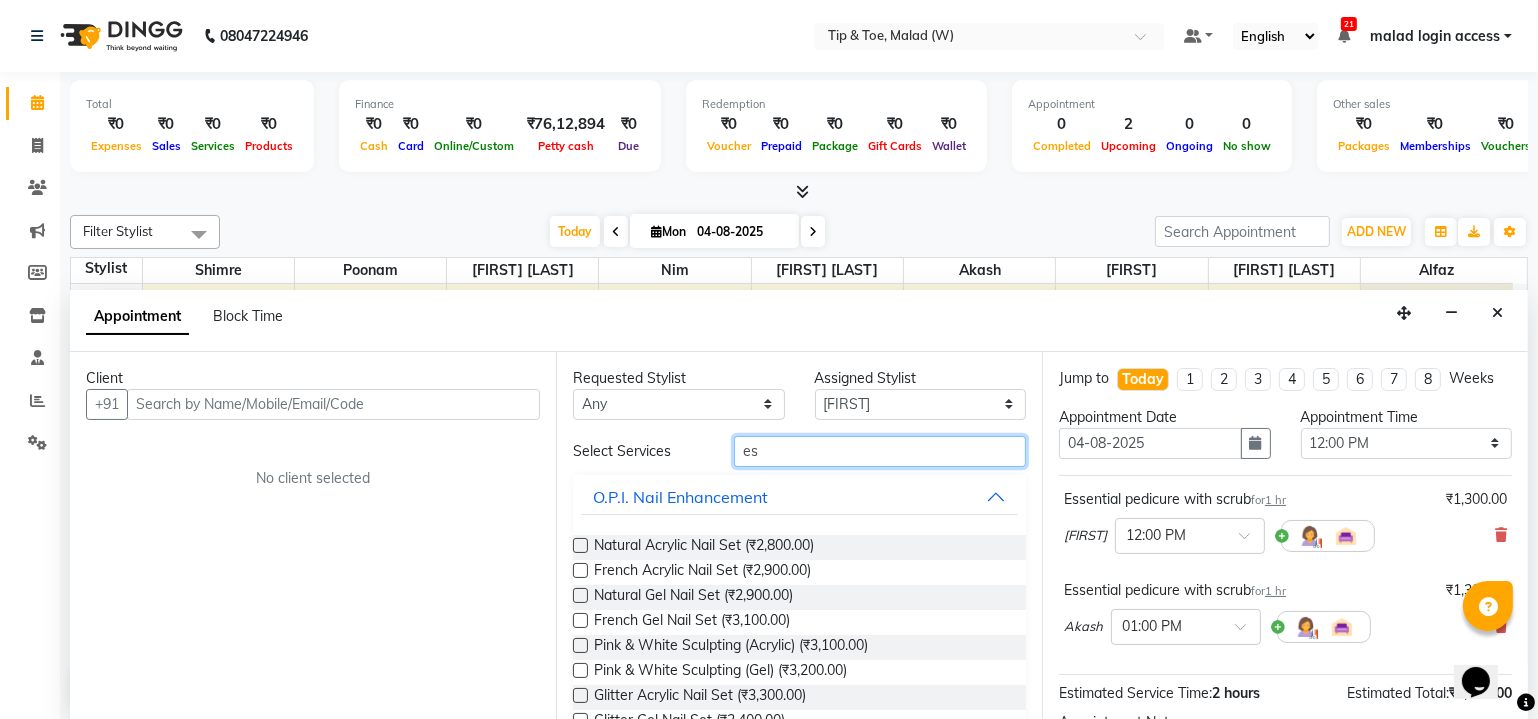 type on "ess" 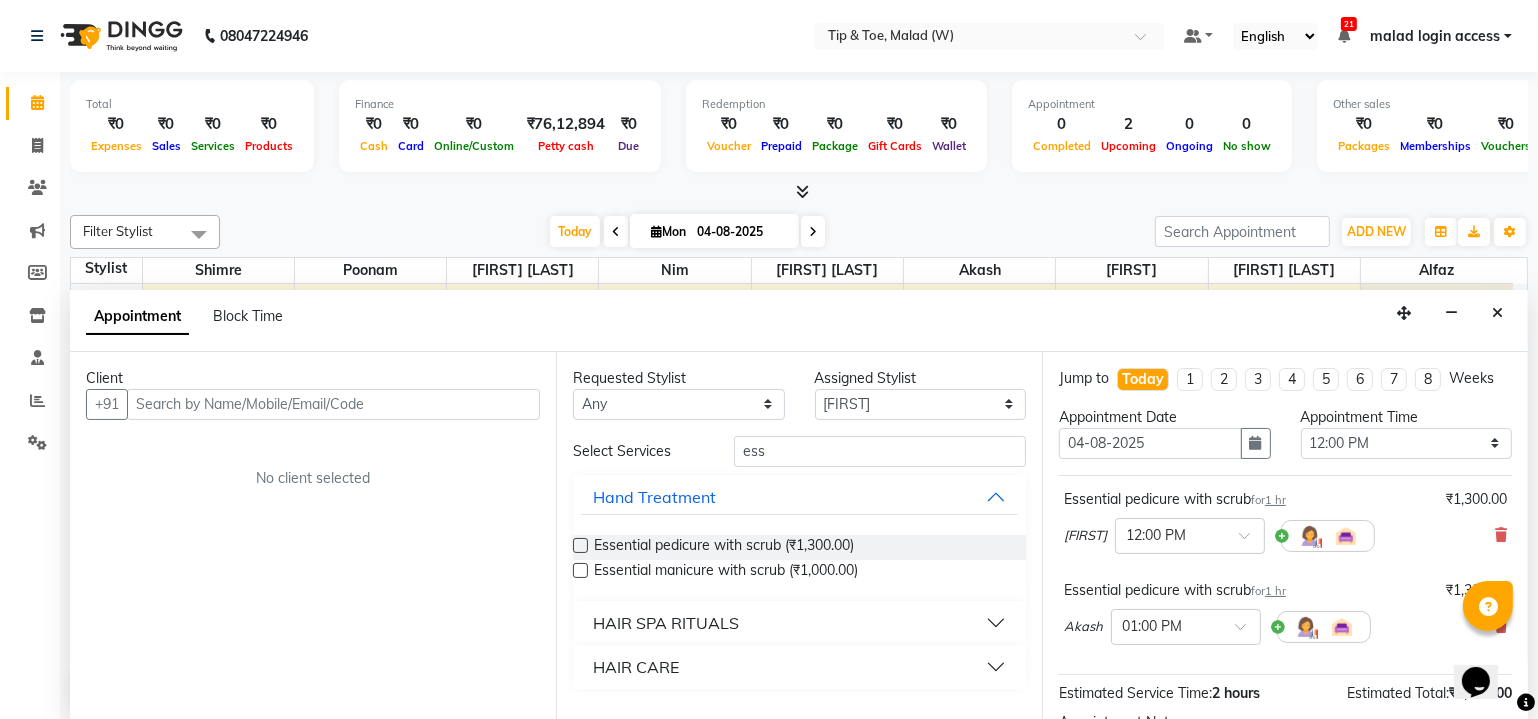 click at bounding box center (580, 545) 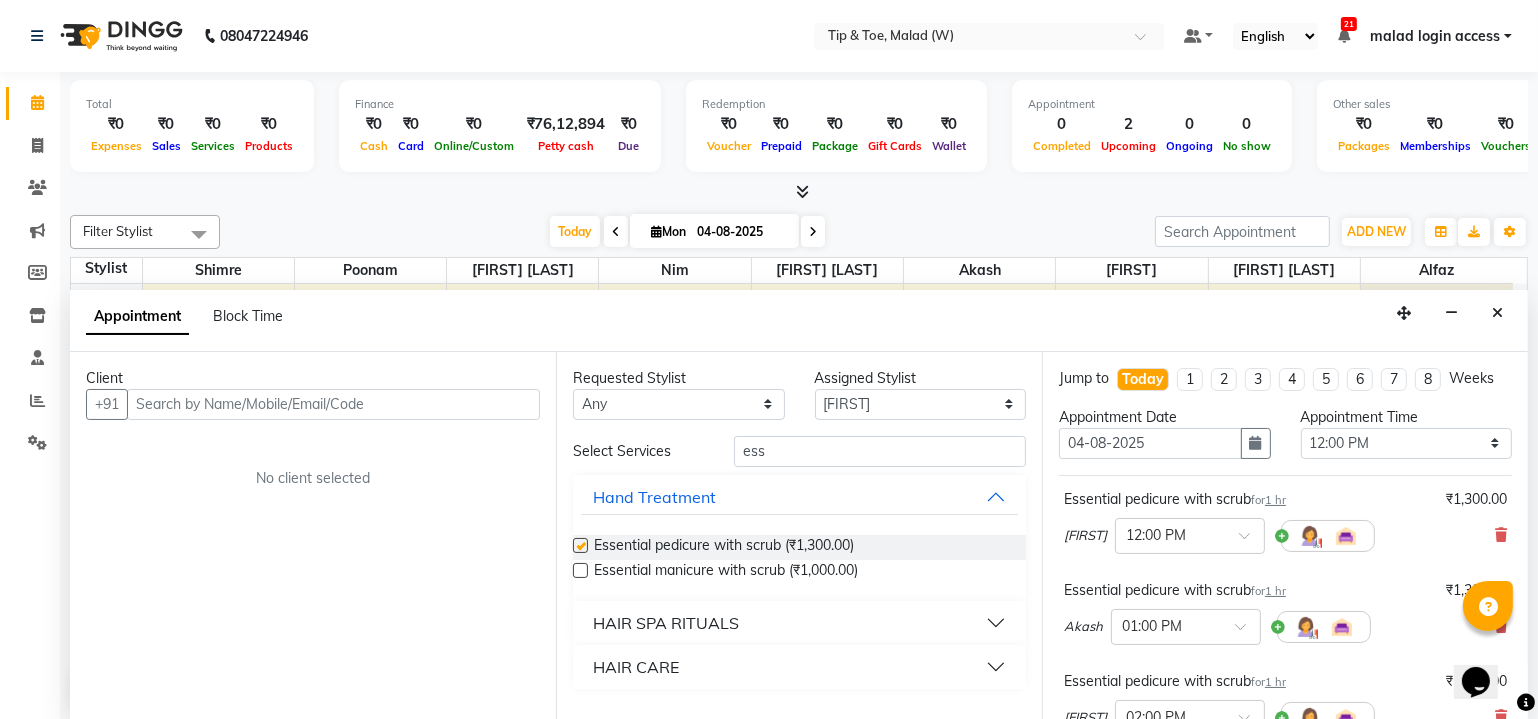 checkbox on "false" 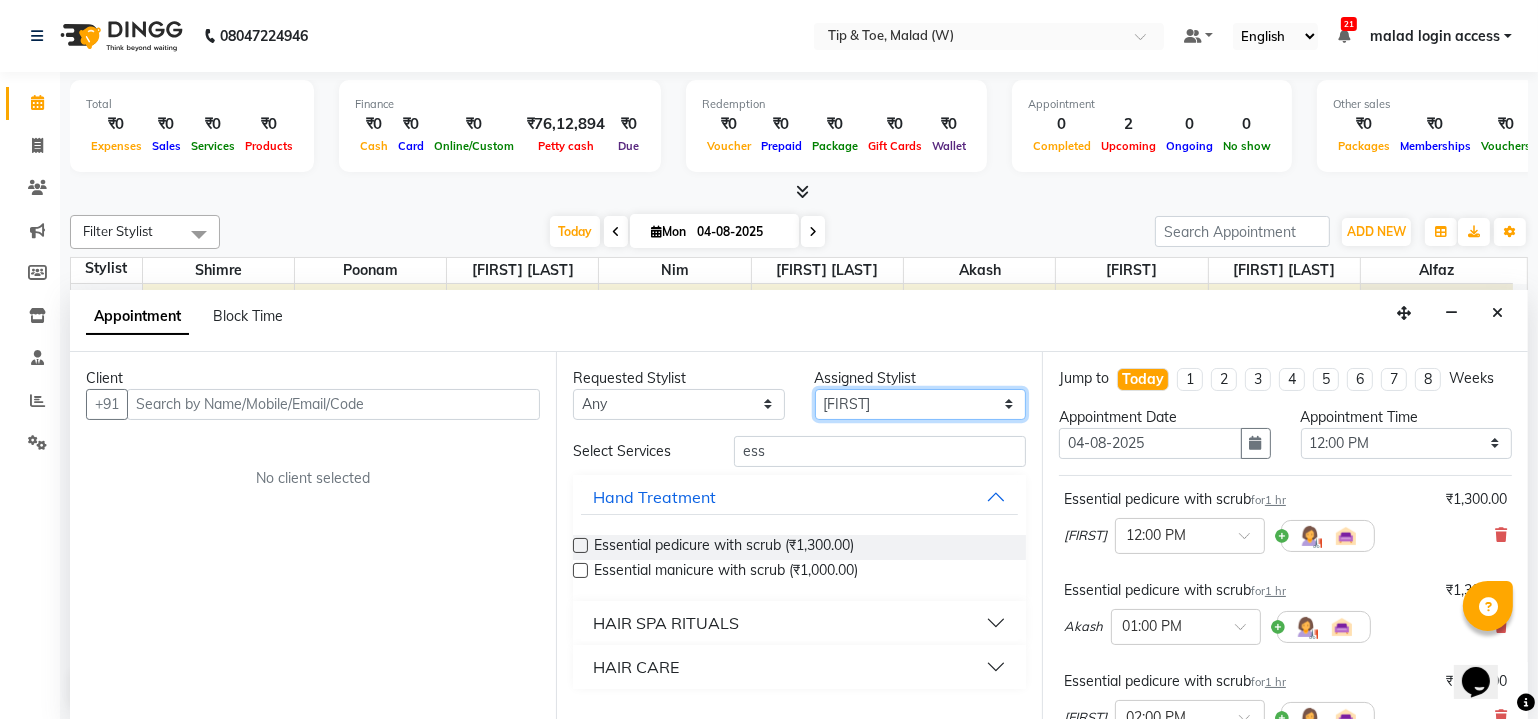 click on "Select Akash  Alfaz  Dibakar Manisha Singh Nim poonam Sanjay mama Shimre Urmila Pal" at bounding box center [921, 404] 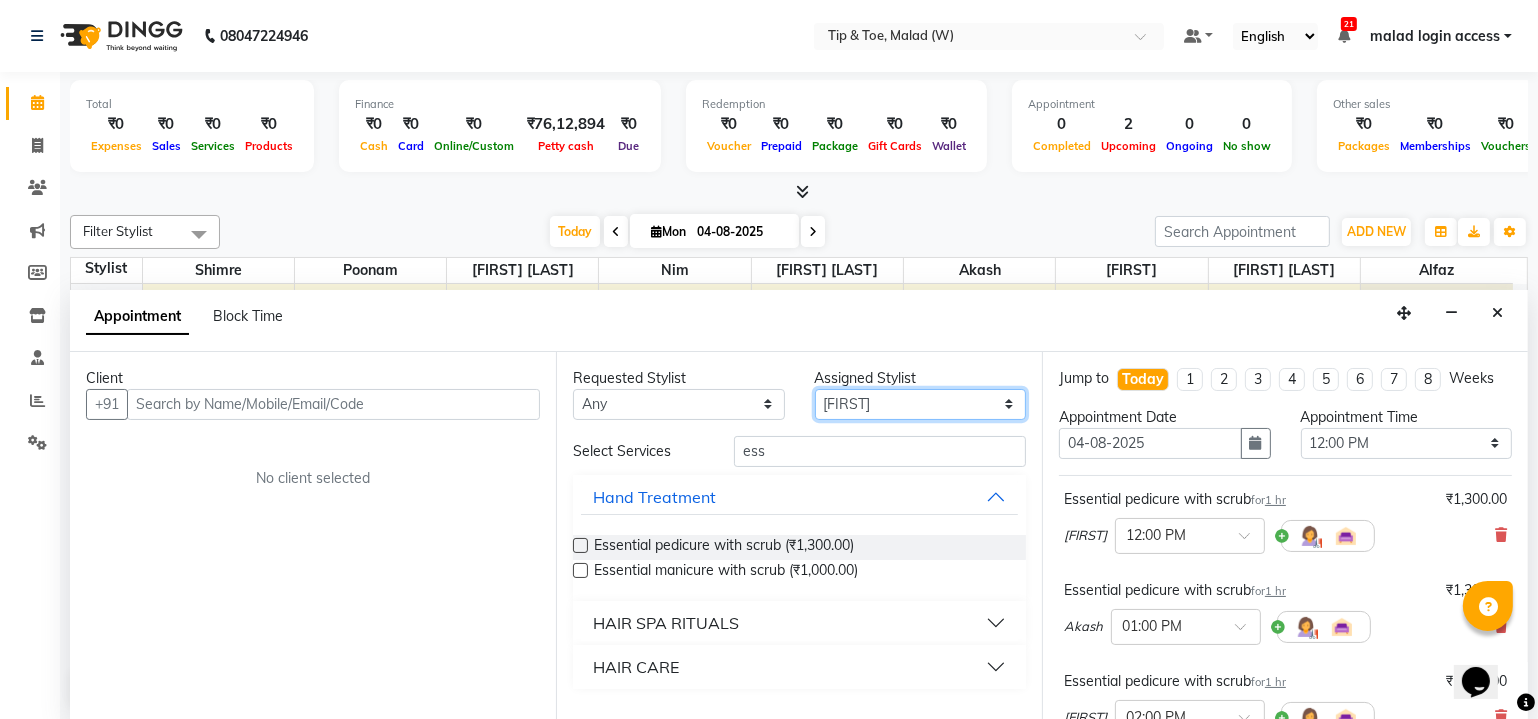 select on "84683" 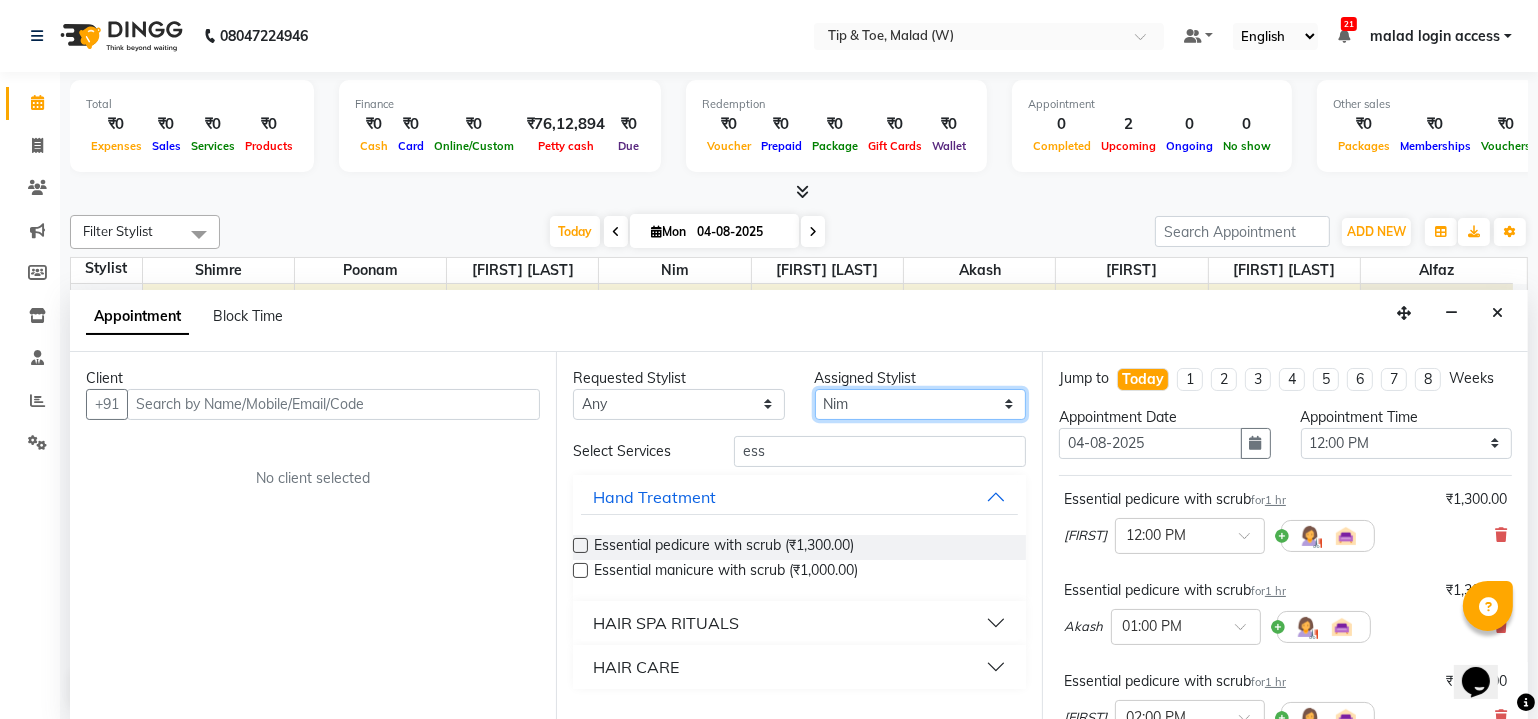 click on "Select Akash  Alfaz  Dibakar Manisha Singh Nim poonam Sanjay mama Shimre Urmila Pal" at bounding box center [921, 404] 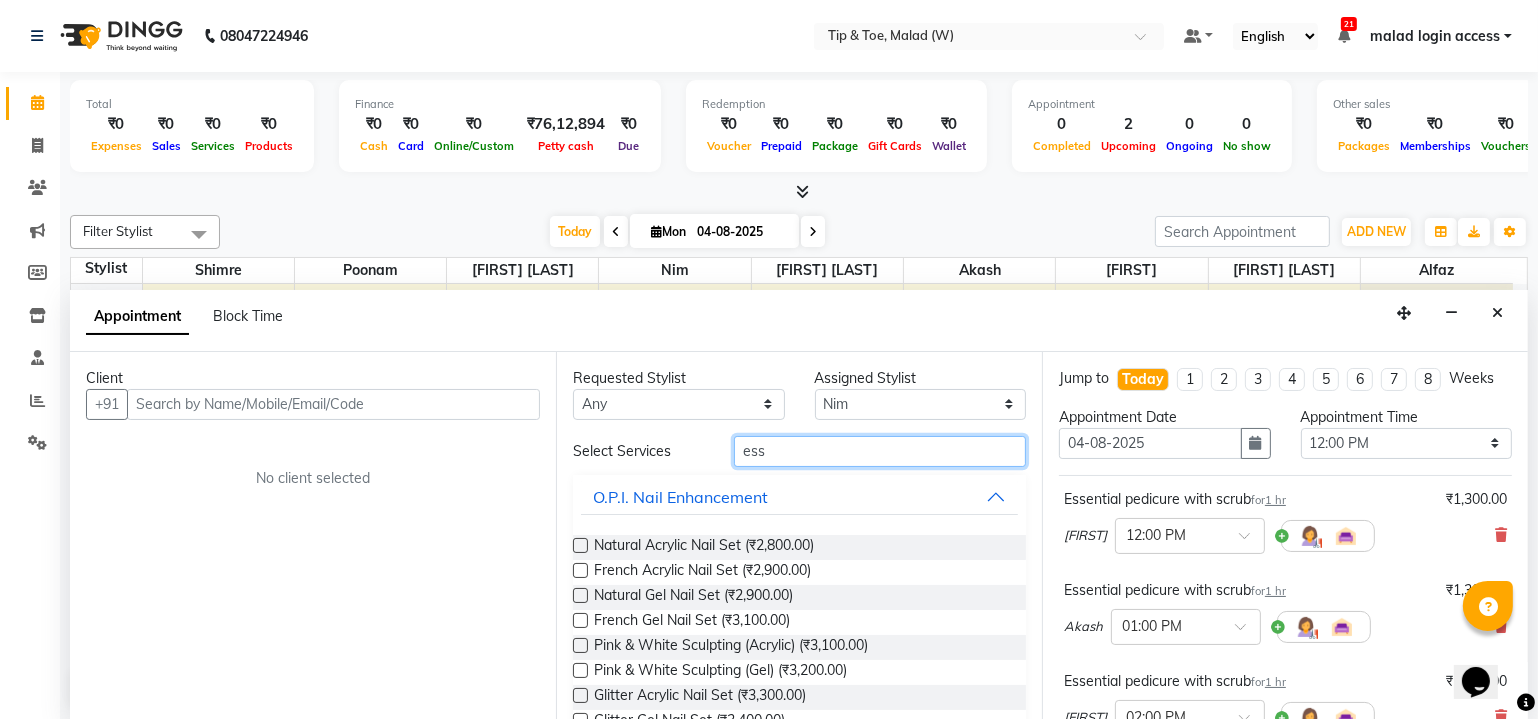 click on "ess" at bounding box center [880, 451] 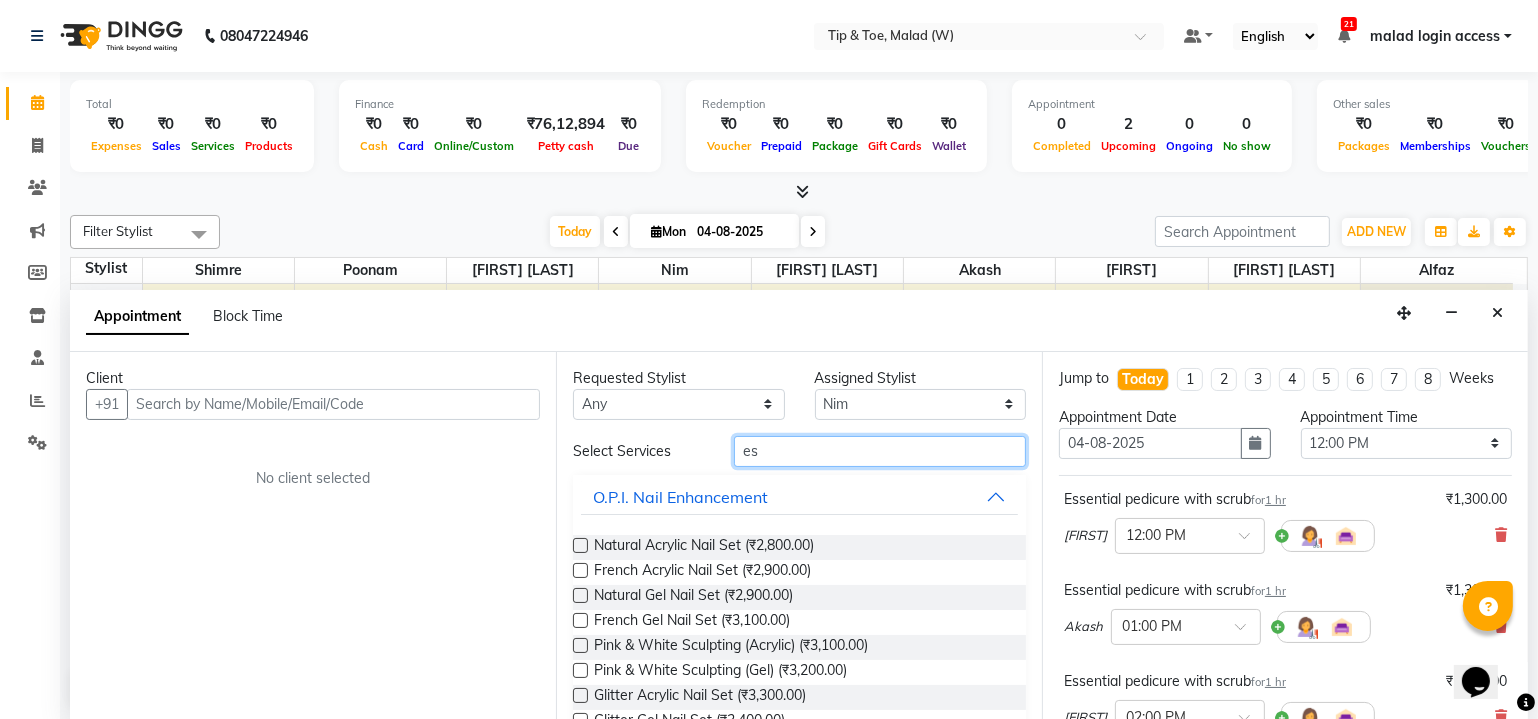 type on "e" 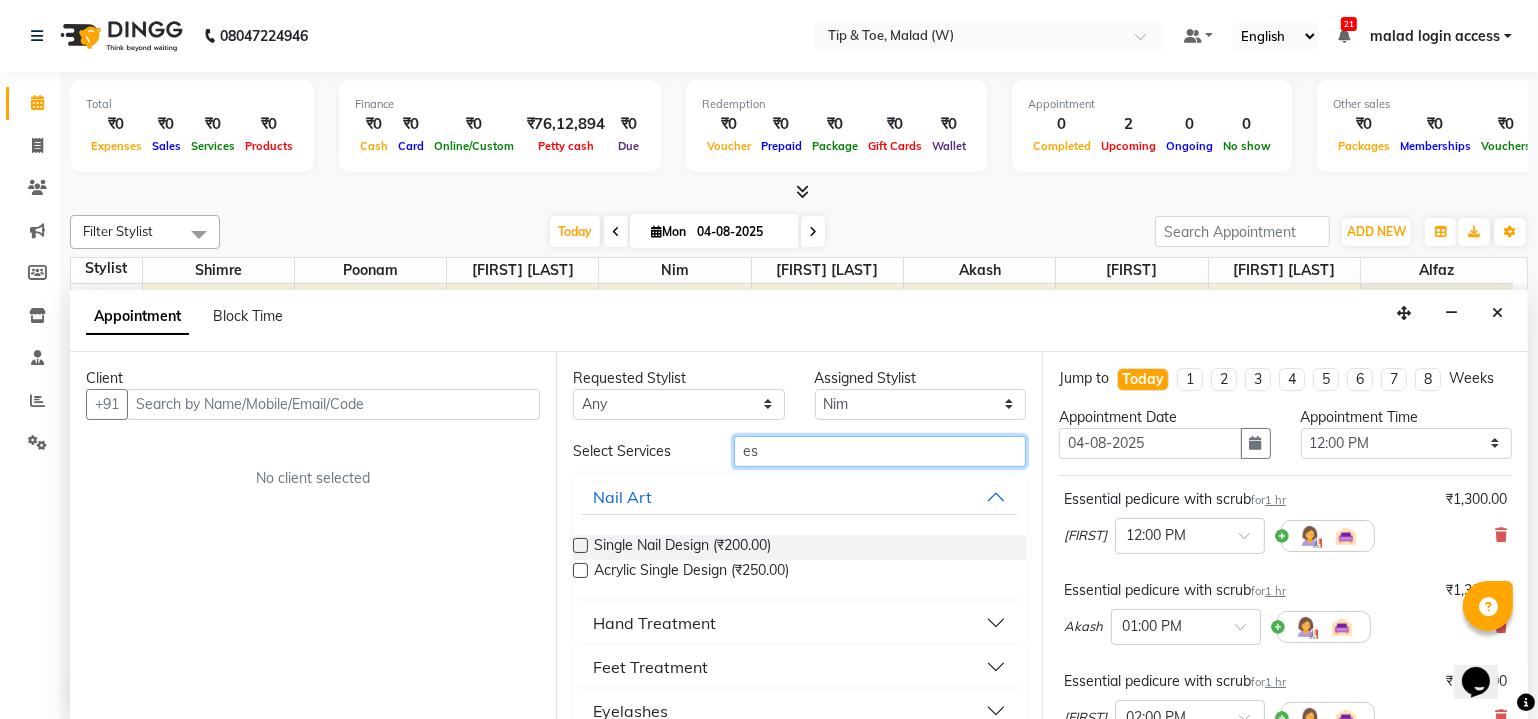type on "ess" 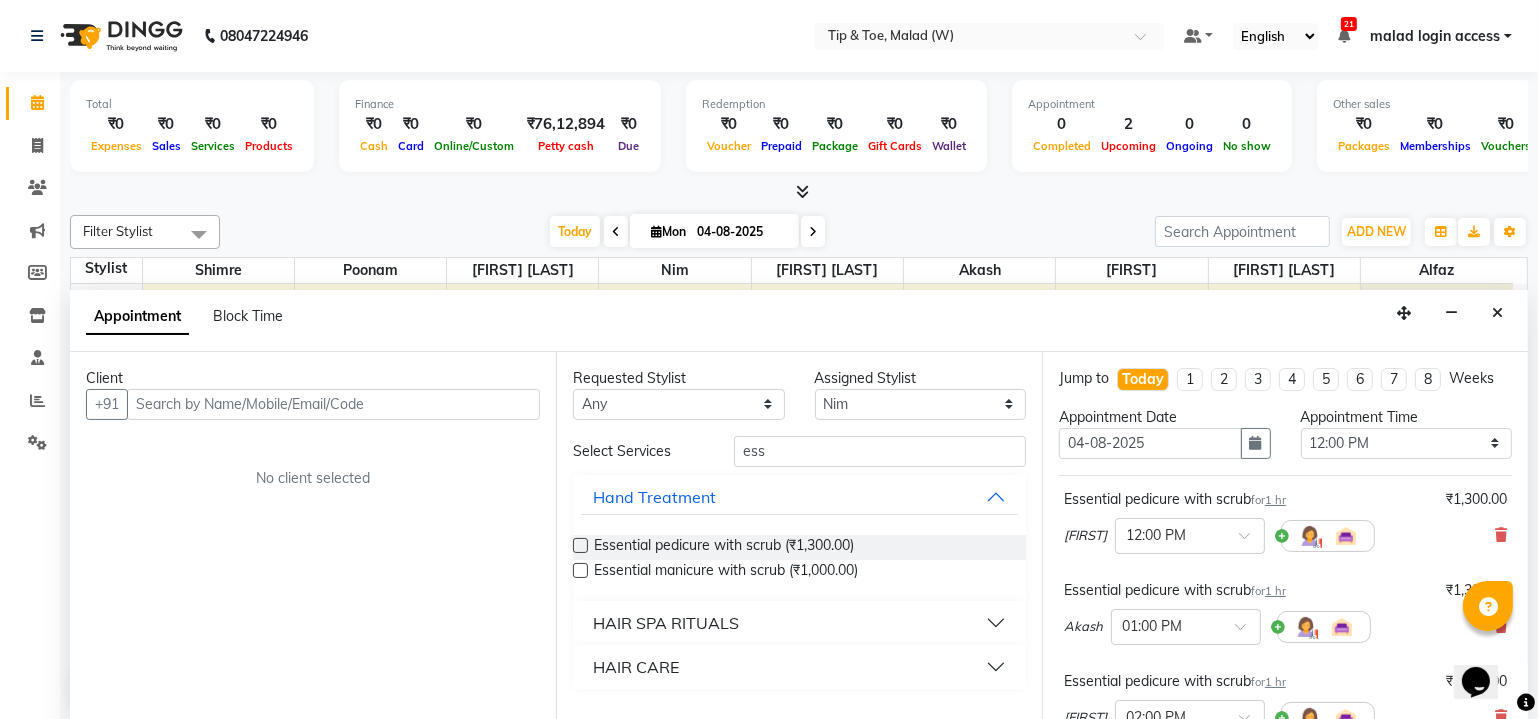 click at bounding box center [580, 570] 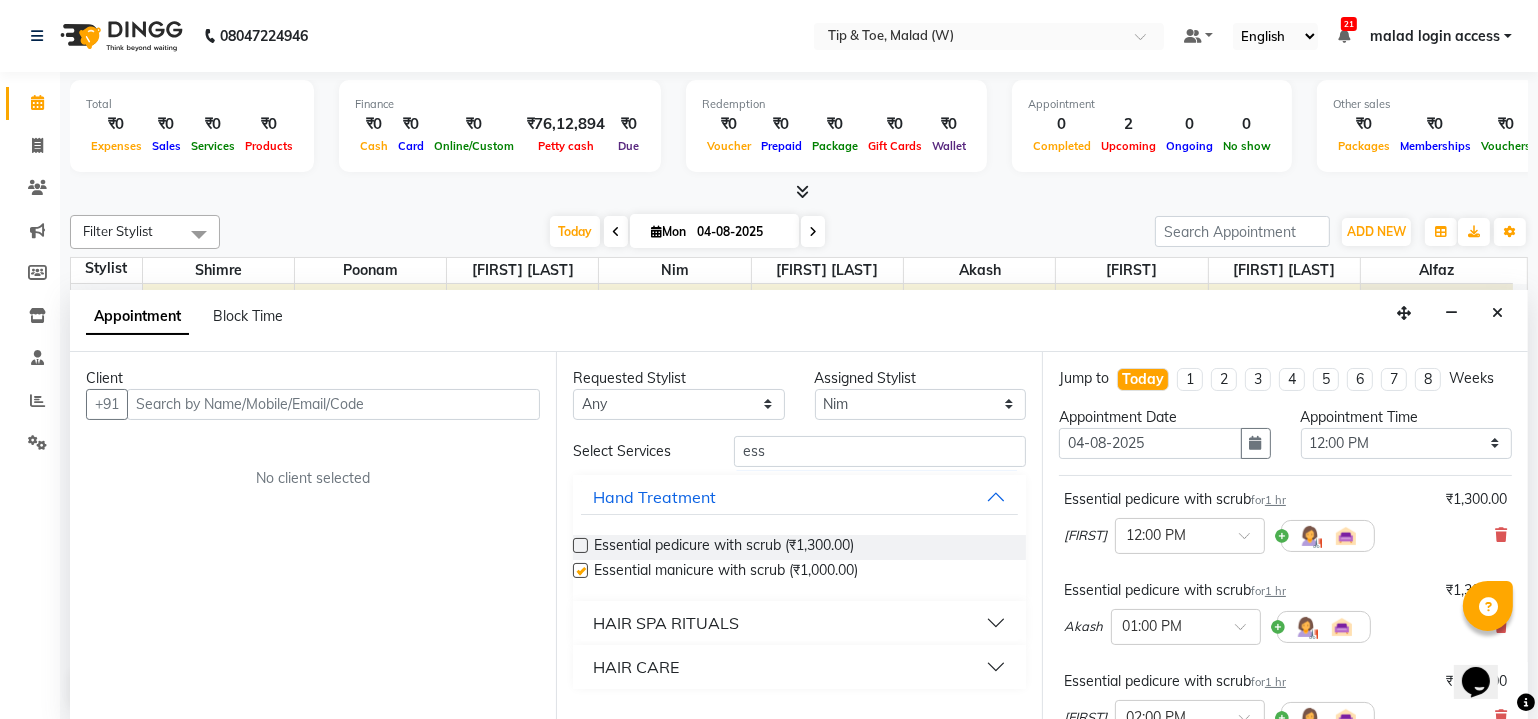 checkbox on "false" 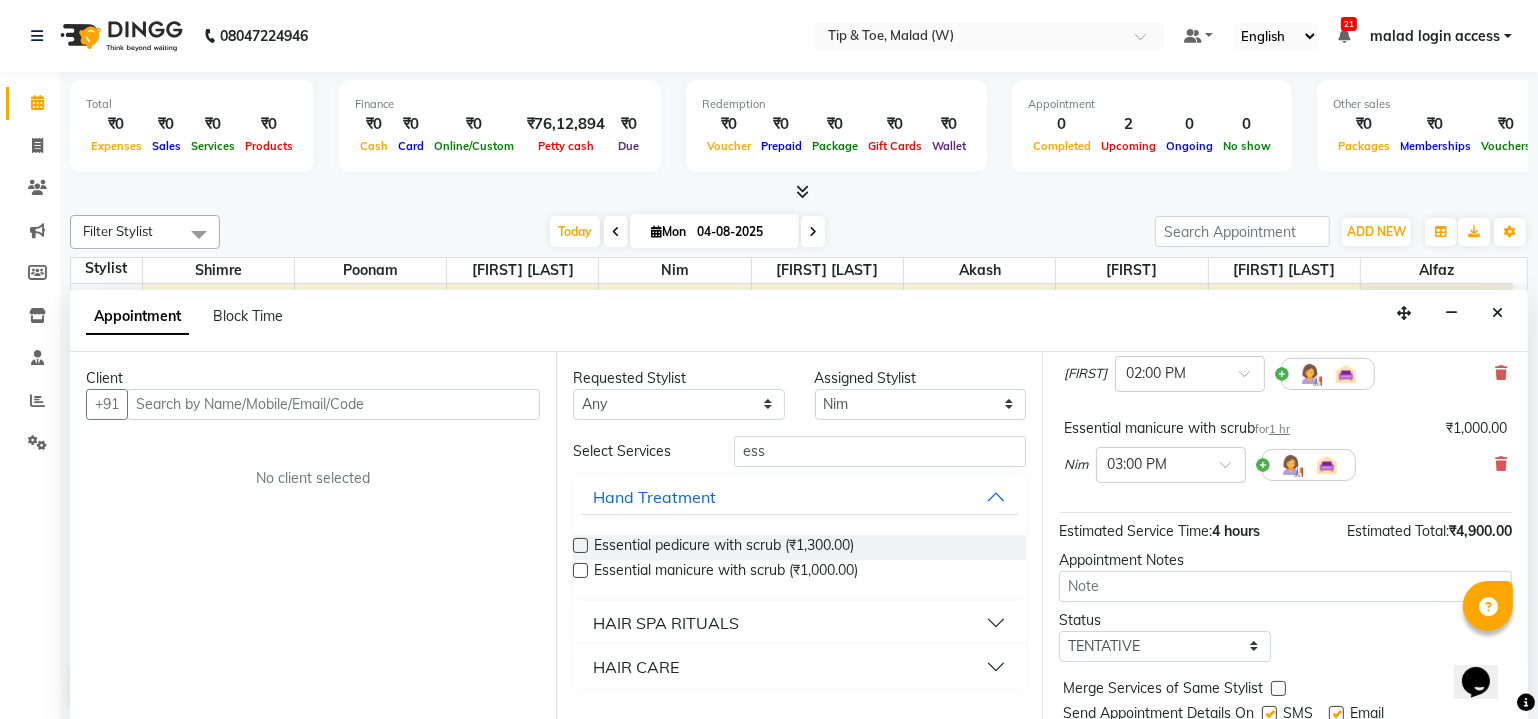 scroll, scrollTop: 345, scrollLeft: 0, axis: vertical 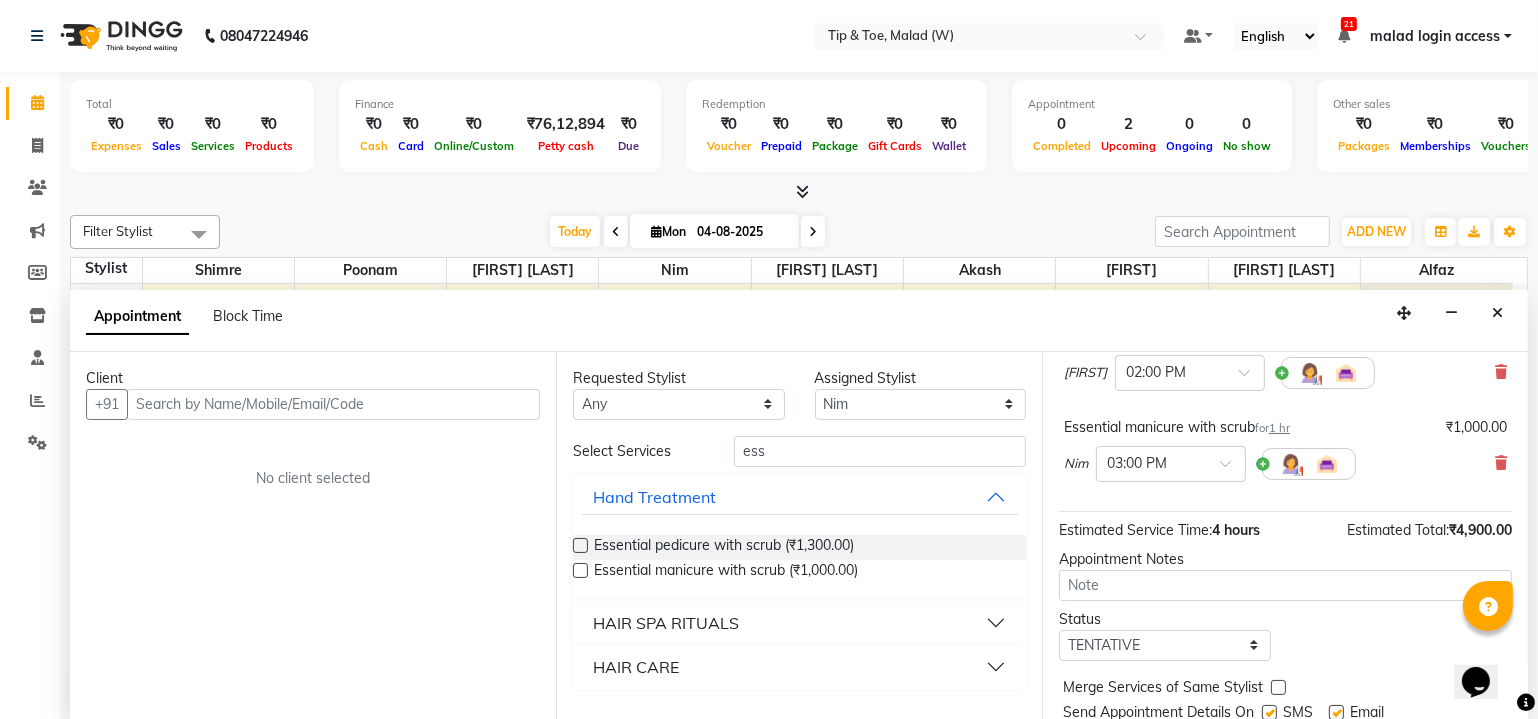 click on "Total  ₹0  Expenses ₹0  Sales ₹0  Services ₹0  Products Finance  ₹0  Cash ₹0  Card ₹0  Online/Custom ₹76,12,894 Petty cash ₹0 Due  Redemption  ₹0 Voucher ₹0 Prepaid ₹0 Package ₹0  Gift Cards ₹0  Wallet  Appointment  0 Completed 2 Upcoming 0 Ongoing 0 No show  Other sales  ₹0  Packages ₹0  Memberships ₹0  Vouchers ₹0  Prepaids ₹0  Gift Cards Filter Stylist Select All Shimre poonam Manisha Singh Nim Urmila Pal Akash  Dibakar Sanjay mama Alfaz  Today  Mon 04-08-2025 Toggle Dropdown Add Appointment Add Invoice Add Attendance Add Client Toggle Dropdown Add Appointment Add Invoice Add Attendance Add Client ADD NEW Toggle Dropdown Add Appointment Add Invoice Add Attendance Add Client Filter Stylist Select All Shimre poonam Manisha Singh Nim Urmila Pal Akash  Dibakar Sanjay mama Alfaz  Group By  Staff View   Room View  View as Vertical  Vertical - Week View  Horizontal  Horizontal - Week View  List  Toggle Dropdown Calendar Settings Manage Tags   Arrange Stylists  Full Screen 9" 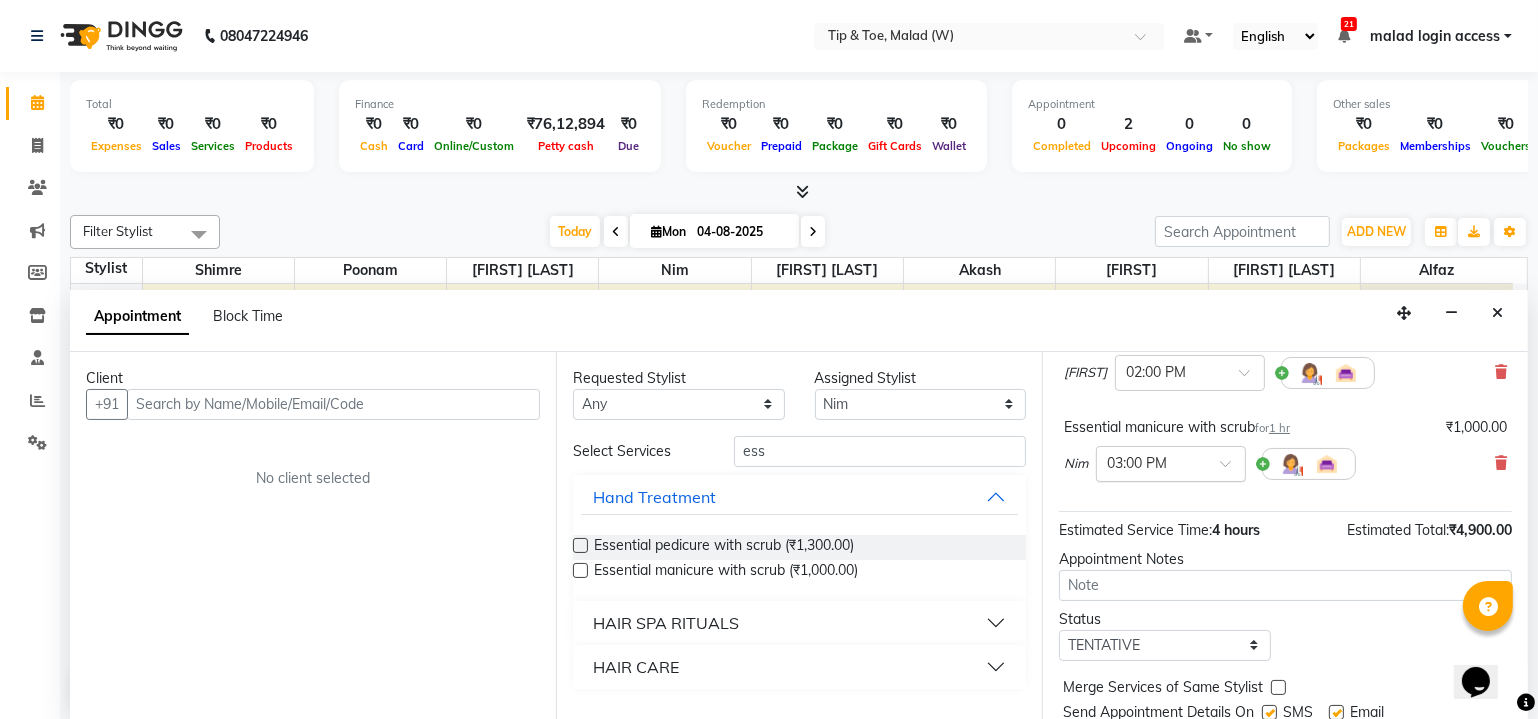 click at bounding box center [1232, 469] 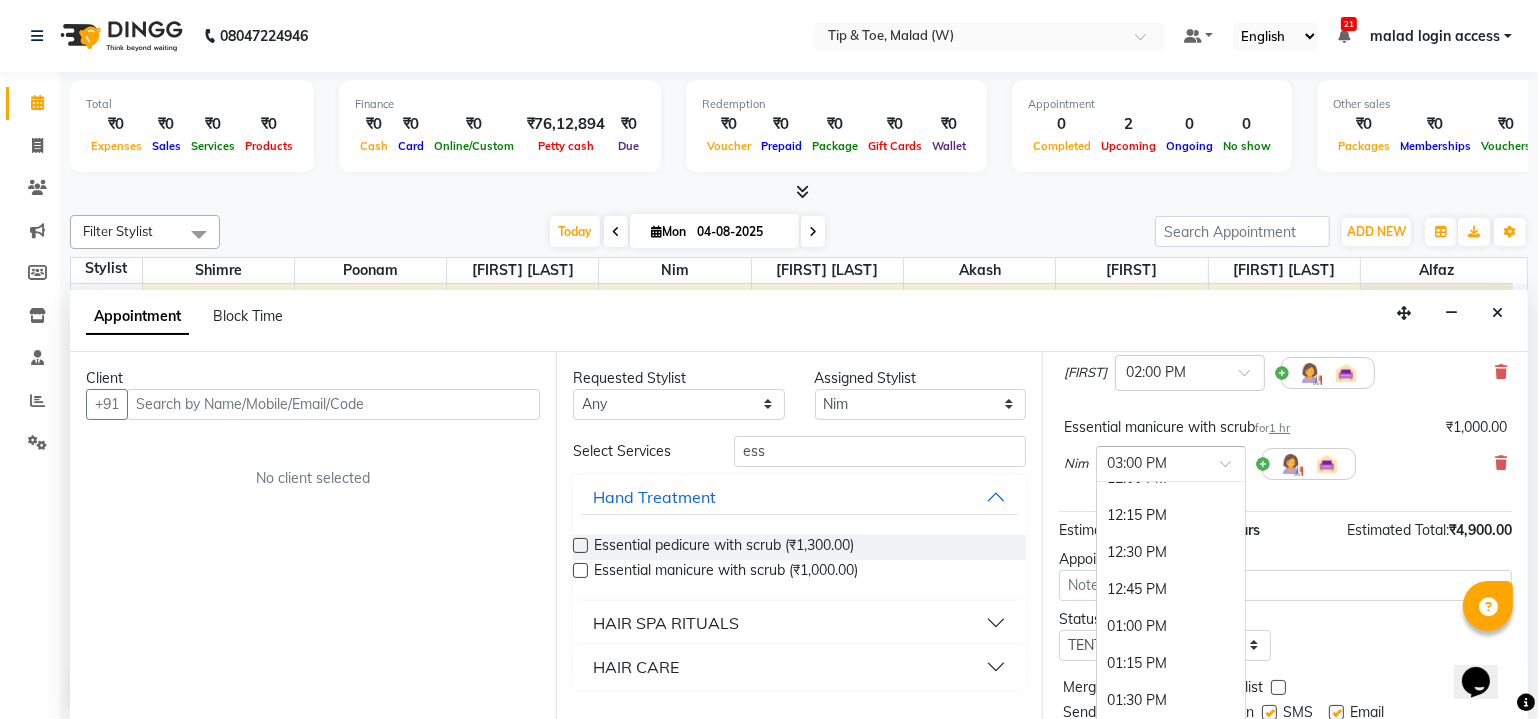 scroll, scrollTop: 450, scrollLeft: 0, axis: vertical 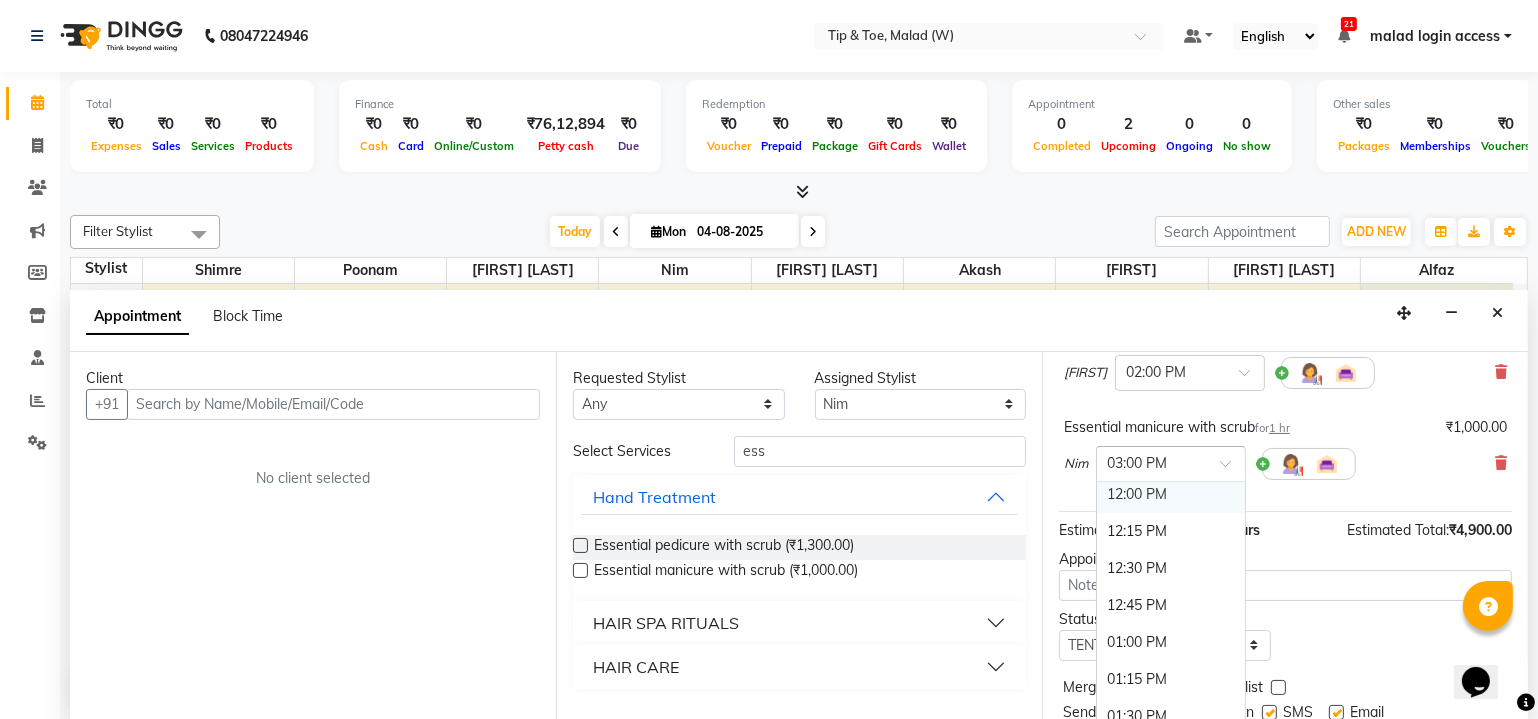 click on "12:00 PM" at bounding box center (1171, 494) 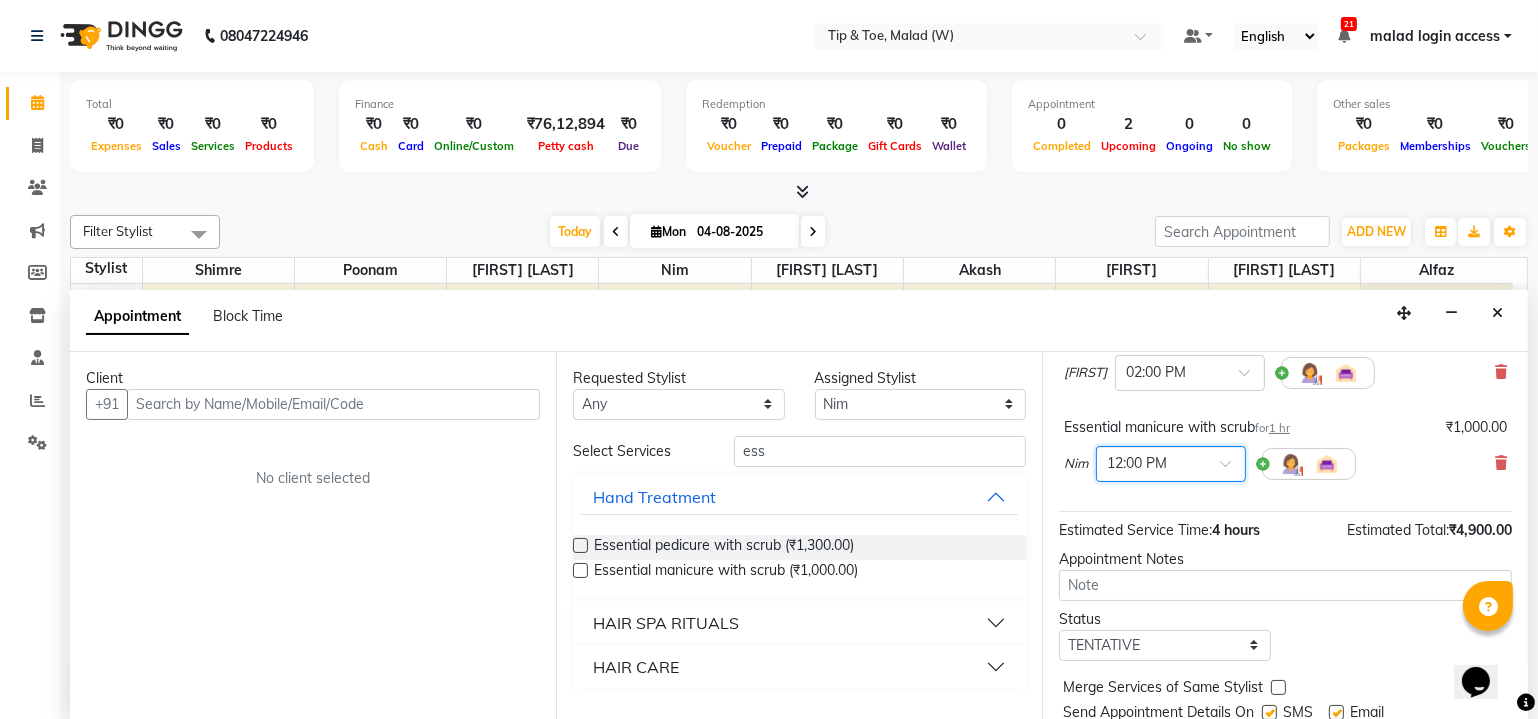 scroll, scrollTop: 430, scrollLeft: 0, axis: vertical 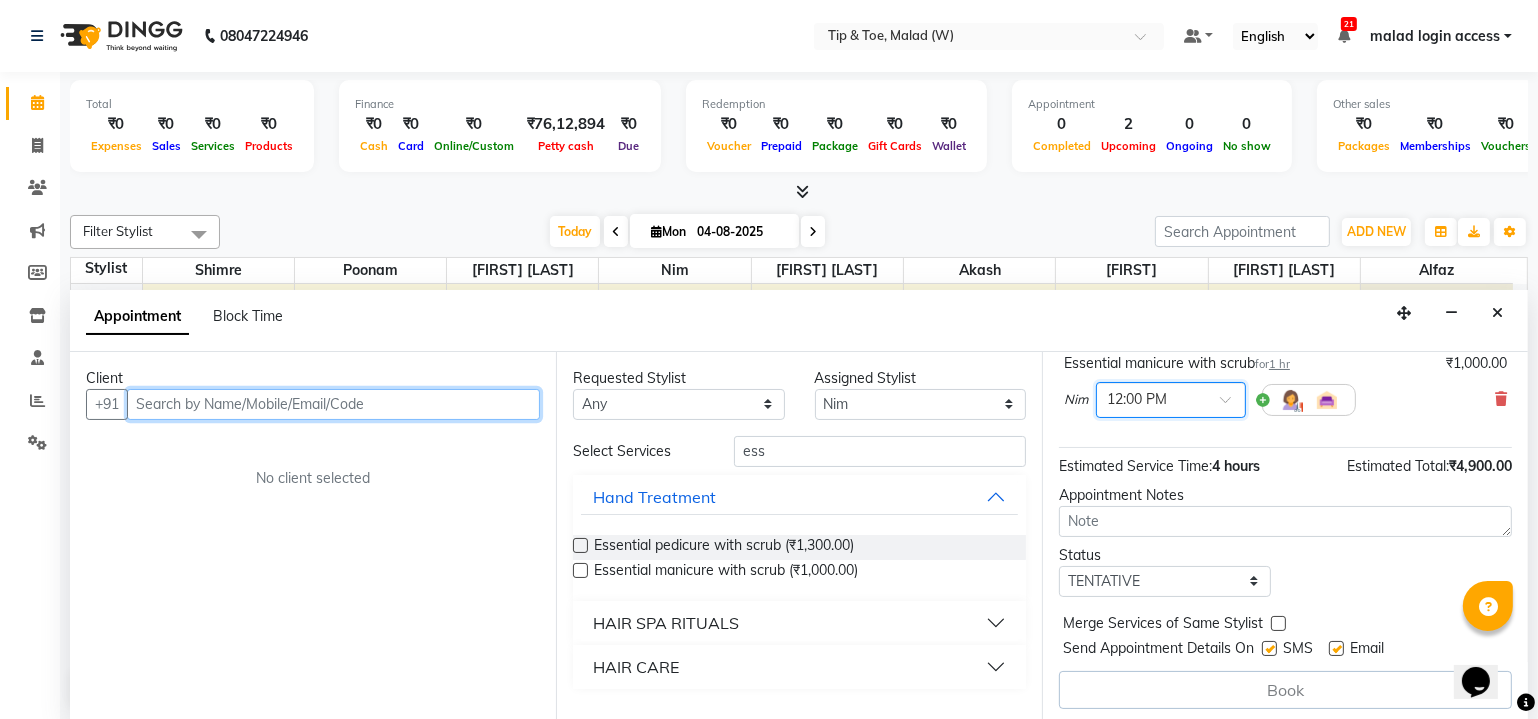 click at bounding box center (333, 404) 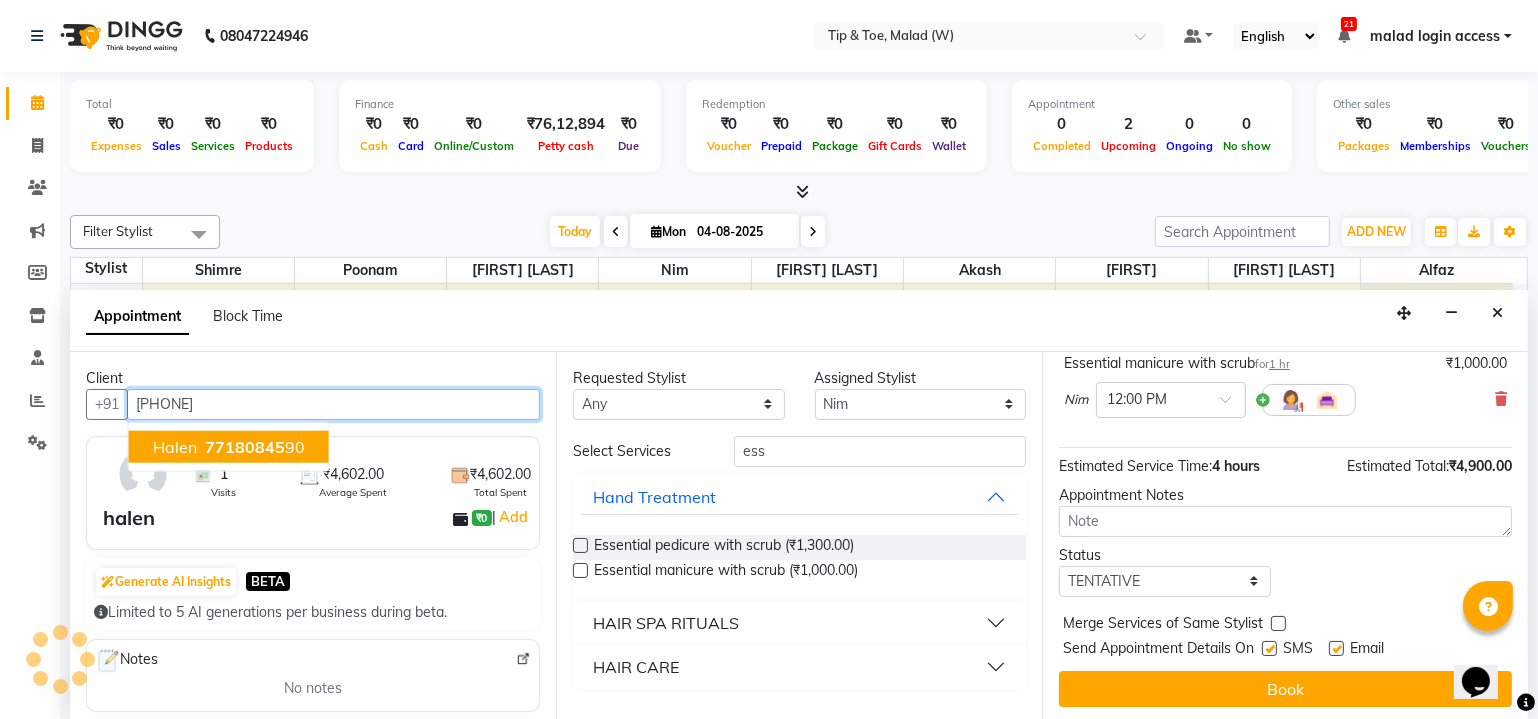scroll, scrollTop: 429, scrollLeft: 0, axis: vertical 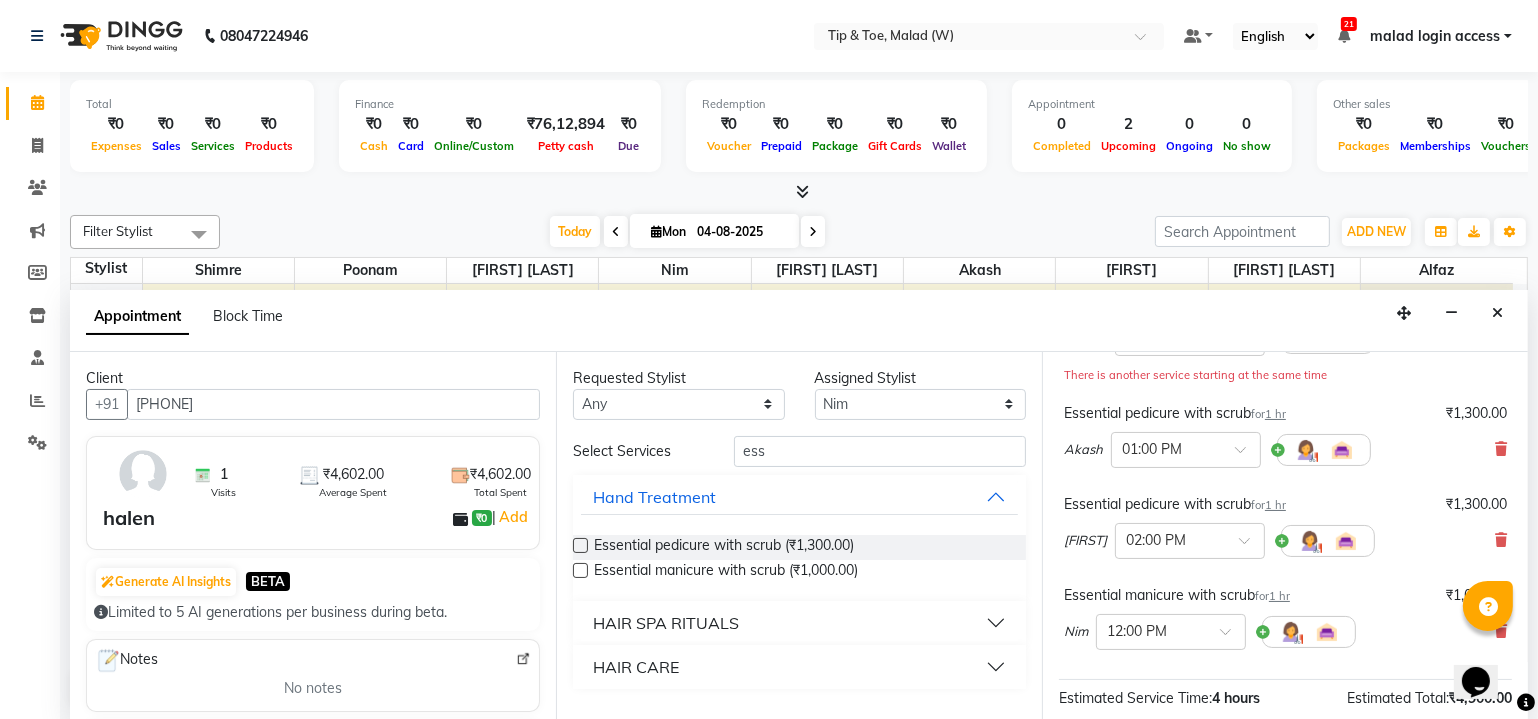 click on "halen" at bounding box center (129, 518) 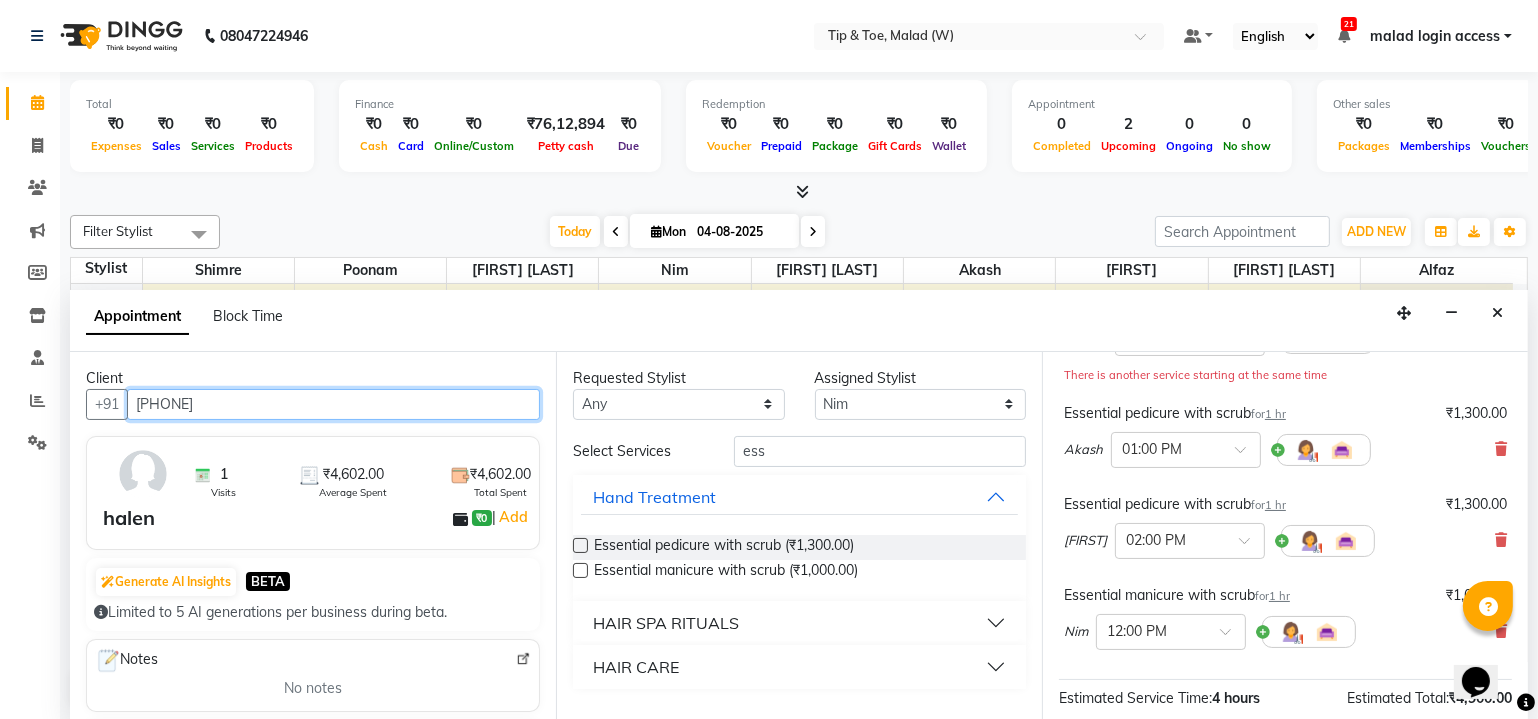 click on "[PHONE]" at bounding box center [333, 404] 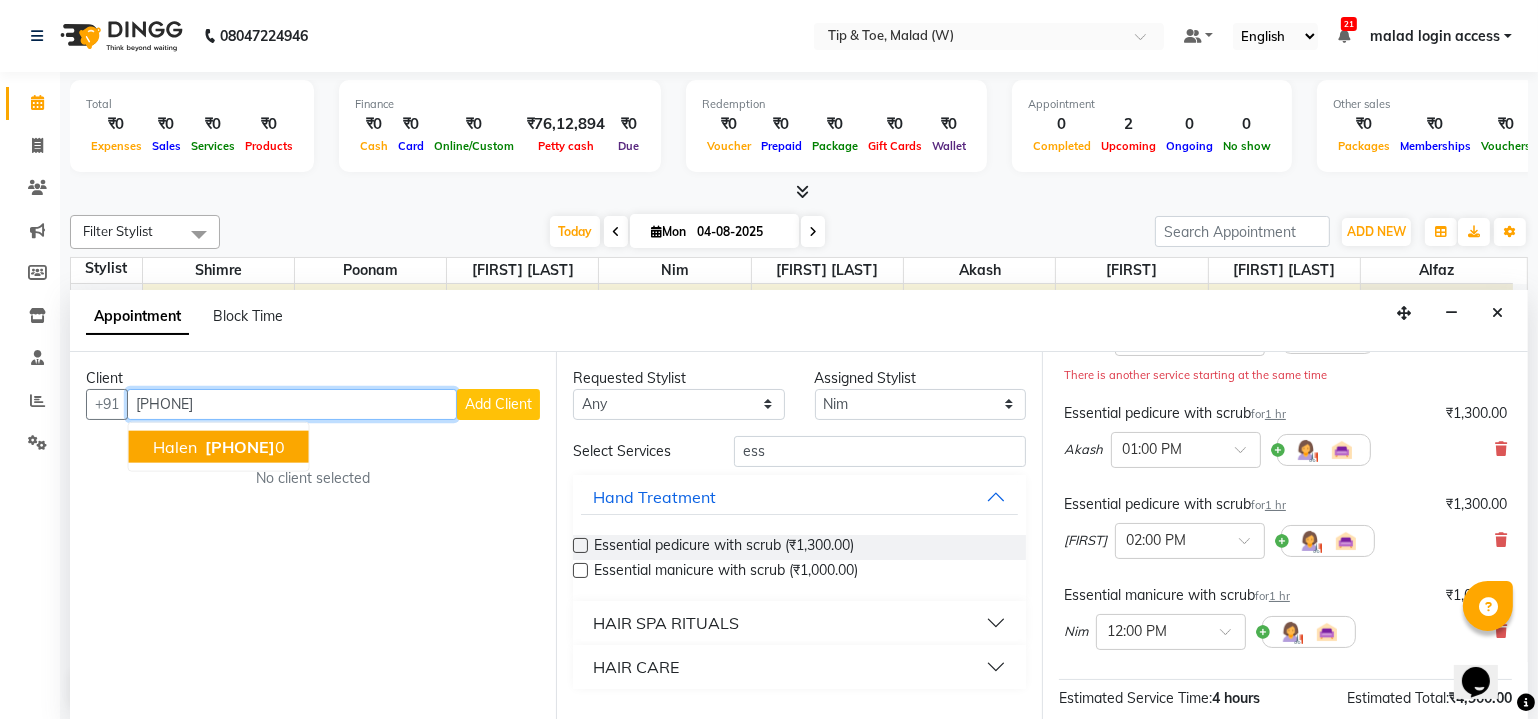 click on "771808459" at bounding box center (240, 446) 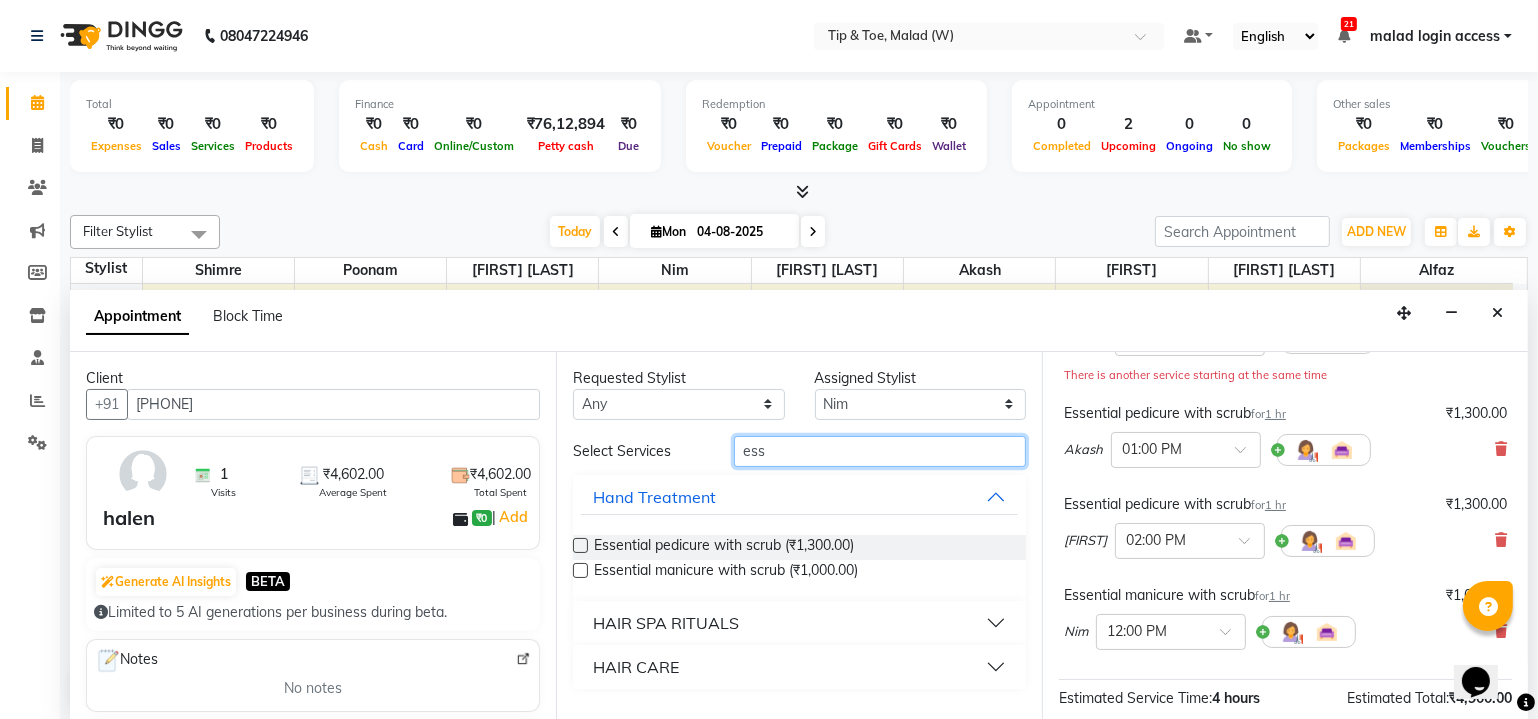 click on "ess" at bounding box center [880, 451] 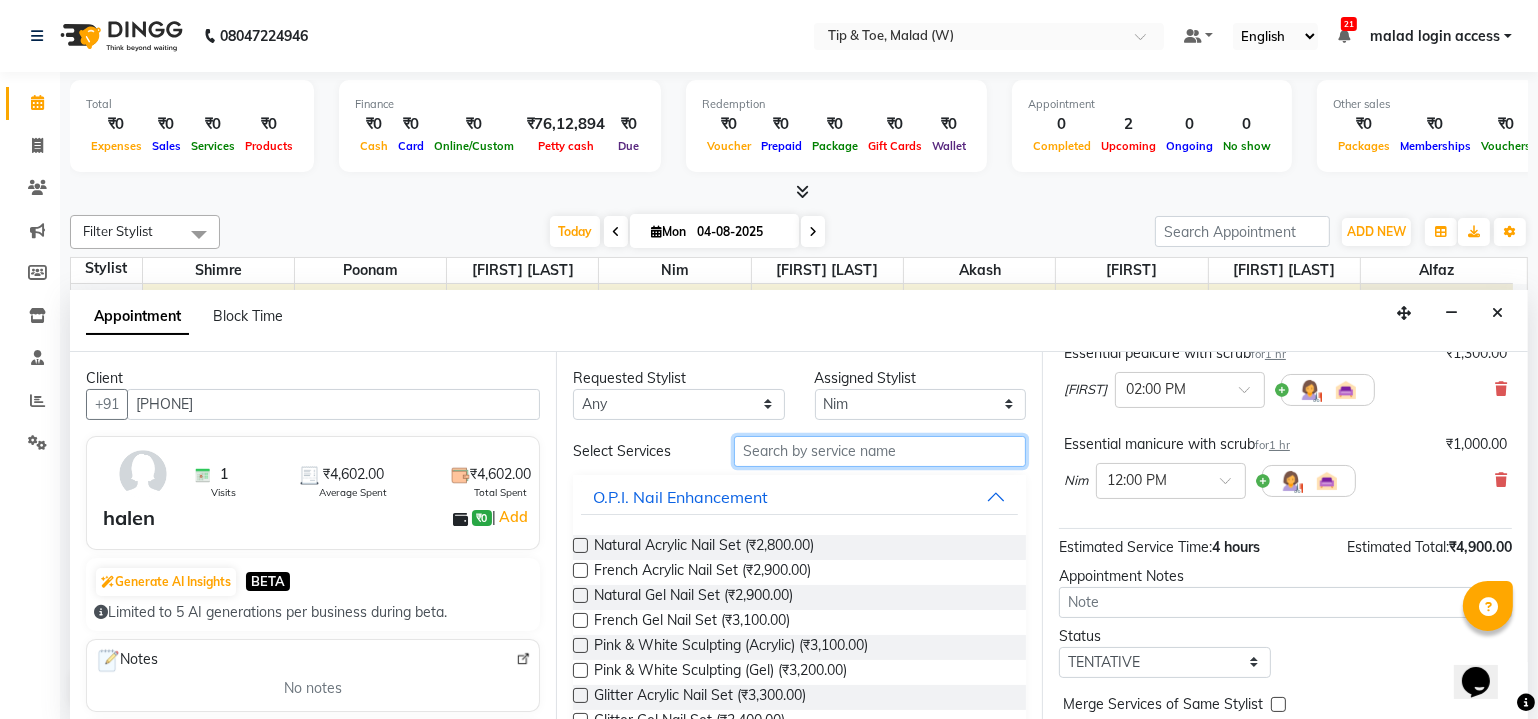 scroll, scrollTop: 429, scrollLeft: 0, axis: vertical 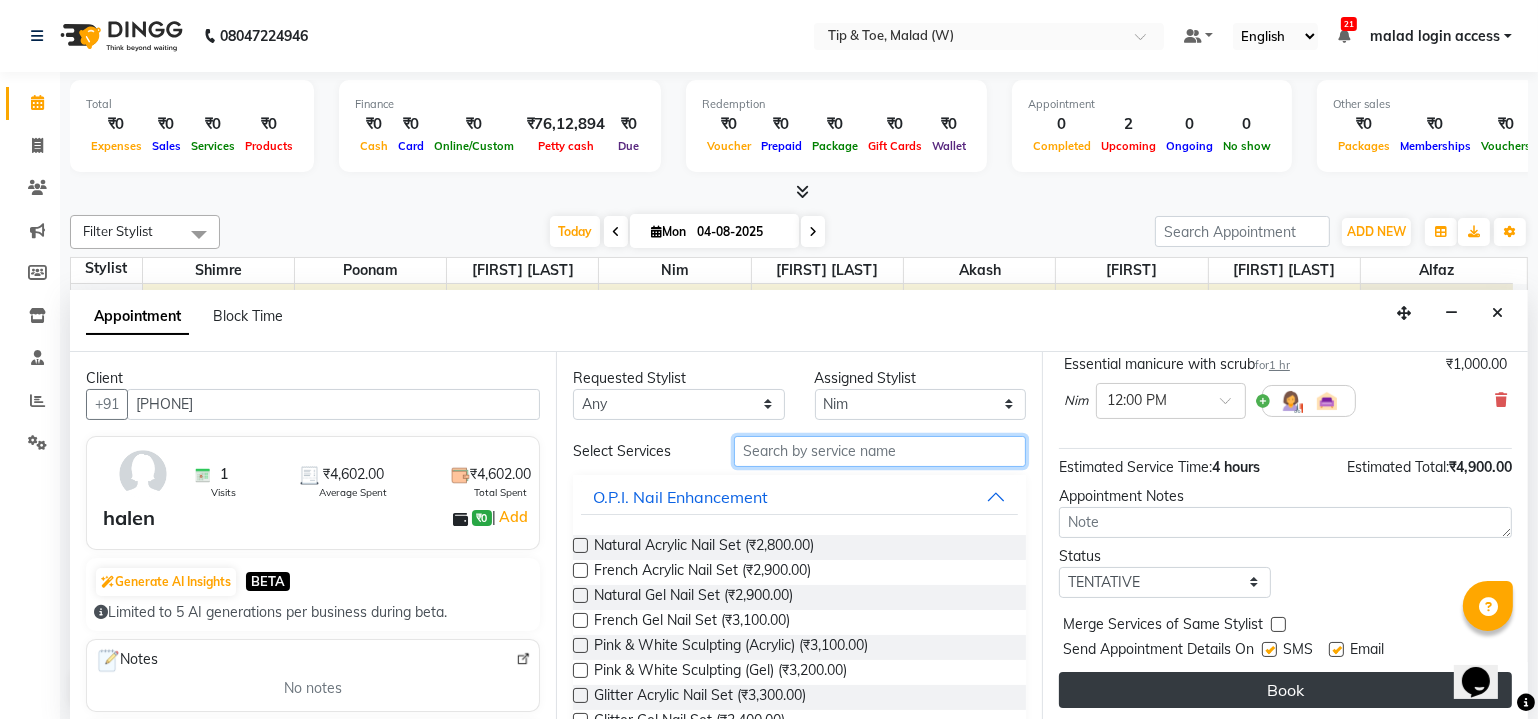 type 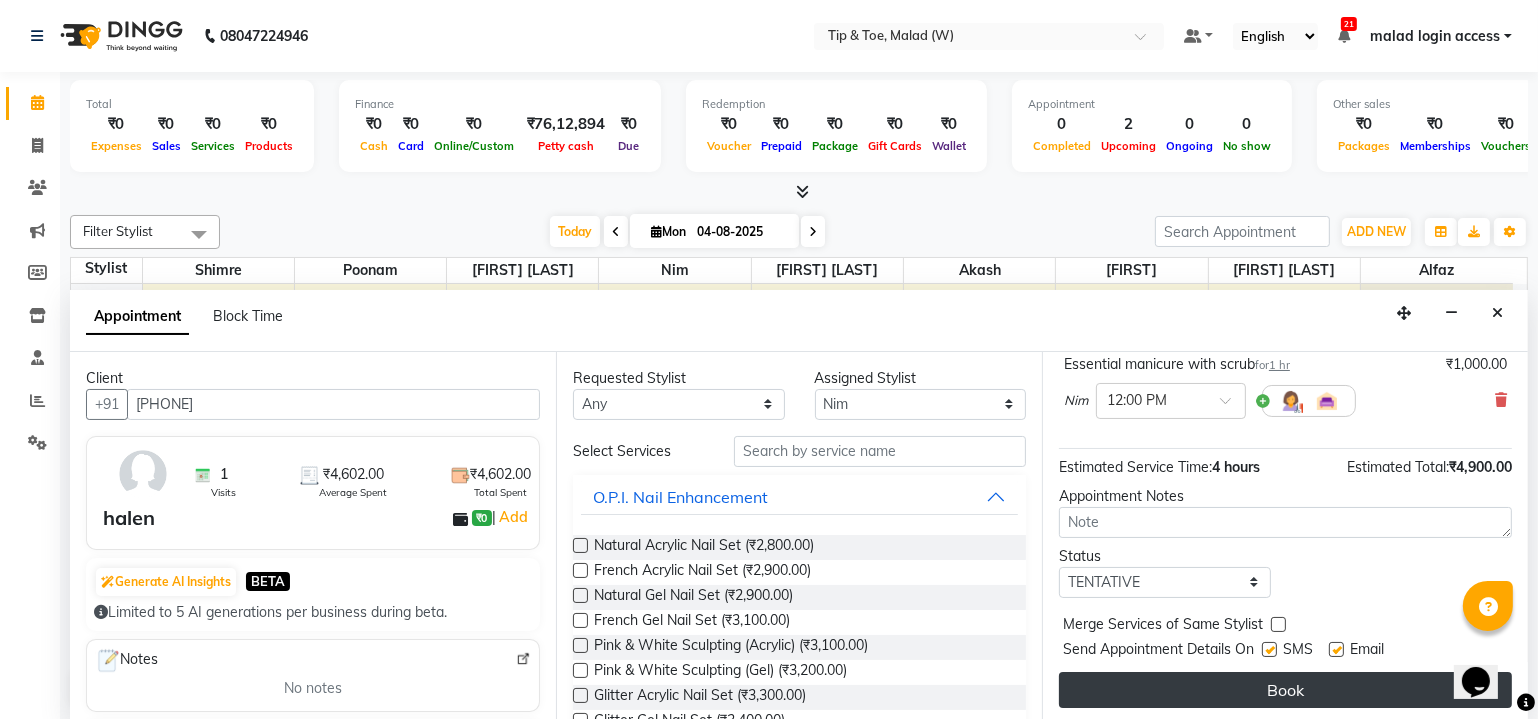 click on "Book" at bounding box center (1285, 690) 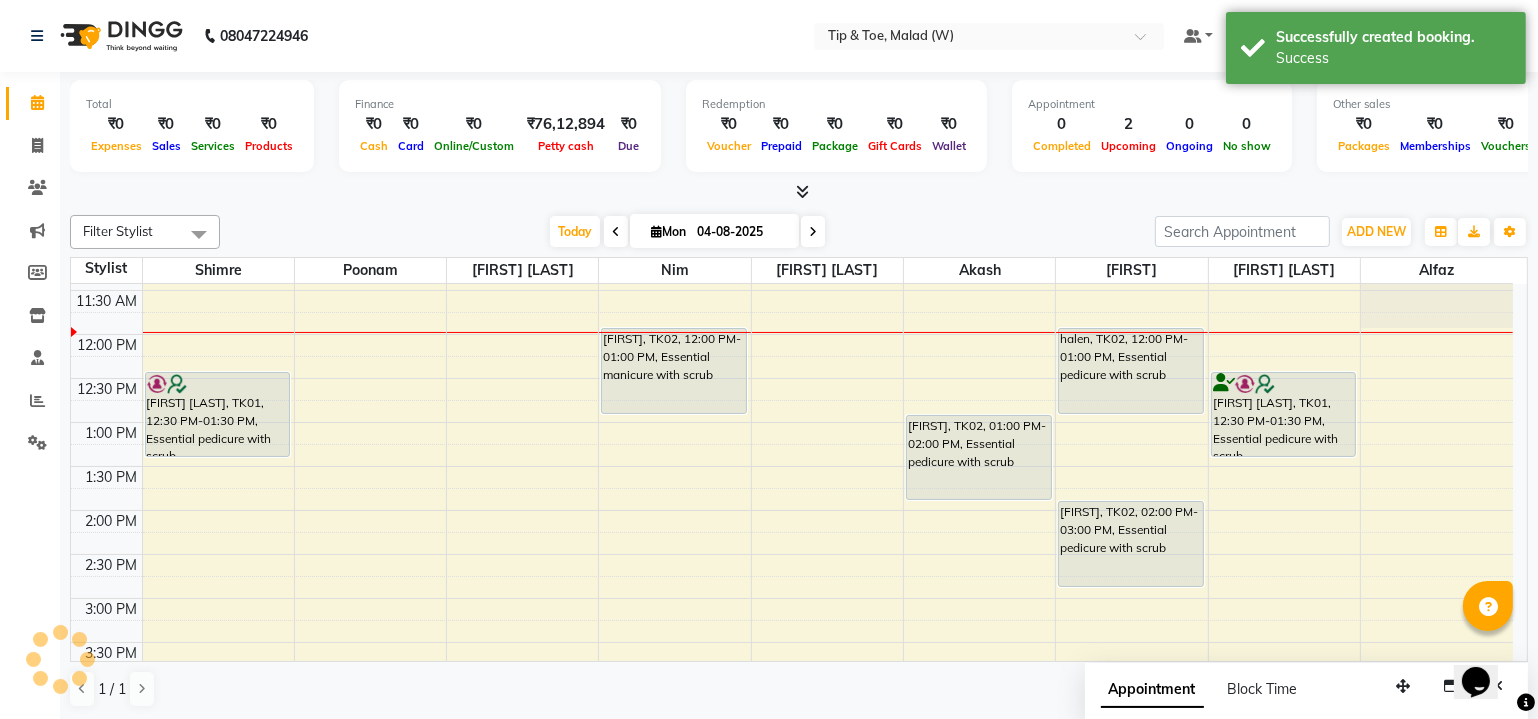scroll, scrollTop: 0, scrollLeft: 0, axis: both 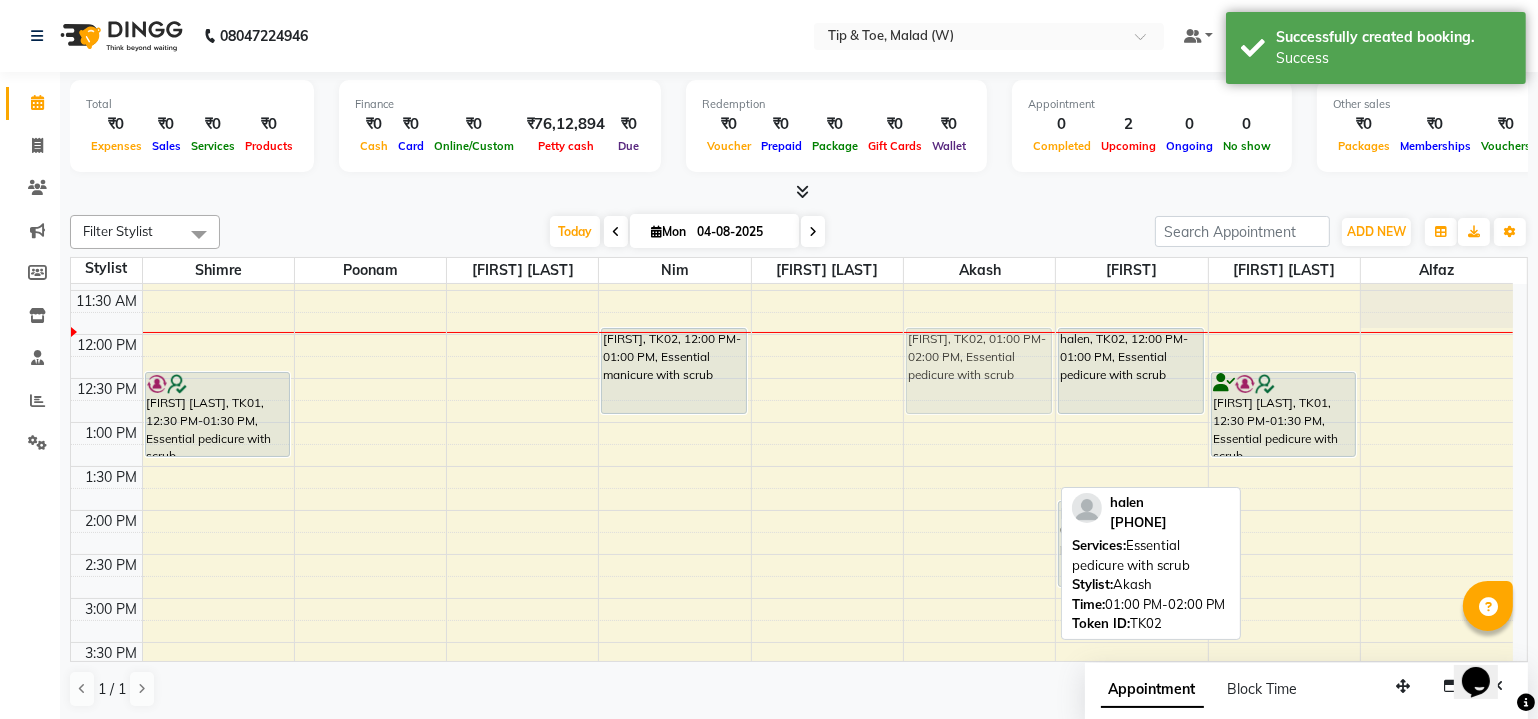 drag, startPoint x: 984, startPoint y: 438, endPoint x: 999, endPoint y: 344, distance: 95.189285 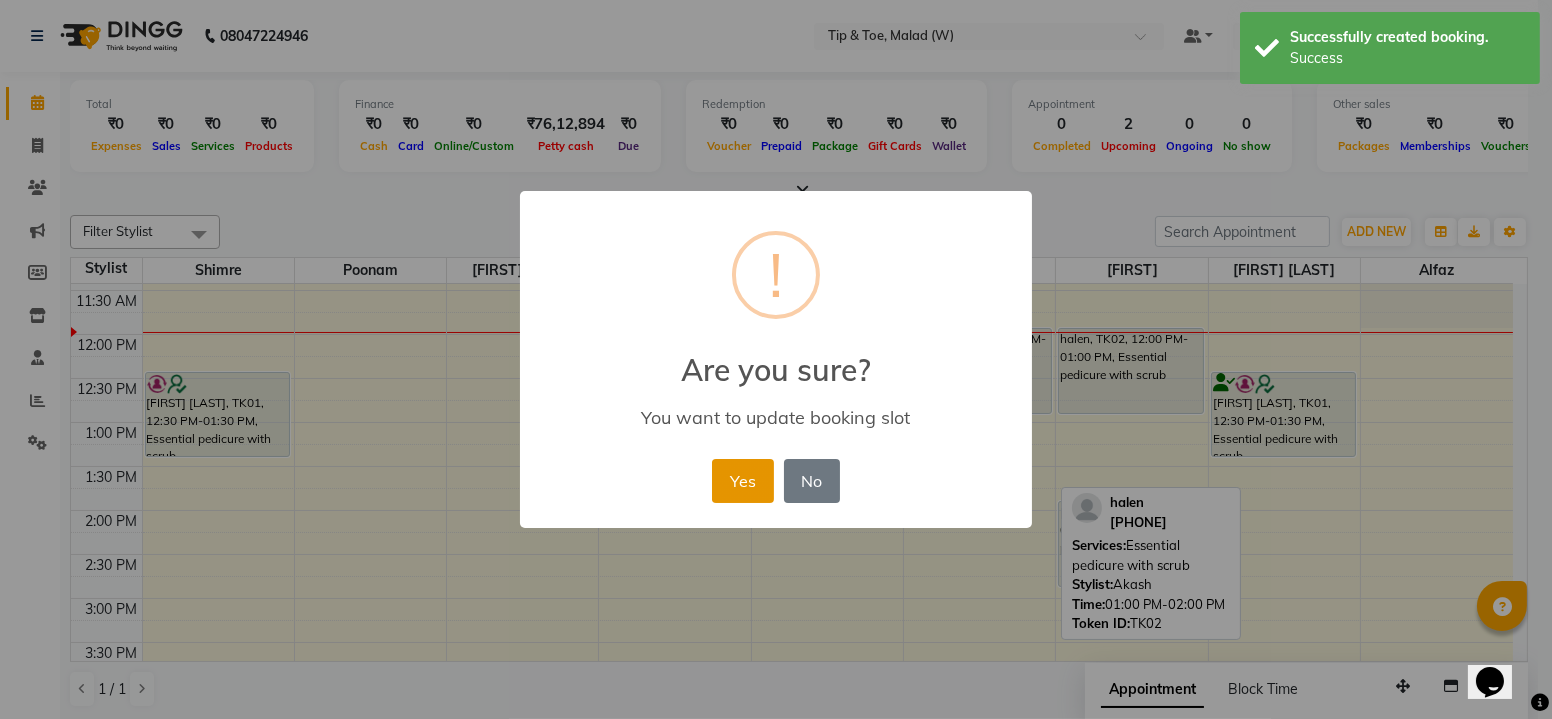 click on "Yes" at bounding box center [742, 481] 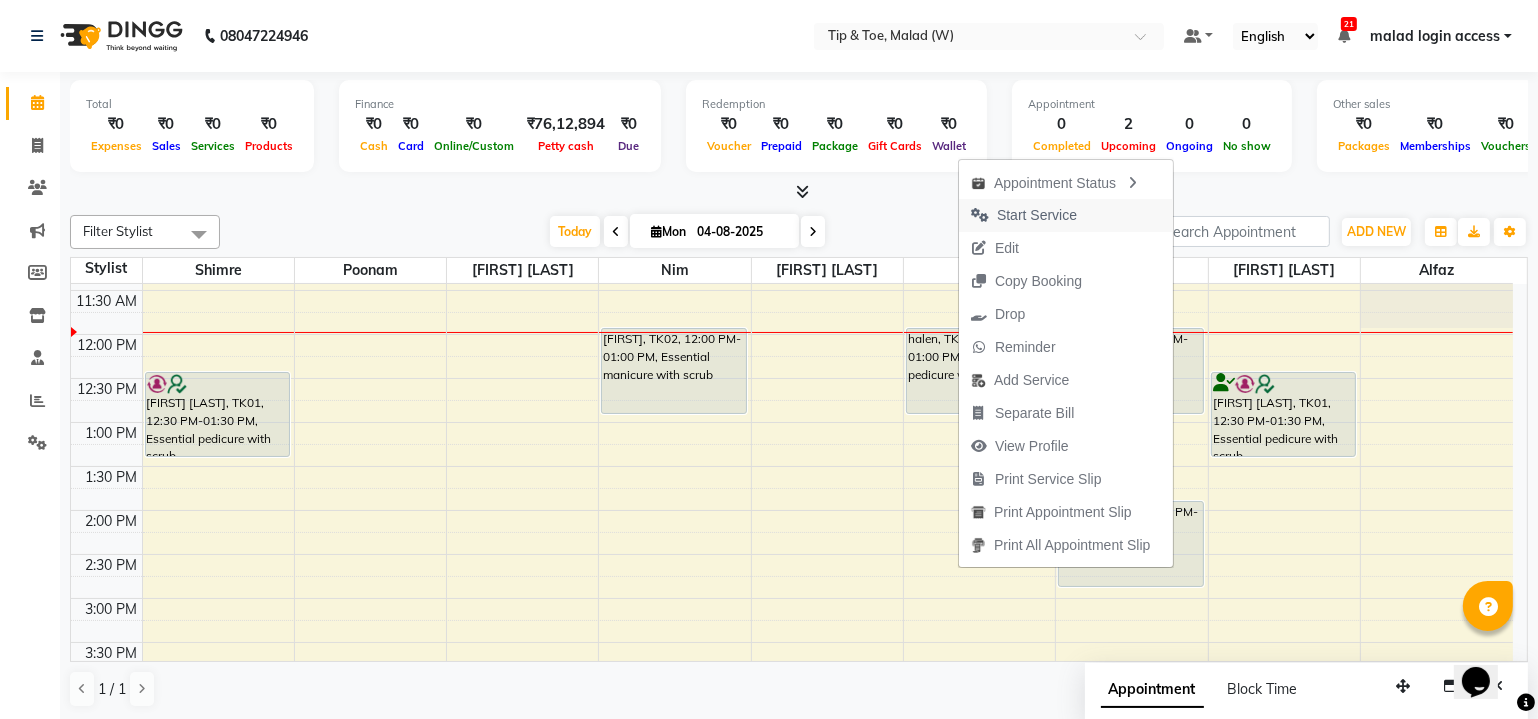click on "Start Service" at bounding box center [1037, 215] 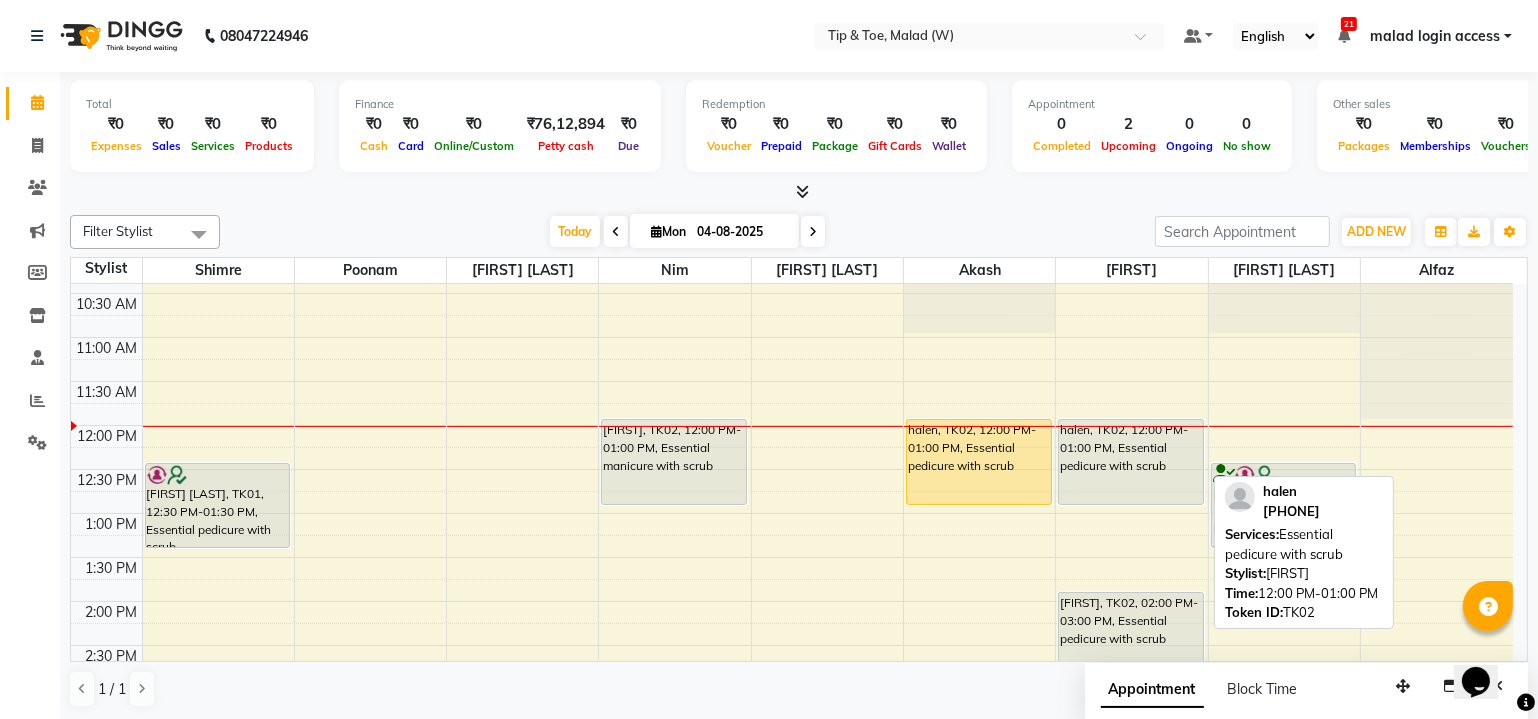 scroll, scrollTop: 392, scrollLeft: 0, axis: vertical 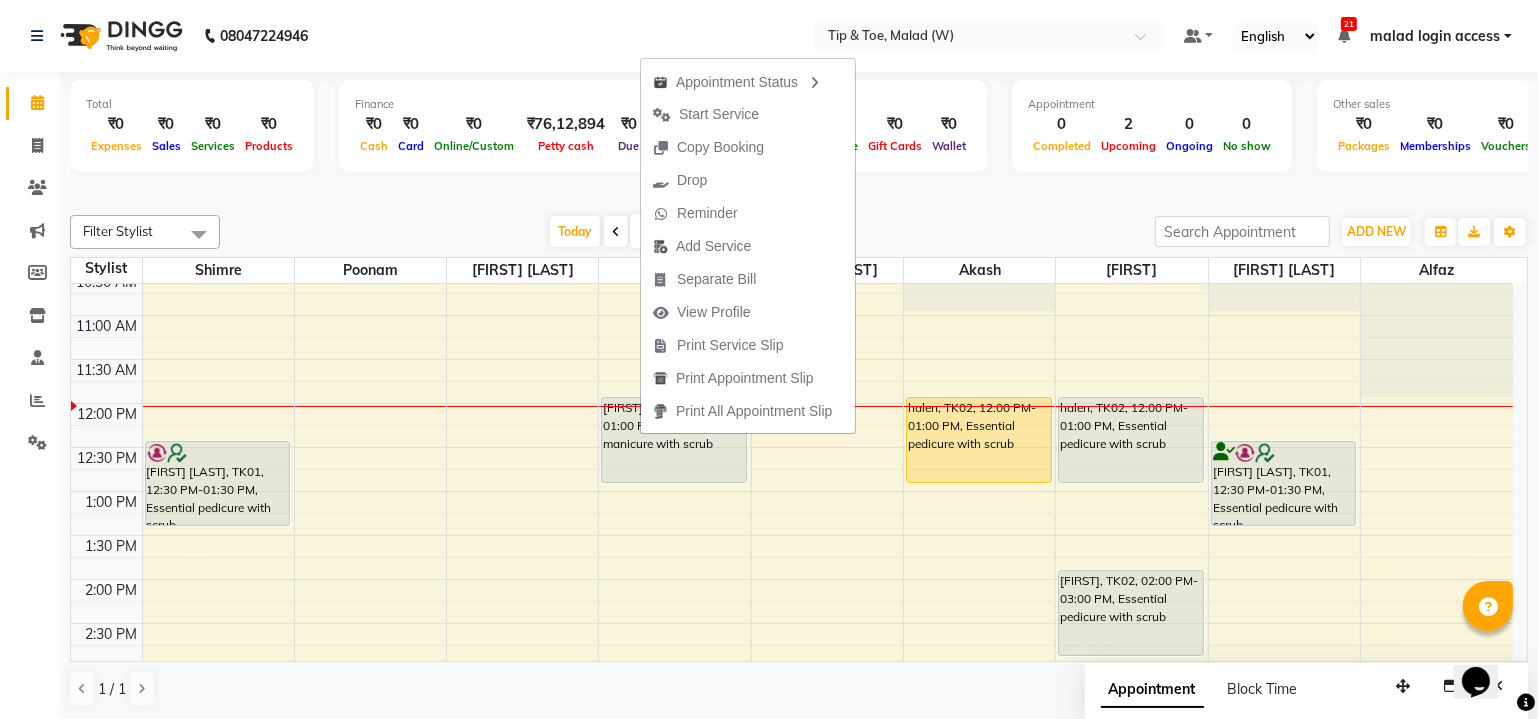 click on "08047224946 Select Location × Tip & Toe, Malad (W) Default Panel My Panel English ENGLISH Español العربية मराठी हिंदी ગુજરાતી தமிழ் 中文 21 Notifications nothing to show malad login access Manage Profile Change Password Sign out  Version:3.15.11" 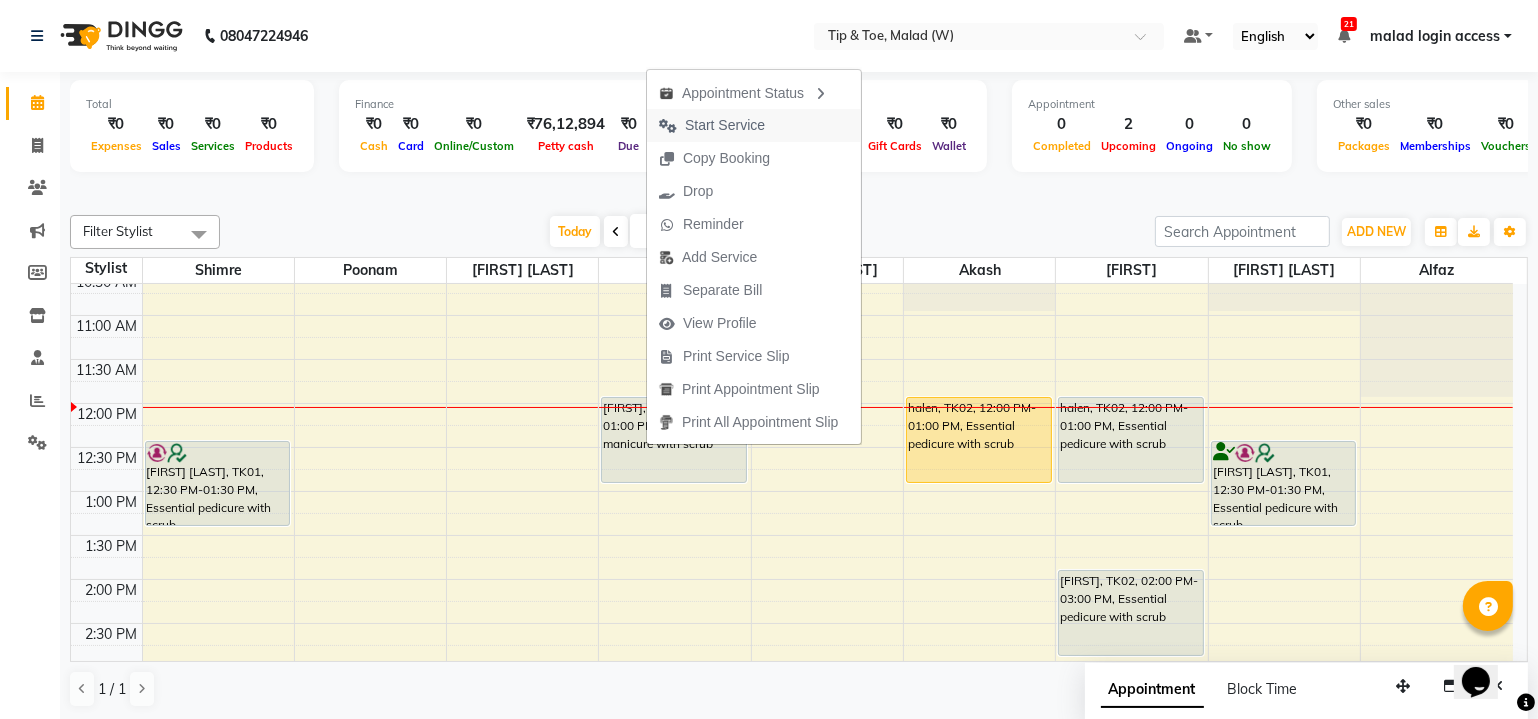 click on "Start Service" at bounding box center (725, 125) 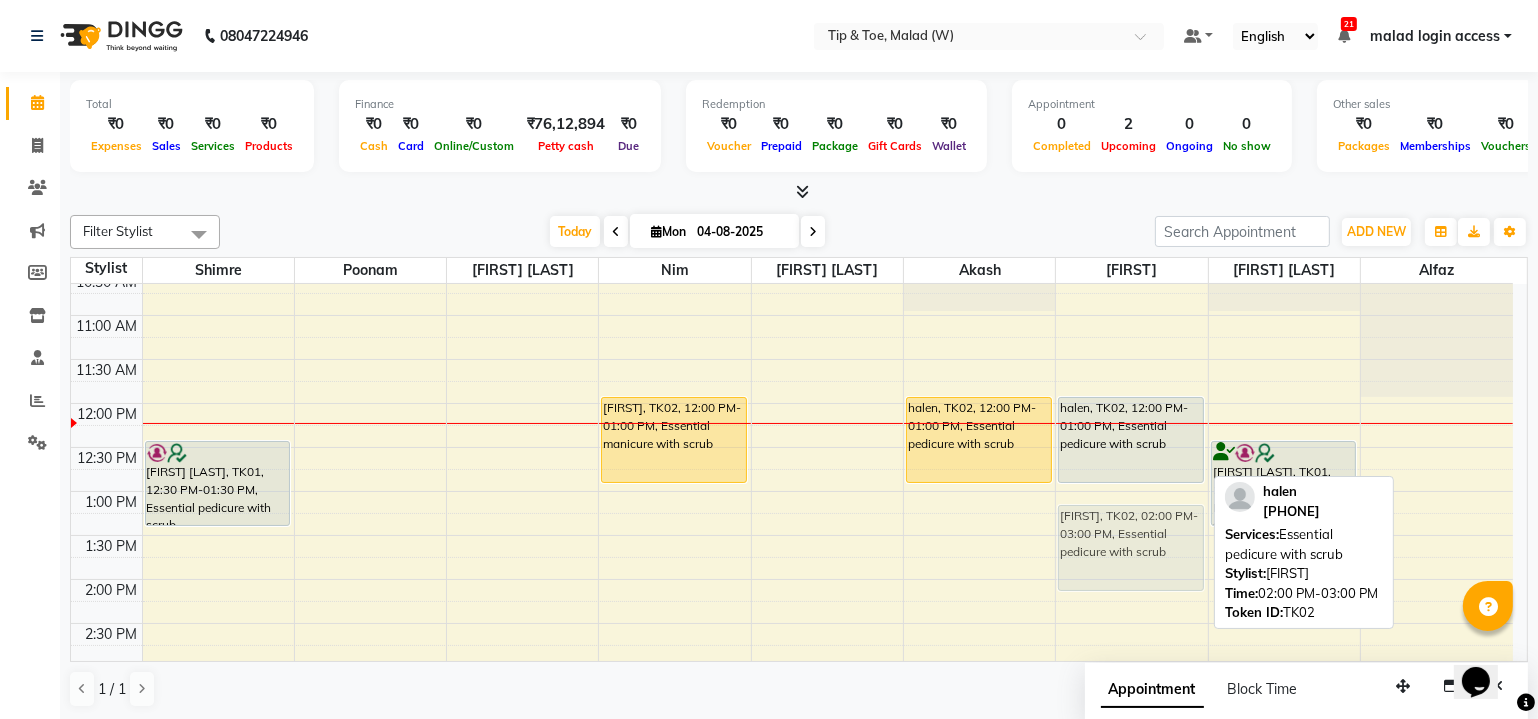 drag, startPoint x: 1105, startPoint y: 607, endPoint x: 1123, endPoint y: 543, distance: 66.48308 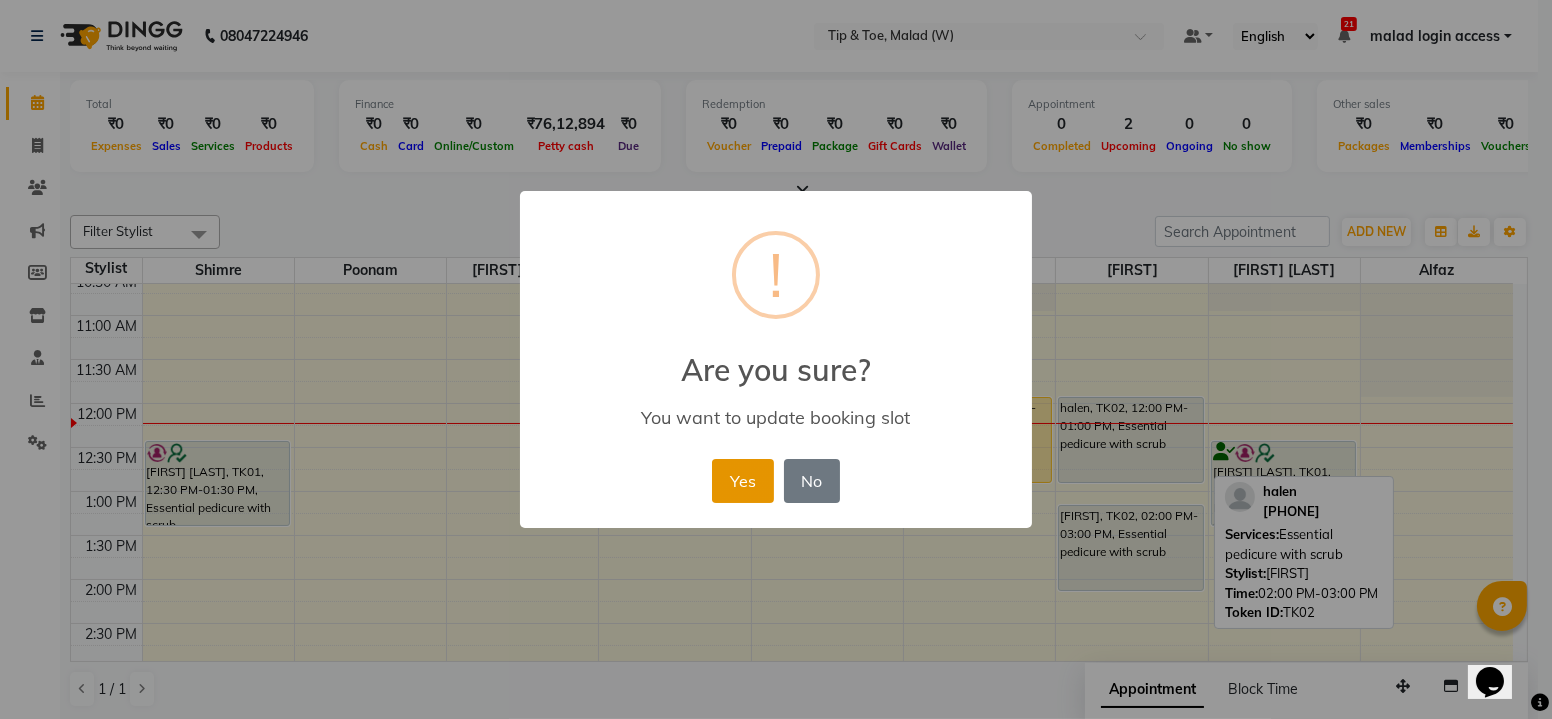 click on "Yes" at bounding box center (742, 481) 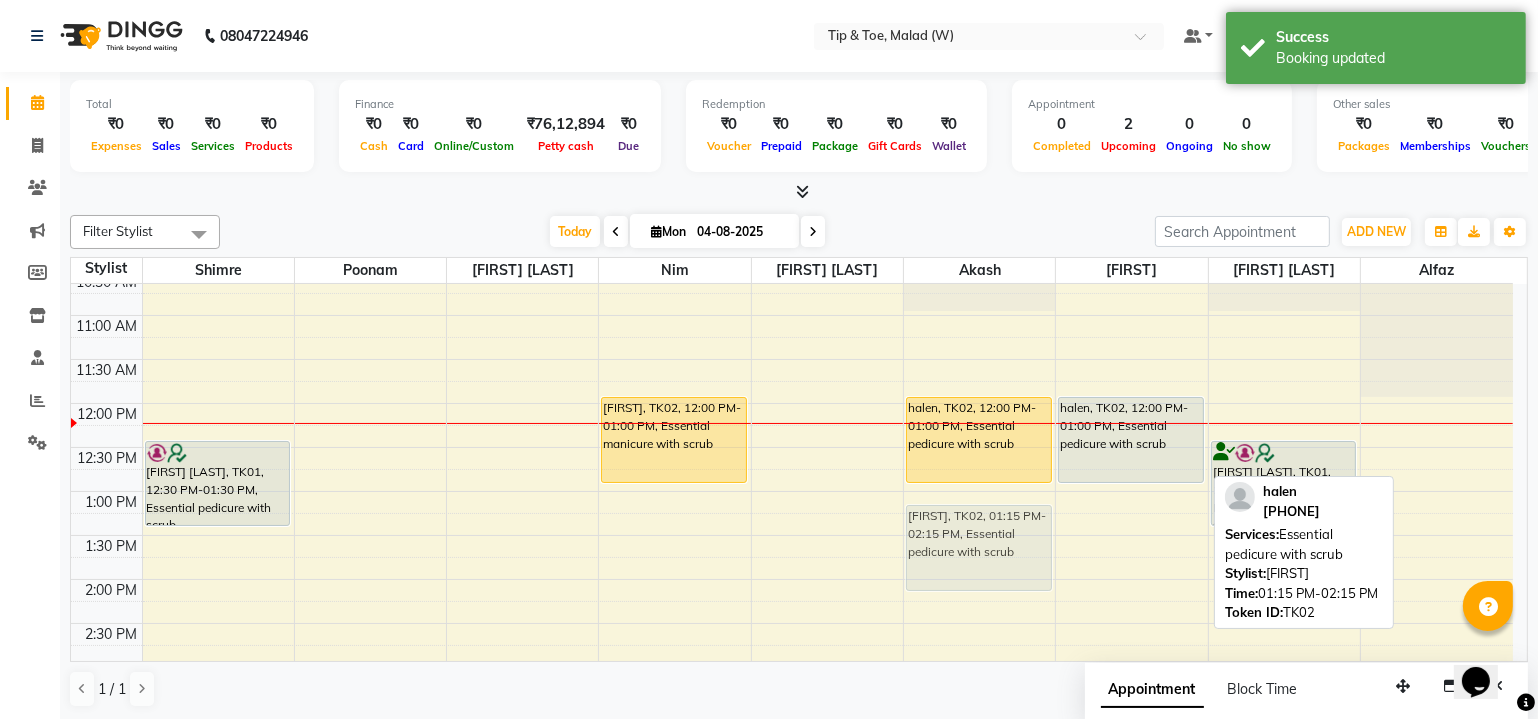 drag, startPoint x: 1138, startPoint y: 530, endPoint x: 1051, endPoint y: 526, distance: 87.0919 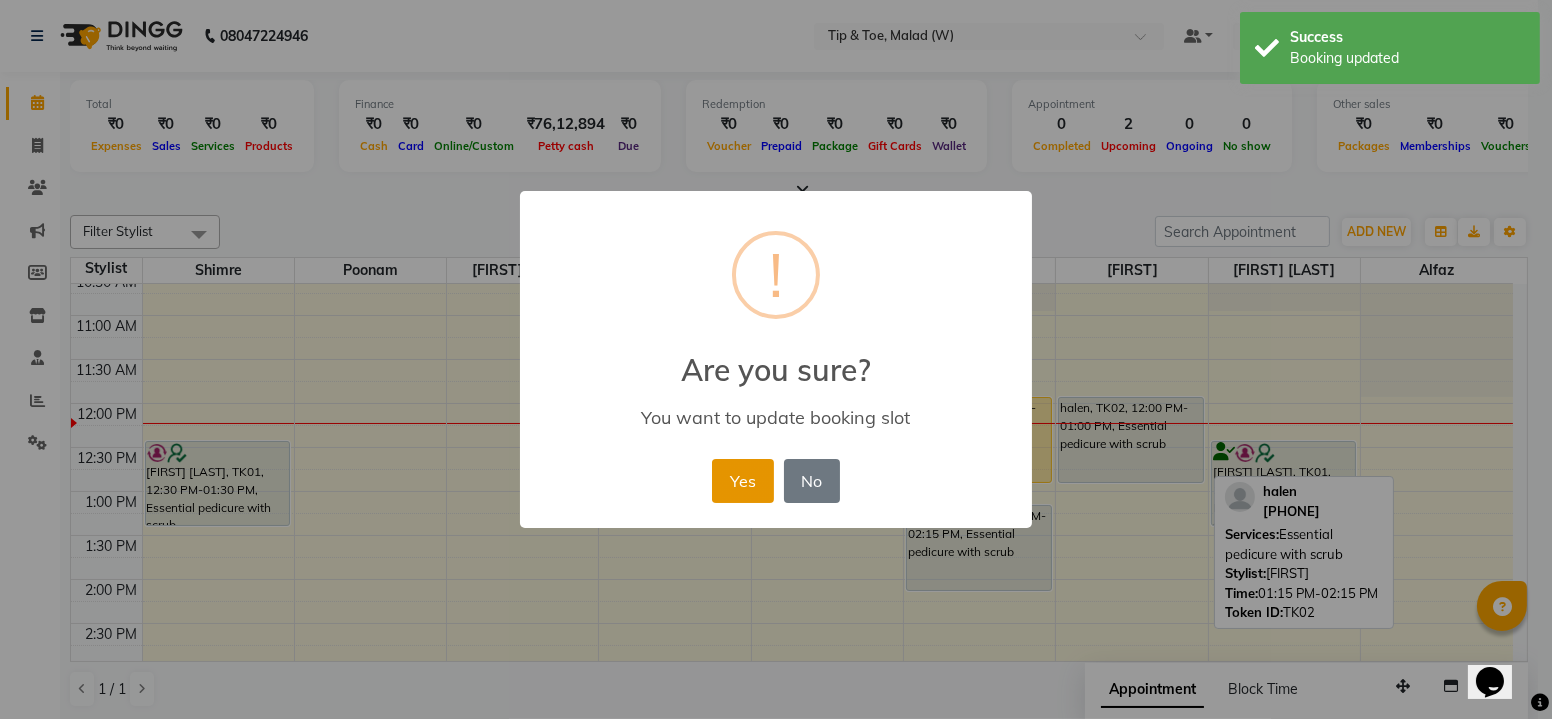 click on "Yes" at bounding box center (742, 481) 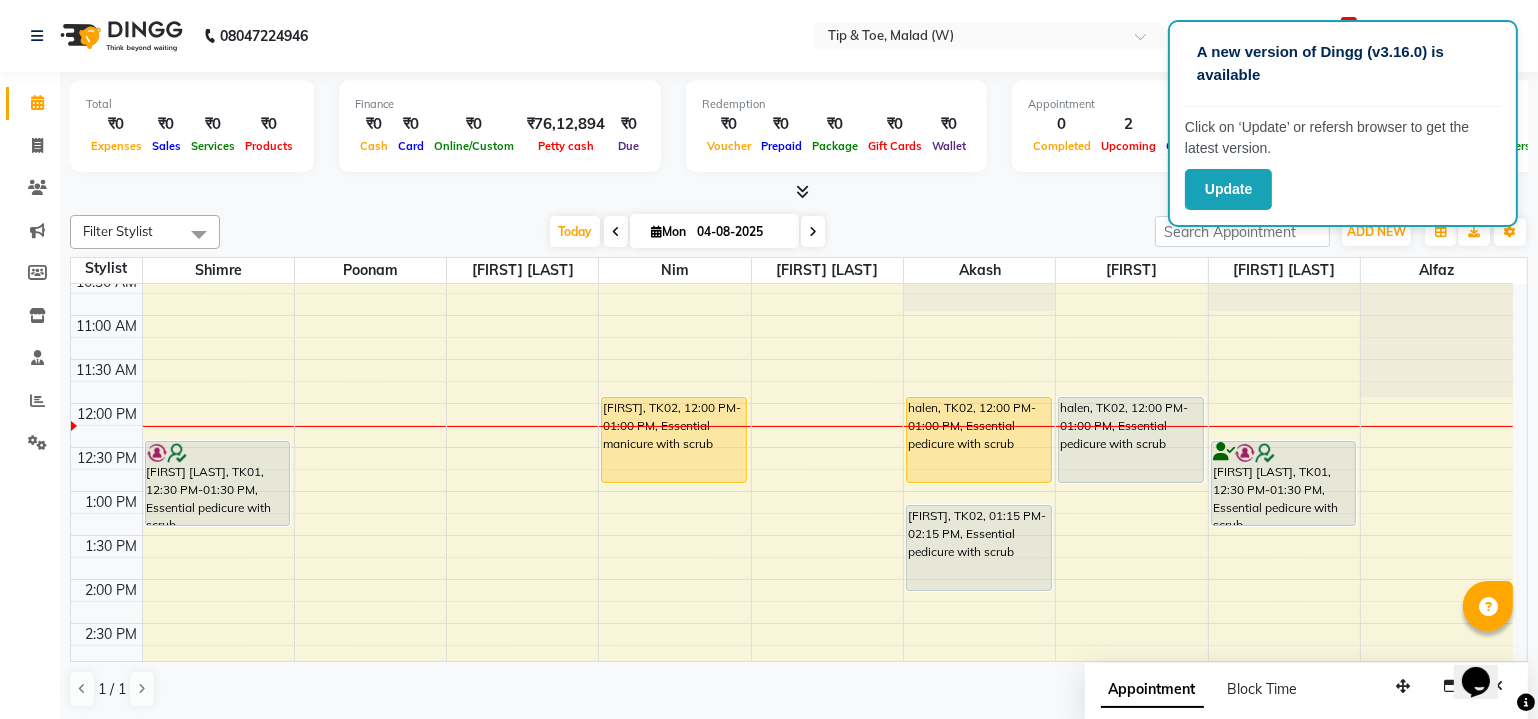 click on "08047224946 Select Location × Tip & Toe, Malad (W) Default Panel My Panel English ENGLISH Español العربية मराठी हिंदी ગુજરાતી தமிழ் 中文 21 Notifications nothing to show malad login access Manage Profile Change Password Sign out  Version:3.15.11" 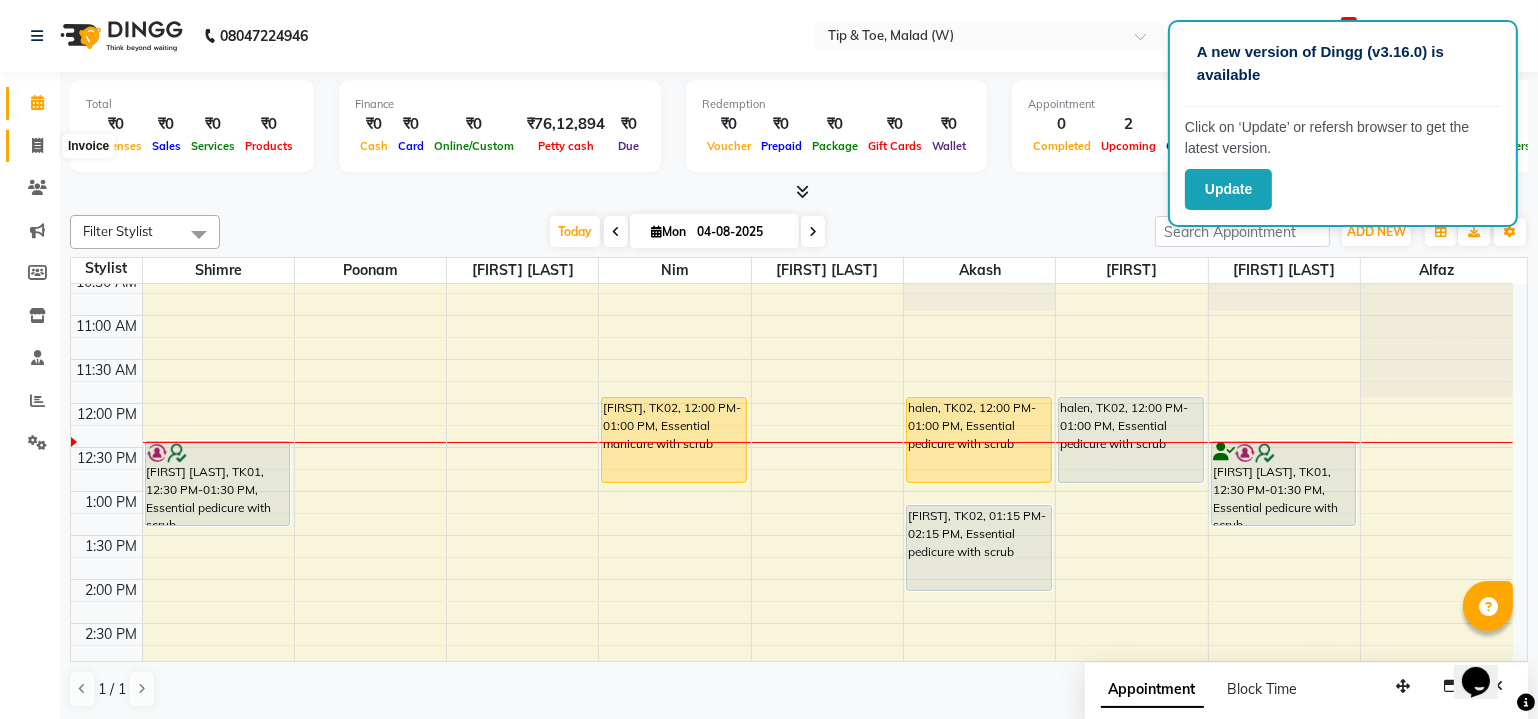 click 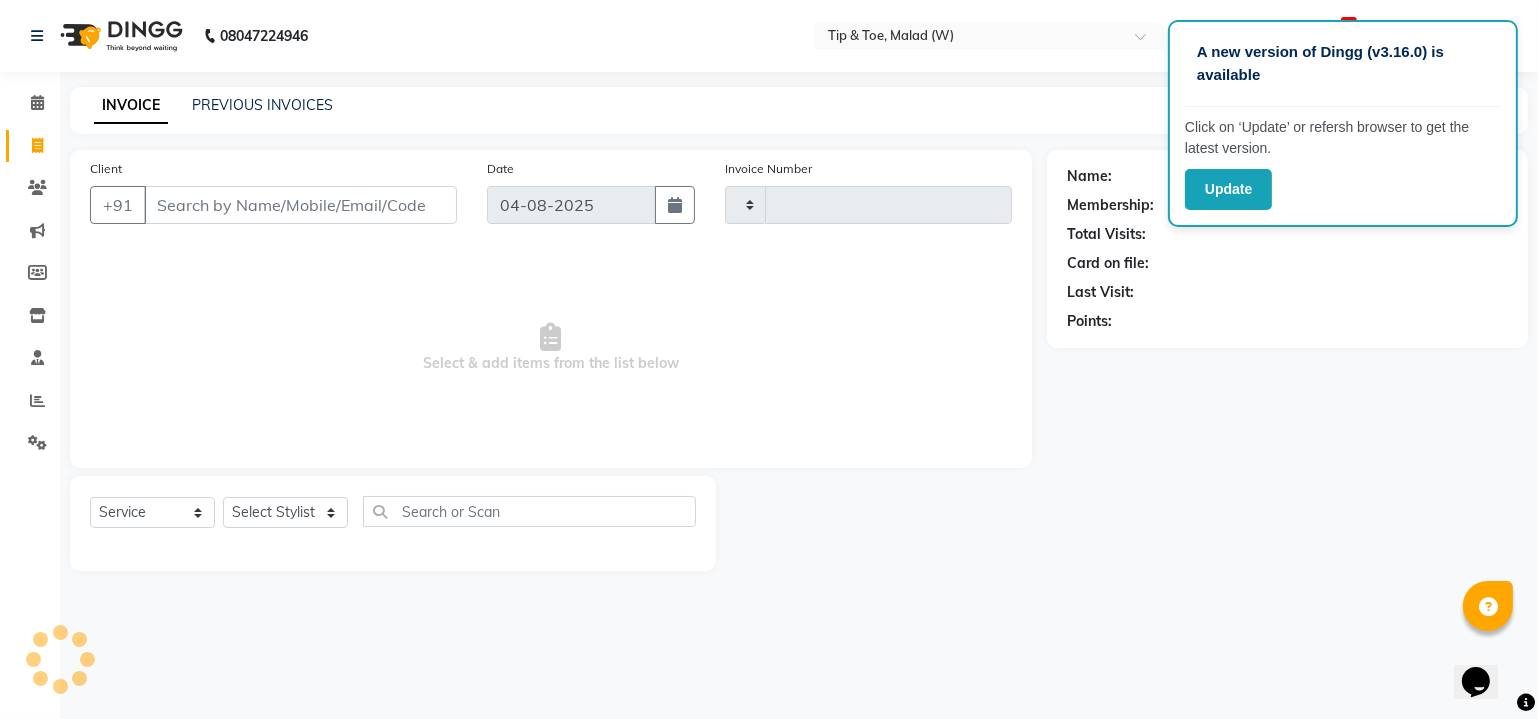 type on "1983" 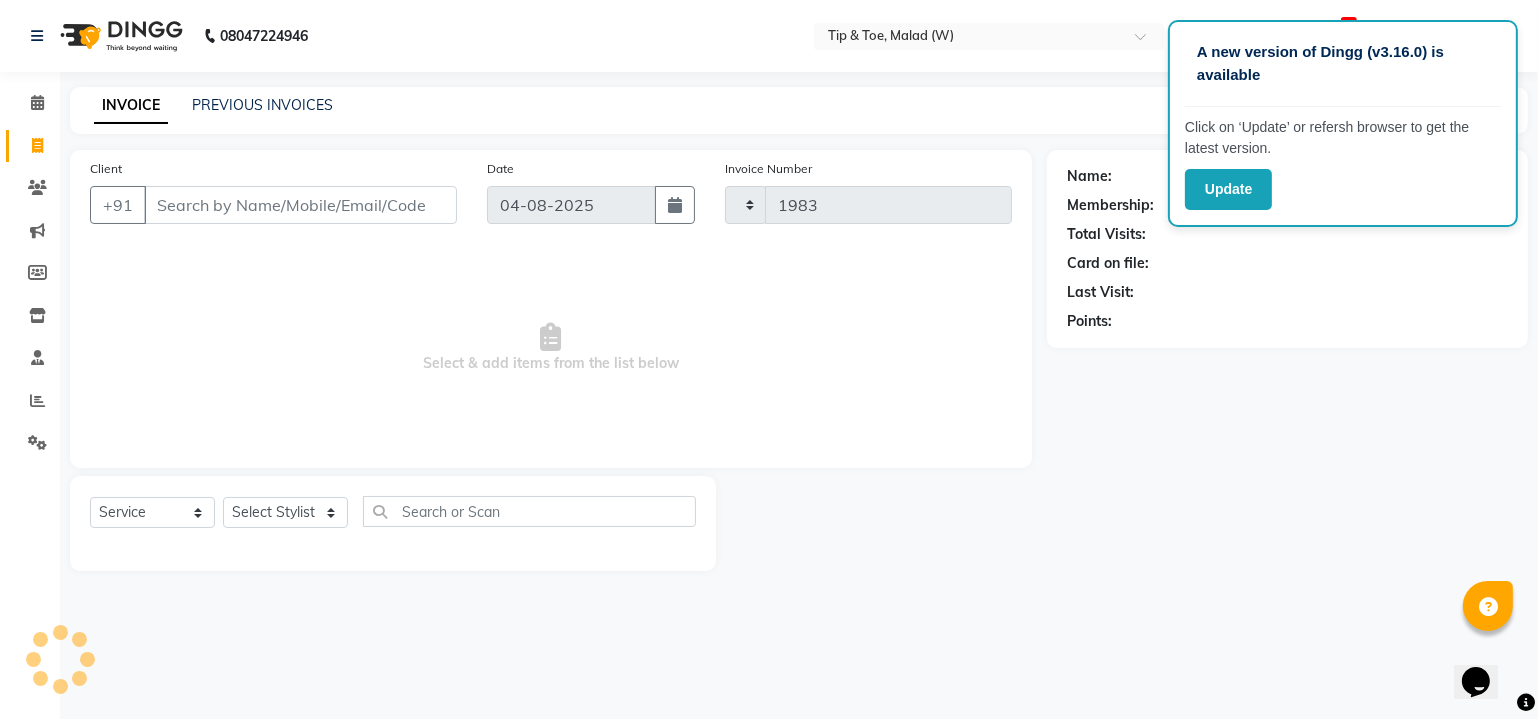 select on "5930" 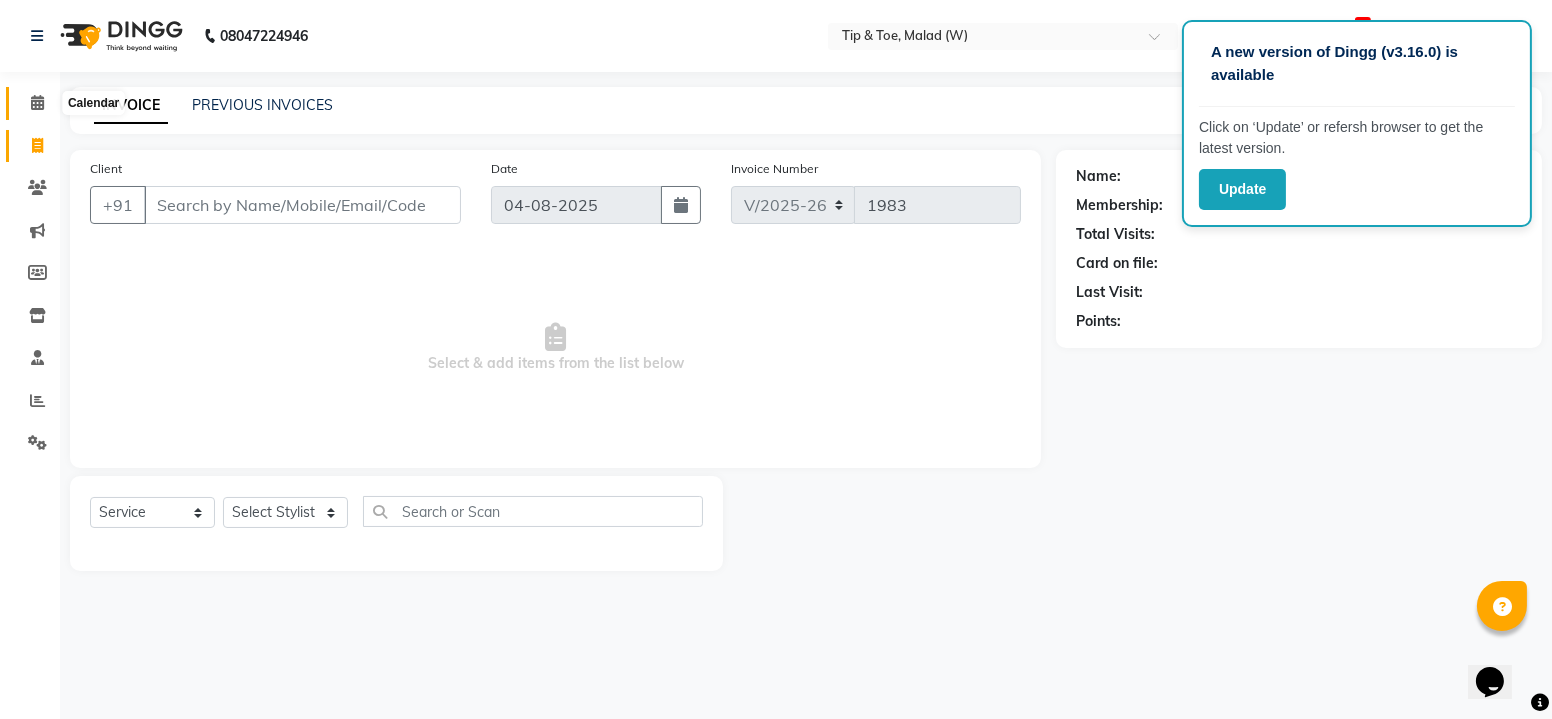click 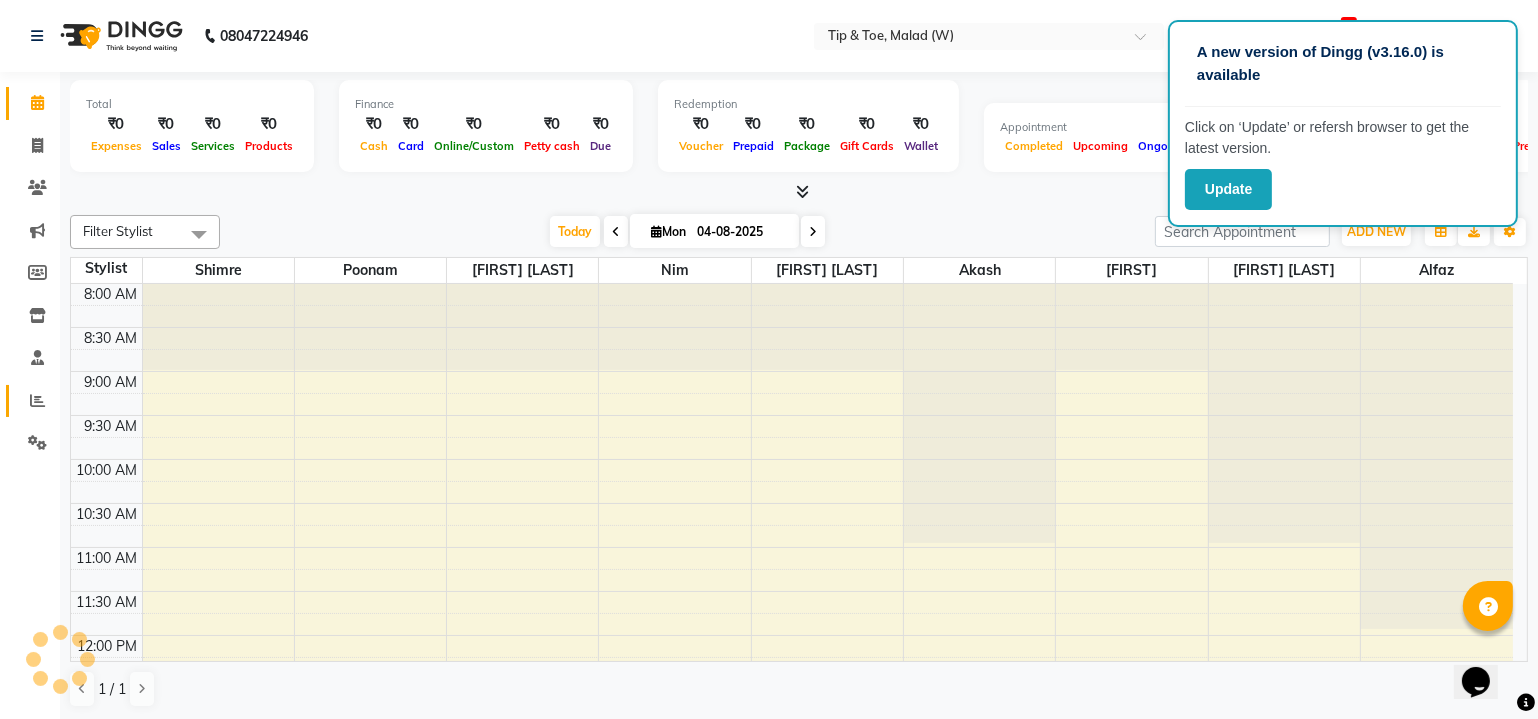 scroll, scrollTop: 0, scrollLeft: 0, axis: both 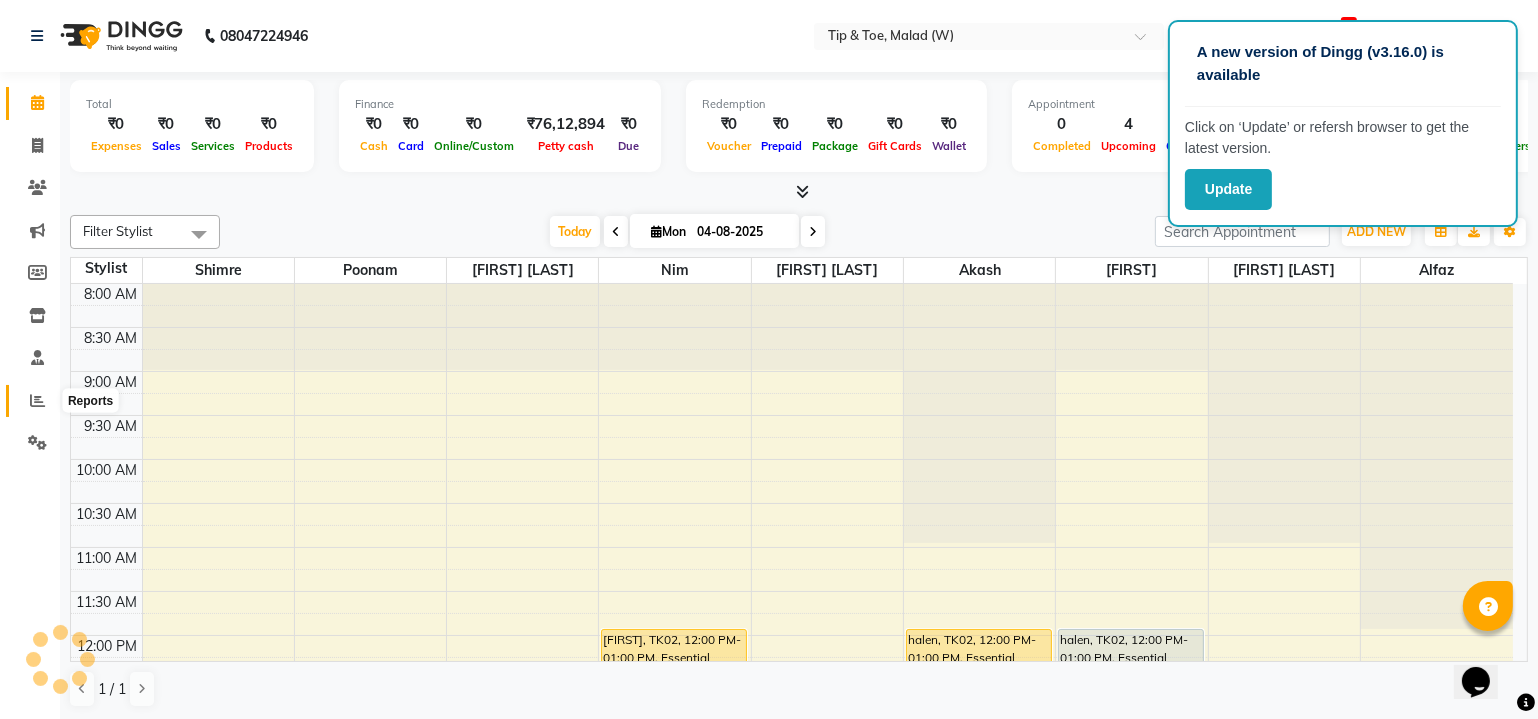 click 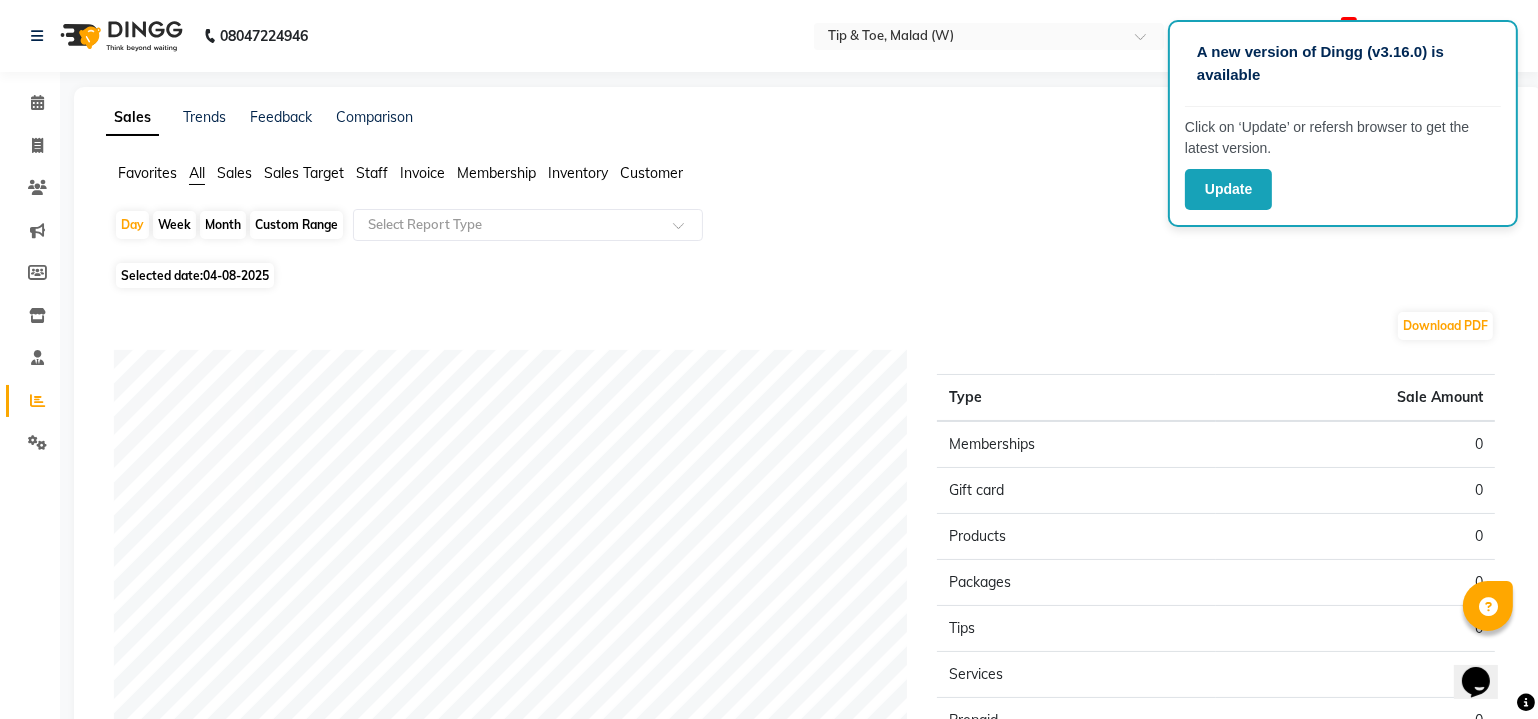 click on "04-08-2025" 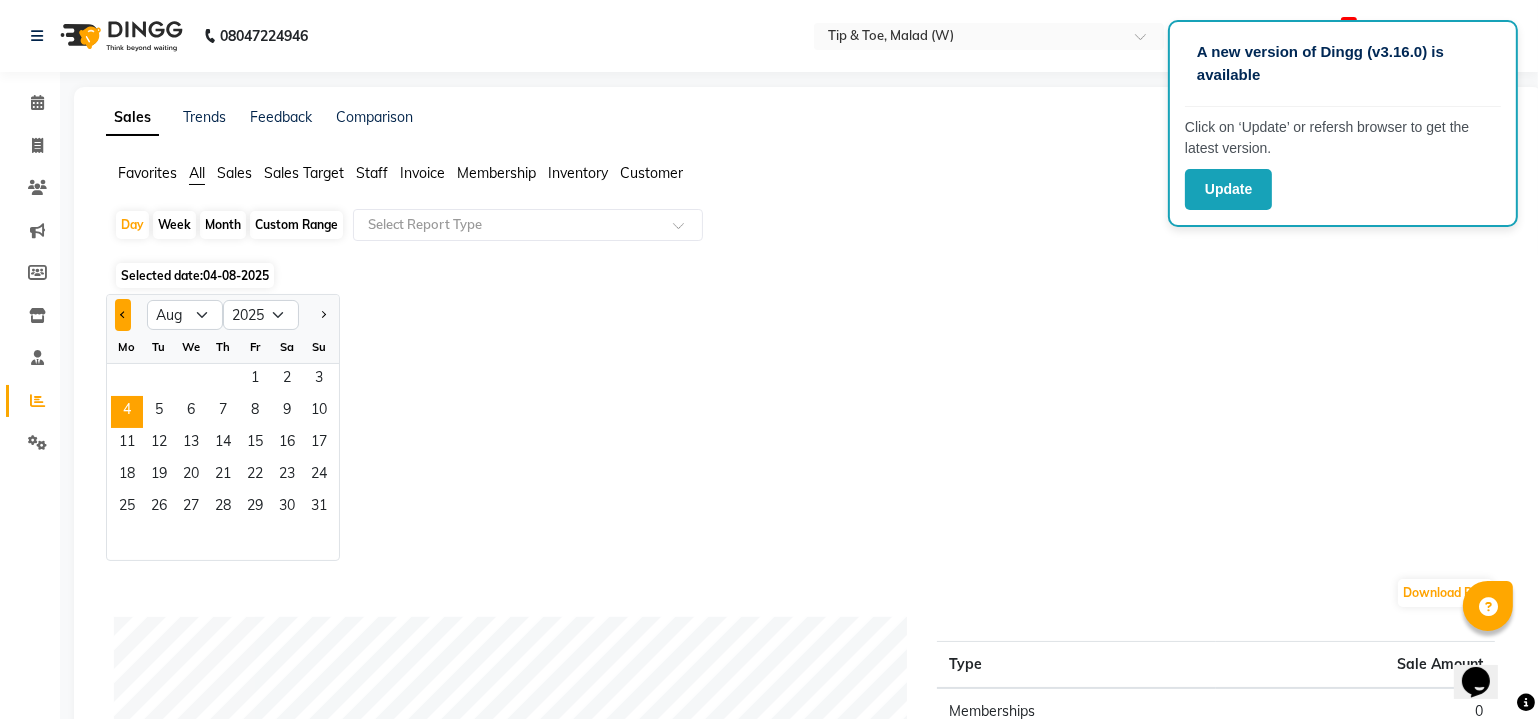 click 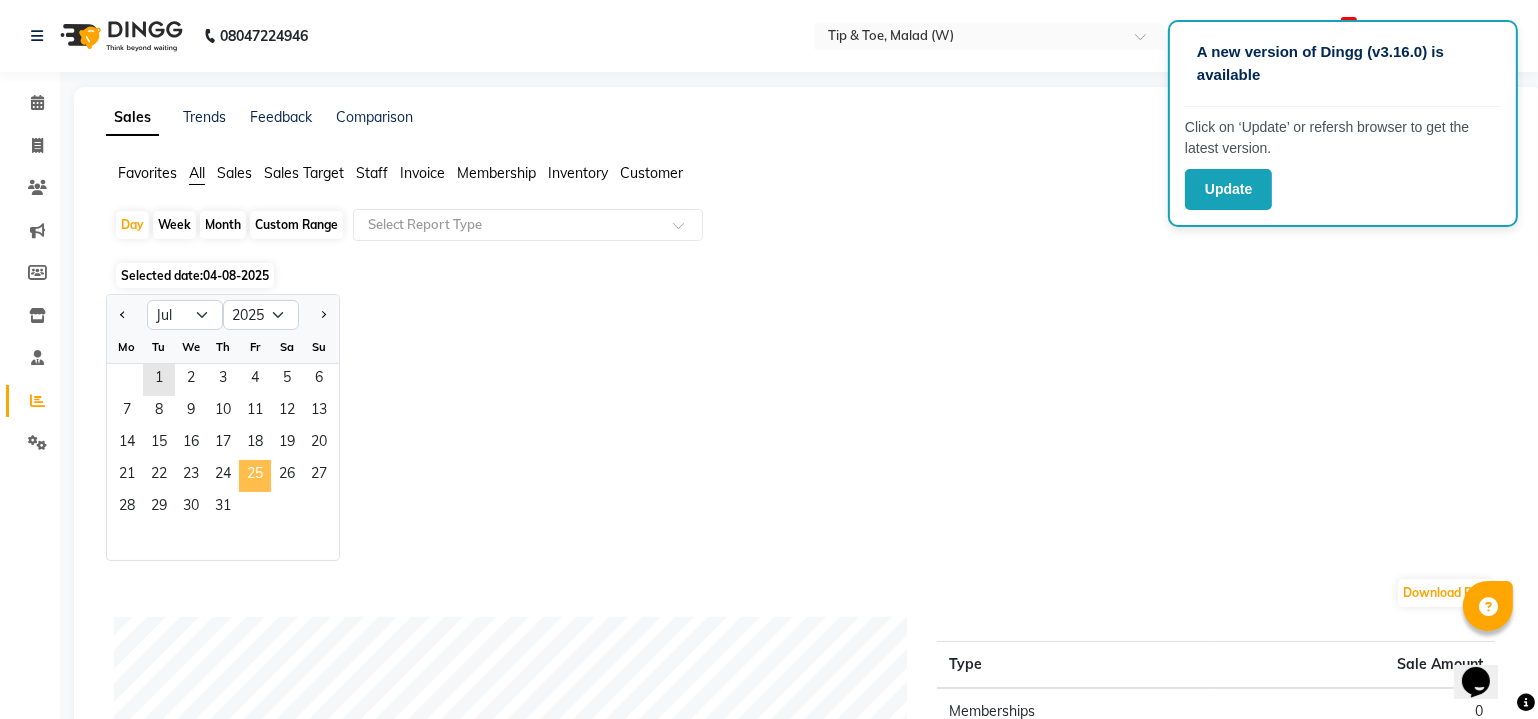 click on "25" 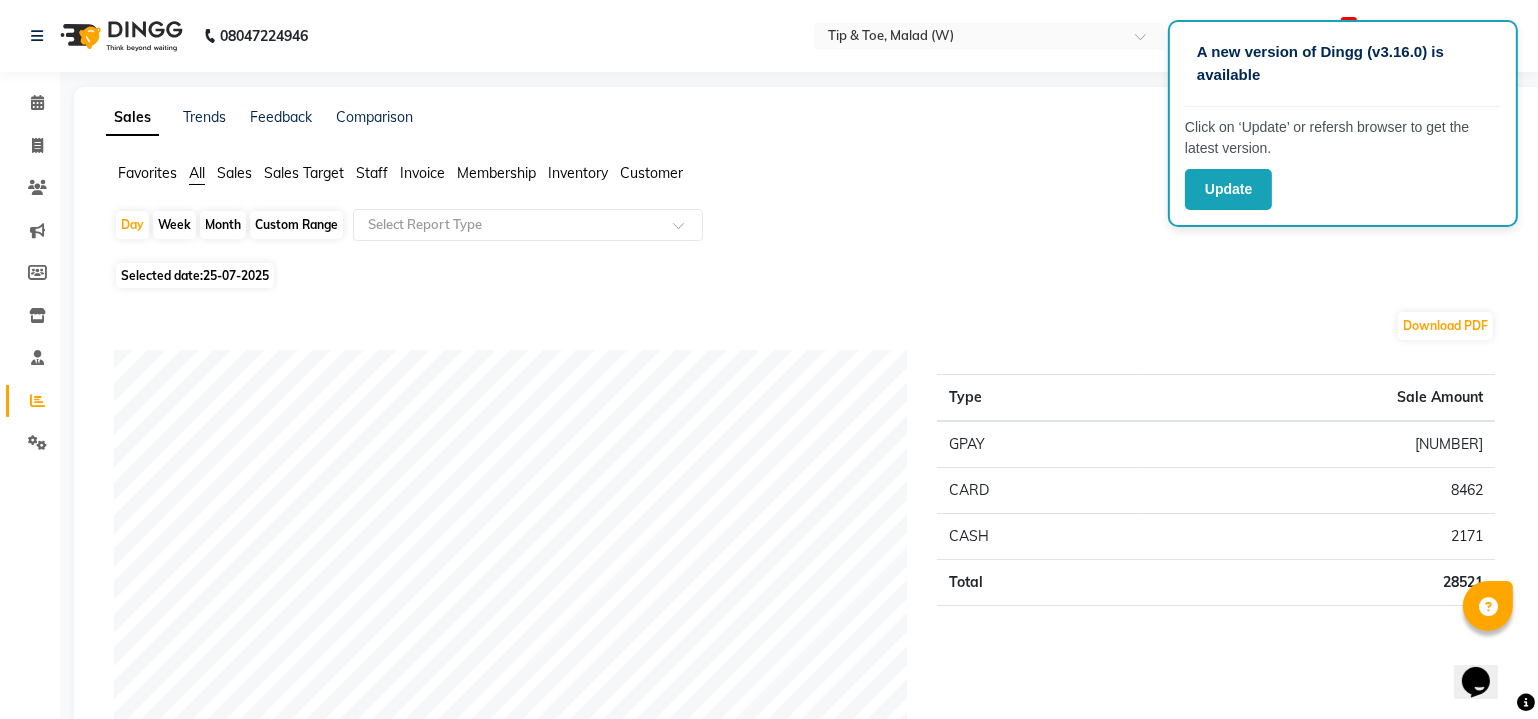 click on "Invoice" 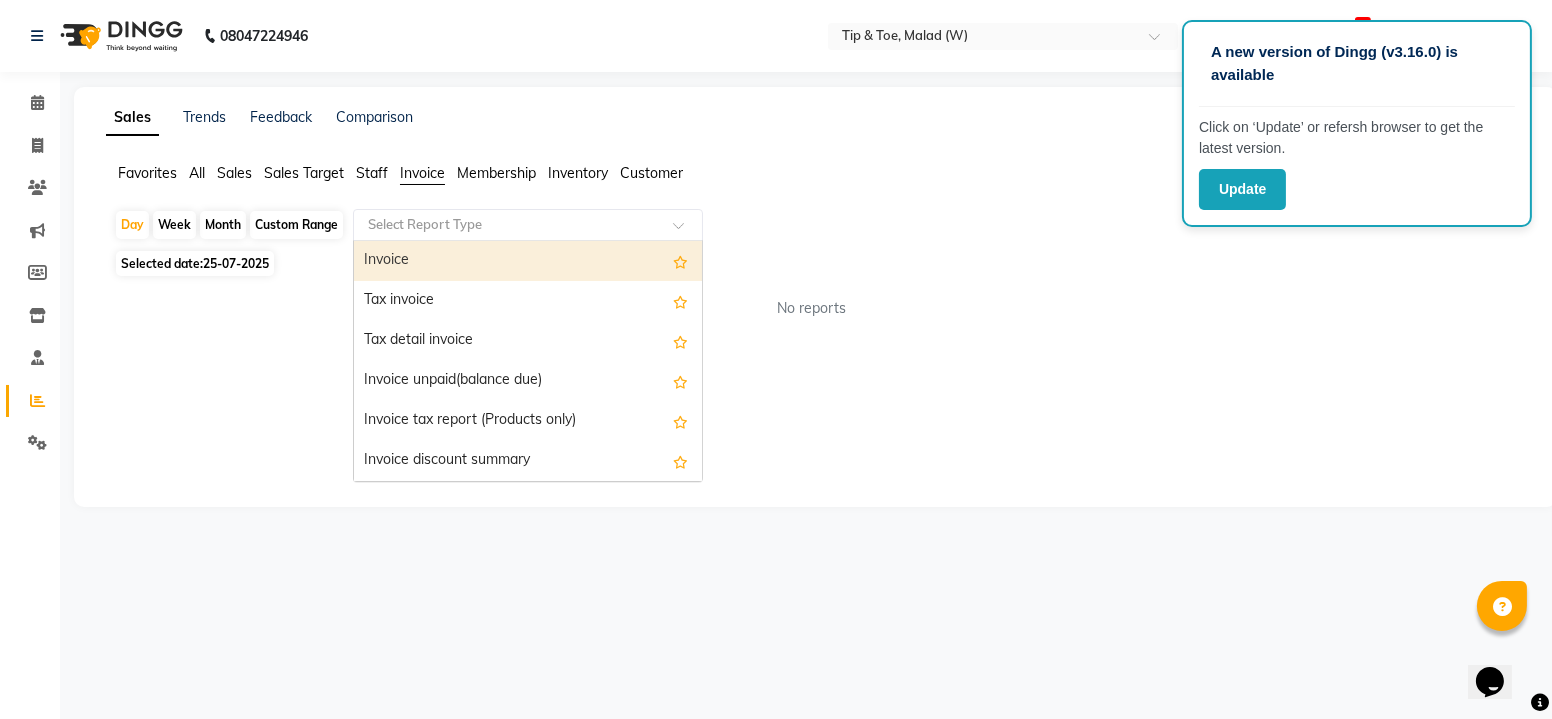 click 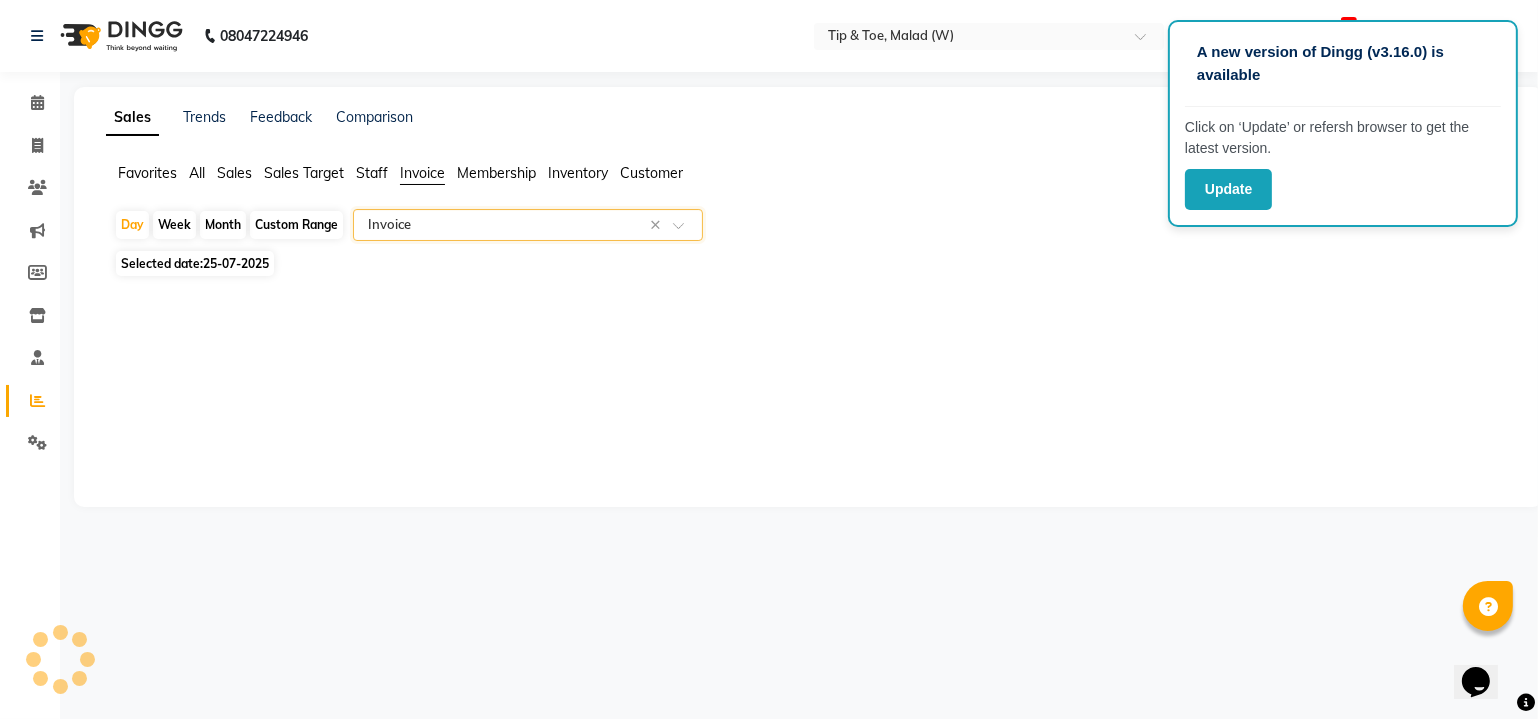 select on "filtered_report" 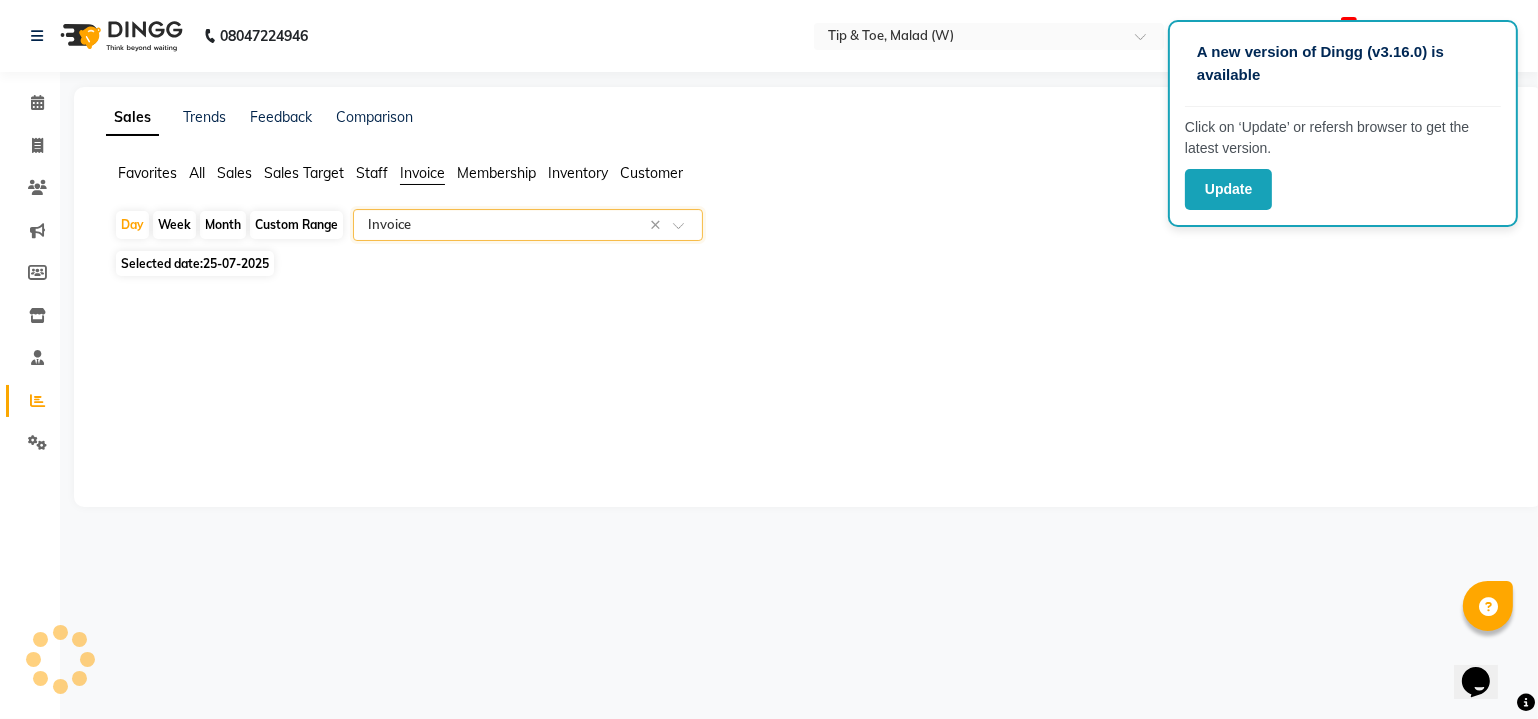 select on "csv" 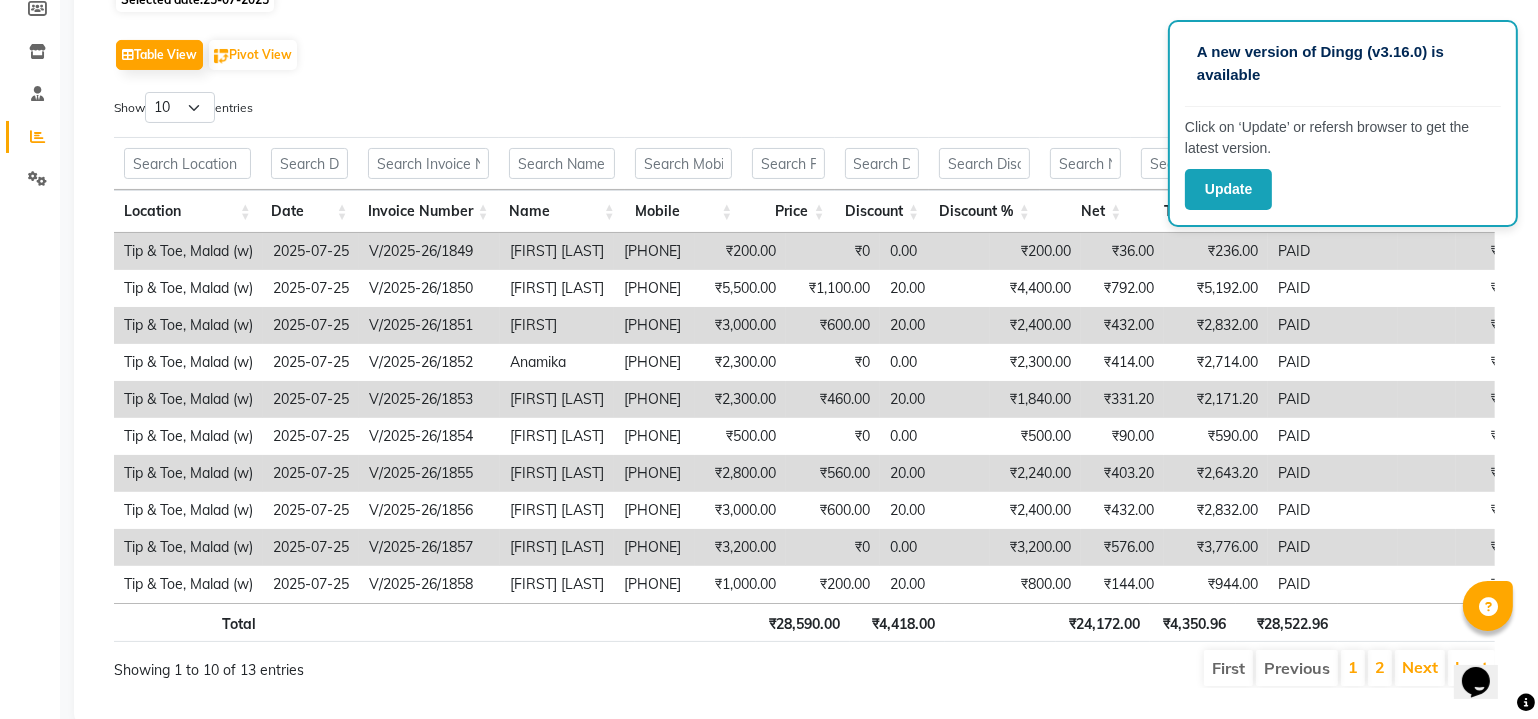 scroll, scrollTop: 266, scrollLeft: 0, axis: vertical 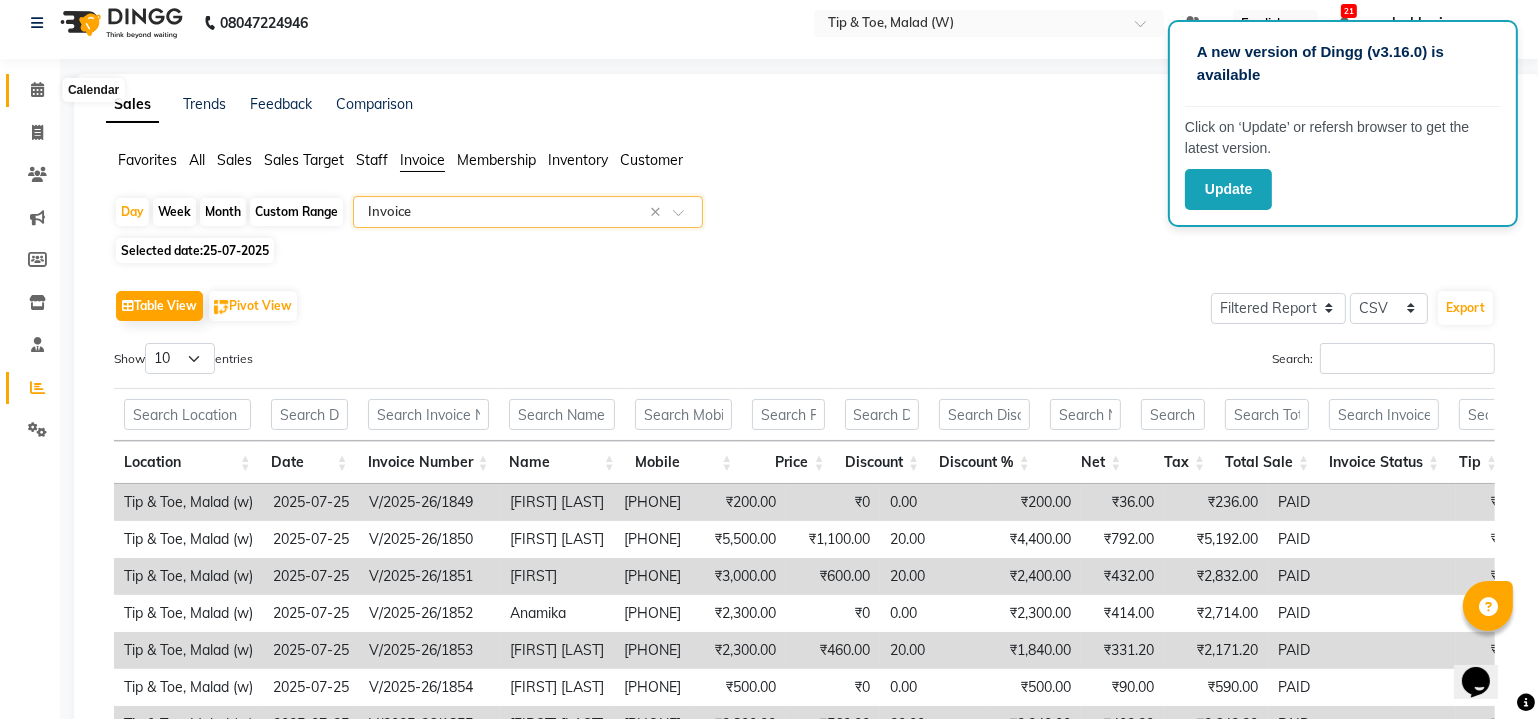 click 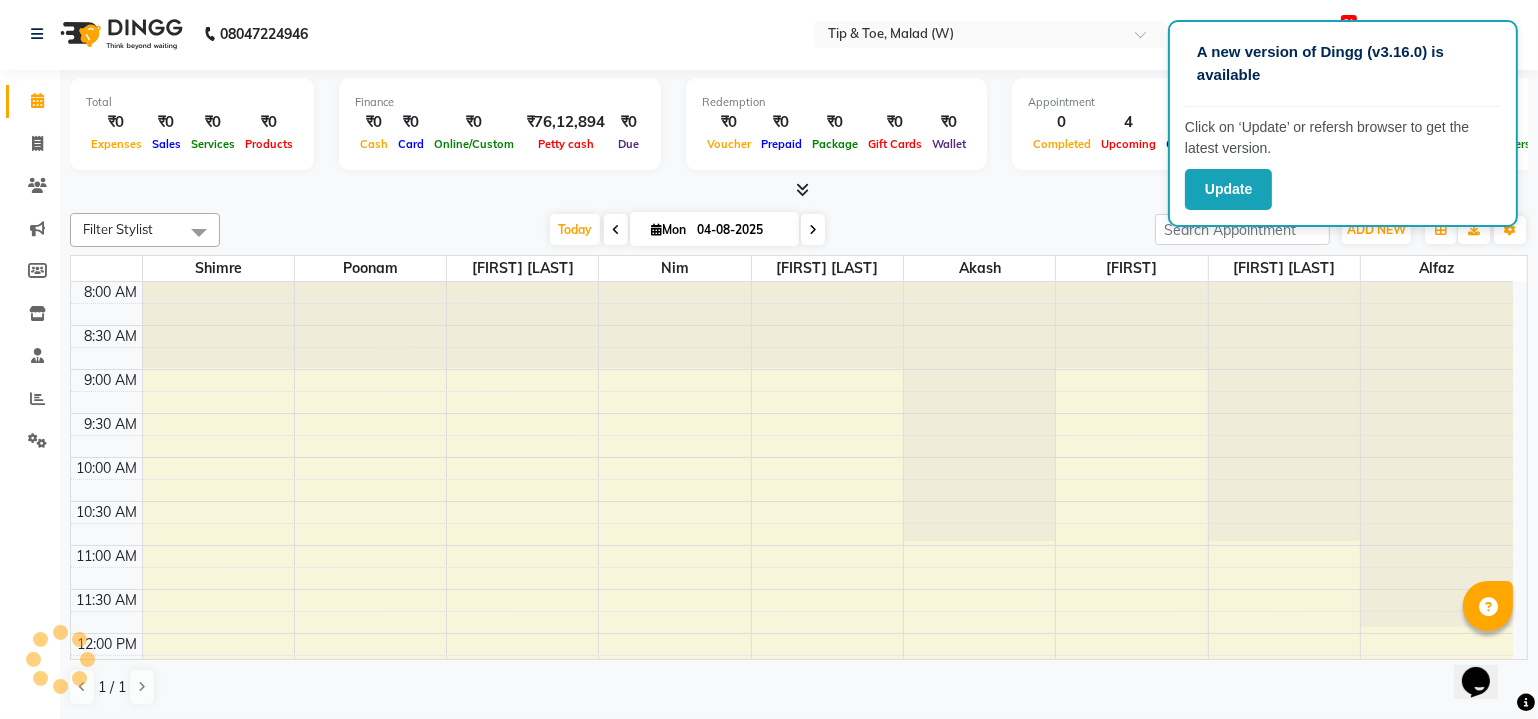 scroll, scrollTop: 0, scrollLeft: 0, axis: both 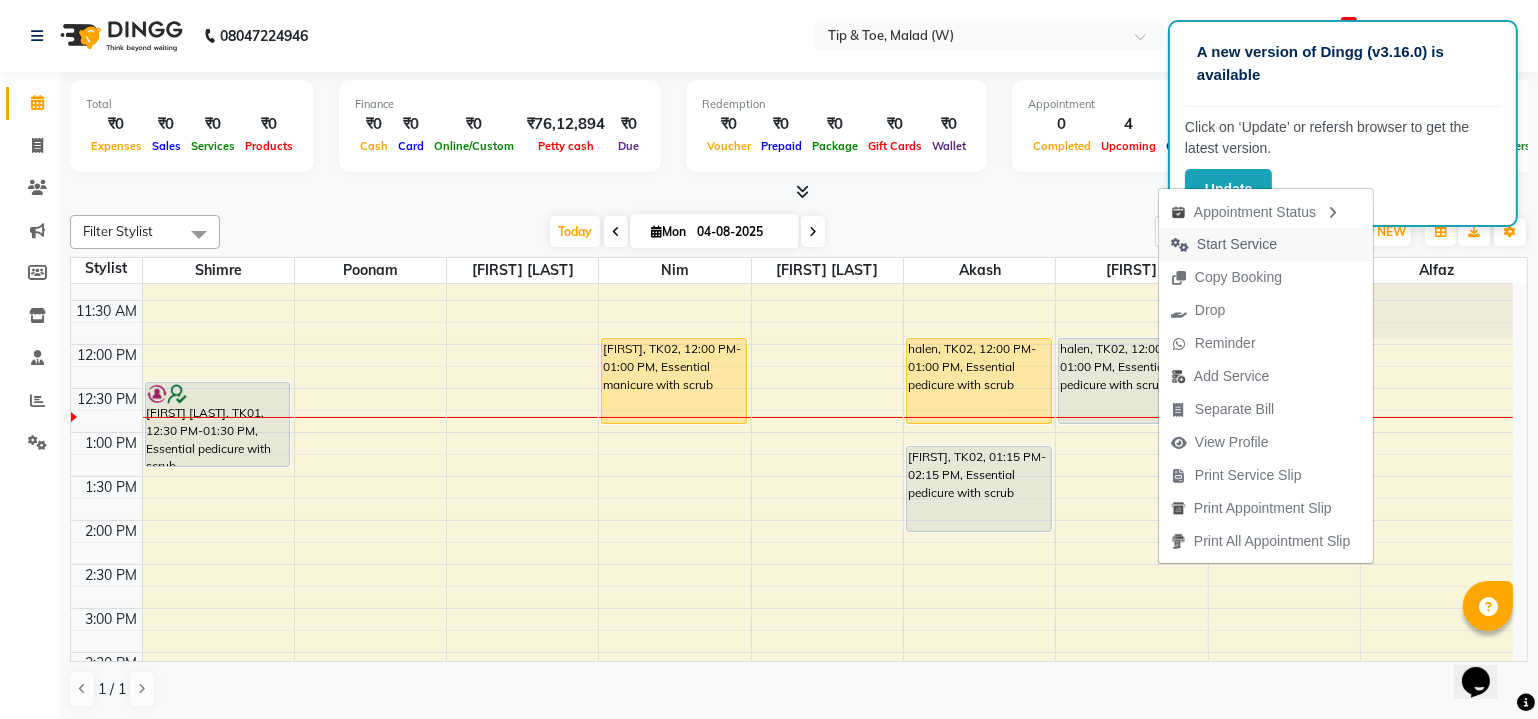 click on "Start Service" at bounding box center (1237, 244) 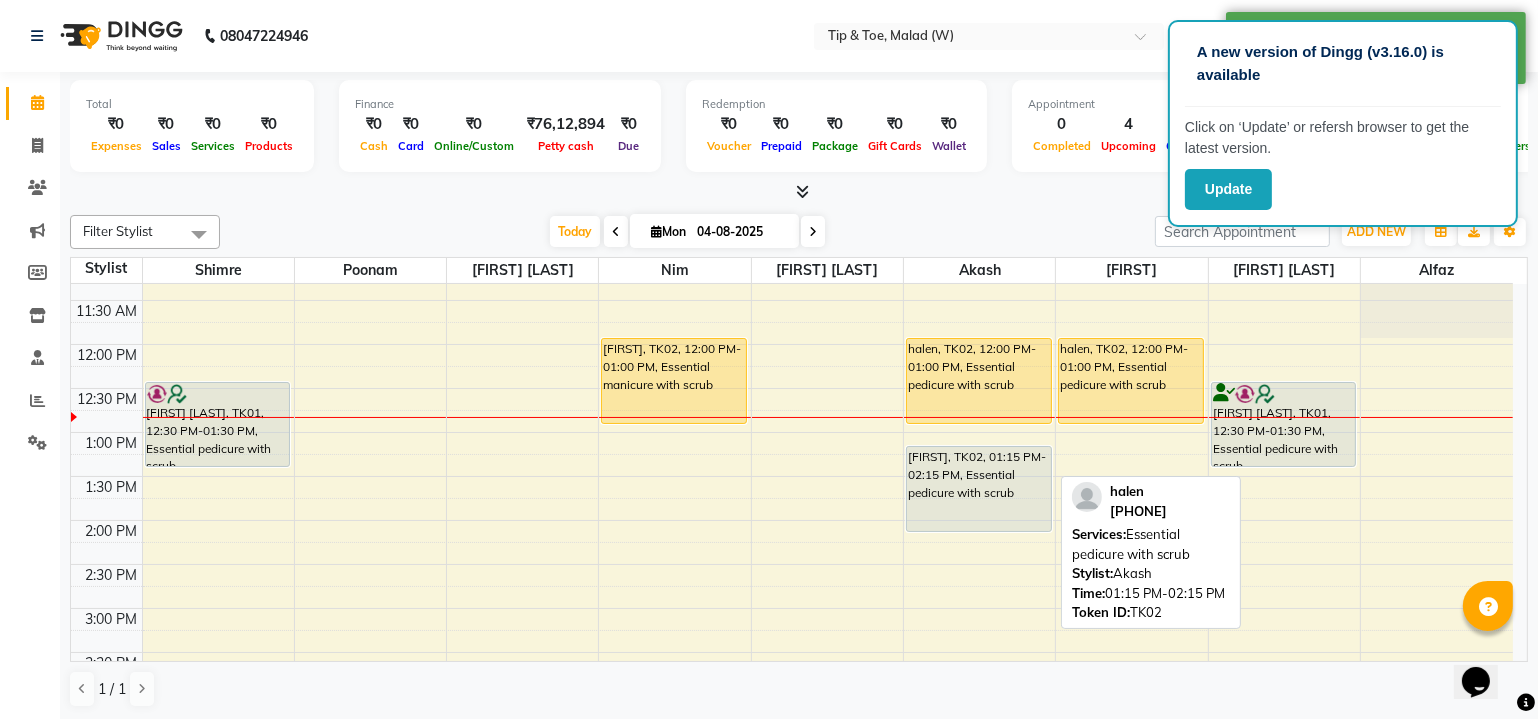 click on "halen, TK02, 12:00 PM-01:00 PM, Essential pedicure with scrub    halen, TK02, 01:15 PM-02:15 PM, Essential pedicure with scrub" at bounding box center [979, 564] 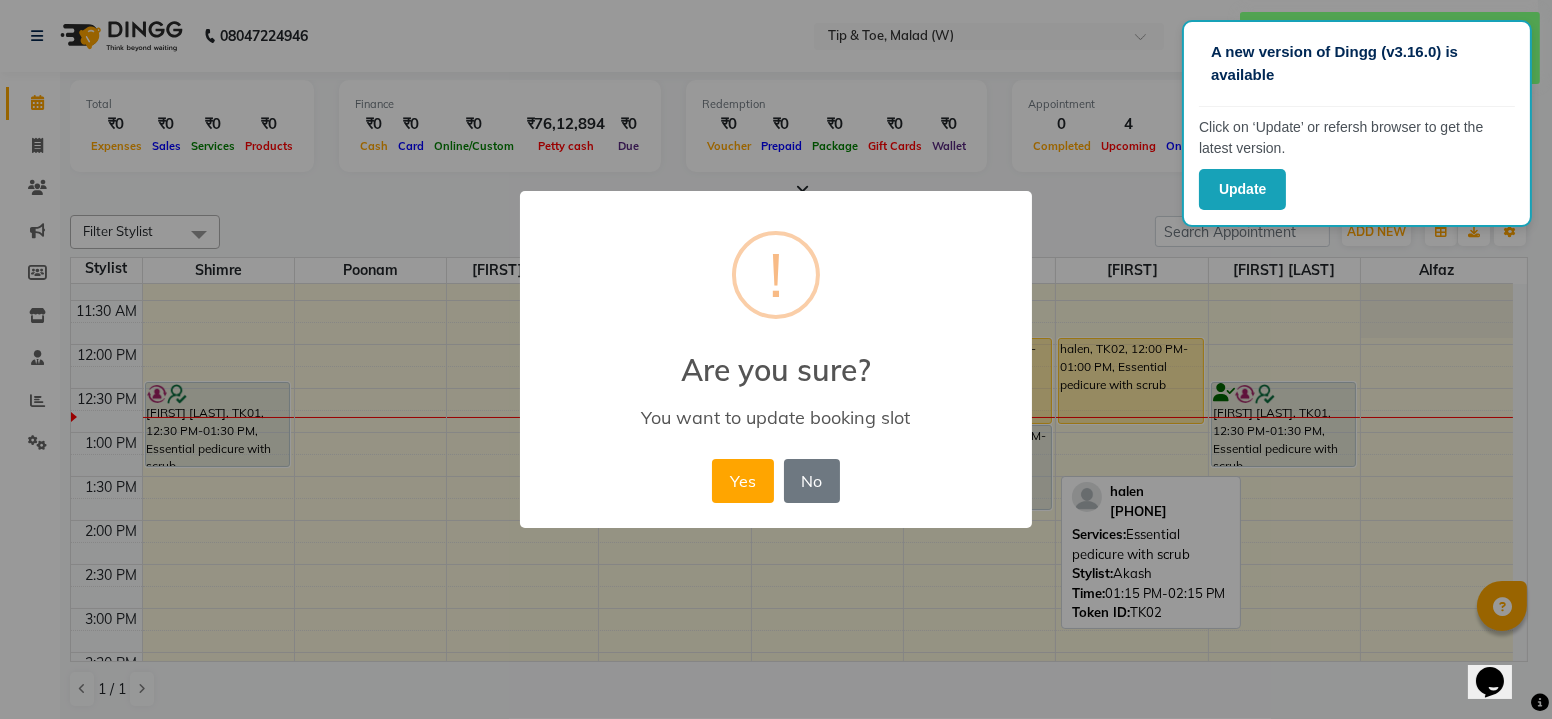 click on "× ! Are you sure? You want to update booking slot Yes No No" at bounding box center [776, 360] 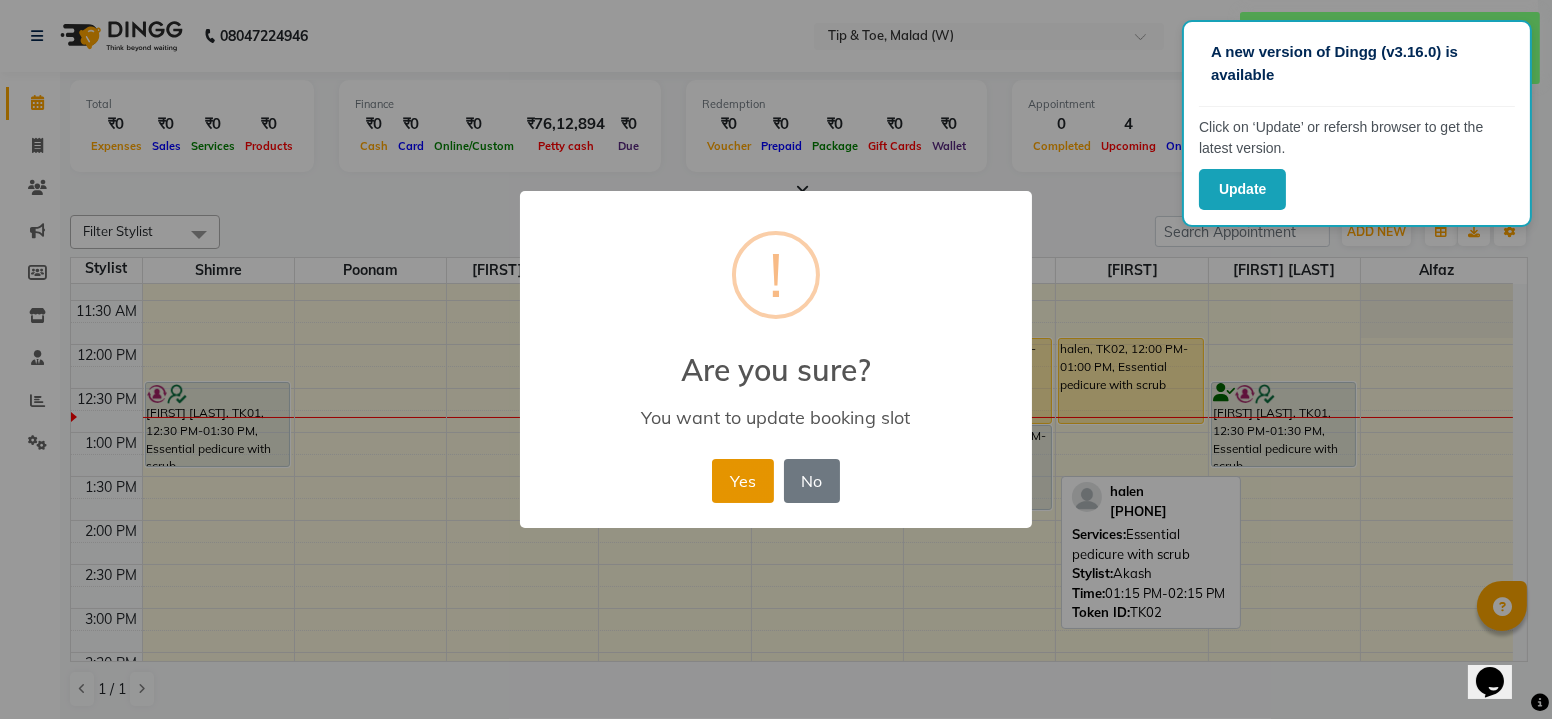 click on "Yes" at bounding box center [742, 481] 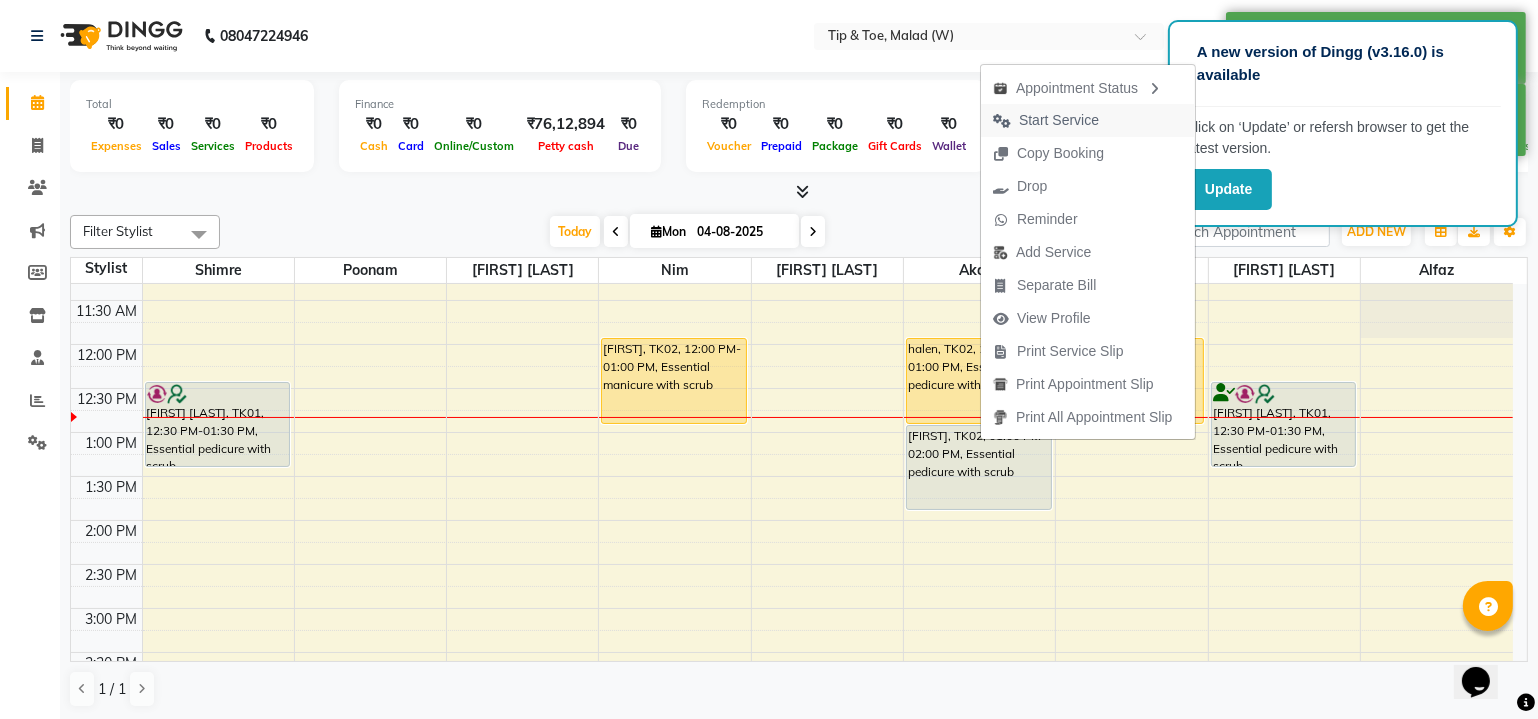 click on "Start Service" at bounding box center [1059, 120] 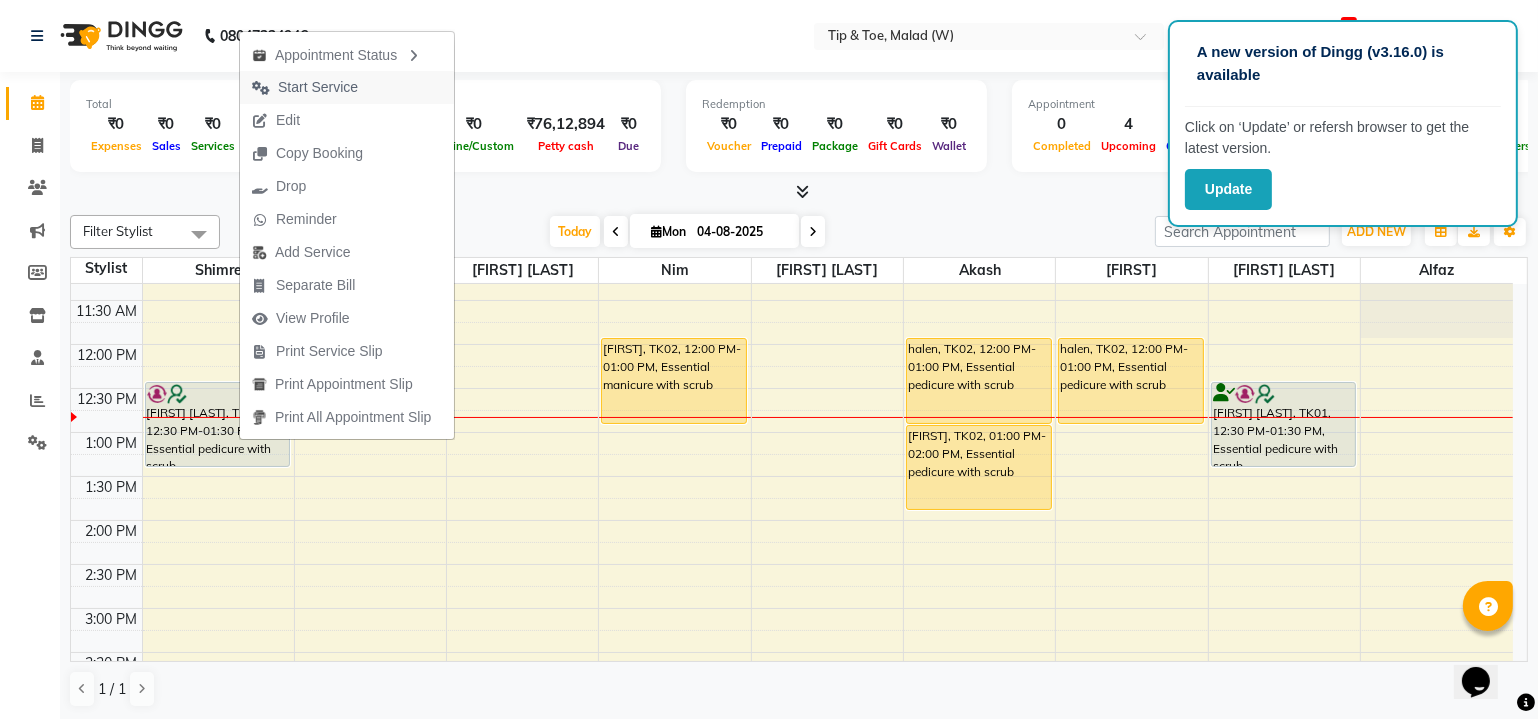click on "Start Service" at bounding box center [318, 87] 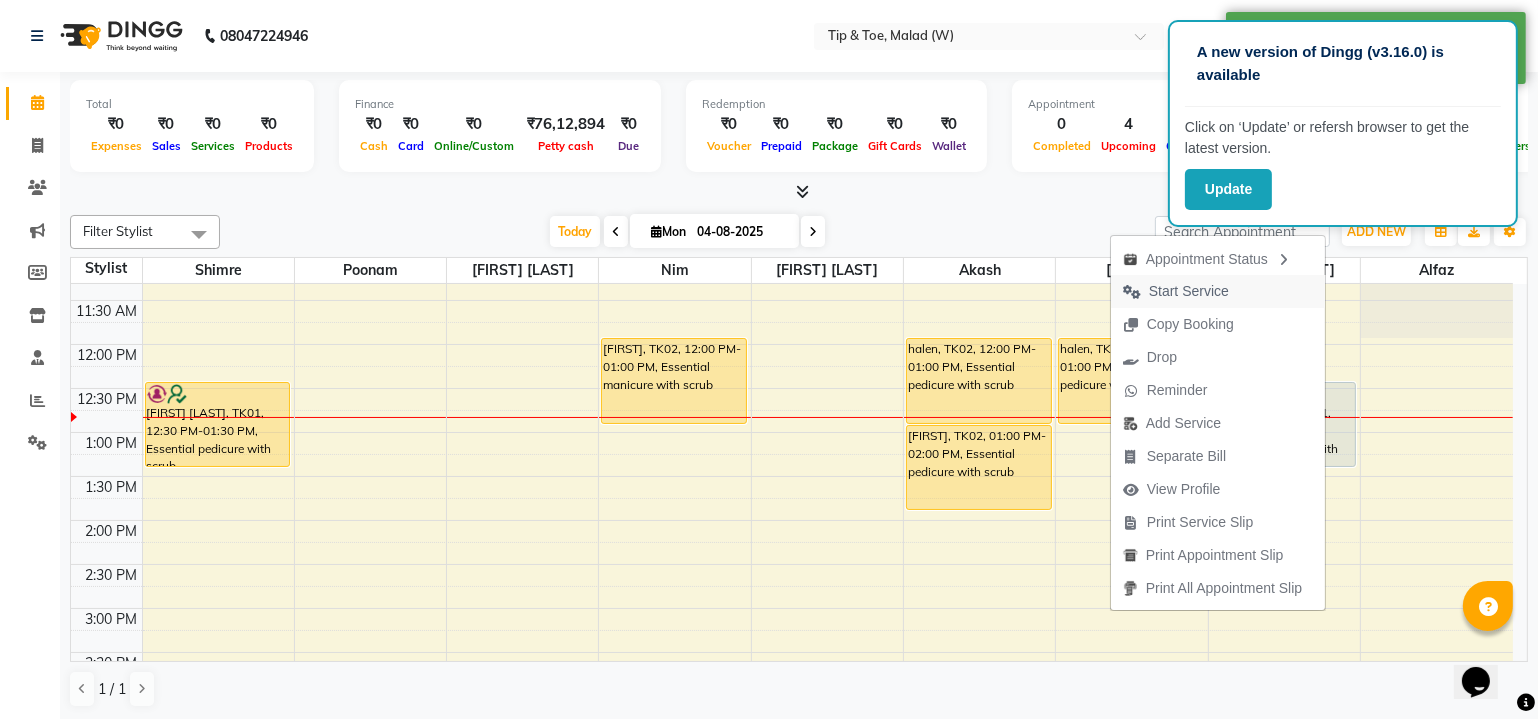 click on "Start Service" at bounding box center [1189, 291] 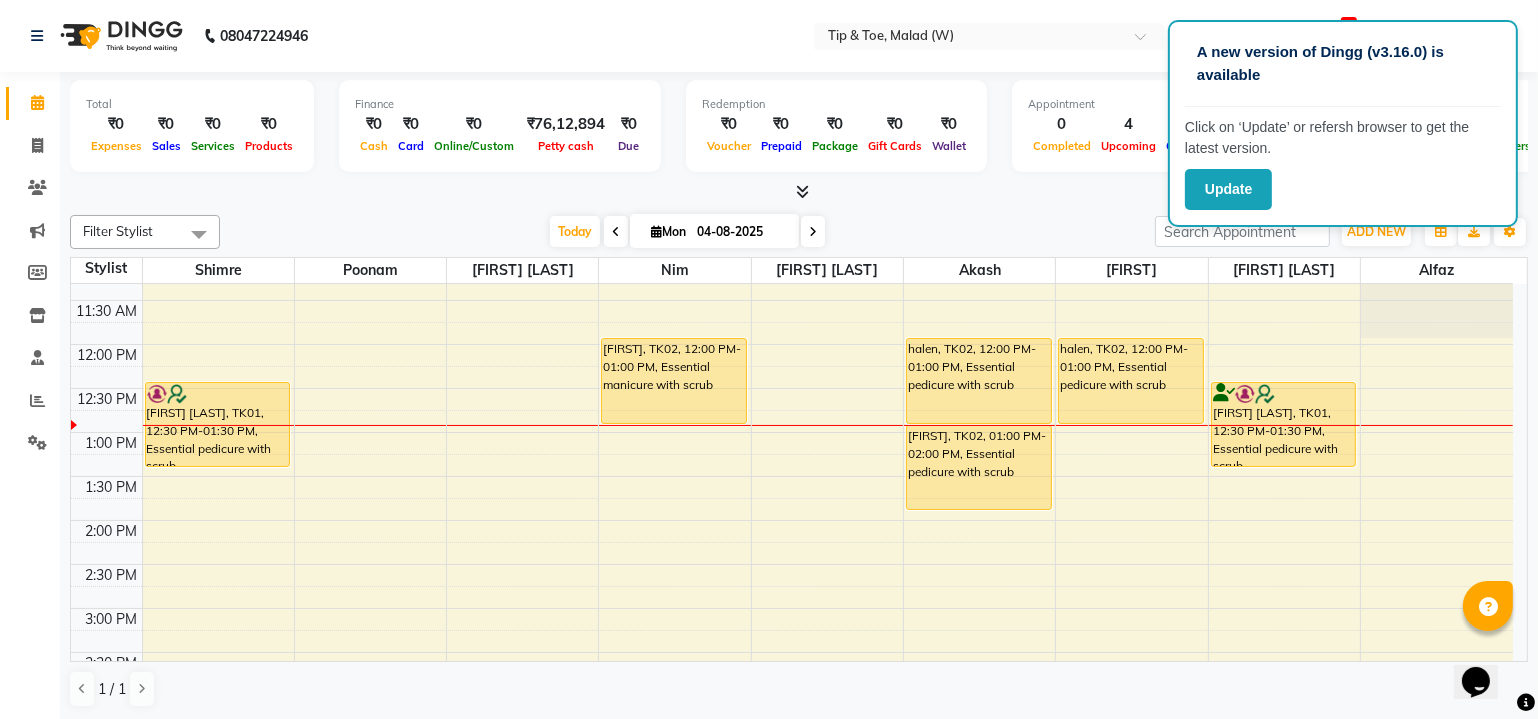 drag, startPoint x: 318, startPoint y: 424, endPoint x: 275, endPoint y: 496, distance: 83.86298 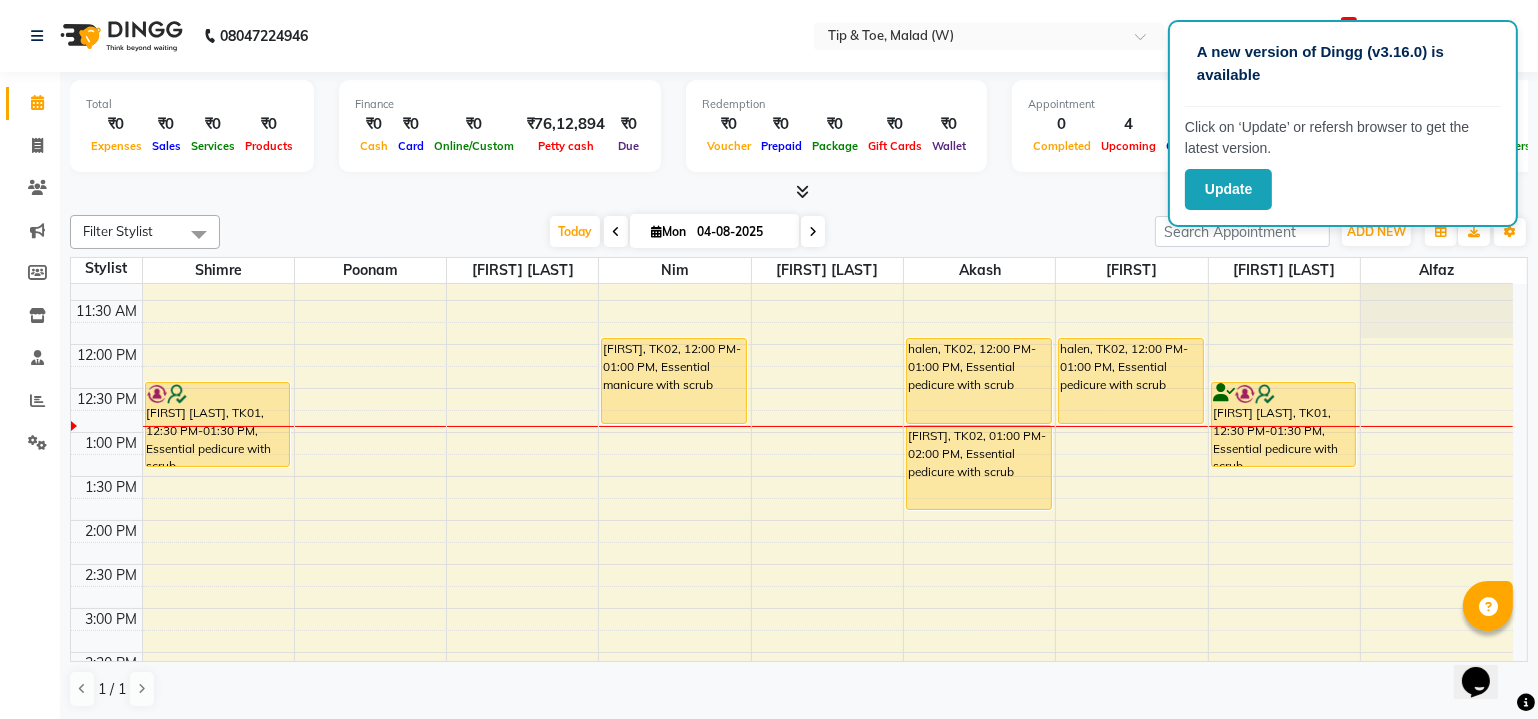 drag, startPoint x: 275, startPoint y: 496, endPoint x: 1015, endPoint y: 220, distance: 789.7949 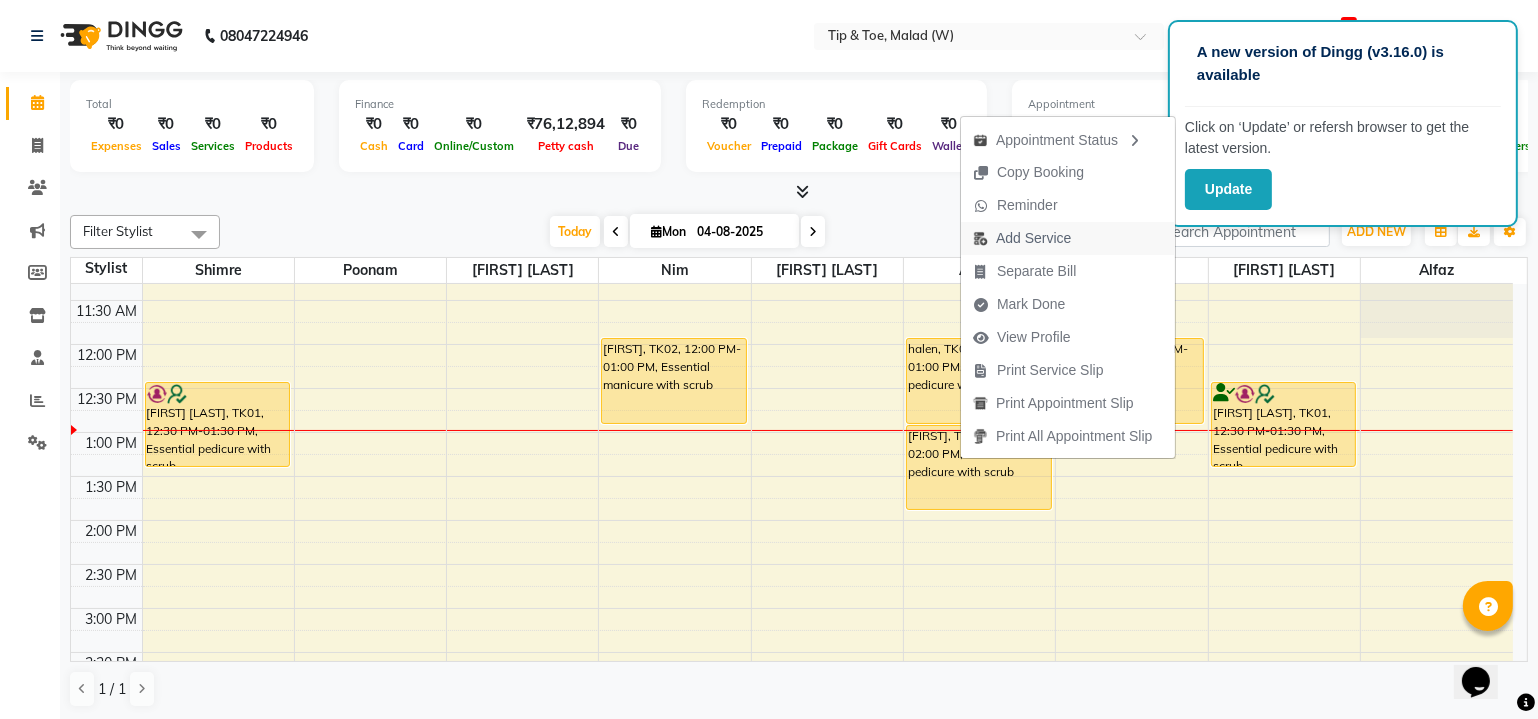 click on "Add Service" at bounding box center [1033, 238] 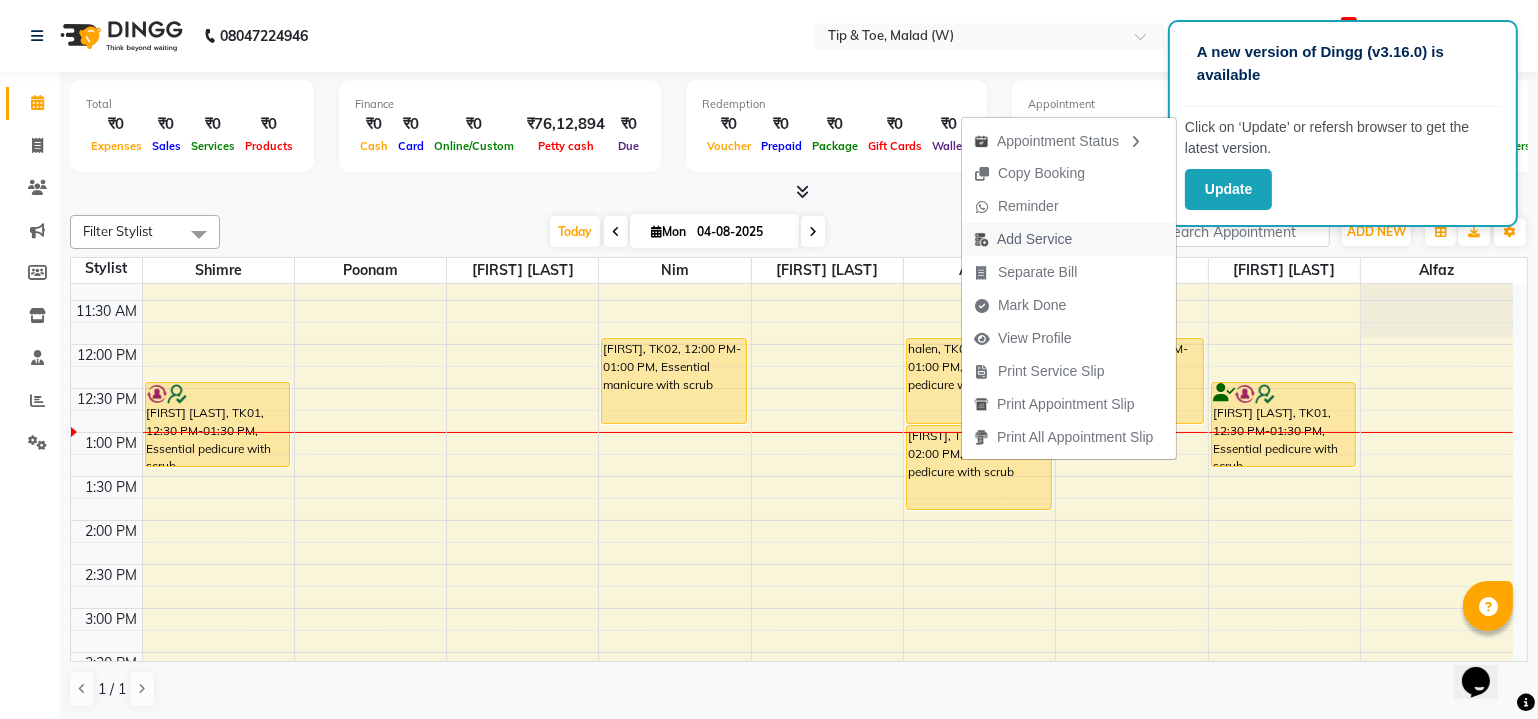 click on "Add Service" at bounding box center (1034, 239) 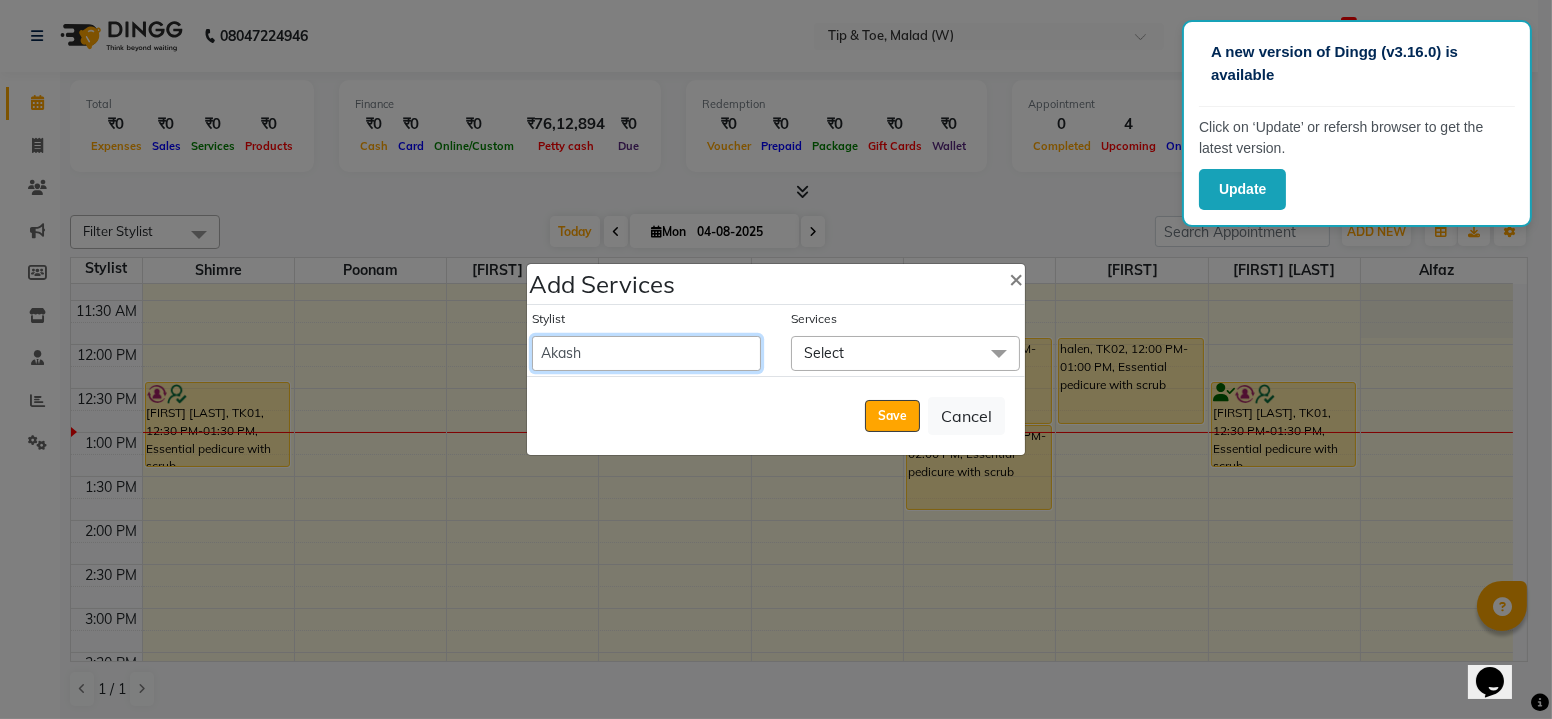 click on "Akash    Alfaz    Amreen    Danish   Dhanashree   Dibakar   House Sale   Kaikasha Shaikh   Keshien   Kumar   malad login access   Manisha Singh   Manisha Suvare   Nim   Ninshing   poonam   Regan   Sanjay mama   Shimre   Suzu   Swapnali   Swity   Urmila Pal   Vikram" at bounding box center [646, 353] 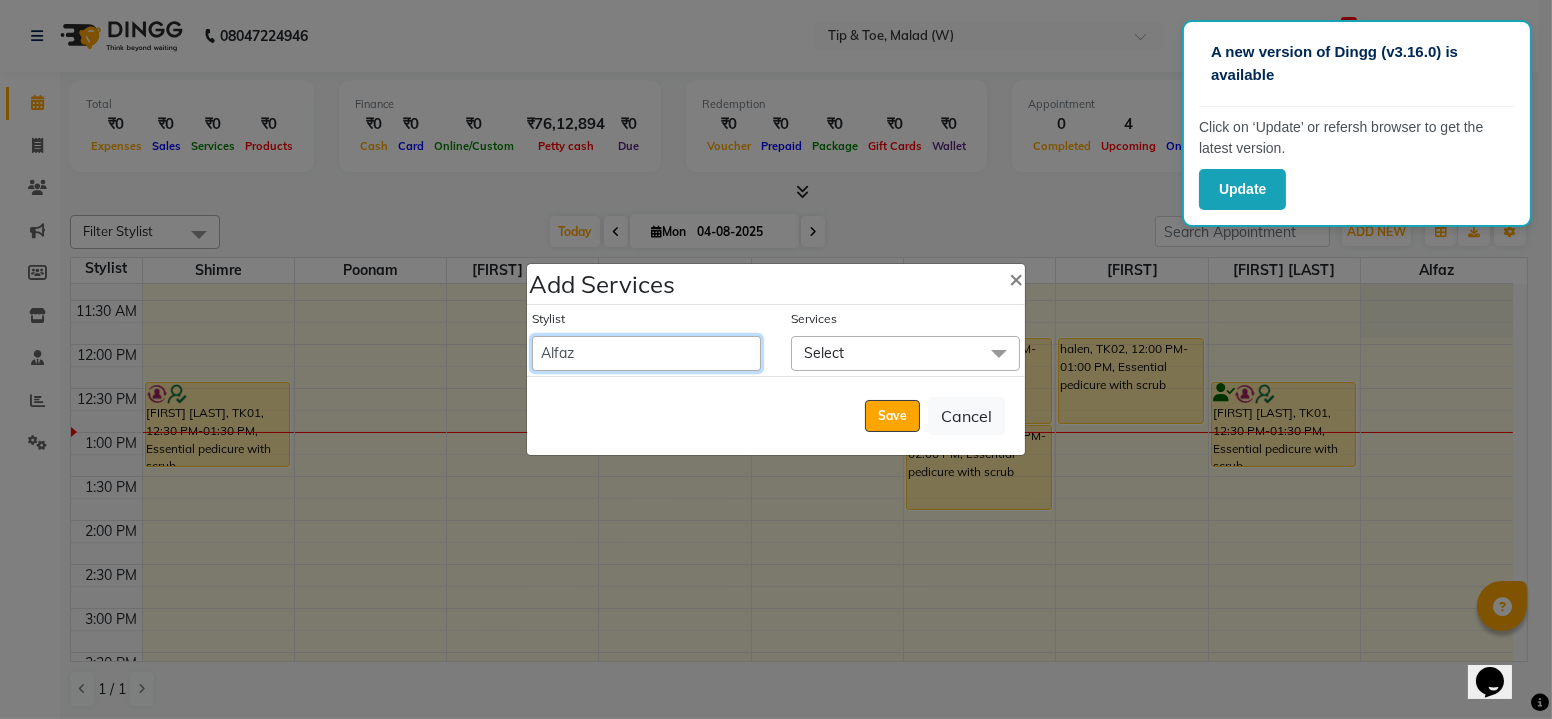 click on "Akash    Alfaz    Amreen    Danish   Dhanashree   Dibakar   House Sale   Kaikasha Shaikh   Keshien   Kumar   malad login access   Manisha Singh   Manisha Suvare   Nim   Ninshing   poonam   Regan   Sanjay mama   Shimre   Suzu   Swapnali   Swity   Urmila Pal   Vikram" at bounding box center (646, 353) 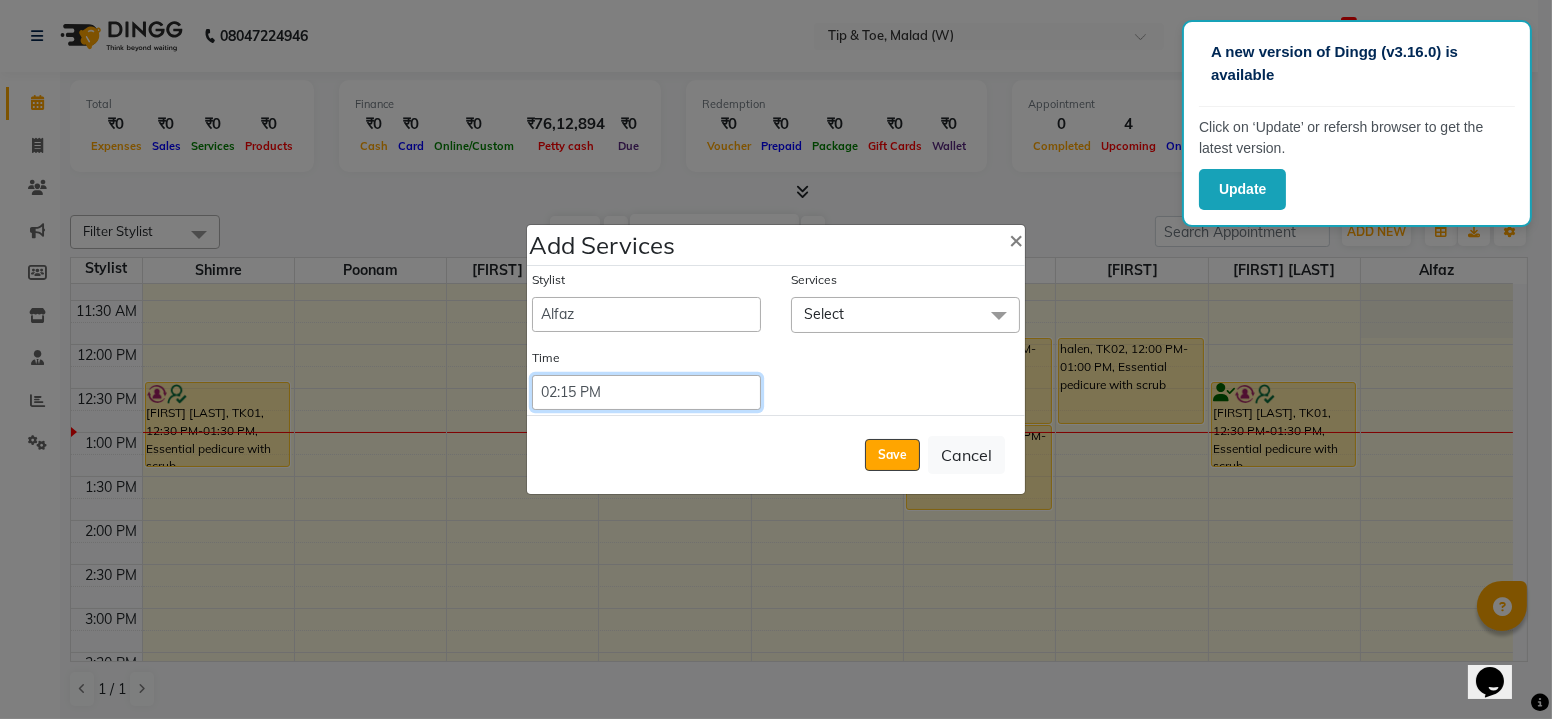 click on "Select 09:00 AM  09:15 AM  09:30 AM  09:45 AM  10:00 AM  10:15 AM  10:30 AM  10:45 AM  11:00 AM  11:15 AM  11:30 AM  11:45 AM  12:00 PM  12:15 PM  12:30 PM  12:45 PM  01:00 PM  01:15 PM  01:30 PM  01:45 PM  02:00 PM  02:15 PM  02:30 PM  02:45 PM  03:00 PM  03:15 PM  03:30 PM  03:45 PM  04:00 PM  04:15 PM  04:30 PM  04:45 PM  05:00 PM  05:15 PM  05:30 PM  05:45 PM  06:00 PM  06:15 PM  06:30 PM  06:45 PM  07:00 PM  07:15 PM  07:30 PM  07:45 PM  08:00 PM  08:15 PM  08:30 PM  08:45 PM  09:00 PM  09:15 PM  09:30 PM  09:45 PM  10:00 PM  10:15 PM  10:30 PM  10:45 PM  11:00 PM  11:15 PM  11:30 PM  11:45 PM  12:00 PM  12:15 PM  12:30 PM  12:45 PM" at bounding box center [646, 392] 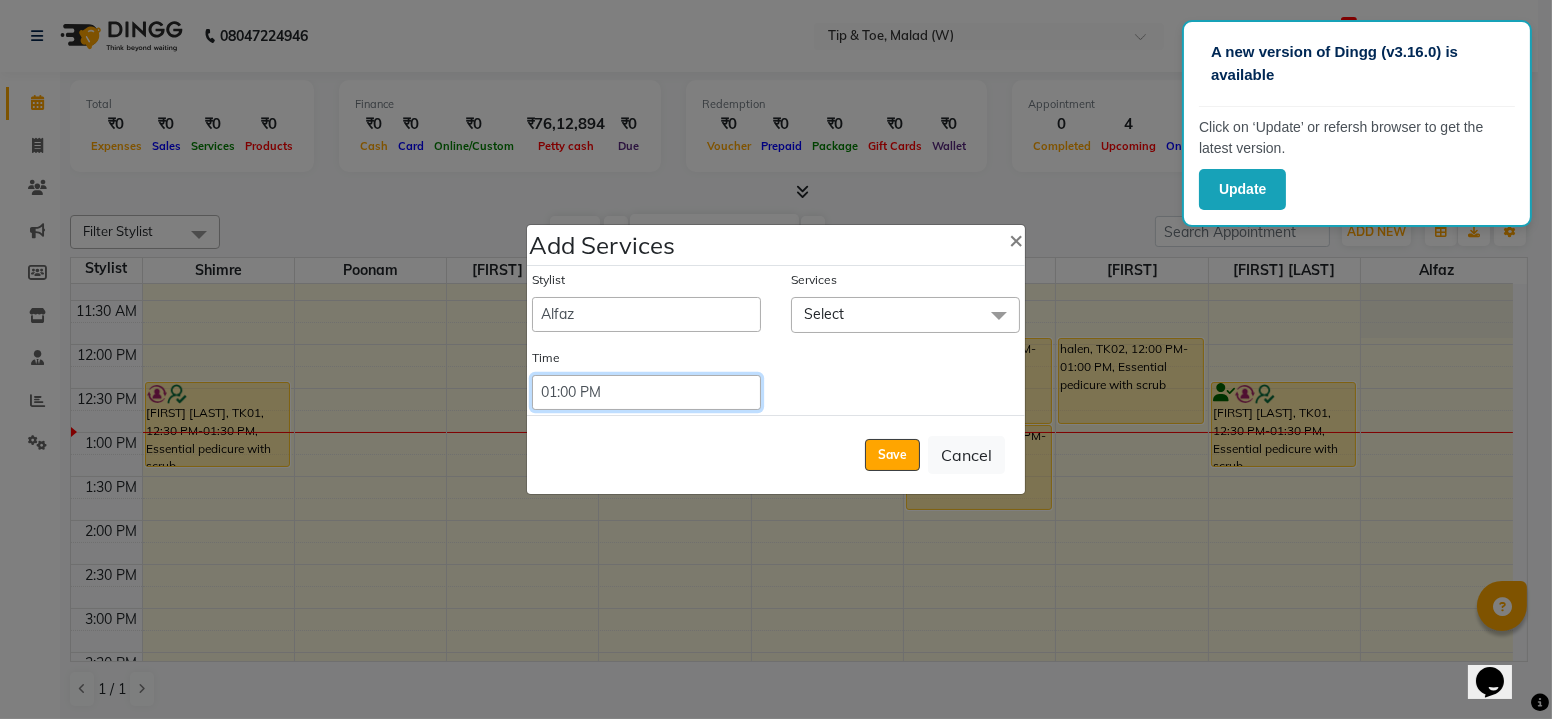 click on "Select 09:00 AM  09:15 AM  09:30 AM  09:45 AM  10:00 AM  10:15 AM  10:30 AM  10:45 AM  11:00 AM  11:15 AM  11:30 AM  11:45 AM  12:00 PM  12:15 PM  12:30 PM  12:45 PM  01:00 PM  01:15 PM  01:30 PM  01:45 PM  02:00 PM  02:15 PM  02:30 PM  02:45 PM  03:00 PM  03:15 PM  03:30 PM  03:45 PM  04:00 PM  04:15 PM  04:30 PM  04:45 PM  05:00 PM  05:15 PM  05:30 PM  05:45 PM  06:00 PM  06:15 PM  06:30 PM  06:45 PM  07:00 PM  07:15 PM  07:30 PM  07:45 PM  08:00 PM  08:15 PM  08:30 PM  08:45 PM  09:00 PM  09:15 PM  09:30 PM  09:45 PM  10:00 PM  10:15 PM  10:30 PM  10:45 PM  11:00 PM  11:15 PM  11:30 PM  11:45 PM  12:00 PM  12:15 PM  12:30 PM  12:45 PM" at bounding box center [646, 392] 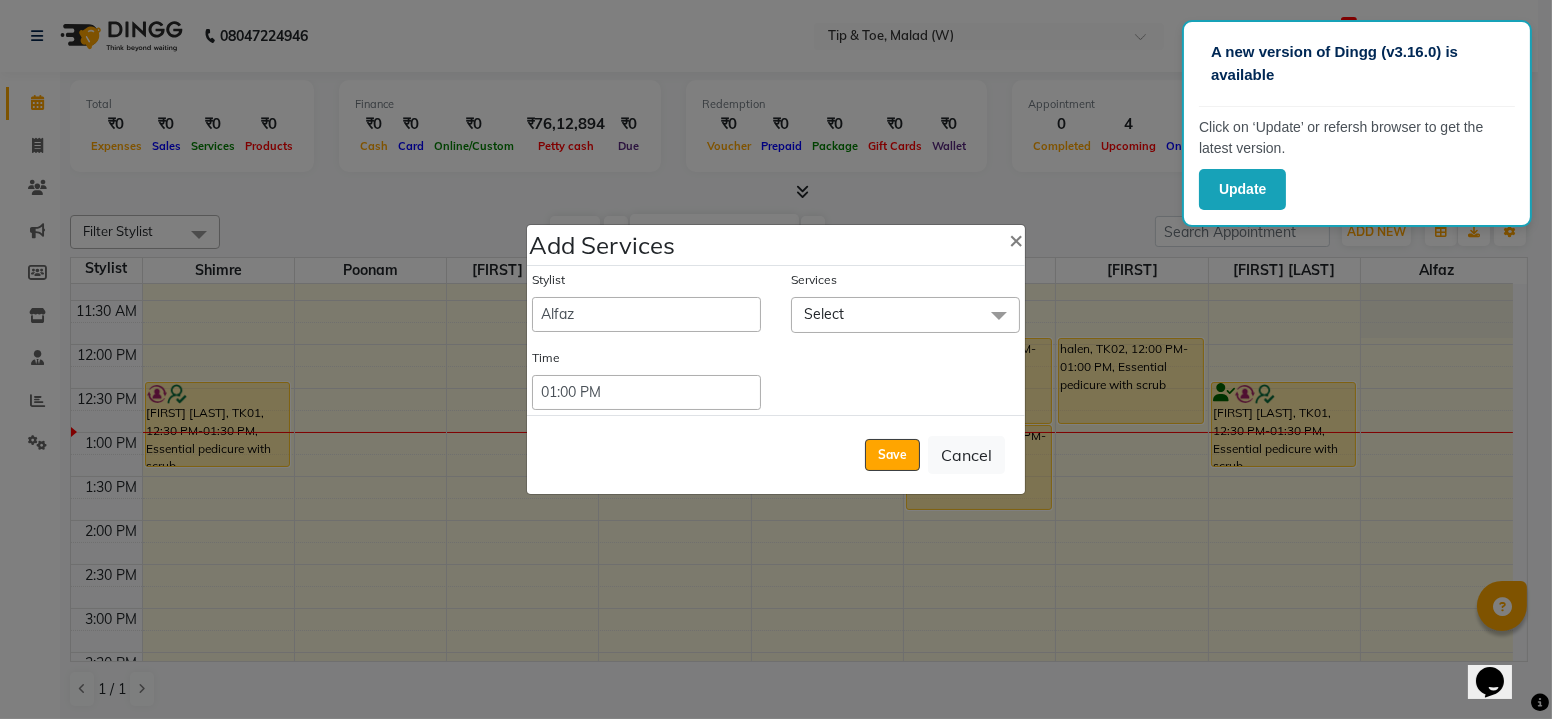 click on "Select" 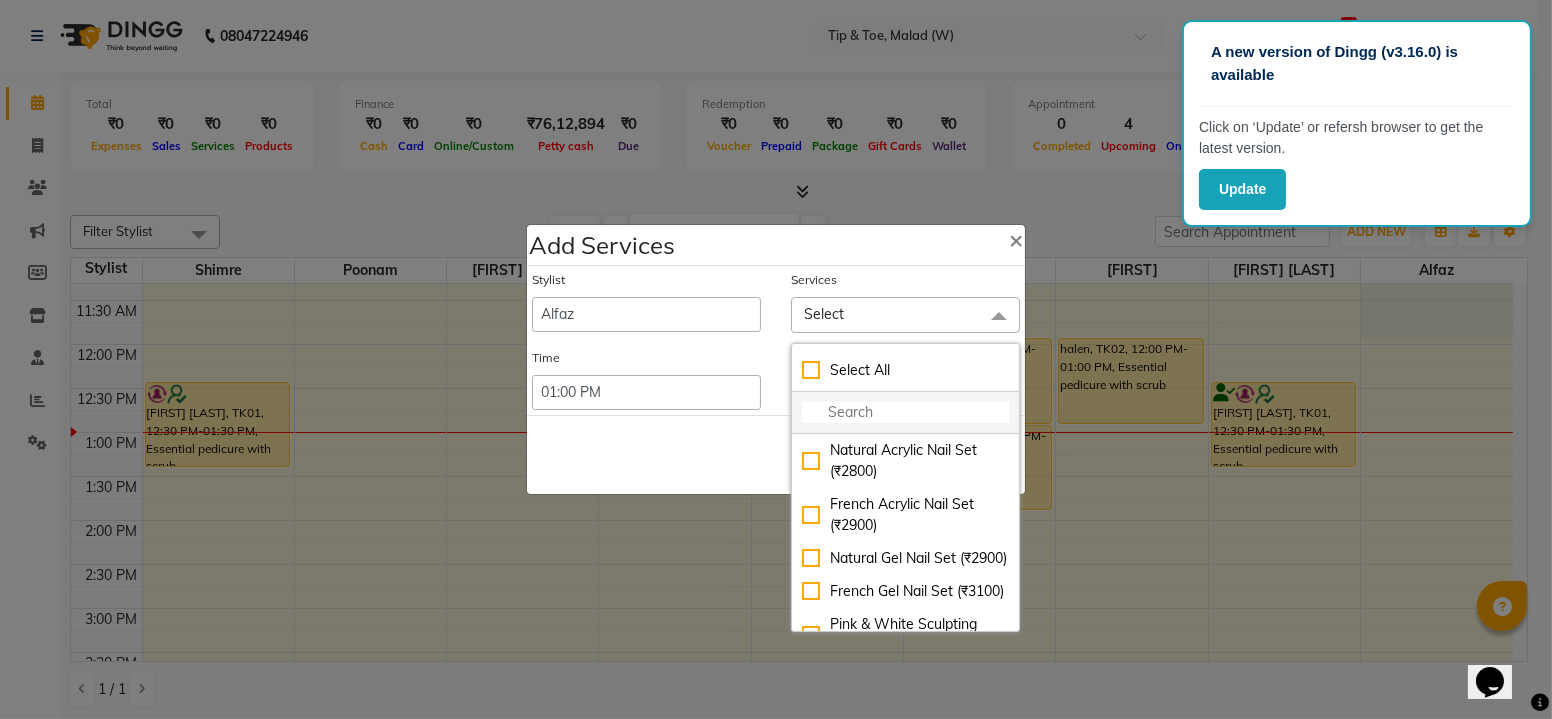 click 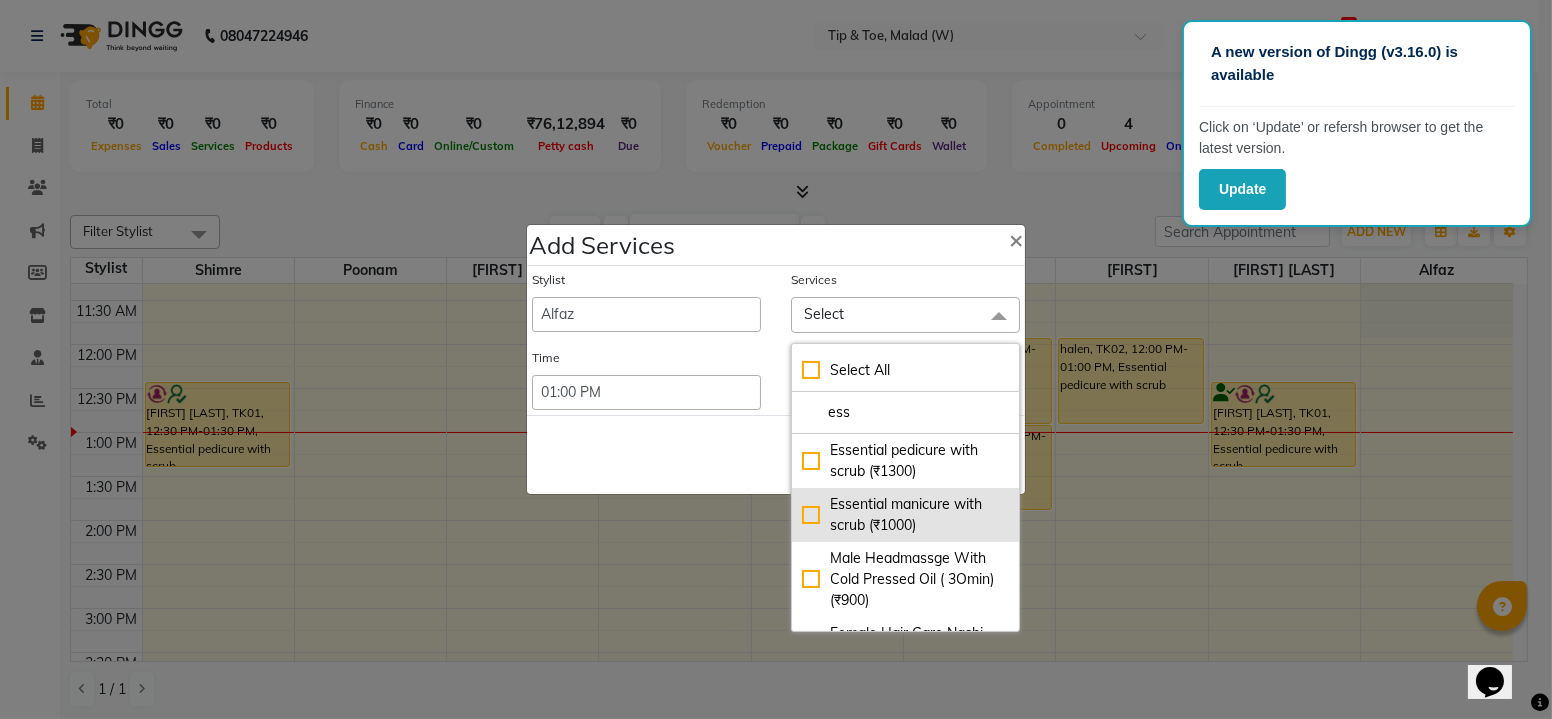 type on "ess" 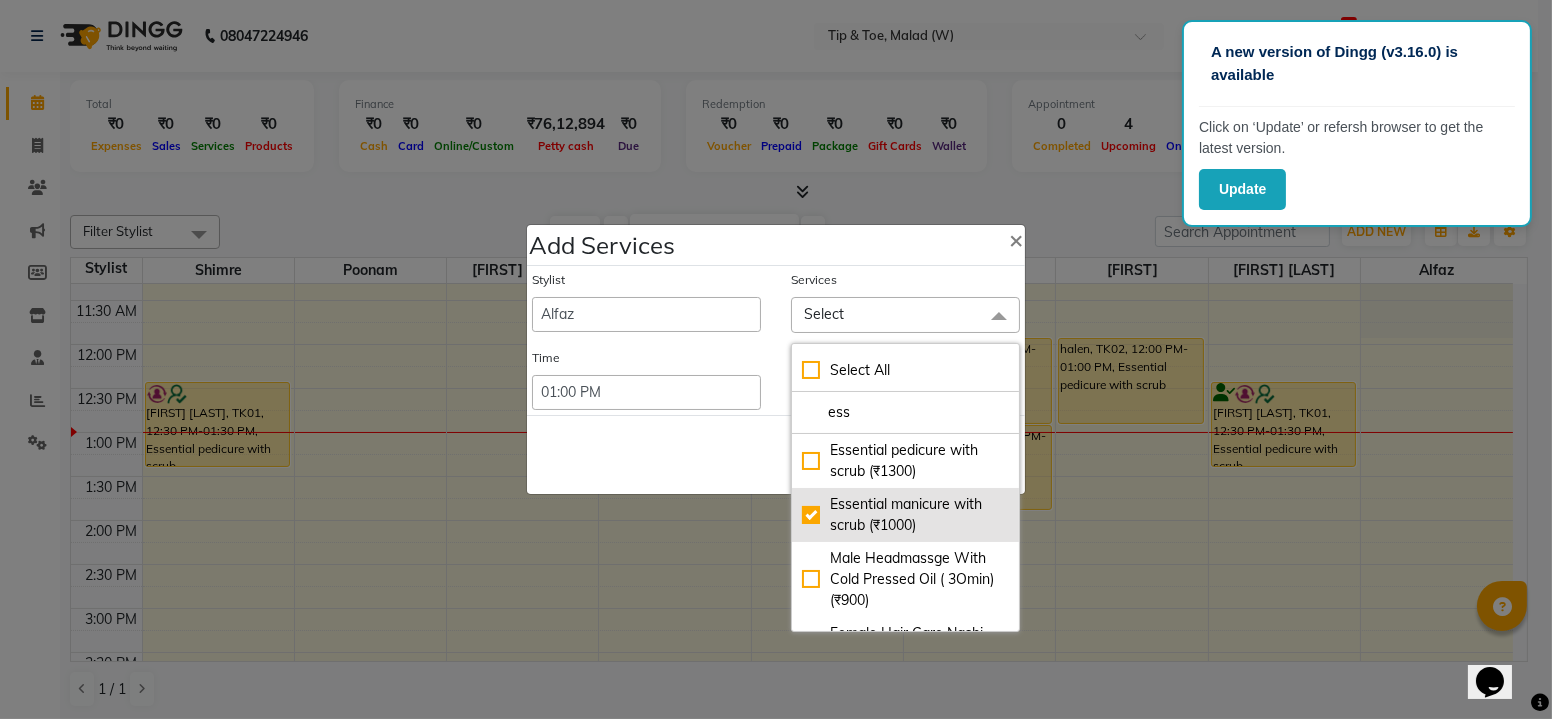 checkbox on "true" 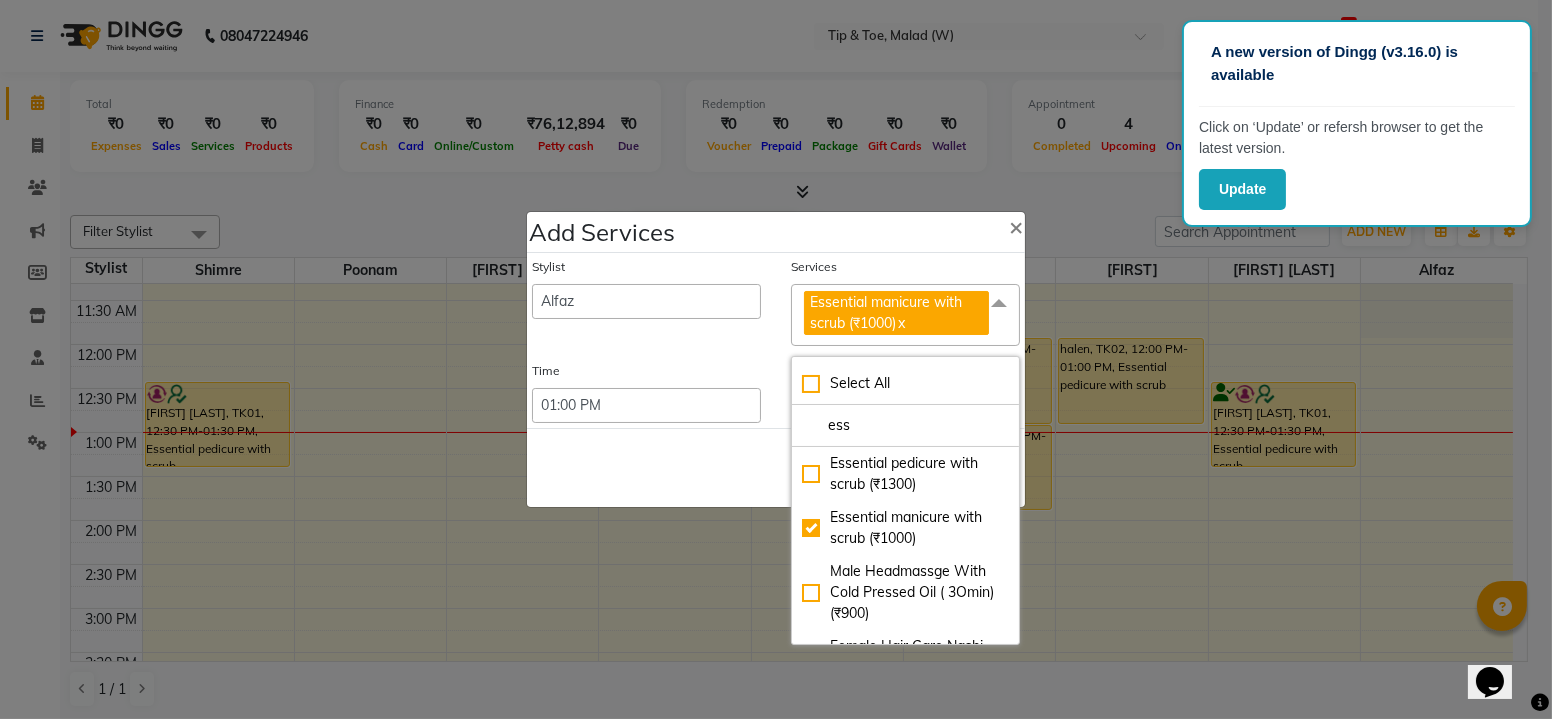 click on "Essential manicure with scrub (₹1000)  x" 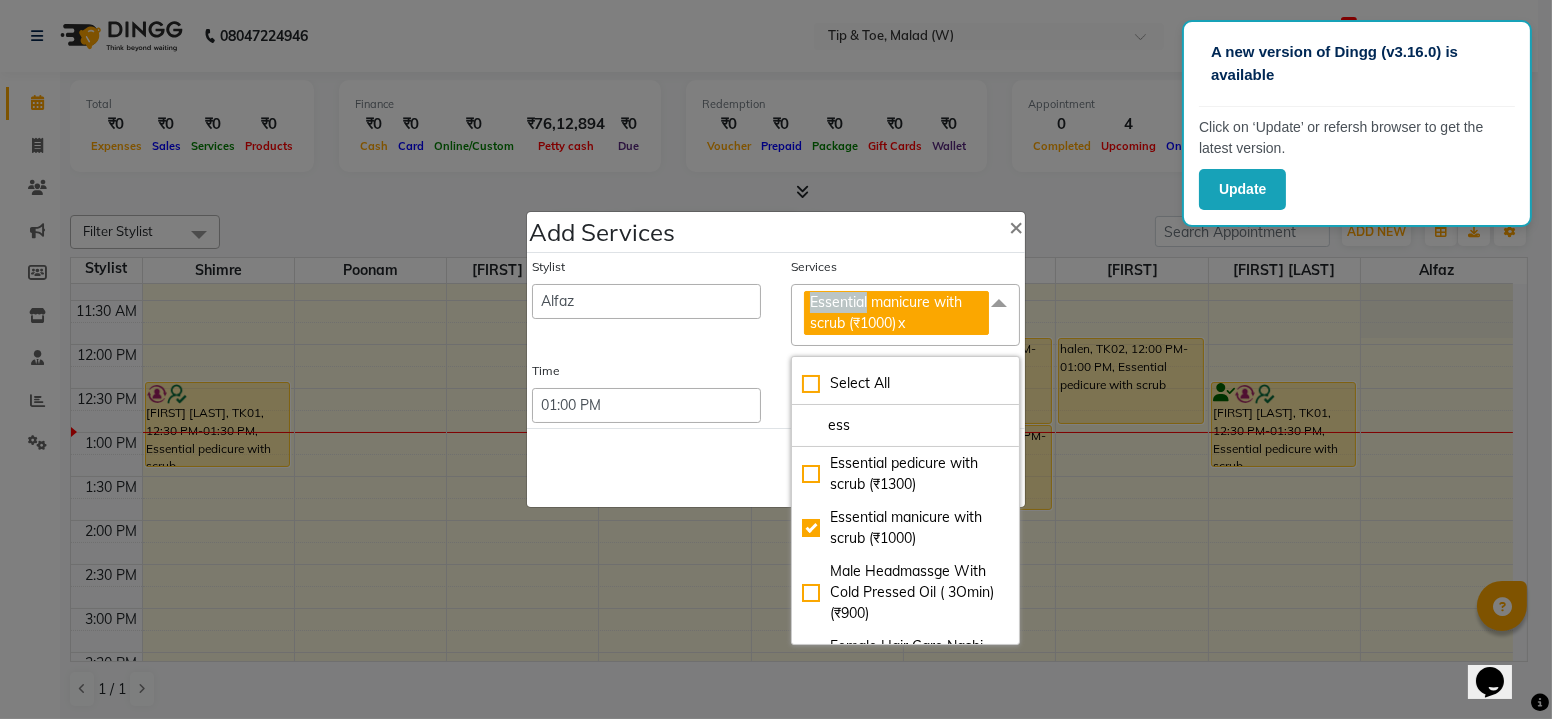 click 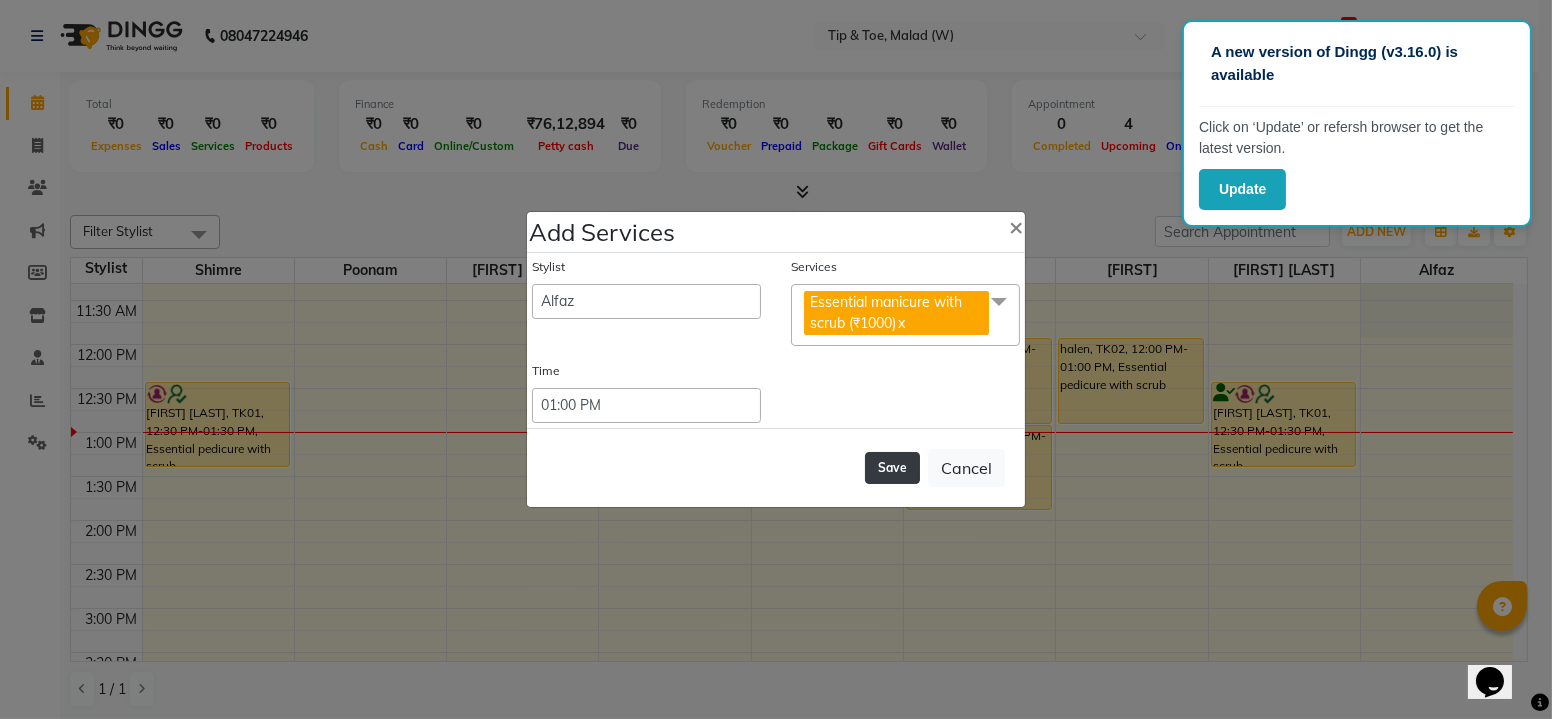 click on "Save" 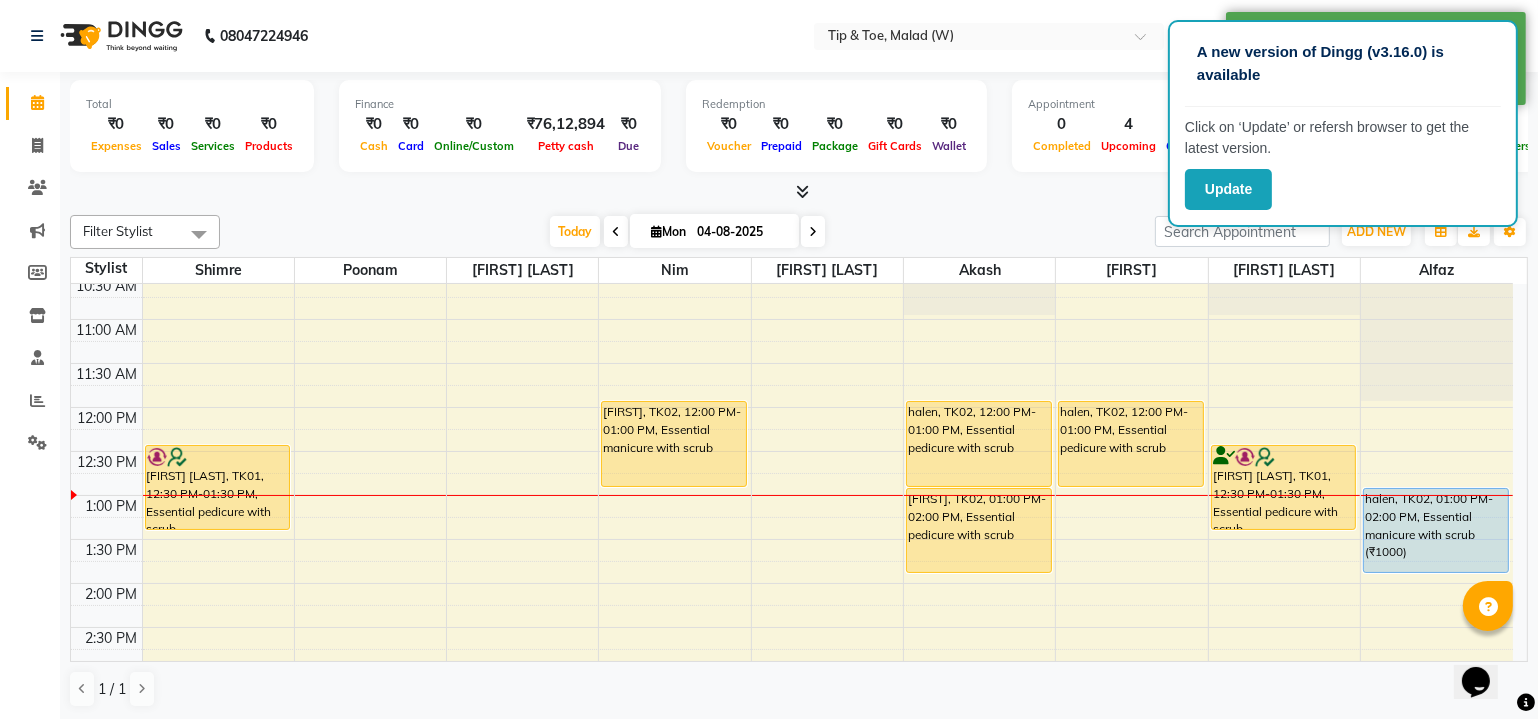 scroll, scrollTop: 200, scrollLeft: 0, axis: vertical 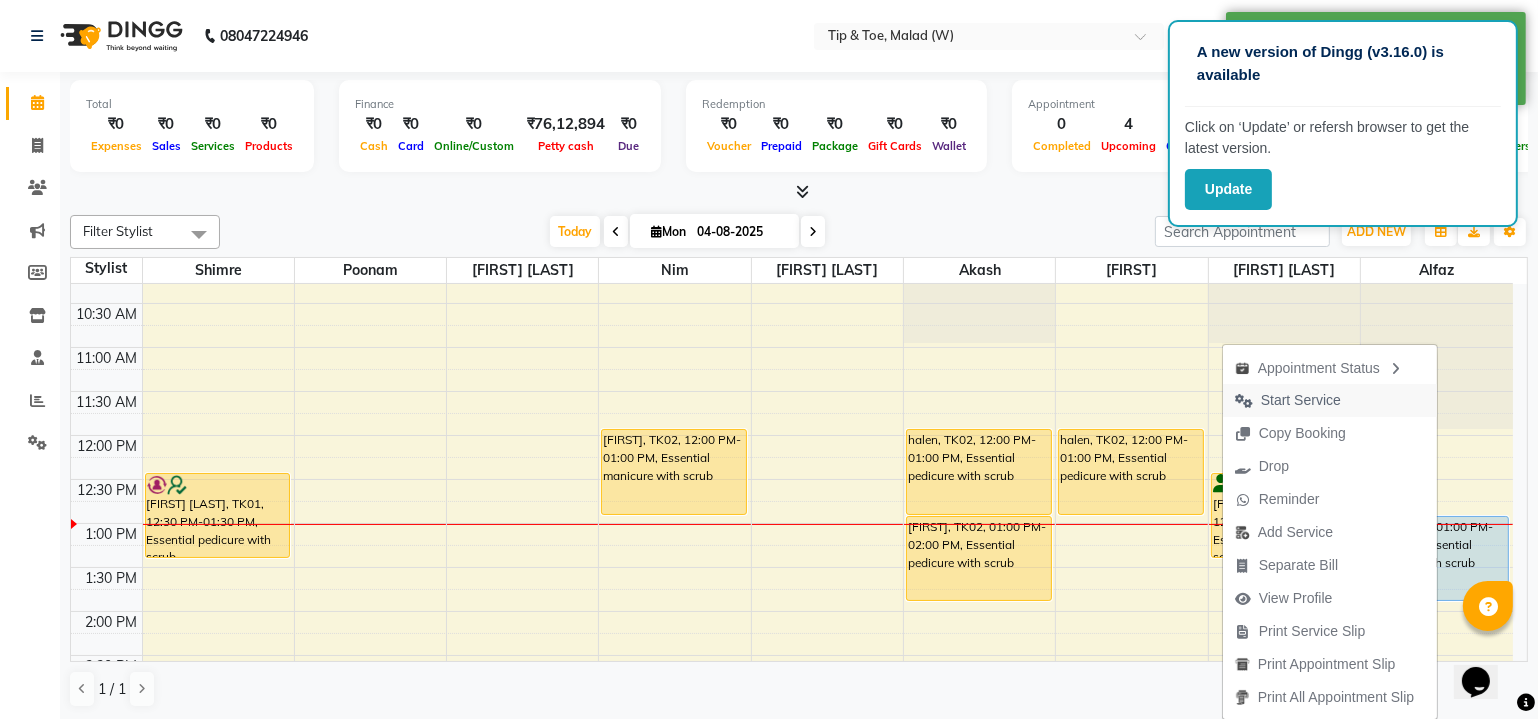 click on "Start Service" at bounding box center (1301, 400) 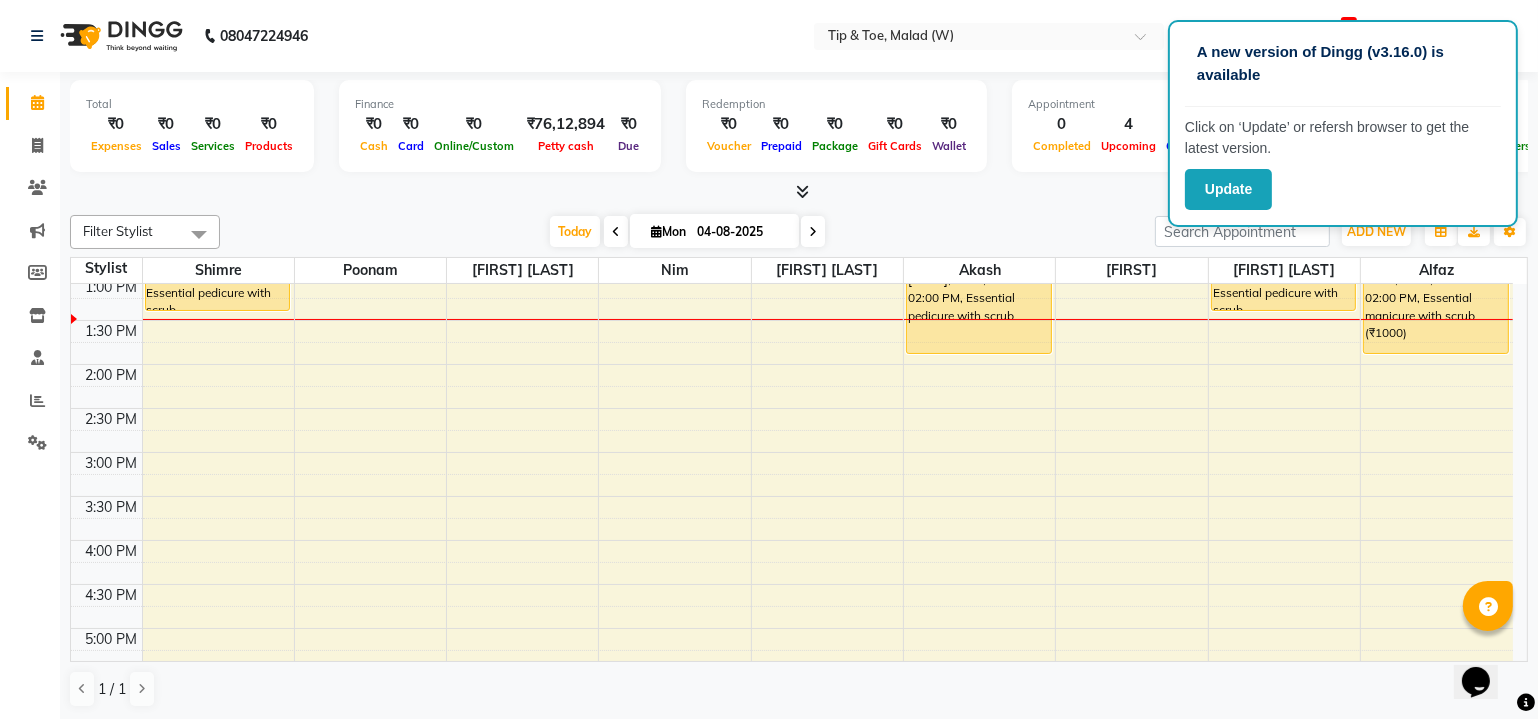 scroll, scrollTop: 472, scrollLeft: 0, axis: vertical 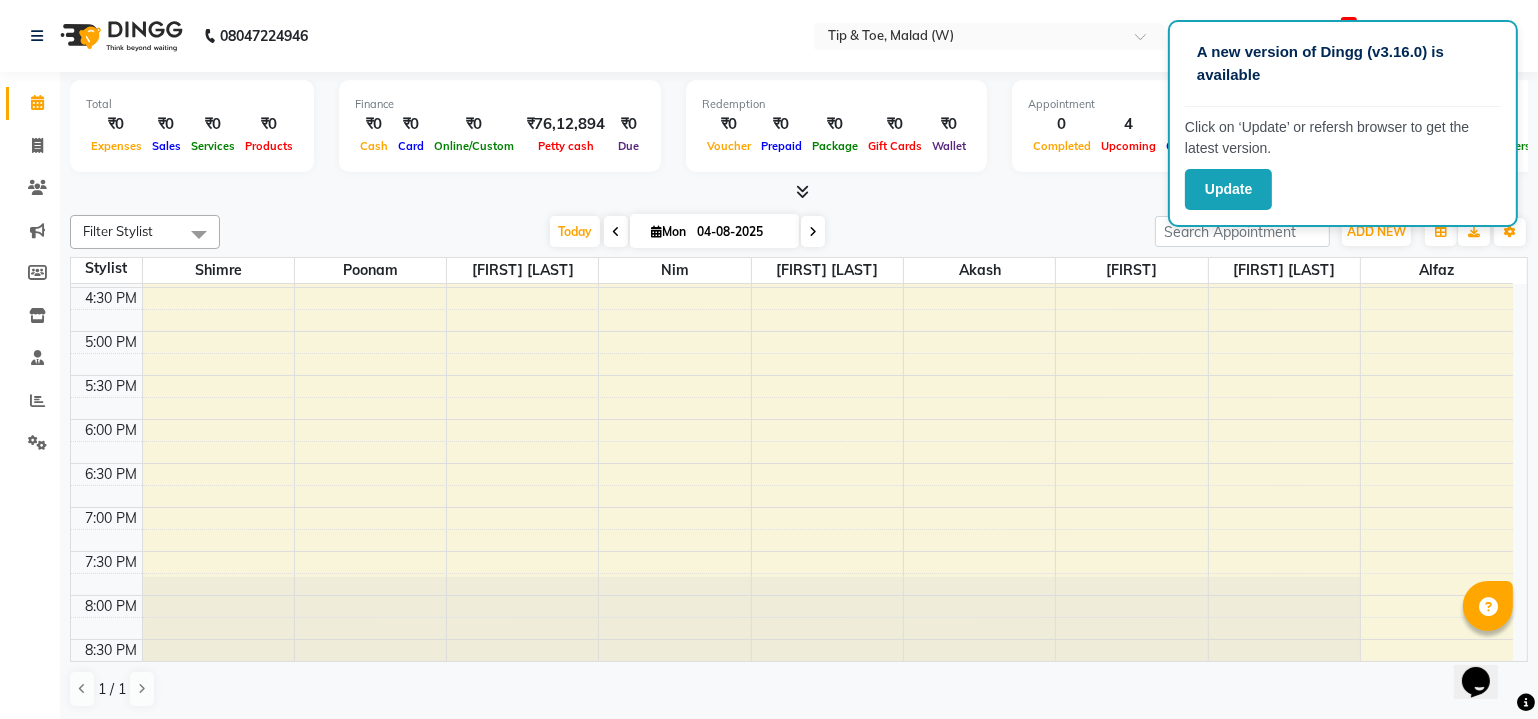click on "8:00 AM 8:30 AM 9:00 AM 9:30 AM 10:00 AM 10:30 AM 11:00 AM 11:30 AM 12:00 PM 12:30 PM 1:00 PM 1:30 PM 2:00 PM 2:30 PM 3:00 PM 3:30 PM 4:00 PM 4:30 PM 5:00 PM 5:30 PM 6:00 PM 6:30 PM 7:00 PM 7:30 PM 8:00 PM 8:30 PM     Tripti Kahlon, TK01, 12:30 PM-01:30 PM, Essential pedicure with scrub    halen, TK02, 12:00 PM-01:00 PM, Essential manicure with scrub    halen, TK02, 12:00 PM-01:00 PM, Essential pedicure with scrub    halen, TK02, 01:00 PM-02:00 PM, Essential pedicure with scrub    halen, TK02, 12:00 PM-01:00 PM, Essential pedicure with scrub     Tripti Kahlon, TK01, 12:30 PM-01:30 PM, Essential pedicure with scrub    halen, TK02, 01:00 PM-02:00 PM, Essential manicure with scrub (₹1000)" at bounding box center [792, 111] 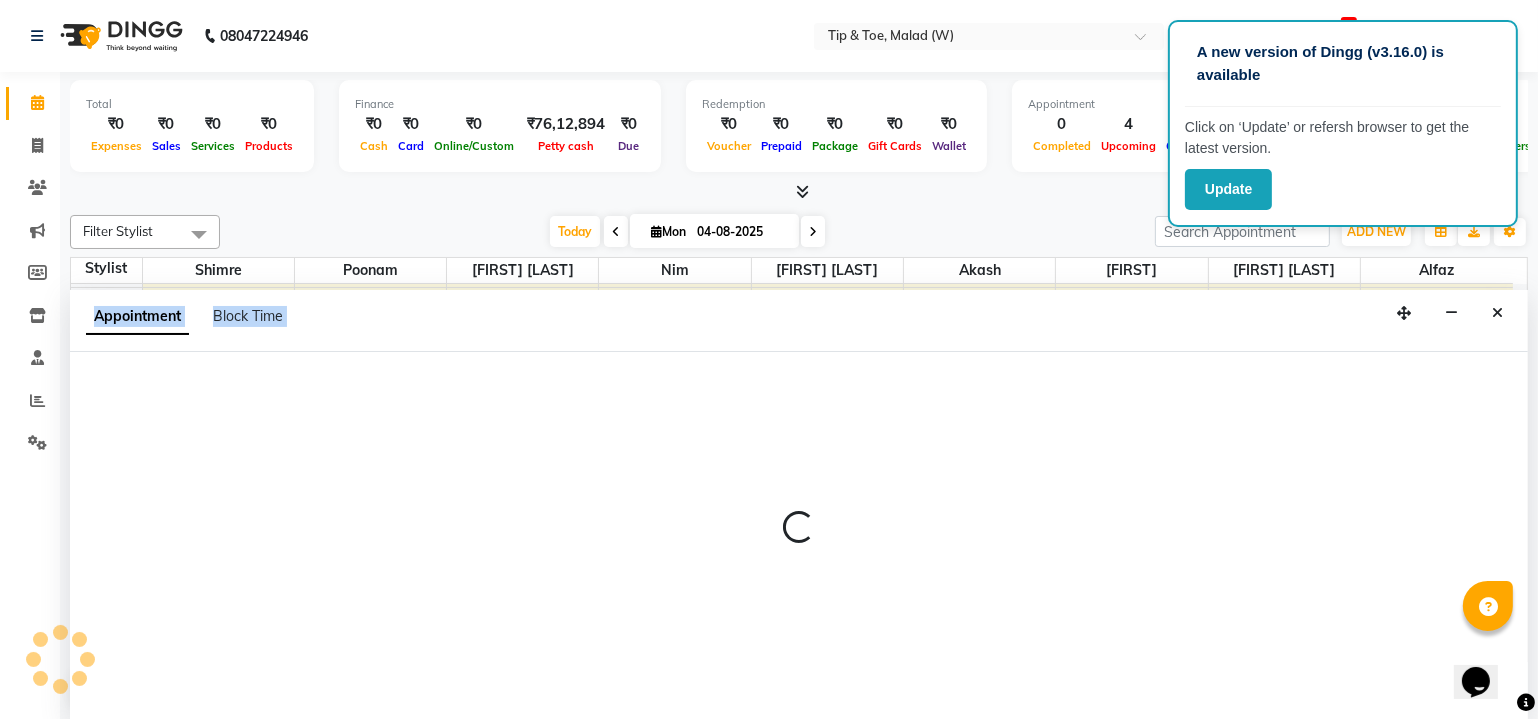 scroll, scrollTop: 0, scrollLeft: 0, axis: both 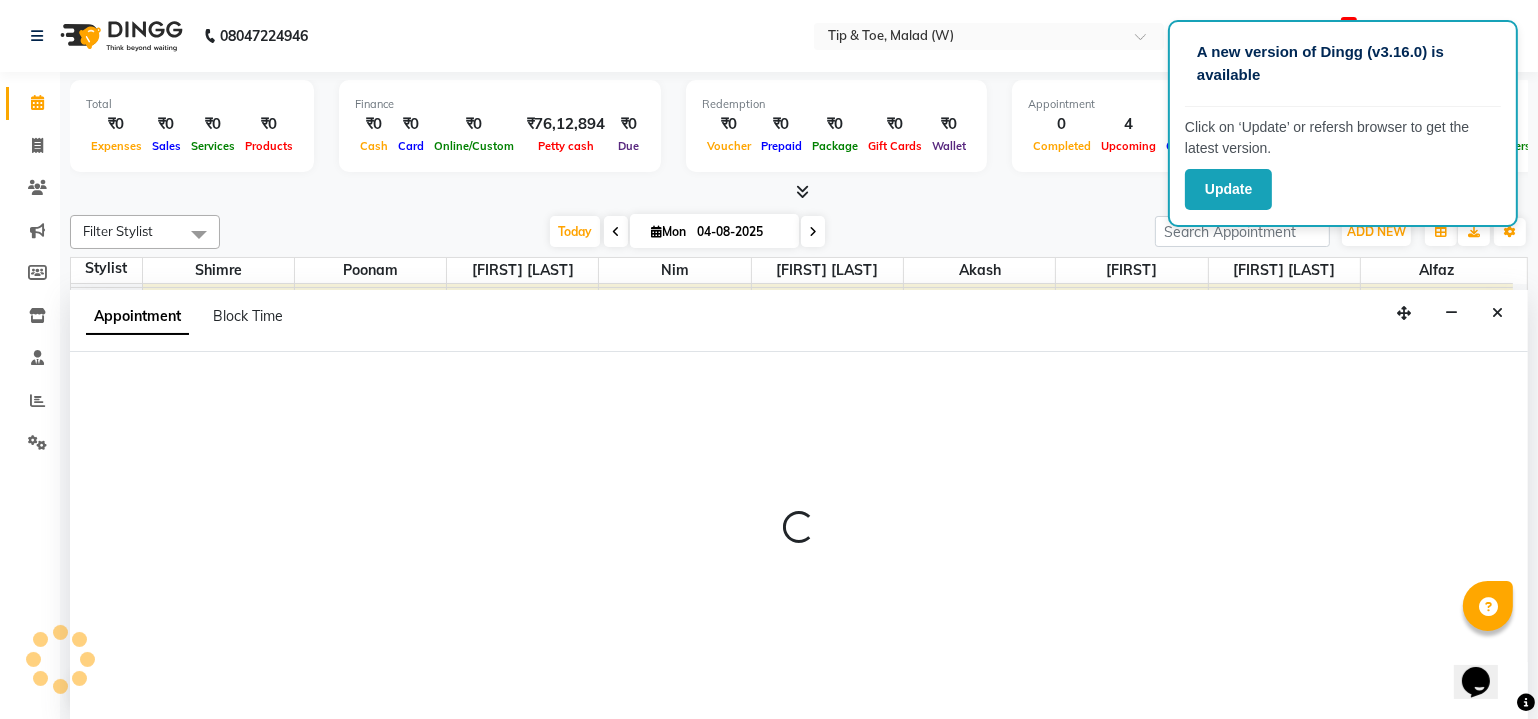 select on "41842" 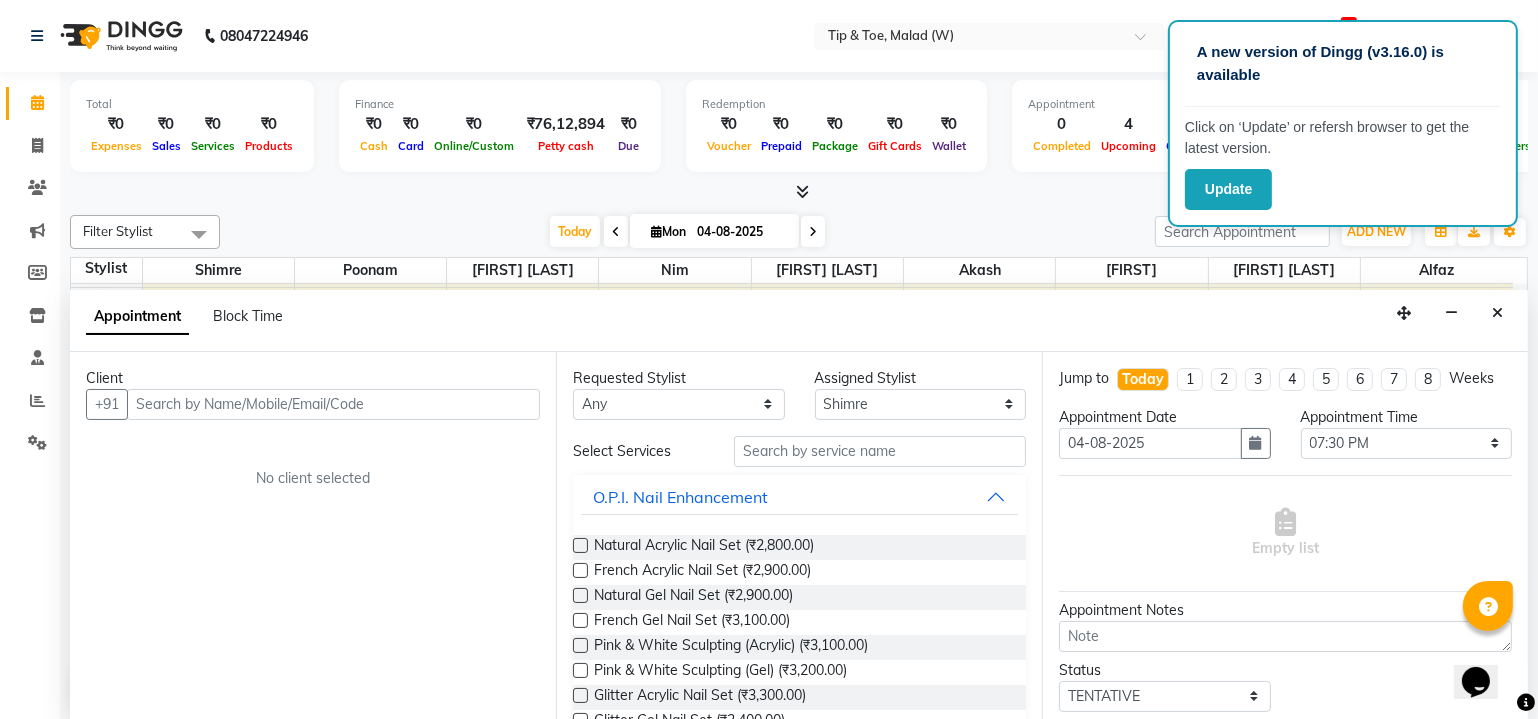 click at bounding box center (333, 404) 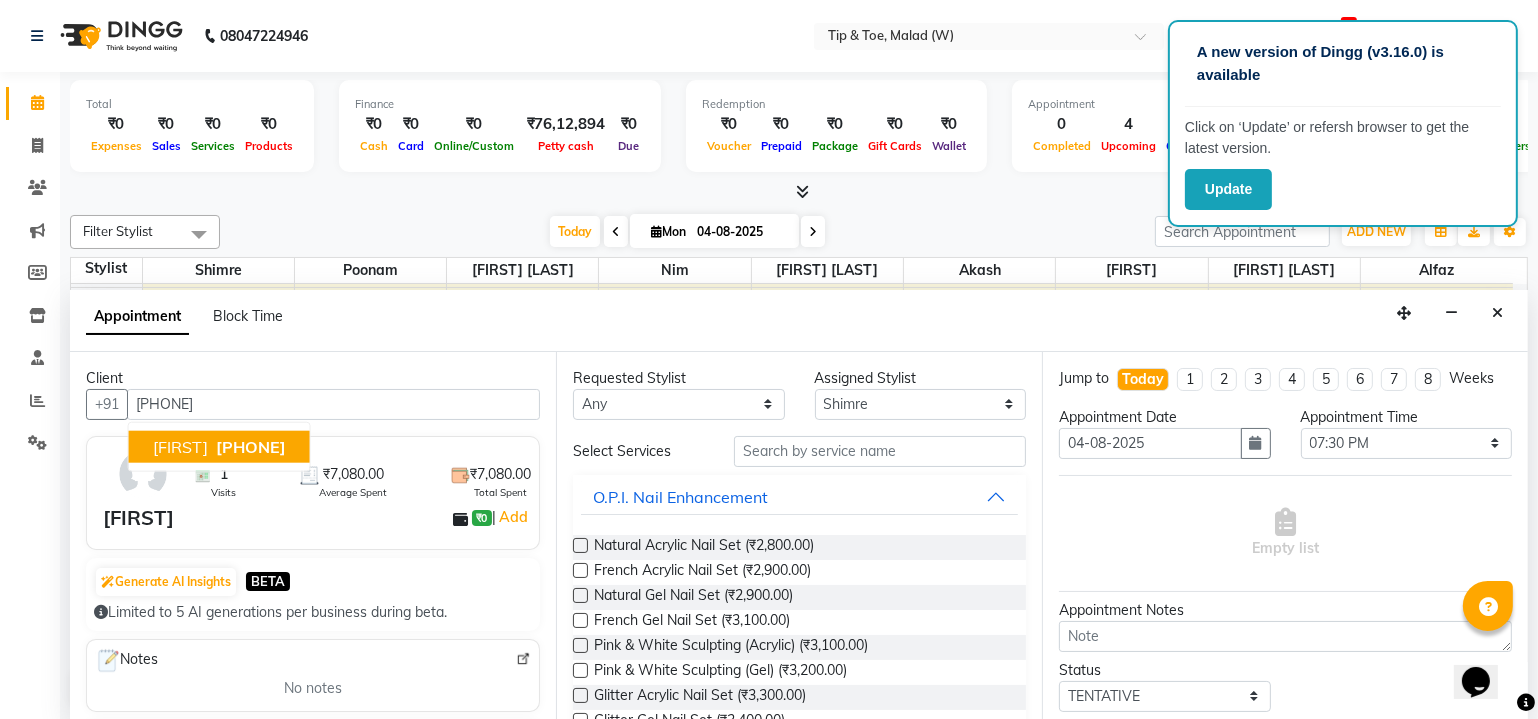 click on "9820624767" at bounding box center (251, 446) 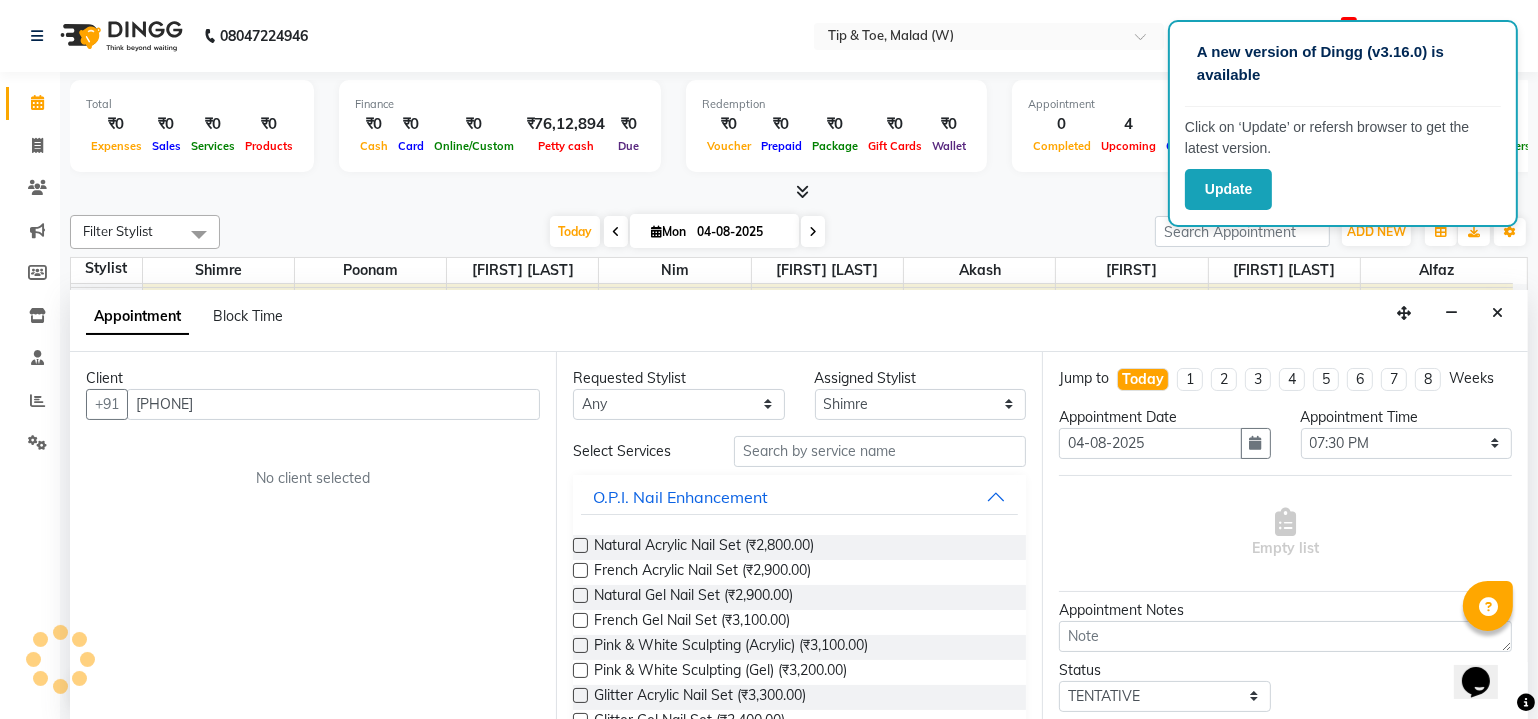 click on "Client +91 9820624767  No client selected" at bounding box center (313, 536) 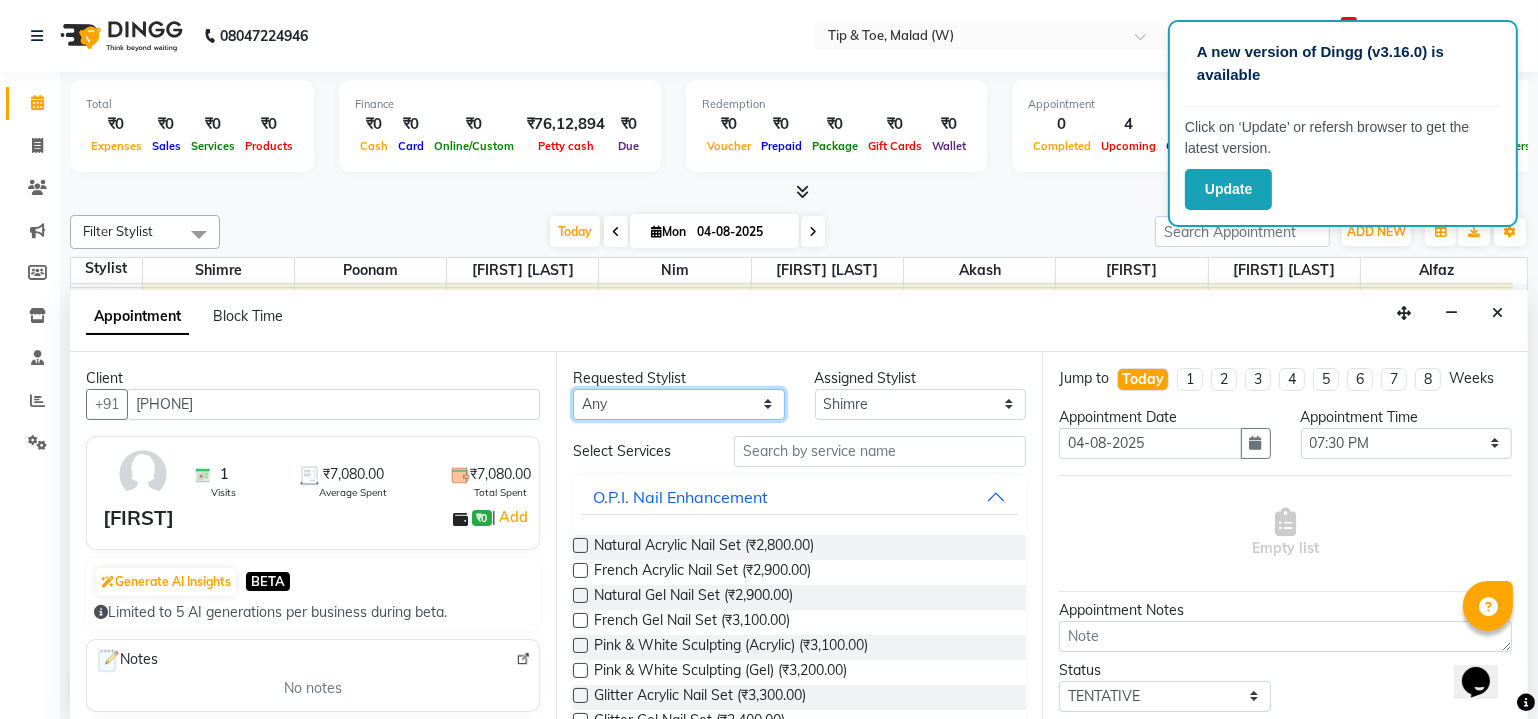 click on "Any Akash  Alfaz  Dibakar Manisha Singh Nim poonam Sanjay mama Shimre Urmila Pal" at bounding box center [679, 404] 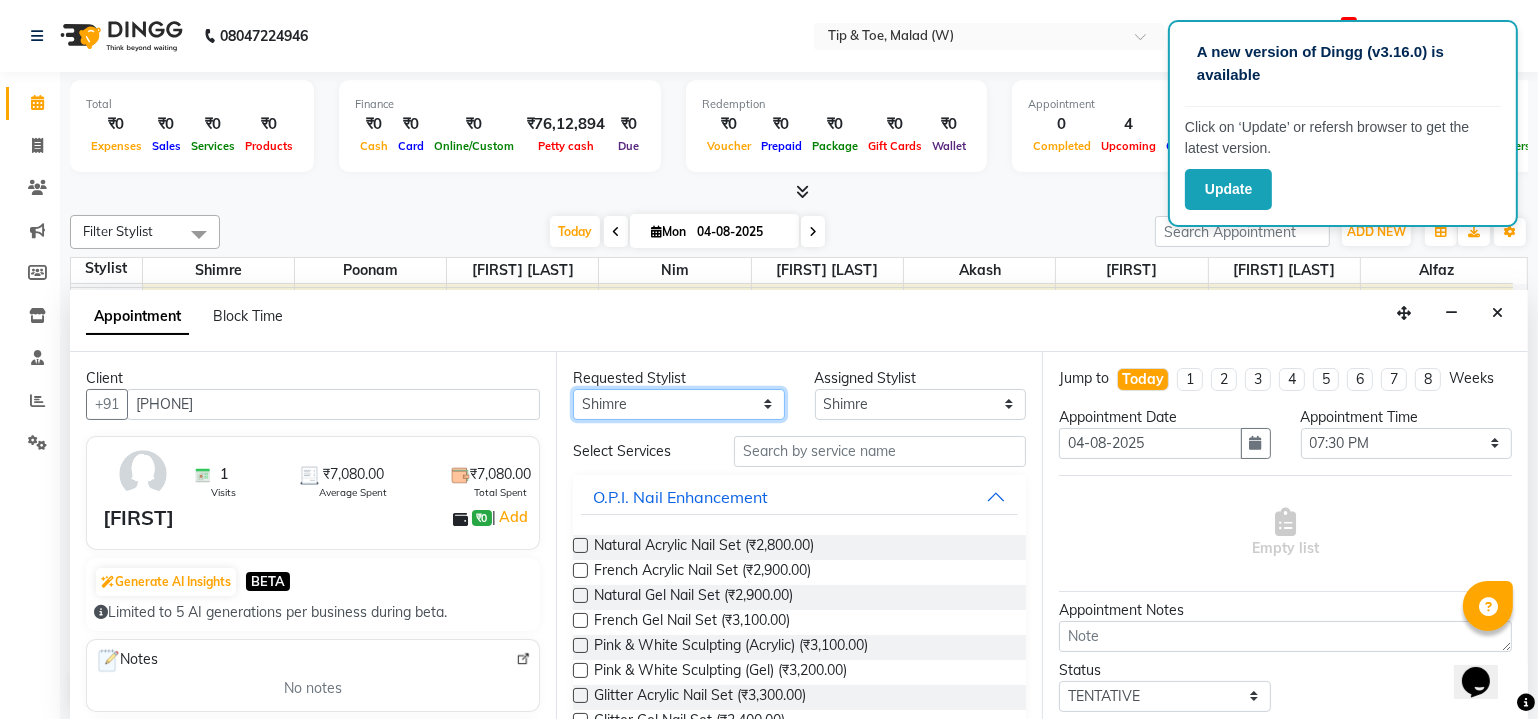 click on "Any Akash  Alfaz  Dibakar Manisha Singh Nim poonam Sanjay mama Shimre Urmila Pal" at bounding box center (679, 404) 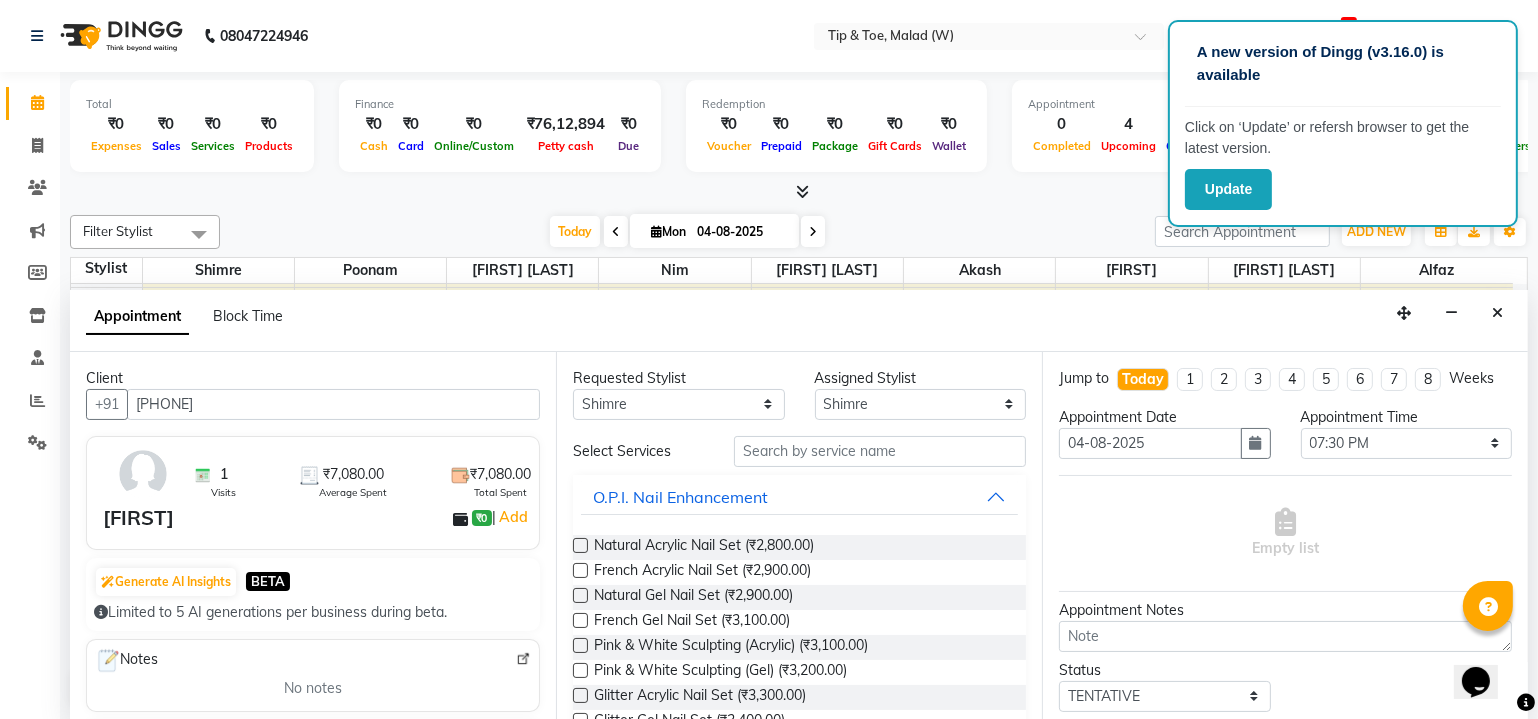 drag, startPoint x: 686, startPoint y: 415, endPoint x: 662, endPoint y: 632, distance: 218.32315 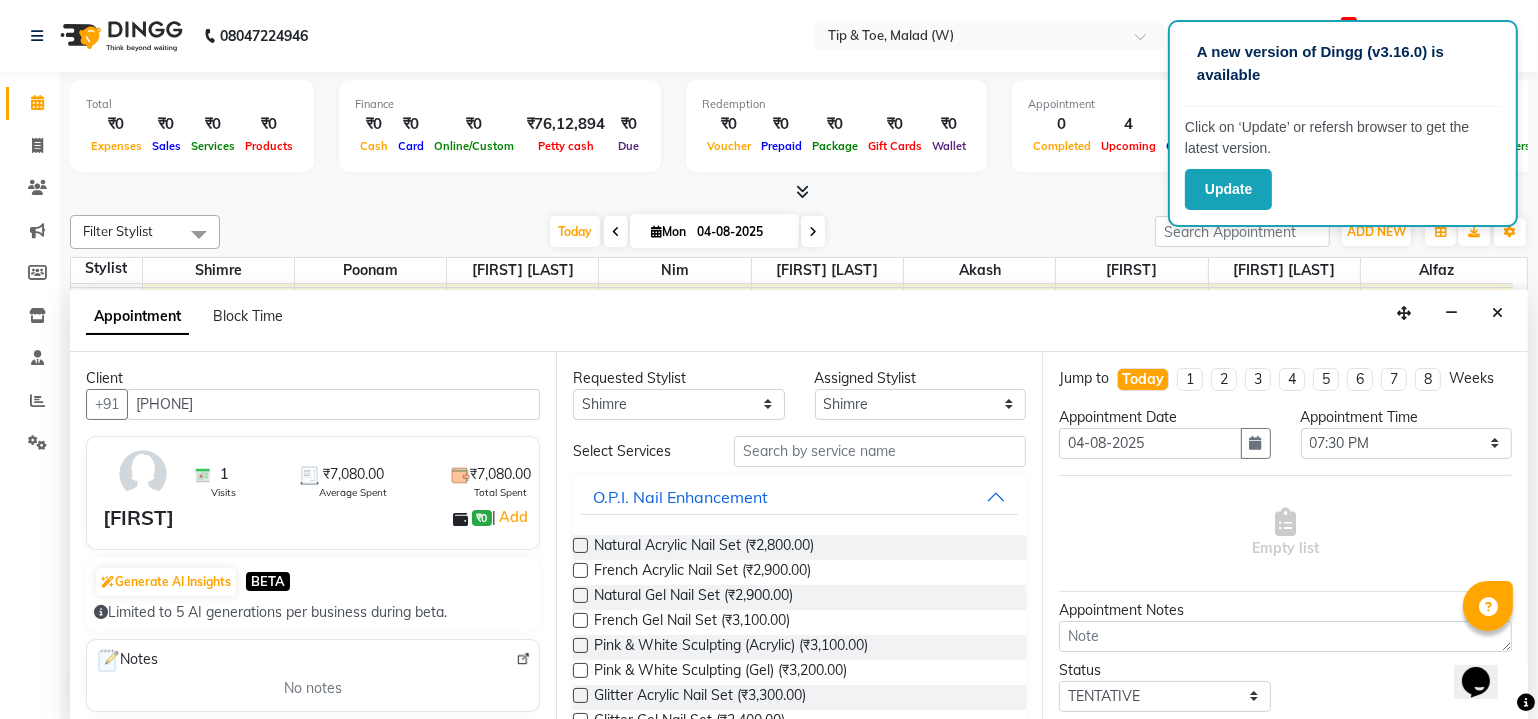 click on "Requested Stylist Any Akash  Alfaz  Dibakar Manisha Singh Nim poonam Sanjay mama Shimre Urmila Pal Assigned Stylist Select Akash  Alfaz  Dibakar Manisha Singh Nim poonam Sanjay mama Shimre Urmila Pal Select Services    O.P.I. Nail Enhancement Natural Acrylic Nail Set (₹2,800.00) French Acrylic Nail Set (₹2,900.00) Natural Gel Nail Set (₹2,900.00) French Gel Nail Set (₹3,100.00) Pink & White Sculpting (Acrylic) (₹3,100.00) Pink & White Sculpting (Gel) (₹3,200.00) Glitter Acrylic Nail Set (₹3,300.00) Glitter Gel Nail Set (₹3,400.00) Acrylic Overlays (₹2,300.00) Gel Overlays (₹2,500.00) Pink & White Acrylic Overlays (₹2,400.00) Pink & White Gel Overlays (₹2,600.00) Glitter Acrylic Overlays (₹2,700.00) Glitter Gel Overlays (₹2,900.00) Form Acrylic Nail Set (₹3,300.00) Form Gel Nail Set (₹3,500.00) Shattered Glass (₹2,000.00) Holographic Nails (₹2,000.00) Ombre Gel Polish (₹2,000.00) Chameleon Nails (₹2,000.00) Chrome/Metallic Nails (₹2,000.00)    O.P.I. Nail Maintenance" at bounding box center (799, 536) 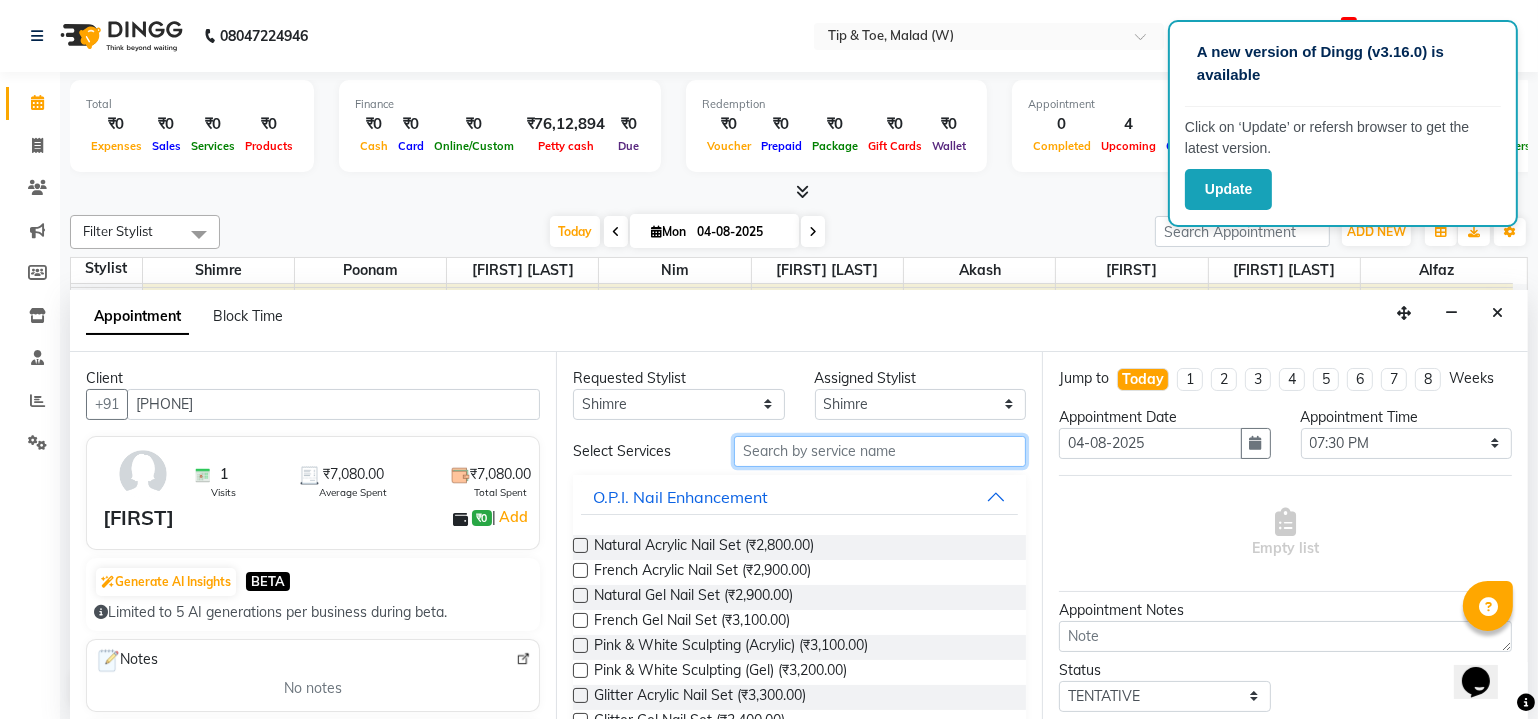 click at bounding box center (880, 451) 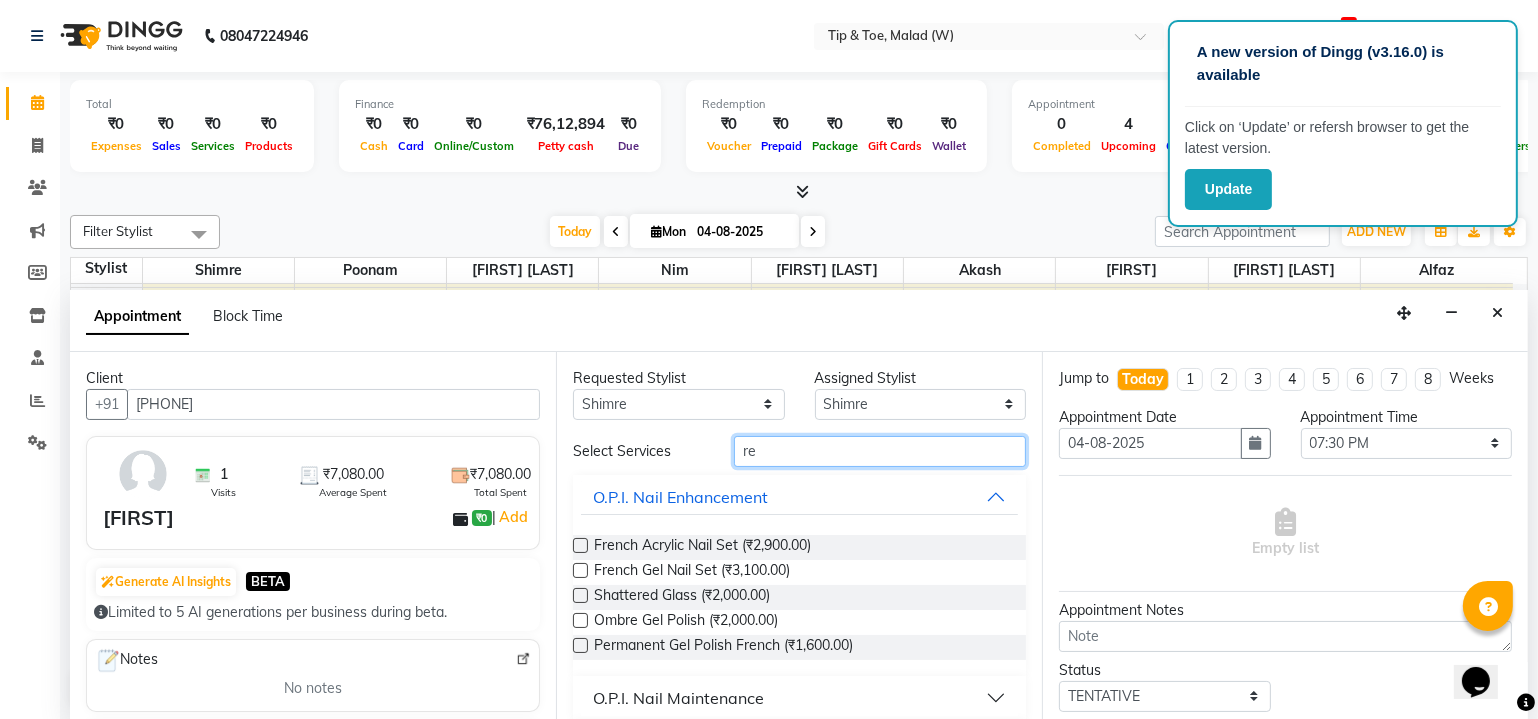 type on "re" 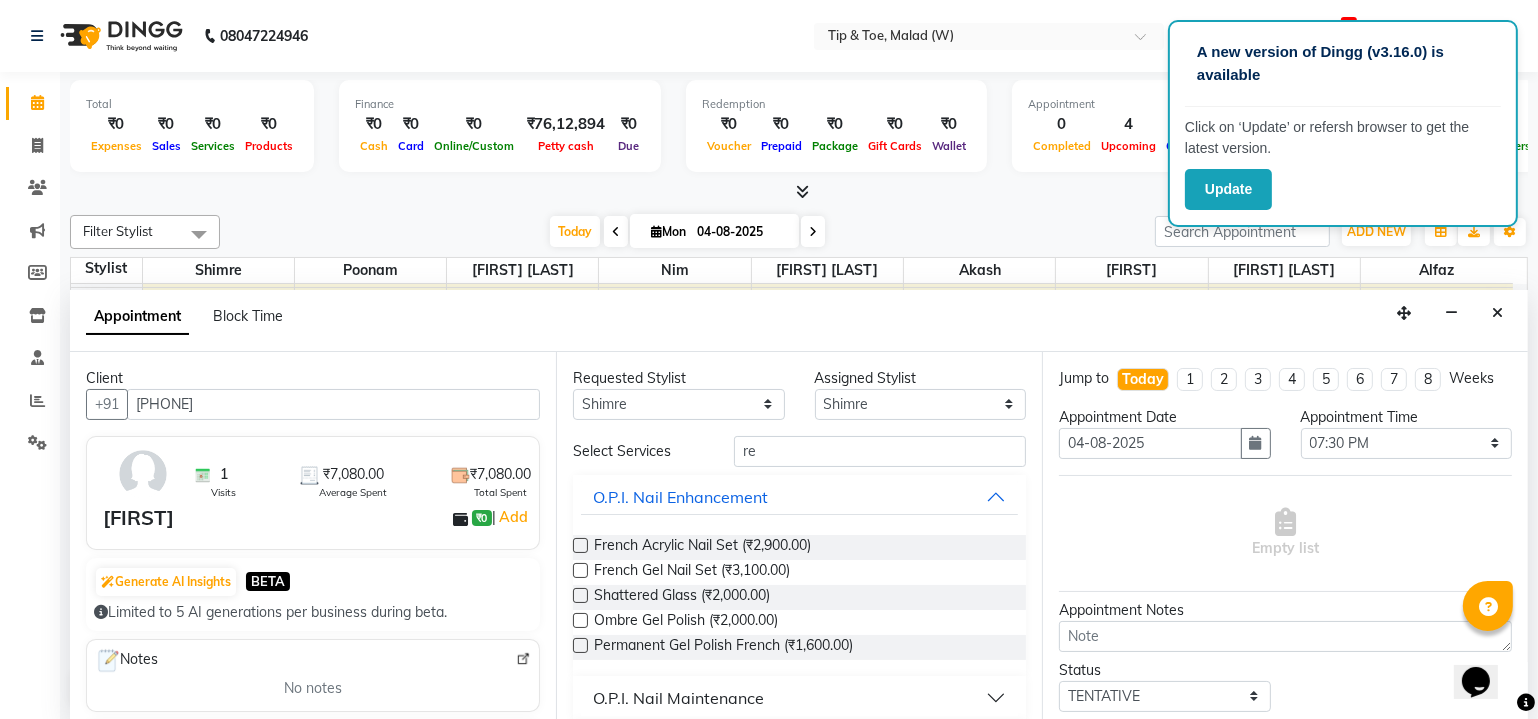 click on "O.P.I. Nail Maintenance" at bounding box center (678, 698) 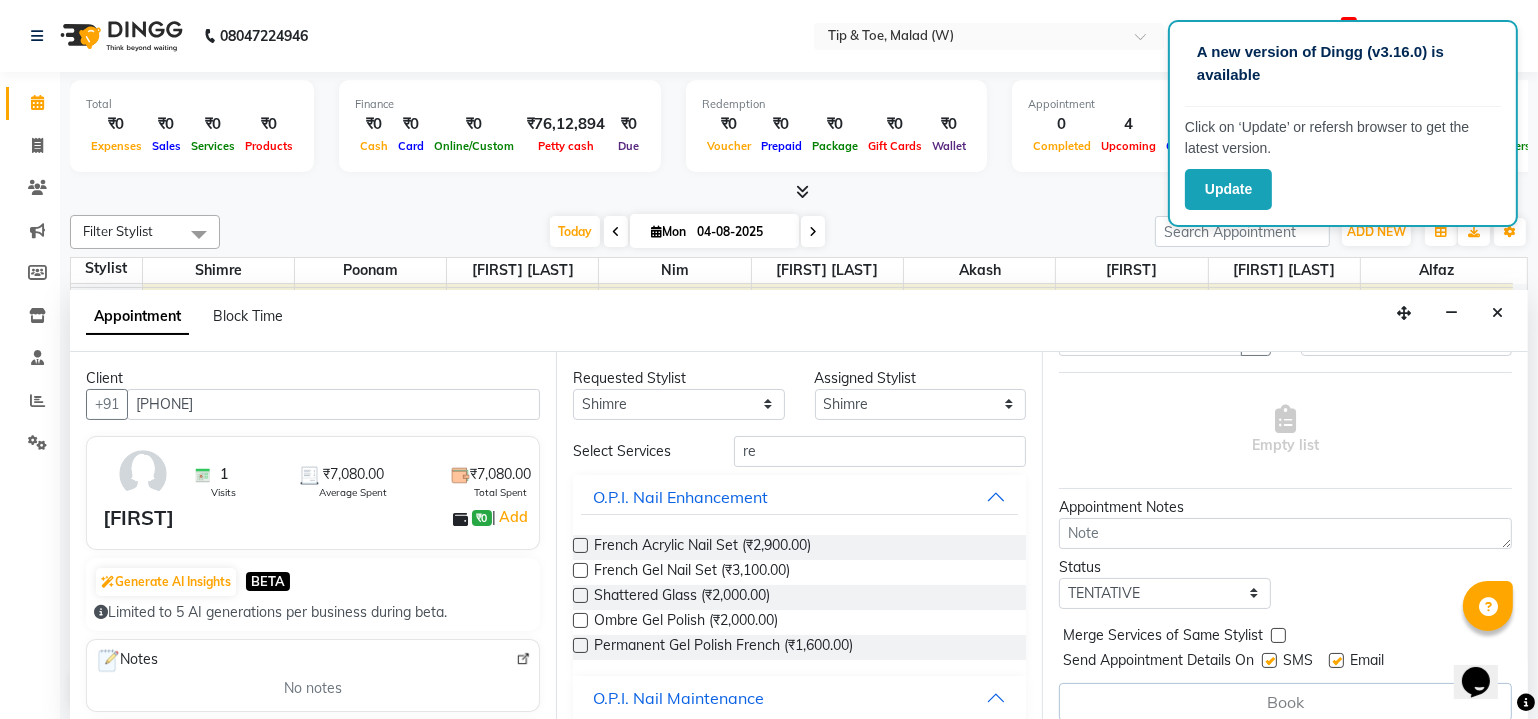 scroll, scrollTop: 103, scrollLeft: 0, axis: vertical 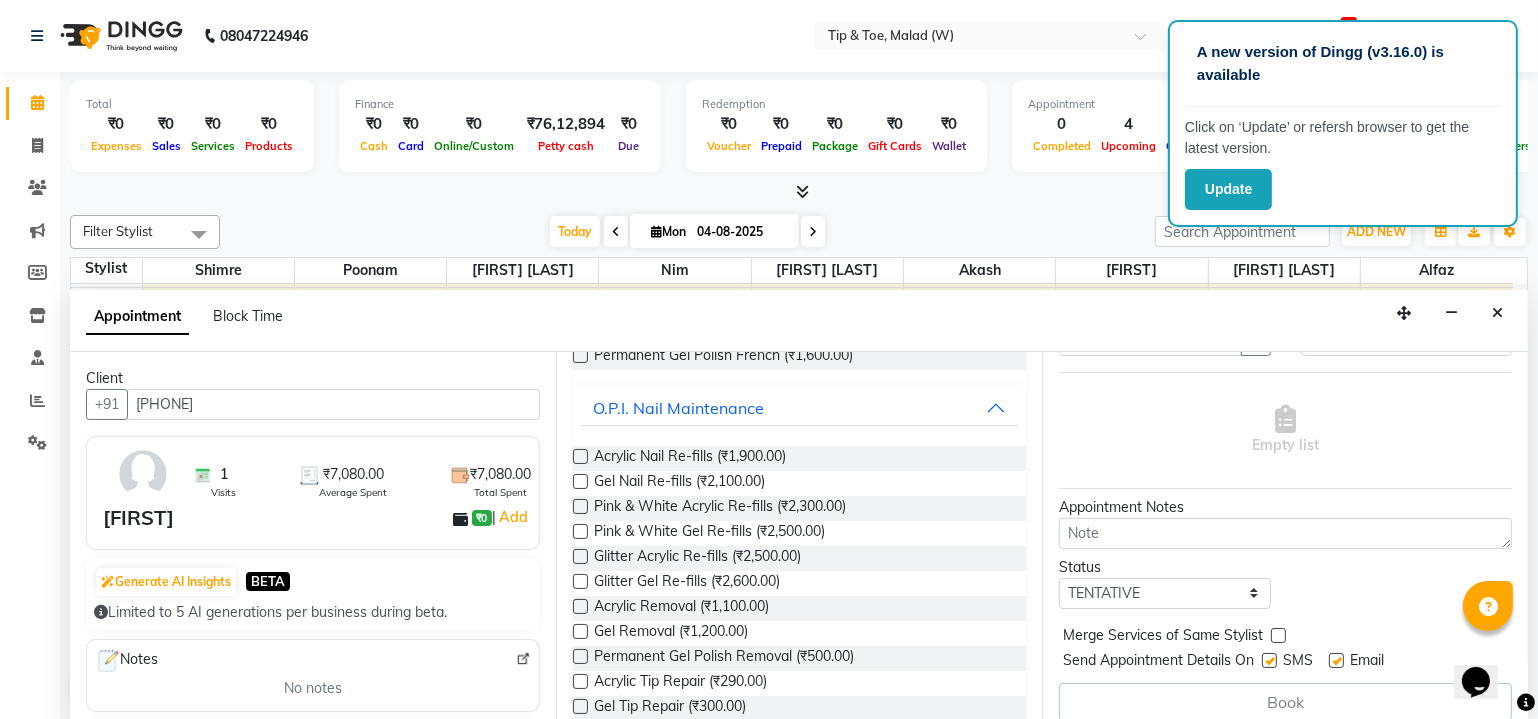 click at bounding box center (580, 456) 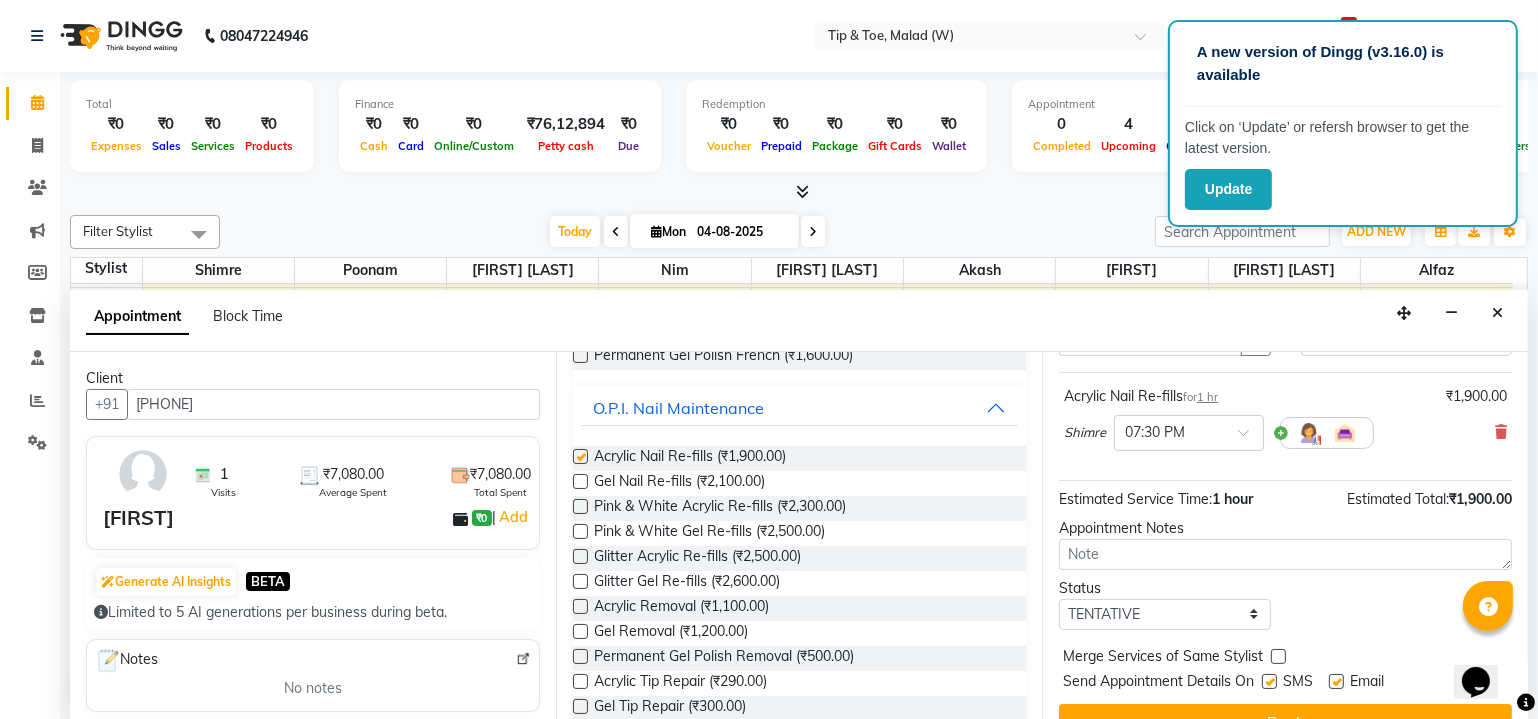 checkbox on "false" 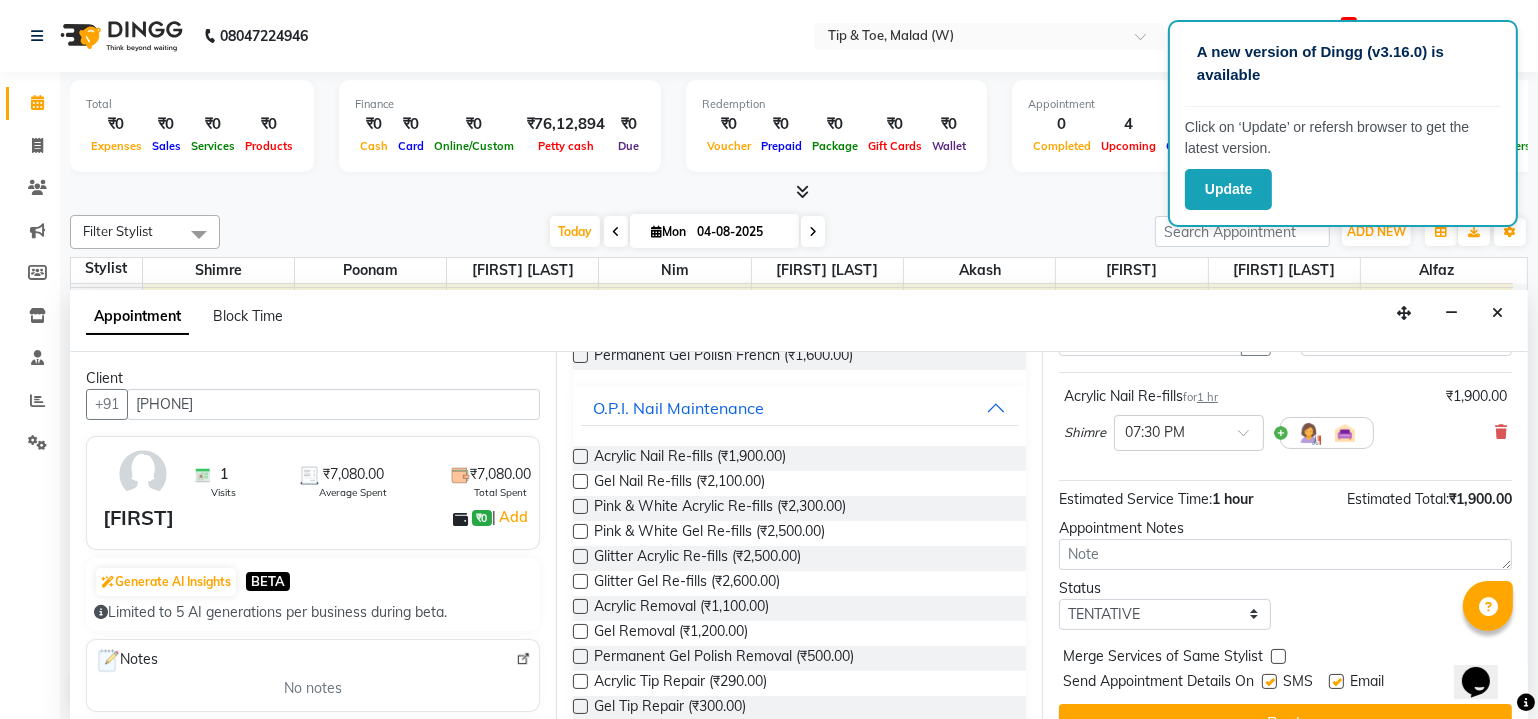 scroll, scrollTop: 199, scrollLeft: 0, axis: vertical 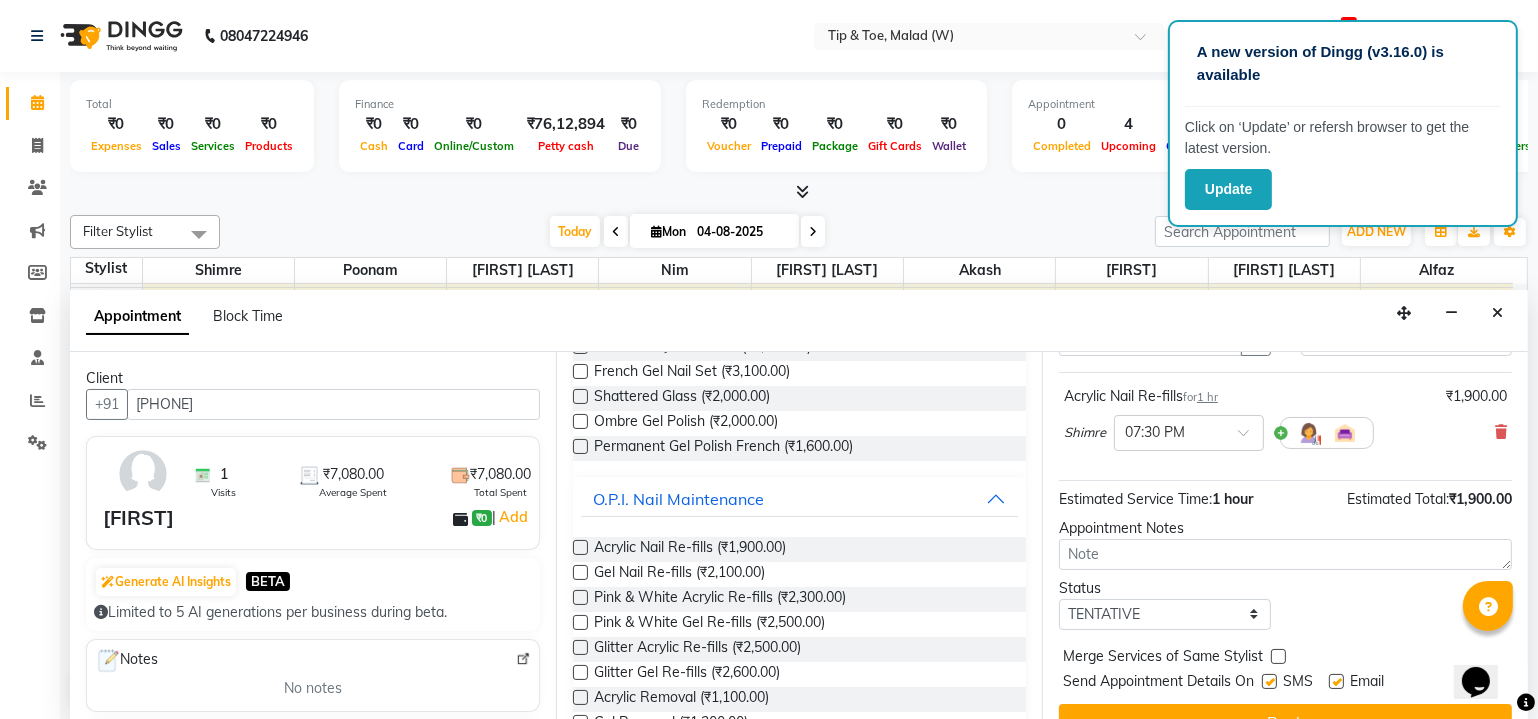 click on "Appointment Block Time" at bounding box center [799, 321] 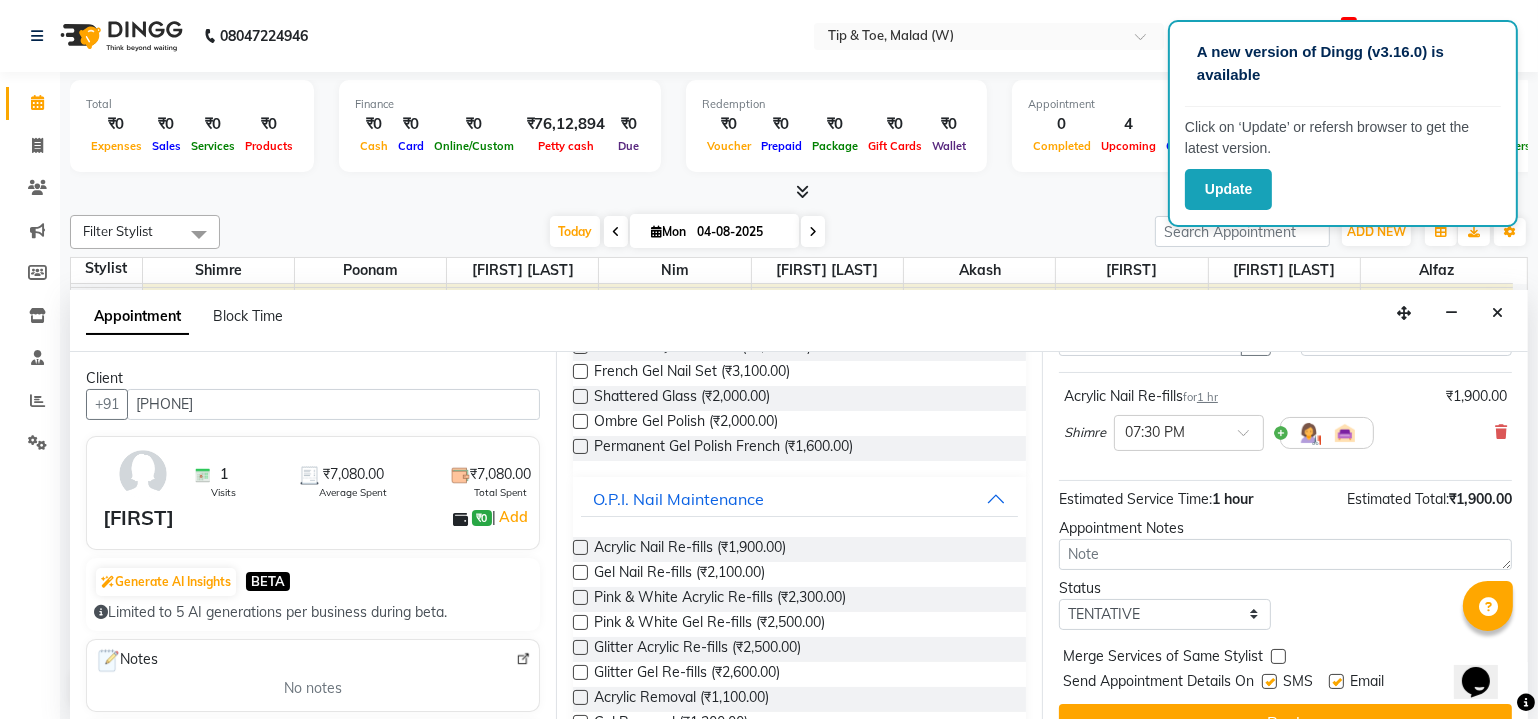 scroll, scrollTop: 0, scrollLeft: 0, axis: both 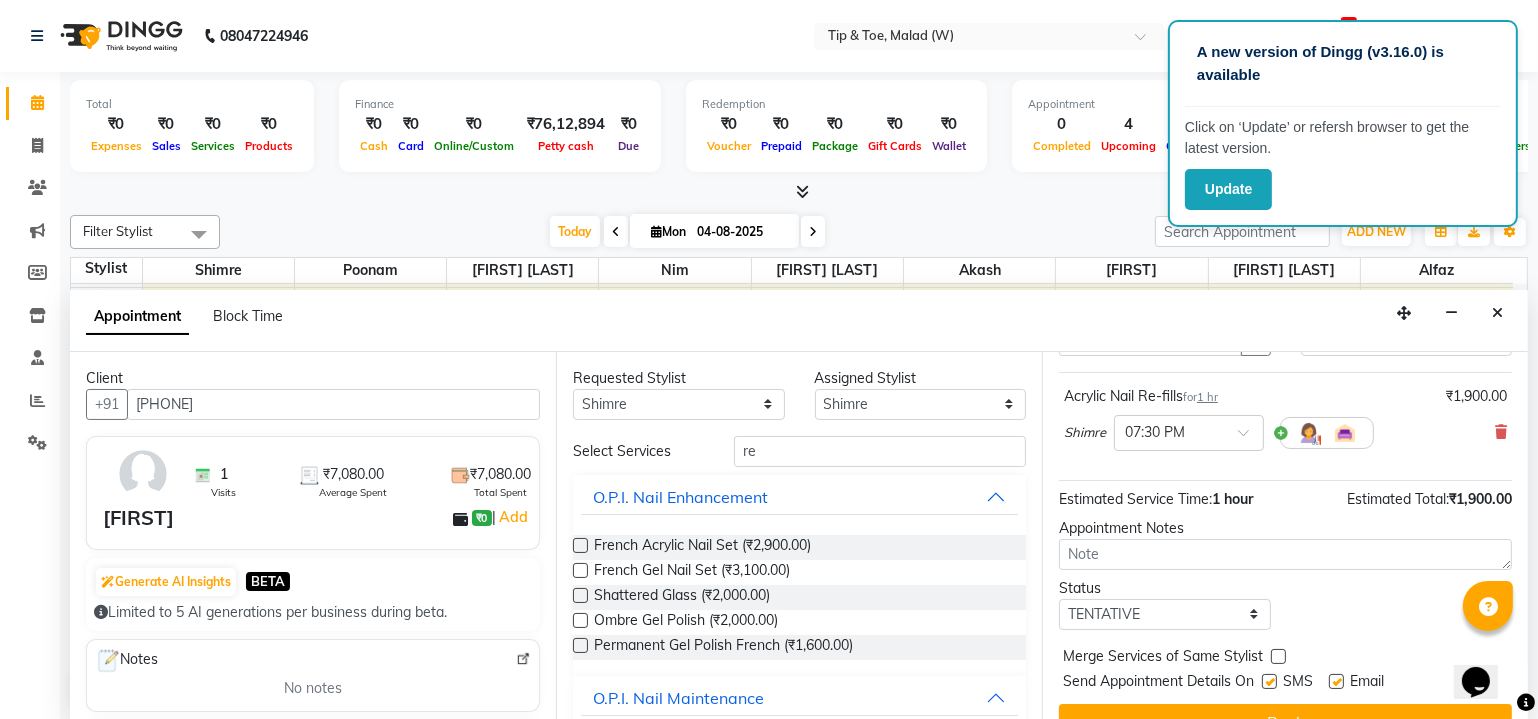 click on "Appointment Block Time" at bounding box center (799, 321) 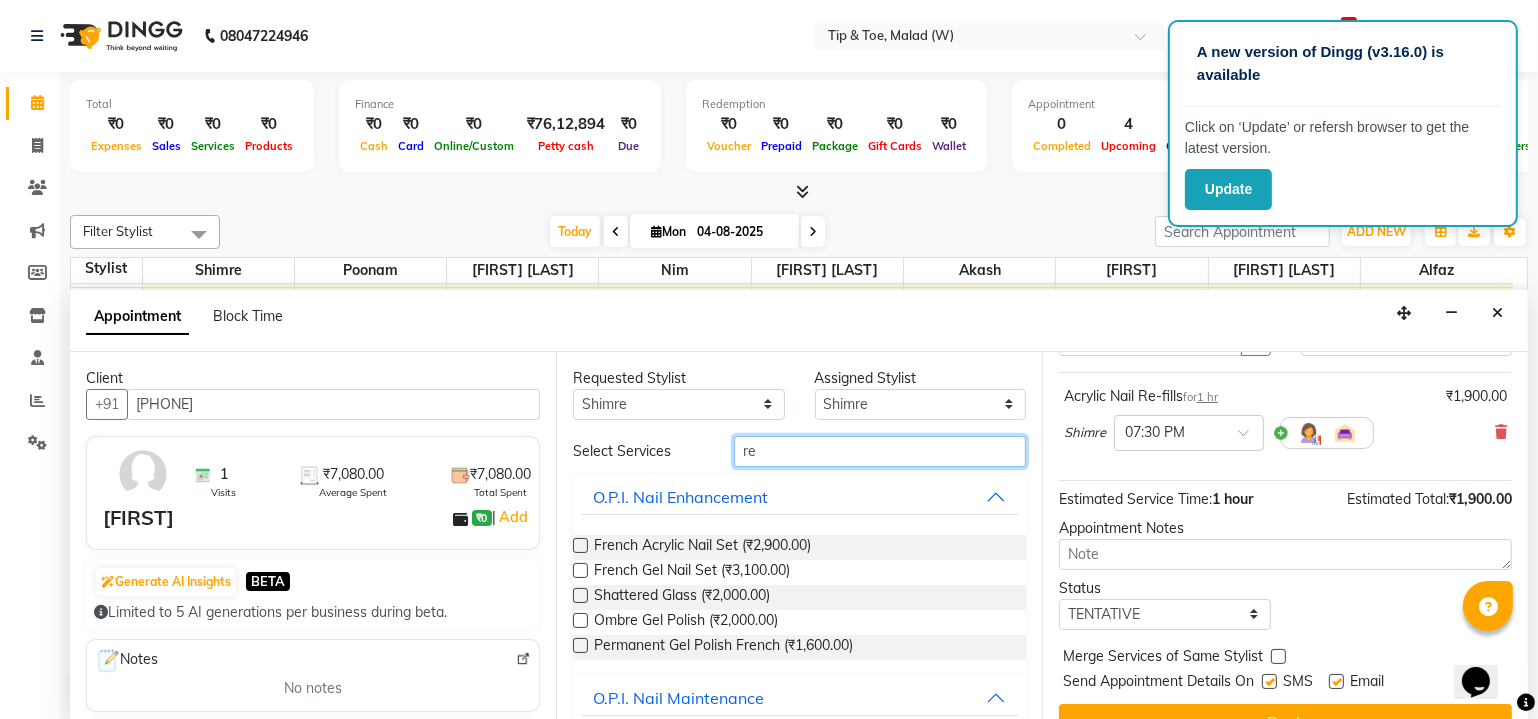 click on "re" at bounding box center [880, 451] 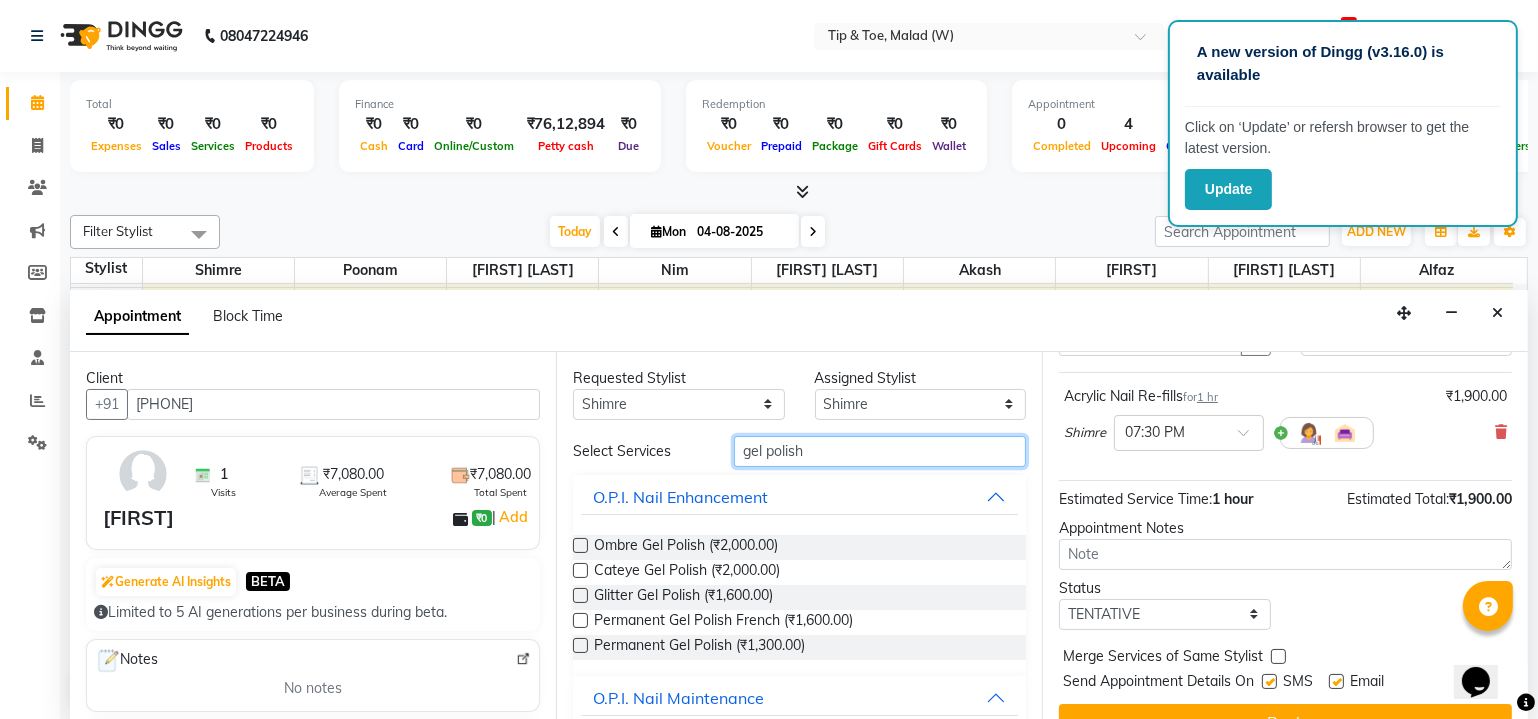 type on "gel polish" 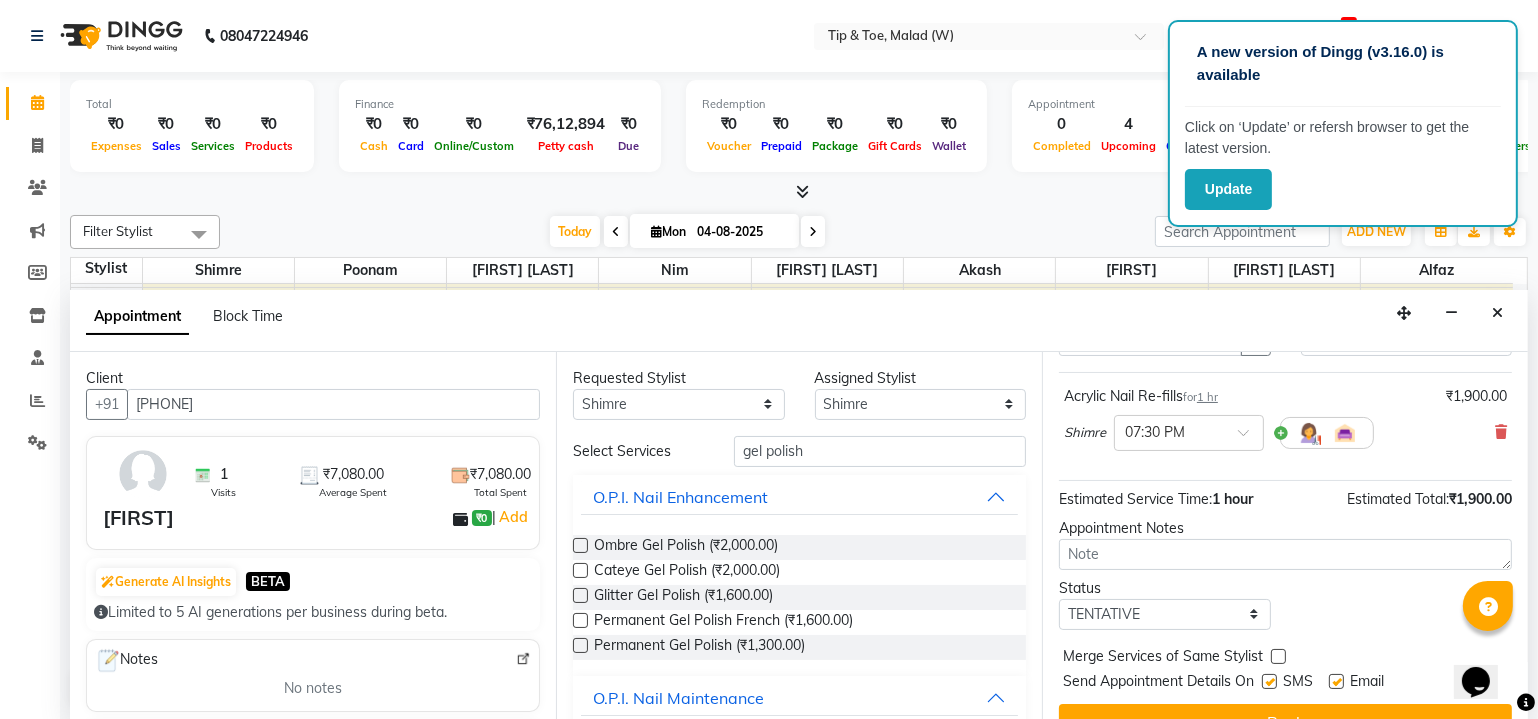 click at bounding box center (580, 645) 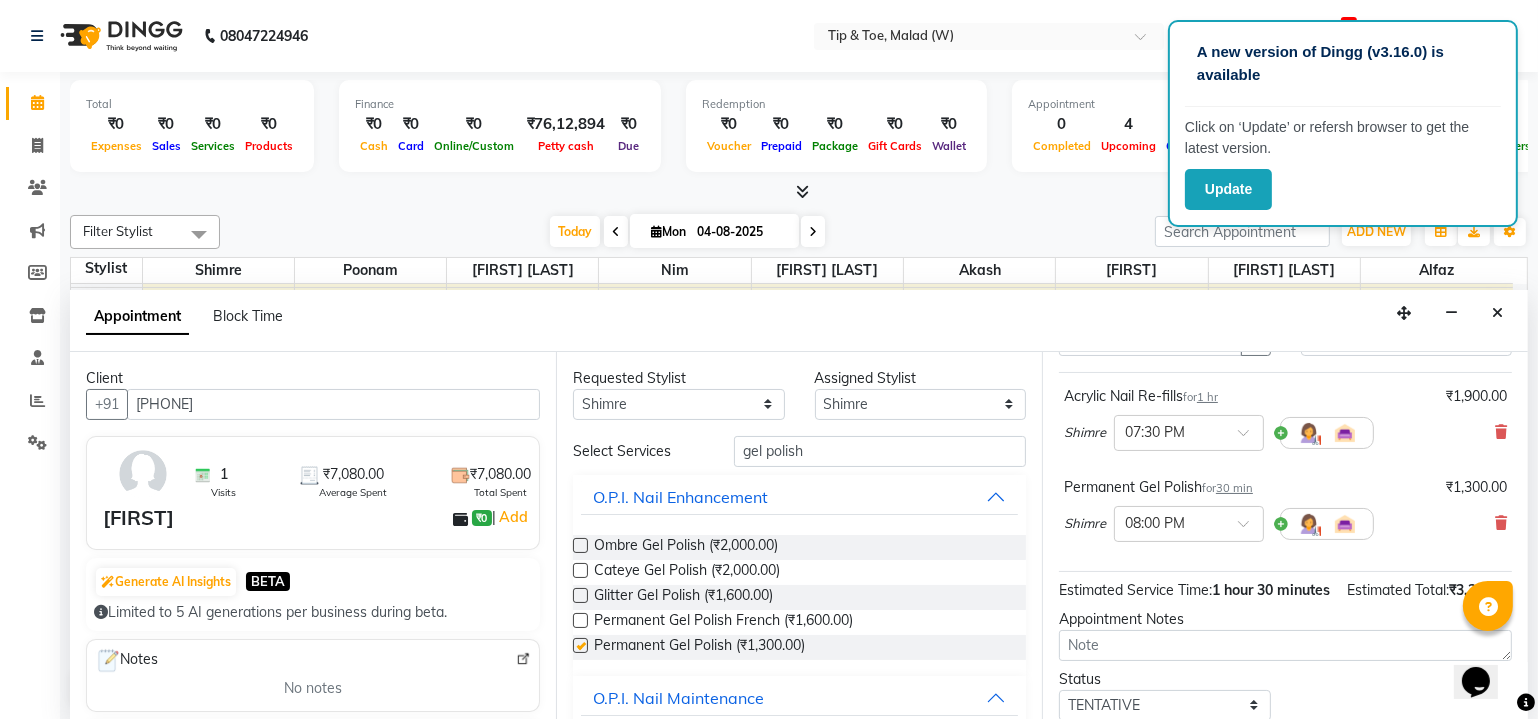checkbox on "false" 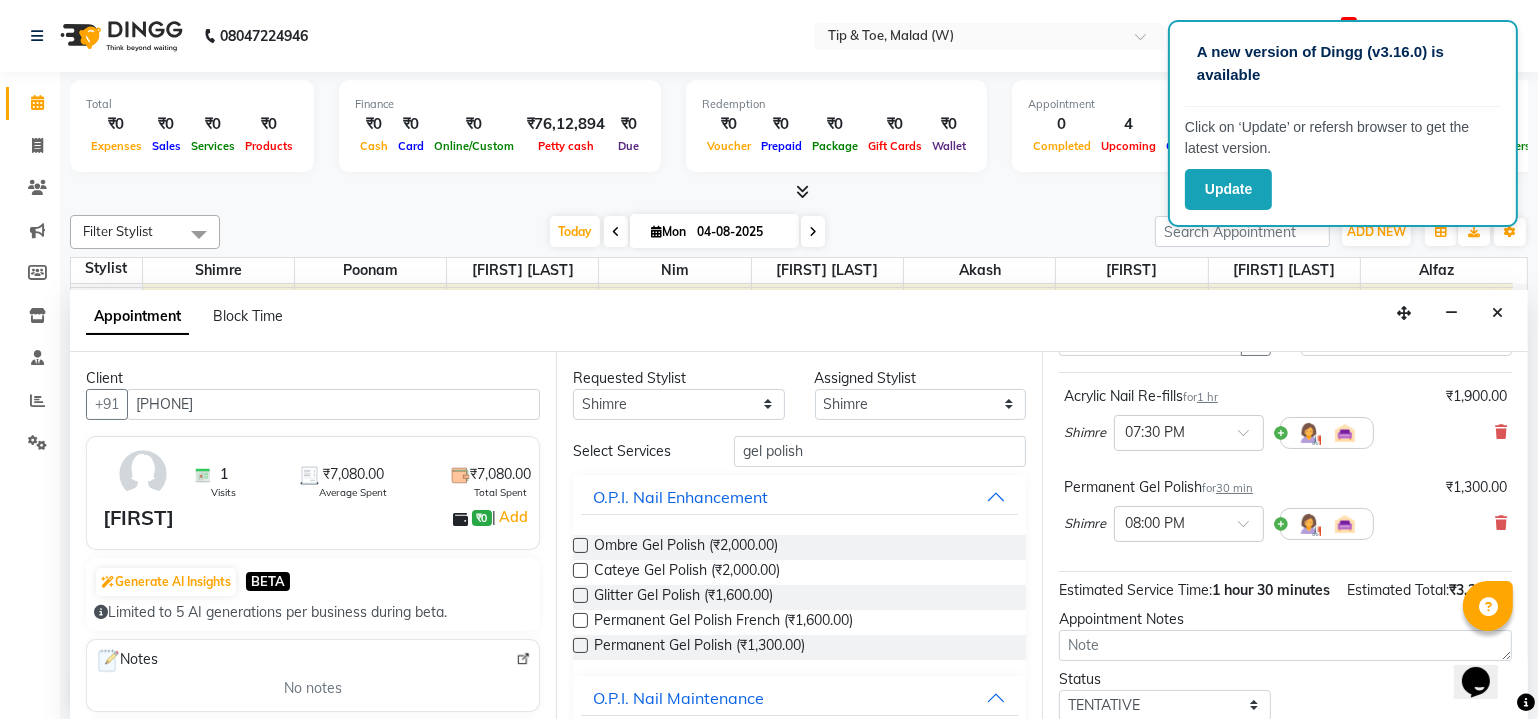scroll, scrollTop: 246, scrollLeft: 0, axis: vertical 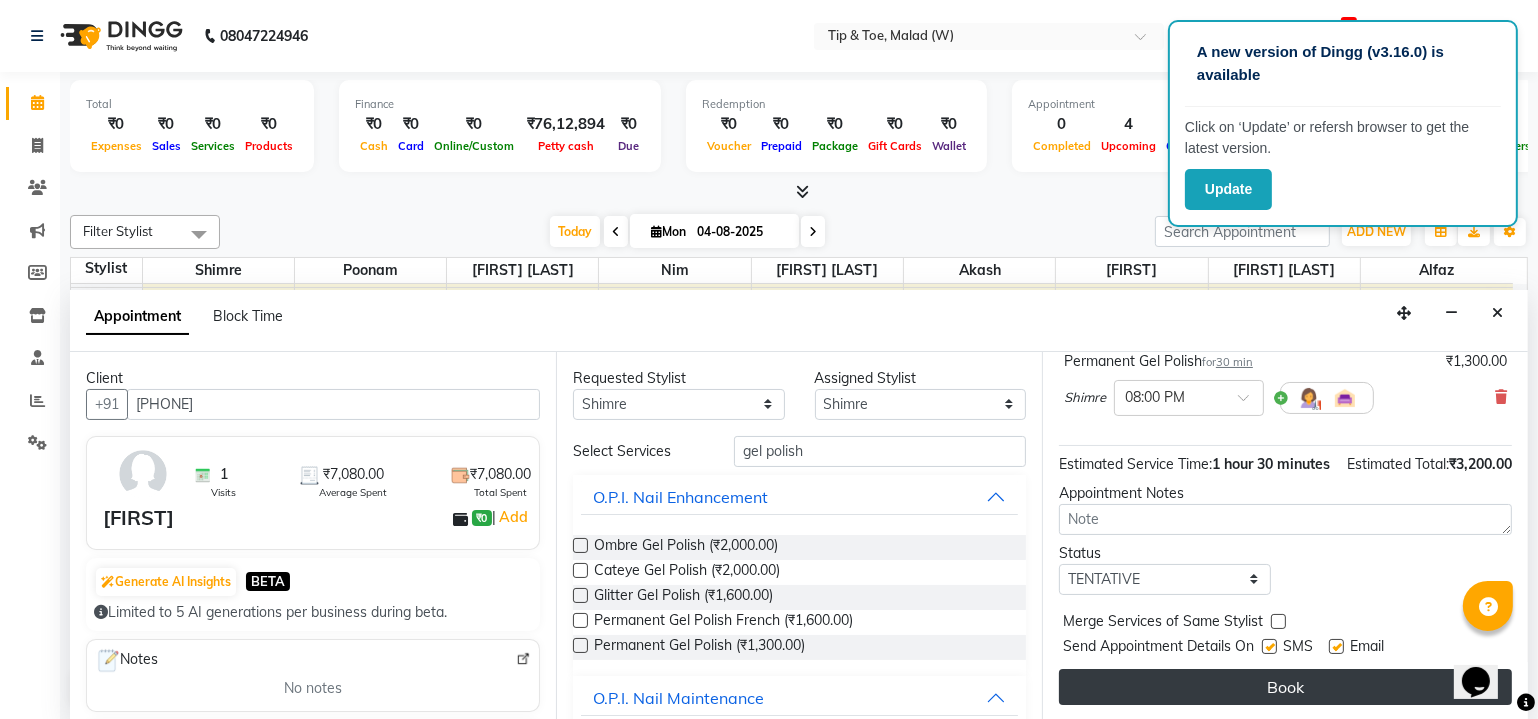 click on "Book" at bounding box center (1285, 687) 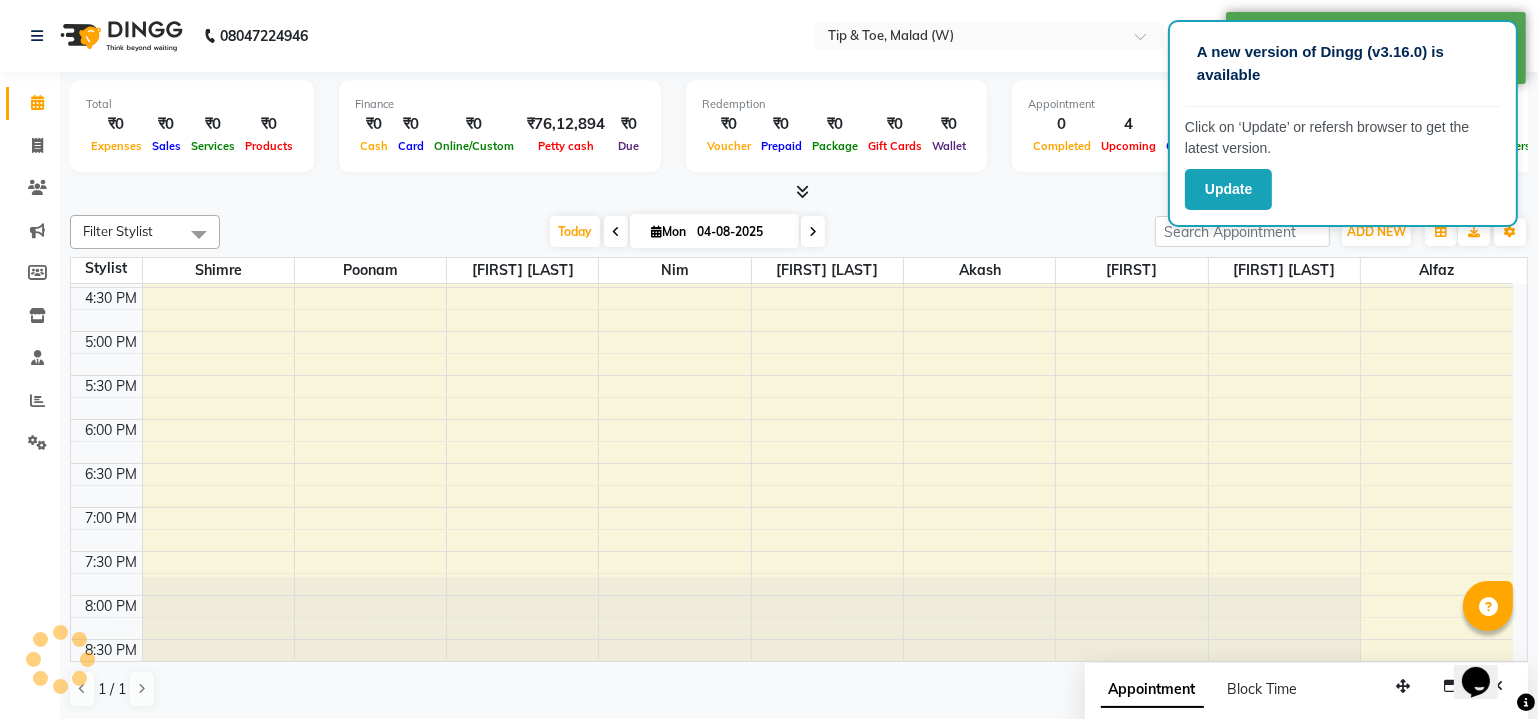 scroll, scrollTop: 0, scrollLeft: 0, axis: both 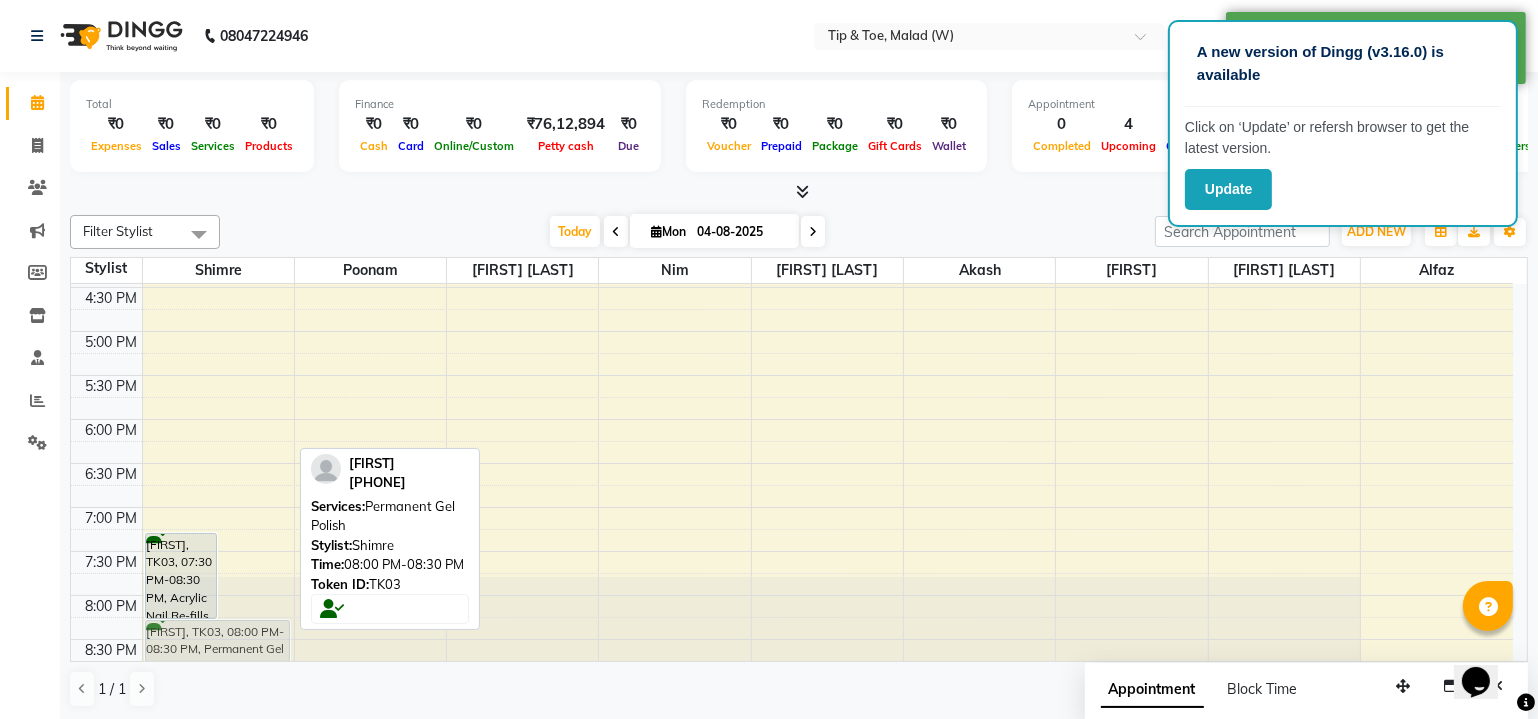 drag, startPoint x: 250, startPoint y: 583, endPoint x: 227, endPoint y: 628, distance: 50.537113 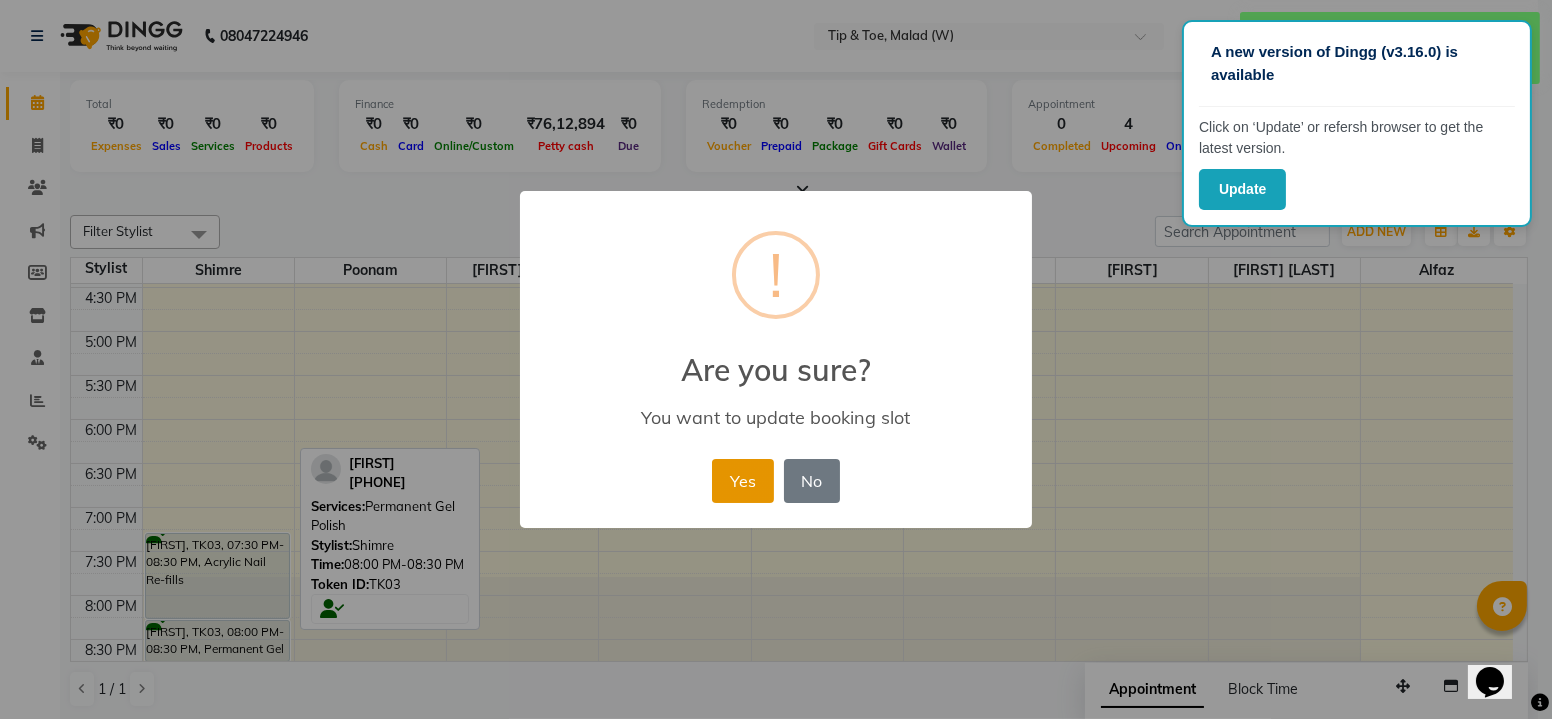 click on "Yes" at bounding box center [742, 481] 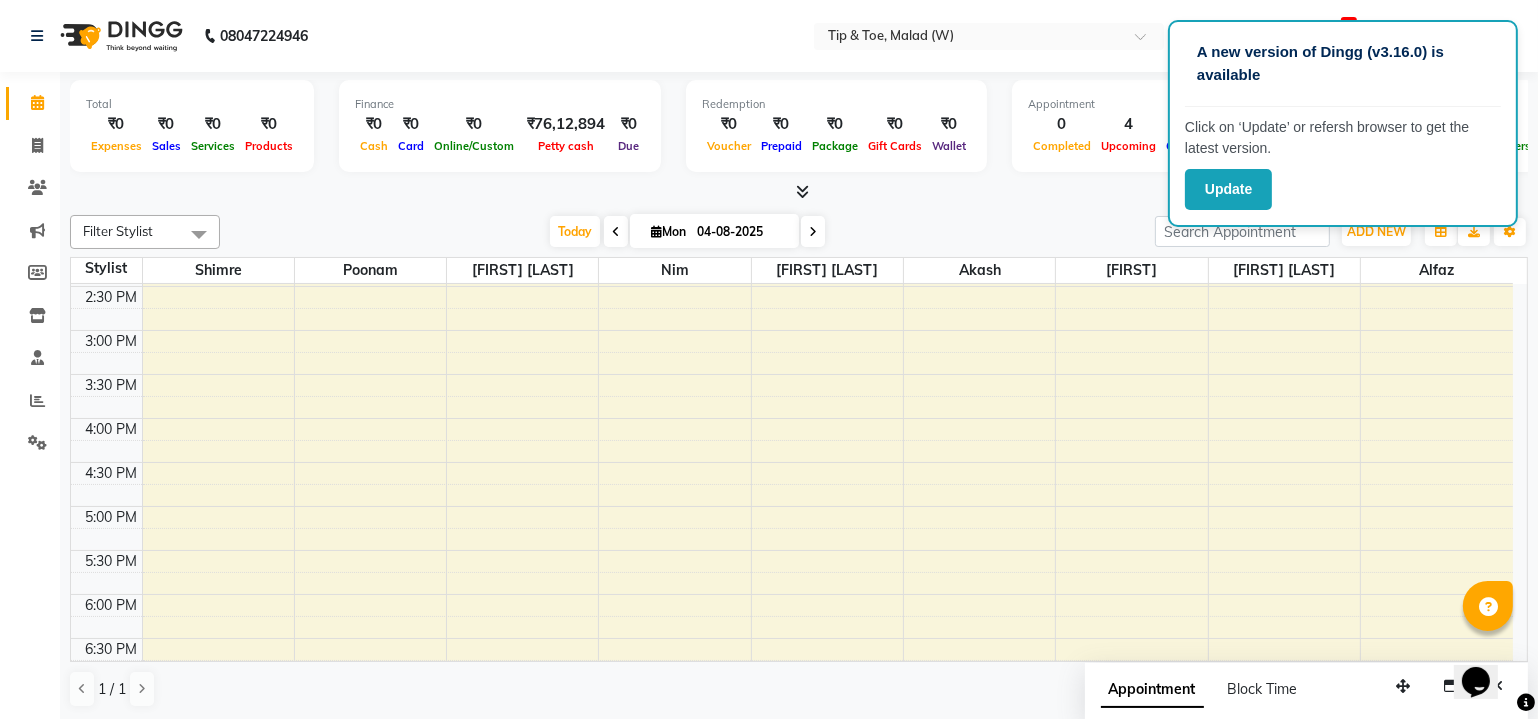 scroll, scrollTop: 443, scrollLeft: 0, axis: vertical 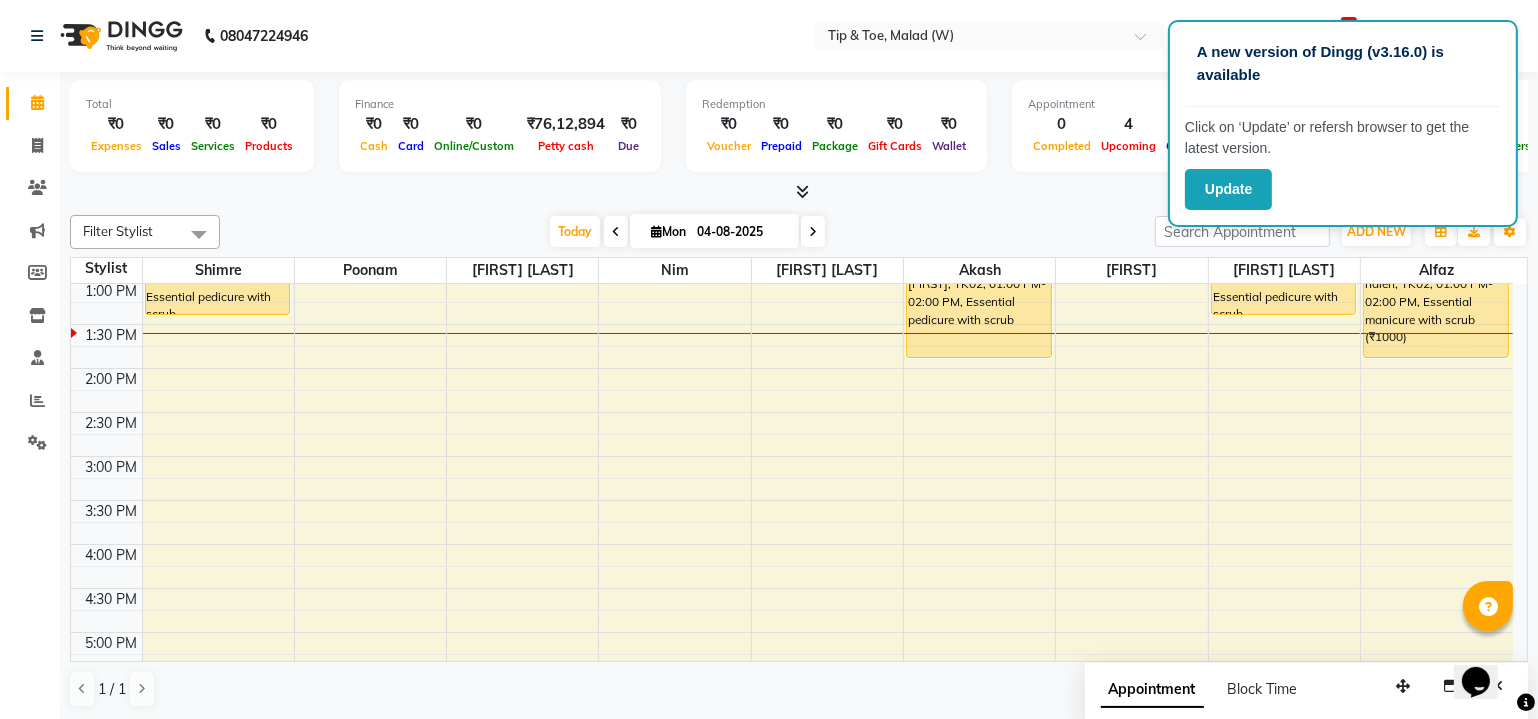 click on "8:00 AM 8:30 AM 9:00 AM 9:30 AM 10:00 AM 10:30 AM 11:00 AM 11:30 AM 12:00 PM 12:30 PM 1:00 PM 1:30 PM 2:00 PM 2:30 PM 3:00 PM 3:30 PM 4:00 PM 4:30 PM 5:00 PM 5:30 PM 6:00 PM 6:30 PM 7:00 PM 7:30 PM 8:00 PM 8:30 PM     Tripti Kahlon, TK01, 12:30 PM-01:30 PM, Essential pedicure with scrub     Sonal, TK03, 07:30 PM-08:30 PM, Acrylic Nail Re-fills     Sonal, TK03, 08:30 PM-09:00 PM, Permanent Gel Polish    halen, TK02, 12:00 PM-01:00 PM, Essential manicure with scrub    halen, TK02, 12:00 PM-01:00 PM, Essential pedicure with scrub    halen, TK02, 01:00 PM-02:00 PM, Essential pedicure with scrub    halen, TK02, 12:00 PM-01:00 PM, Essential pedicure with scrub     Tripti Kahlon, TK01, 12:30 PM-01:30 PM, Essential pedicure with scrub    halen, TK02, 01:00 PM-02:00 PM, Essential manicure with scrub (₹1000)" at bounding box center (799, 472) 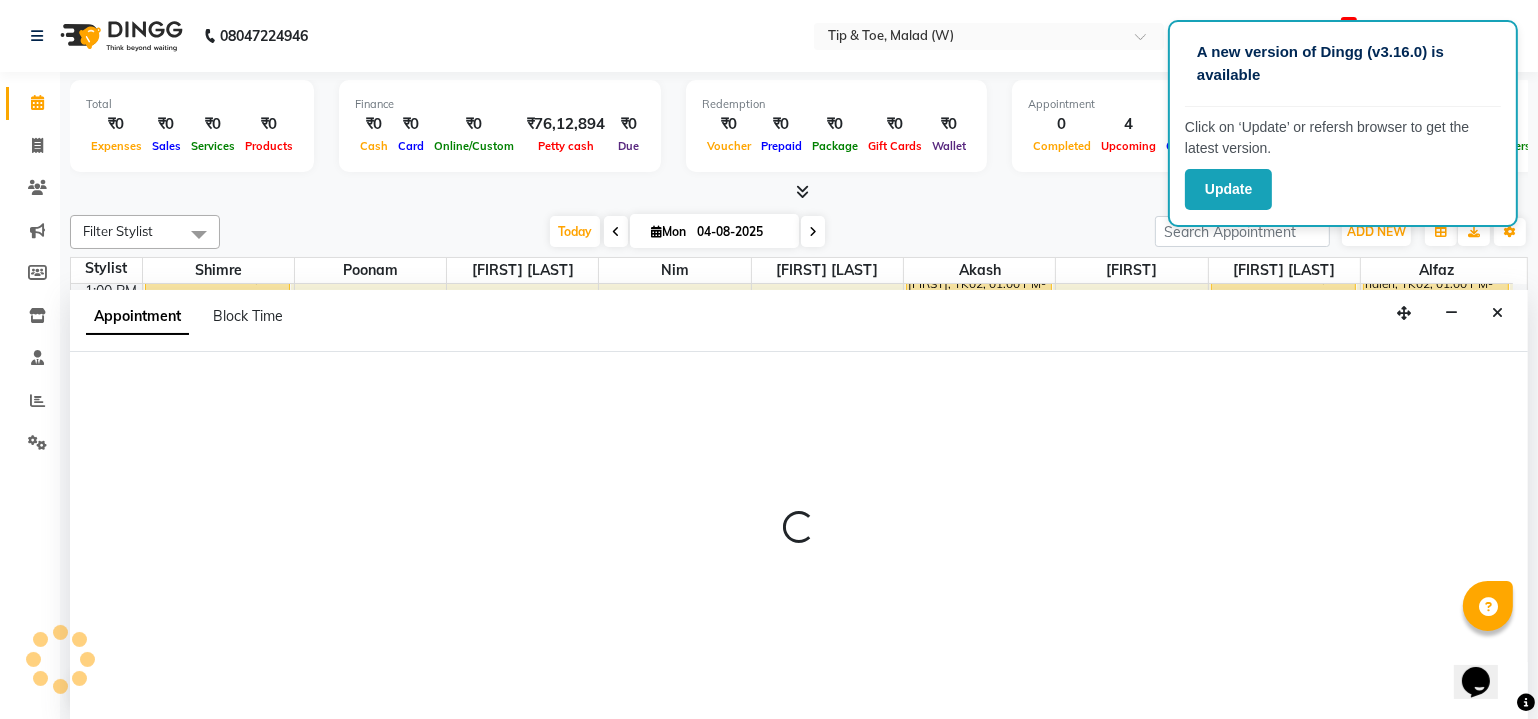scroll, scrollTop: 0, scrollLeft: 0, axis: both 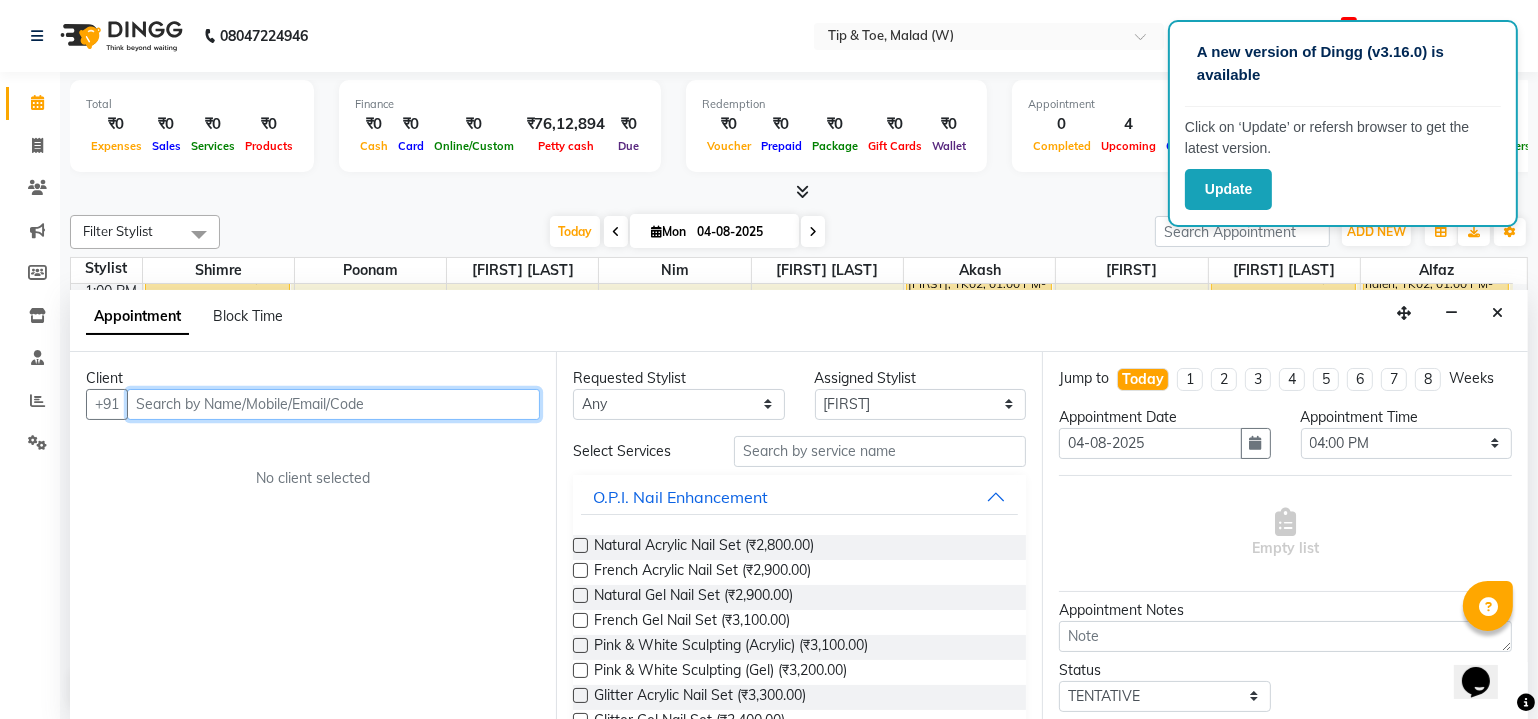 click at bounding box center (333, 404) 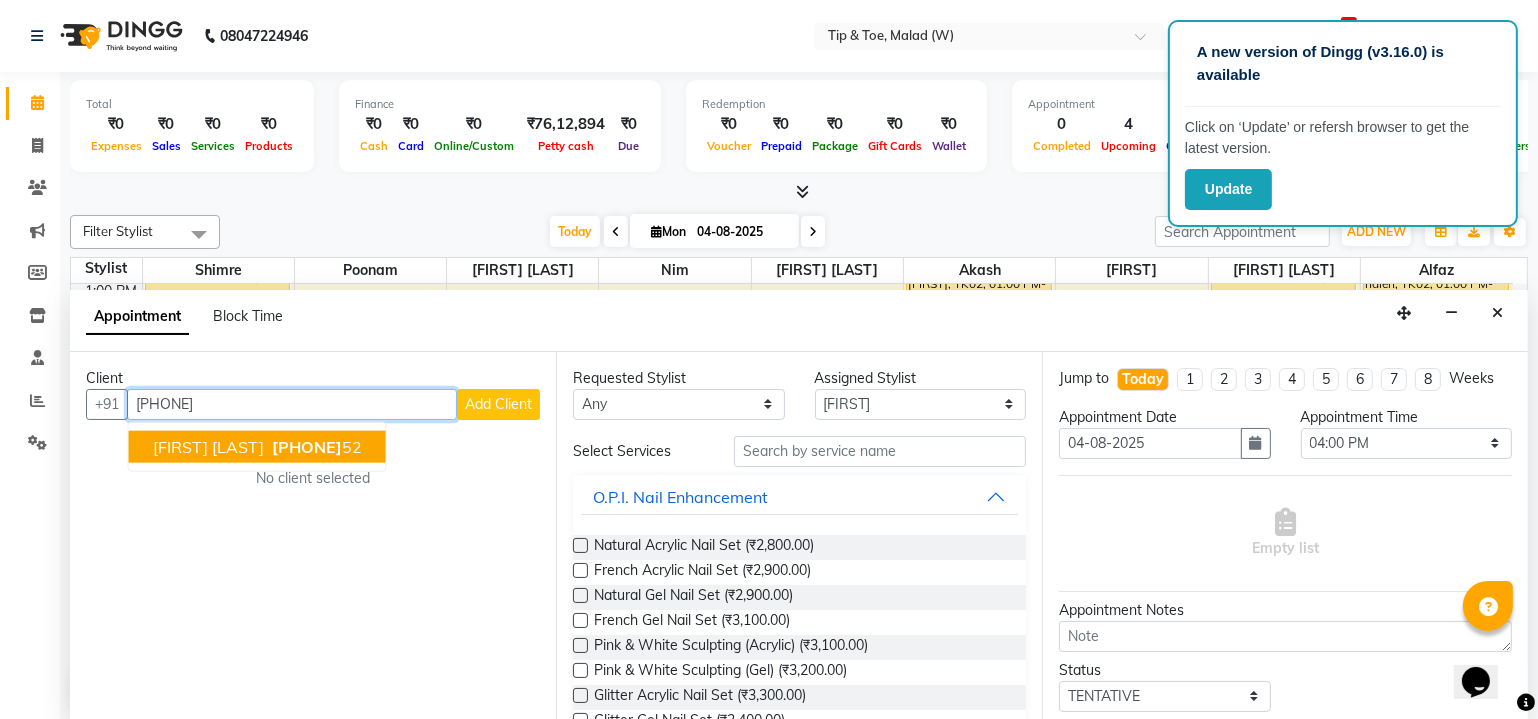 click on "97693629" at bounding box center [307, 446] 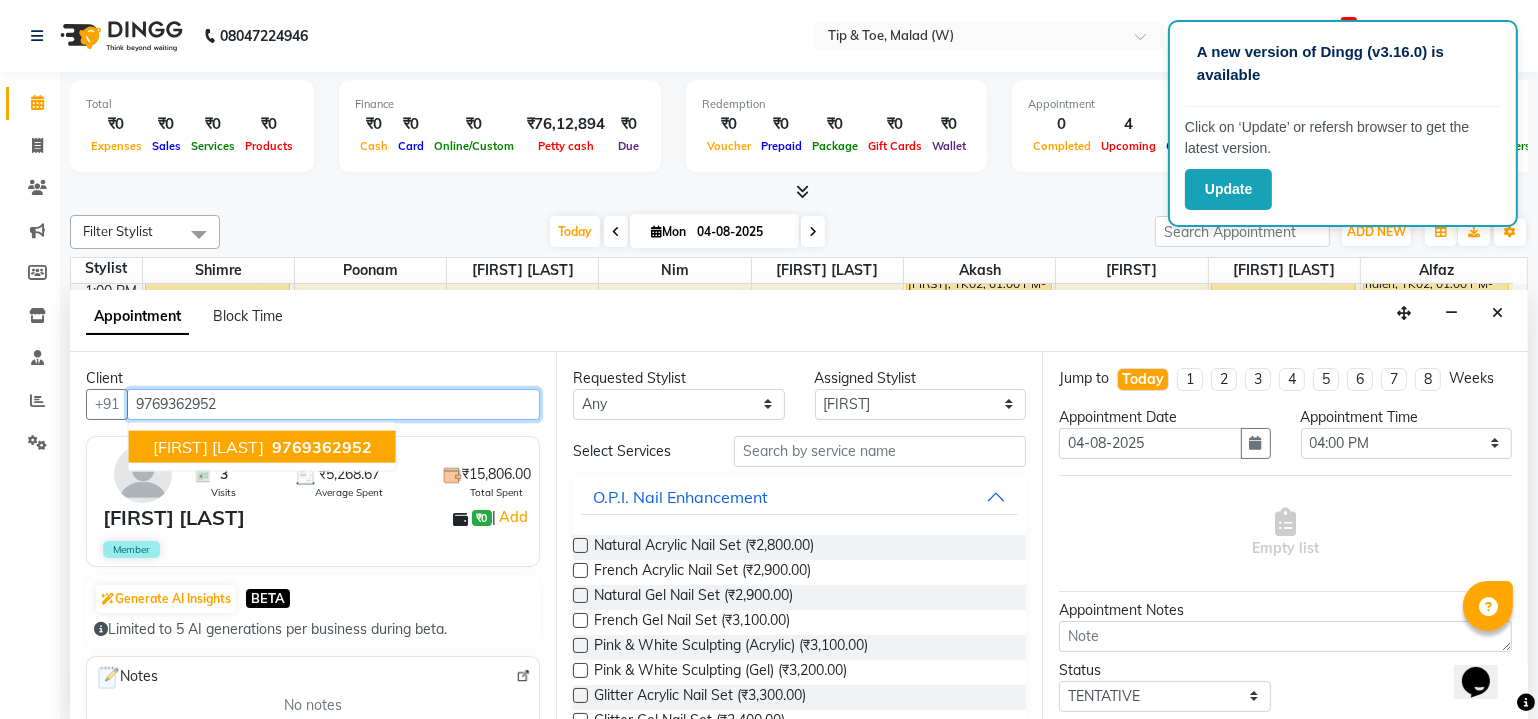 click on "9769362952" at bounding box center [322, 446] 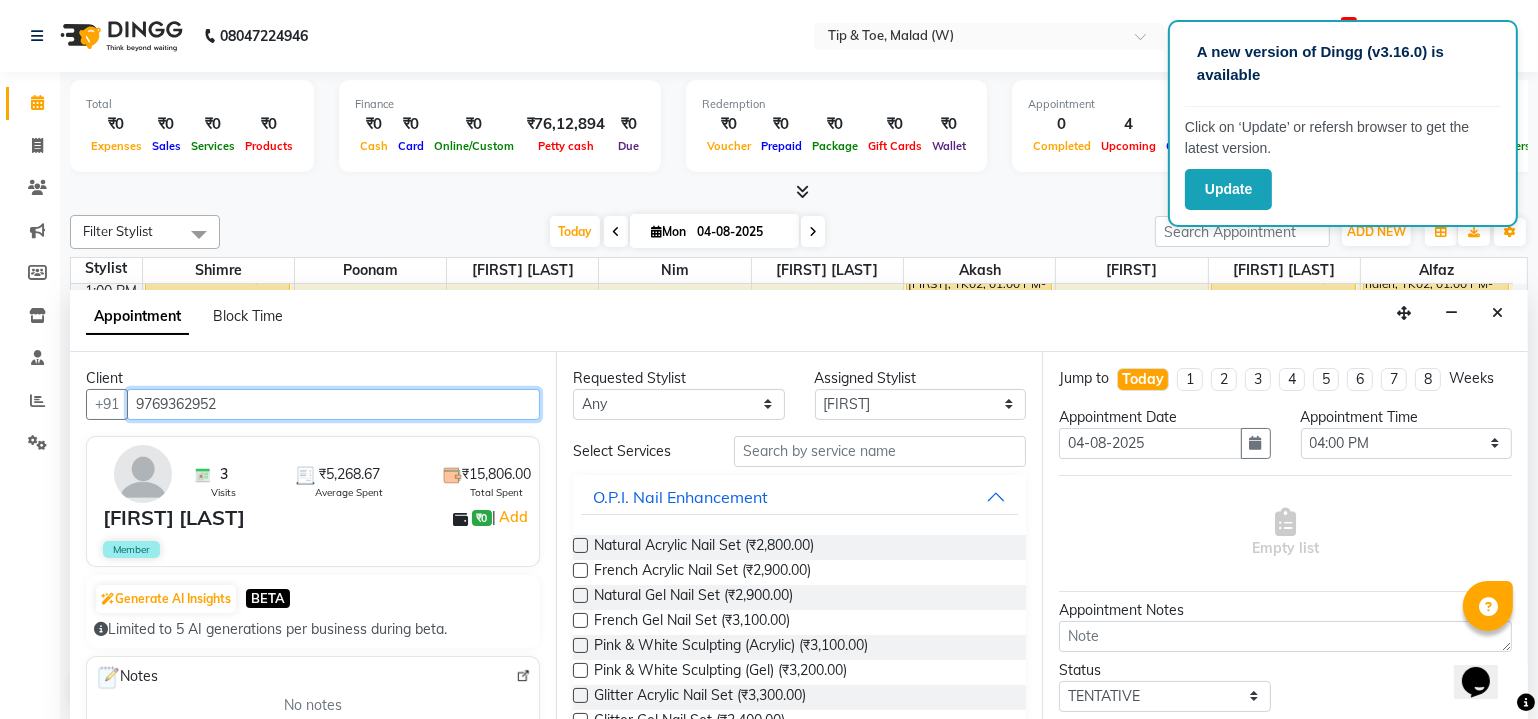 type on "9769362952" 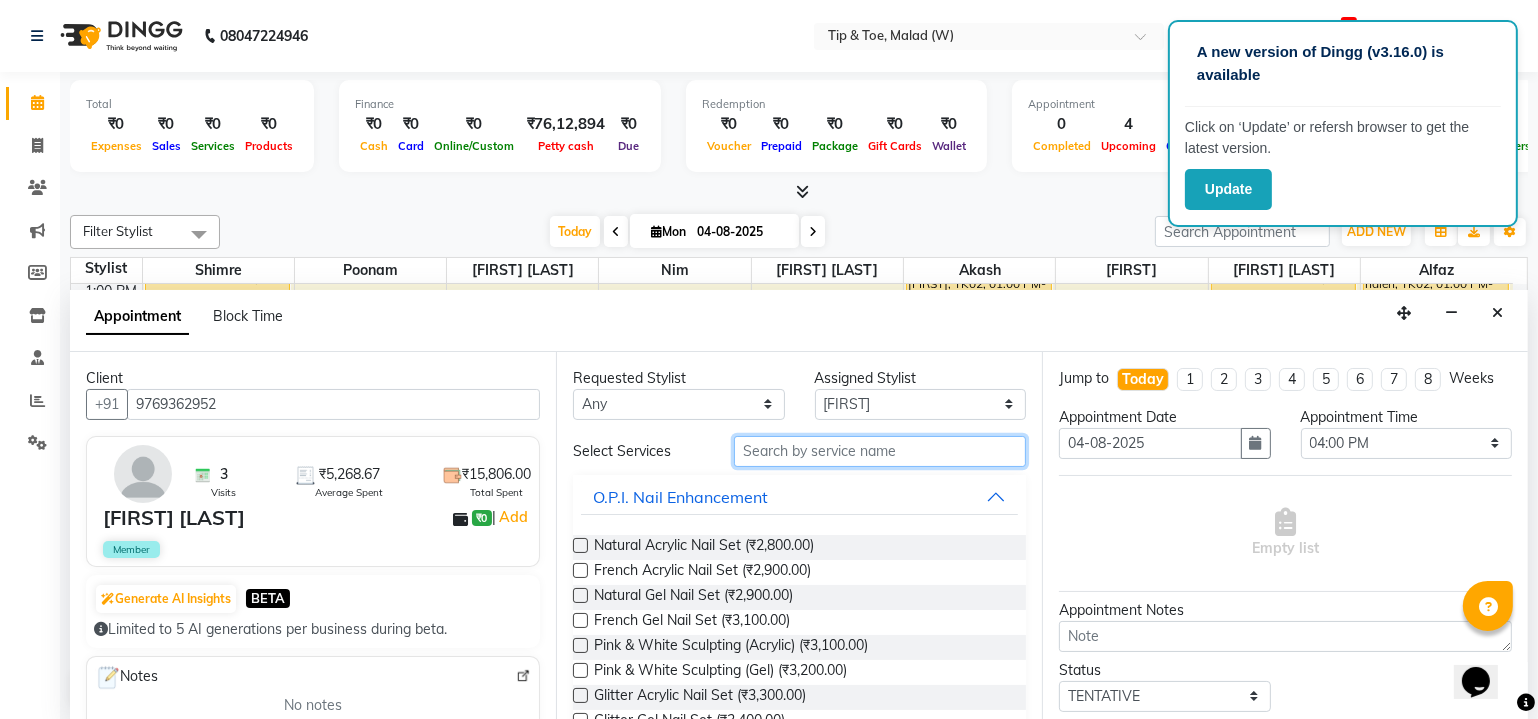 click at bounding box center [880, 451] 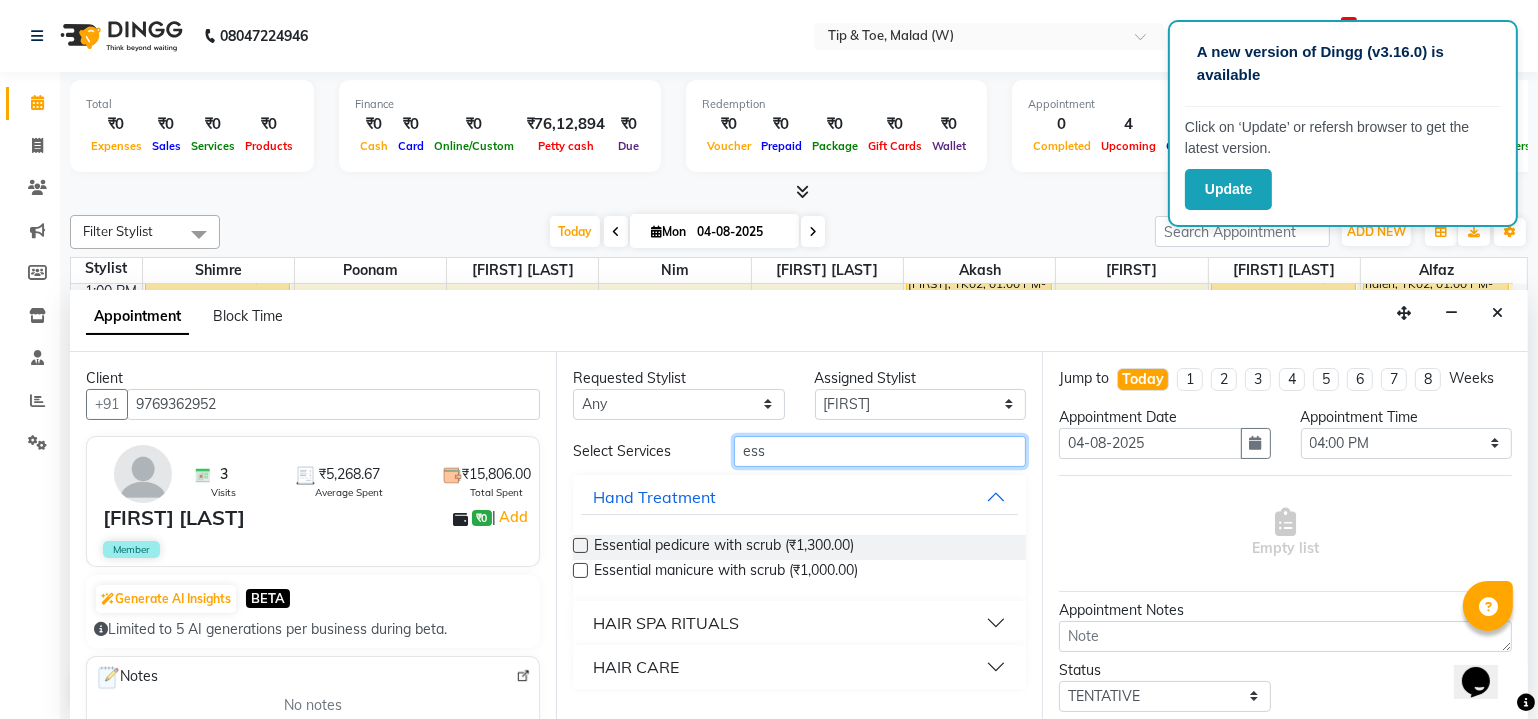 type on "ess" 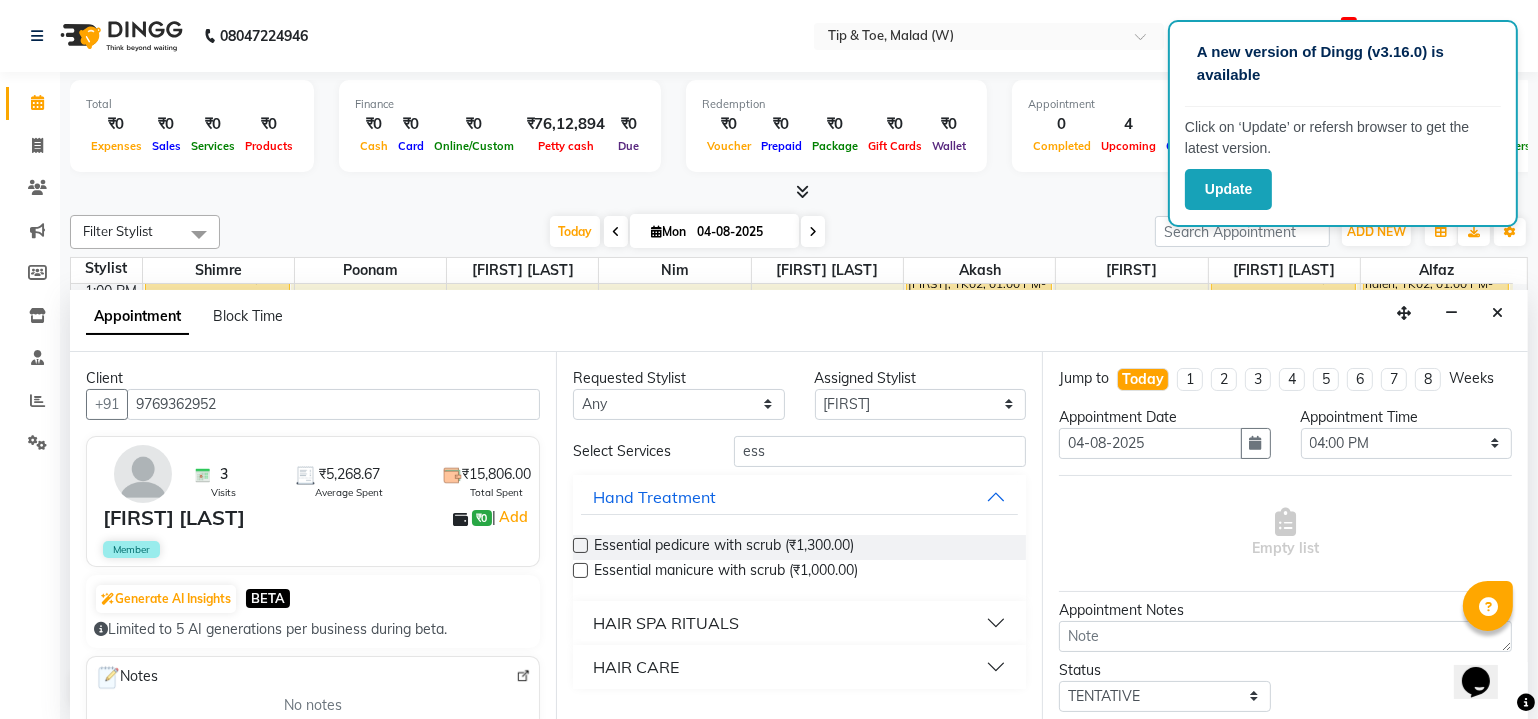 click at bounding box center [580, 545] 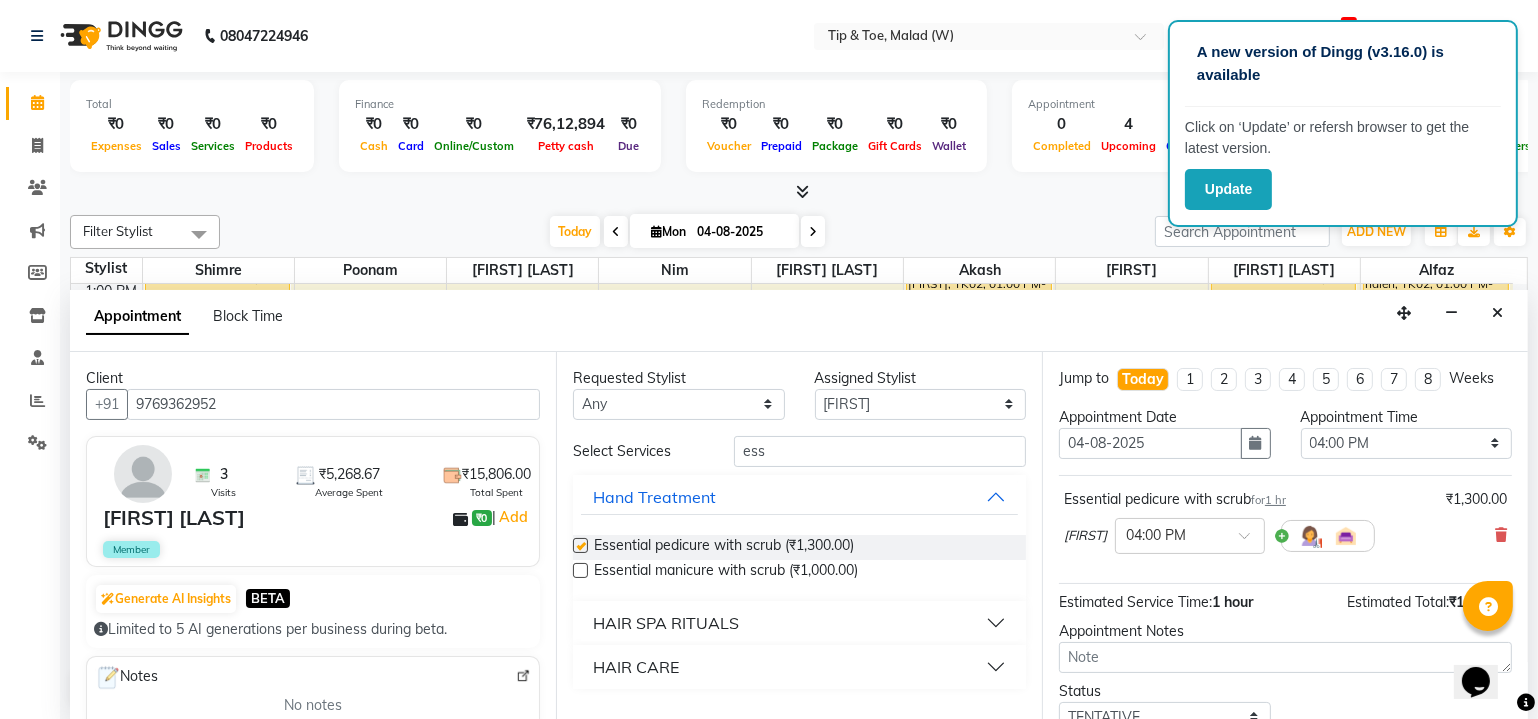 checkbox on "false" 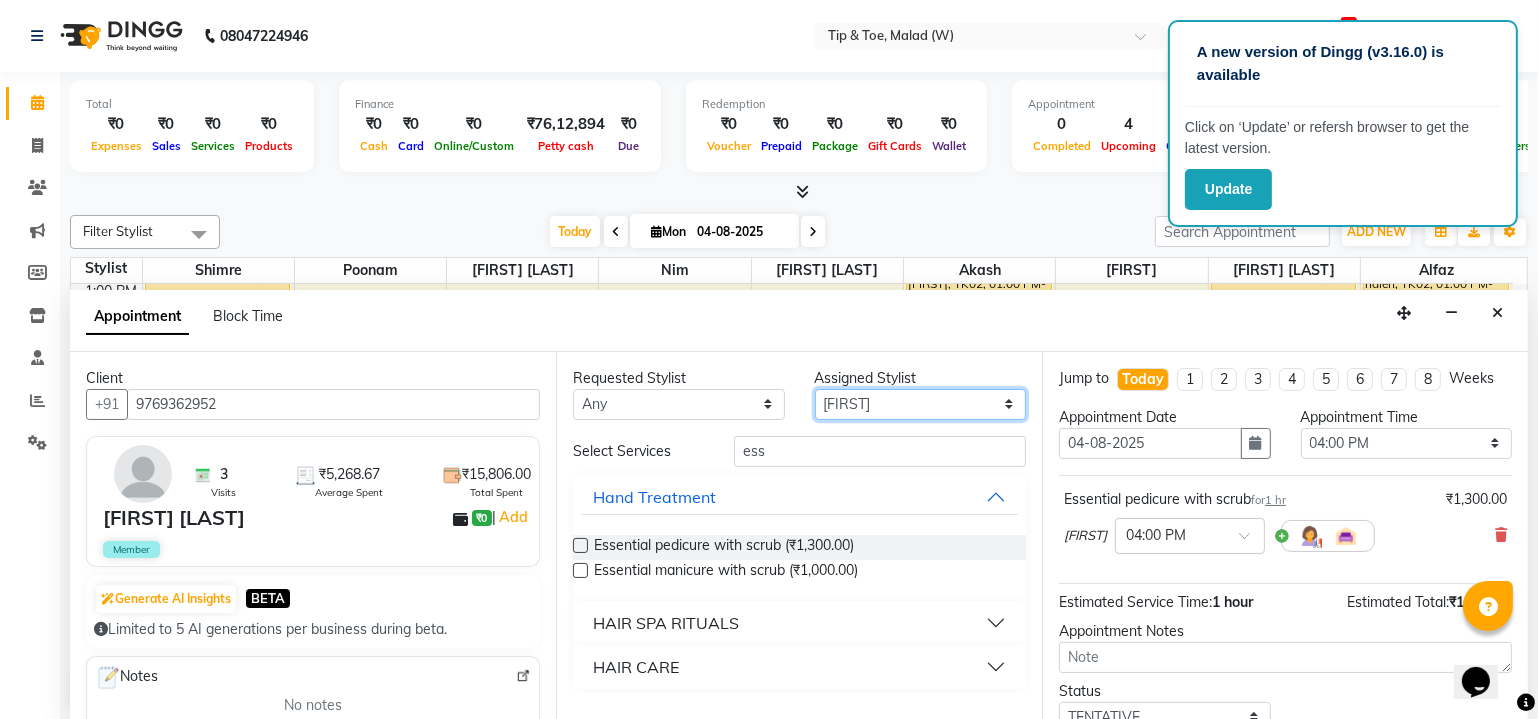 click on "Select Akash  Alfaz  Dibakar Manisha Singh Nim poonam Sanjay mama Shimre Urmila Pal" at bounding box center (921, 404) 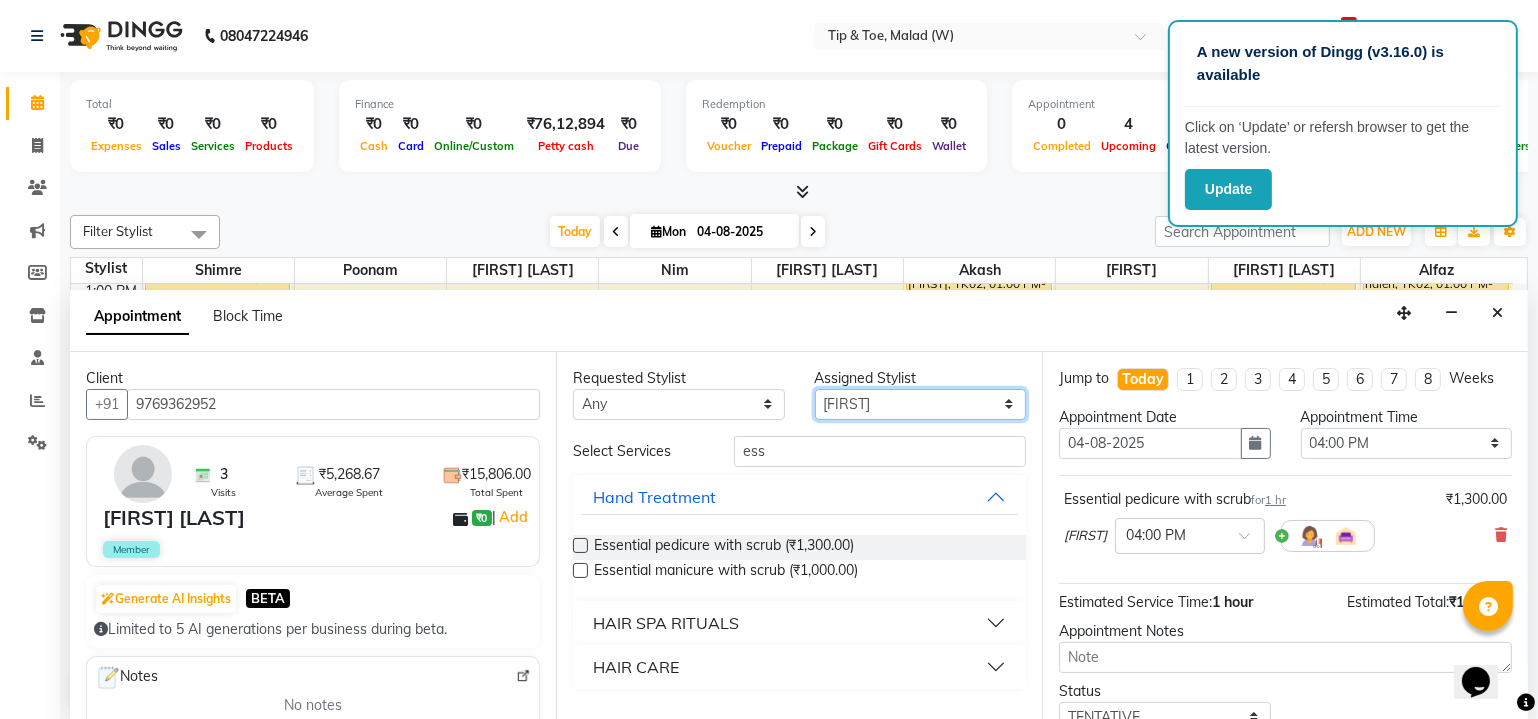 select on "41813" 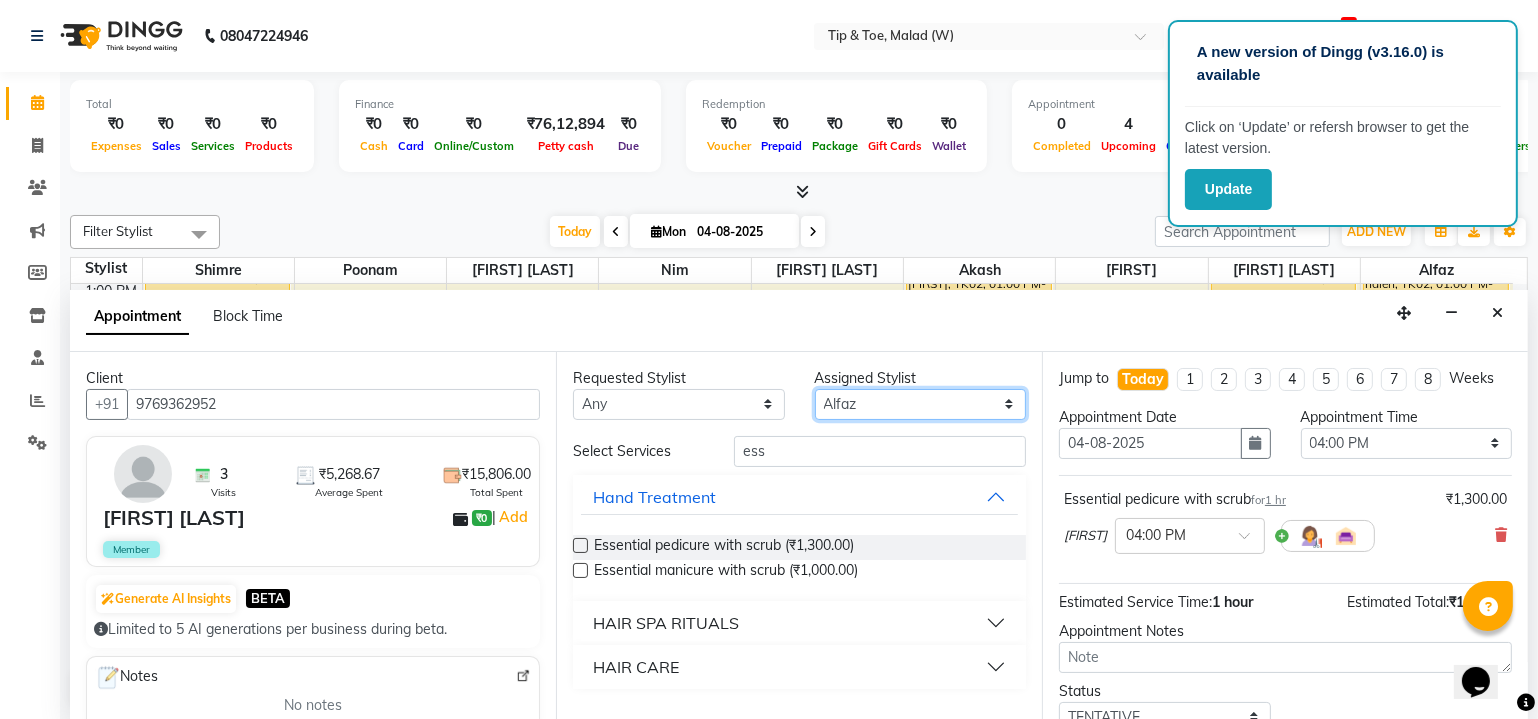 click on "Select Akash  Alfaz  Dibakar Manisha Singh Nim poonam Sanjay mama Shimre Urmila Pal" at bounding box center (921, 404) 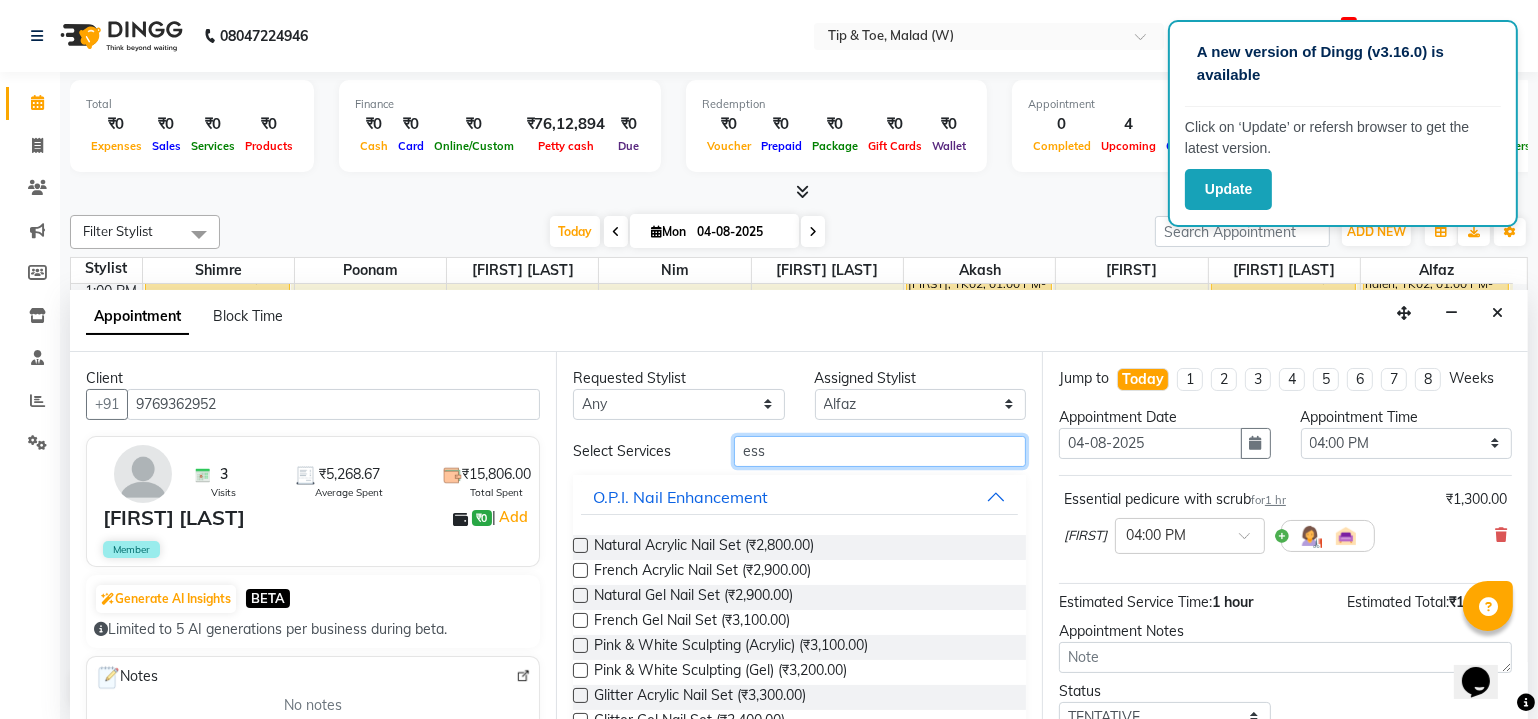 click on "ess" at bounding box center (880, 451) 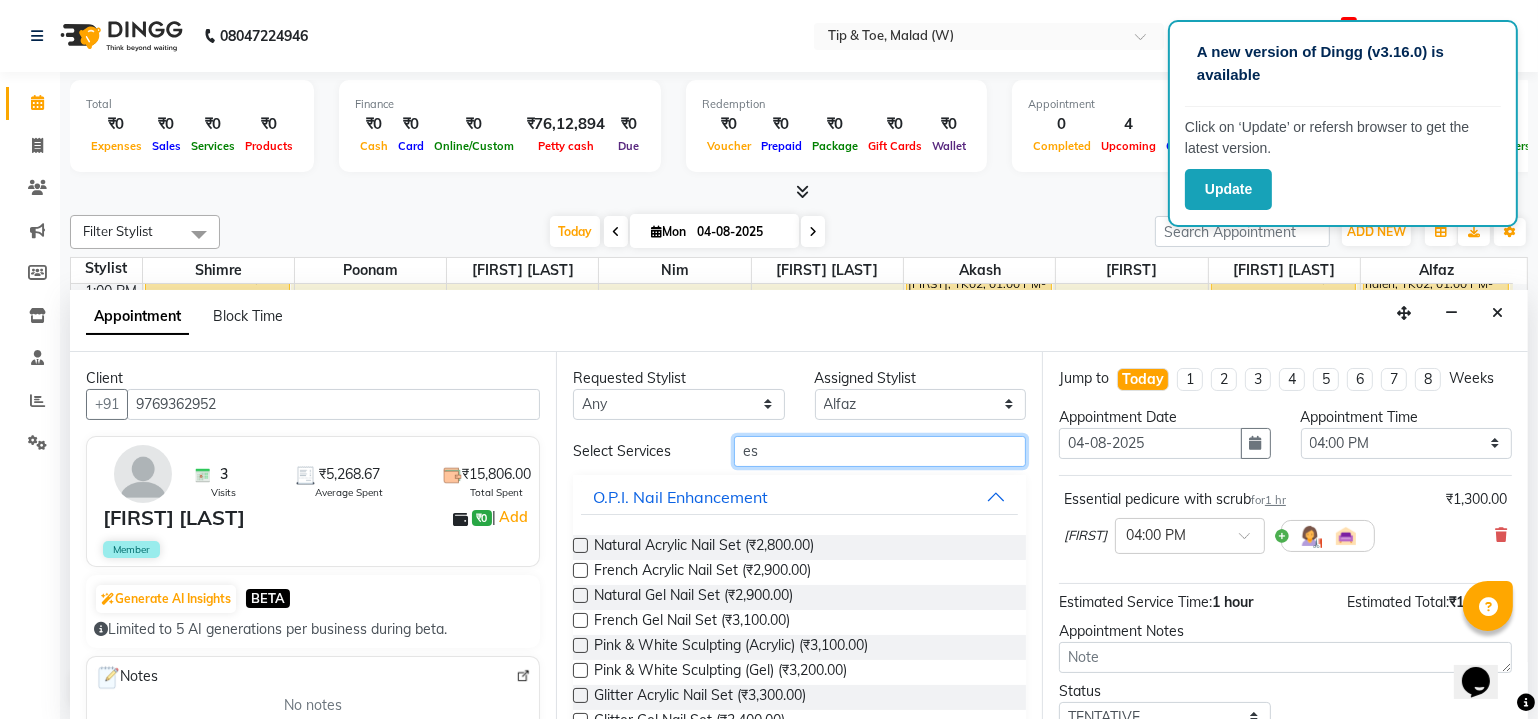 type on "e" 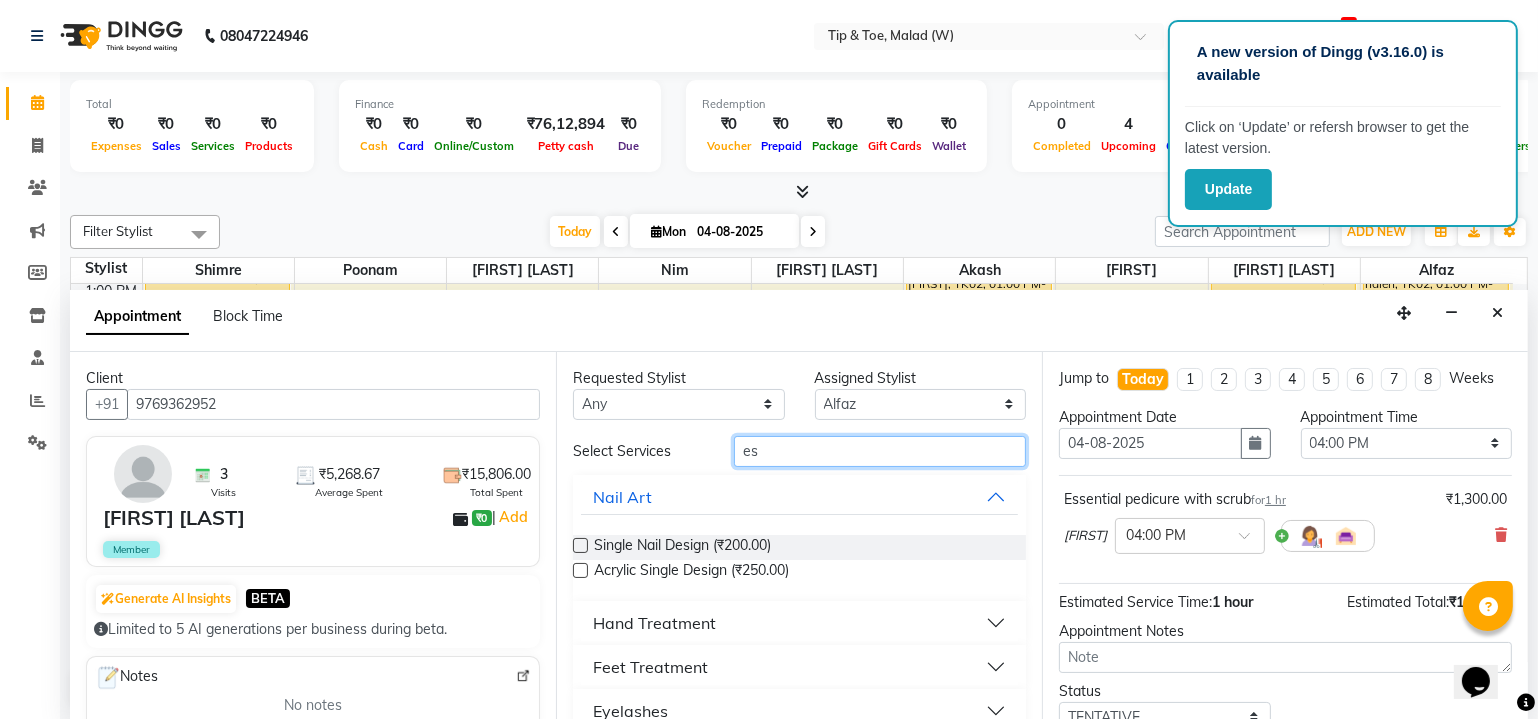 type on "ess" 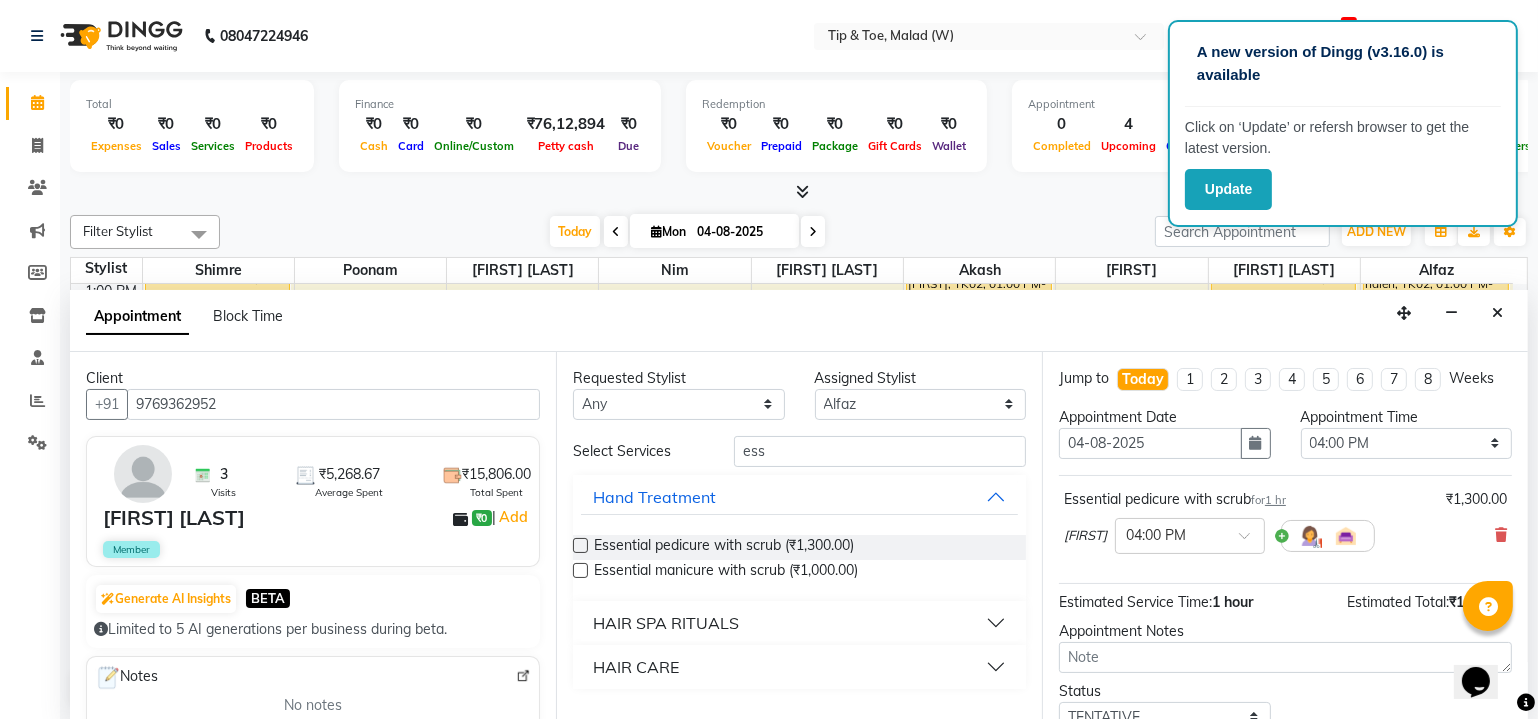 click at bounding box center (580, 545) 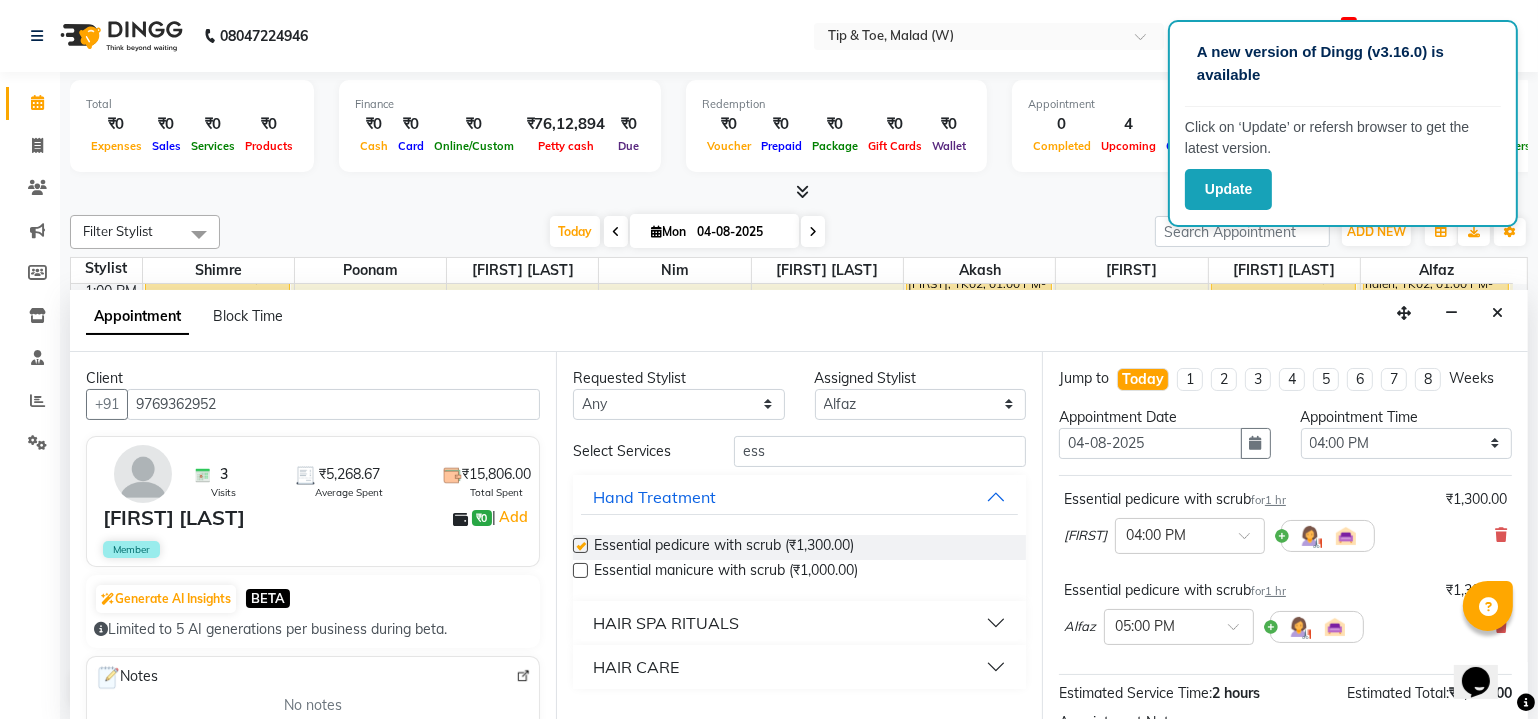 checkbox on "false" 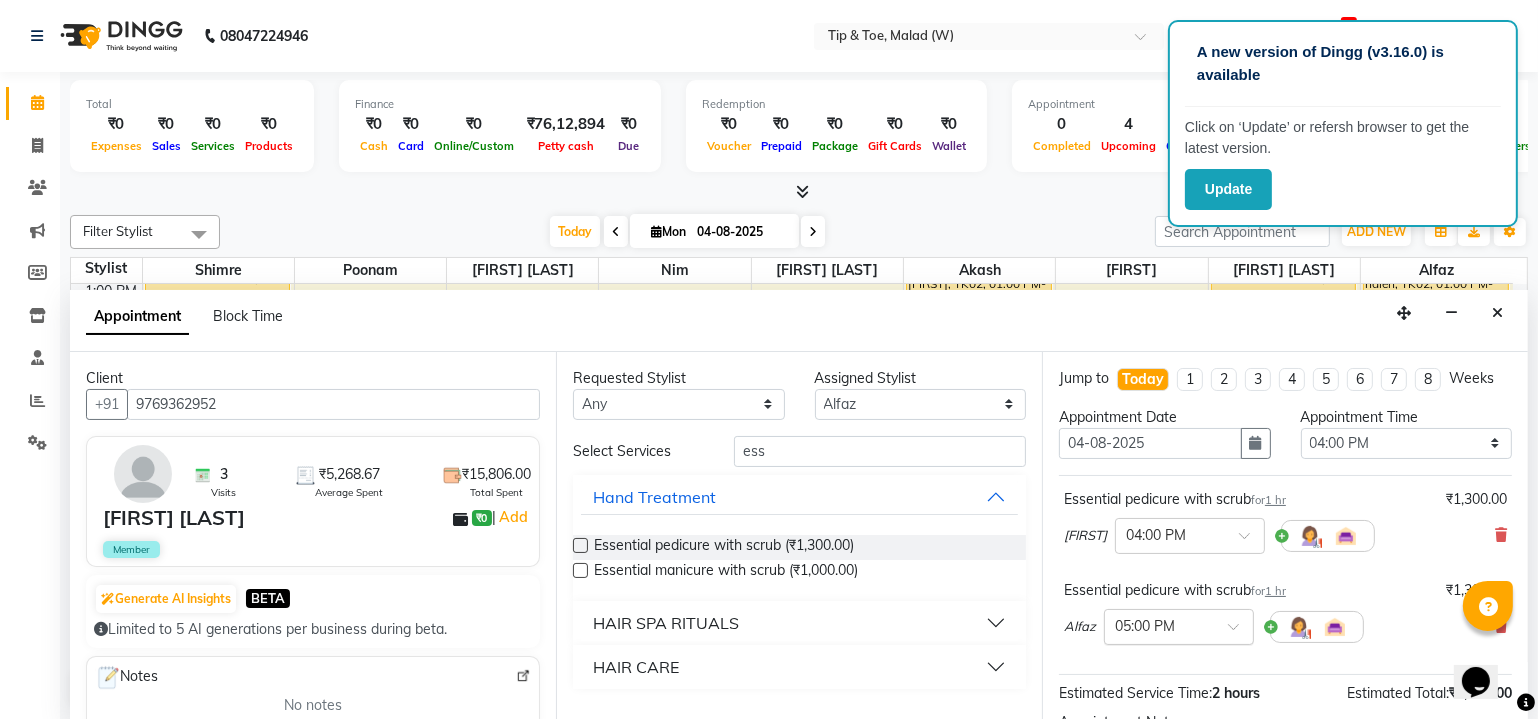 click at bounding box center [1240, 632] 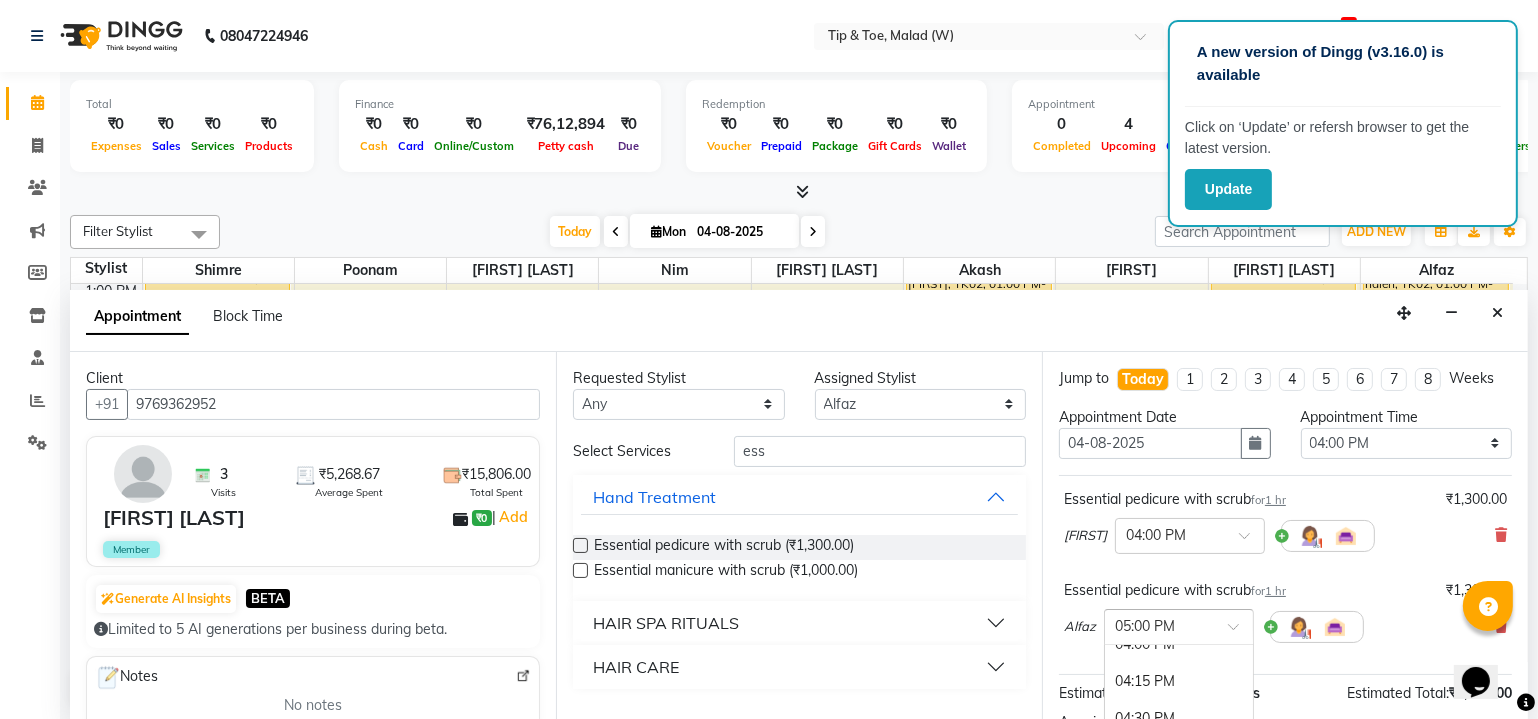 scroll, scrollTop: 1057, scrollLeft: 0, axis: vertical 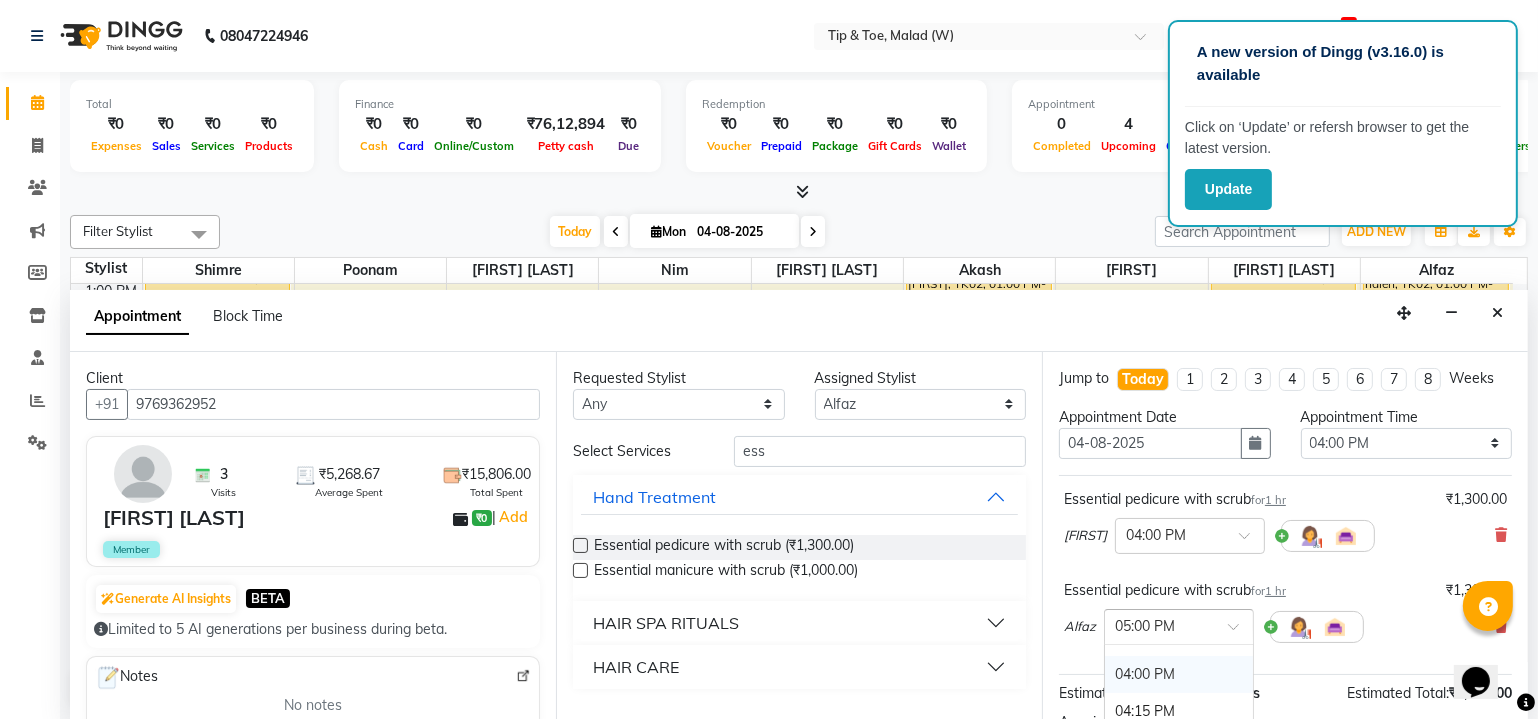 click on "04:00 PM" at bounding box center (1179, 674) 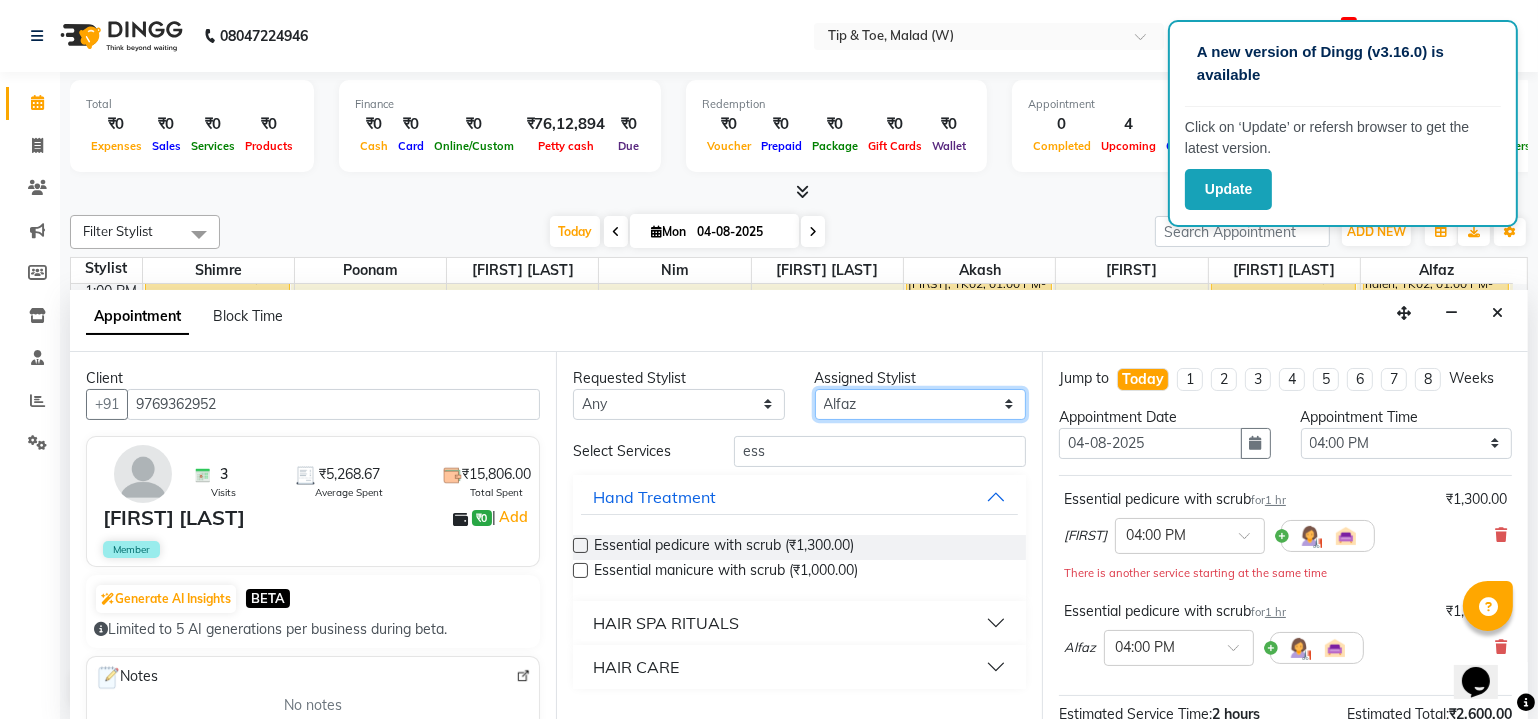 click on "Select Akash  Alfaz  Dibakar Manisha Singh Nim poonam Sanjay mama Shimre Urmila Pal" at bounding box center (921, 404) 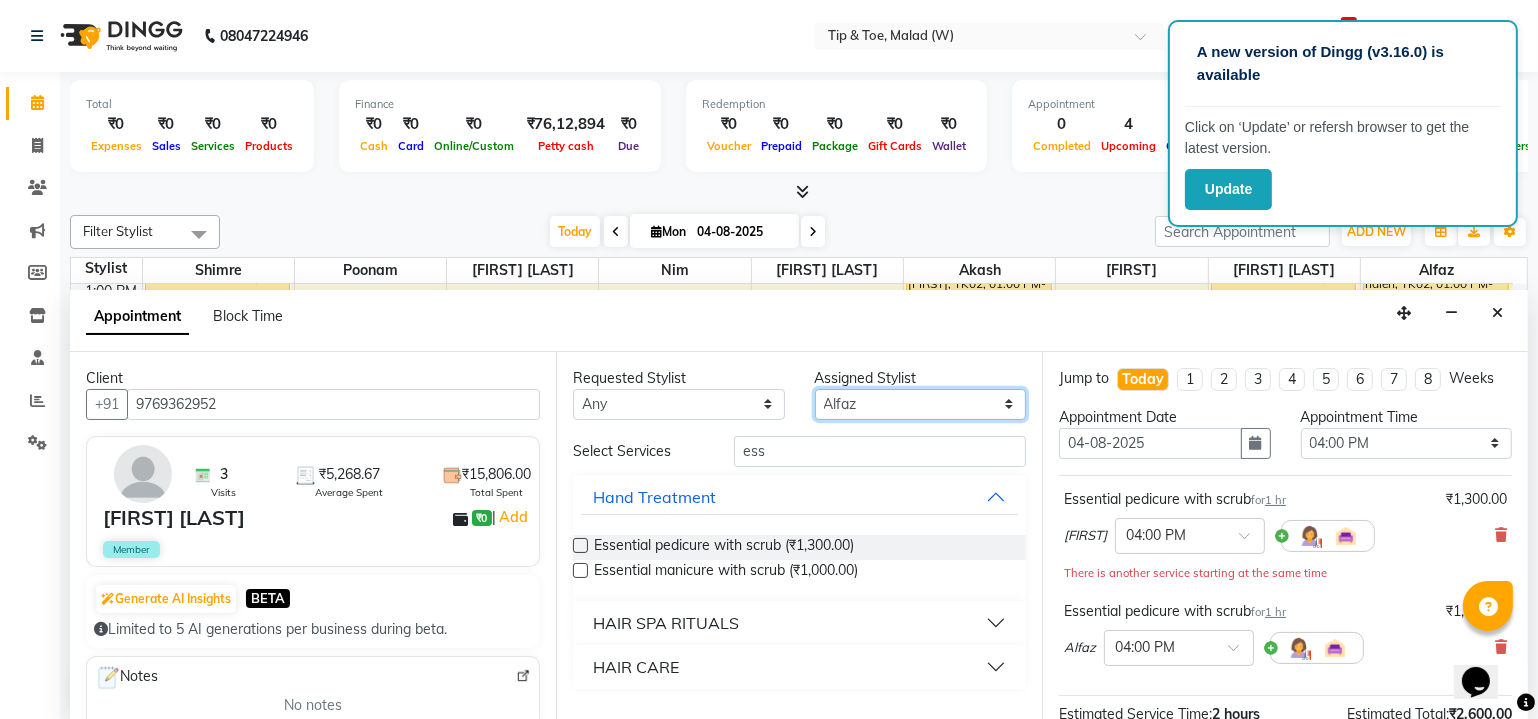 select on "87401" 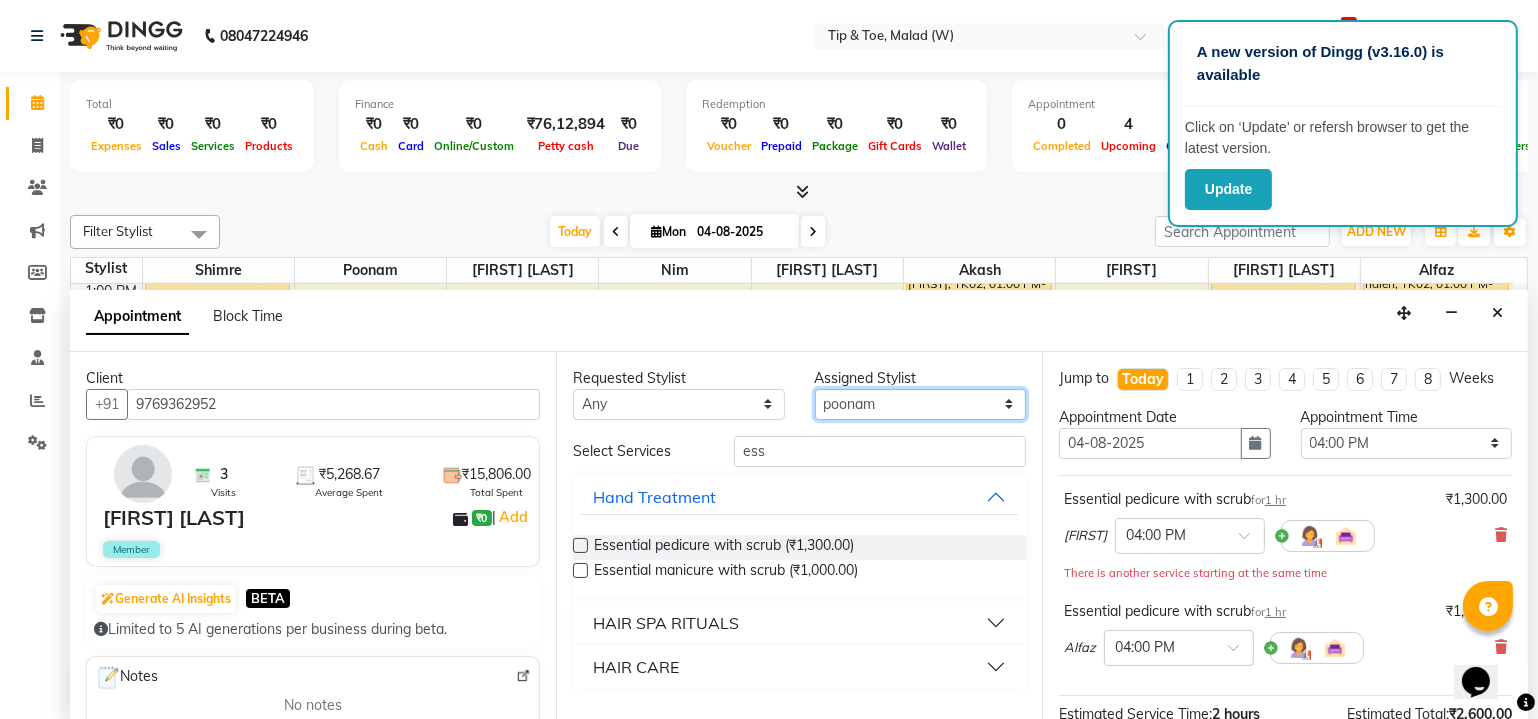 click on "Select Akash  Alfaz  Dibakar Manisha Singh Nim poonam Sanjay mama Shimre Urmila Pal" at bounding box center (921, 404) 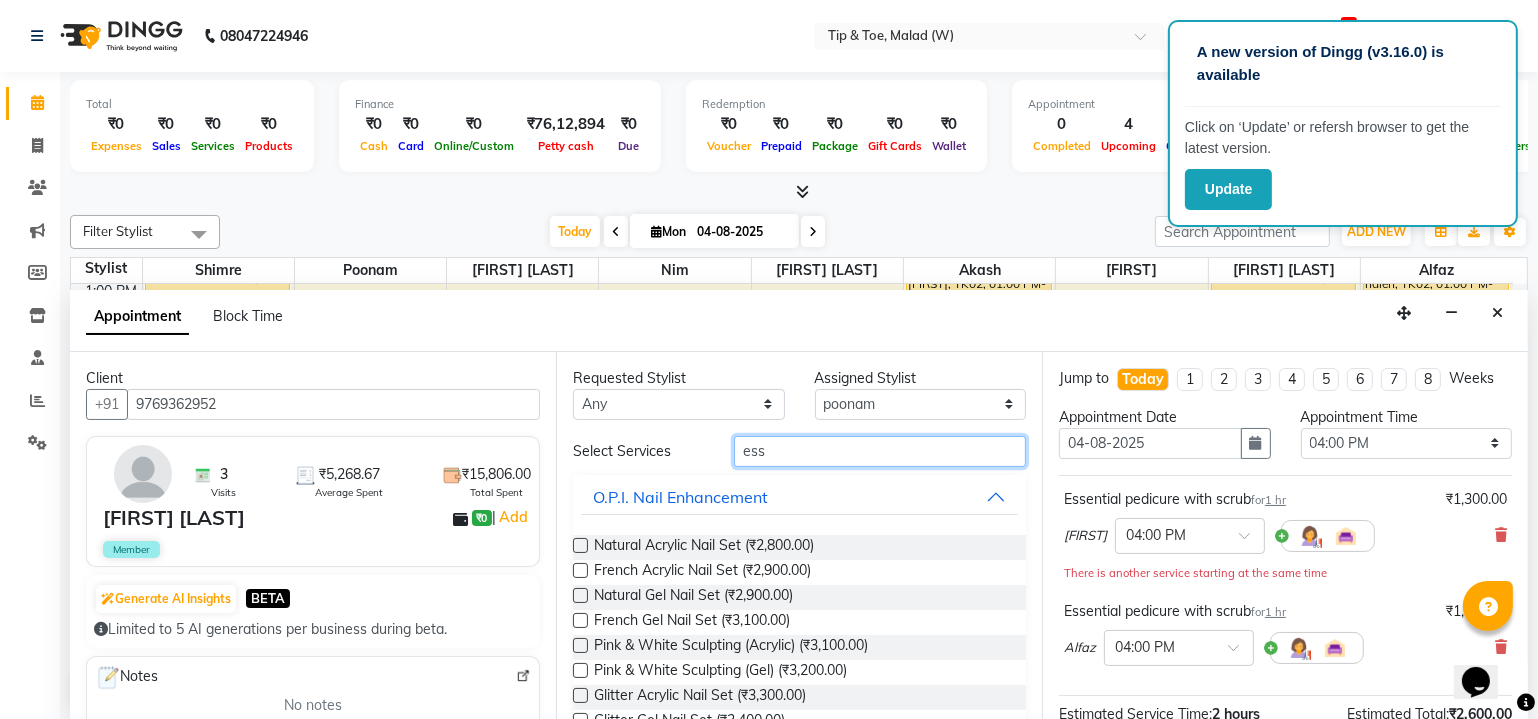 click on "ess" at bounding box center (880, 451) 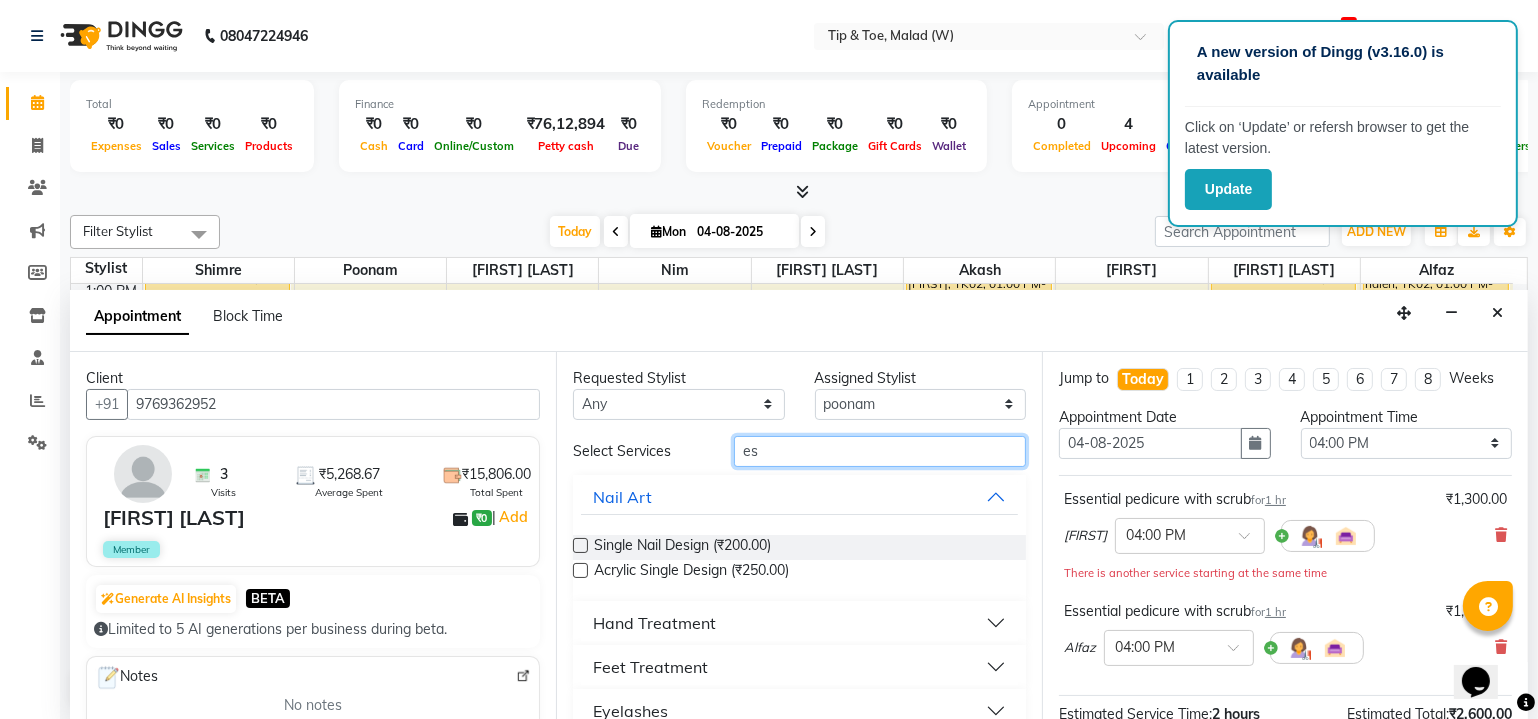 type on "e" 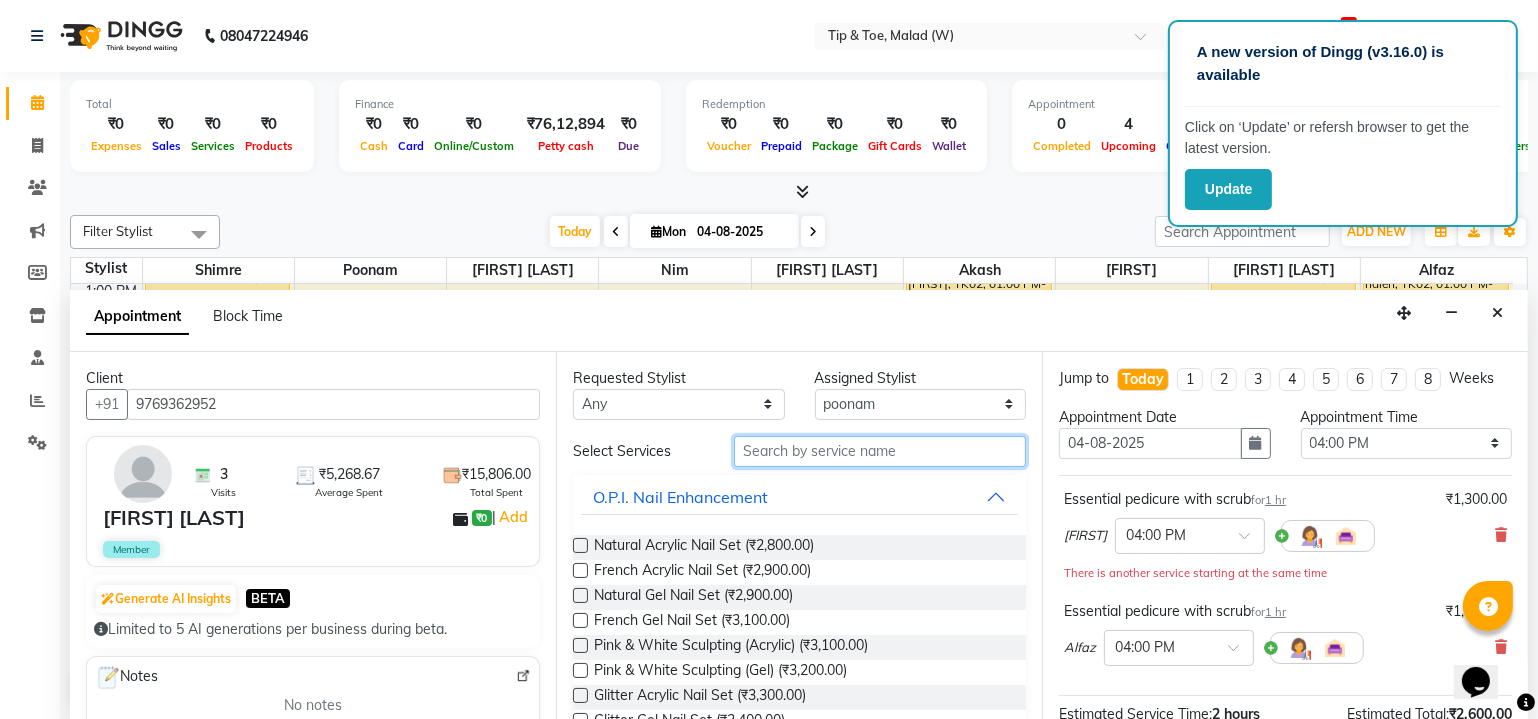 type 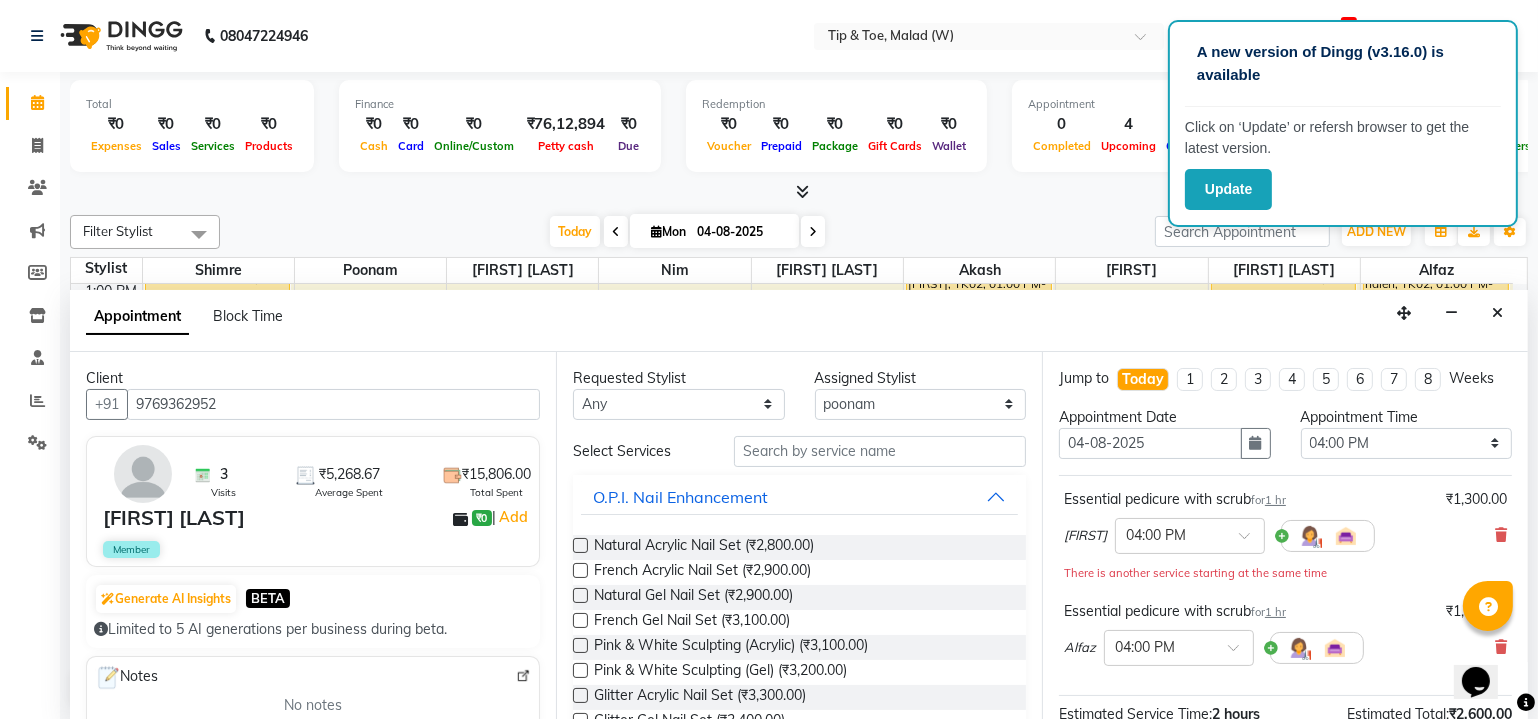 click at bounding box center (580, 545) 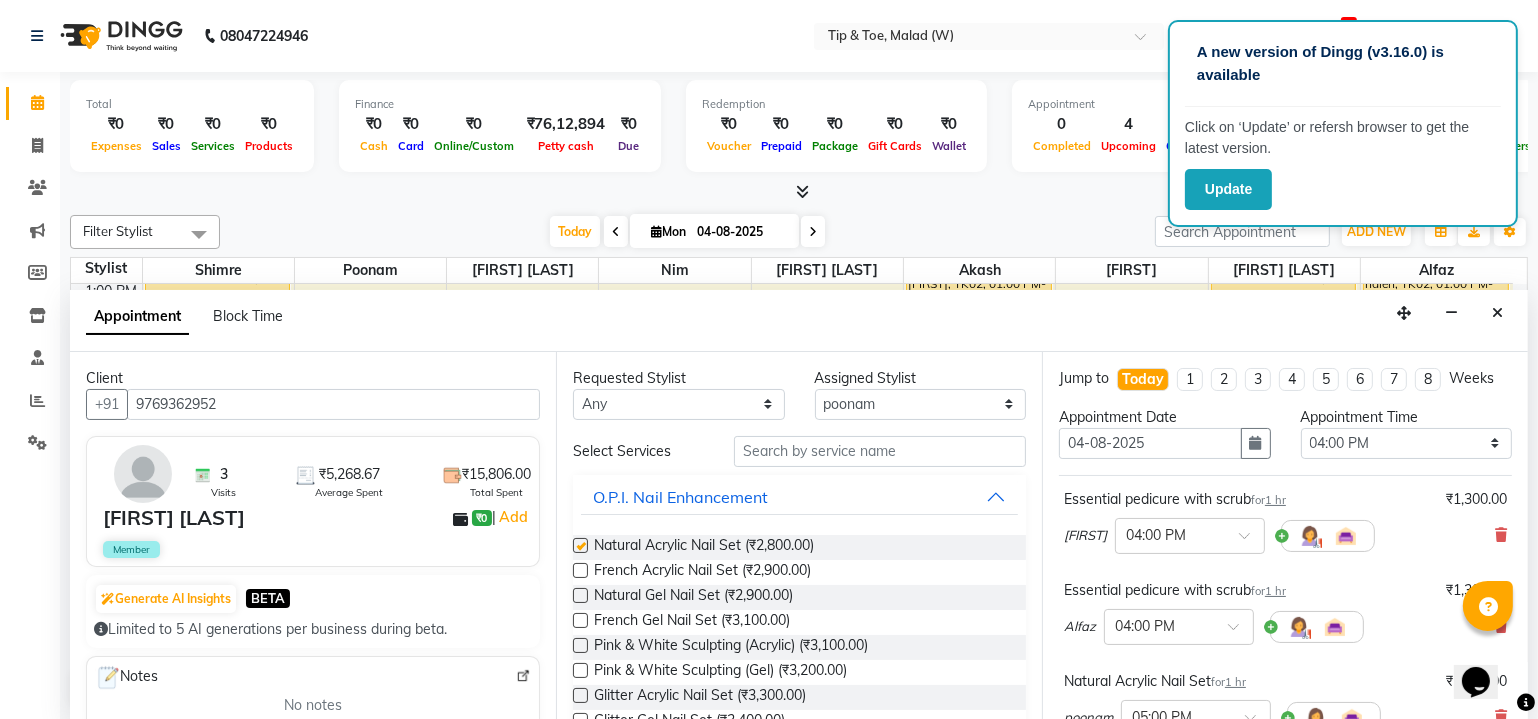 checkbox on "false" 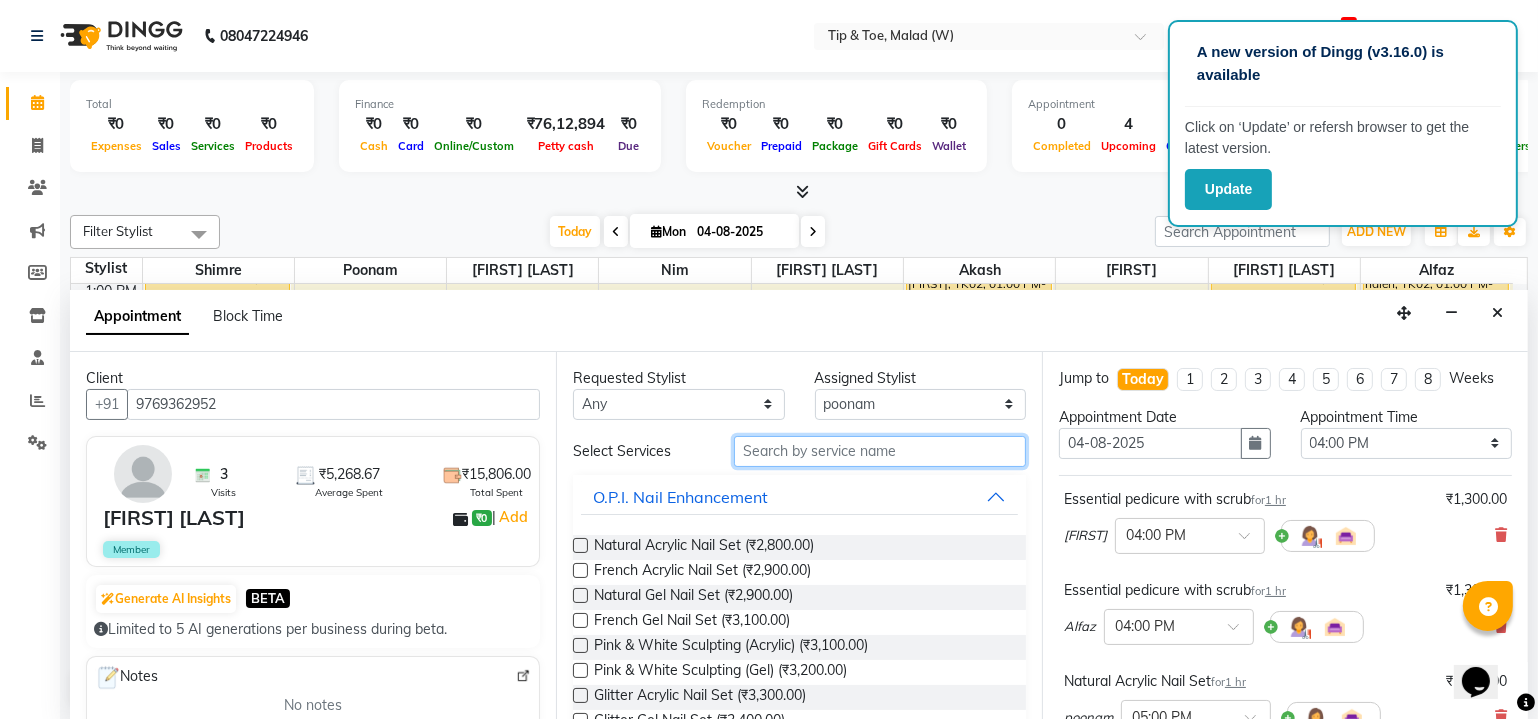 click at bounding box center [880, 451] 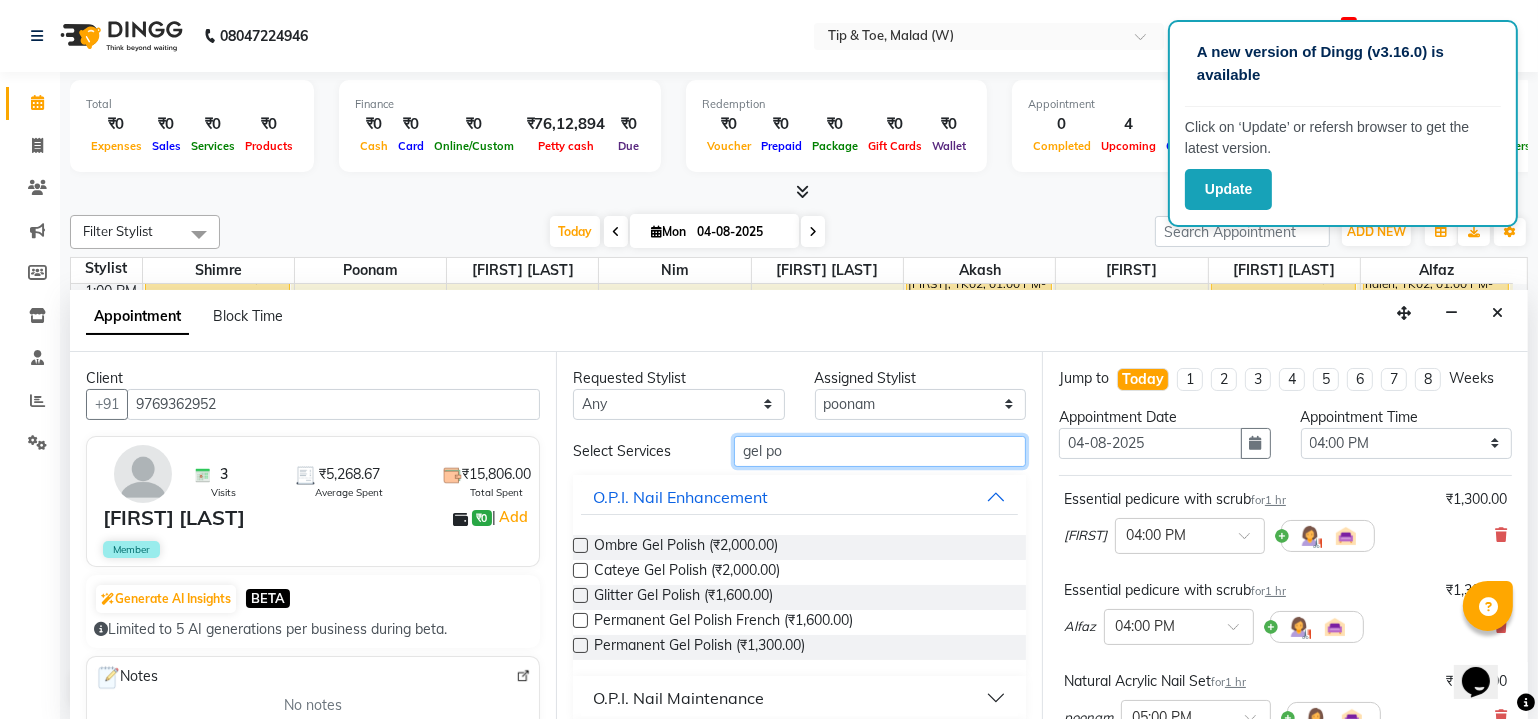 type on "gel po" 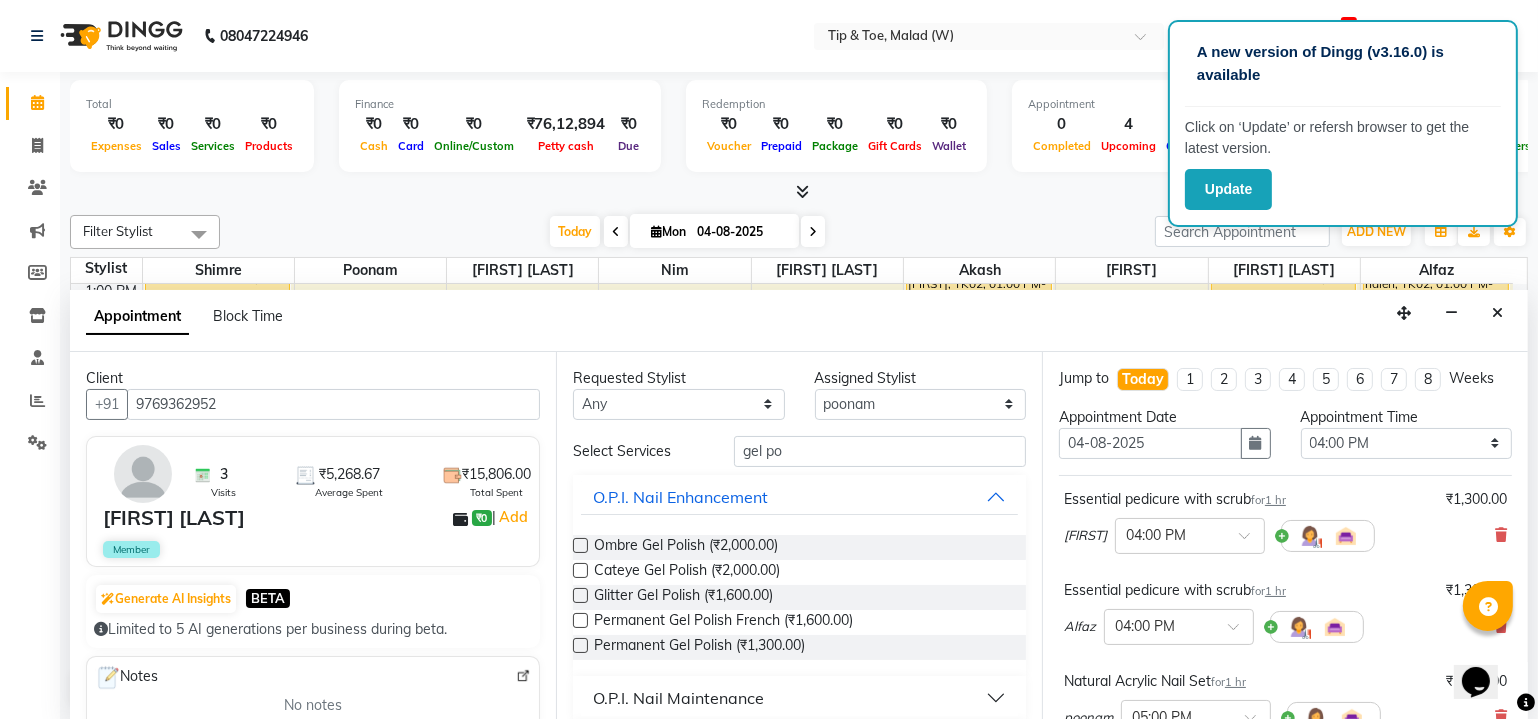 click at bounding box center [580, 645] 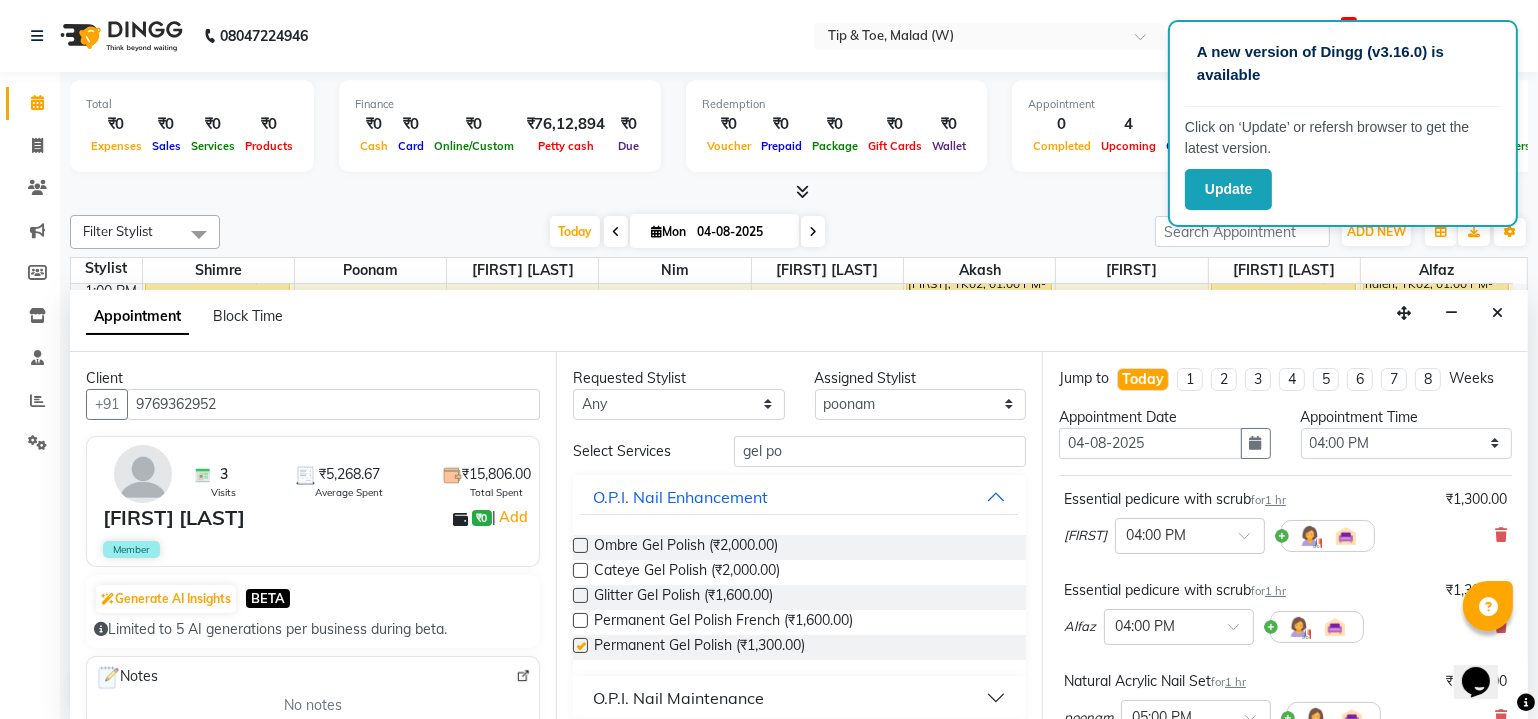 checkbox on "false" 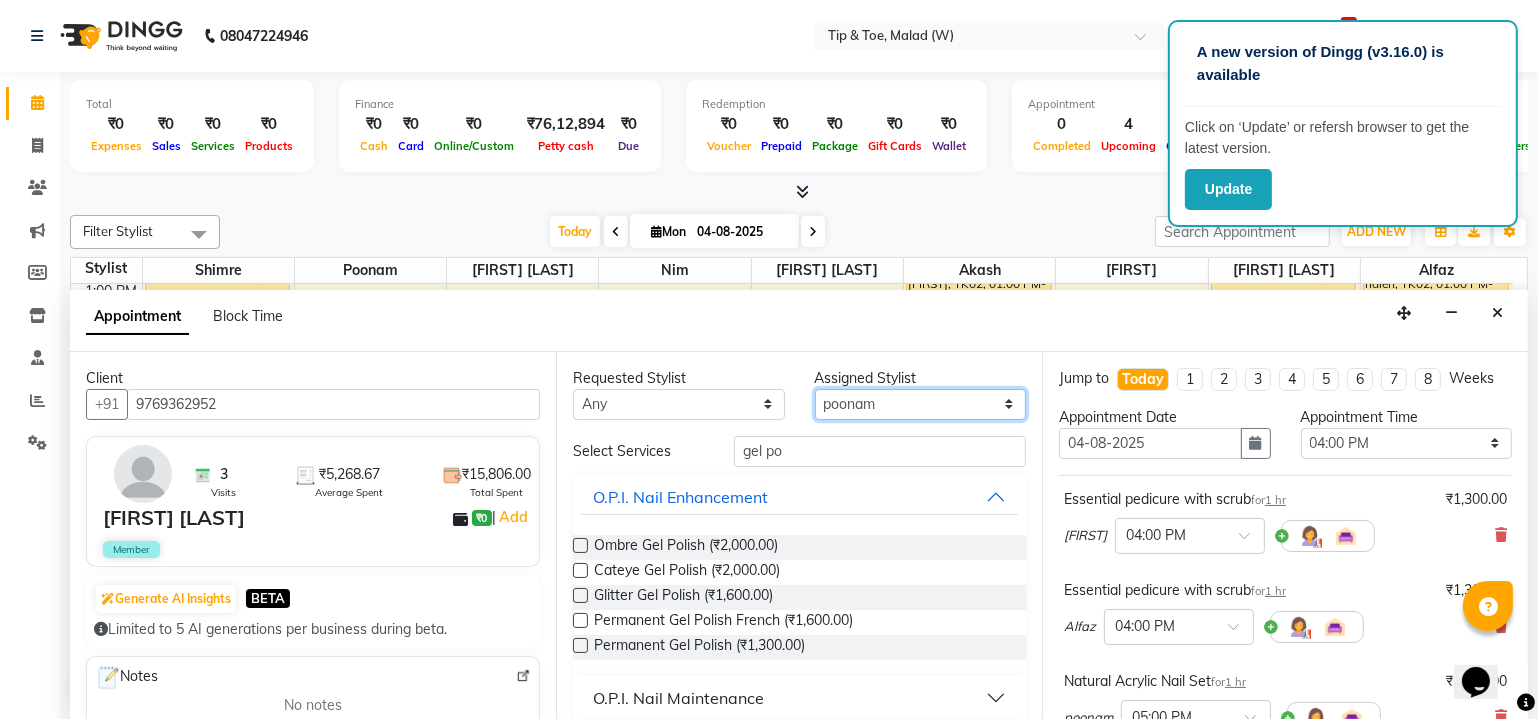 click on "Select Akash  Alfaz  Dibakar Manisha Singh Nim poonam Sanjay mama Shimre Urmila Pal" at bounding box center [921, 404] 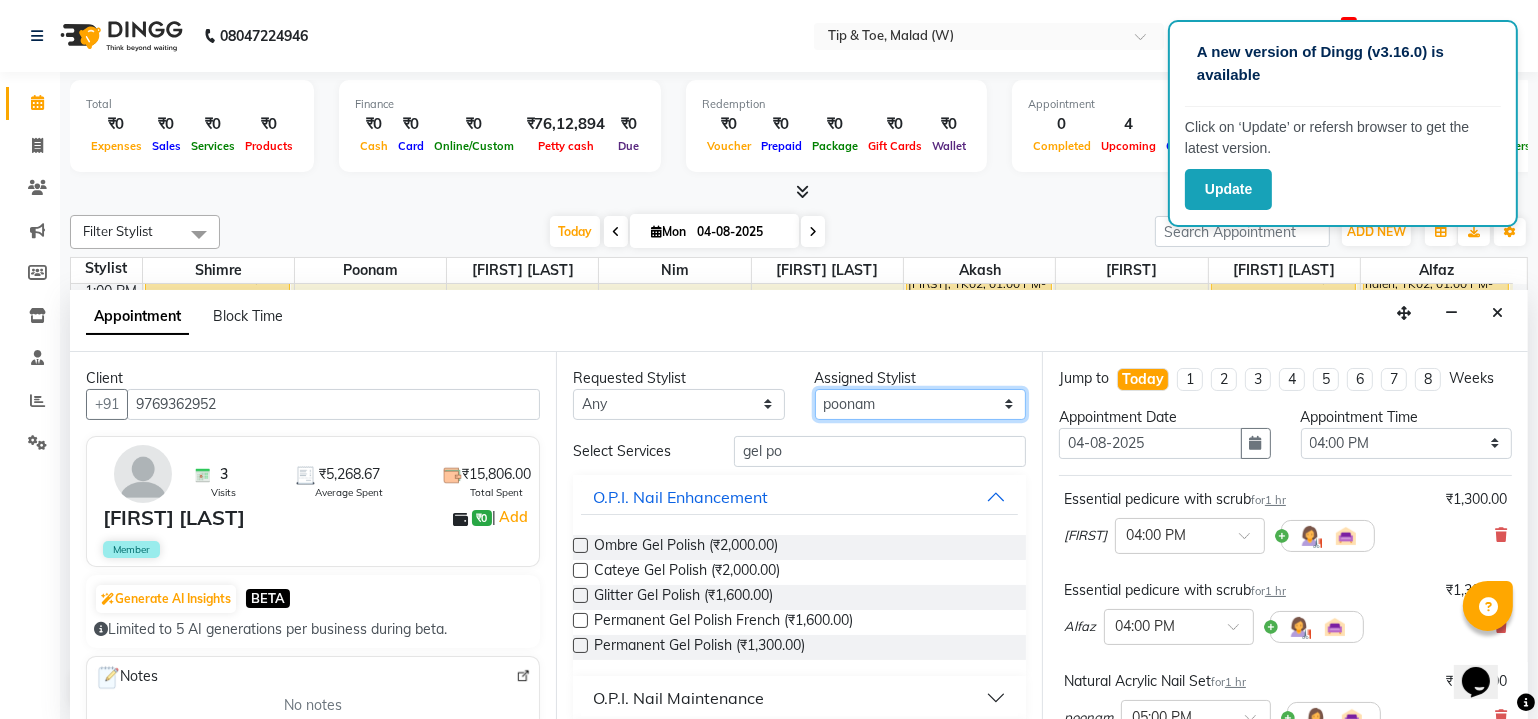 select on "41842" 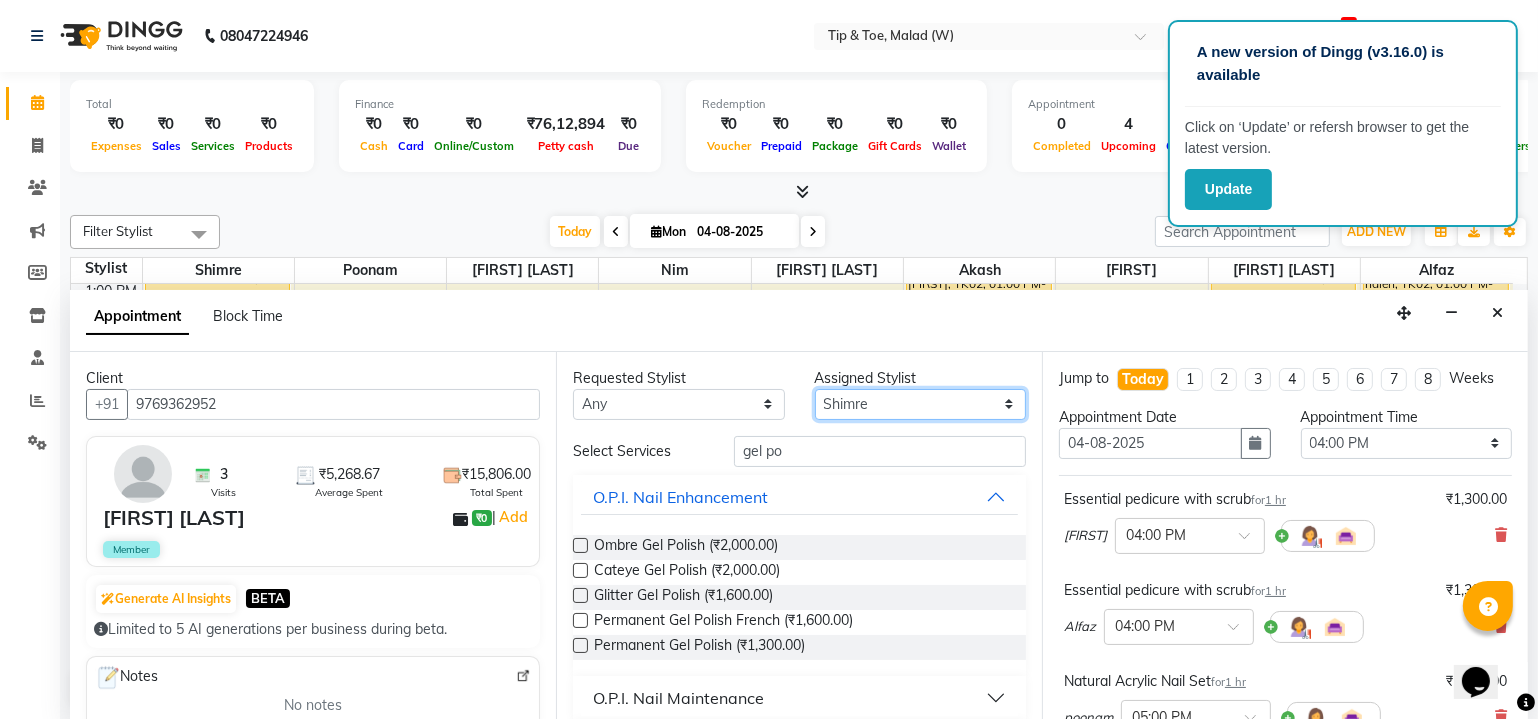 click on "Select Akash  Alfaz  Dibakar Manisha Singh Nim poonam Sanjay mama Shimre Urmila Pal" at bounding box center [921, 404] 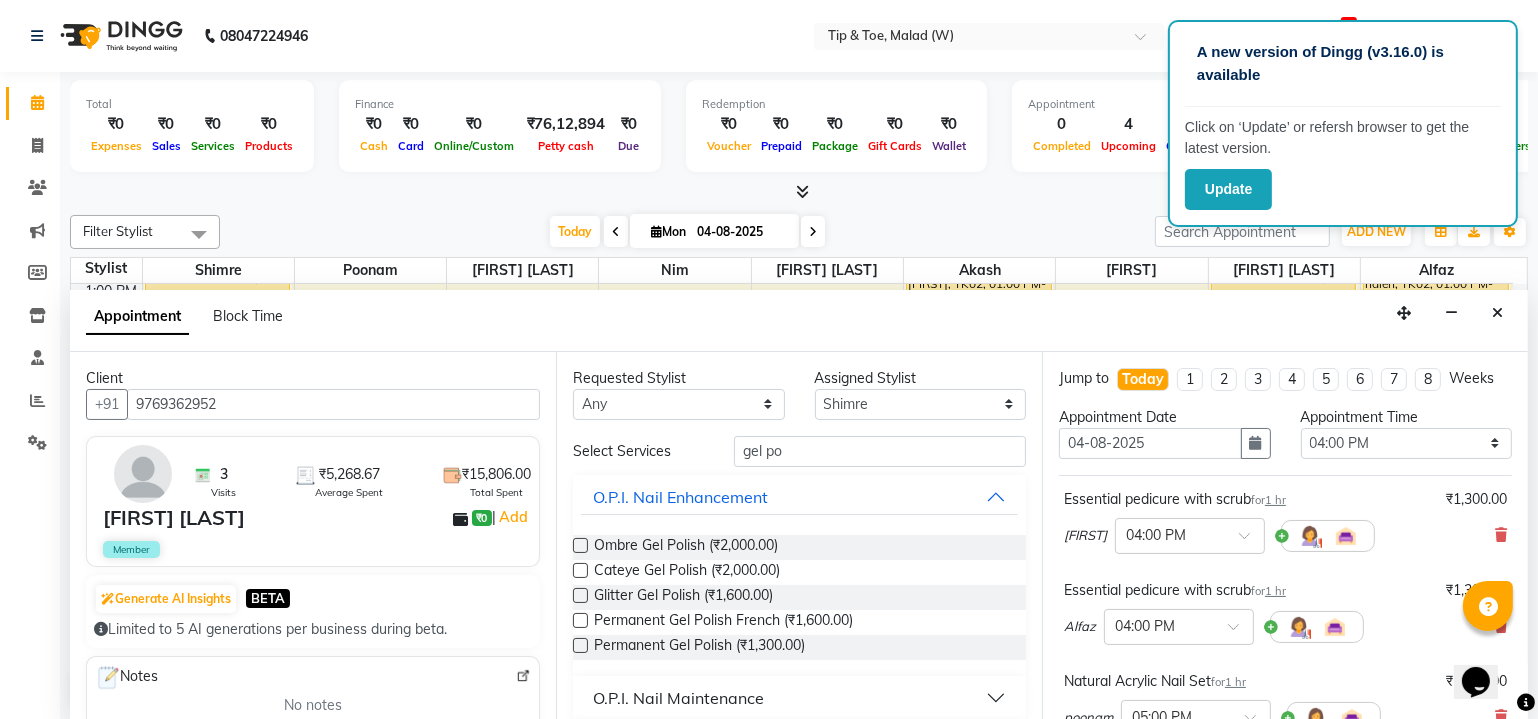 drag, startPoint x: 912, startPoint y: 413, endPoint x: 870, endPoint y: 623, distance: 214.15881 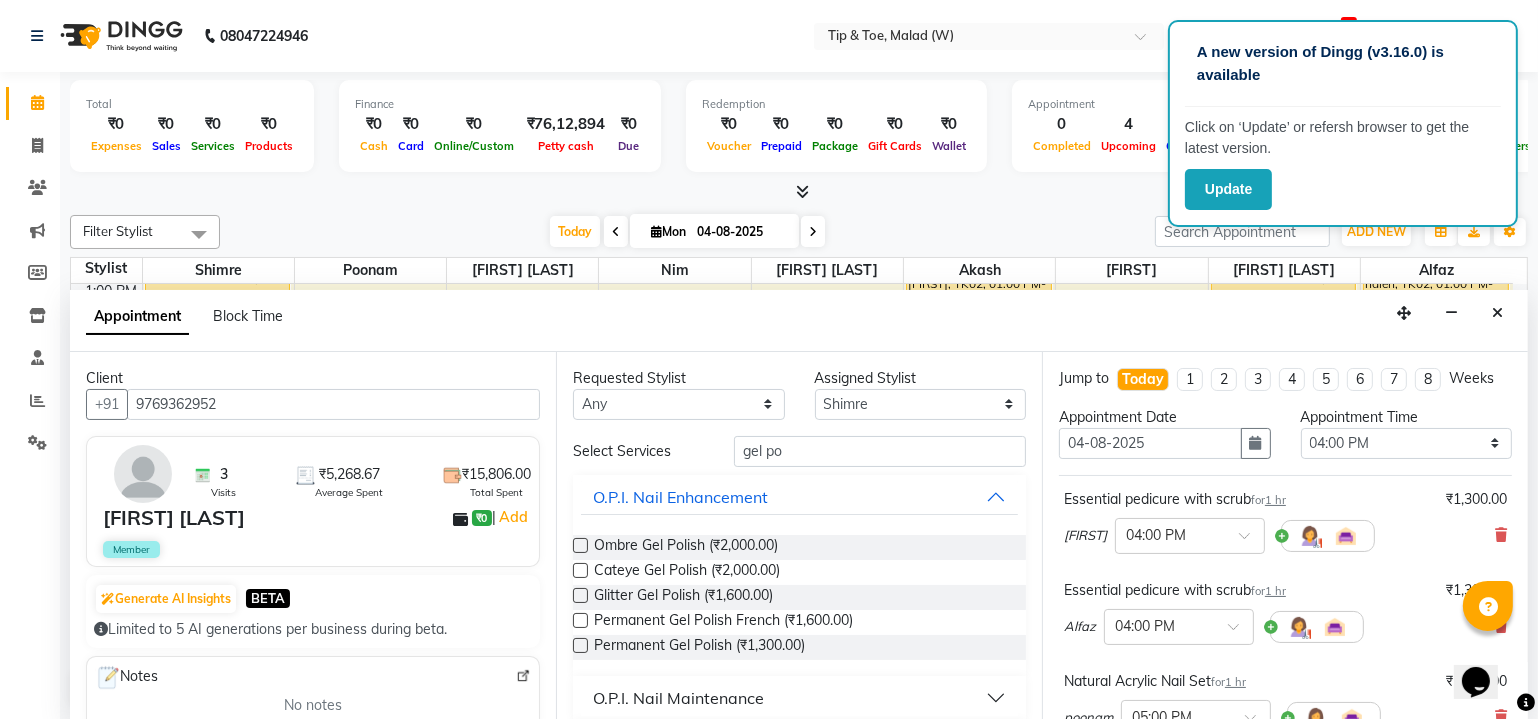 click on "Requested Stylist Any Akash  Alfaz  Dibakar Manisha Singh Nim poonam Sanjay mama Shimre Urmila Pal Assigned Stylist Select Akash  Alfaz  Dibakar Manisha Singh Nim poonam Sanjay mama Shimre Urmila Pal Select Services gel po    O.P.I. Nail Enhancement Ombre Gel Polish (₹2,000.00) Cateye Gel Polish (₹2,000.00) Glitter Gel Polish (₹1,600.00) Permanent Gel Polish French (₹1,600.00) Permanent Gel Polish (₹1,300.00)    O.P.I. Nail Maintenance    T&T Nail Enhancement    Special Offer for Nails" at bounding box center [799, 536] 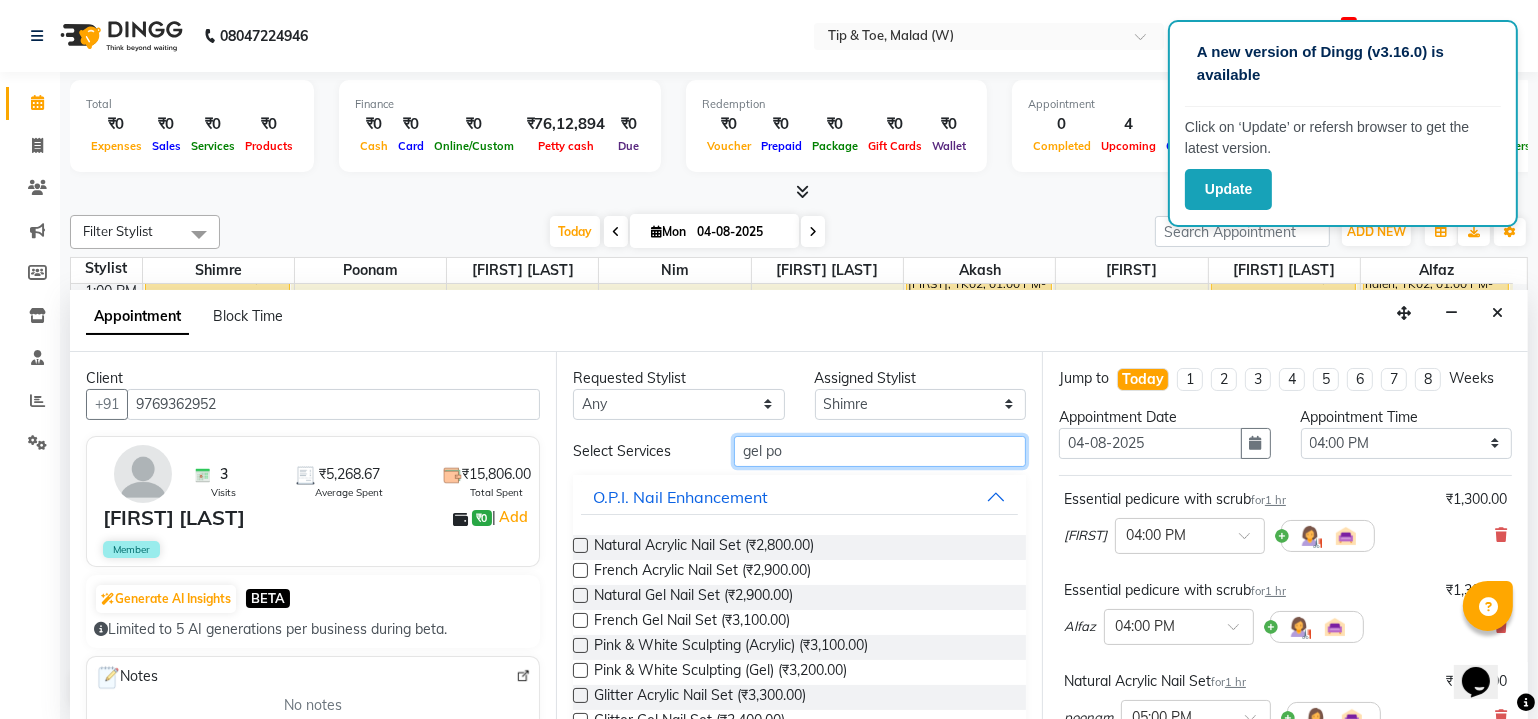 click on "gel po" at bounding box center (880, 451) 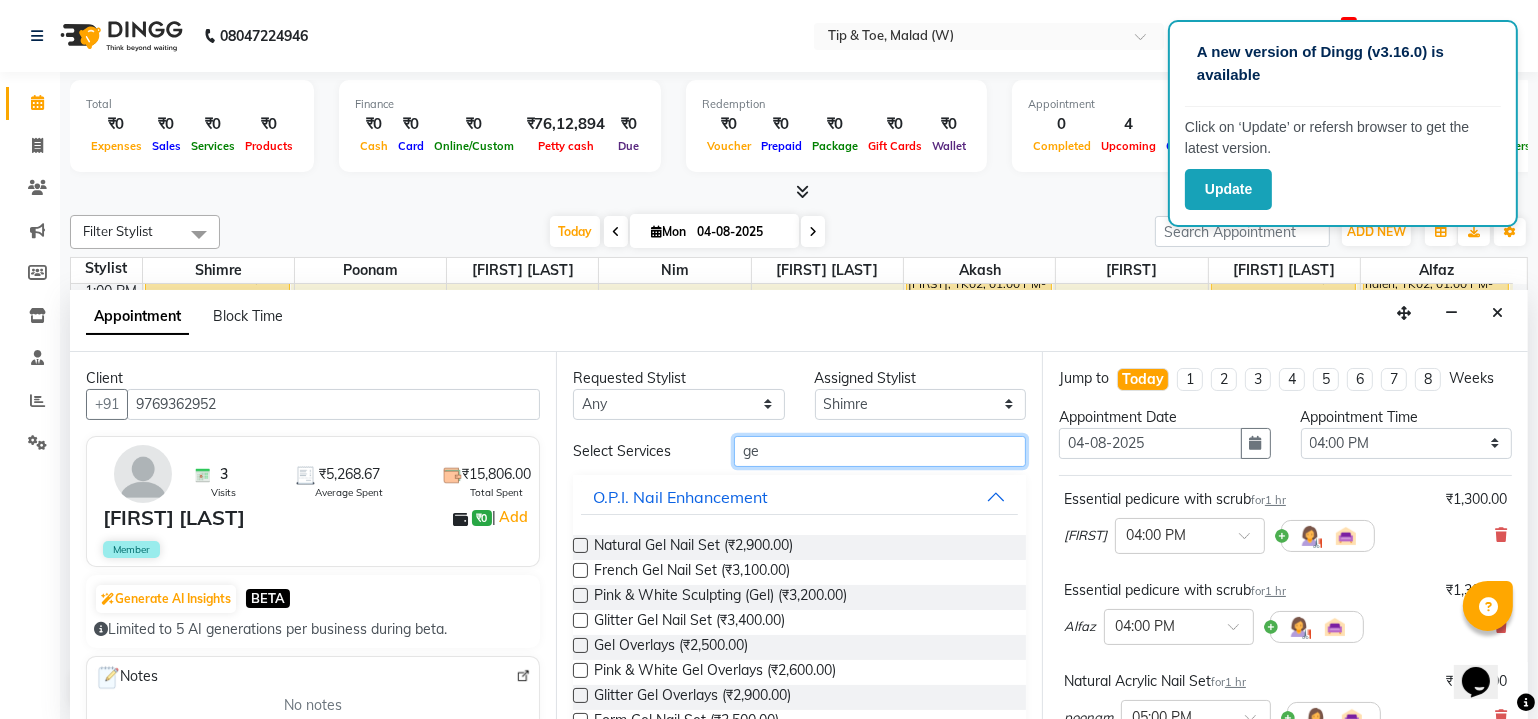 type on "g" 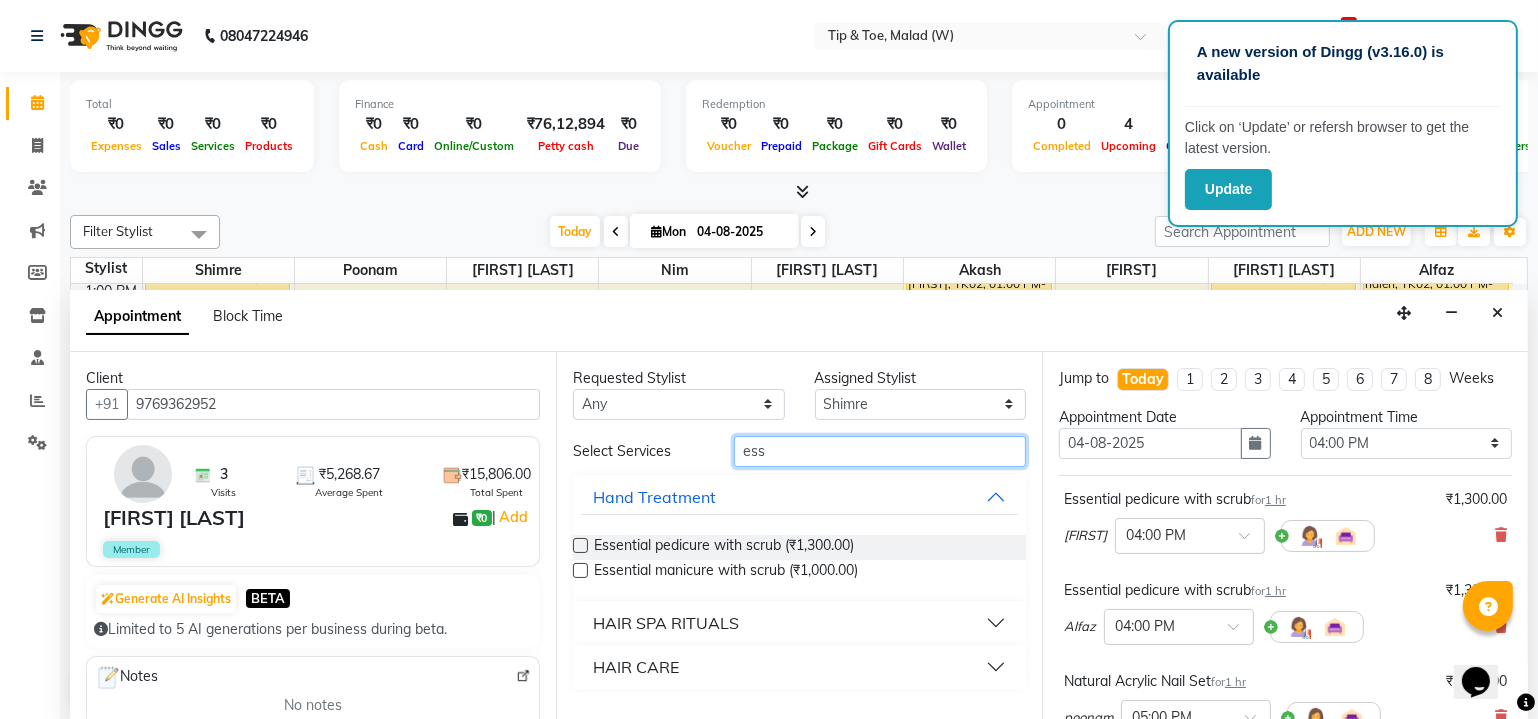 type on "ess" 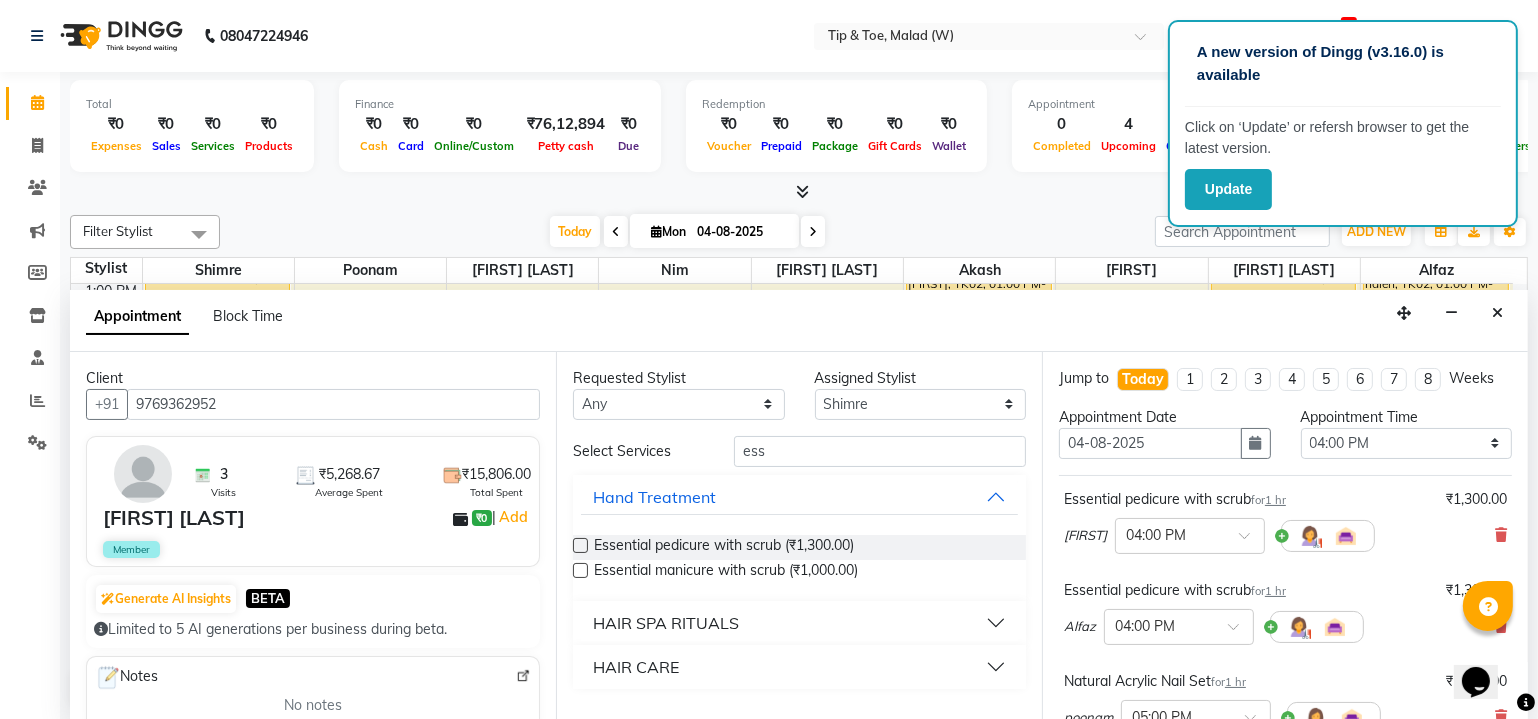 click at bounding box center [580, 570] 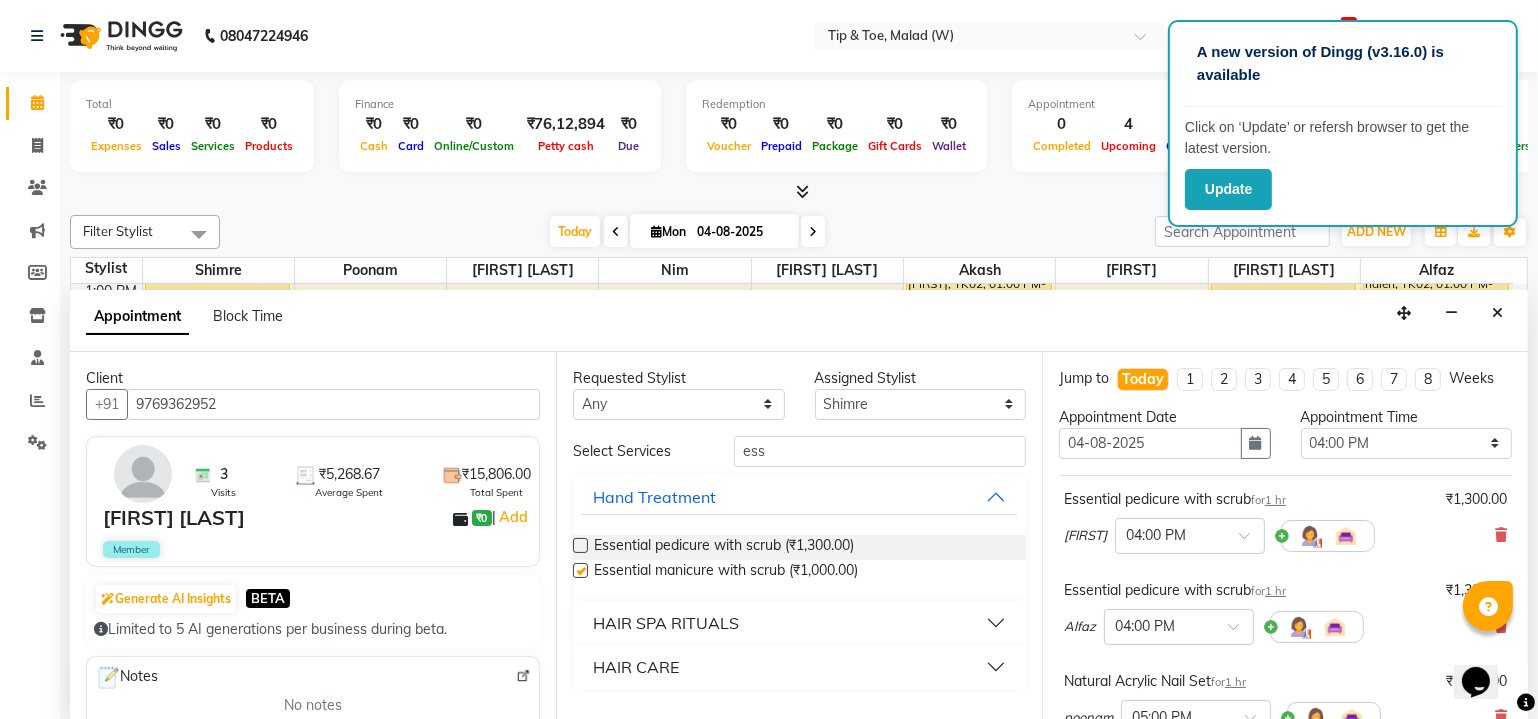 checkbox on "false" 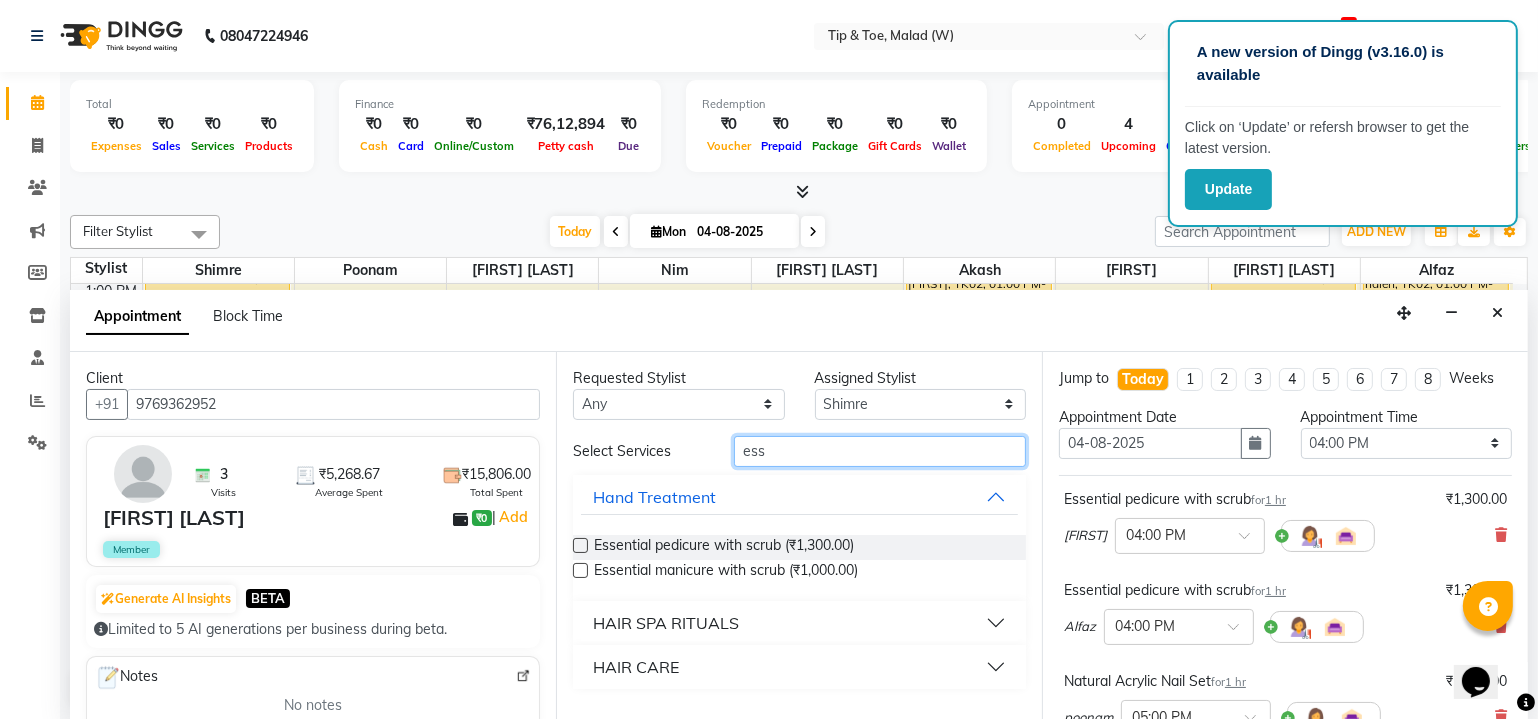 click on "ess" at bounding box center (880, 451) 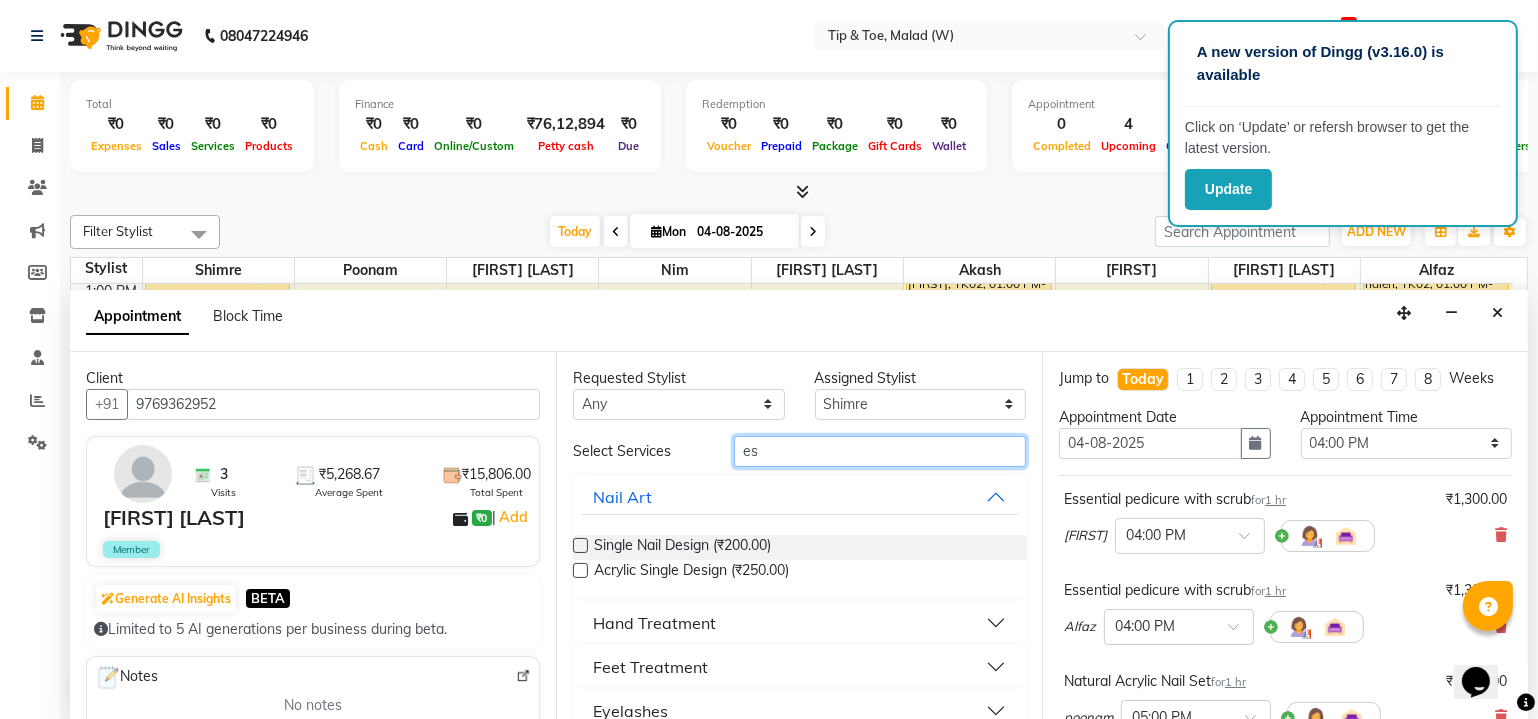 type on "e" 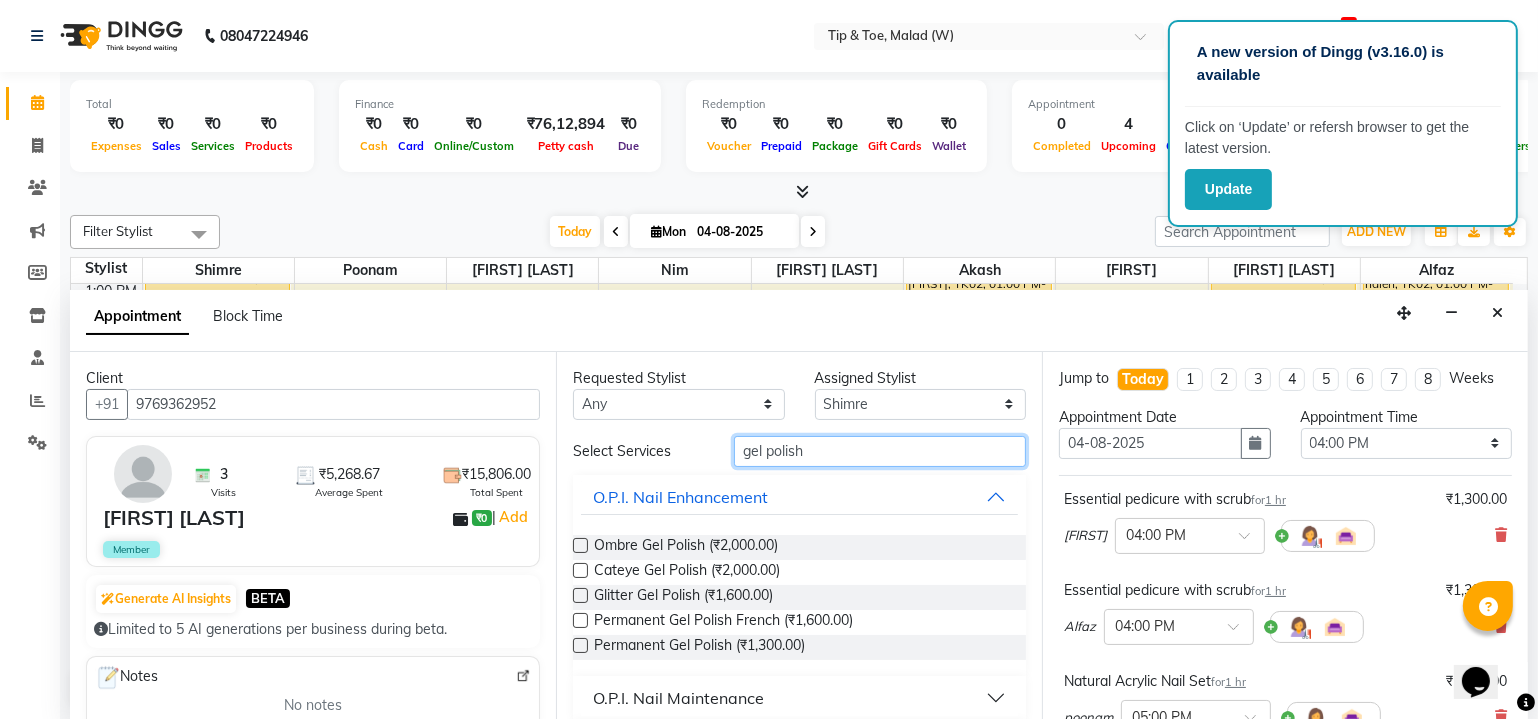 type on "gel polish" 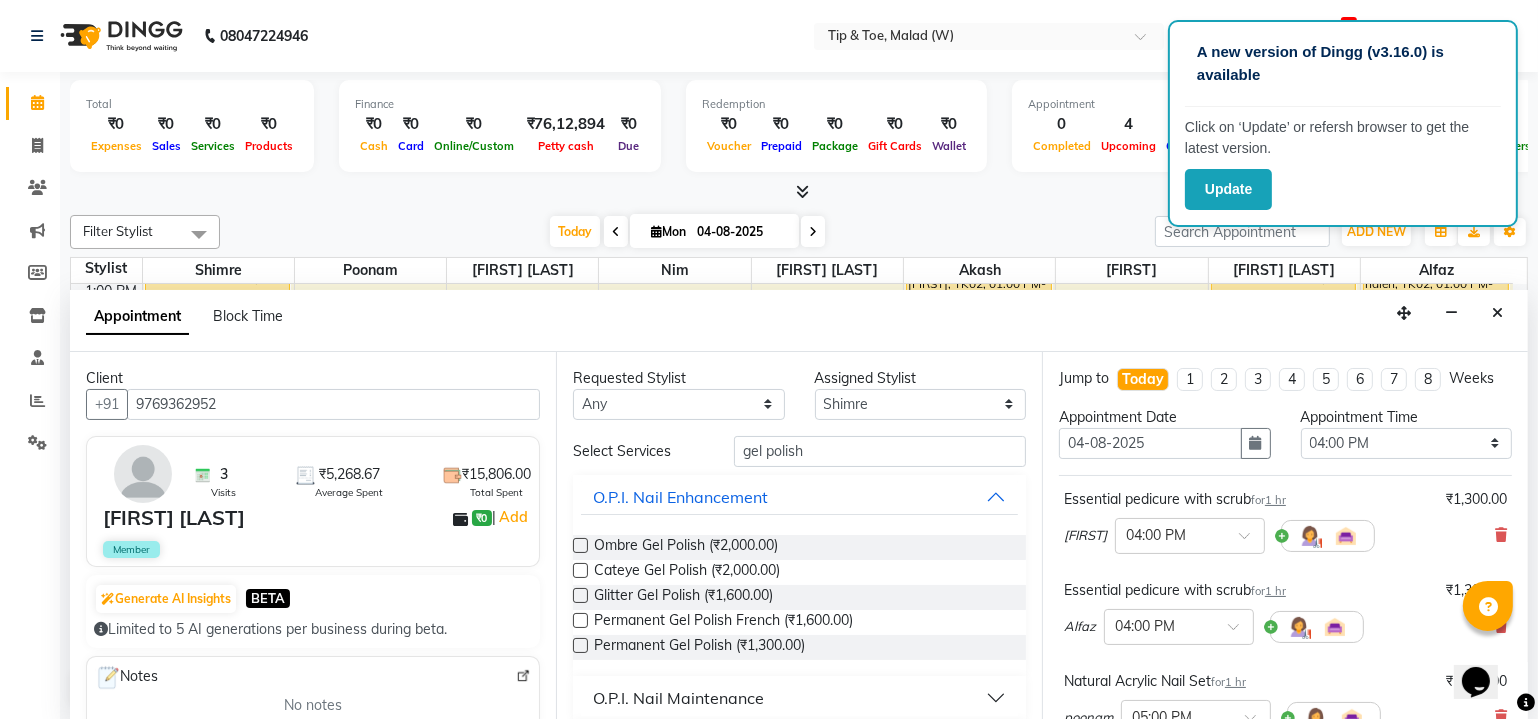 click at bounding box center [580, 645] 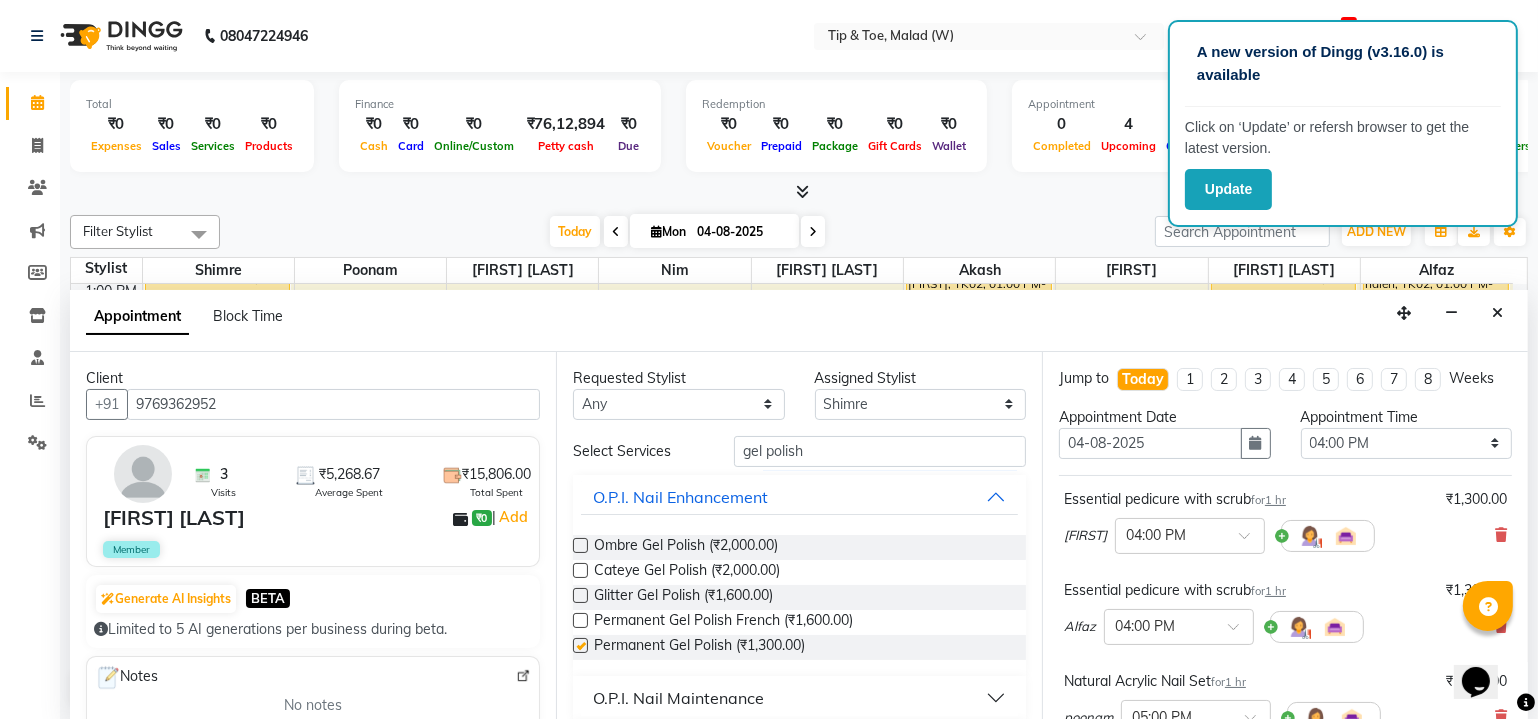 checkbox on "false" 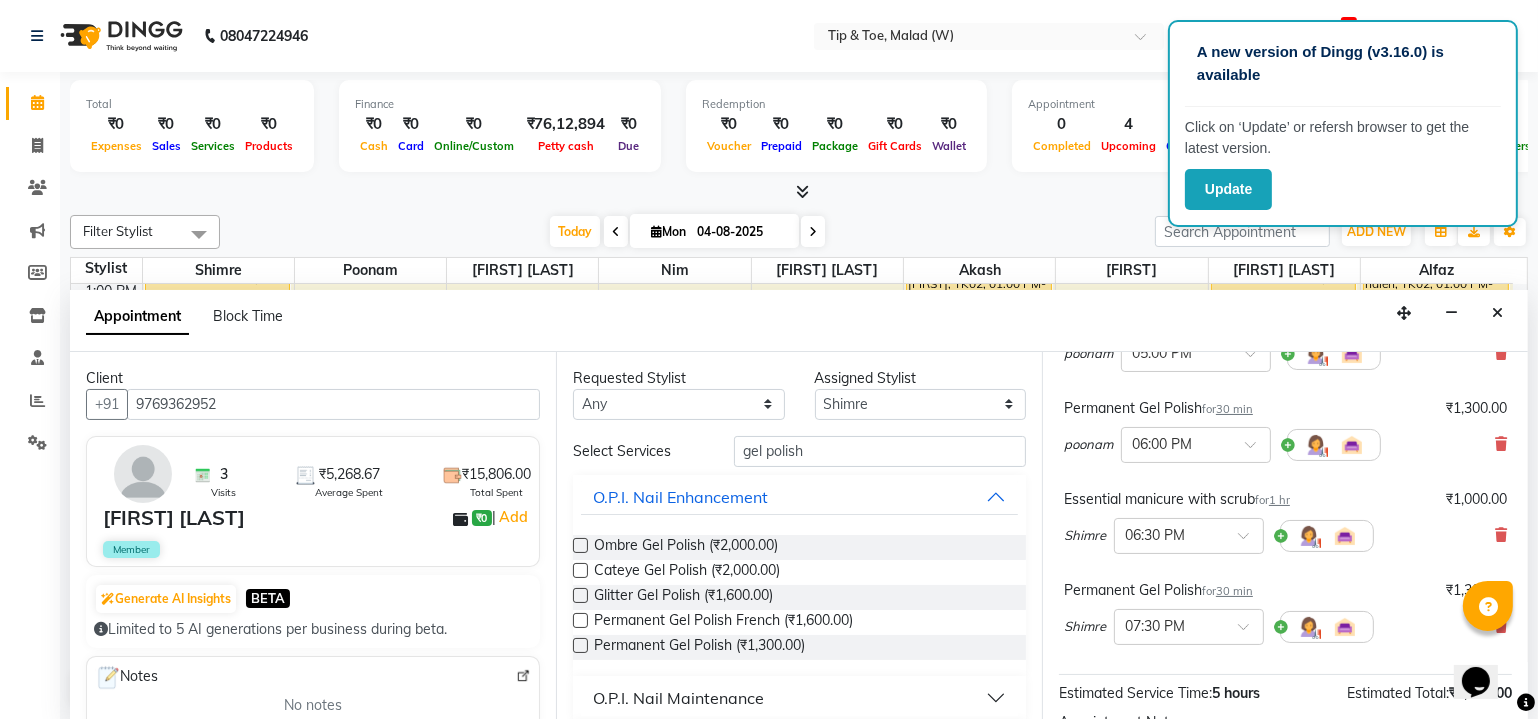 scroll, scrollTop: 381, scrollLeft: 0, axis: vertical 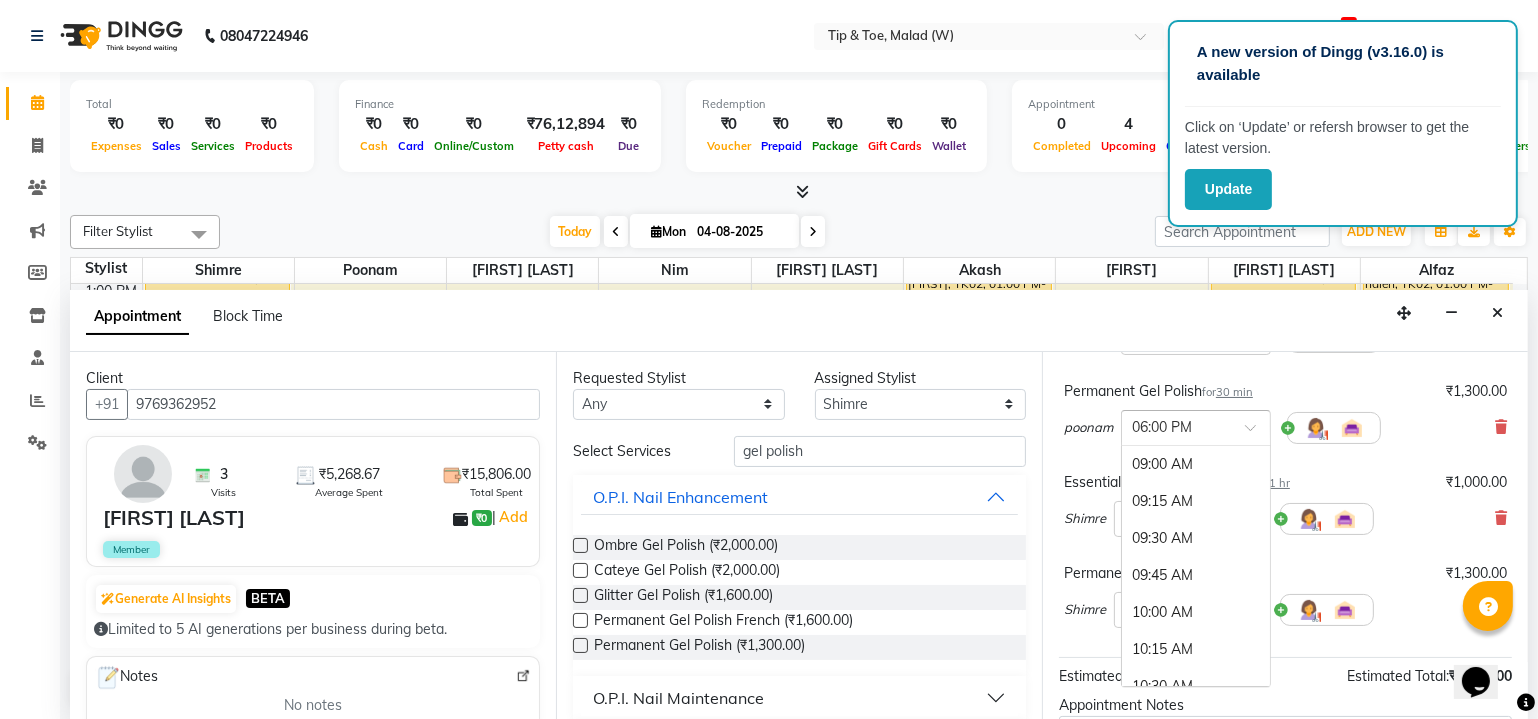 click at bounding box center (1257, 433) 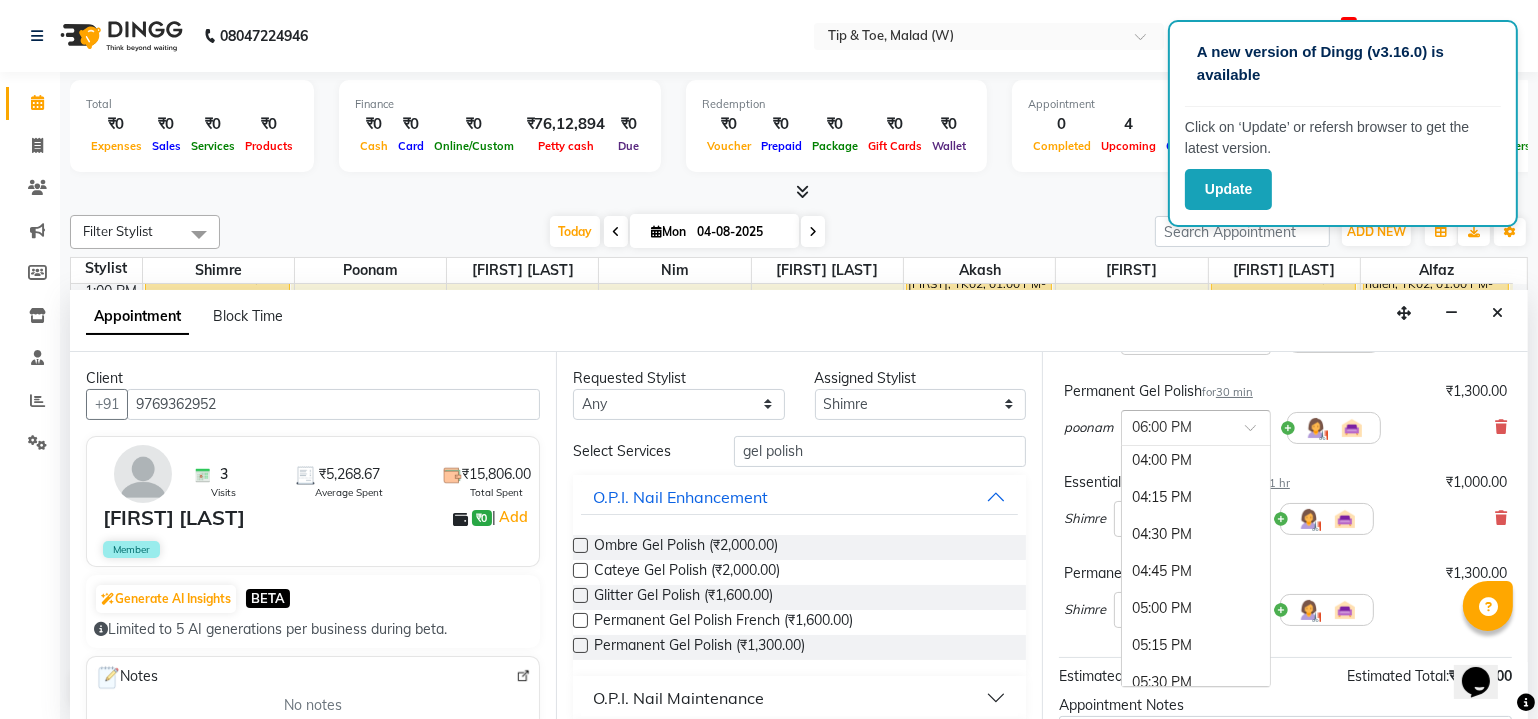 scroll, scrollTop: 1040, scrollLeft: 0, axis: vertical 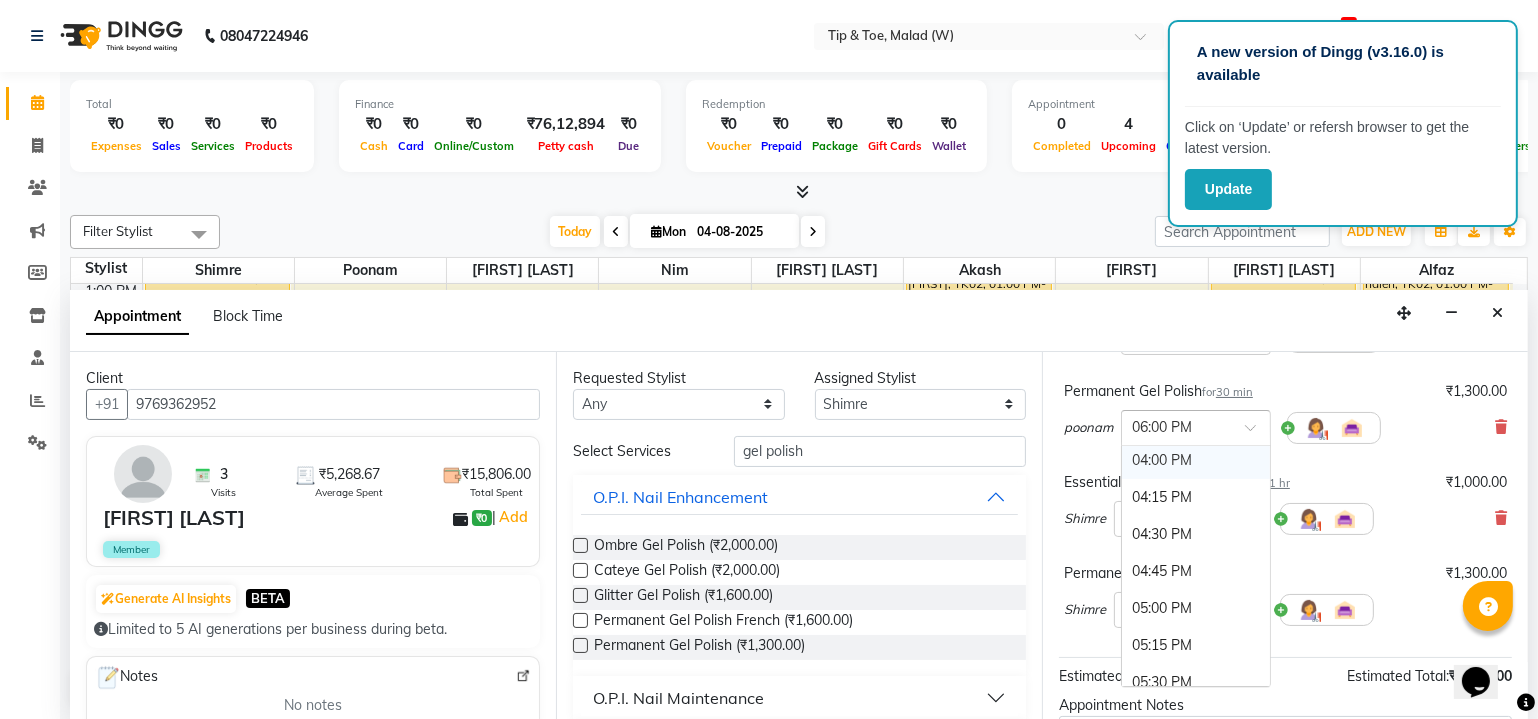 click on "04:00 PM" at bounding box center [1196, 460] 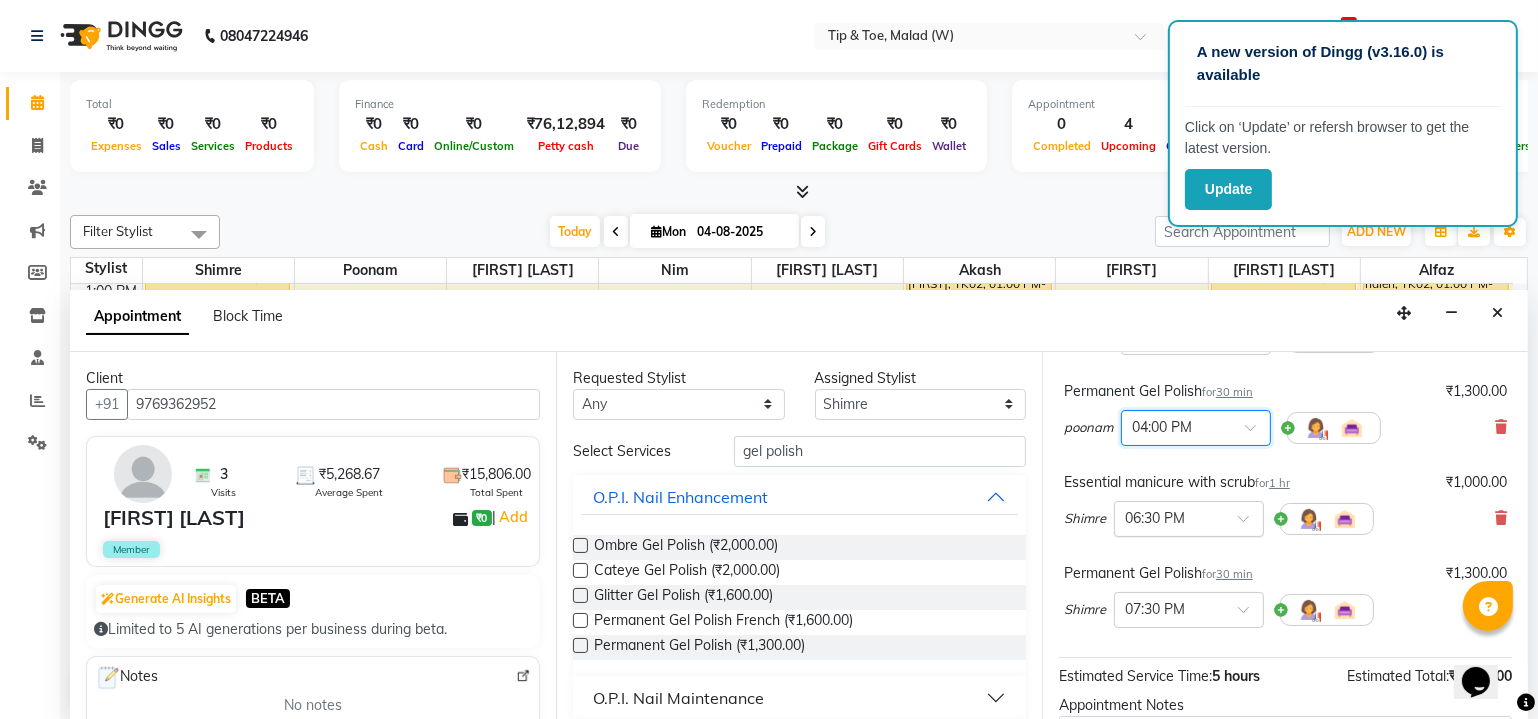 click at bounding box center (1250, 524) 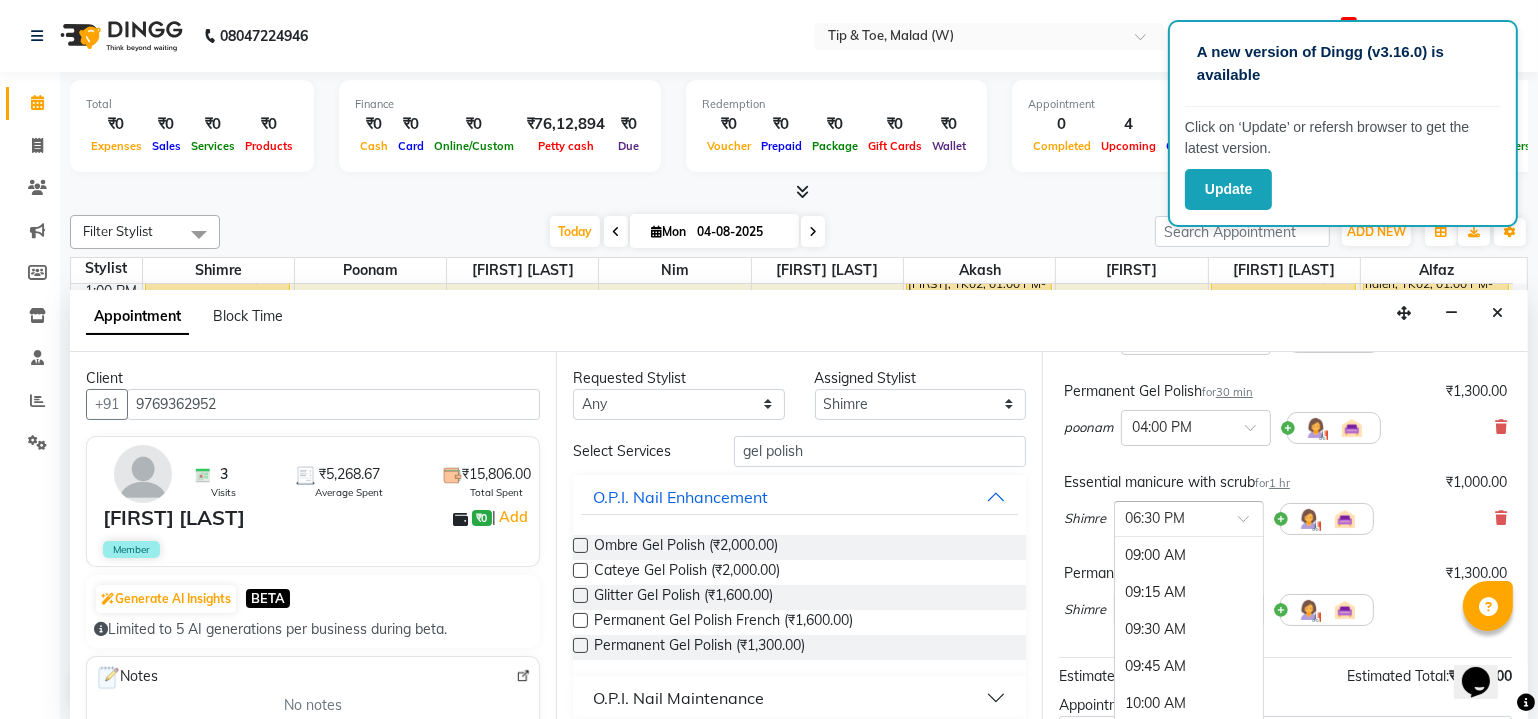 scroll, scrollTop: 1410, scrollLeft: 0, axis: vertical 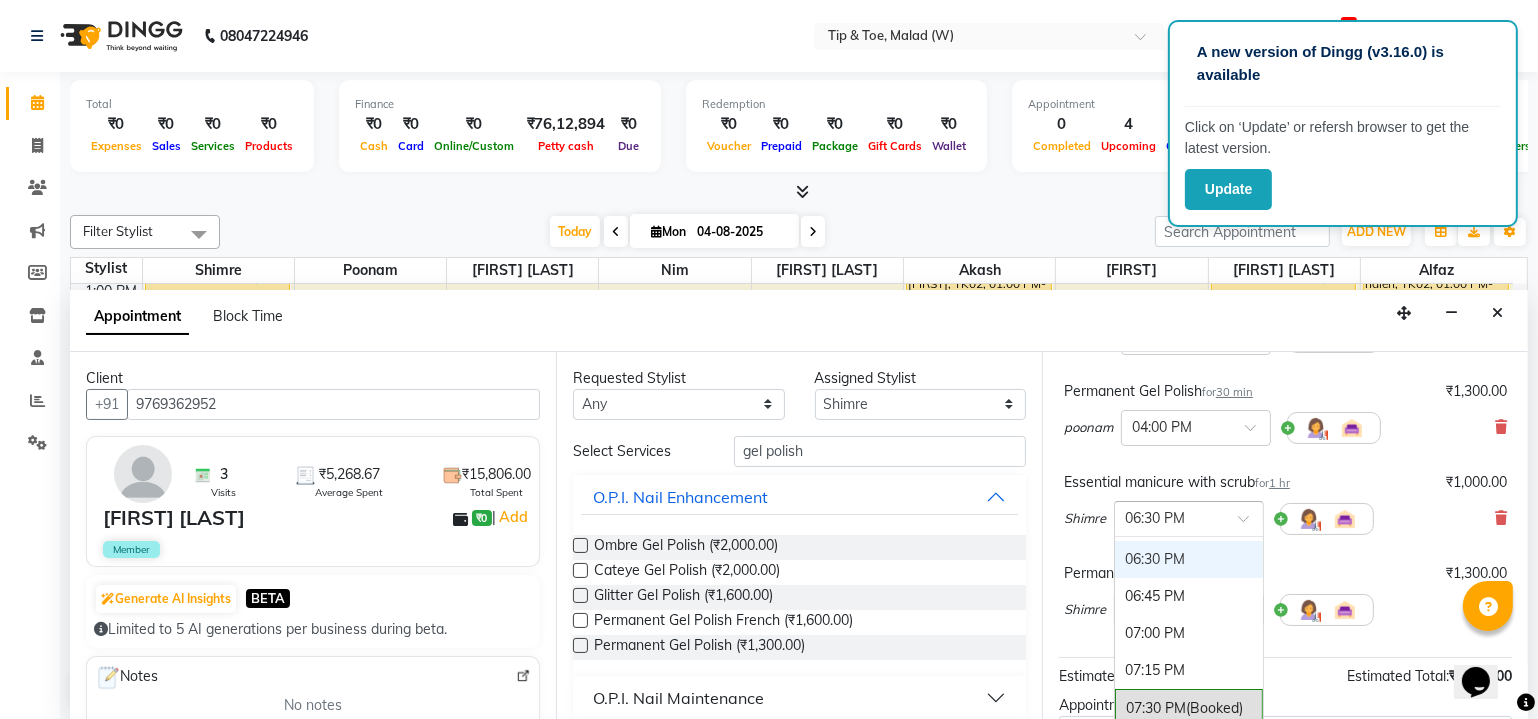 click on "09:00 AM   09:15 AM   09:30 AM   09:45 AM   10:00 AM   10:15 AM   10:30 AM   10:45 AM   11:00 AM   11:15 AM   11:30 AM   11:45 AM   12:00 PM   12:15 PM   12:30 PM   (Booked)  12:45 PM   (Booked)  01:00 PM   (Booked)  01:15 PM   (Booked)  01:30 PM   01:45 PM   02:00 PM   02:15 PM   02:30 PM   02:45 PM   03:00 PM   03:15 PM   03:30 PM   03:45 PM   04:00 PM   04:15 PM   04:30 PM   04:45 PM   05:00 PM   05:15 PM   05:30 PM   05:45 PM   06:00 PM   06:15 PM   06:30 PM   06:45 PM   07:00 PM   07:15 PM   07:30 PM   (Booked)  07:45 PM   (Booked)  08:00 PM   (No Shift)" at bounding box center [1189, 657] 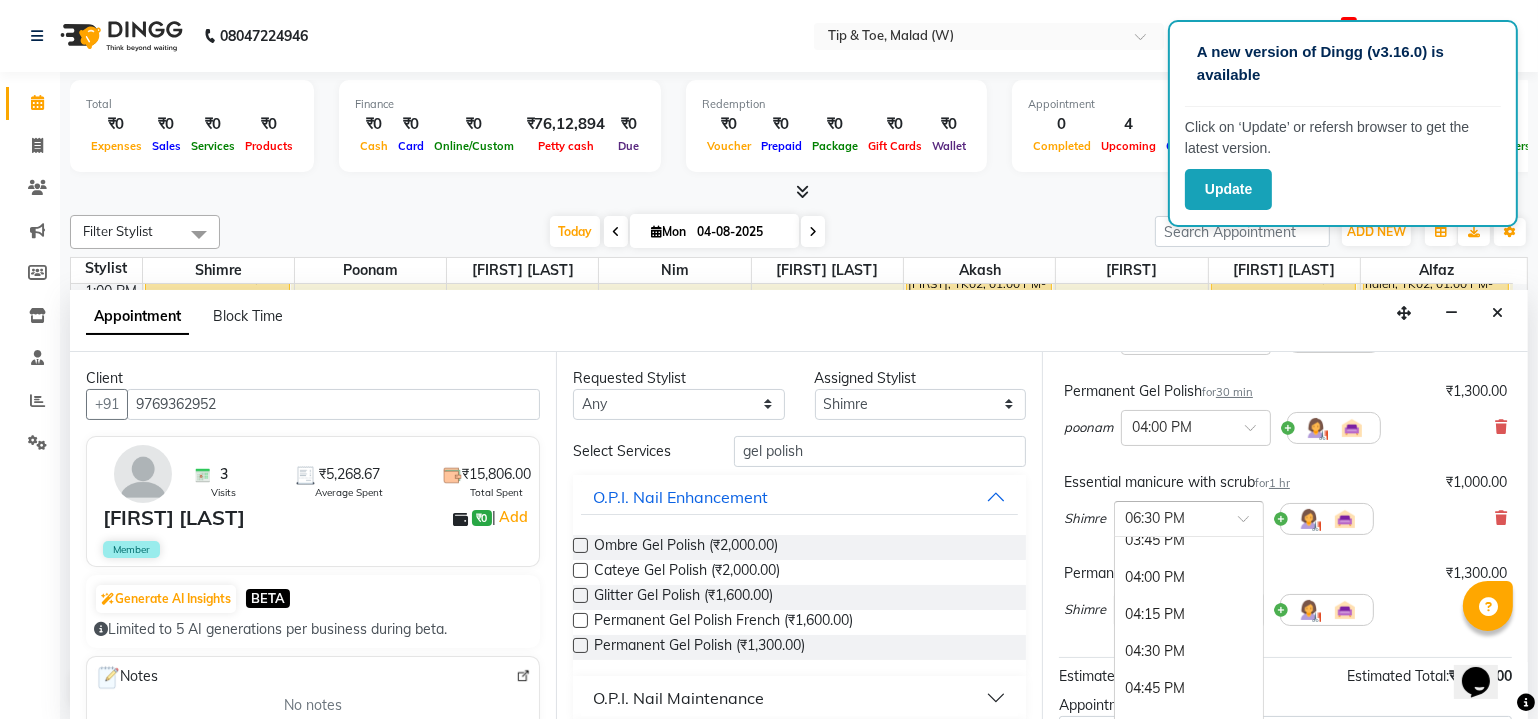 scroll, scrollTop: 949, scrollLeft: 0, axis: vertical 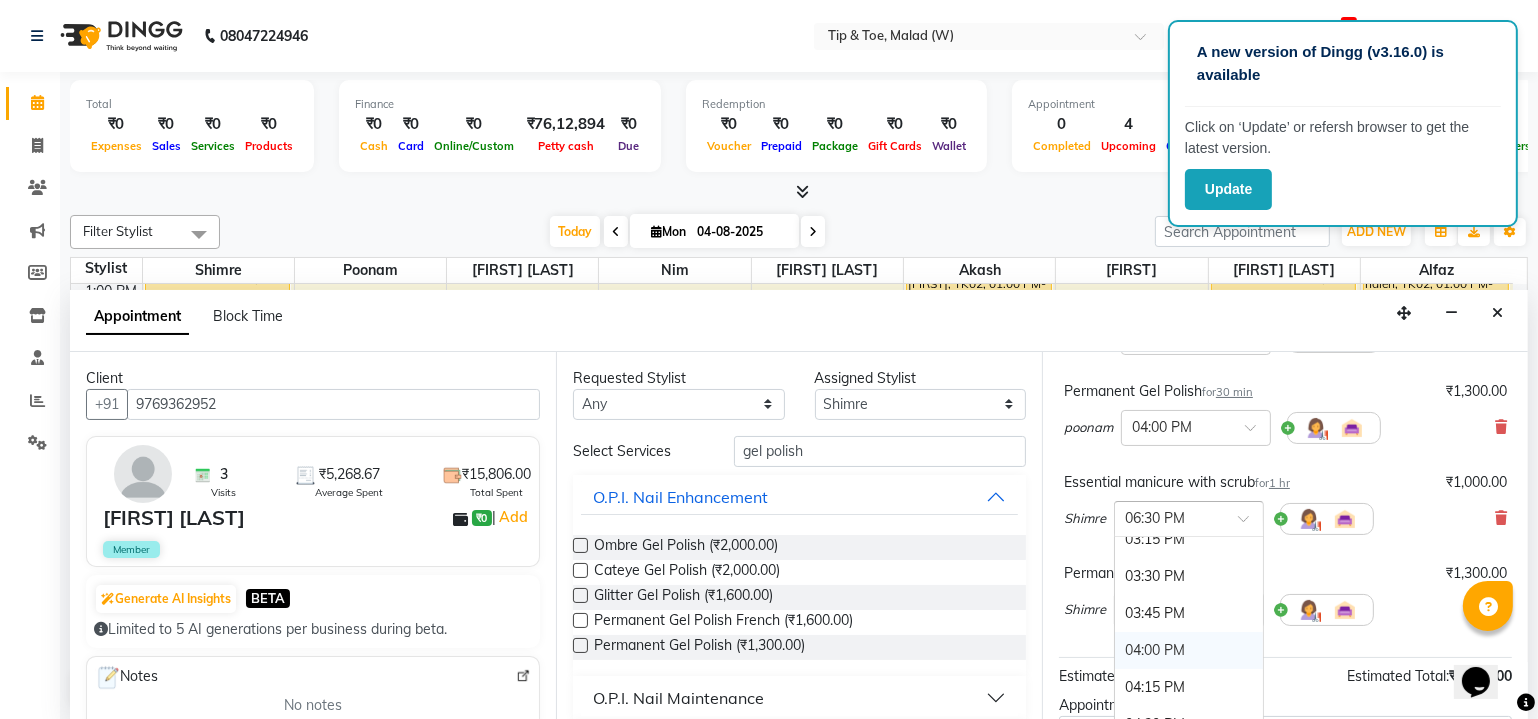click on "04:00 PM" at bounding box center [1189, 650] 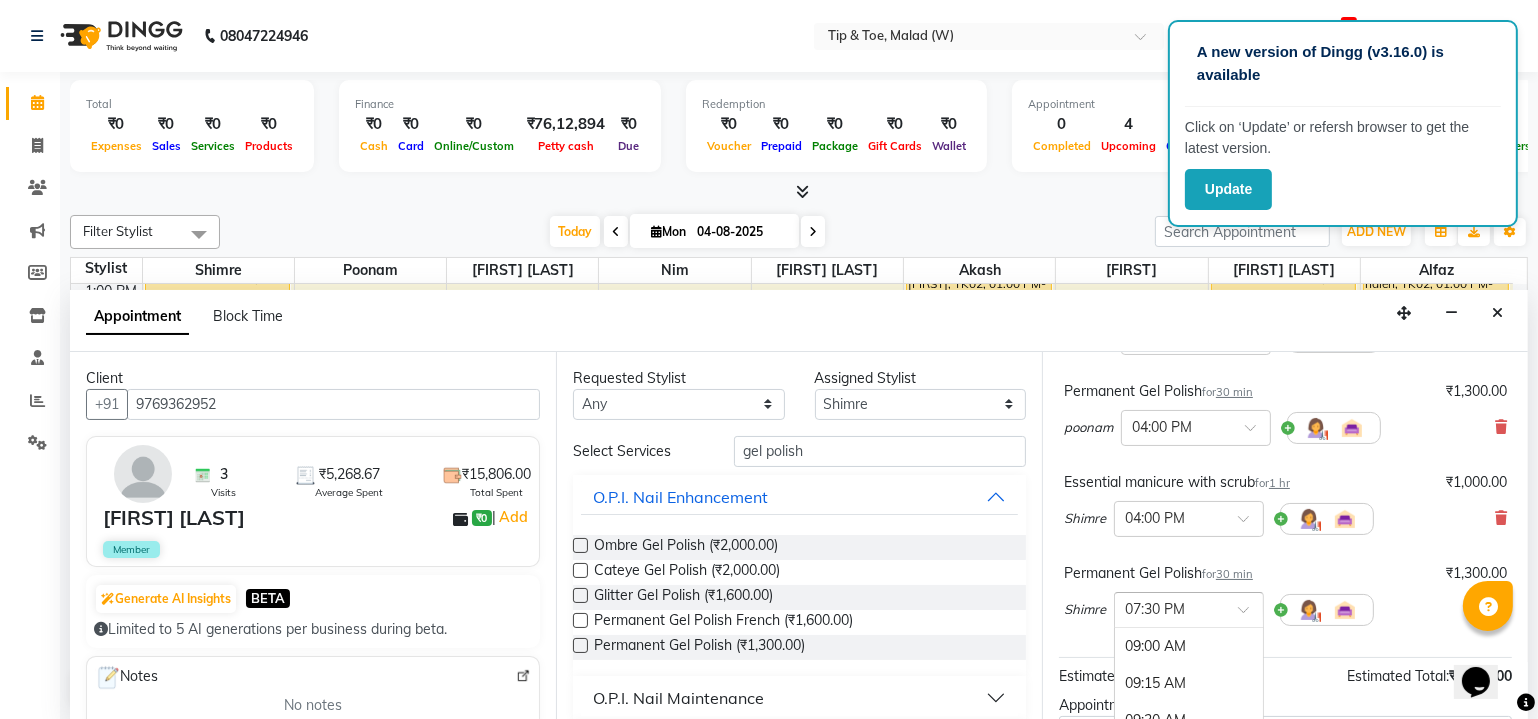 click at bounding box center (1250, 615) 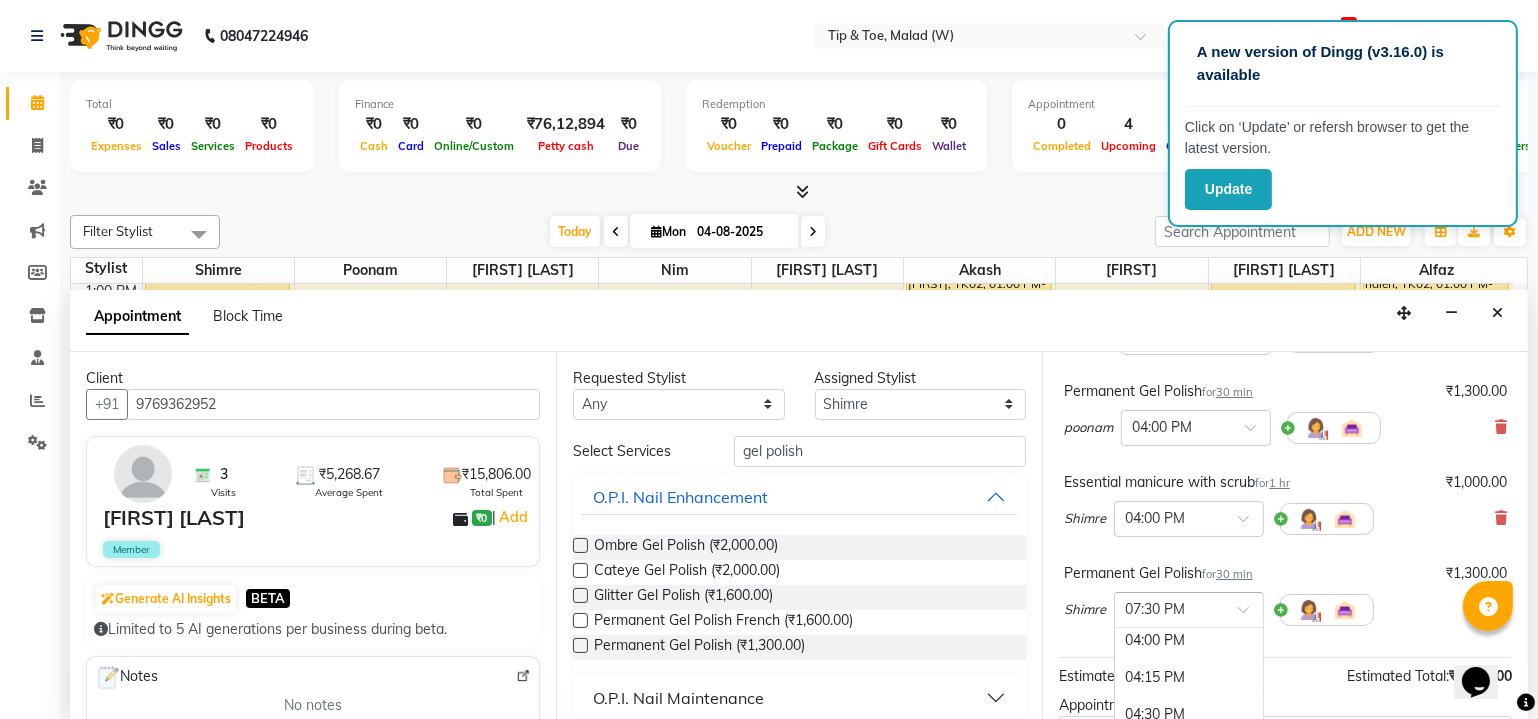 scroll, scrollTop: 1032, scrollLeft: 0, axis: vertical 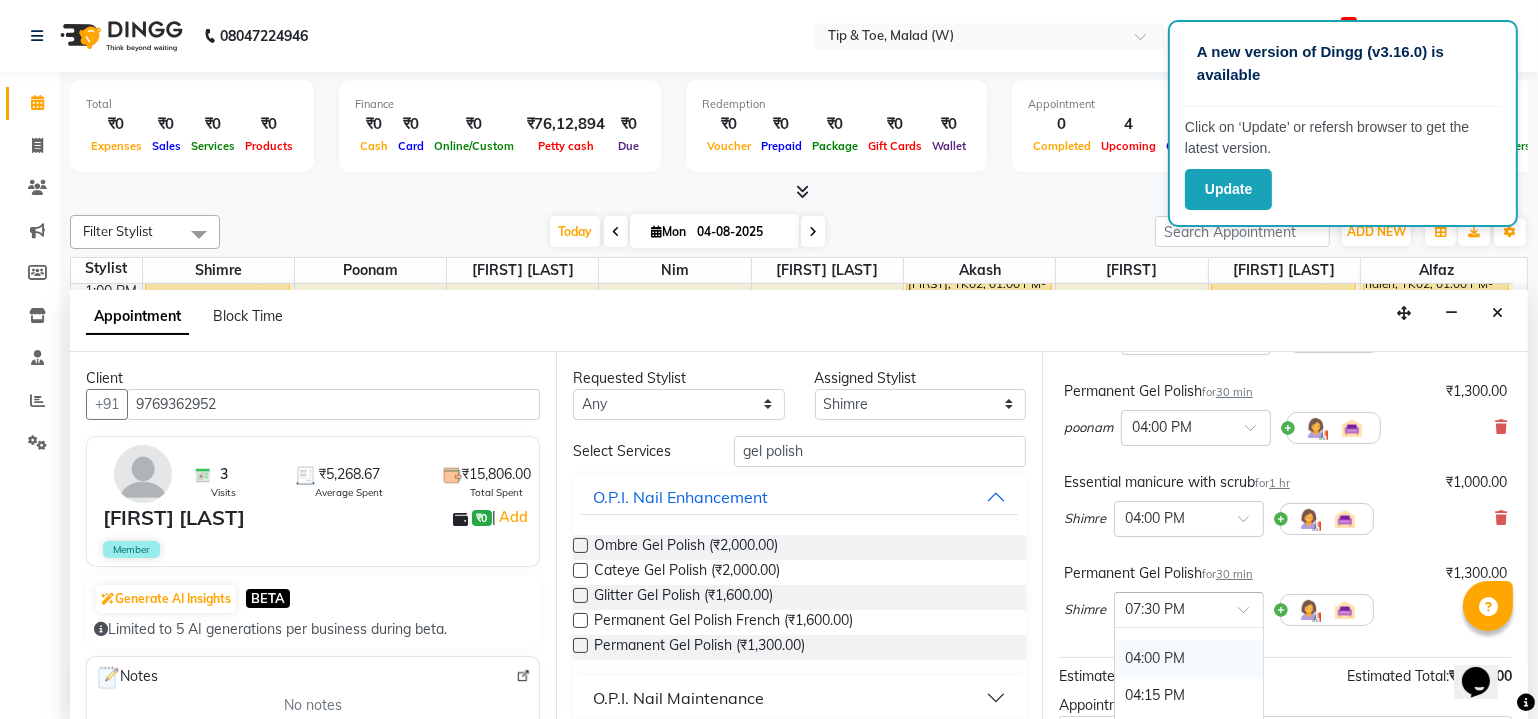click on "04:00 PM" at bounding box center (1189, 658) 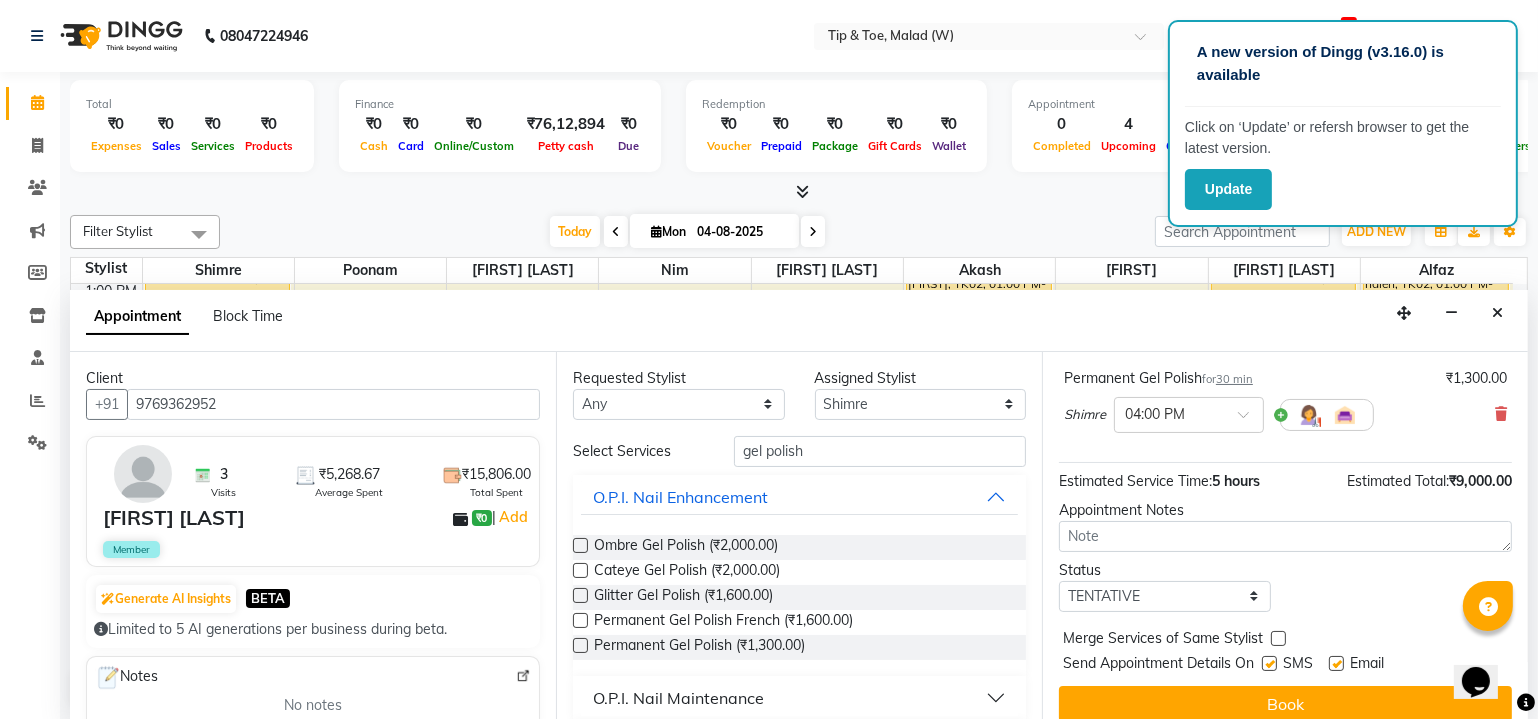 scroll, scrollTop: 610, scrollLeft: 0, axis: vertical 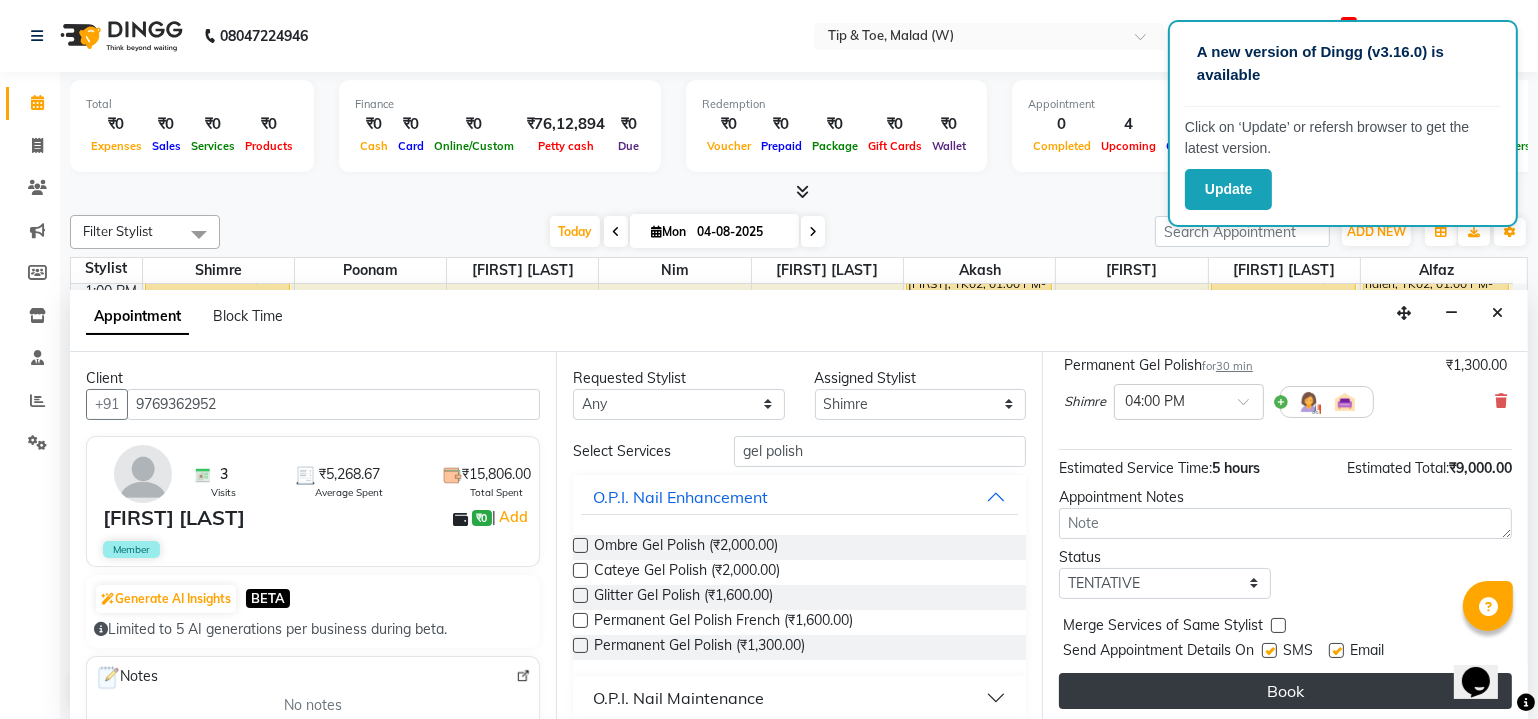 click on "Book" at bounding box center (1285, 691) 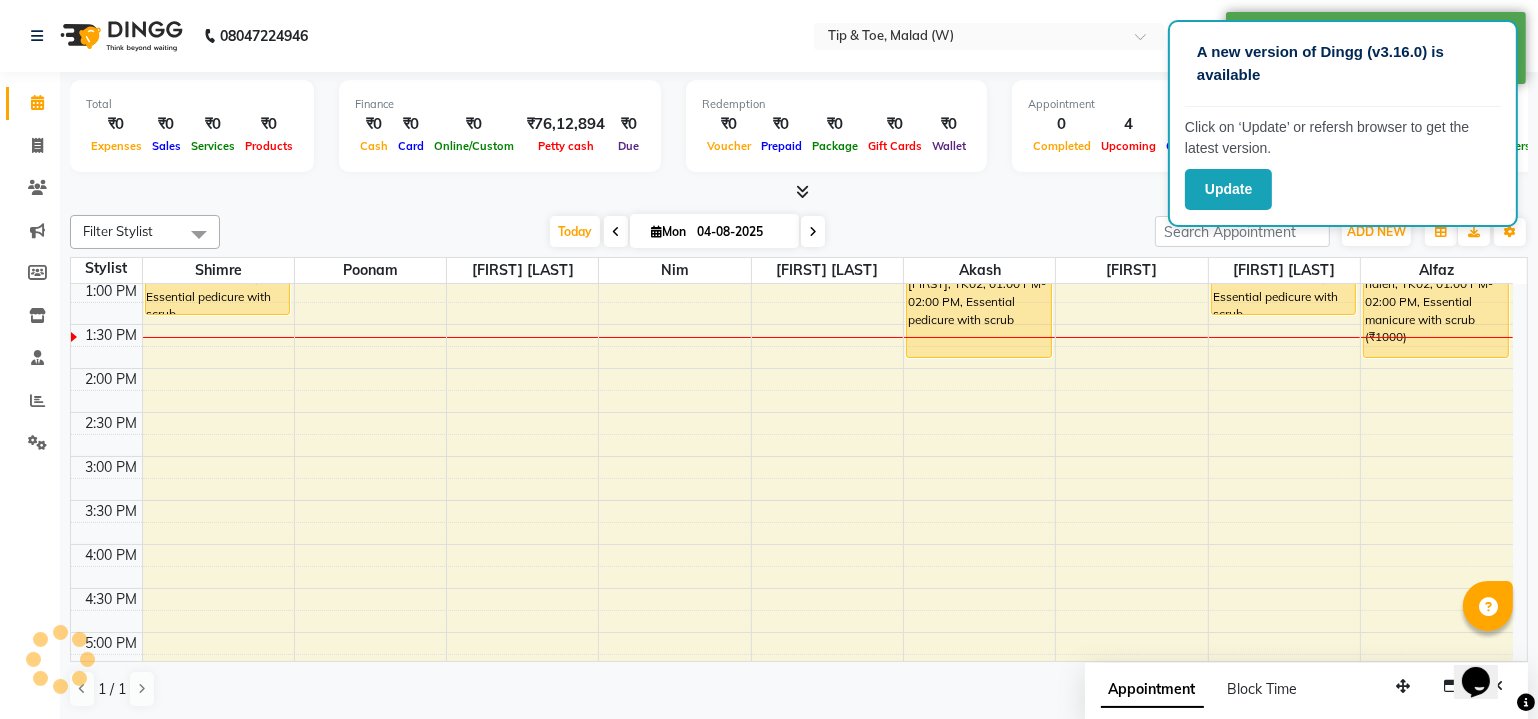 scroll, scrollTop: 0, scrollLeft: 0, axis: both 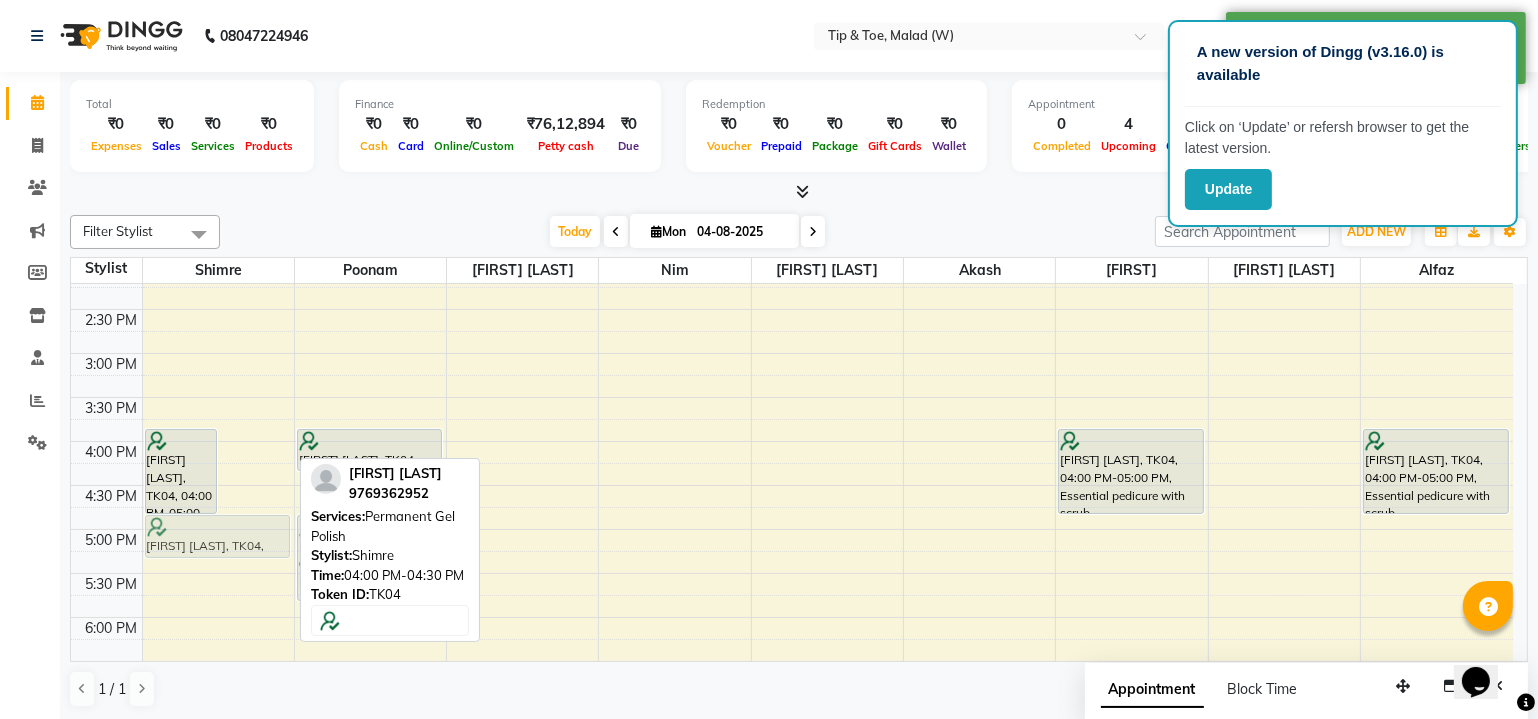 drag, startPoint x: 259, startPoint y: 445, endPoint x: 252, endPoint y: 522, distance: 77.31753 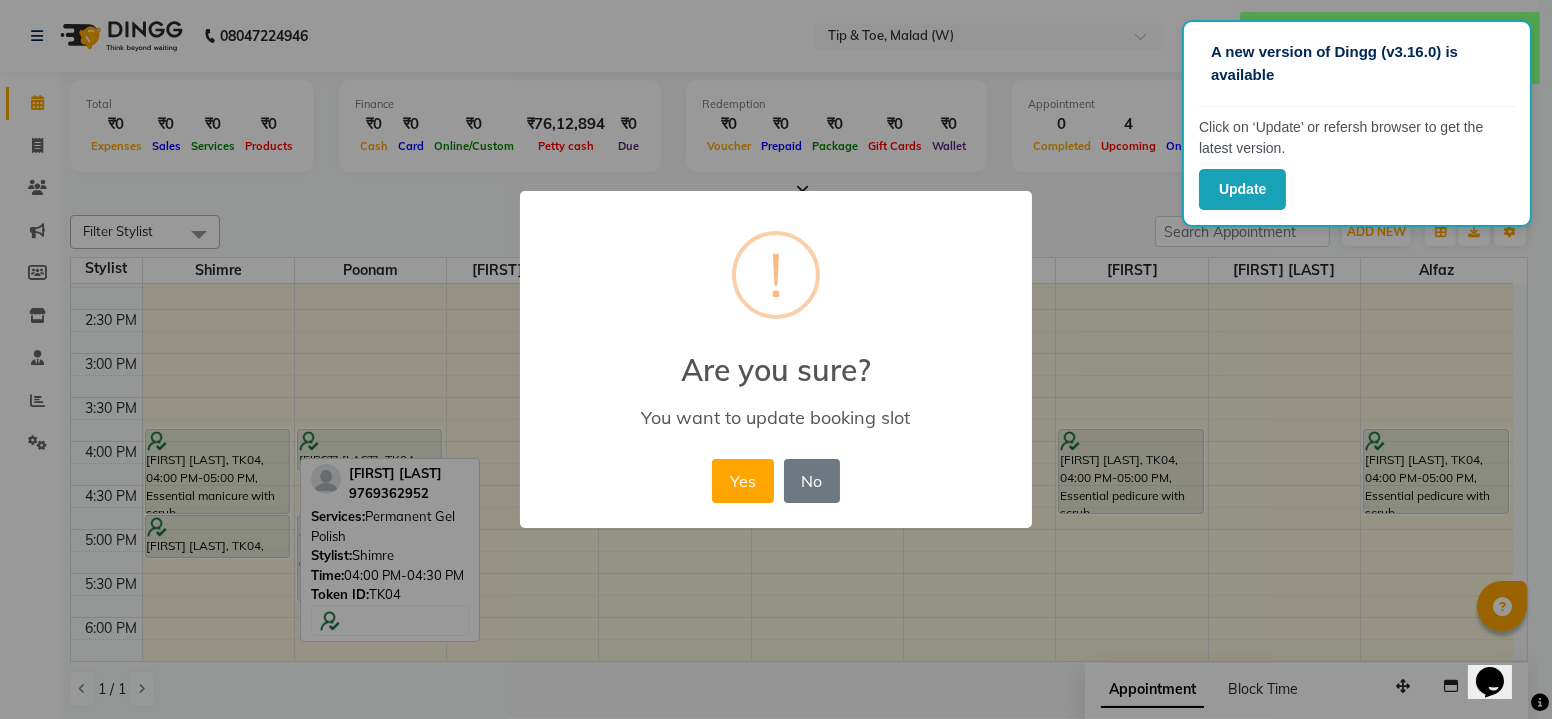 click on "× ! Are you sure? You want to update booking slot Yes No No" at bounding box center [776, 359] 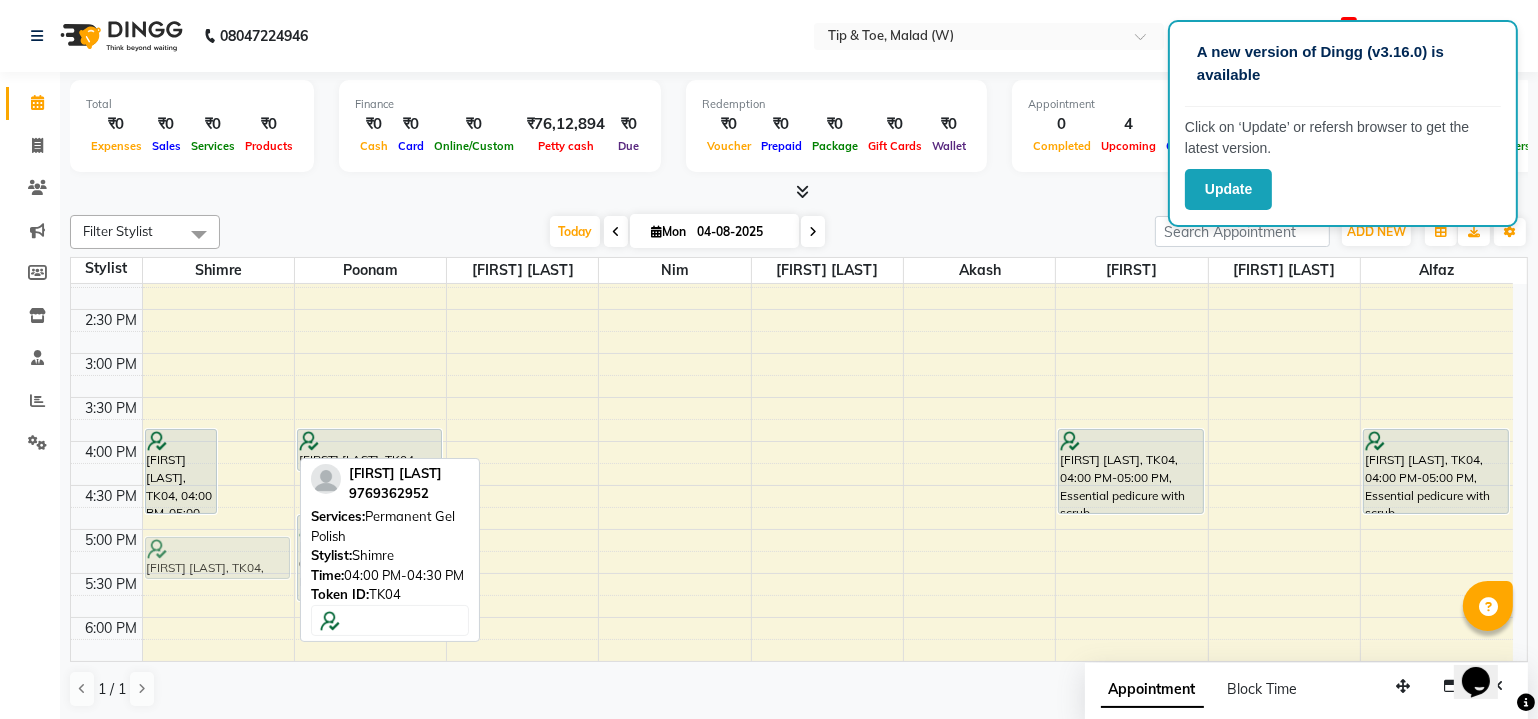 drag, startPoint x: 255, startPoint y: 449, endPoint x: 240, endPoint y: 547, distance: 99.14131 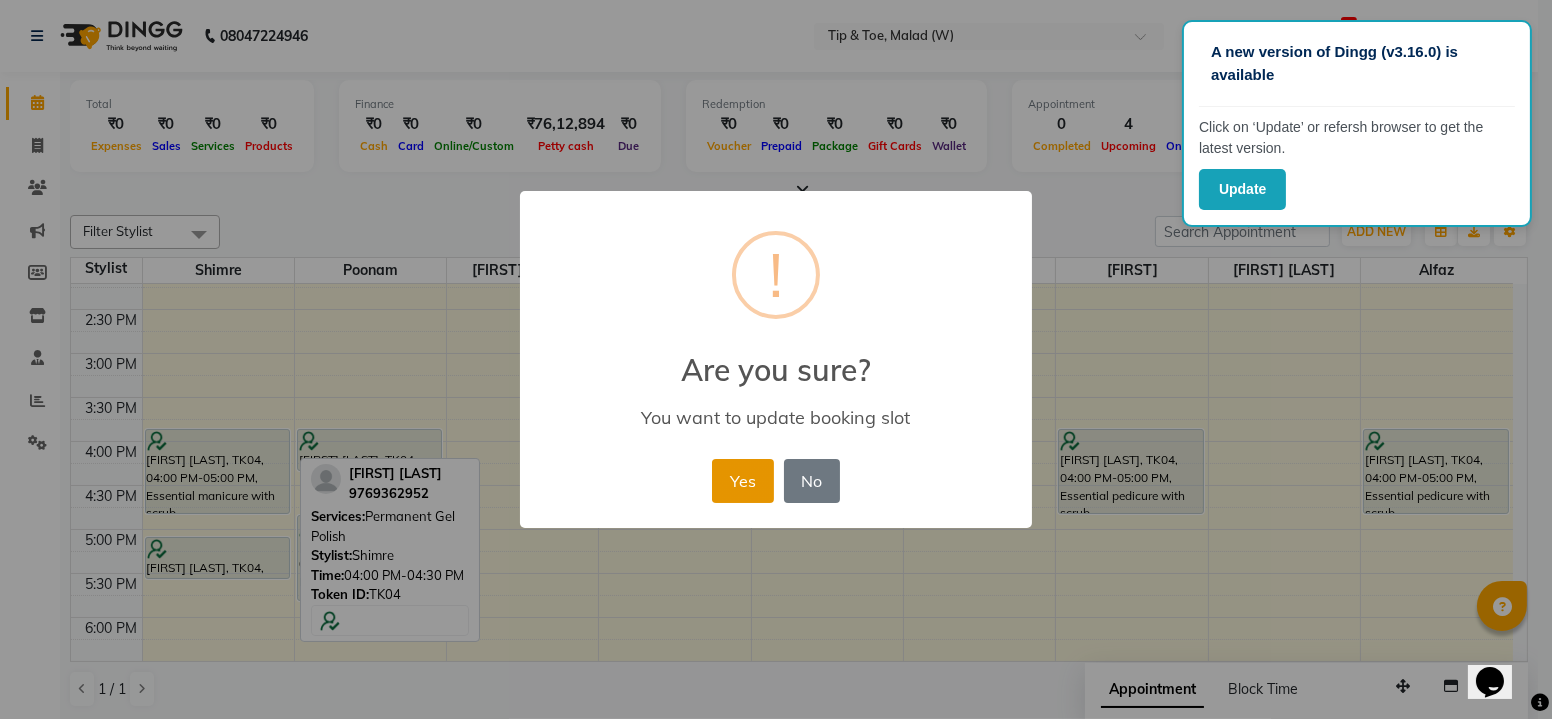click on "Yes" at bounding box center [742, 481] 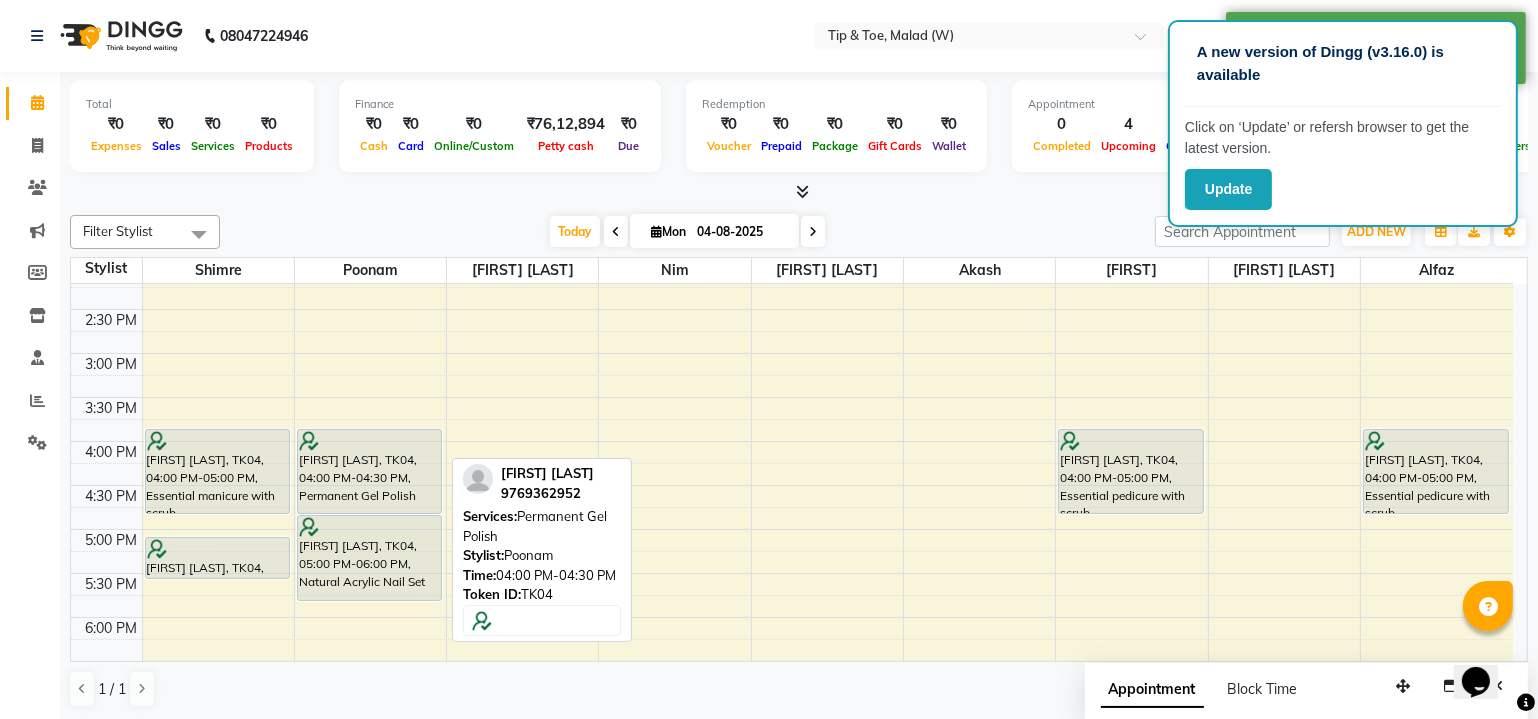 drag, startPoint x: 364, startPoint y: 466, endPoint x: 361, endPoint y: 494, distance: 28.160255 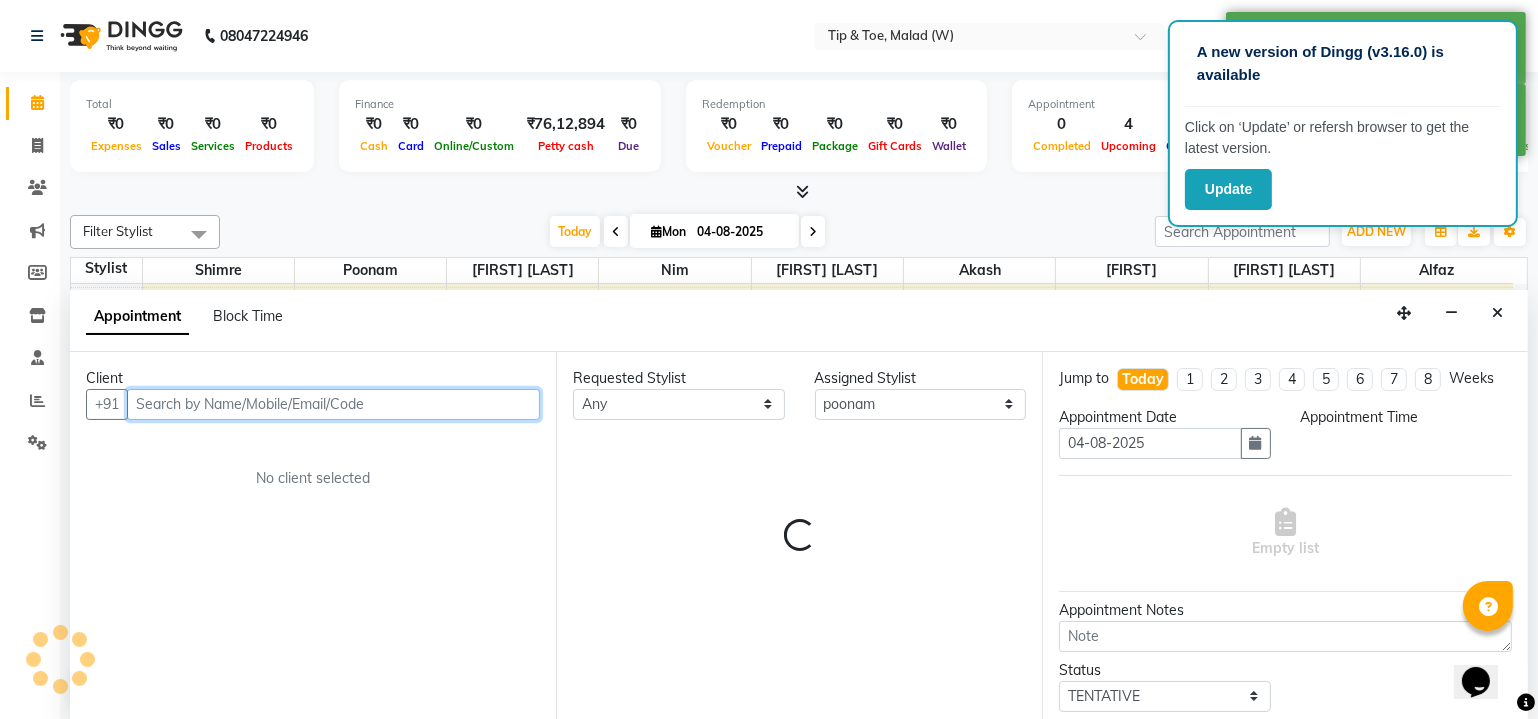 select on "1005" 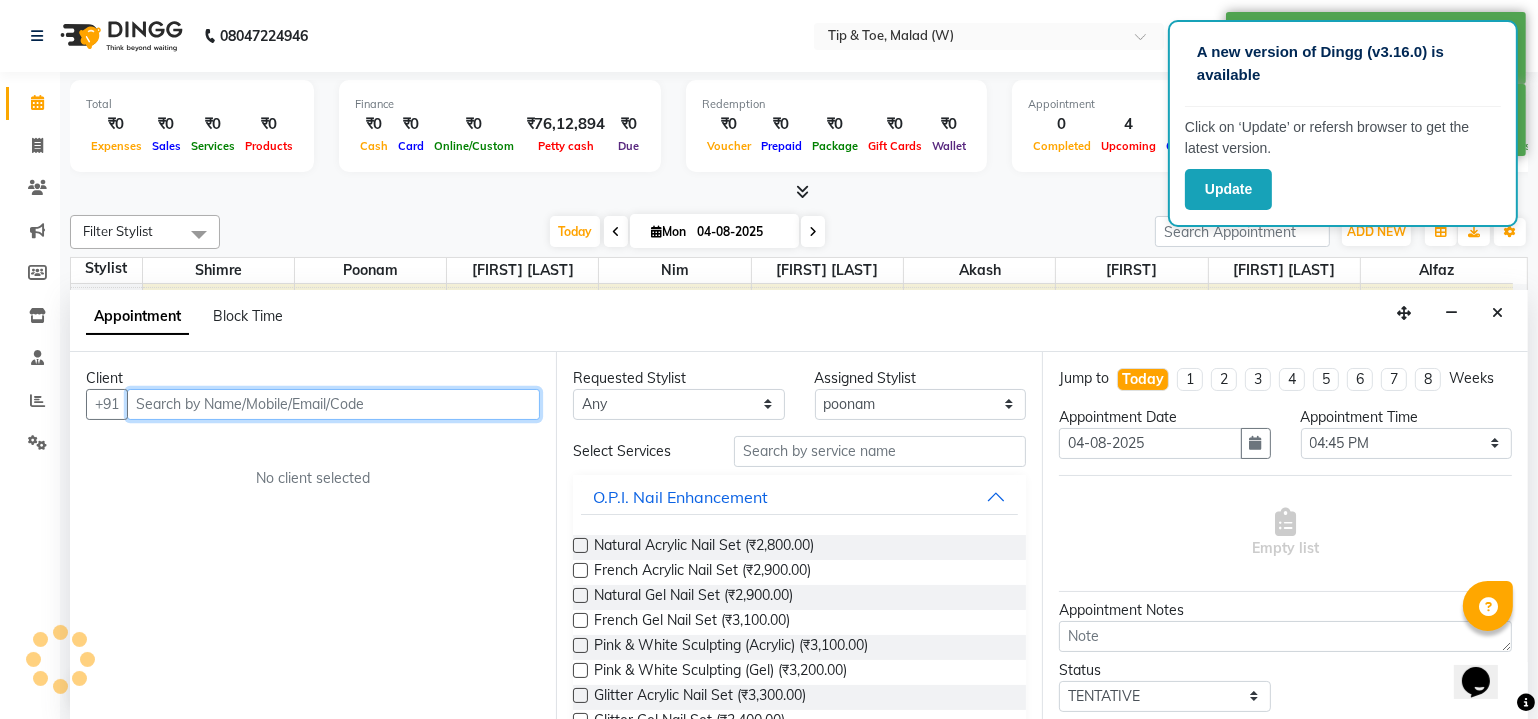 scroll, scrollTop: 0, scrollLeft: 0, axis: both 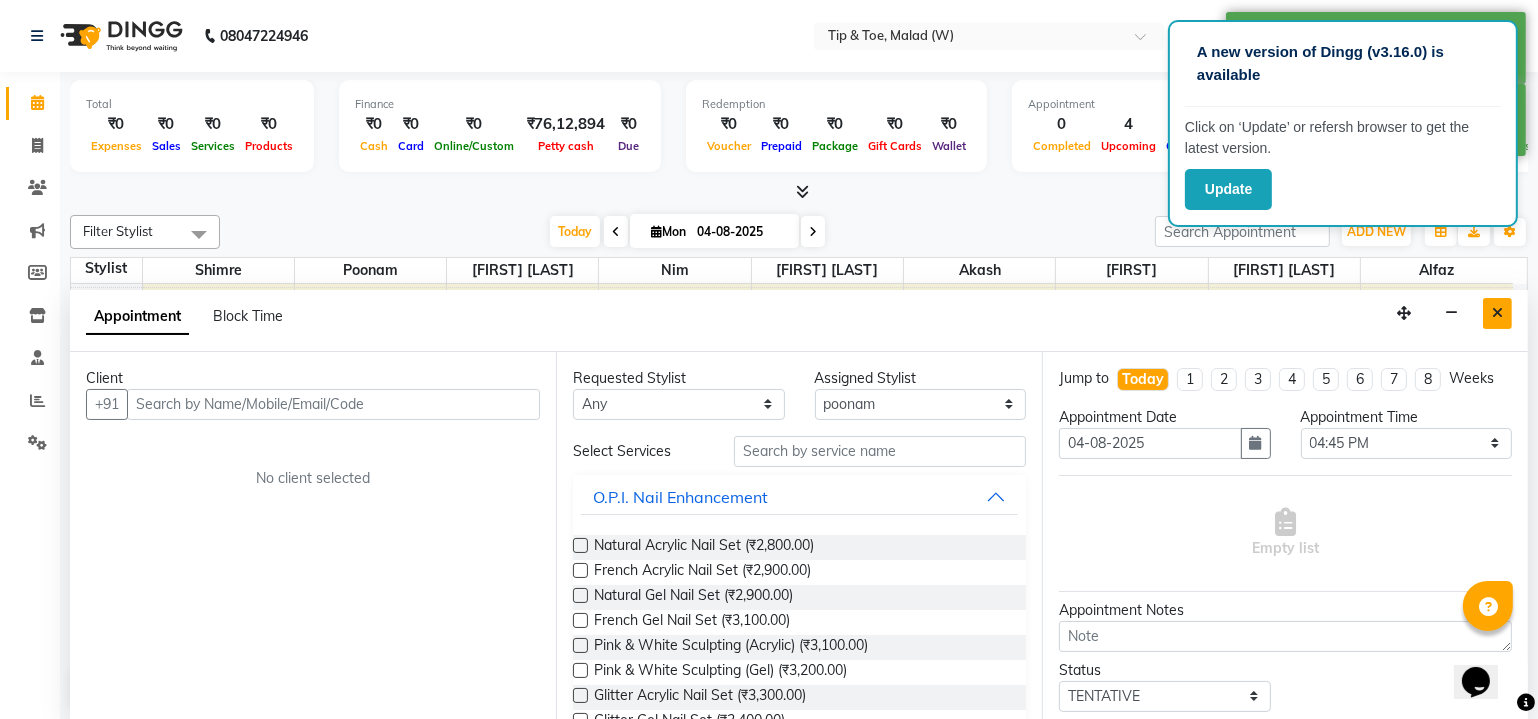 click at bounding box center [1497, 313] 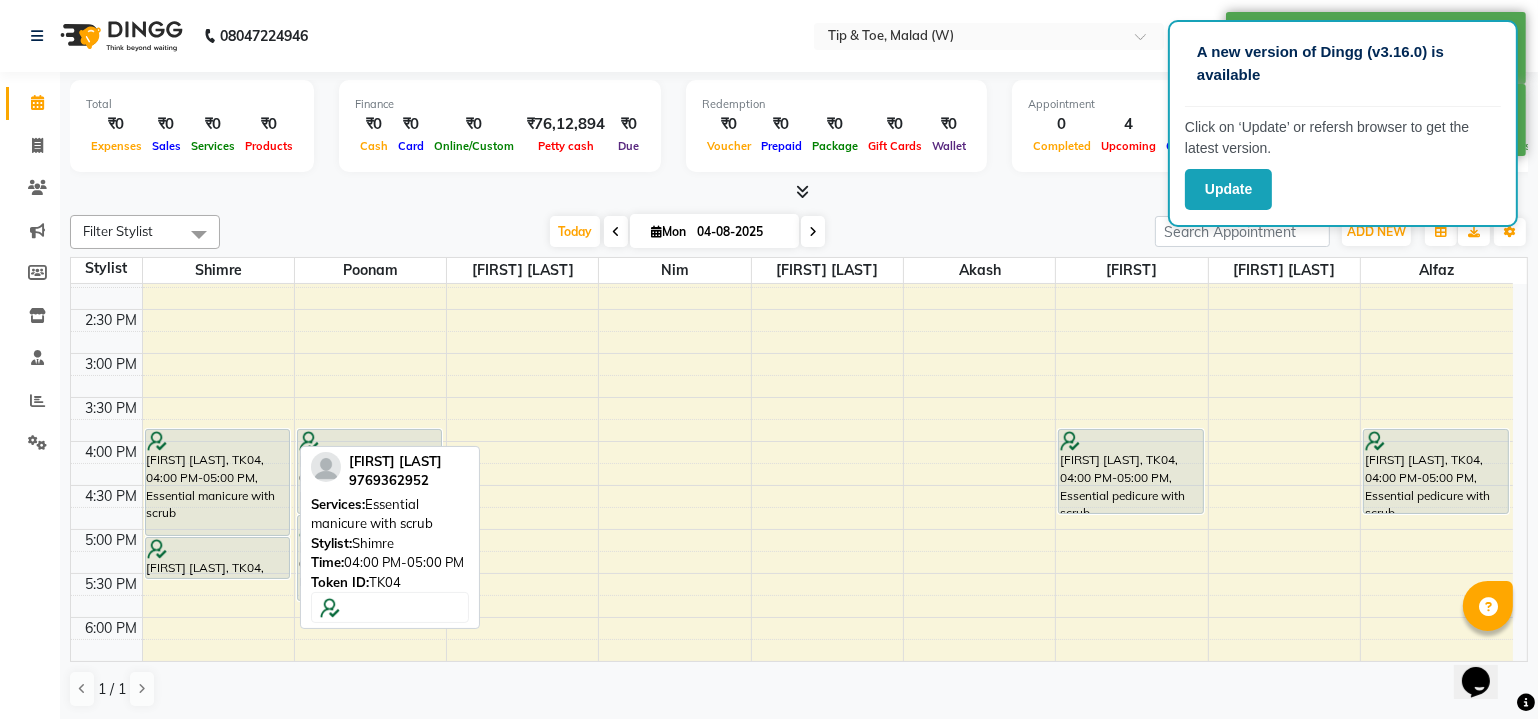 drag, startPoint x: 207, startPoint y: 505, endPoint x: 206, endPoint y: 518, distance: 13.038404 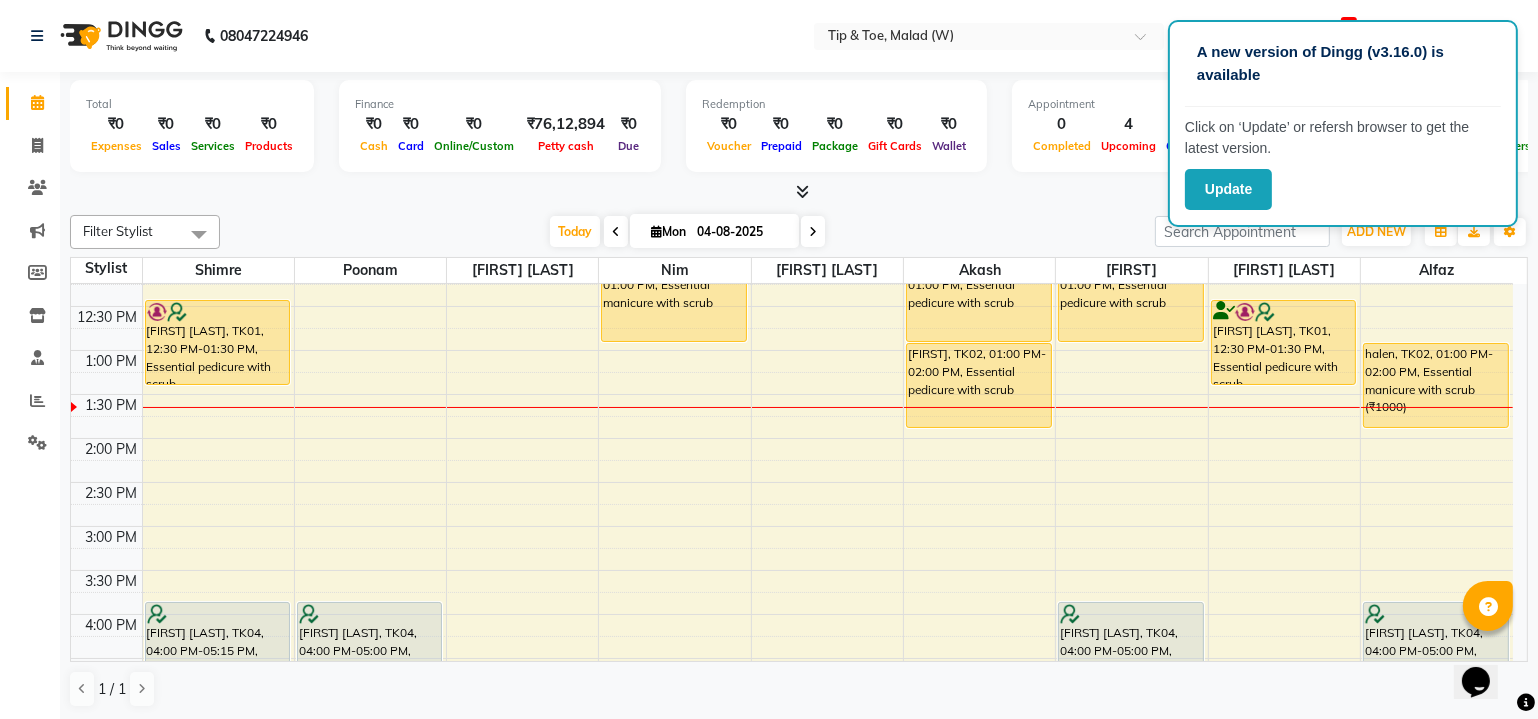 scroll, scrollTop: 367, scrollLeft: 0, axis: vertical 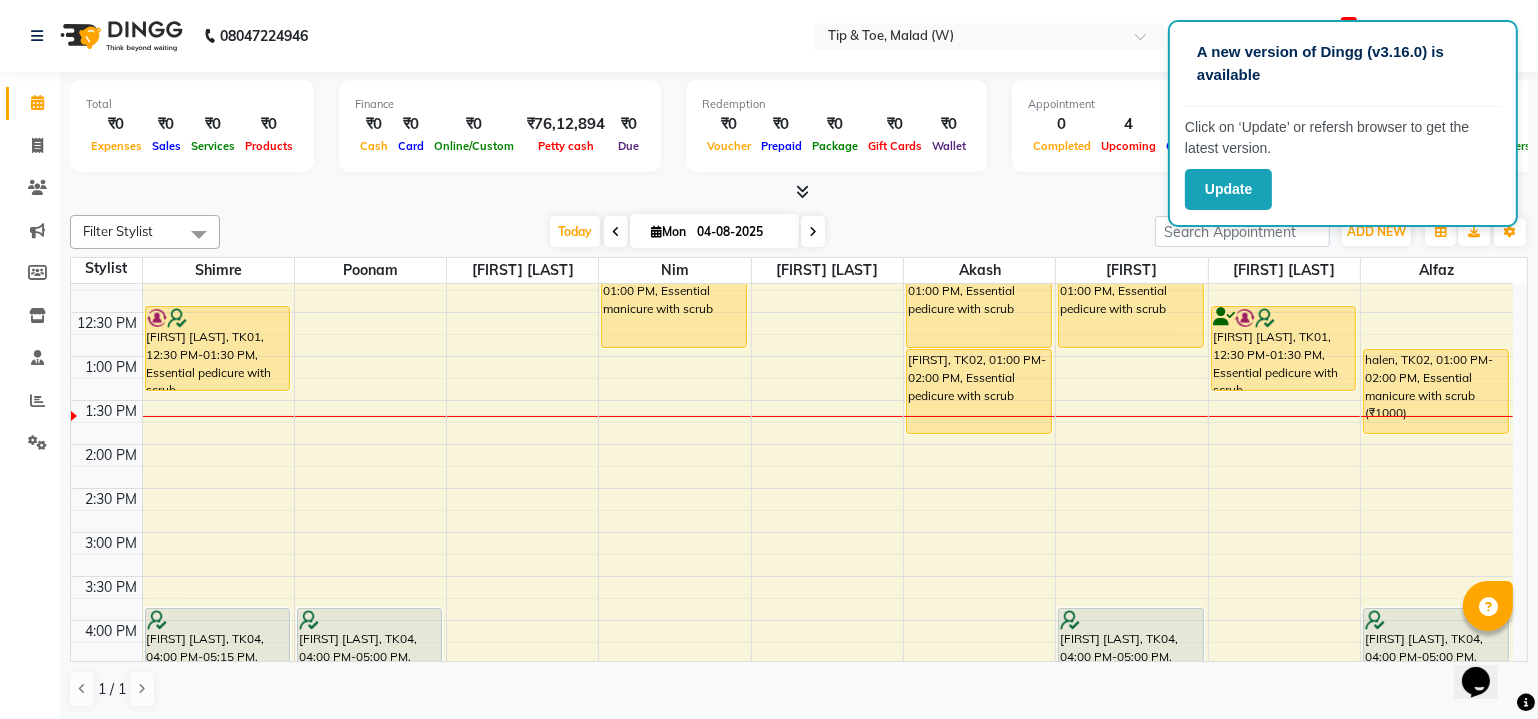 click on "08047224946 Select Location × Tip & Toe, Malad (W) Default Panel My Panel English ENGLISH Español العربية मराठी हिंदी ગુજરાતી தமிழ் 中文 22 Notifications nothing to show malad login access Manage Profile Change Password Sign out  Version:3.15.11" 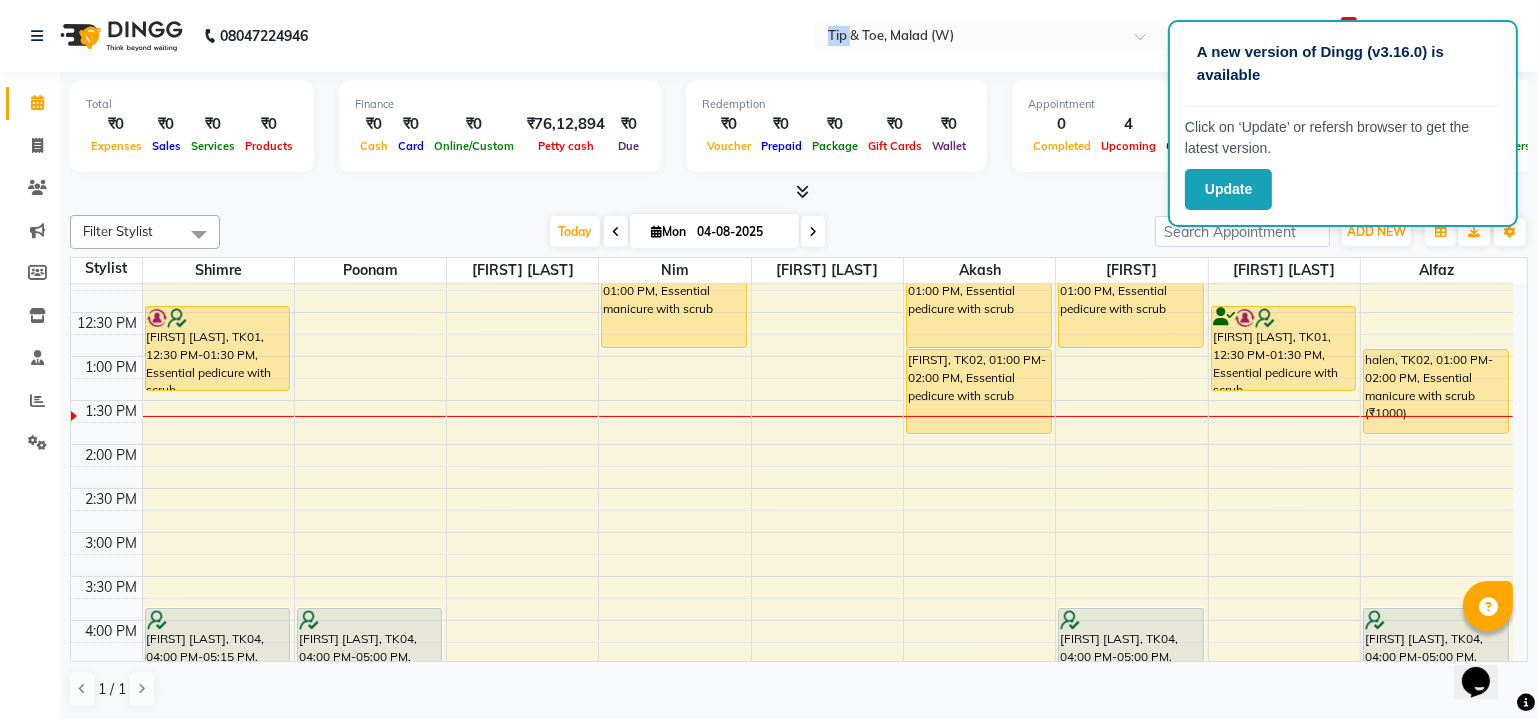 click on "08047224946 Select Location × Tip & Toe, Malad (W) Default Panel My Panel English ENGLISH Español العربية मराठी हिंदी ગુજરાતી தமிழ் 中文 22 Notifications nothing to show malad login access Manage Profile Change Password Sign out  Version:3.15.11" 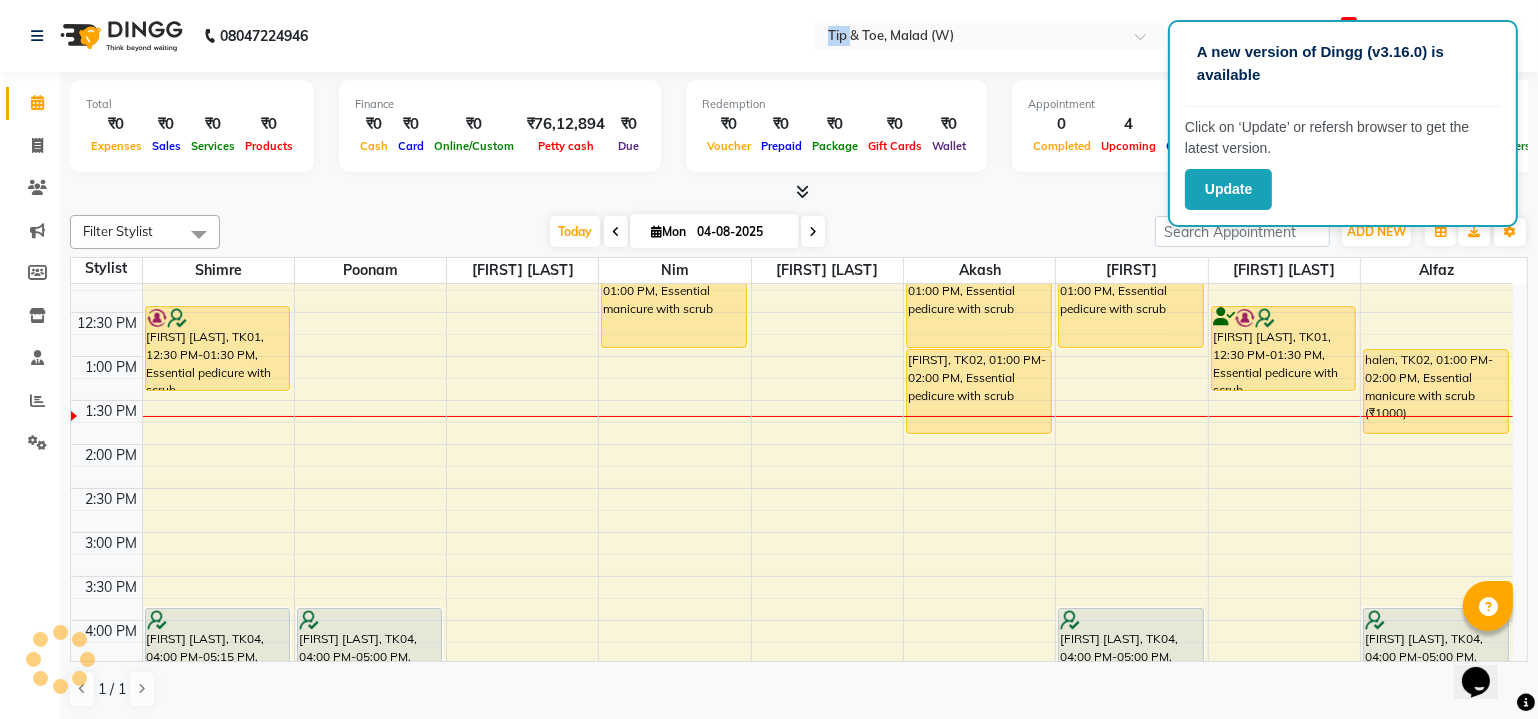 click on "08047224946 Select Location × Tip & Toe, Malad (W) Default Panel My Panel English ENGLISH Español العربية मराठी हिंदी ગુજરાતી தமிழ் 中文 22 Notifications nothing to show malad login access Manage Profile Change Password Sign out  Version:3.15.11" 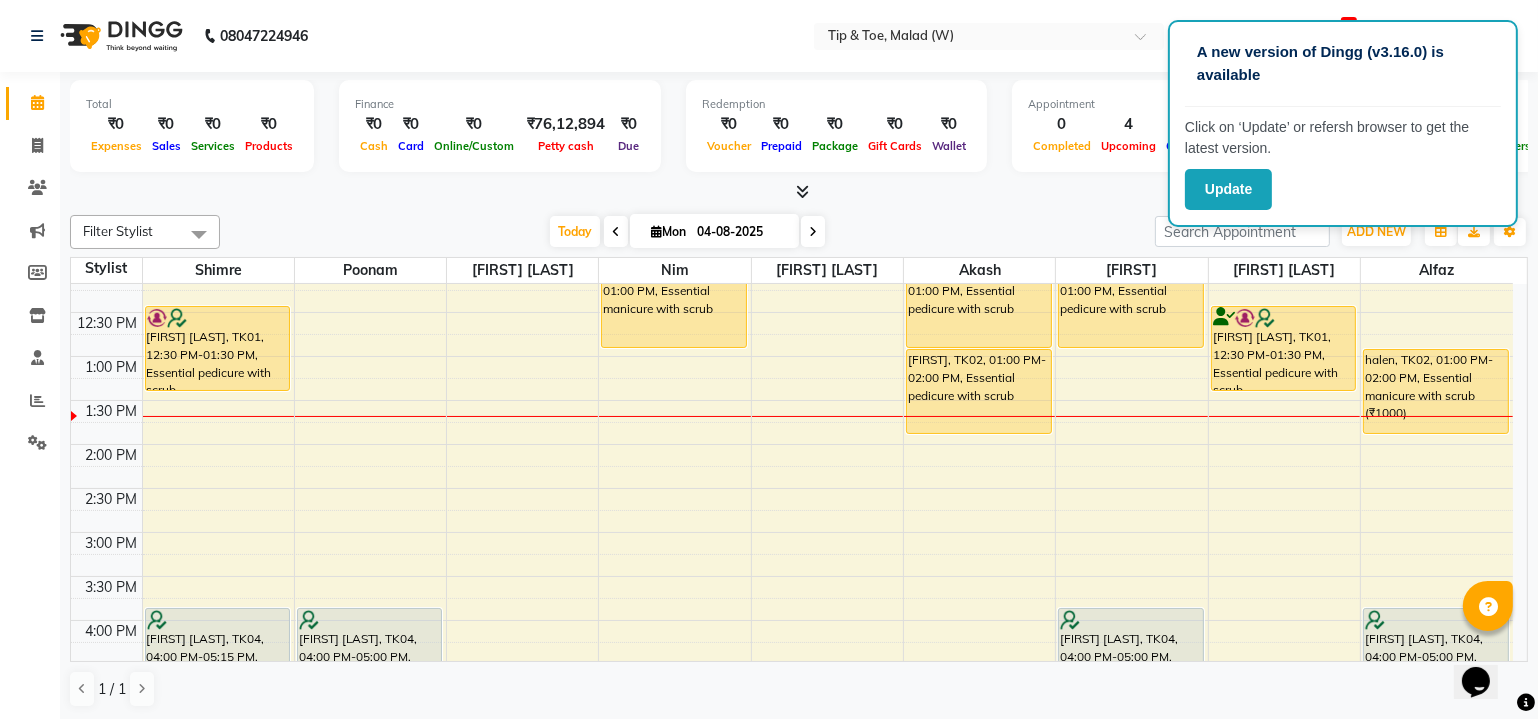 click on "08047224946 Select Location × Tip & Toe, Malad (W) Default Panel My Panel English ENGLISH Español العربية मराठी हिंदी ગુજરાતી தமிழ் 中文 22 Notifications nothing to show malad login access Manage Profile Change Password Sign out  Version:3.15.11" 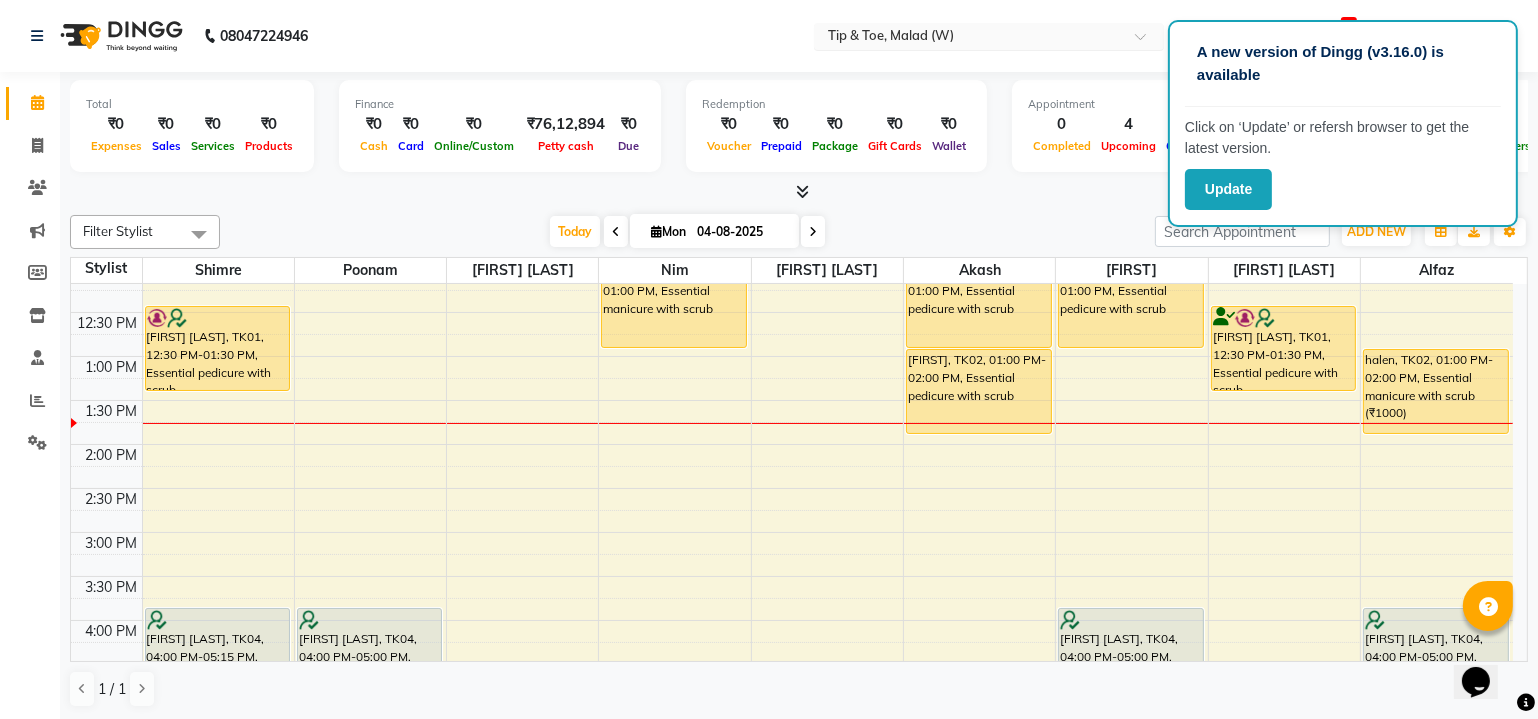 click at bounding box center [969, 38] 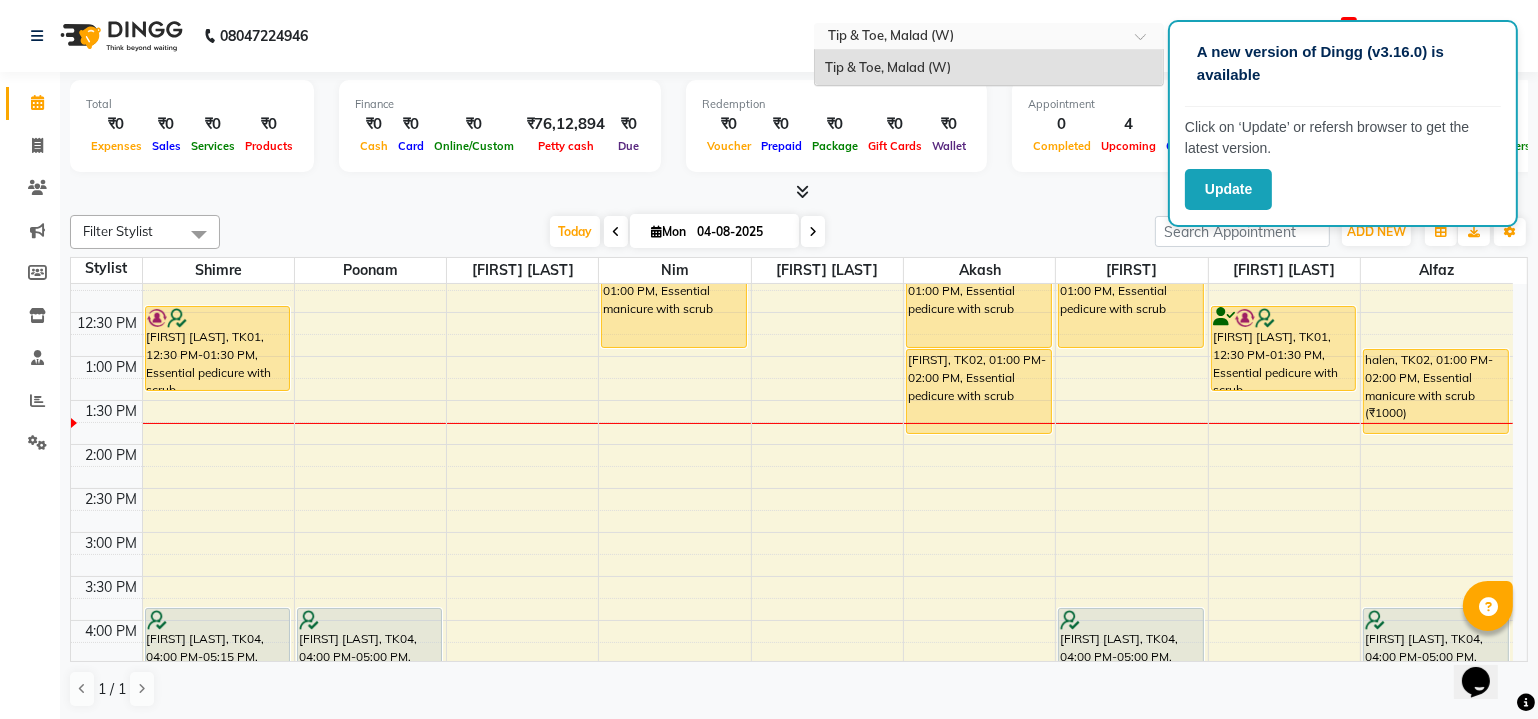 click on "08047224946 Select Location × Tip & Toe, Malad (W) Tip & Toe, Malad (W) Default Panel My Panel English ENGLISH Español العربية मराठी हिंदी ગુજરાતી தமிழ் 中文 22 Notifications nothing to show malad login access Manage Profile Change Password Sign out  Version:3.16.0" 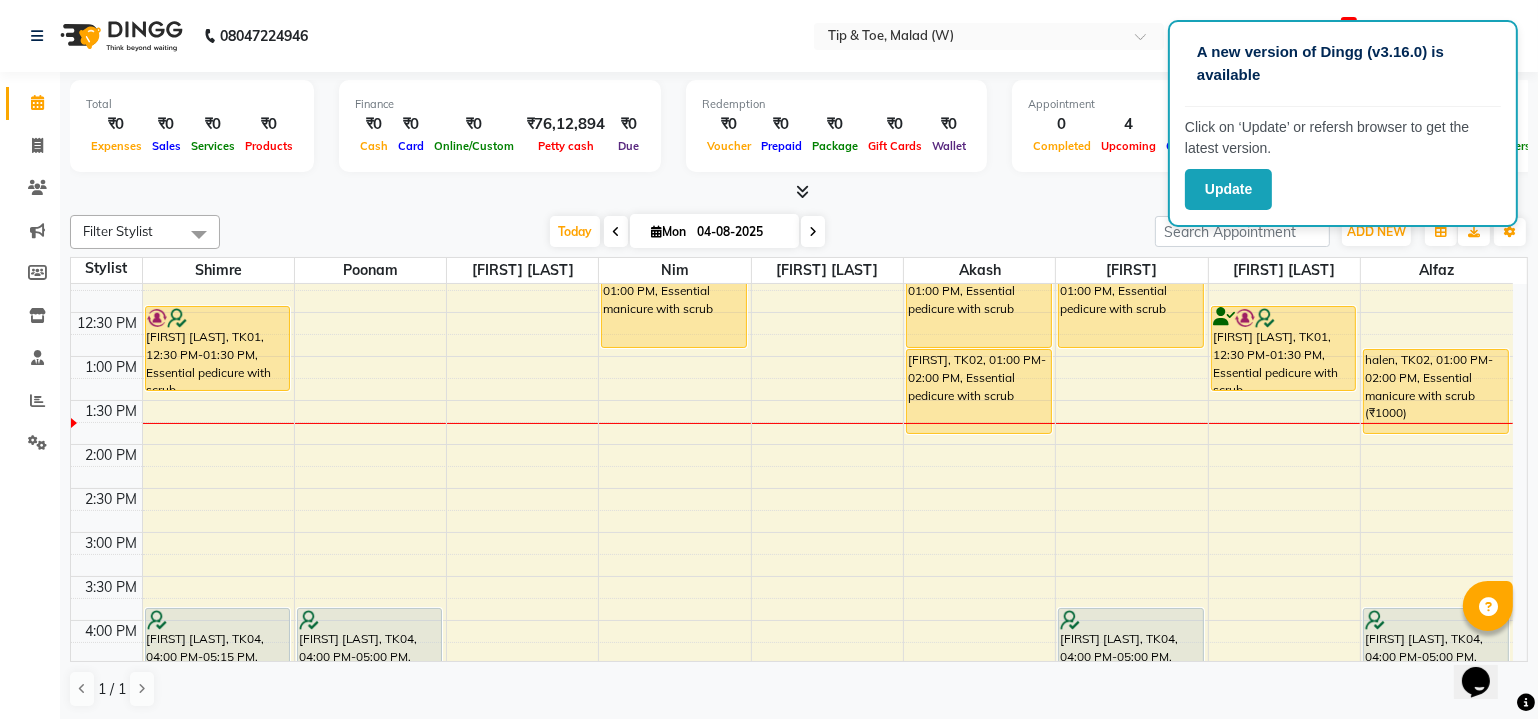 click on "08047224946 Select Location × Tip & Toe, Malad (W) Default Panel My Panel English ENGLISH Español العربية मराठी हिंदी ગુજરાતી தமிழ் 中文 22 Notifications nothing to show malad login access Manage Profile Change Password Sign out  Version:3.16.0" 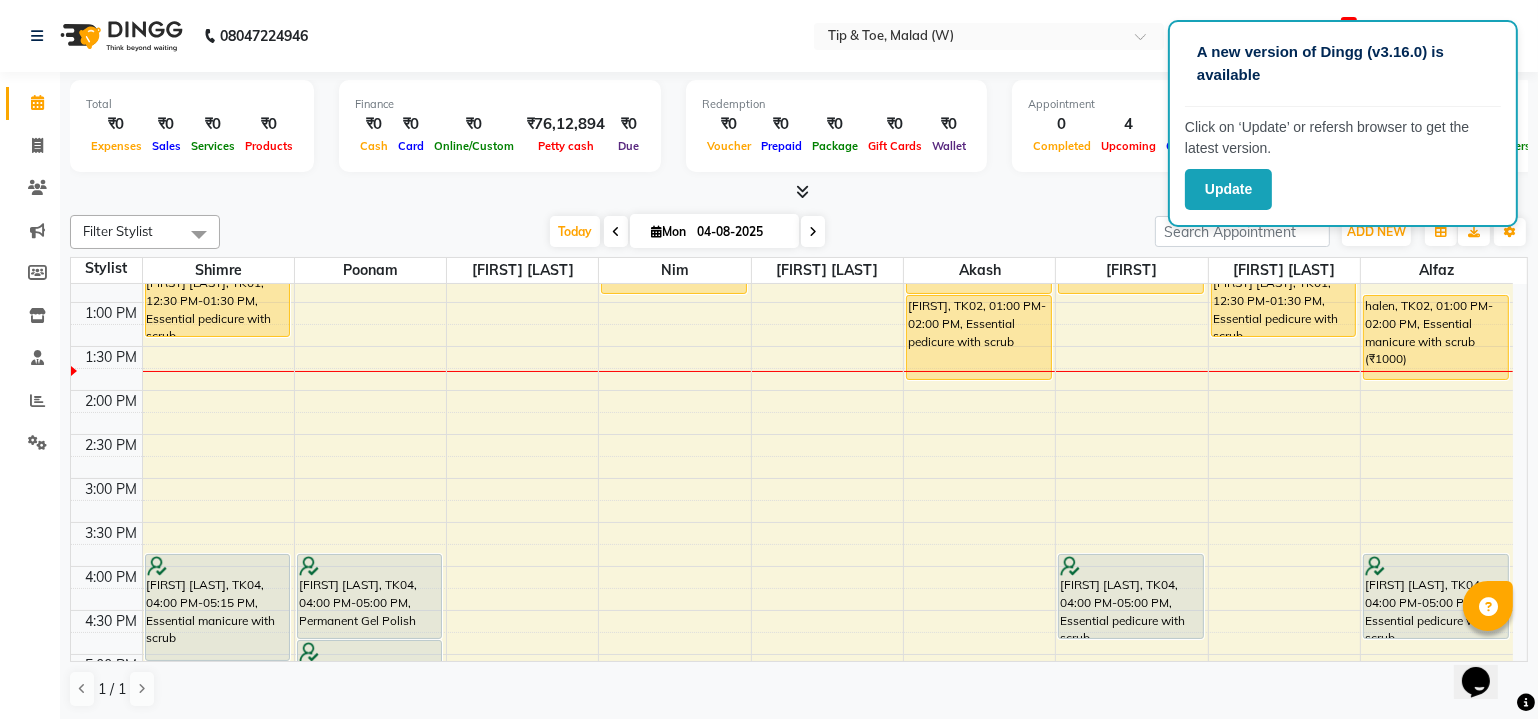 scroll, scrollTop: 458, scrollLeft: 0, axis: vertical 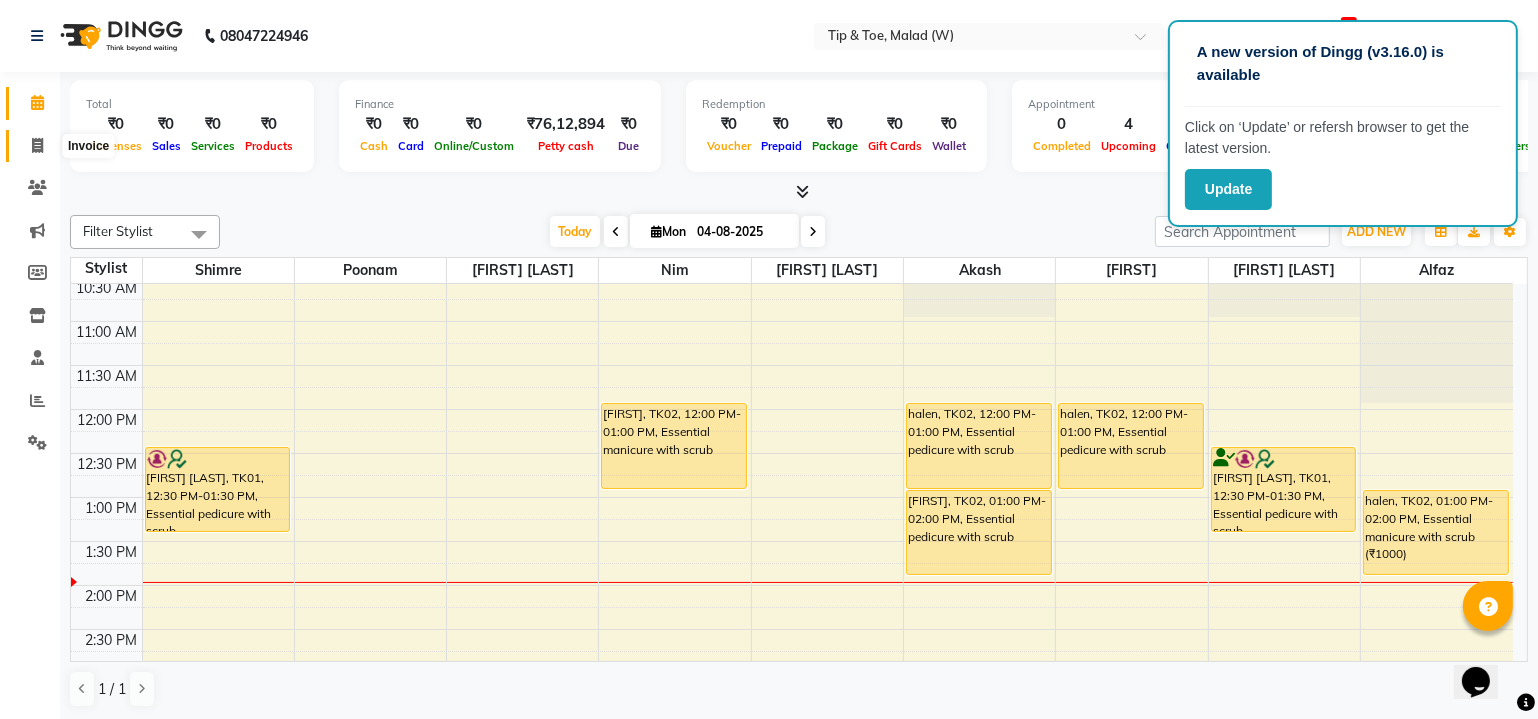 click 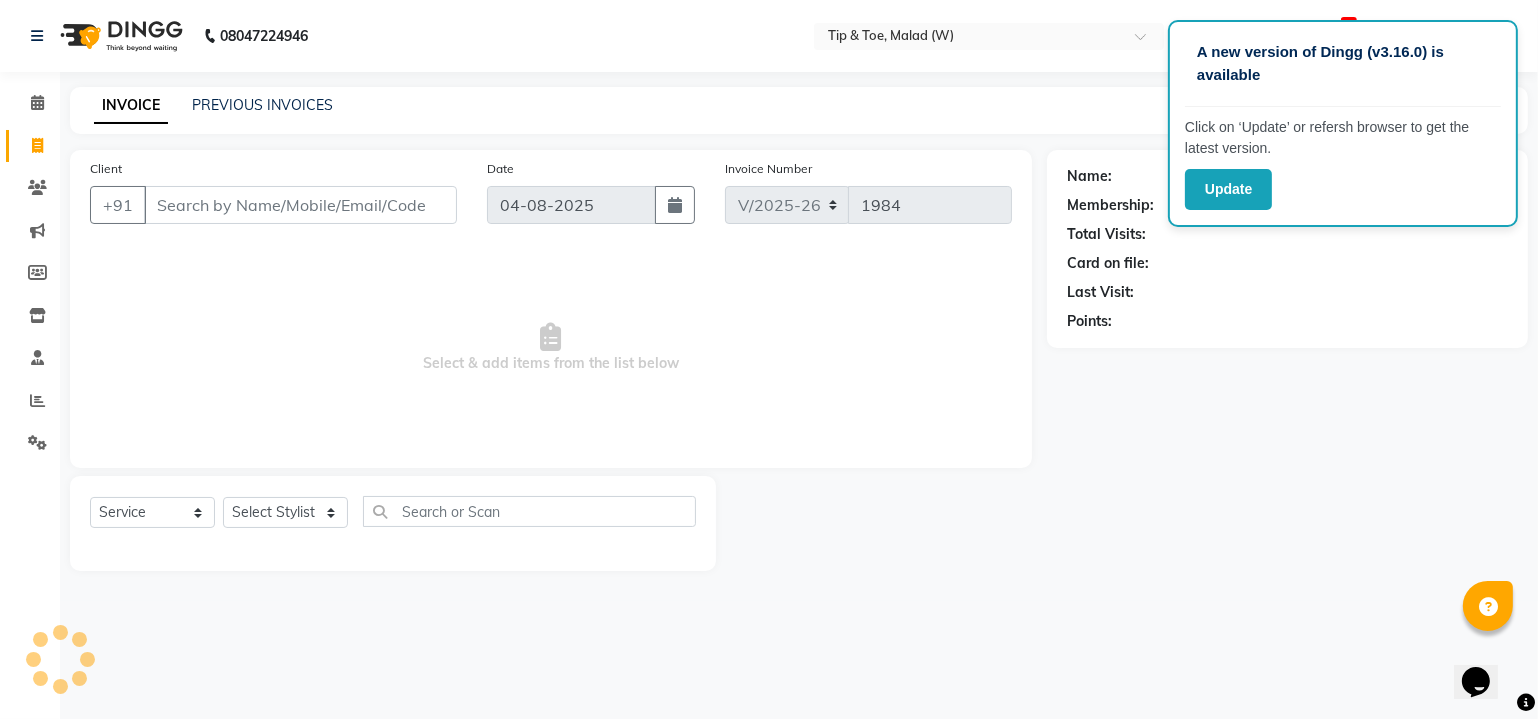 scroll, scrollTop: 0, scrollLeft: 0, axis: both 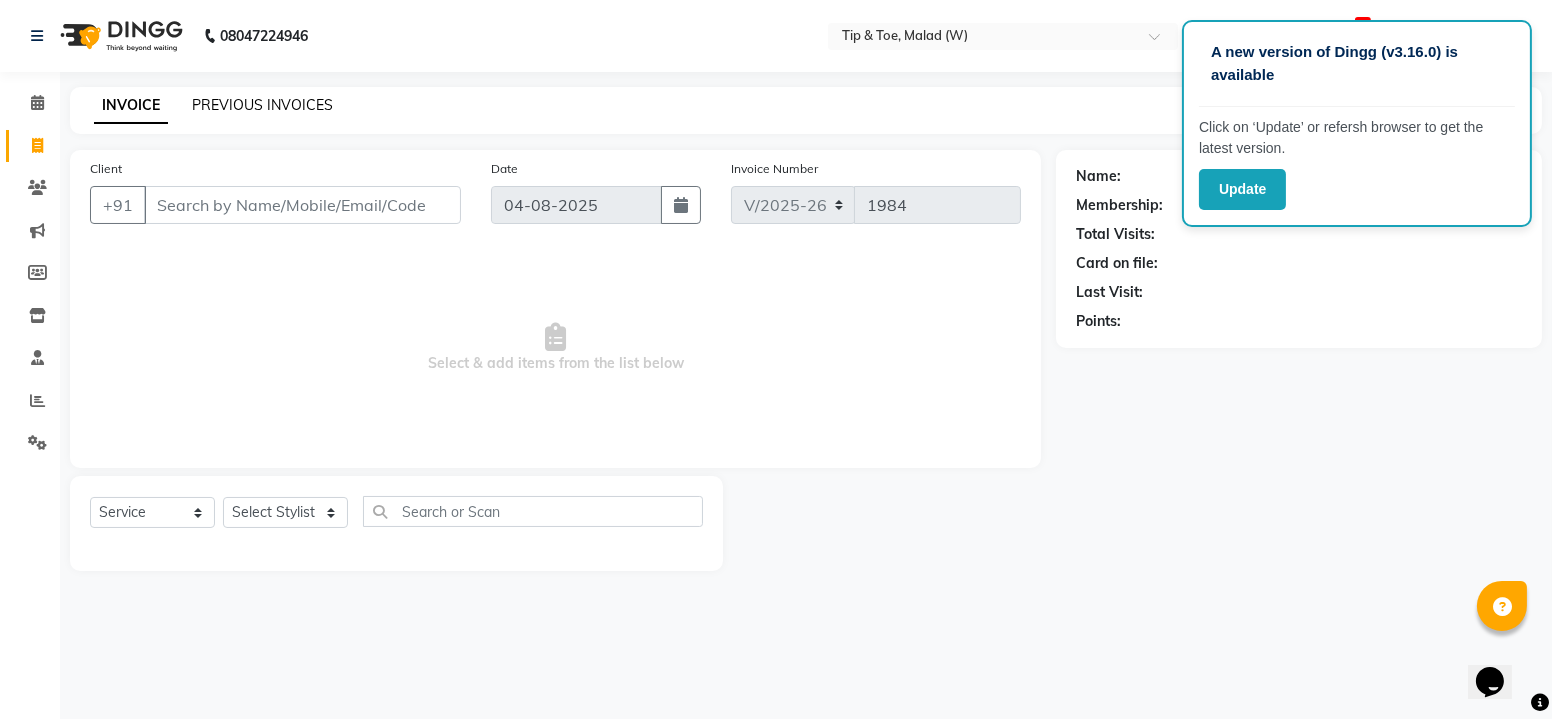 click on "PREVIOUS INVOICES" 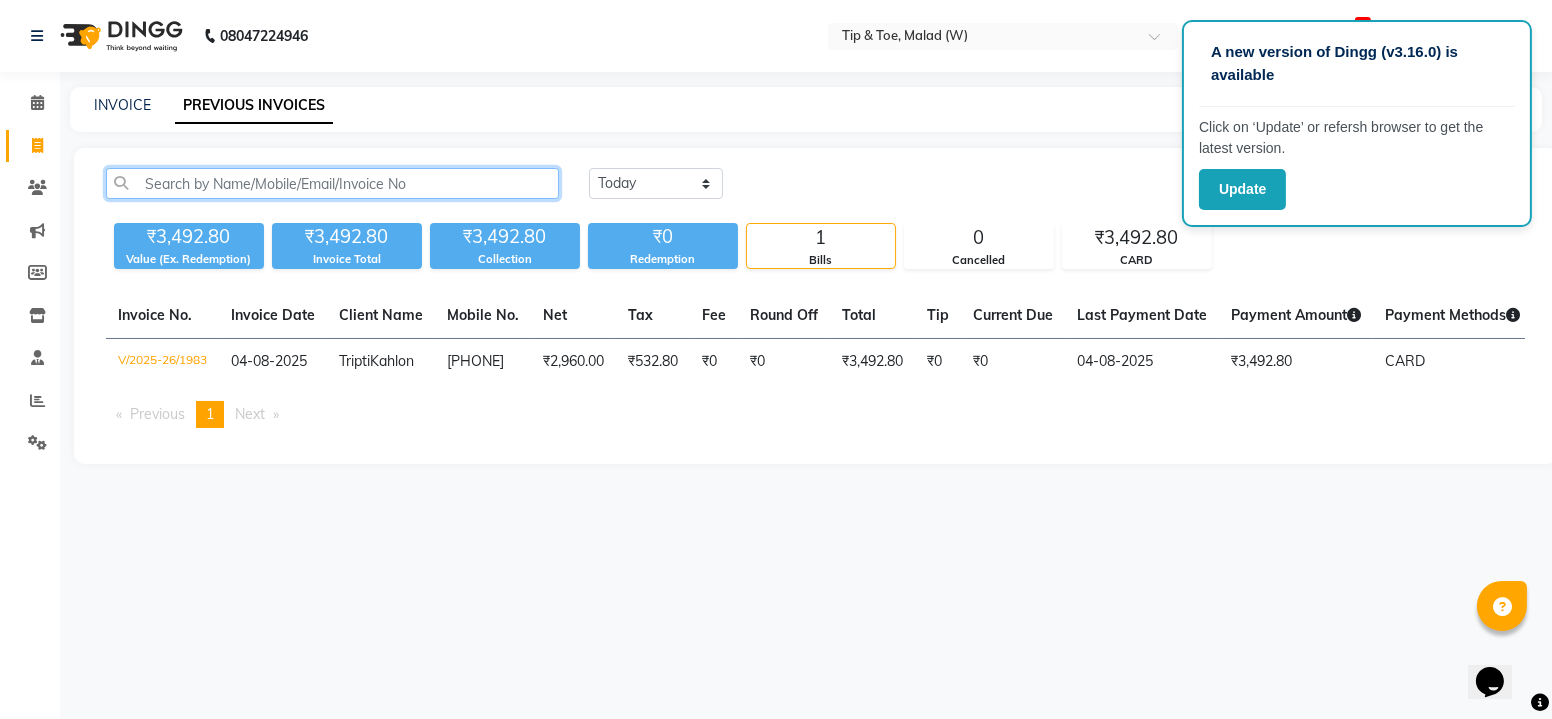 click 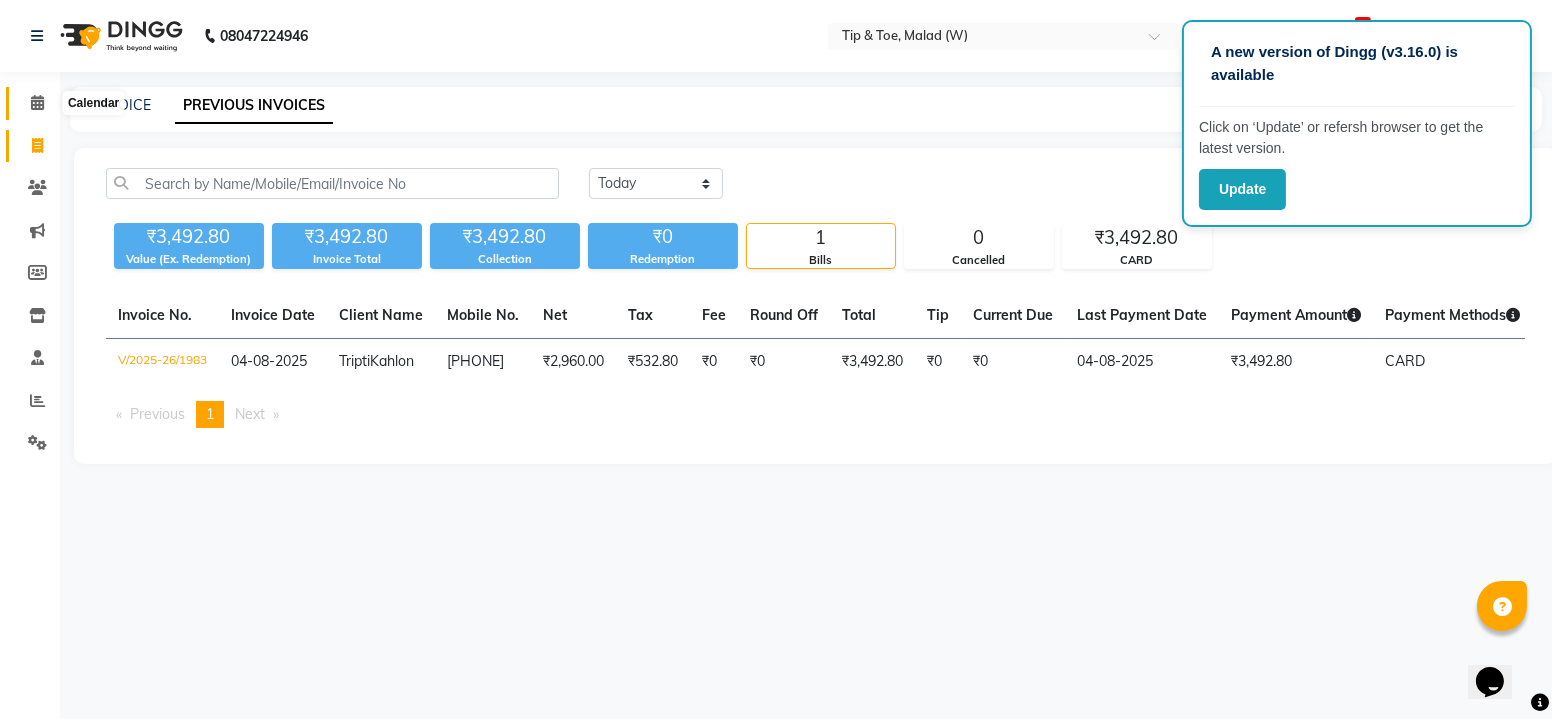 click 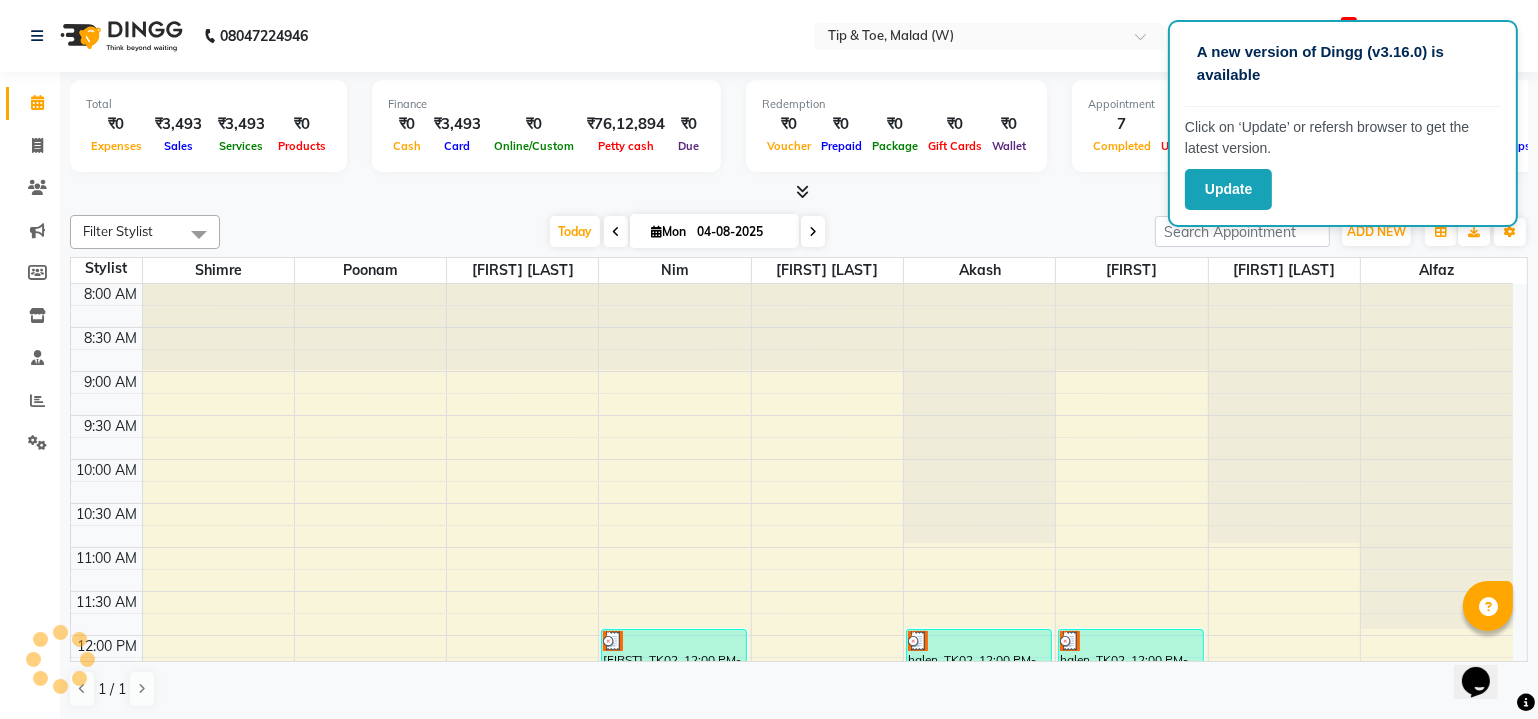 scroll, scrollTop: 0, scrollLeft: 0, axis: both 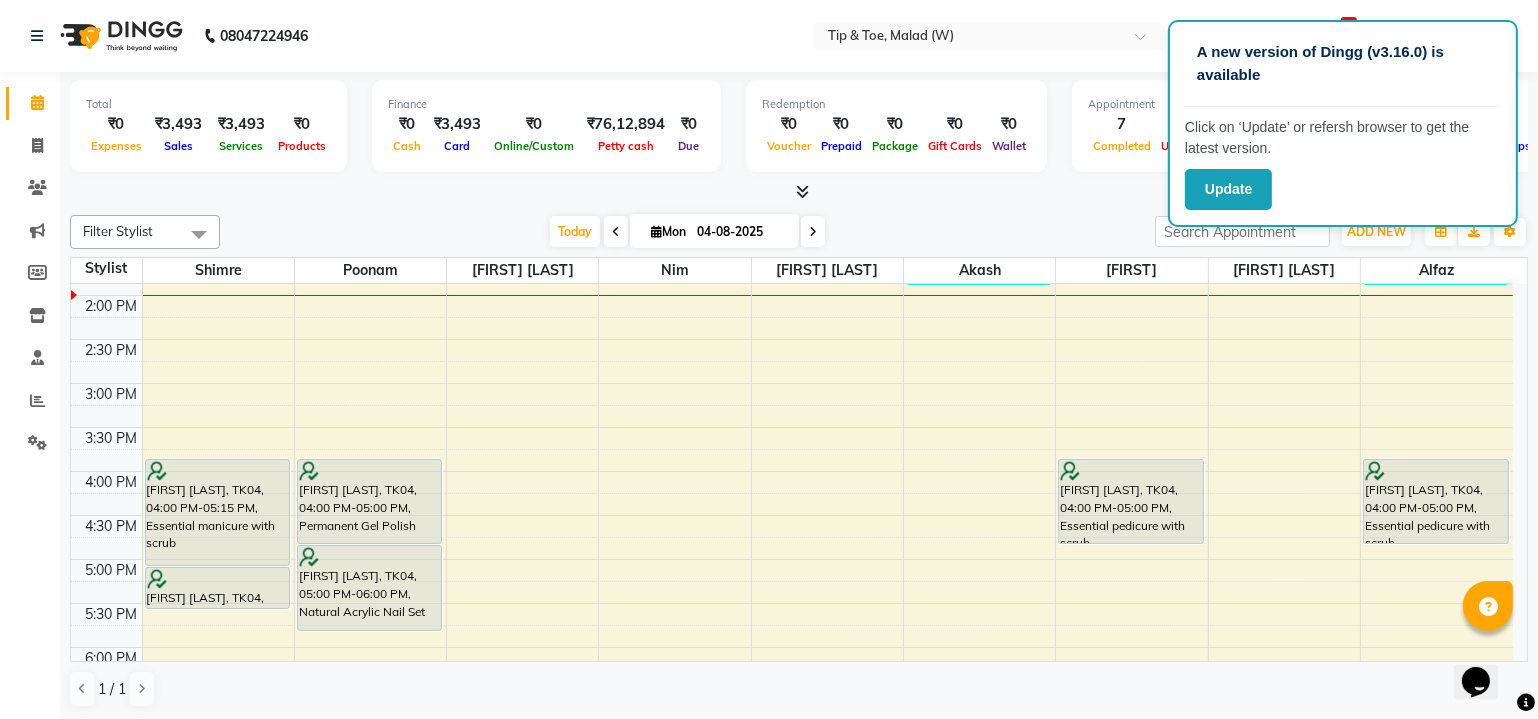 click on "08047224946 Select Location × Tip & Toe, Malad (W) Default Panel My Panel English ENGLISH Español العربية मराठी हिंदी ગુજરાતી தமிழ் 中文 22 Notifications nothing to show malad login access Manage Profile Change Password Sign out  Version:3.16.0" 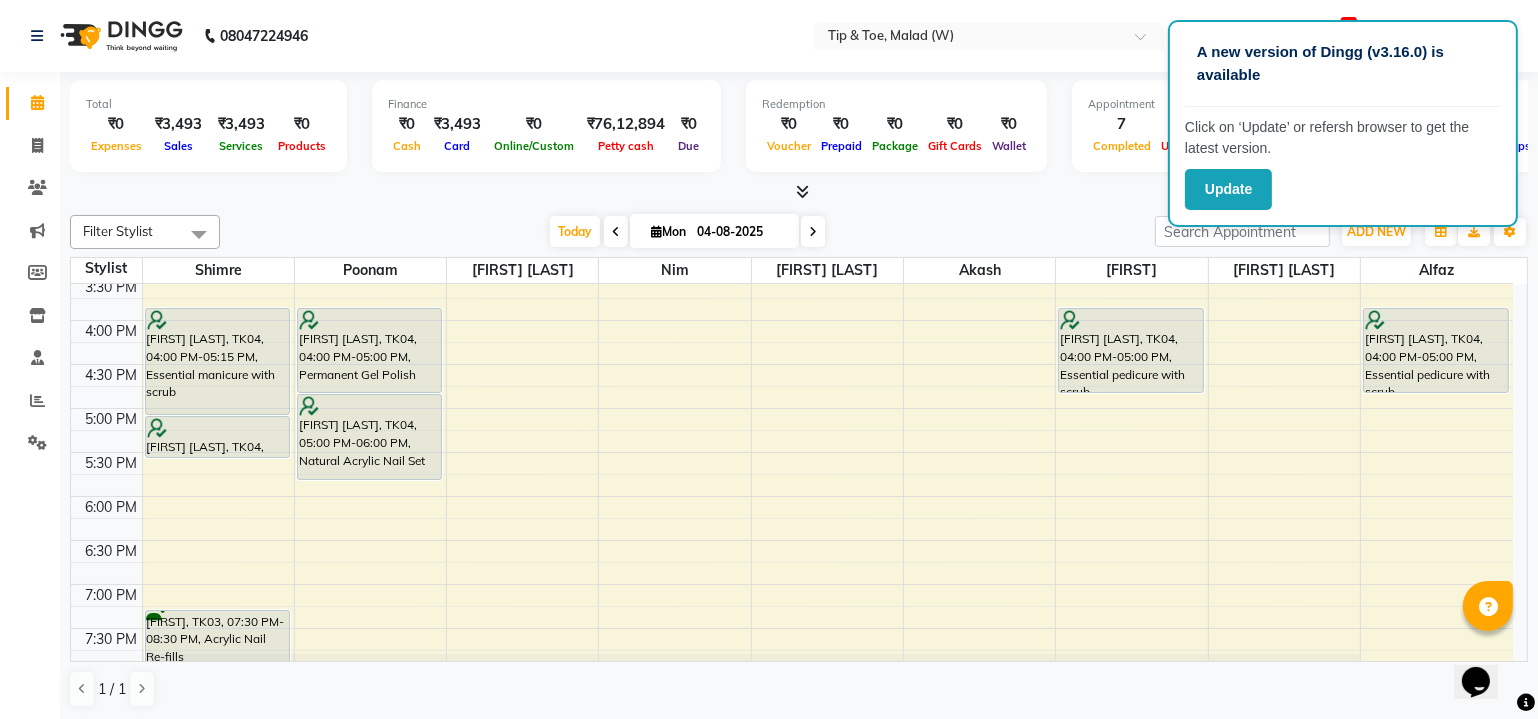 scroll, scrollTop: 744, scrollLeft: 0, axis: vertical 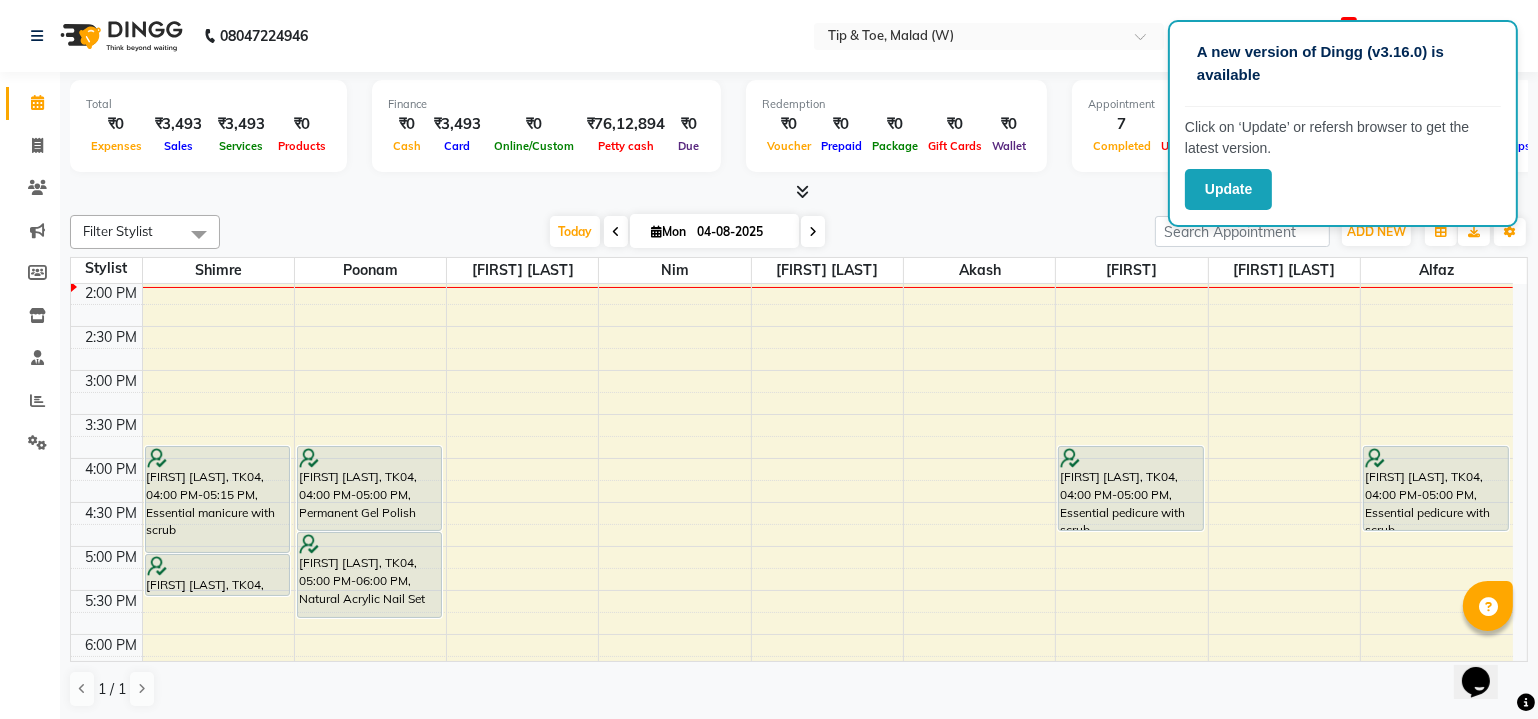 click on "Opens Chat This icon Opens the chat window." at bounding box center [1485, 646] 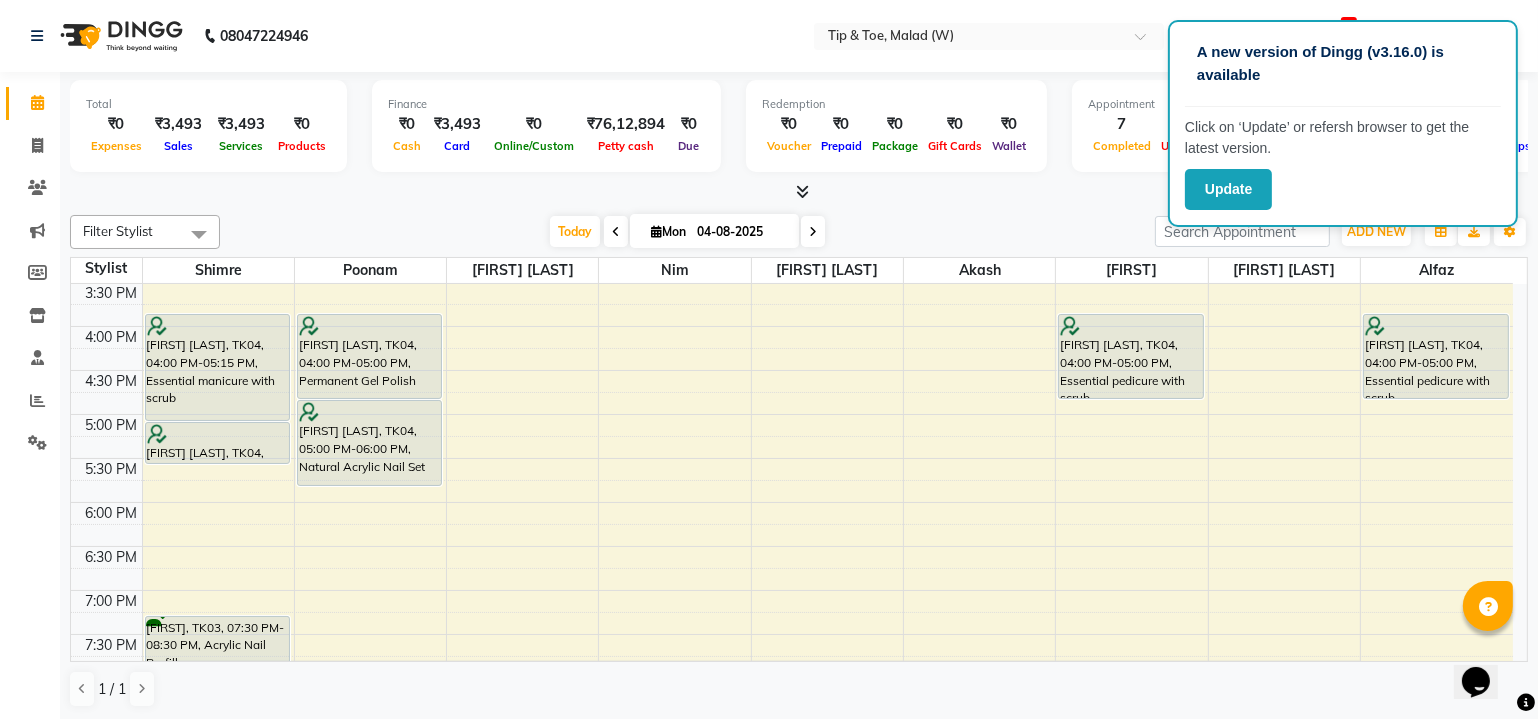 scroll, scrollTop: 744, scrollLeft: 0, axis: vertical 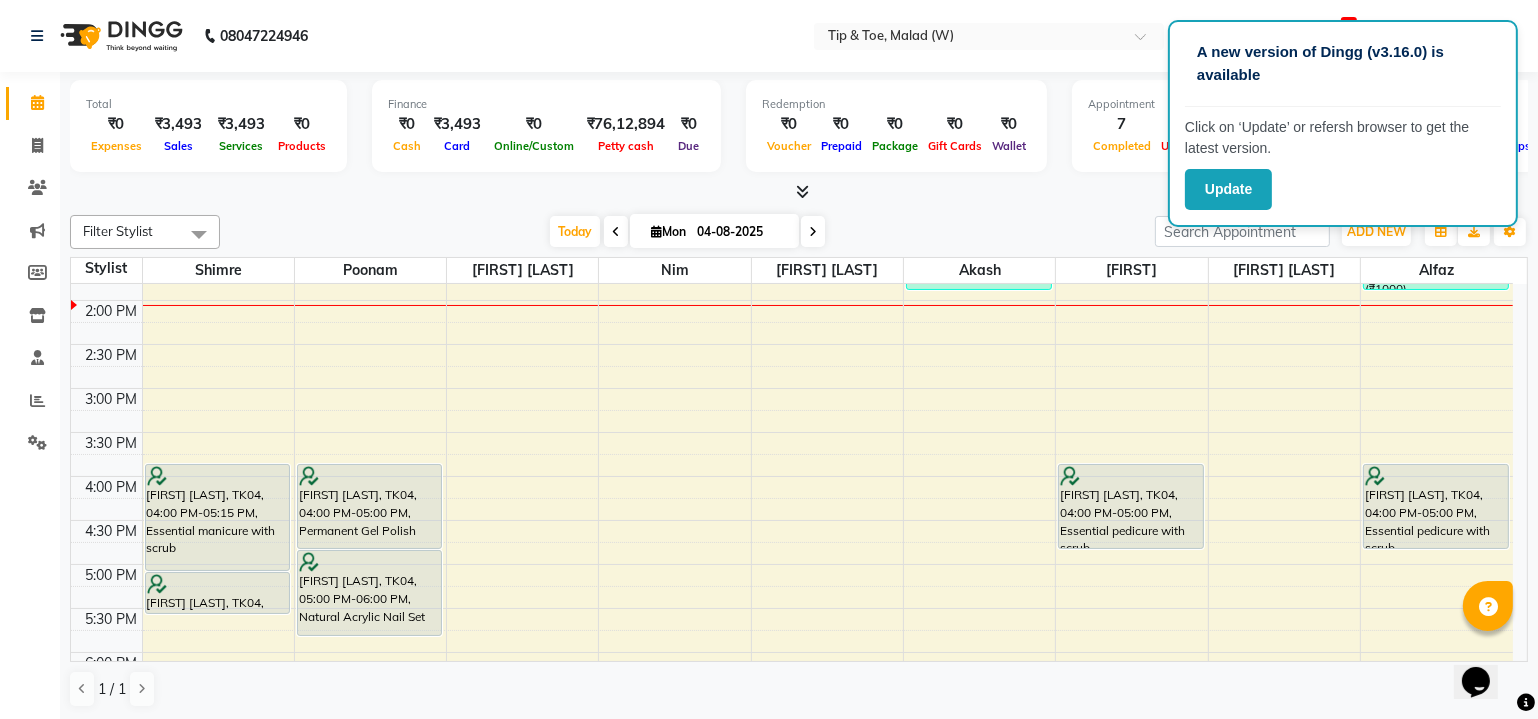 drag, startPoint x: 1518, startPoint y: 655, endPoint x: 63, endPoint y: 16, distance: 1589.1337 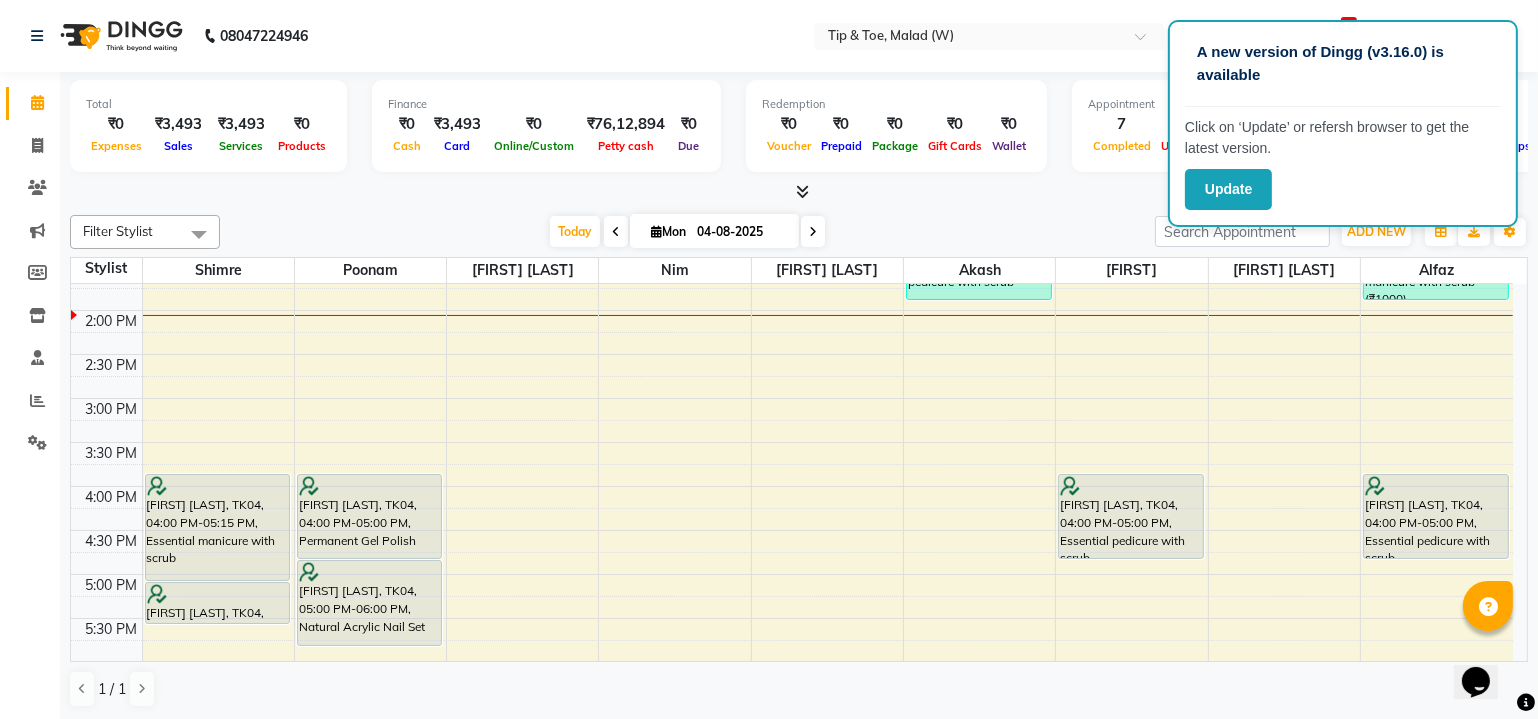 scroll, scrollTop: 538, scrollLeft: 0, axis: vertical 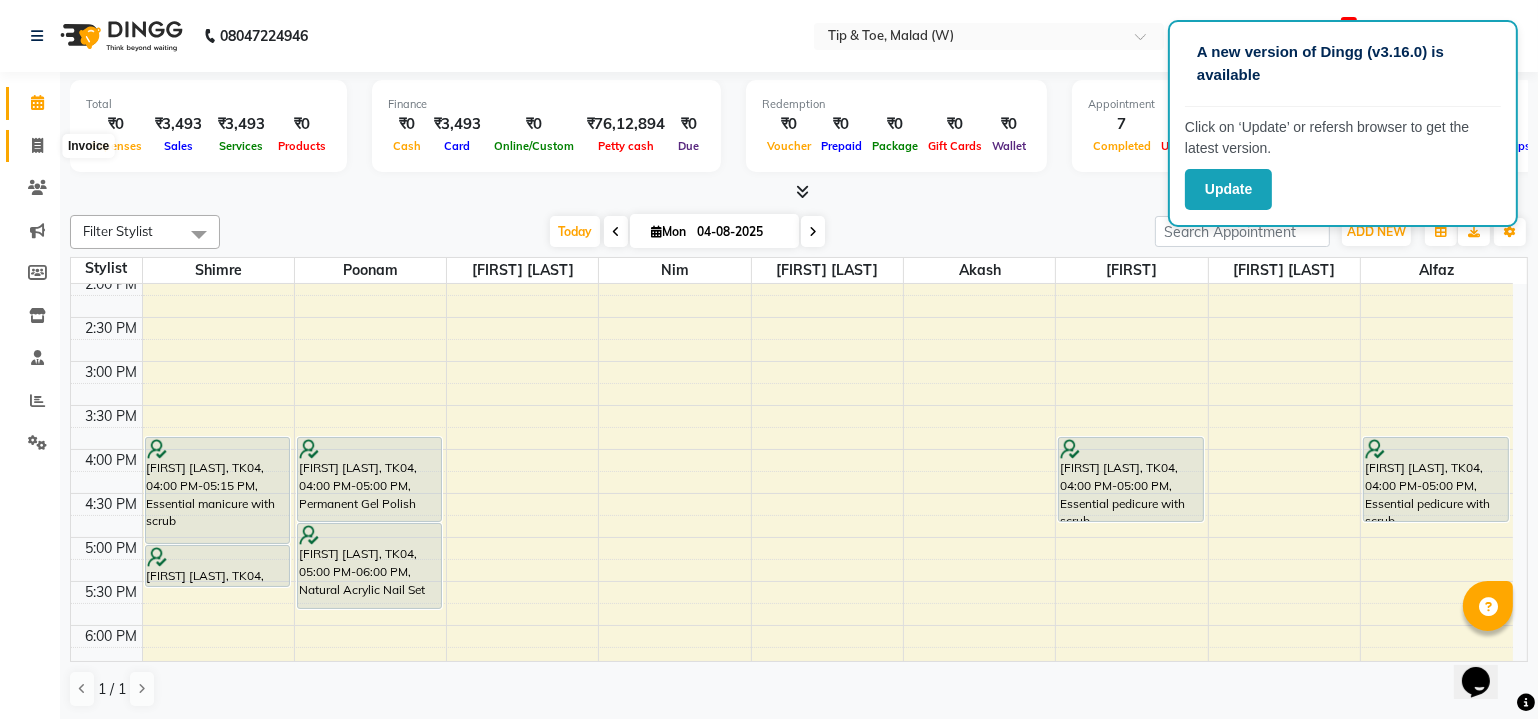 click 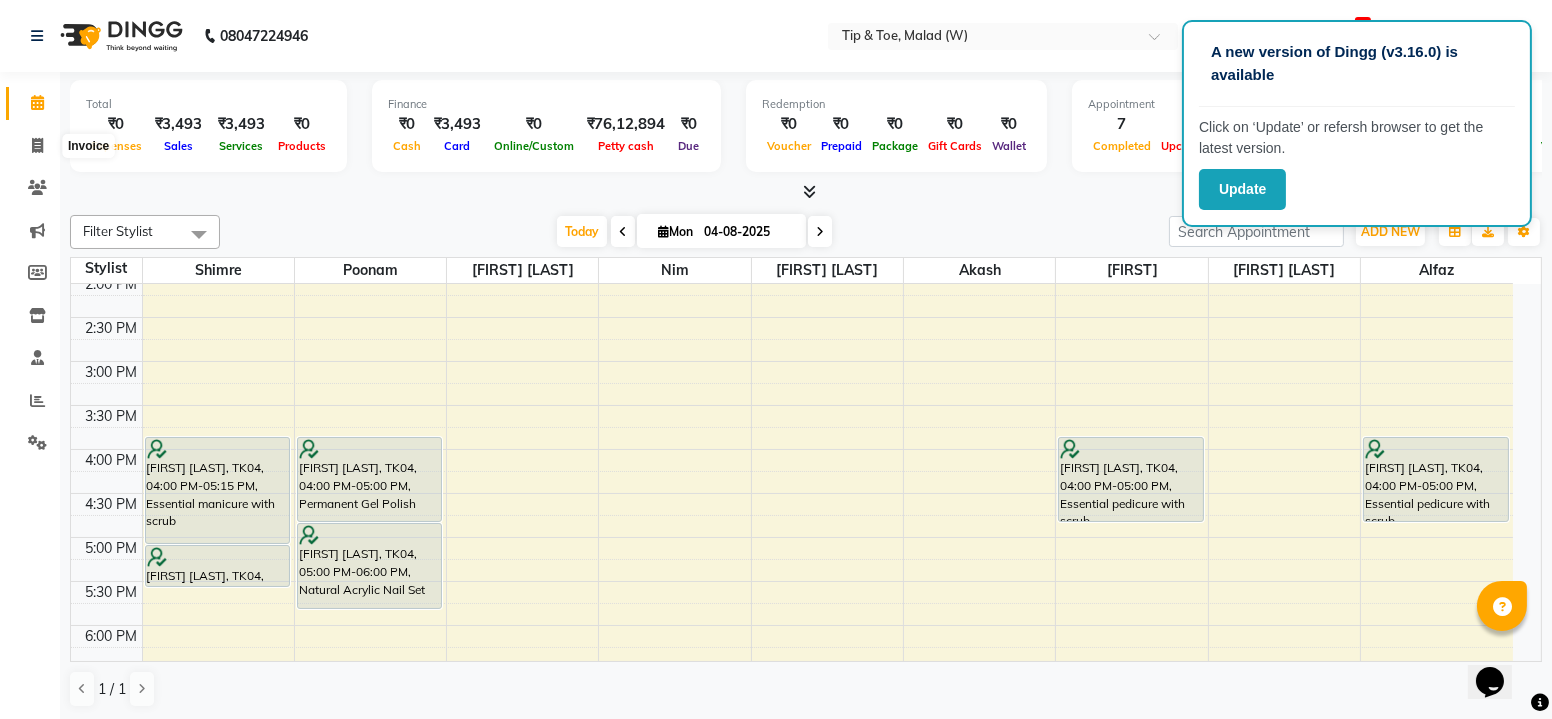 select on "5930" 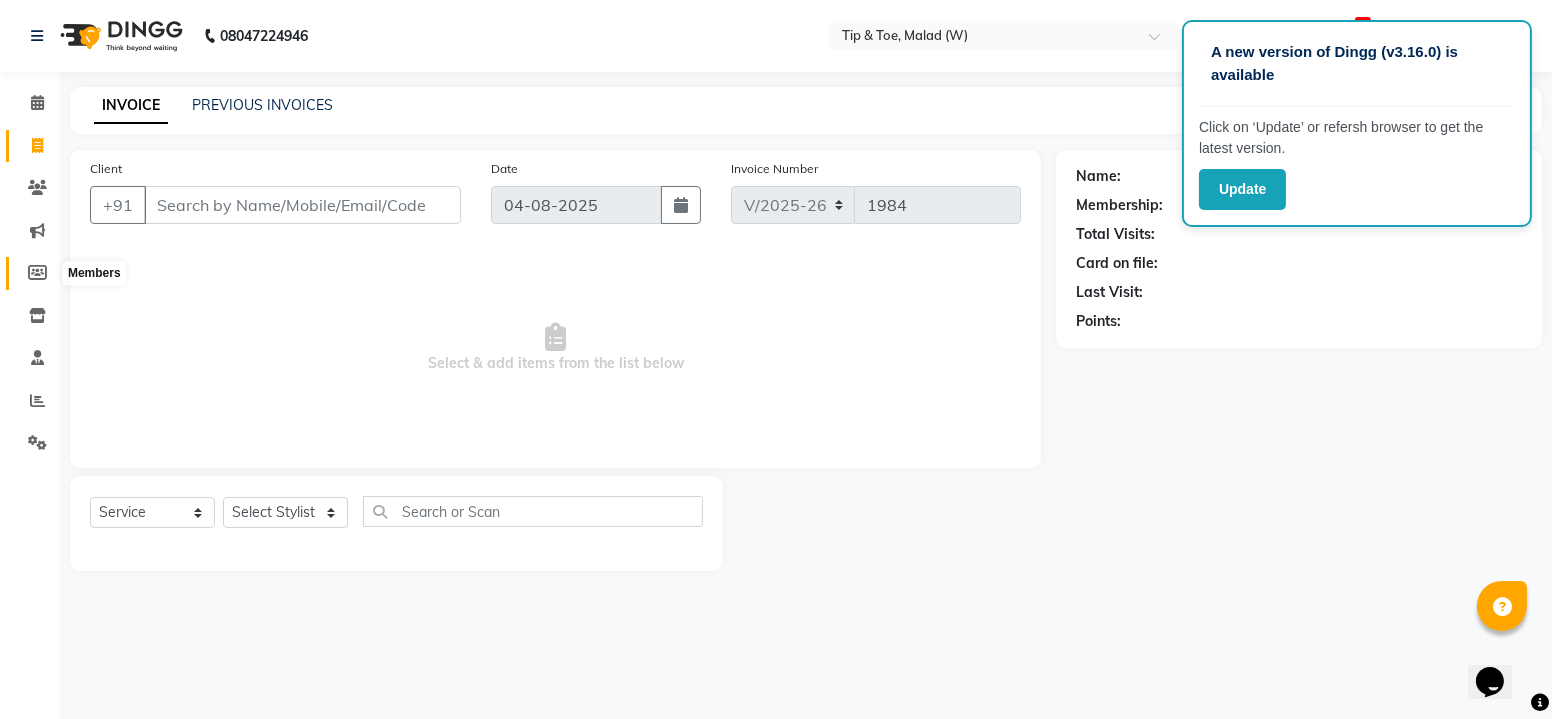 click 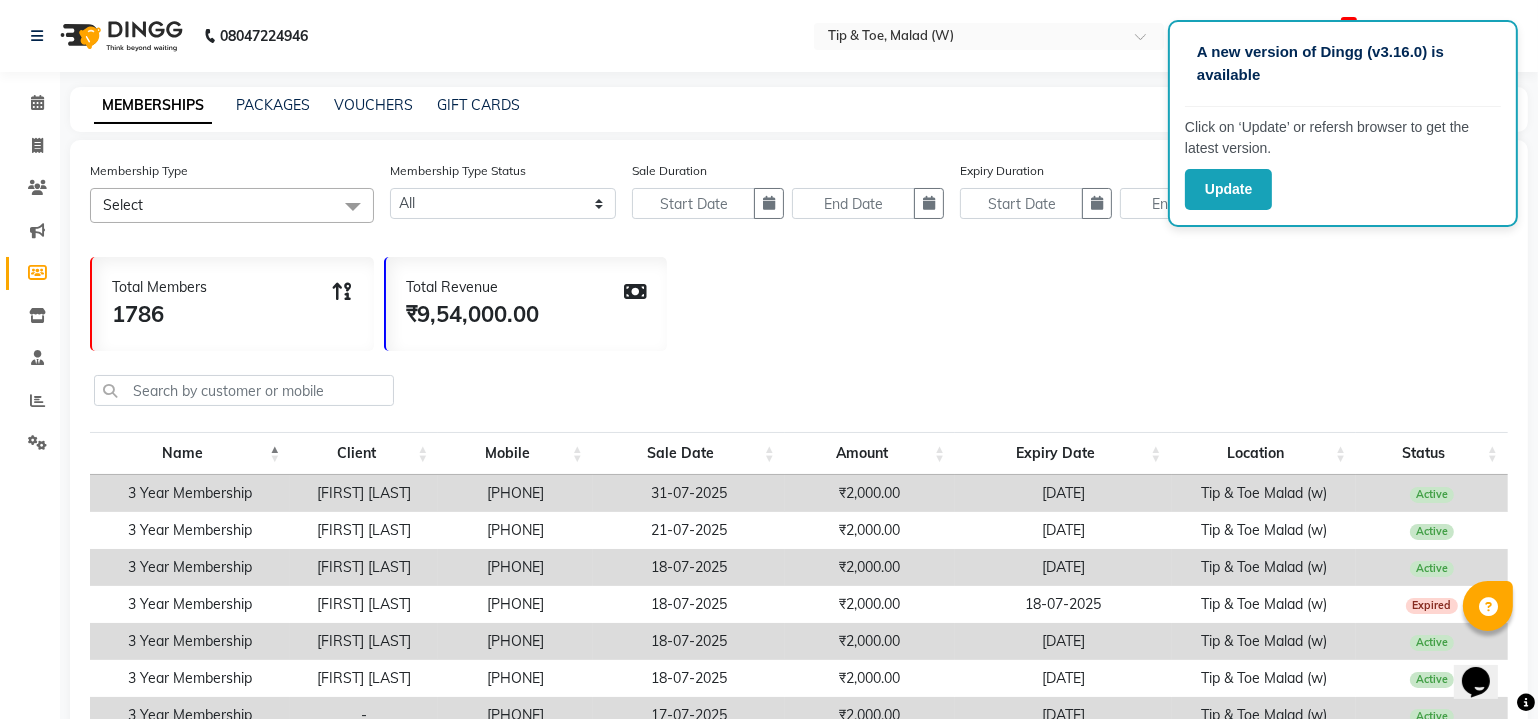 click on "Select" 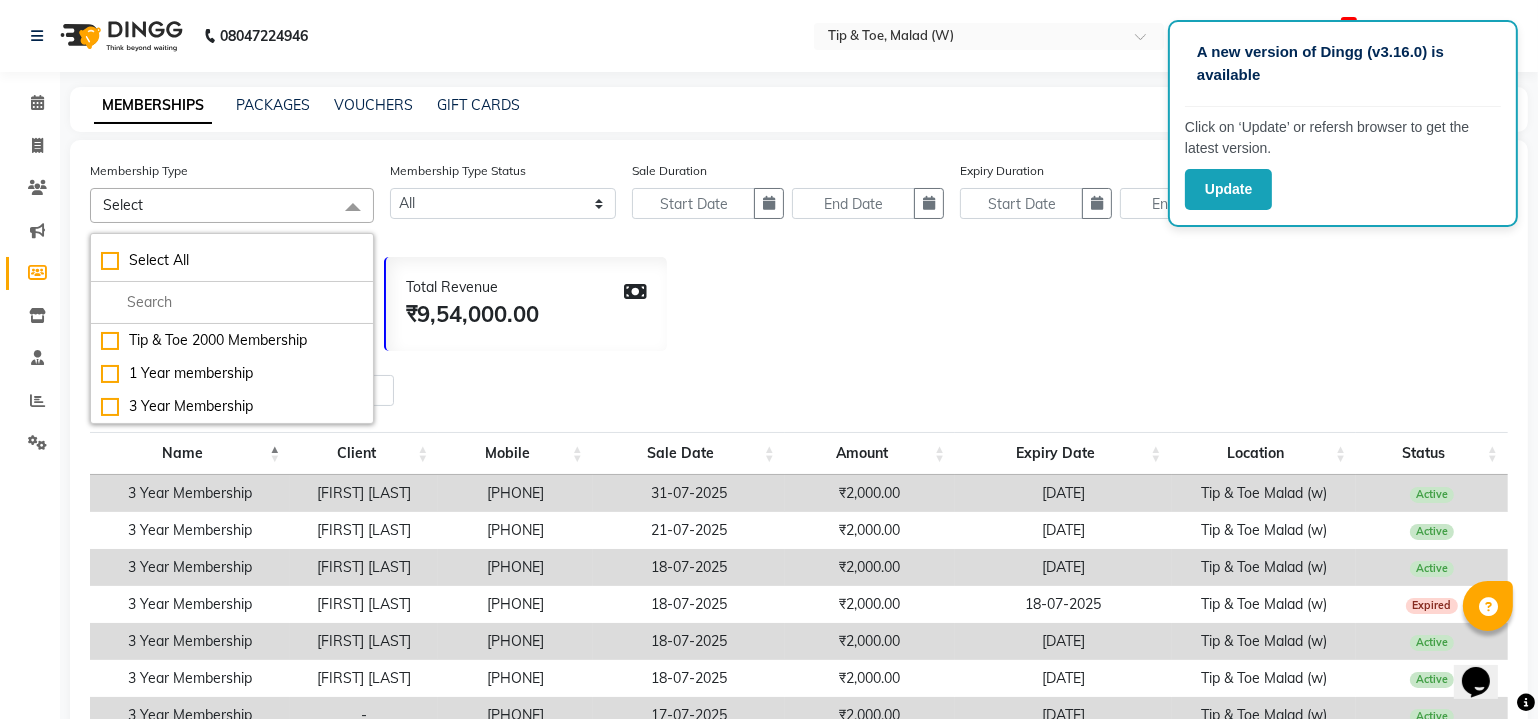 click on "Select" 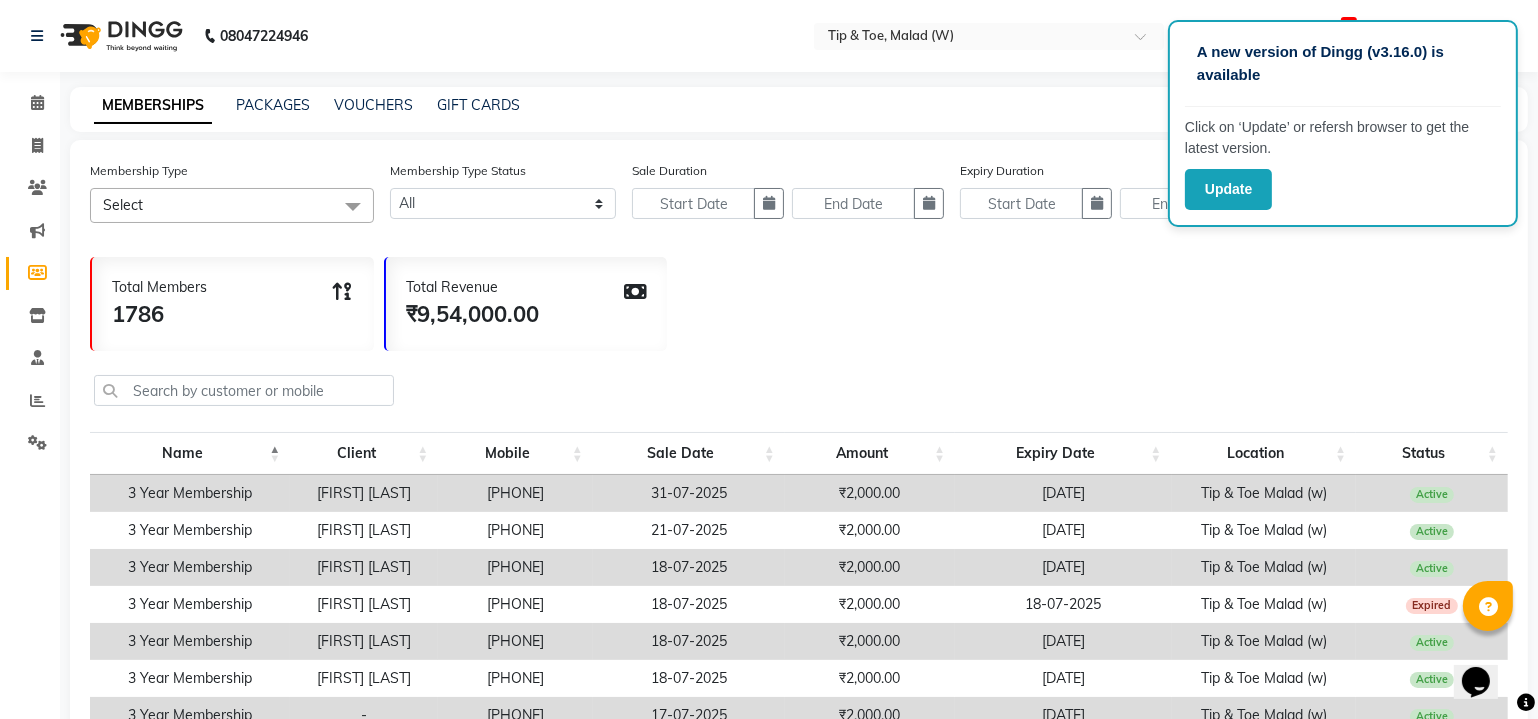 click on "Select" 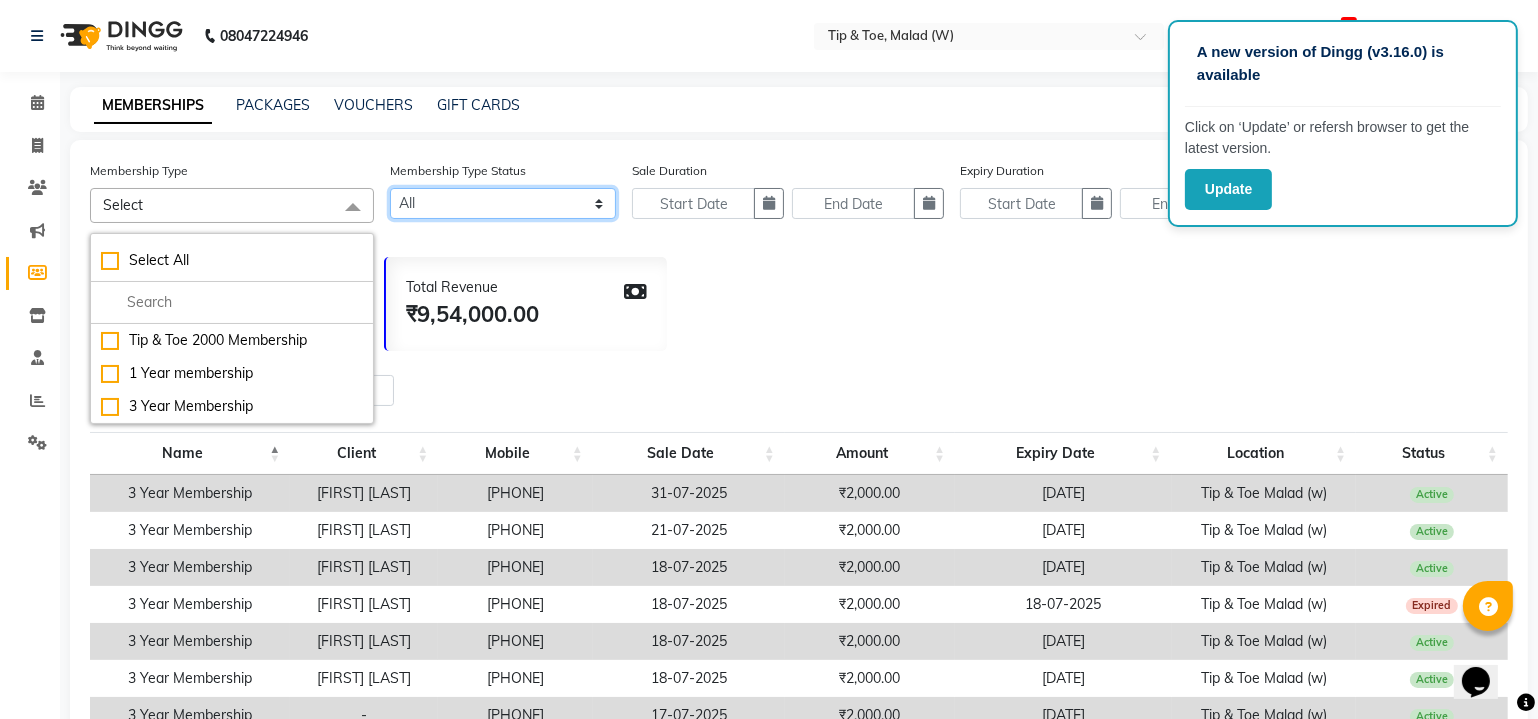 click on "Active Expired All" 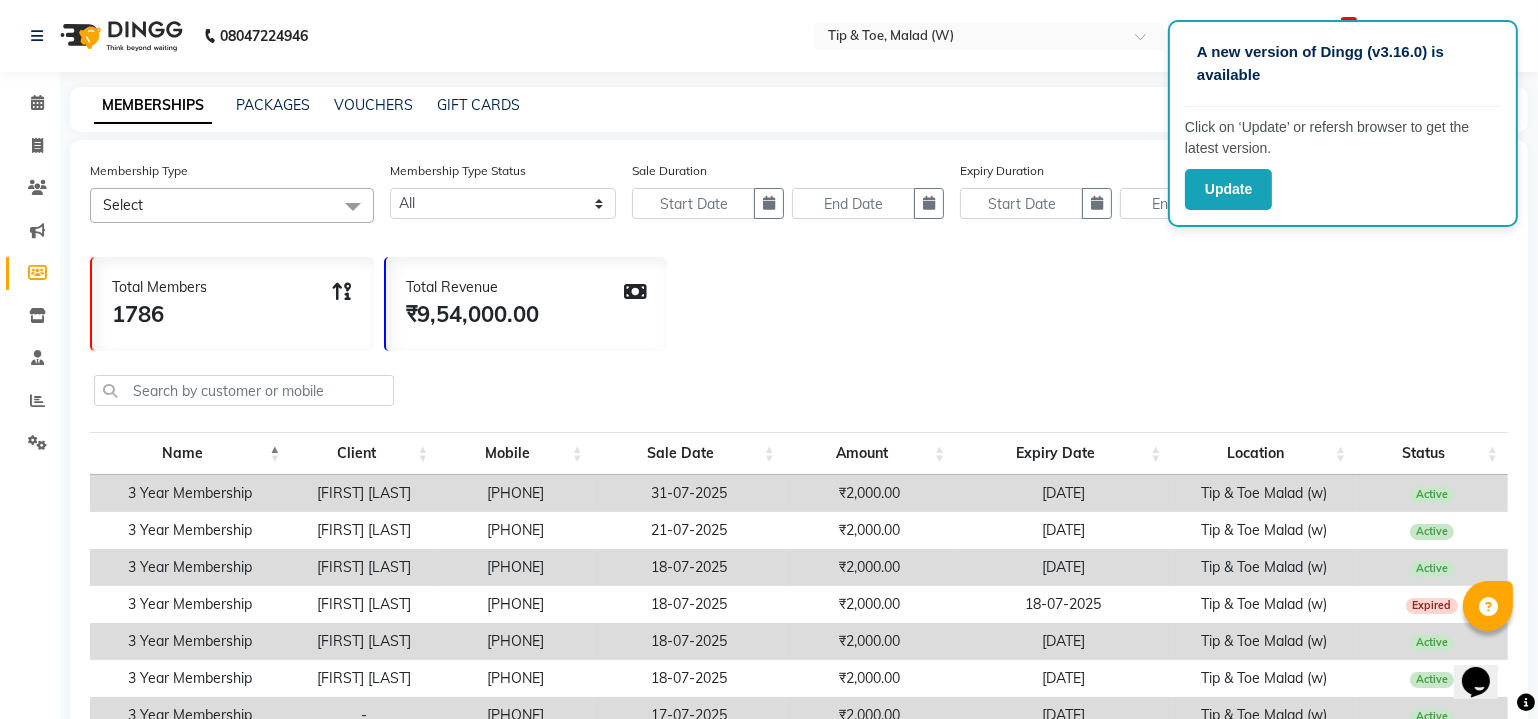 click 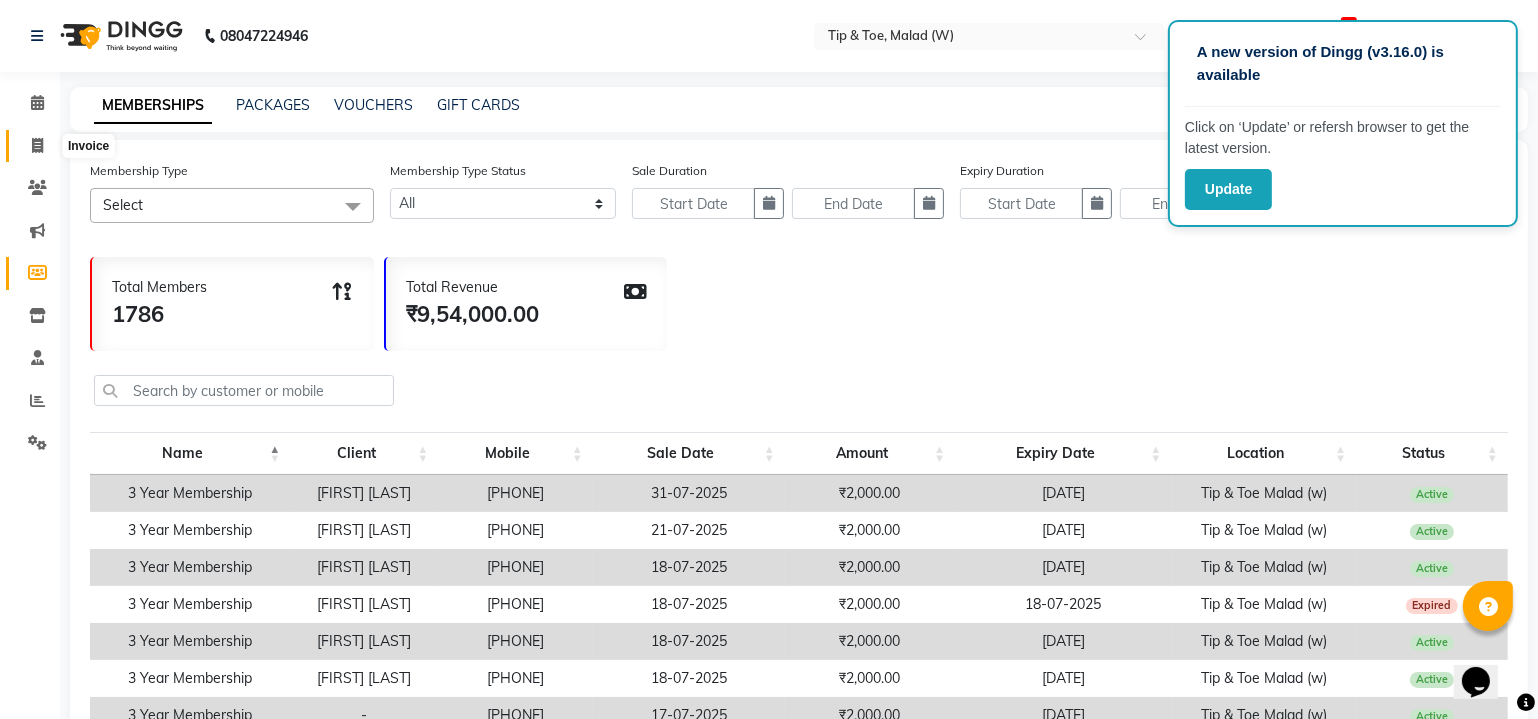 click 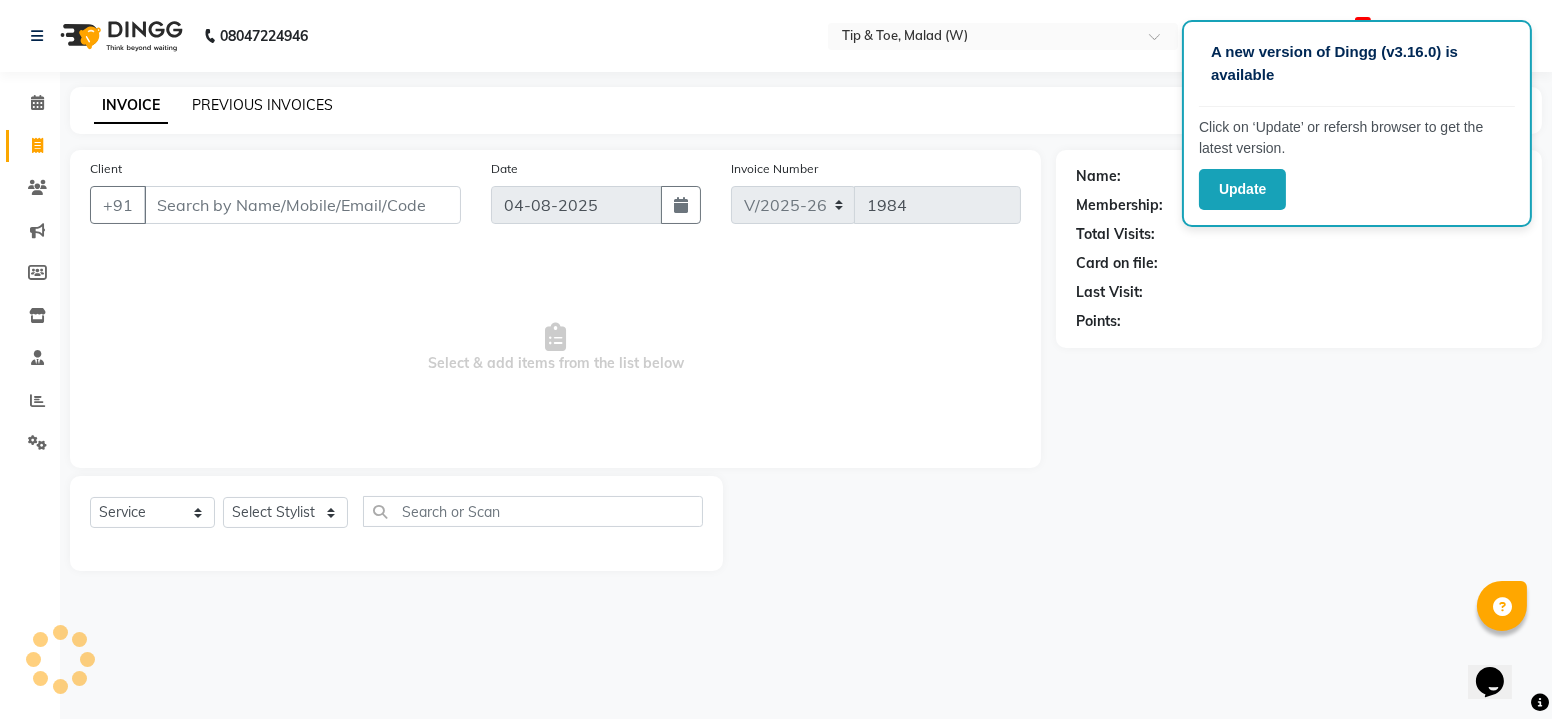 click on "PREVIOUS INVOICES" 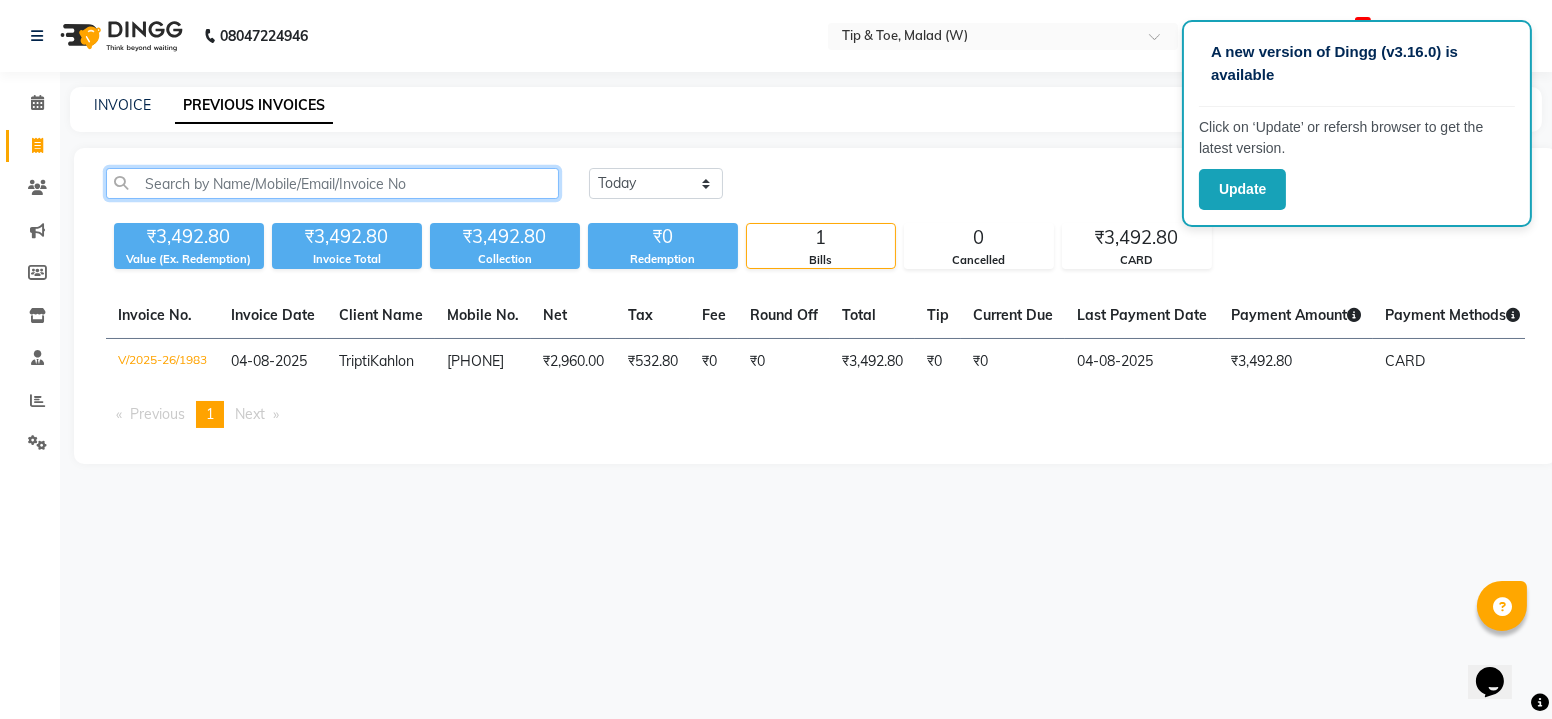 click 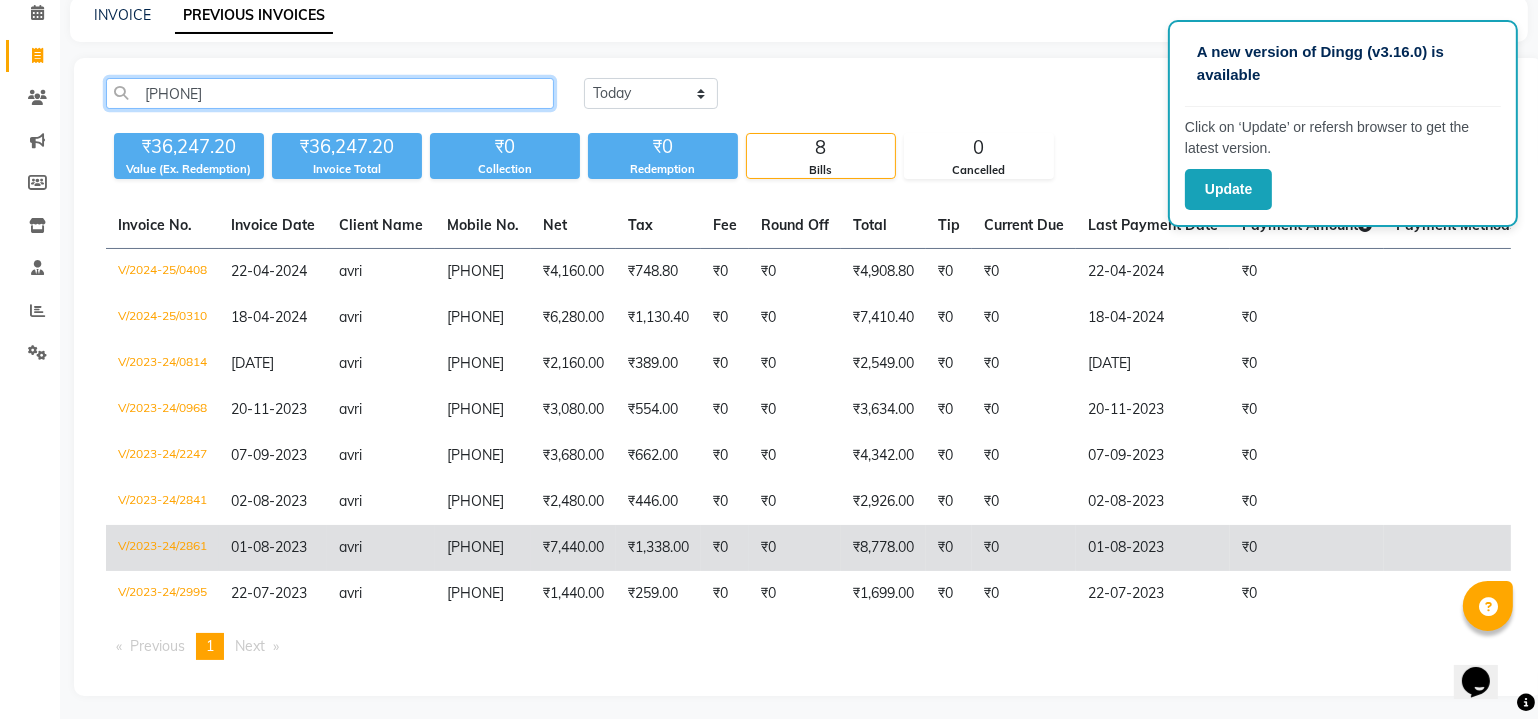 scroll, scrollTop: 106, scrollLeft: 0, axis: vertical 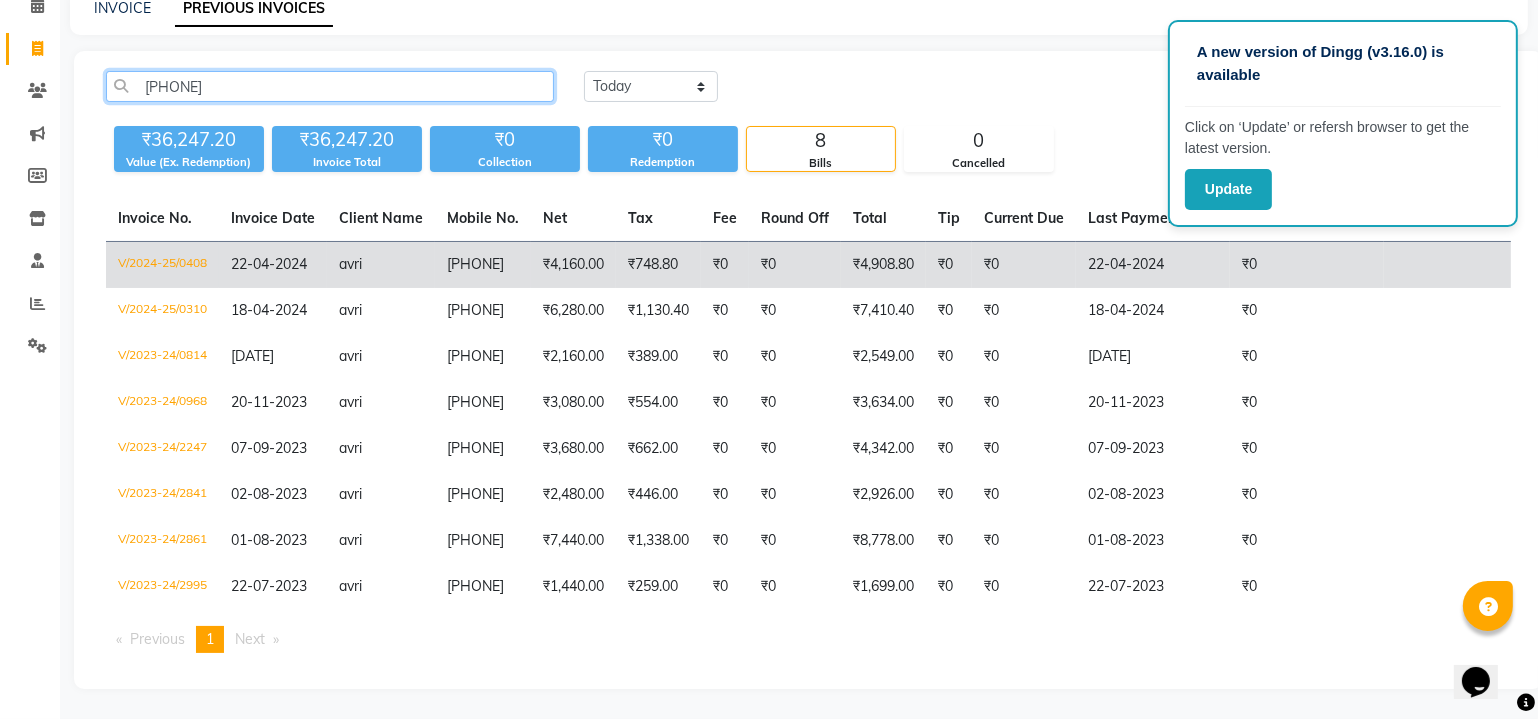 type on "9372692757" 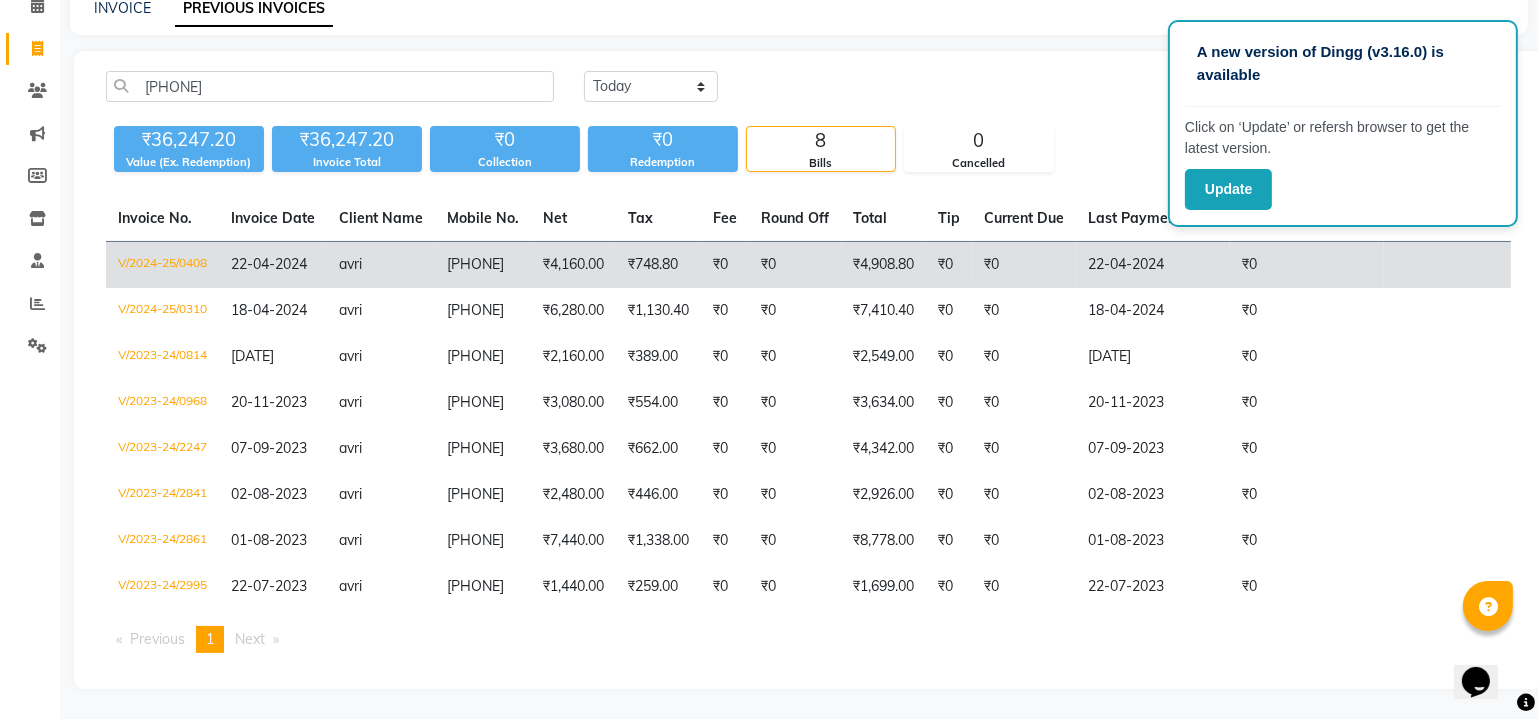 click on "22-04-2024" 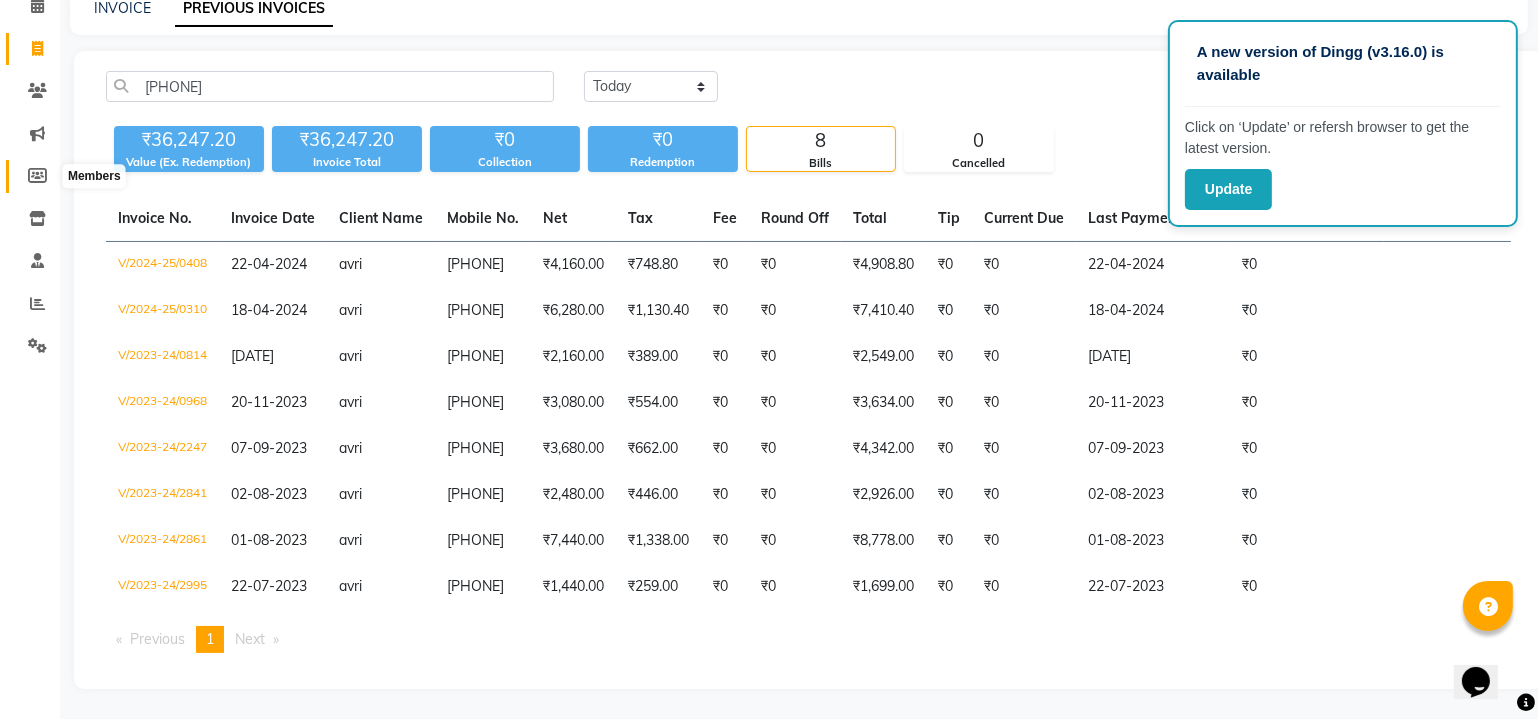 click 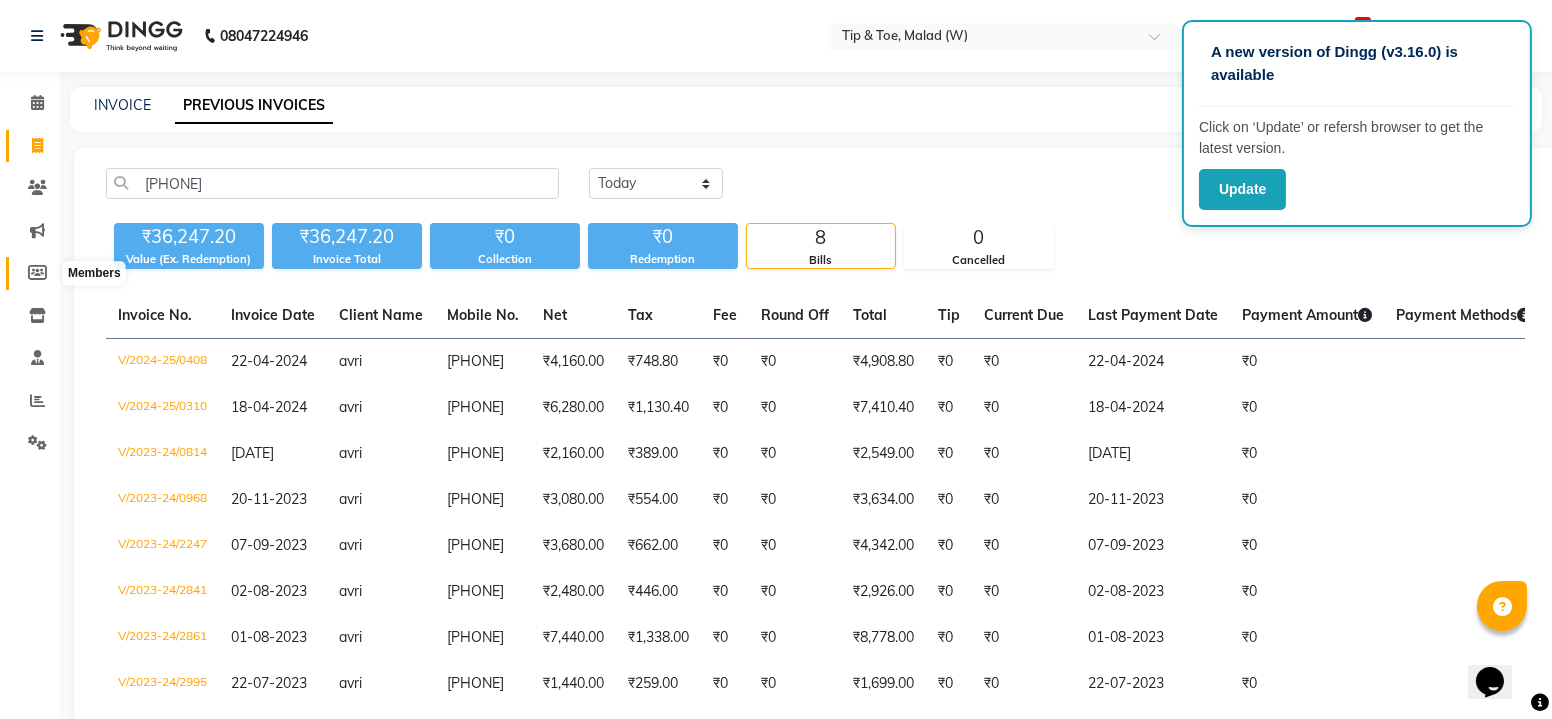 select 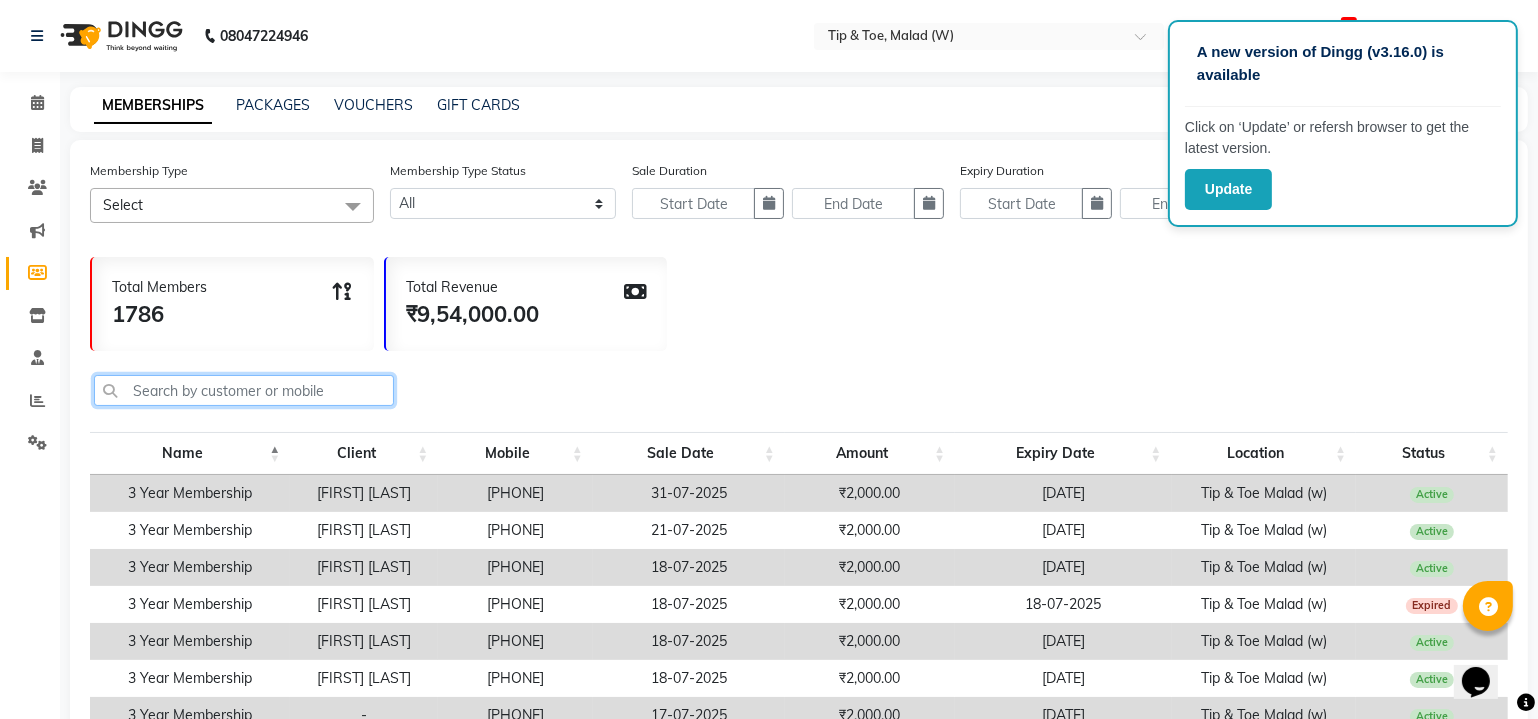 click 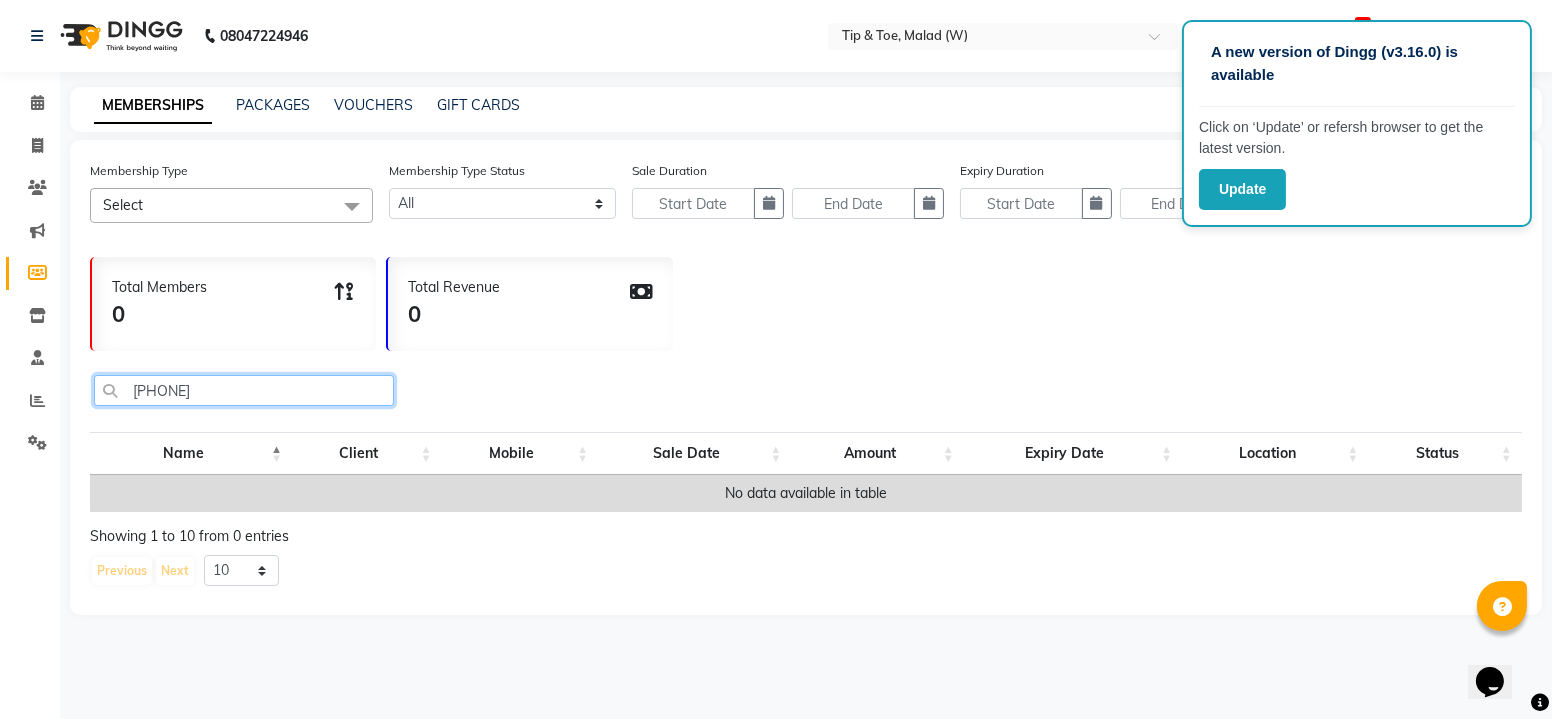 type on "9372692757" 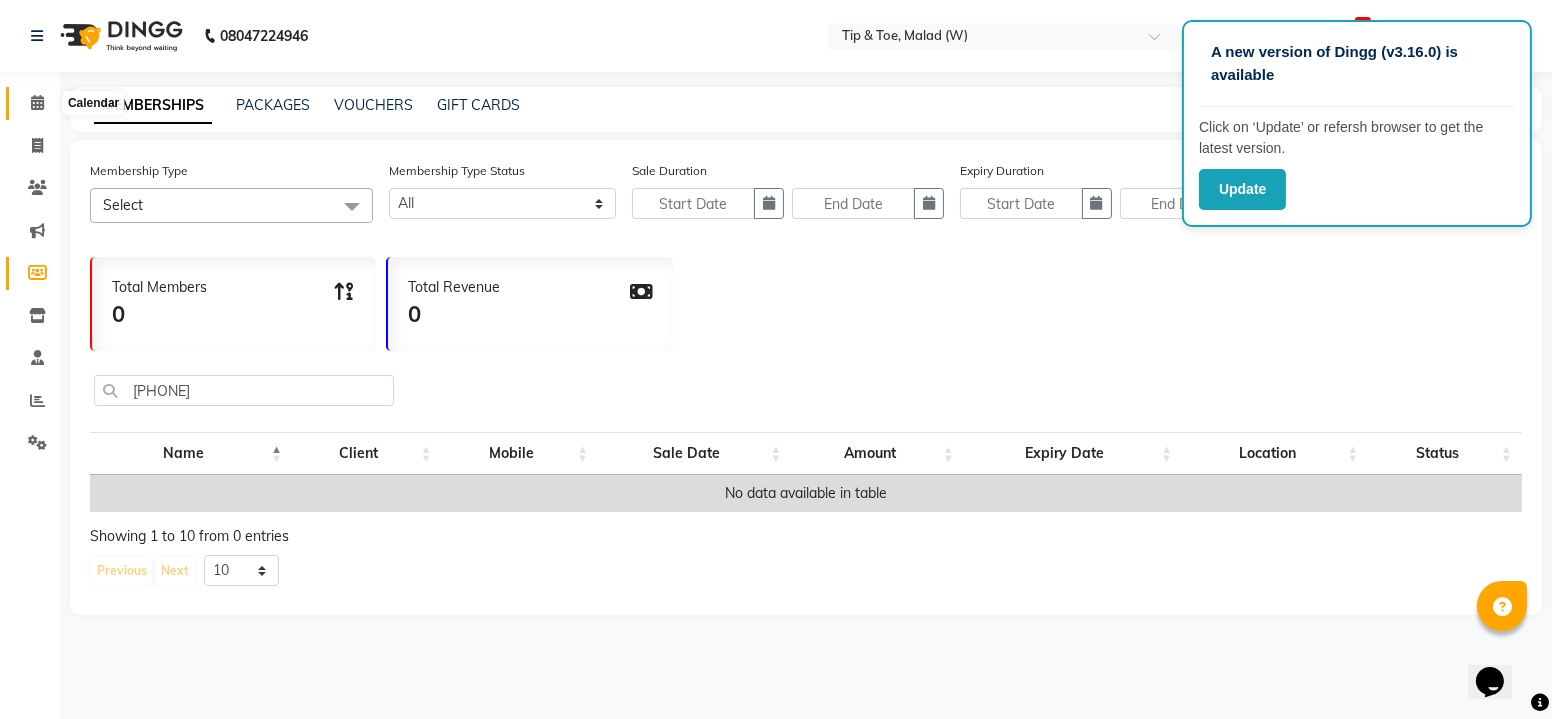 click 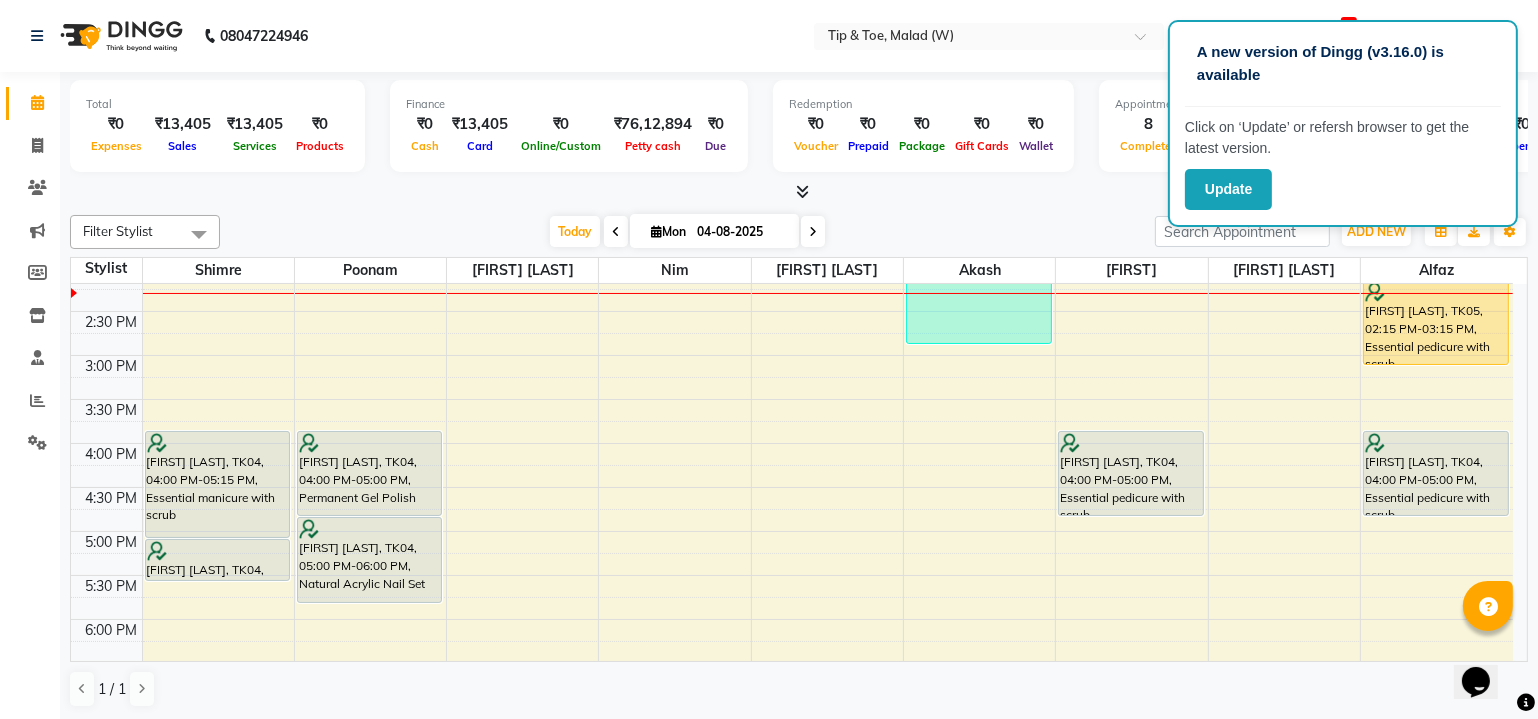 scroll, scrollTop: 550, scrollLeft: 0, axis: vertical 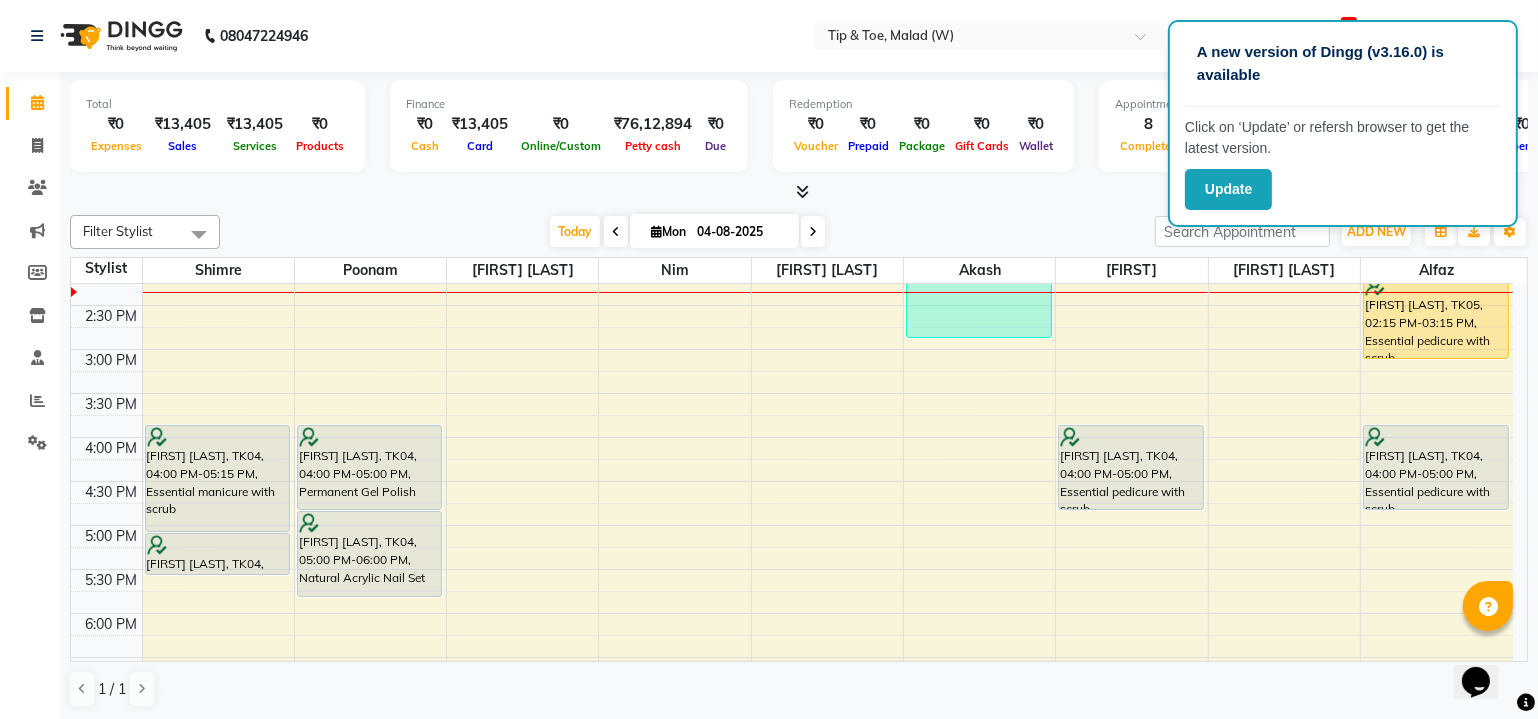 click on "08047224946 Select Location × Tip & Toe, Malad (W) Default Panel My Panel English ENGLISH Español العربية मराठी हिंदी ગુજરાતી தமிழ் 中文 22 Notifications nothing to show malad login access Manage Profile Change Password Sign out  Version:3.16.0" 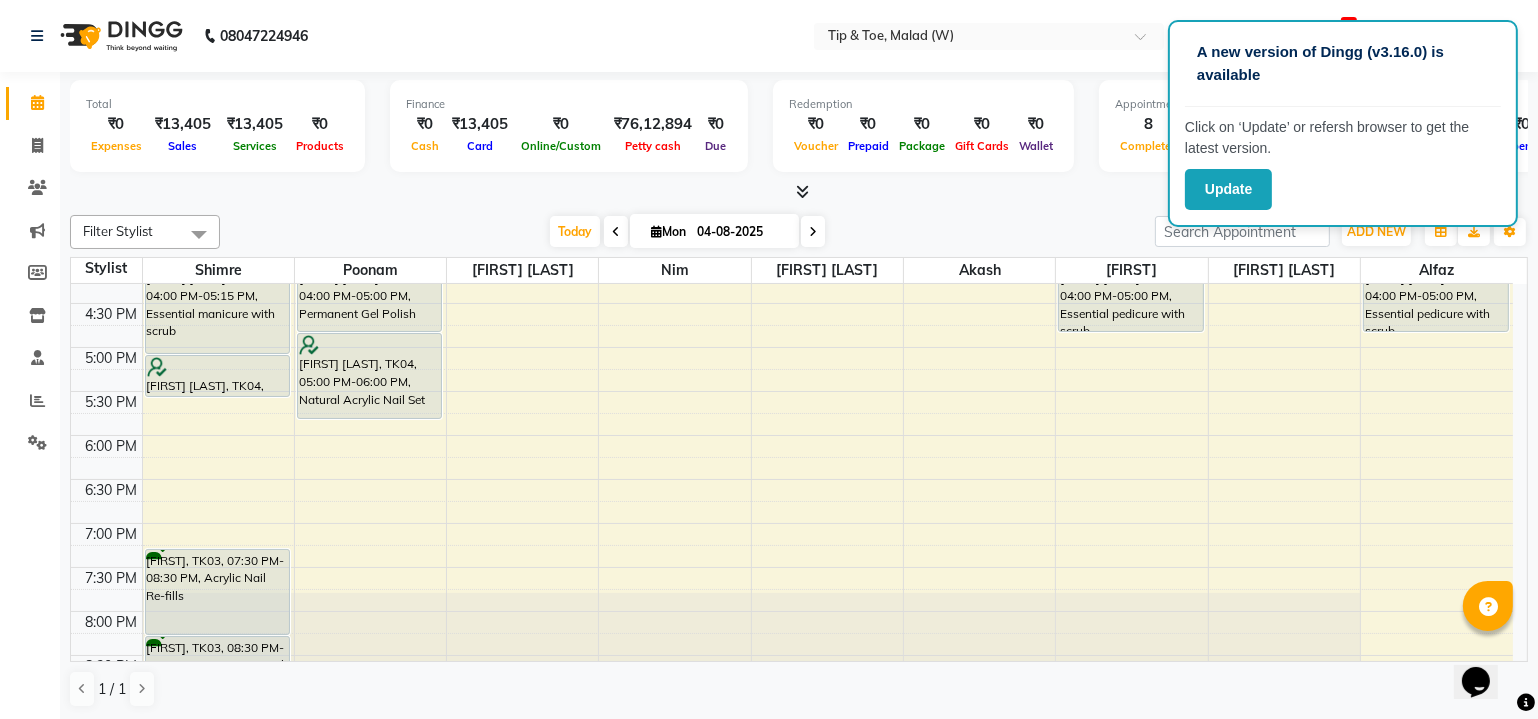 scroll, scrollTop: 732, scrollLeft: 0, axis: vertical 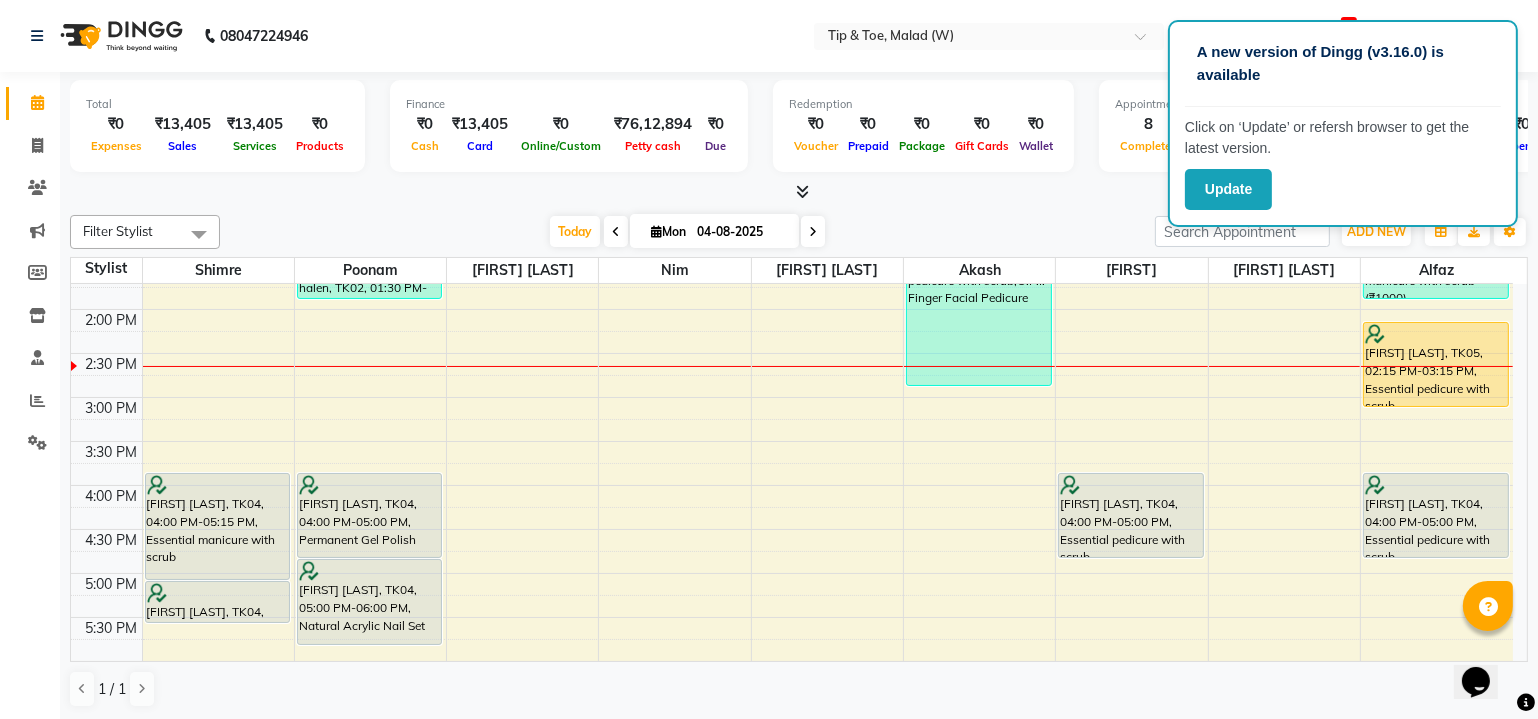 click at bounding box center (813, 232) 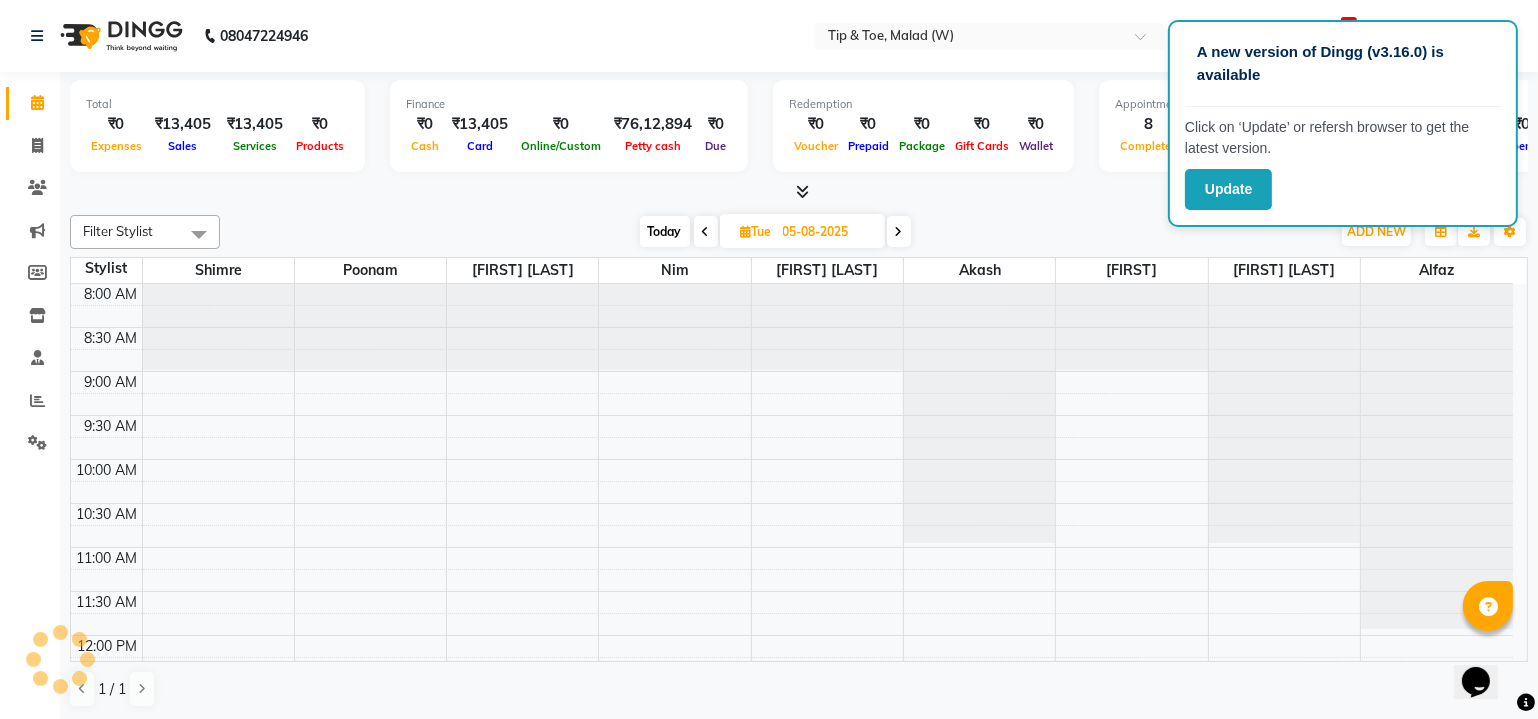 scroll, scrollTop: 520, scrollLeft: 0, axis: vertical 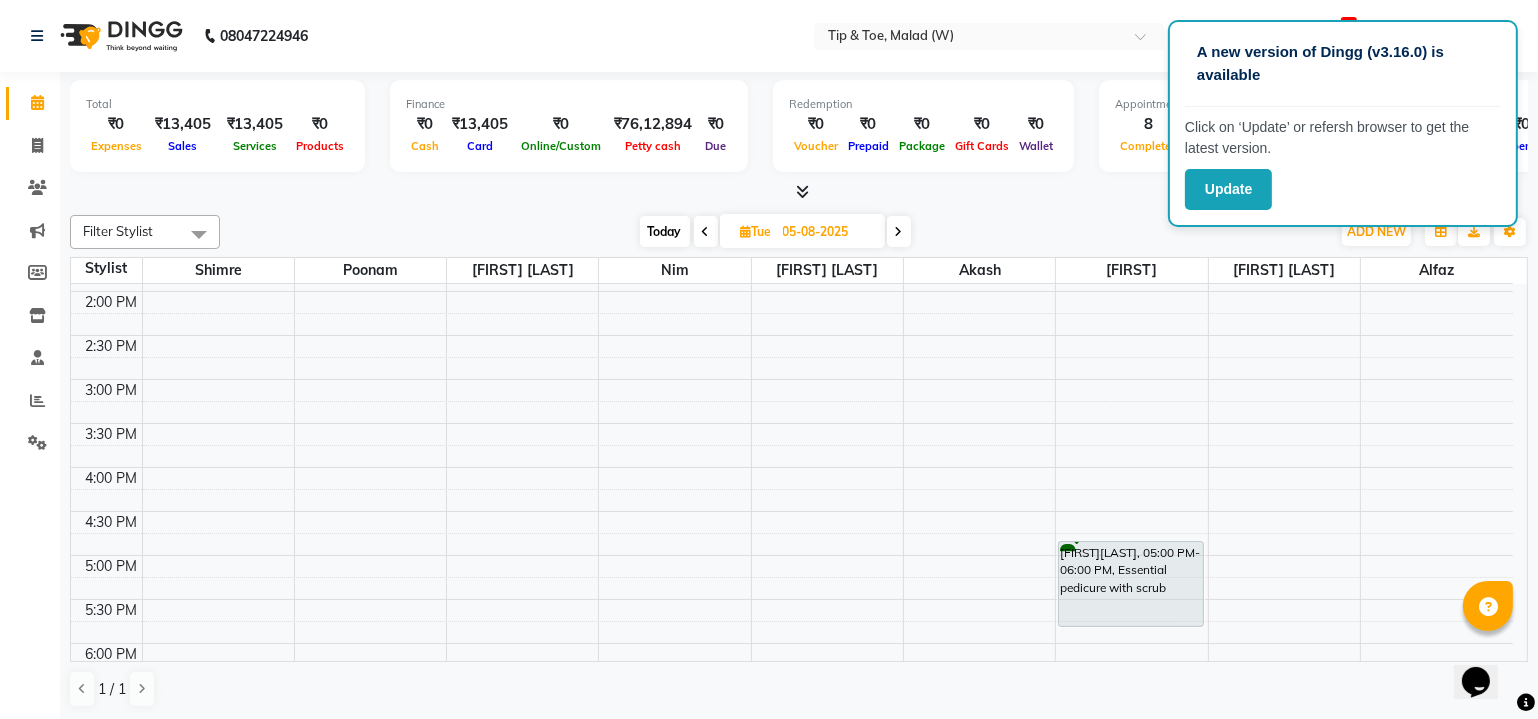 click at bounding box center [899, 232] 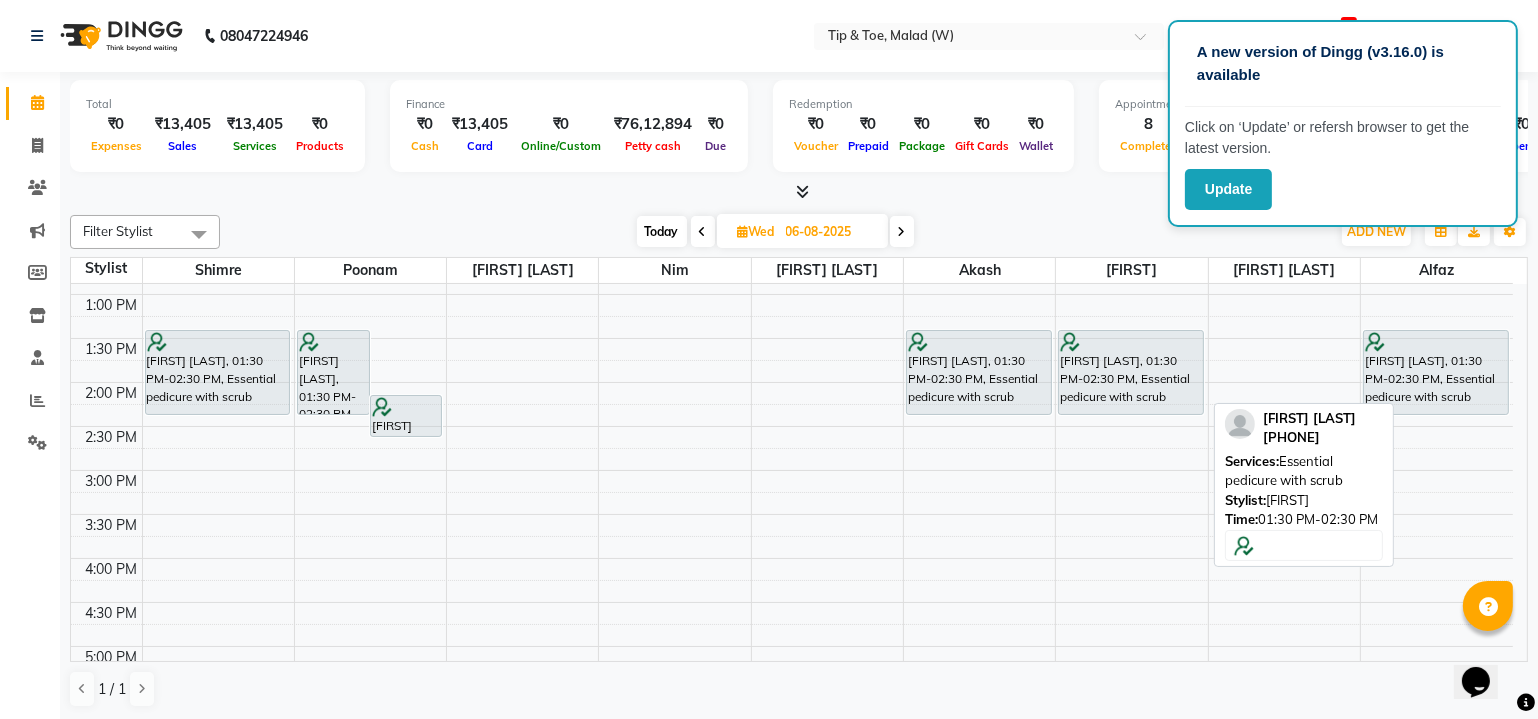 scroll, scrollTop: 338, scrollLeft: 0, axis: vertical 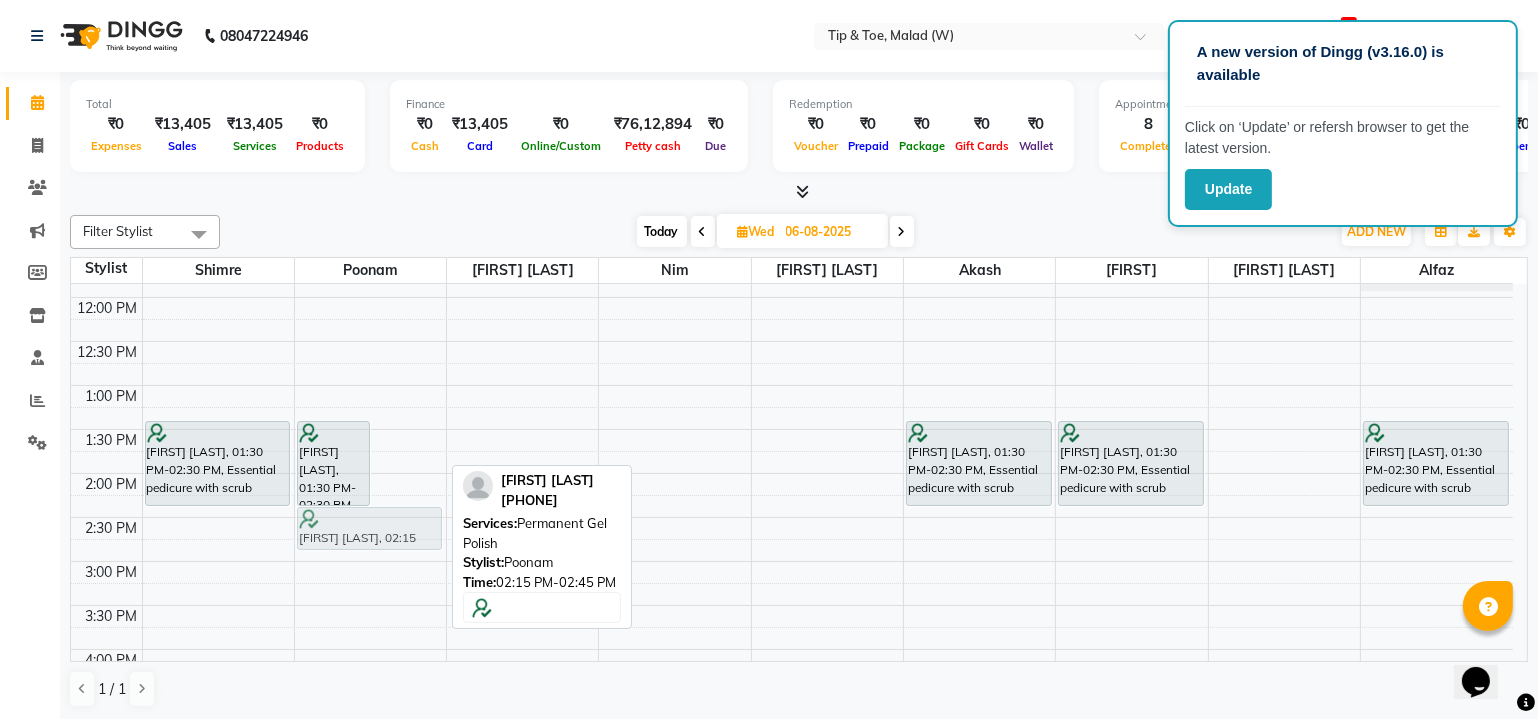 drag, startPoint x: 392, startPoint y: 491, endPoint x: 384, endPoint y: 509, distance: 19.697716 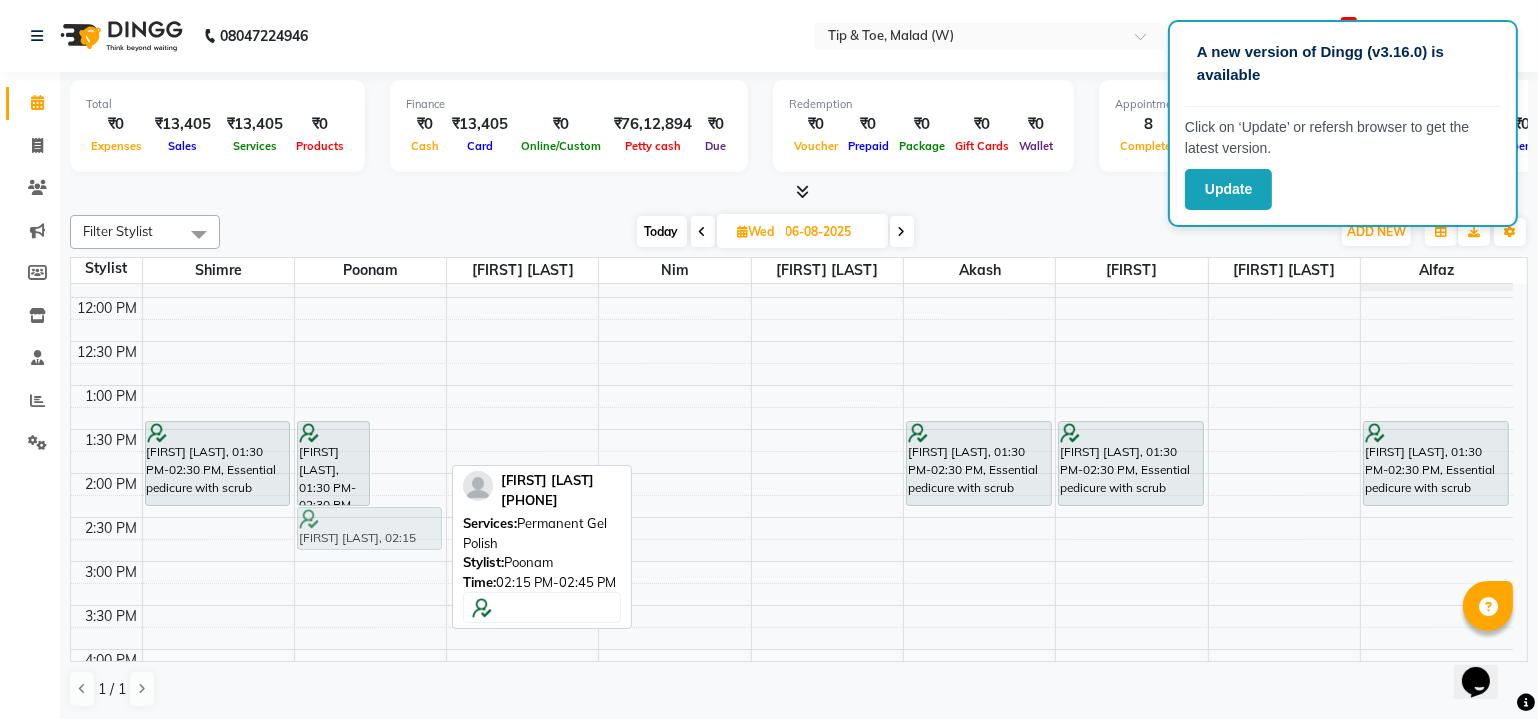 click on "Shailya Patel, 01:30 PM-02:30 PM, Essential manicure with scrub     Shailya Patel, 02:15 PM-02:45 PM, Permanent Gel Polish     Shailya Patel, 02:15 PM-02:45 PM, Permanent Gel Polish" at bounding box center (370, 517) 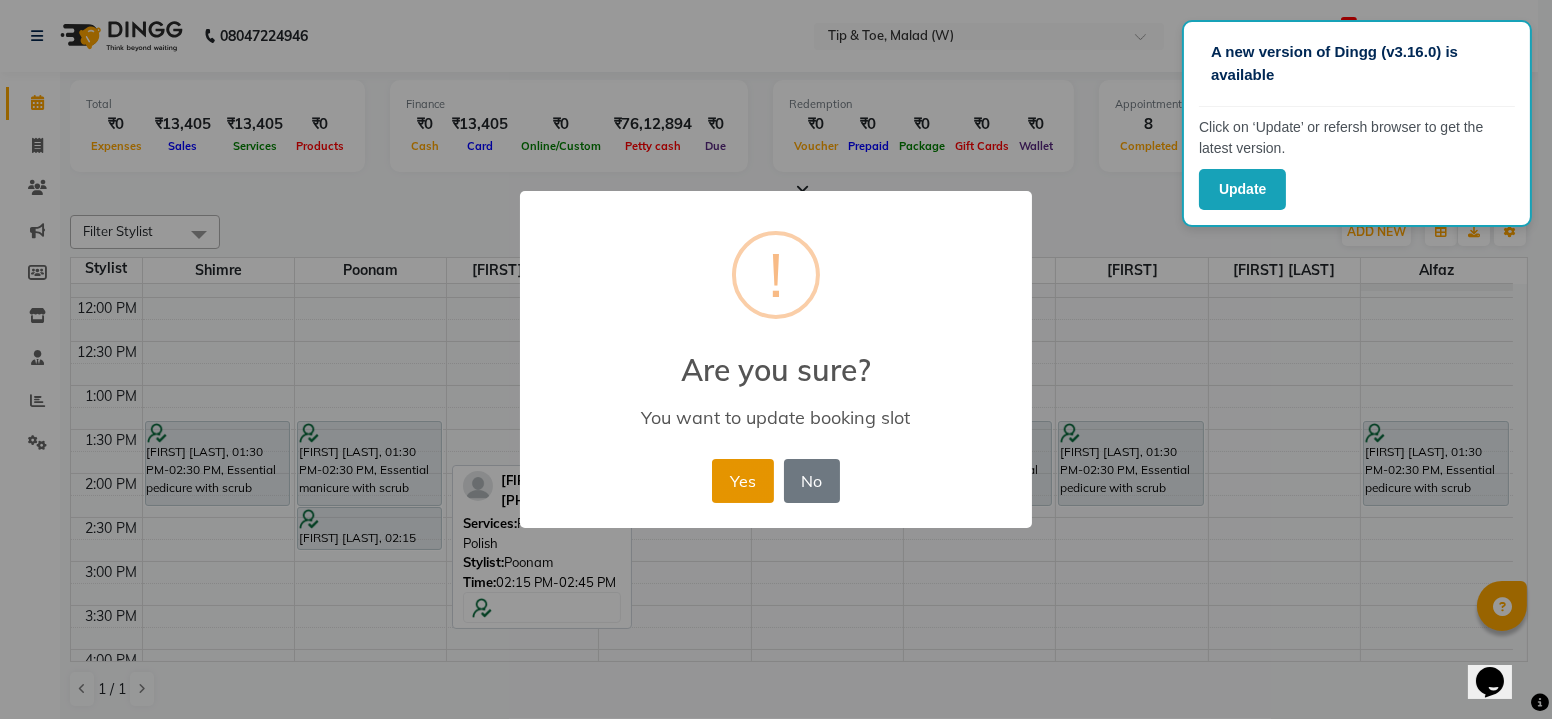 click on "Yes" at bounding box center [742, 481] 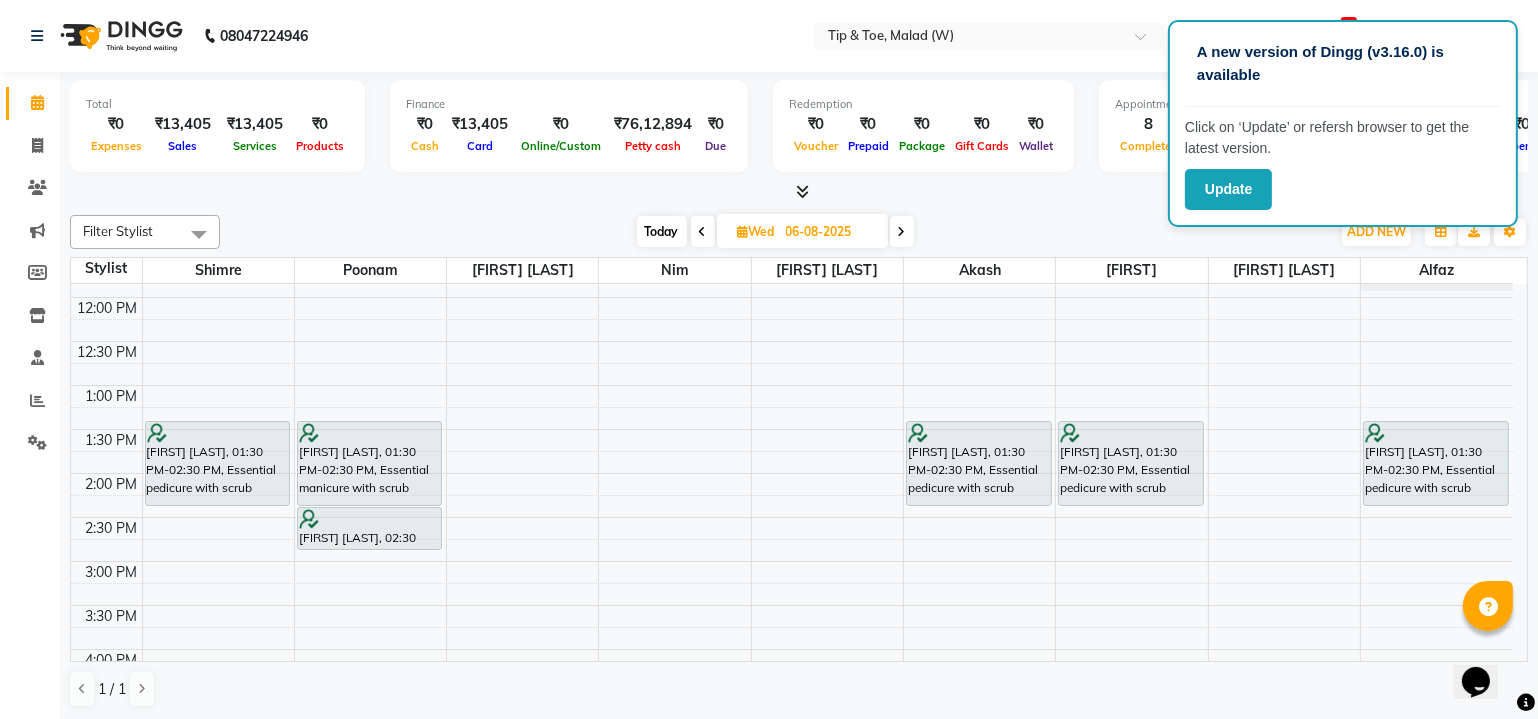 click on "Today" at bounding box center (662, 231) 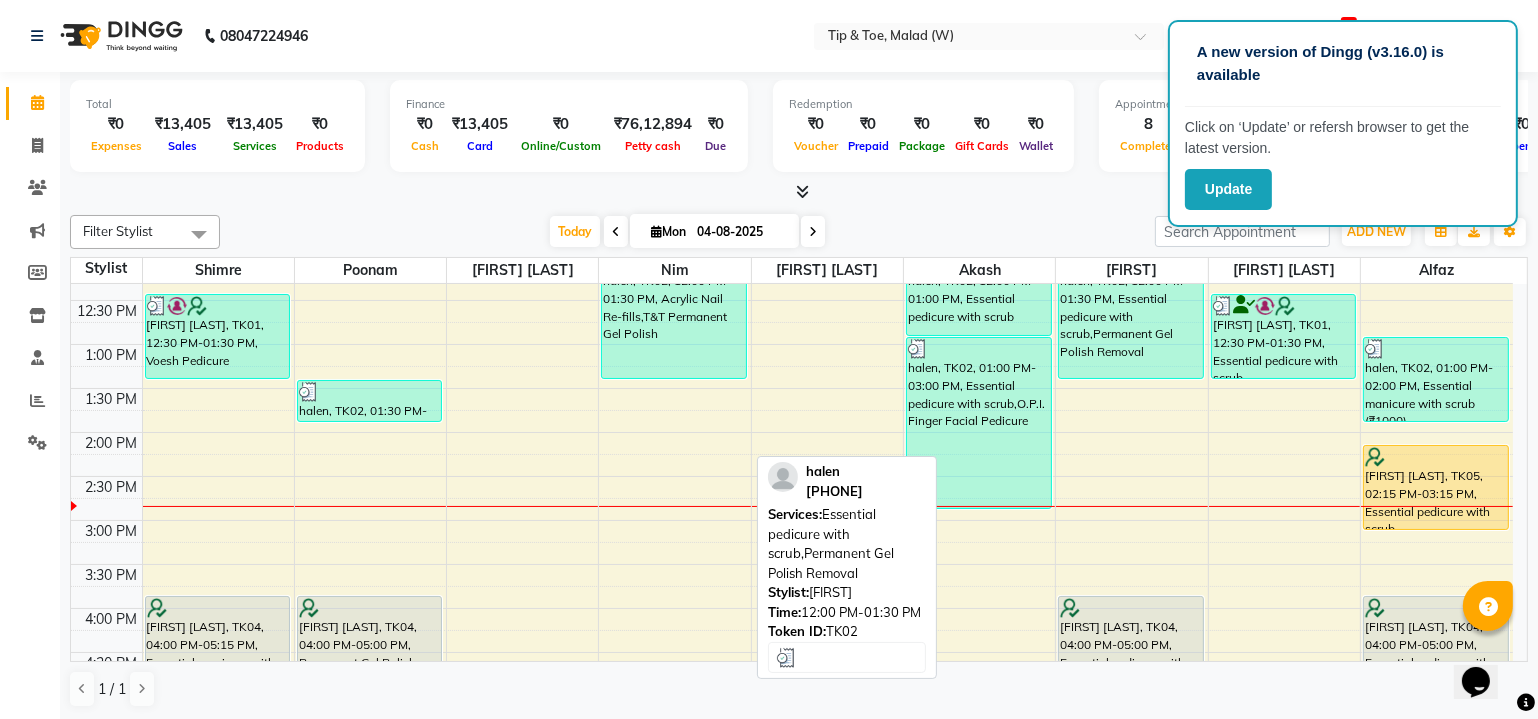 scroll, scrollTop: 380, scrollLeft: 0, axis: vertical 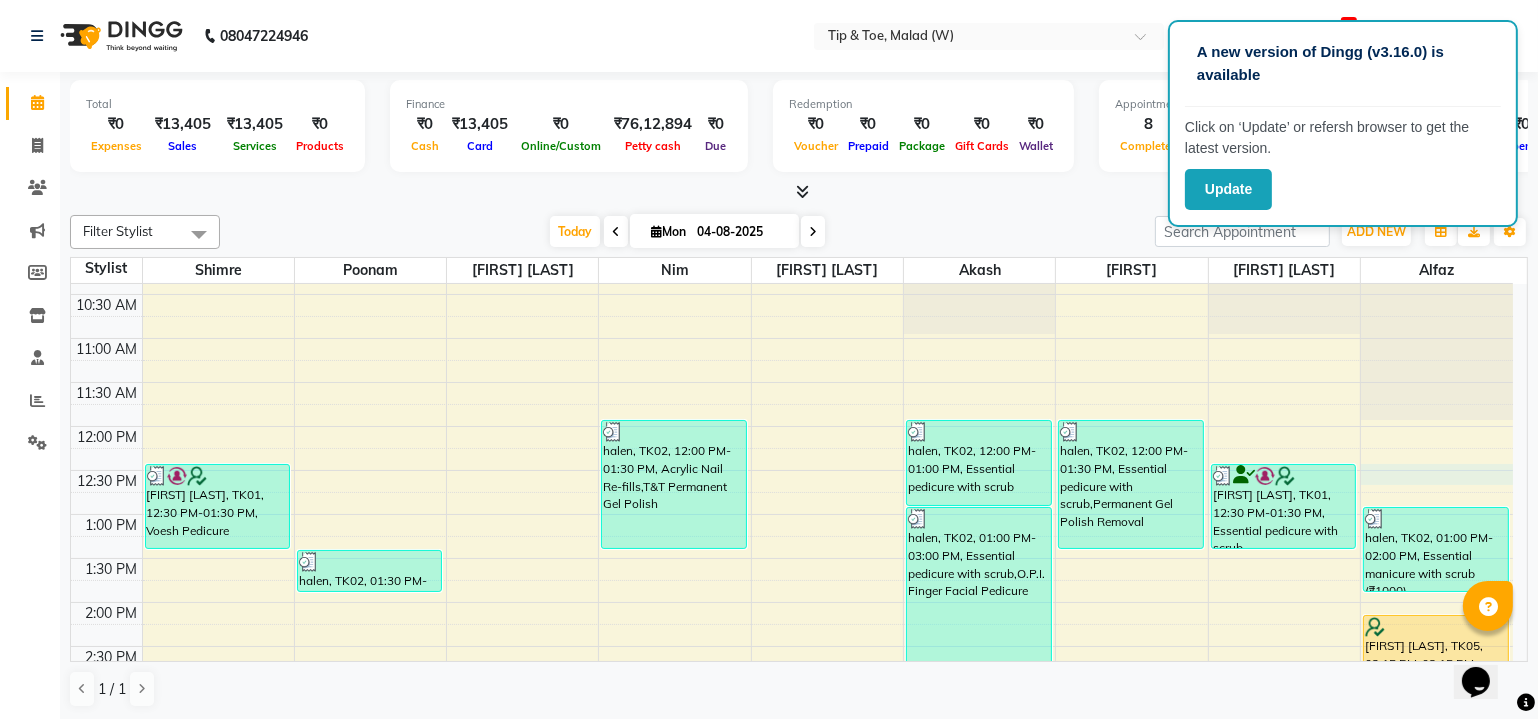click on "8:00 AM 8:30 AM 9:00 AM 9:30 AM 10:00 AM 10:30 AM 11:00 AM 11:30 AM 12:00 PM 12:30 PM 1:00 PM 1:30 PM 2:00 PM 2:30 PM 3:00 PM 3:30 PM 4:00 PM 4:30 PM 5:00 PM 5:30 PM 6:00 PM 6:30 PM 7:00 PM 7:30 PM 8:00 PM 8:30 PM     Tripti Kahlon, TK01, 12:30 PM-01:30 PM, Voesh Pedicure     Shibani Joyati, TK04, 04:00 PM-05:15 PM, Essential manicure with scrub     Shibani Joyati, TK04, 05:15 PM-05:45 PM, Permanent Gel Polish     Sonal, TK03, 07:30 PM-08:30 PM, Acrylic Nail Re-fills     Sonal, TK03, 08:30 PM-09:00 PM, Permanent Gel Polish     halen, TK02, 01:30 PM-02:00 PM, T&T Permanent Gel Polish     Shibani Joyati, TK04, 04:00 PM-05:00 PM, Permanent Gel Polish     Shibani Joyati, TK04, 05:00 PM-06:00 PM, Natural Acrylic Nail Set     halen, TK02, 12:00 PM-01:30 PM, Acrylic Nail Re-fills,T&T Permanent Gel Polish     halen, TK02, 12:00 PM-01:00 PM, Essential pedicure with scrub     halen, TK02, 01:00 PM-03:00 PM, Essential pedicure with scrub,O.P.I. Finger Facial Pedicure" at bounding box center (792, 646) 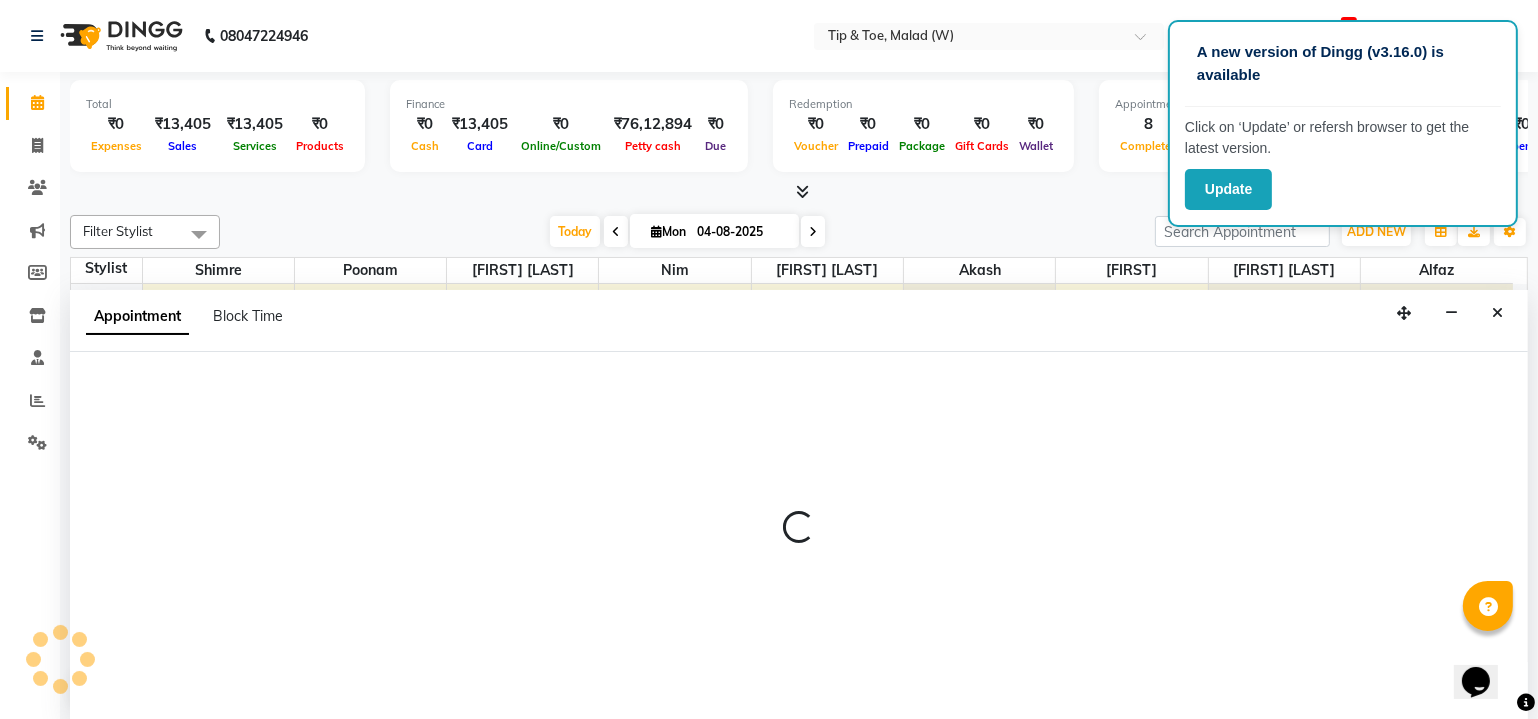 scroll, scrollTop: 0, scrollLeft: 0, axis: both 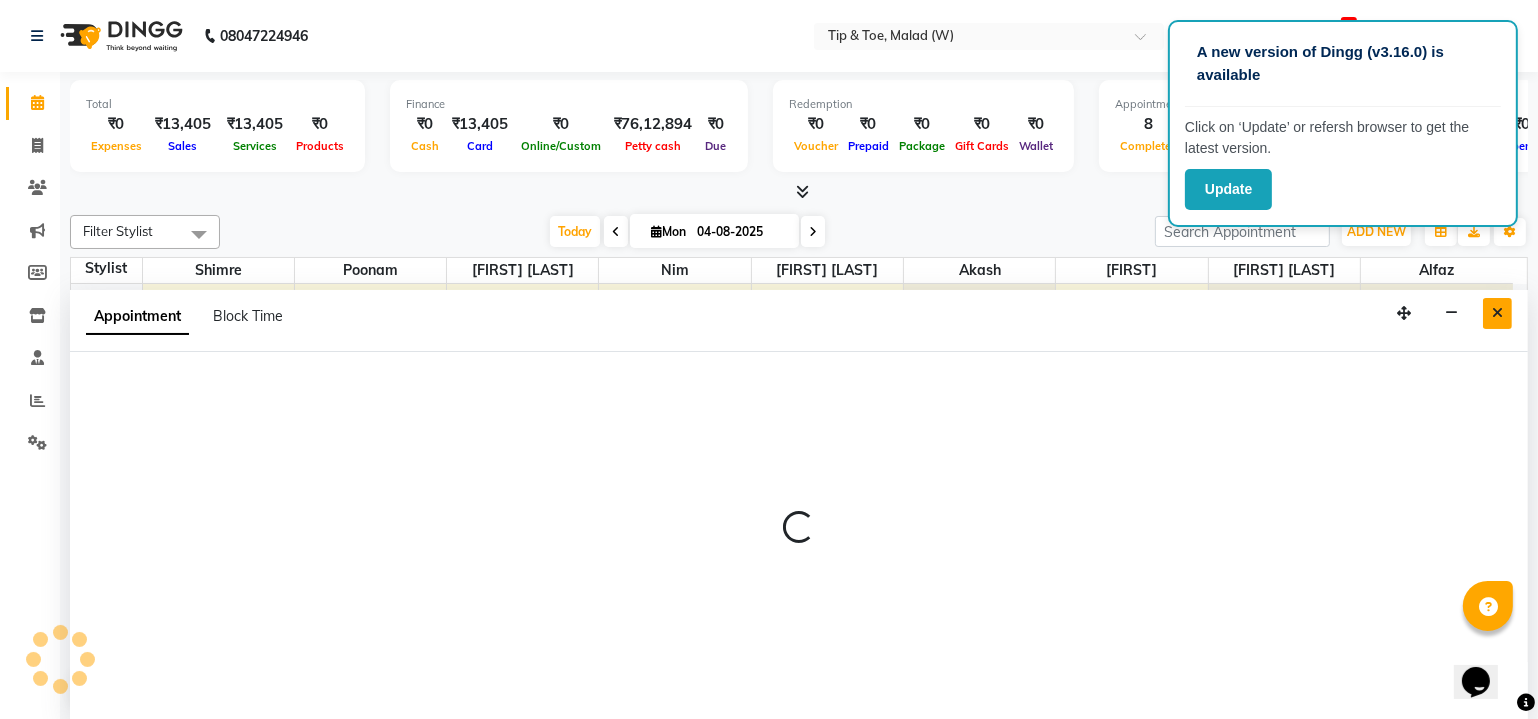 select on "41813" 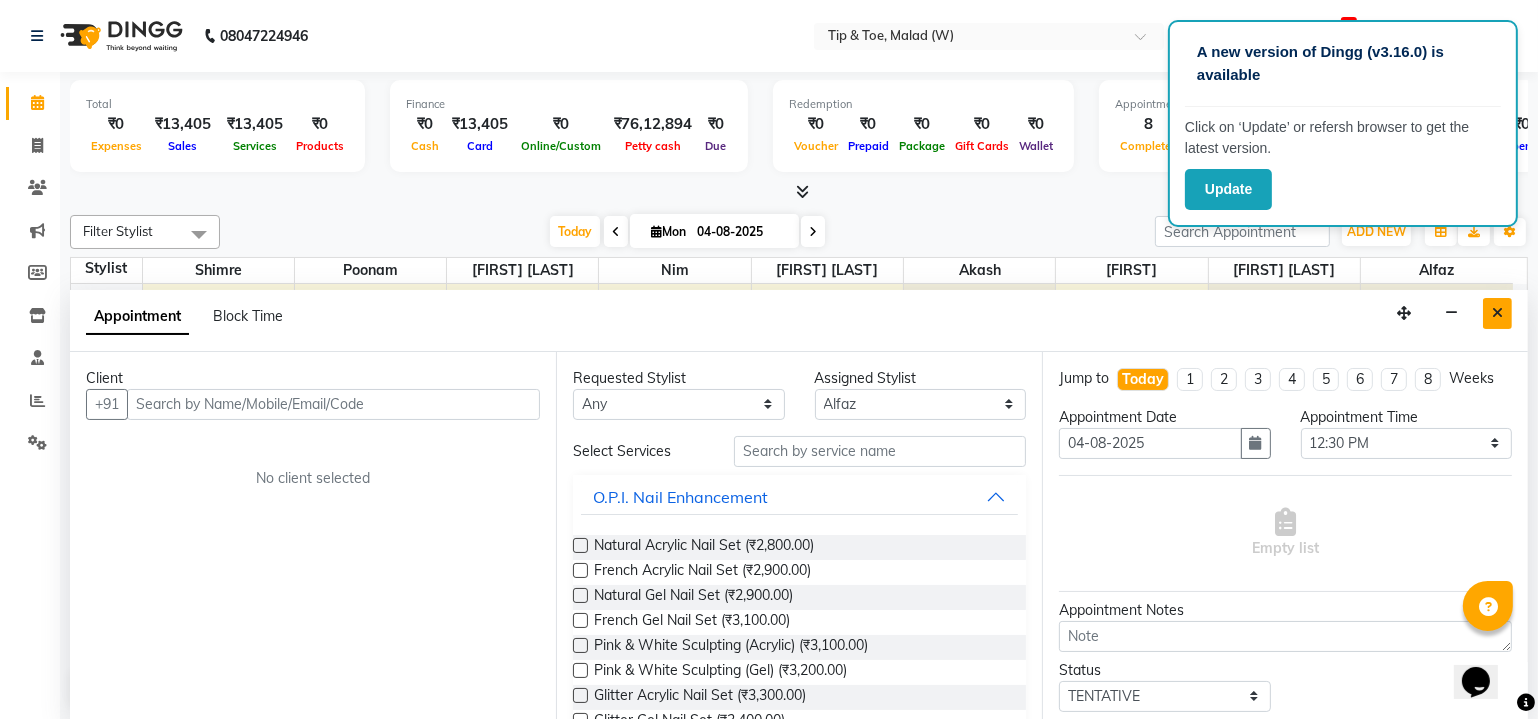 click at bounding box center (1497, 313) 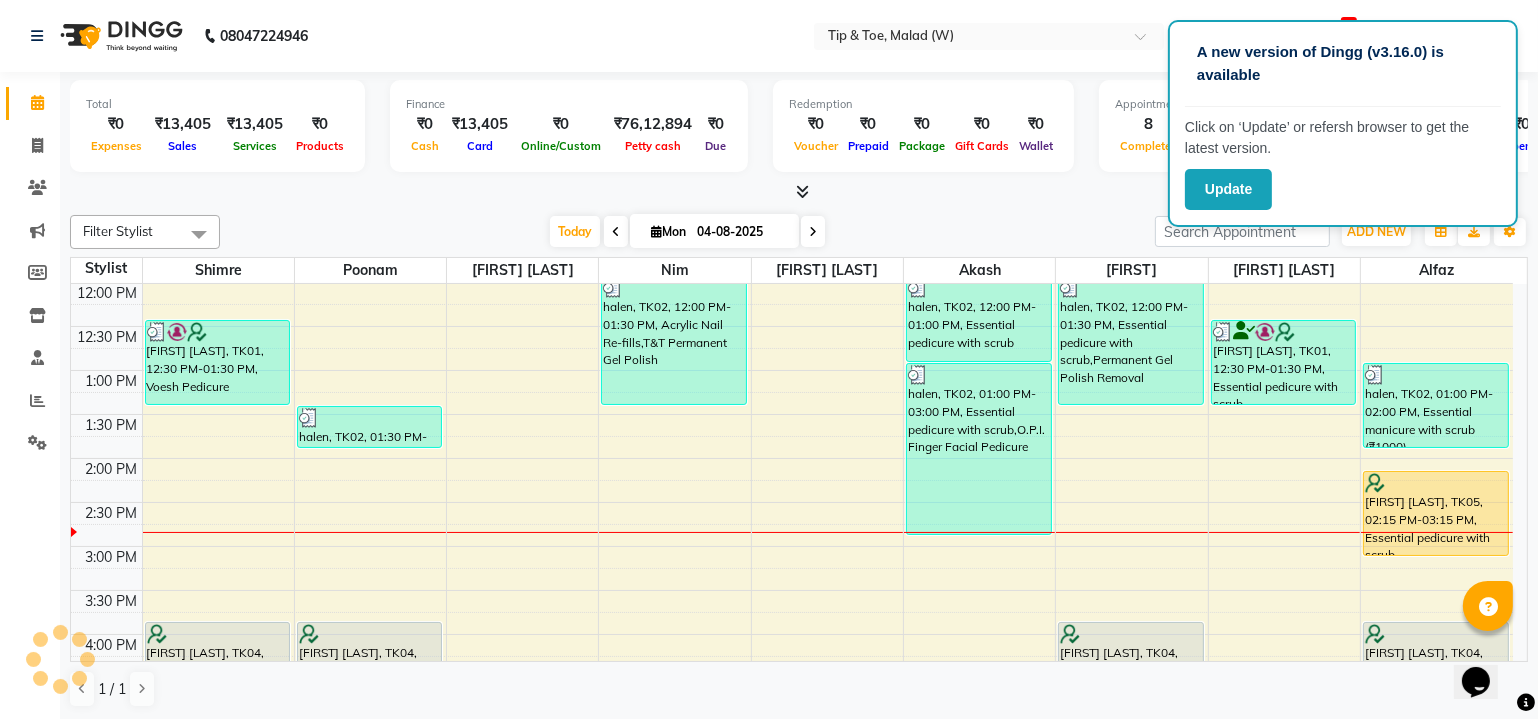 scroll, scrollTop: 370, scrollLeft: 0, axis: vertical 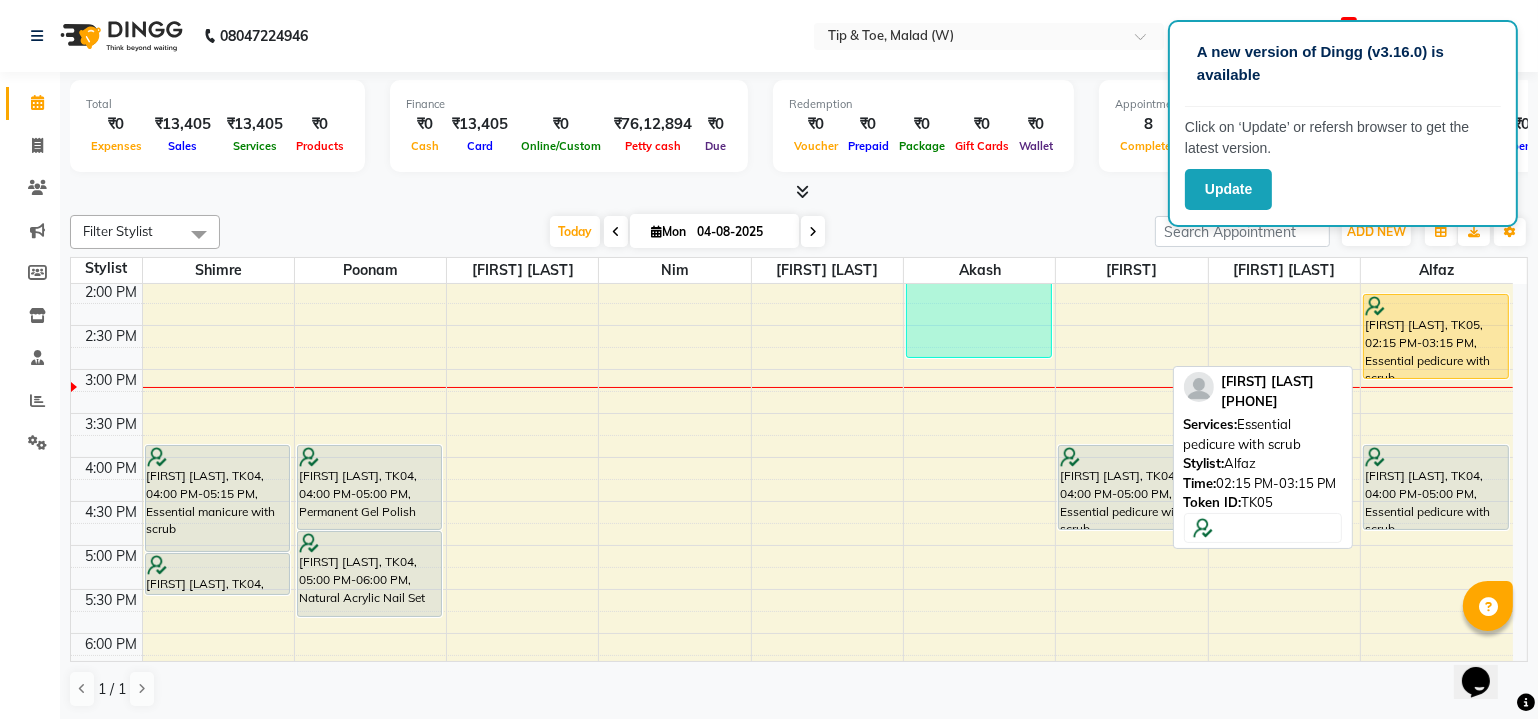 click on "Rose Fernandes, TK05, 02:15 PM-03:15 PM, Essential pedicure with scrub" at bounding box center [1436, 336] 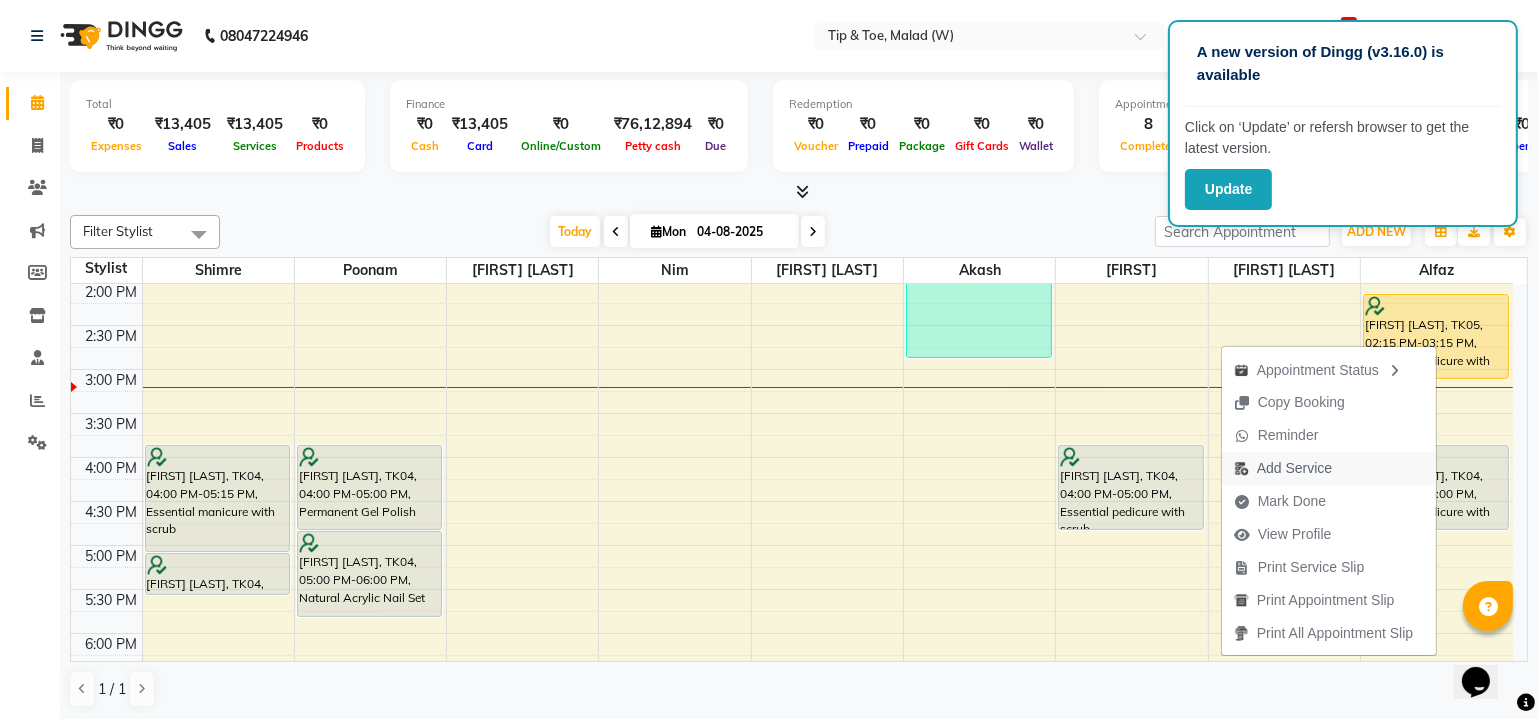 click on "Add Service" at bounding box center [1294, 468] 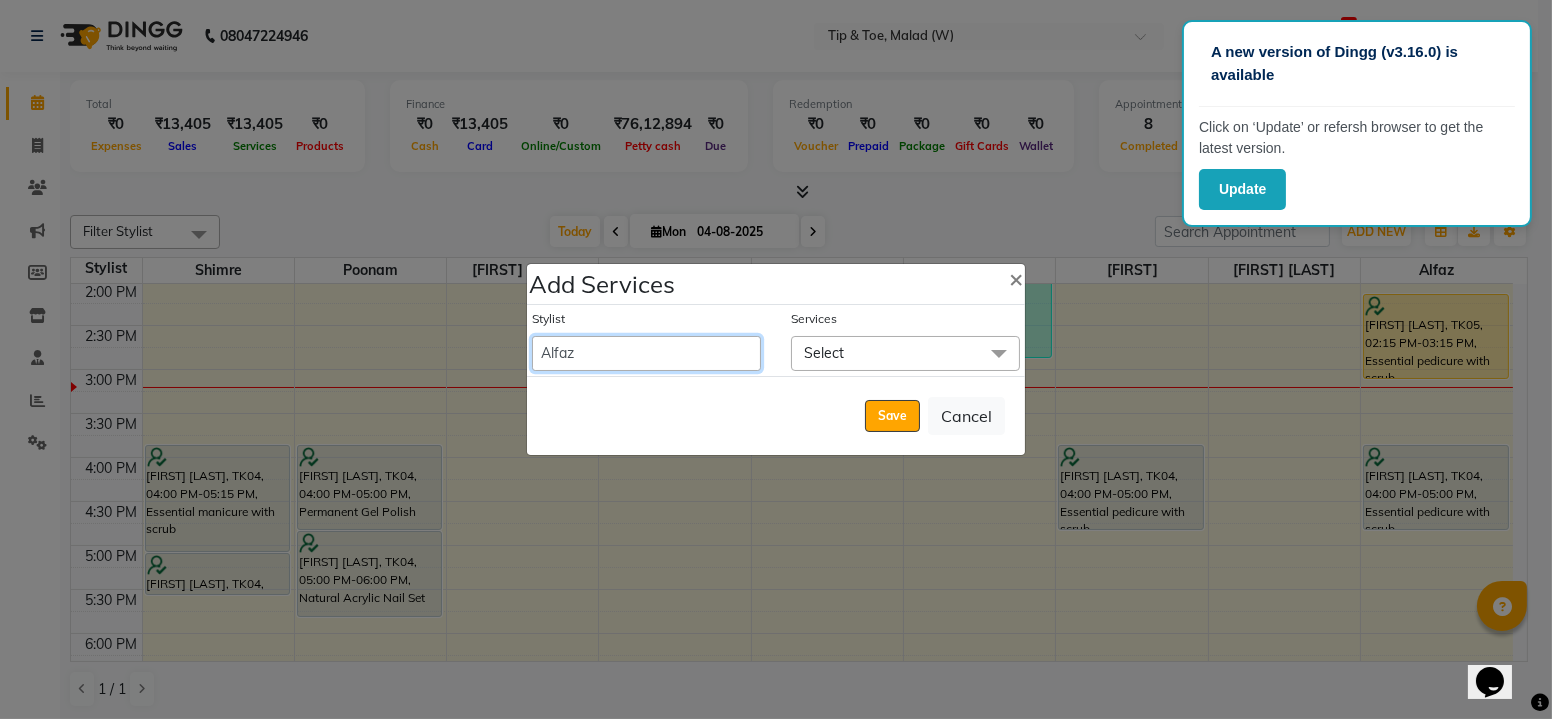 click on "Akash    Alfaz    Amreen    Danish   Dhanashree   Dibakar   House Sale   Kaikasha Shaikh   Keshien   Kumar   malad login access   Manisha Singh   Manisha Suvare   Nim   Ninshing   poonam   Regan   Sanjay mama   Shimre   Suzu   Swapnali   Swity   Urmila Pal   Vikram" at bounding box center (646, 353) 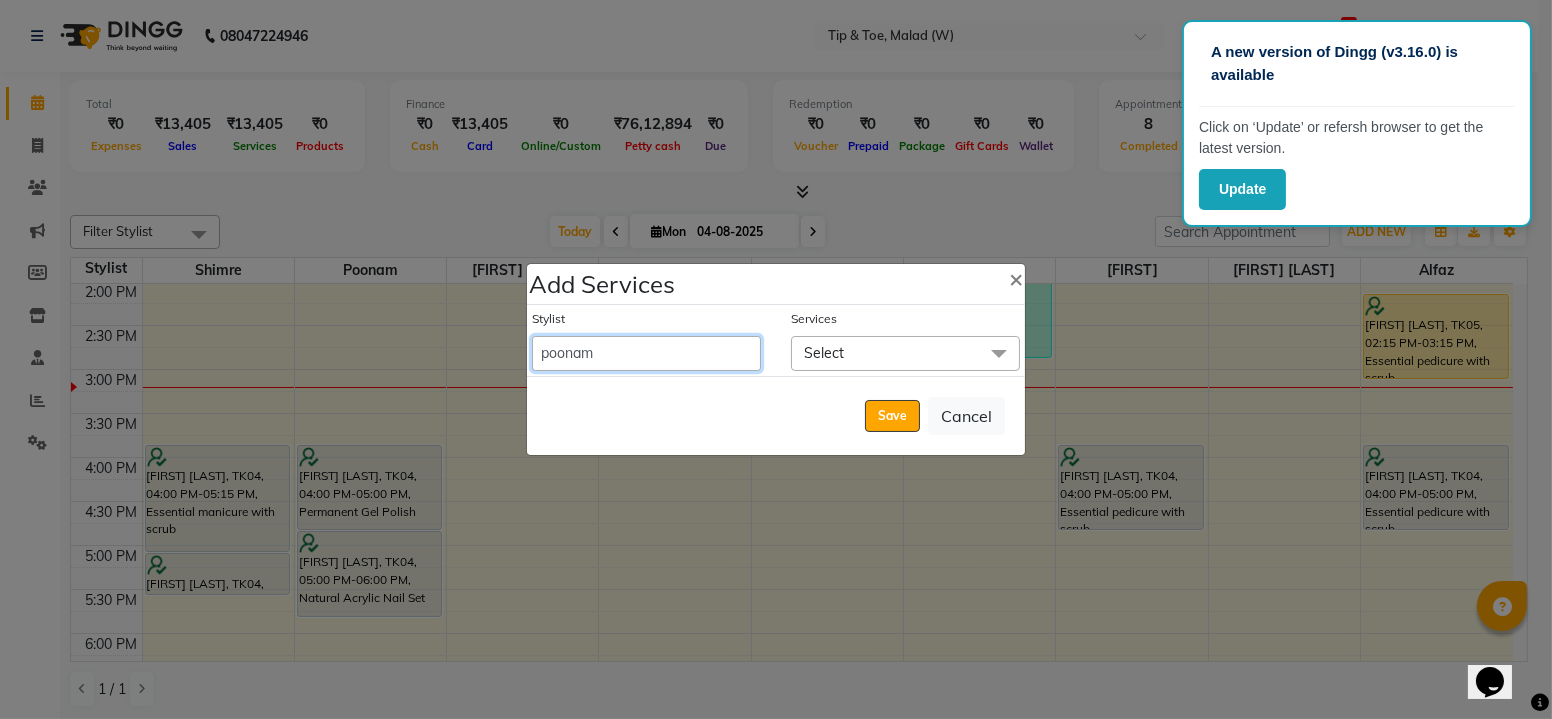 click on "Akash    Alfaz    Amreen    Danish   Dhanashree   Dibakar   House Sale   Kaikasha Shaikh   Keshien   Kumar   malad login access   Manisha Singh   Manisha Suvare   Nim   Ninshing   poonam   Regan   Sanjay mama   Shimre   Suzu   Swapnali   Swity   Urmila Pal   Vikram" at bounding box center [646, 353] 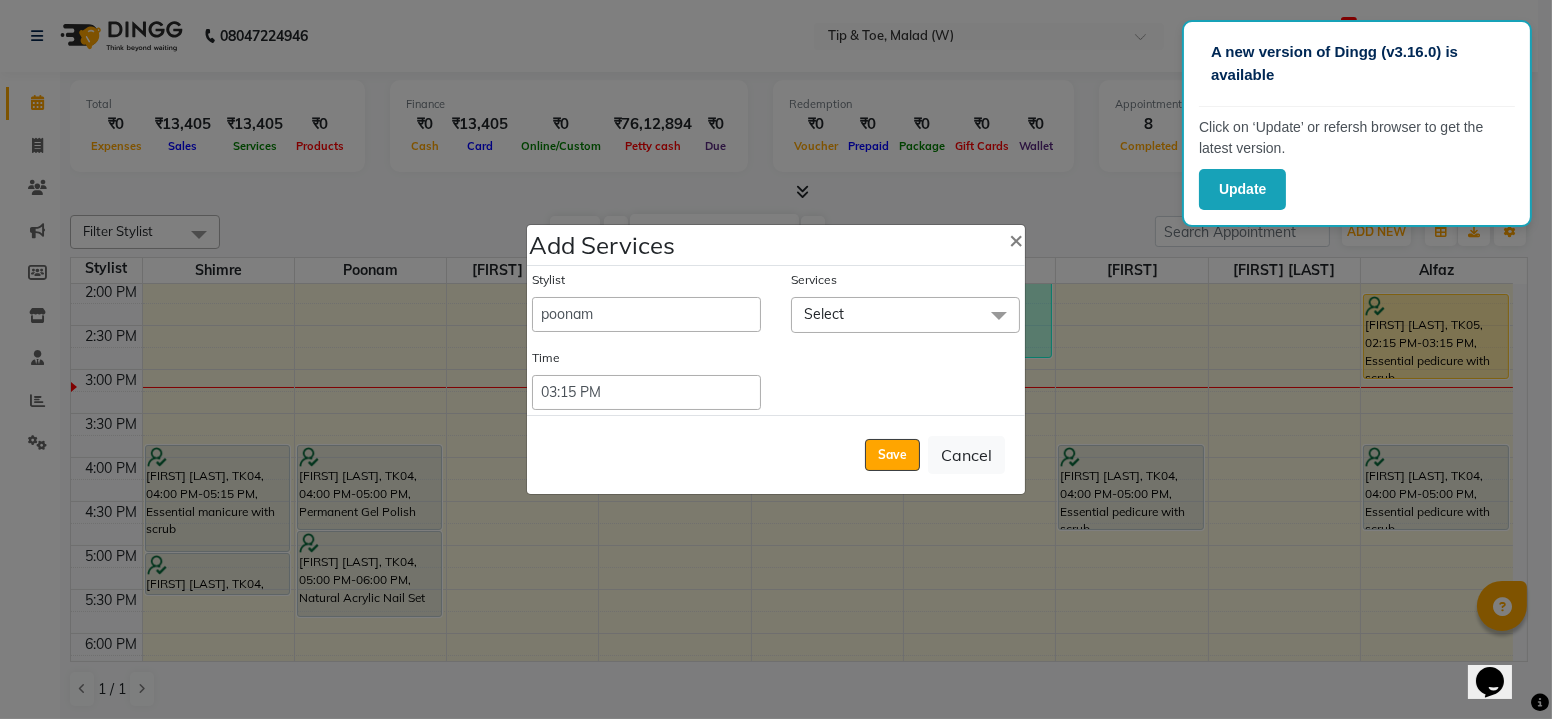 click on "Select" 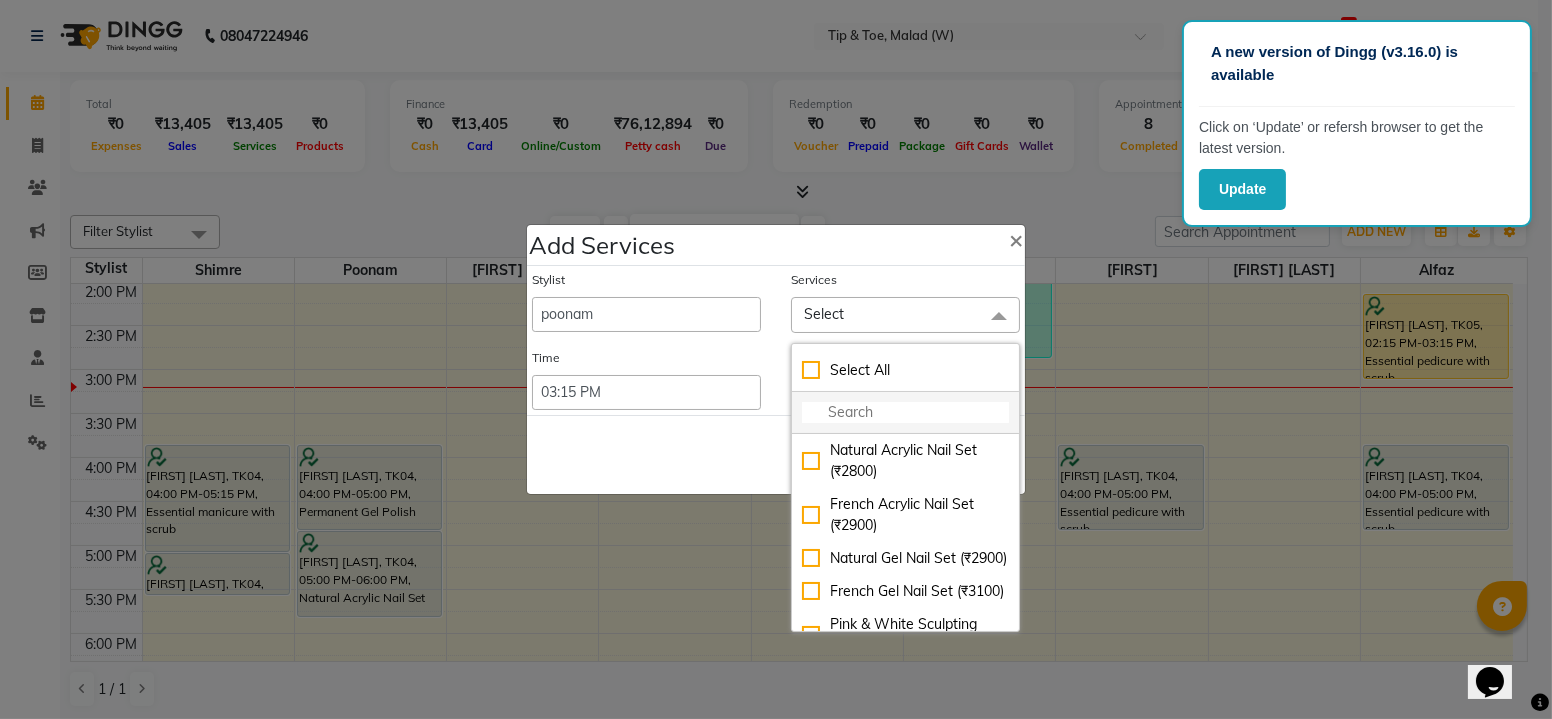 click 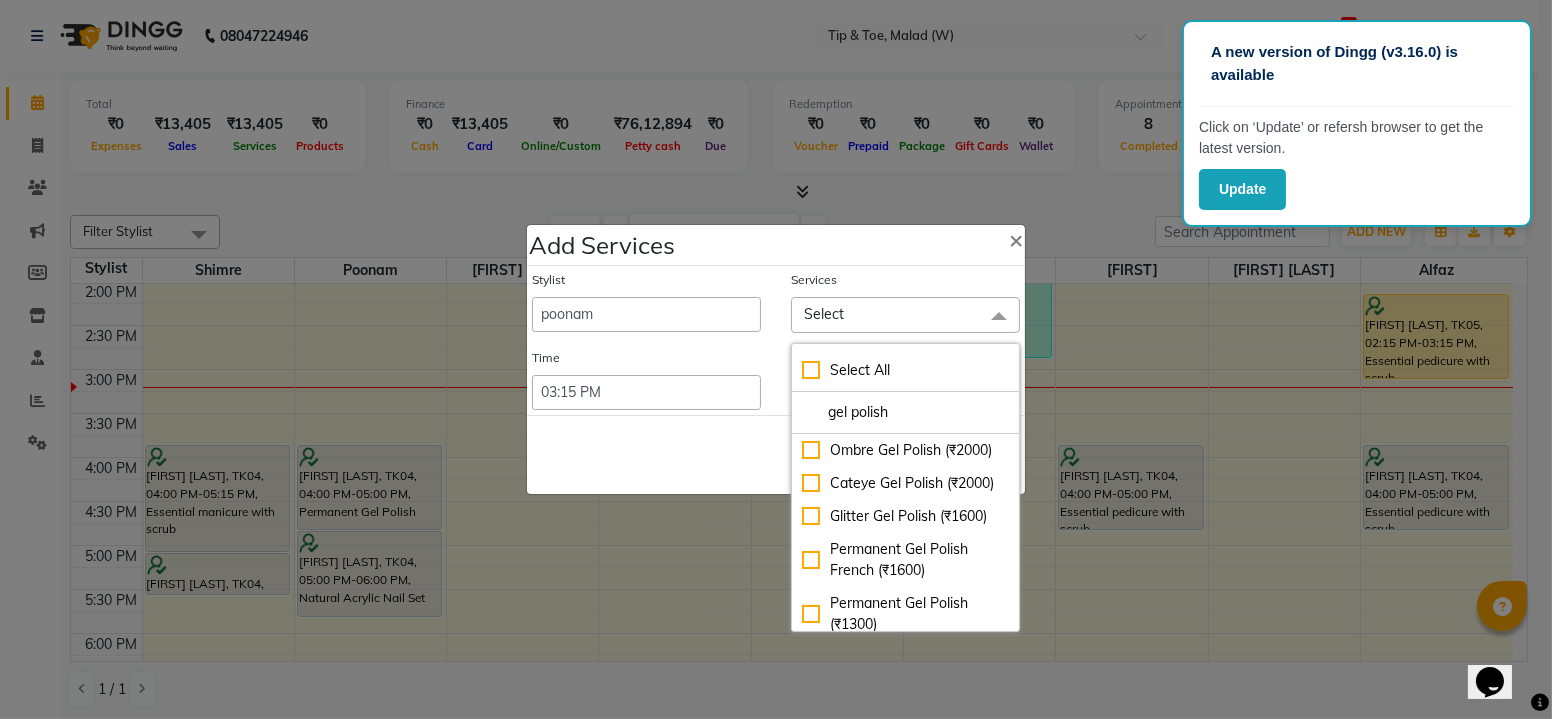 type on "gel polish" 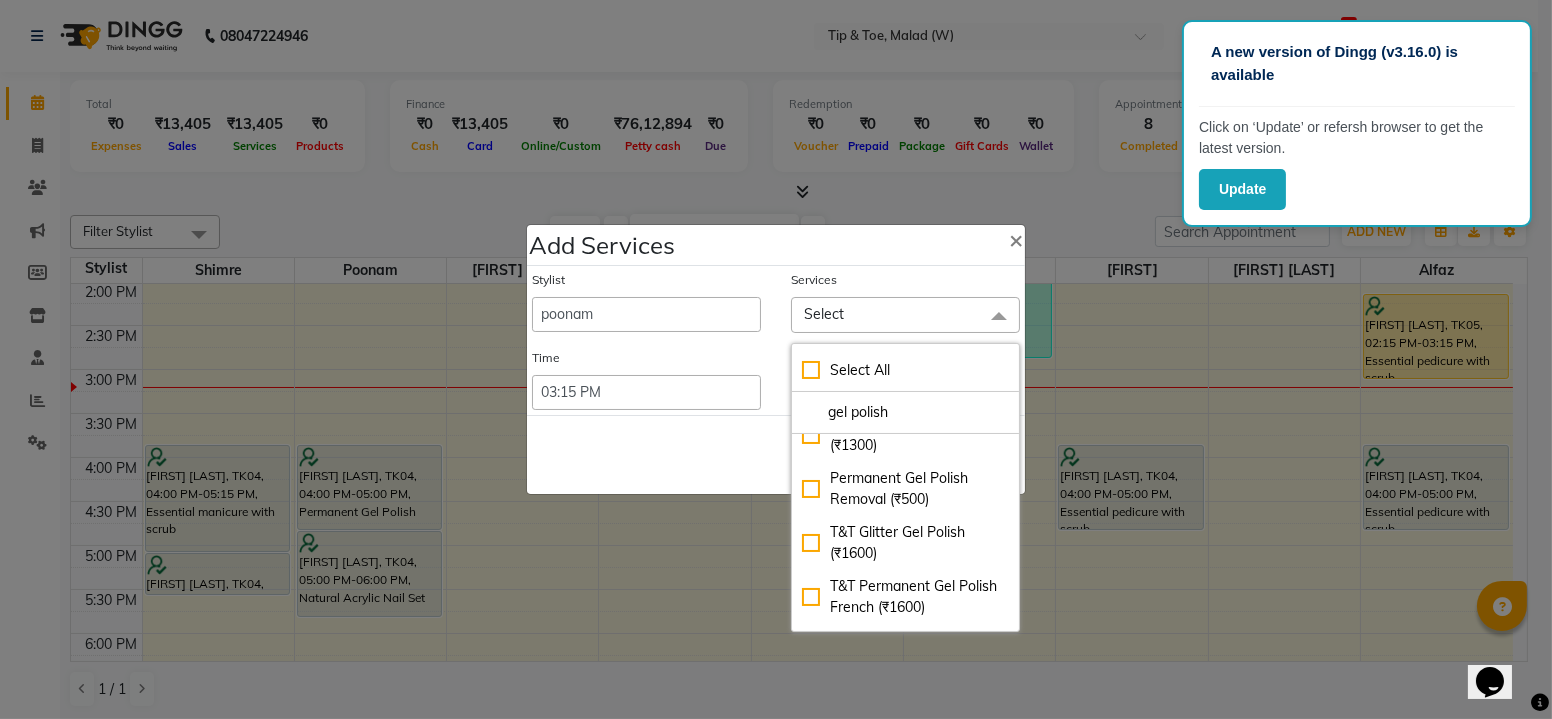 scroll, scrollTop: 181, scrollLeft: 0, axis: vertical 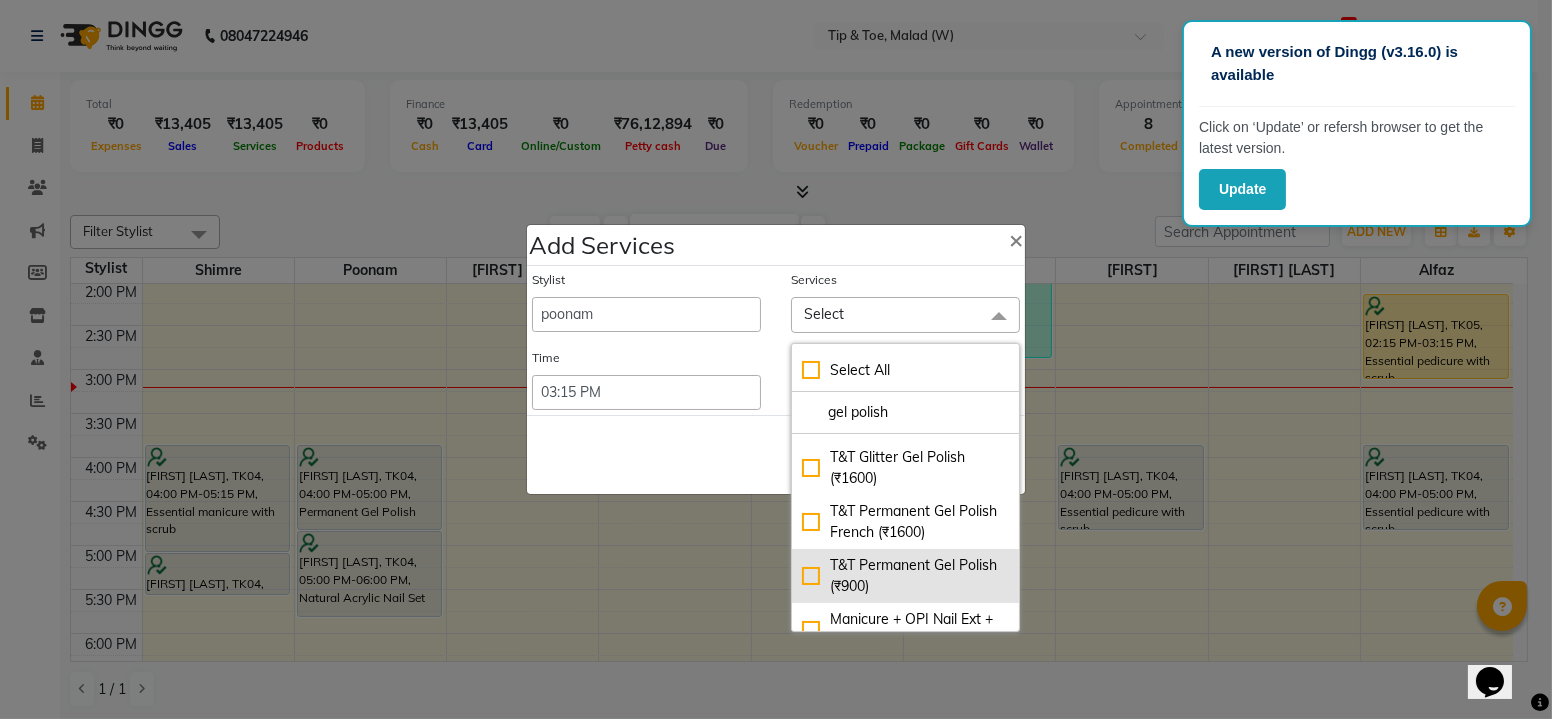click on "T&T Permanent Gel Polish (₹900)" 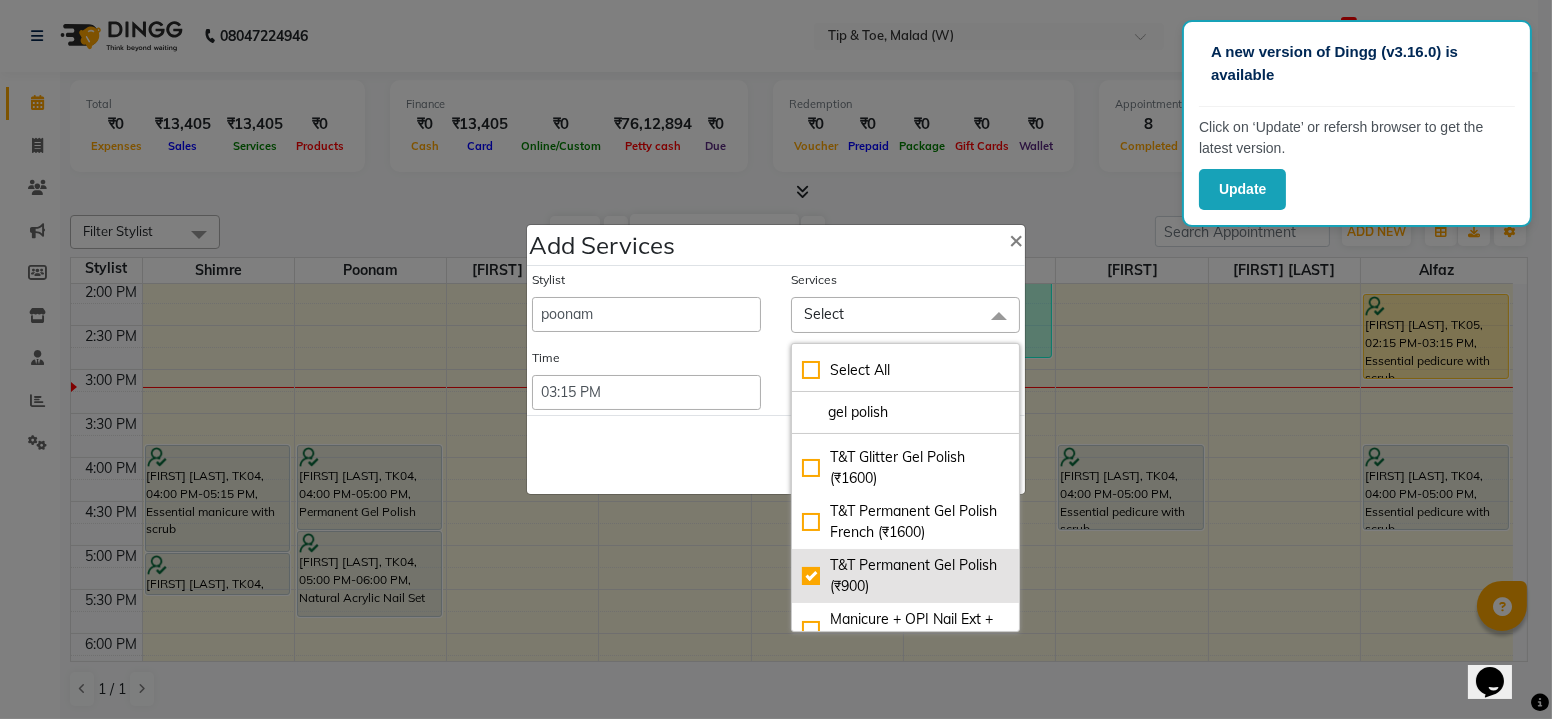 checkbox on "true" 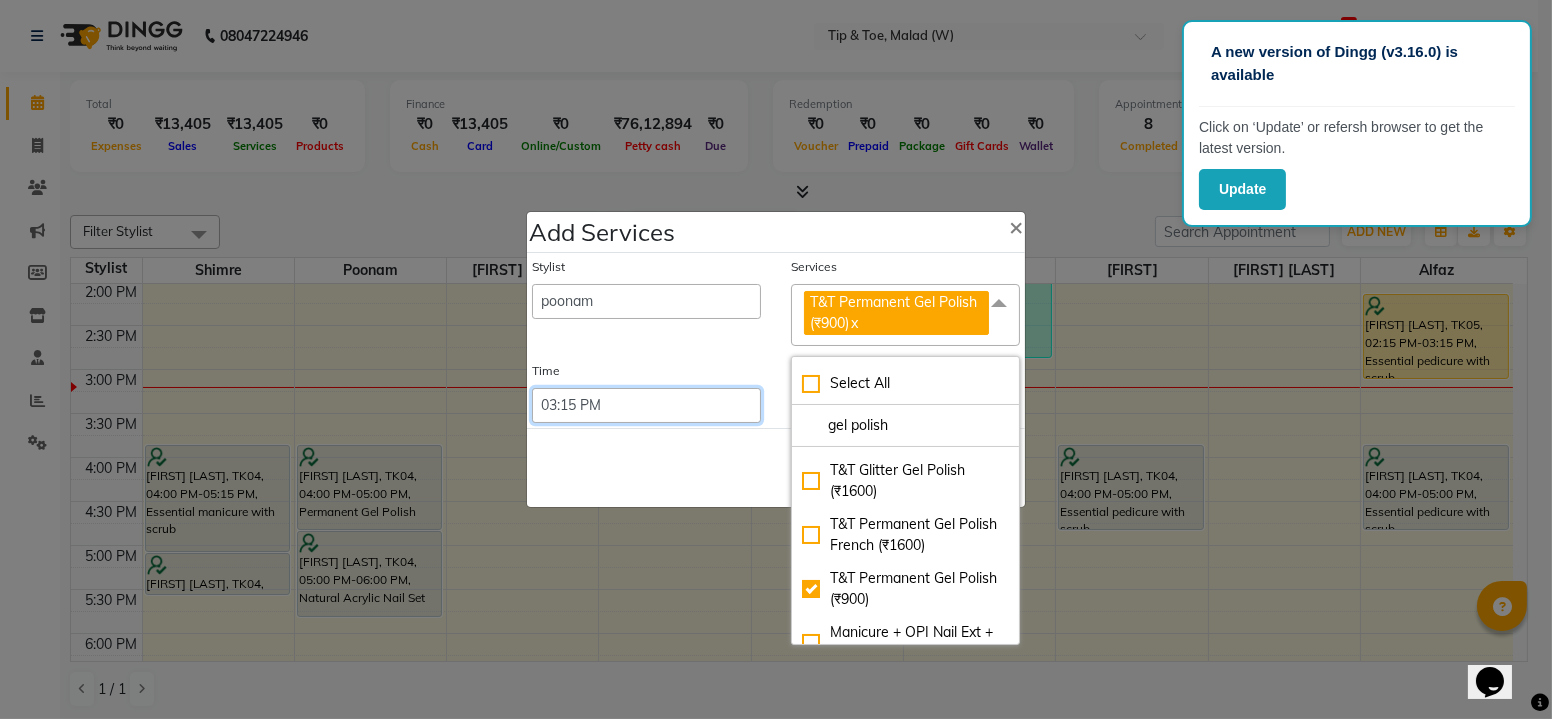 click on "Select 09:00 AM  09:15 AM  09:30 AM  09:45 AM  10:00 AM  10:15 AM  10:30 AM  10:45 AM  11:00 AM  11:15 AM  11:30 AM  11:45 AM  12:00 PM  12:15 PM  12:30 PM  12:45 PM  01:00 PM  01:15 PM  01:30 PM  01:45 PM  02:00 PM  02:15 PM  02:30 PM  02:45 PM  03:00 PM  03:15 PM  03:30 PM  03:45 PM  04:00 PM  04:15 PM  04:30 PM  04:45 PM  05:00 PM  05:15 PM  05:30 PM  05:45 PM  06:00 PM  06:15 PM  06:30 PM  06:45 PM  07:00 PM  07:15 PM  07:30 PM  07:45 PM  08:00 PM  08:15 PM  08:30 PM  08:45 PM  09:00 PM  09:15 PM  09:30 PM  09:45 PM  10:00 PM  10:15 PM  10:30 PM  10:45 PM  11:00 PM  11:15 PM  11:30 PM  11:45 PM  12:00 PM  12:15 PM  12:30 PM  12:45 PM" at bounding box center [646, 405] 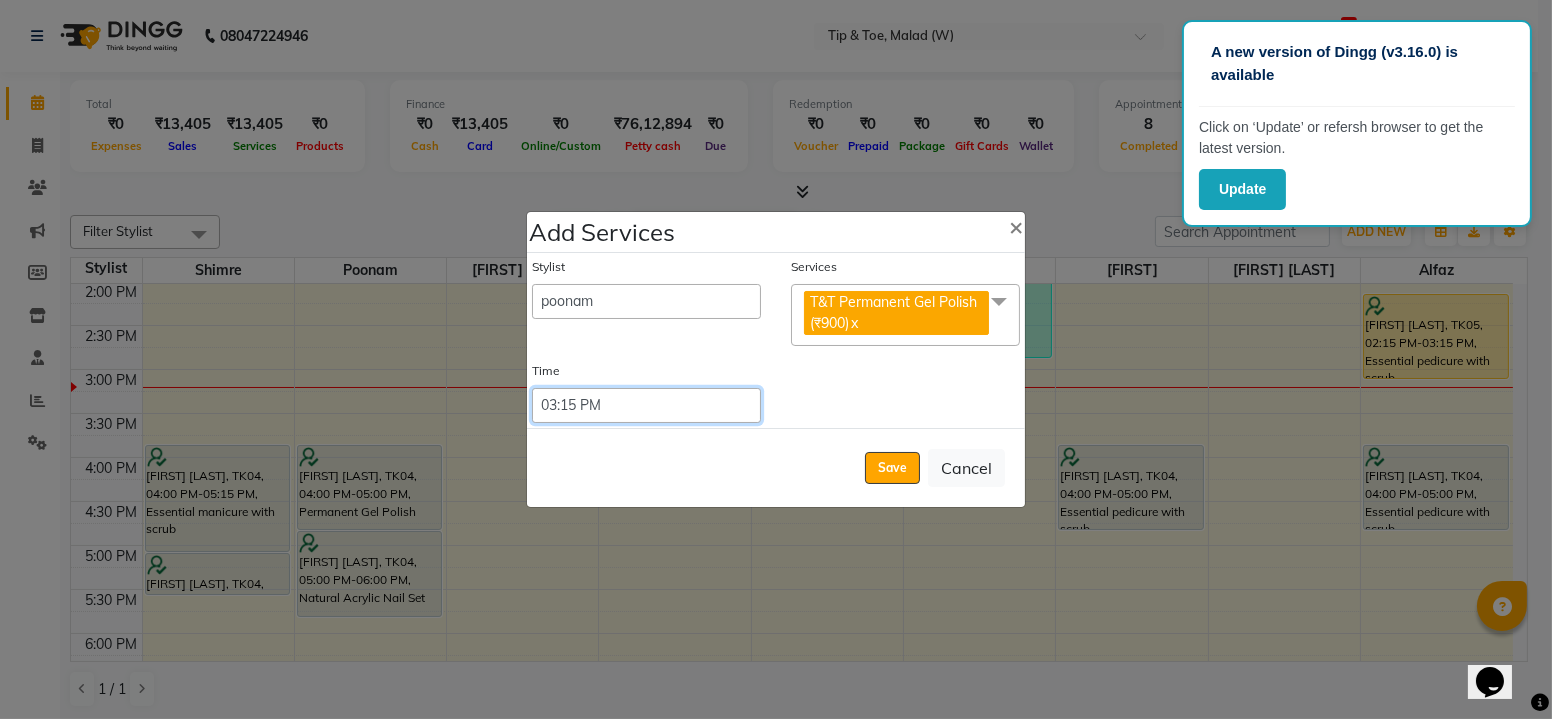 select on "930" 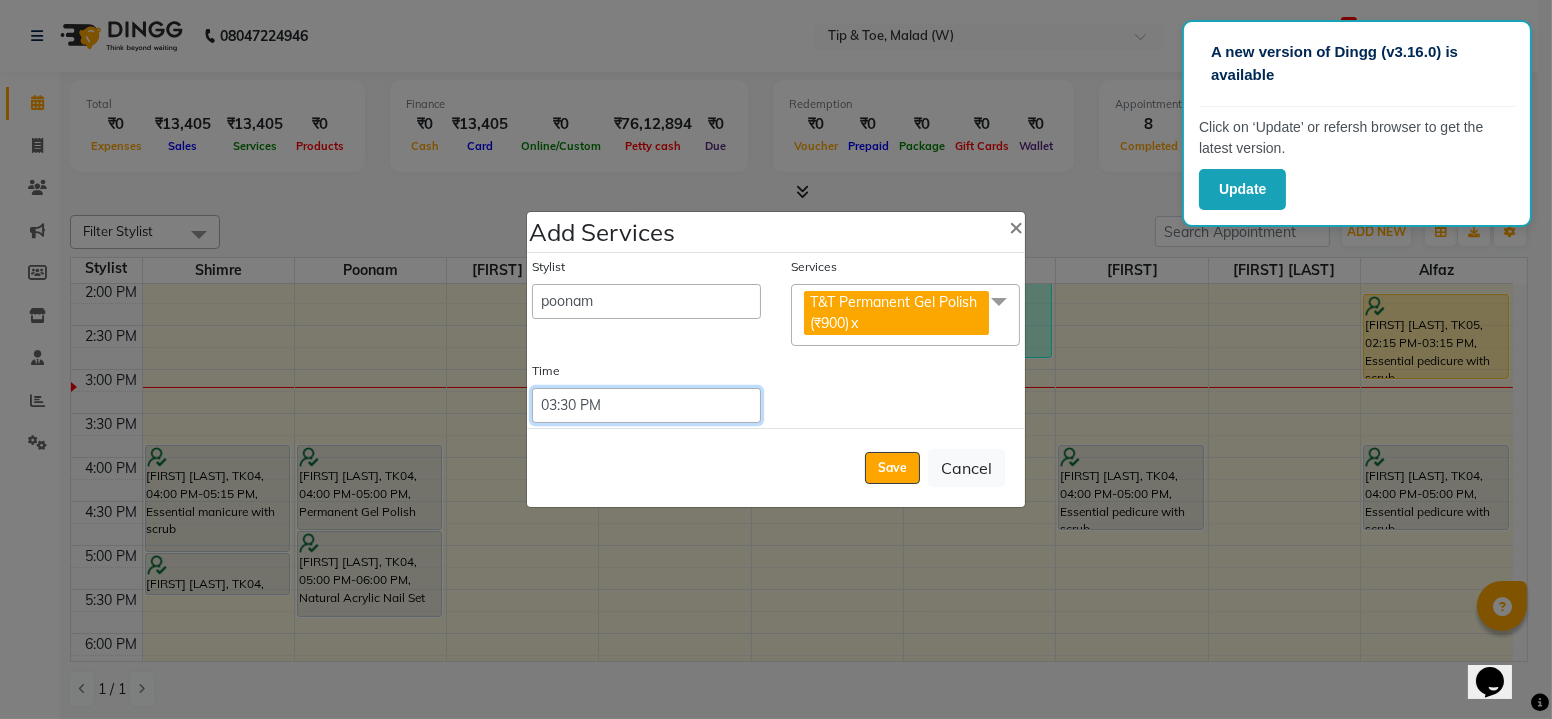 click on "Select 09:00 AM  09:15 AM  09:30 AM  09:45 AM  10:00 AM  10:15 AM  10:30 AM  10:45 AM  11:00 AM  11:15 AM  11:30 AM  11:45 AM  12:00 PM  12:15 PM  12:30 PM  12:45 PM  01:00 PM  01:15 PM  01:30 PM  01:45 PM  02:00 PM  02:15 PM  02:30 PM  02:45 PM  03:00 PM  03:15 PM  03:30 PM  03:45 PM  04:00 PM  04:15 PM  04:30 PM  04:45 PM  05:00 PM  05:15 PM  05:30 PM  05:45 PM  06:00 PM  06:15 PM  06:30 PM  06:45 PM  07:00 PM  07:15 PM  07:30 PM  07:45 PM  08:00 PM  08:15 PM  08:30 PM  08:45 PM  09:00 PM  09:15 PM  09:30 PM  09:45 PM  10:00 PM  10:15 PM  10:30 PM  10:45 PM  11:00 PM  11:15 PM  11:30 PM  11:45 PM  12:00 PM  12:15 PM  12:30 PM  12:45 PM" at bounding box center (646, 405) 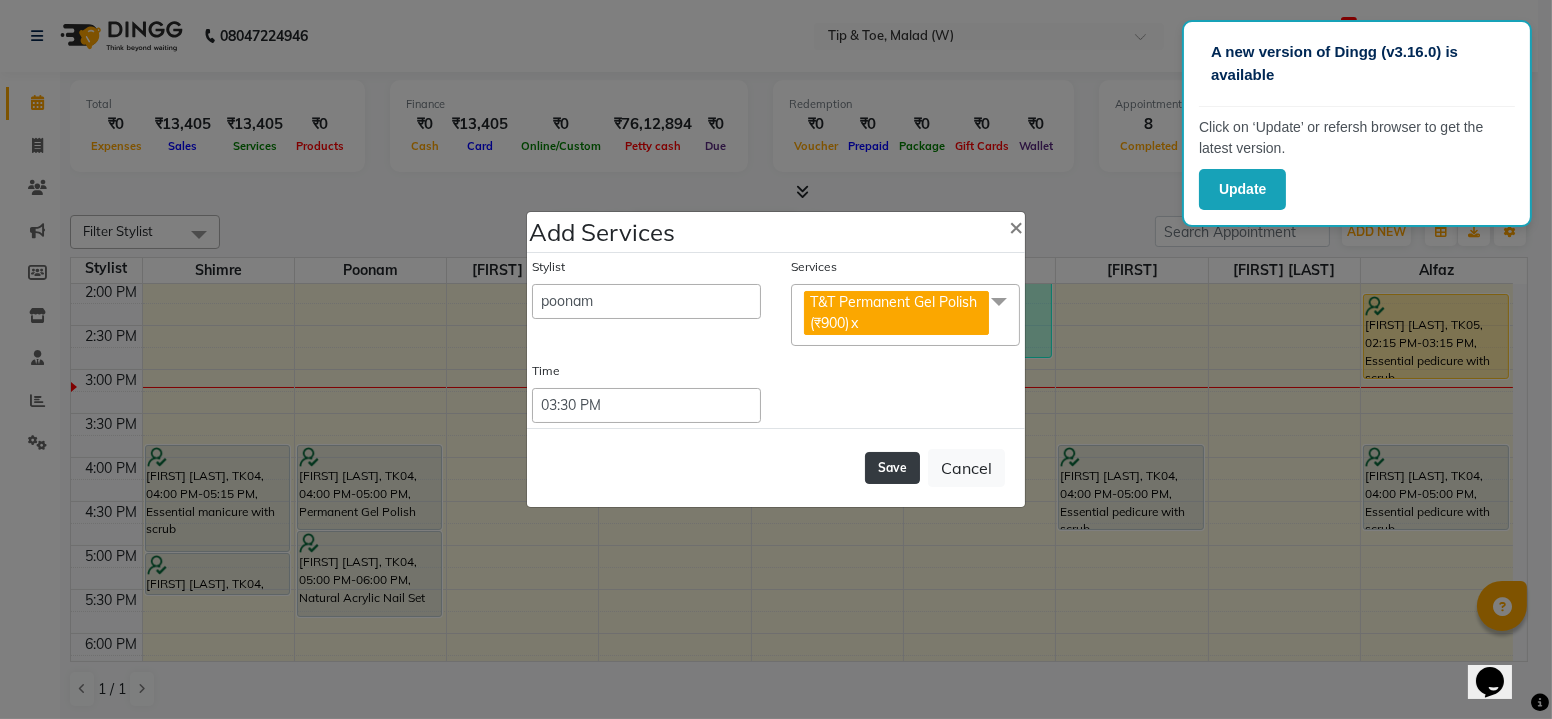 click on "Save" 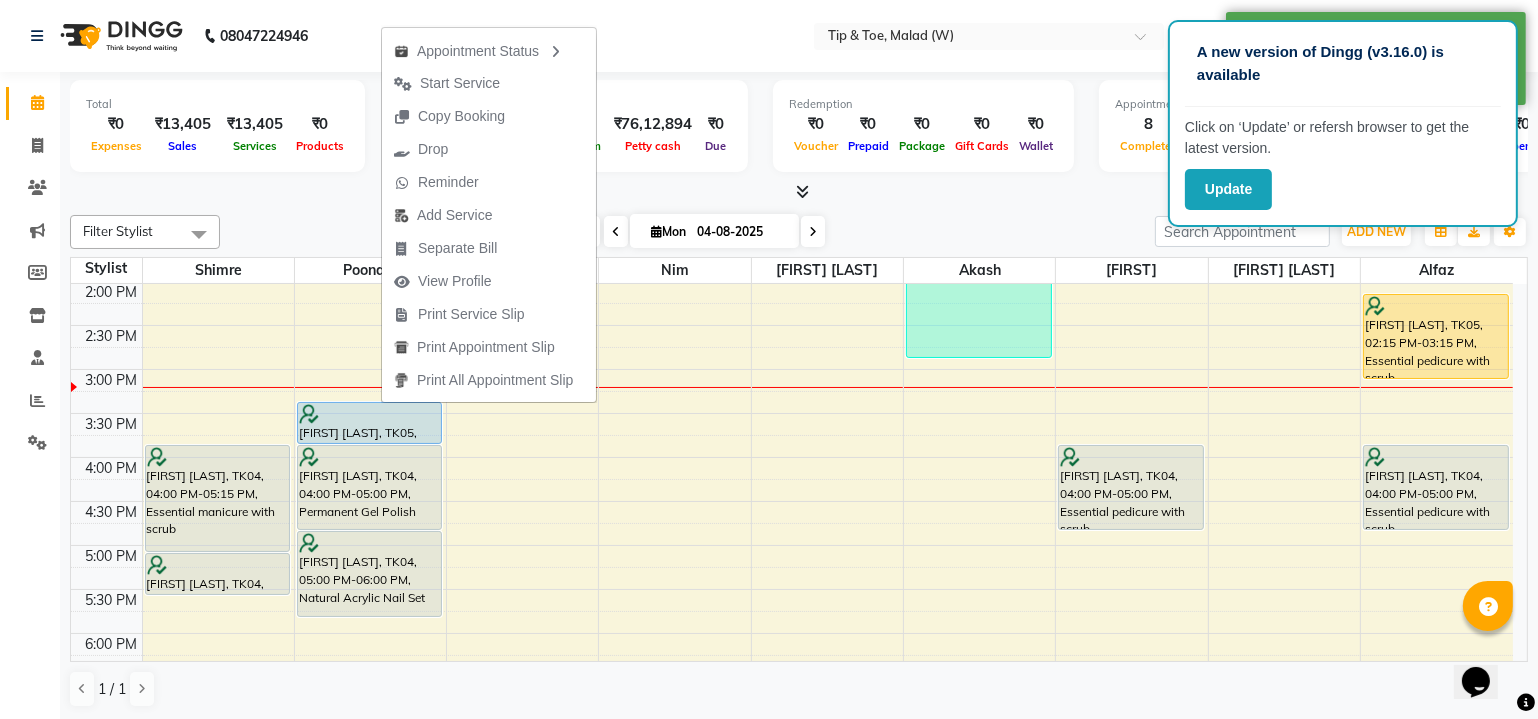 click at bounding box center [799, 192] 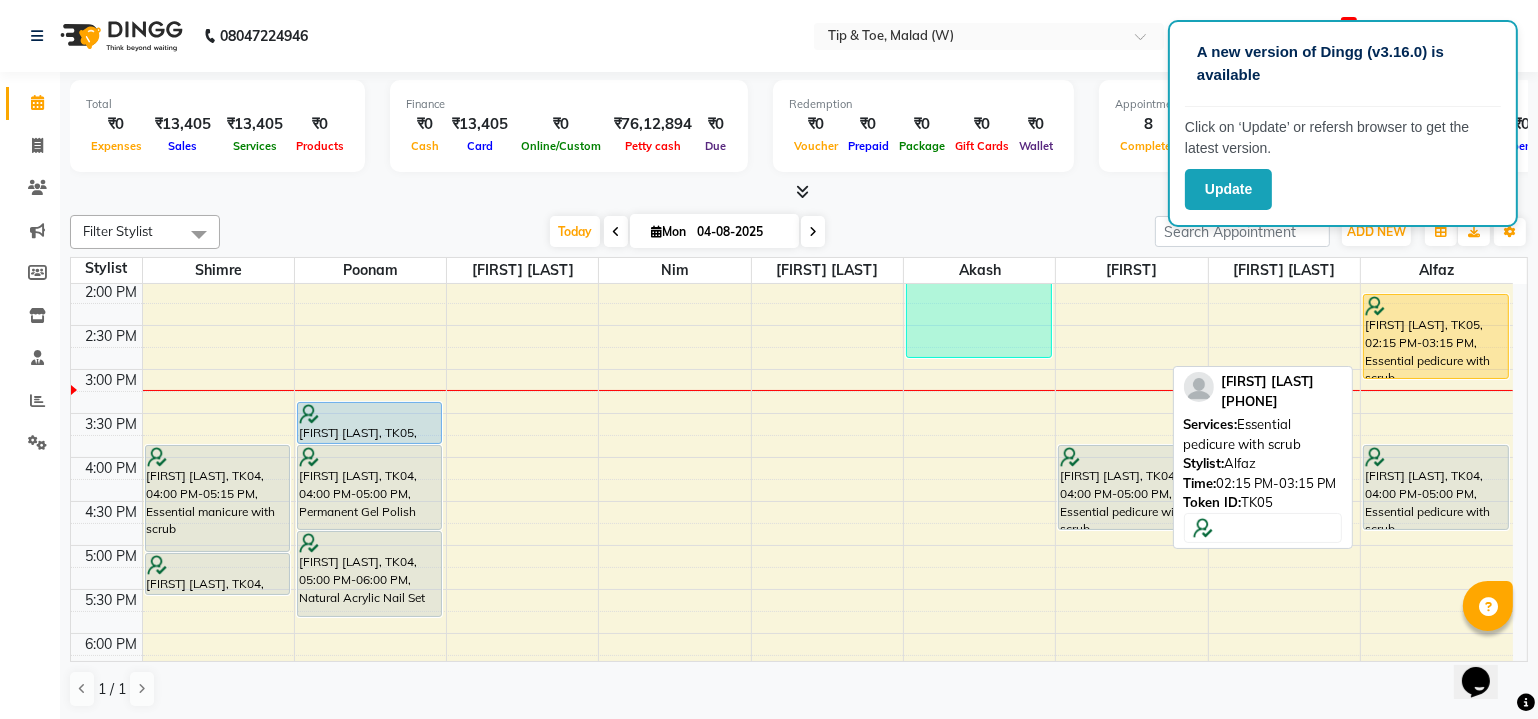 click on "Rose Fernandes, TK05, 02:15 PM-03:15 PM, Essential pedicure with scrub" at bounding box center [1436, 336] 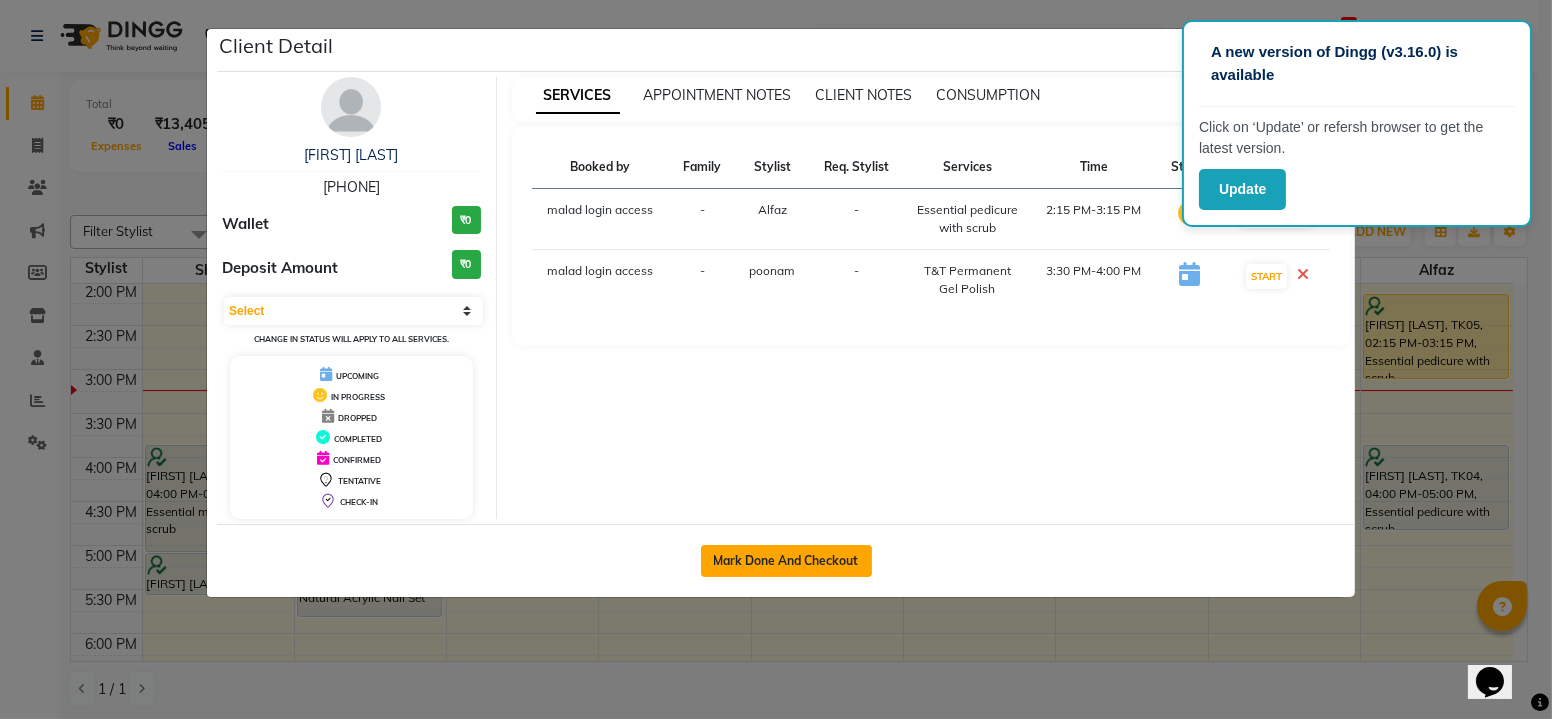 click on "Mark Done And Checkout" 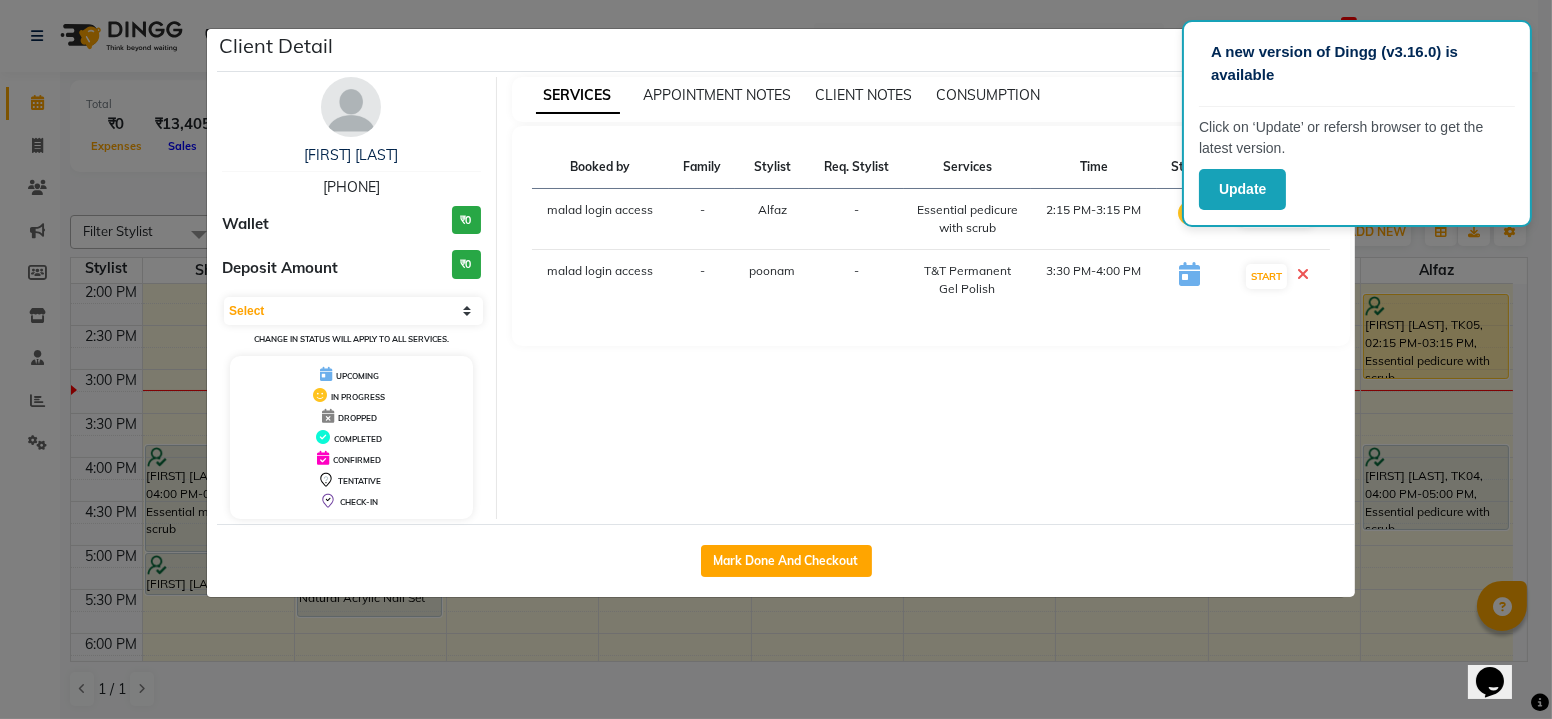 select on "5930" 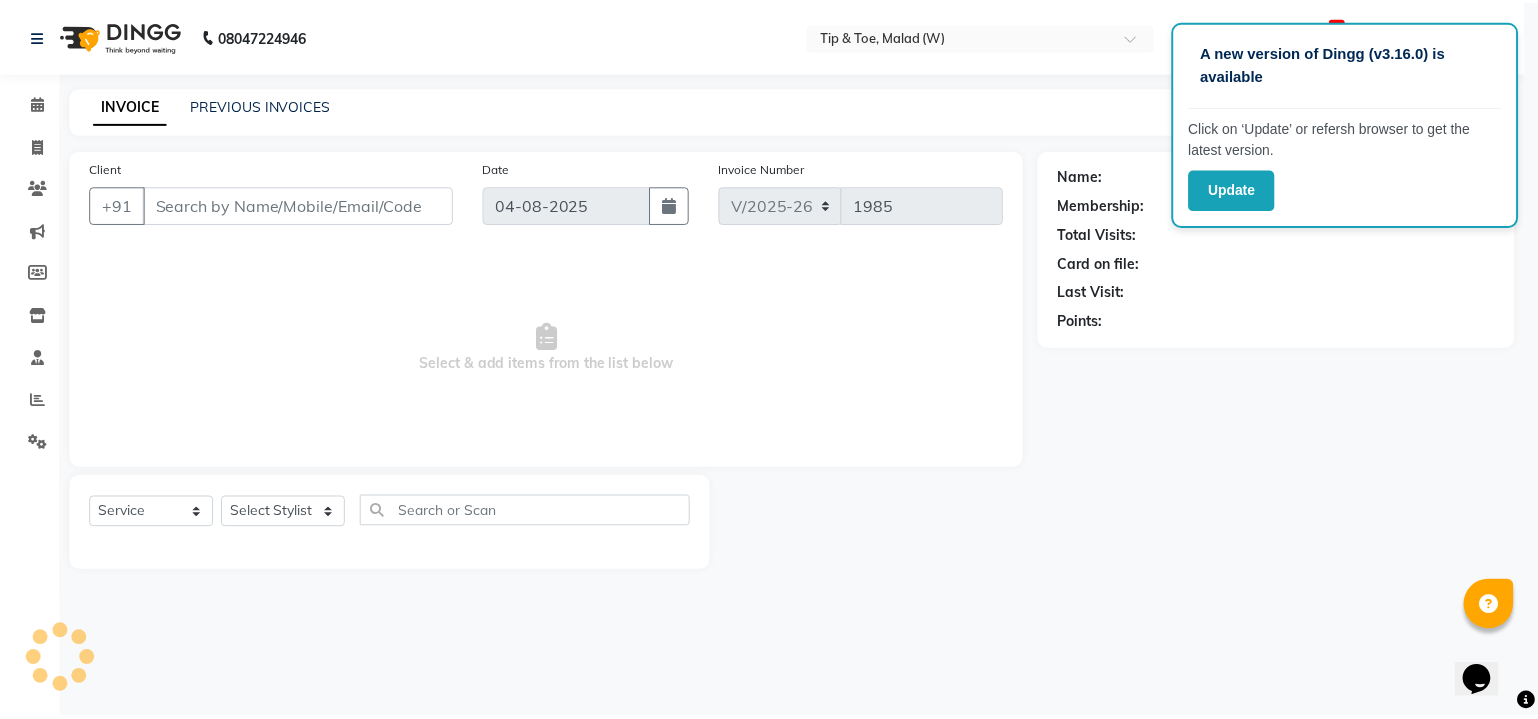 scroll, scrollTop: 0, scrollLeft: 0, axis: both 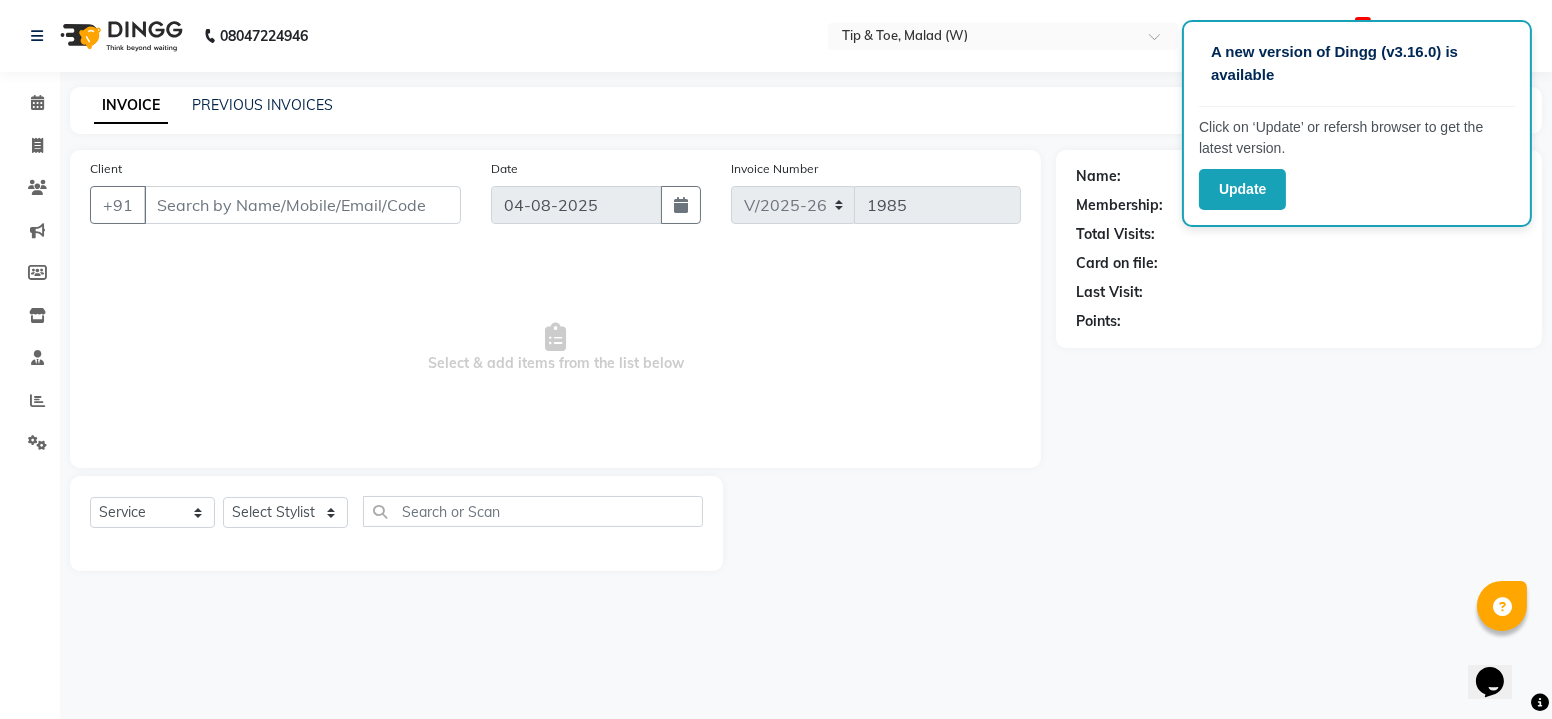 type on "9833246352" 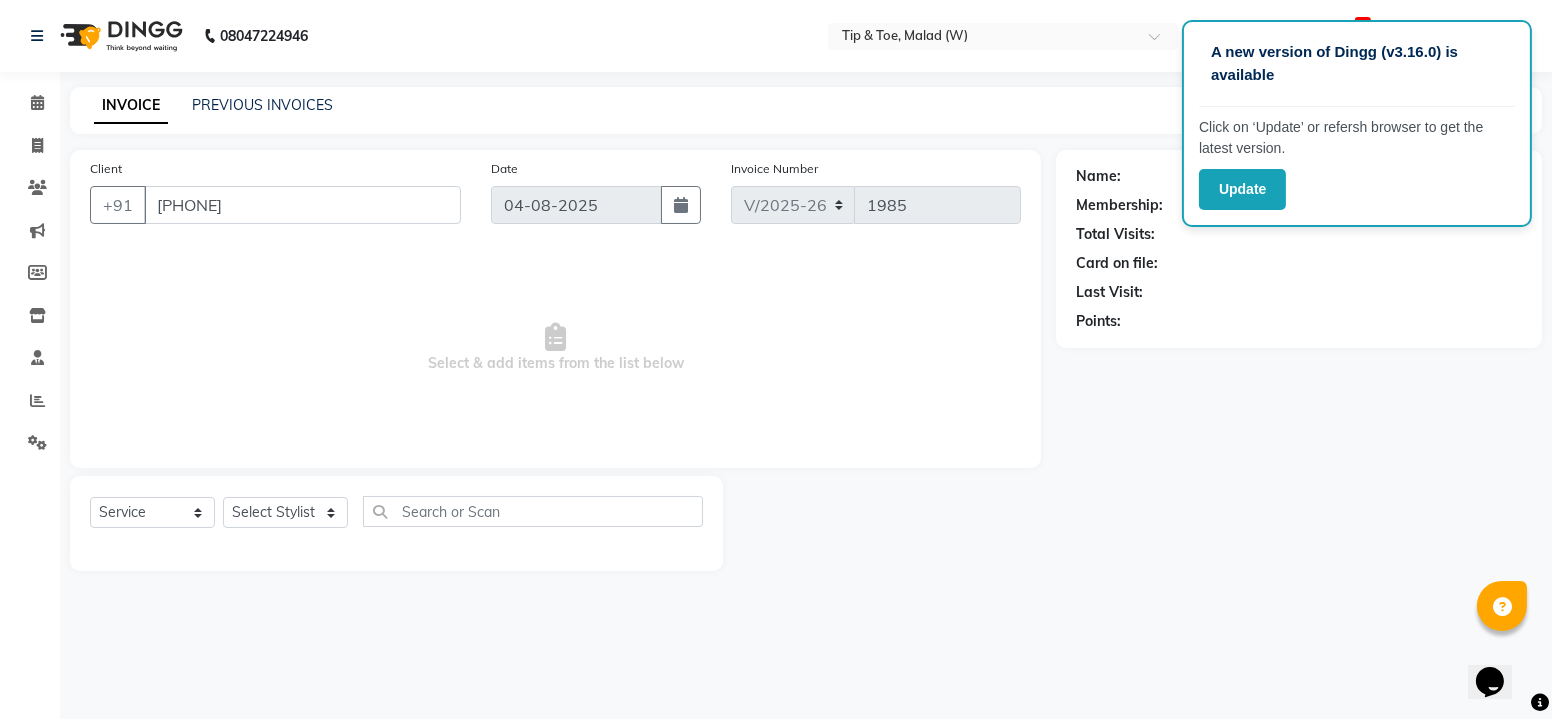 select on "87401" 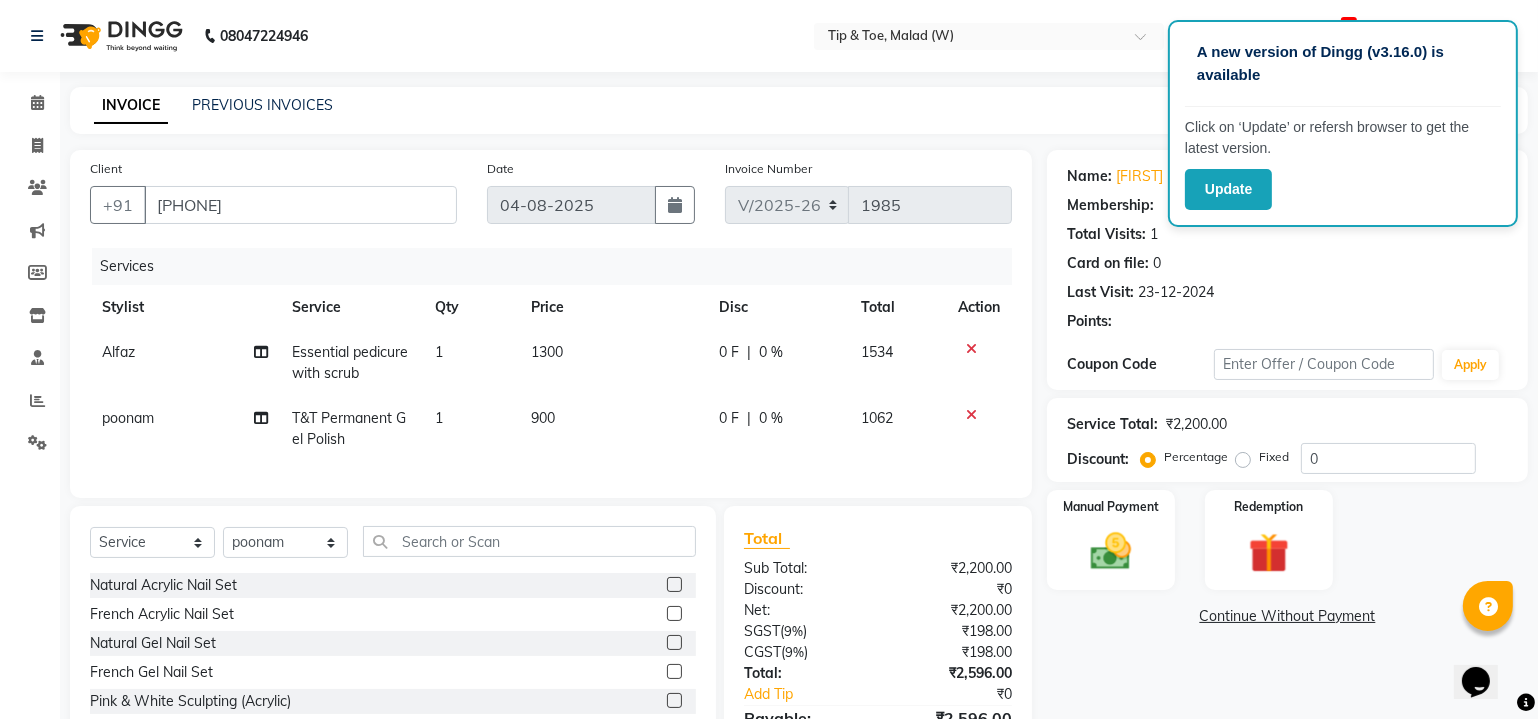 select on "1: Object" 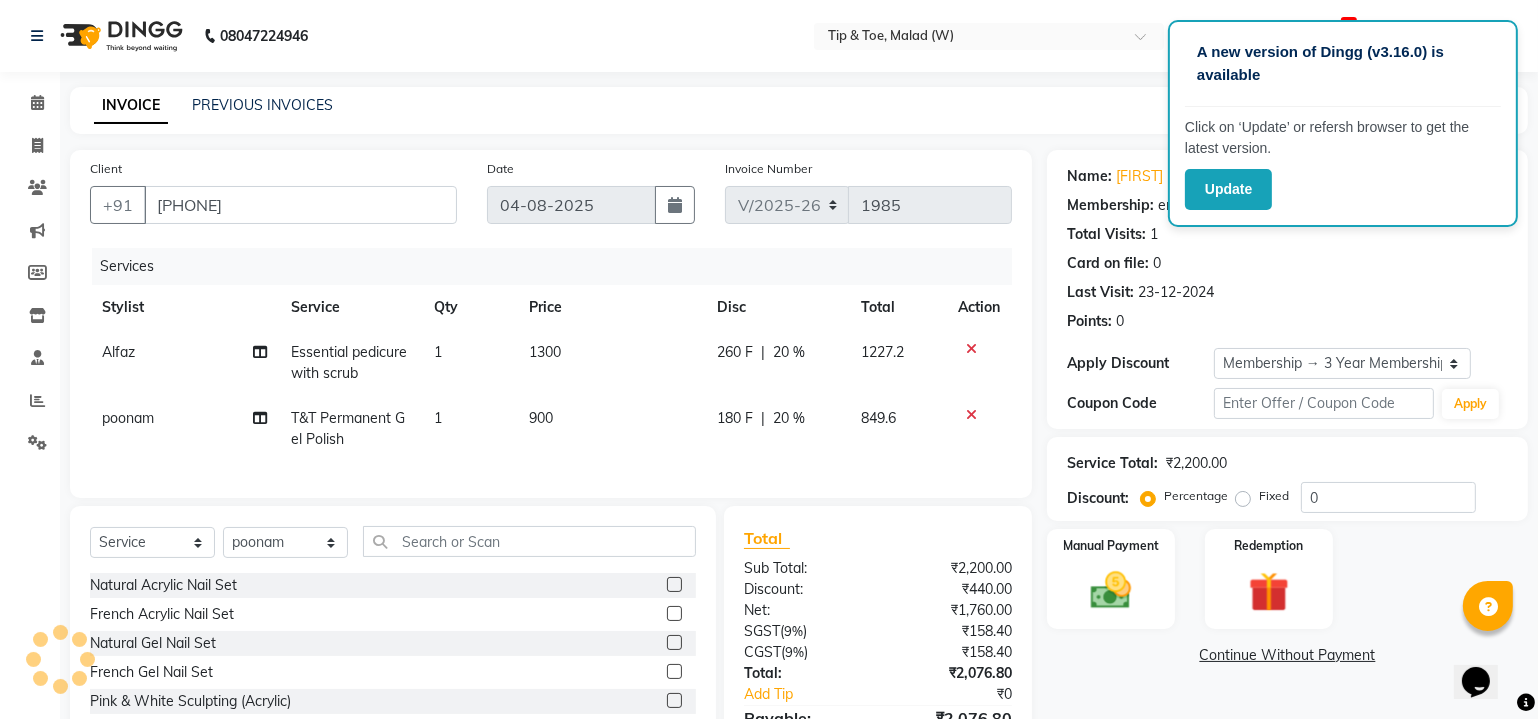 type on "20" 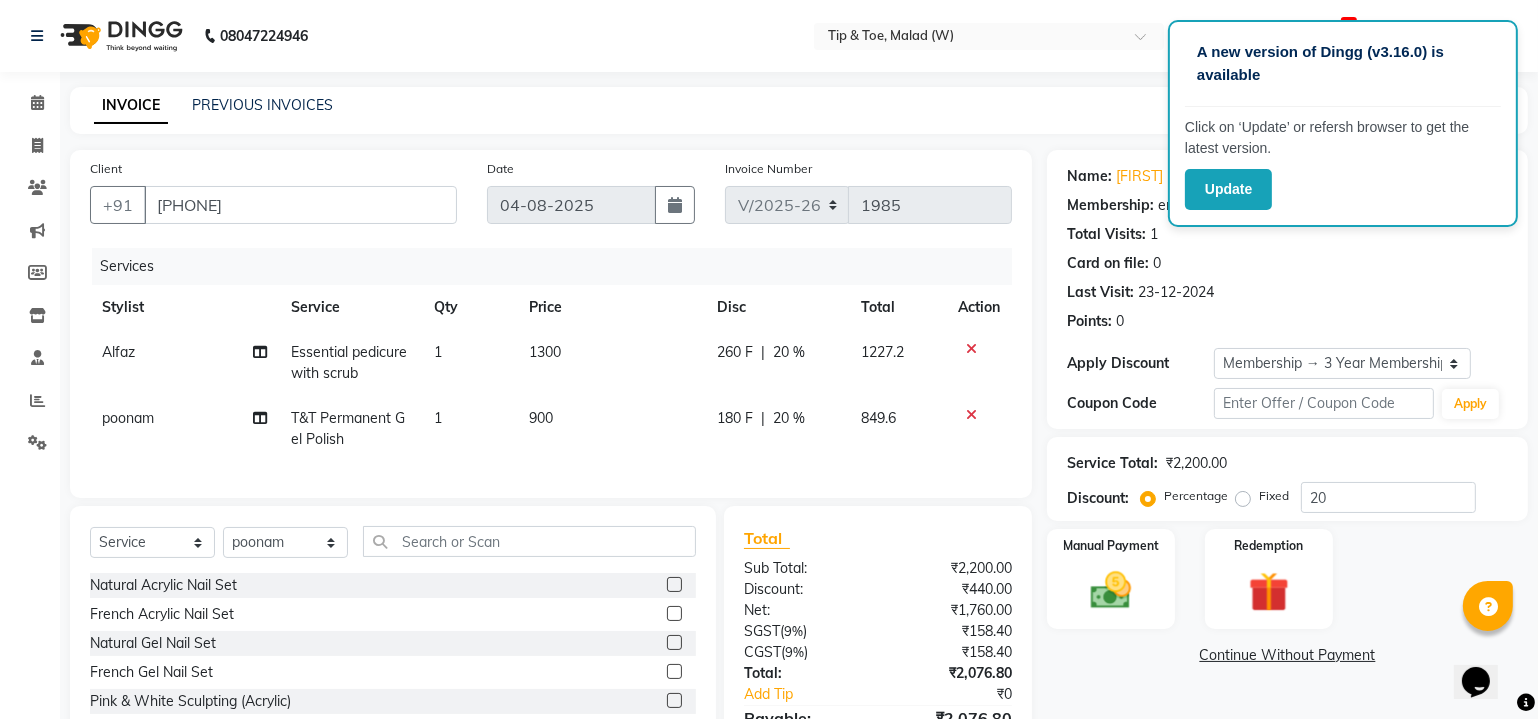 click on "Essential pedicure with scrub" 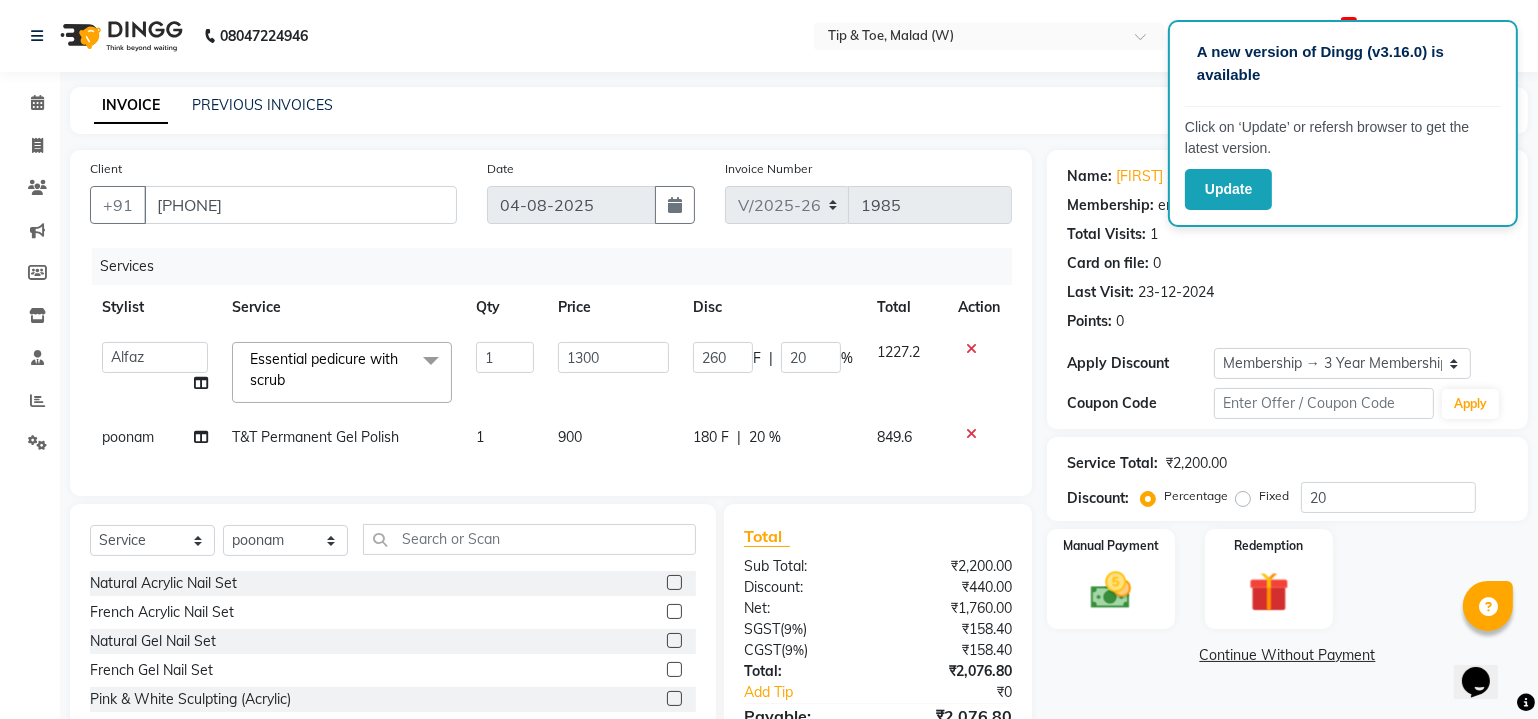 click on "Essential pedicure with scrub  x" 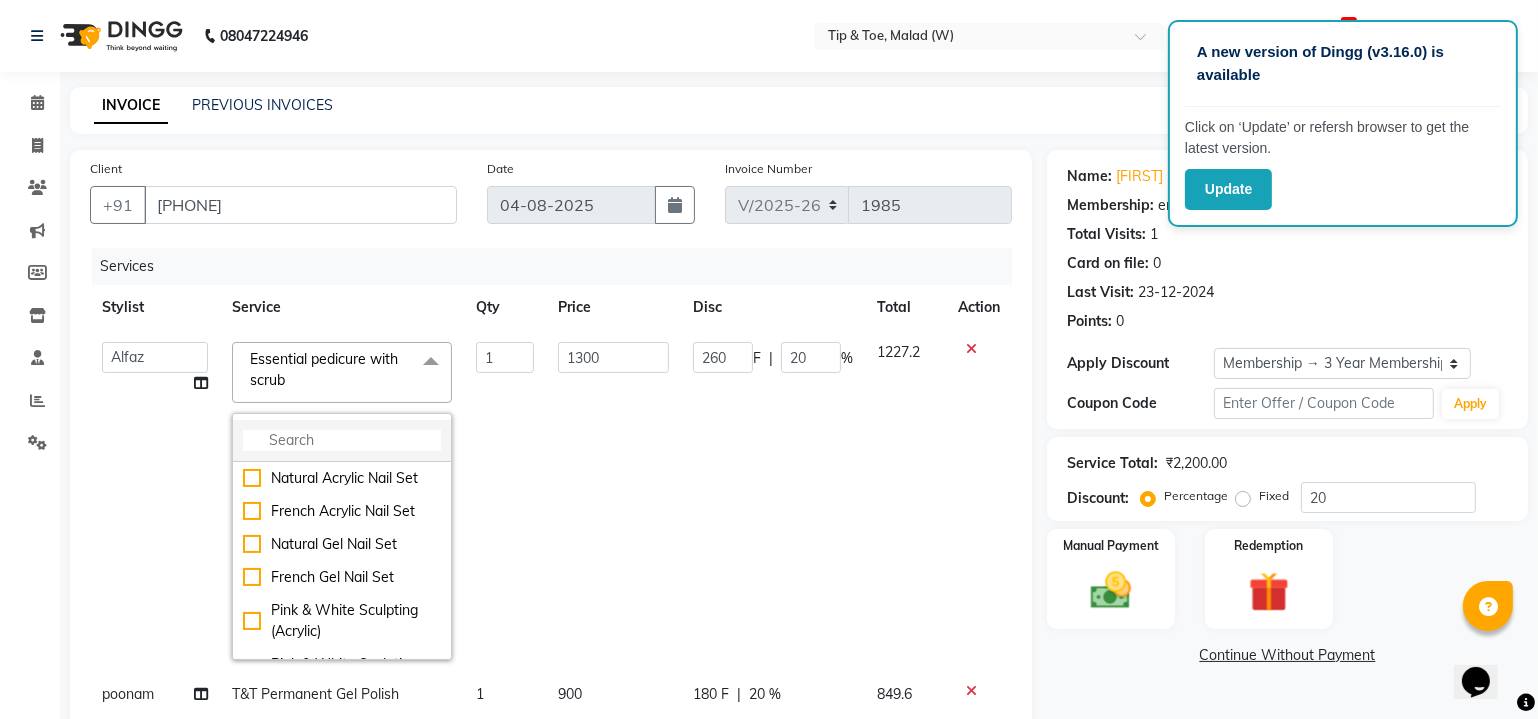 click 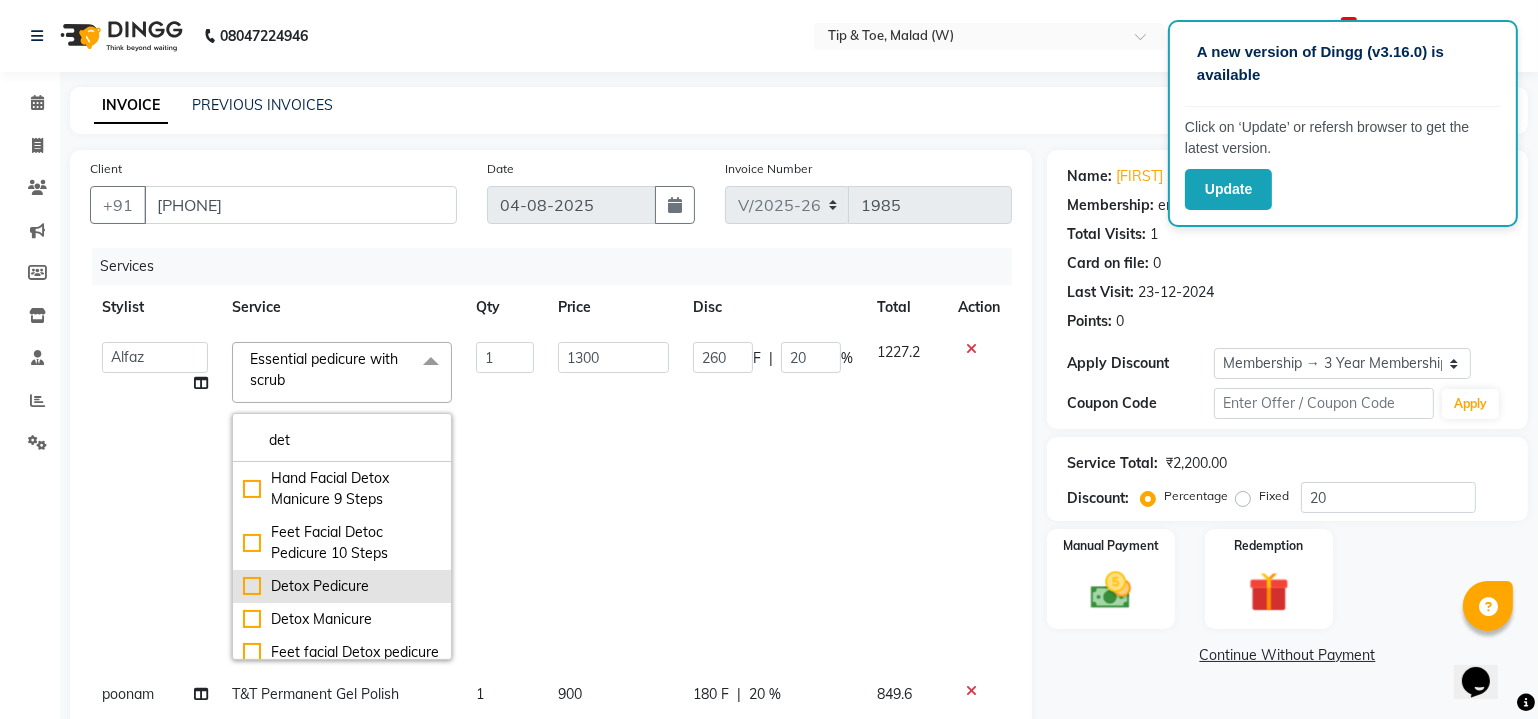 type on "det" 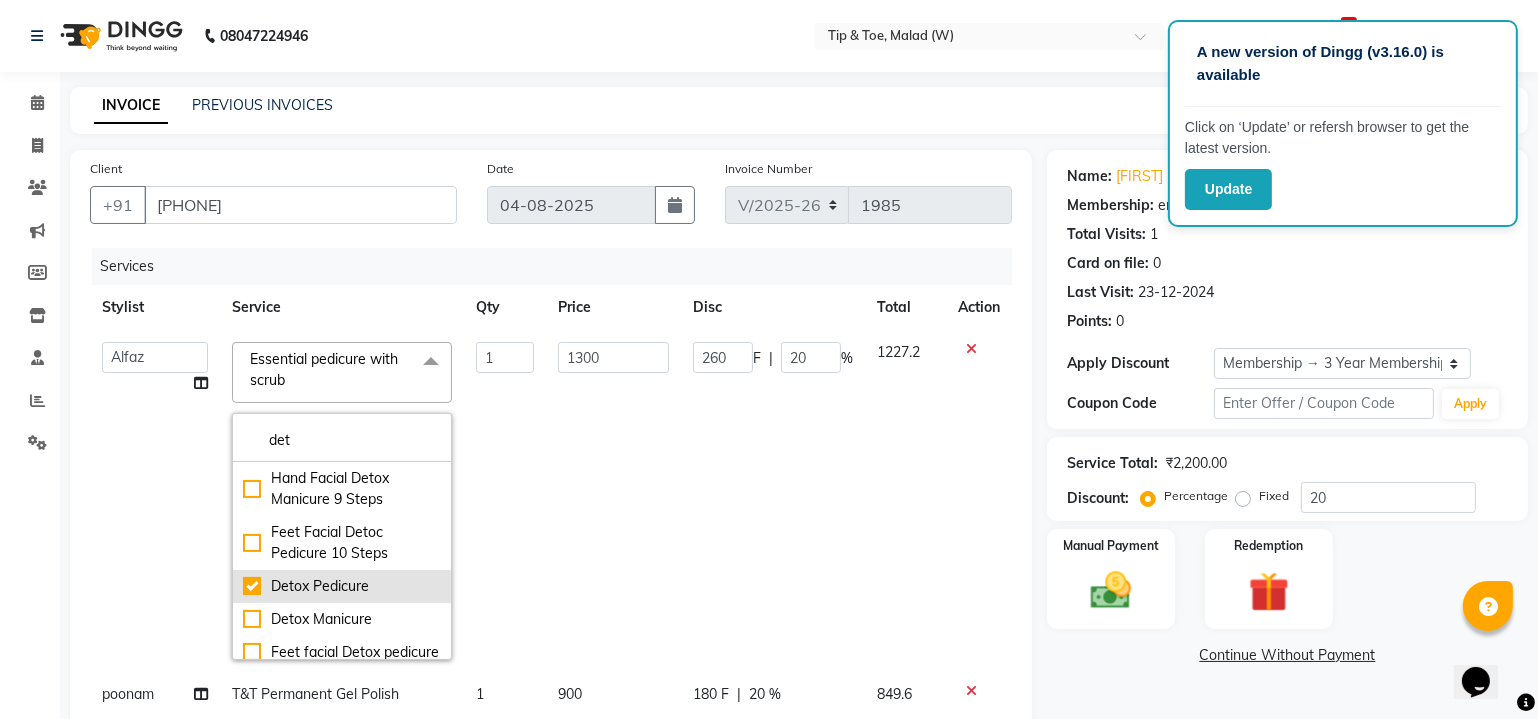 checkbox on "true" 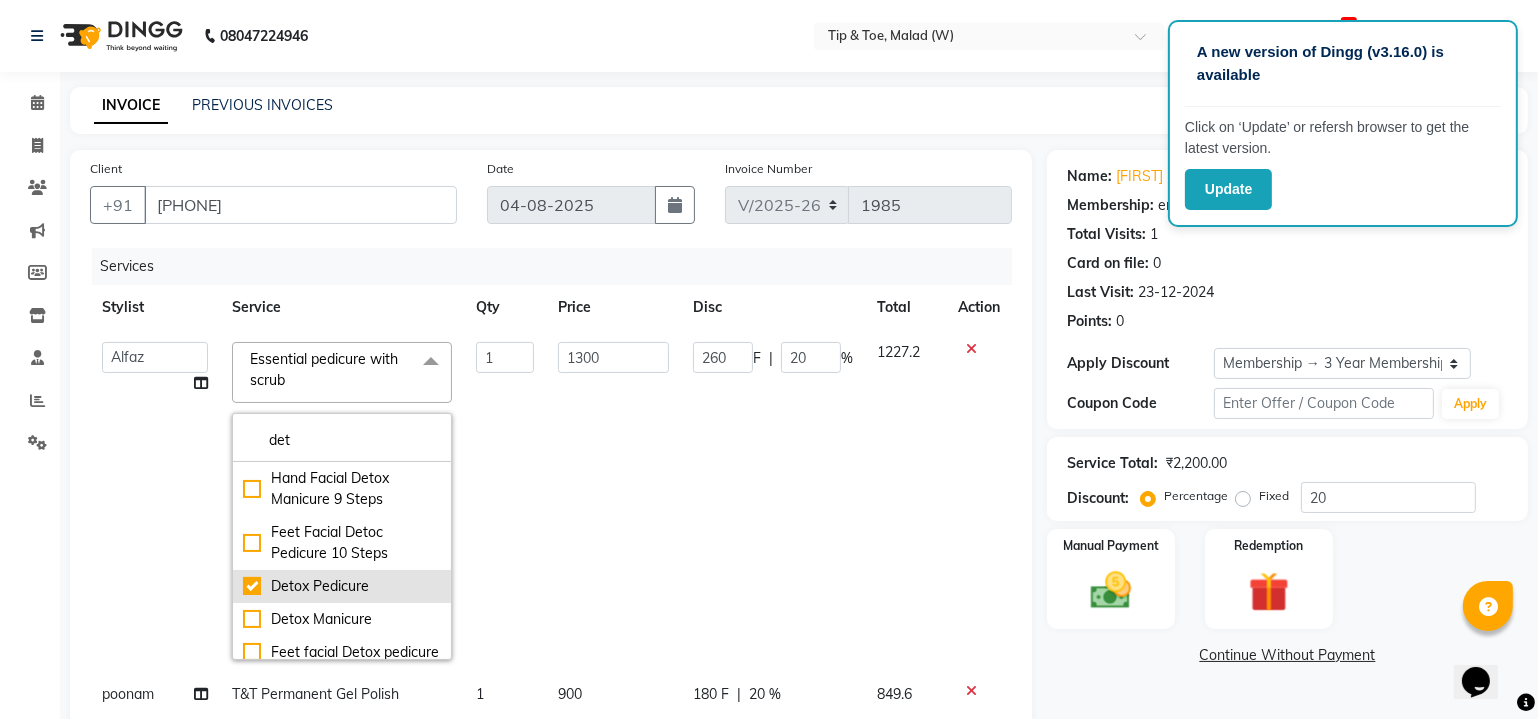 type on "3000" 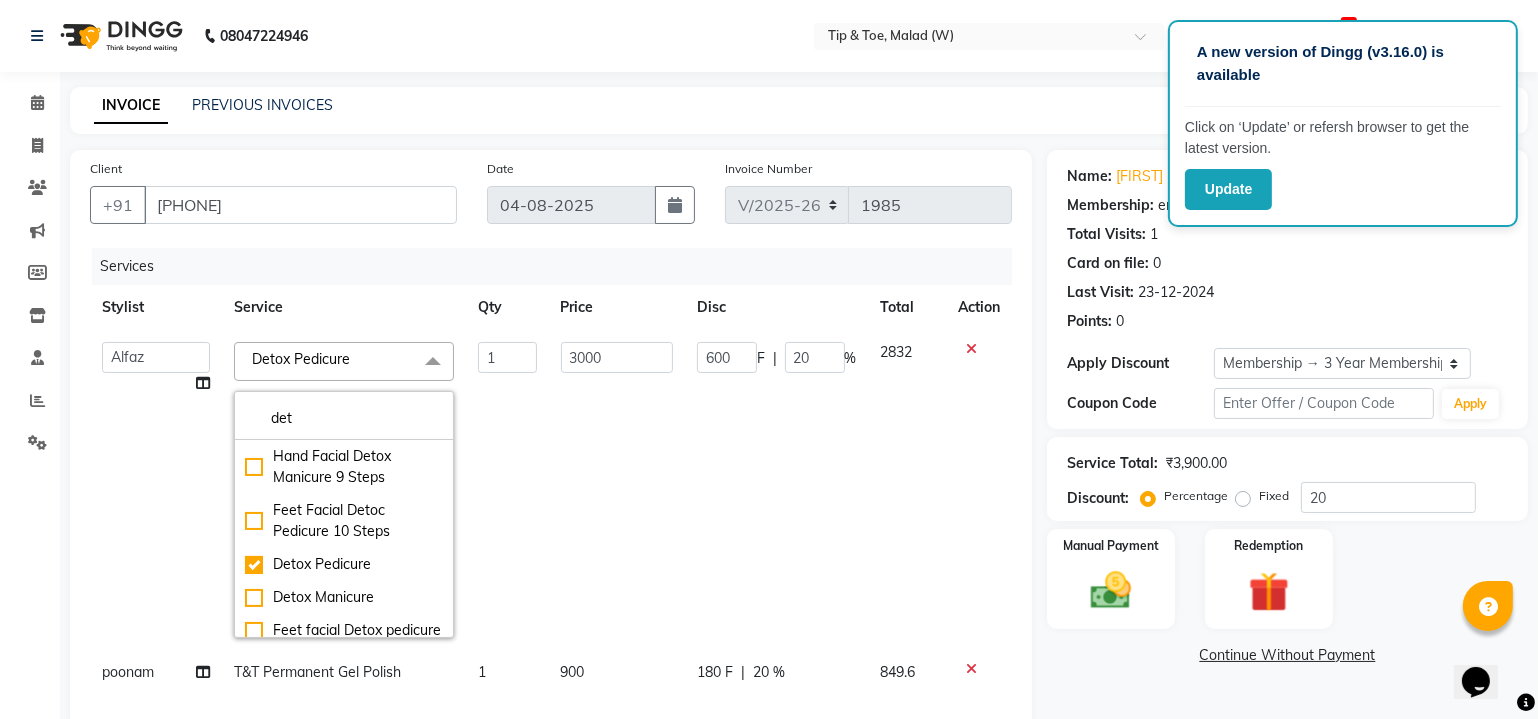 click on "3000" 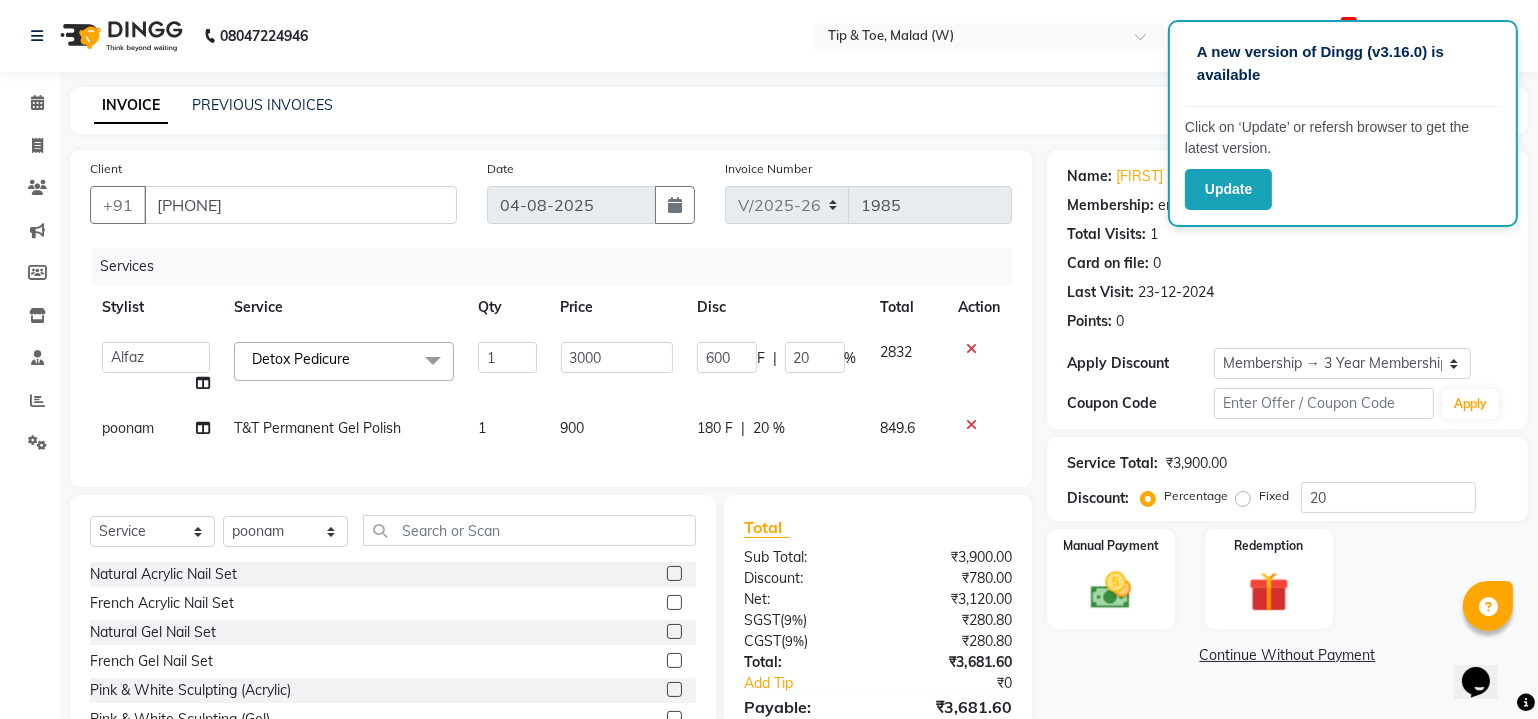 click on "poonam" 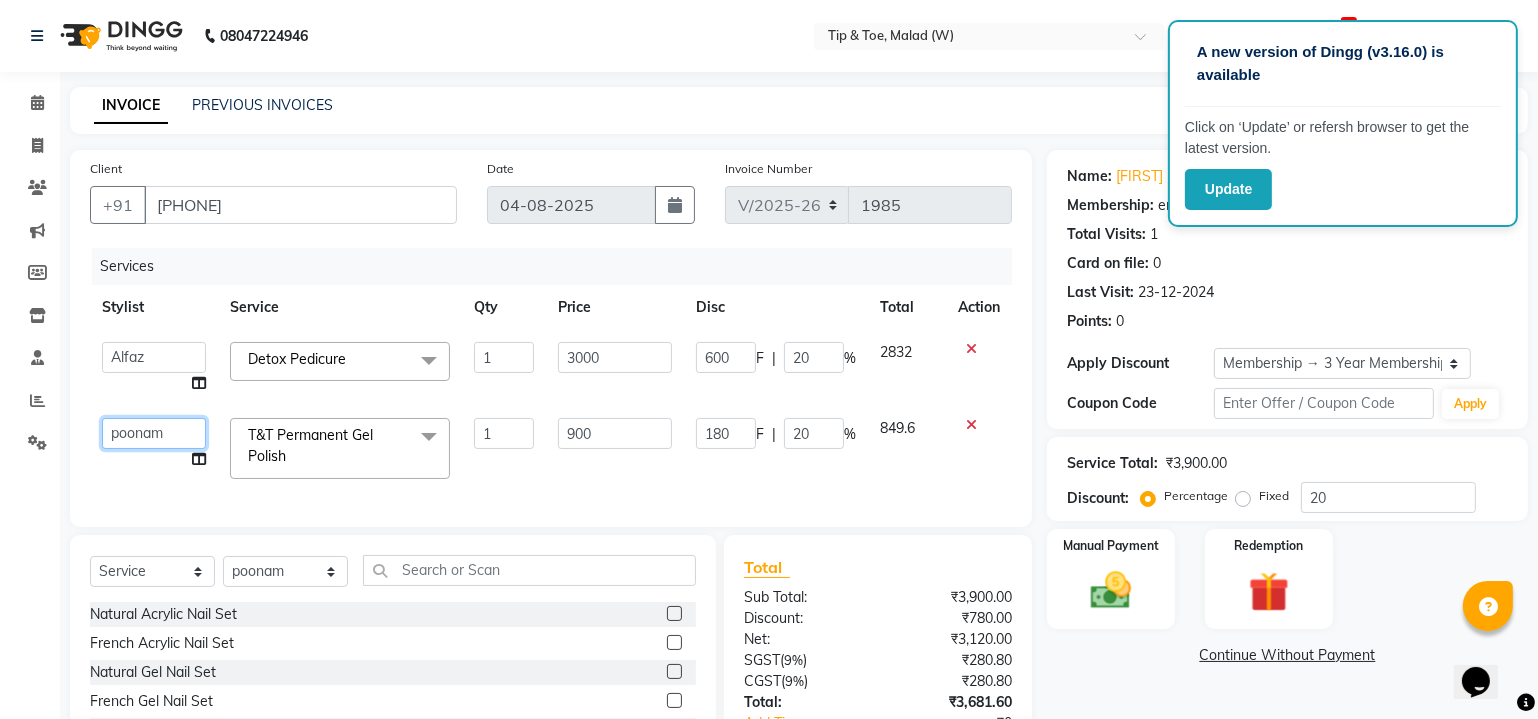 click on "Akash    Alfaz    Amreen    Danish   Dhanashree   Dibakar   House Sale   Kaikasha Shaikh   Keshien   Kumar   malad login access   Manisha Singh   Manisha Suvare   Nim   Ninshing   poonam   Regan   Sanjay mama   Shimre   Suzu   Swapnali   Swity   Urmila Pal   Vikram" 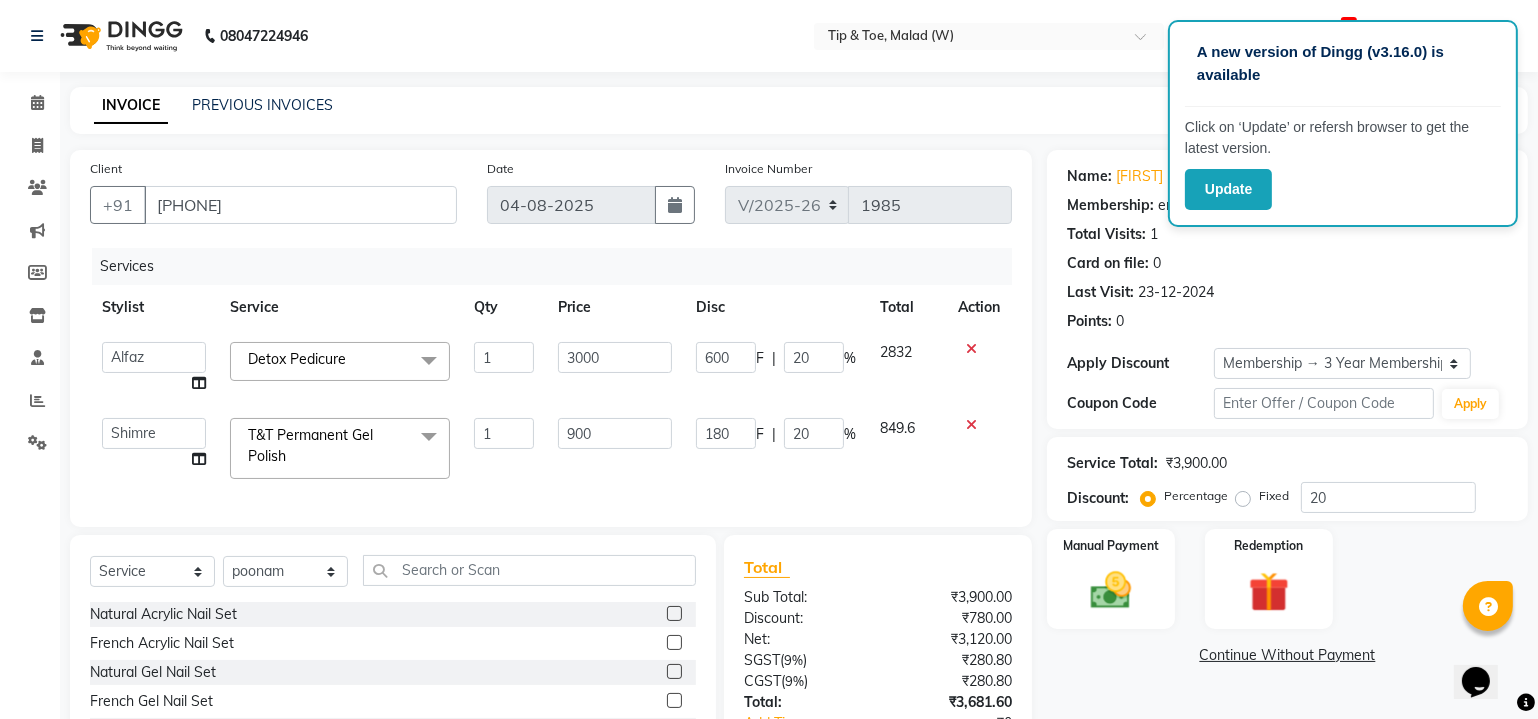 select on "41842" 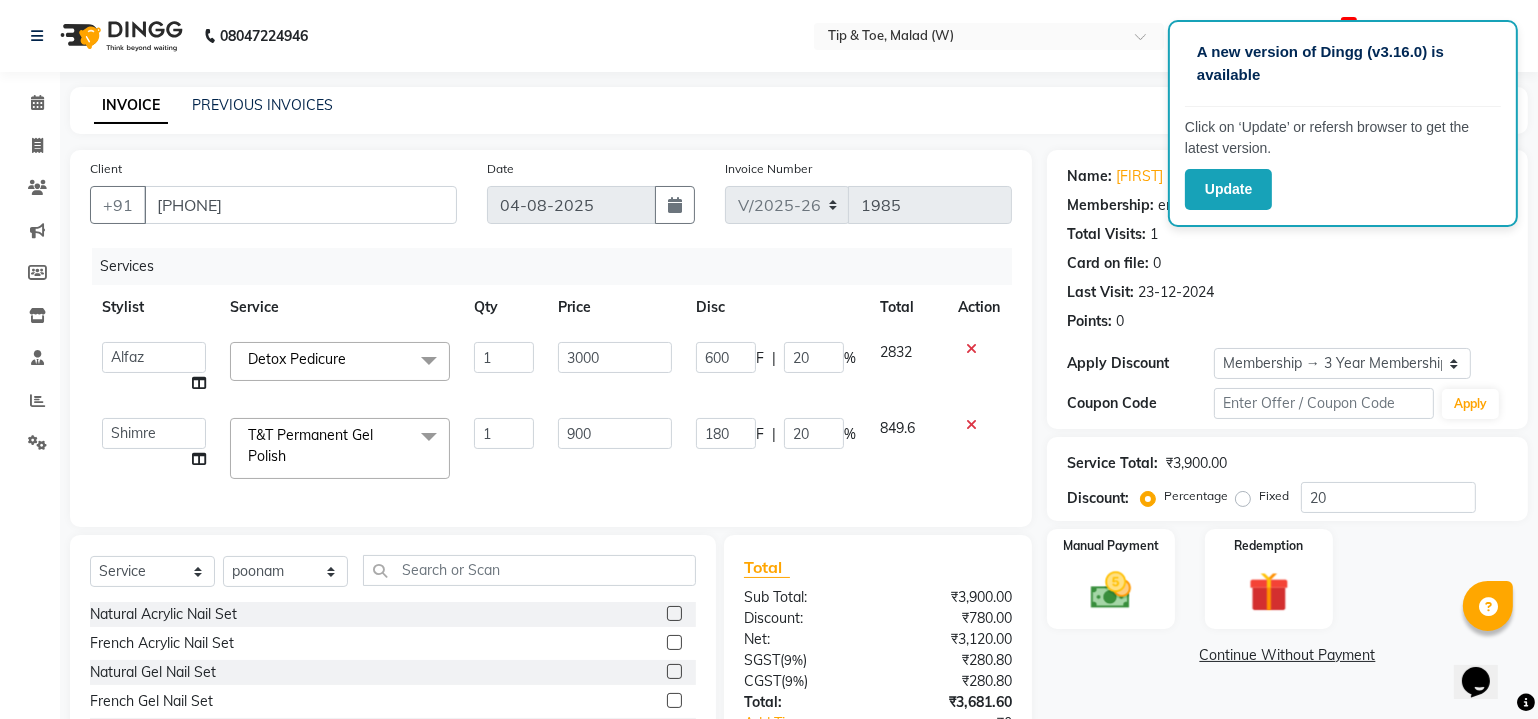 click on "08047224946 Select Location × Tip & Toe, Malad (W) Default Panel My Panel English ENGLISH Español العربية मराठी हिंदी ગુજરાતી தமிழ் 中文 23 Notifications nothing to show malad login access Manage Profile Change Password Sign out  Version:3.16.0" 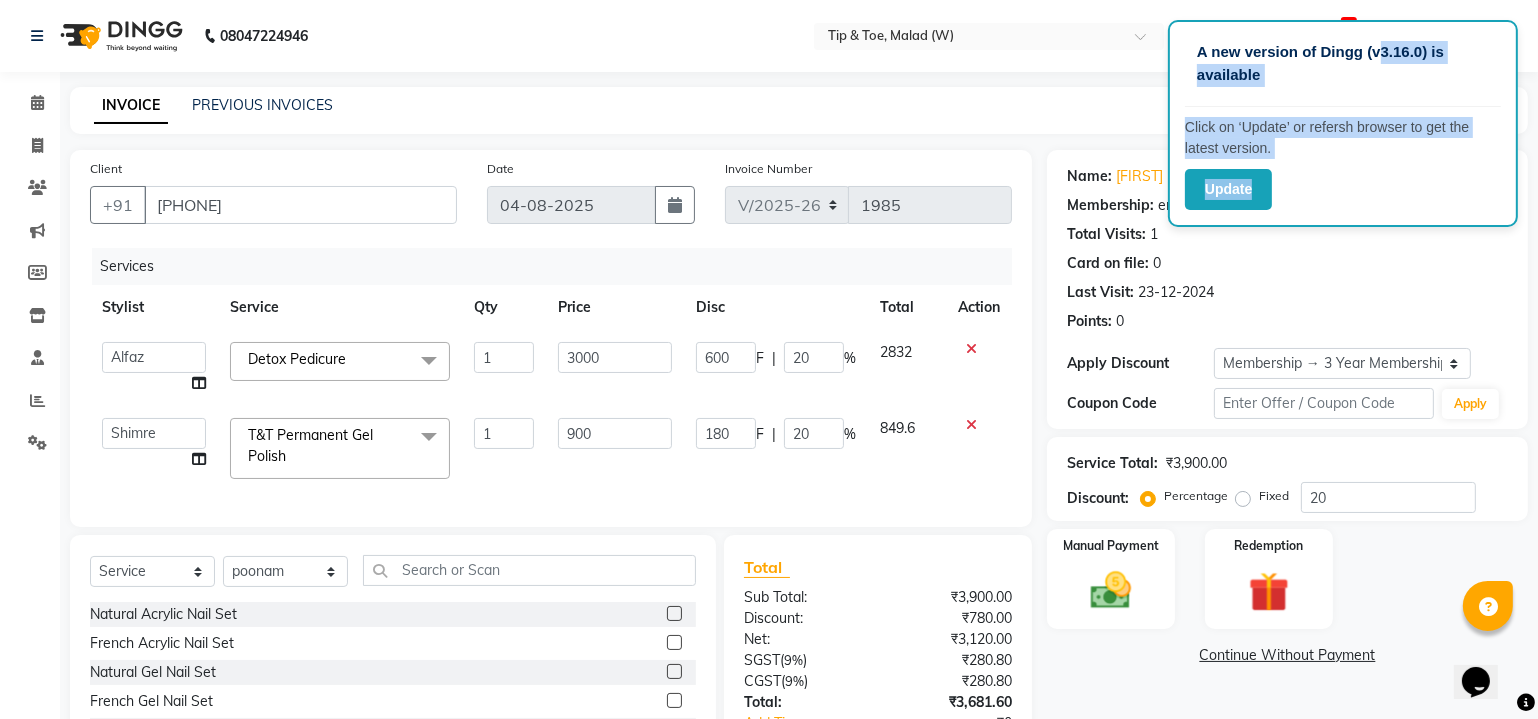 drag, startPoint x: 1428, startPoint y: 163, endPoint x: 1378, endPoint y: 24, distance: 147.71933 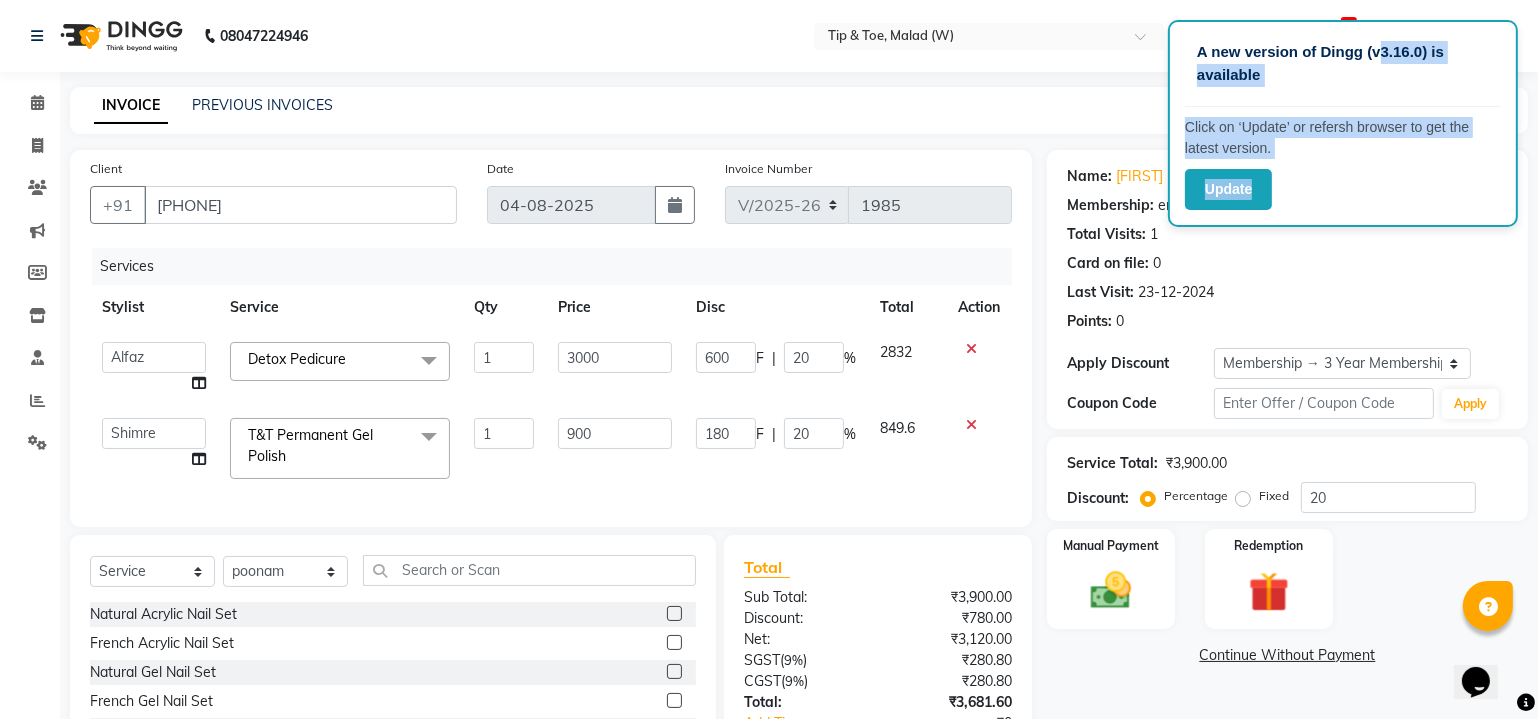 click on "A new version of Dingg (v3.16.0) is available  Click on ‘Update’ or refersh browser to get the latest version.  Update" 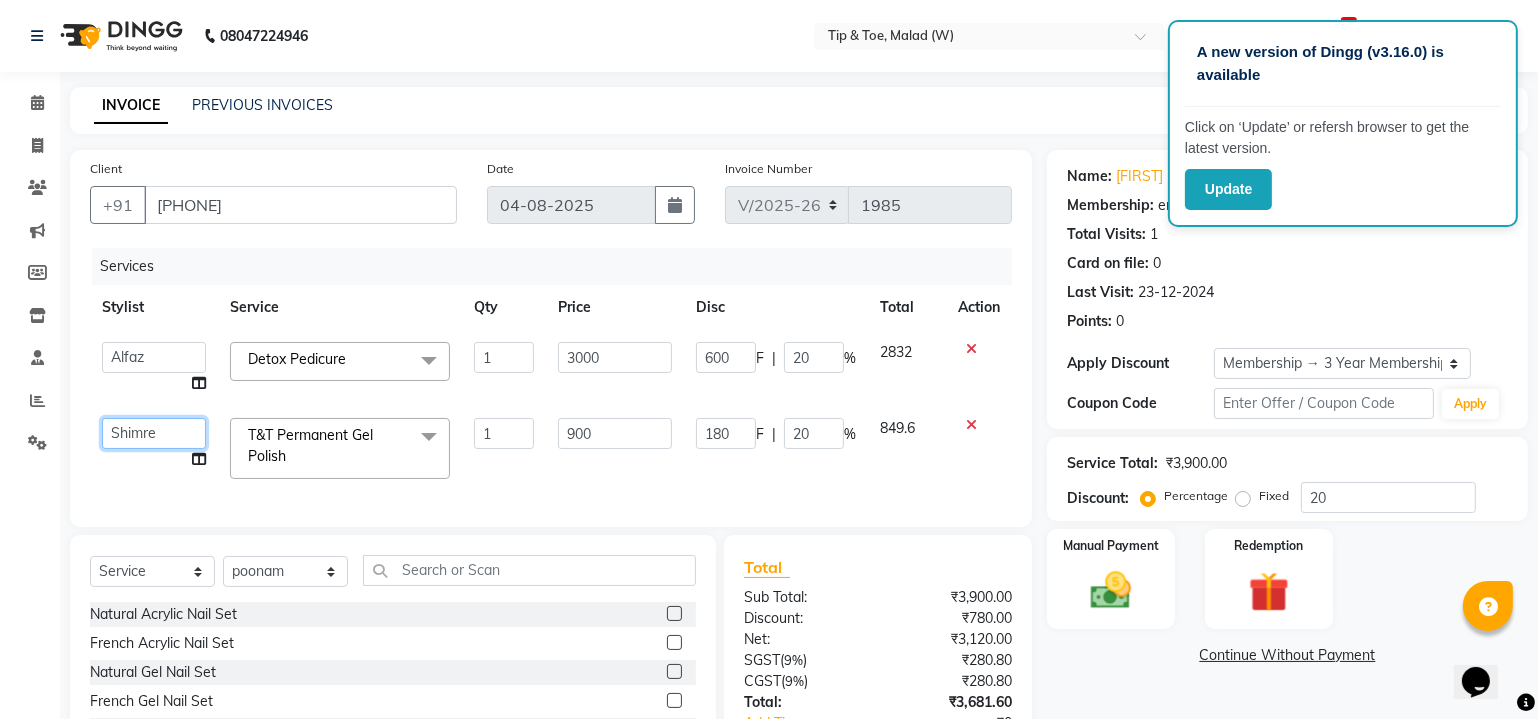 click on "Akash    Alfaz    Amreen    Danish   Dhanashree   Dibakar   House Sale   Kaikasha Shaikh   Keshien   Kumar   malad login access   Manisha Singh   Manisha Suvare   Nim   Ninshing   poonam   Regan   Sanjay mama   Shimre   Suzu   Swapnali   Swity   Urmila Pal   Vikram" 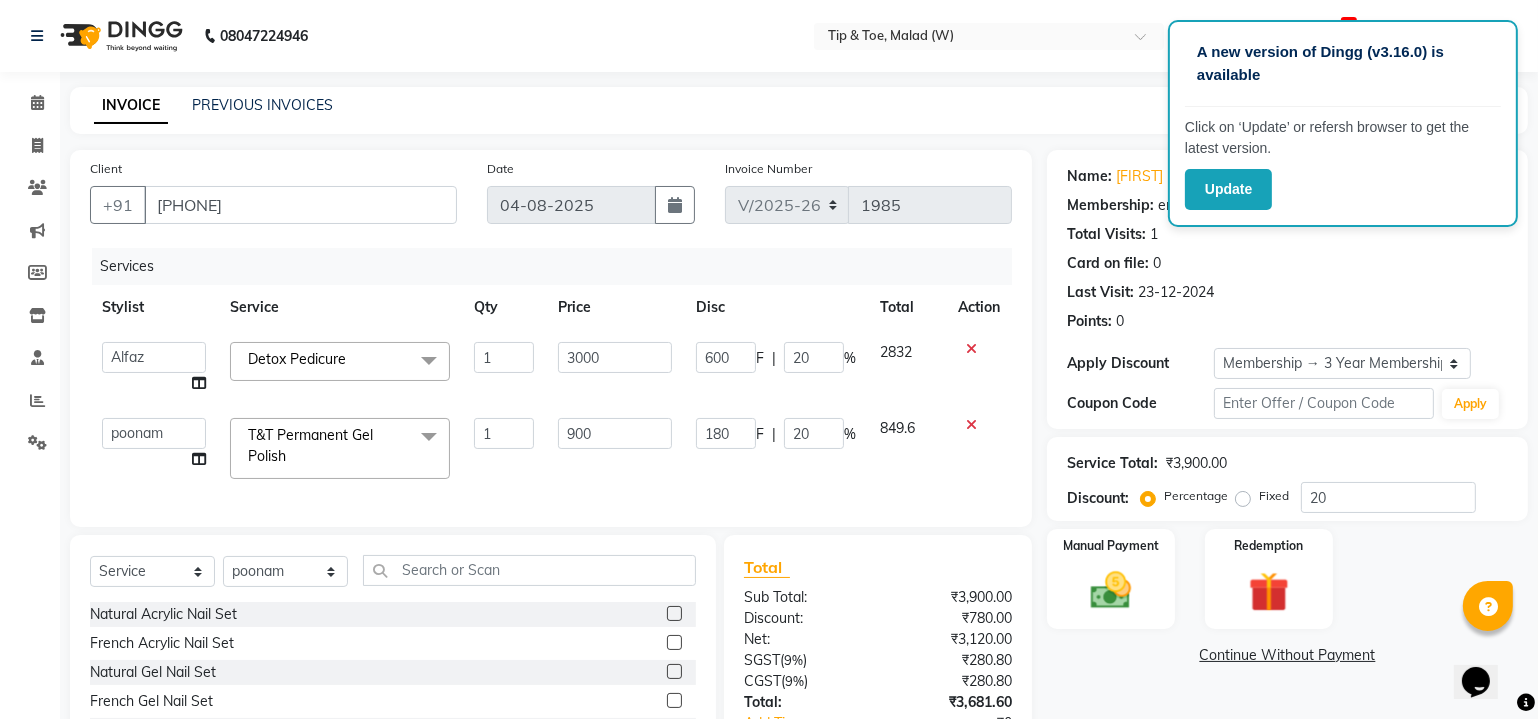 select on "87401" 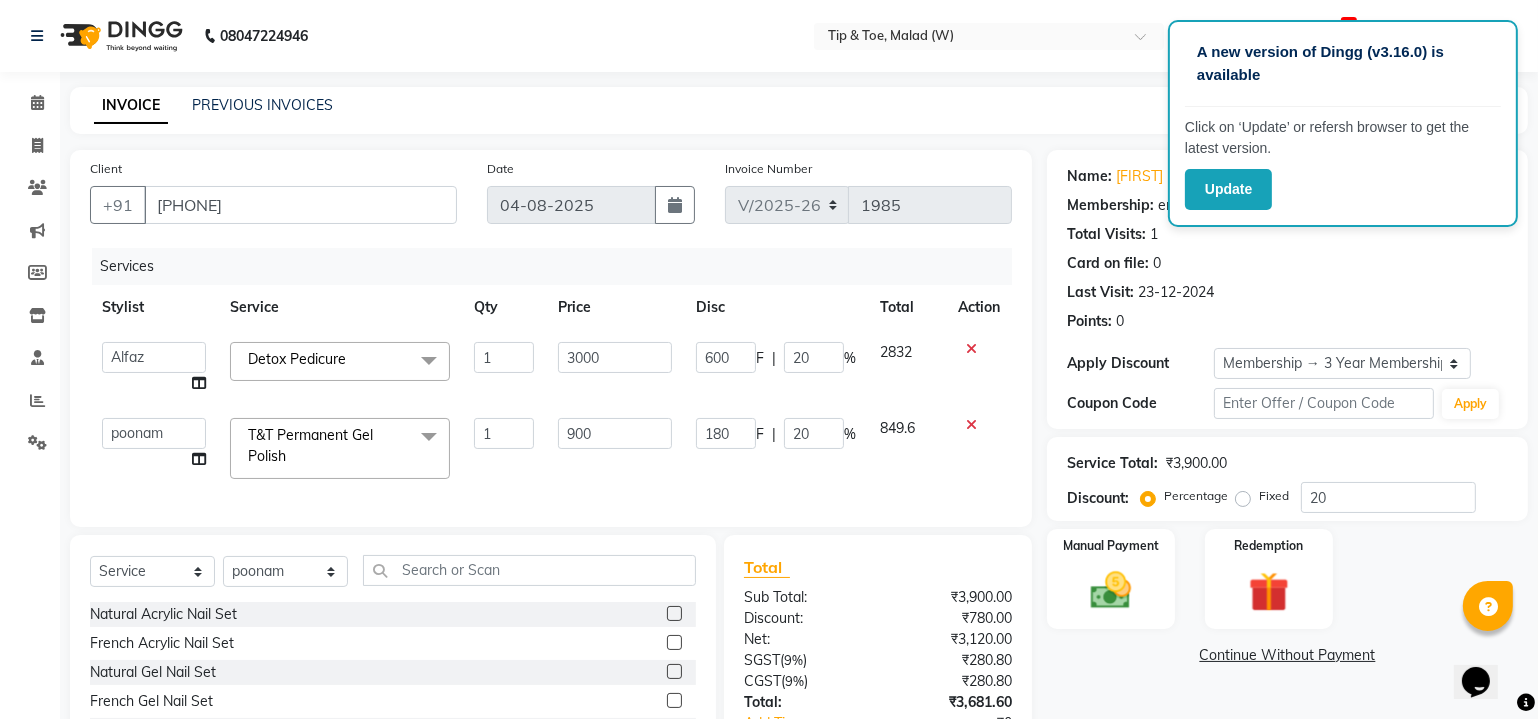 scroll, scrollTop: 152, scrollLeft: 0, axis: vertical 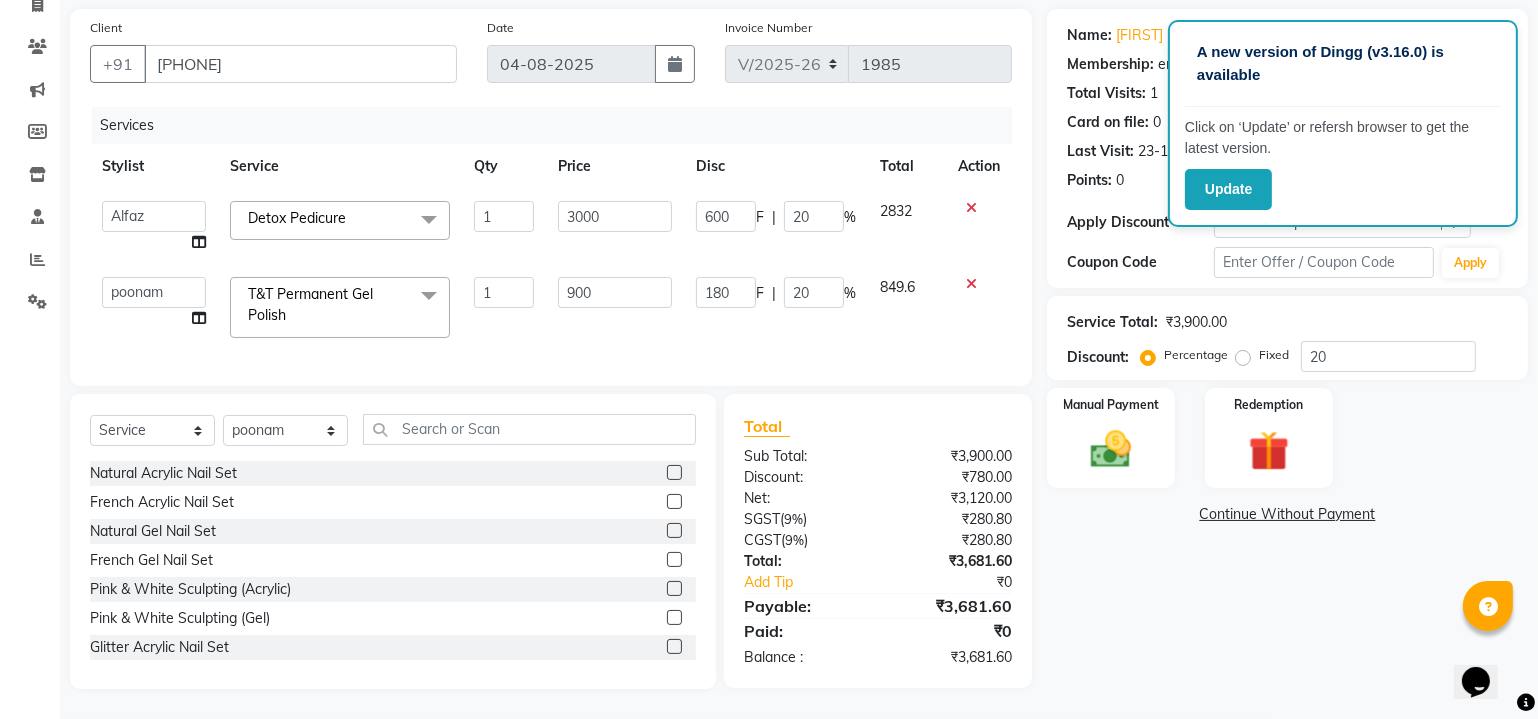 click on "T&T Permanent Gel Polish  x" 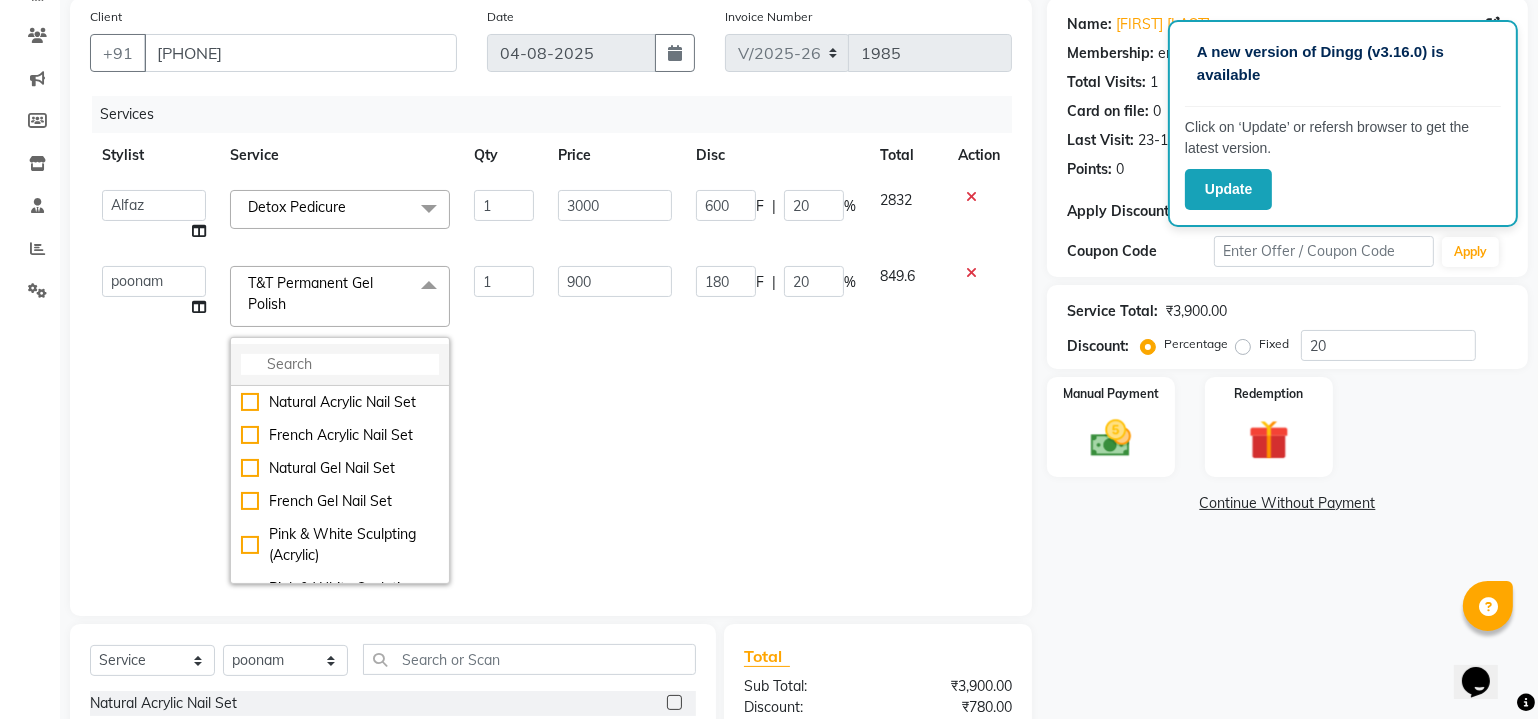 click 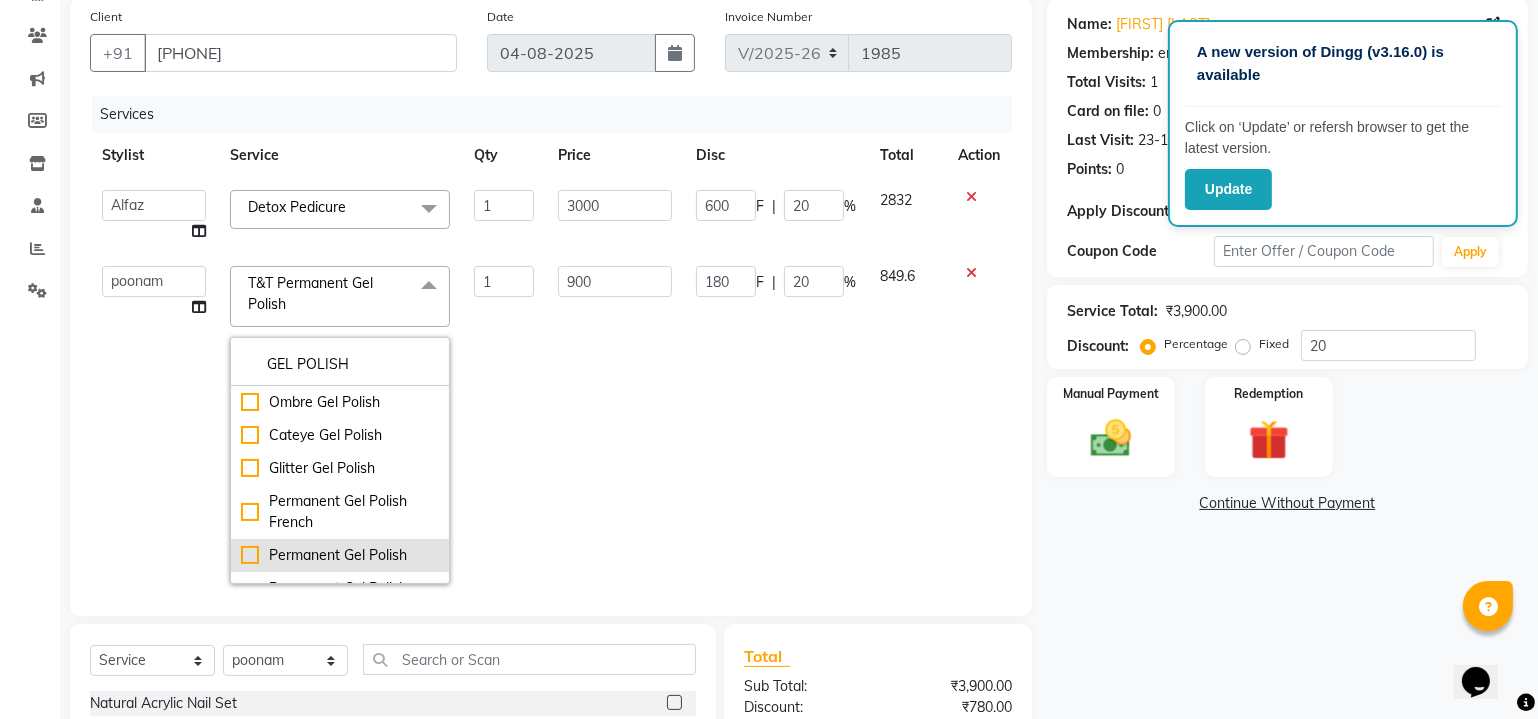 type on "GEL POLISH" 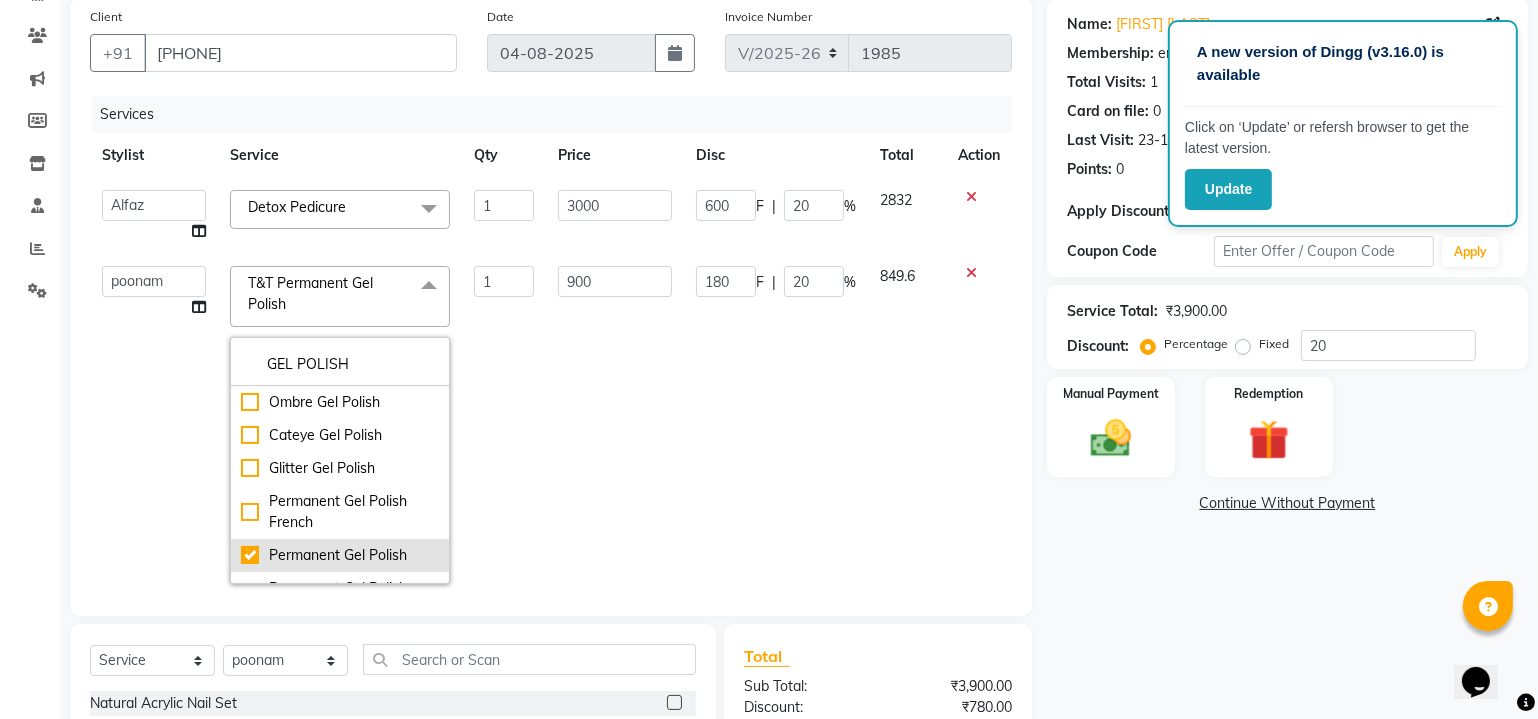 checkbox on "true" 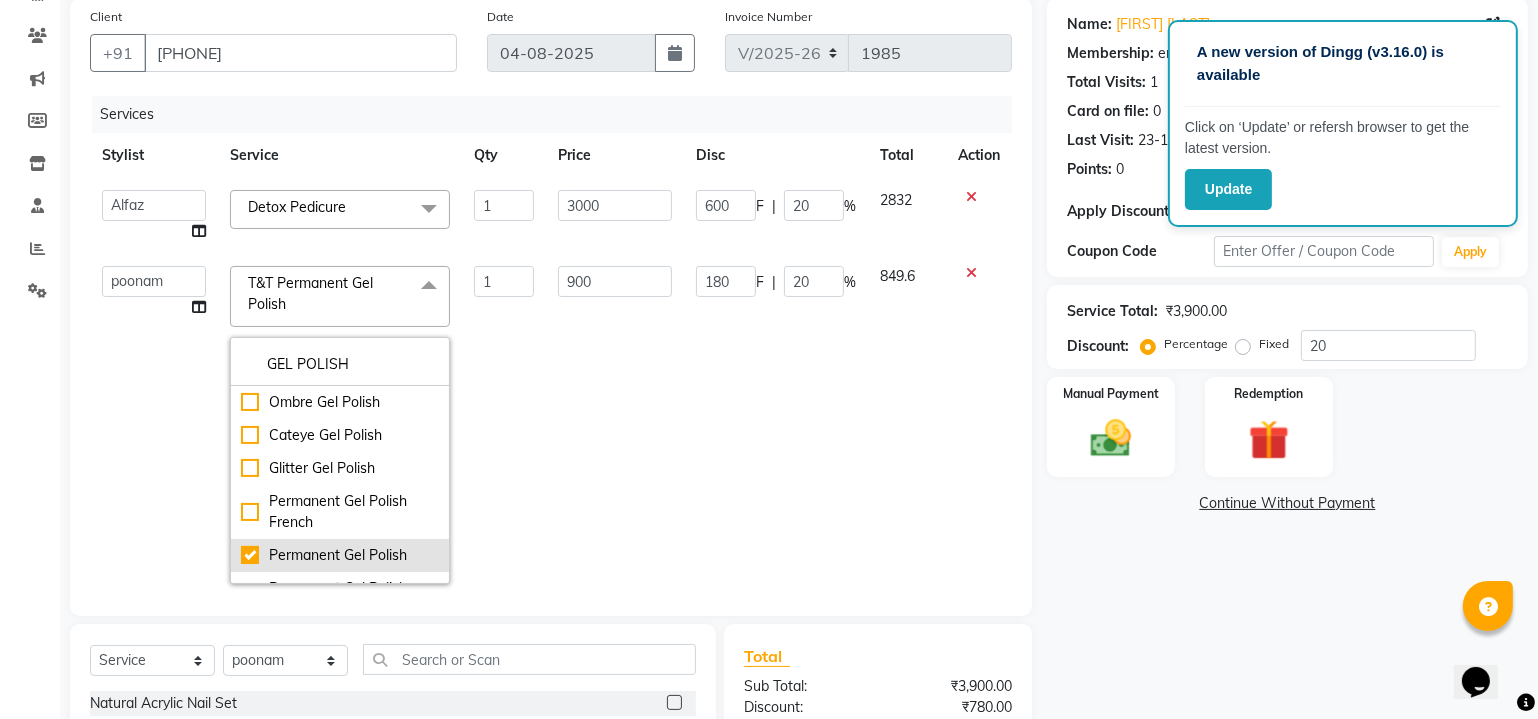 checkbox on "false" 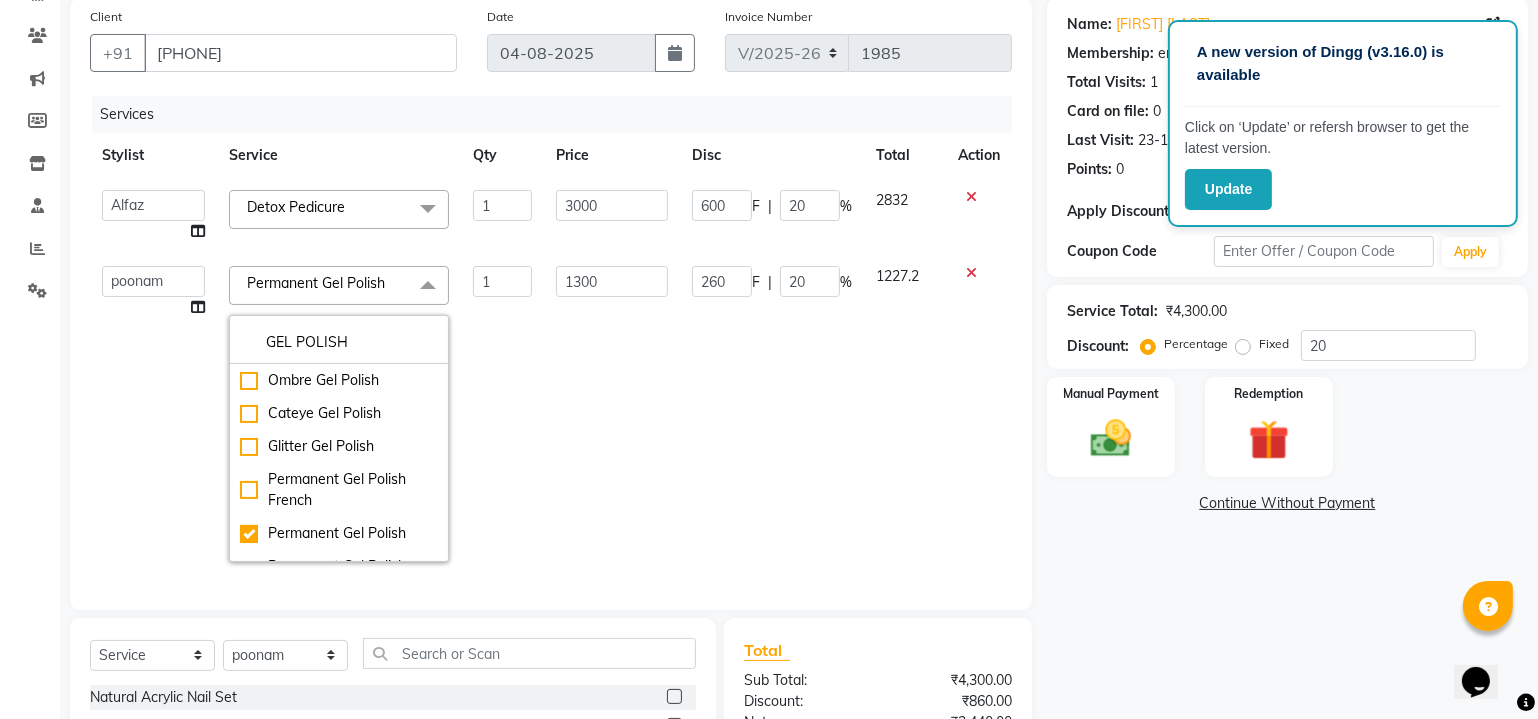click on "1" 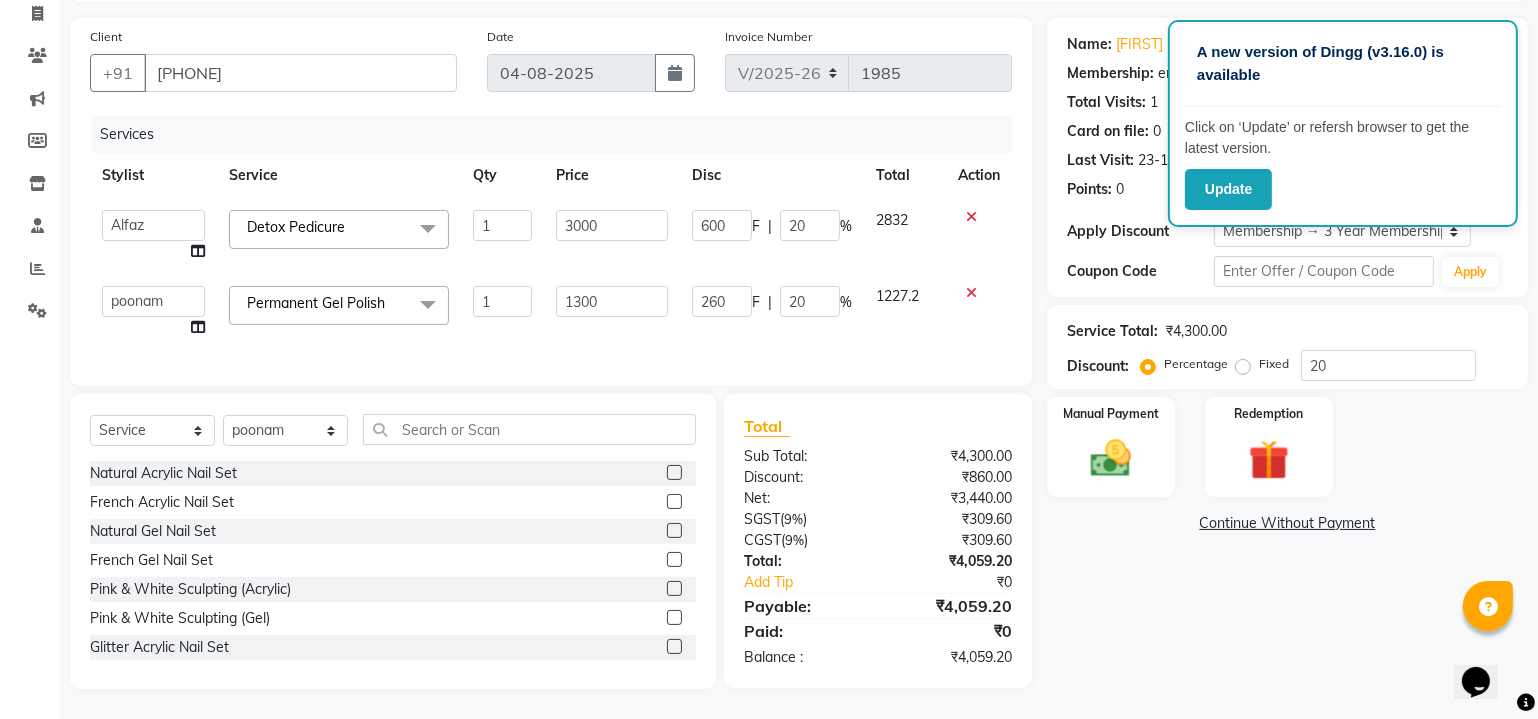 scroll, scrollTop: 144, scrollLeft: 0, axis: vertical 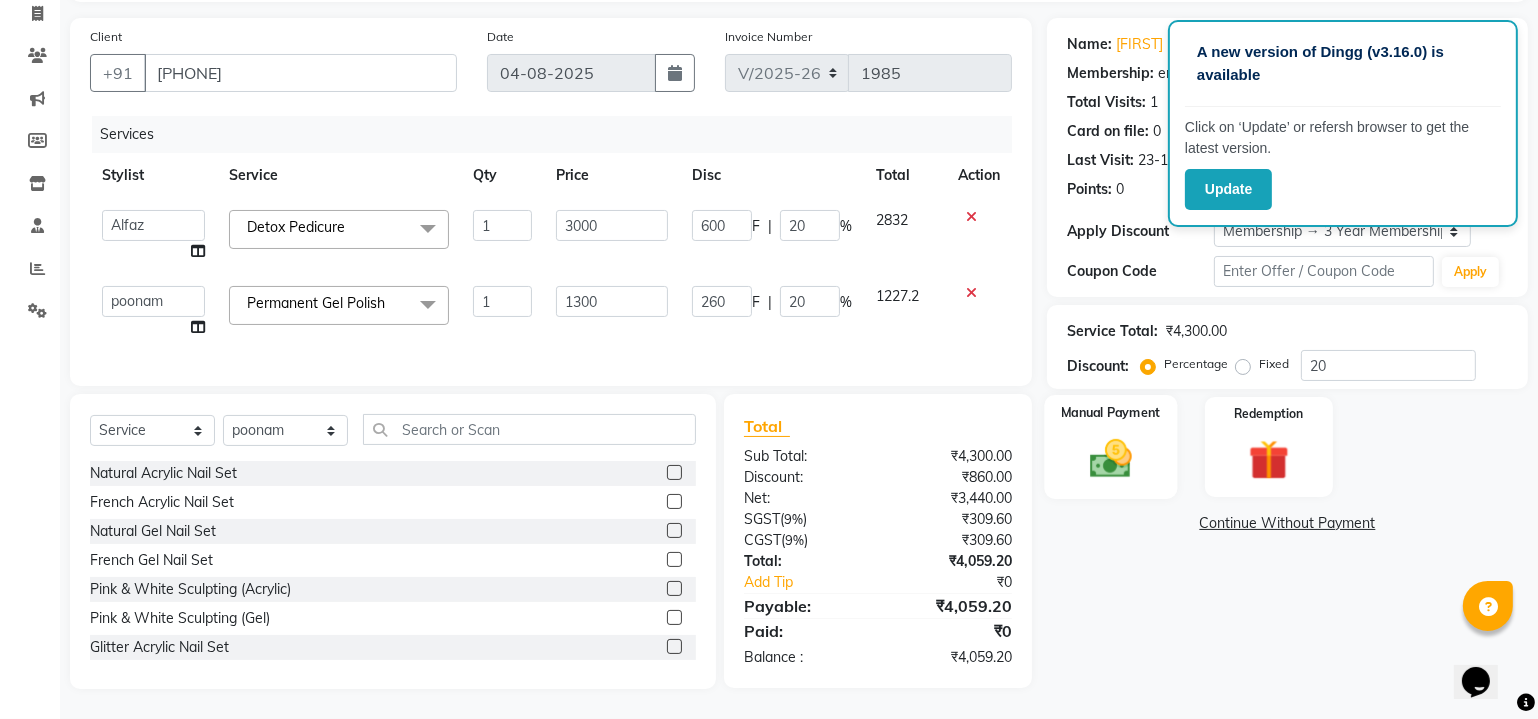 click 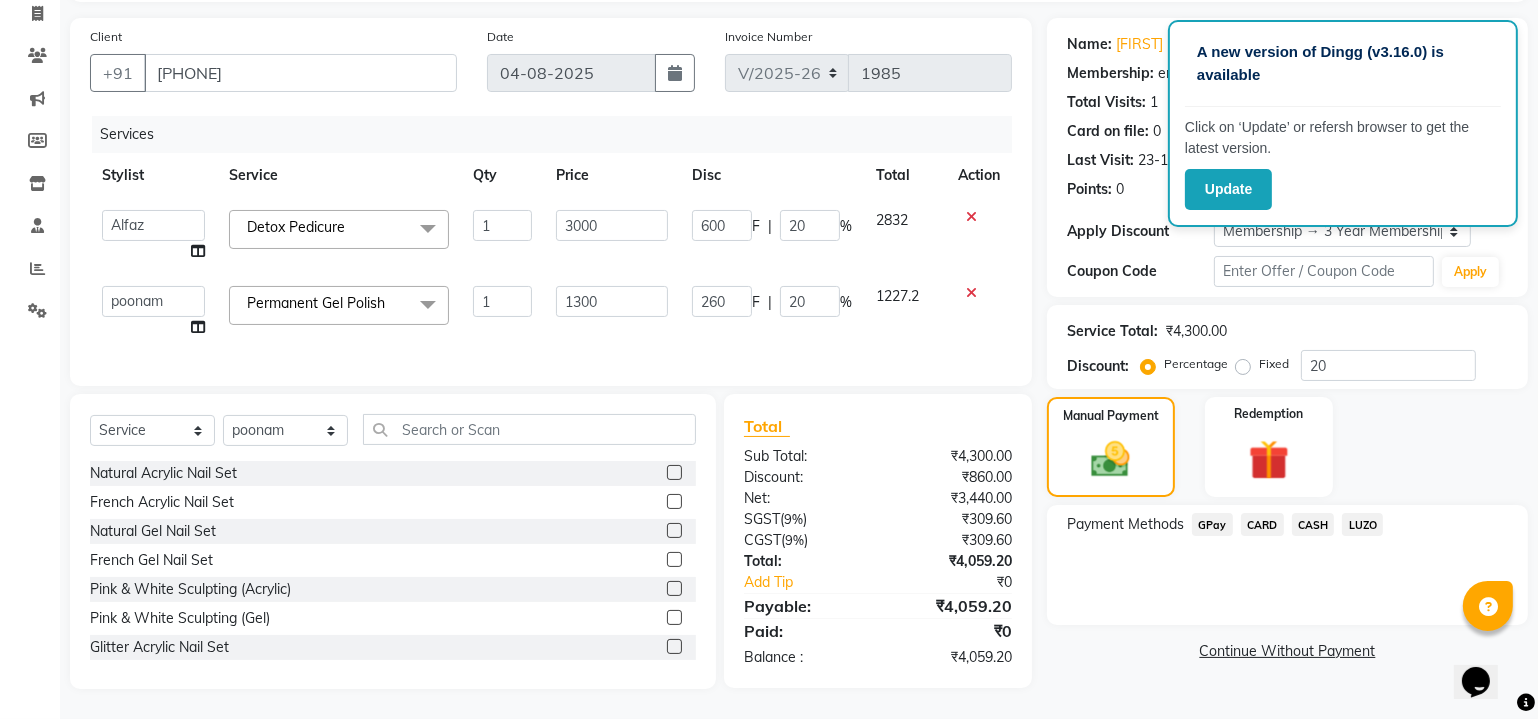 click on "CARD" 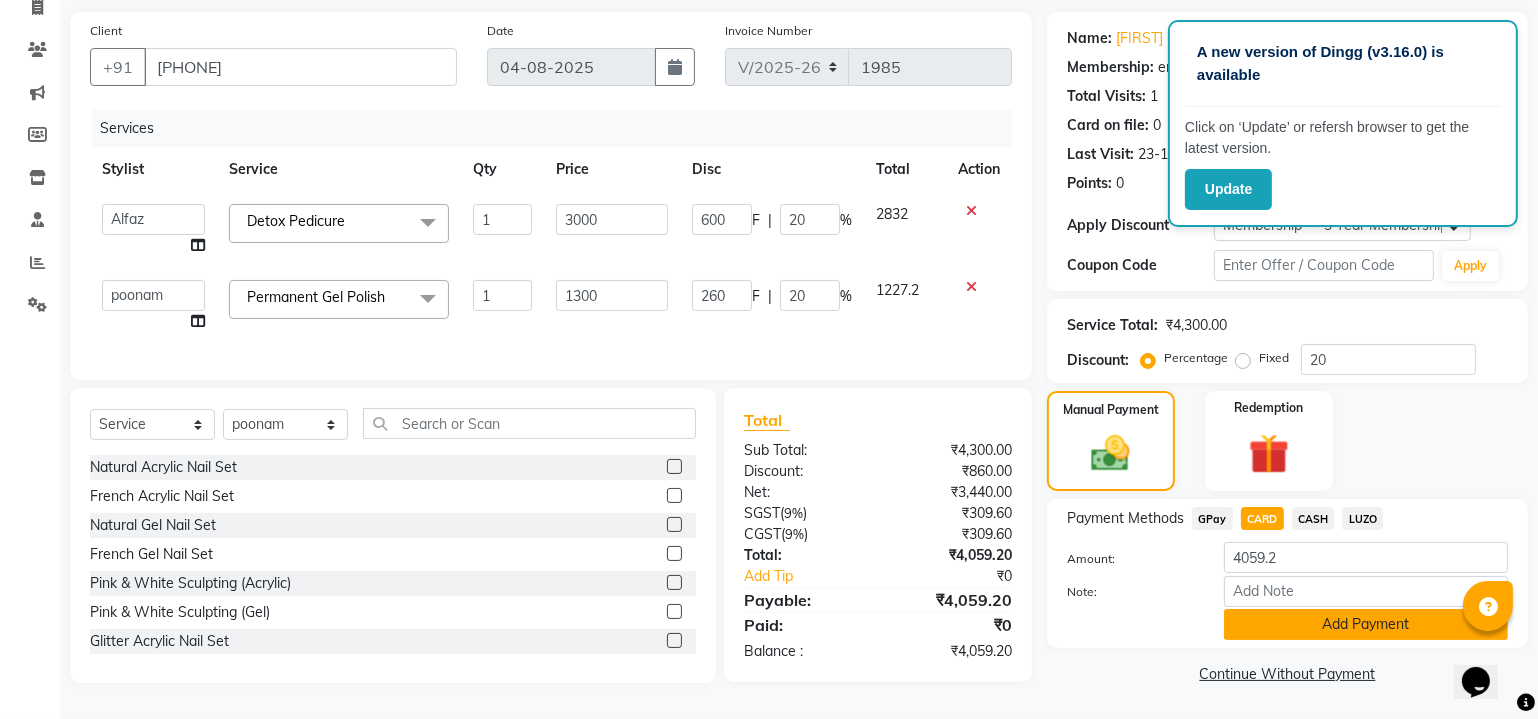 click on "Add Payment" 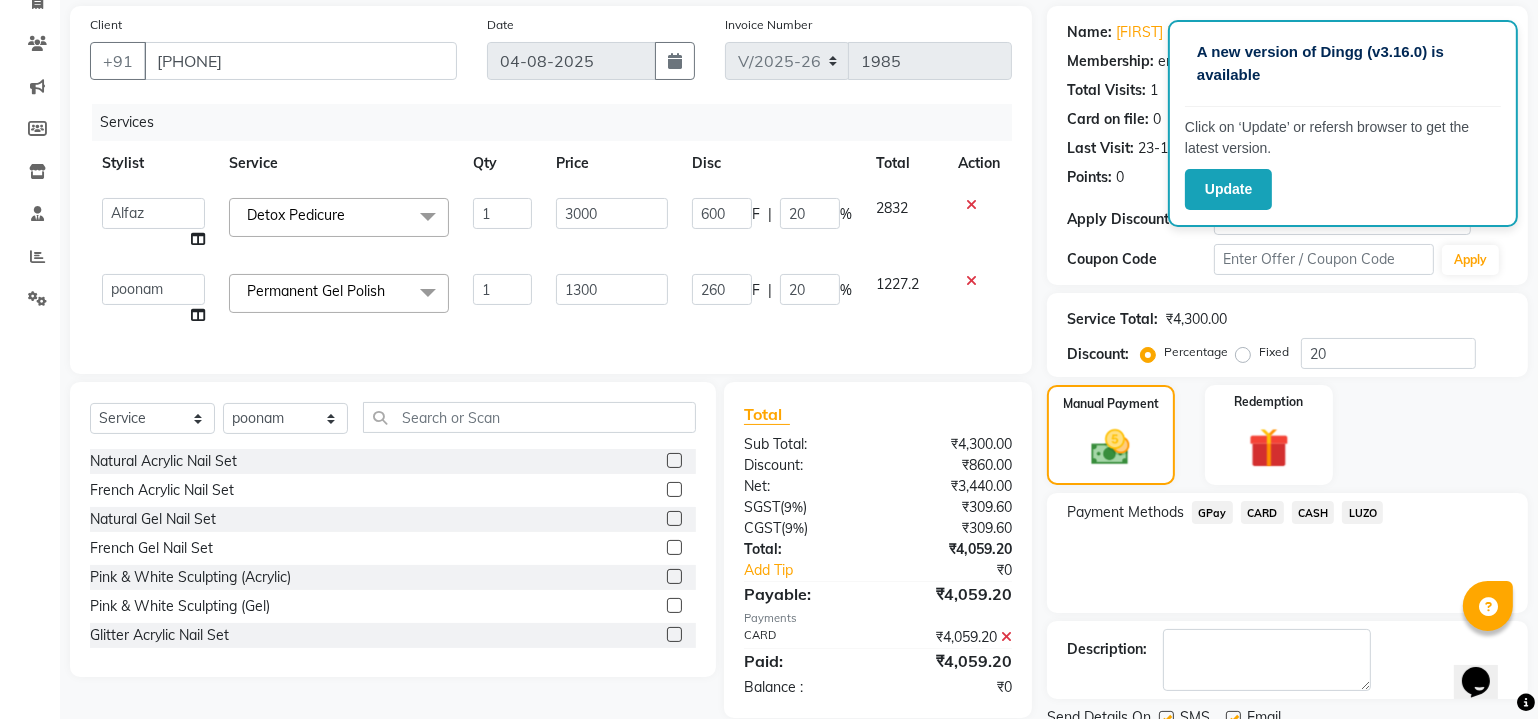 click on "Checkout" 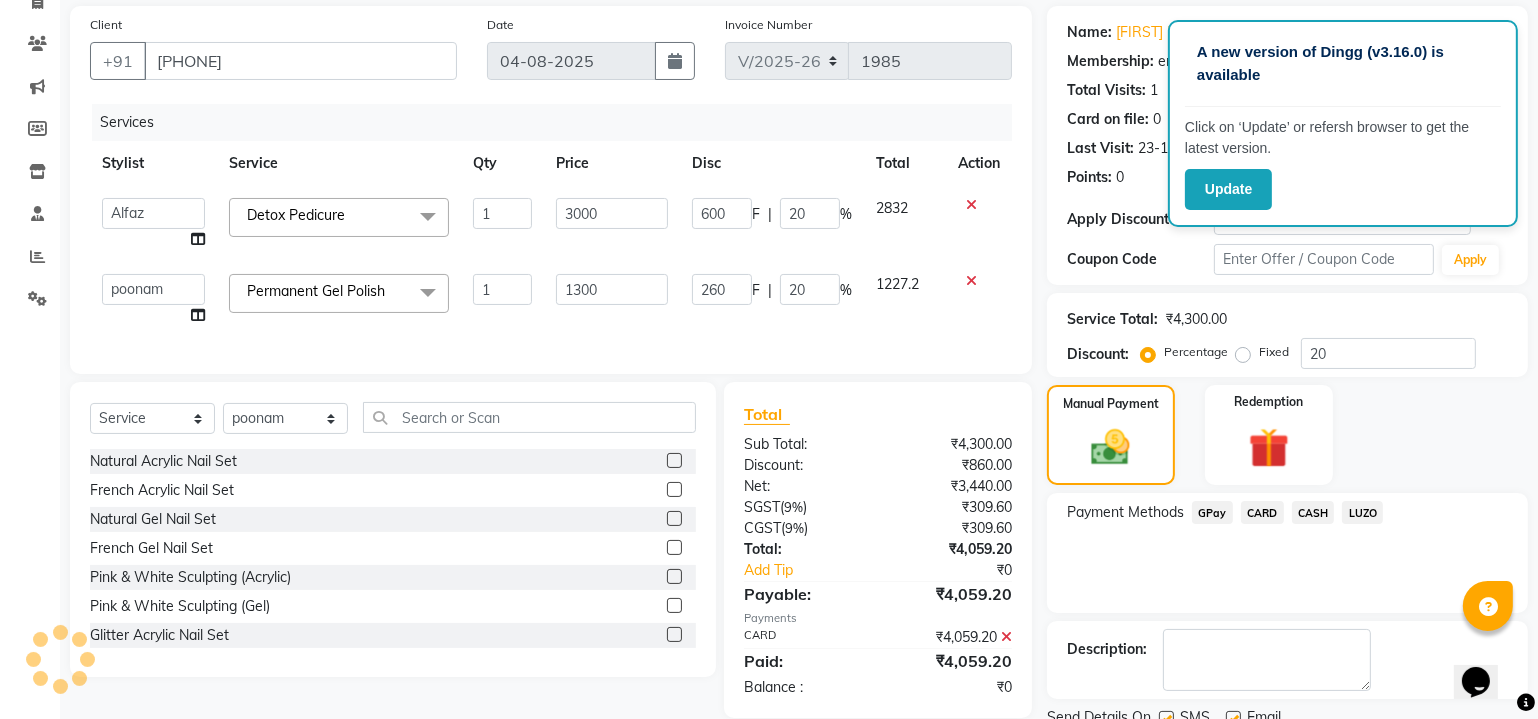 scroll, scrollTop: 219, scrollLeft: 0, axis: vertical 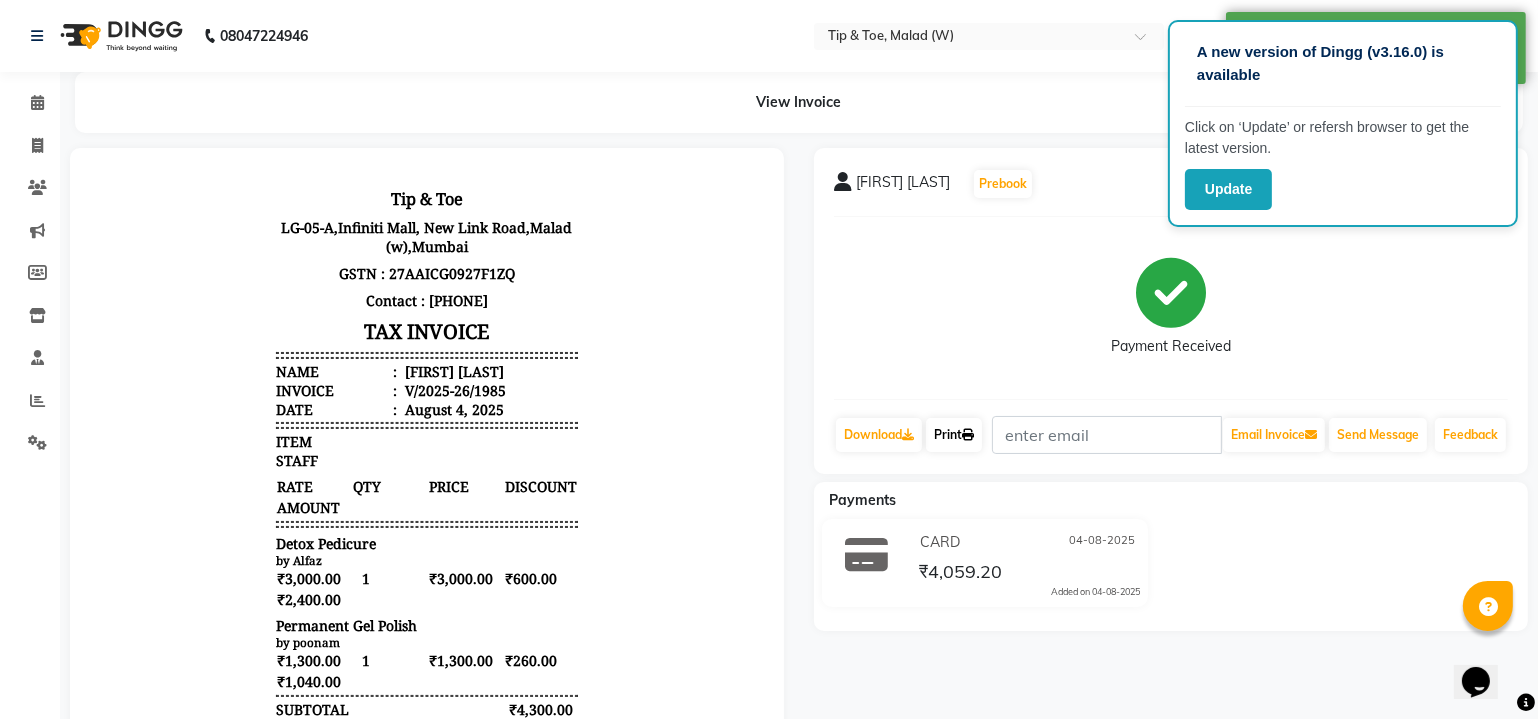 click on "Print" 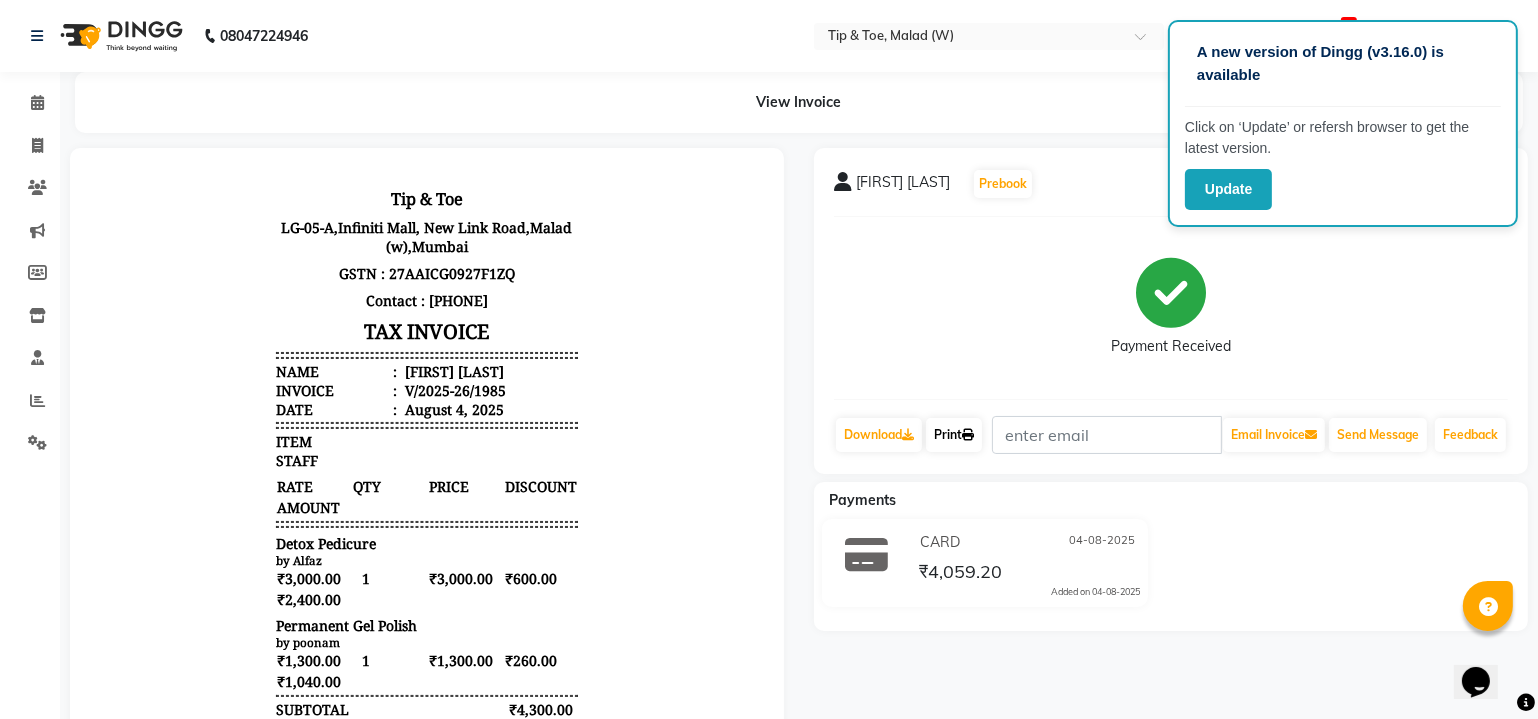 click on "Print" 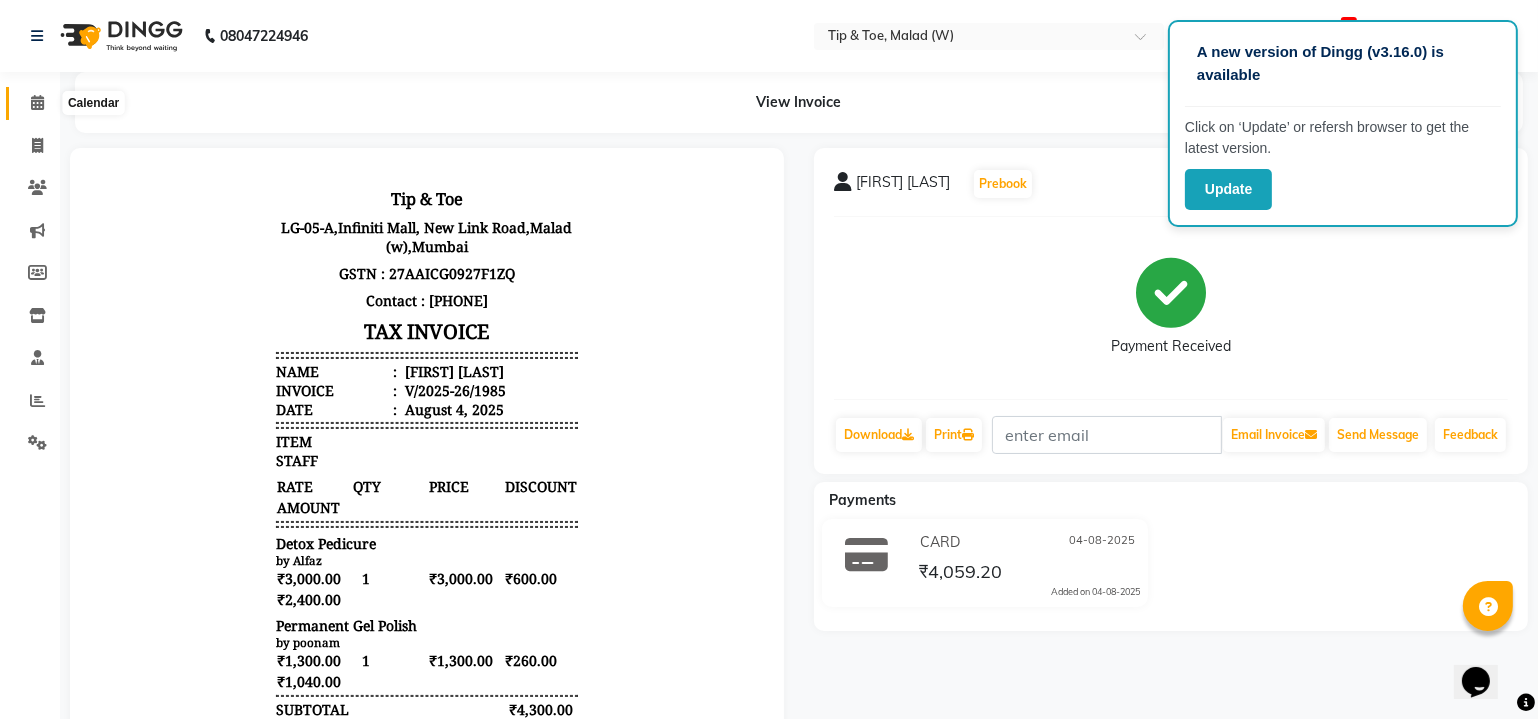 click 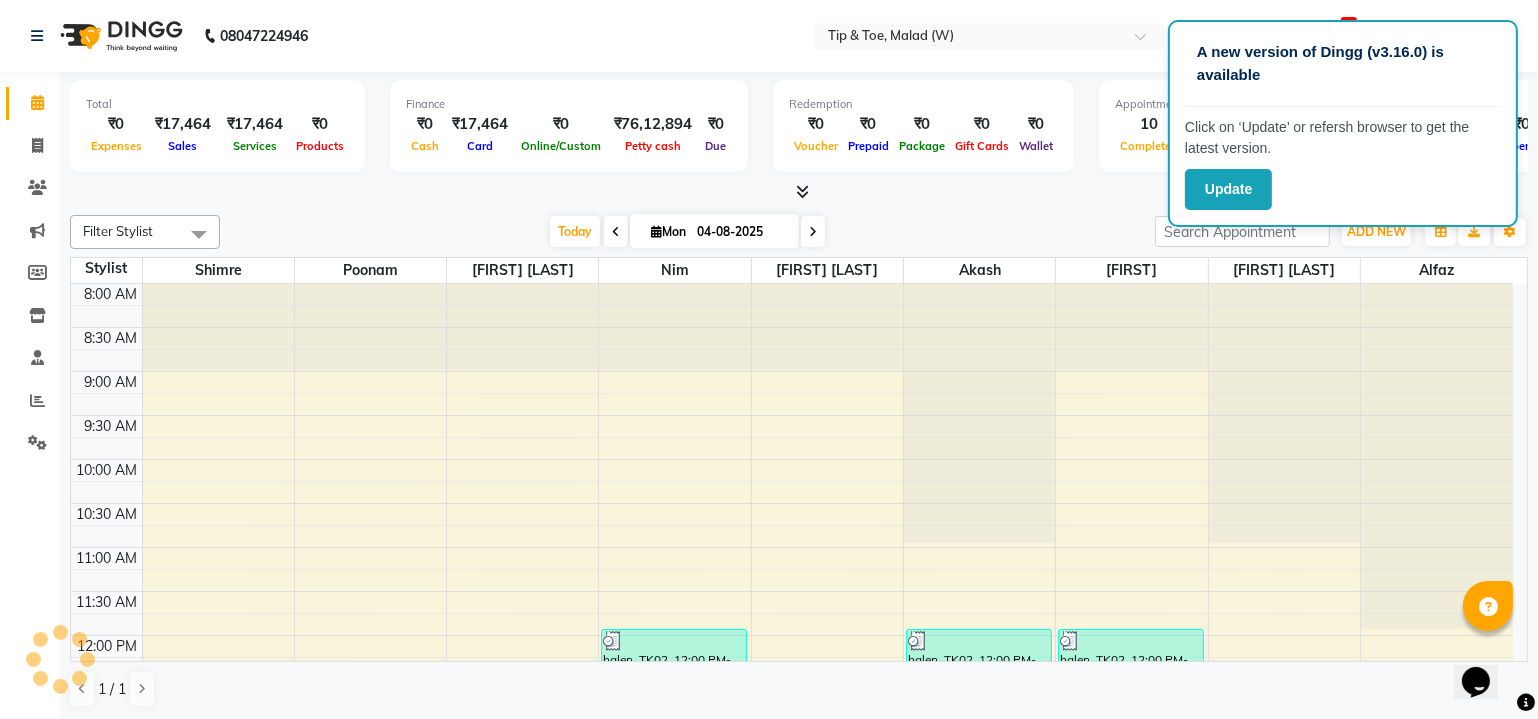 scroll, scrollTop: 0, scrollLeft: 0, axis: both 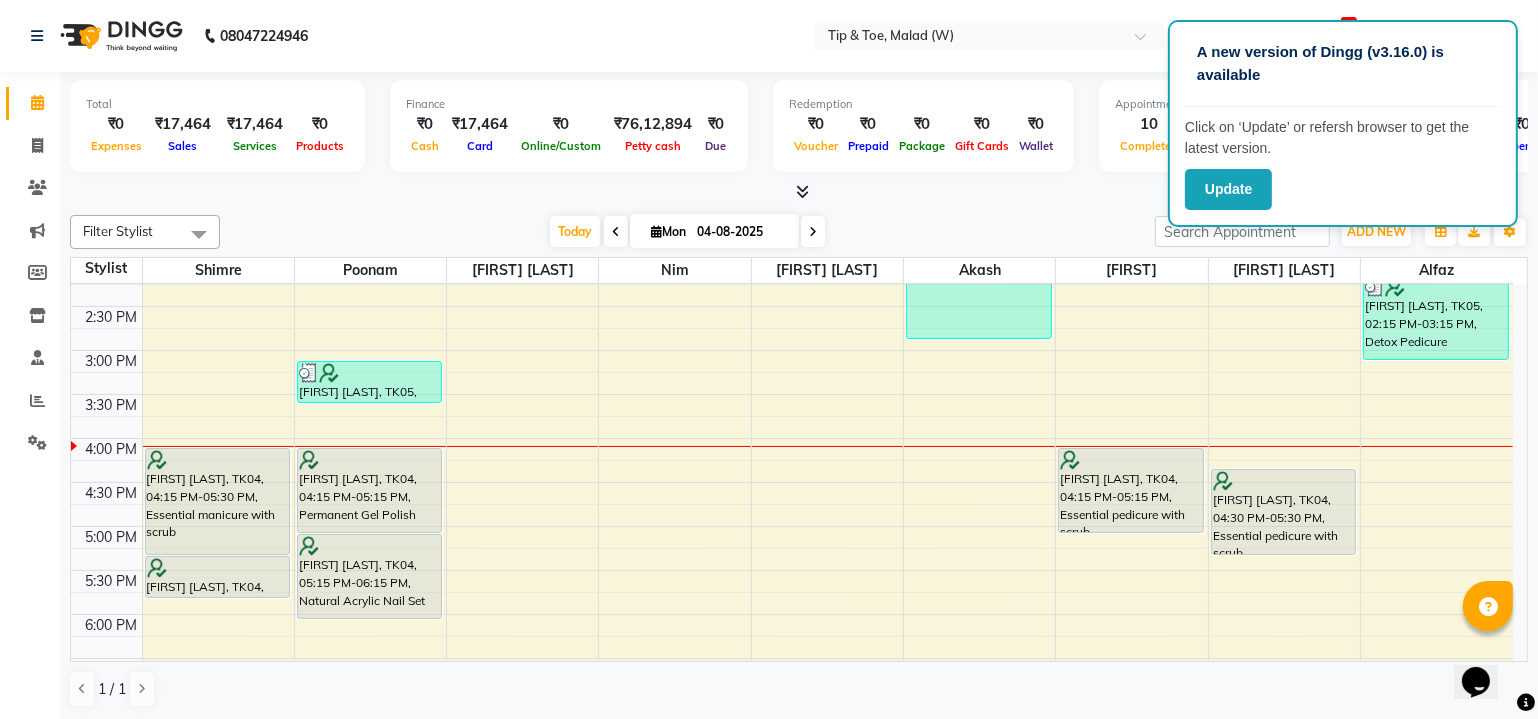 click on "8:00 AM 8:30 AM 9:00 AM 9:30 AM 10:00 AM 10:30 AM 11:00 AM 11:30 AM 12:00 PM 12:30 PM 1:00 PM 1:30 PM 2:00 PM 2:30 PM 3:00 PM 3:30 PM 4:00 PM 4:30 PM 5:00 PM 5:30 PM 6:00 PM 6:30 PM 7:00 PM 7:30 PM 8:00 PM 8:30 PM     Tripti Kahlon, TK01, 12:30 PM-01:30 PM, Voesh Pedicure     Shibani Joyati, TK04, 04:15 PM-05:30 PM, Essential manicure with scrub     Shibani Joyati, TK04, 05:30 PM-06:00 PM, Permanent Gel Polish     Sonal, TK03, 07:30 PM-08:30 PM, Acrylic Nail Re-fills     Sonal, TK03, 08:30 PM-09:00 PM, Permanent Gel Polish     halen, TK02, 01:30 PM-02:00 PM, T&T Permanent Gel Polish     Rose Fernandes, TK05, 03:15 PM-03:45 PM, Permanent Gel Polish     Shibani Joyati, TK04, 04:15 PM-05:15 PM, Permanent Gel Polish     Shibani Joyati, TK04, 05:15 PM-06:15 PM, Natural Acrylic Nail Set     halen, TK02, 12:00 PM-01:30 PM, Acrylic Nail Re-fills,T&T Permanent Gel Polish     halen, TK02, 12:00 PM-01:00 PM, Essential pedicure with scrub             Shibani Joyati, TK04, 04:15 PM-05:15 PM, Essential pedicure with scrub" at bounding box center [792, 306] 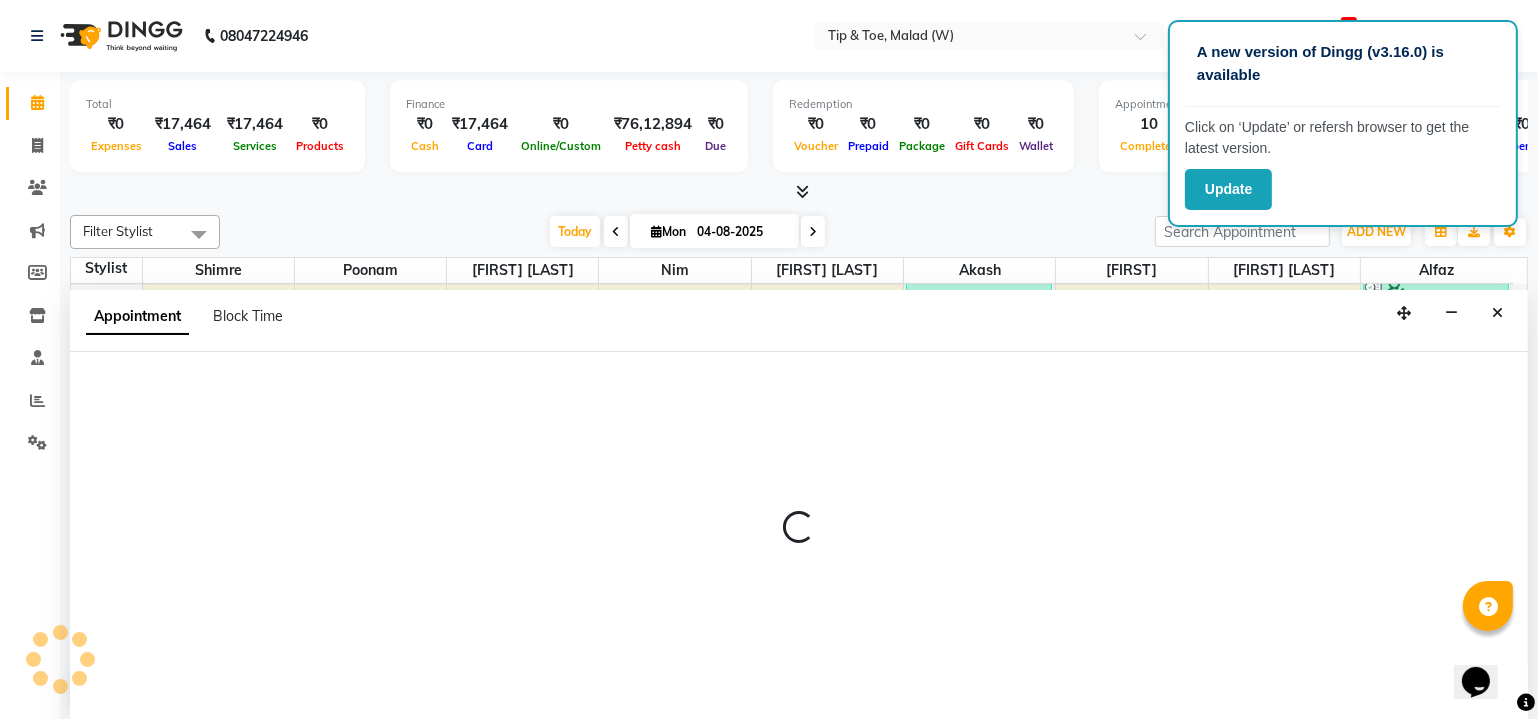 scroll, scrollTop: 0, scrollLeft: 0, axis: both 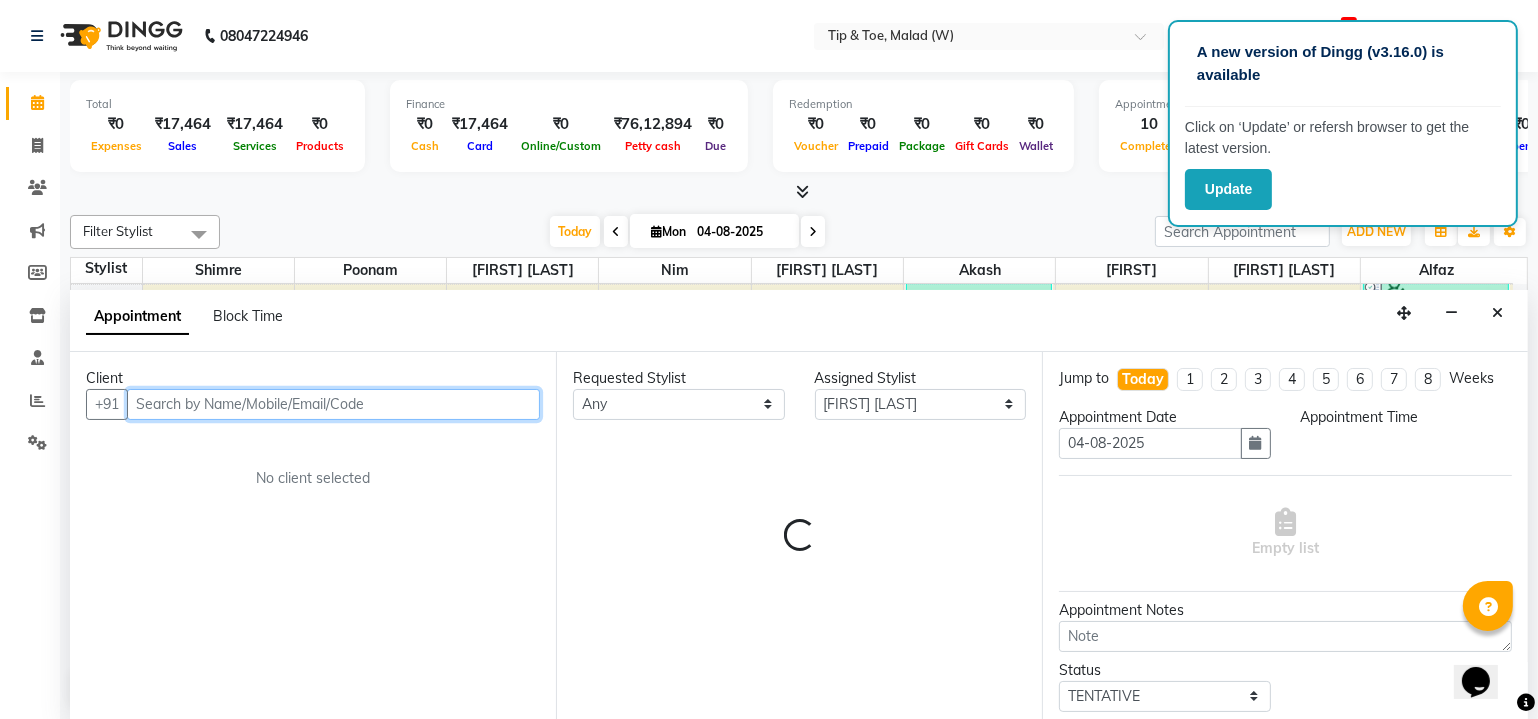 select on "975" 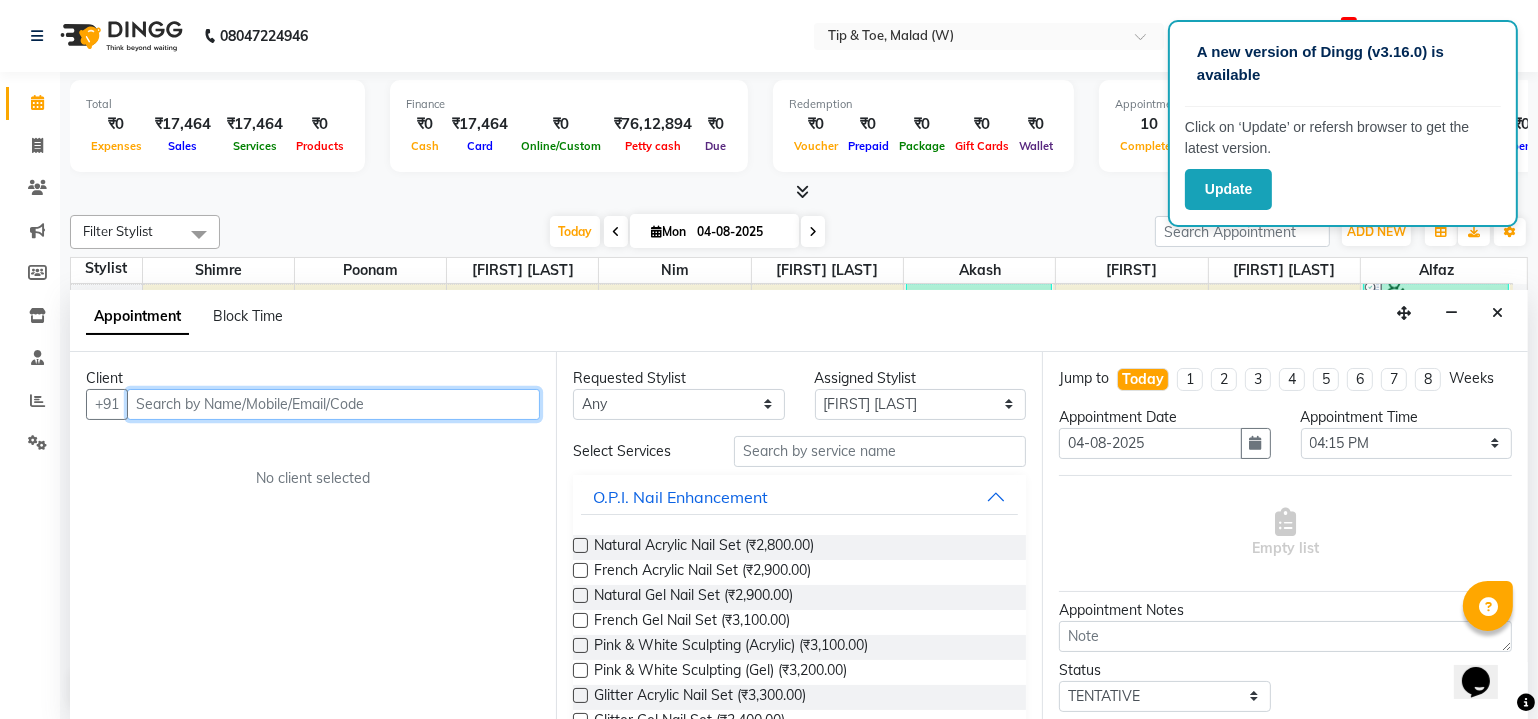 click at bounding box center [333, 404] 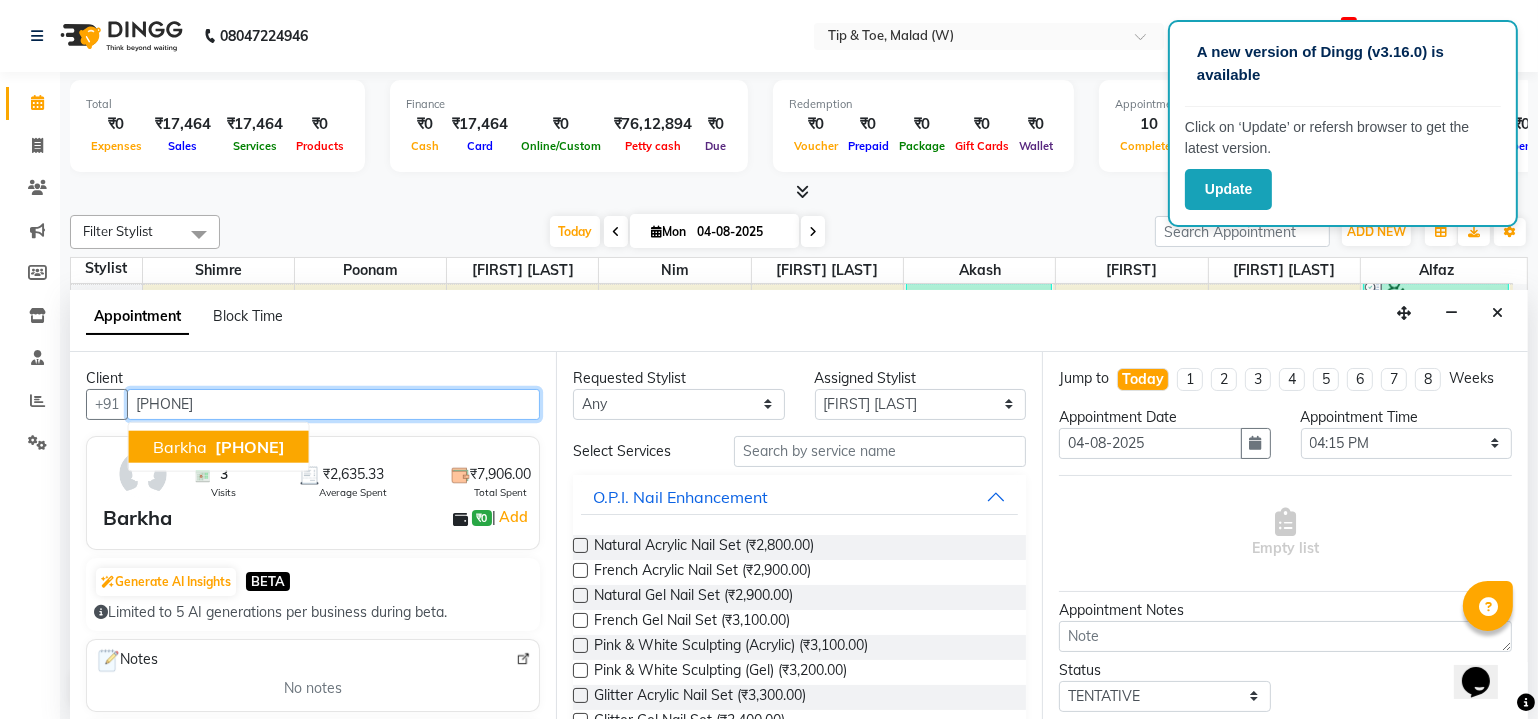click on "9619276710" at bounding box center [250, 446] 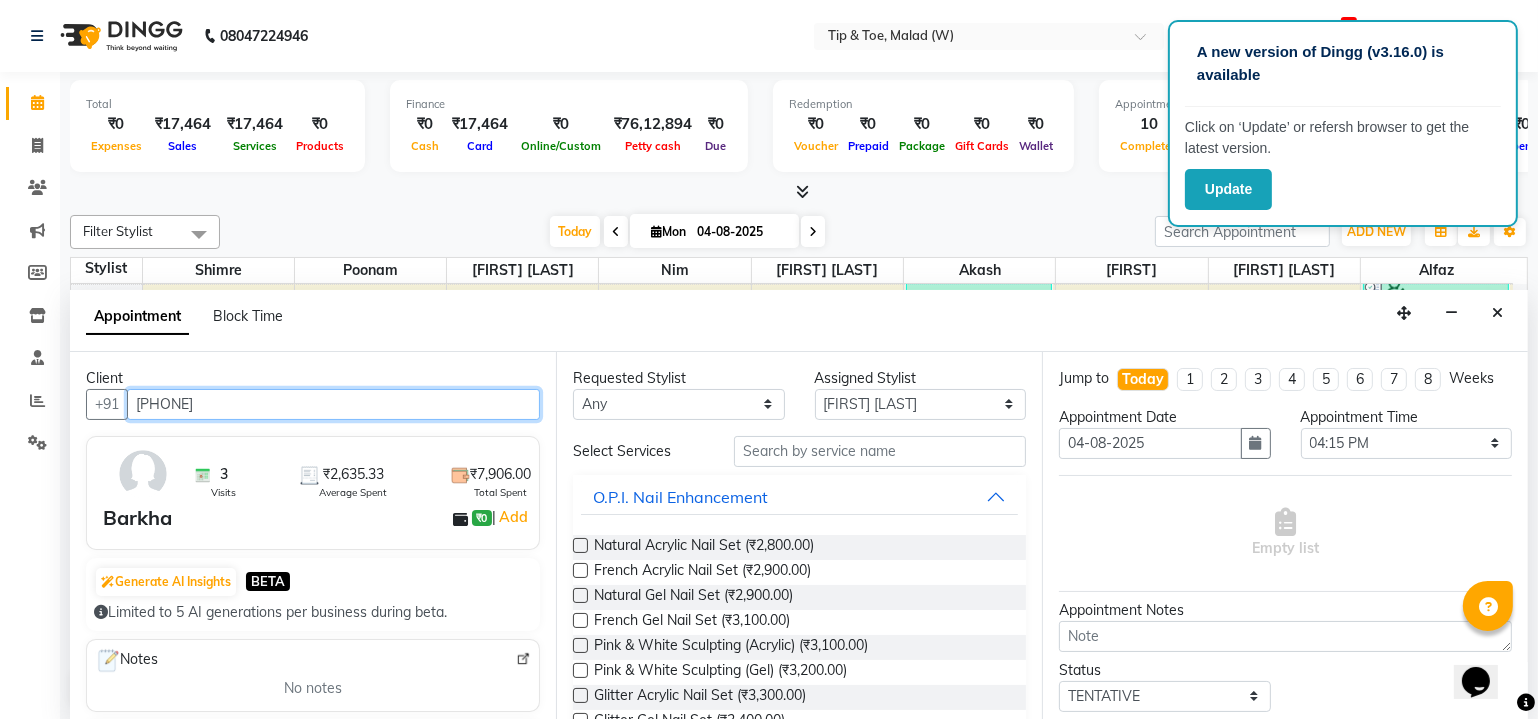 type on "9619276710" 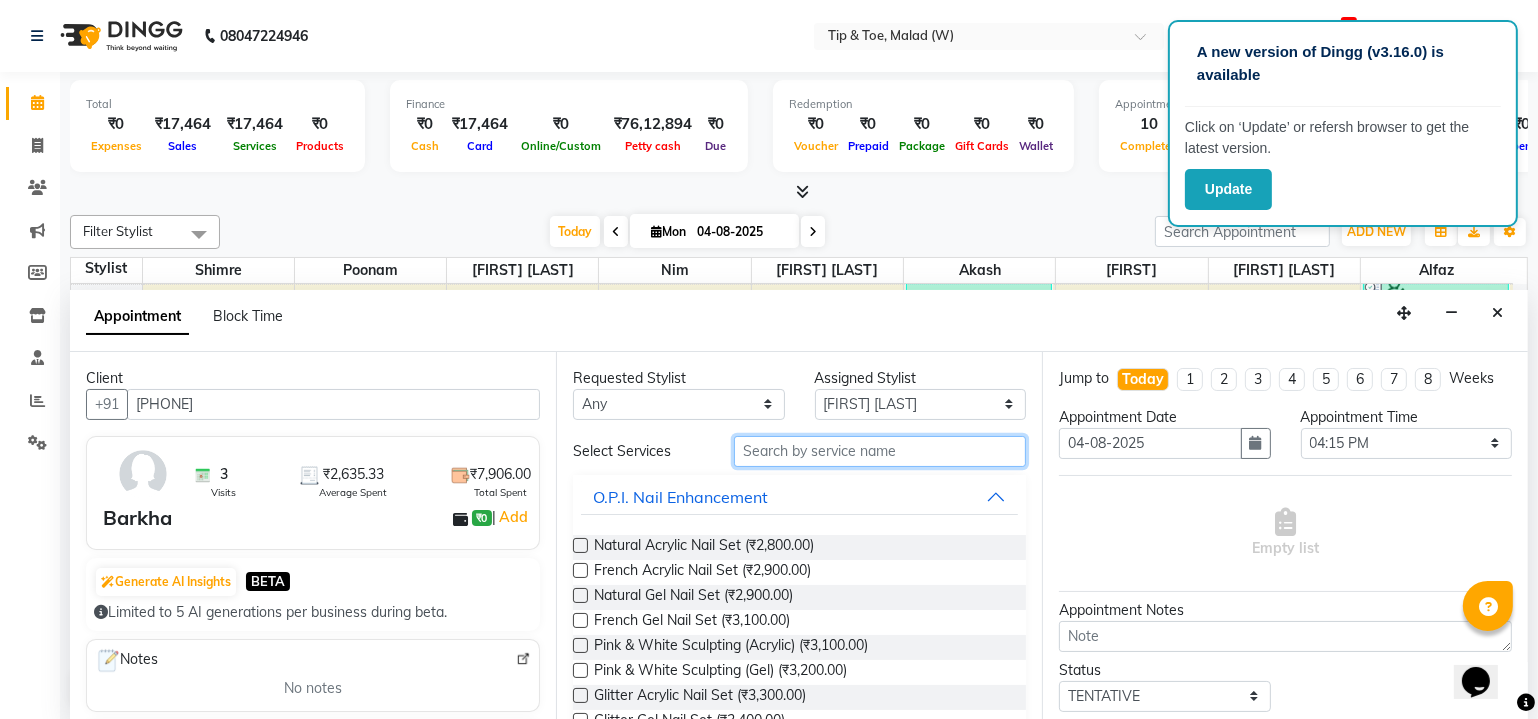 click at bounding box center [880, 451] 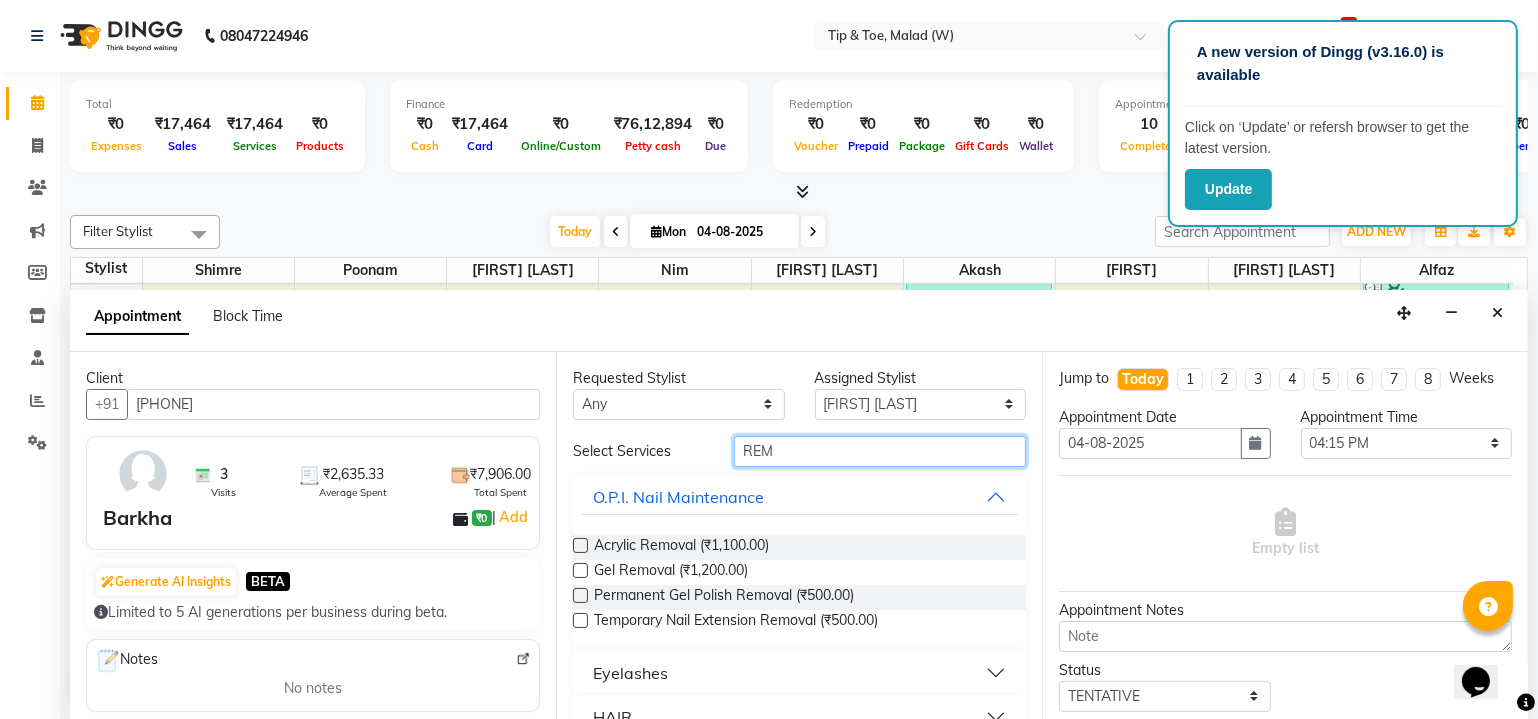 type on "REM" 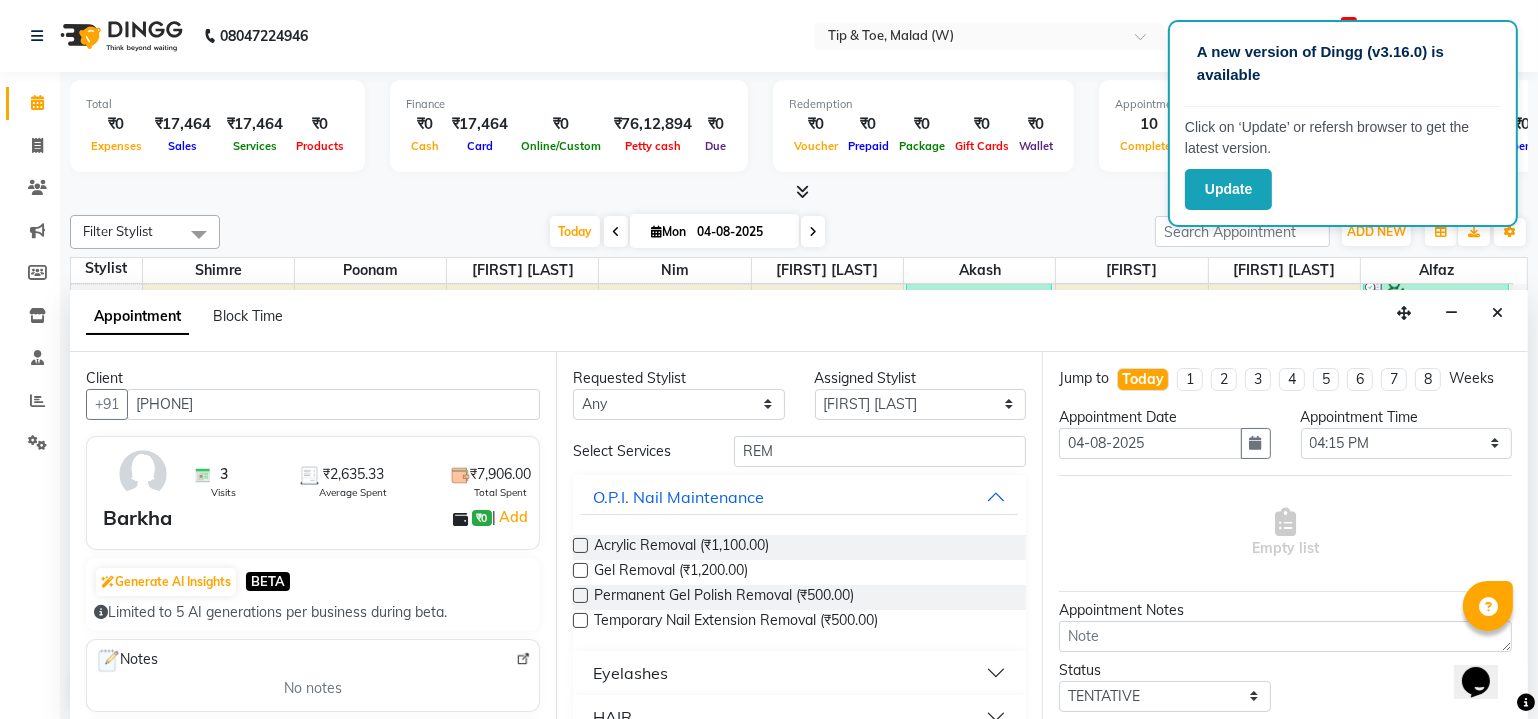 click at bounding box center (580, 595) 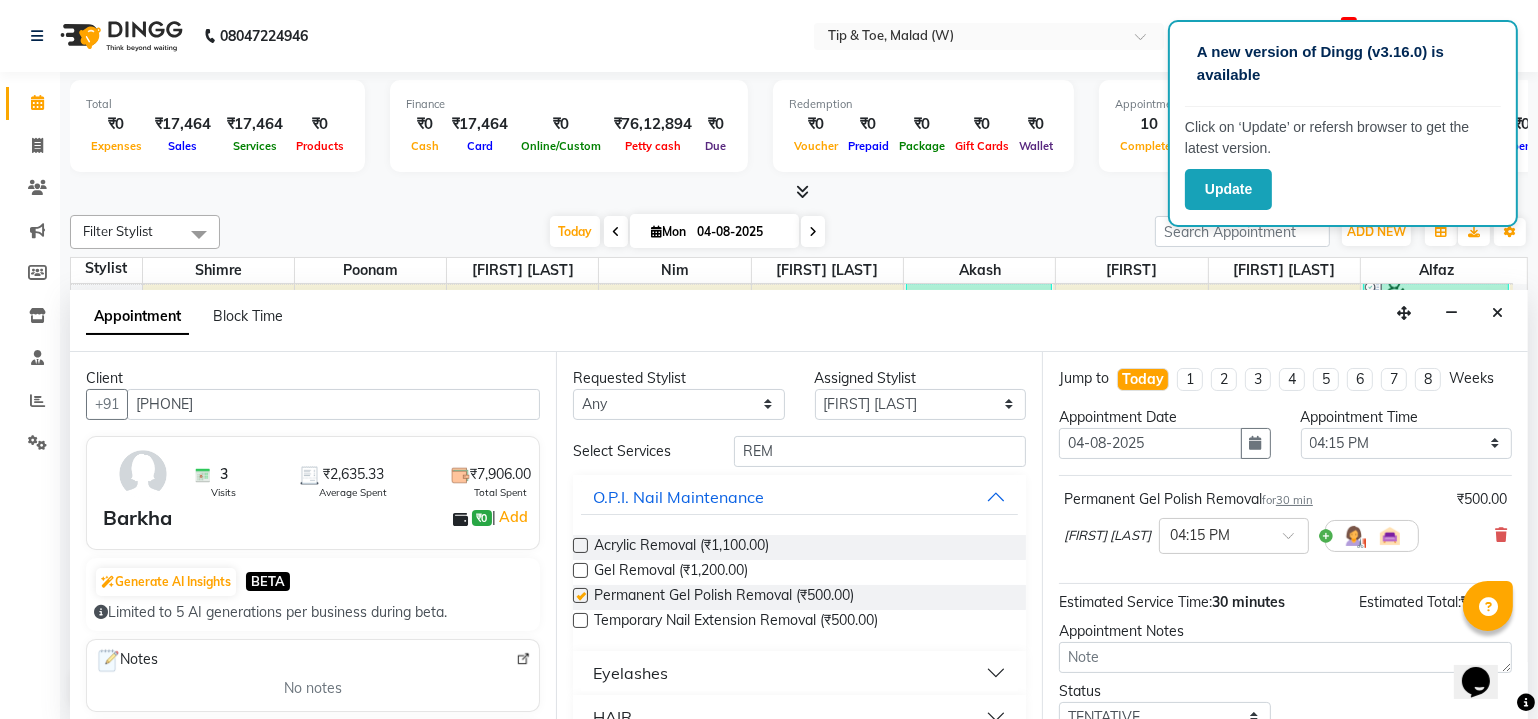 checkbox on "false" 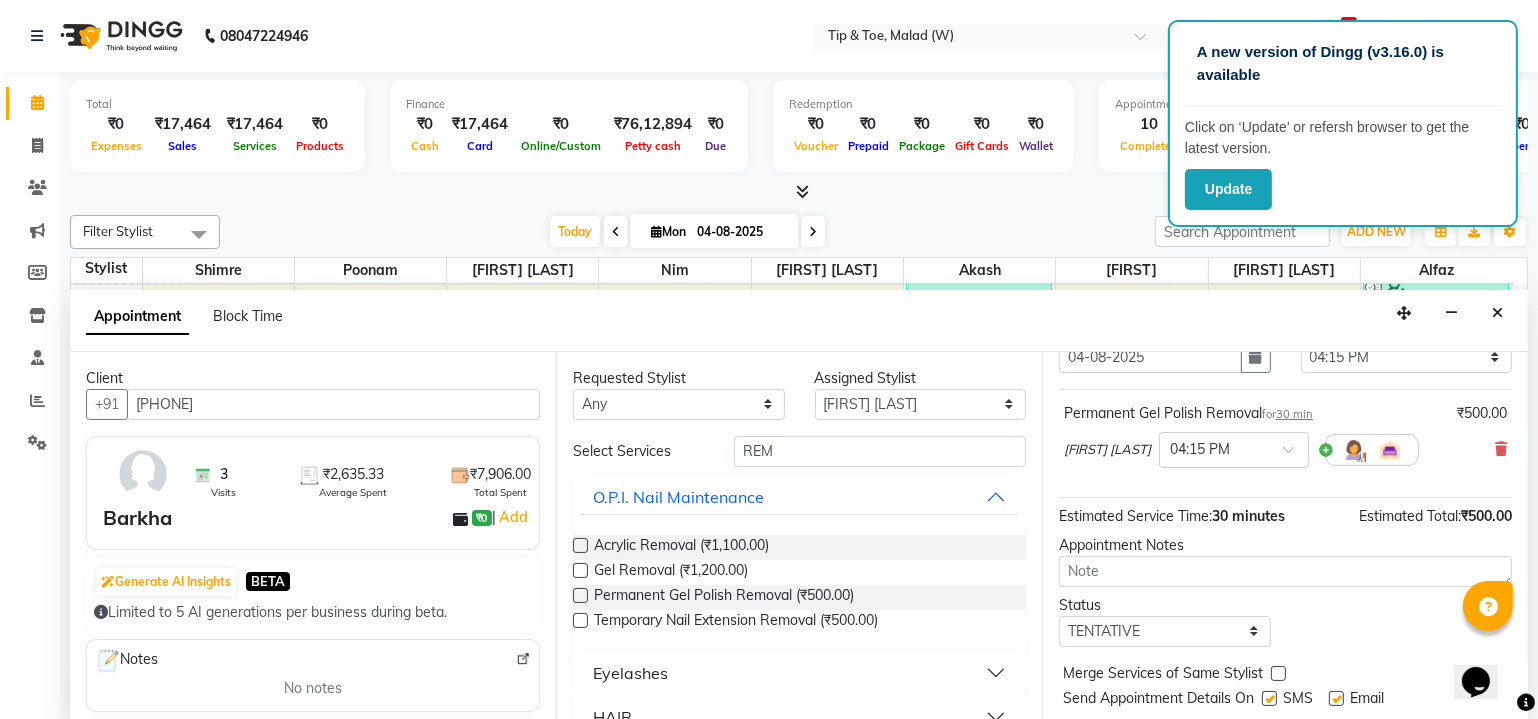 scroll, scrollTop: 135, scrollLeft: 0, axis: vertical 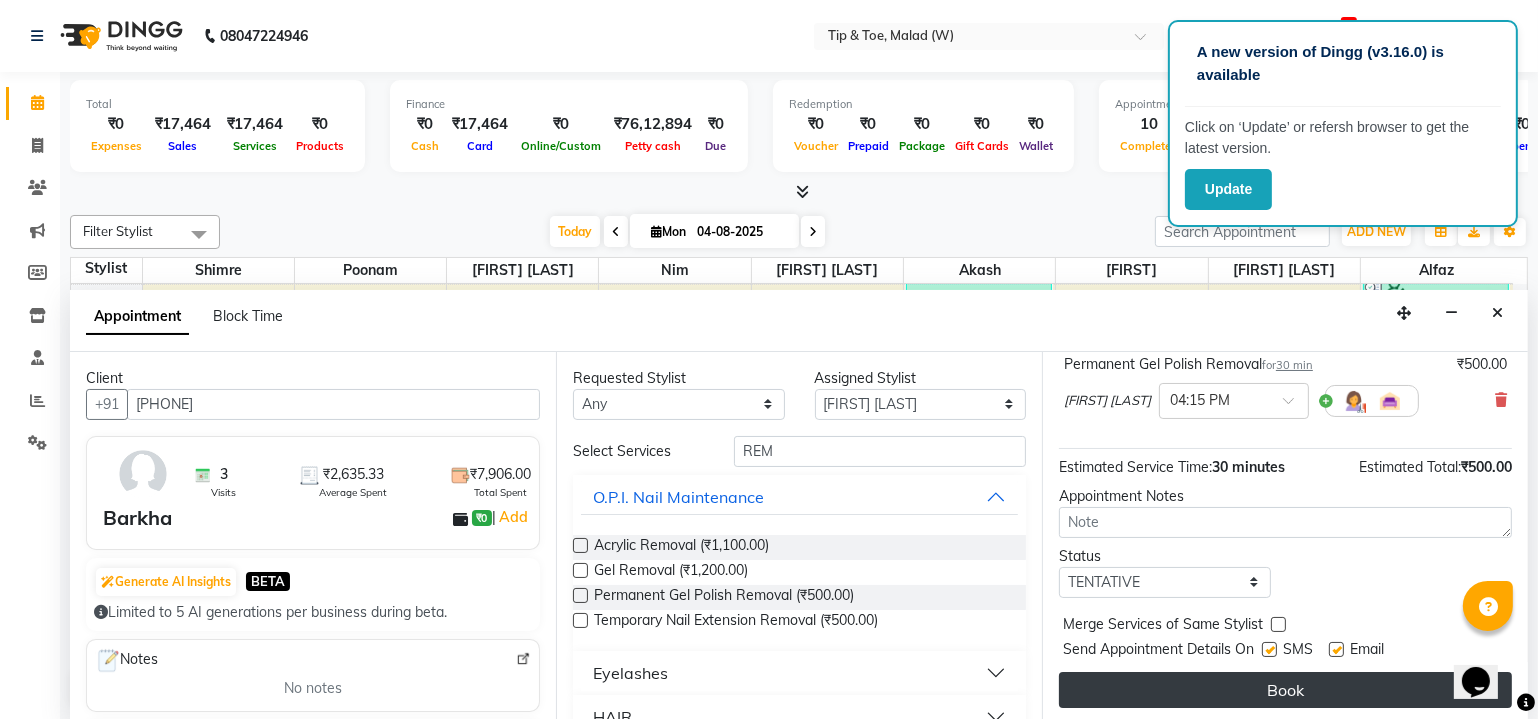 click on "Book" at bounding box center [1285, 690] 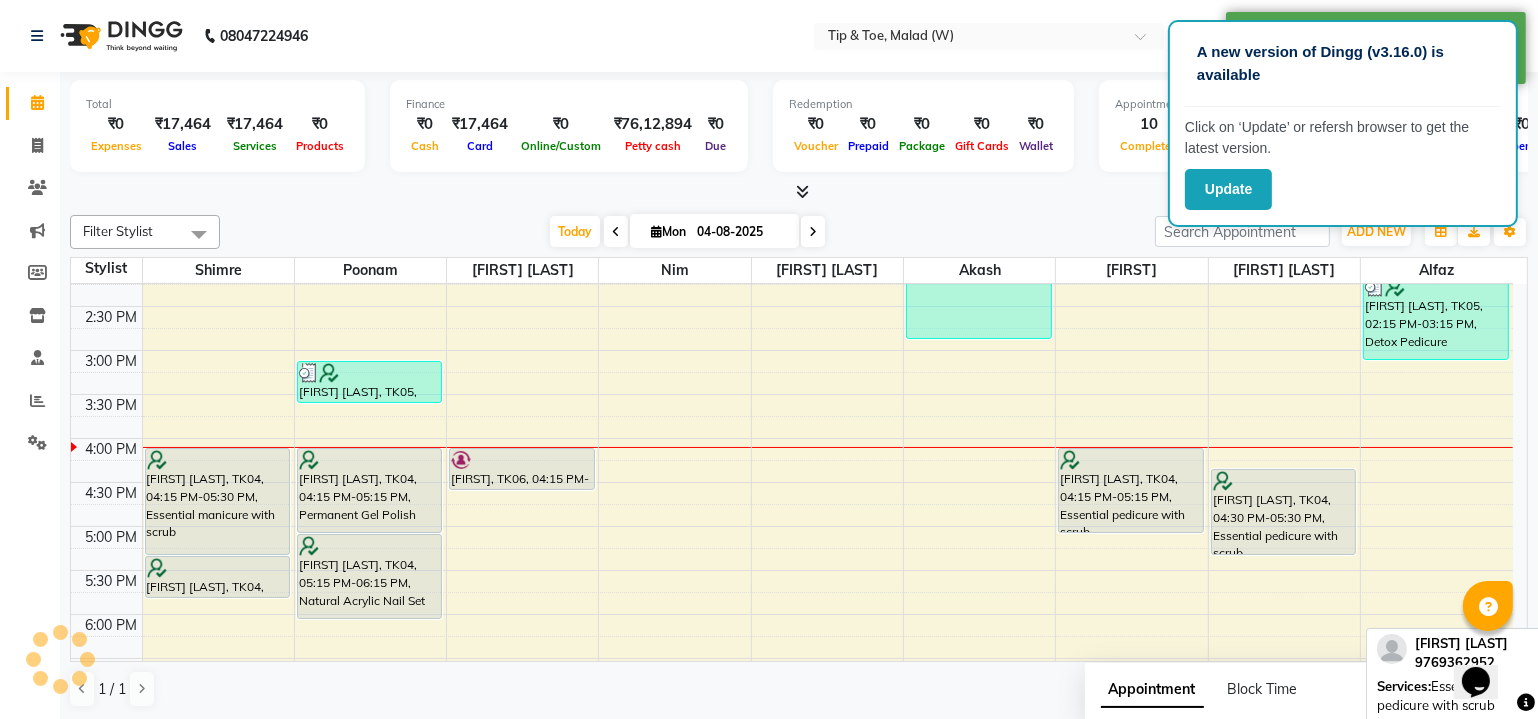 scroll, scrollTop: 0, scrollLeft: 0, axis: both 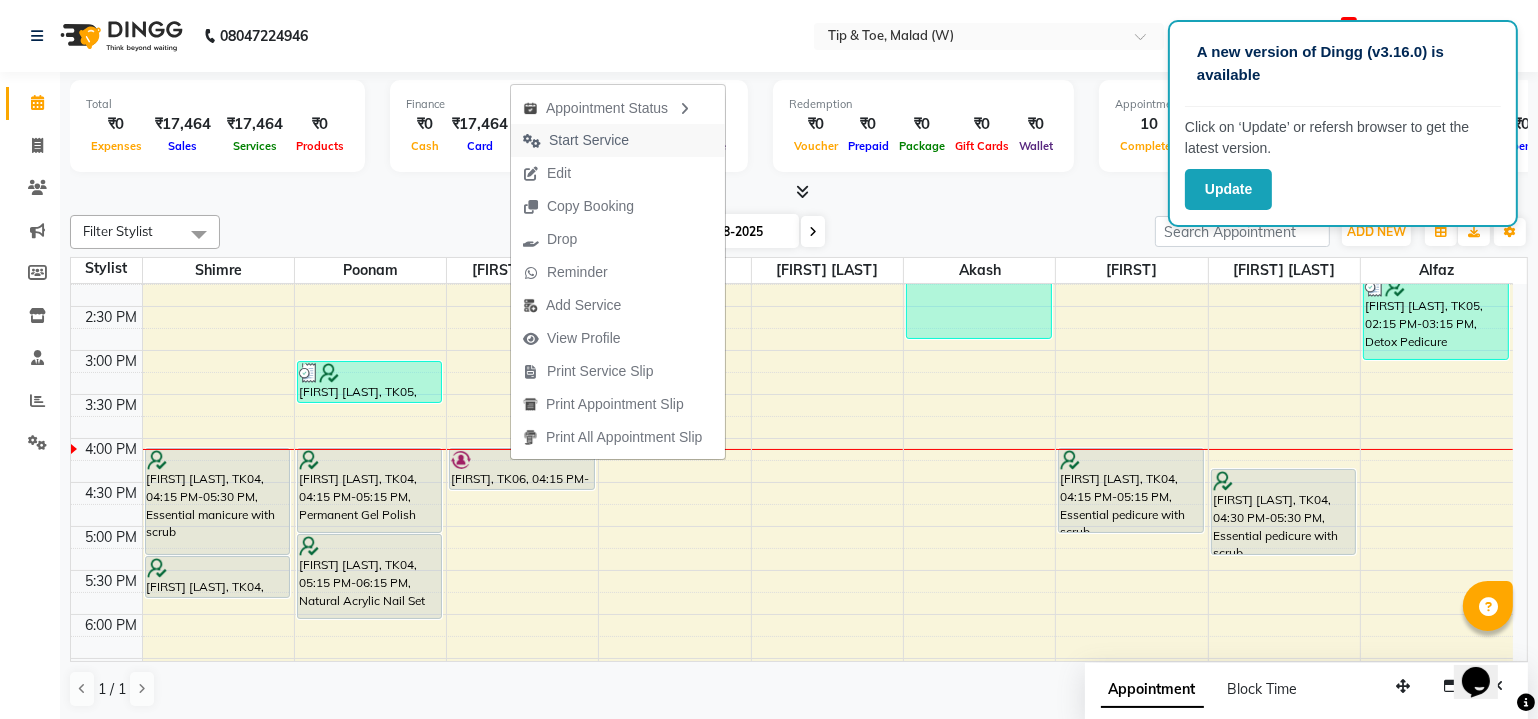 click on "Start Service" at bounding box center (589, 140) 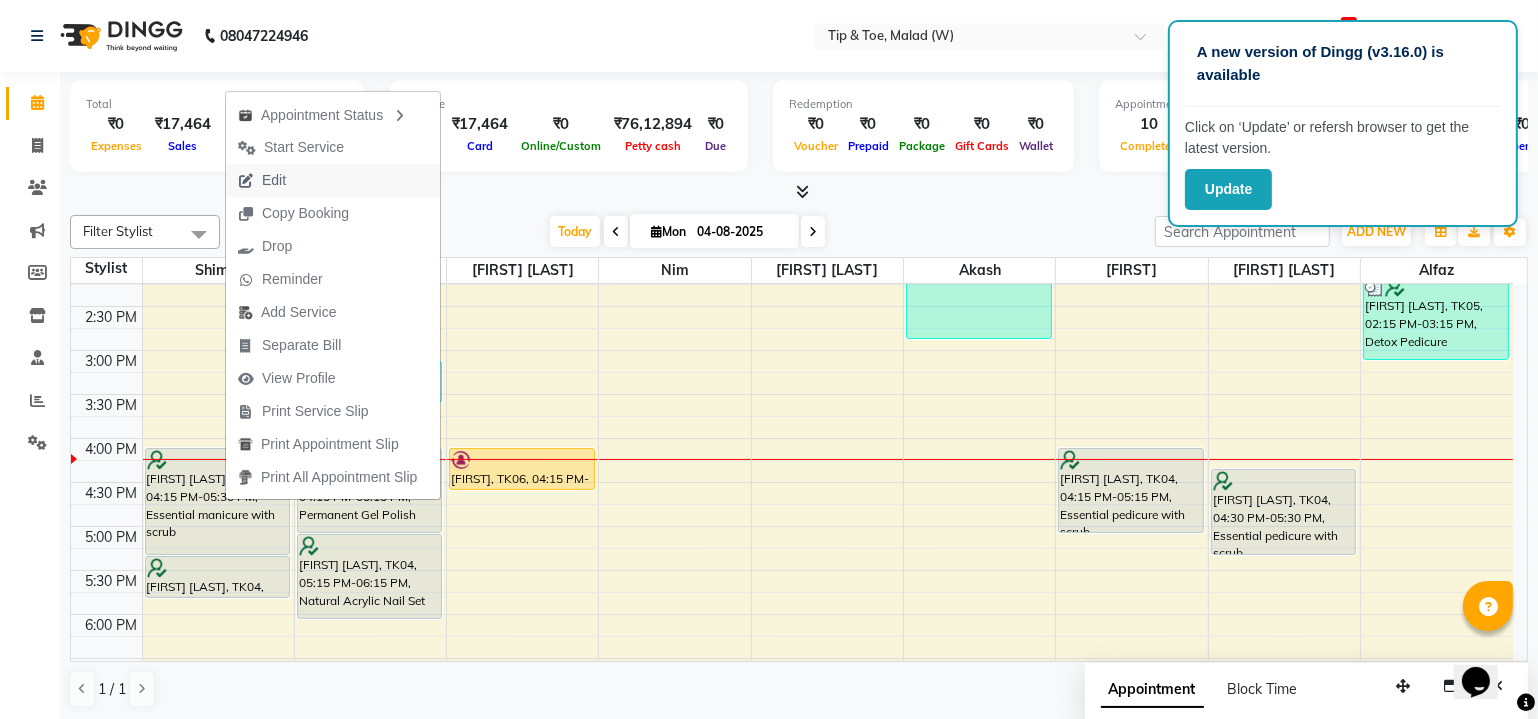 click on "Edit" at bounding box center (333, 180) 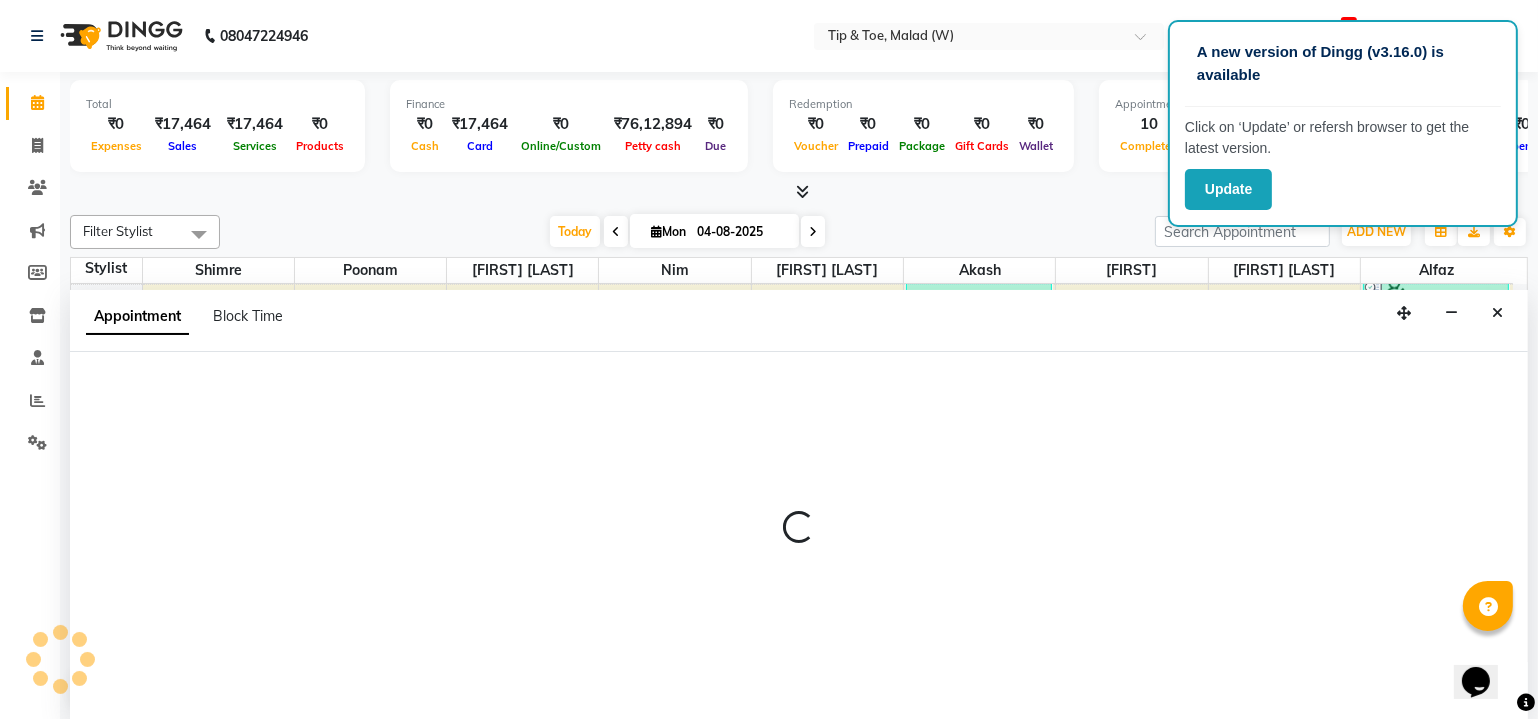 scroll, scrollTop: 0, scrollLeft: 0, axis: both 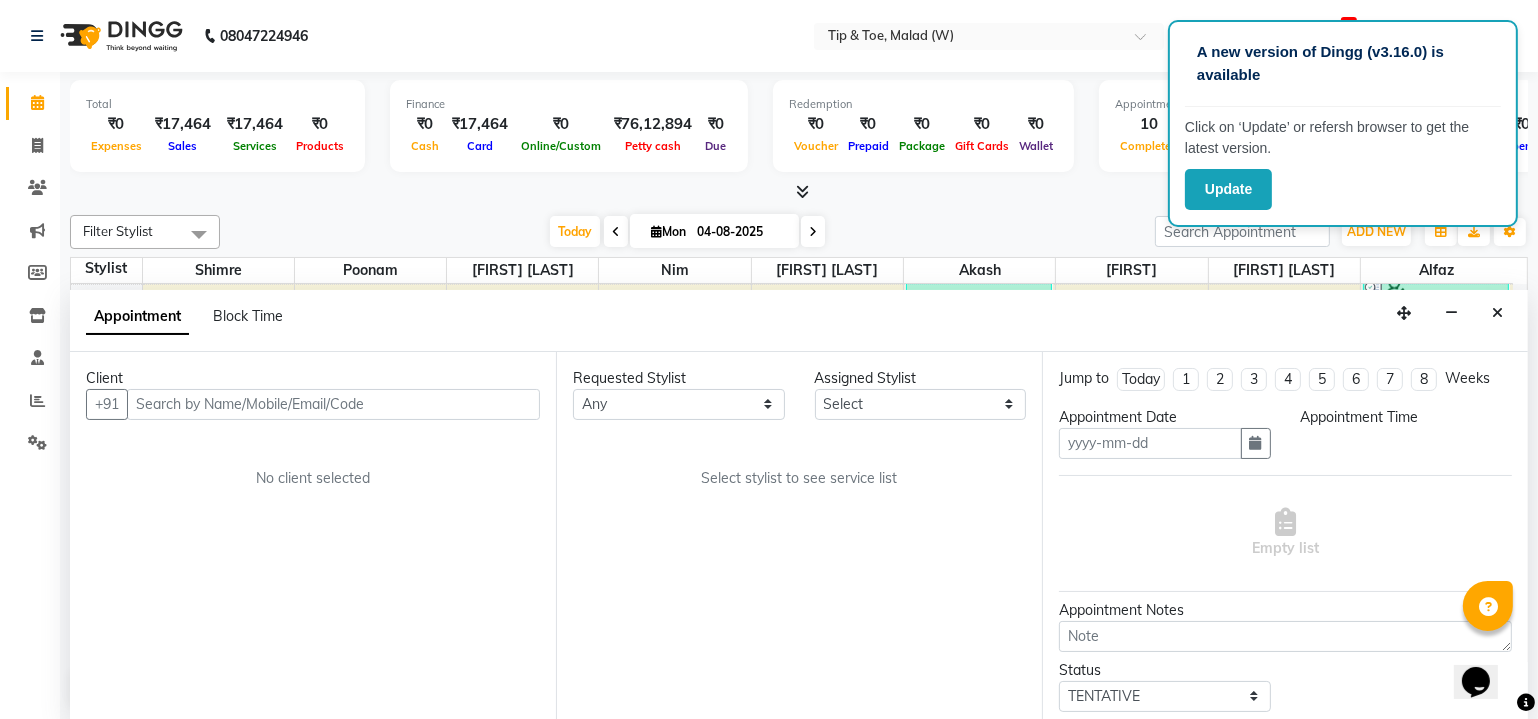 type on "04-08-2025" 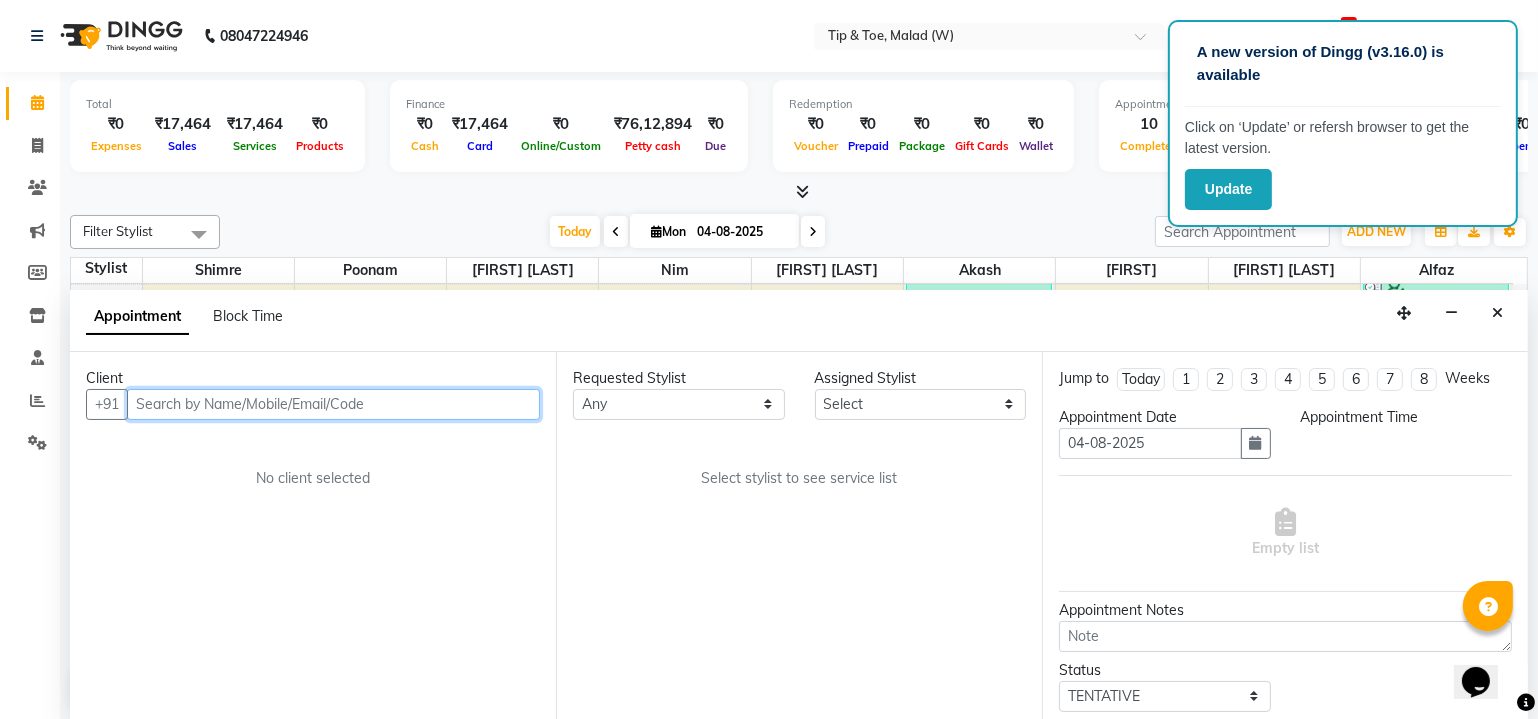 select on "41842" 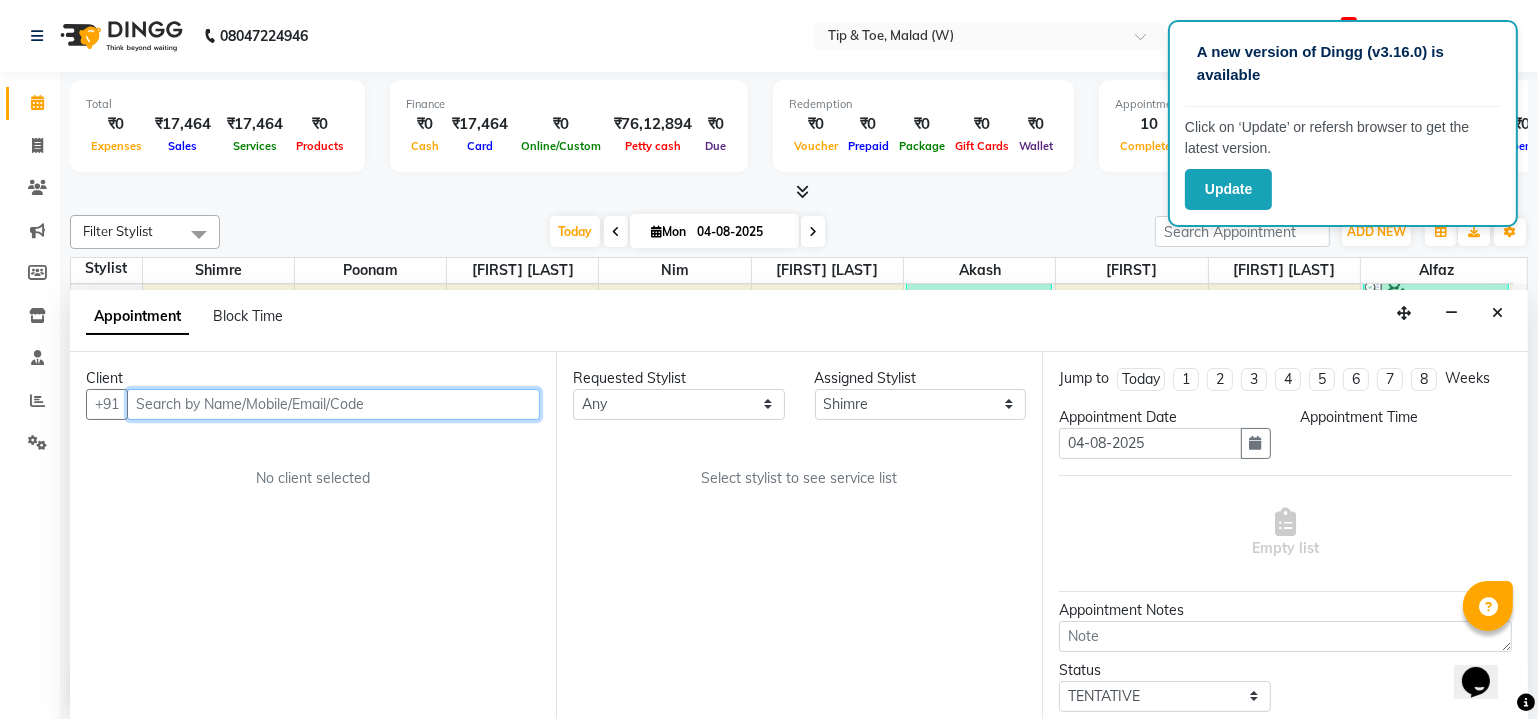 scroll, scrollTop: 692, scrollLeft: 0, axis: vertical 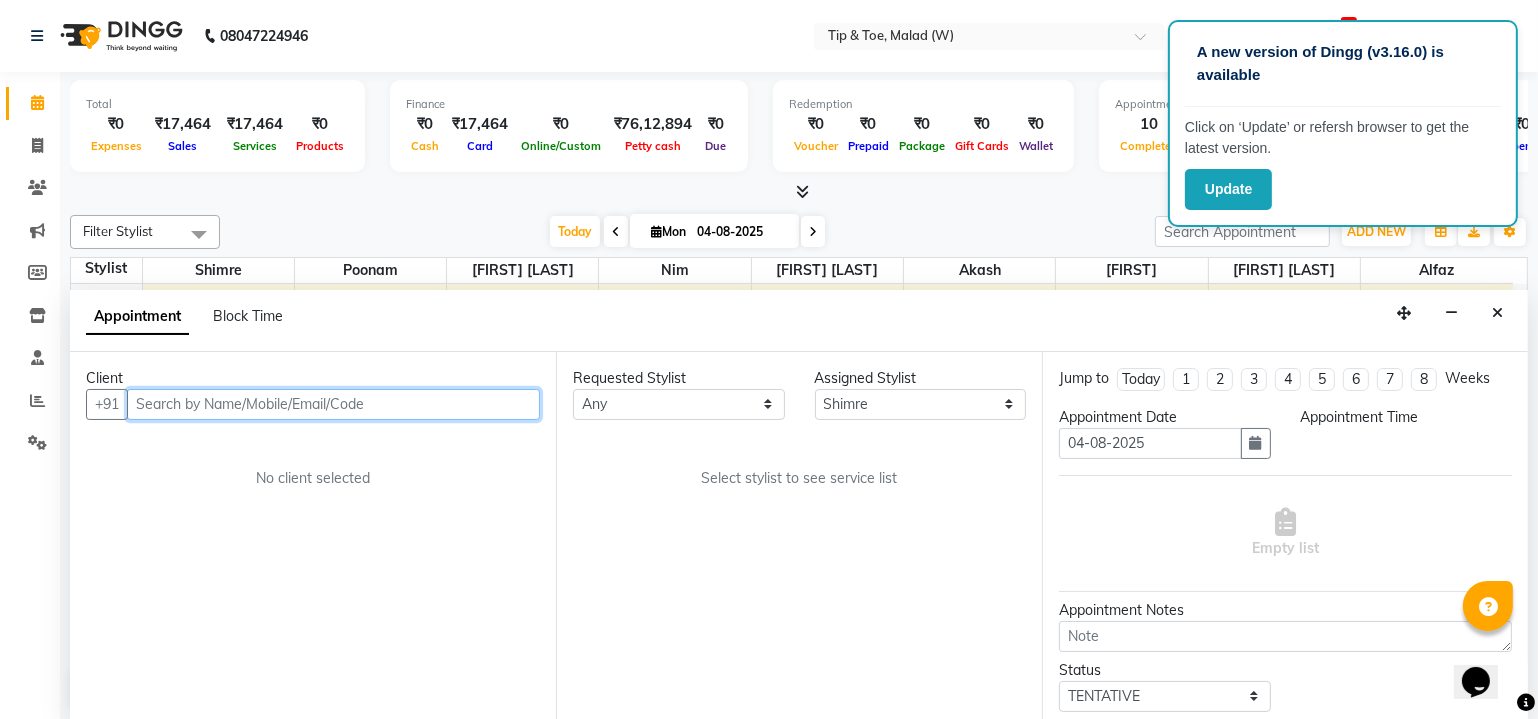 select on "975" 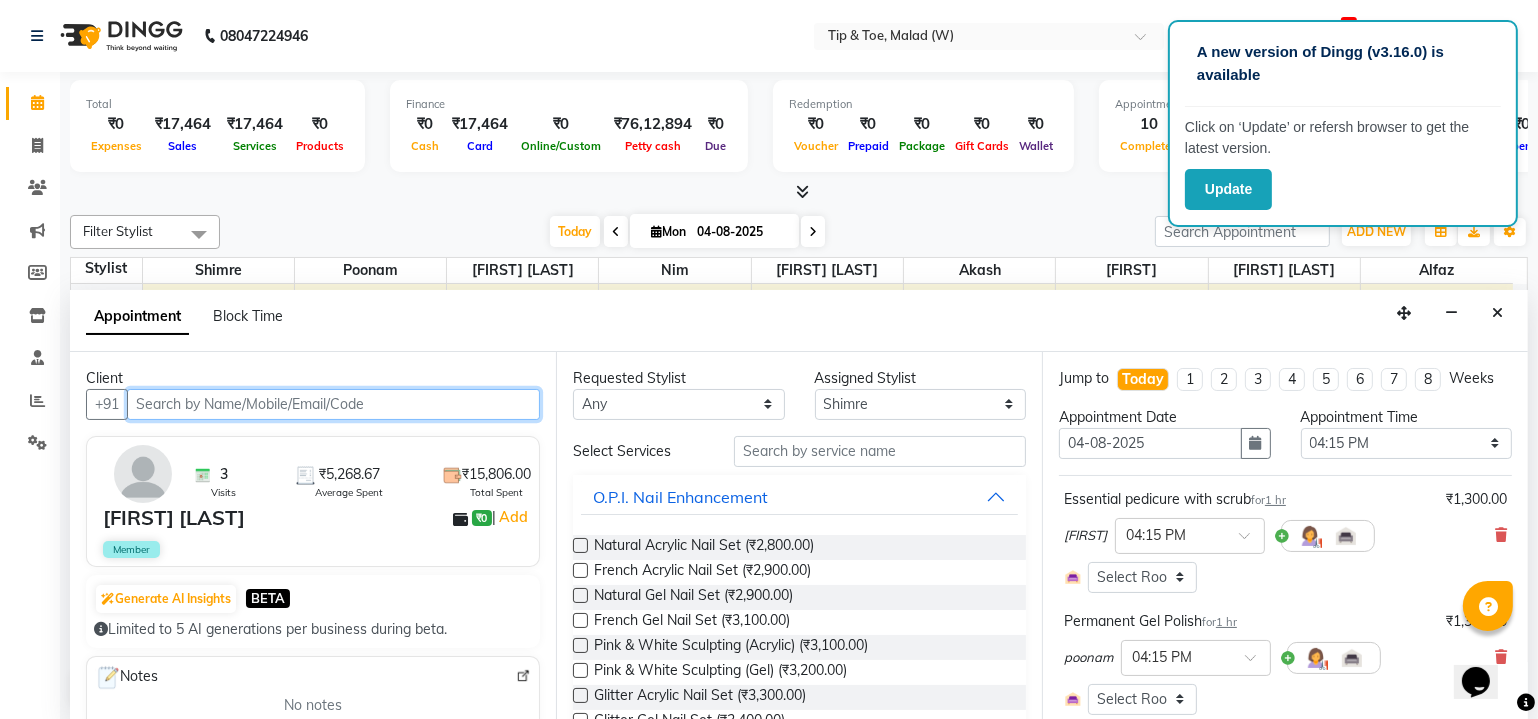 select on "2873" 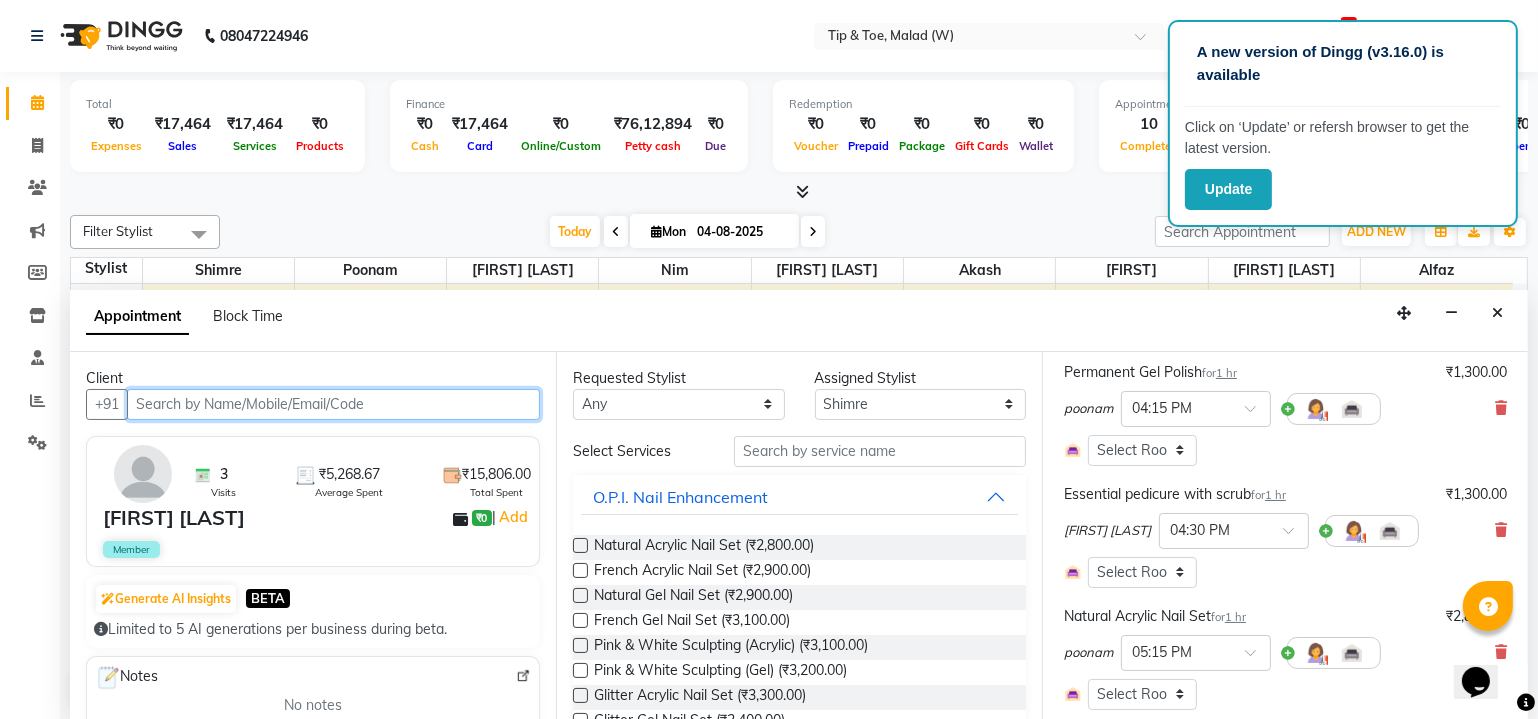 scroll, scrollTop: 252, scrollLeft: 0, axis: vertical 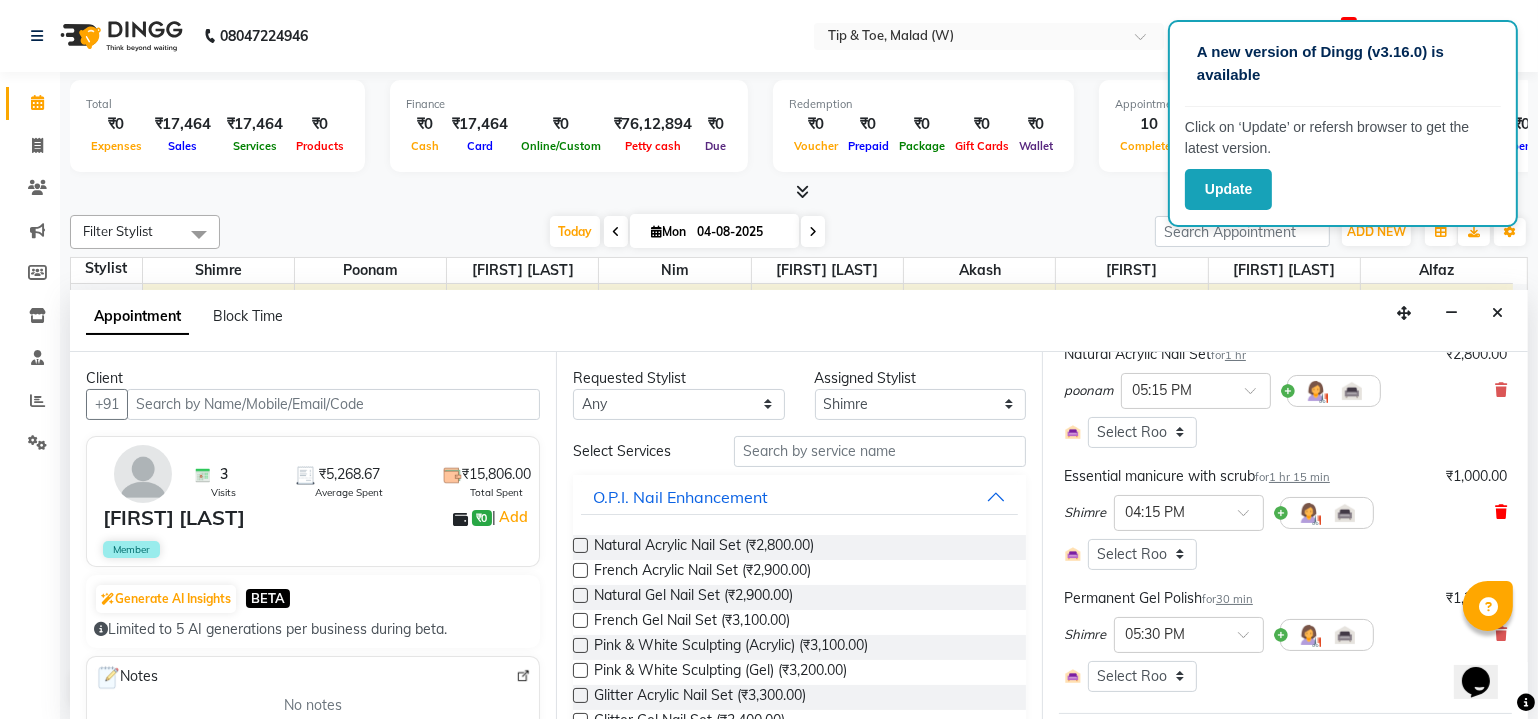 click at bounding box center [1501, 512] 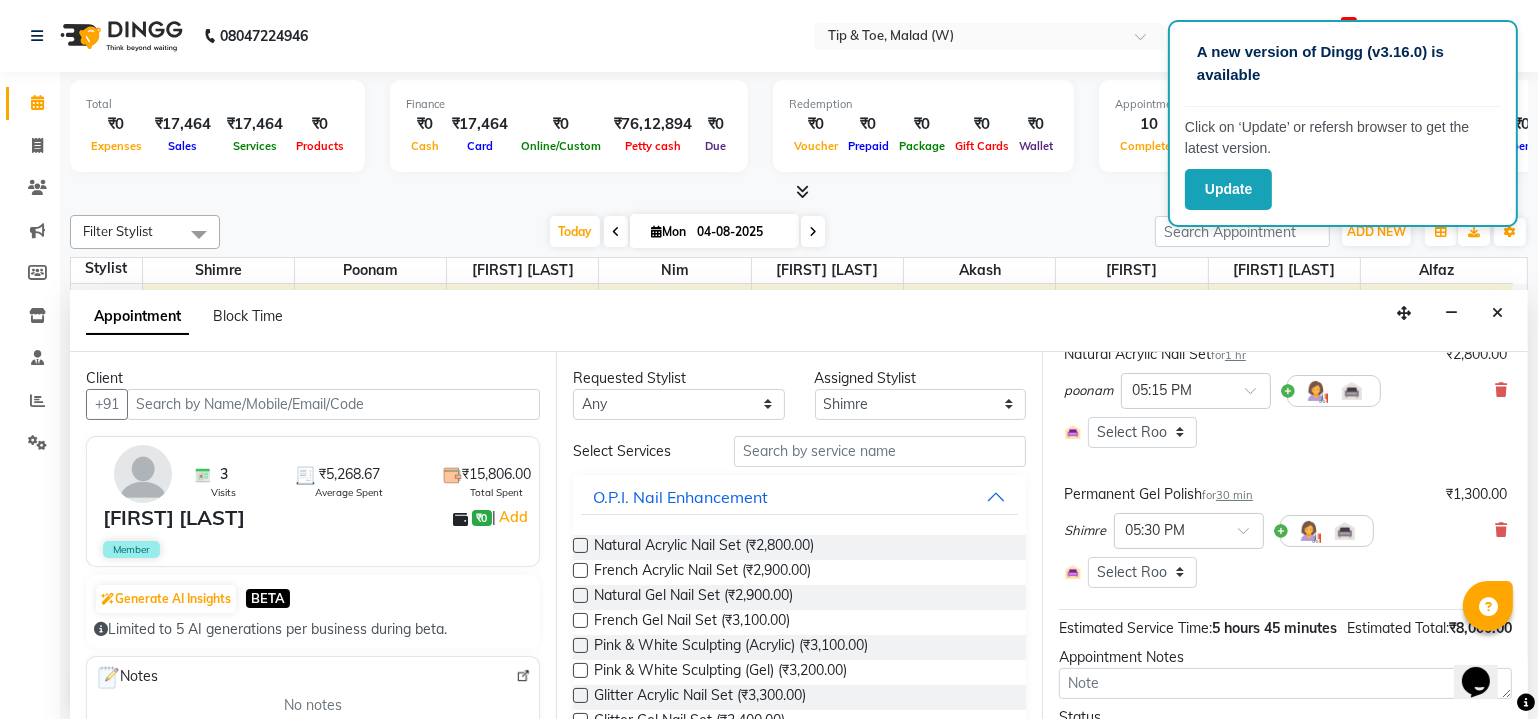 click at bounding box center (580, 595) 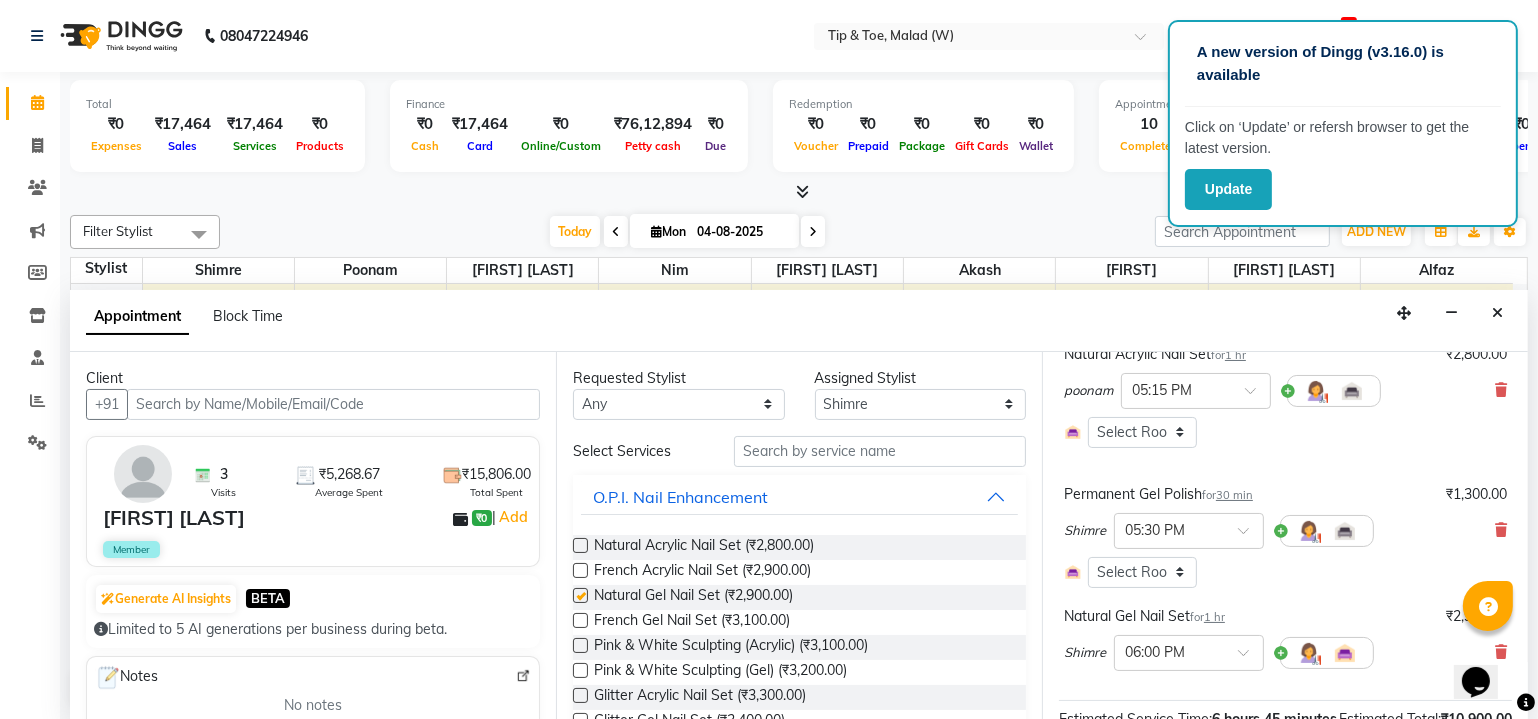 checkbox on "false" 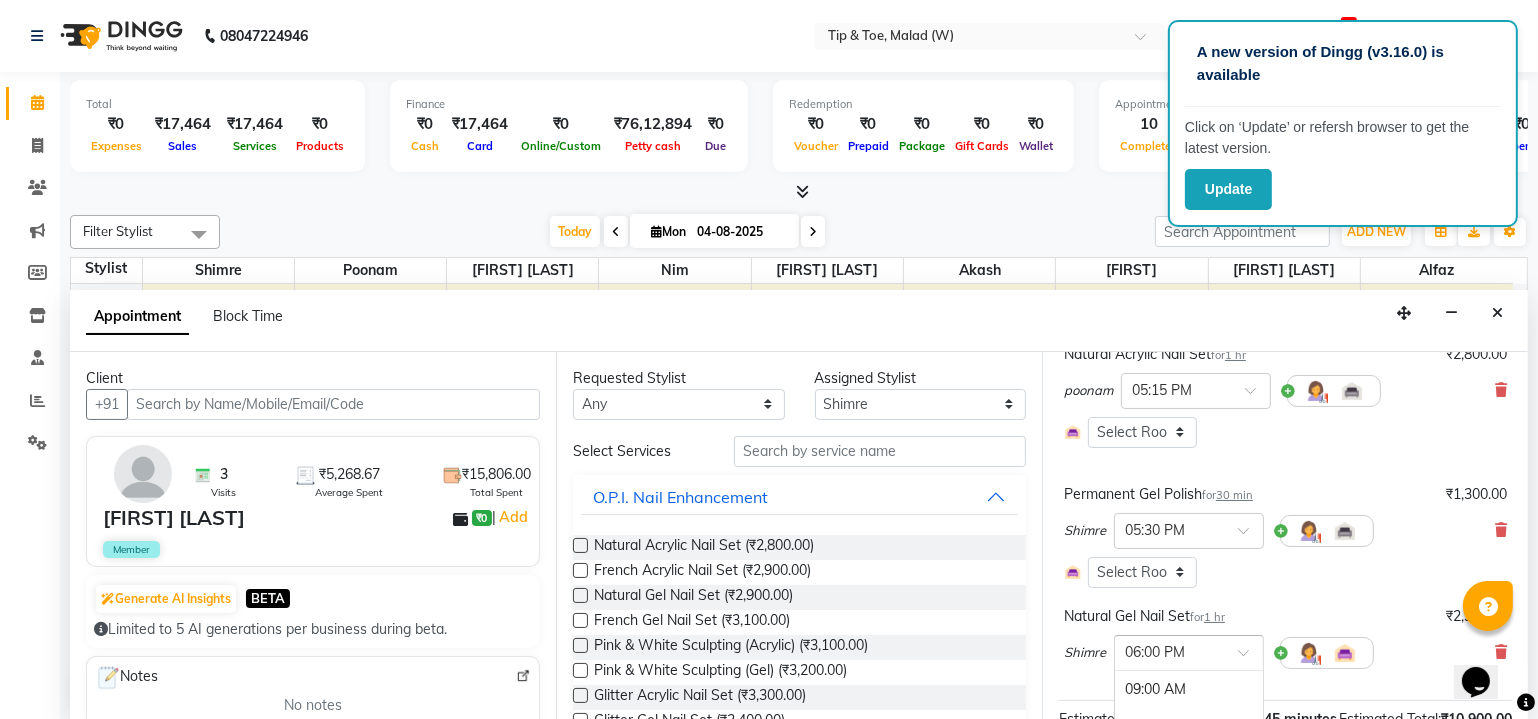 click at bounding box center [1250, 658] 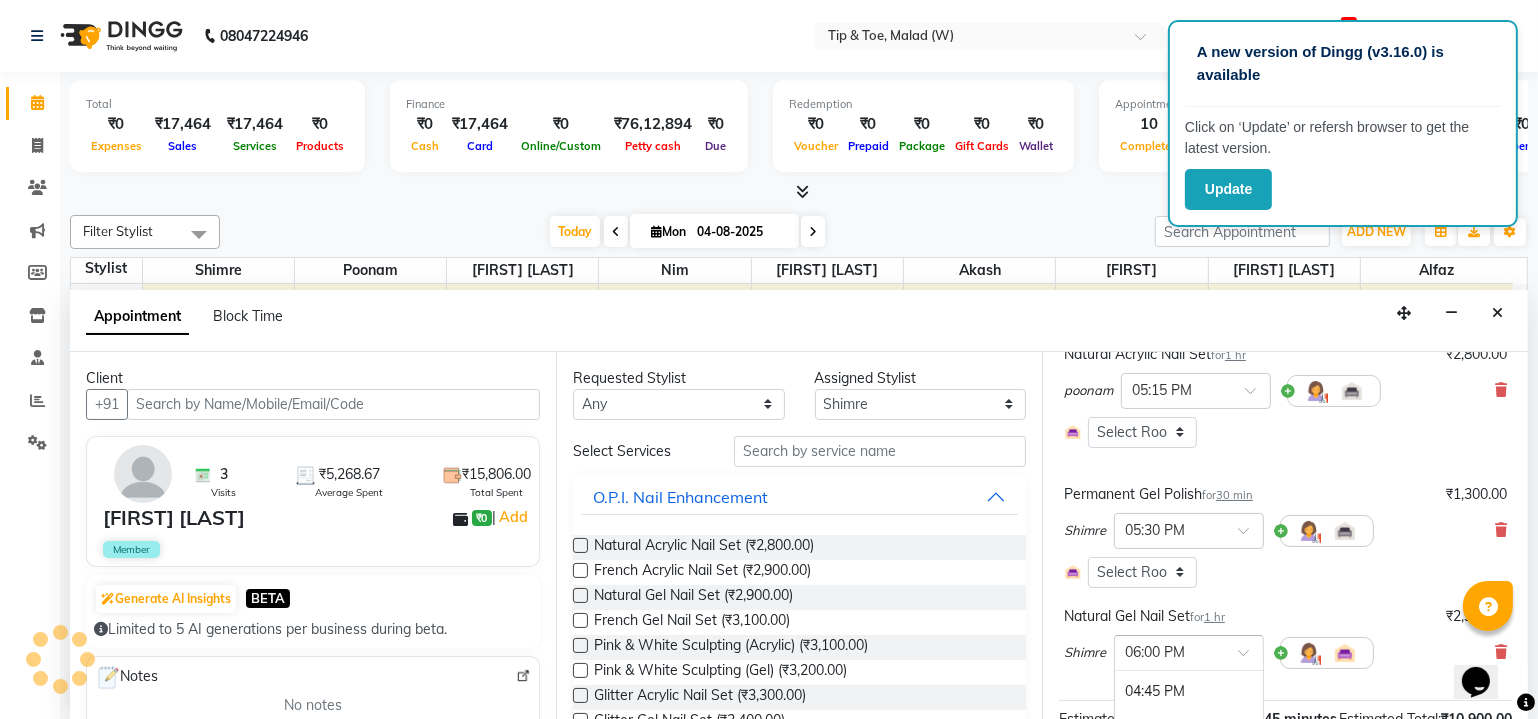 scroll, scrollTop: 1117, scrollLeft: 0, axis: vertical 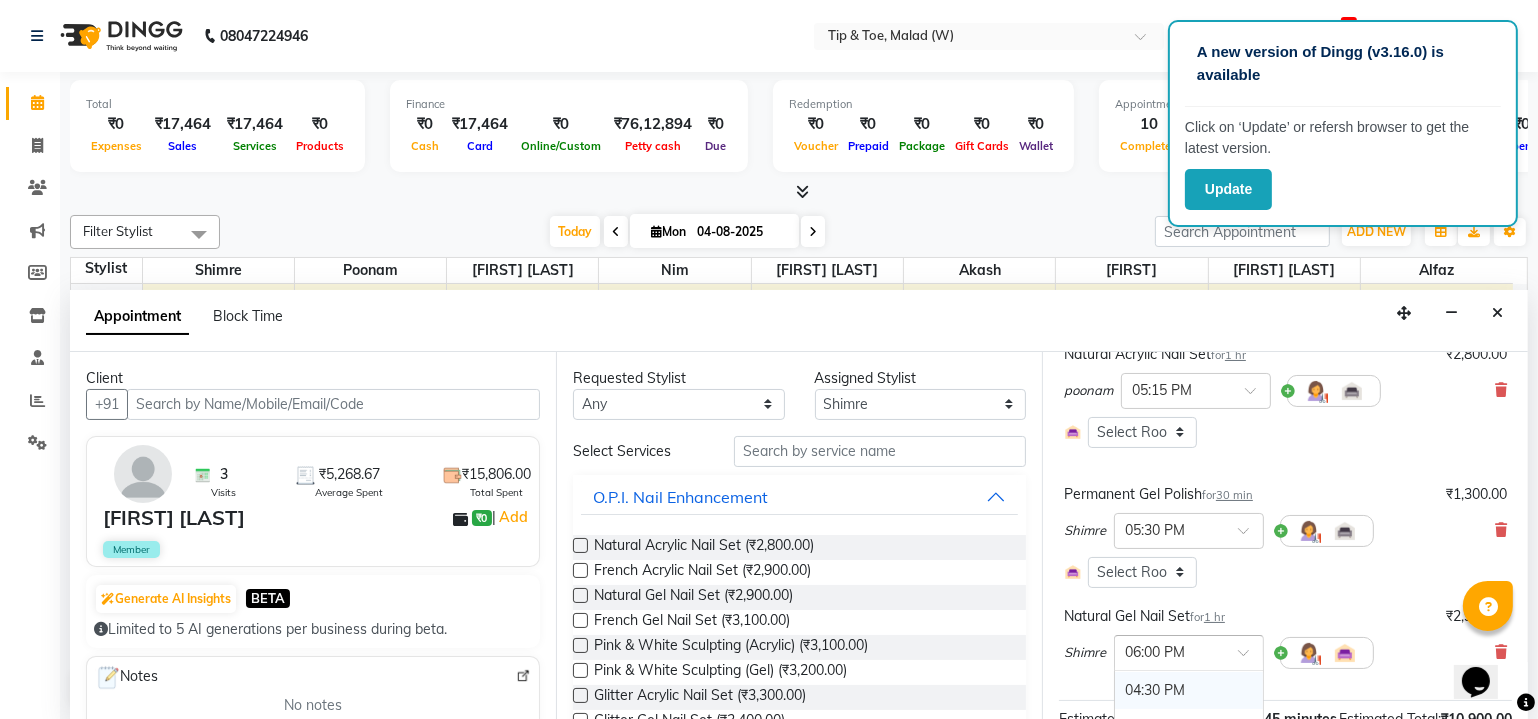 click on "04:30 PM" at bounding box center (1189, 690) 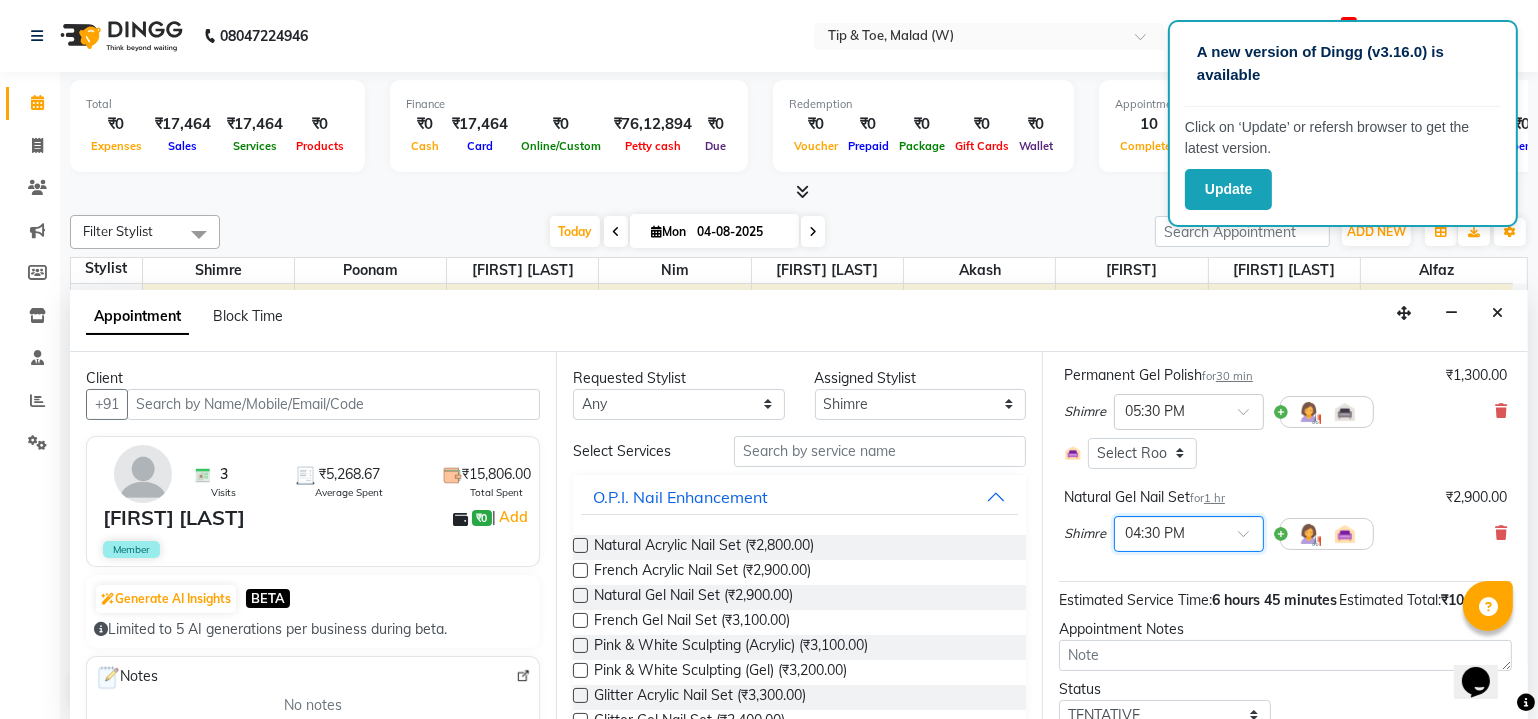 scroll, scrollTop: 746, scrollLeft: 0, axis: vertical 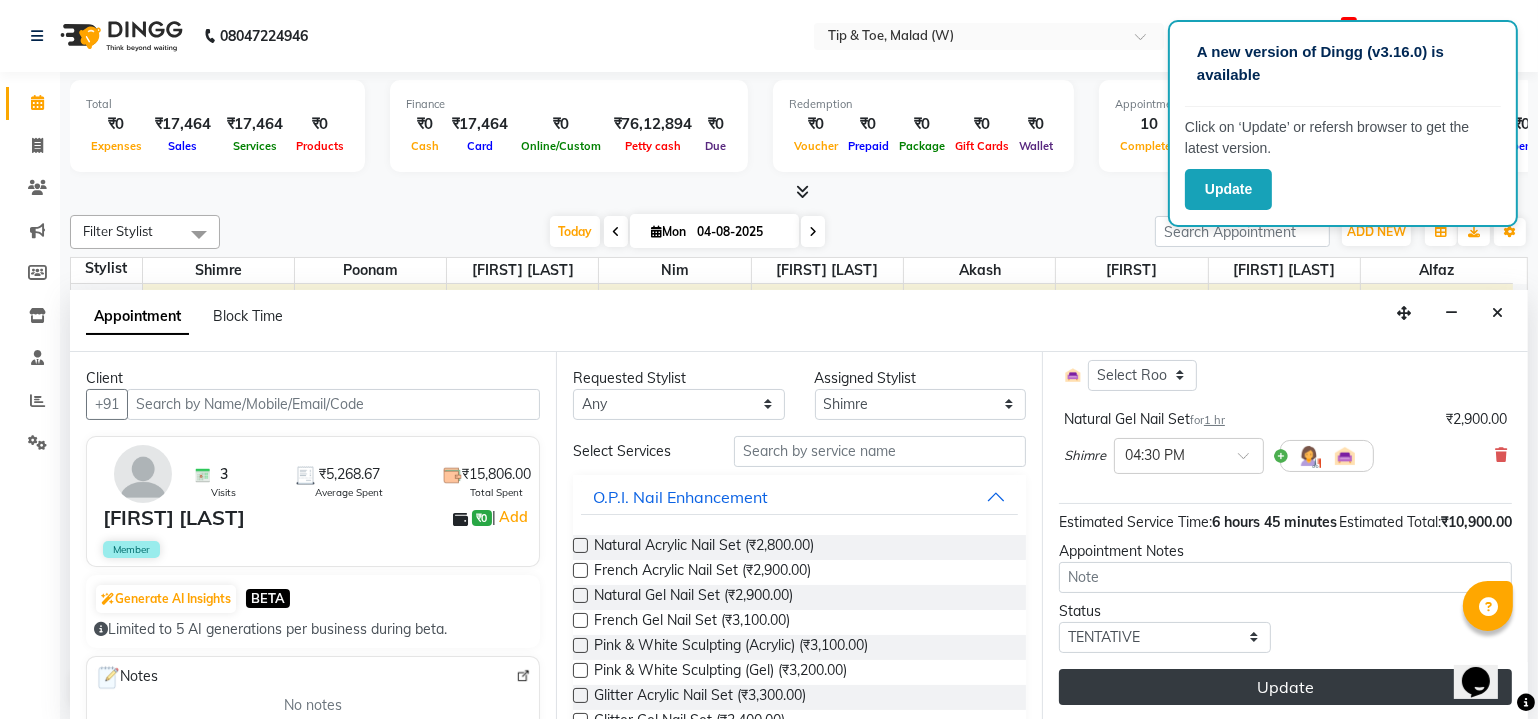 click on "Update" at bounding box center (1285, 687) 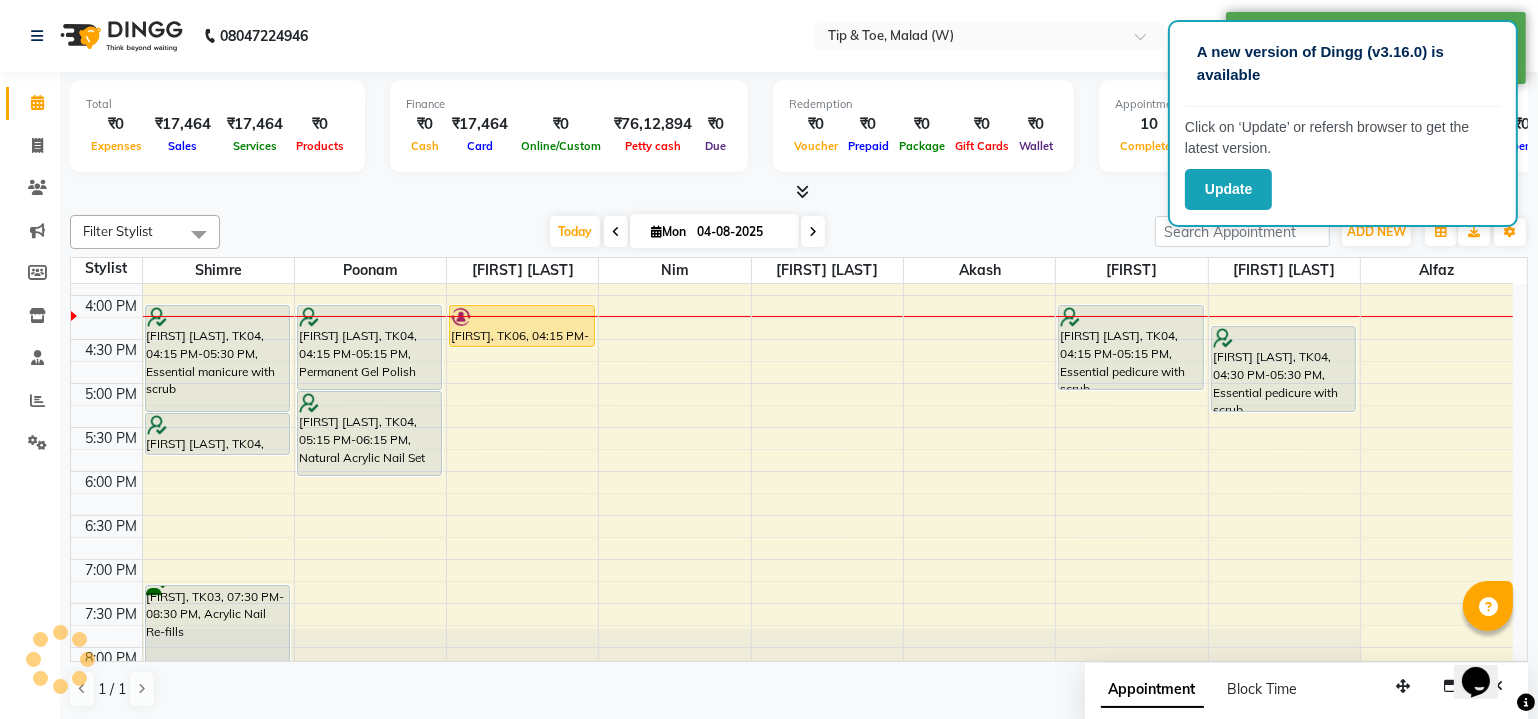 scroll, scrollTop: 0, scrollLeft: 0, axis: both 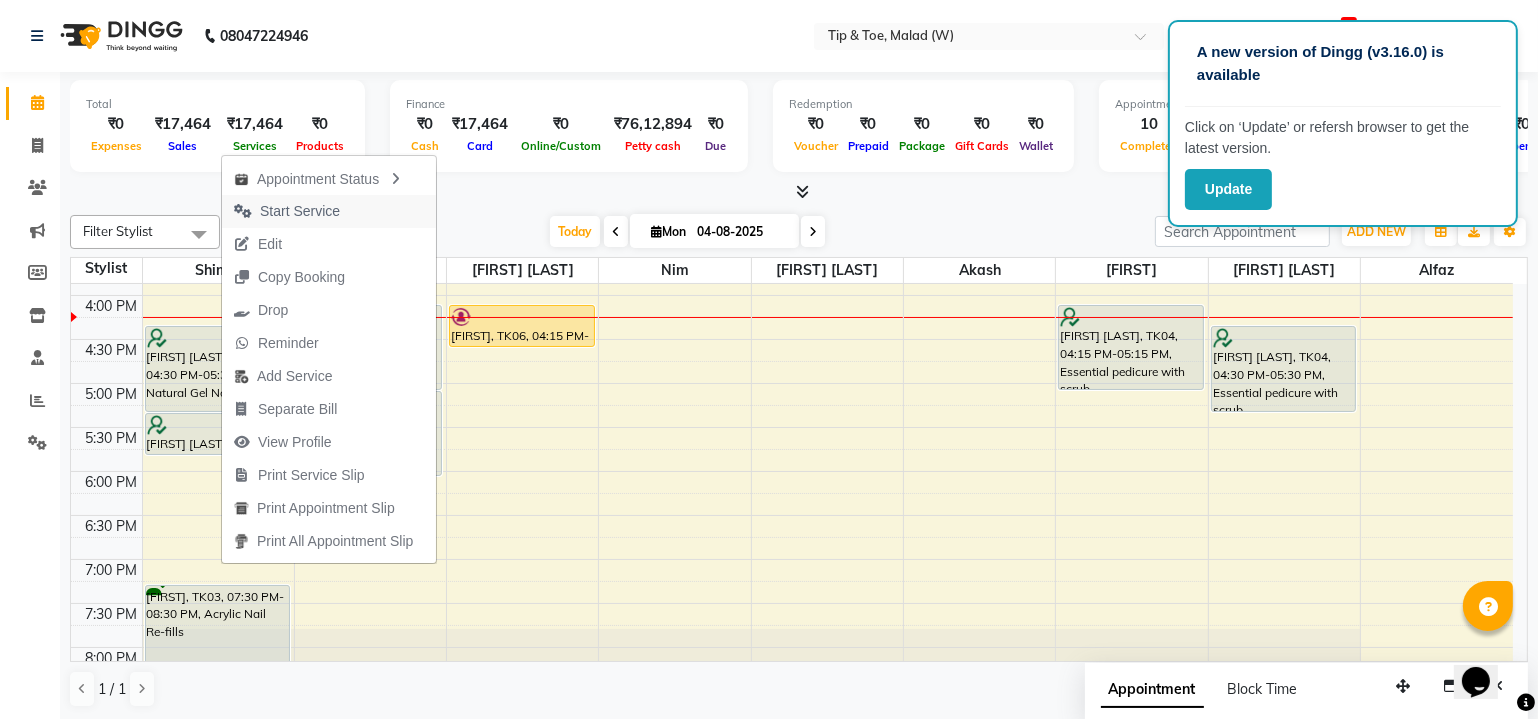 click on "Start Service" at bounding box center (300, 211) 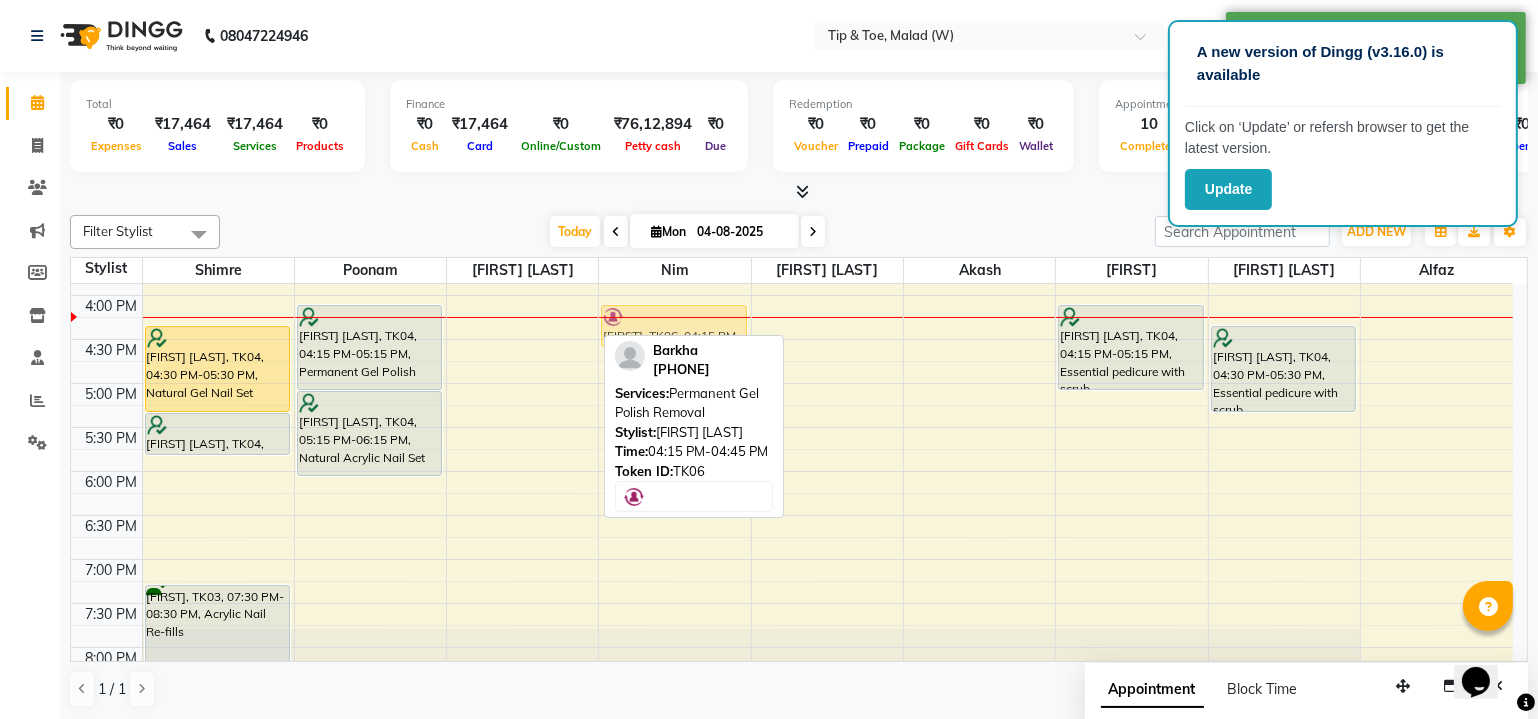 drag, startPoint x: 570, startPoint y: 328, endPoint x: 661, endPoint y: 339, distance: 91.66242 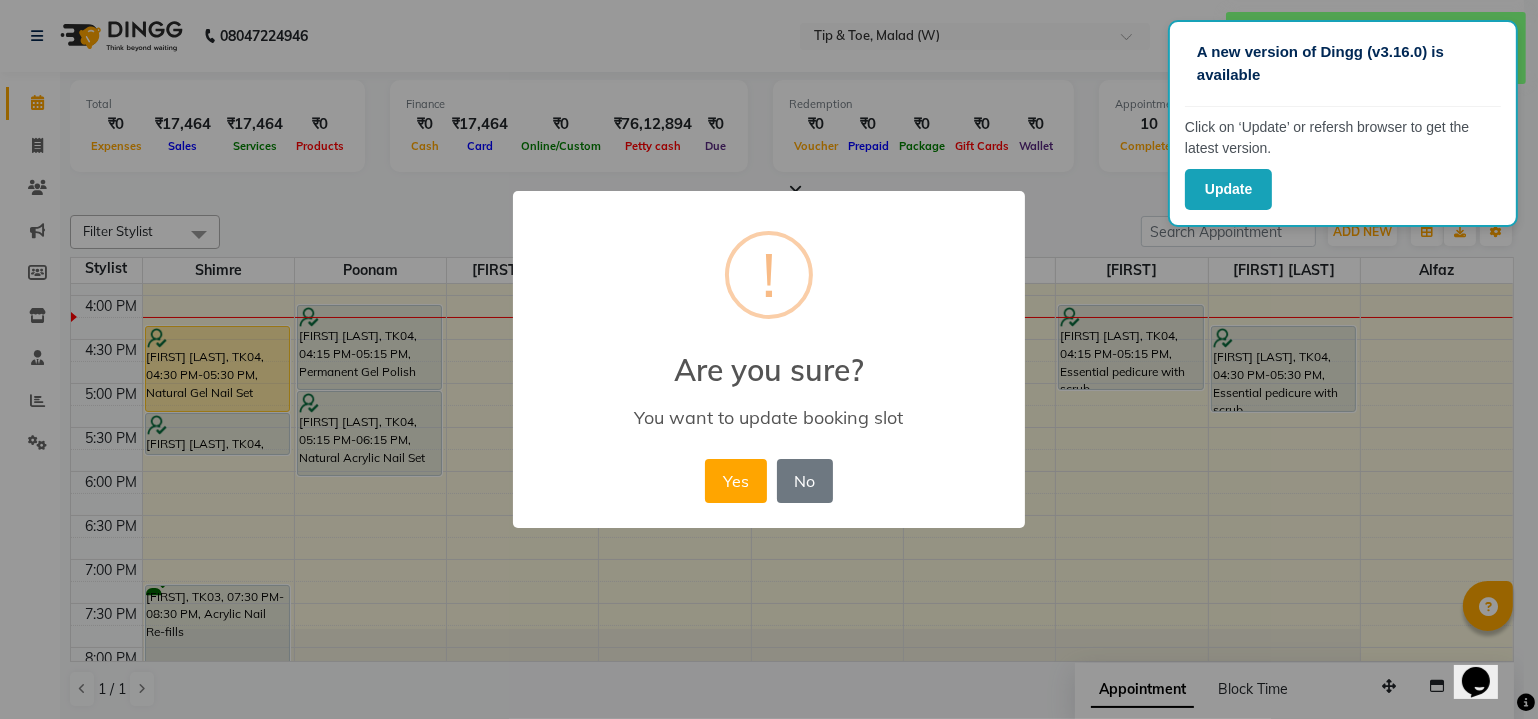 click on "A new version of Dingg (v3.16.0) is available  Click on ‘Update’ or refersh browser to get the latest version.  Update 08047224946 Select Location × Tip & Toe, Malad (W) Default Panel My Panel English ENGLISH Español العربية मराठी हिंदी ગુજરાતી தமிழ் 中文 23 Notifications nothing to show malad login access Manage Profile Change Password Sign out  Version:3.16.0  ☀ Tip & Toe, Malad (w)  Calendar  Invoice  Clients  Marketing  Members  Inventory  Staff  Reports  Settings Completed InProgress Upcoming Dropped Tentative Check-In Confirm Bookings Generate Report Segments Page Builder Total  ₹0  Expenses ₹17,464  Sales ₹17,464  Services ₹0  Products Finance  ₹0  Cash ₹17,464  Card ₹0  Online/Custom ₹76,12,894 Petty cash ₹0 Due  Redemption  ₹0 Voucher ₹0 Prepaid ₹0 Package ₹0  Gift Cards ₹0  Wallet  Appointment  10 Completed 8 Upcoming 0 Ongoing 0 No show  Other sales  ₹0  Packages ₹0  Memberships ₹0  Vouchers Nim" at bounding box center (769, 360) 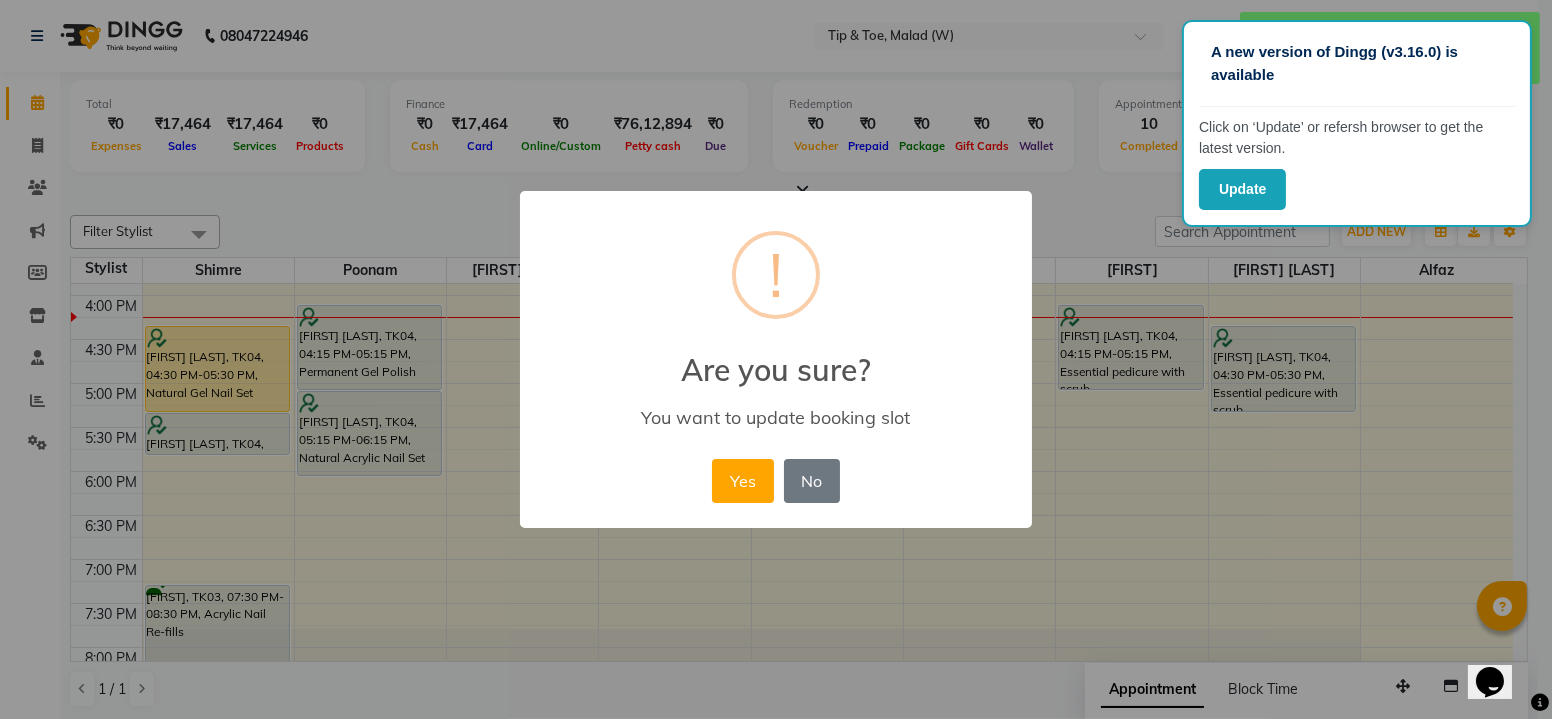 click on "Are you sure?" at bounding box center (776, 358) 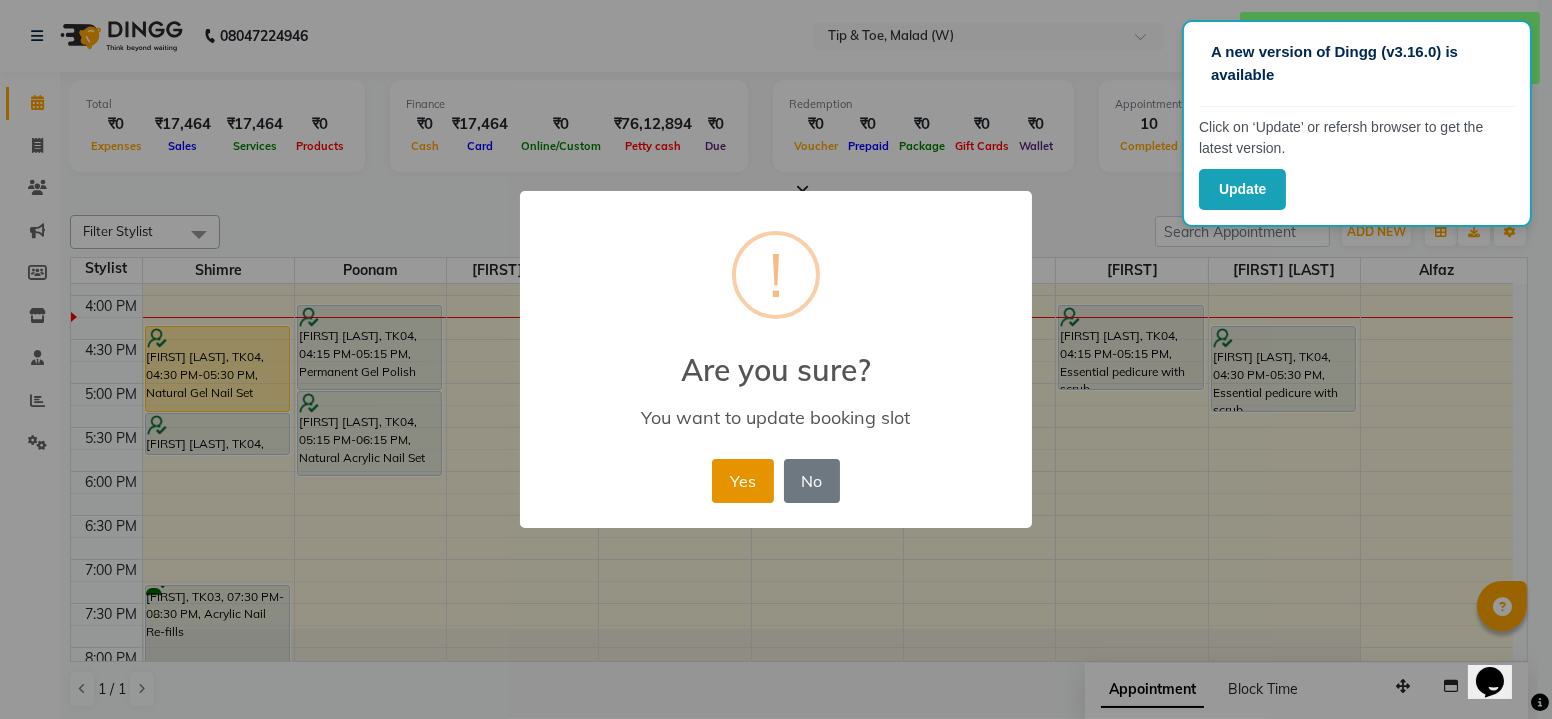 click on "Yes" at bounding box center [742, 481] 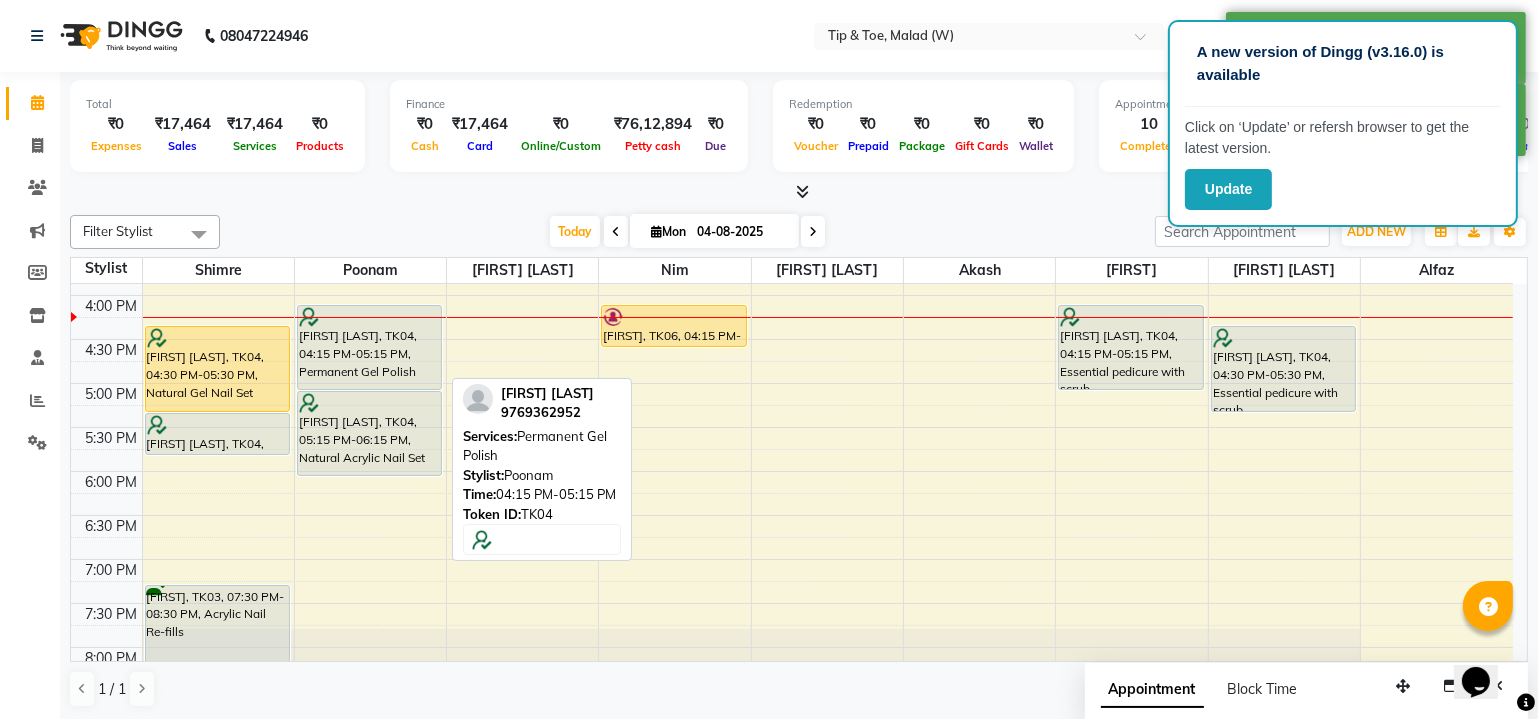 click on "halen, TK02, 01:30 PM-02:00 PM, T&T Permanent Gel Polish     Rose Fernandes, TK05, 03:15 PM-03:45 PM, Permanent Gel Polish     Shibani Joyati, TK04, 04:15 PM-05:15 PM, Permanent Gel Polish     Shibani Joyati, TK04, 05:15 PM-06:15 PM, Natural Acrylic Nail Set" at bounding box center [370, 163] 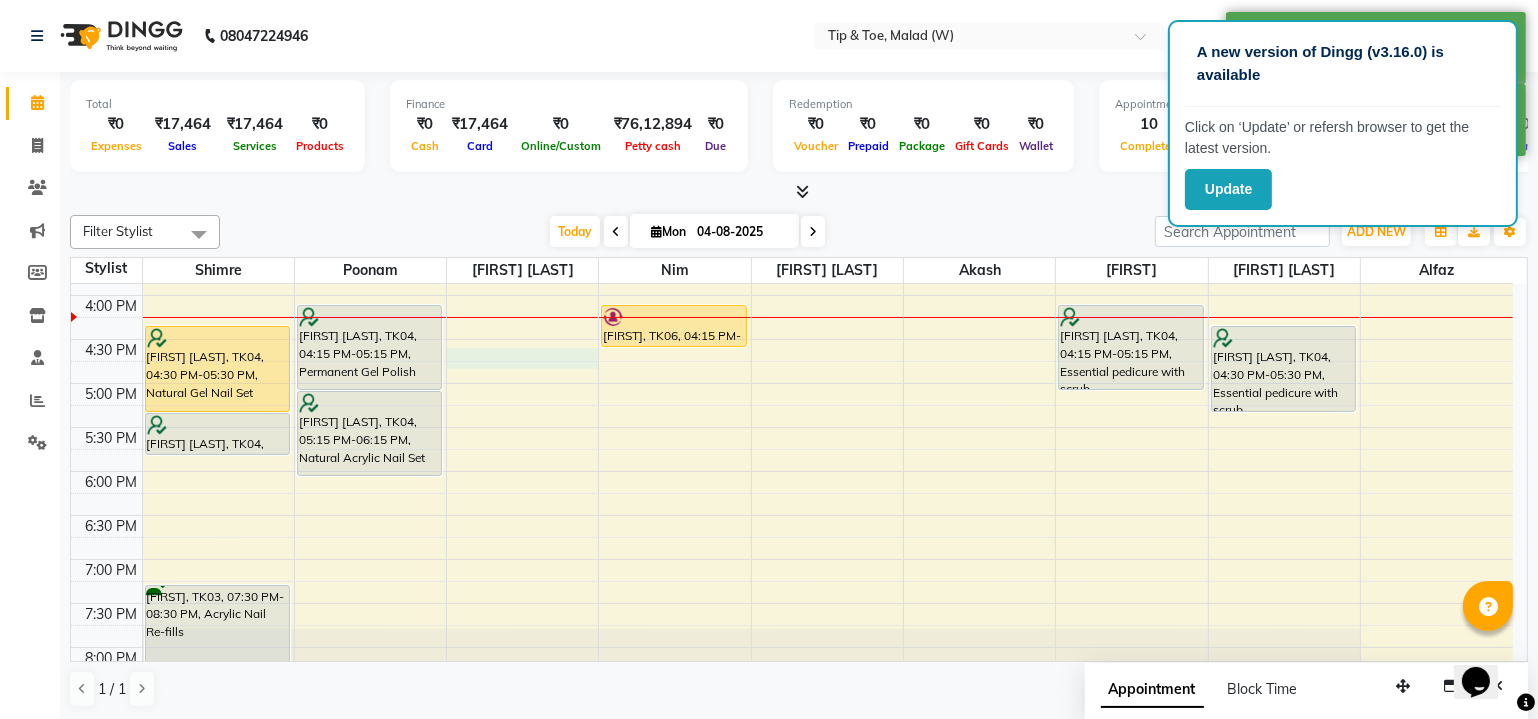 select on "41794" 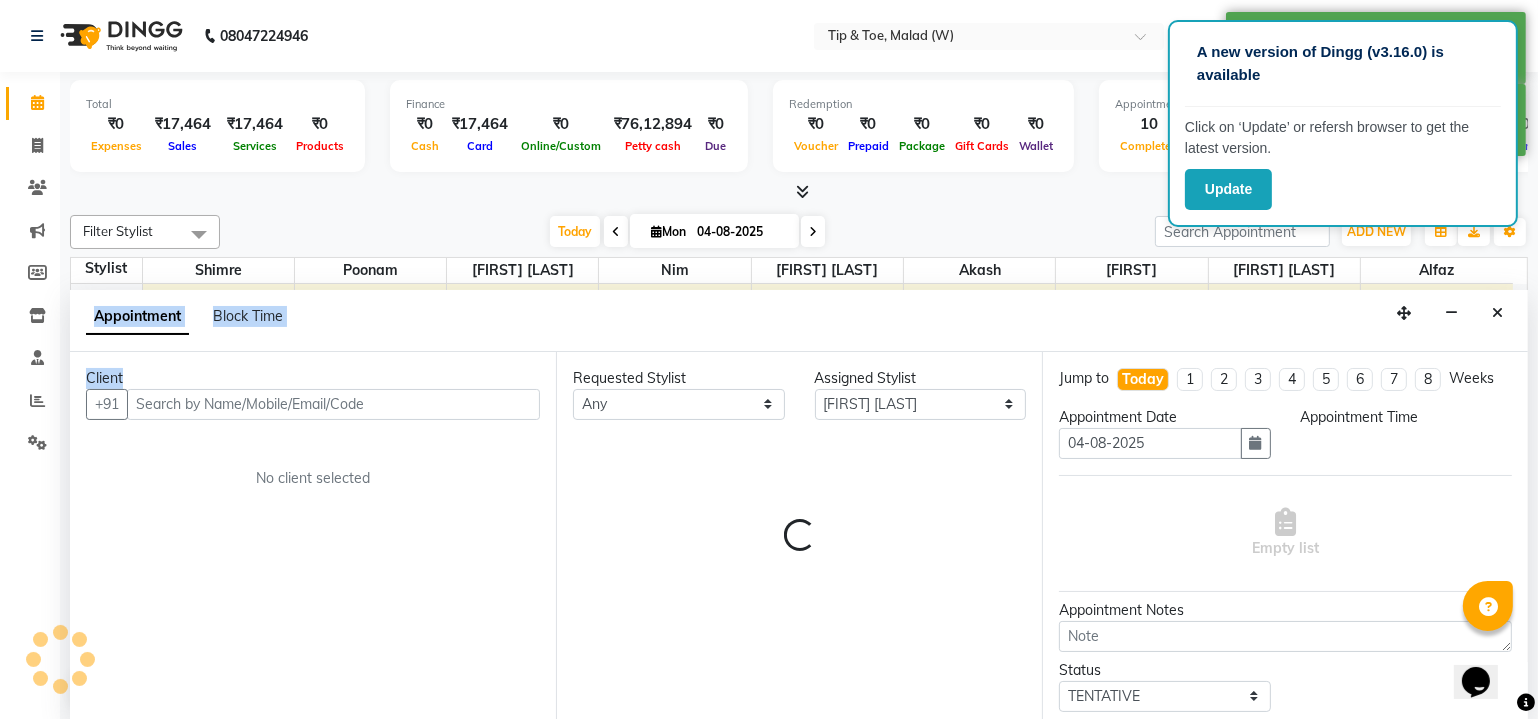 drag, startPoint x: 454, startPoint y: 356, endPoint x: 484, endPoint y: 366, distance: 31.622776 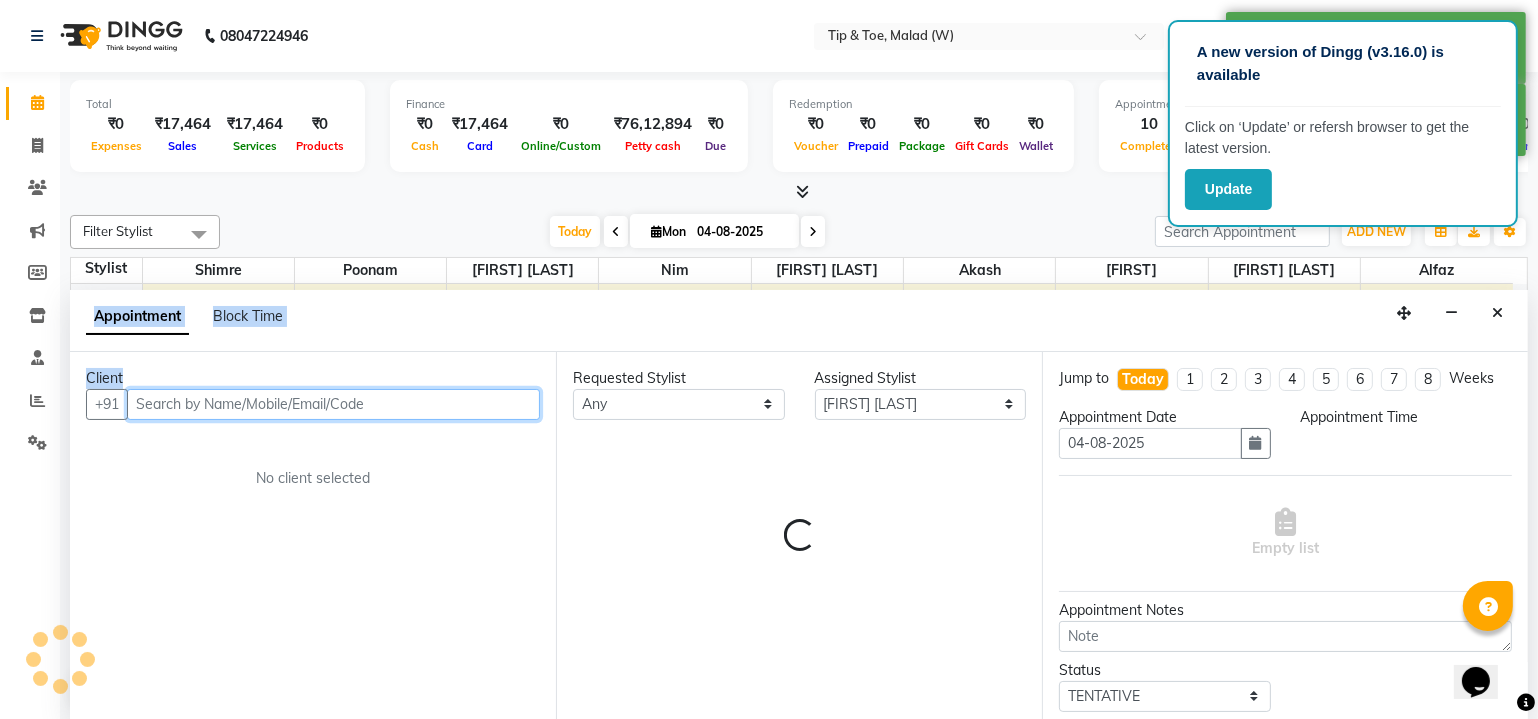 select on "1005" 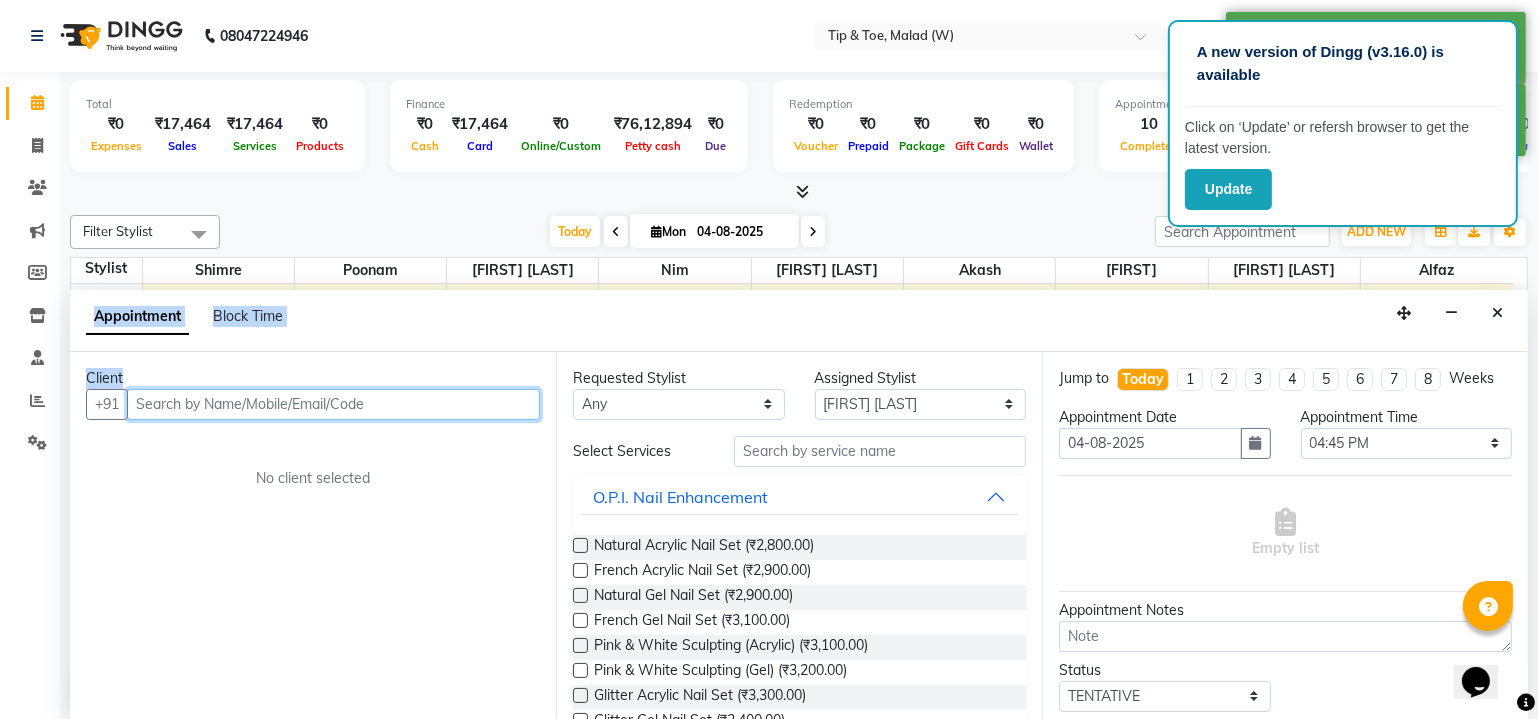 scroll, scrollTop: 0, scrollLeft: 0, axis: both 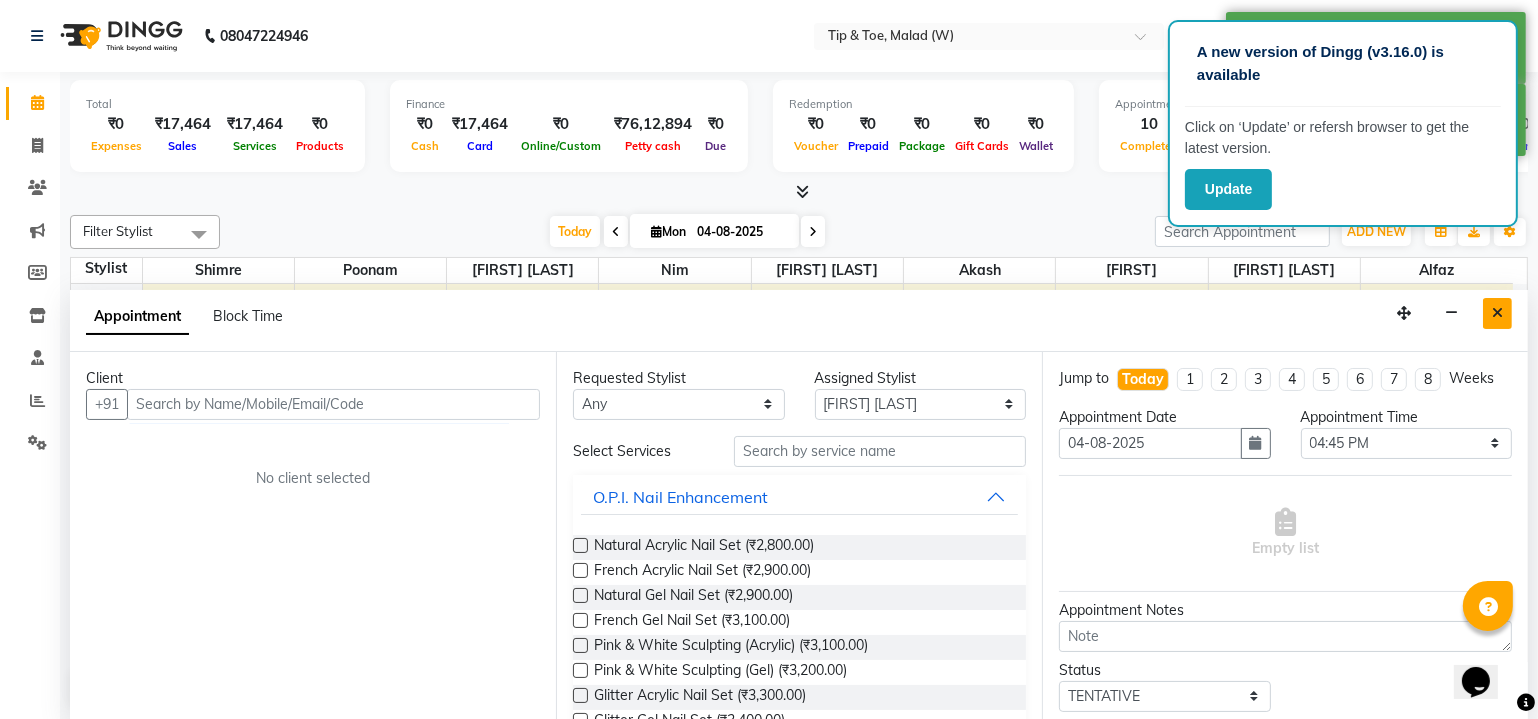 click at bounding box center [1497, 313] 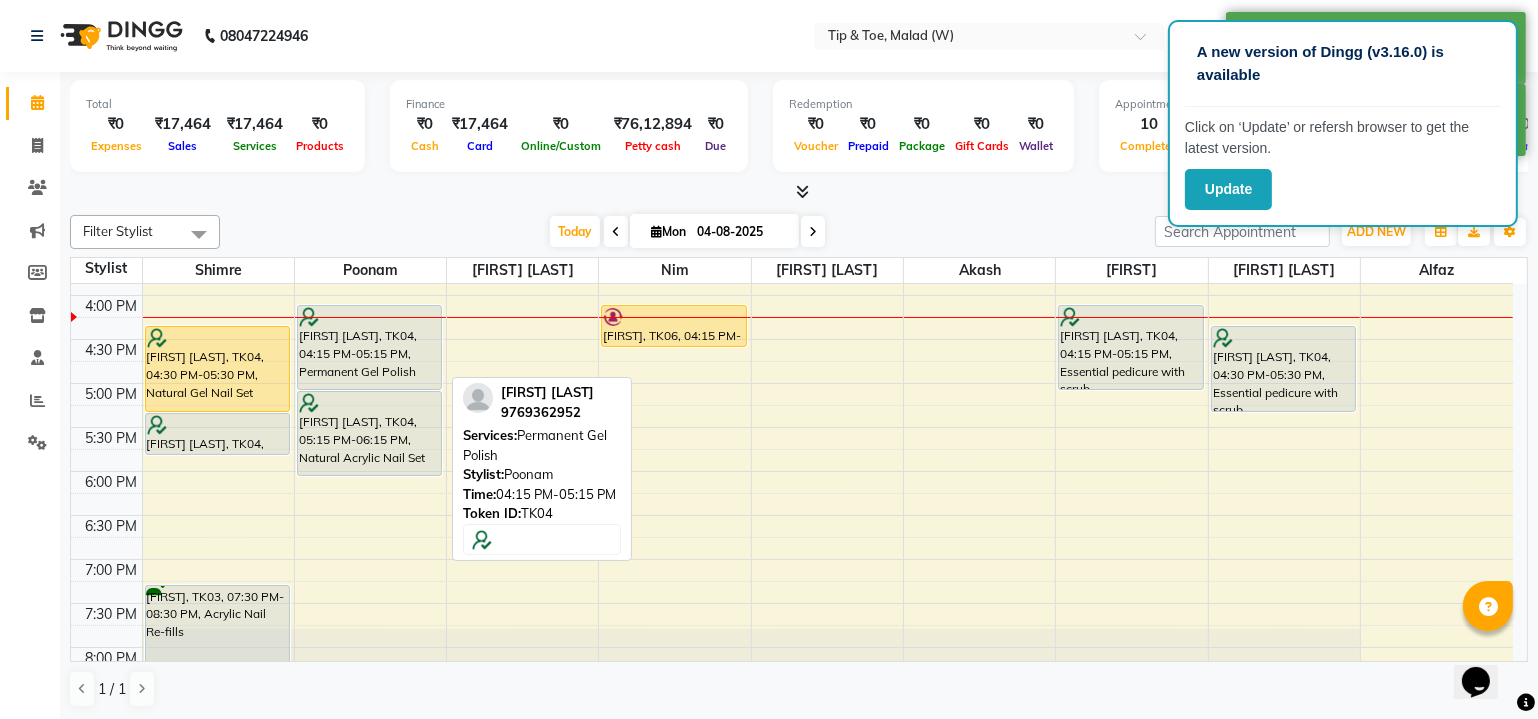 click on "halen, TK02, 01:30 PM-02:00 PM, T&T Permanent Gel Polish     Rose Fernandes, TK05, 03:15 PM-03:45 PM, Permanent Gel Polish     Shibani Joyati, TK04, 04:15 PM-05:15 PM, Permanent Gel Polish     Shibani Joyati, TK04, 05:15 PM-06:15 PM, Natural Acrylic Nail Set" at bounding box center [370, 163] 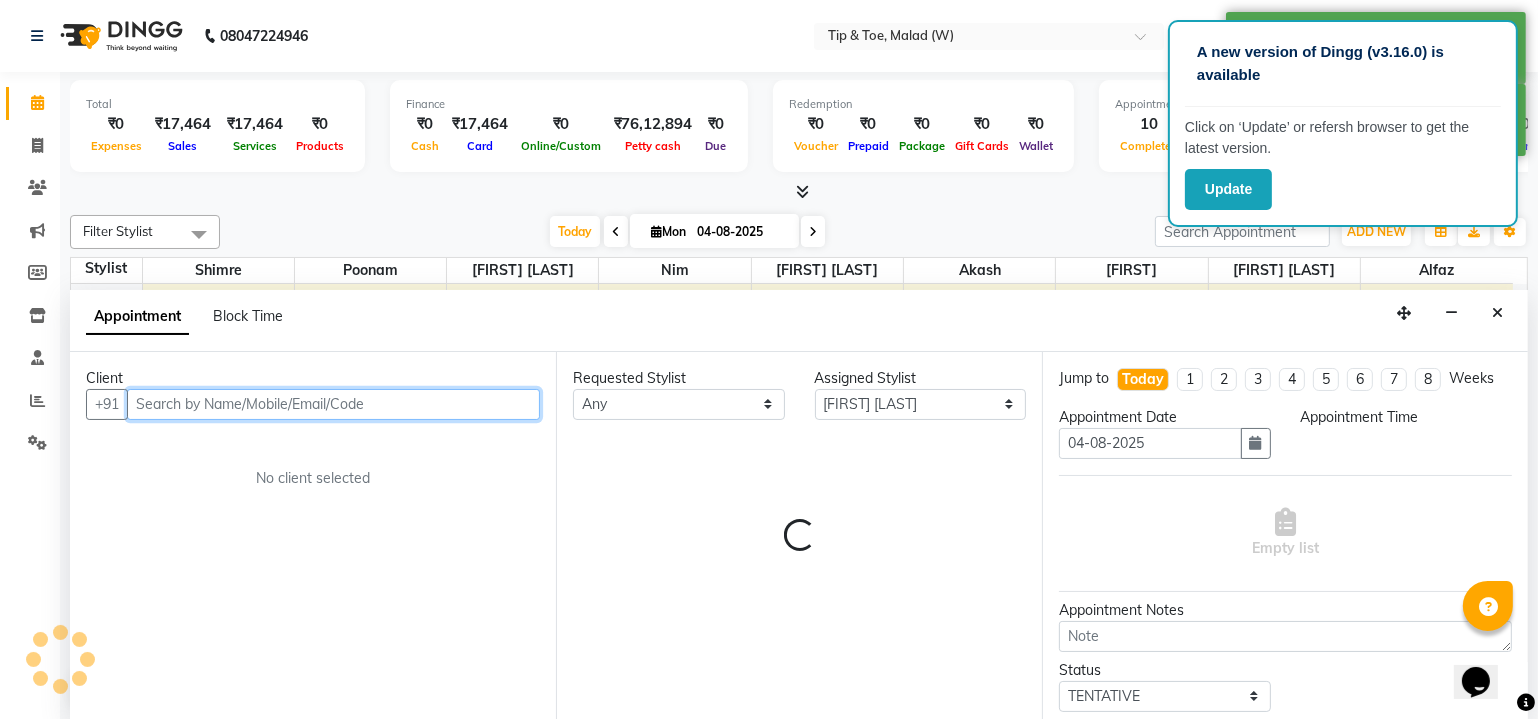 select on "1005" 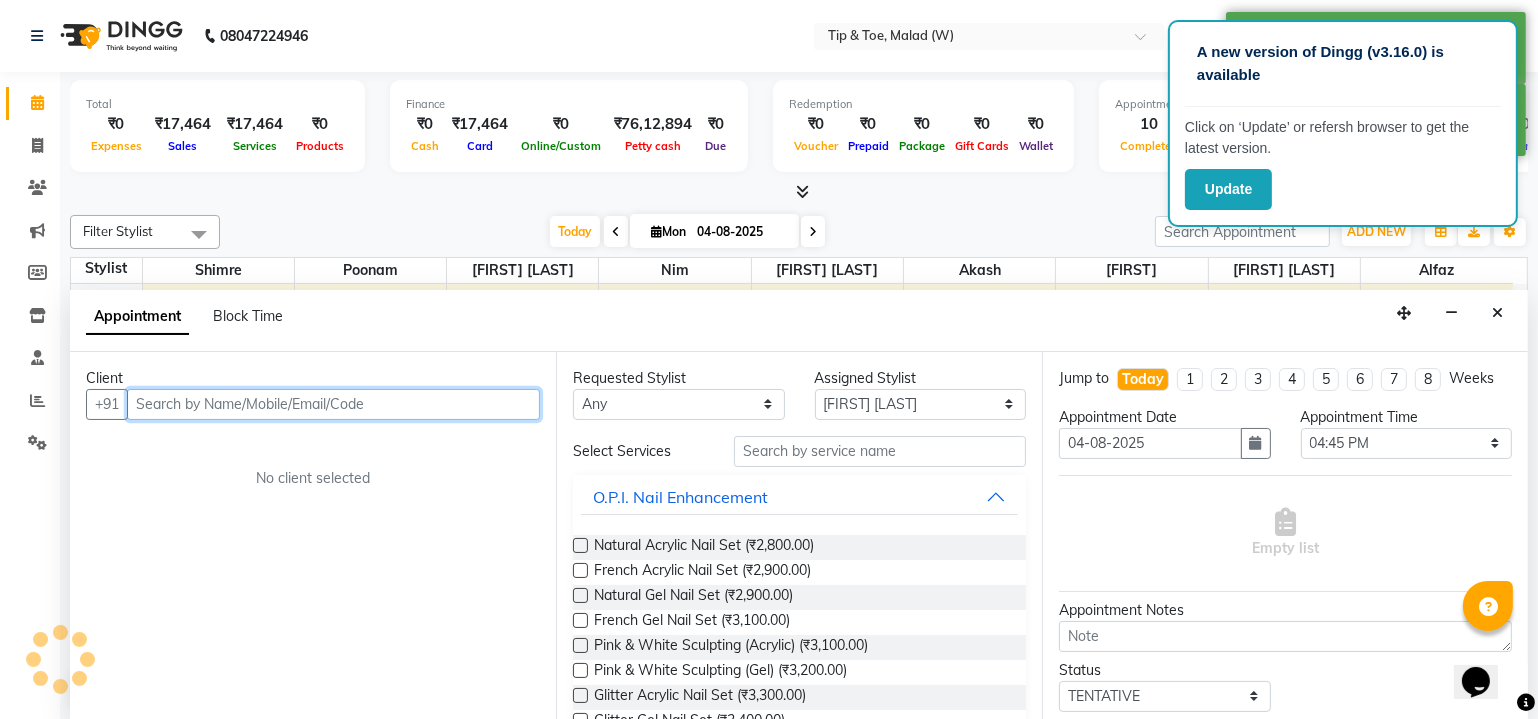 drag, startPoint x: 479, startPoint y: 360, endPoint x: 491, endPoint y: 362, distance: 12.165525 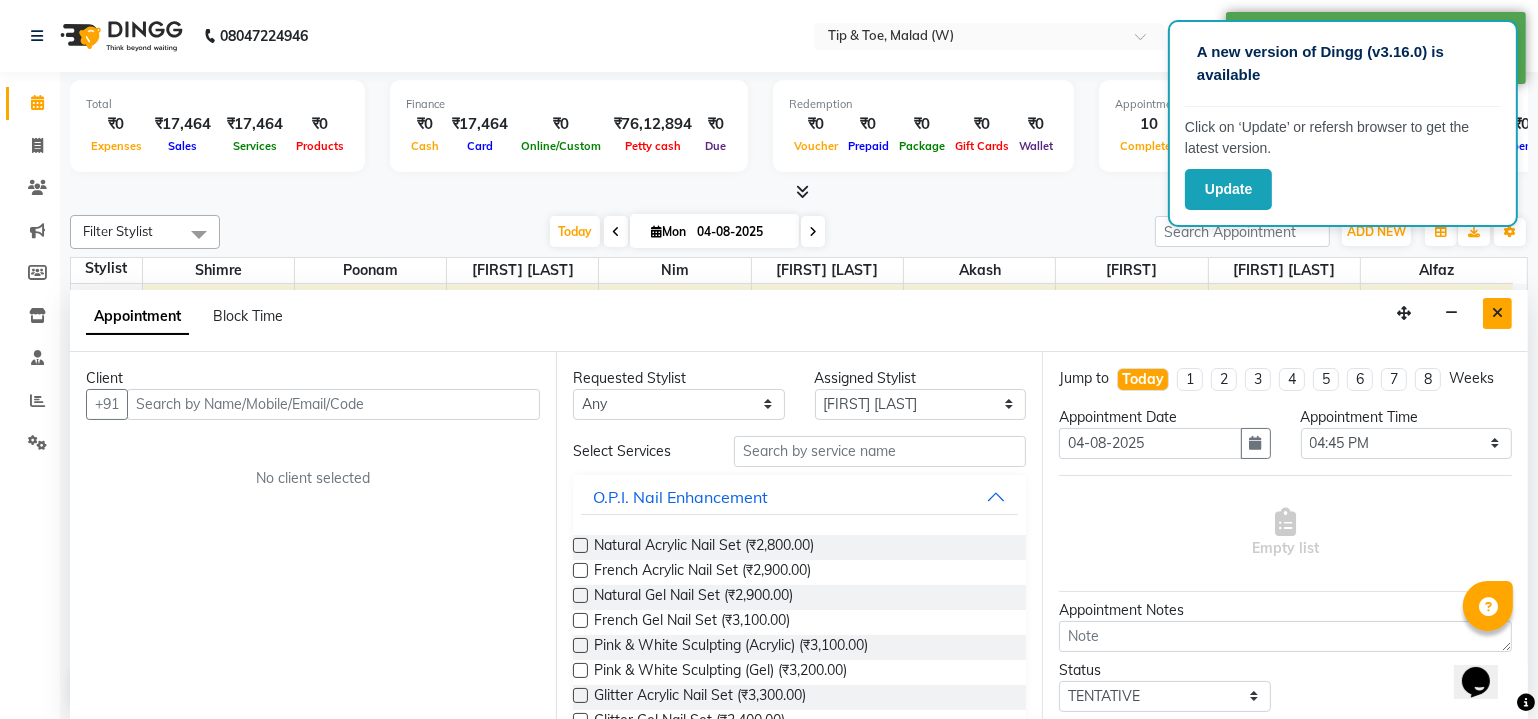 click at bounding box center [1497, 313] 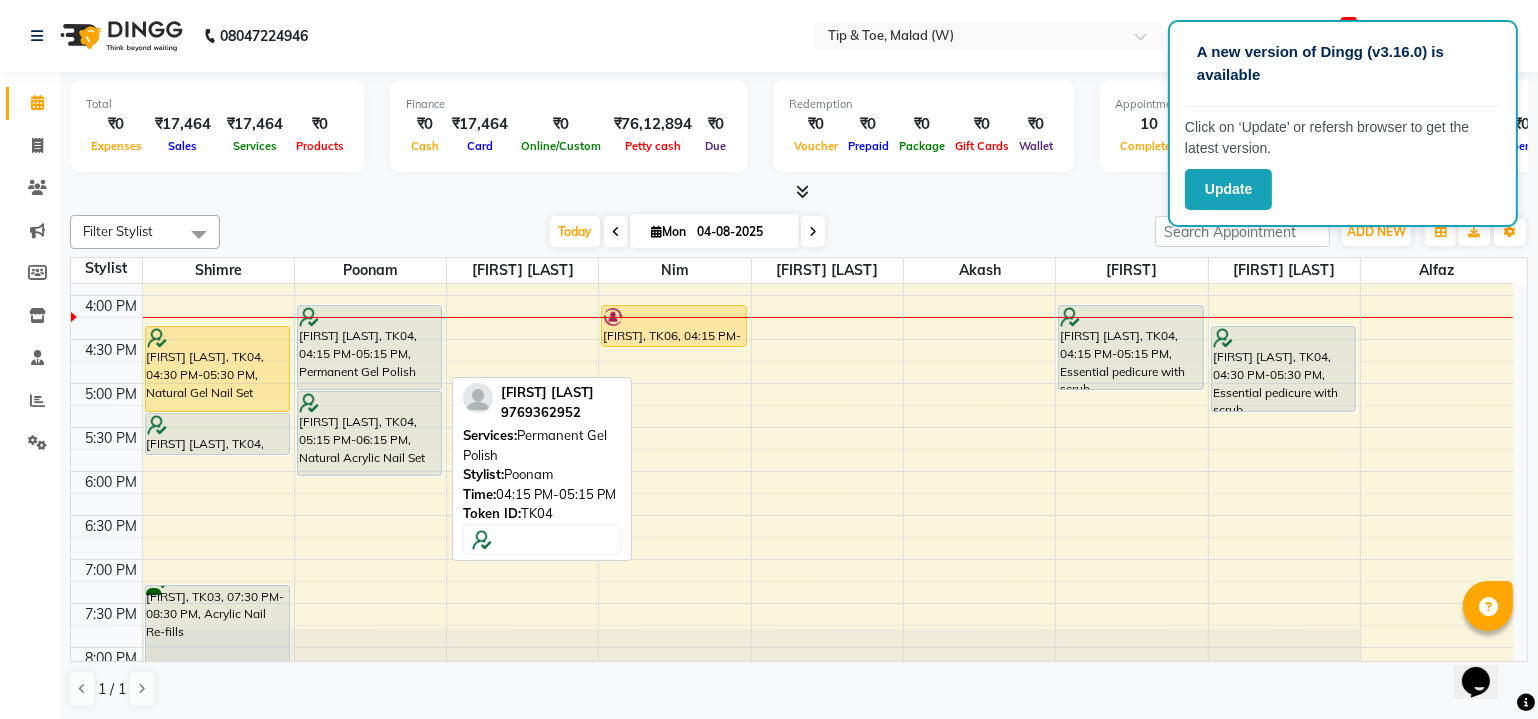 click on "Tripti Kahlon, TK01, 12:30 PM-01:30 PM, Voesh Pedicure     Shibani Joyati, TK04, 04:30 PM-05:30 PM, Natural Gel Nail Set     Shibani Joyati, TK04, 05:30 PM-06:00 PM, Permanent Gel Polish     Sonal, TK03, 07:30 PM-08:30 PM, Acrylic Nail Re-fills     Sonal, TK03, 08:30 PM-09:00 PM, Permanent Gel Polish     halen, TK02, 01:30 PM-02:00 PM, T&T Permanent Gel Polish     Rose Fernandes, TK05, 03:15 PM-03:45 PM, Permanent Gel Polish     Shibani Joyati, TK04, 04:15 PM-05:15 PM, Permanent Gel Polish     Shibani Joyati, TK04, 05:15 PM-06:15 PM, Natural Acrylic Nail Set     halen, TK02, 12:00 PM-01:30 PM, Acrylic Nail Re-fills,T&T Permanent Gel Polish     Barkha, TK06, 04:15 PM-04:45 PM, Permanent Gel Polish Removal     halen, TK02, 12:00 PM-01:00 PM, Essential pedicure with scrub     halen, TK02, 01:00 PM-03:00 PM, Essential pedicure with scrub,O.P.I. Finger Facial Pedicure     halen, TK02, 12:00 PM-01:30 PM, Essential pedicure with scrub,Permanent Gel Polish Removal" at bounding box center (792, 163) 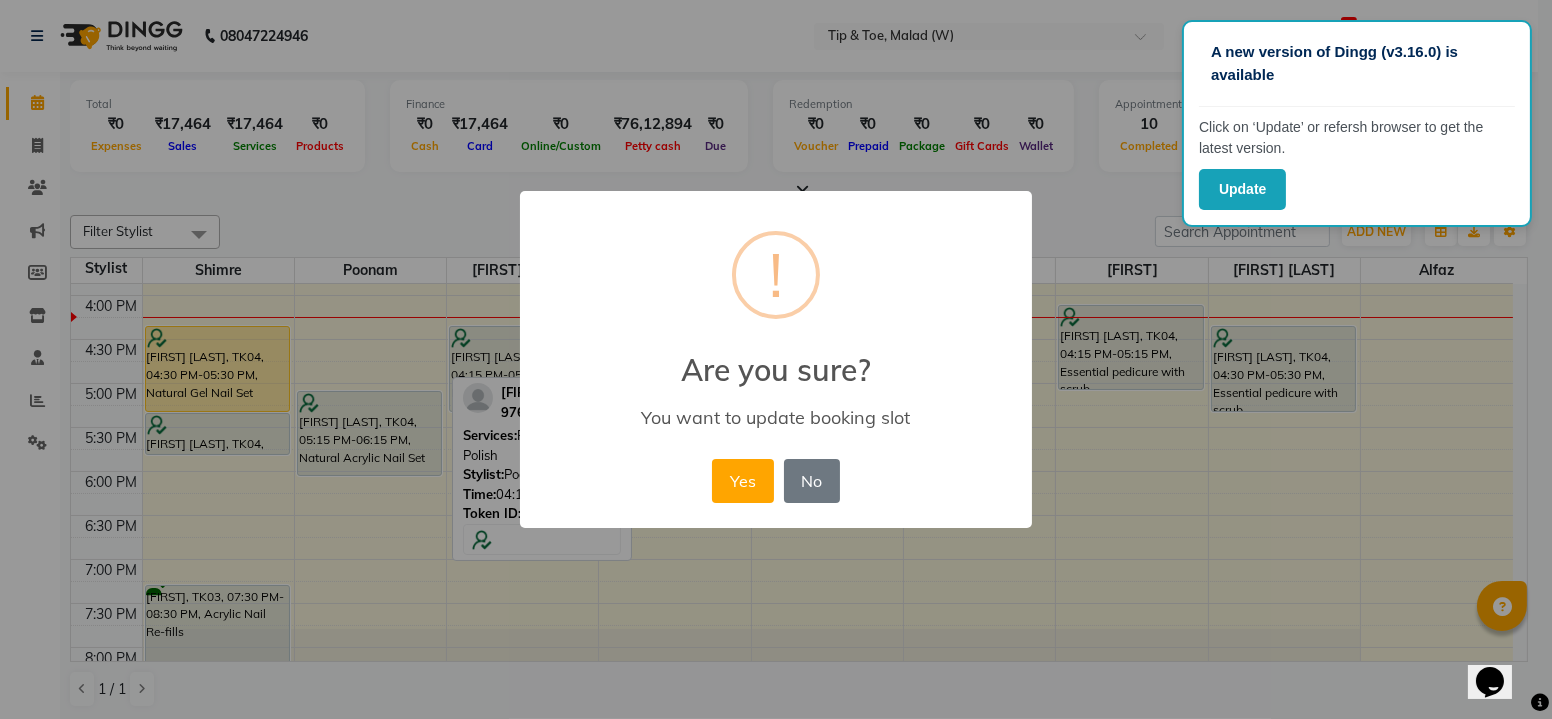 drag, startPoint x: 396, startPoint y: 345, endPoint x: 516, endPoint y: 366, distance: 121.82365 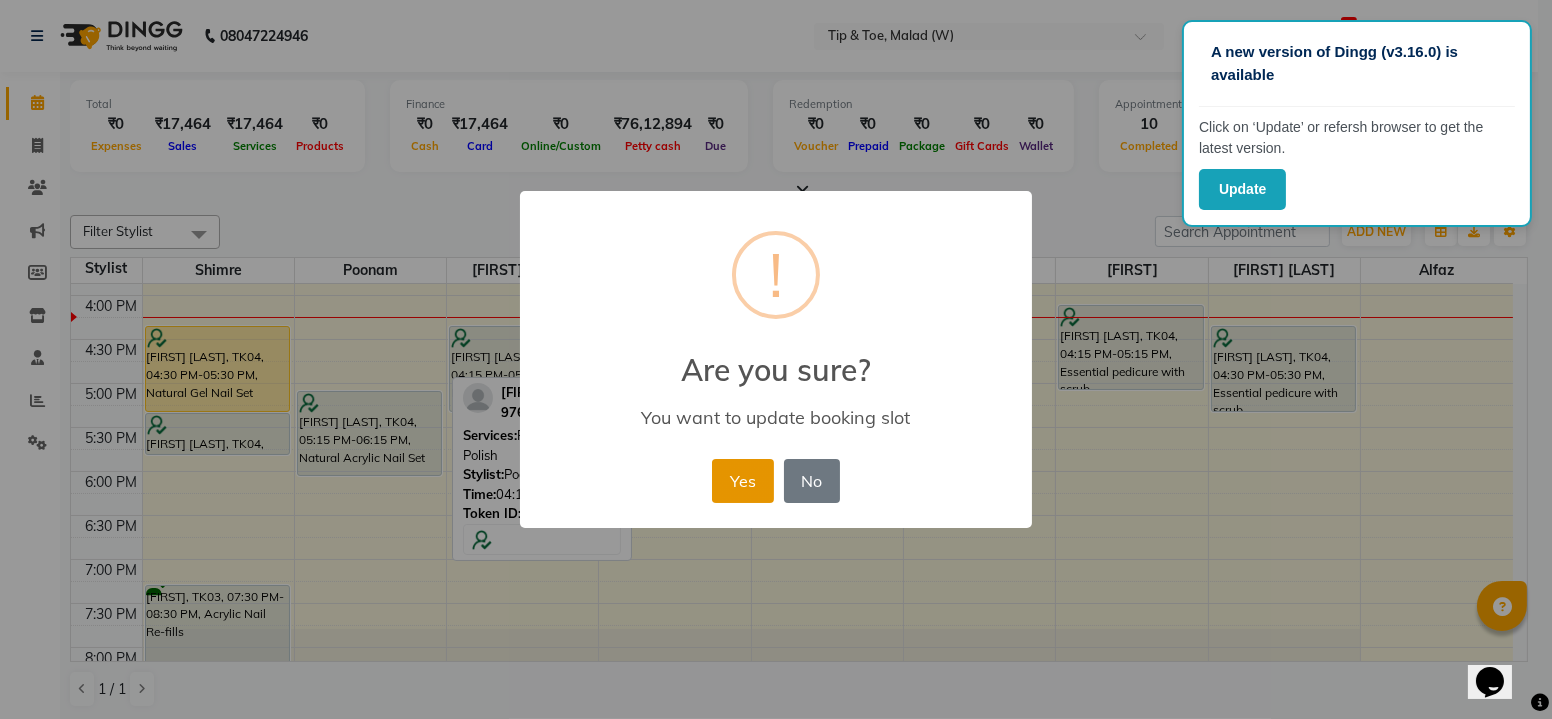 click on "Yes" at bounding box center [742, 481] 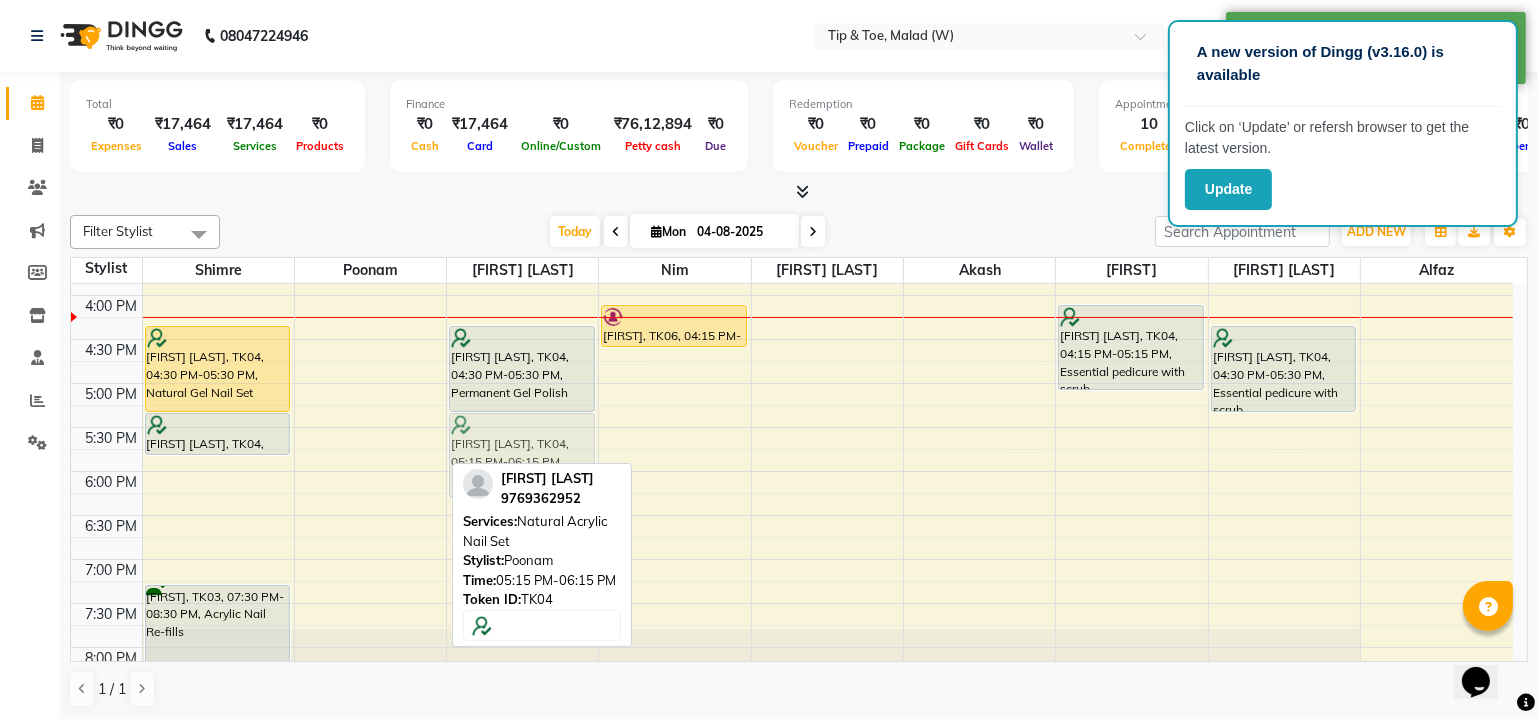 drag, startPoint x: 367, startPoint y: 430, endPoint x: 518, endPoint y: 459, distance: 153.75955 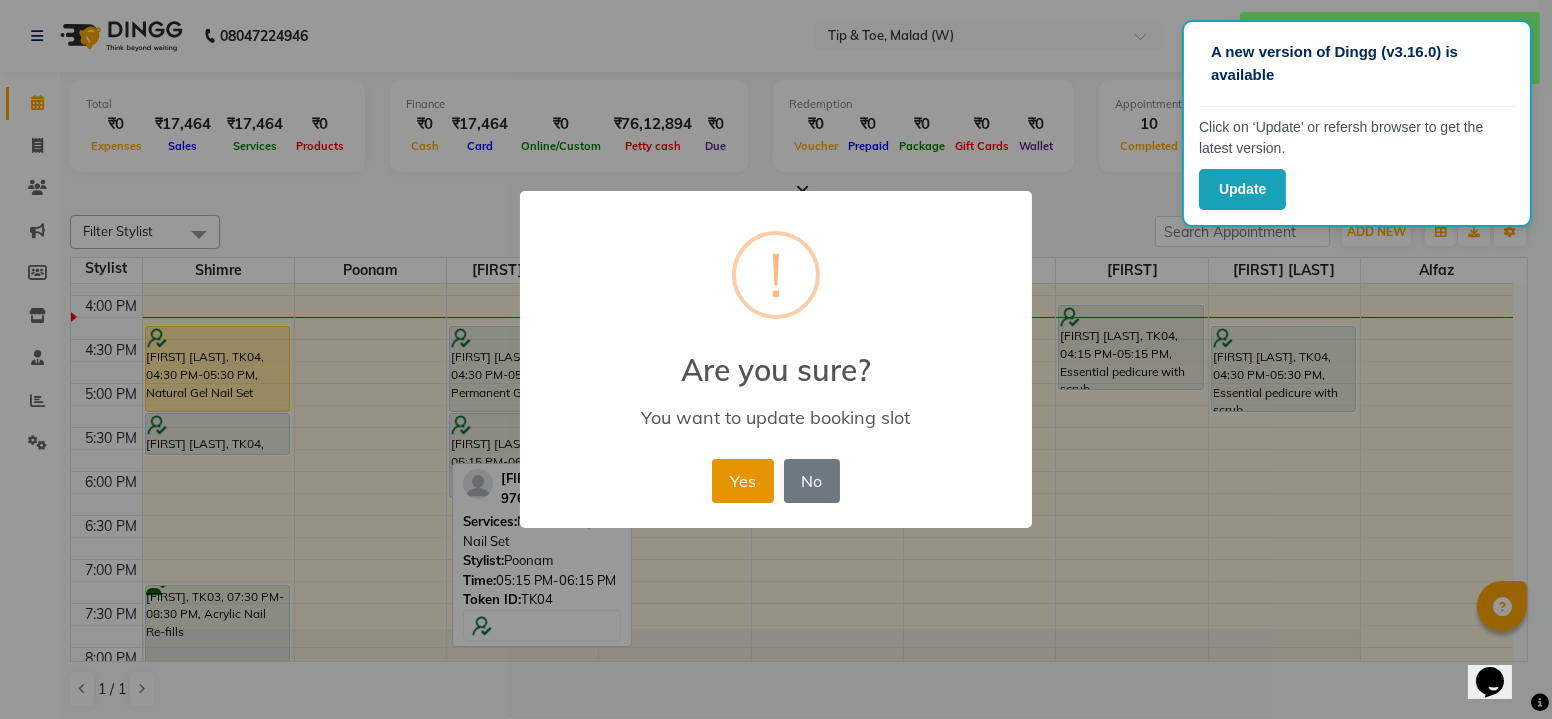 click on "Yes" at bounding box center (742, 481) 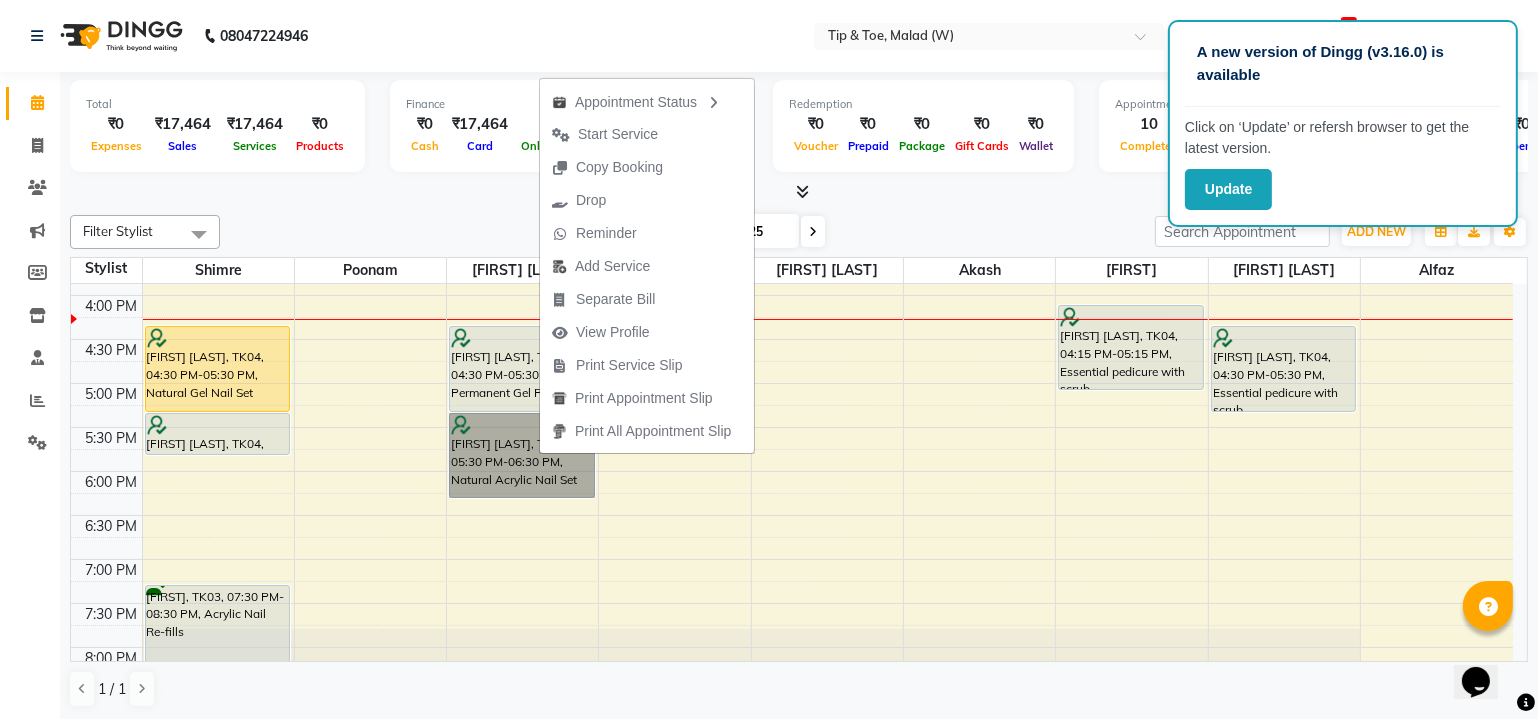 drag, startPoint x: 539, startPoint y: 454, endPoint x: 490, endPoint y: 447, distance: 49.497475 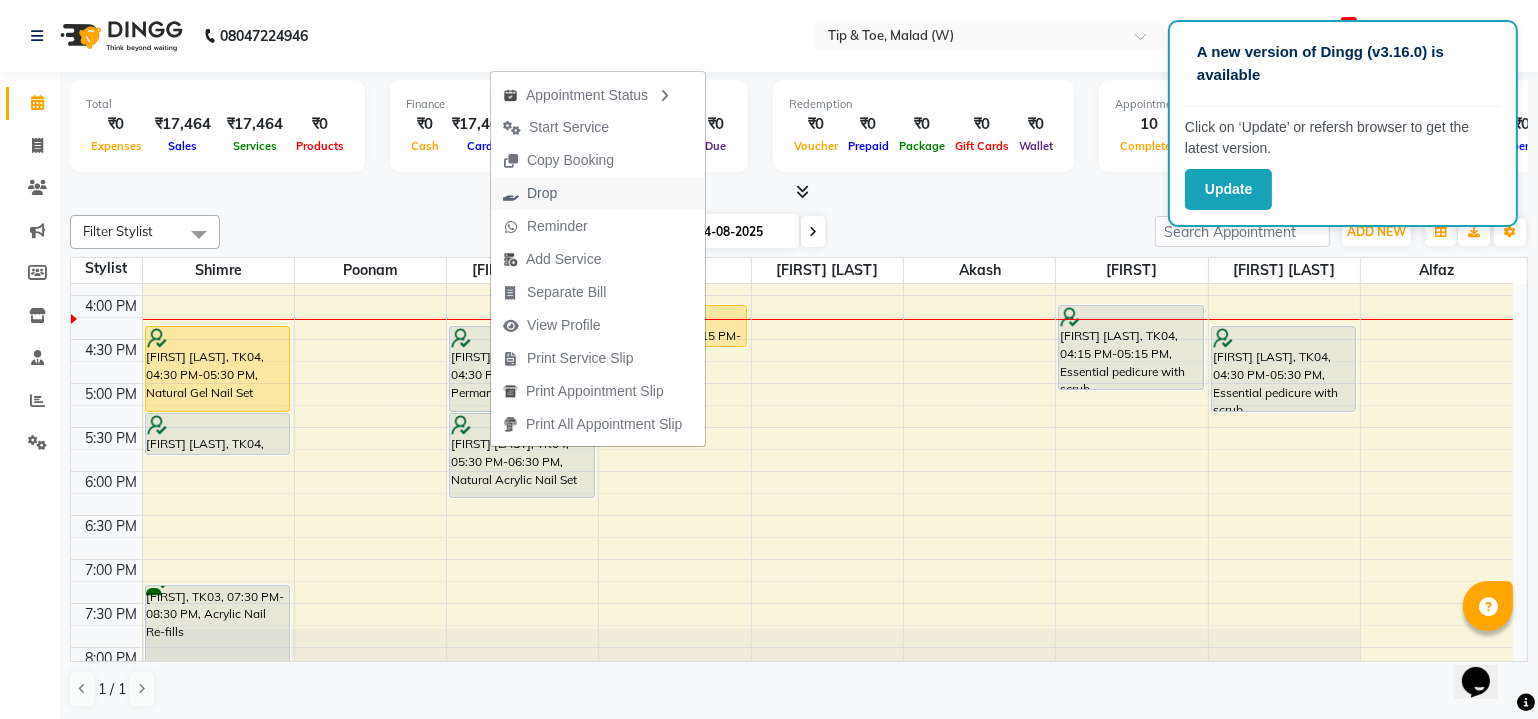 click on "Drop" at bounding box center [542, 193] 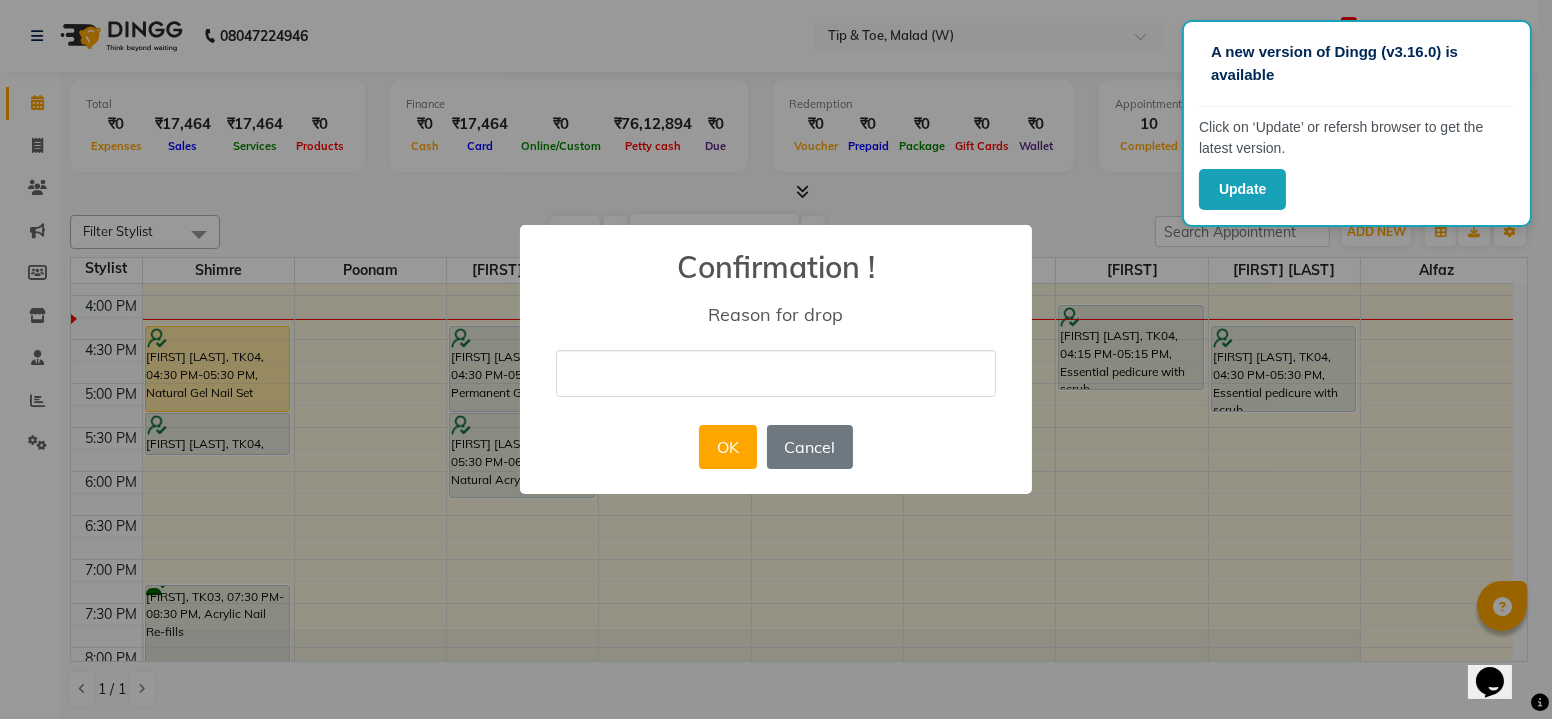 click at bounding box center (776, 373) 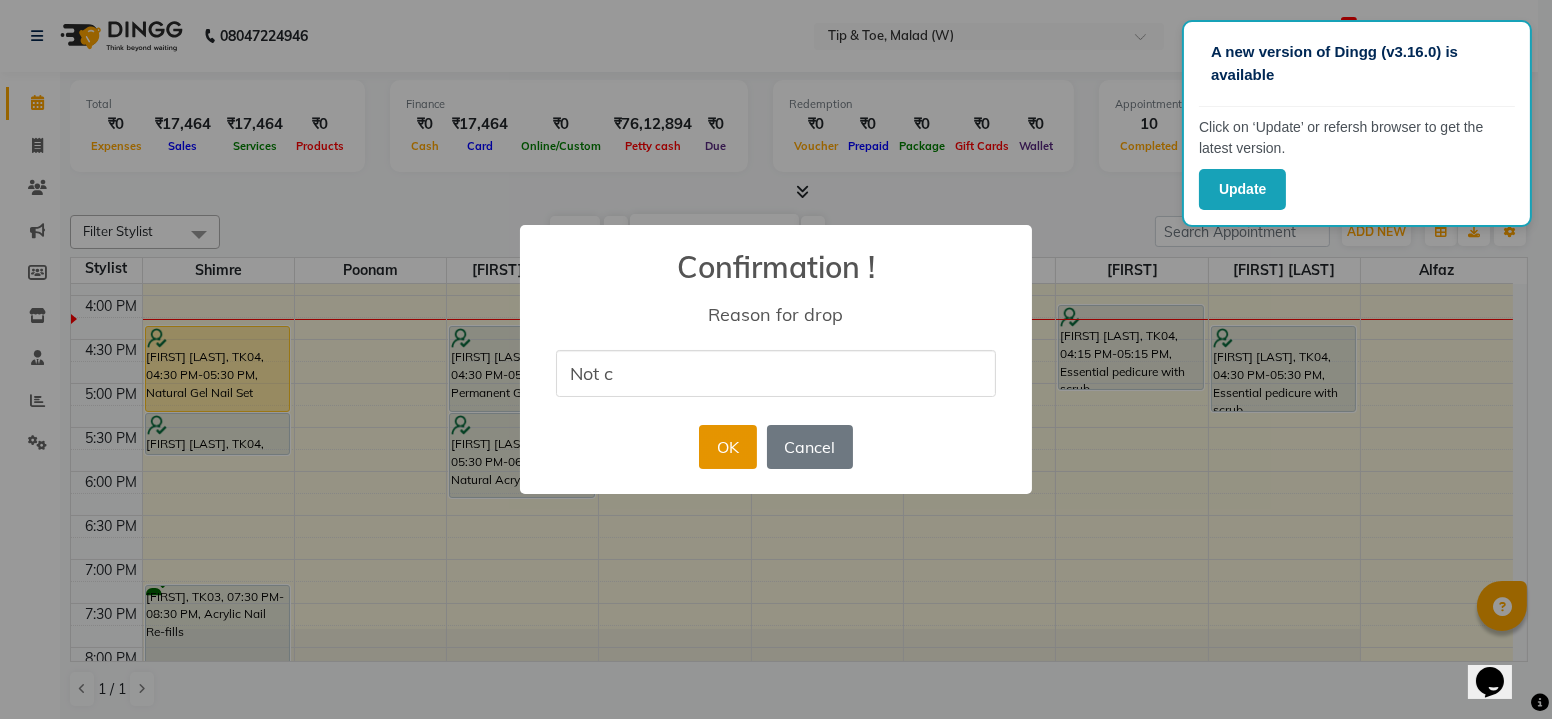click on "OK" at bounding box center [727, 447] 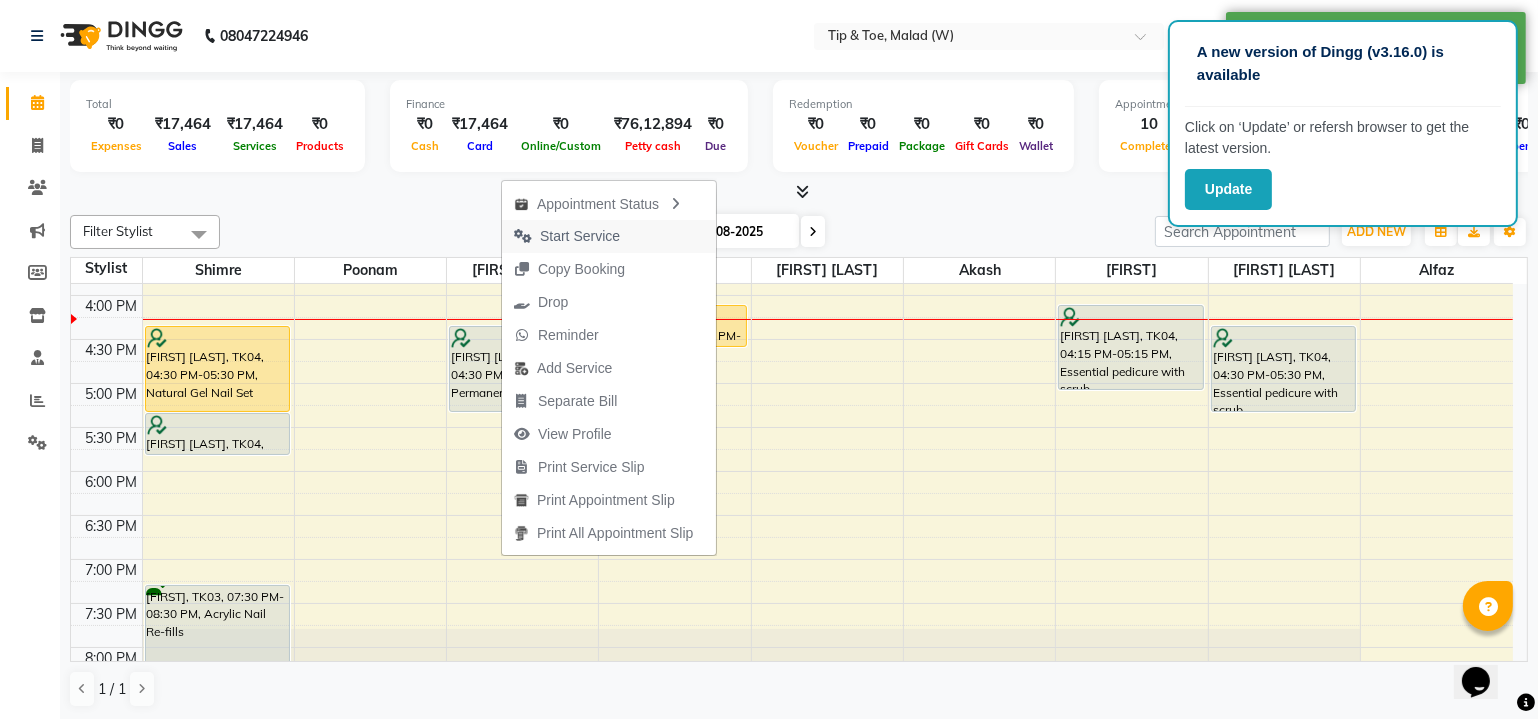 click on "Start Service" at bounding box center [580, 236] 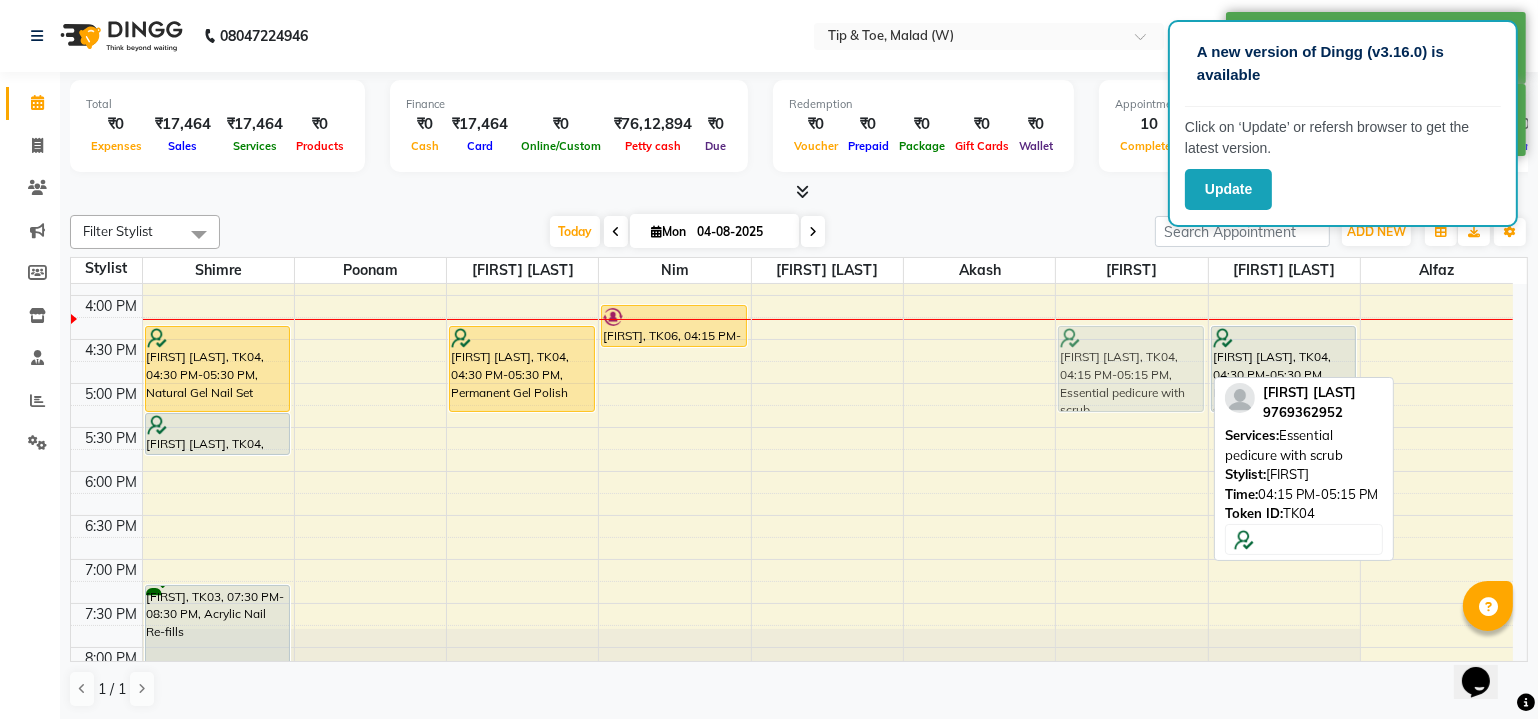 drag, startPoint x: 1159, startPoint y: 342, endPoint x: 1158, endPoint y: 356, distance: 14.035668 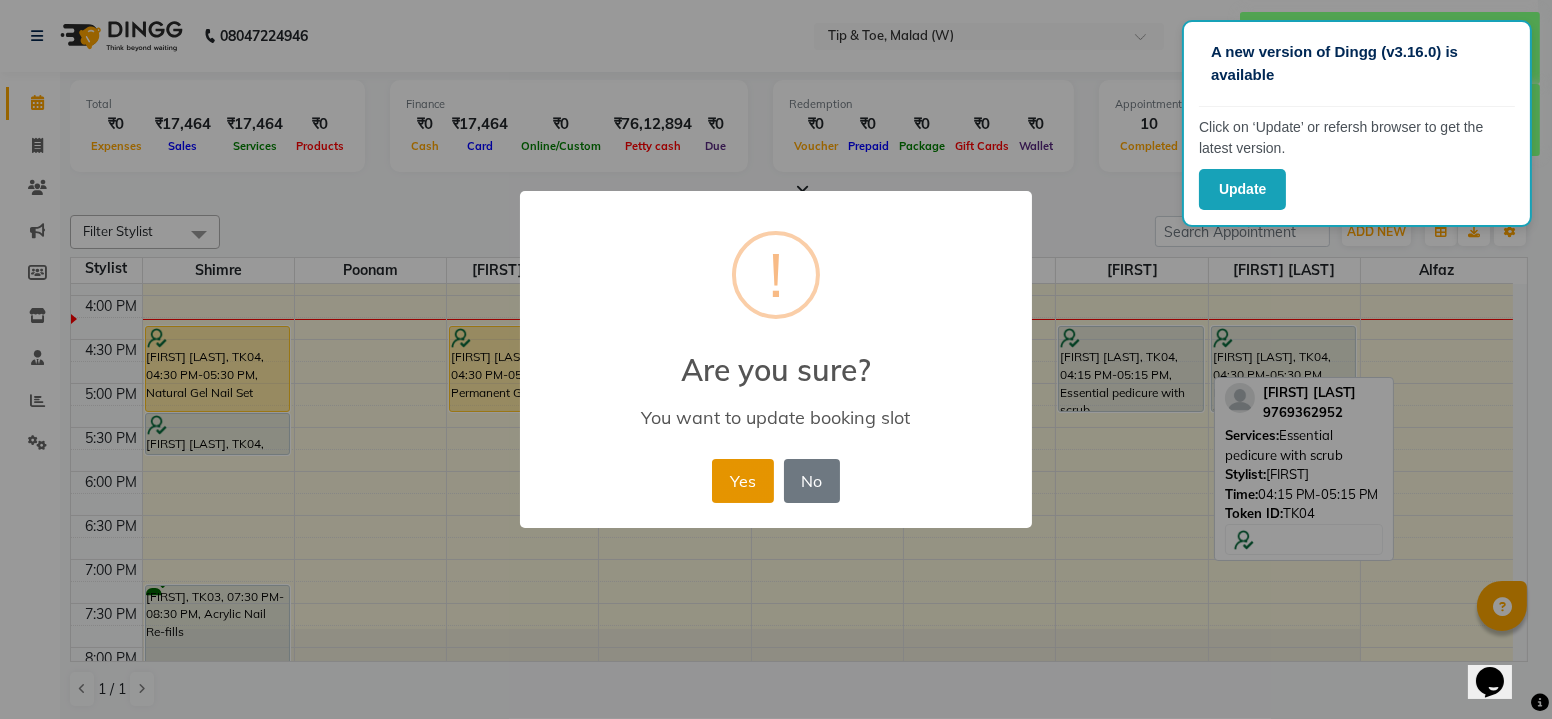 click on "Yes" at bounding box center (742, 481) 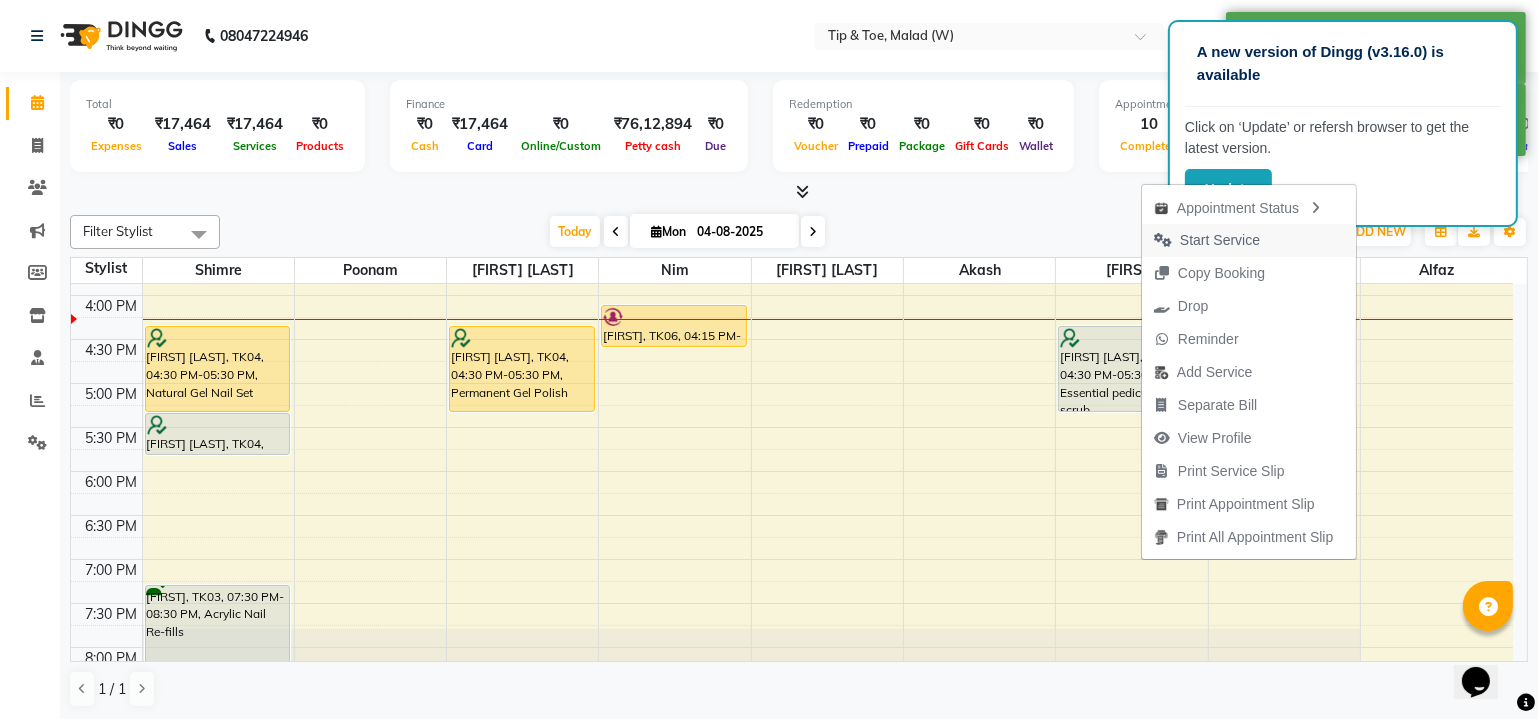click on "Start Service" at bounding box center [1220, 240] 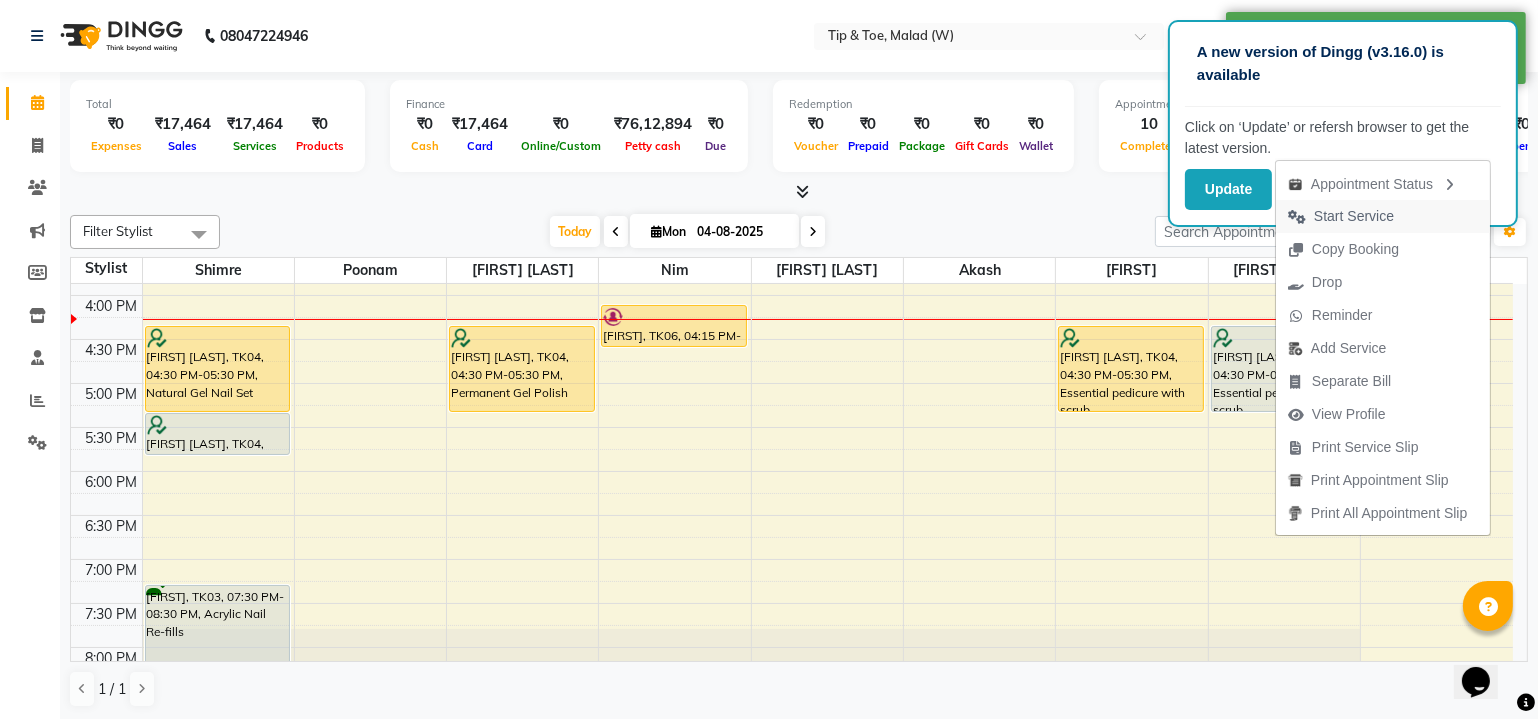 click on "Start Service" at bounding box center [1354, 216] 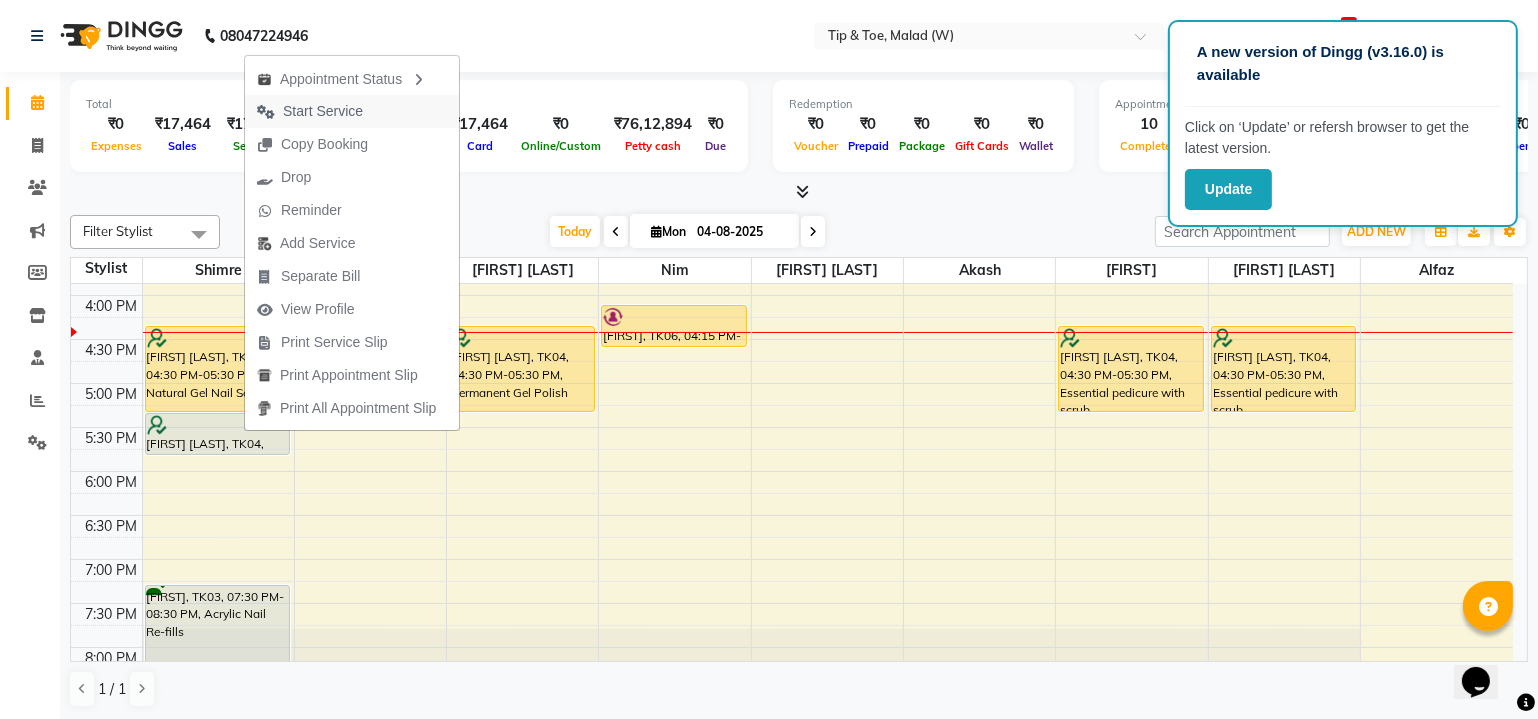 click on "Start Service" at bounding box center [323, 111] 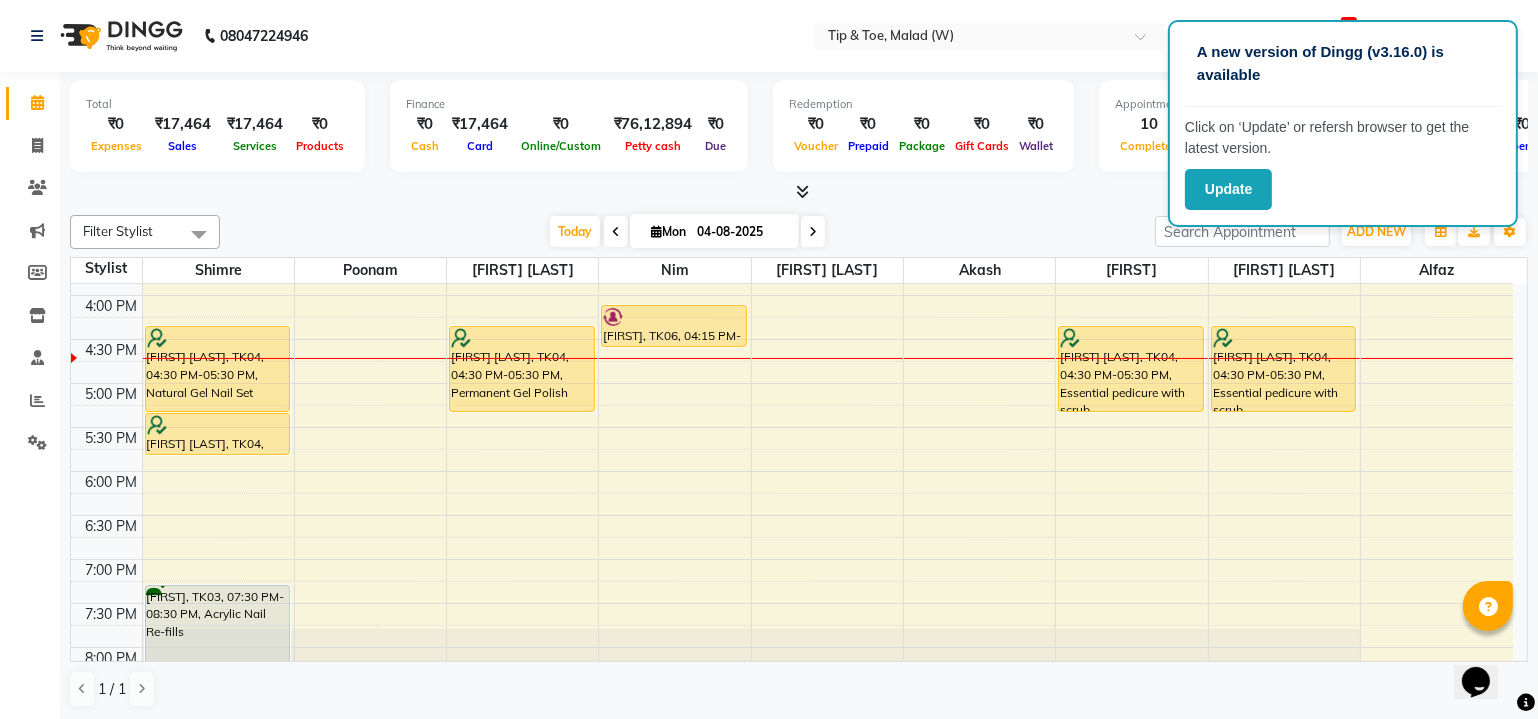 click on "8:00 AM 8:30 AM 9:00 AM 9:30 AM 10:00 AM 10:30 AM 11:00 AM 11:30 AM 12:00 PM 12:30 PM 1:00 PM 1:30 PM 2:00 PM 2:30 PM 3:00 PM 3:30 PM 4:00 PM 4:30 PM 5:00 PM 5:30 PM 6:00 PM 6:30 PM 7:00 PM 7:30 PM 8:00 PM 8:30 PM     Tripti Kahlon, TK01, 12:30 PM-01:30 PM, Voesh Pedicure     Shibani Joyati, TK04, 04:30 PM-05:30 PM, Natural Gel Nail Set     Shibani Joyati, TK04, 05:30 PM-06:00 PM, Permanent Gel Polish     Sonal, TK03, 07:30 PM-08:30 PM, Acrylic Nail Re-fills     Sonal, TK03, 08:30 PM-09:00 PM, Permanent Gel Polish     halen, TK02, 01:30 PM-02:00 PM, T&T Permanent Gel Polish     Rose Fernandes, TK05, 03:15 PM-03:45 PM, Permanent Gel Polish     Shibani Joyati, TK04, 04:30 PM-05:30 PM, Permanent Gel Polish     halen, TK02, 12:00 PM-01:30 PM, Acrylic Nail Re-fills,T&T Permanent Gel Polish     Barkha, TK06, 04:15 PM-04:45 PM, Permanent Gel Polish Removal     halen, TK02, 12:00 PM-01:00 PM, Essential pedicure with scrub     halen, TK02, 01:00 PM-03:00 PM, Essential pedicure with scrub,O.P.I. Finger Facial Pedicure" at bounding box center (792, 163) 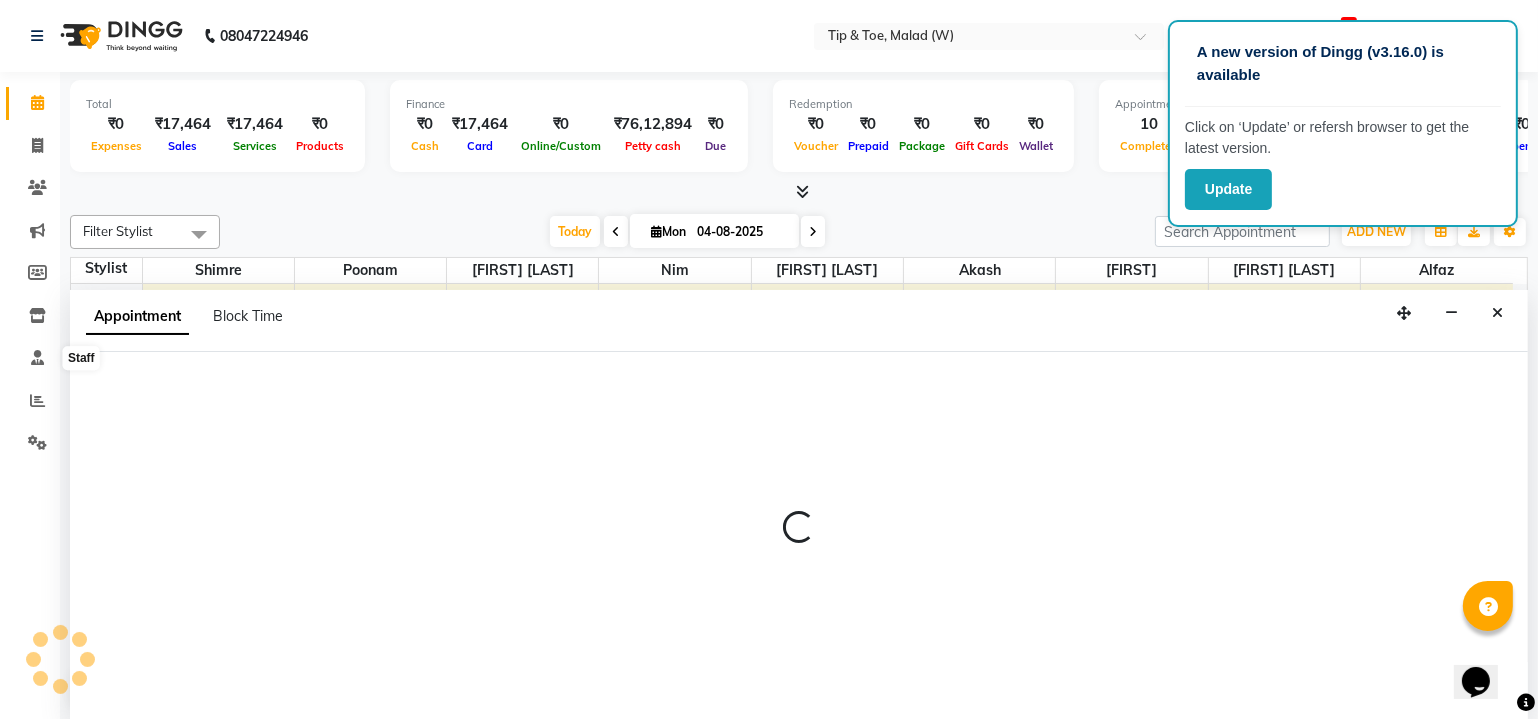 select on "41813" 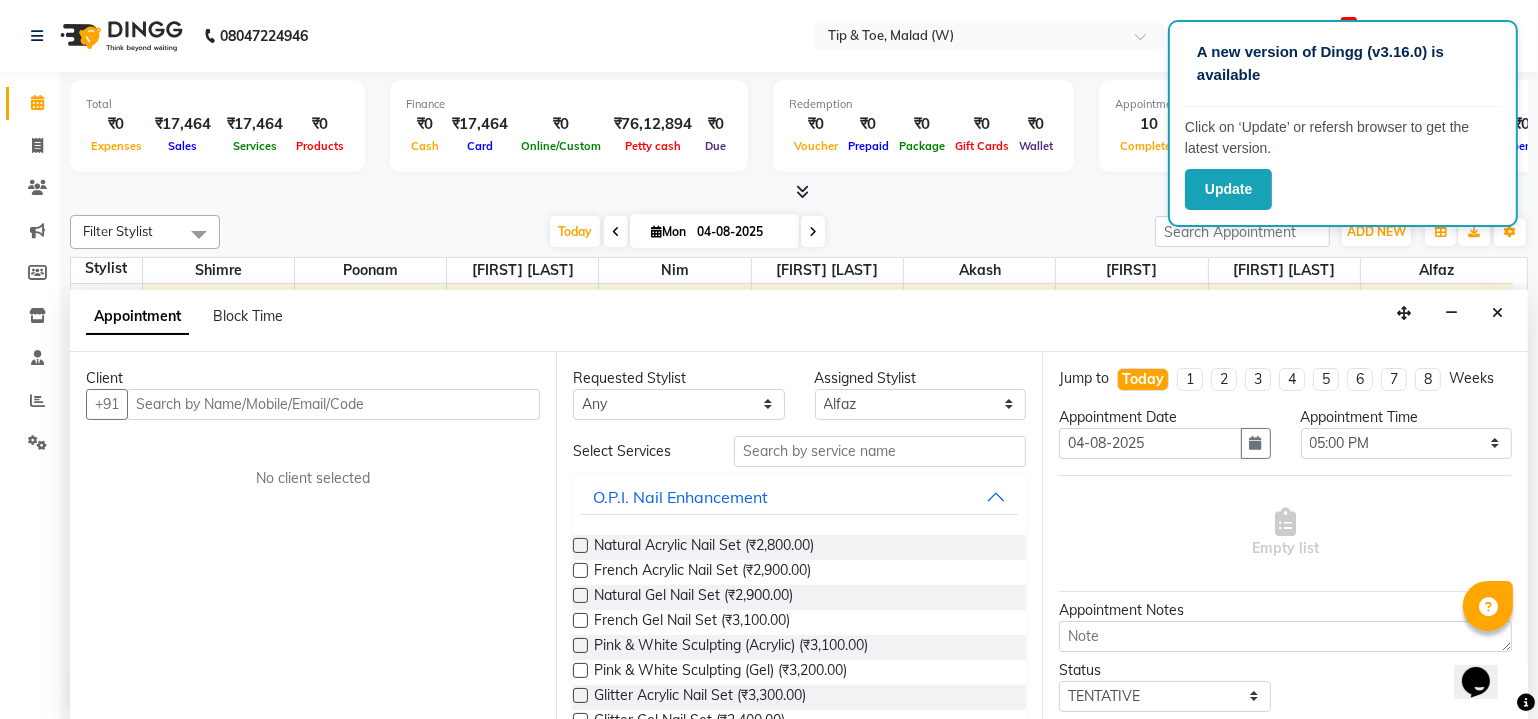 click at bounding box center [333, 404] 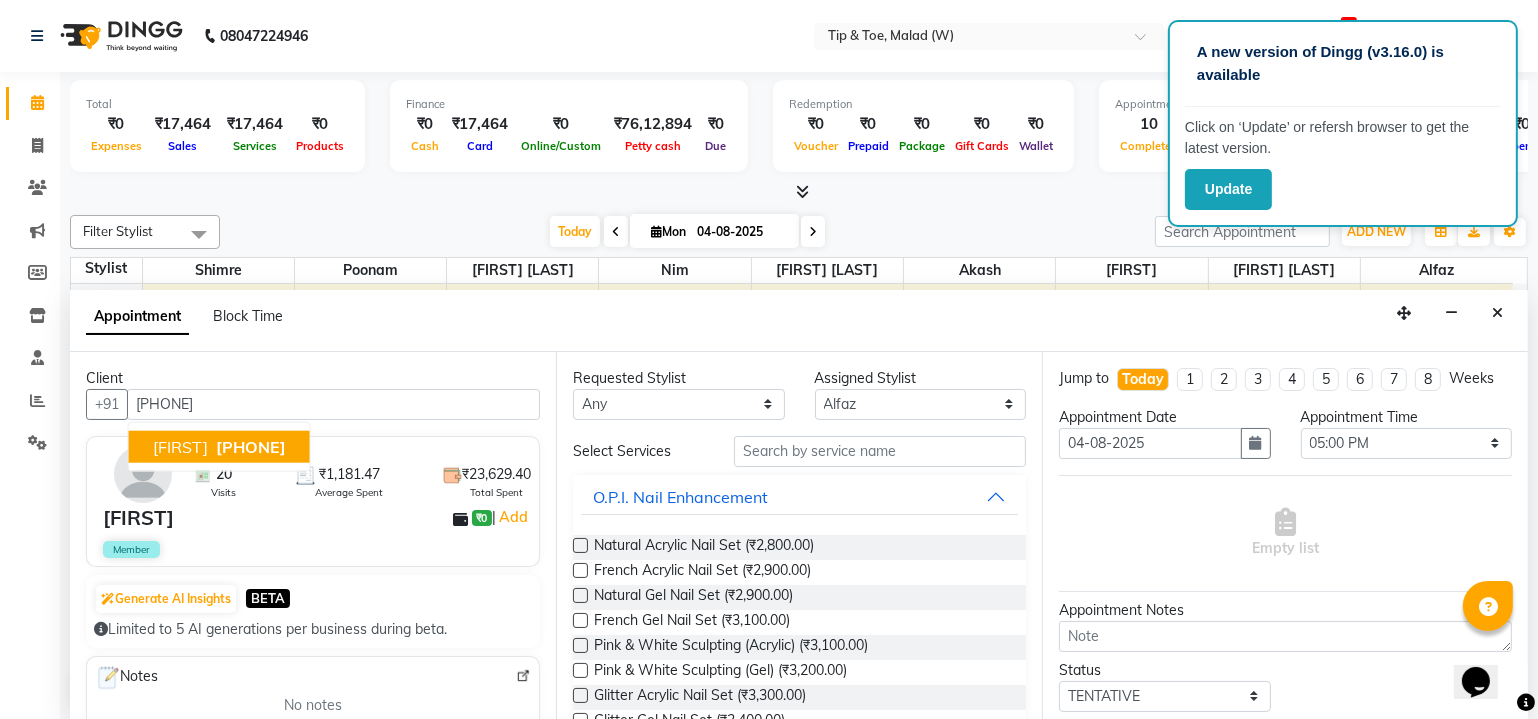 click on "[PHONE]" at bounding box center [251, 446] 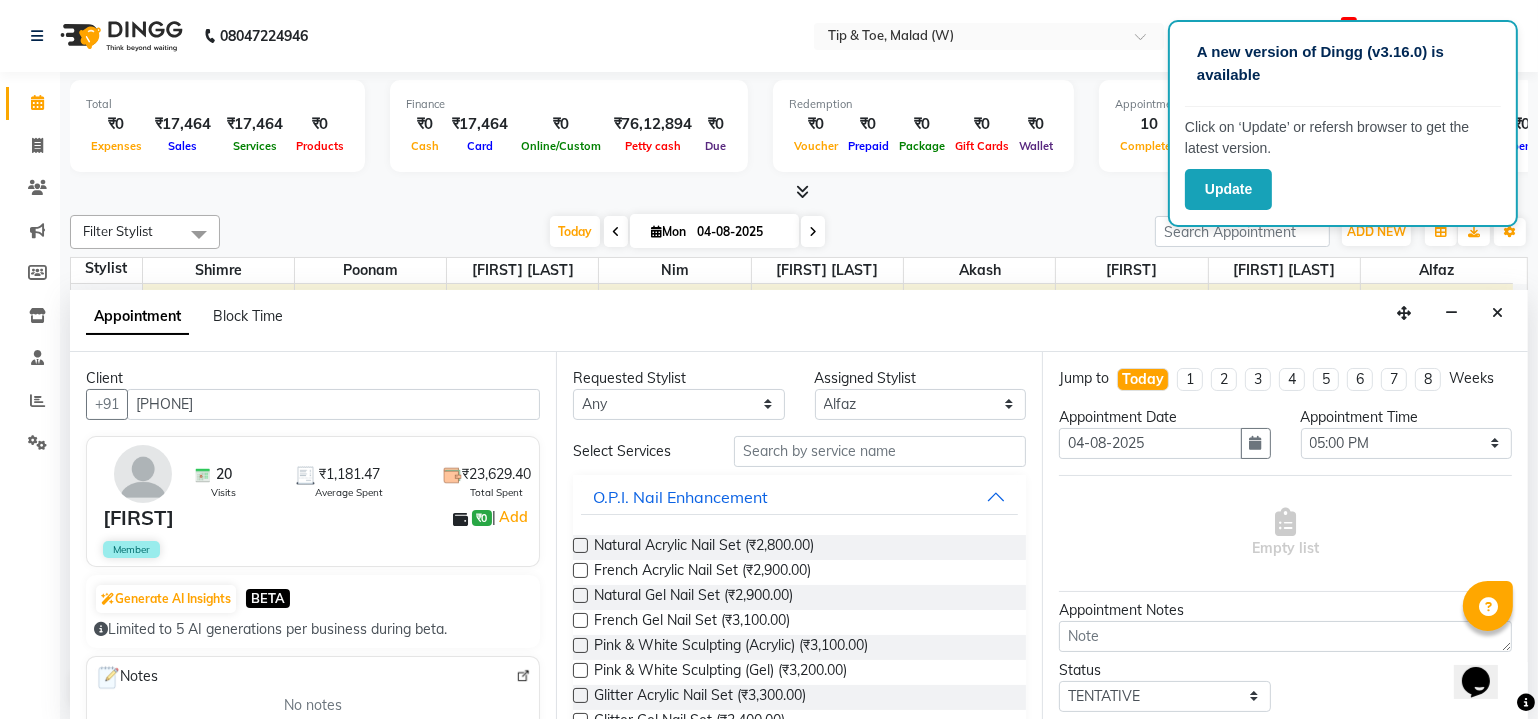 type on "[PHONE]" 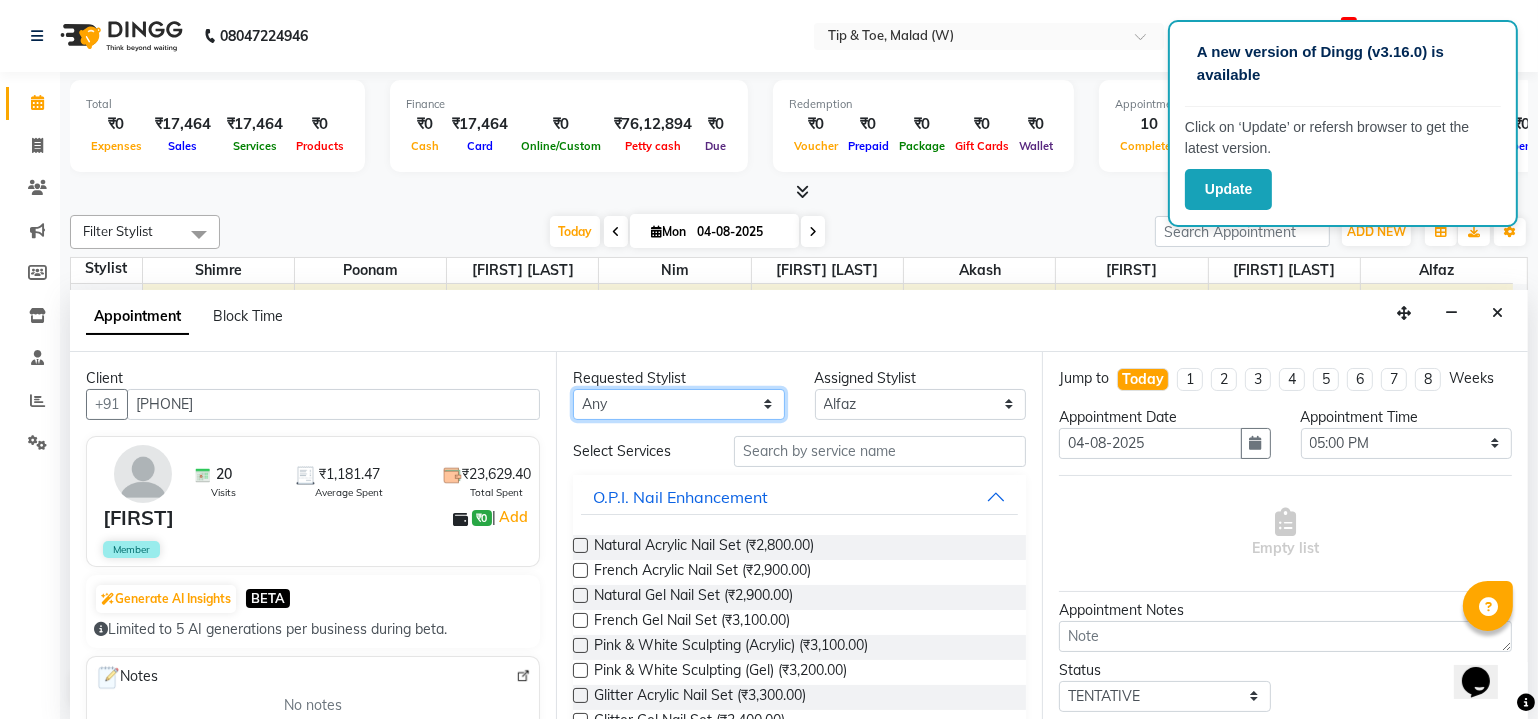 click on "Any Akash  Alfaz  Dibakar Manisha Singh Nim poonam Sanjay mama Shimre Urmila Pal" at bounding box center [679, 404] 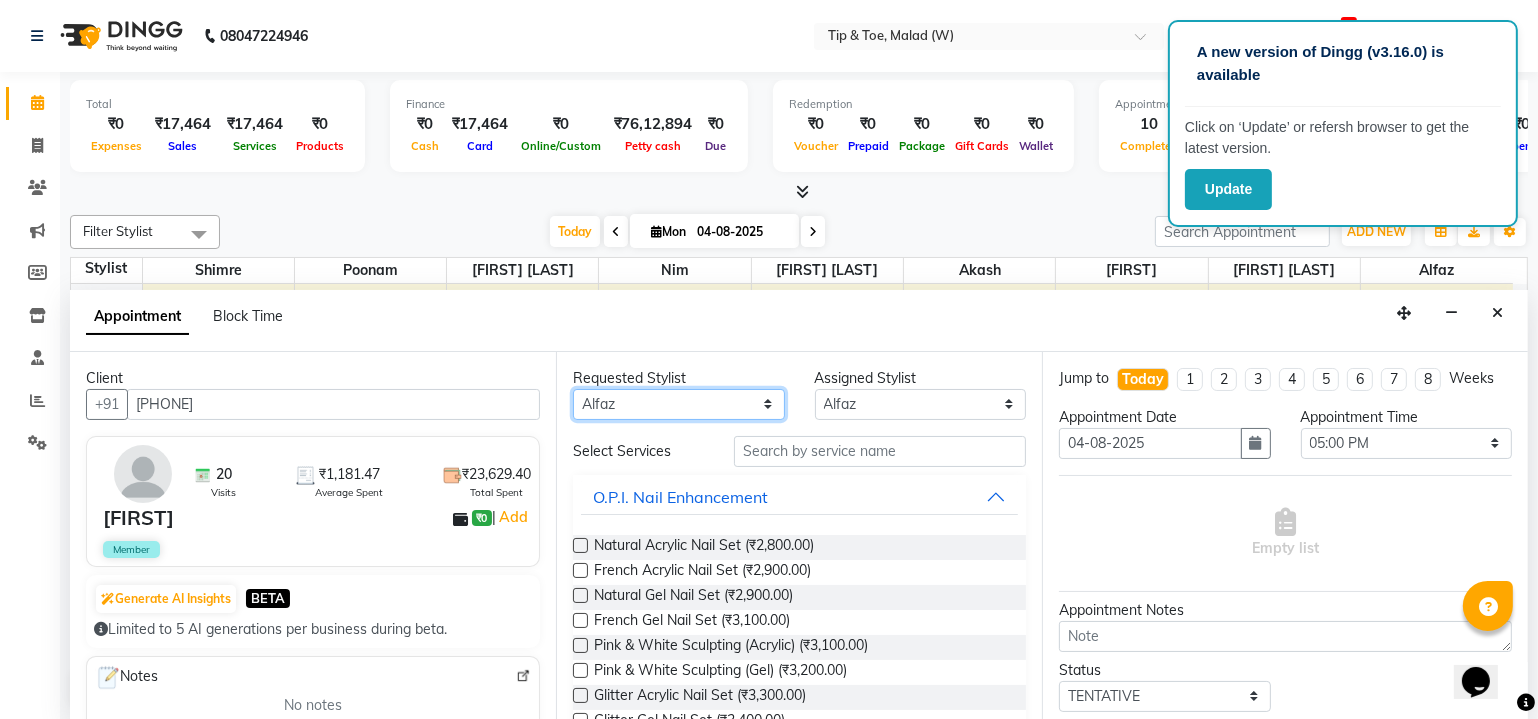 click on "Any Akash  Alfaz  Dibakar Manisha Singh Nim poonam Sanjay mama Shimre Urmila Pal" at bounding box center [679, 404] 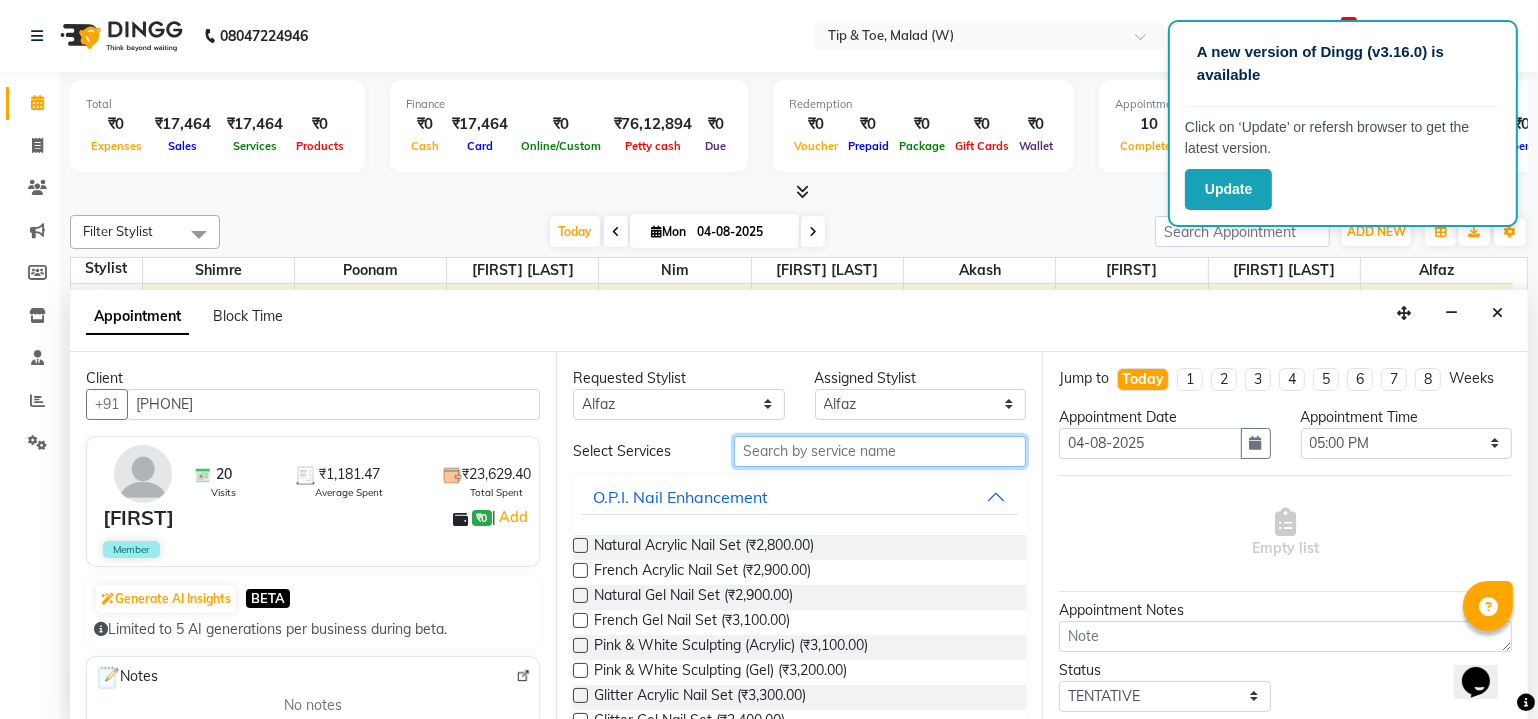 click at bounding box center (880, 451) 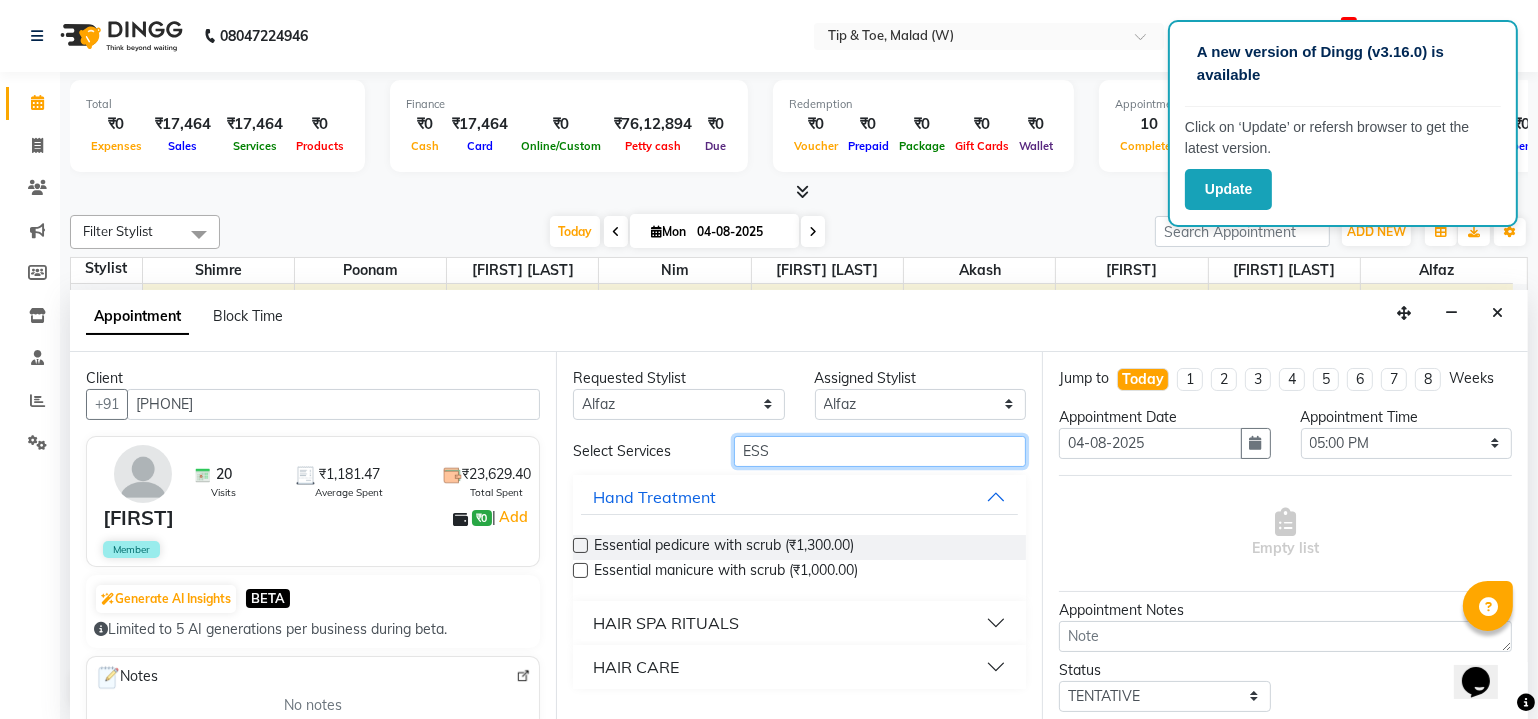 type on "ESS" 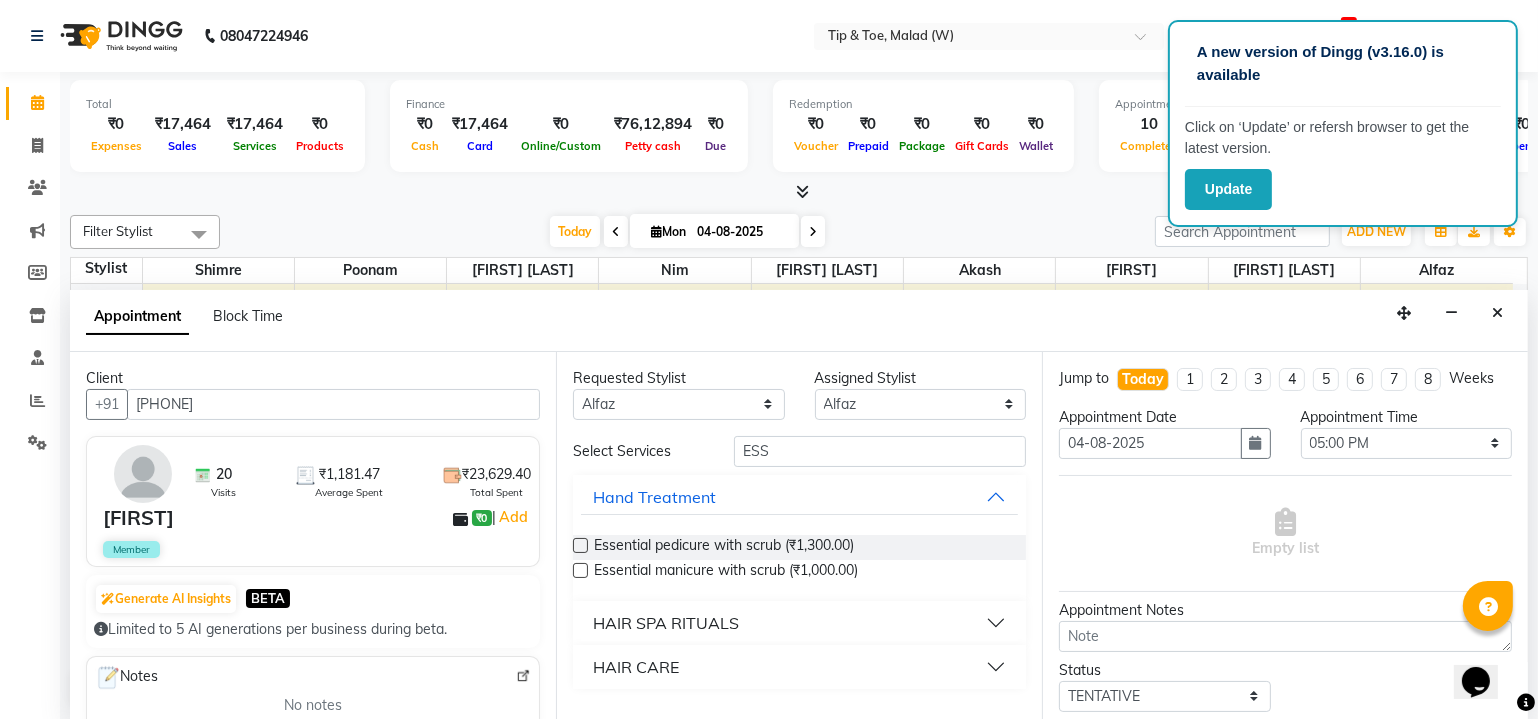 click at bounding box center [580, 545] 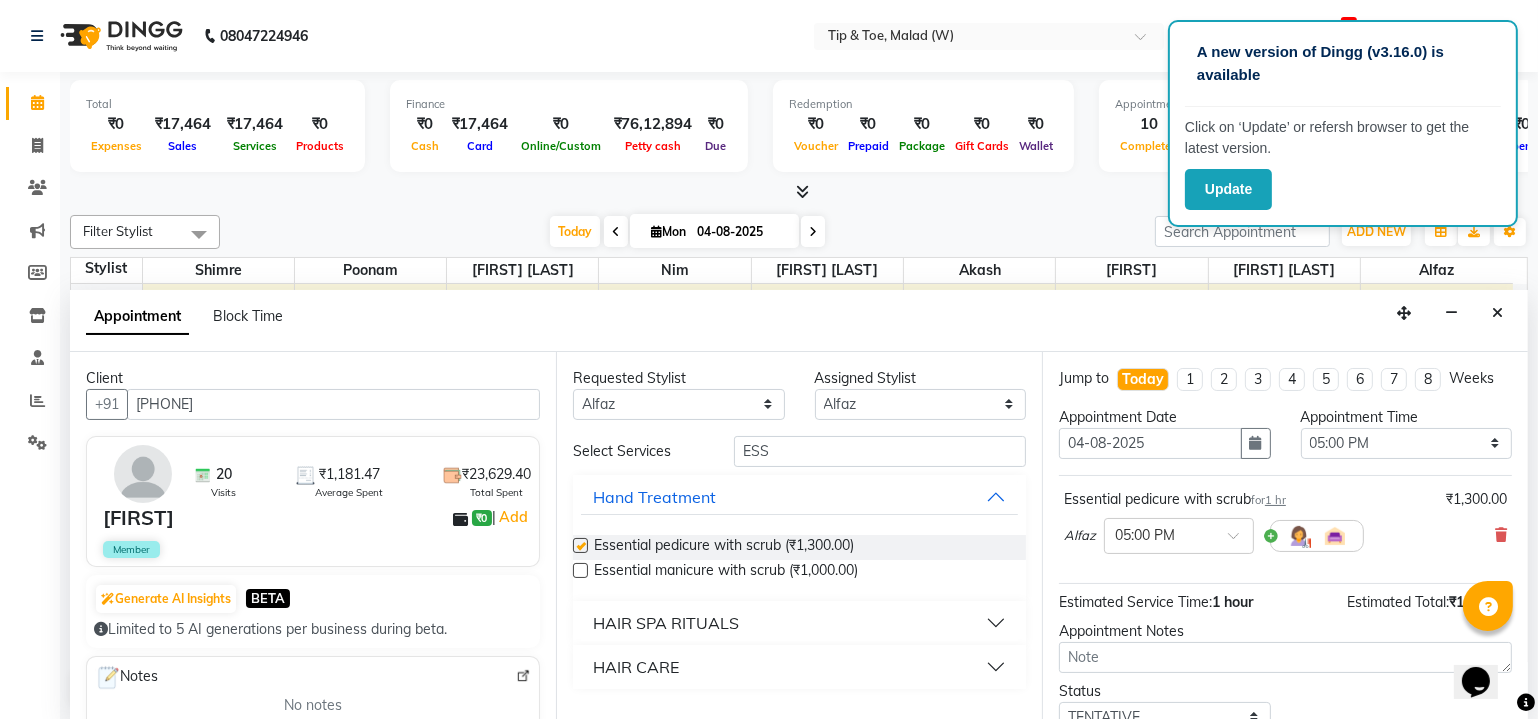 checkbox on "false" 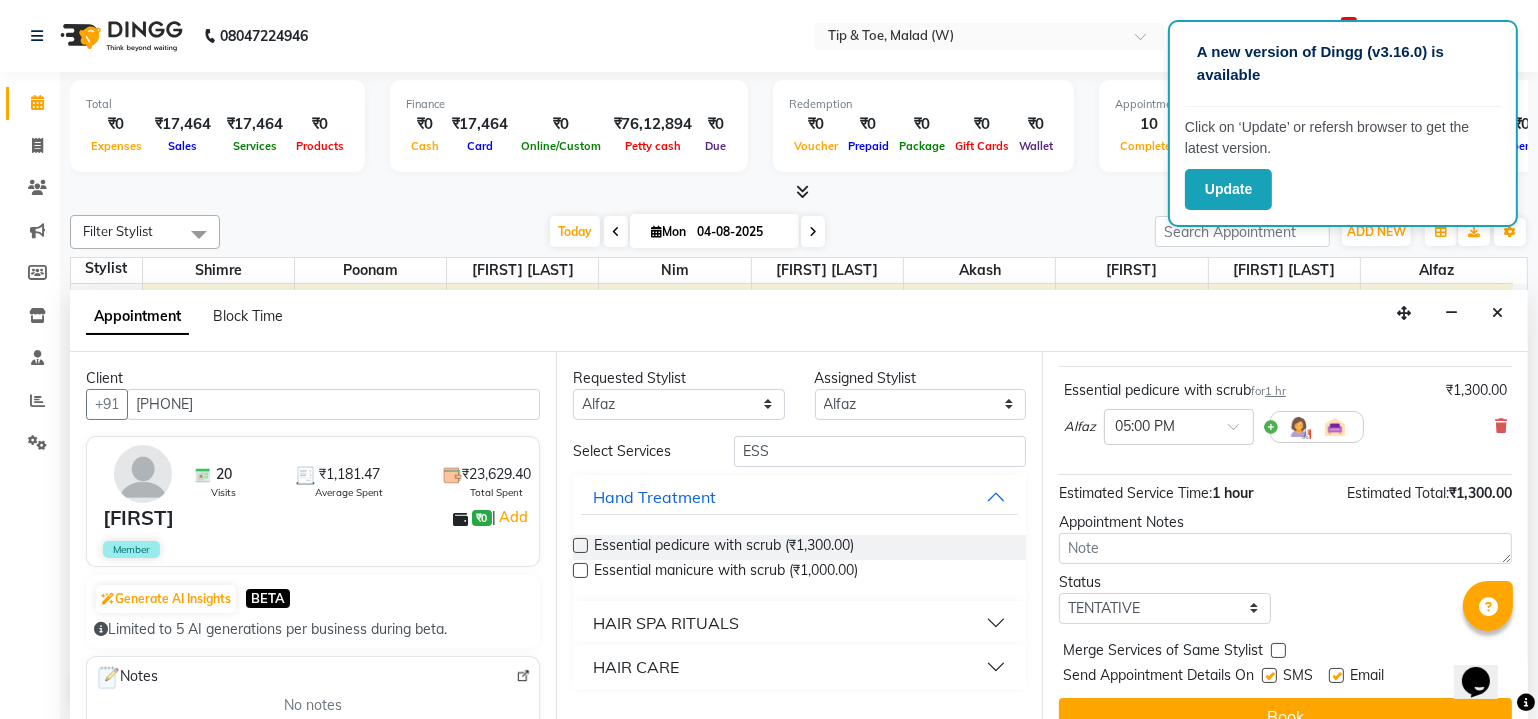 scroll, scrollTop: 135, scrollLeft: 0, axis: vertical 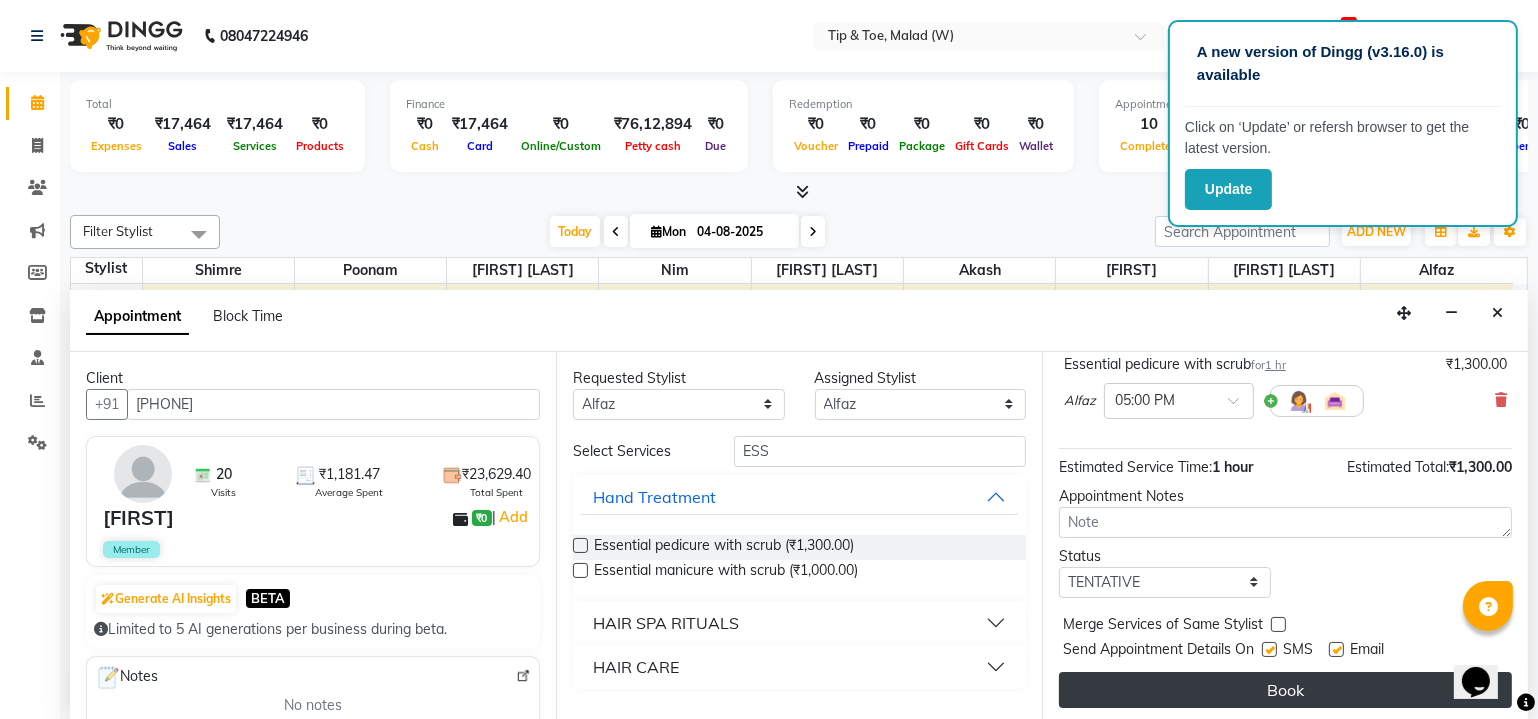 click on "Book" at bounding box center [1285, 690] 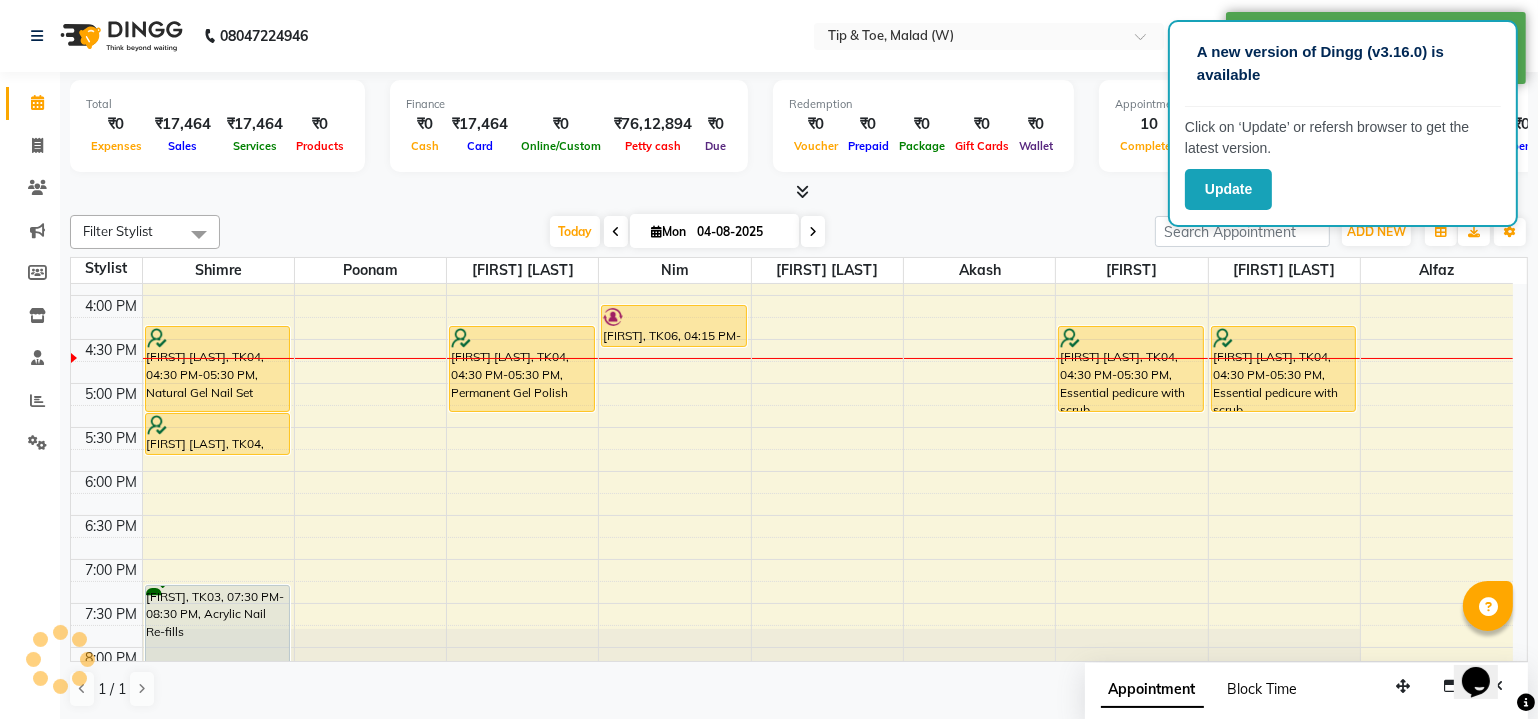 scroll, scrollTop: 0, scrollLeft: 0, axis: both 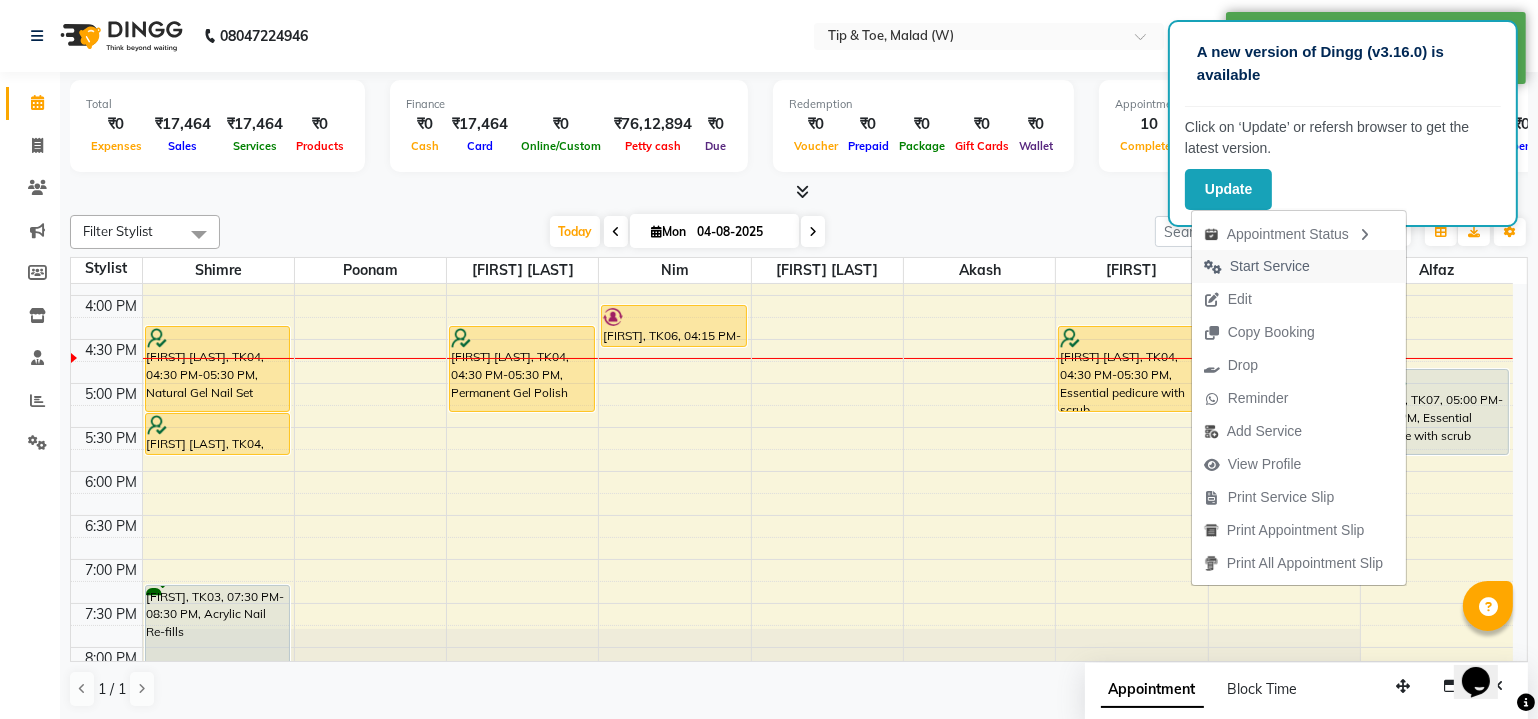 click on "Start Service" at bounding box center (1270, 266) 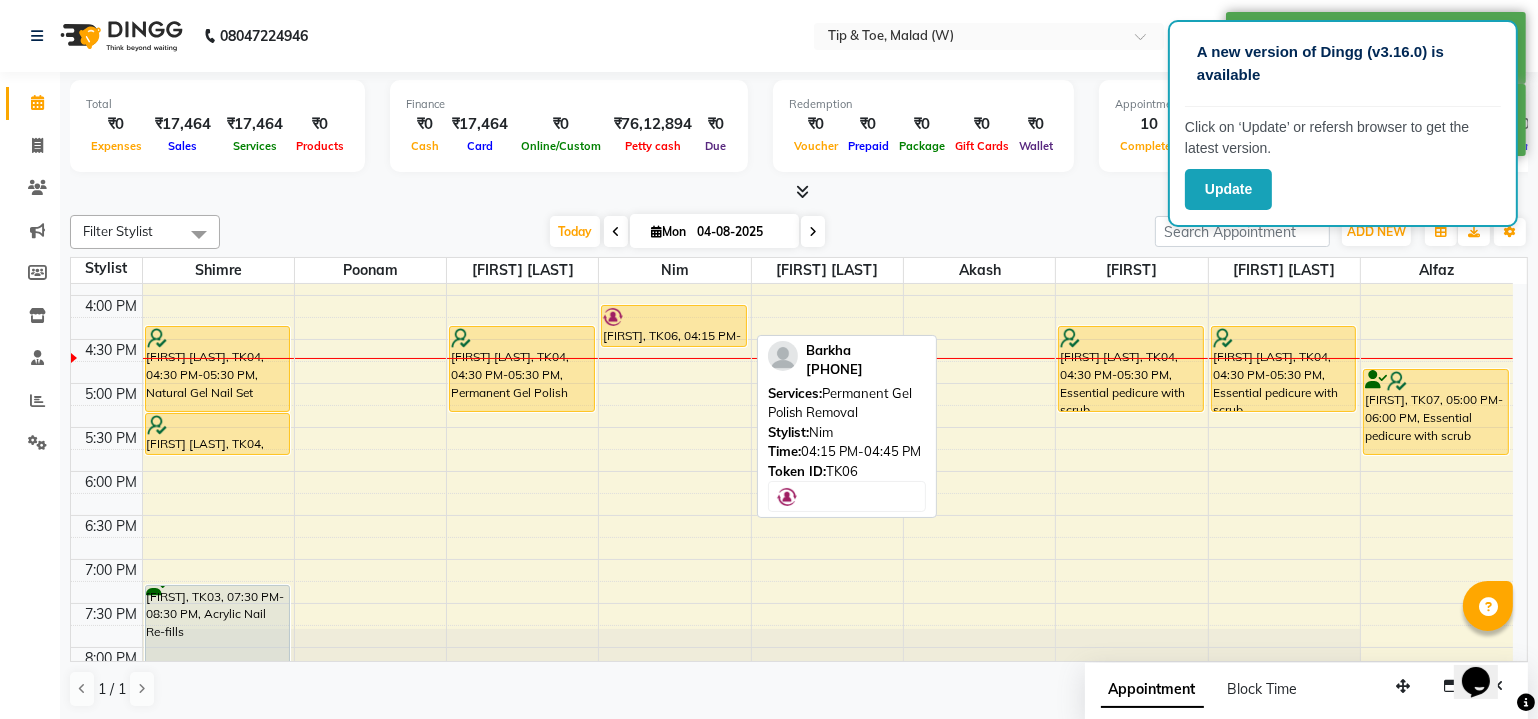 click at bounding box center [674, 317] 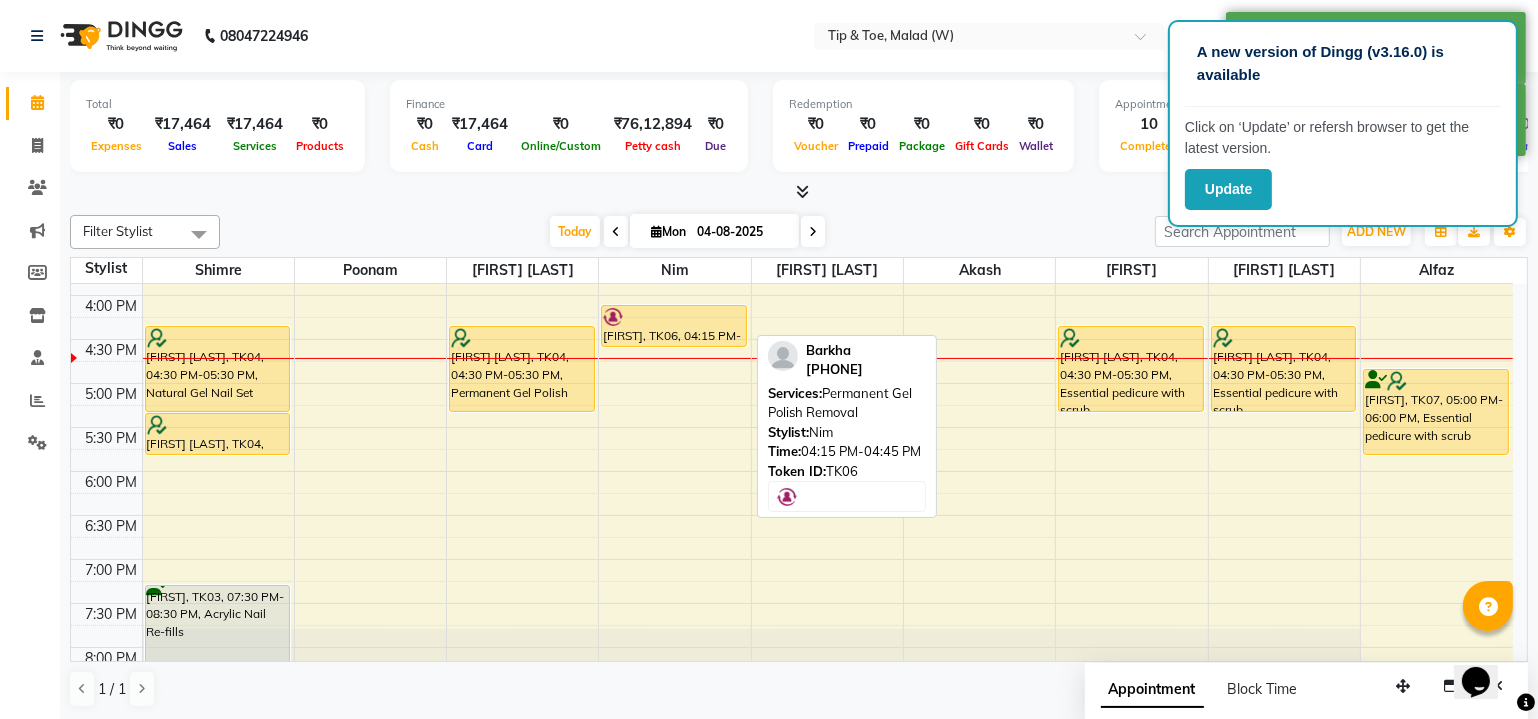 click at bounding box center [674, 317] 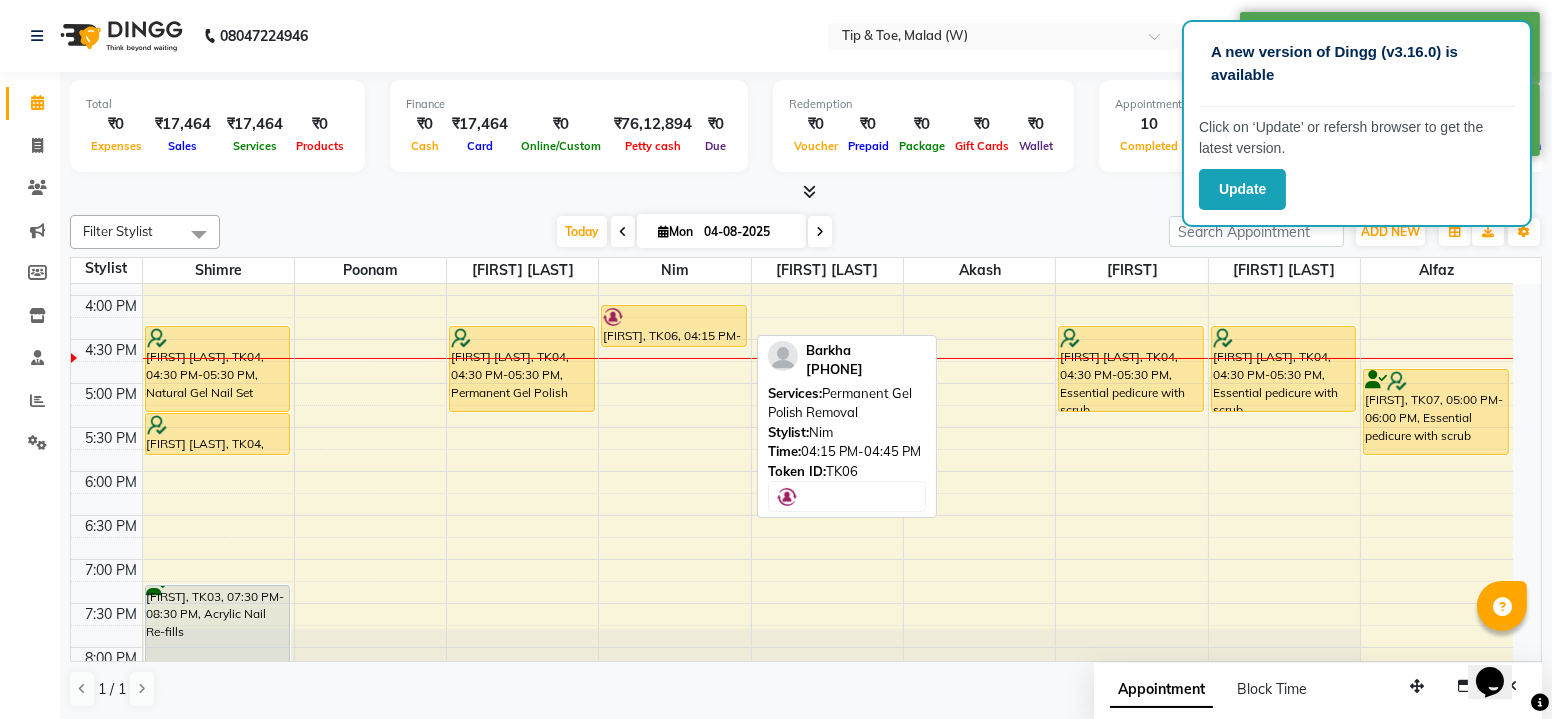 select on "1" 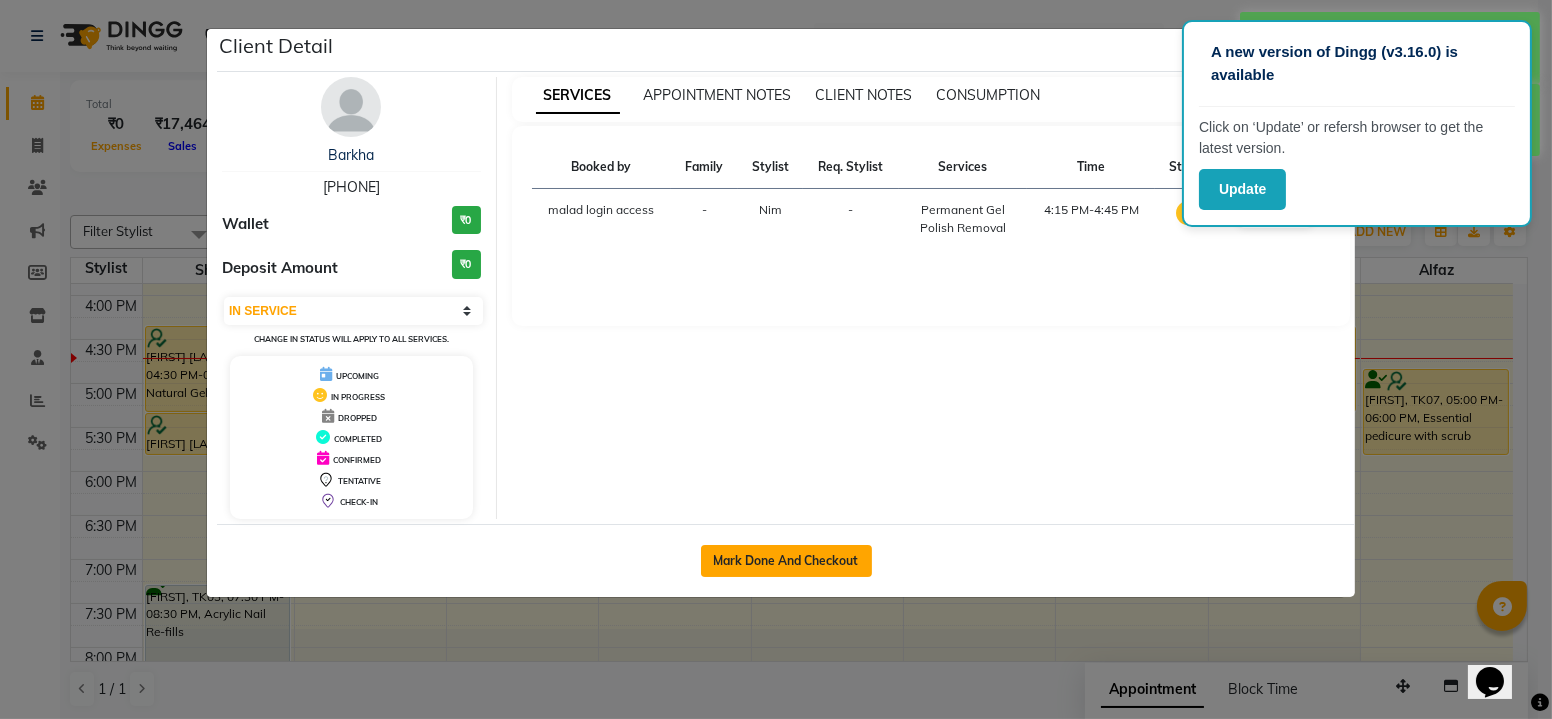 click on "Mark Done And Checkout" 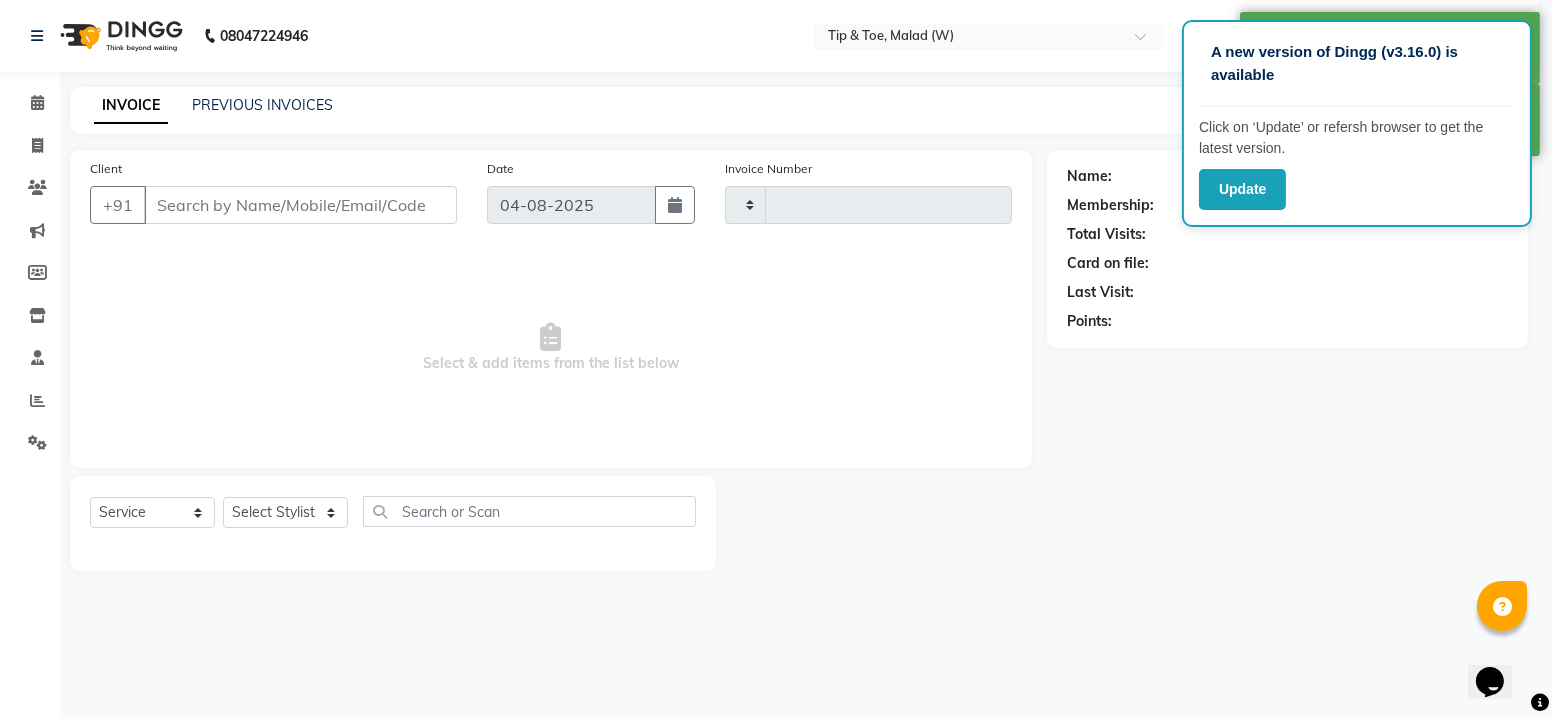 type on "1986" 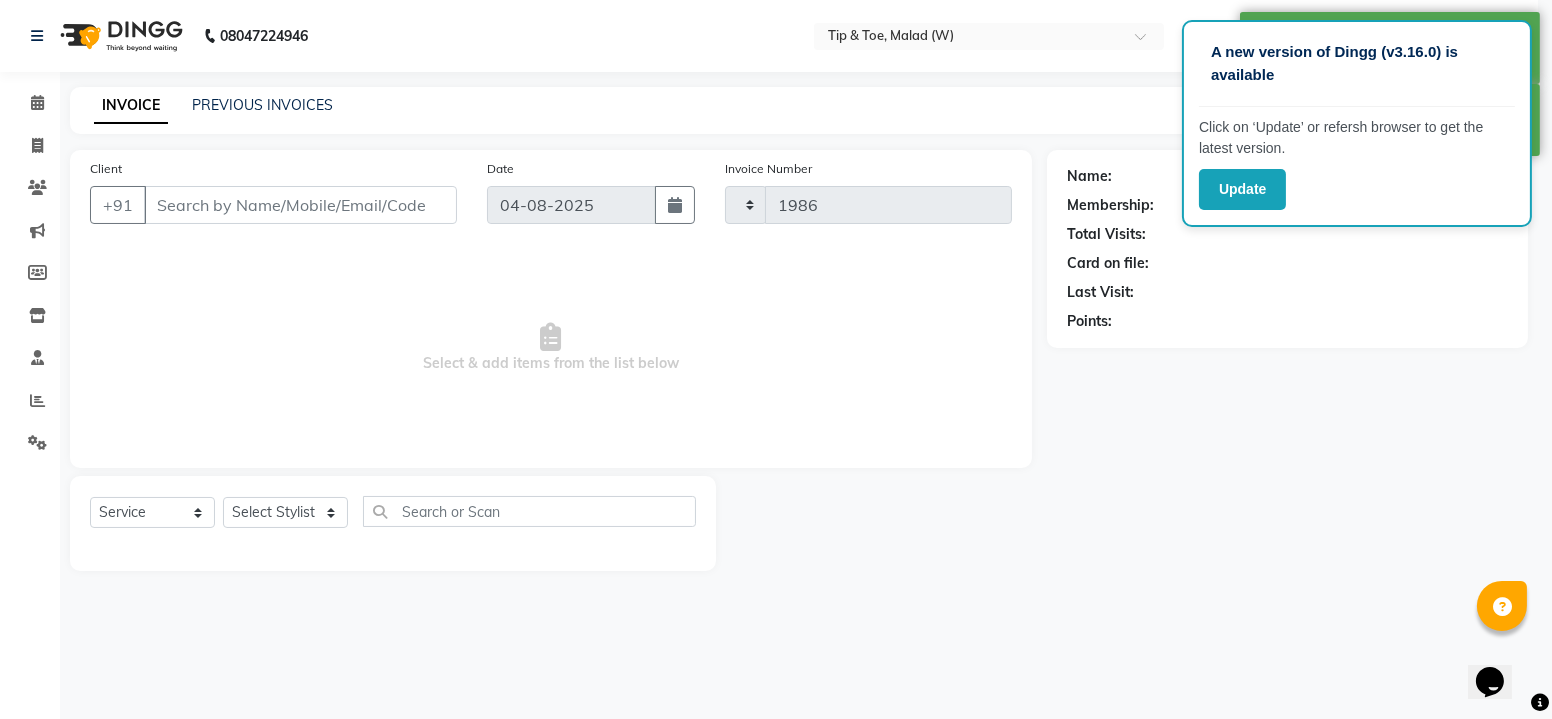 select on "5930" 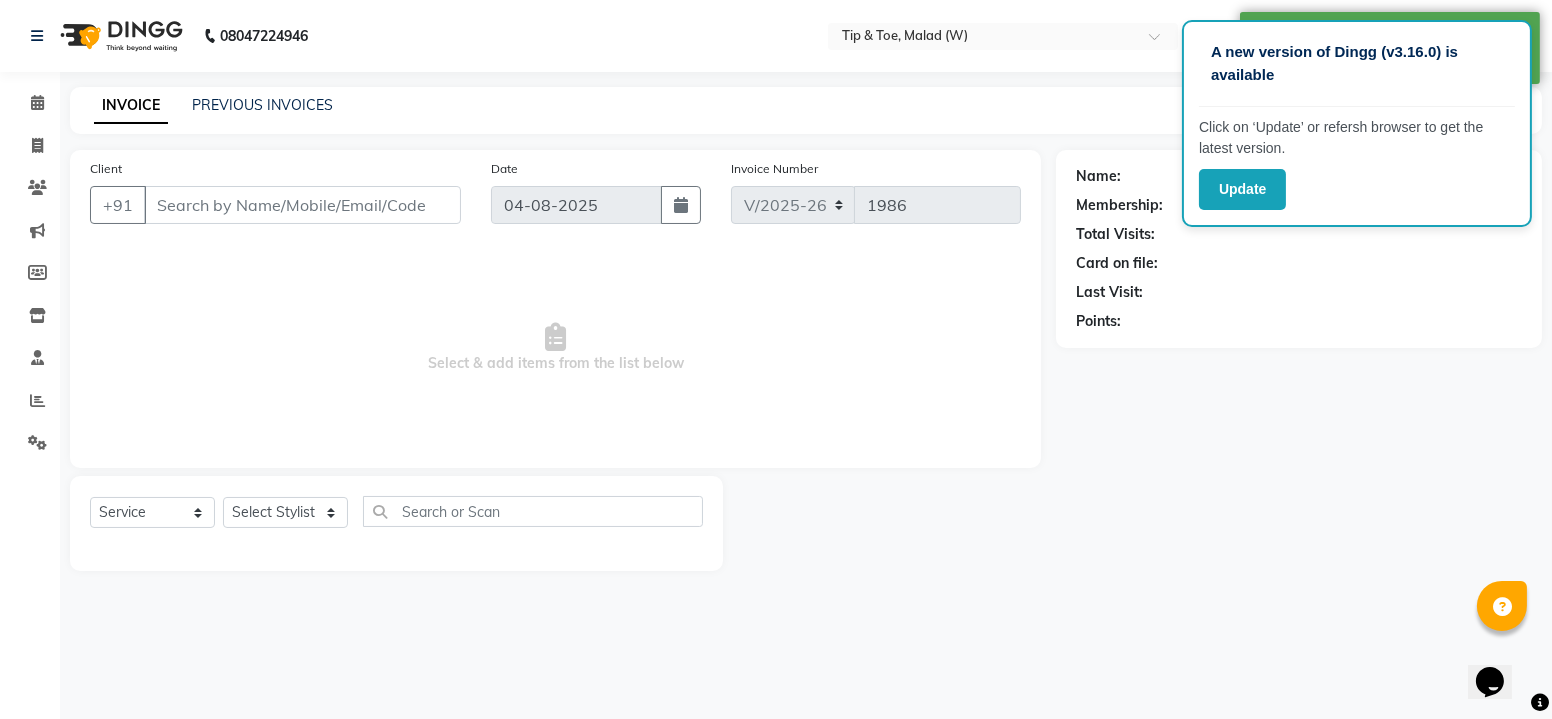 type on "9619276710" 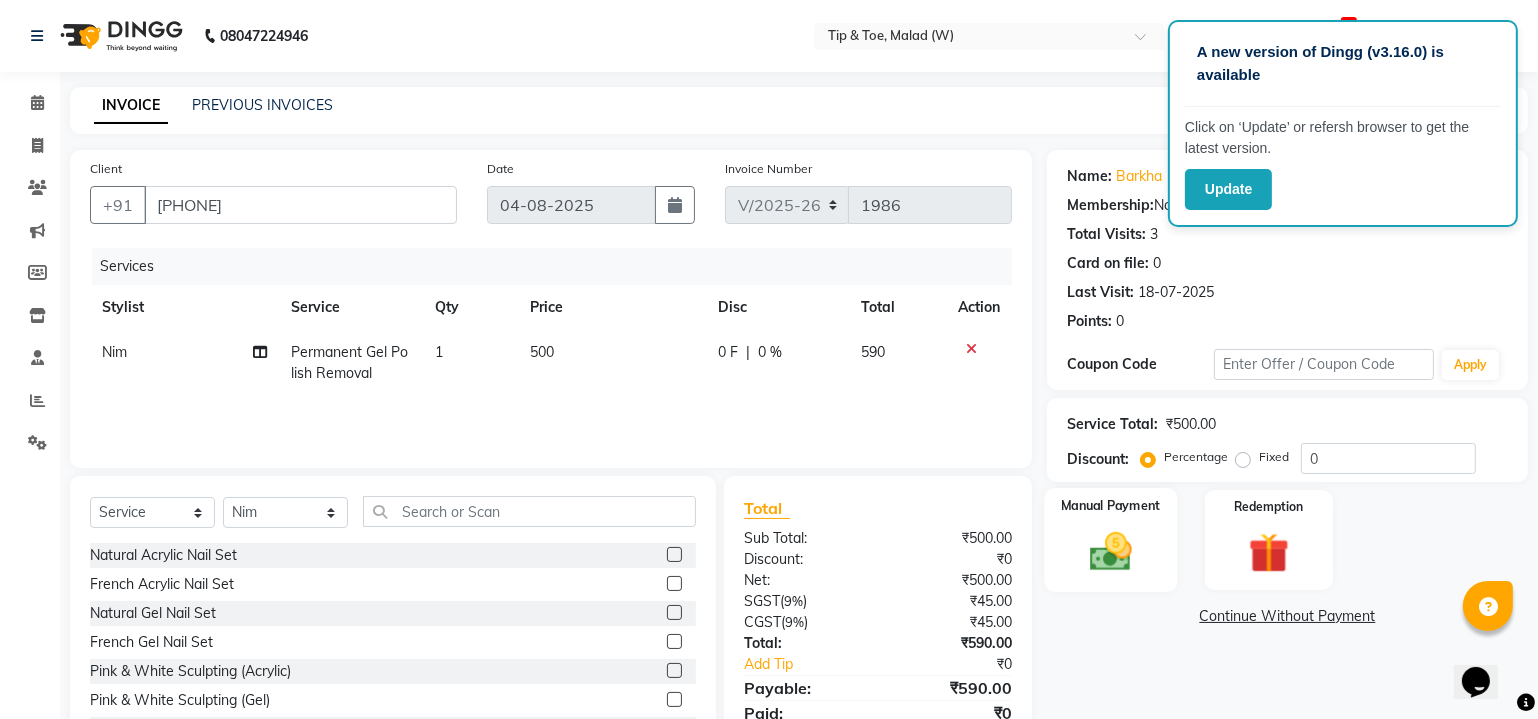 click 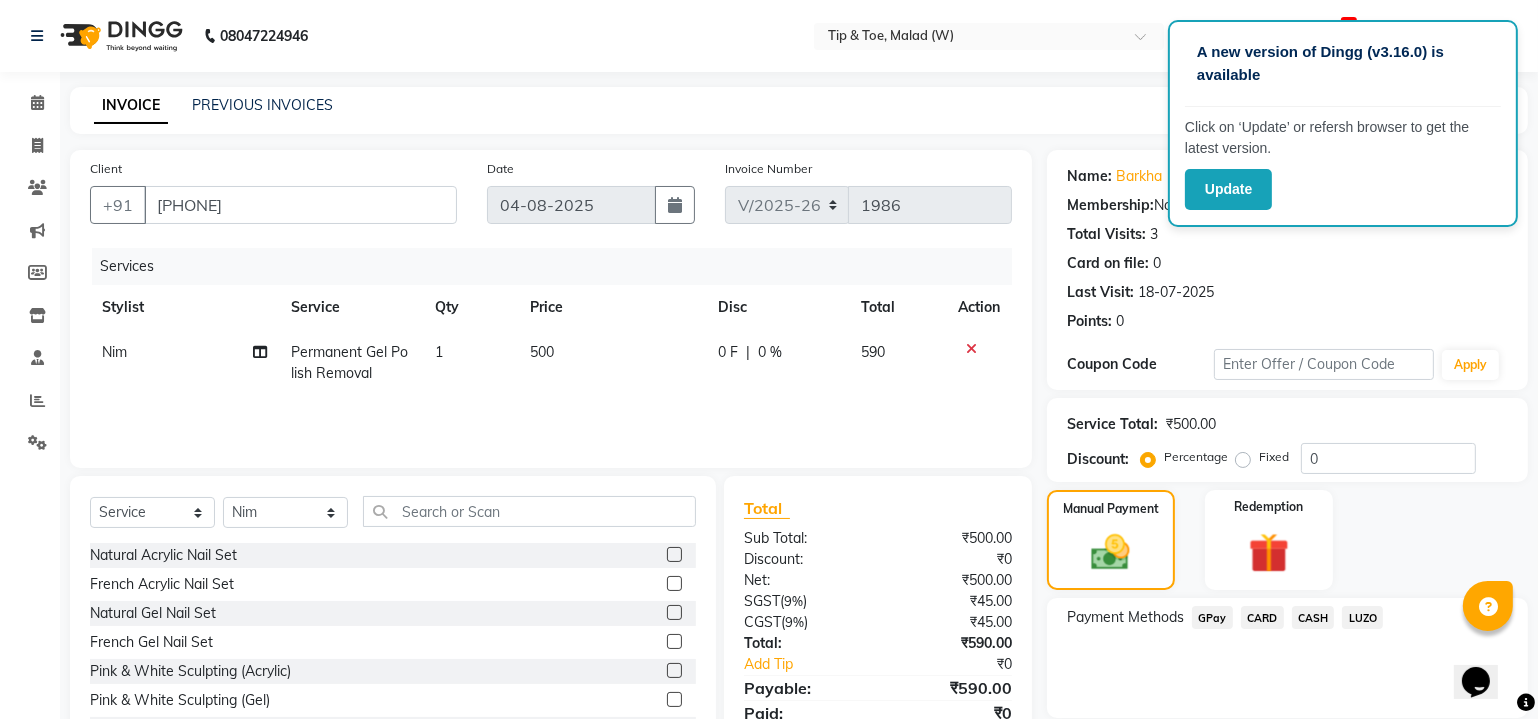 click on "CASH" 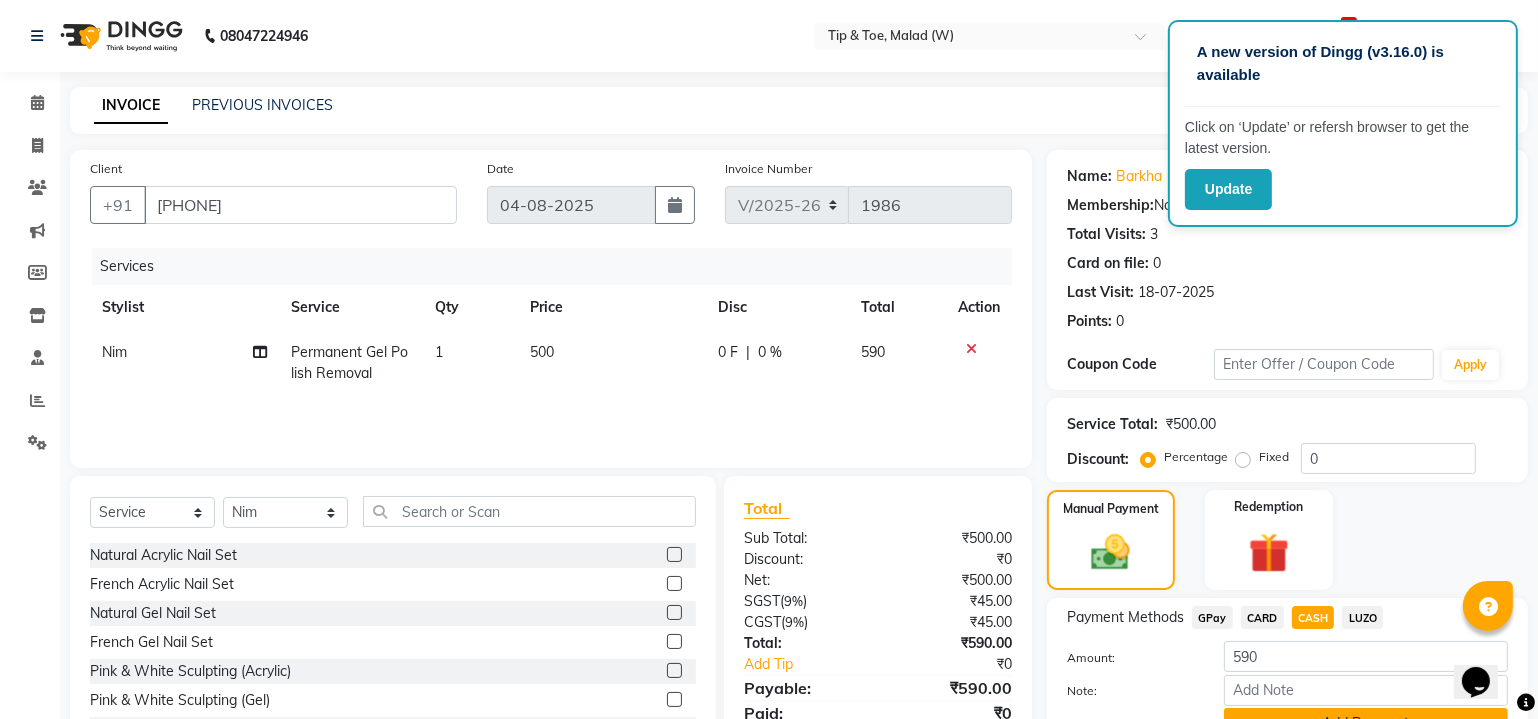 click on "Add Payment" 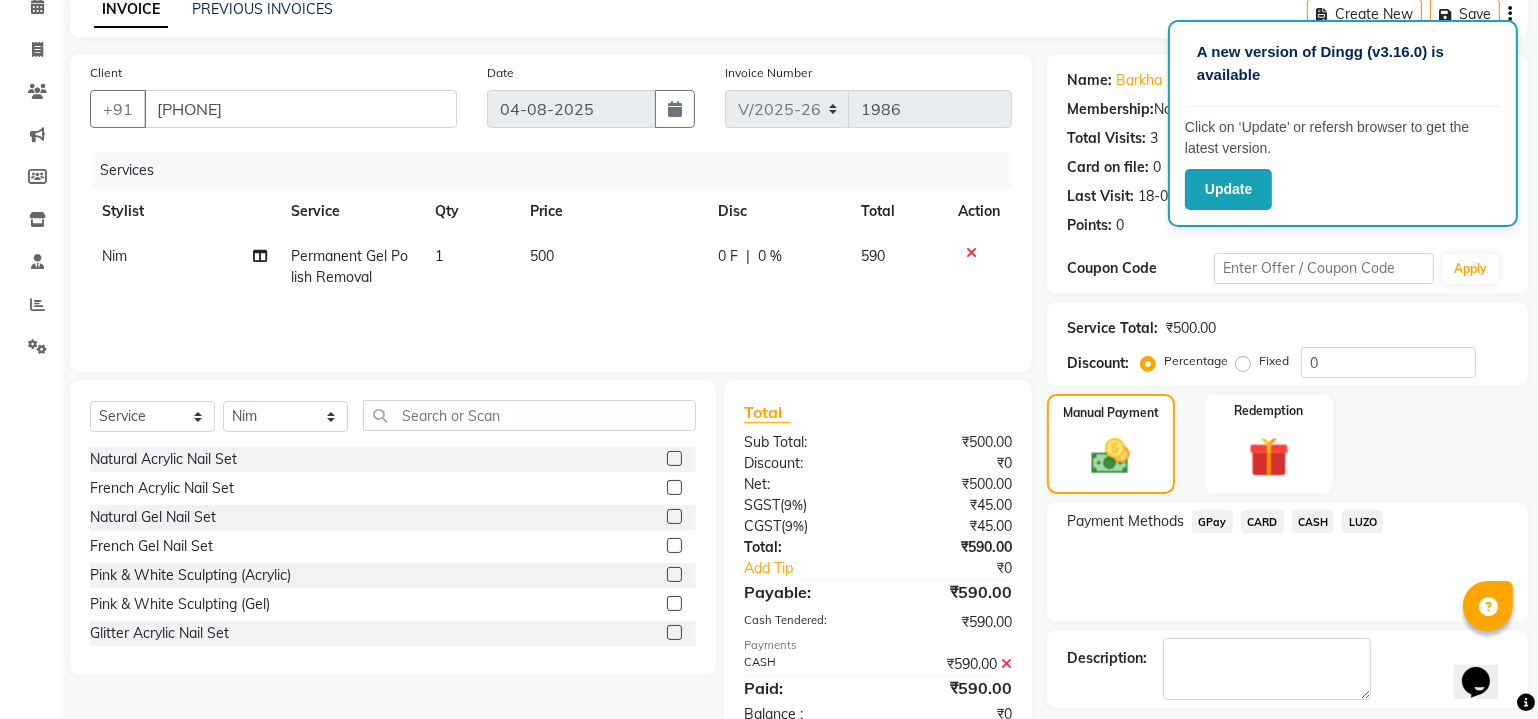 scroll, scrollTop: 179, scrollLeft: 0, axis: vertical 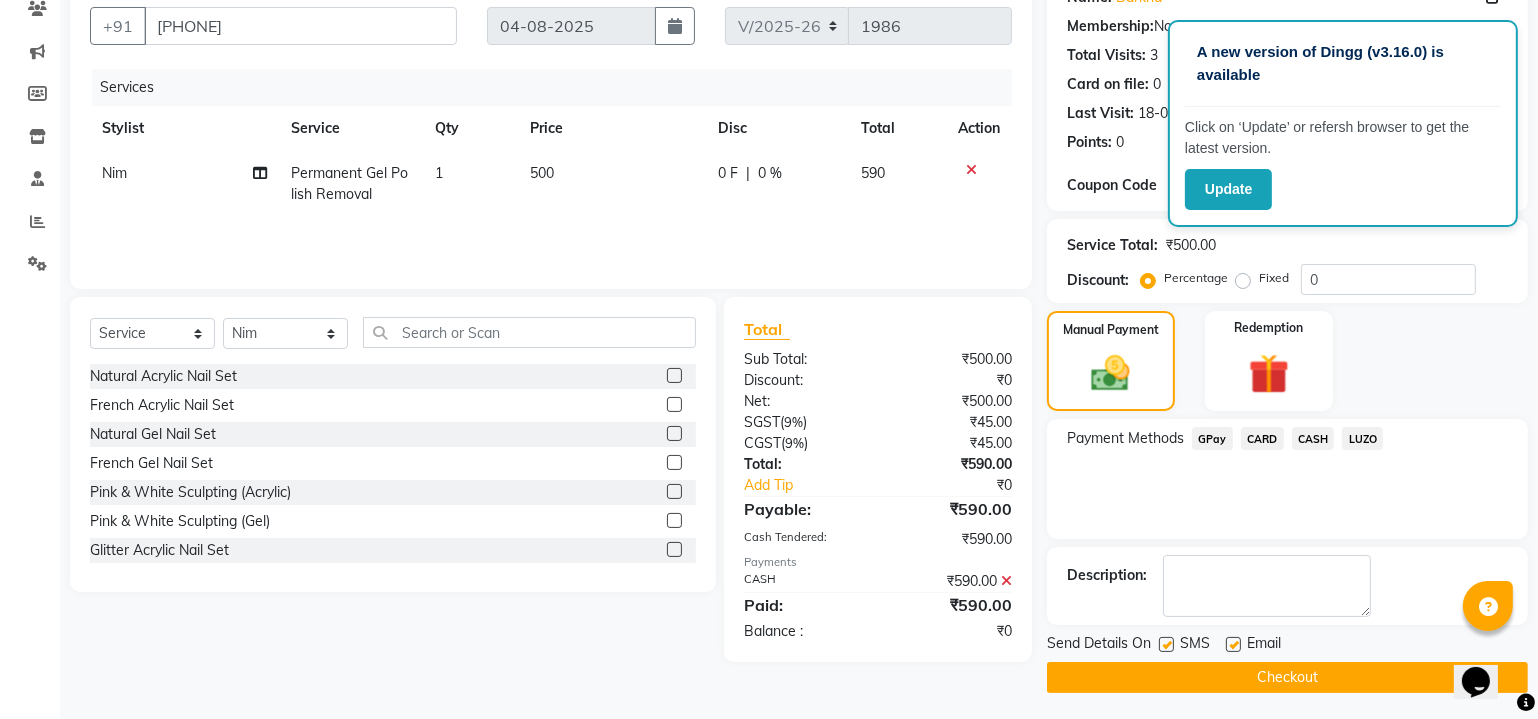 click on "Checkout" 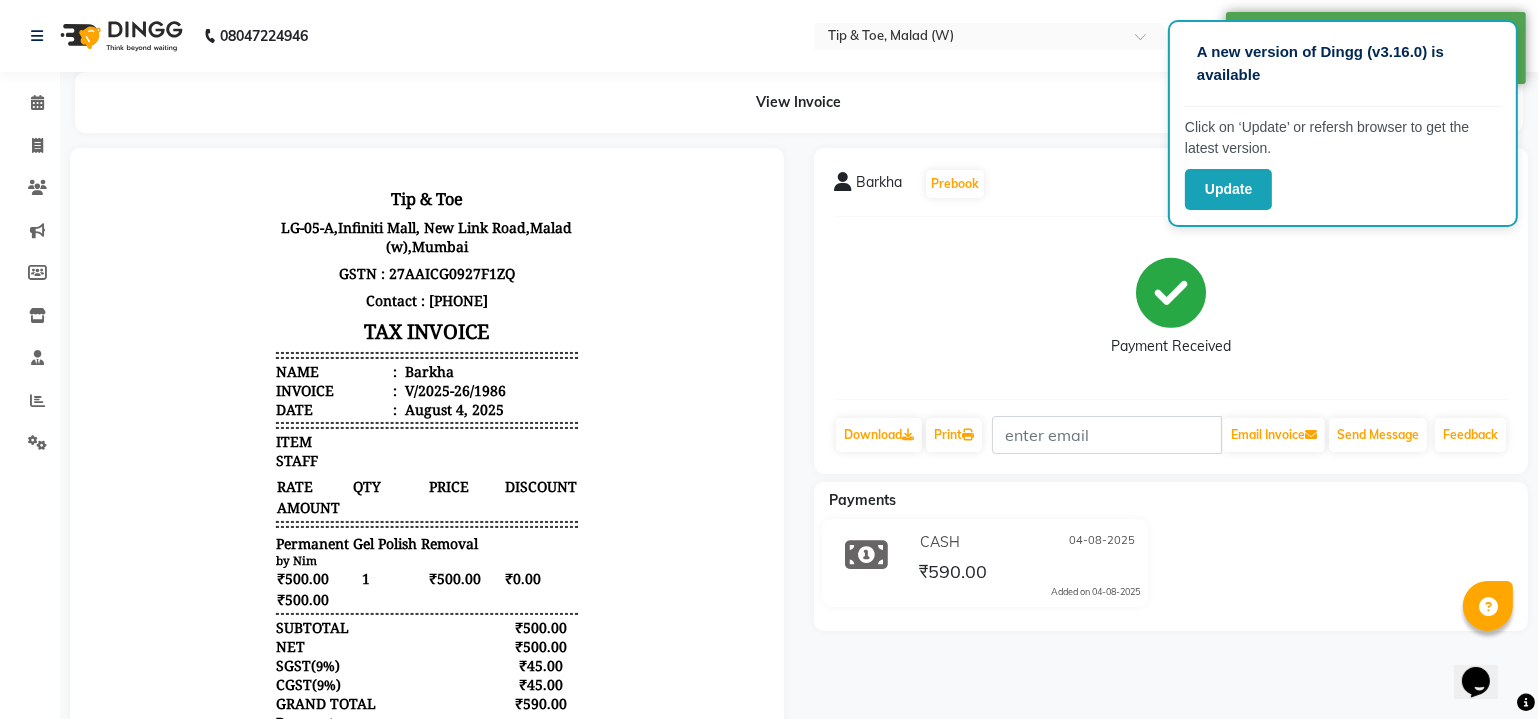 scroll, scrollTop: 0, scrollLeft: 0, axis: both 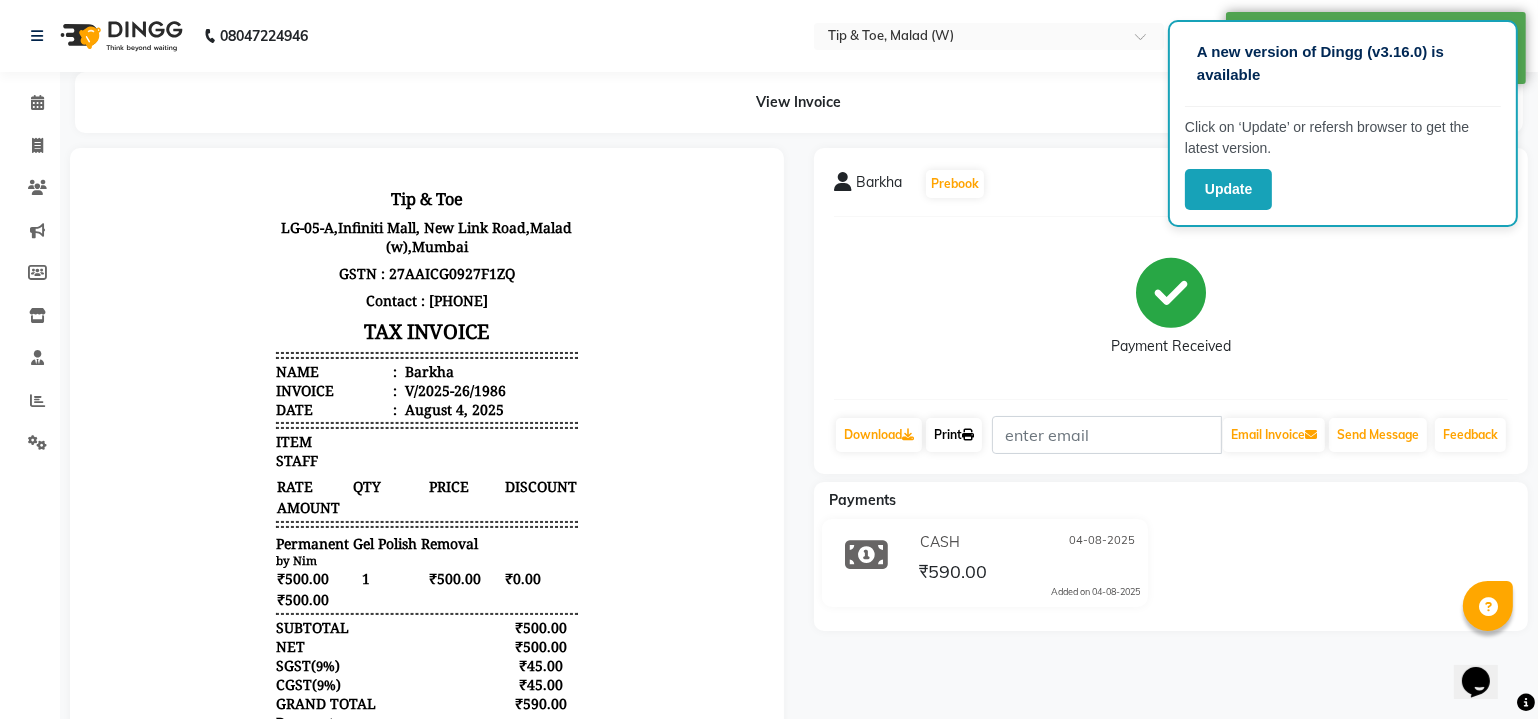 click on "Print" 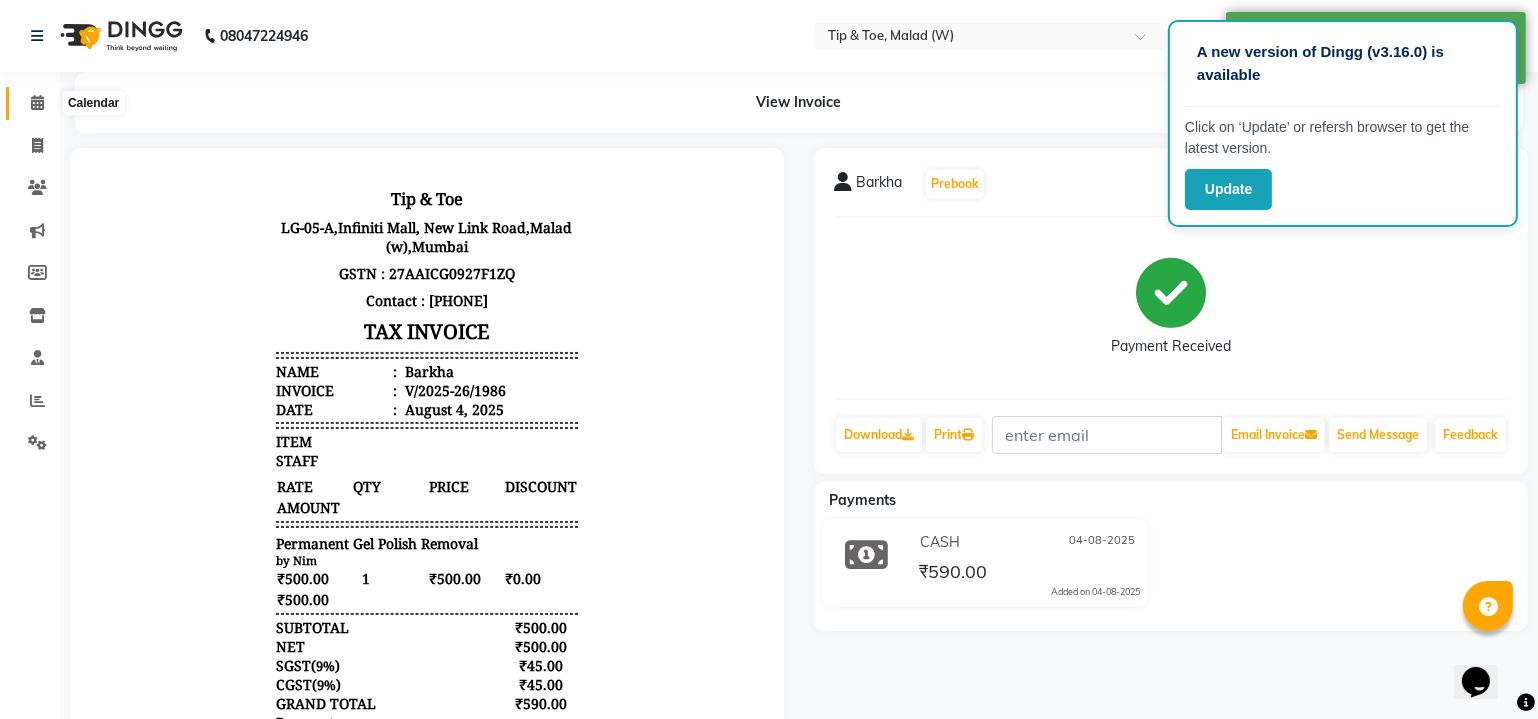 click 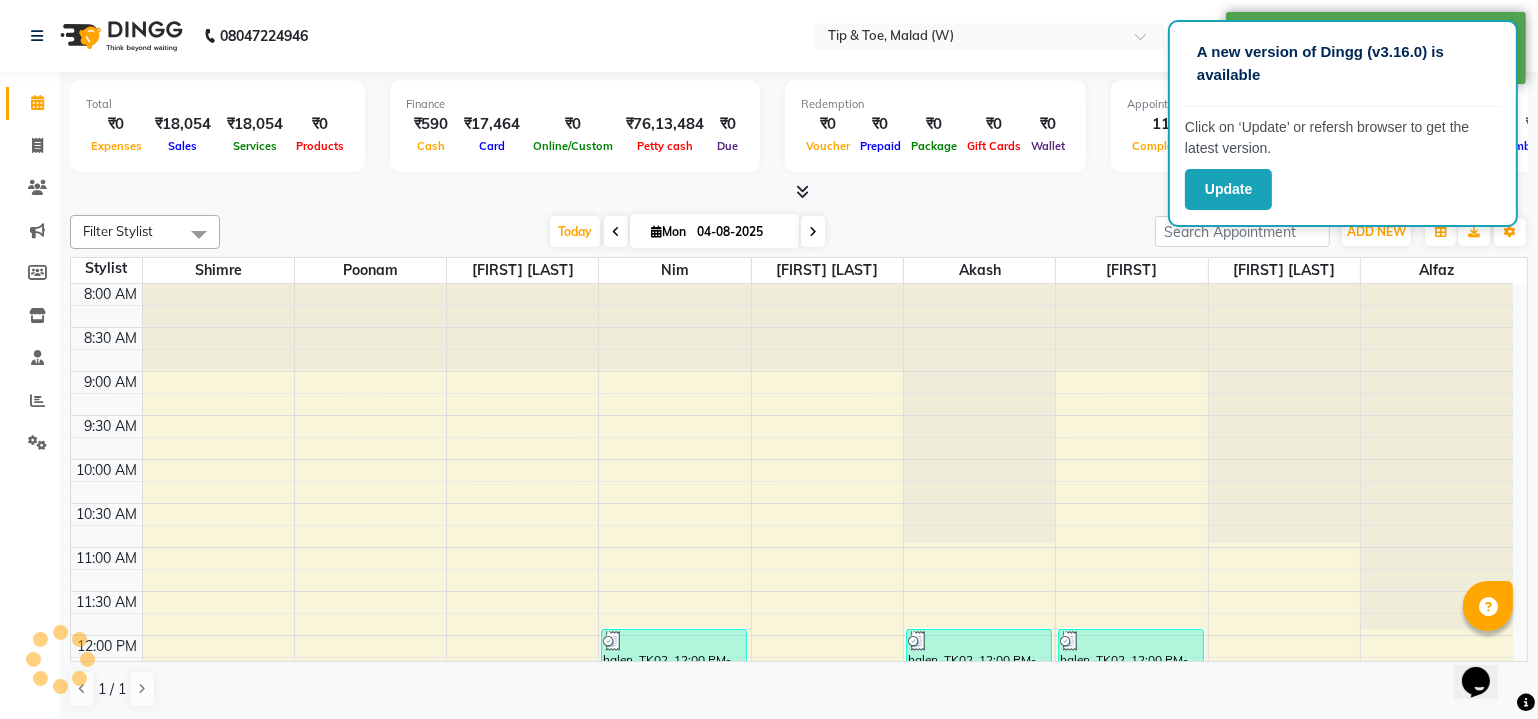 scroll, scrollTop: 0, scrollLeft: 0, axis: both 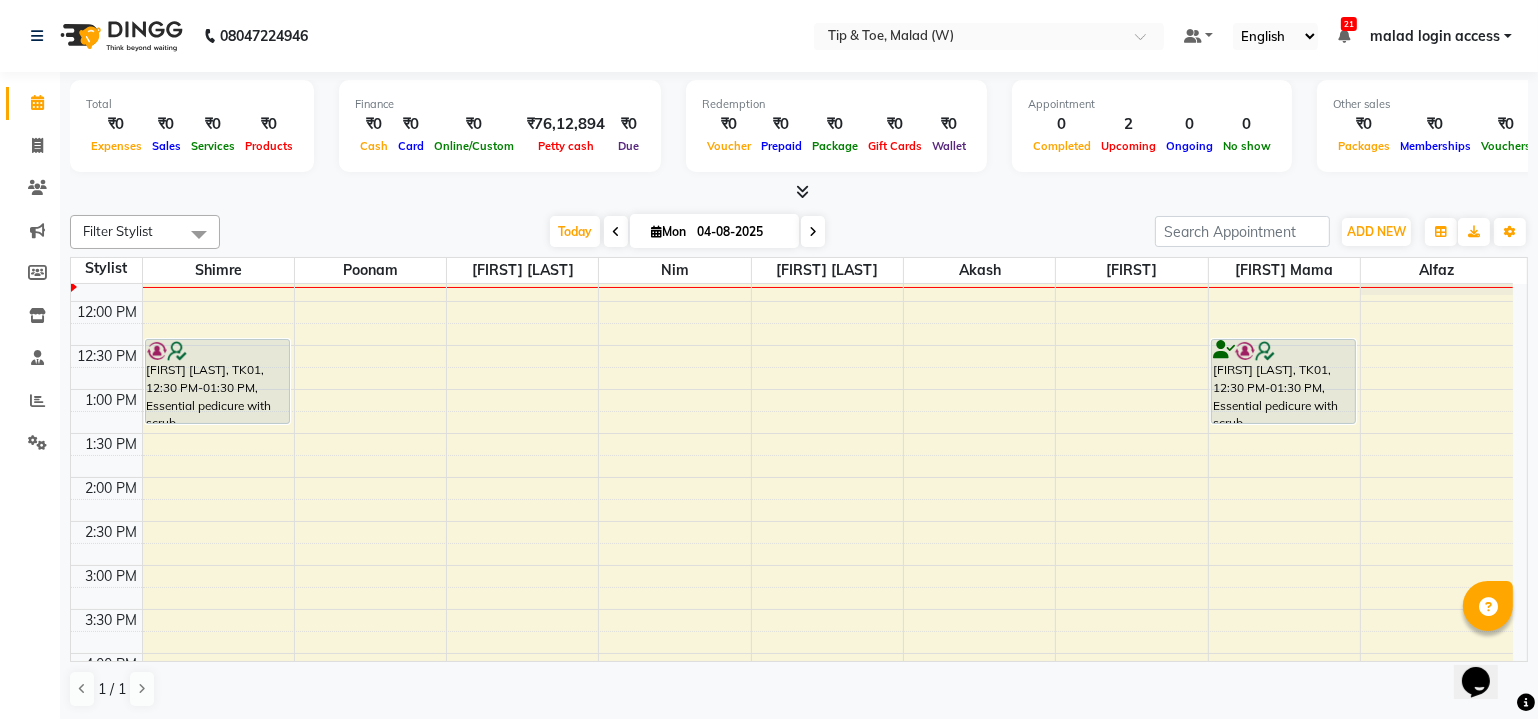 click on "Total ₹0 Expenses ₹0 Sales ₹0 Services ₹0 Products Finance ₹0 Cash ₹0 Card ₹0 Online/Custom ₹76,12,894 Petty cash ₹0 Due Redemption ₹0 Voucher ₹0 Prepaid ₹0 Package ₹0 Gift Cards ₹0 Wallet Appointment 0 Completed 2 Upcoming 0 Ongoing 0 No show Other sales ₹0 Packages ₹0 Memberships ₹0 Vouchers ₹0 Prepaids ₹0 Gift Cards Filter Stylist Select All Shimre poonam Manisha Singh Nim Urmila Pal Akash Dibakar Sanjay mama Alfaz Today Mon 04-08-2025 Toggle Dropdown Add Appointment Add Invoice Add Attendance Add Client Toggle Dropdown Add Appointment Add Invoice Add Attendance Add Client ADD NEW Toggle Dropdown Add Appointment Add Invoice Add Attendance Add Client Filter Stylist Select All Shimre poonam Manisha Singh Nim Urmila Pal Akash Dibakar Sanjay mama Alfaz Group By Staff View Room View View as Vertical Vertical - Week View Horizontal Horizontal - Week View List Toggle Dropdown Calendar Settings Manage Tags Arrange Stylists Full Screen 9" 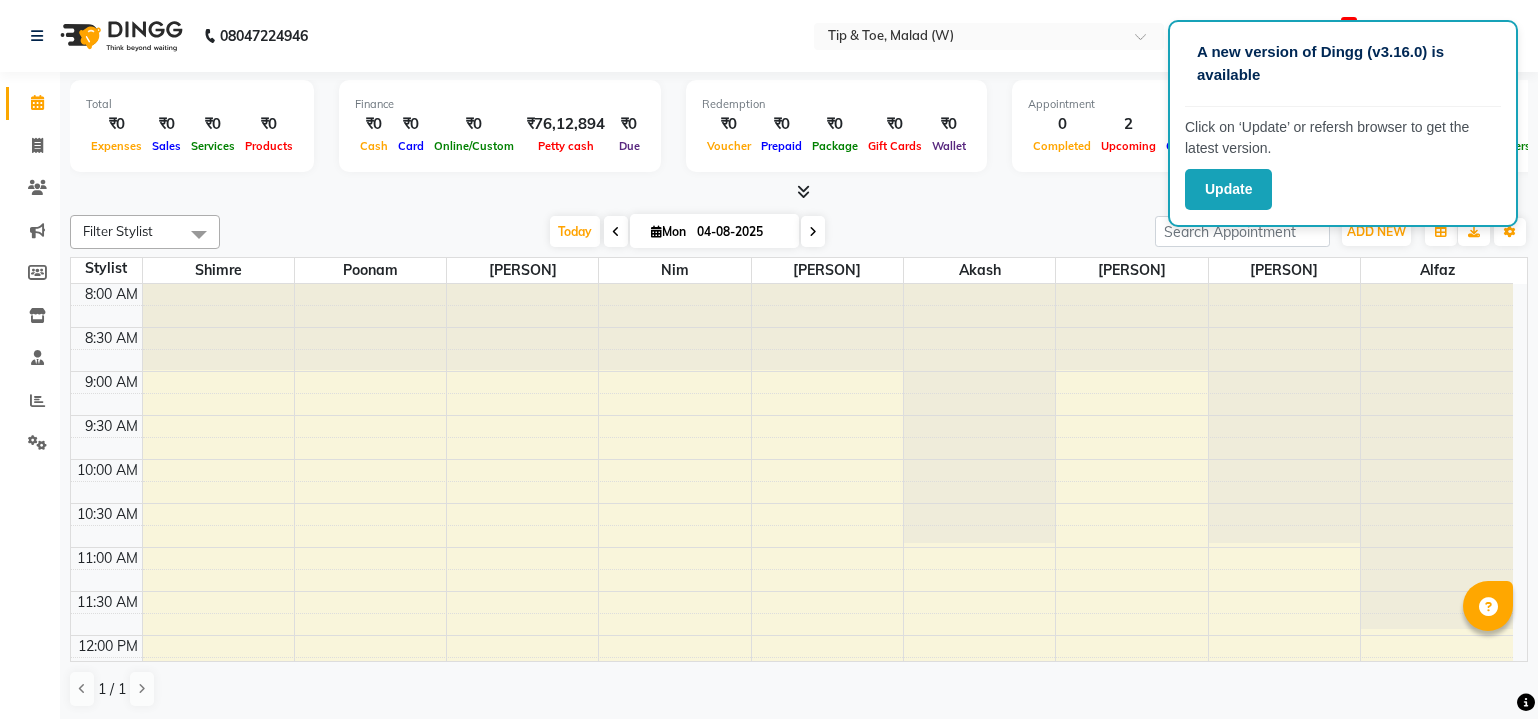 scroll, scrollTop: 0, scrollLeft: 0, axis: both 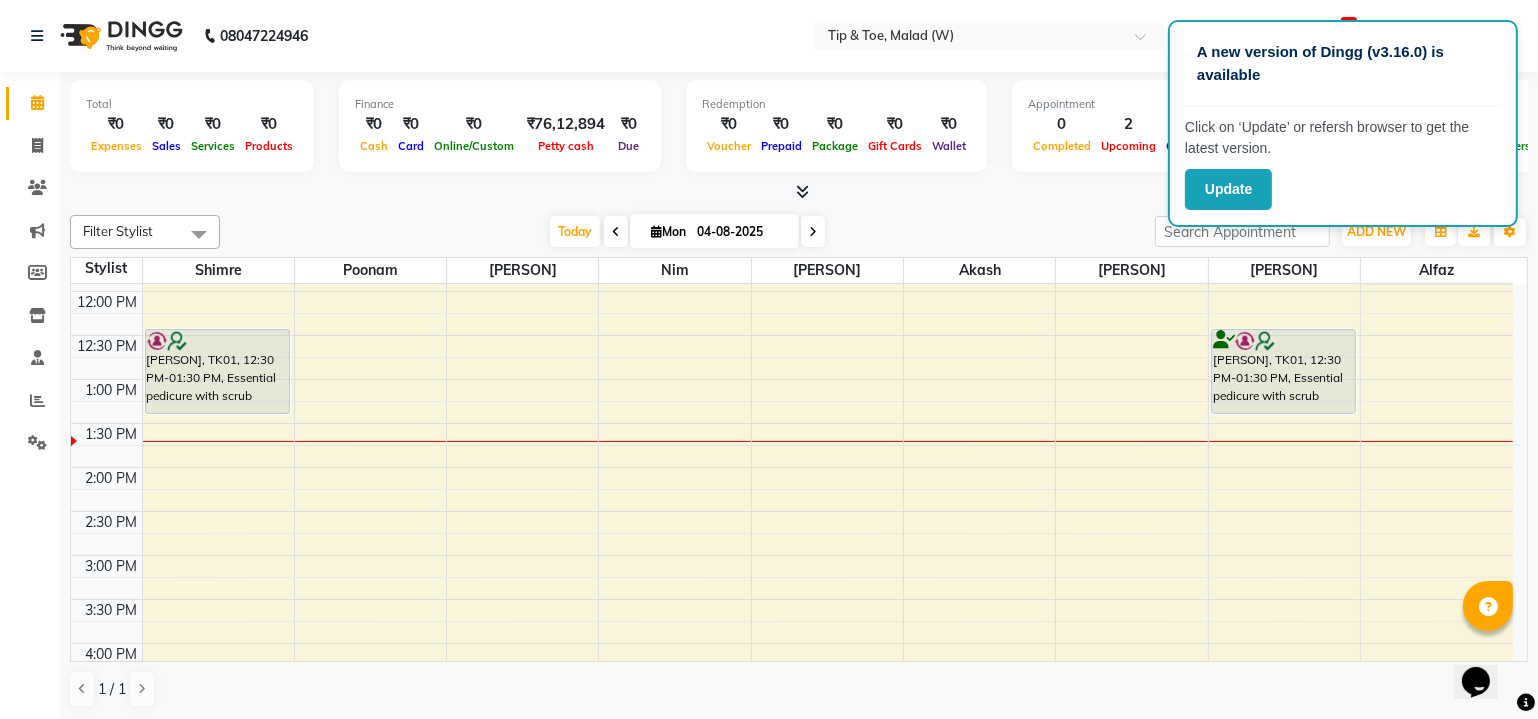 click on "Total  ₹0  Expenses ₹0  Sales ₹0  Services ₹0  Products Finance  ₹0  Cash ₹0  Card ₹0  Online/Custom ₹76,12,894 Petty cash ₹0 Due  Redemption  ₹0 Voucher ₹0 Prepaid ₹0 Package ₹0  Gift Cards ₹0  Wallet  Appointment  0 Completed 2 Upcoming 0 Ongoing 0 No show  Other sales  ₹0  Packages ₹0  Memberships ₹0  Vouchers ₹0  Prepaids ₹0  Gift Cards Filter Stylist Select All [PERSON] [PERSON] [PERSON] [PERSON] [PERSON]  [PERSON]  [PERSON] [PERSON] [PERSON]  [PERSON]  Today  Mon 04-08-2025 Toggle Dropdown Add Appointment Add Invoice Add Attendance Add Client Toggle Dropdown Add Appointment Add Invoice Add Attendance Add Client ADD NEW Toggle Dropdown Add Appointment Add Invoice Add Attendance Add Client Filter Stylist Select All [PERSON] [PERSON] [PERSON] [PERSON] [PERSON]  [PERSON]  [PERSON] [PERSON] [PERSON]  [PERSON]  Group By  Staff View   Room View  View as Vertical  Vertical - Week View  Horizontal  Horizontal - Week View  List  Toggle Dropdown Calendar Settings Manage Tags   Arrange Stylists  Full Screen 9" 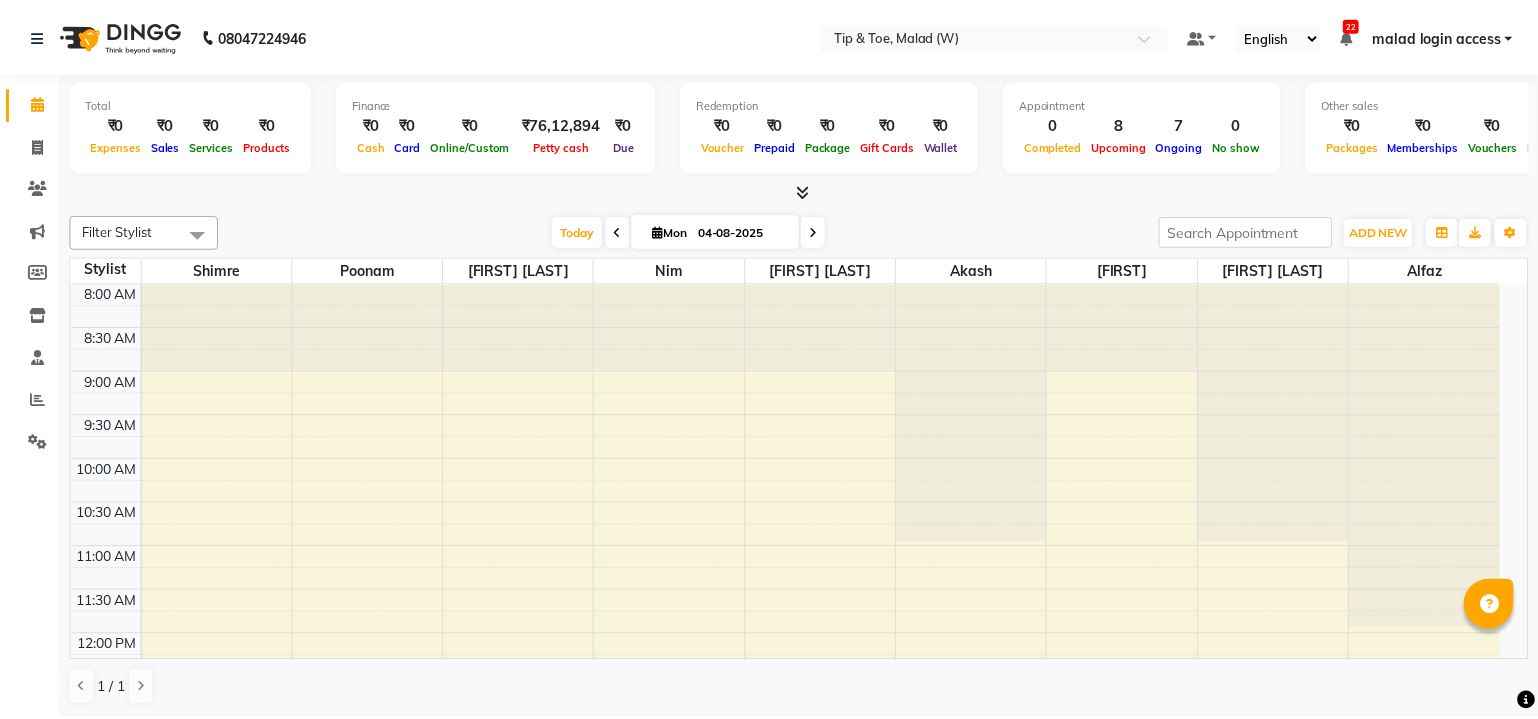 scroll, scrollTop: 0, scrollLeft: 0, axis: both 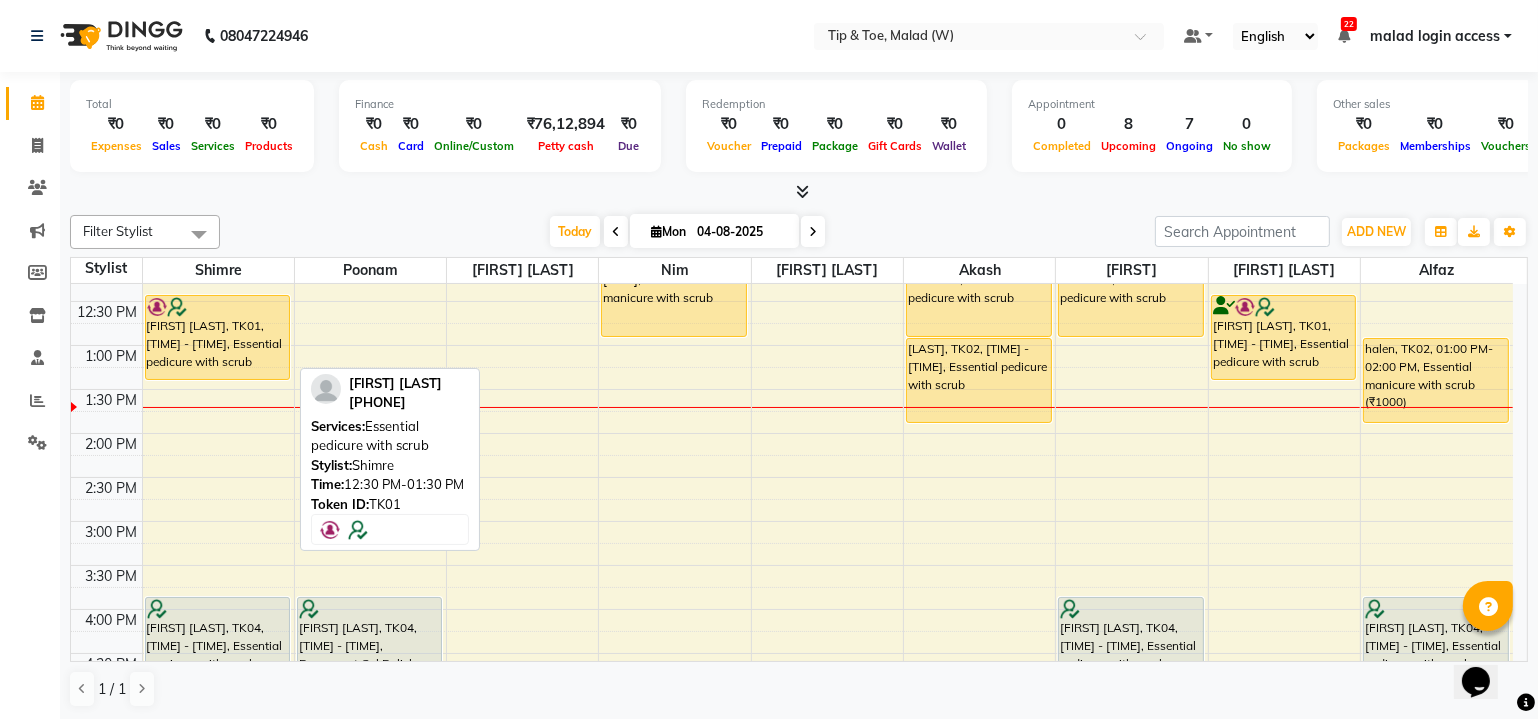 click on "[FIRST] [LAST], TK01, [TIME]-[TIME], Essential pedicure with scrub" at bounding box center (218, 337) 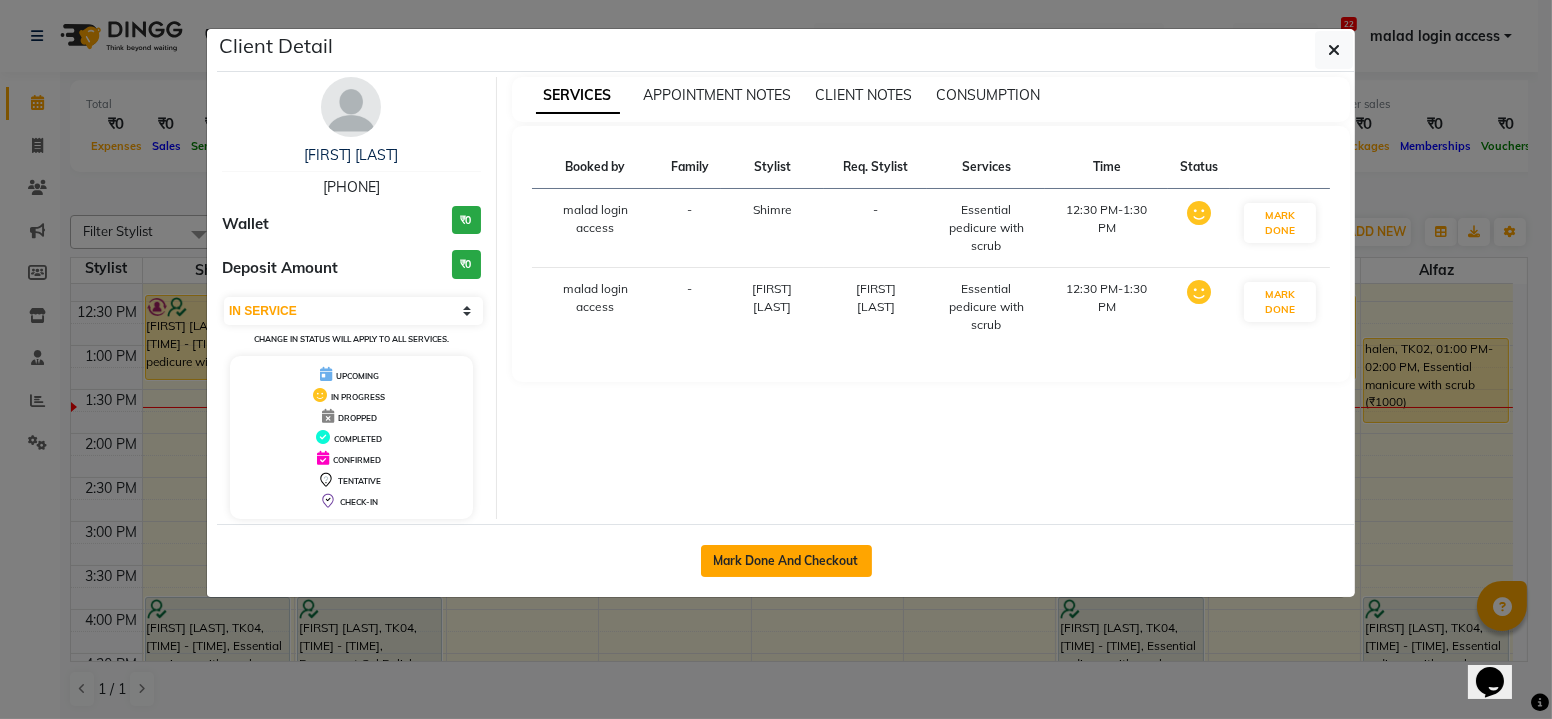 click on "Mark Done And Checkout" 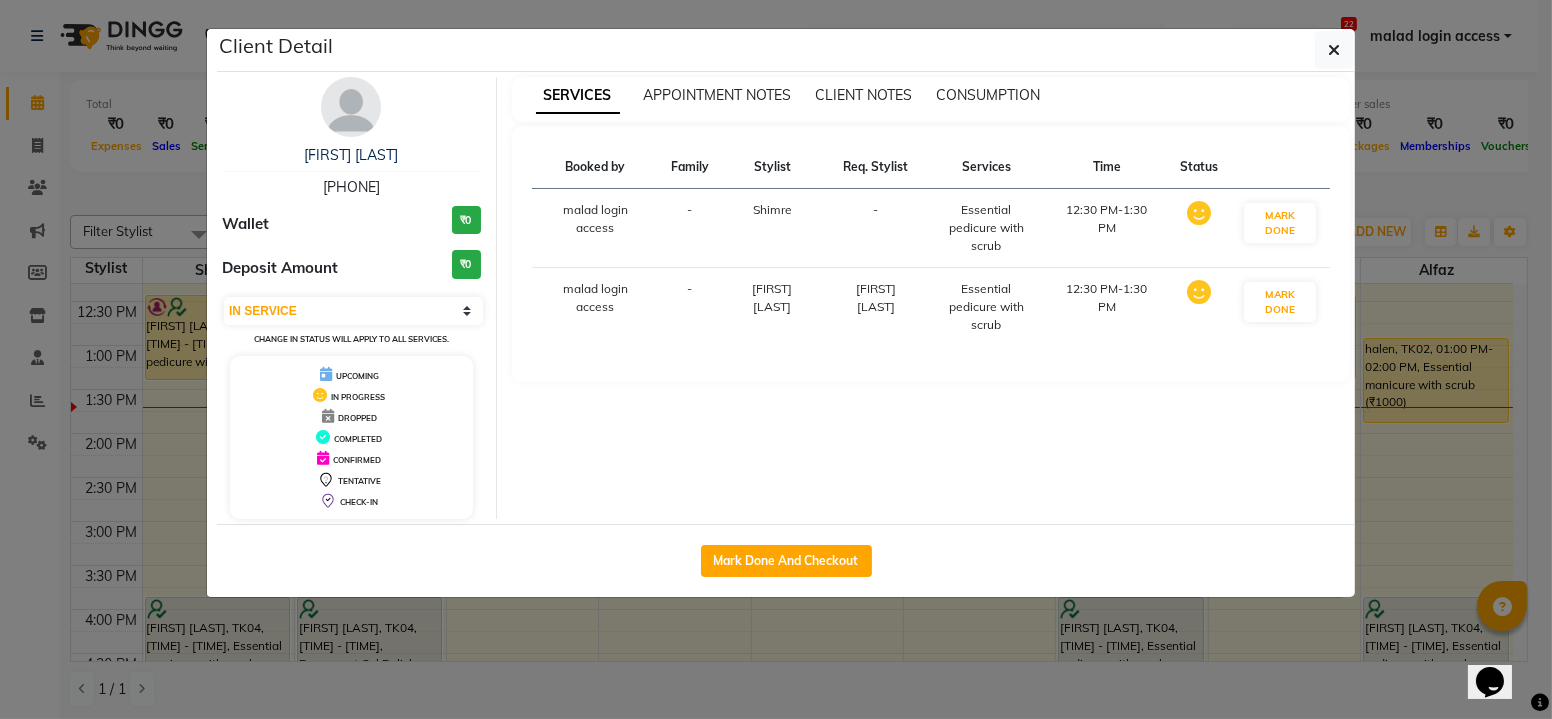 select on "service" 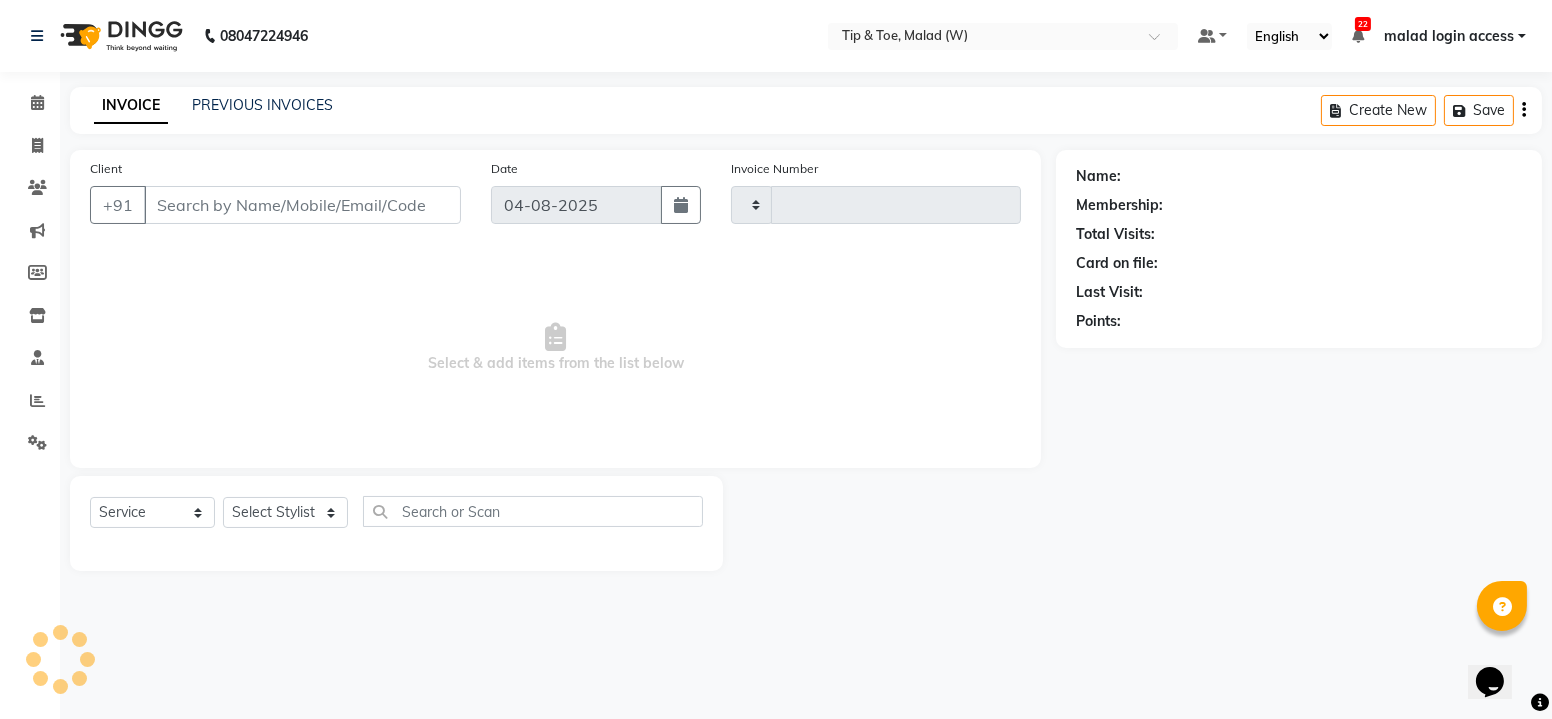 type on "1983" 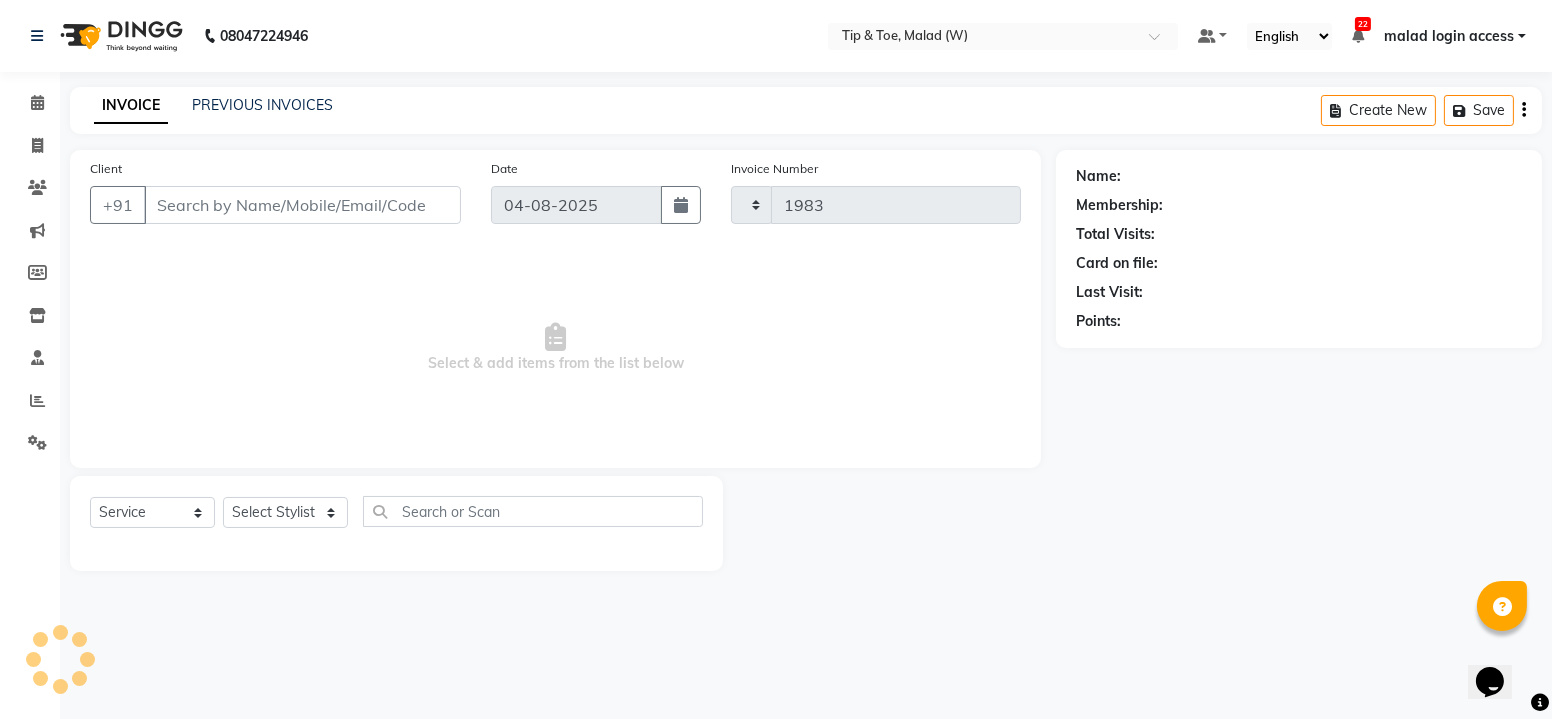 select on "5930" 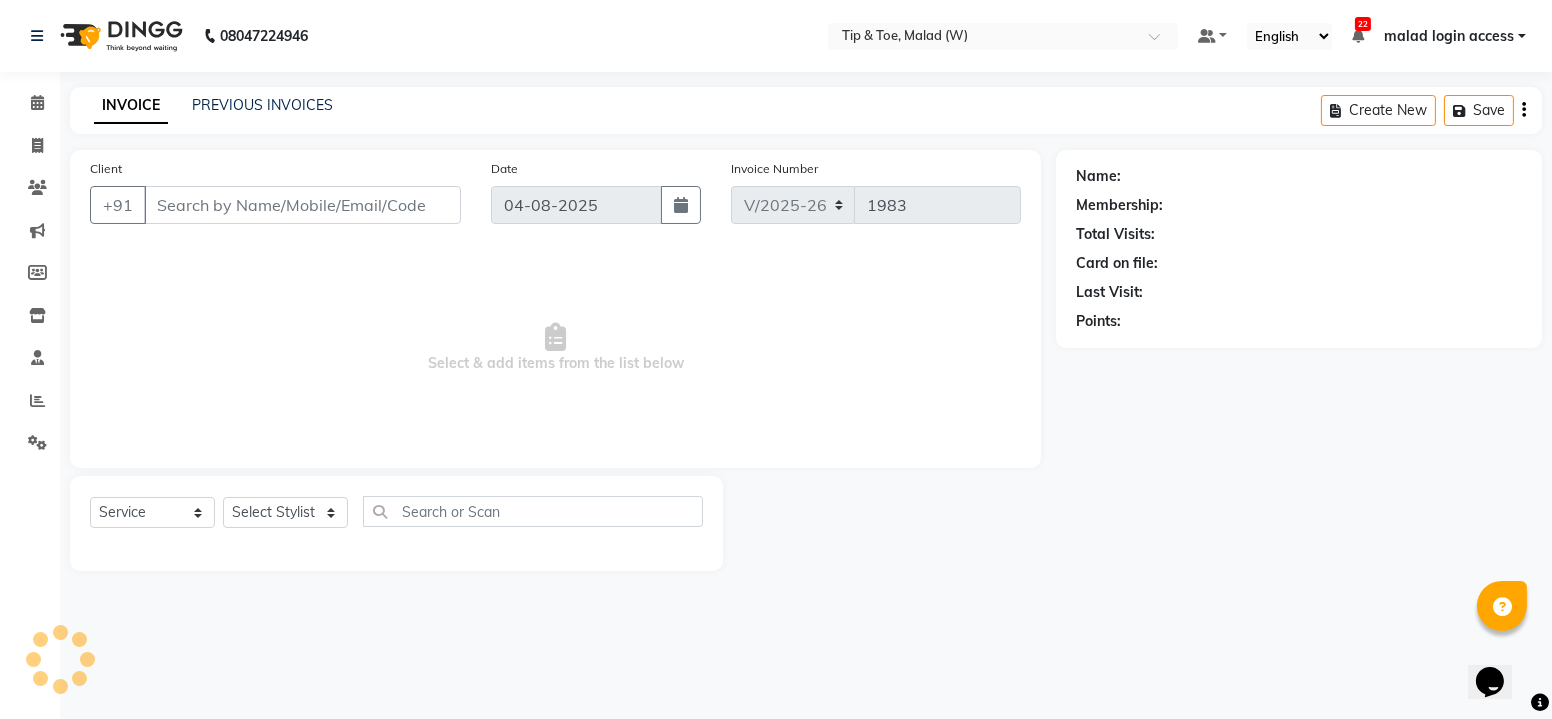 type on "[PHONE]" 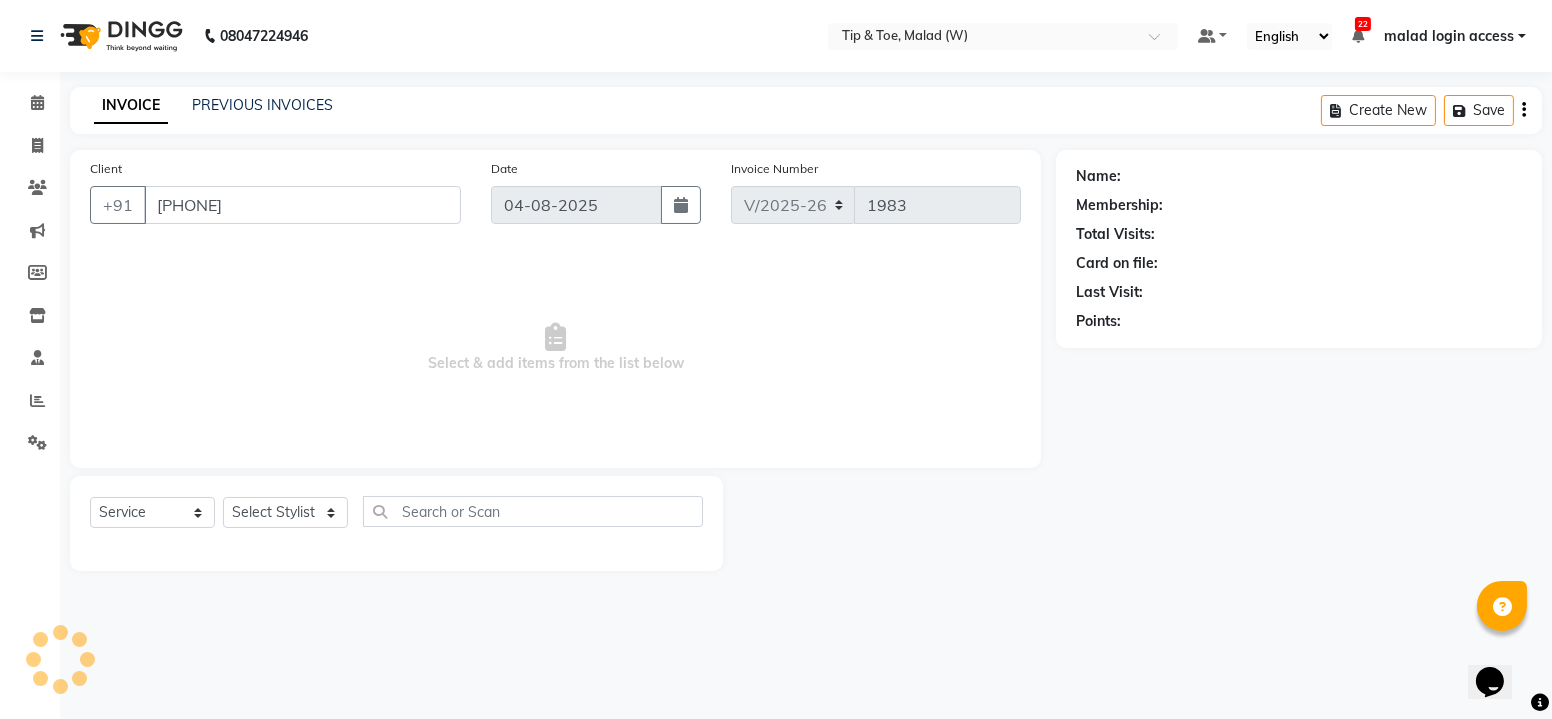 select on "41842" 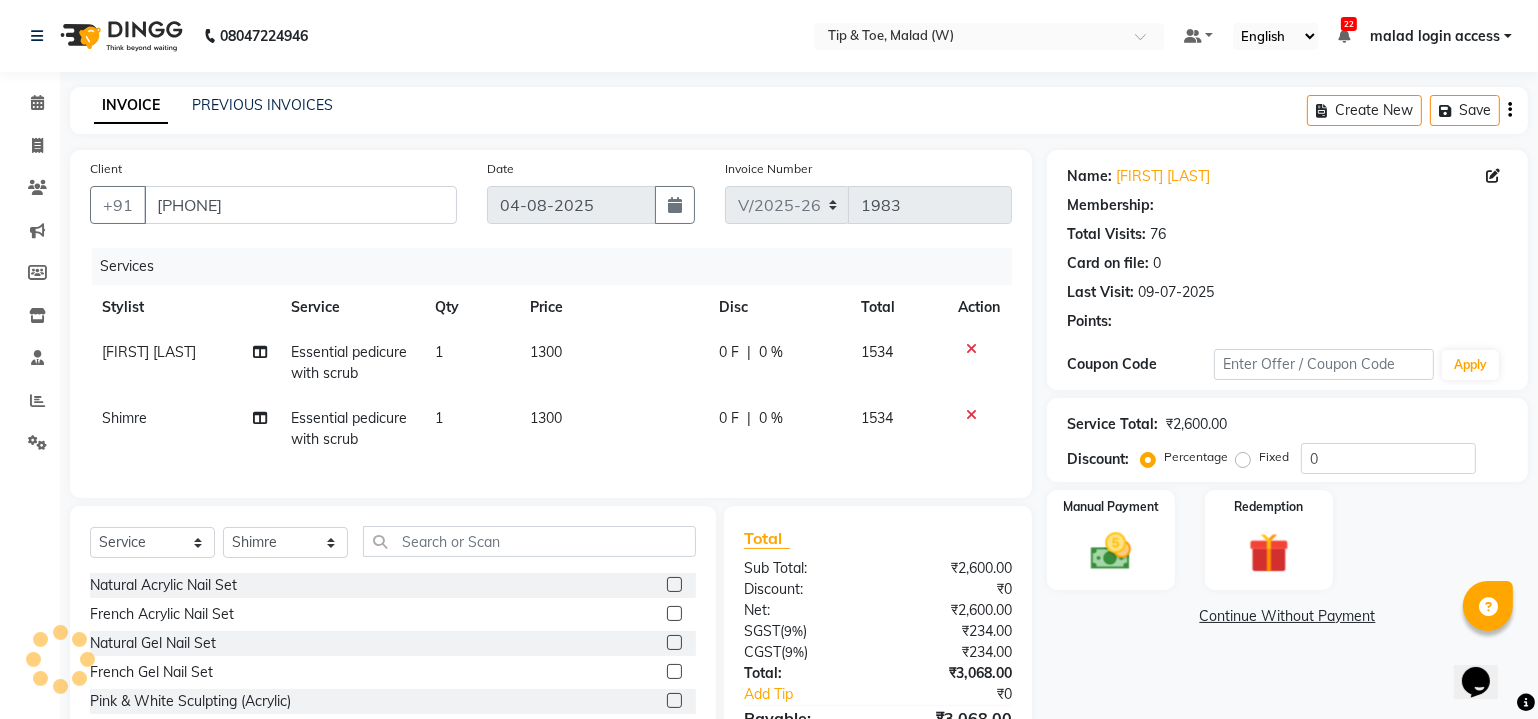 type on "20" 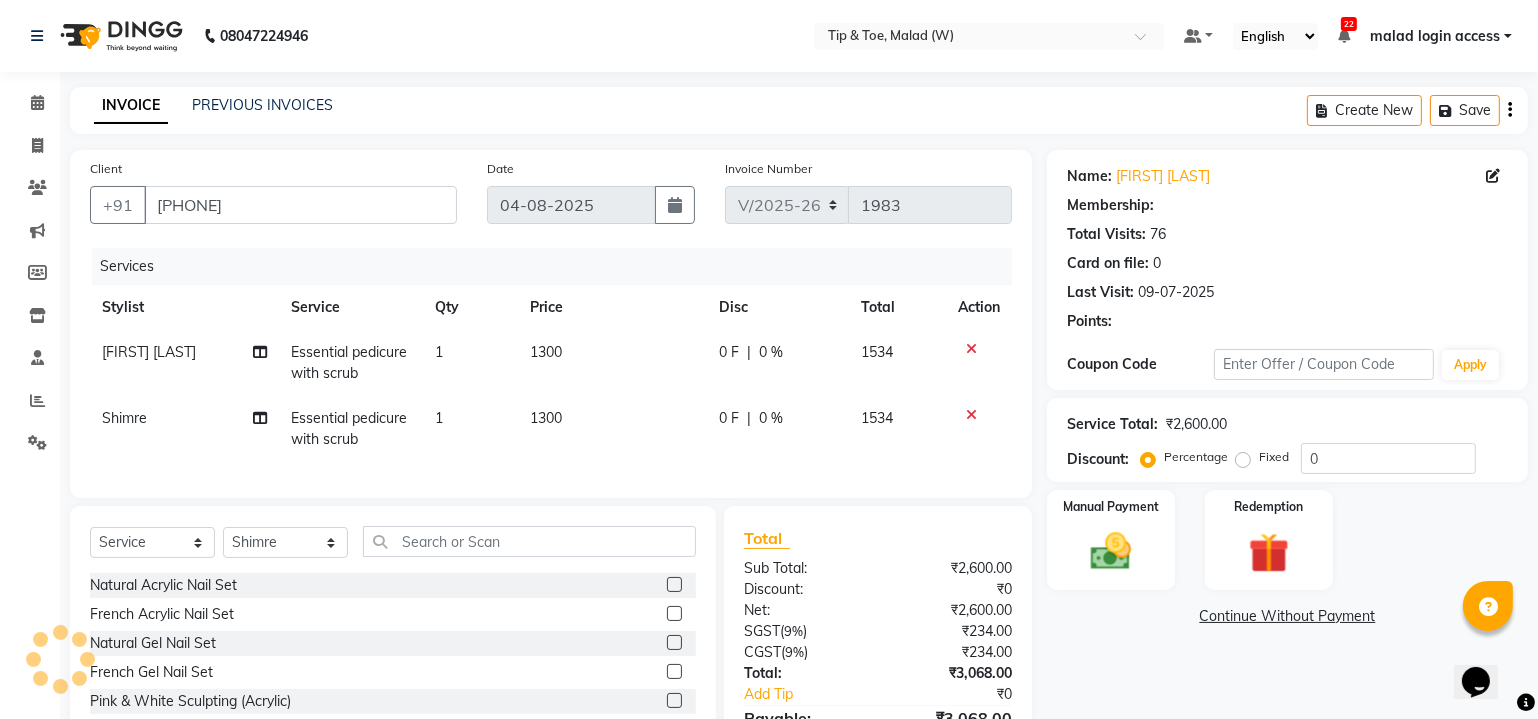 select on "1: Object" 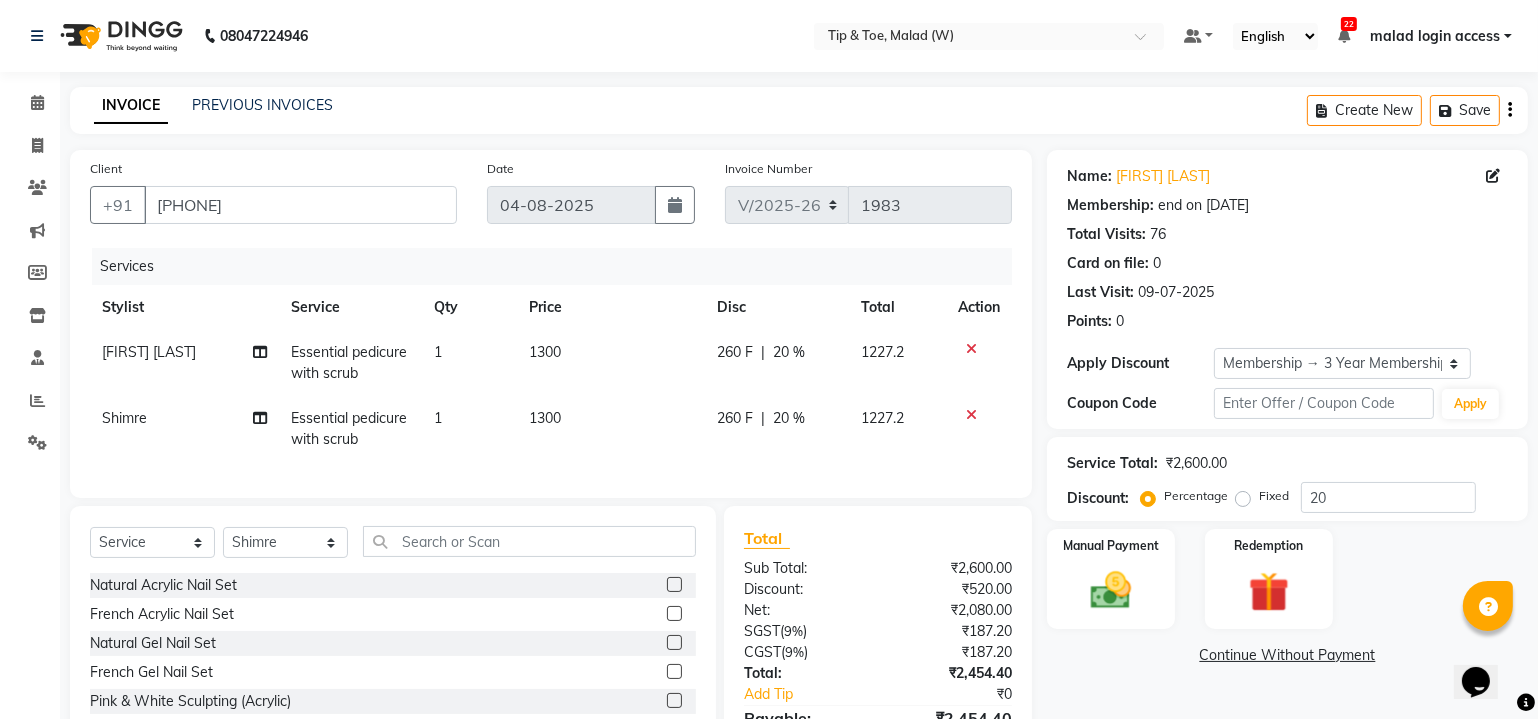 click on "Essential pedicure with scrub" 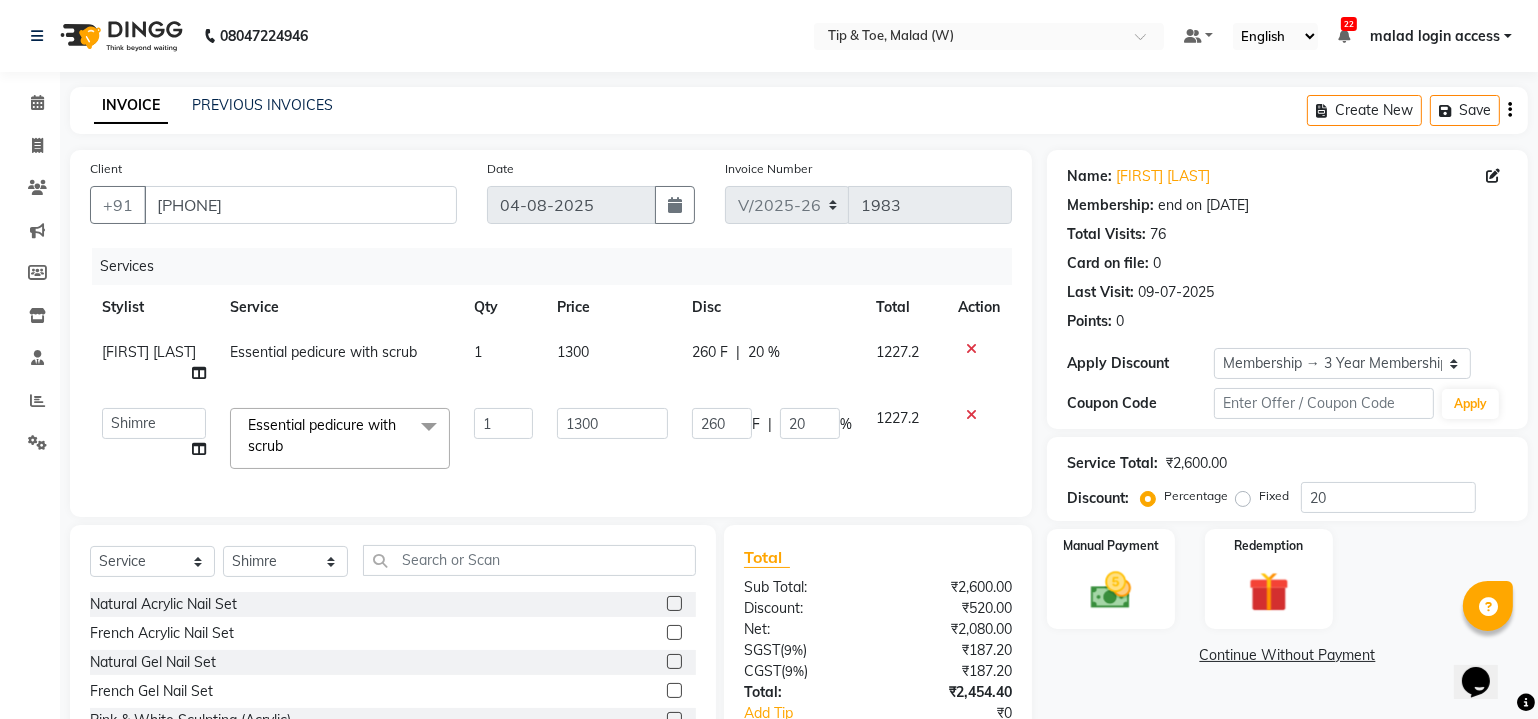 click on "Essential pedicure with scrub  x" 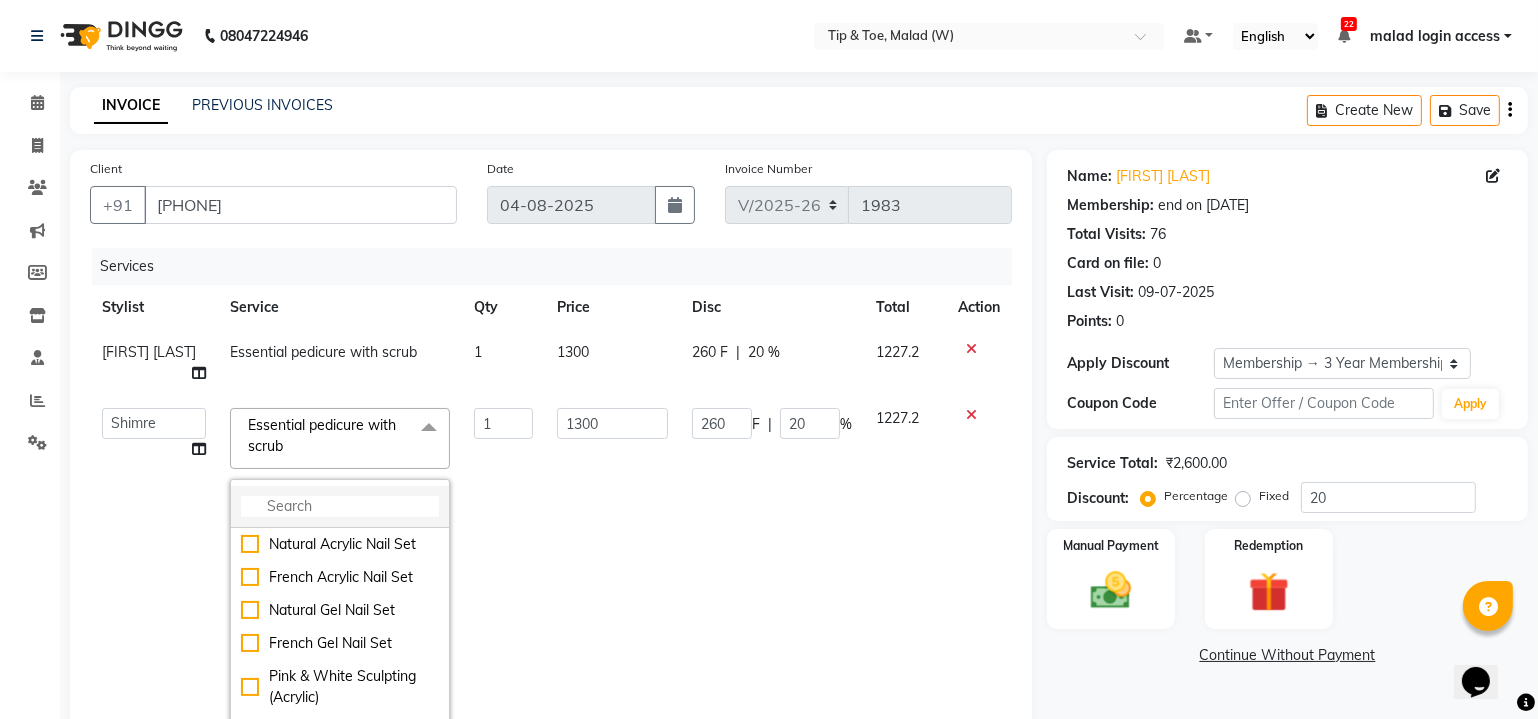 click 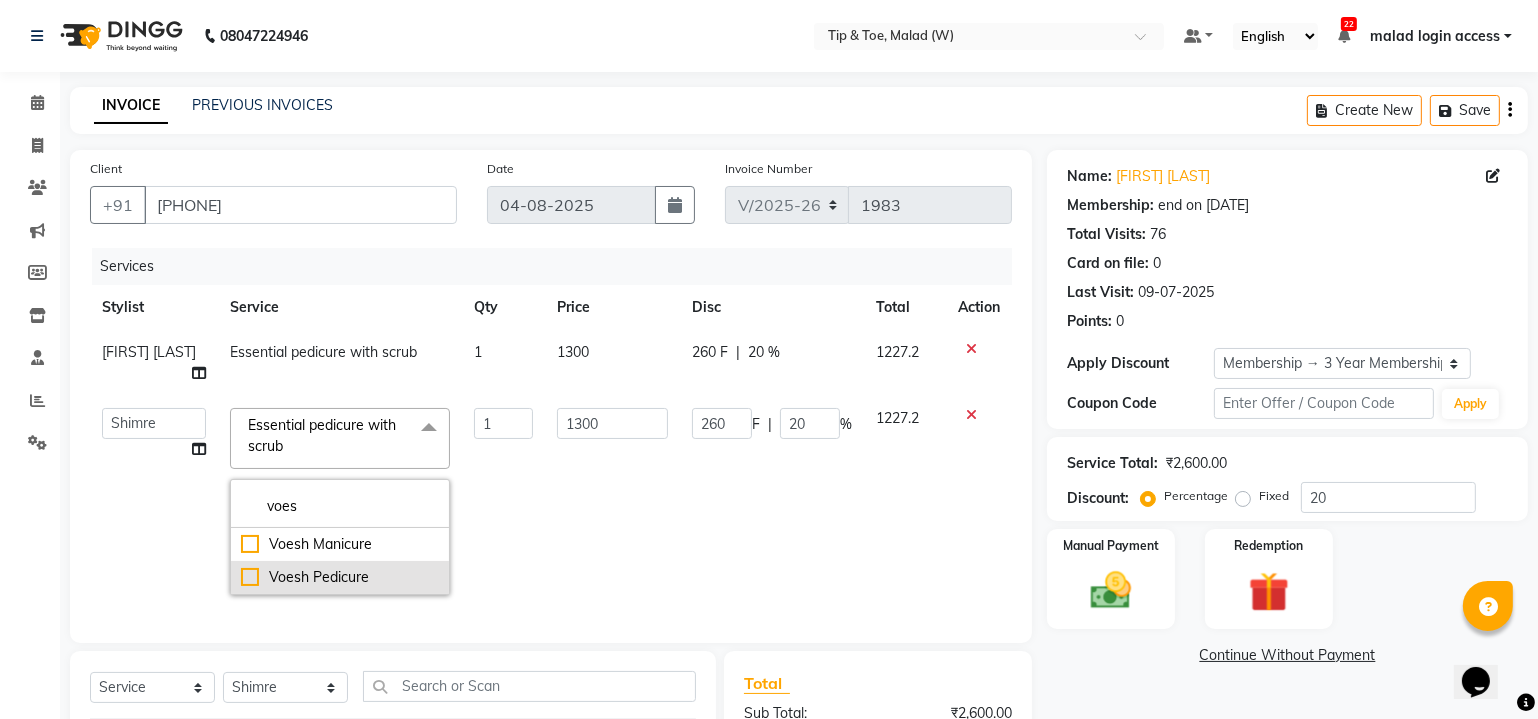 type on "voes" 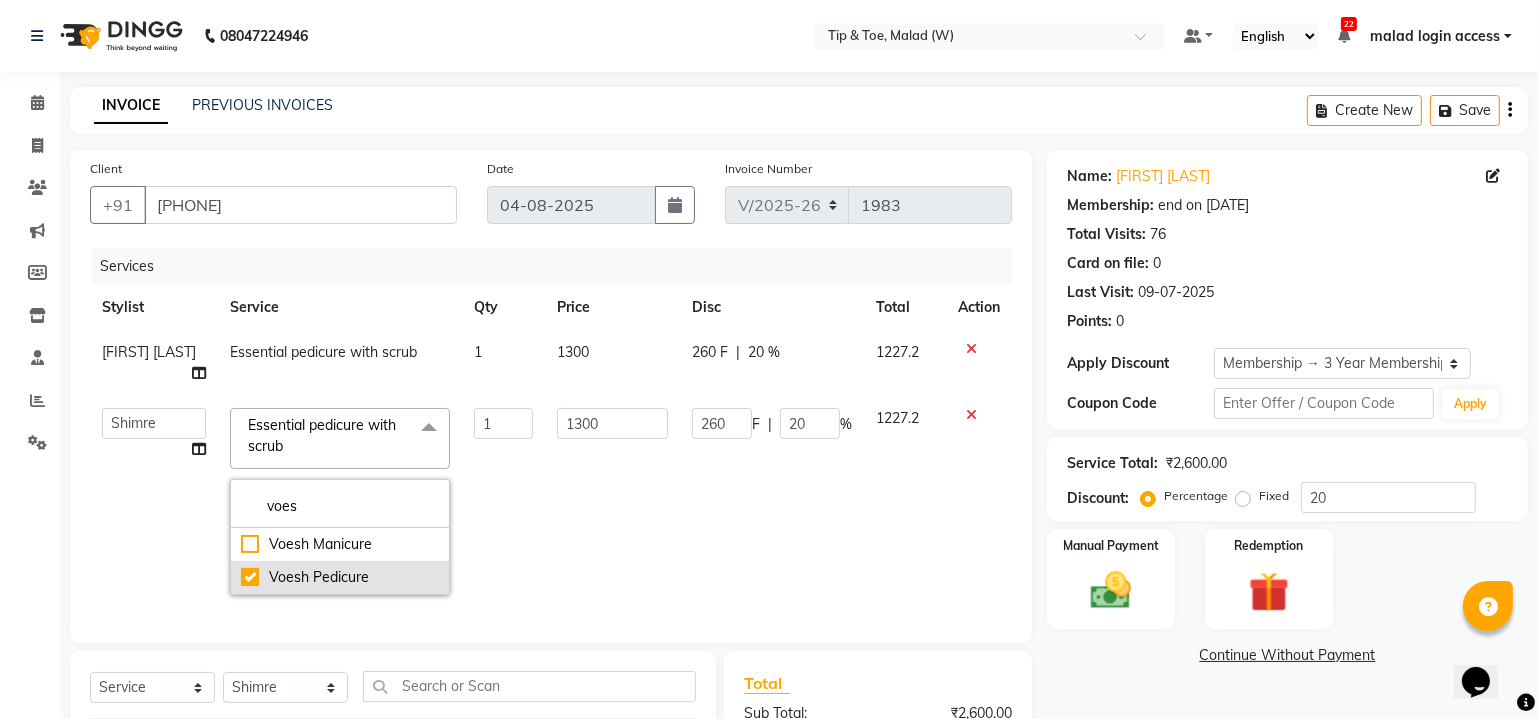 checkbox on "true" 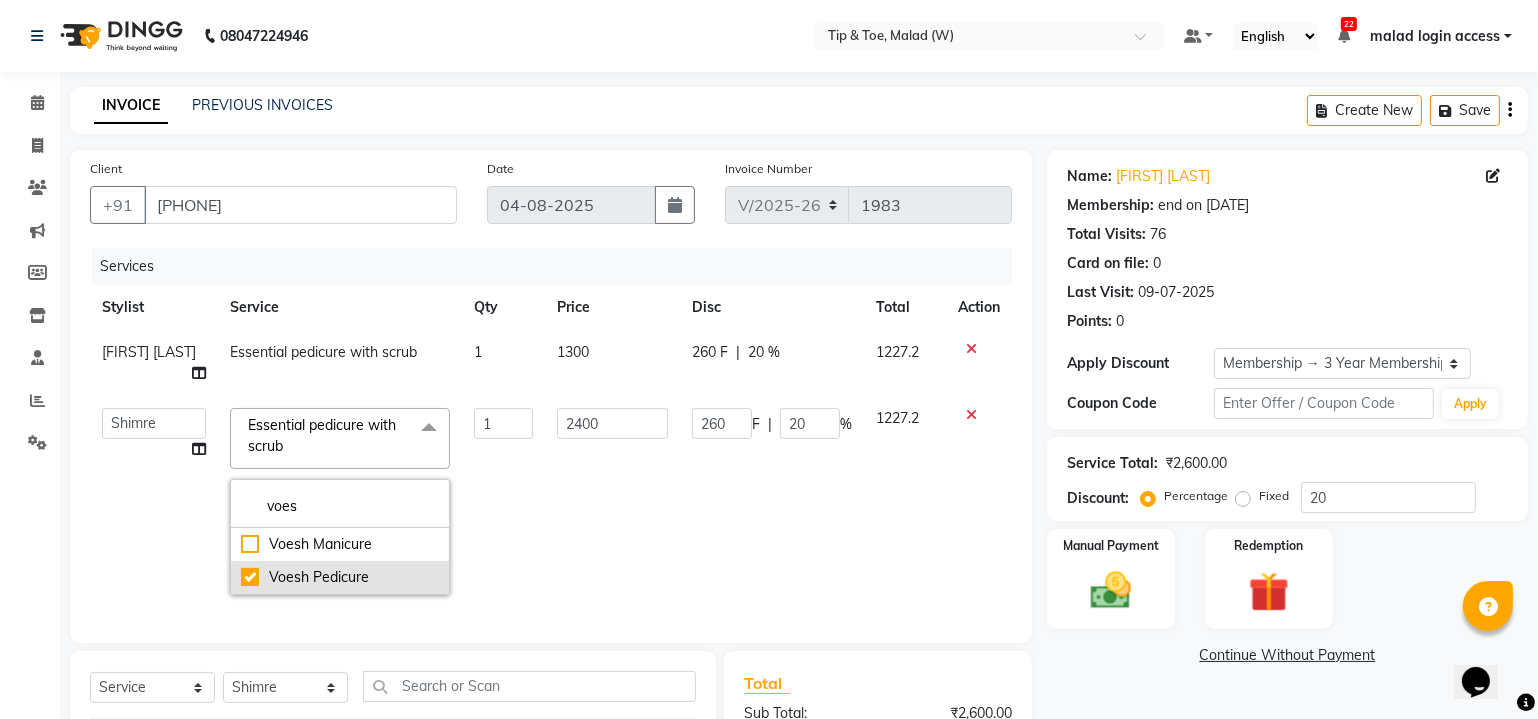 type on "480" 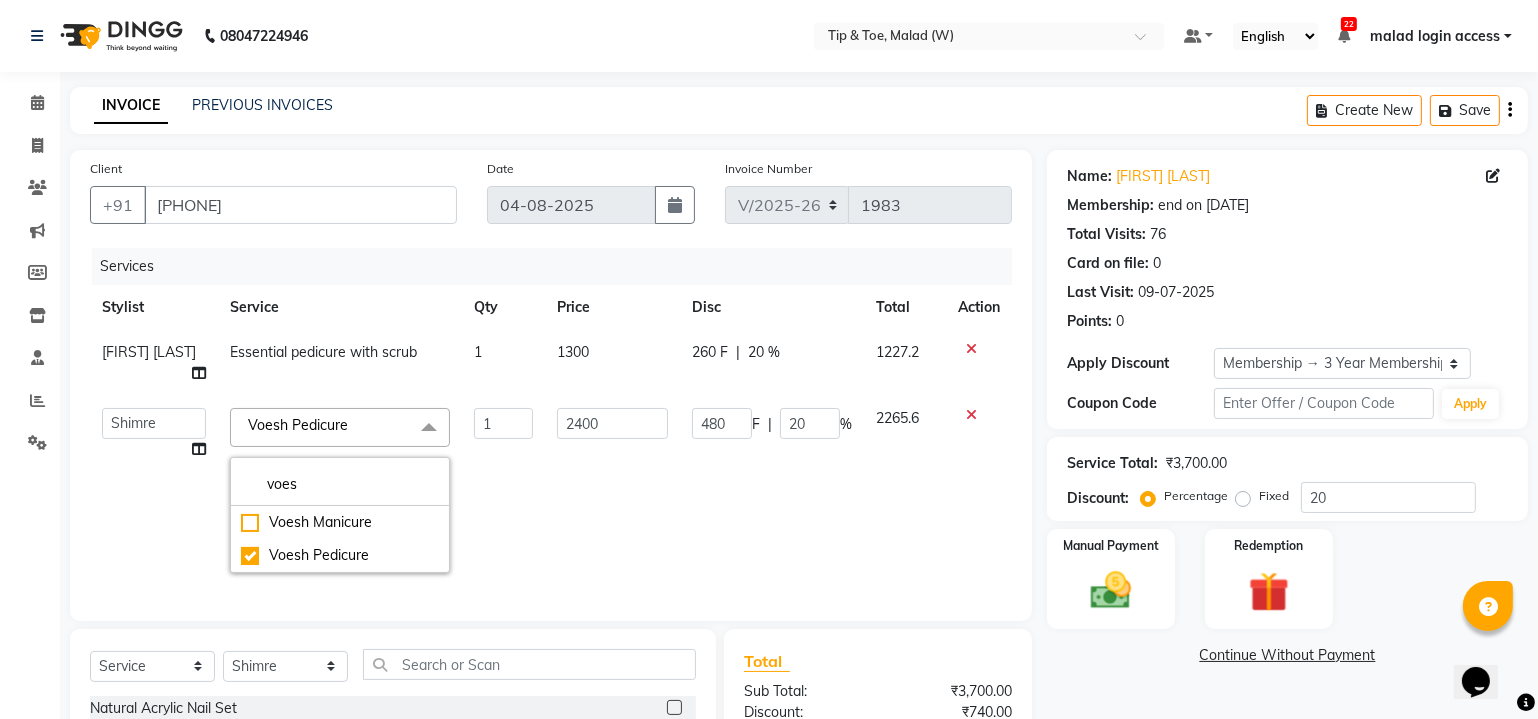 click on "Voesh Pedicure  x" 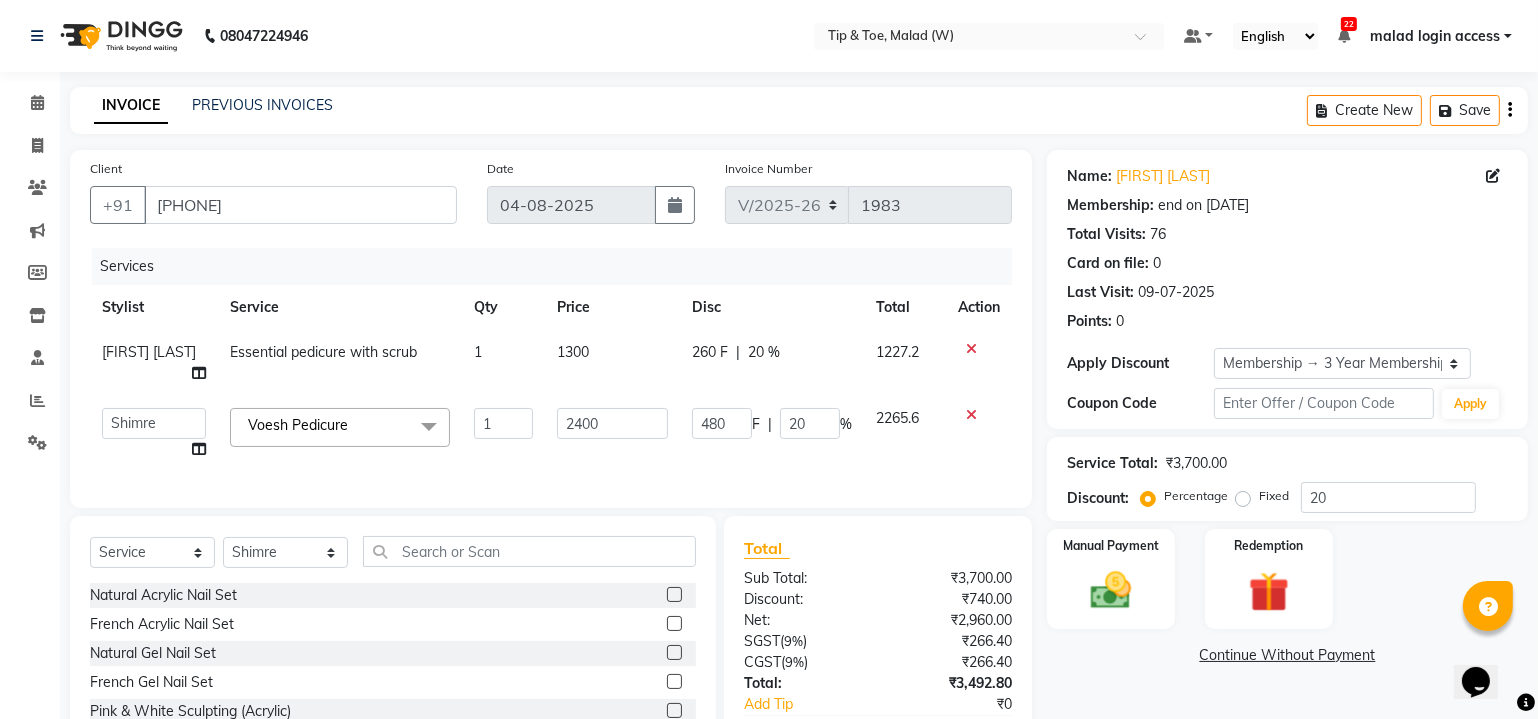 click on "Essential pedicure with scrub" 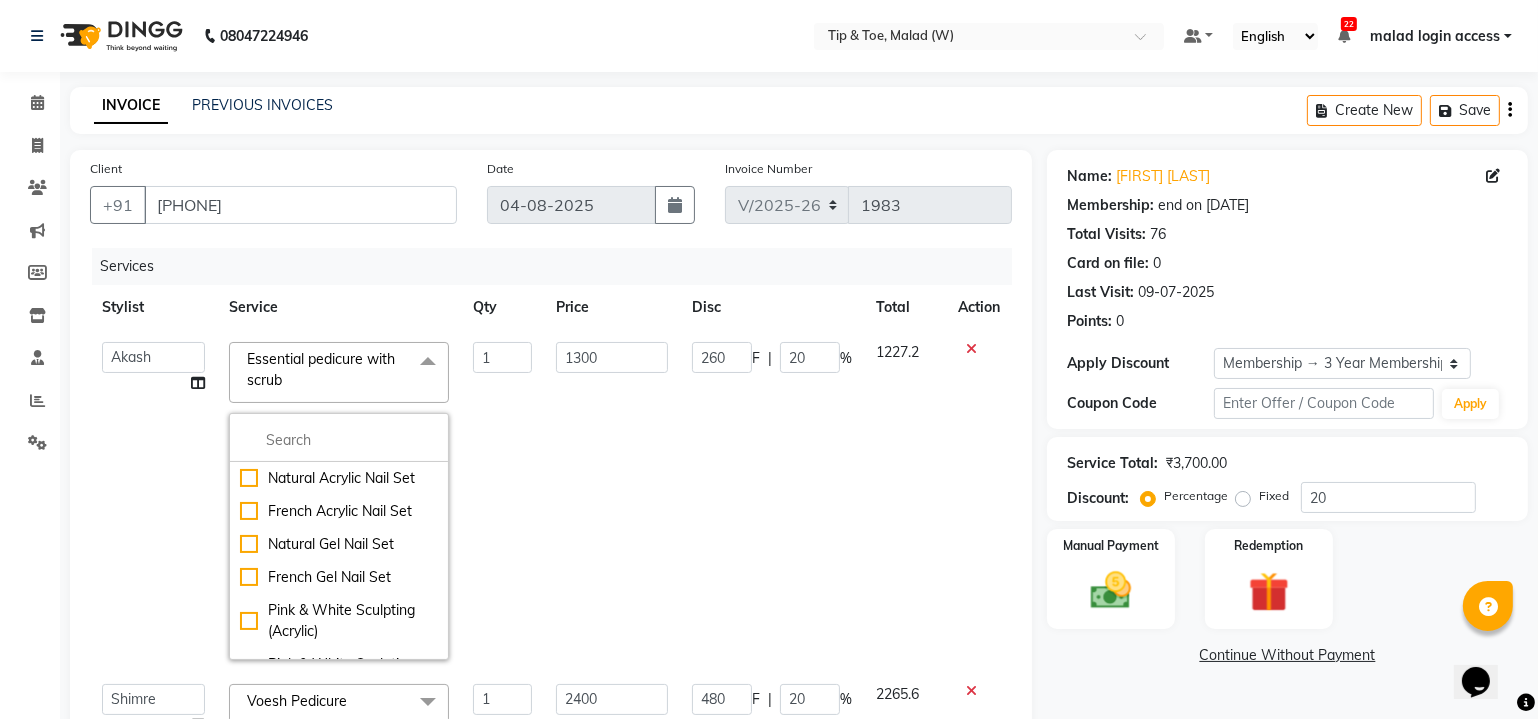 click on "1" 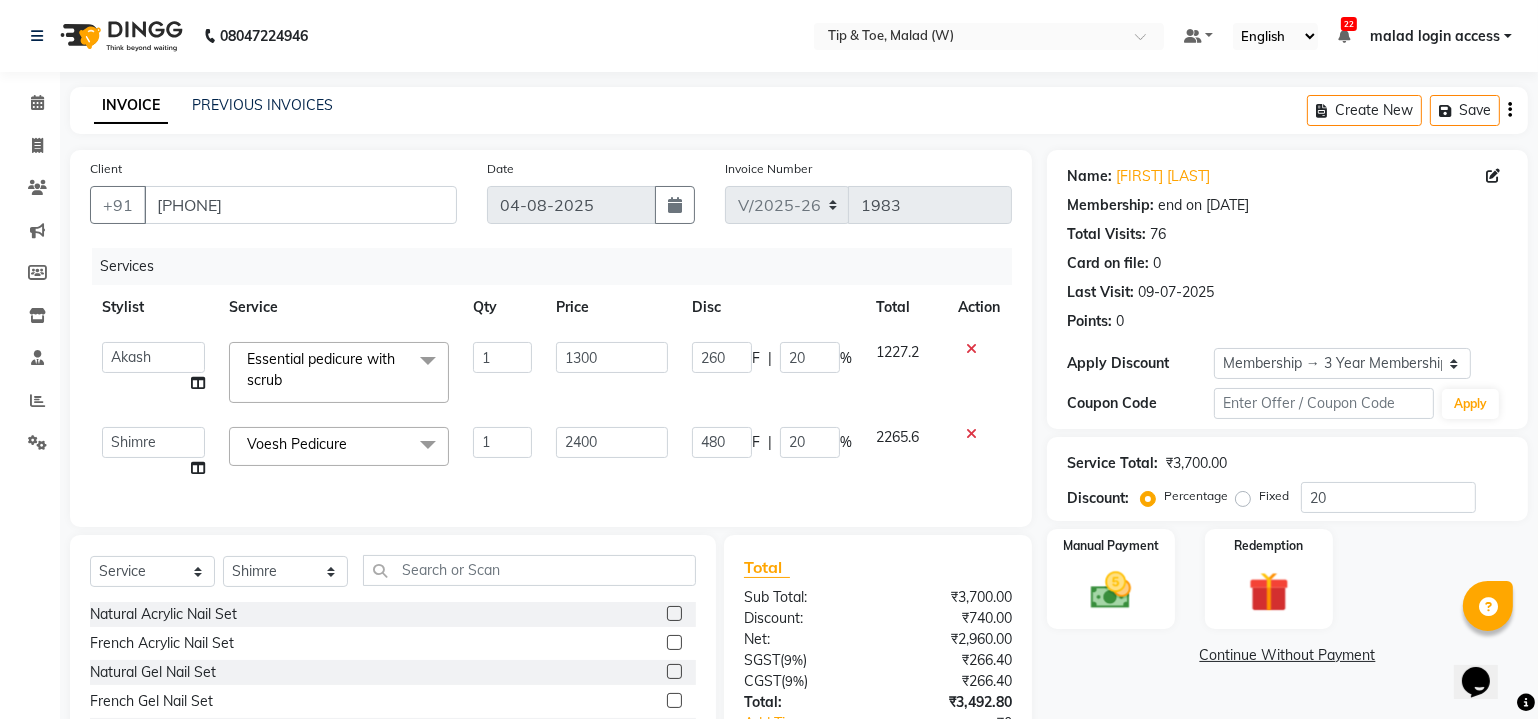 click on "1" 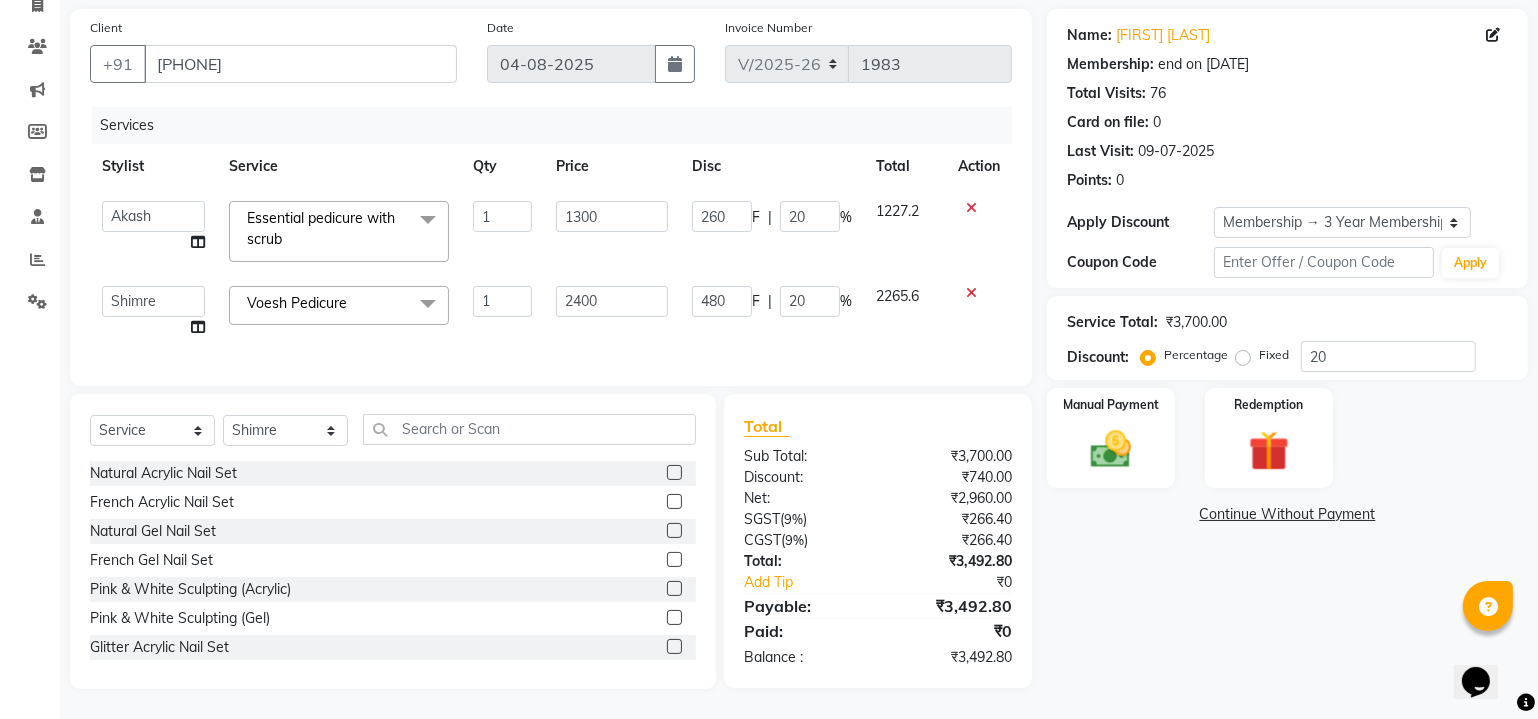 scroll, scrollTop: 152, scrollLeft: 0, axis: vertical 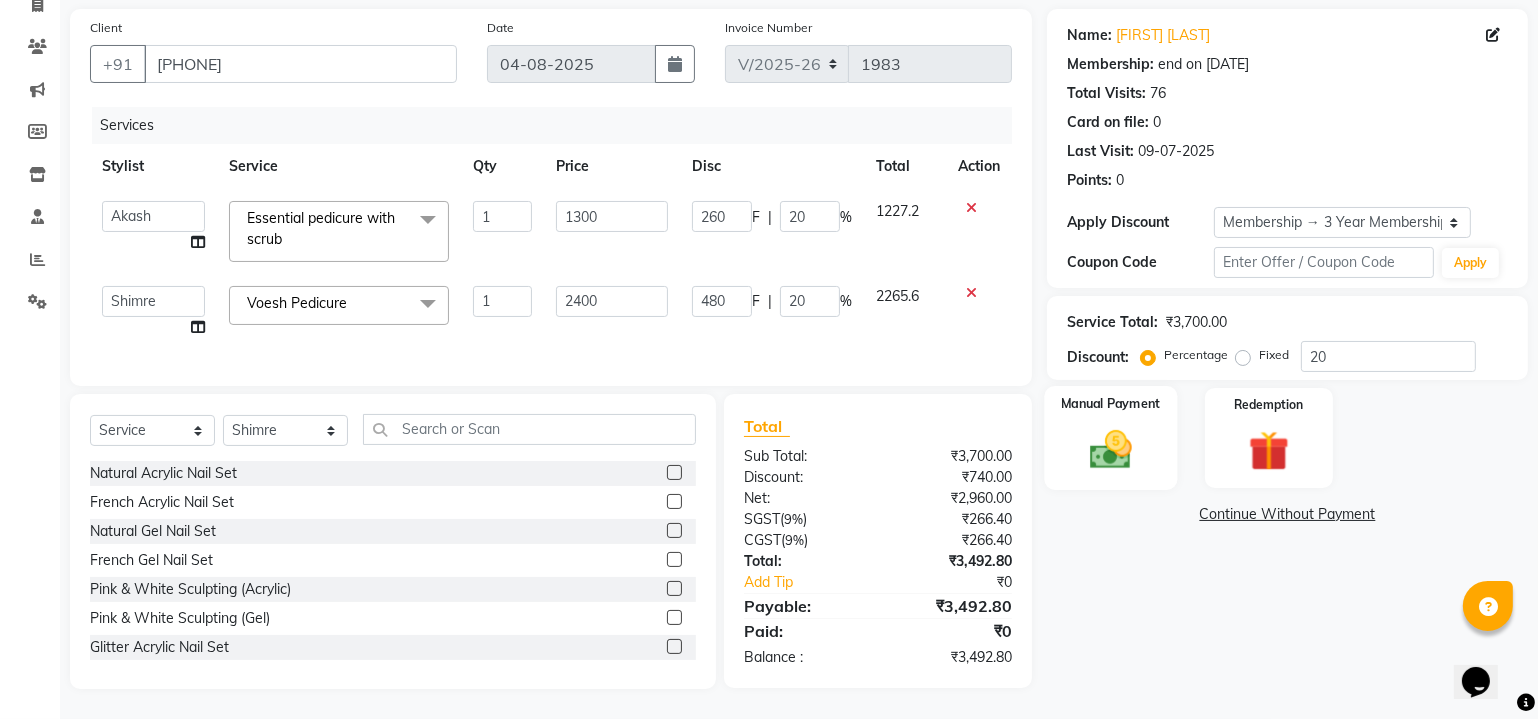 click 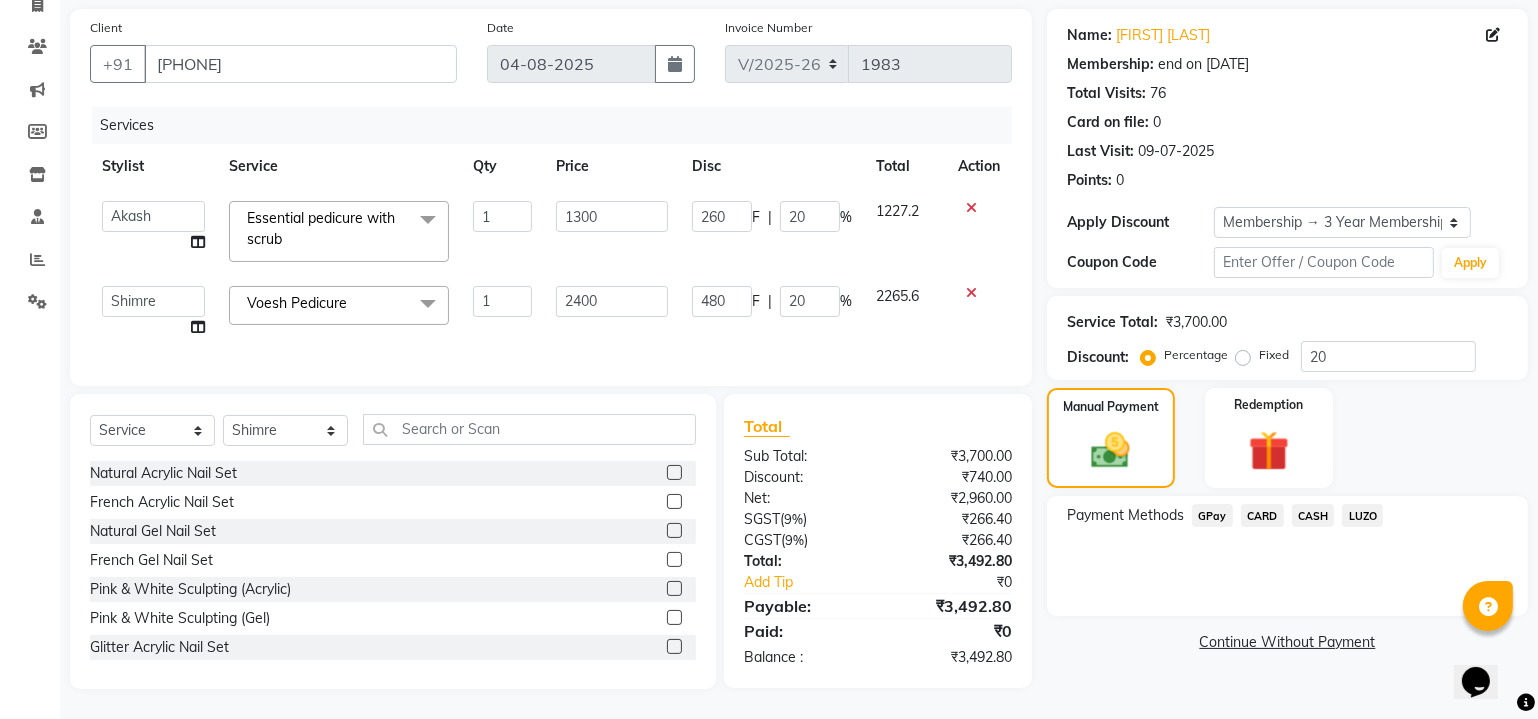 click on "CARD" 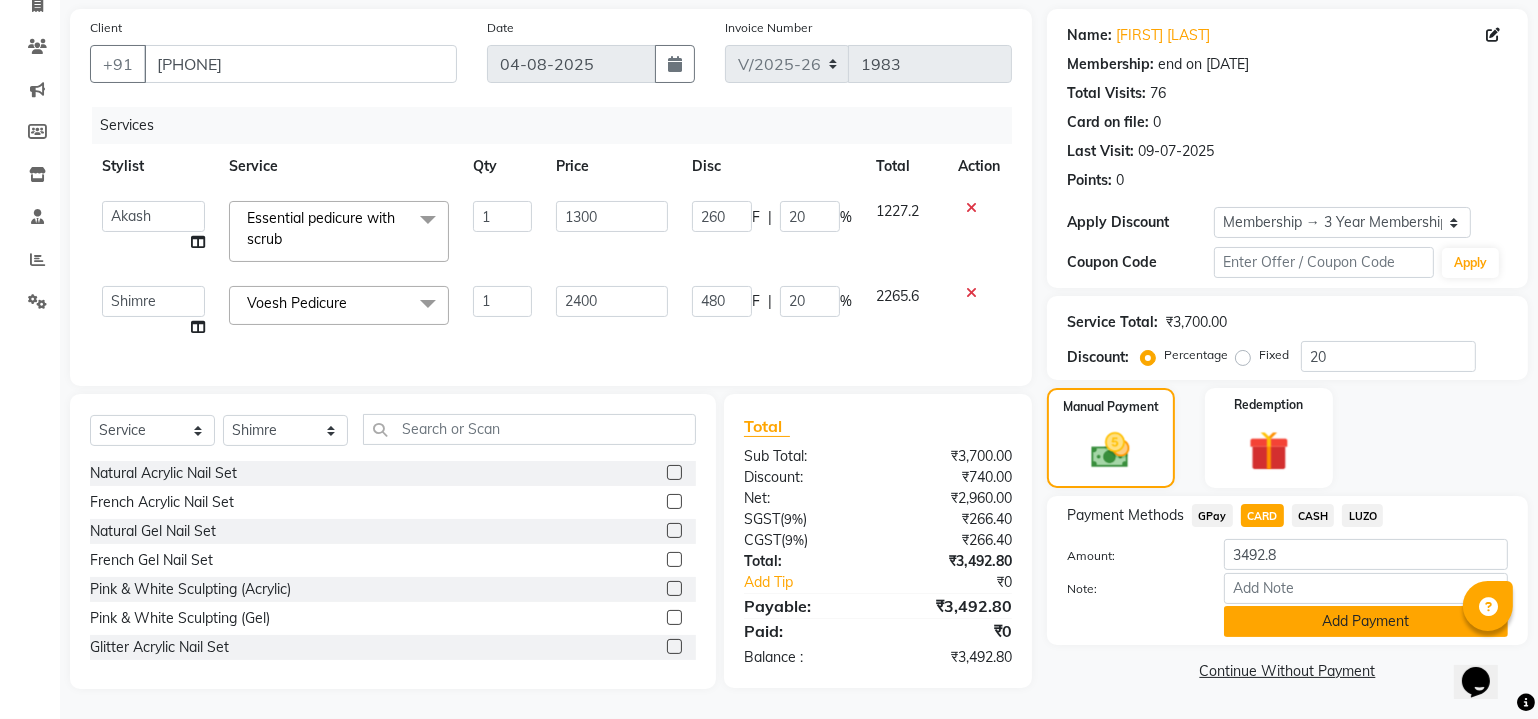 click on "Add Payment" 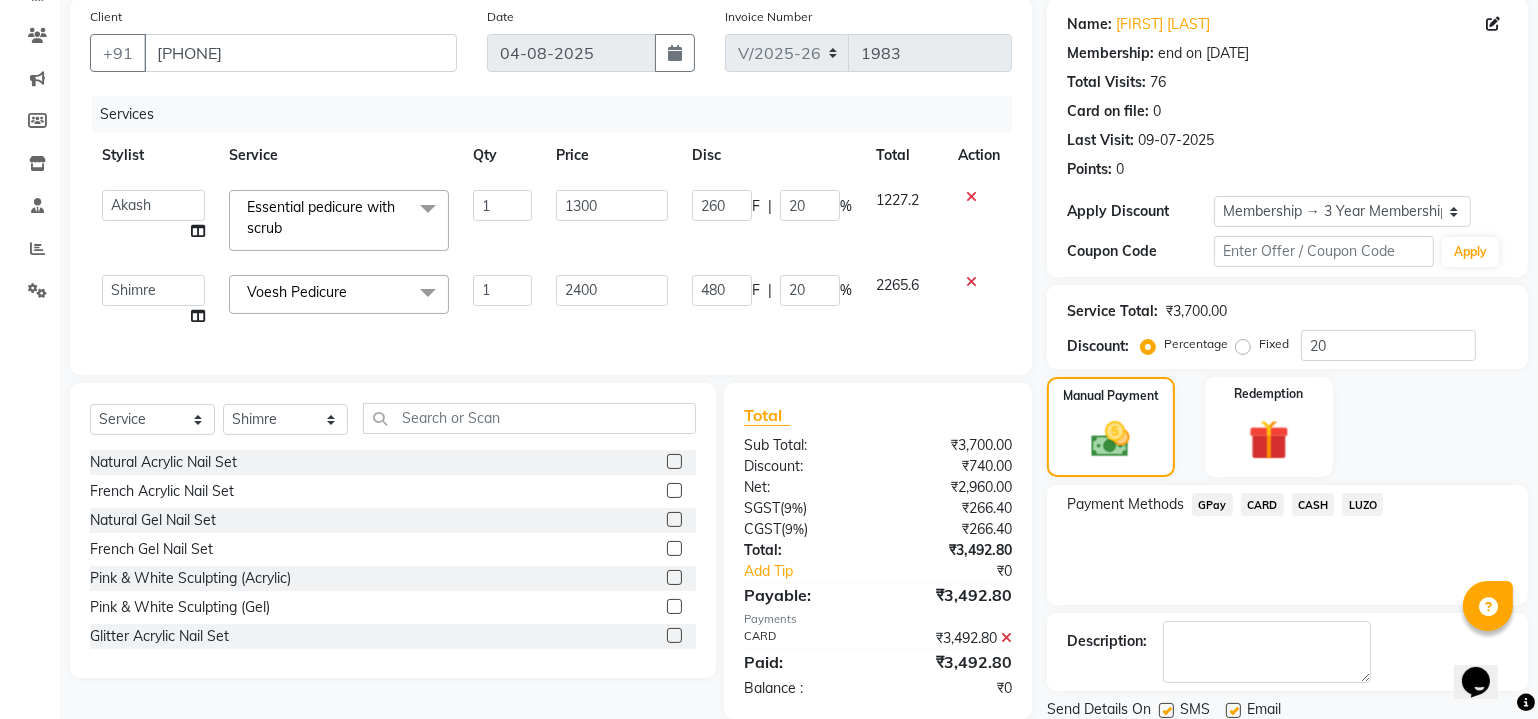 scroll, scrollTop: 219, scrollLeft: 0, axis: vertical 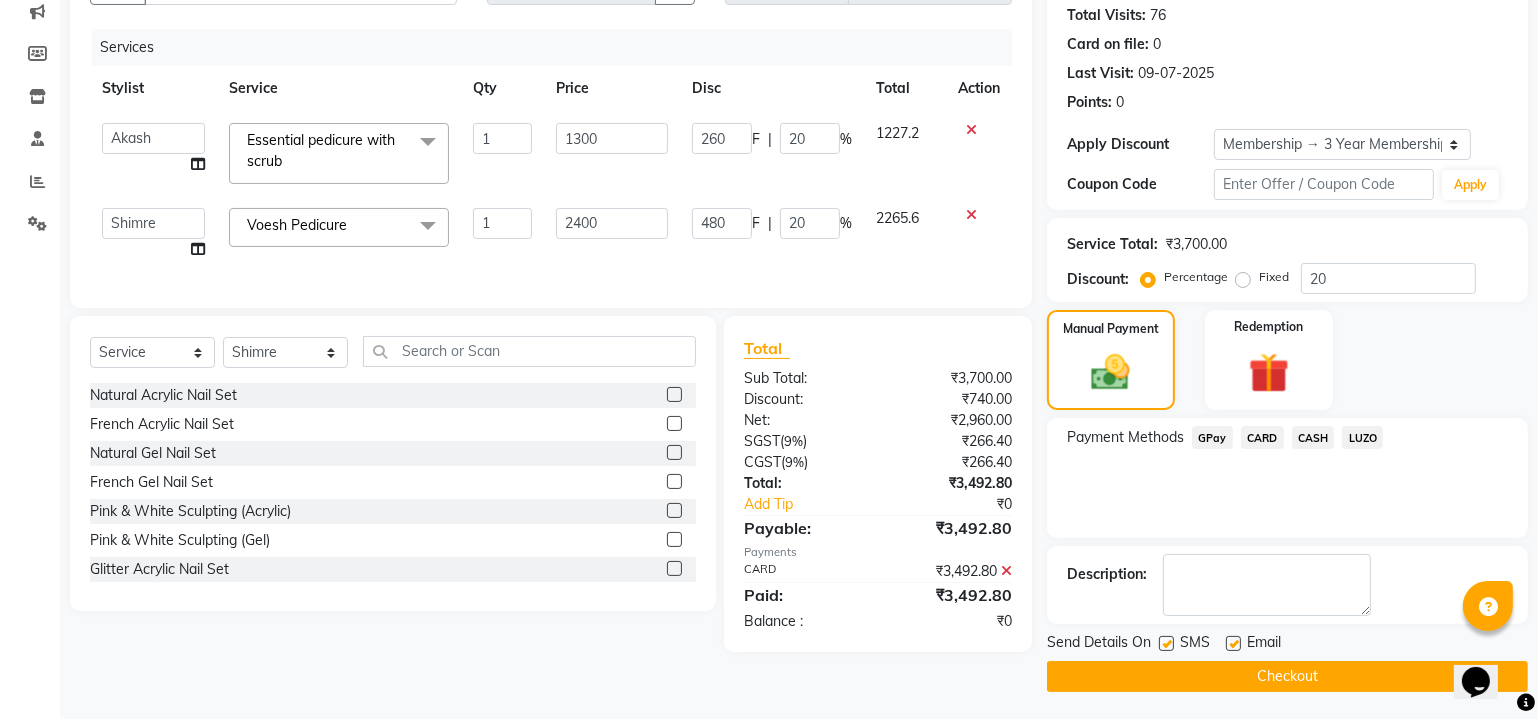 click on "Checkout" 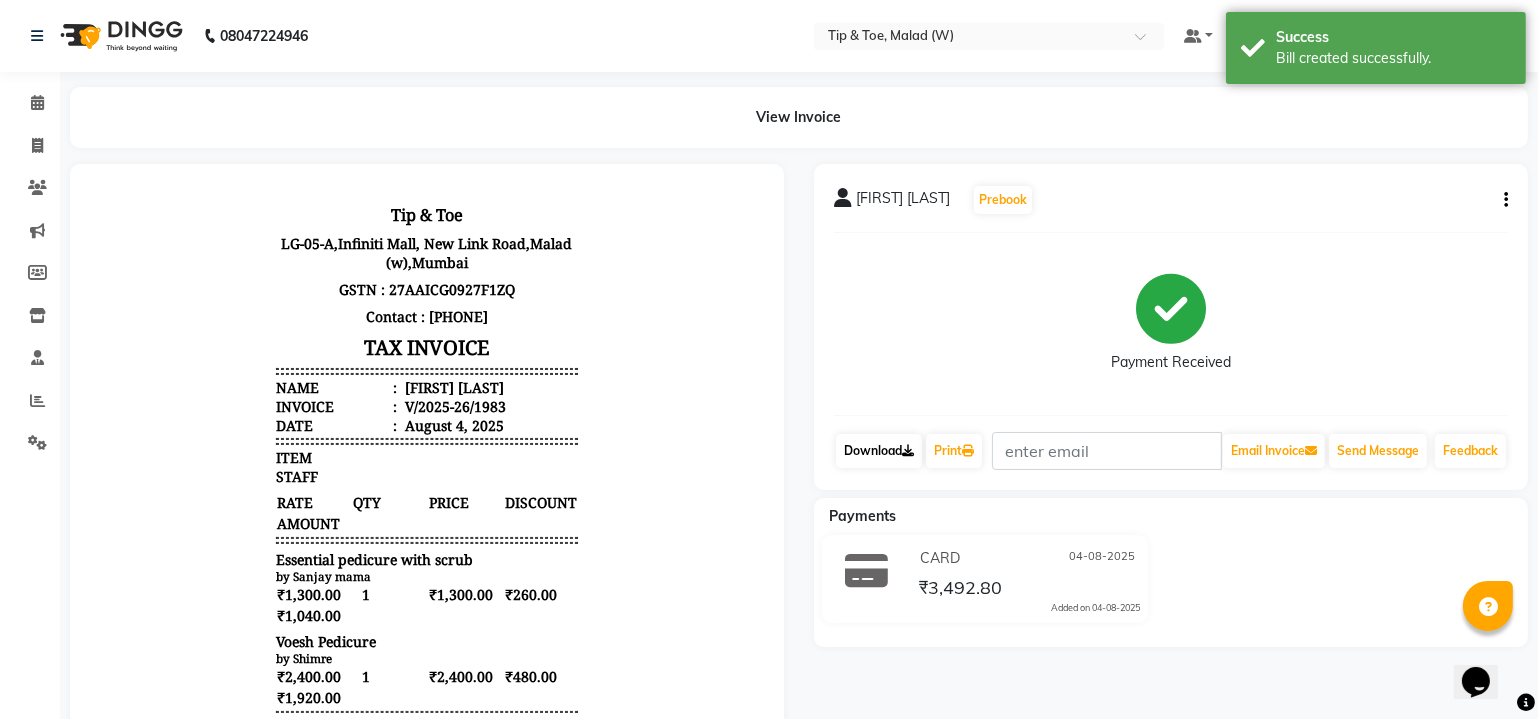 scroll, scrollTop: 0, scrollLeft: 0, axis: both 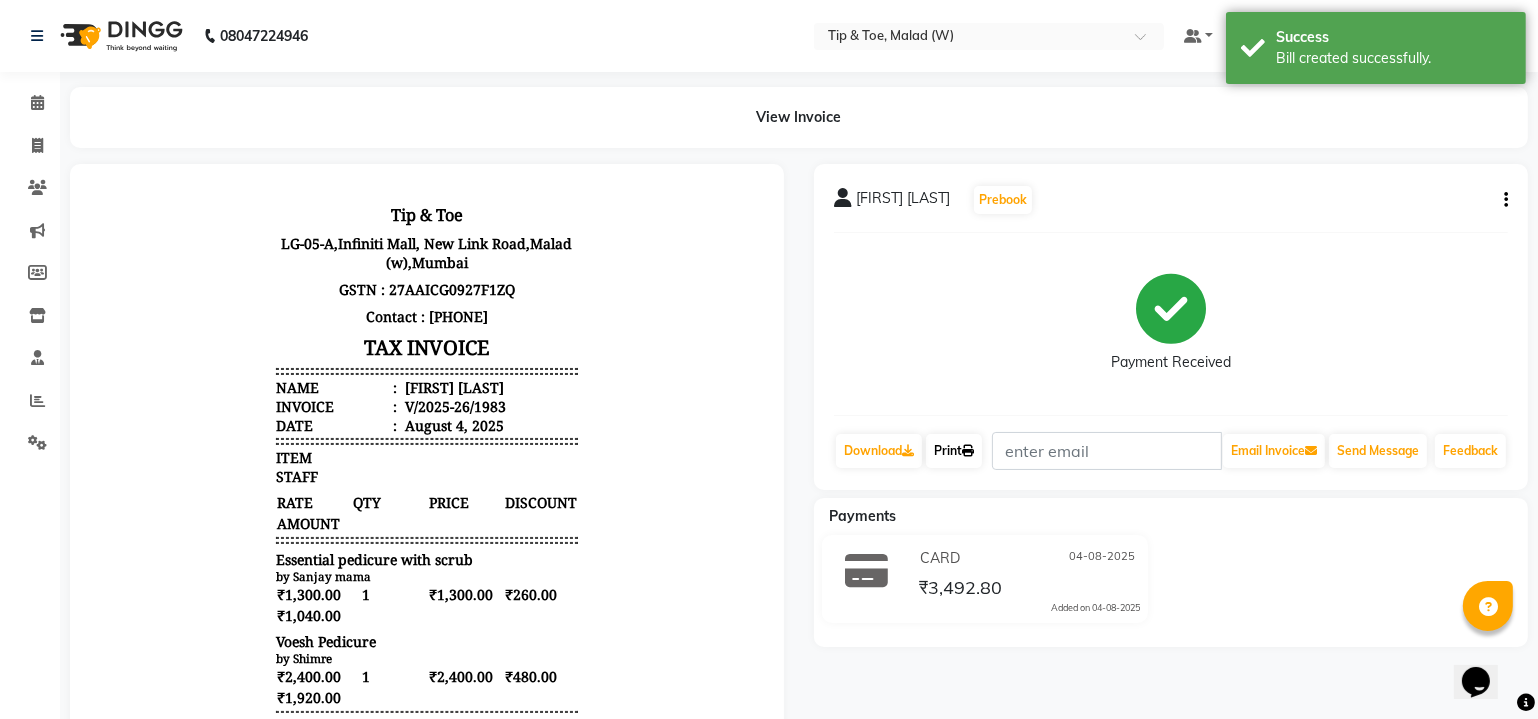 click on "Print" 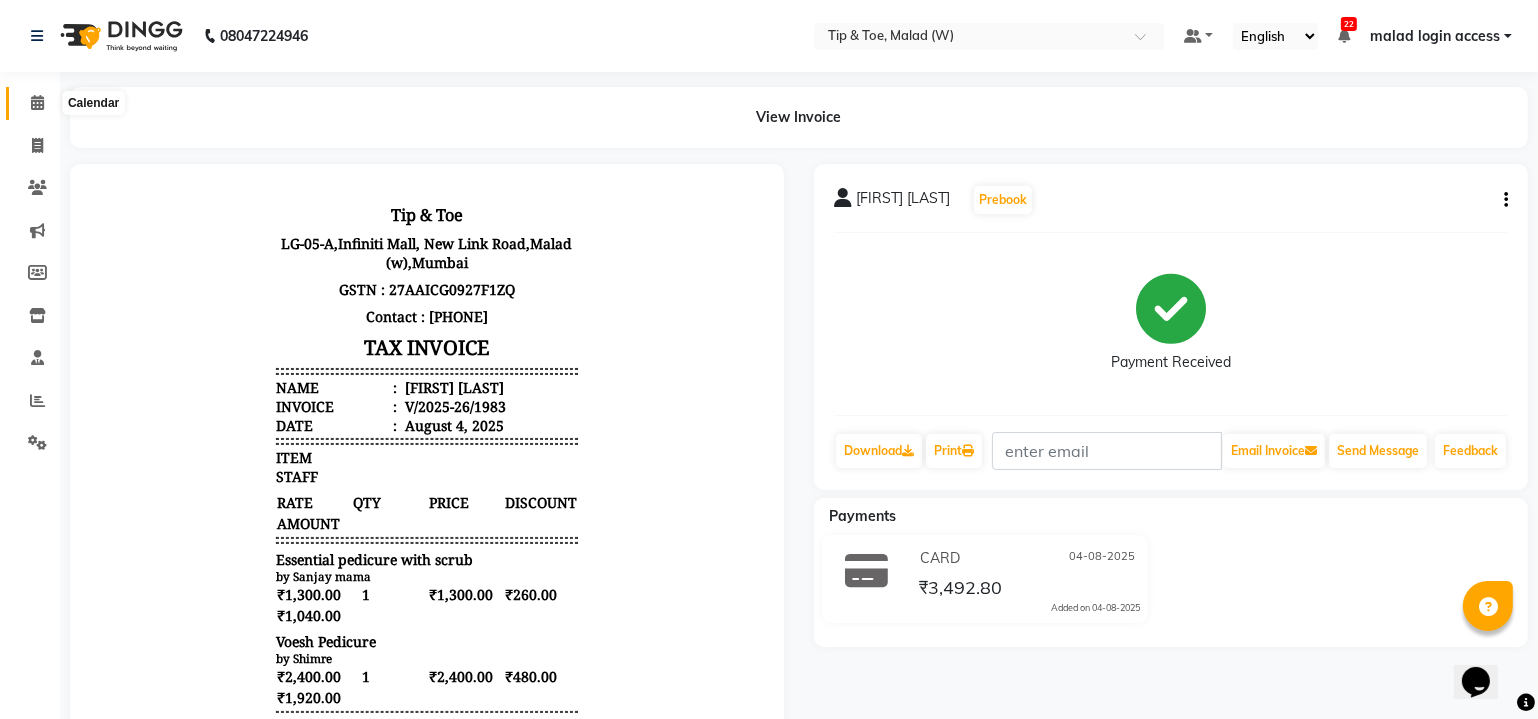 click 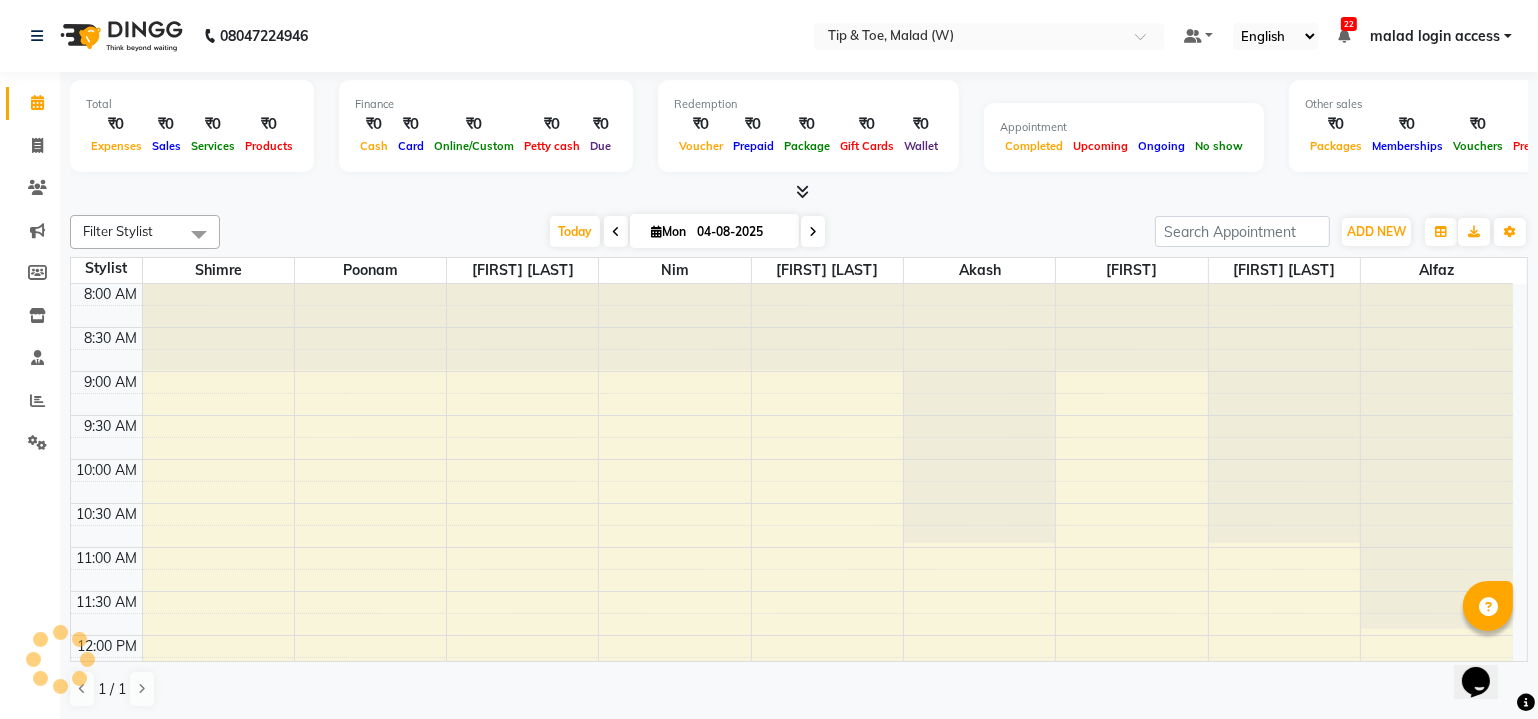 scroll, scrollTop: 0, scrollLeft: 0, axis: both 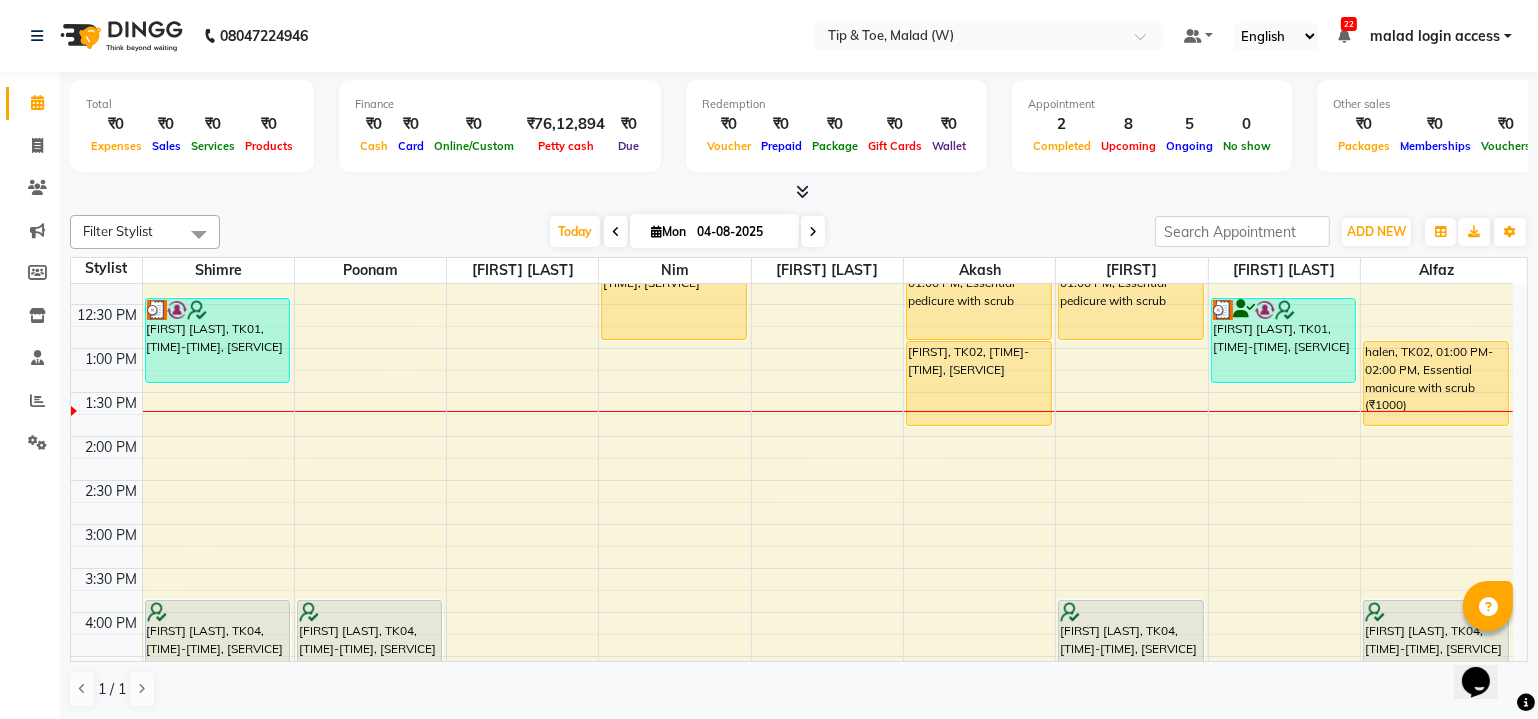 click on "Total  ₹0  Expenses ₹0  Sales ₹0  Services ₹0  Products Finance  ₹0  Cash ₹0  Card ₹0  Online/Custom ₹76,12,894 Petty cash ₹0 Due  Redemption  ₹0 Voucher ₹0 Prepaid ₹0 Package ₹0  Gift Cards ₹0  Wallet  Appointment  2 Completed 8 Upcoming 5 Ongoing 0 No show  Other sales  ₹0  Packages ₹0  Memberships ₹0  Vouchers ₹0  Prepaids ₹0  Gift Cards Filter Stylist Select All Shimre poonam Manisha Singh Nim Urmila Pal Akash  Dibakar Sanjay mama Alfaz  Today  Mon 04-08-2025 Toggle Dropdown Add Appointment Add Invoice Add Attendance Add Client Toggle Dropdown Add Appointment Add Invoice Add Attendance Add Client ADD NEW Toggle Dropdown Add Appointment Add Invoice Add Attendance Add Client Filter Stylist Select All Shimre poonam Manisha Singh Nim Urmila Pal Akash  Dibakar Sanjay mama Alfaz  Group By  Staff View   Room View  View as Vertical  Vertical - Week View  Horizontal  Horizontal - Week View  List  Toggle Dropdown Calendar Settings Manage Tags   Arrange Stylists  Full Screen 9" 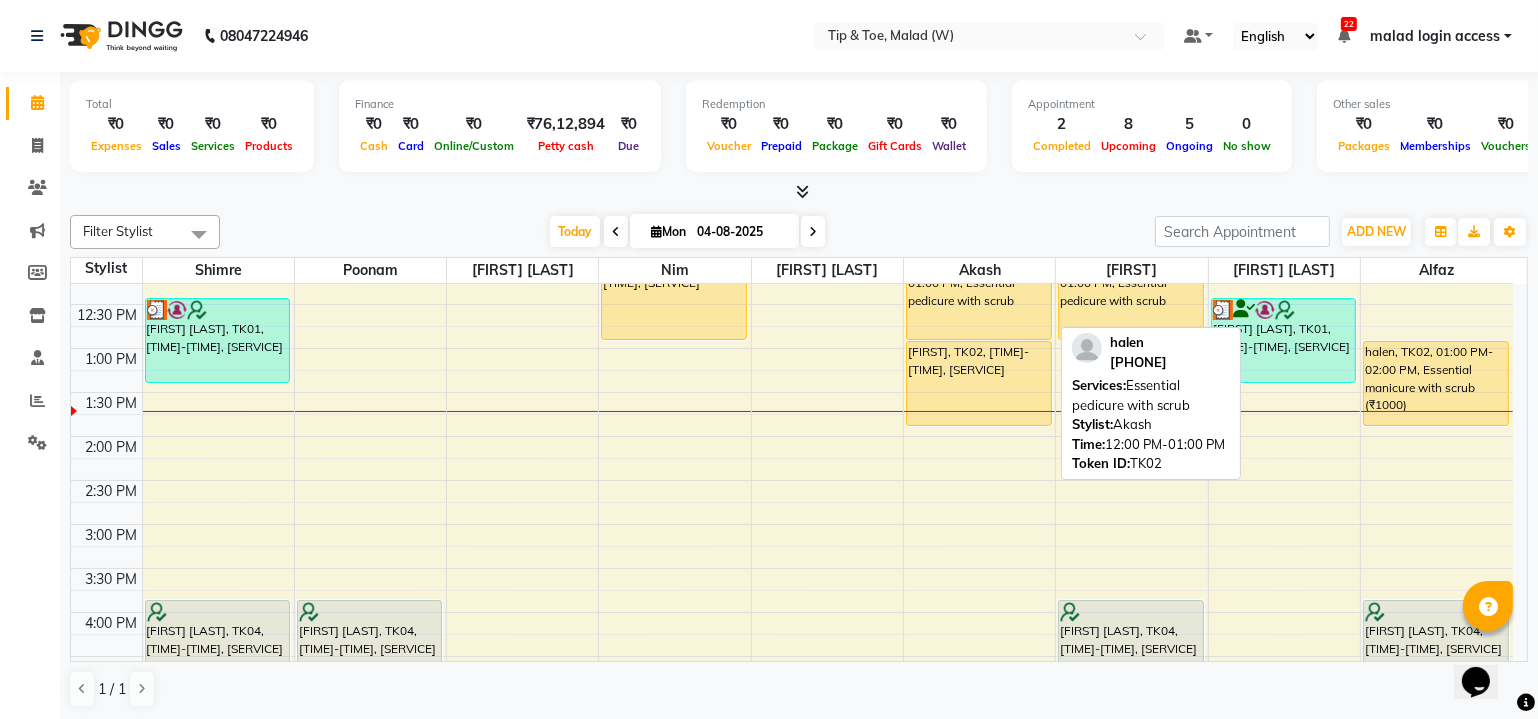 click on "halen, TK02, 12:00 PM-01:00 PM, Essential pedicure with scrub" at bounding box center (979, 297) 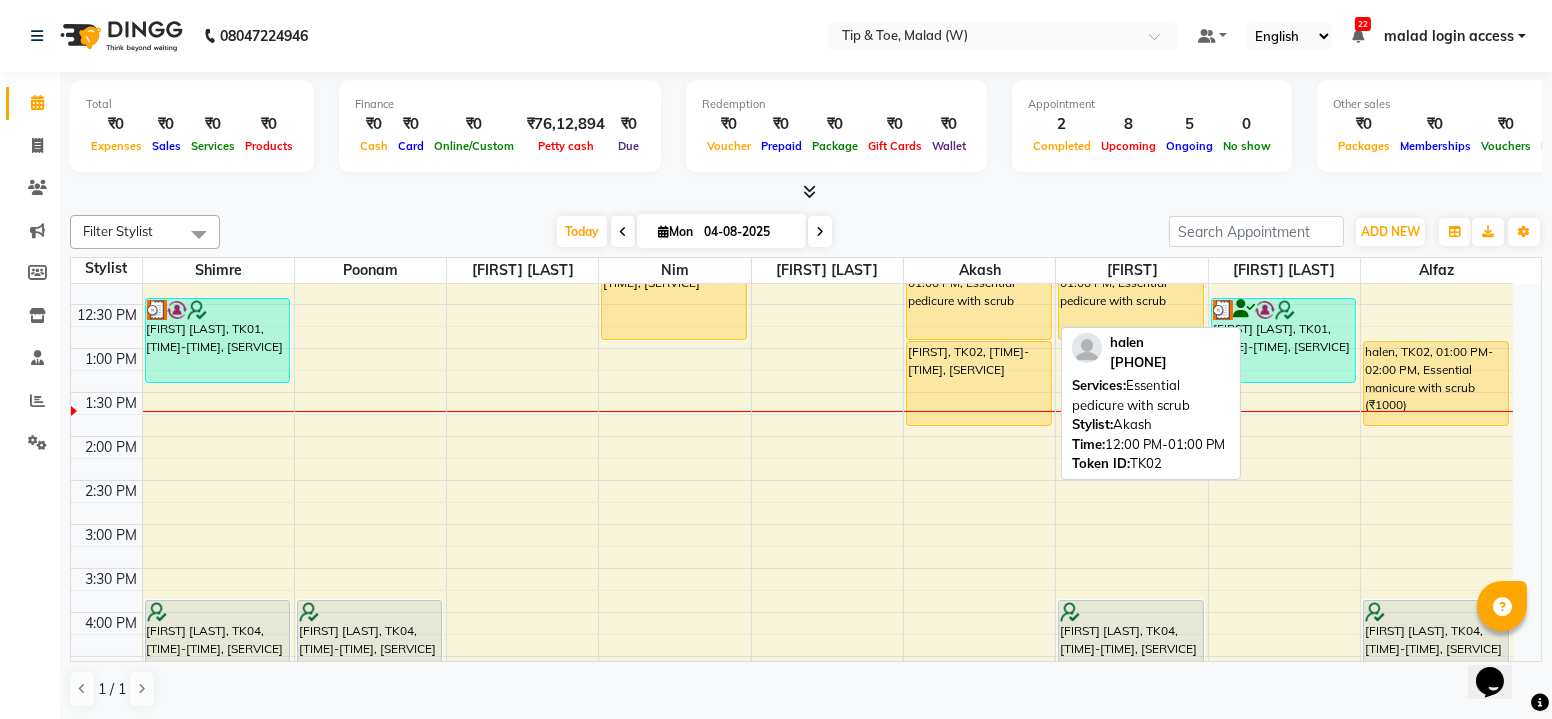select on "1" 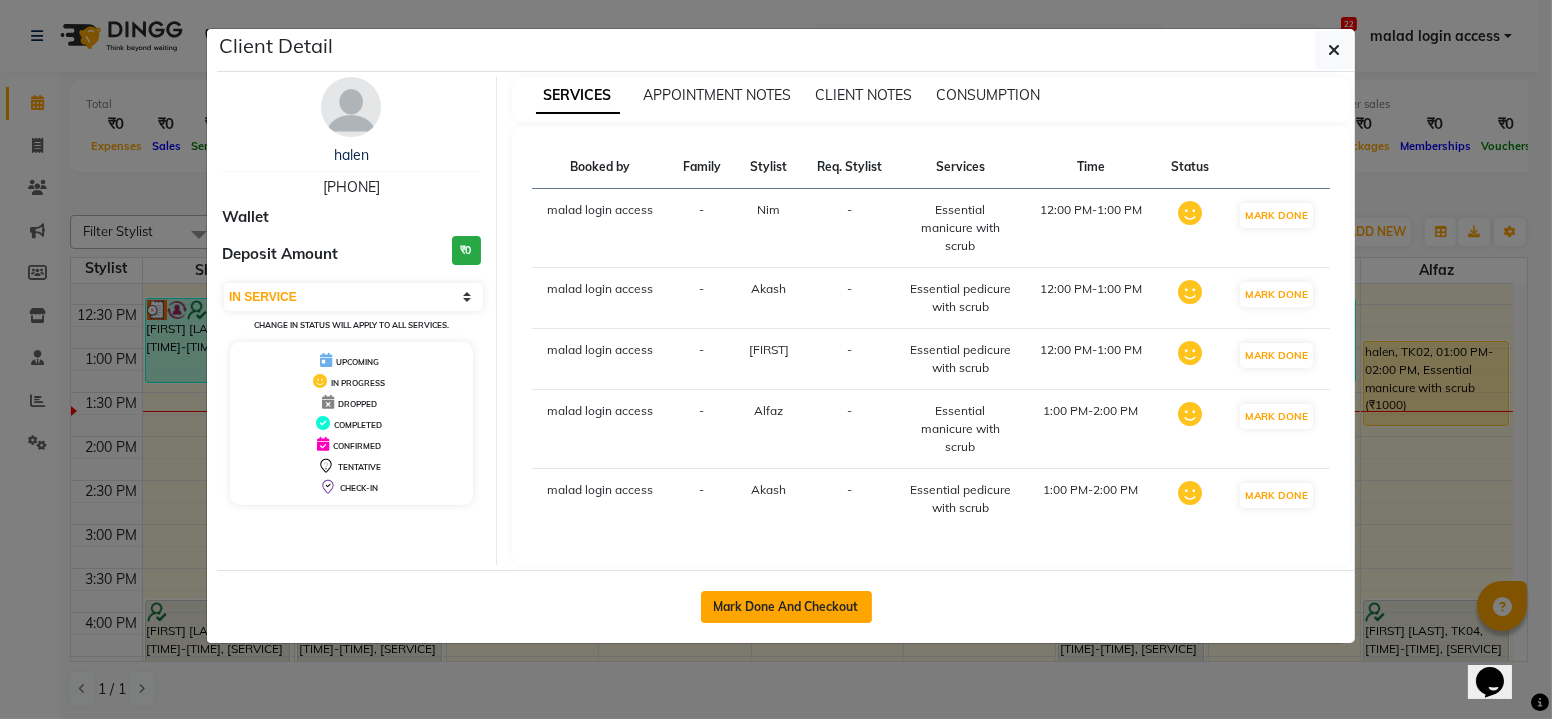 click on "Mark Done And Checkout" 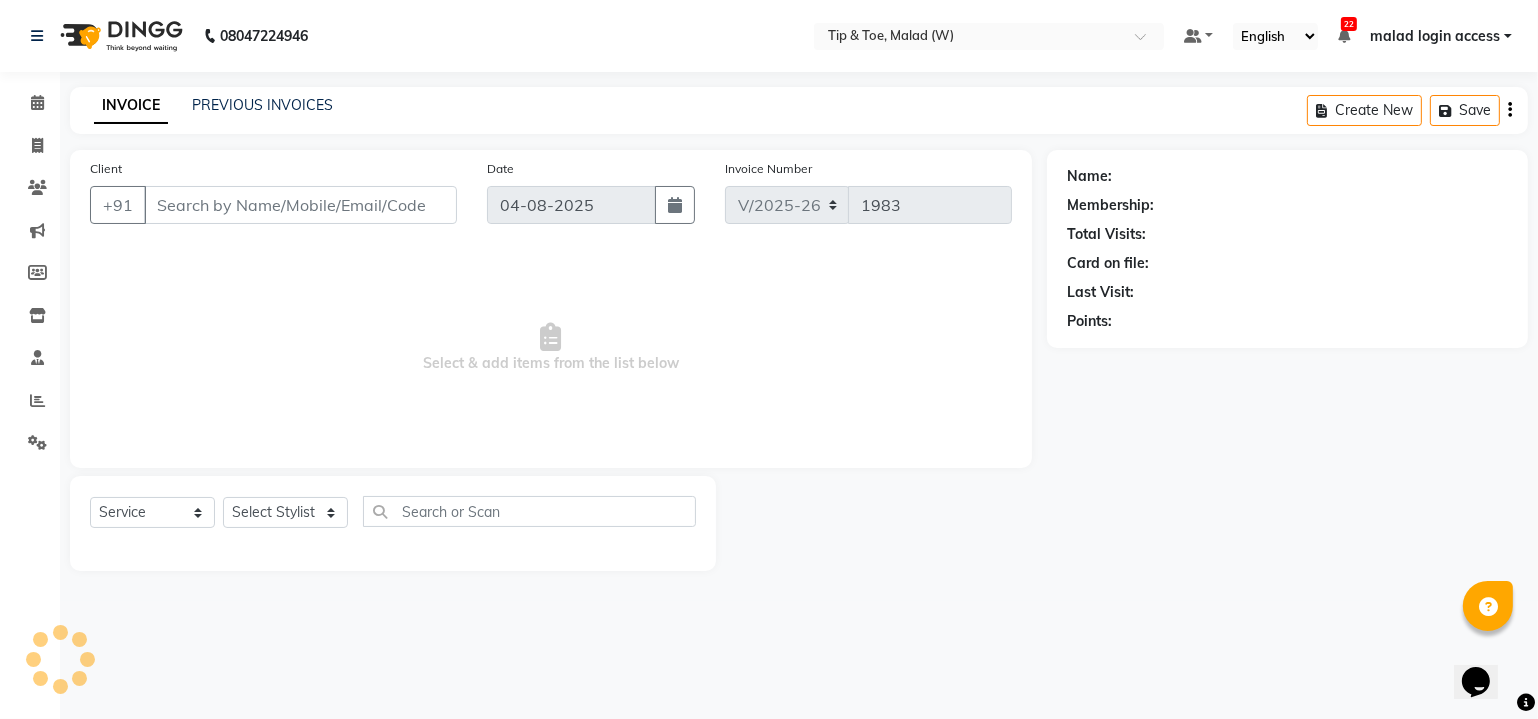 type on "[PHONE]" 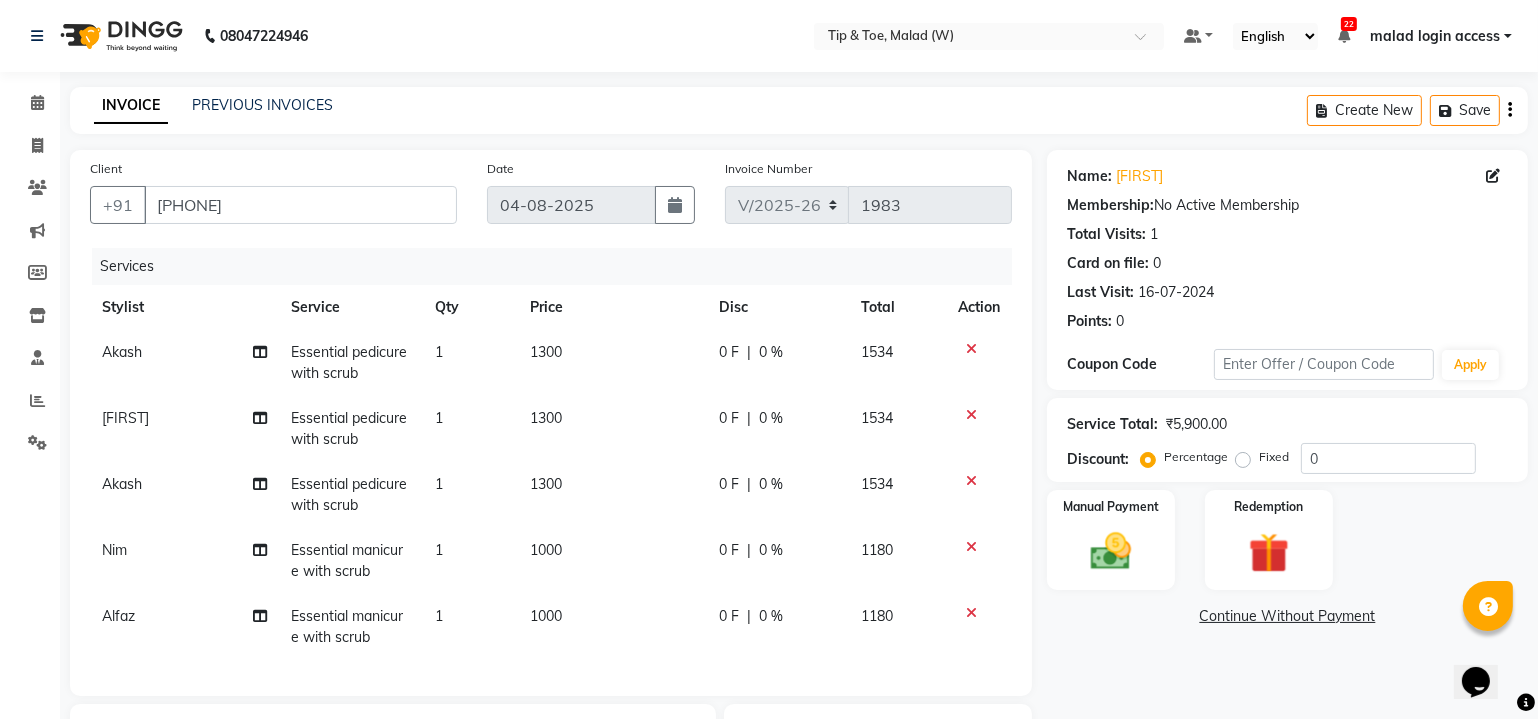 click 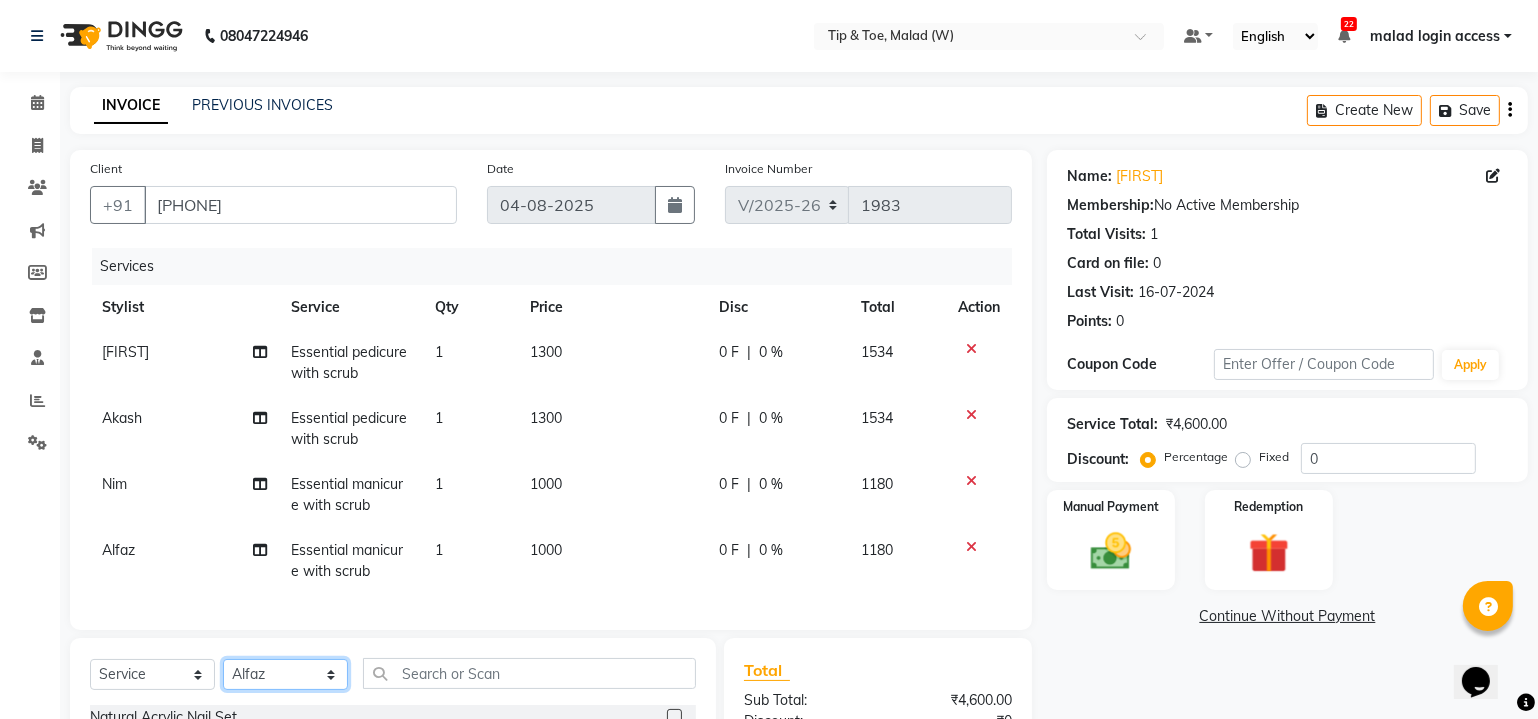 click on "Select Stylist Akash  Alfaz  Amreen  Danish Dhanashree Dibakar House Sale Kaikasha Shaikh Keshien Kumar malad login access Manisha Singh Manisha Suvare Nim Ninshing poonam Regan Sanjay mama Shimre Suzu Swapnali Swity Urmila Pal Vikram" 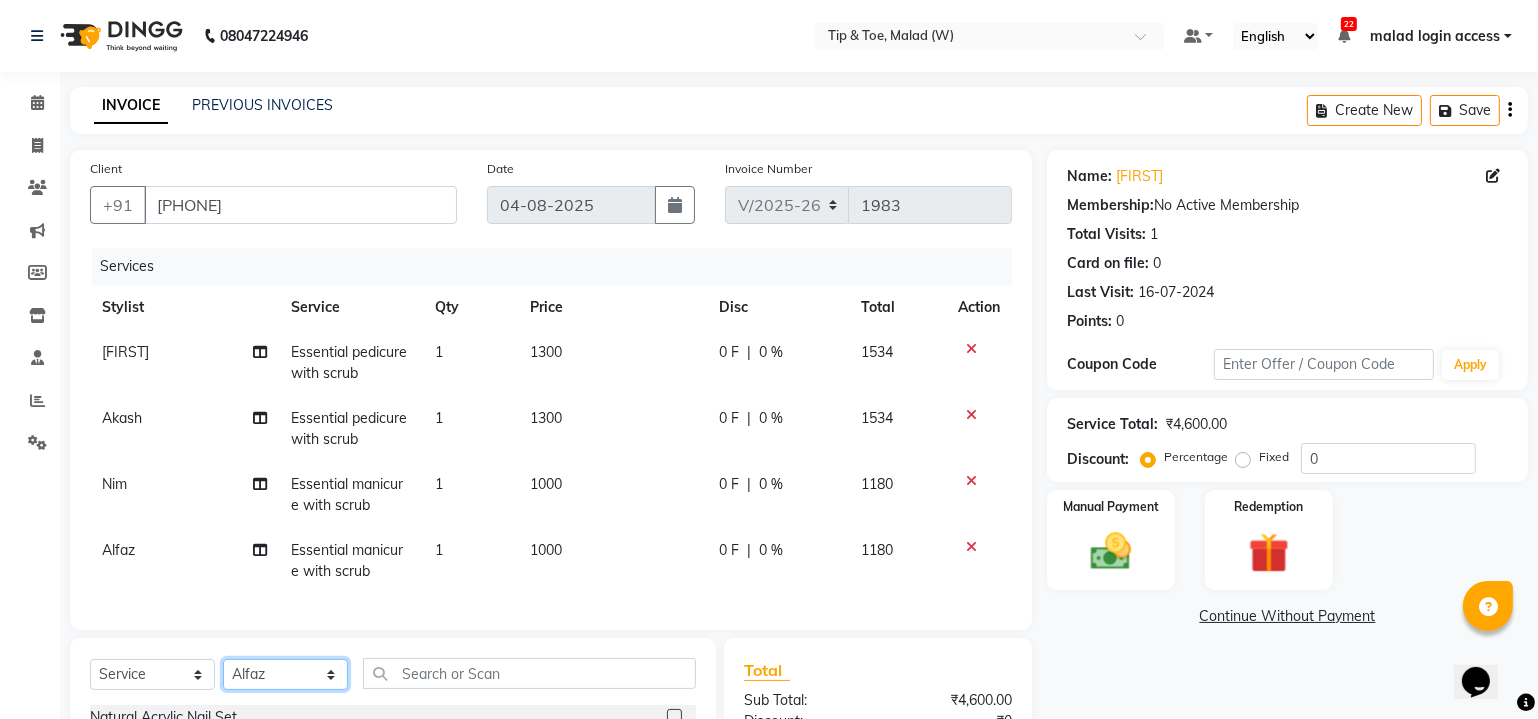 select on "41795" 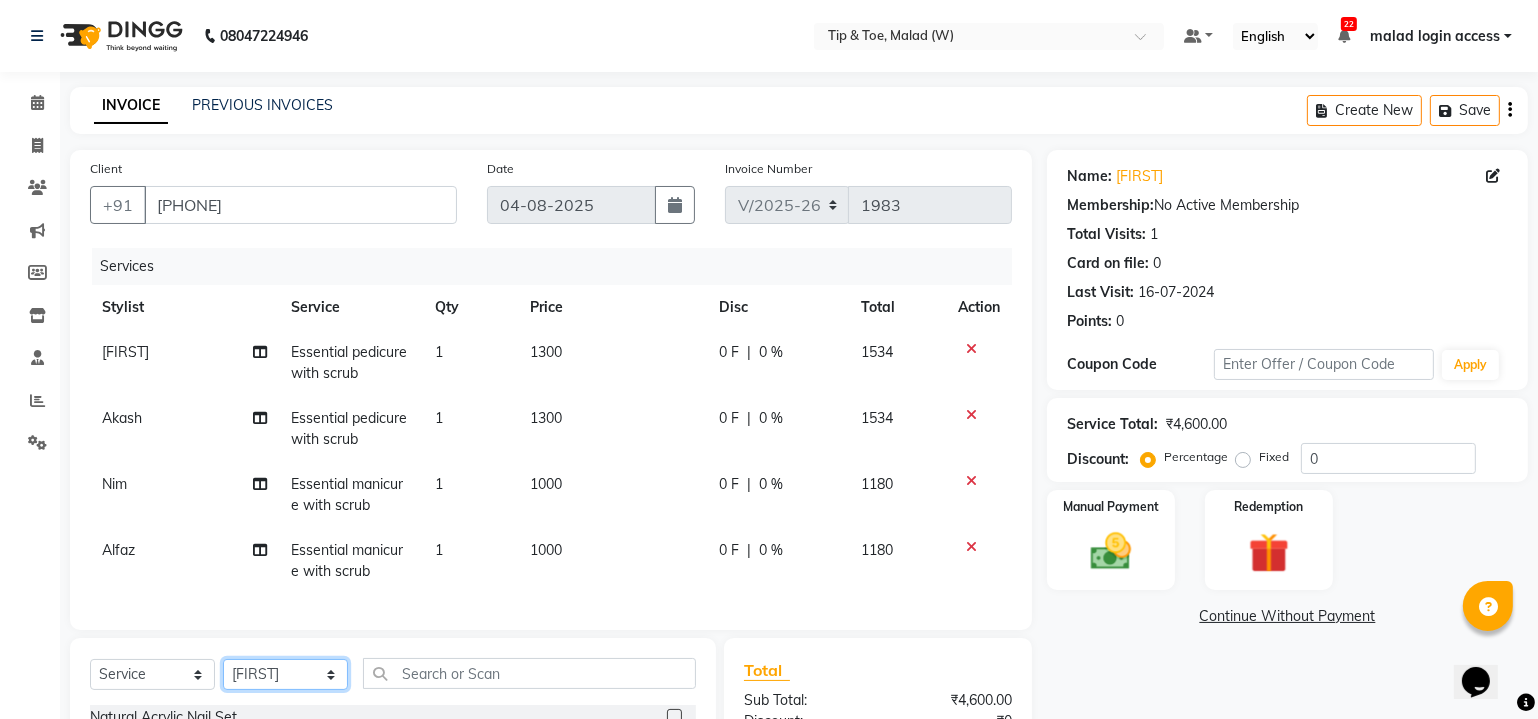 click on "Select Stylist Akash  Alfaz  Amreen  Danish Dhanashree Dibakar House Sale Kaikasha Shaikh Keshien Kumar malad login access Manisha Singh Manisha Suvare Nim Ninshing poonam Regan Sanjay mama Shimre Suzu Swapnali Swity Urmila Pal Vikram" 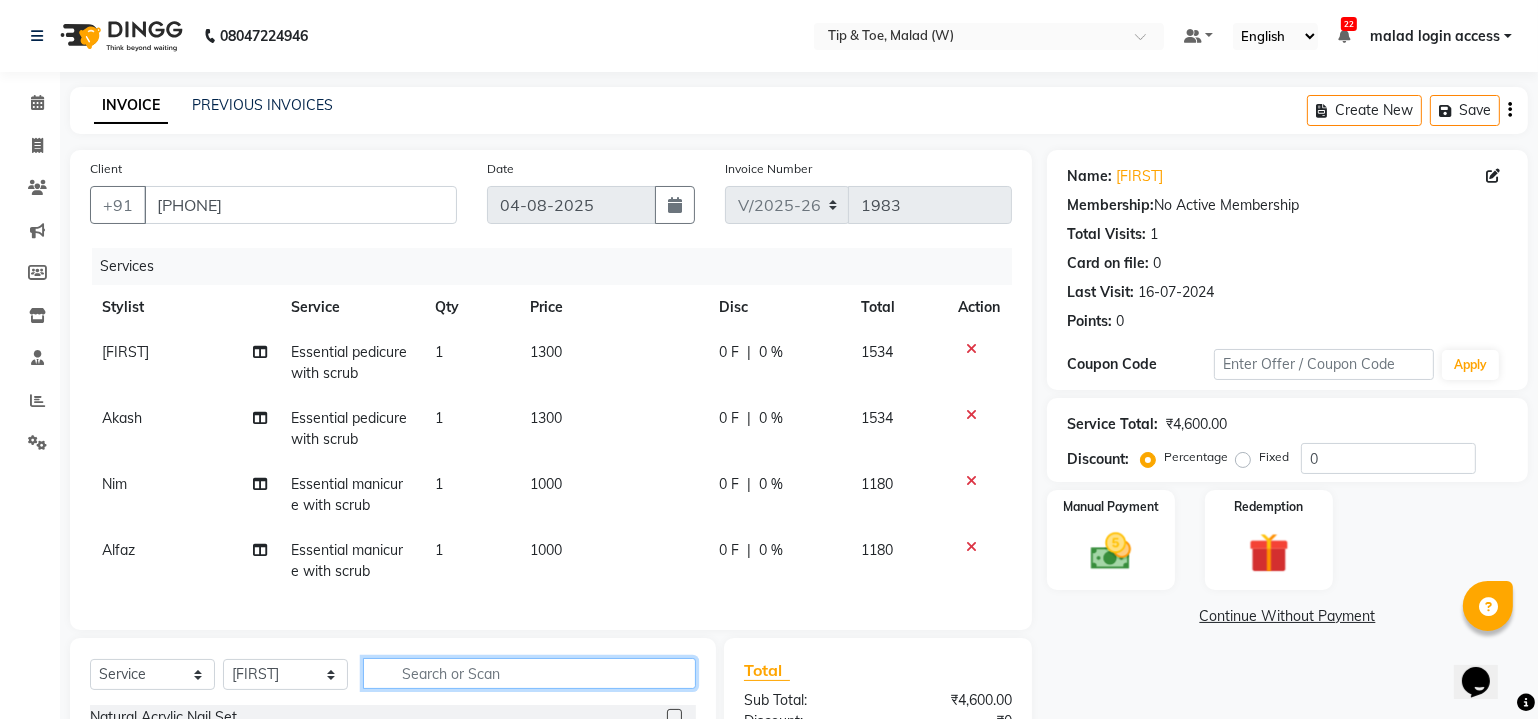 click 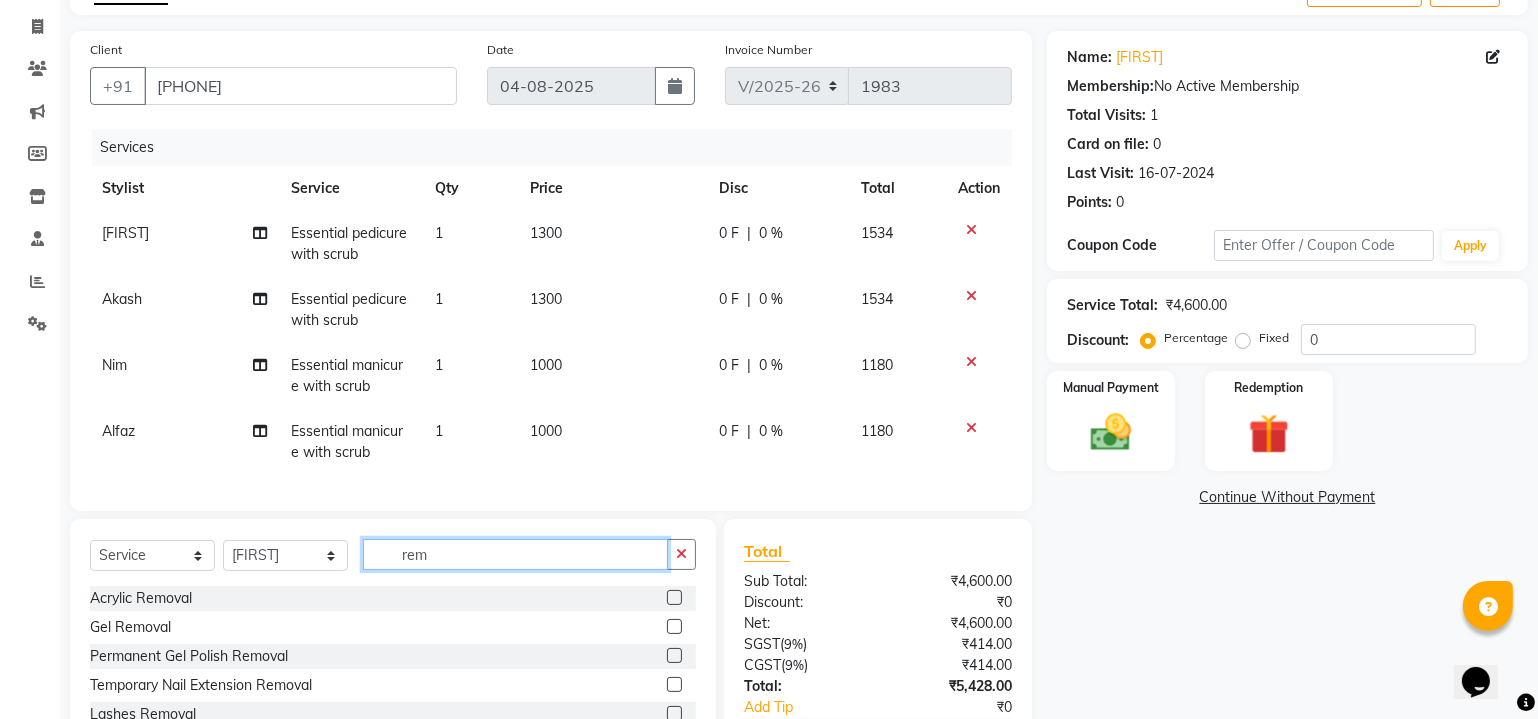 scroll, scrollTop: 193, scrollLeft: 0, axis: vertical 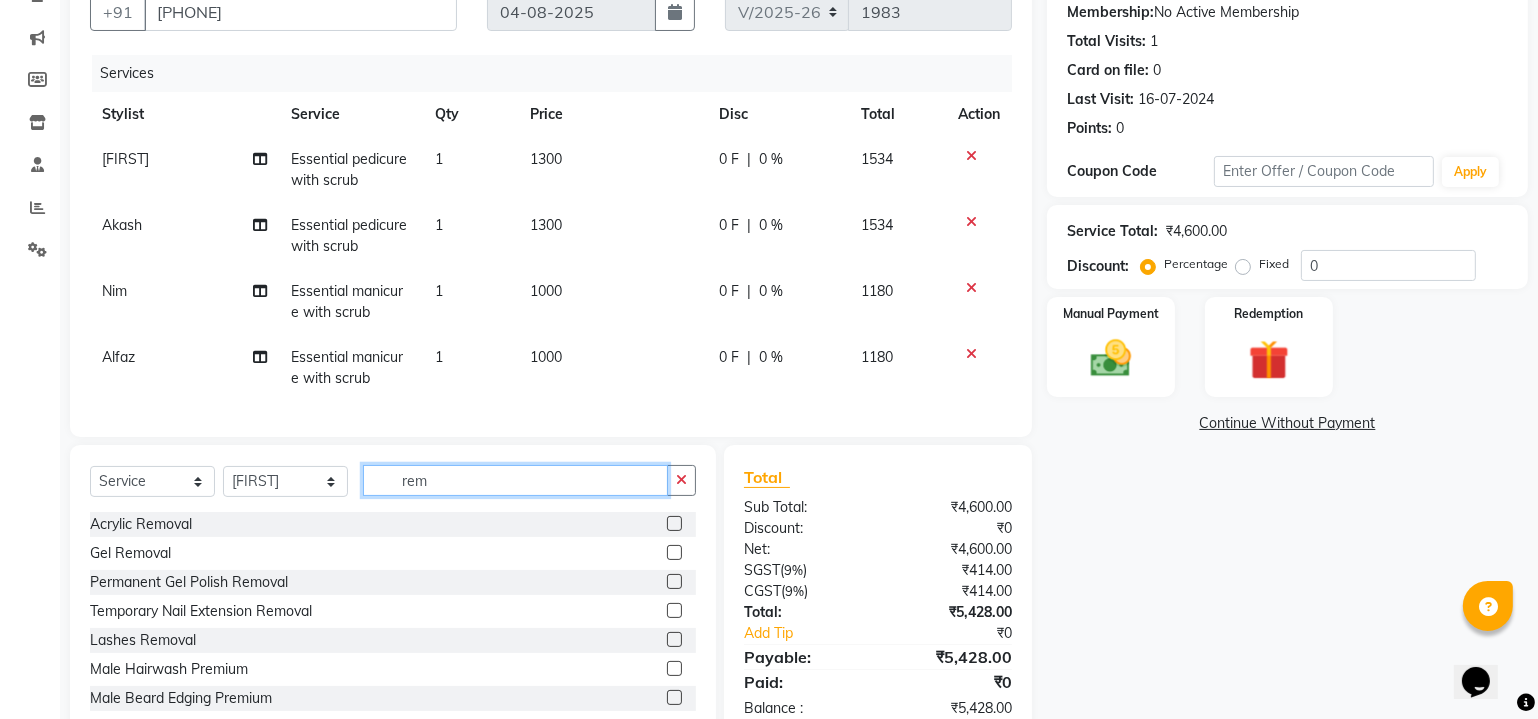 type on "rem" 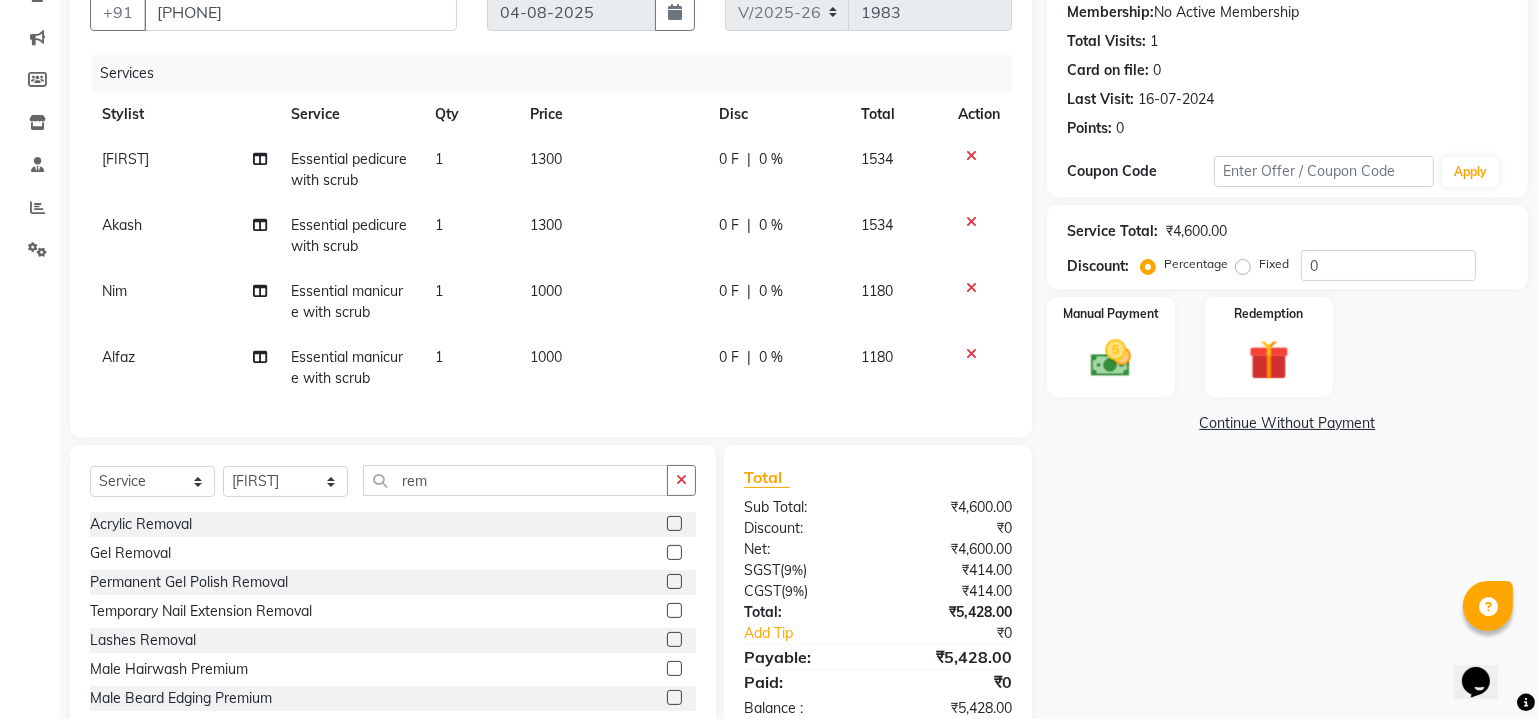 click 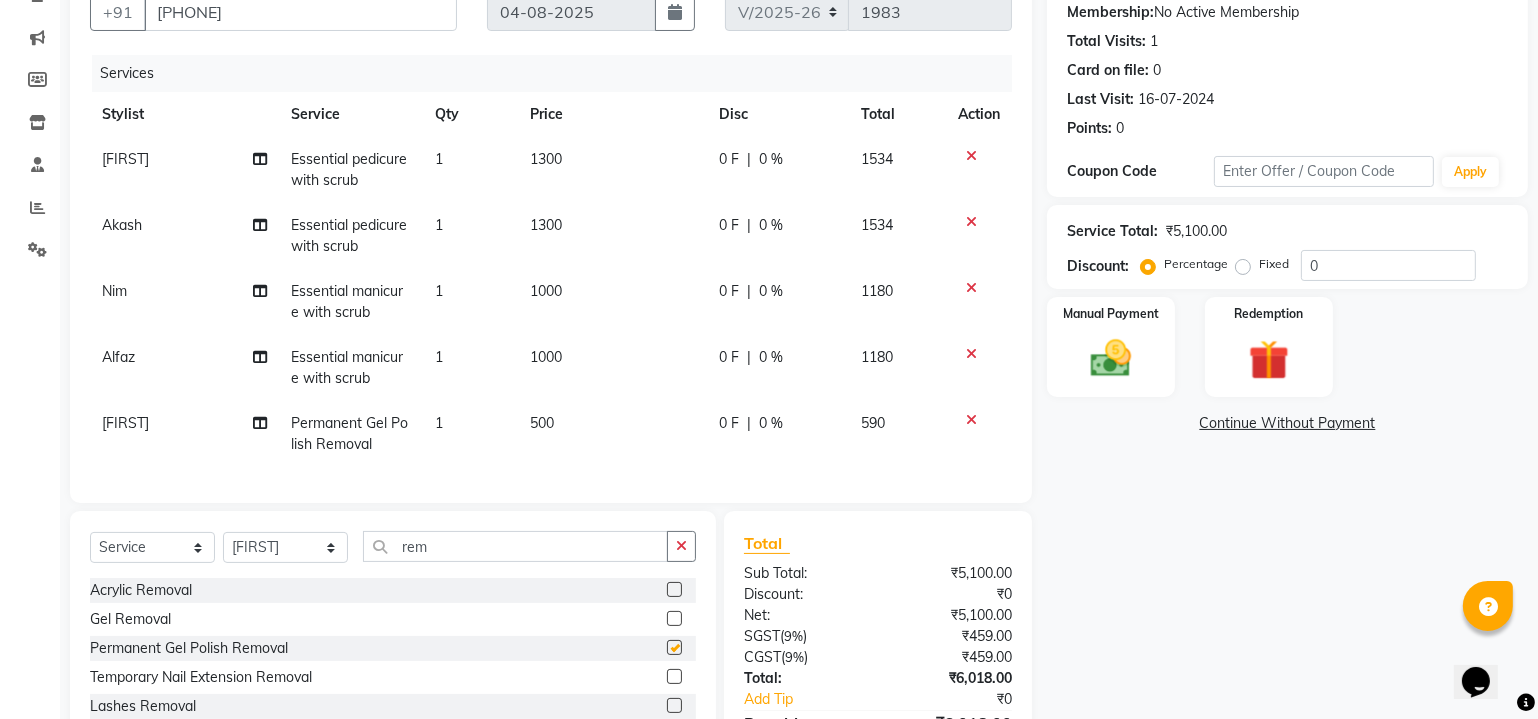 checkbox on "false" 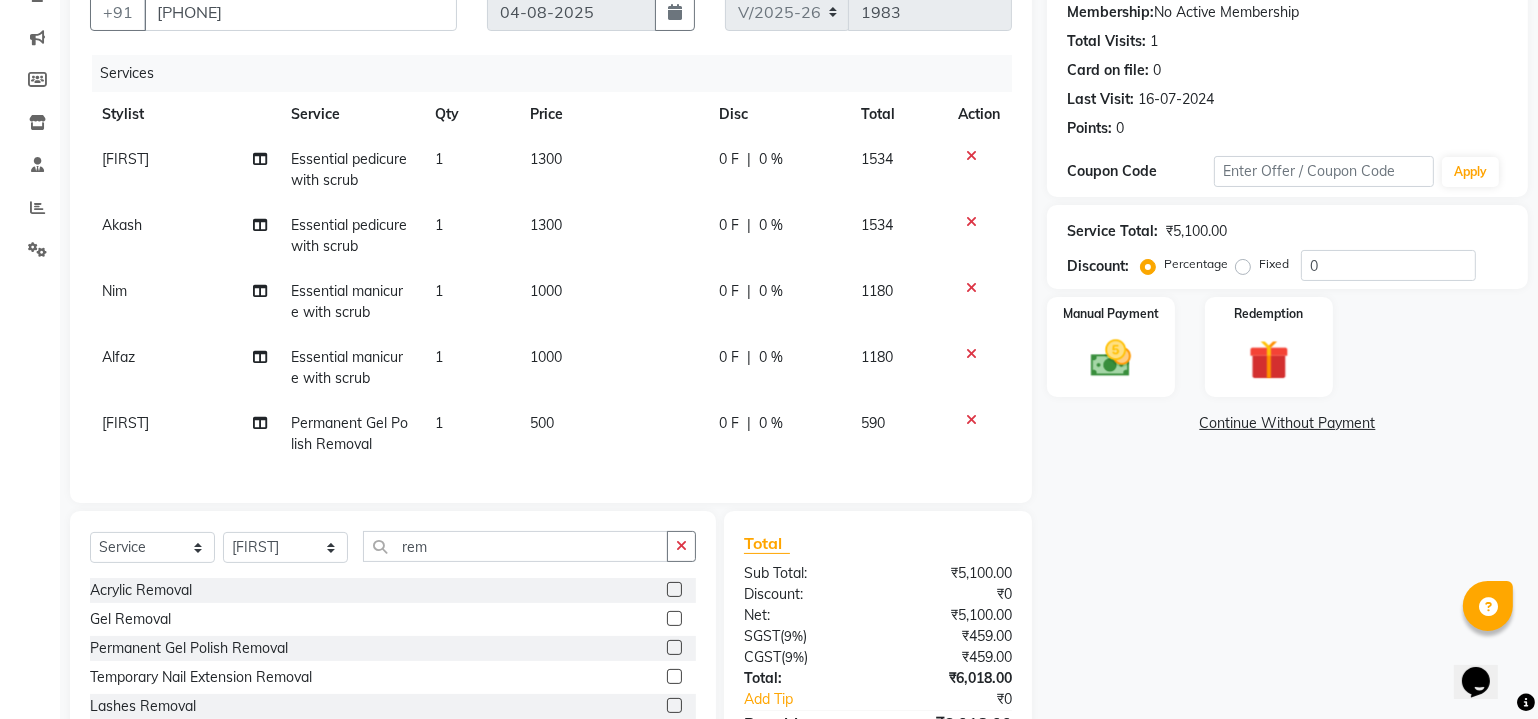 click 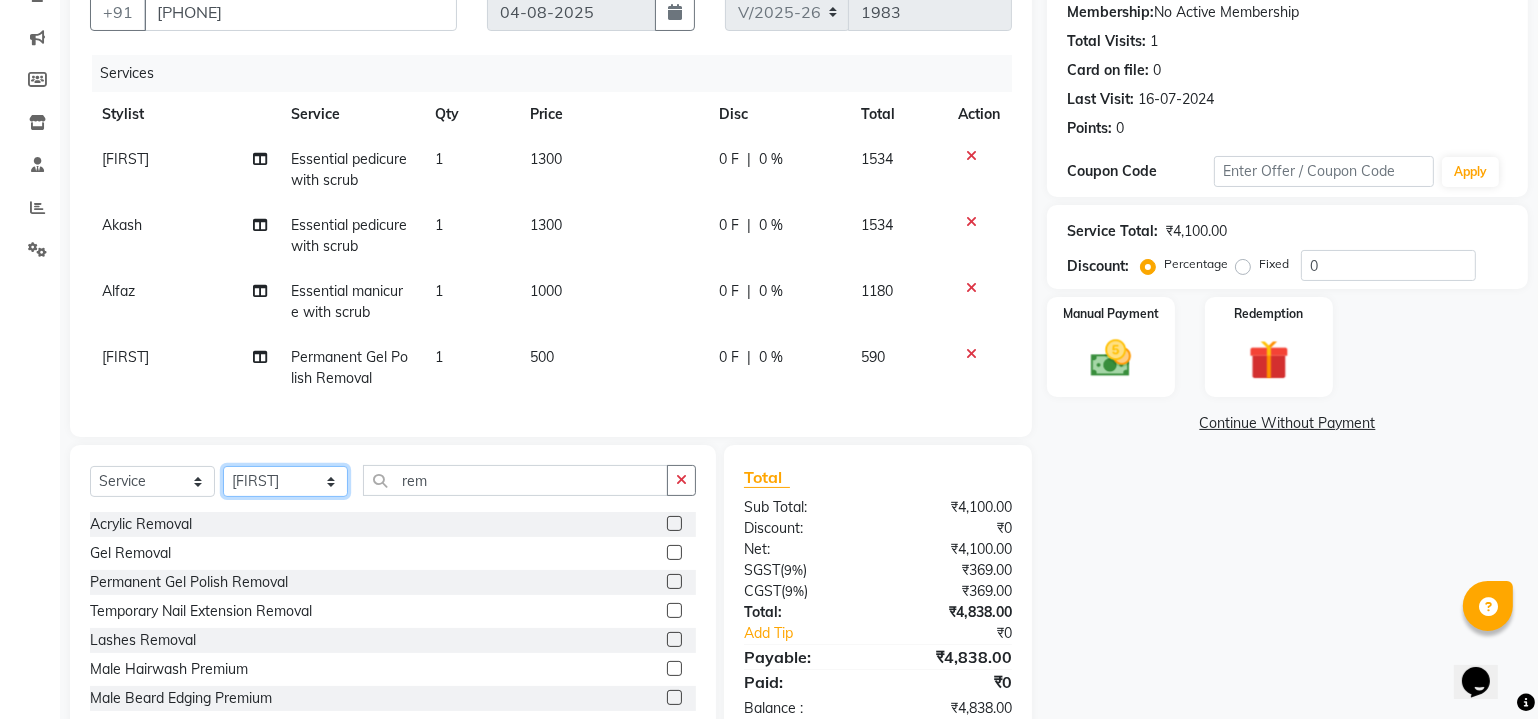 click on "Select Stylist Akash  Alfaz  Amreen  Danish Dhanashree Dibakar House Sale Kaikasha Shaikh Keshien Kumar malad login access Manisha Singh Manisha Suvare Nim Ninshing poonam Regan Sanjay mama Shimre Suzu Swapnali Swity Urmila Pal Vikram" 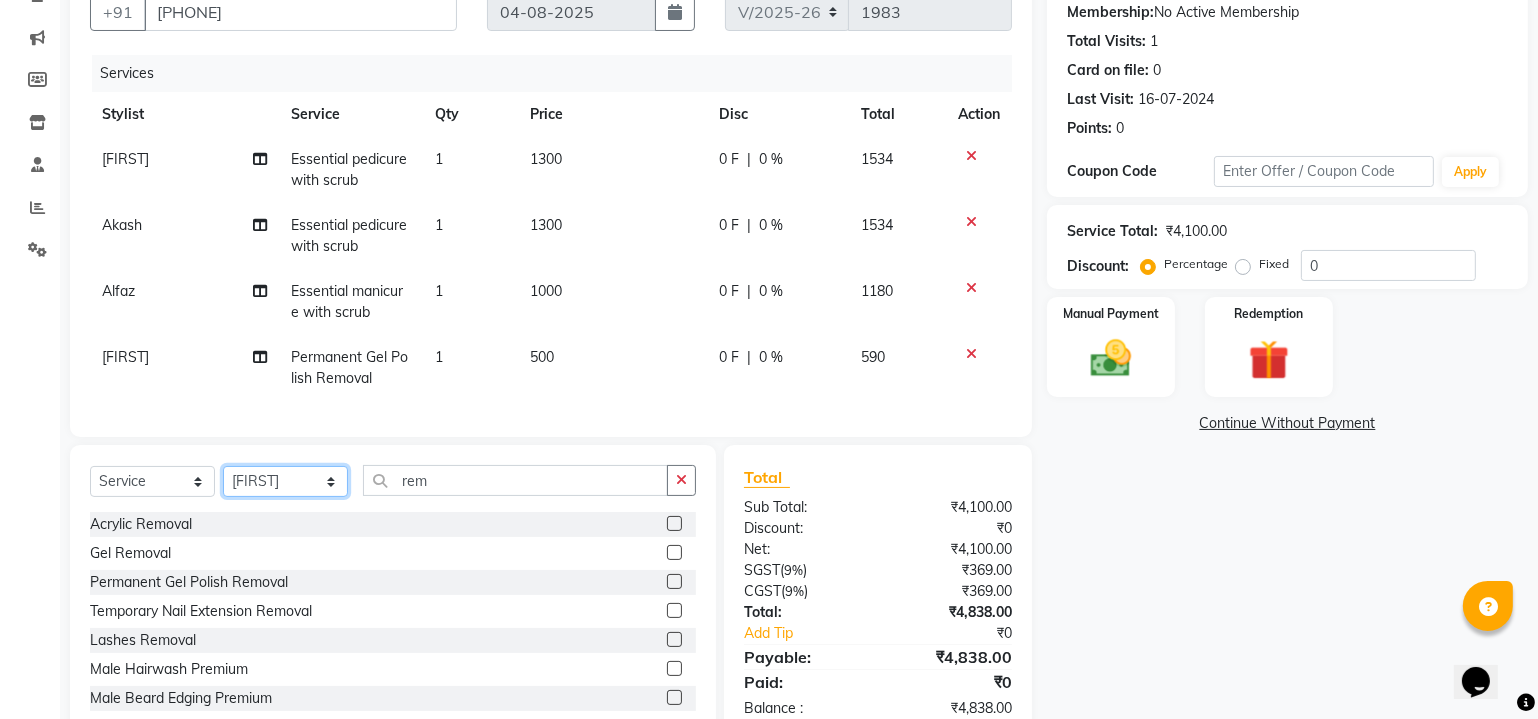 select on "84683" 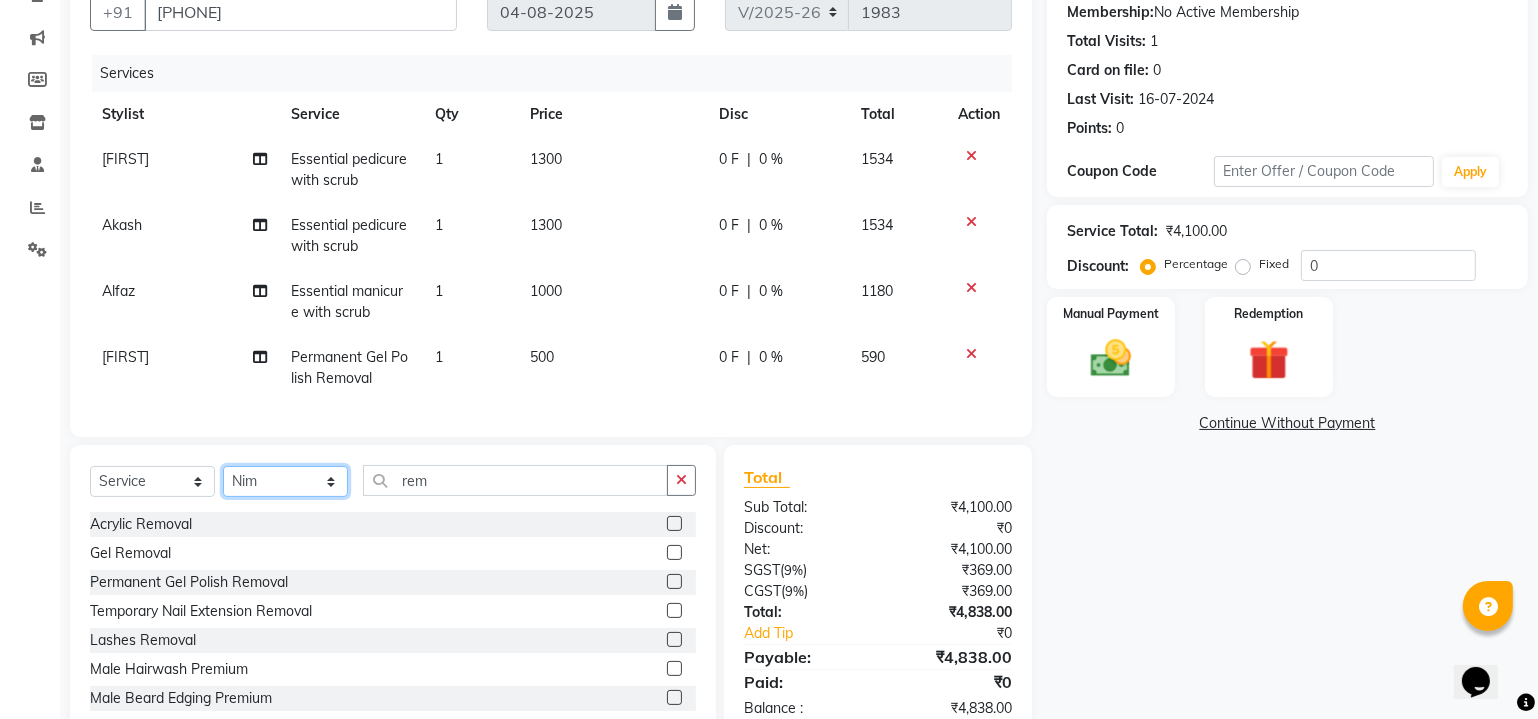 click on "Select Stylist Akash  Alfaz  Amreen  Danish Dhanashree Dibakar House Sale Kaikasha Shaikh Keshien Kumar malad login access Manisha Singh Manisha Suvare Nim Ninshing poonam Regan Sanjay mama Shimre Suzu Swapnali Swity Urmila Pal Vikram" 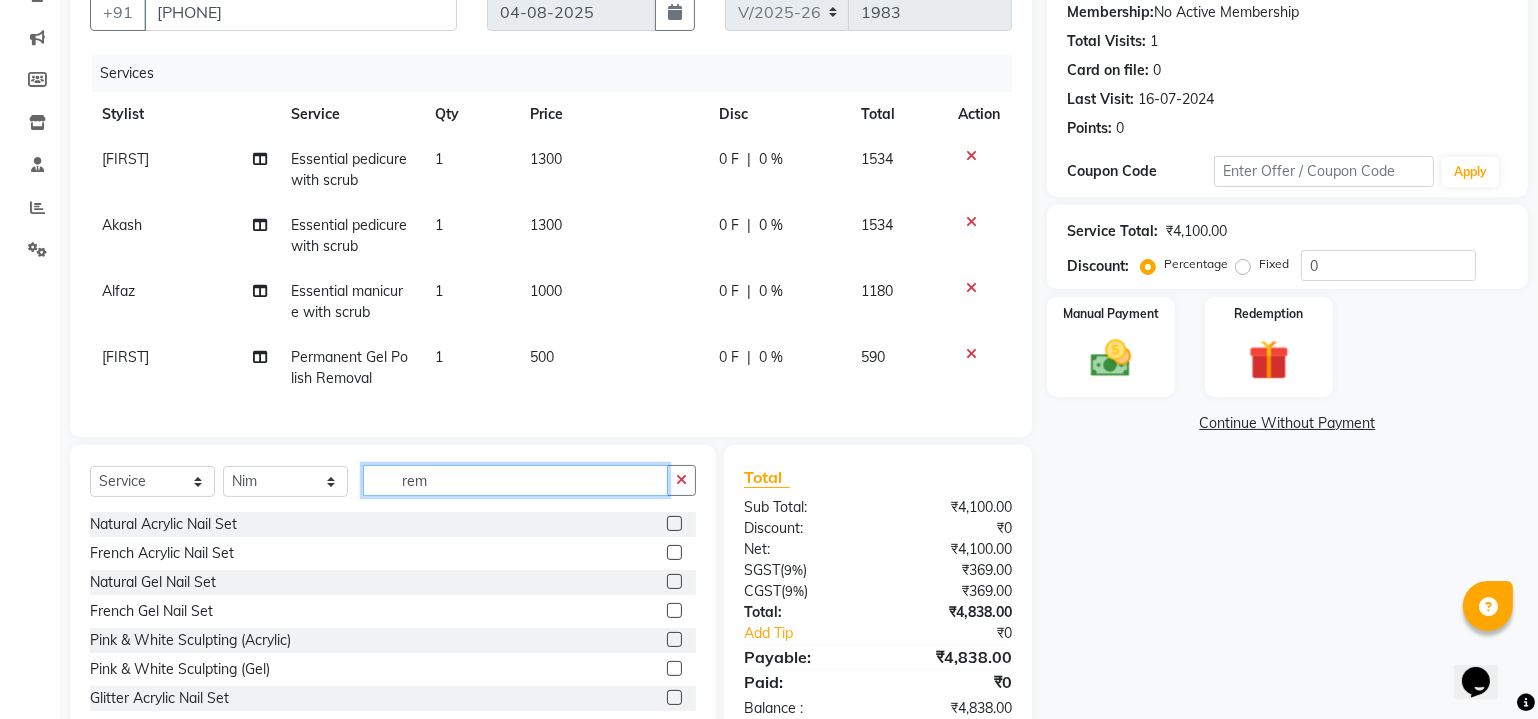 click on "rem" 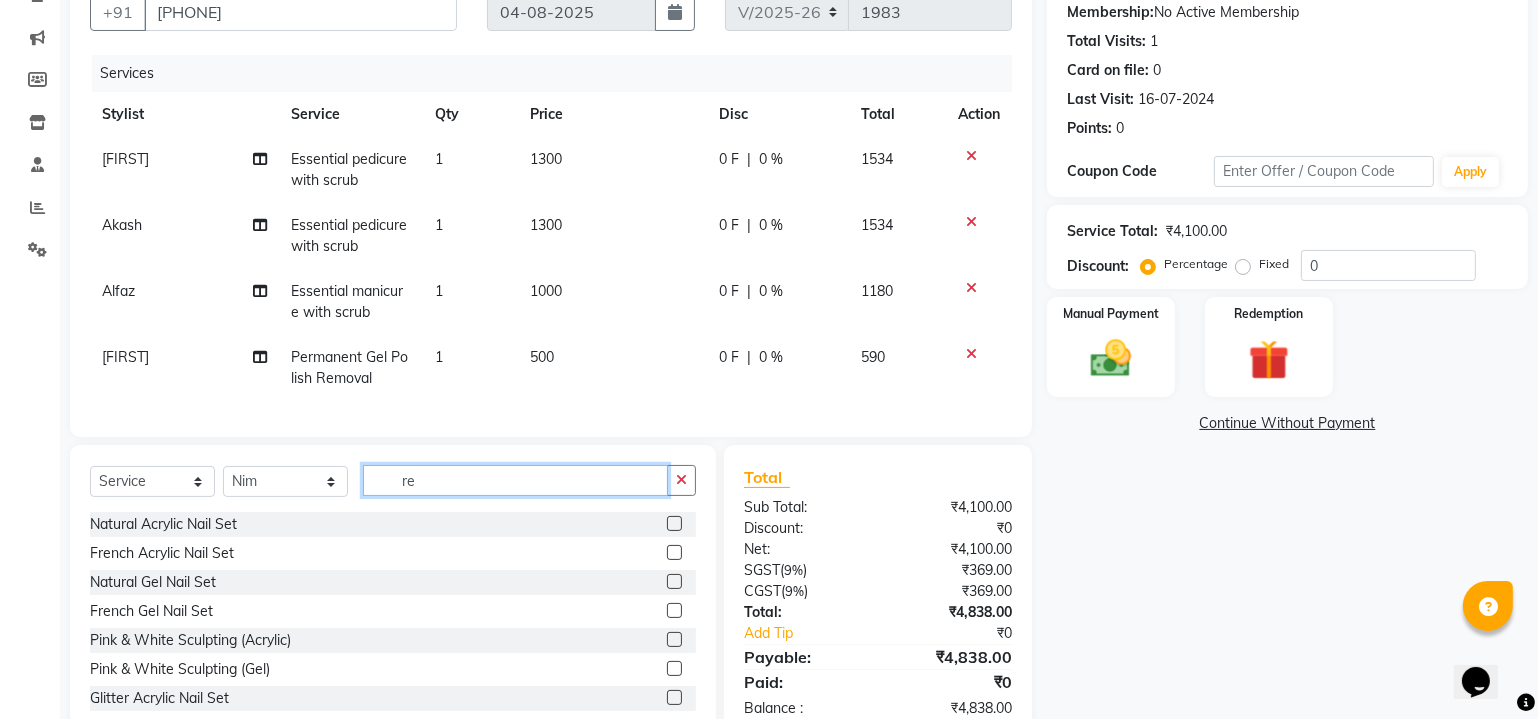type on "r" 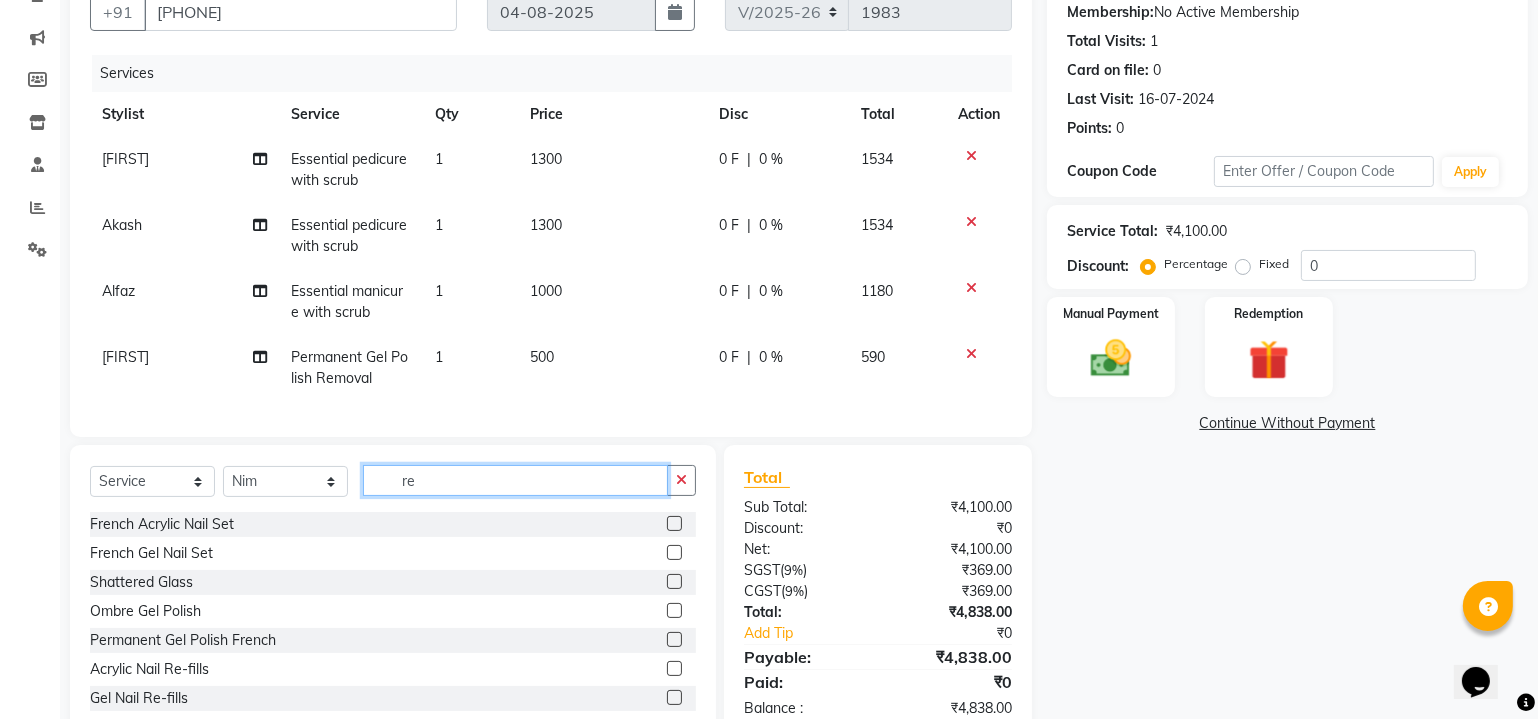 type on "re" 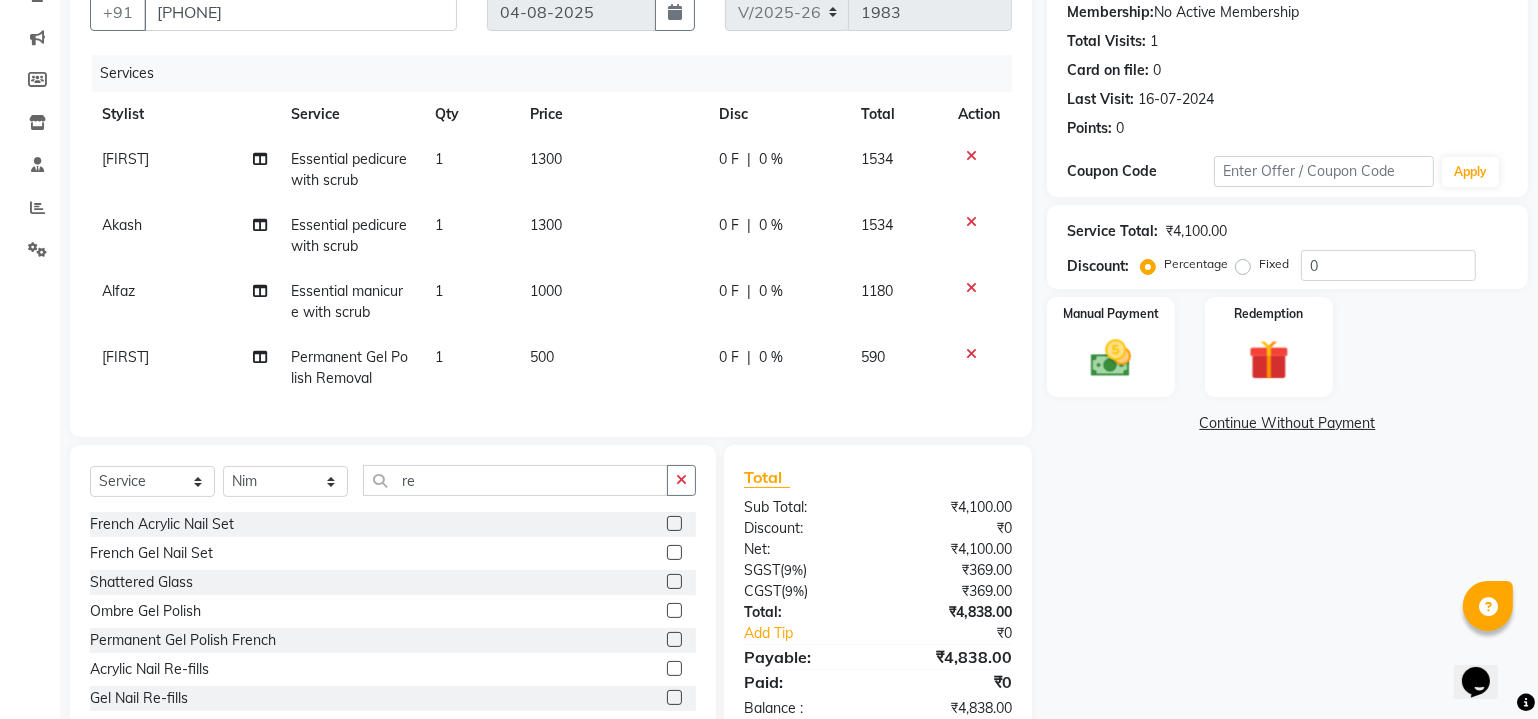 click 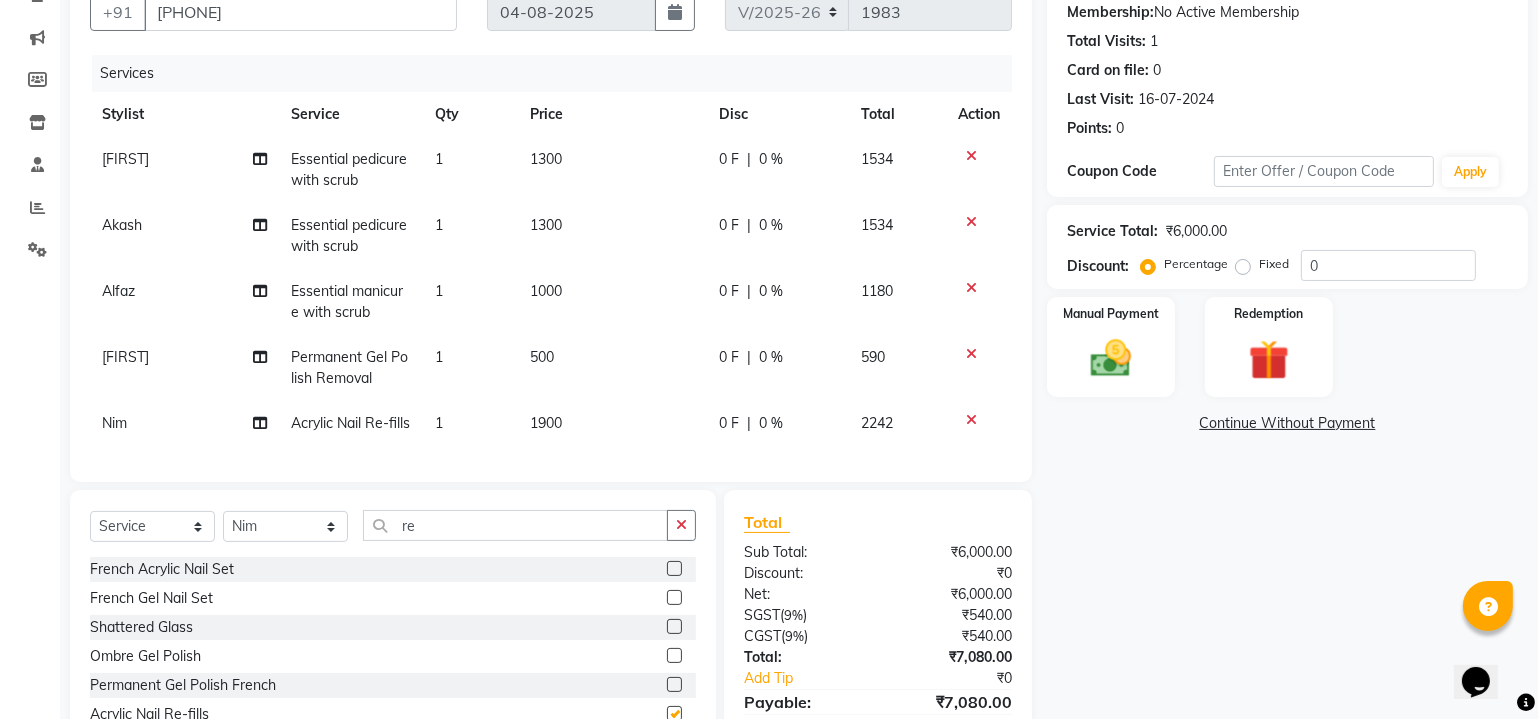 checkbox on "false" 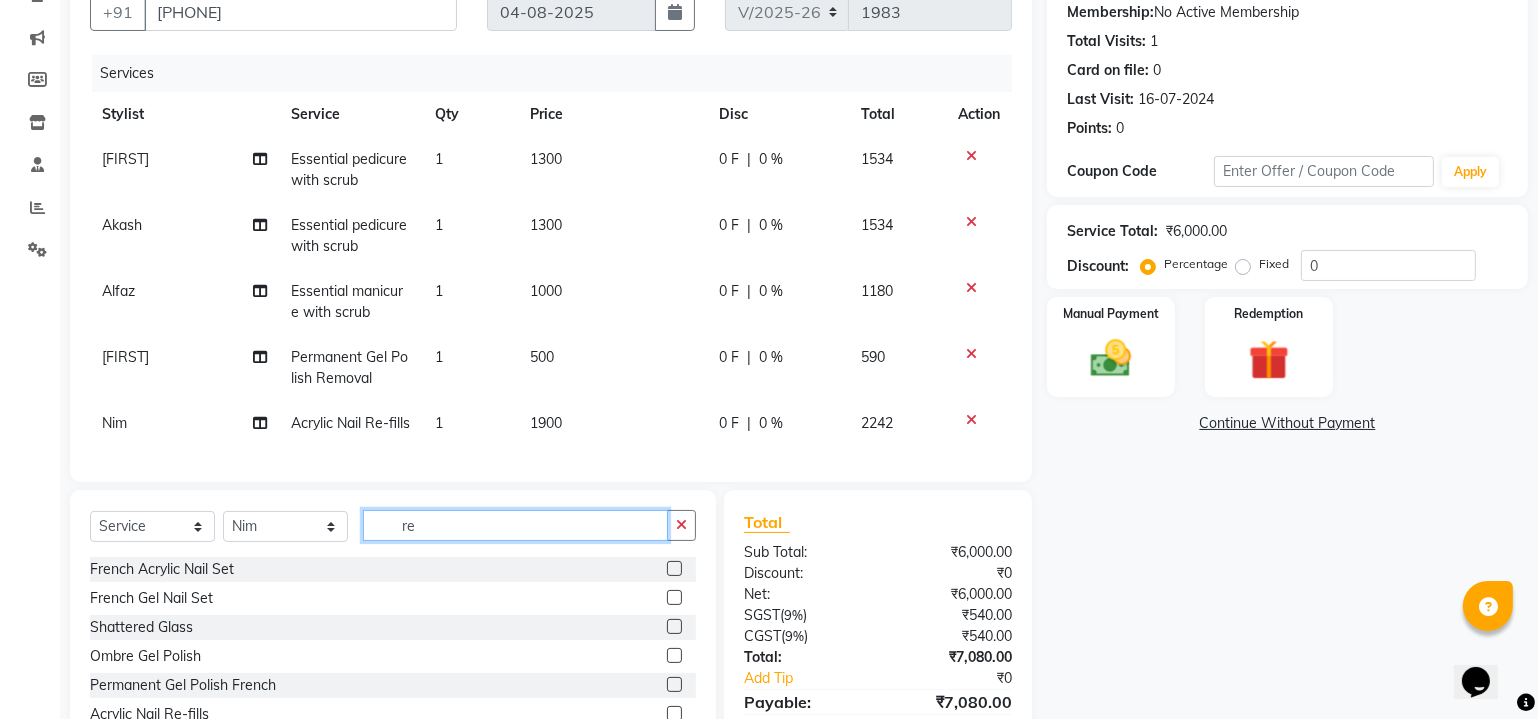 click on "re" 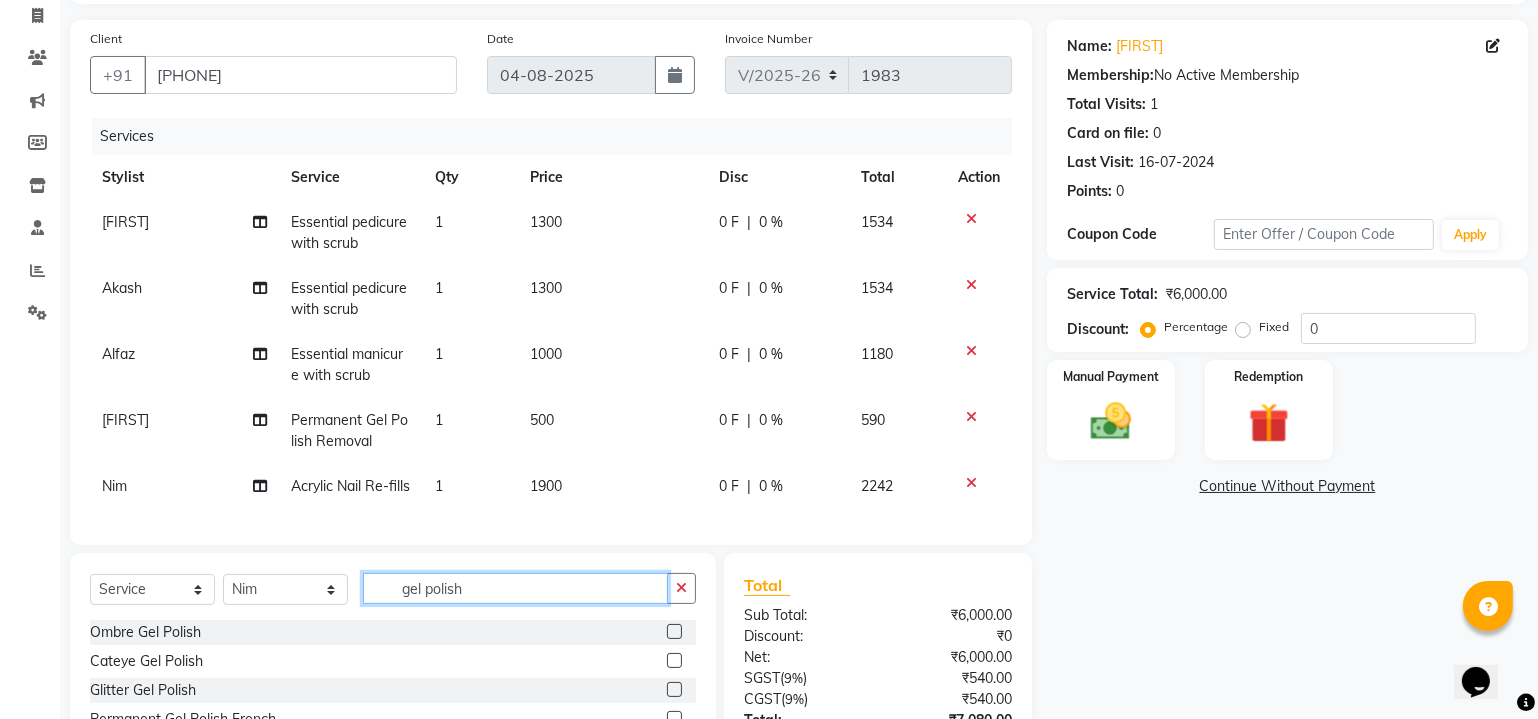 scroll, scrollTop: 103, scrollLeft: 0, axis: vertical 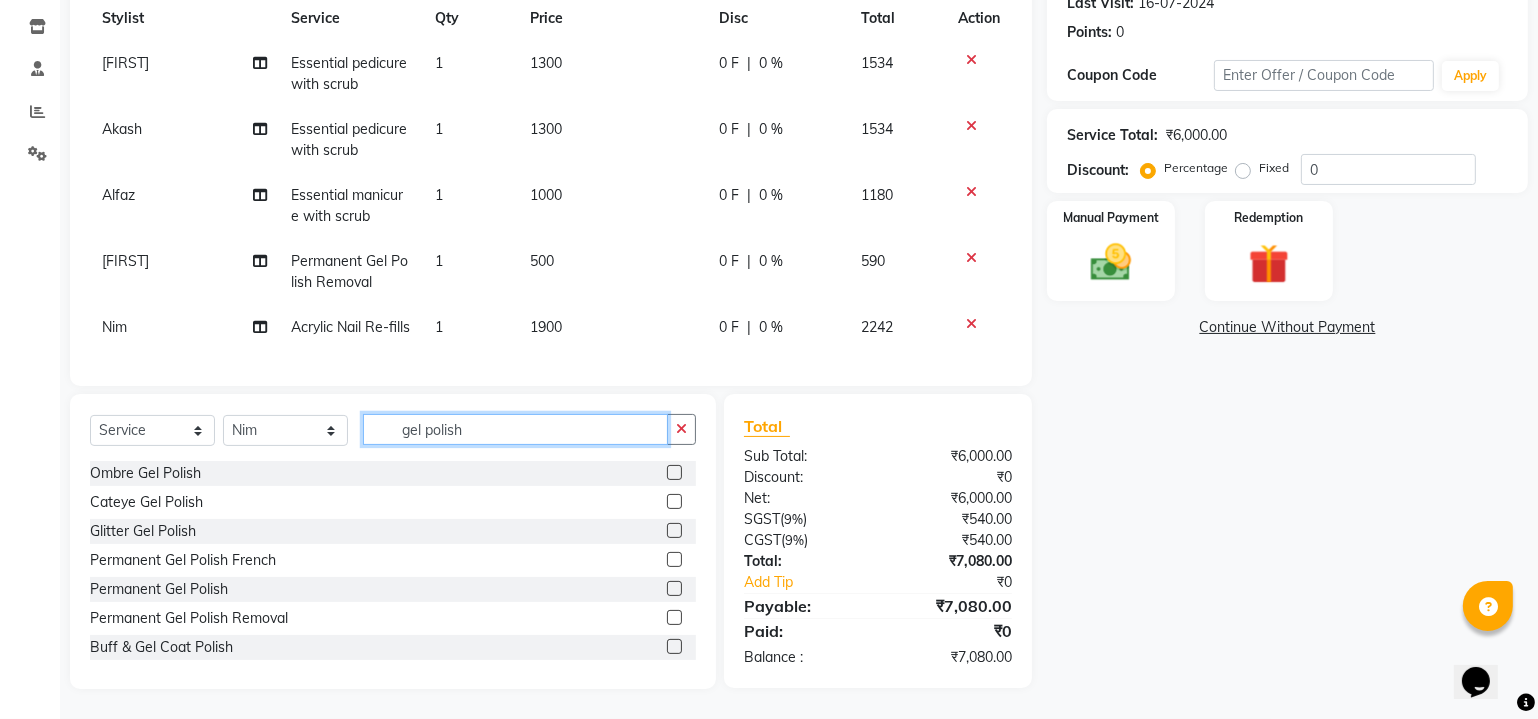 type on "gel polish" 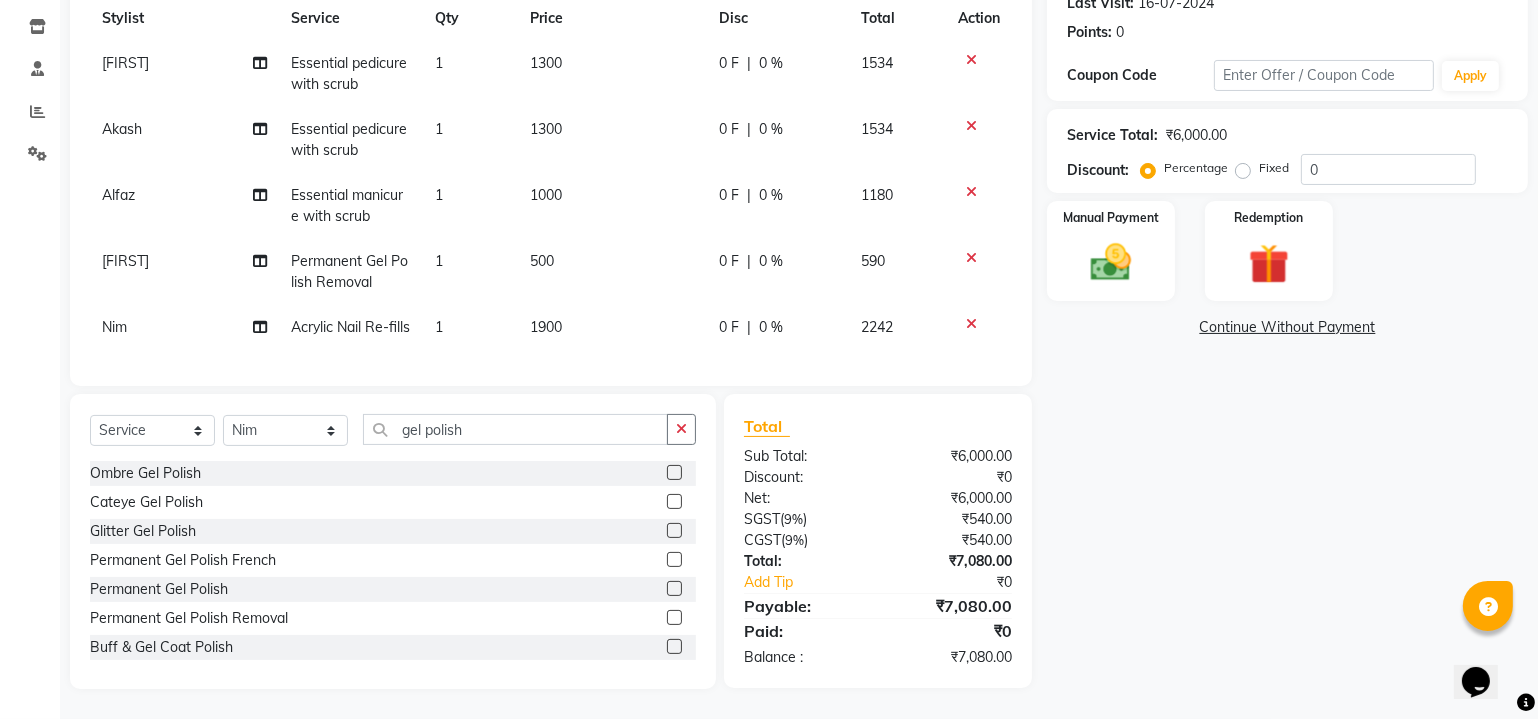 click 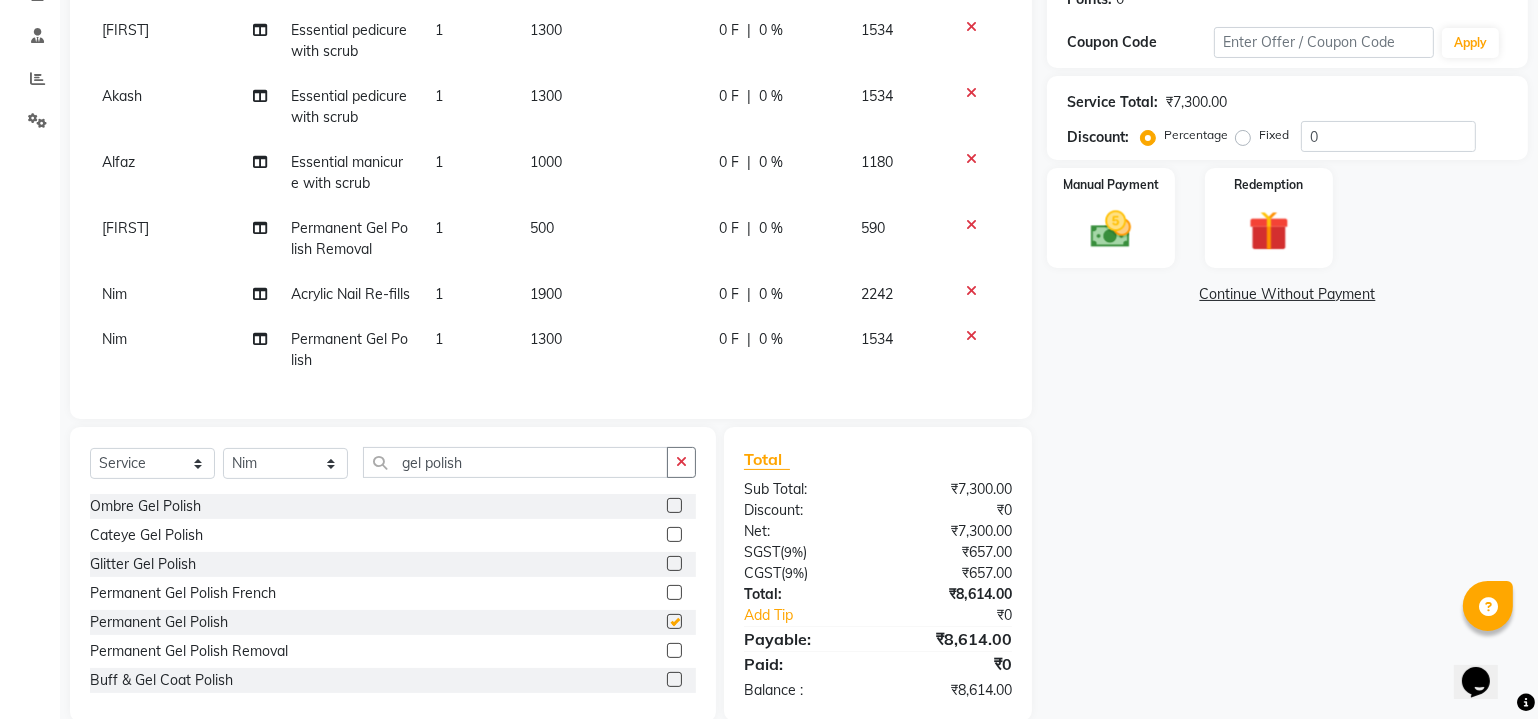 checkbox on "false" 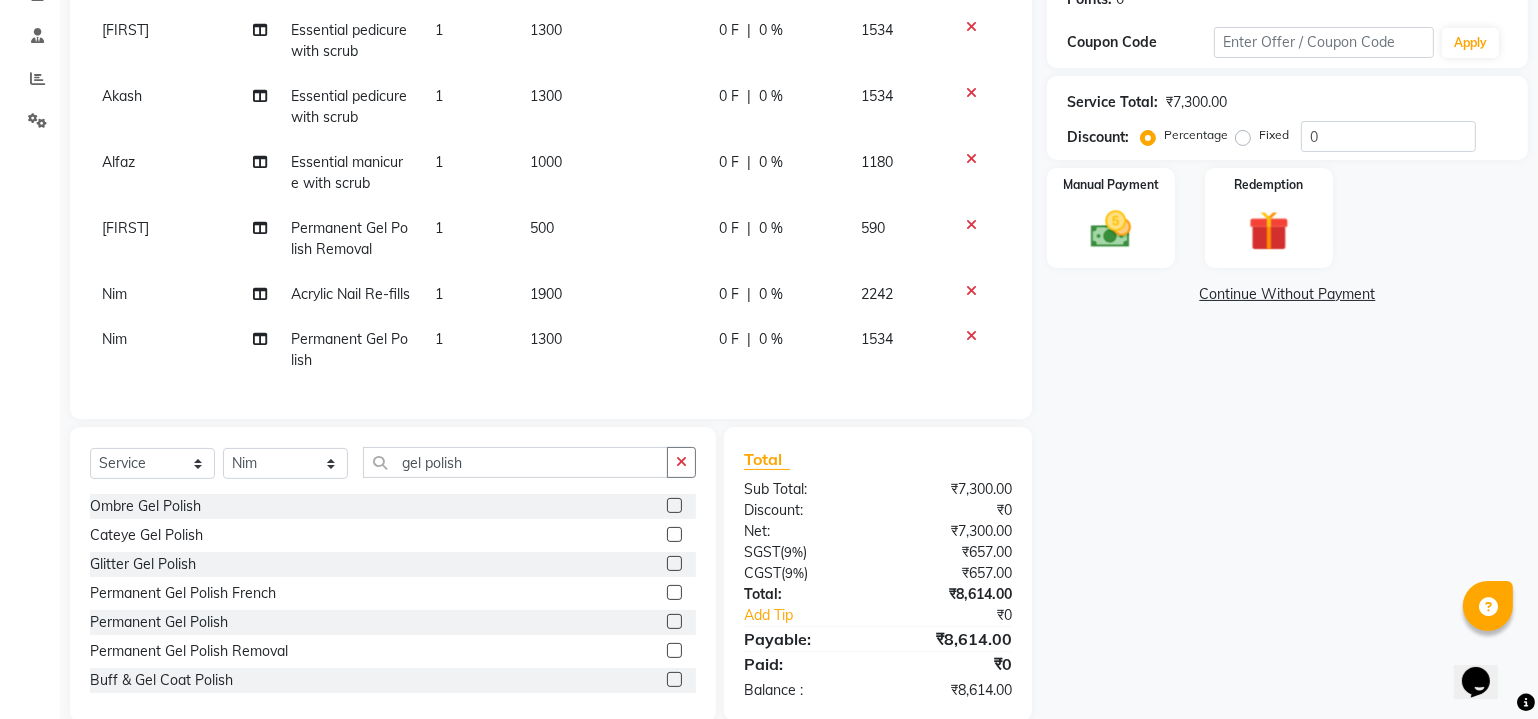 scroll, scrollTop: 7, scrollLeft: 0, axis: vertical 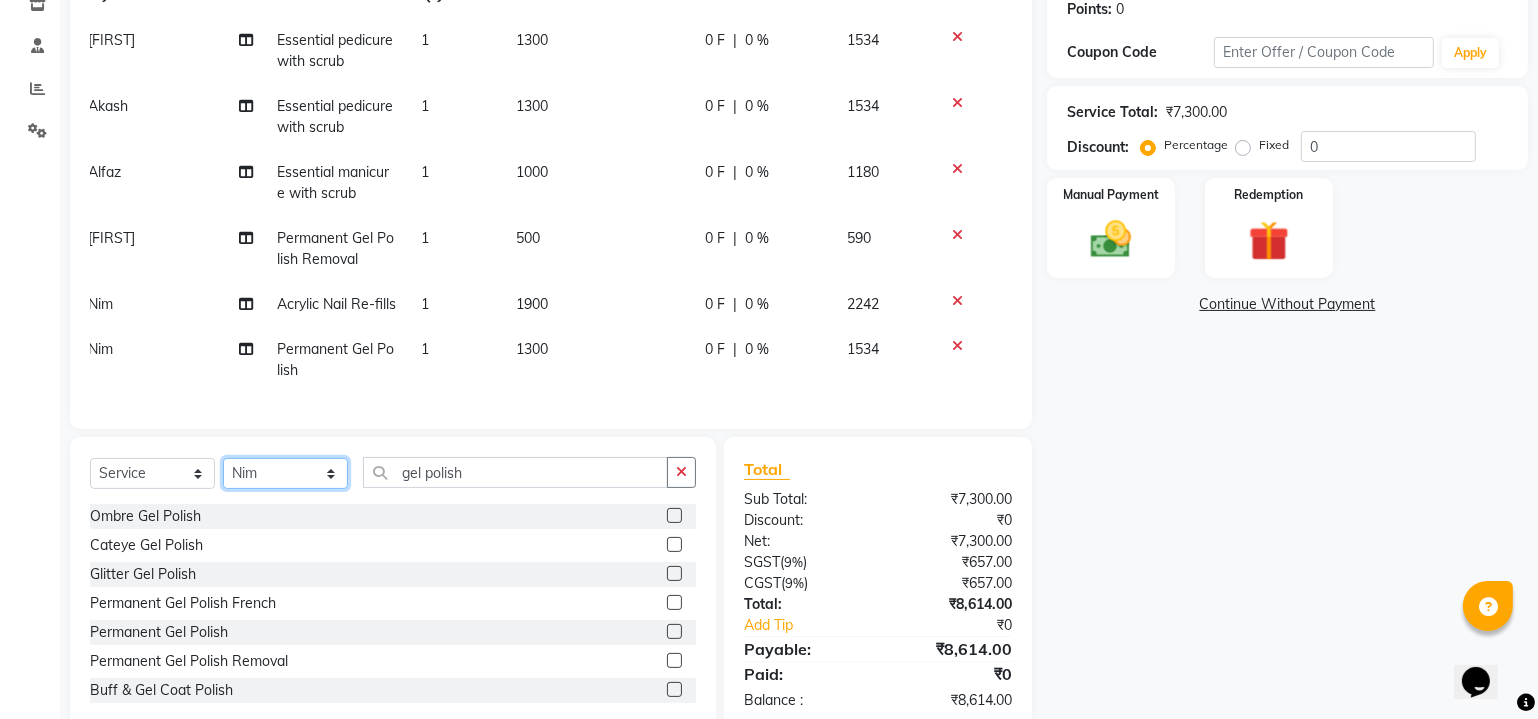 click on "Select Stylist Akash  Alfaz  Amreen  Danish Dhanashree Dibakar House Sale Kaikasha Shaikh Keshien Kumar malad login access Manisha Singh Manisha Suvare Nim Ninshing poonam Regan Sanjay mama Shimre Suzu Swapnali Swity Urmila Pal Vikram" 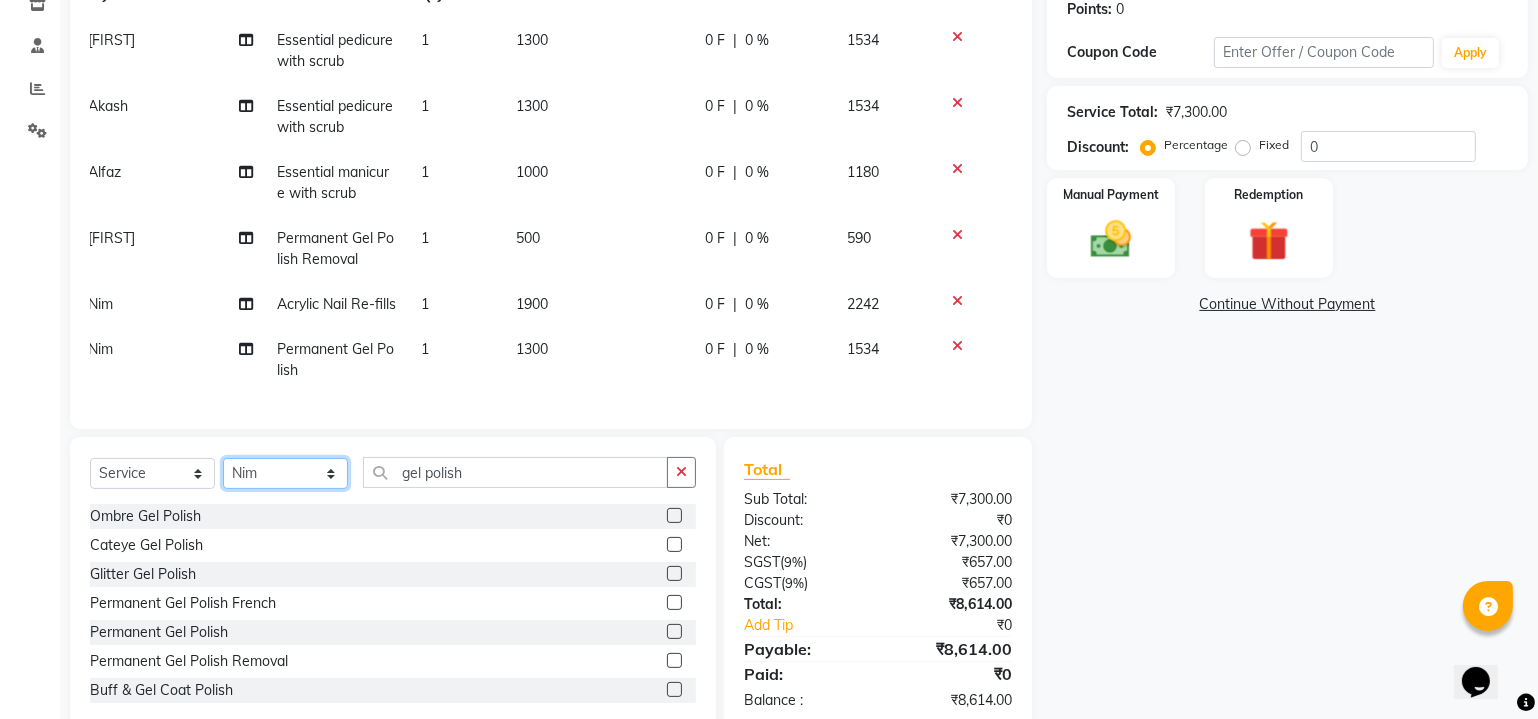 select on "41858" 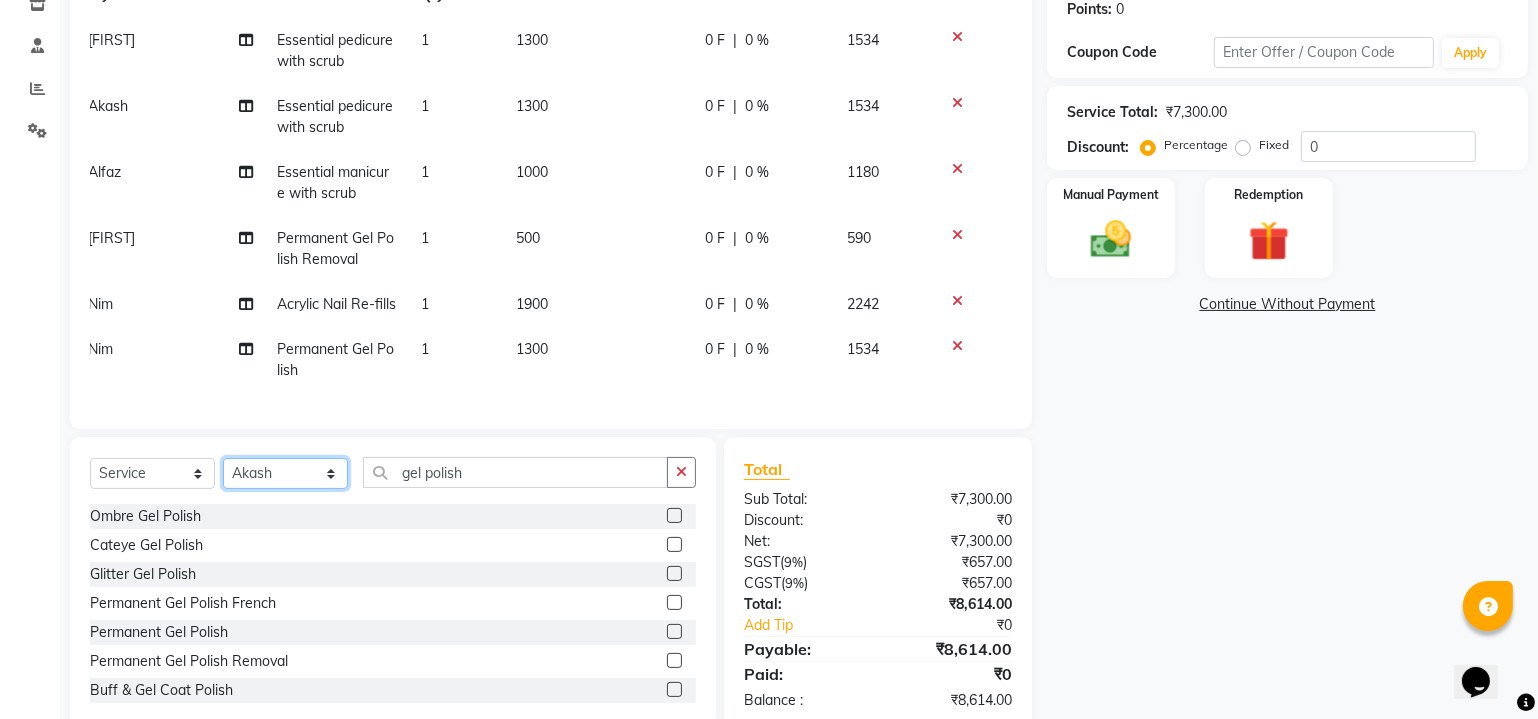 click on "Select Stylist Akash  Alfaz  Amreen  Danish Dhanashree Dibakar House Sale Kaikasha Shaikh Keshien Kumar malad login access Manisha Singh Manisha Suvare Nim Ninshing poonam Regan Sanjay mama Shimre Suzu Swapnali Swity Urmila Pal Vikram" 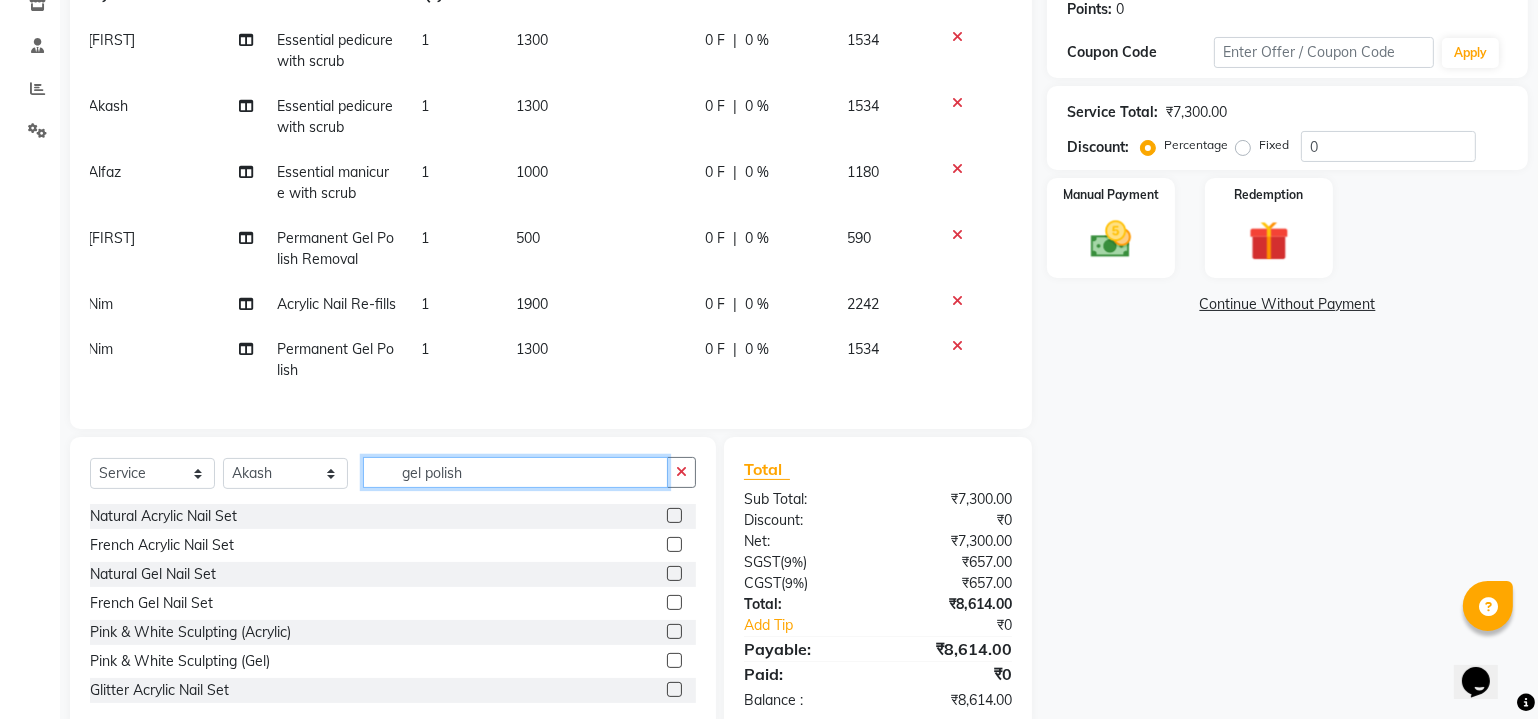 click on "gel polish" 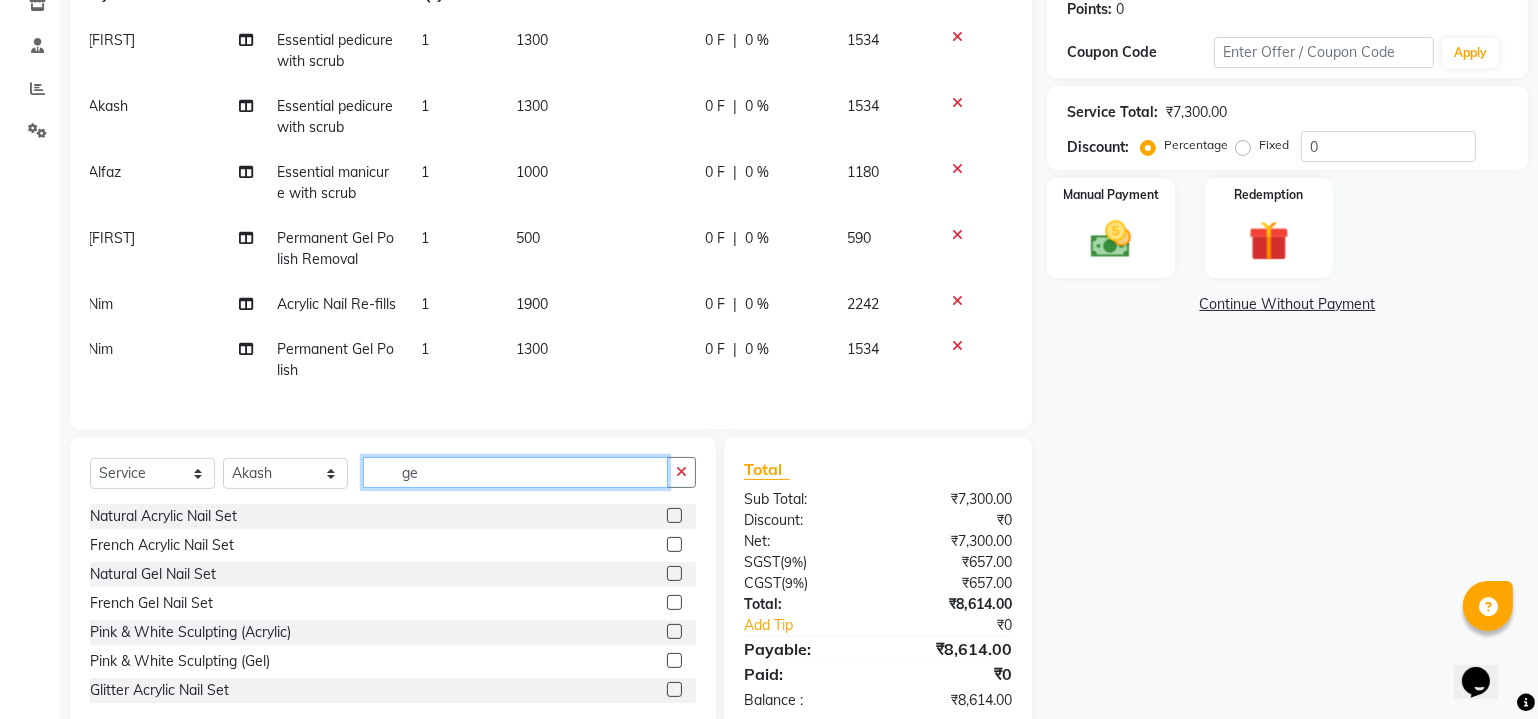 type on "g" 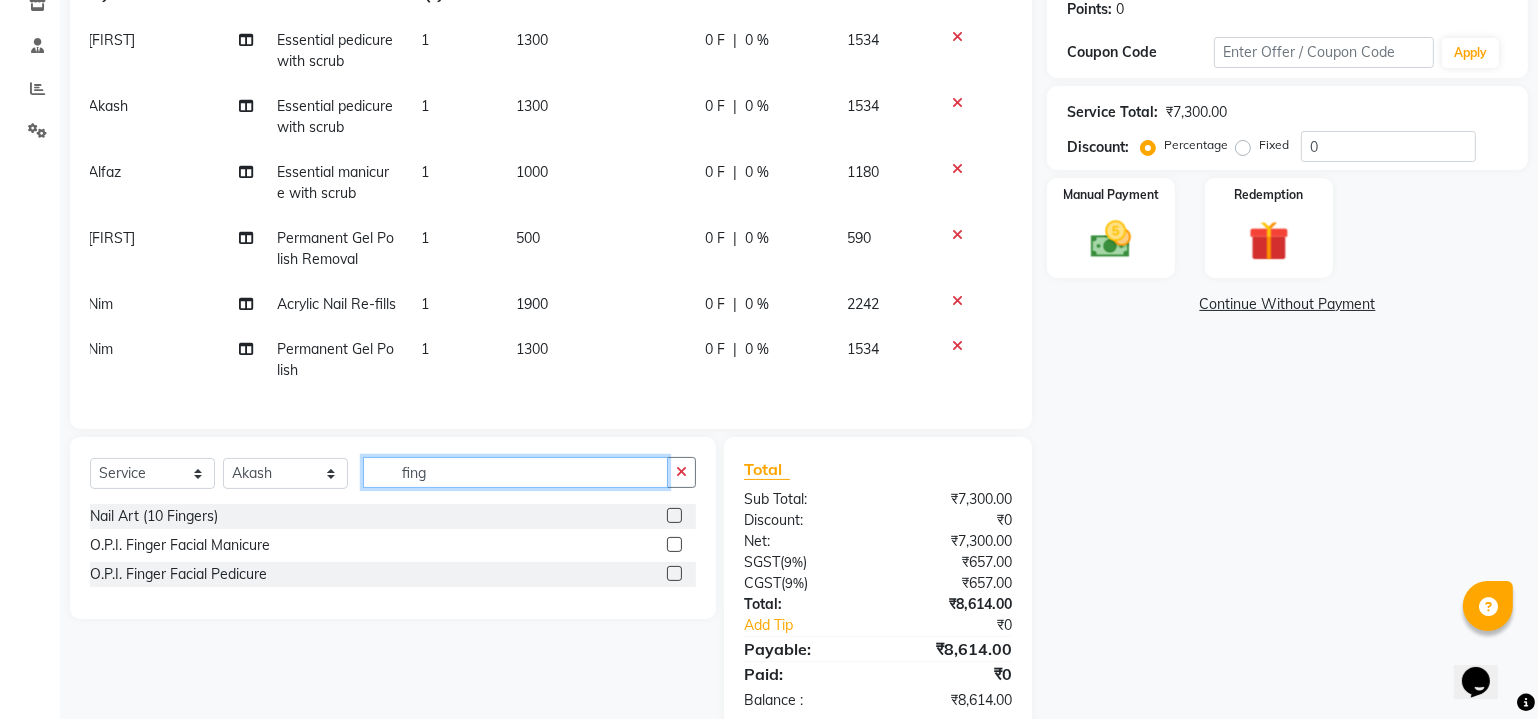 type on "fing" 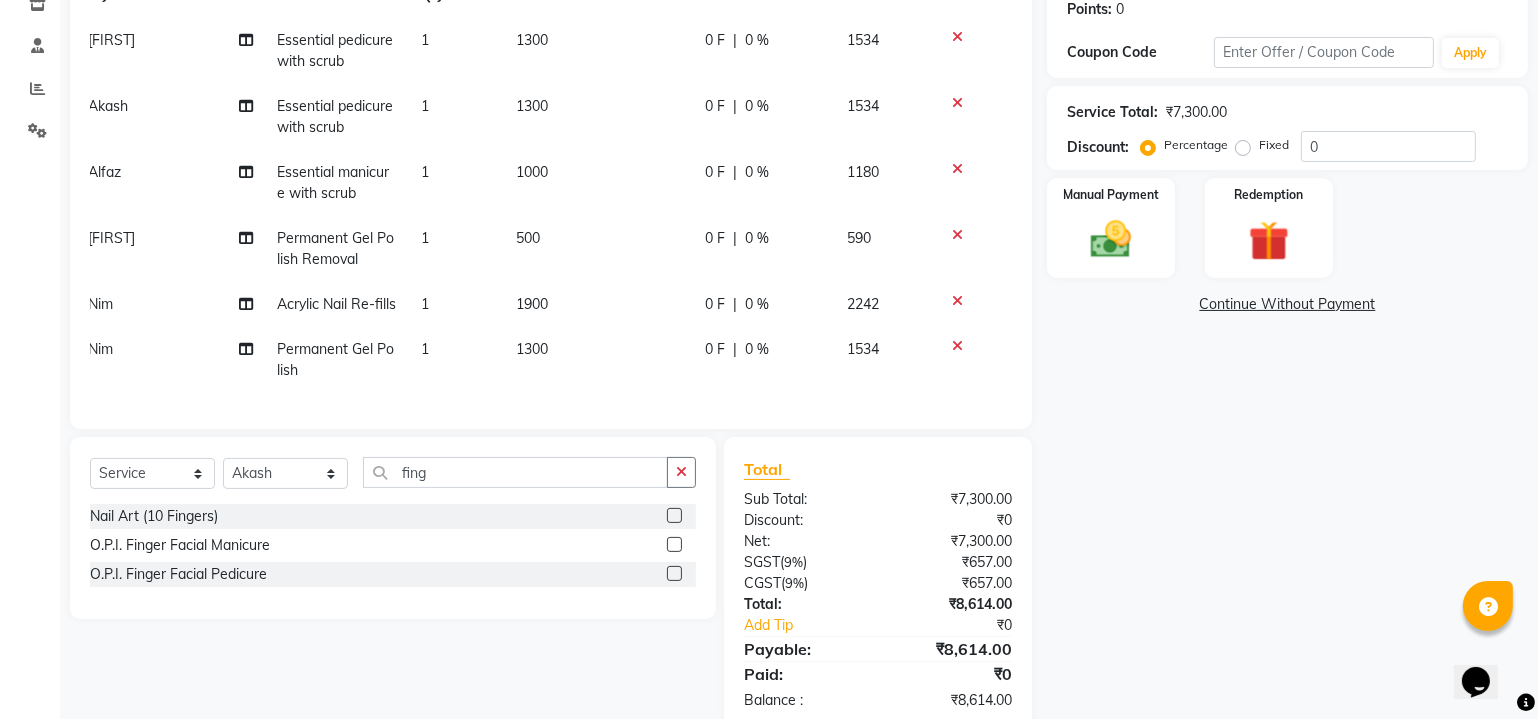 click 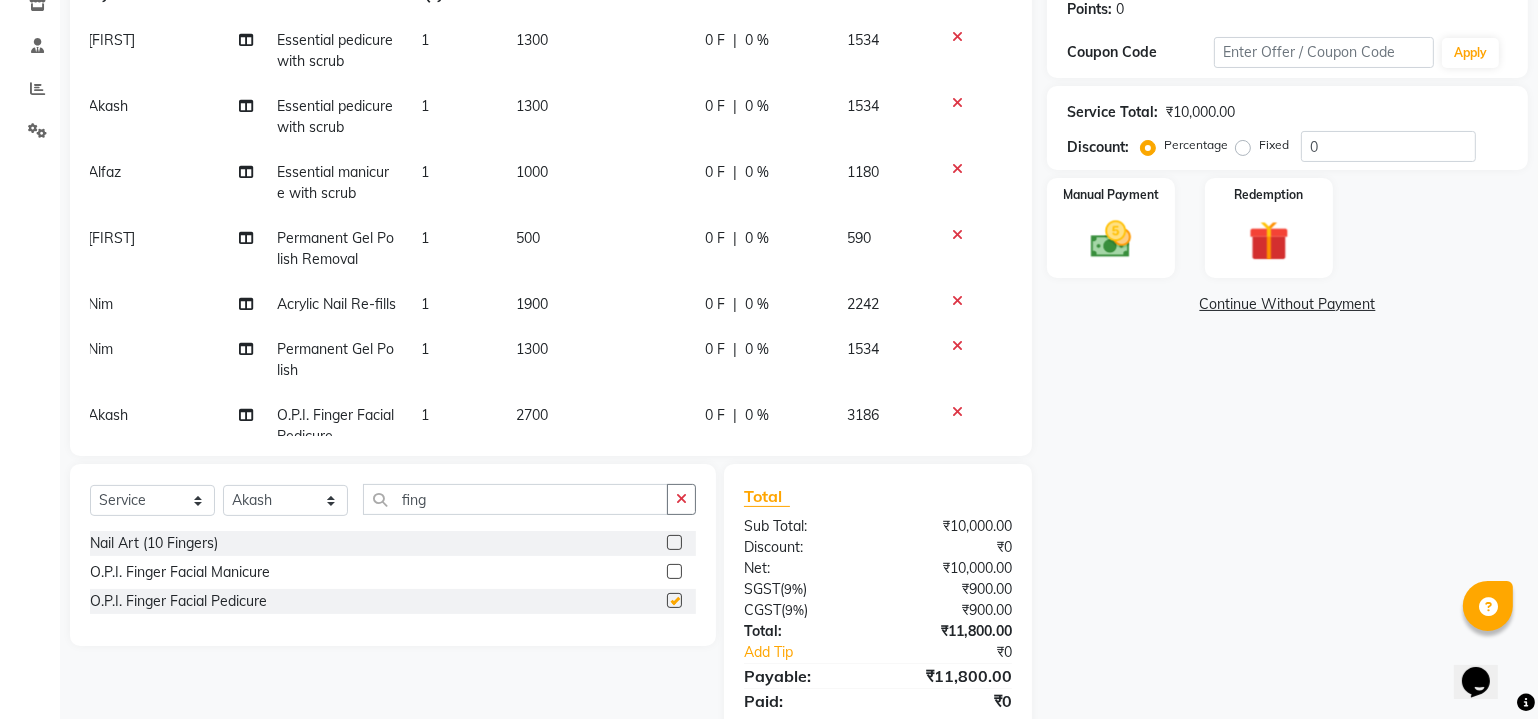checkbox on "false" 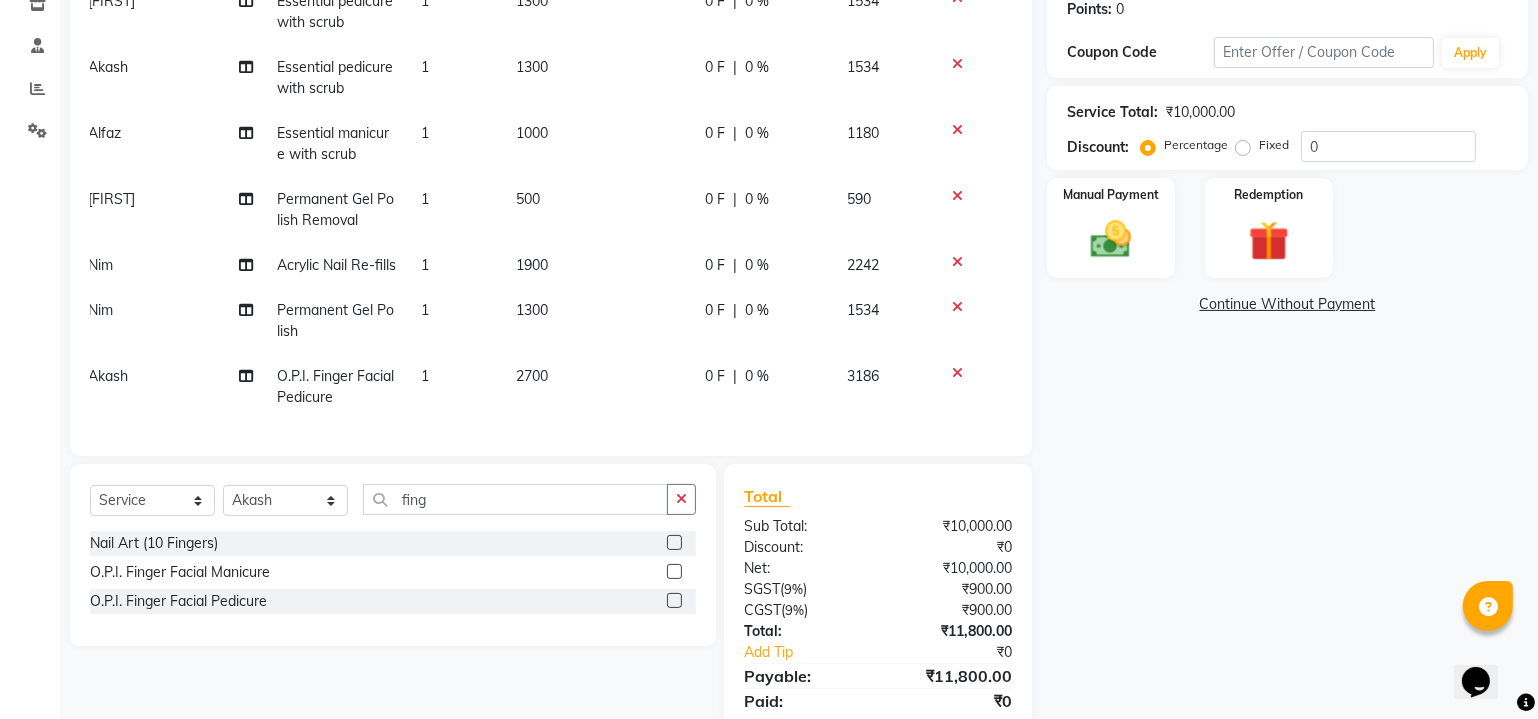 scroll, scrollTop: 73, scrollLeft: 14, axis: both 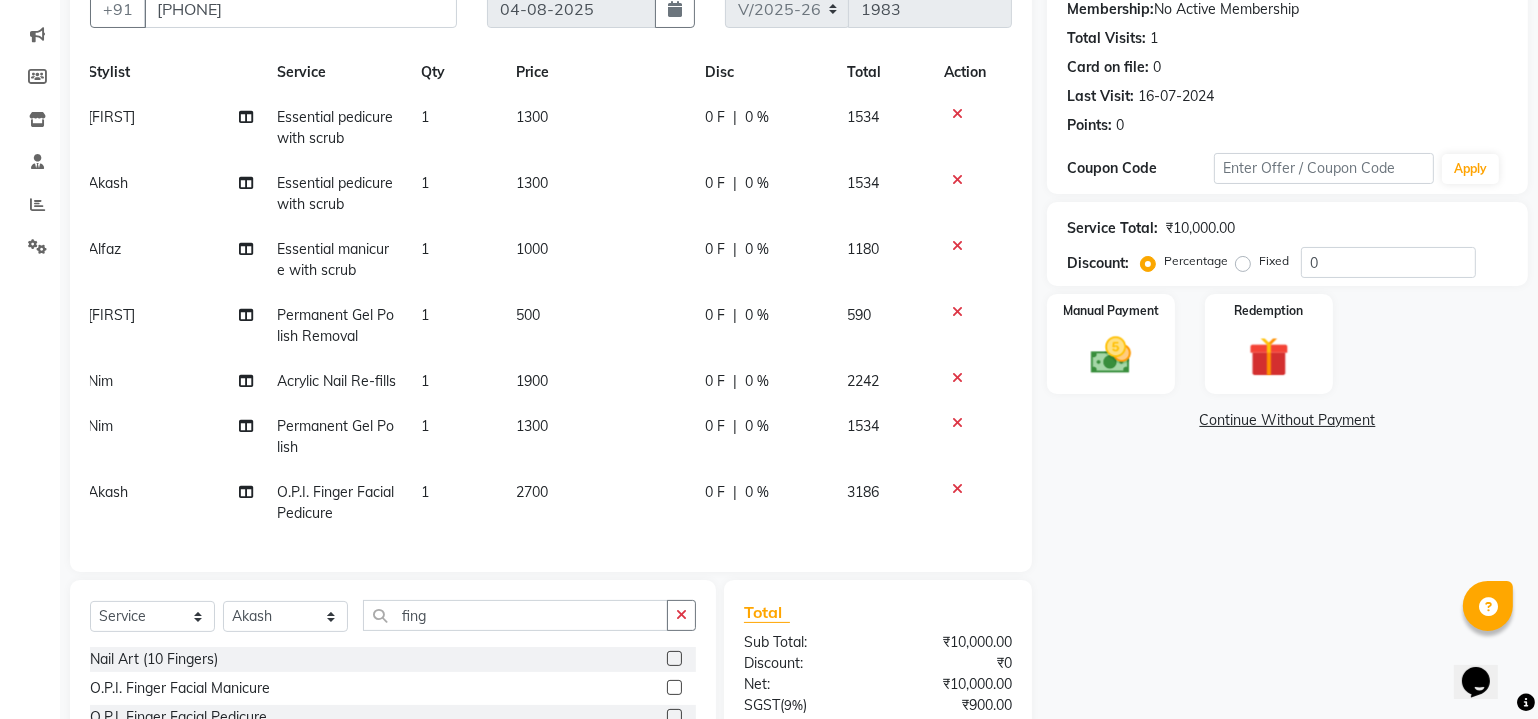 click on "1300" 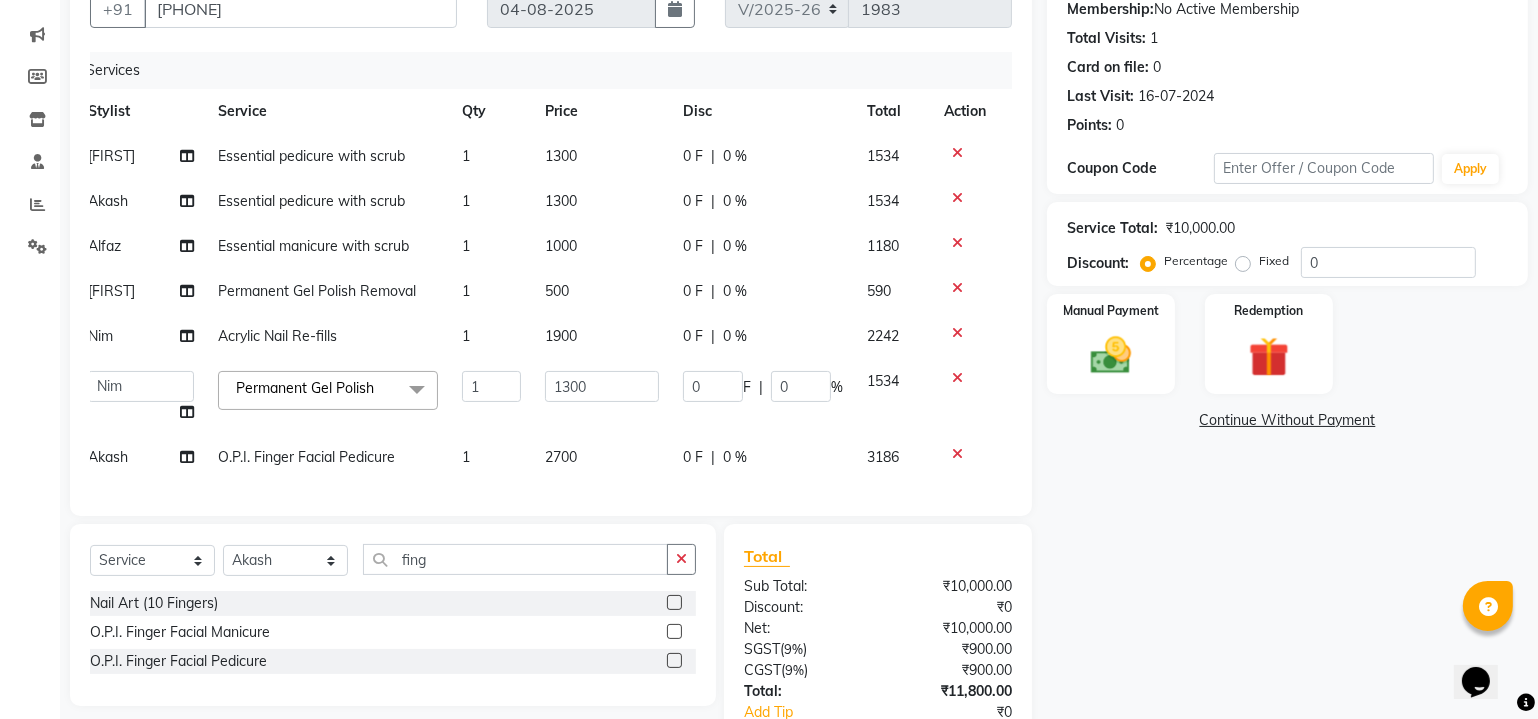 scroll, scrollTop: 0, scrollLeft: 14, axis: horizontal 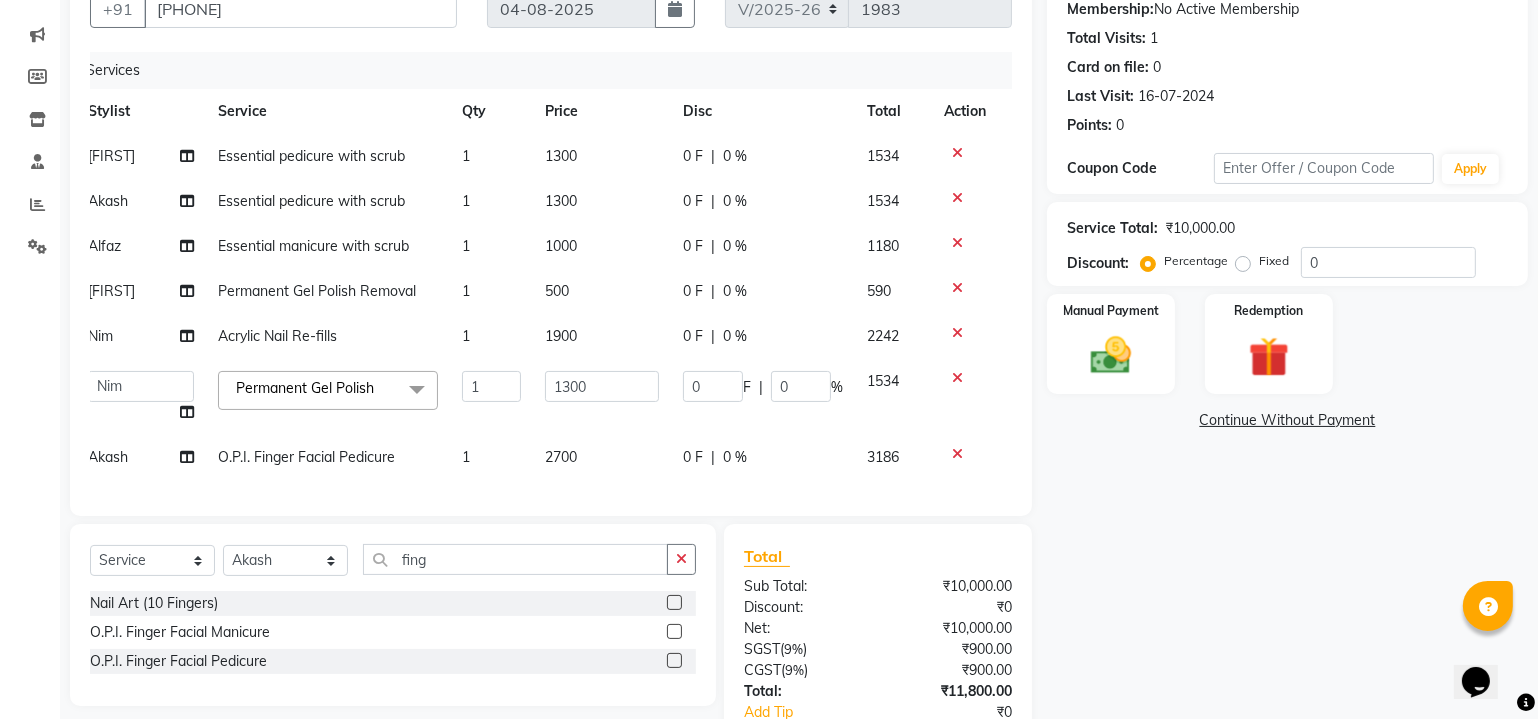 click on "Permanent Gel Polish" 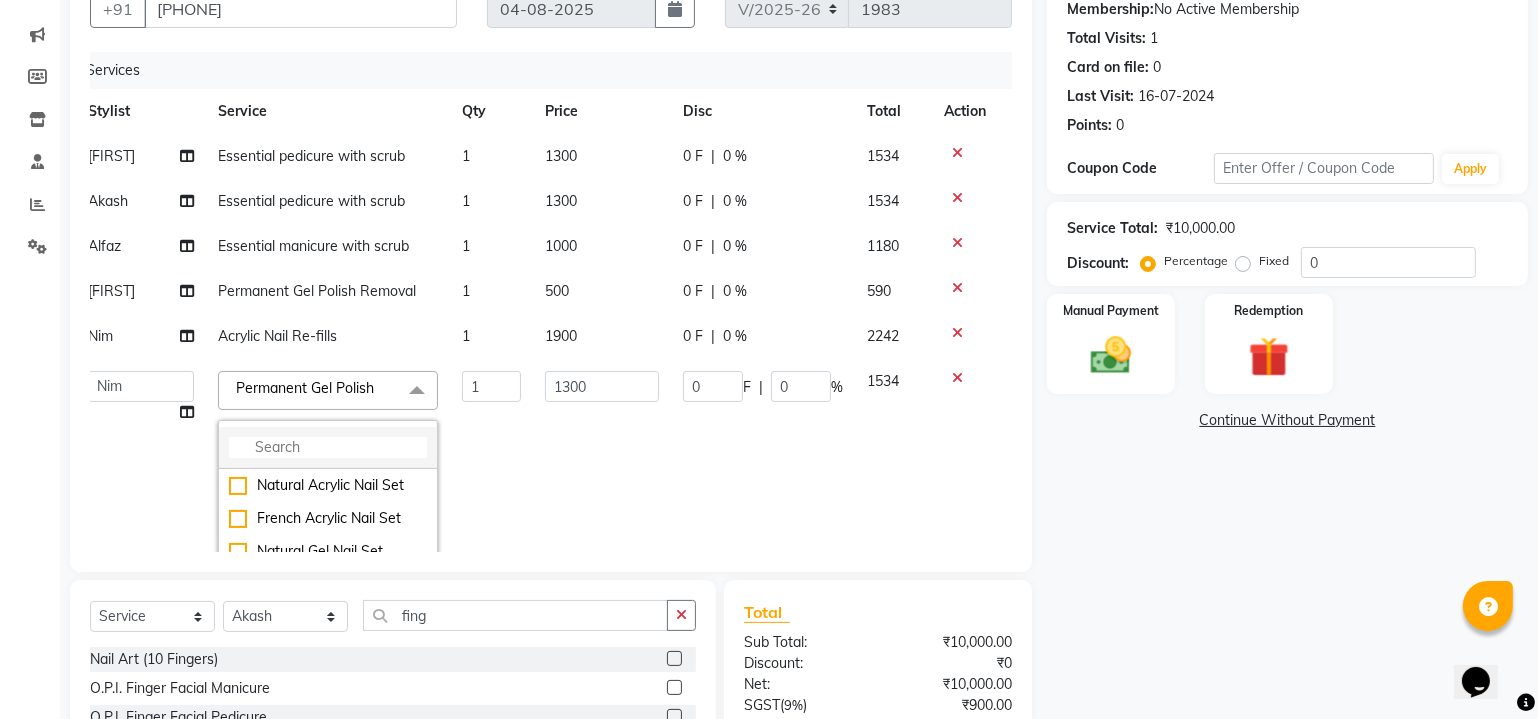 click 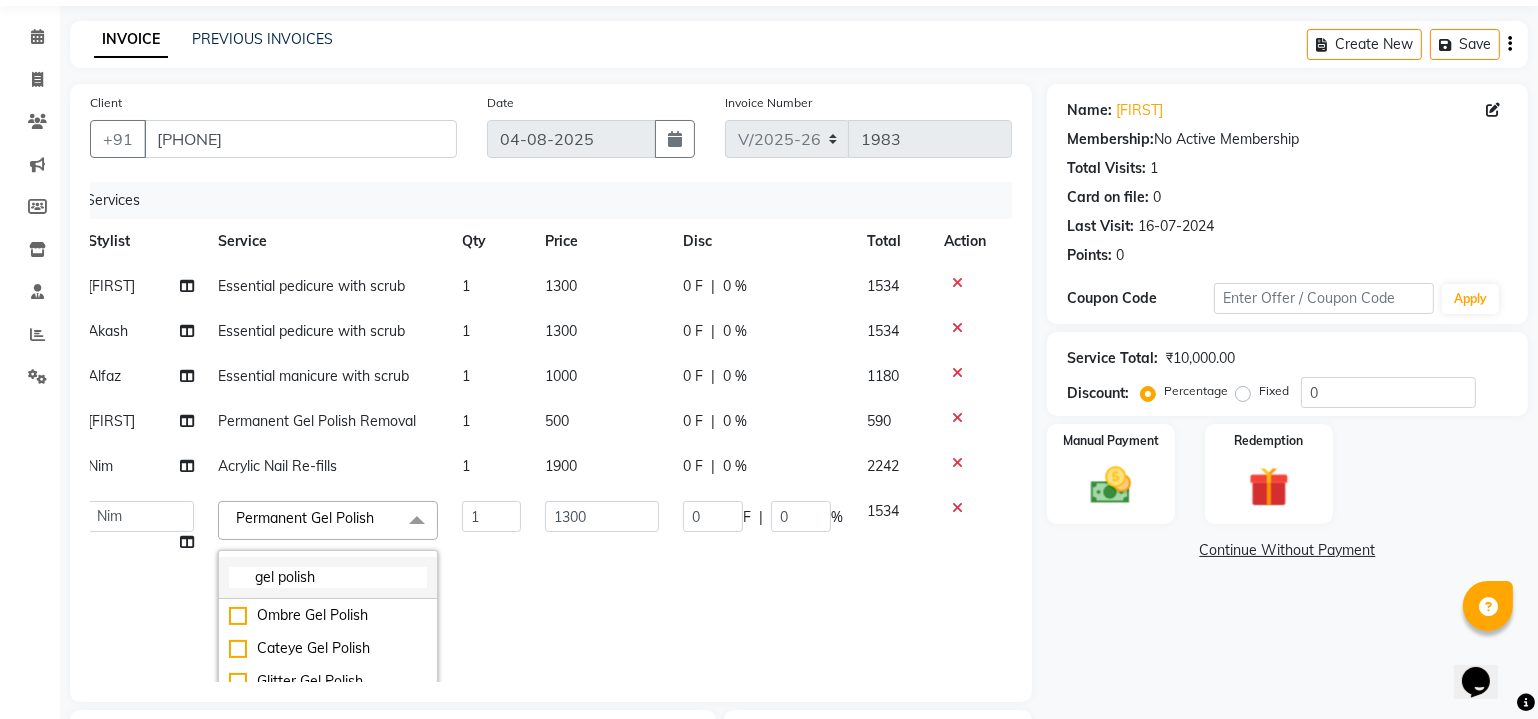 scroll, scrollTop: 15, scrollLeft: 0, axis: vertical 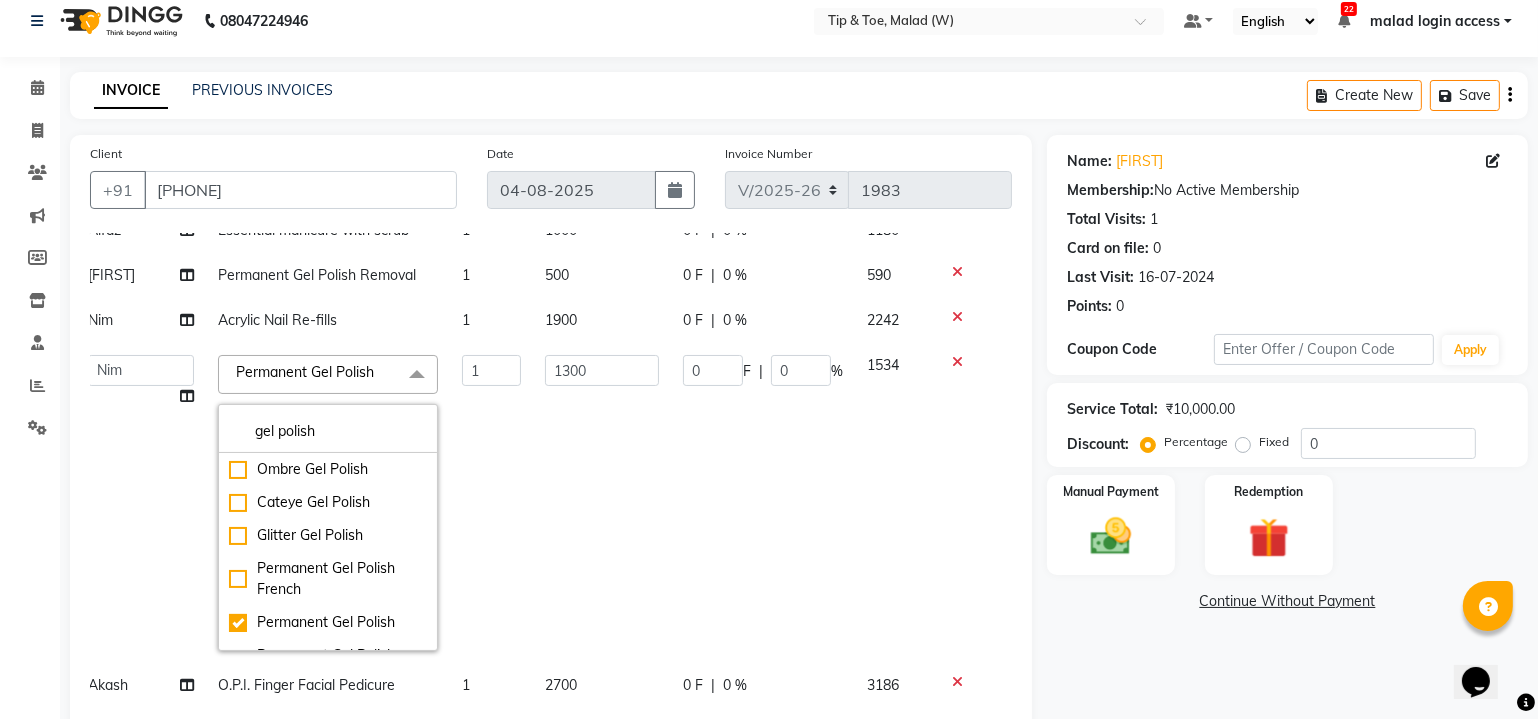 type on "gel polish" 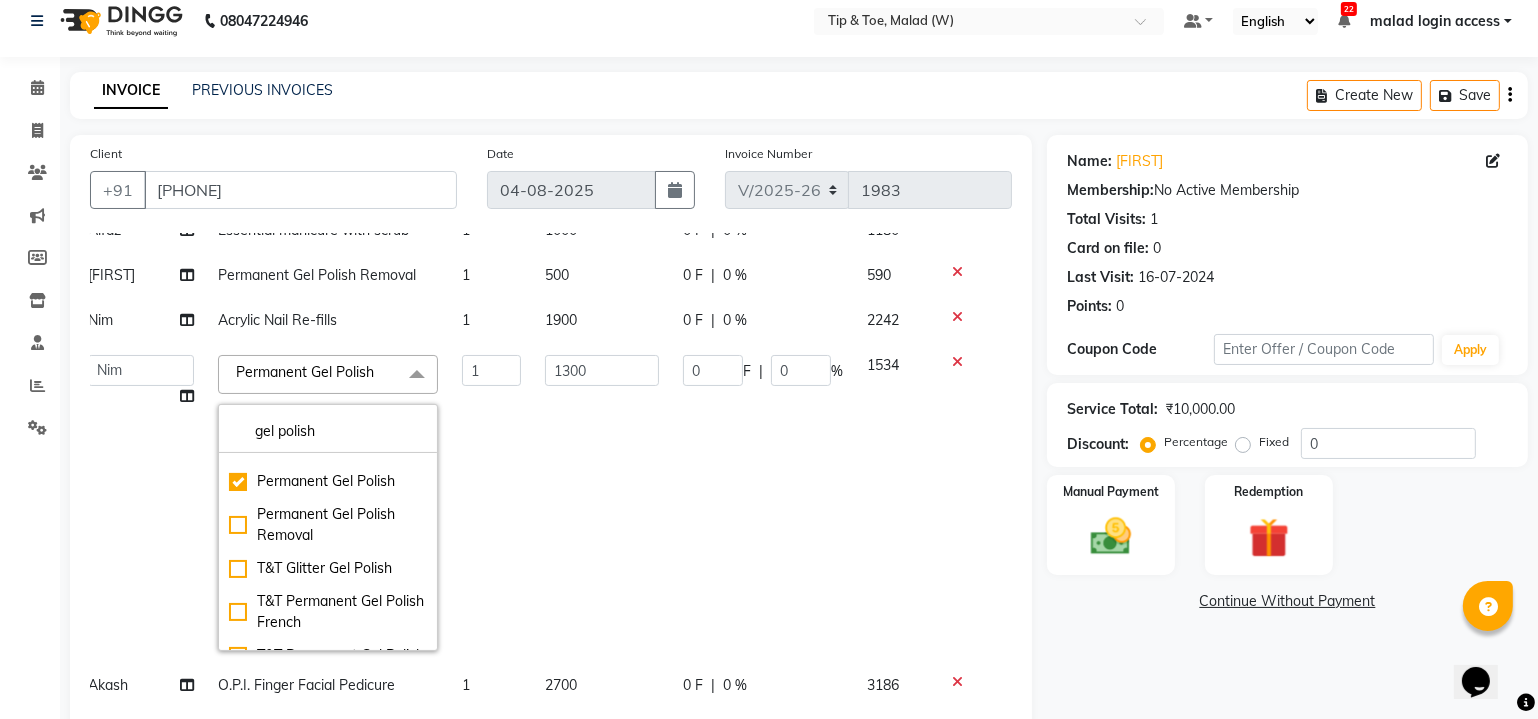 scroll, scrollTop: 145, scrollLeft: 0, axis: vertical 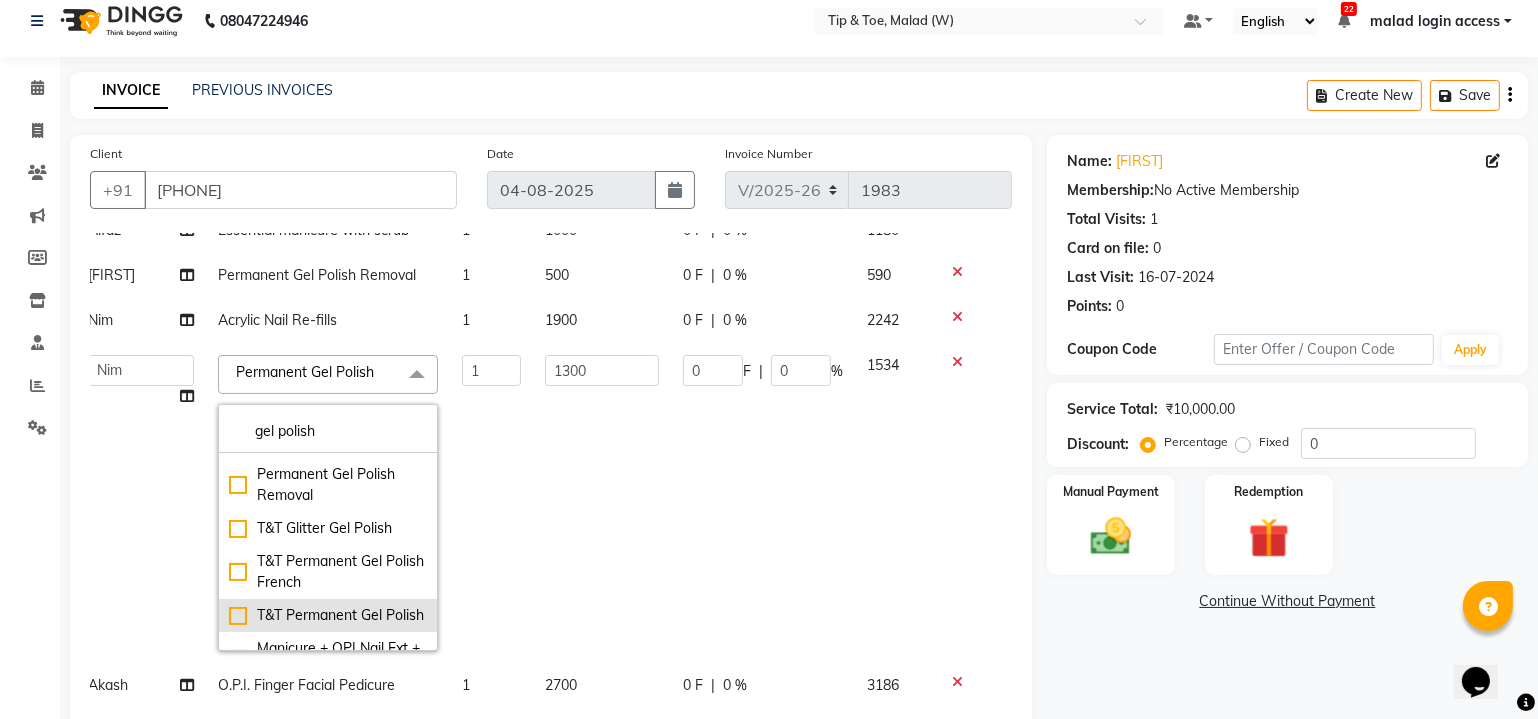 click on "T&T Permanent Gel Polish" 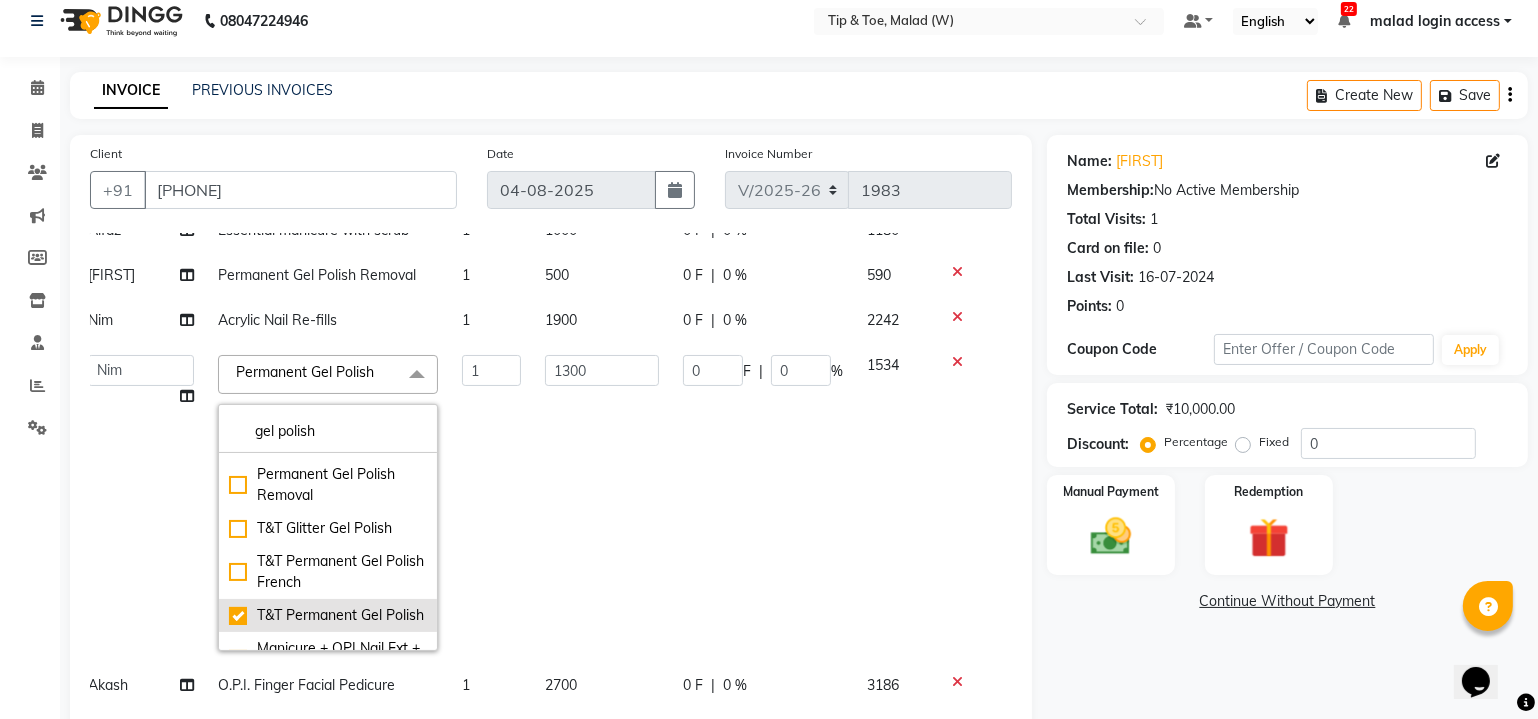 checkbox on "false" 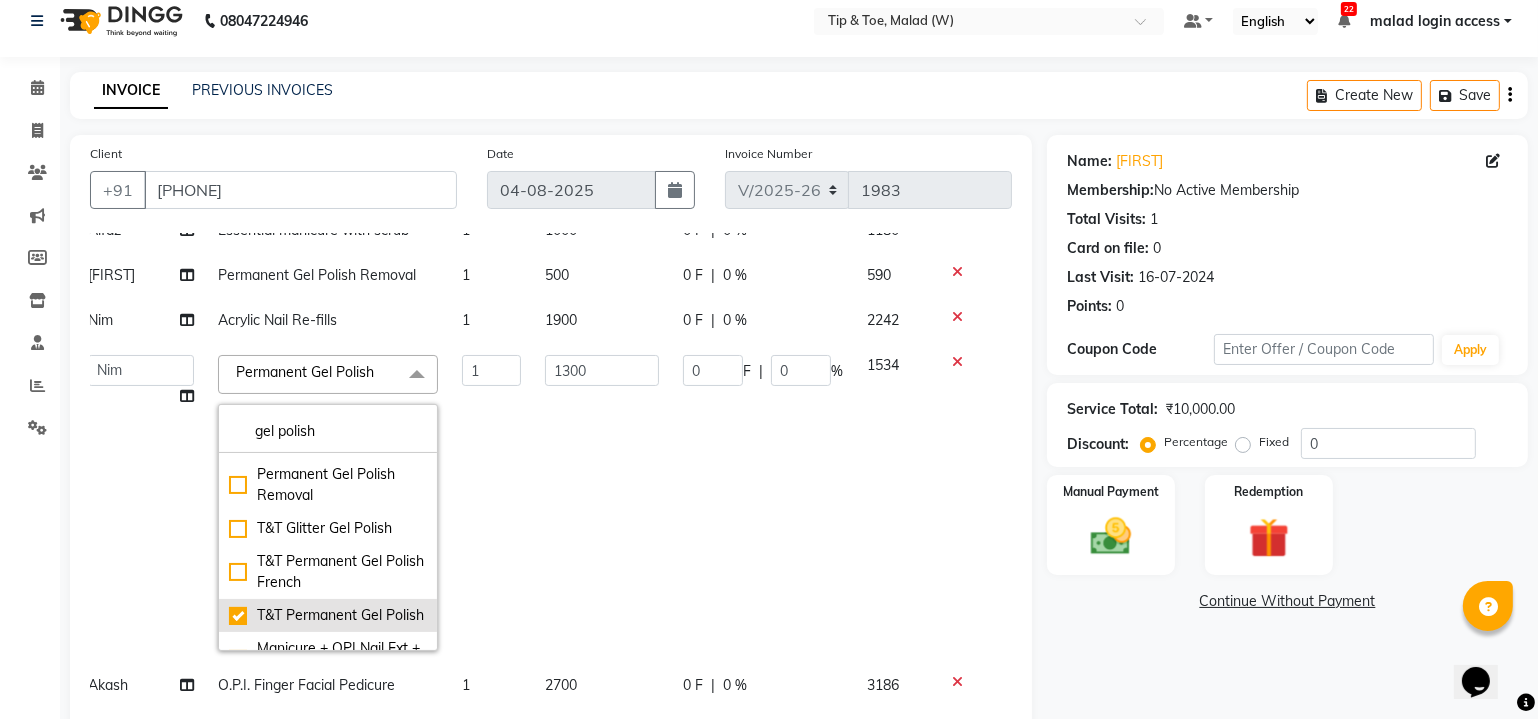 checkbox on "true" 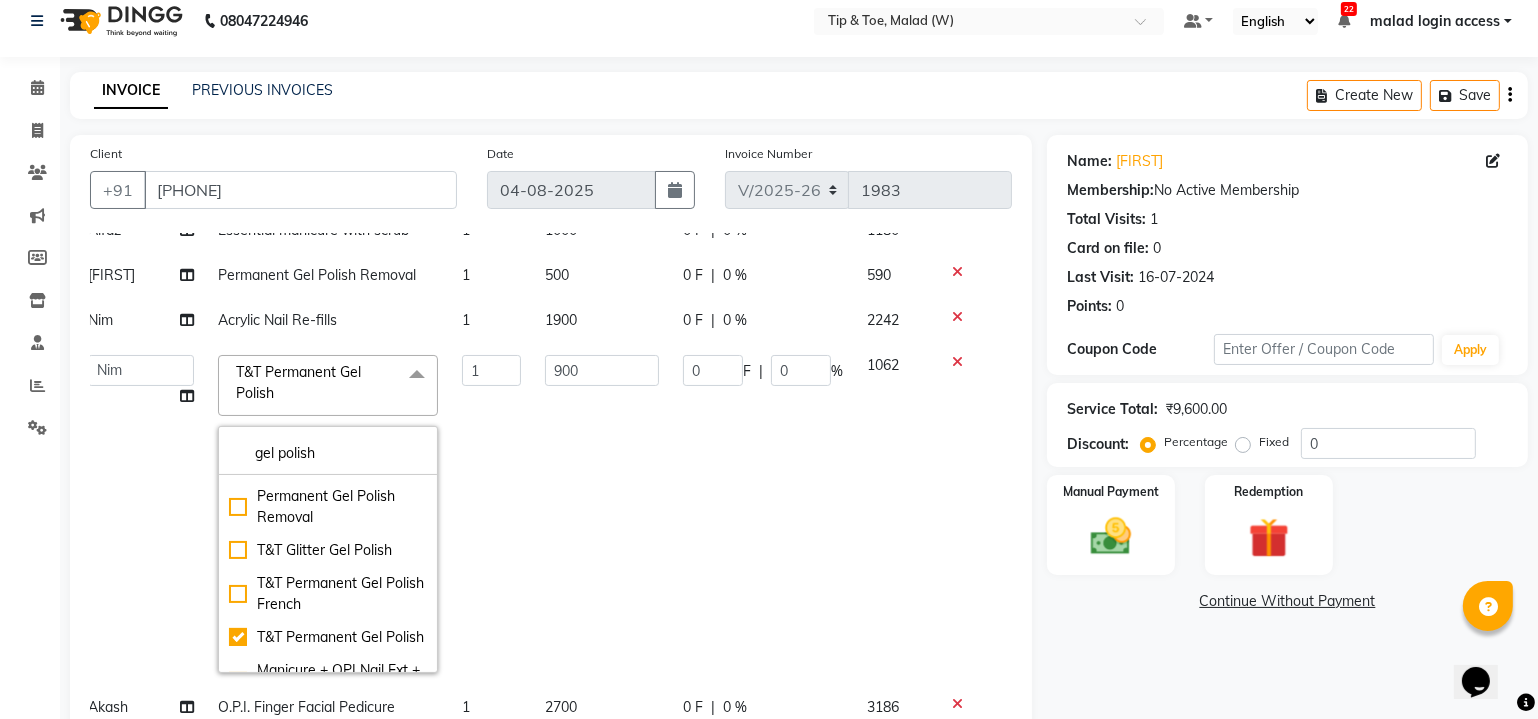 click on "900" 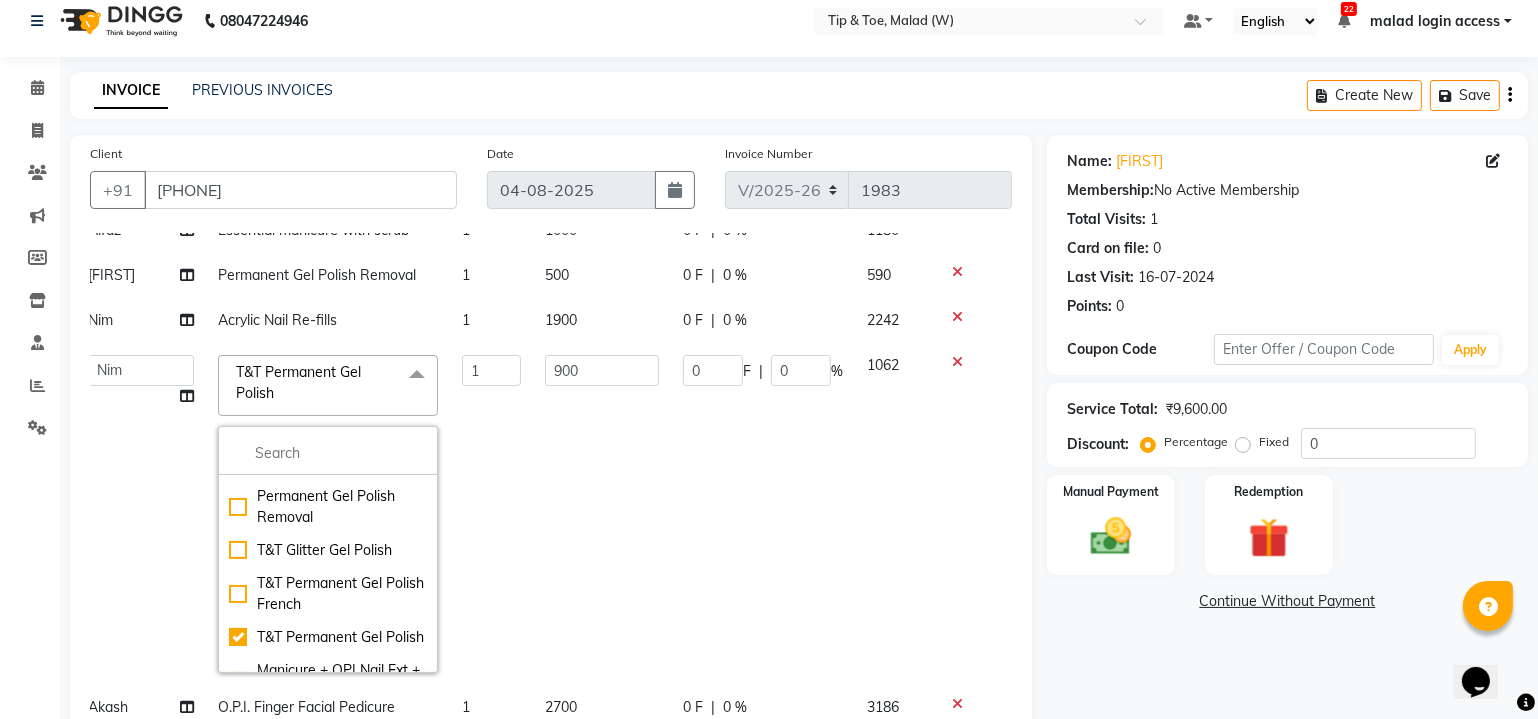 scroll, scrollTop: 0, scrollLeft: 14, axis: horizontal 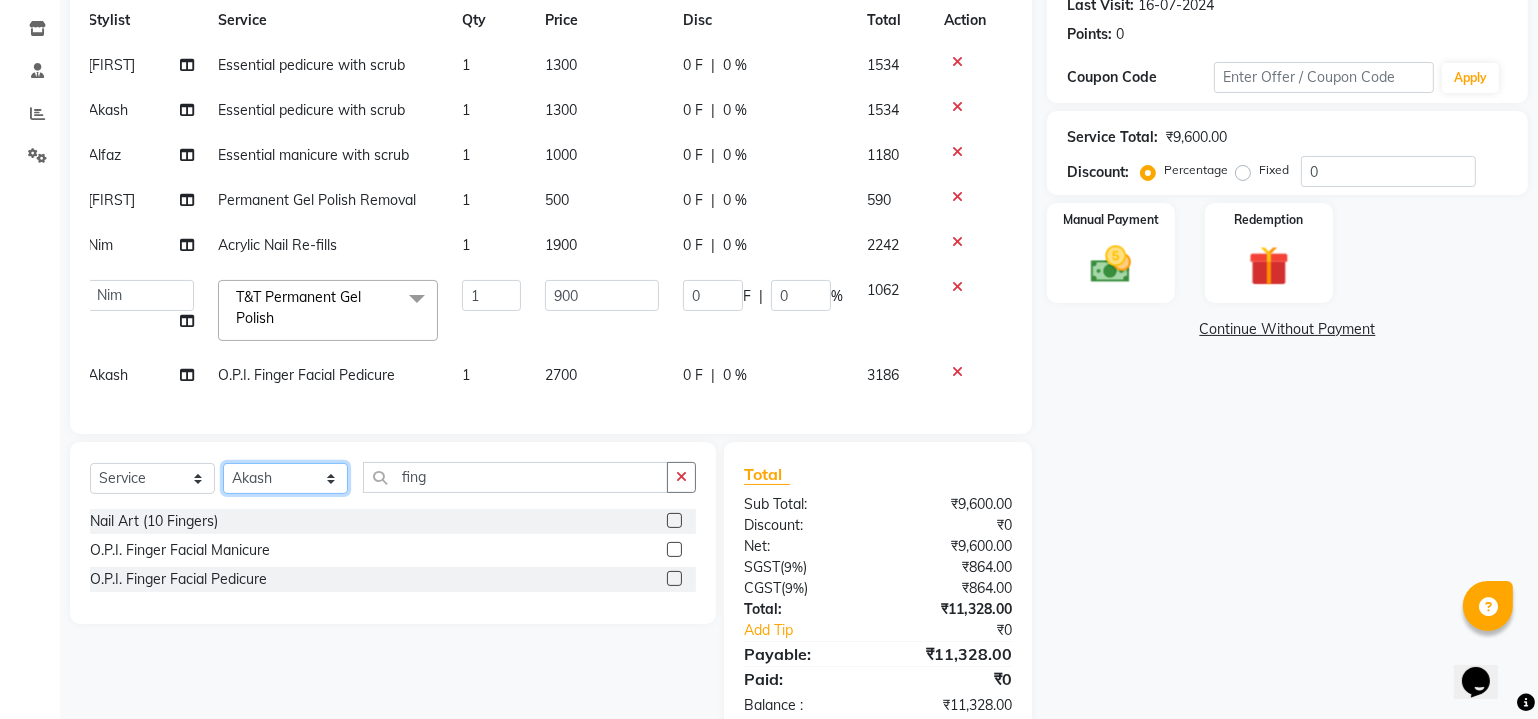 click on "Select Stylist Akash  Alfaz  Amreen  Danish Dhanashree Dibakar House Sale Kaikasha Shaikh Keshien Kumar malad login access Manisha Singh Manisha Suvare Nim Ninshing poonam Regan Sanjay mama Shimre Suzu Swapnali Swity Urmila Pal Vikram" 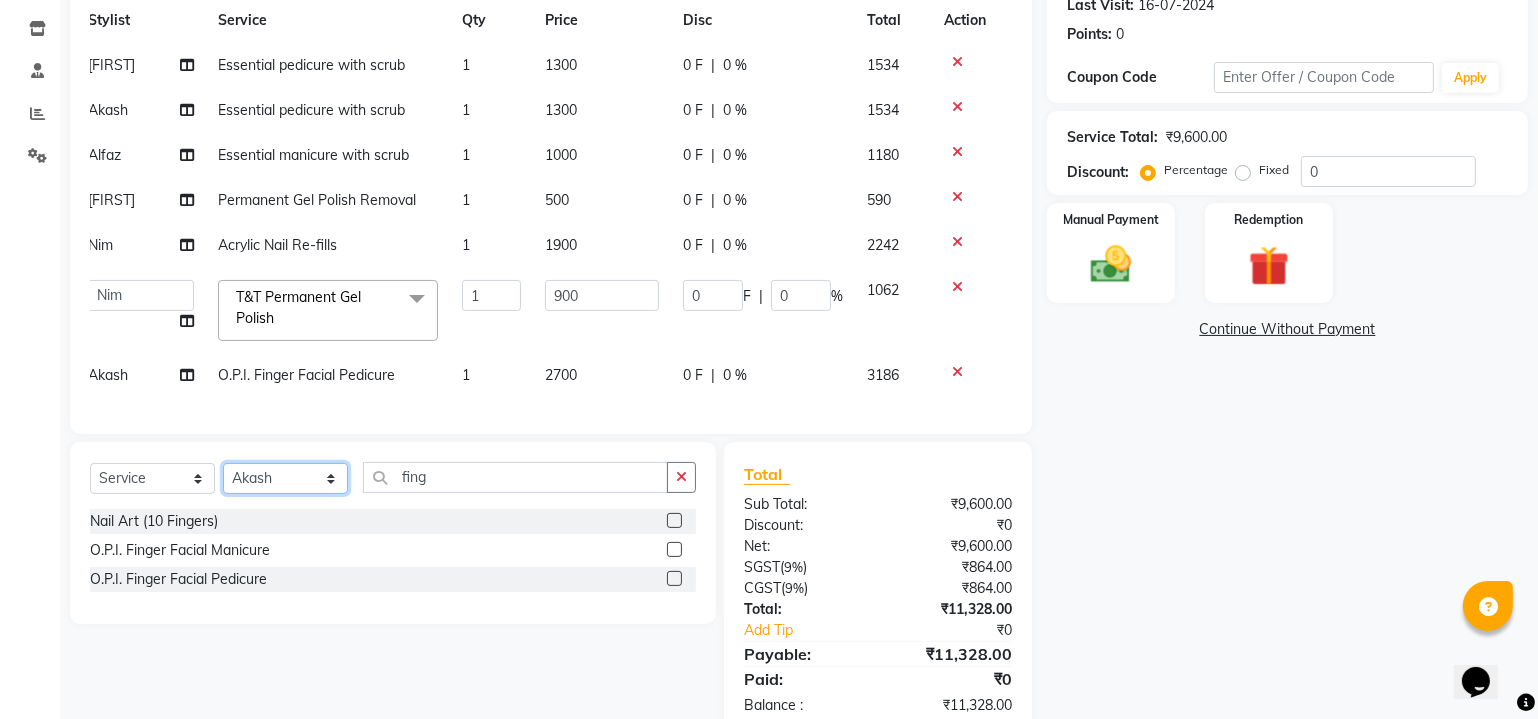 select on "87401" 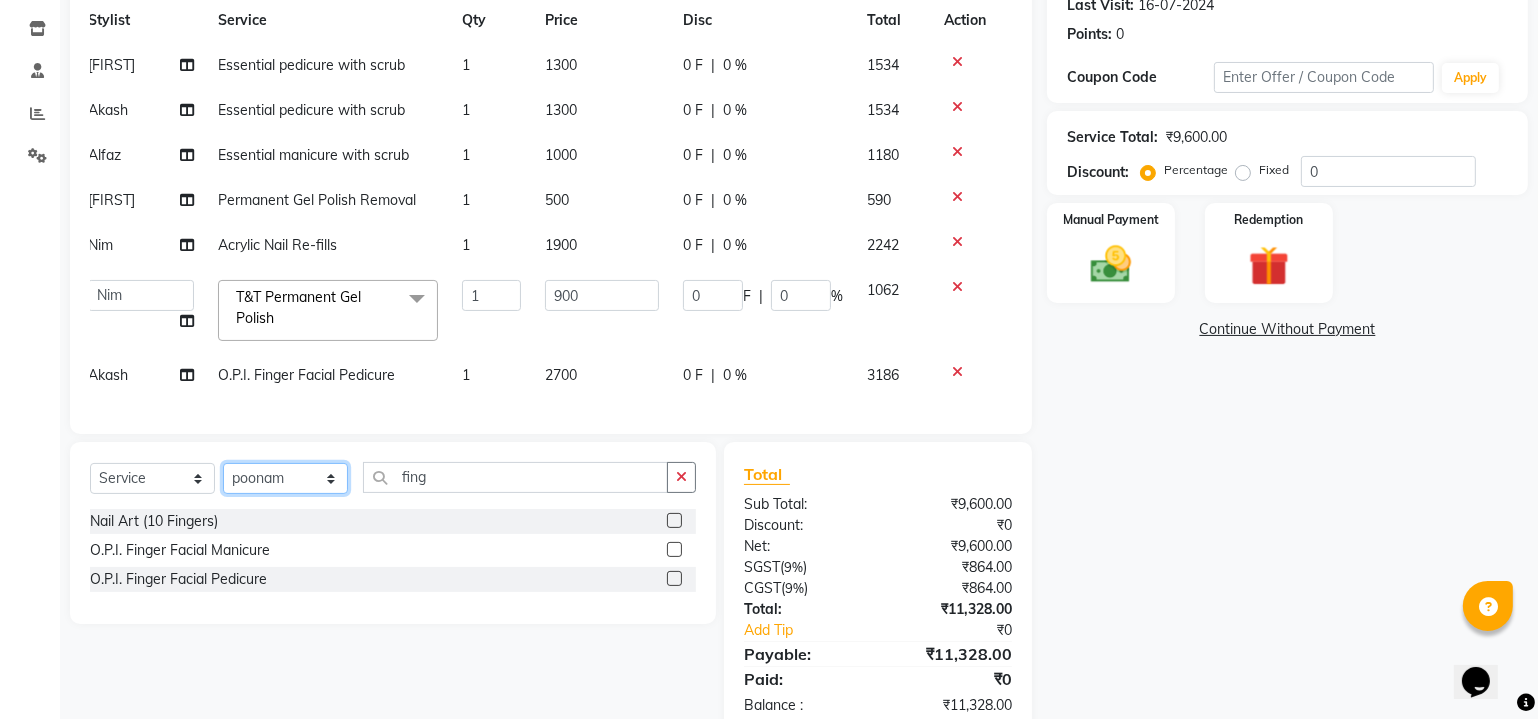 click on "Select Stylist Akash  Alfaz  Amreen  Danish Dhanashree Dibakar House Sale Kaikasha Shaikh Keshien Kumar malad login access Manisha Singh Manisha Suvare Nim Ninshing poonam Regan Sanjay mama Shimre Suzu Swapnali Swity Urmila Pal Vikram" 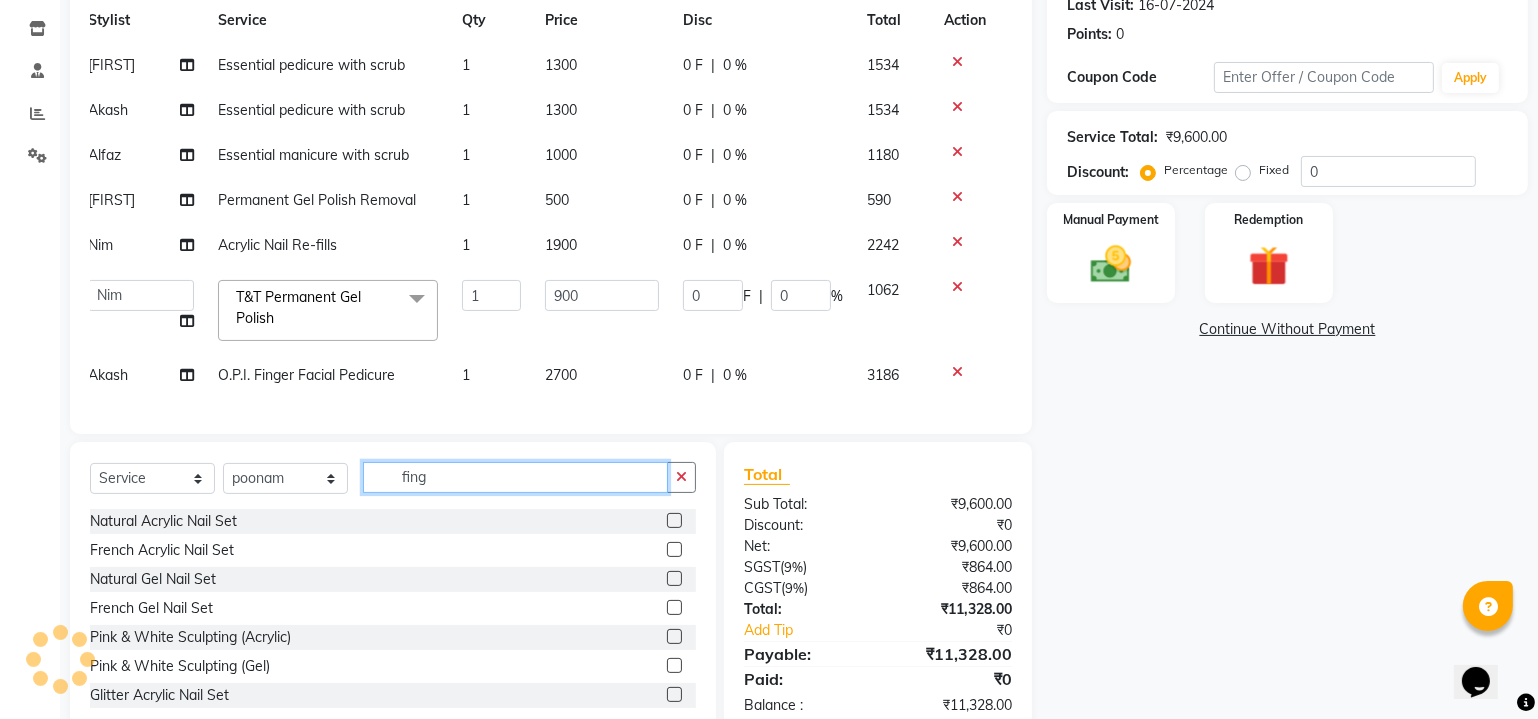 click on "fing" 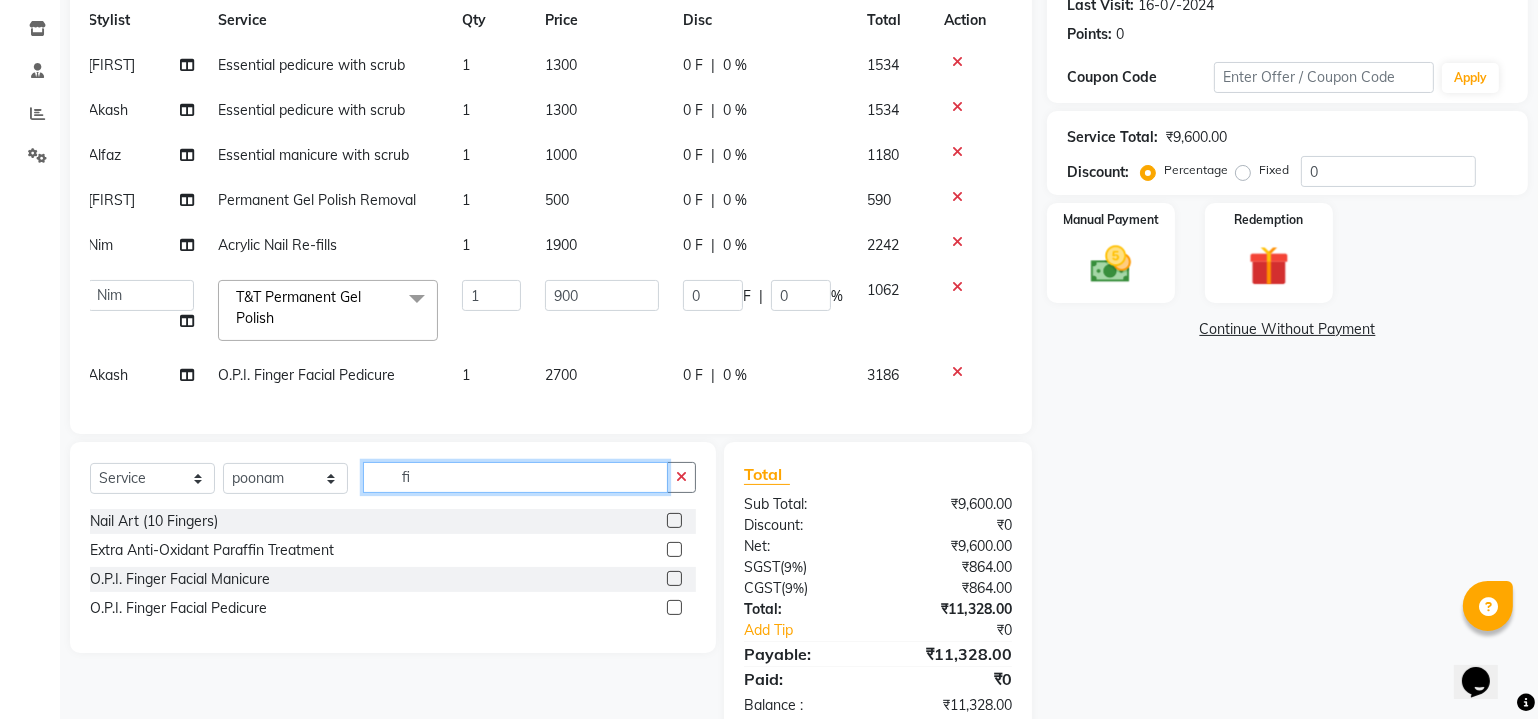 type on "f" 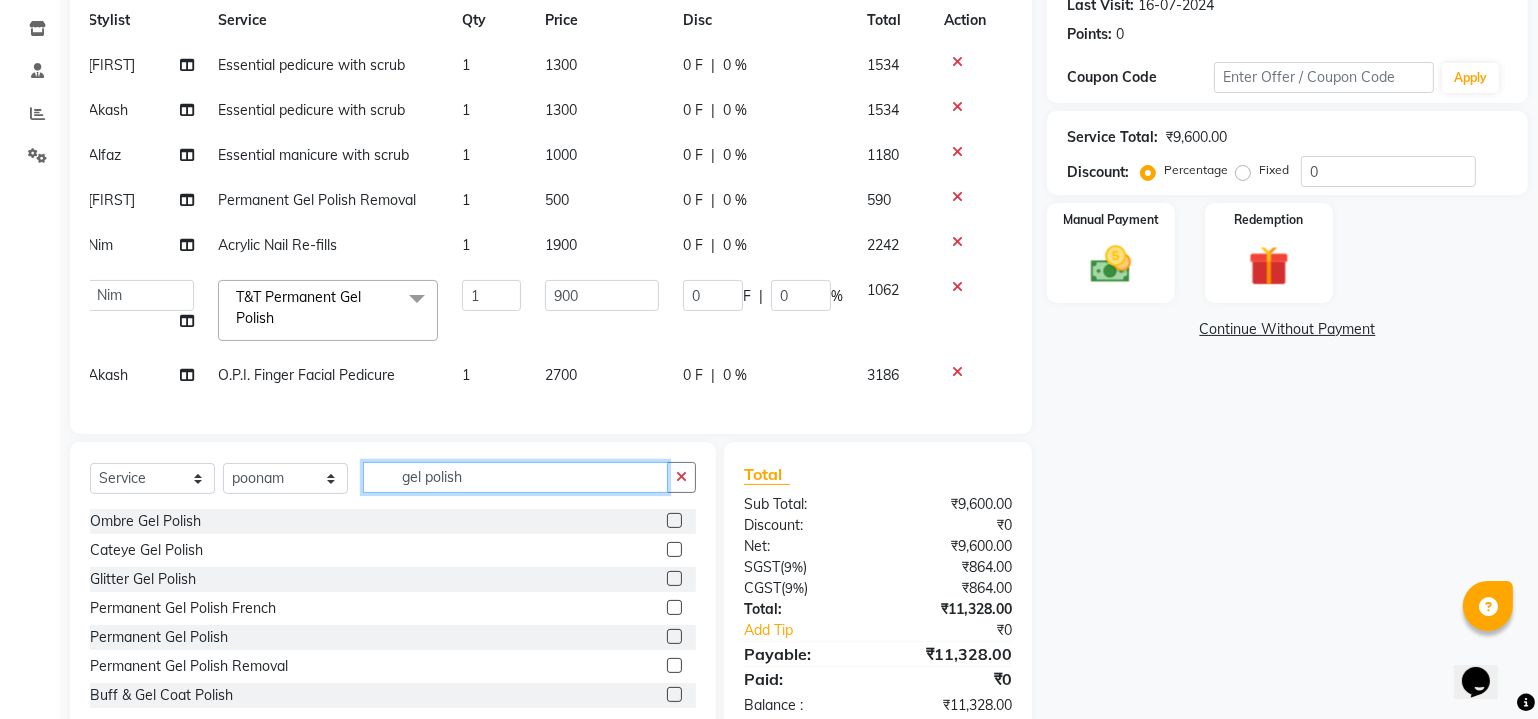 scroll, scrollTop: 346, scrollLeft: 0, axis: vertical 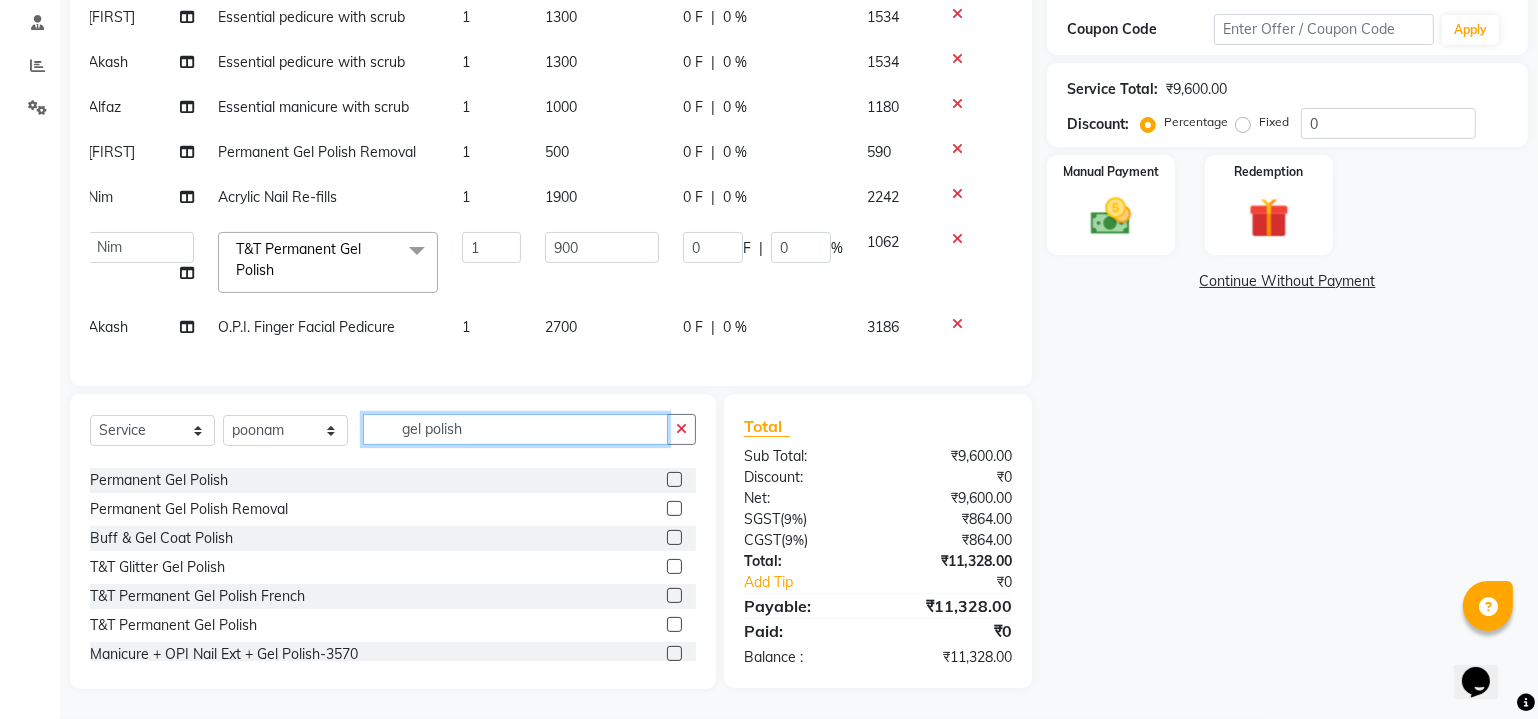 type on "gel polish" 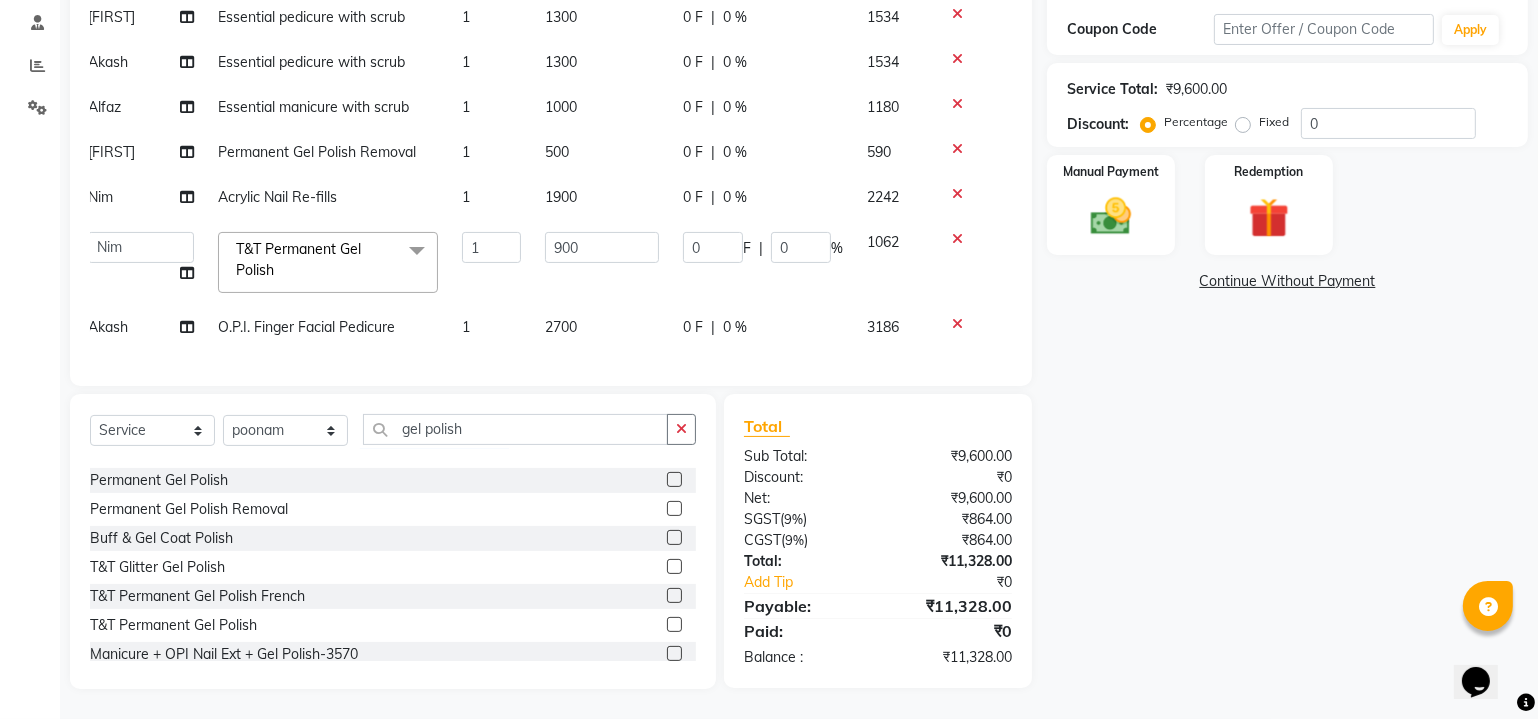 click 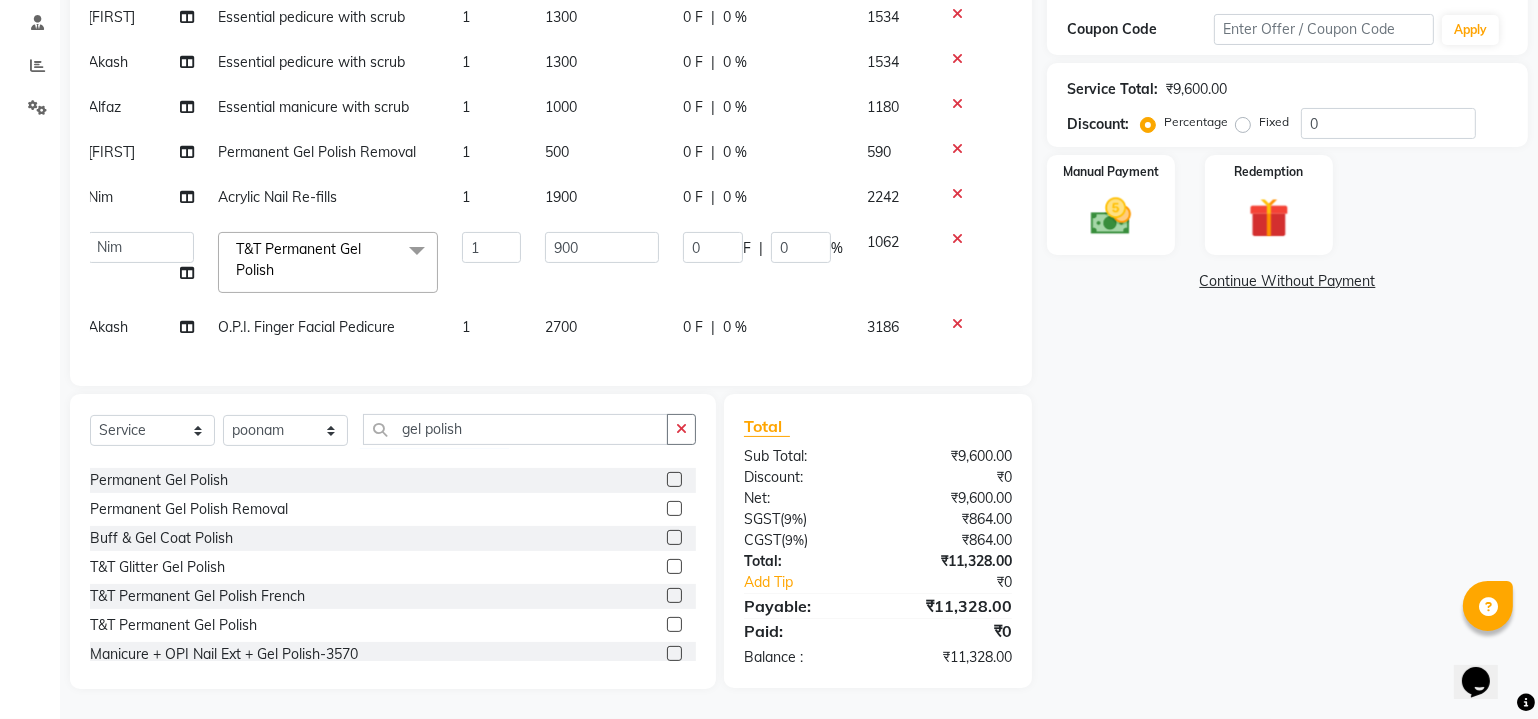 click at bounding box center (673, 625) 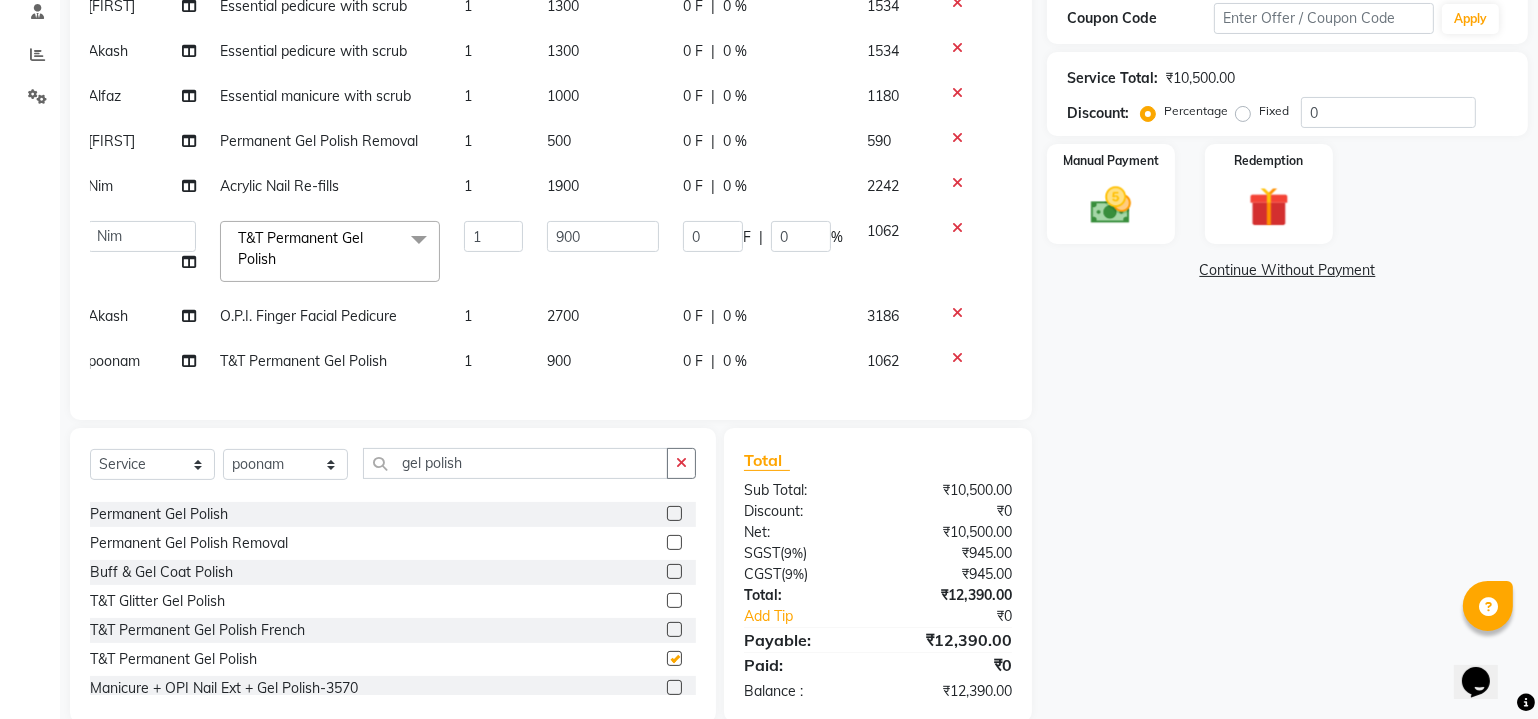 checkbox on "false" 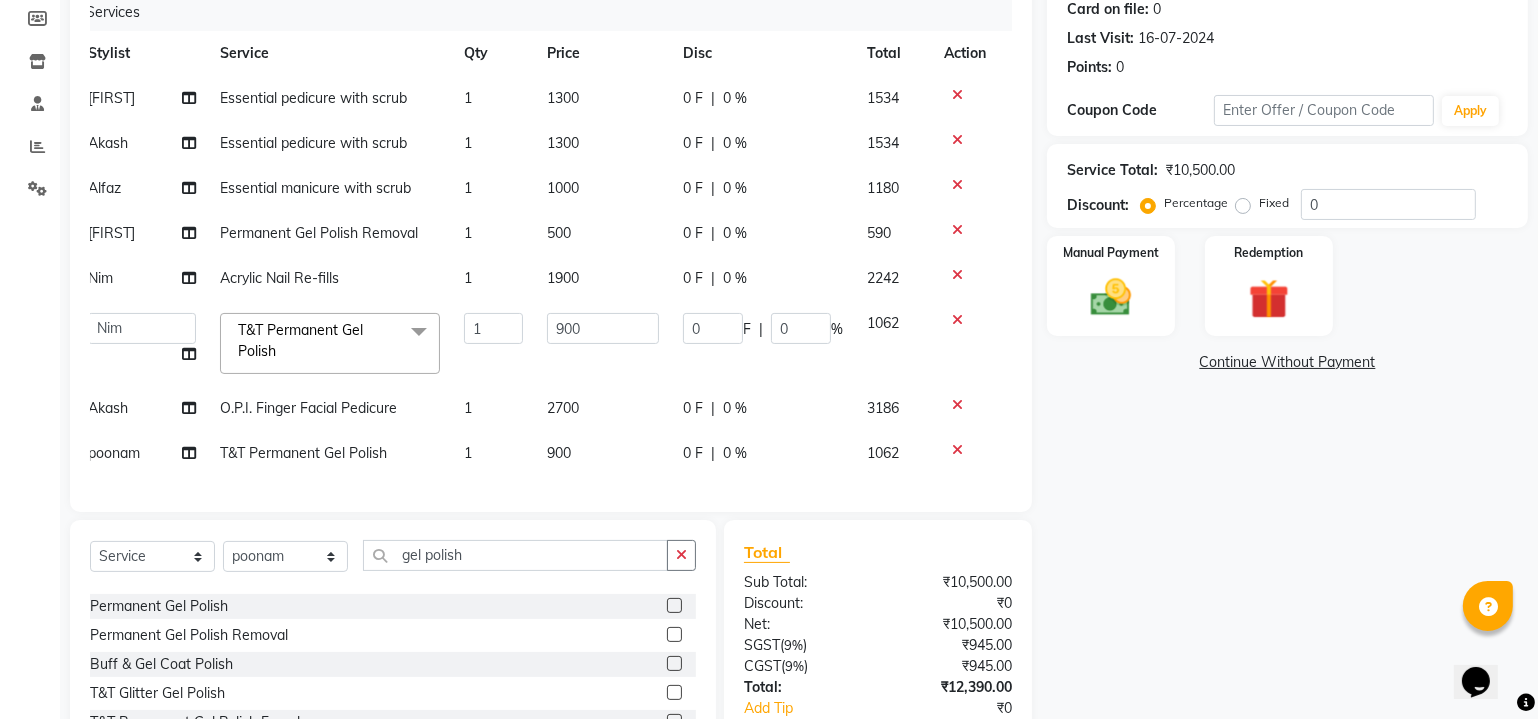 scroll, scrollTop: 195, scrollLeft: 0, axis: vertical 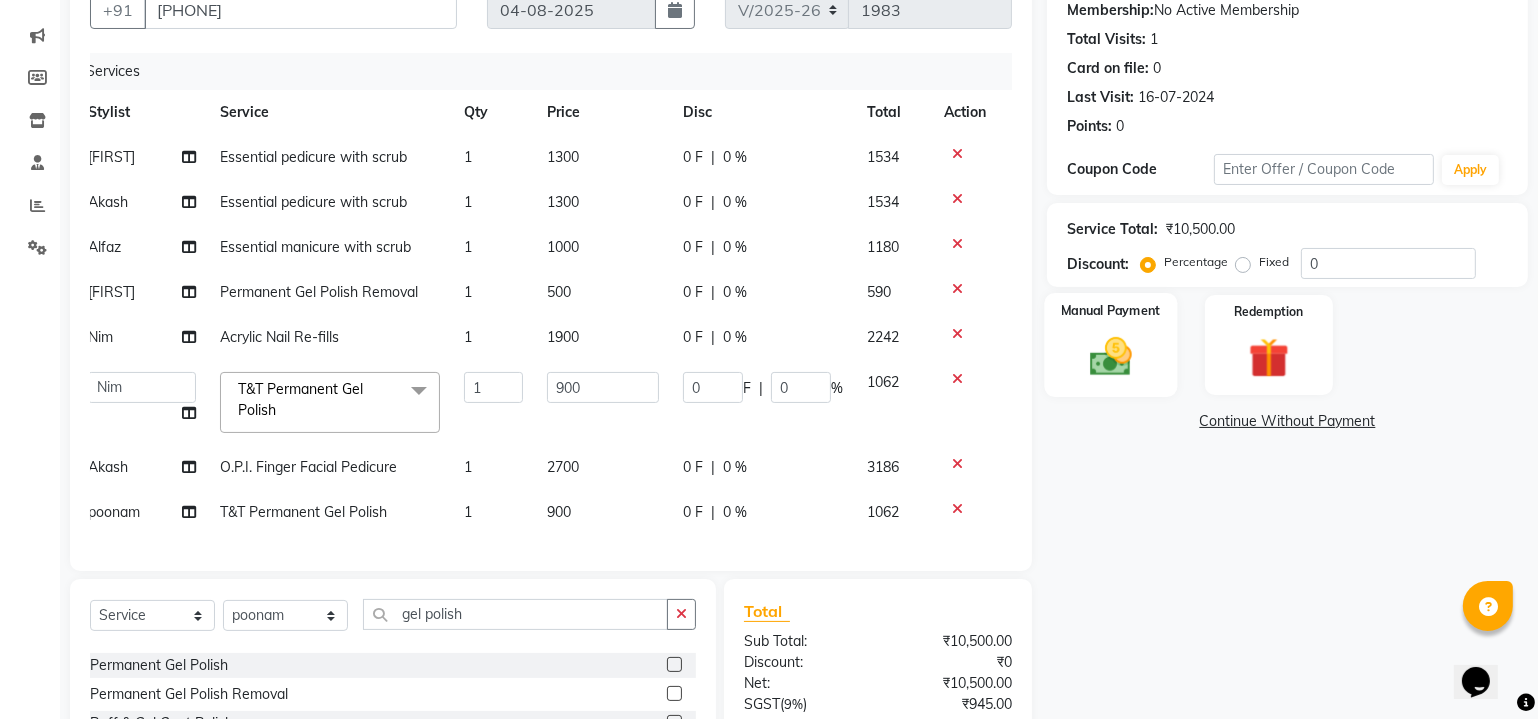 click 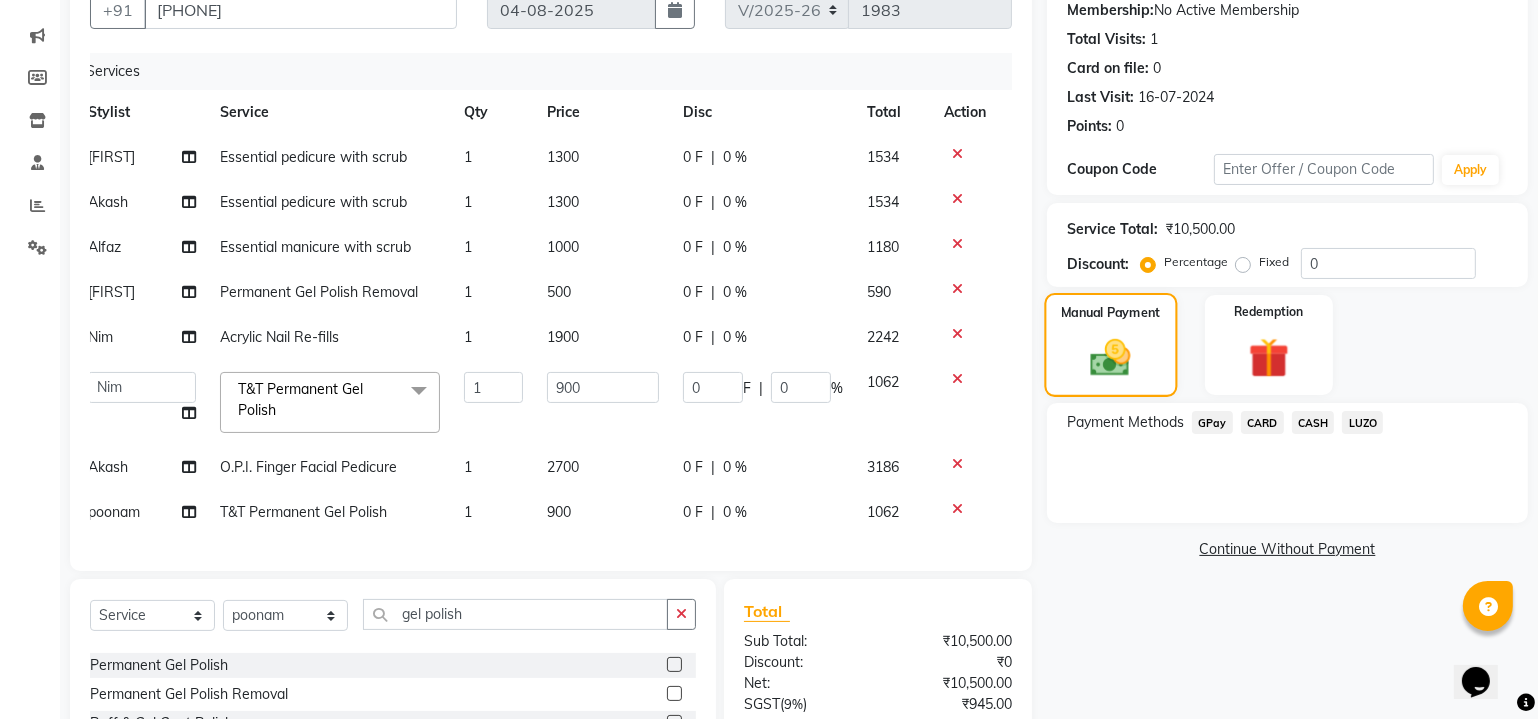 click 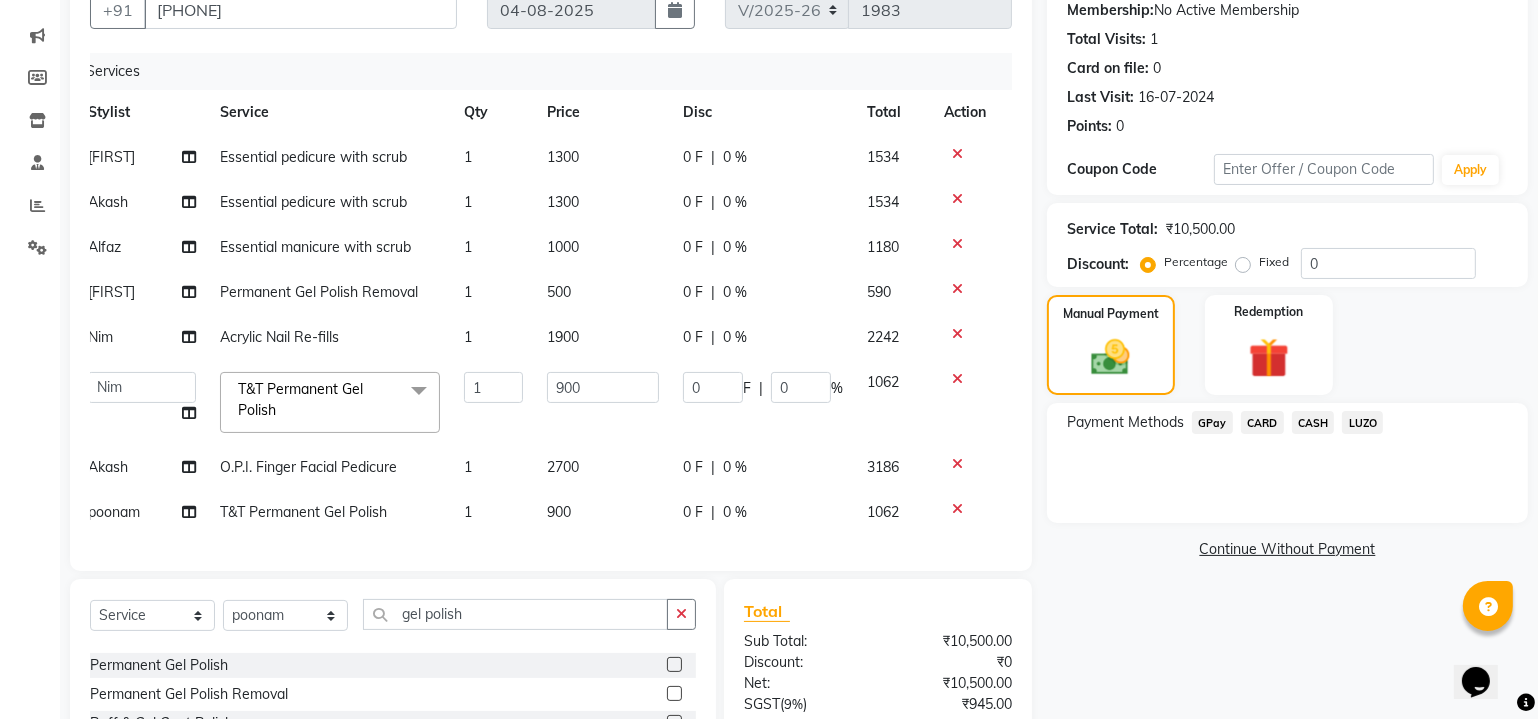 click on "GPay" 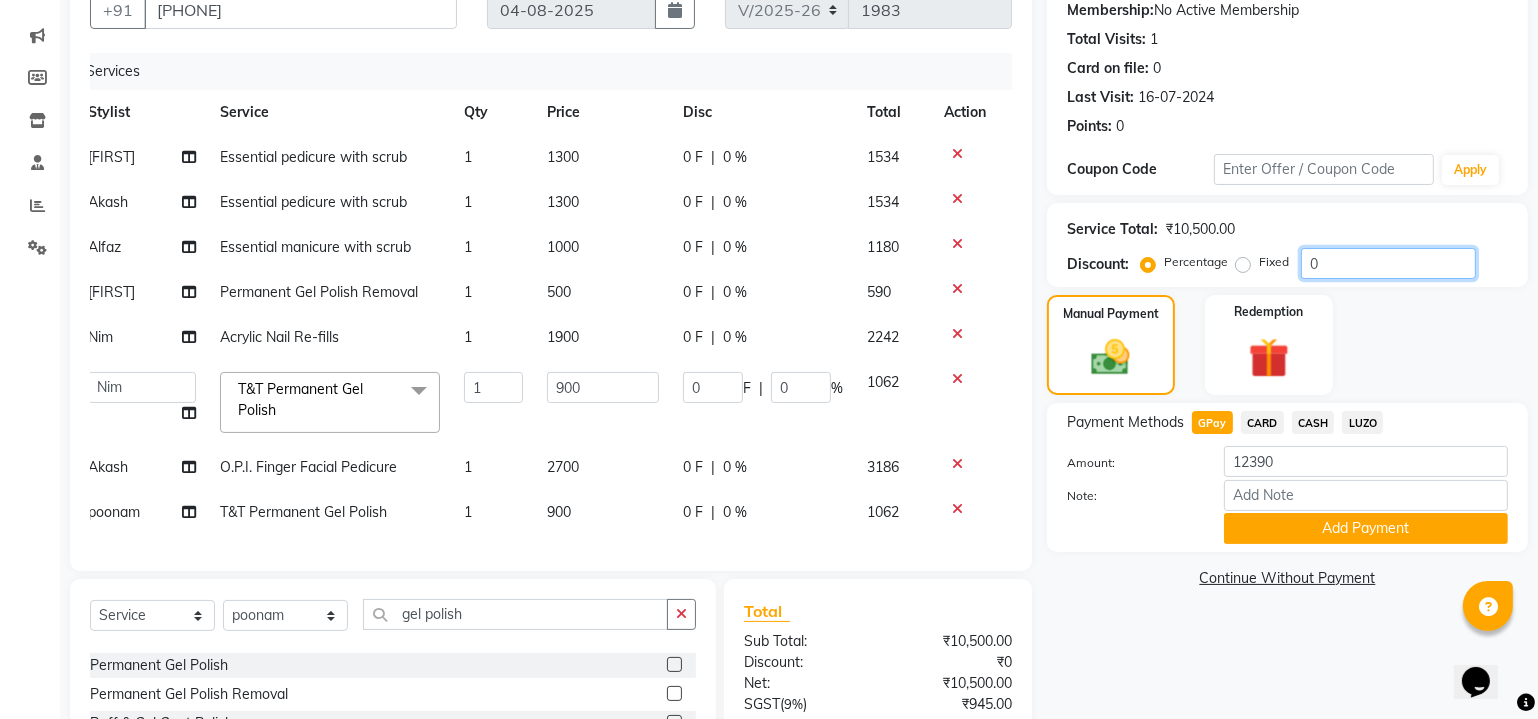 click on "0" 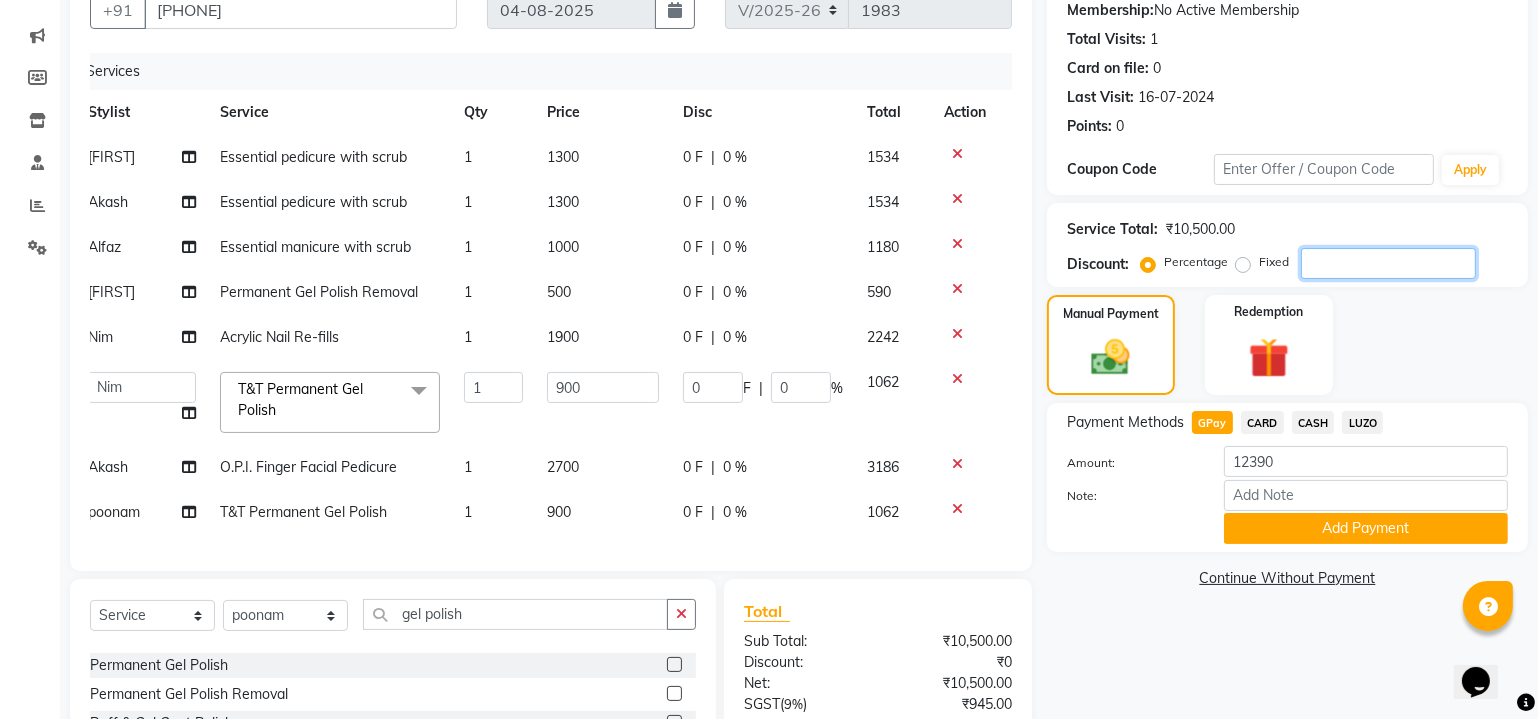 type on "2" 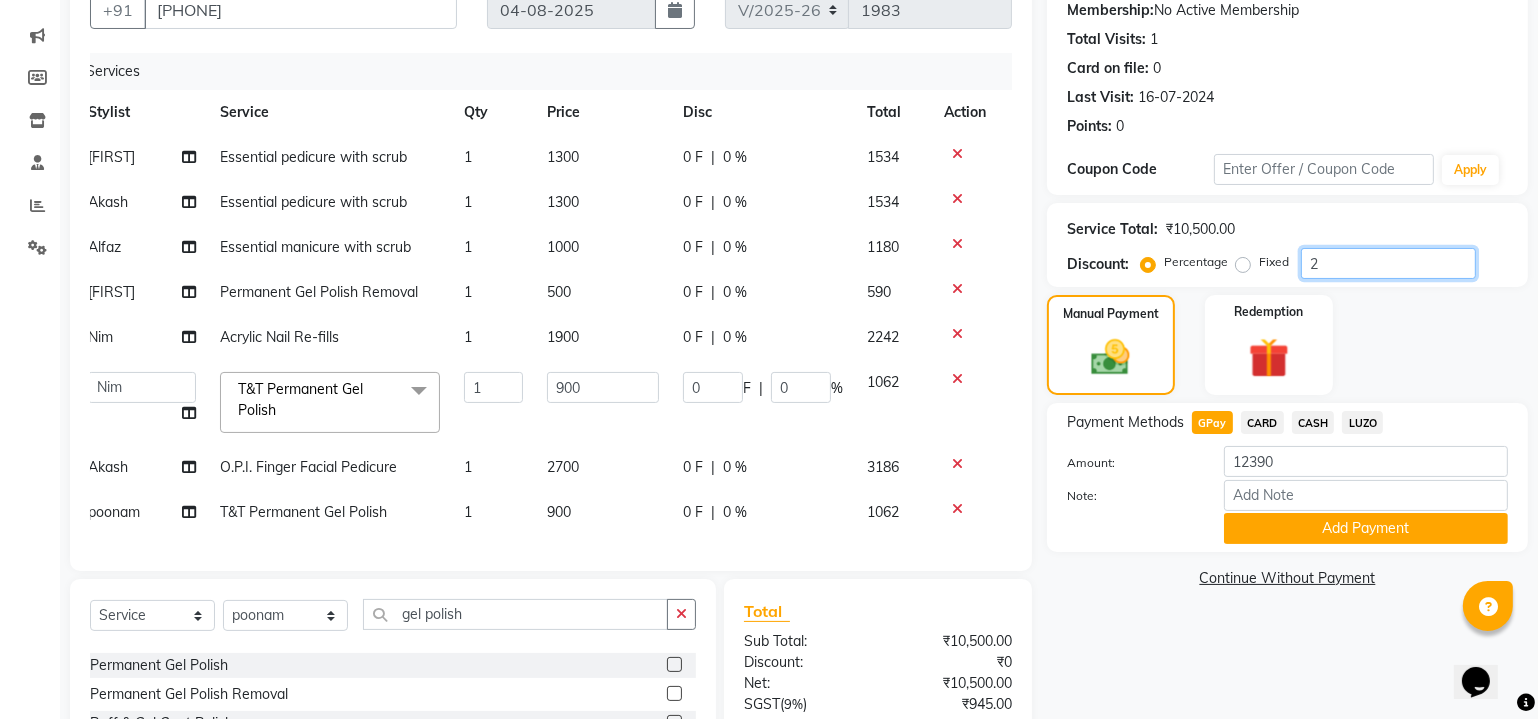 type on "18" 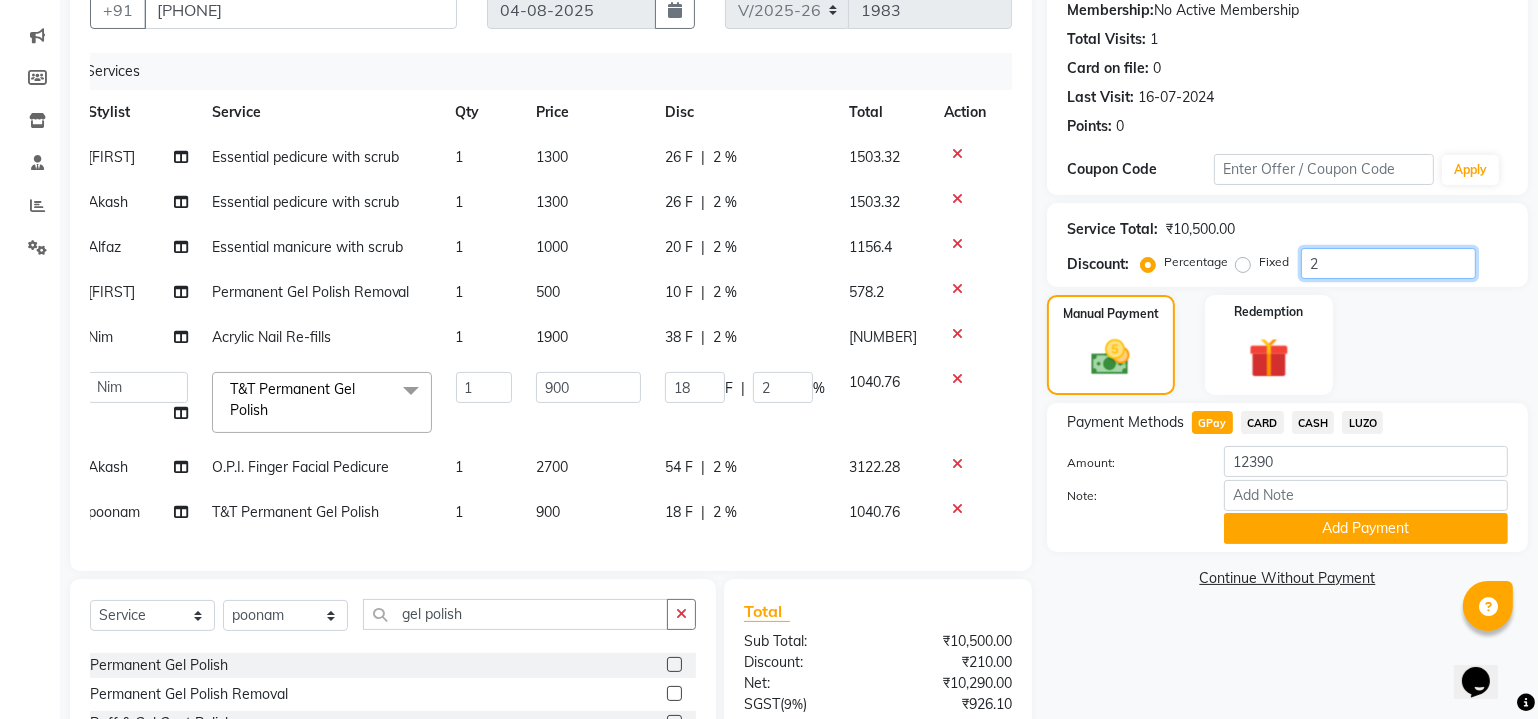 type on "20" 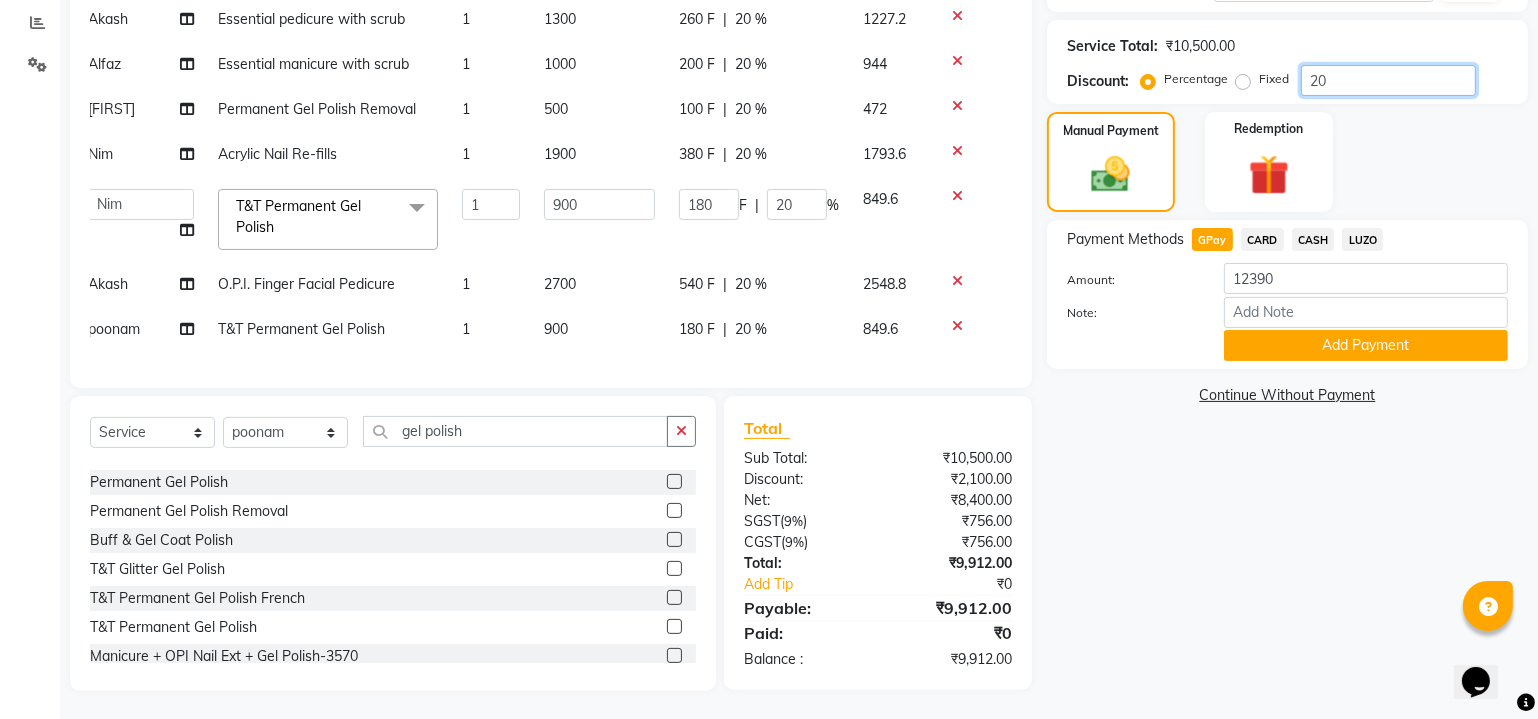 scroll, scrollTop: 380, scrollLeft: 0, axis: vertical 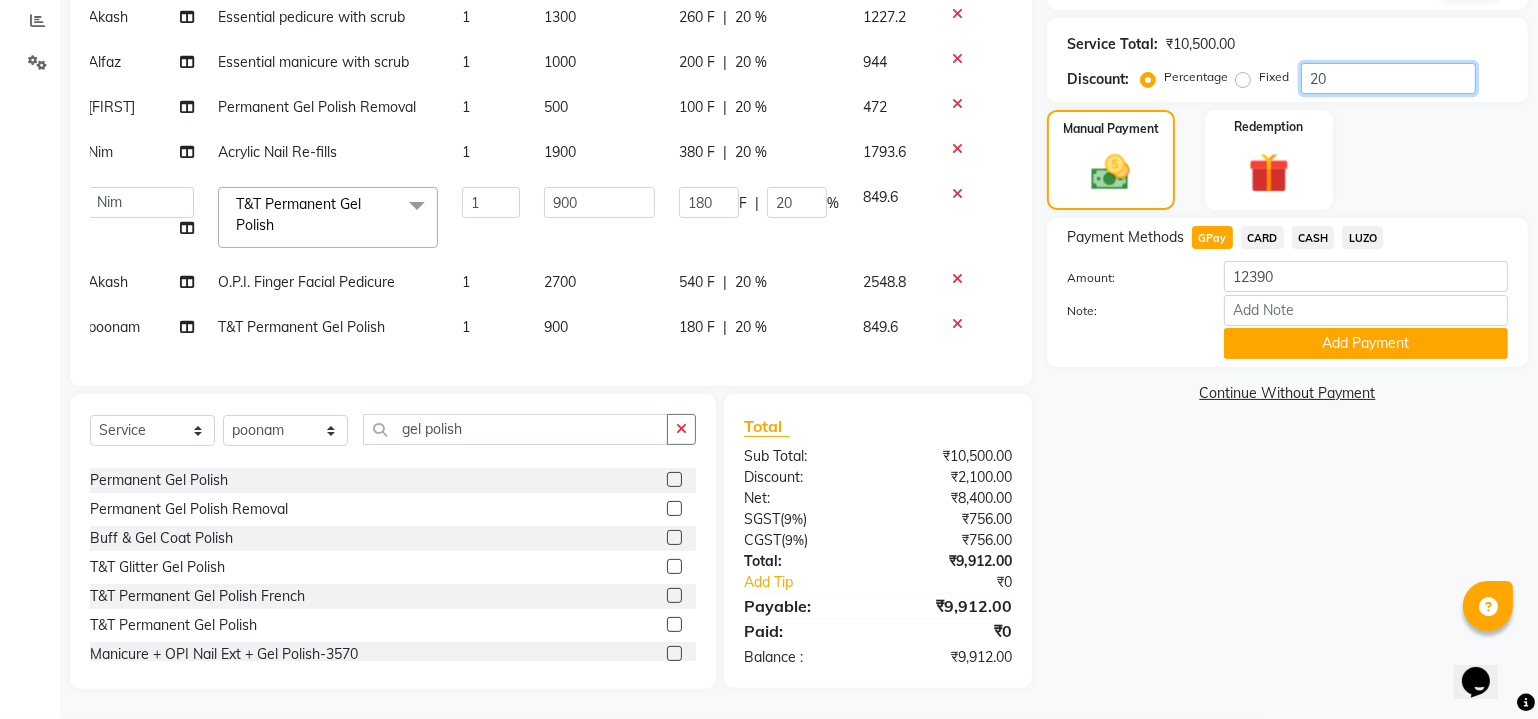 type on "20" 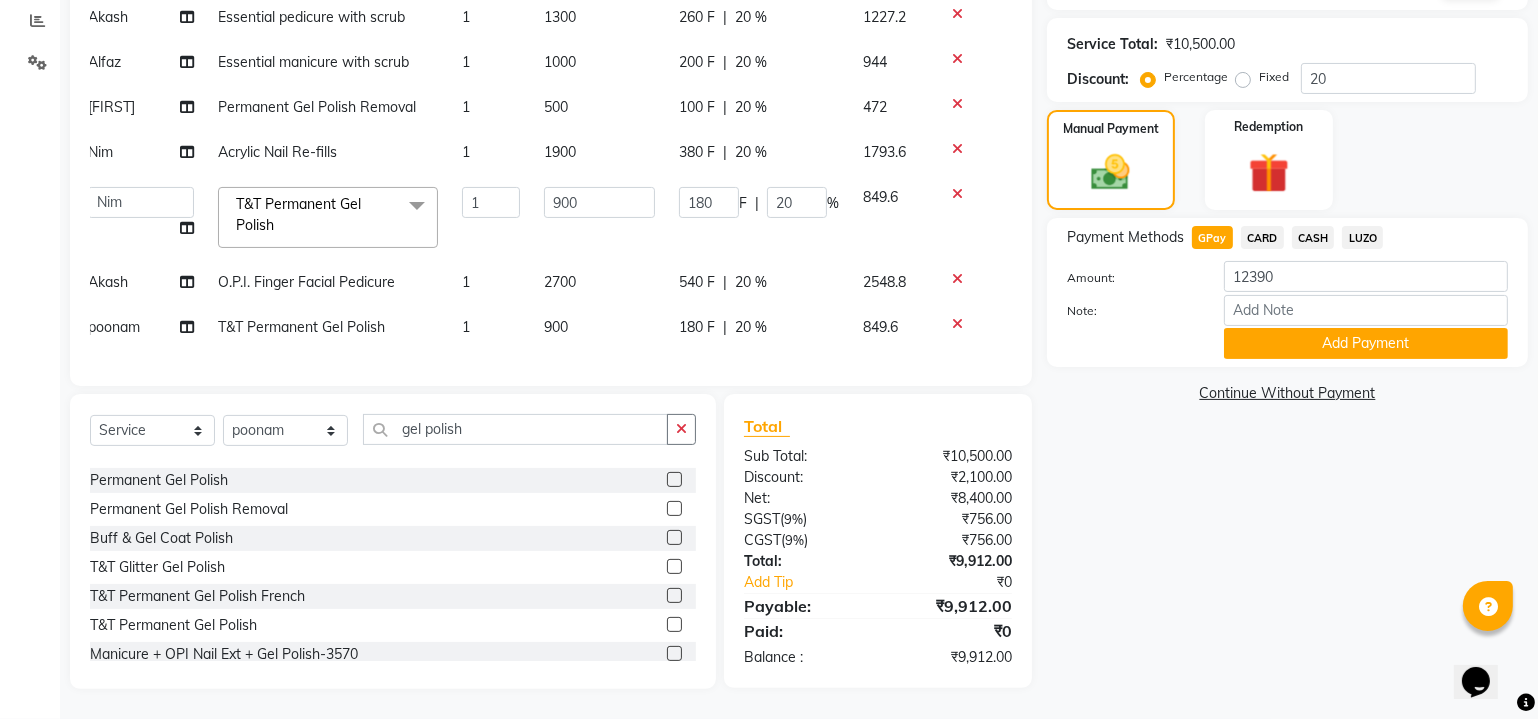 click on "CARD" 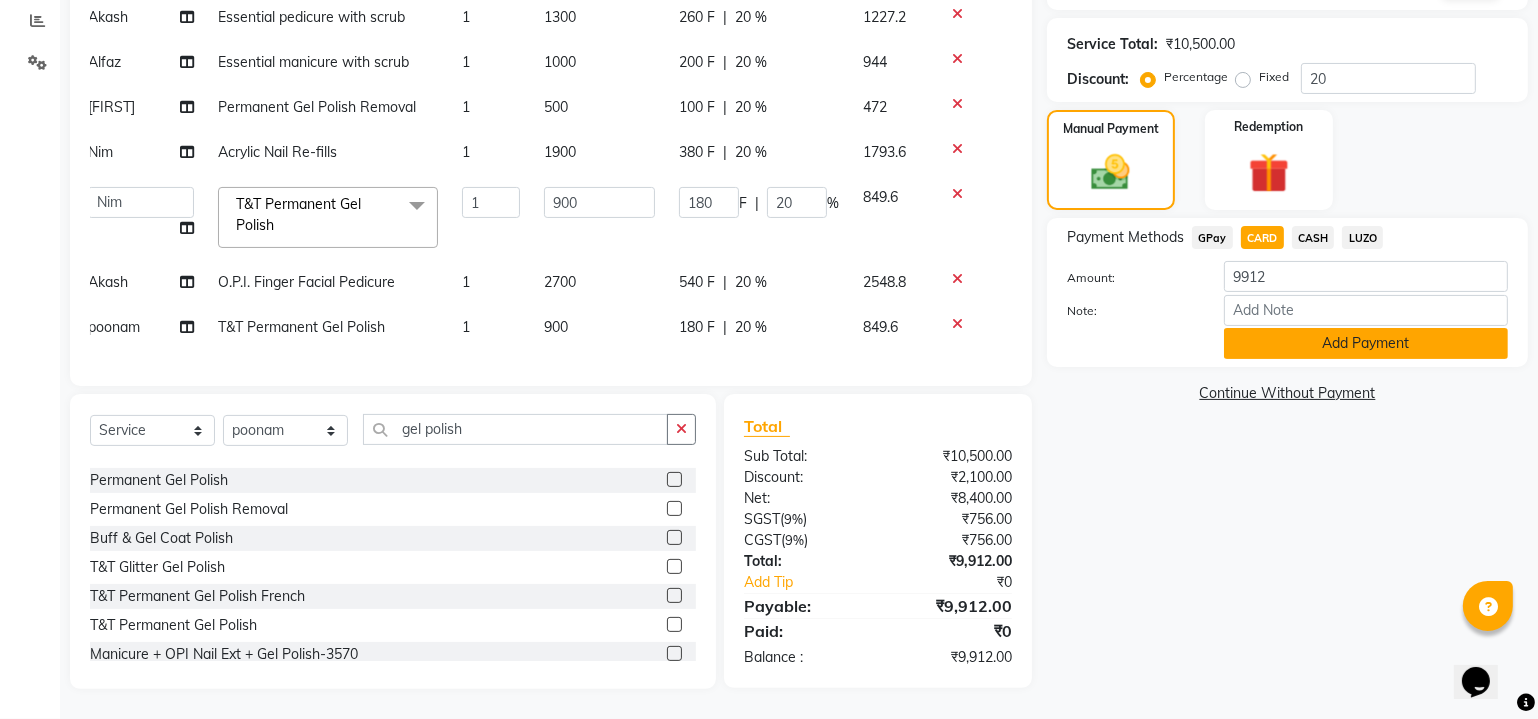 click on "Add Payment" 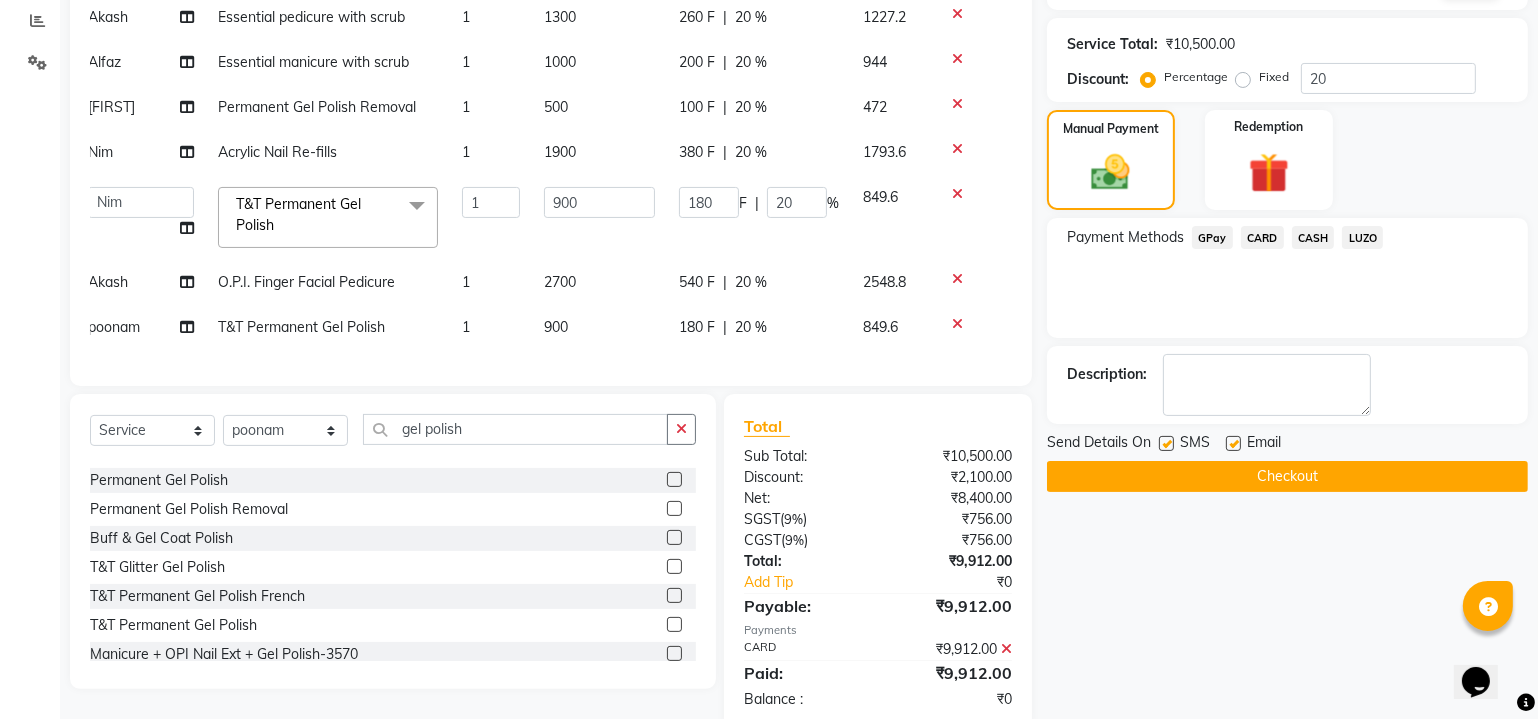 click on "Checkout" 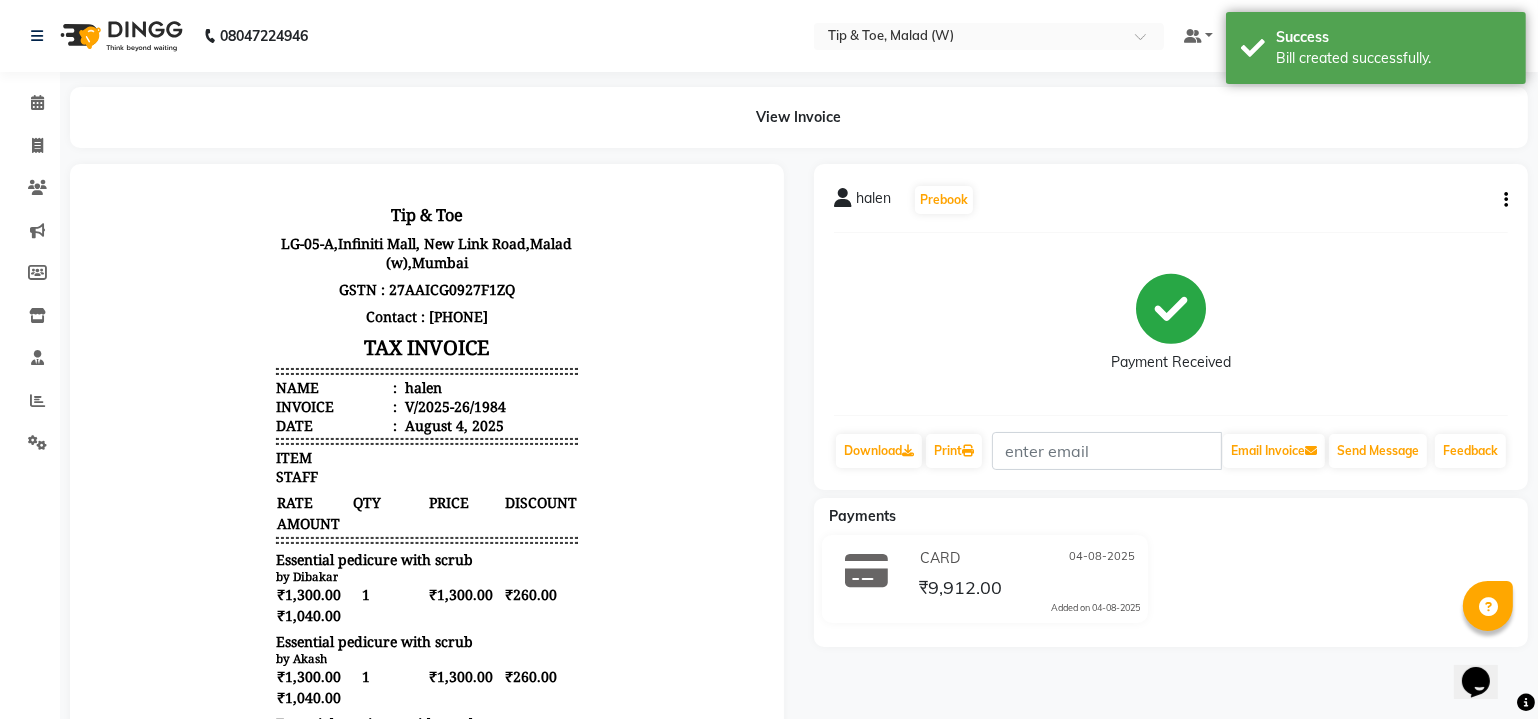 scroll, scrollTop: 0, scrollLeft: 0, axis: both 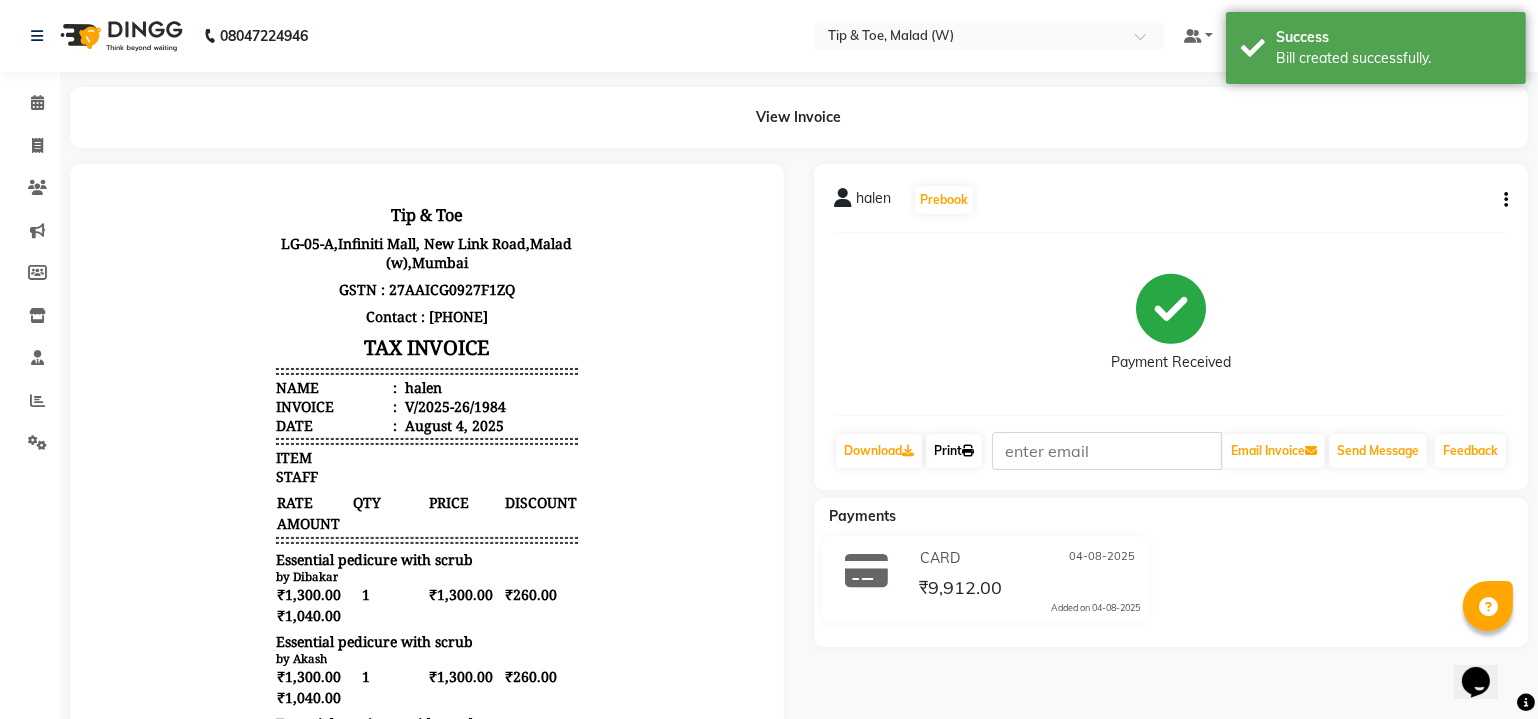 click on "Print" 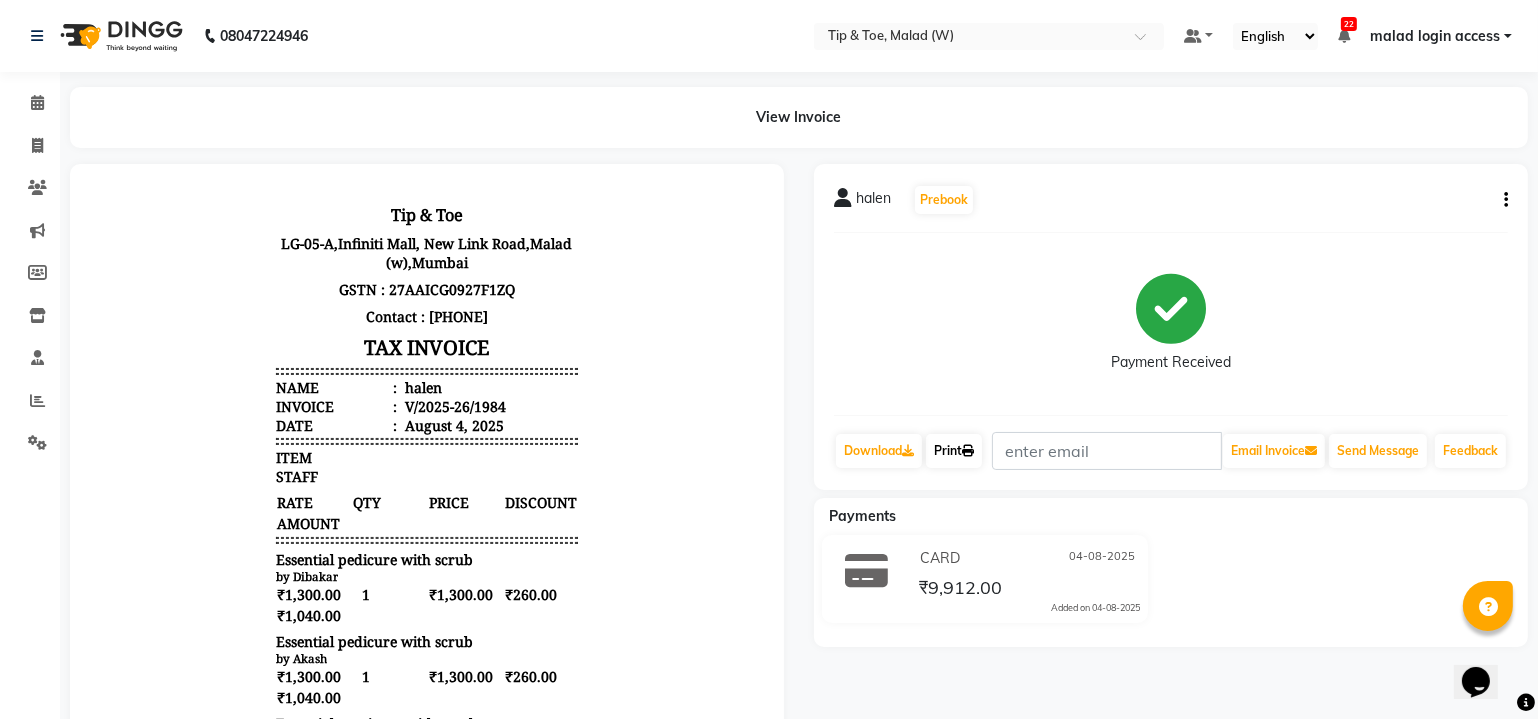 click on "Print" 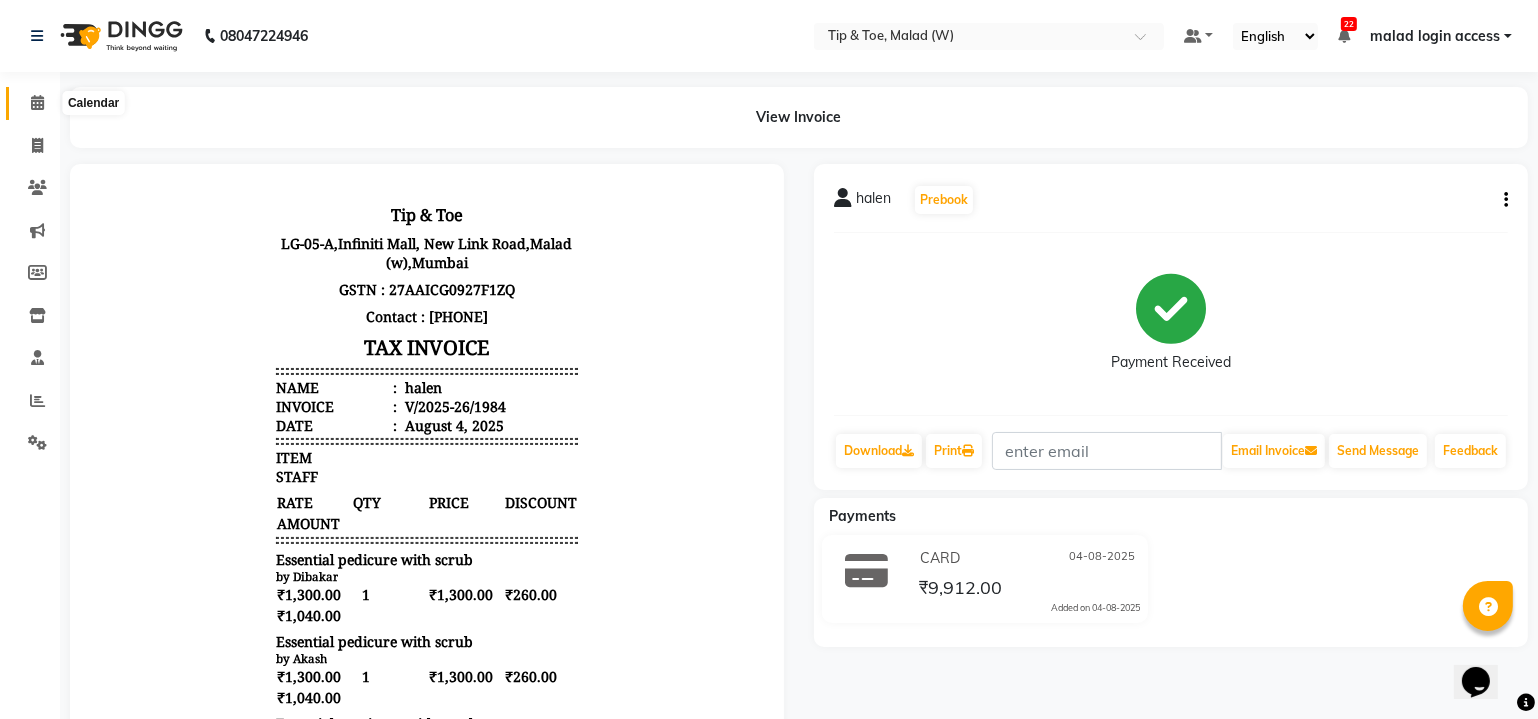 click 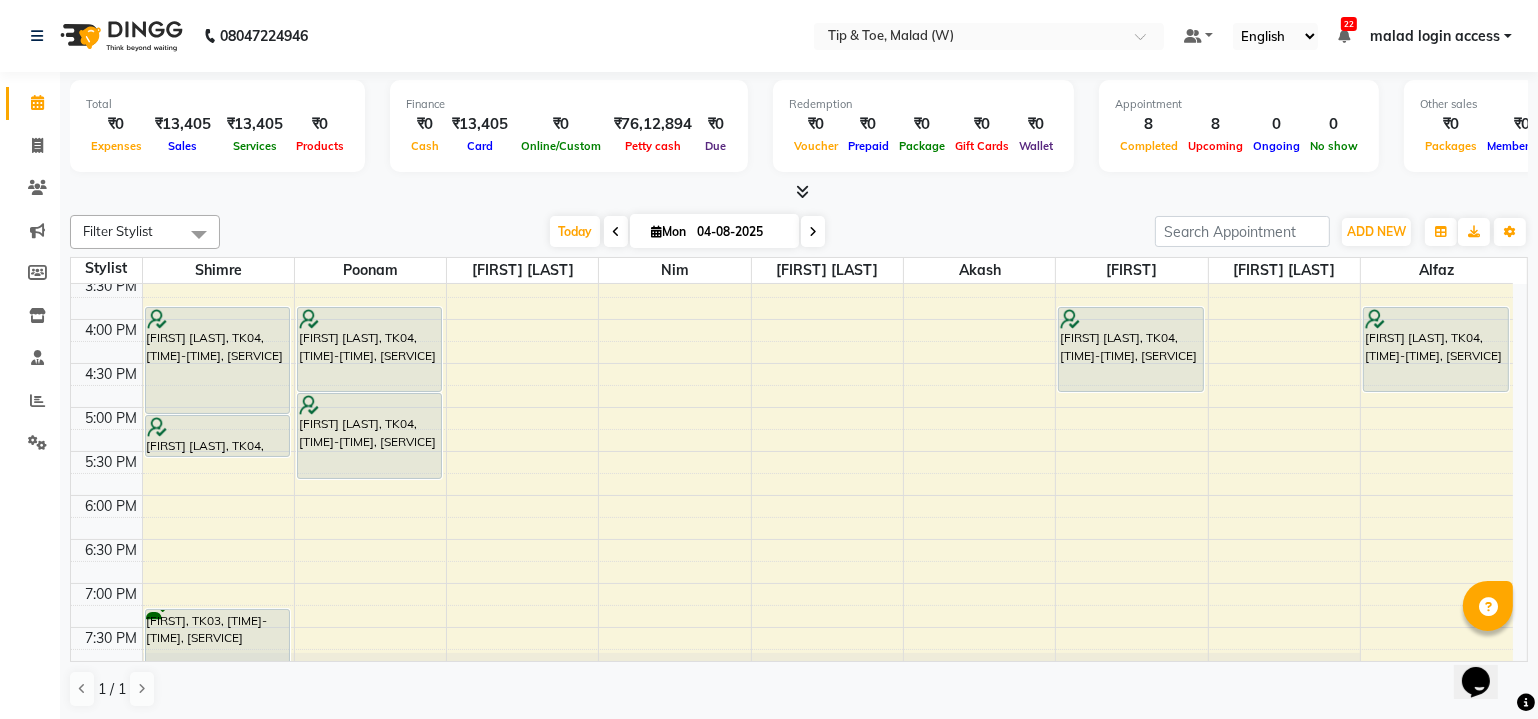 scroll, scrollTop: 680, scrollLeft: 0, axis: vertical 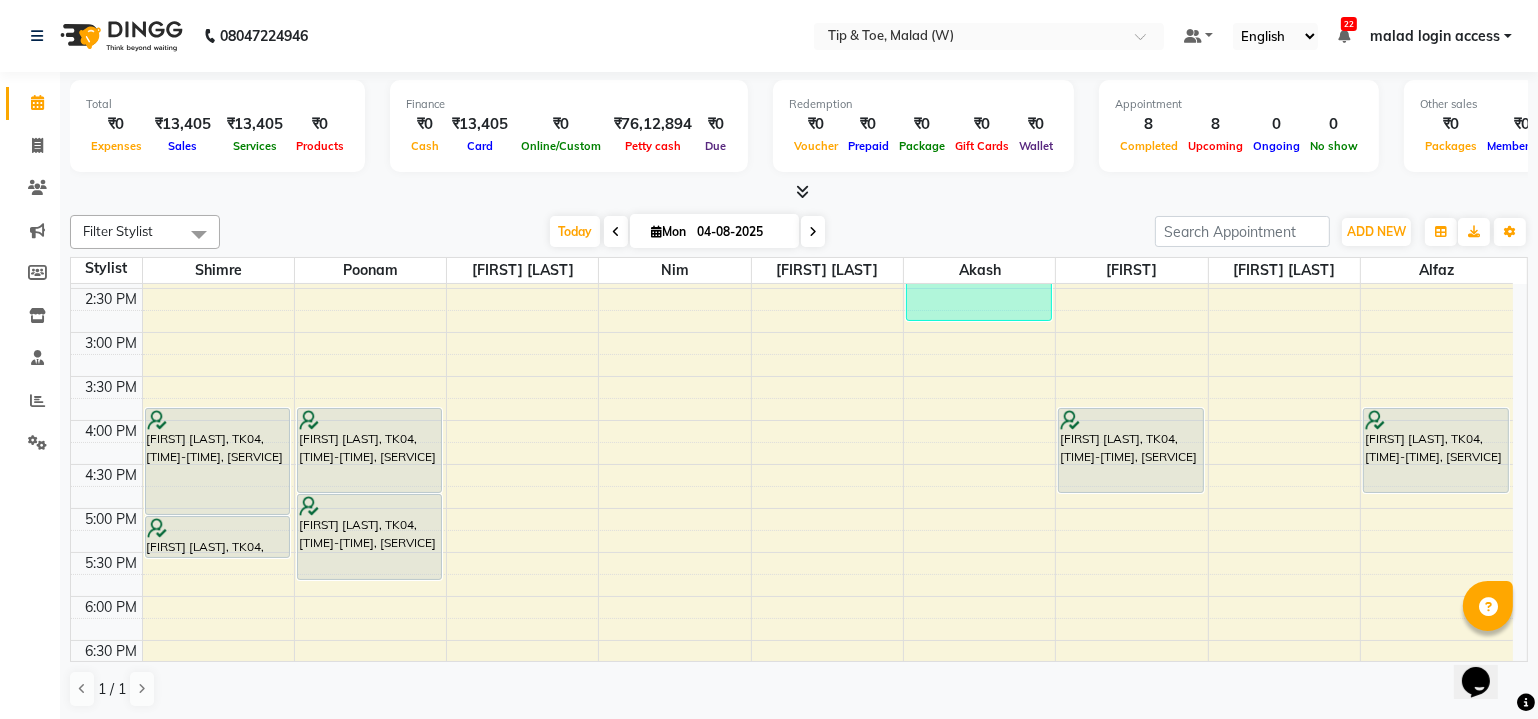 drag, startPoint x: 1535, startPoint y: 461, endPoint x: 1538, endPoint y: 447, distance: 14.3178215 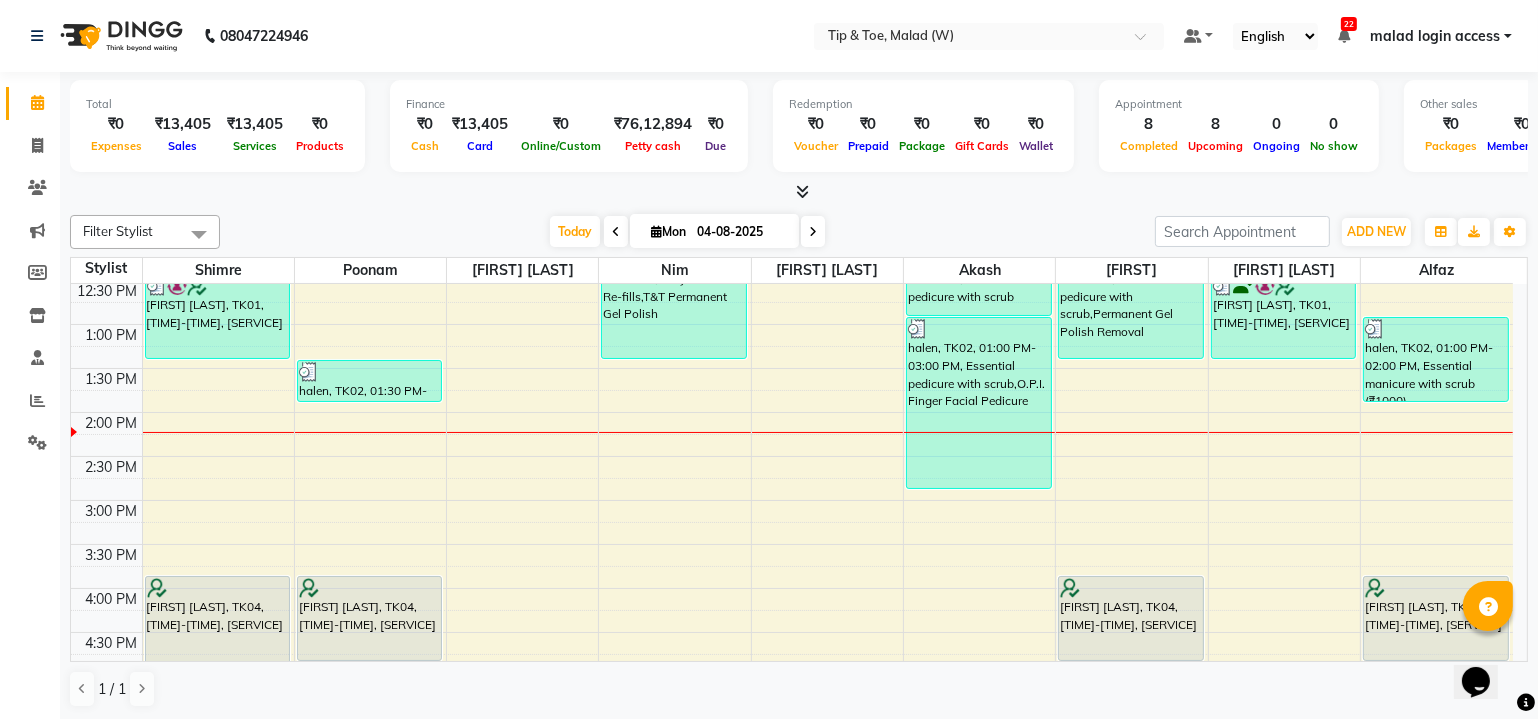 scroll, scrollTop: 397, scrollLeft: 0, axis: vertical 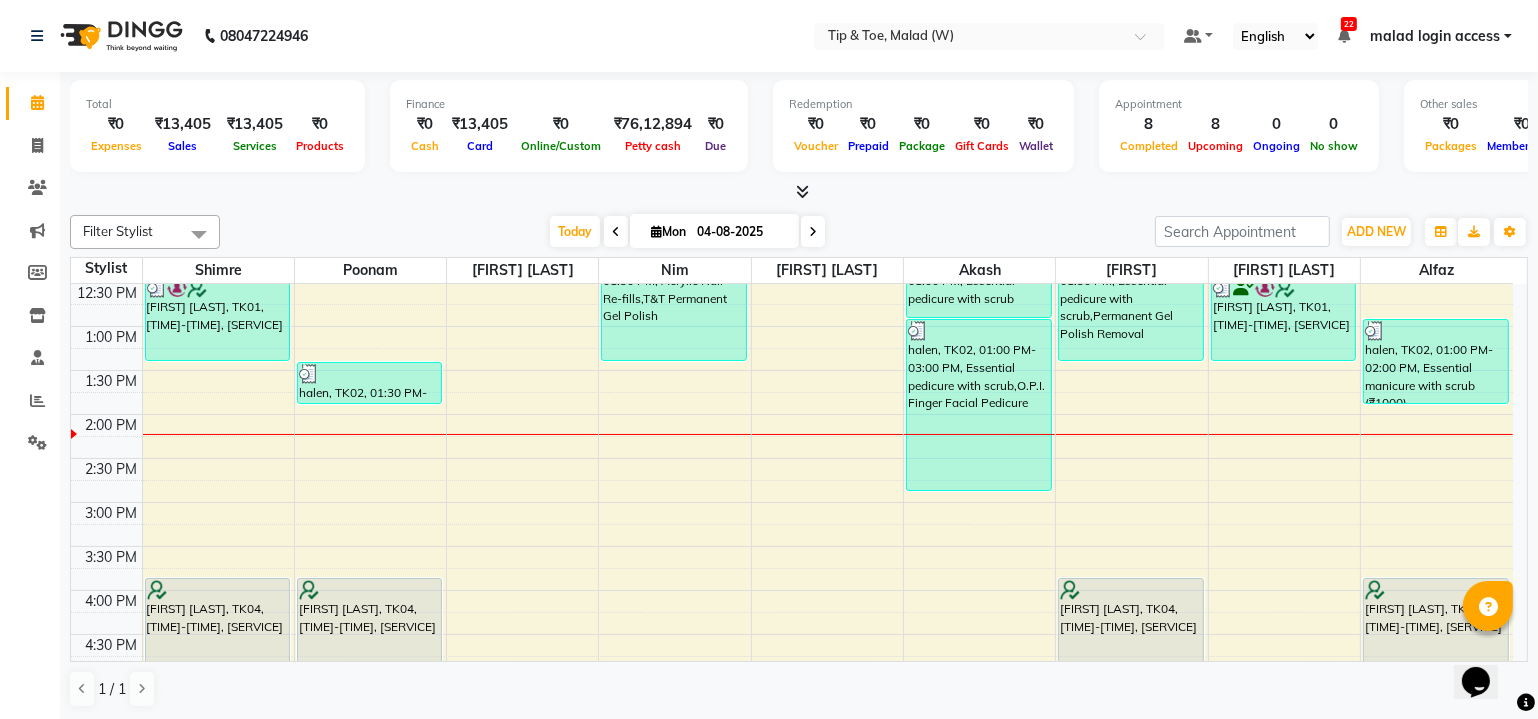 click on "Total  ₹0  Expenses ₹13,405  Sales ₹13,405  Services ₹0  Products Finance  ₹0  Cash ₹13,405  Card ₹0  Online/Custom ₹76,12,894 Petty cash ₹0 Due  Redemption  ₹0 Voucher ₹0 Prepaid ₹0 Package ₹0  Gift Cards ₹0  Wallet  Appointment  8 Completed 8 Upcoming 0 Ongoing 0 No show  Other sales  ₹0  Packages ₹0  Memberships ₹0  Vouchers ₹0  Prepaids ₹0  Gift Cards Filter Stylist Select All Shimre poonam Manisha Singh Nim Urmila Pal Akash  Dibakar Sanjay mama Alfaz  Today  Mon 04-08-2025 Toggle Dropdown Add Appointment Add Invoice Add Attendance Add Client Toggle Dropdown Add Appointment Add Invoice Add Attendance Add Client ADD NEW Toggle Dropdown Add Appointment Add Invoice Add Attendance Add Client Filter Stylist Select All Shimre poonam Manisha Singh Nim Urmila Pal Akash  Dibakar Sanjay mama Alfaz  Group By  Staff View   Room View  View as Vertical  Vertical - Week View  Horizontal  Horizontal - Week View  List  Toggle Dropdown Calendar Settings Manage Tags   Arrange Stylists" 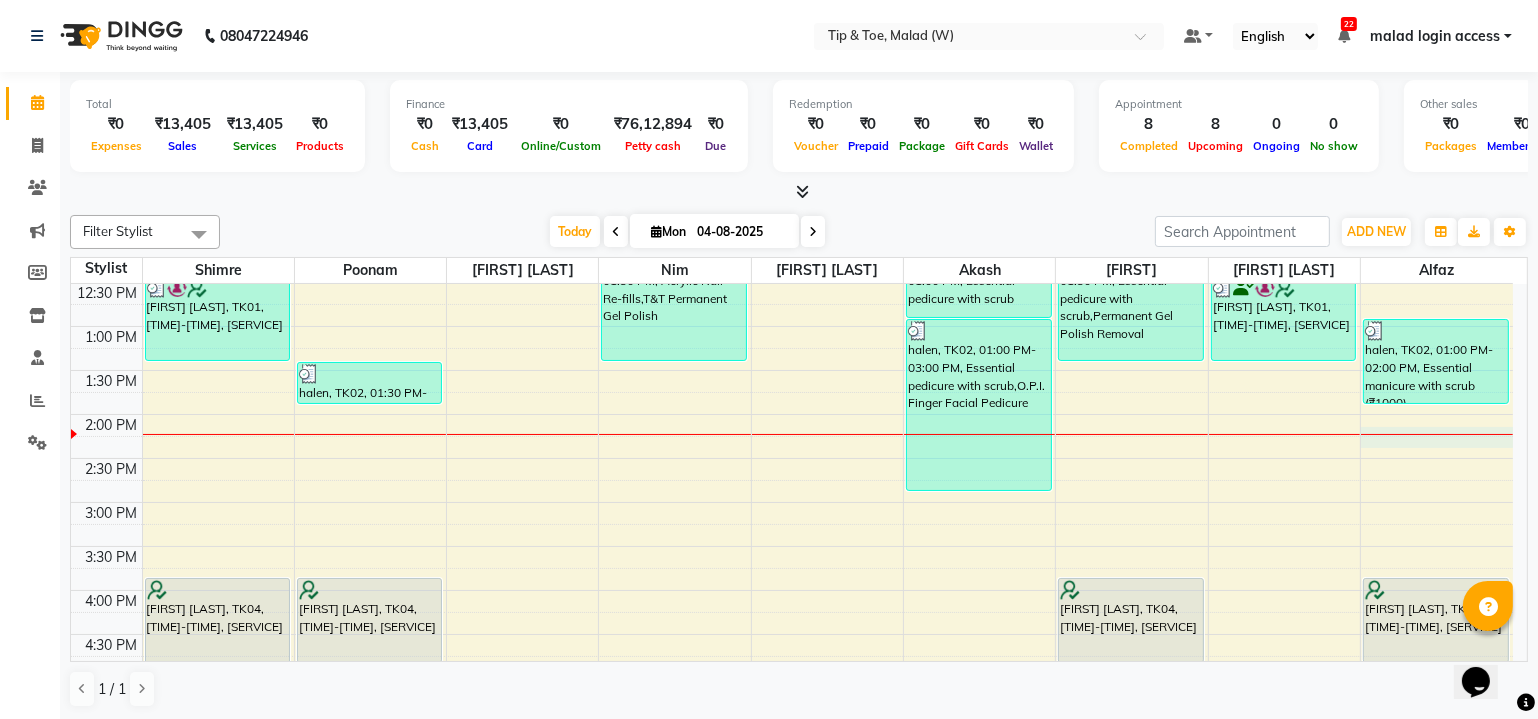 click at bounding box center [827, 469] 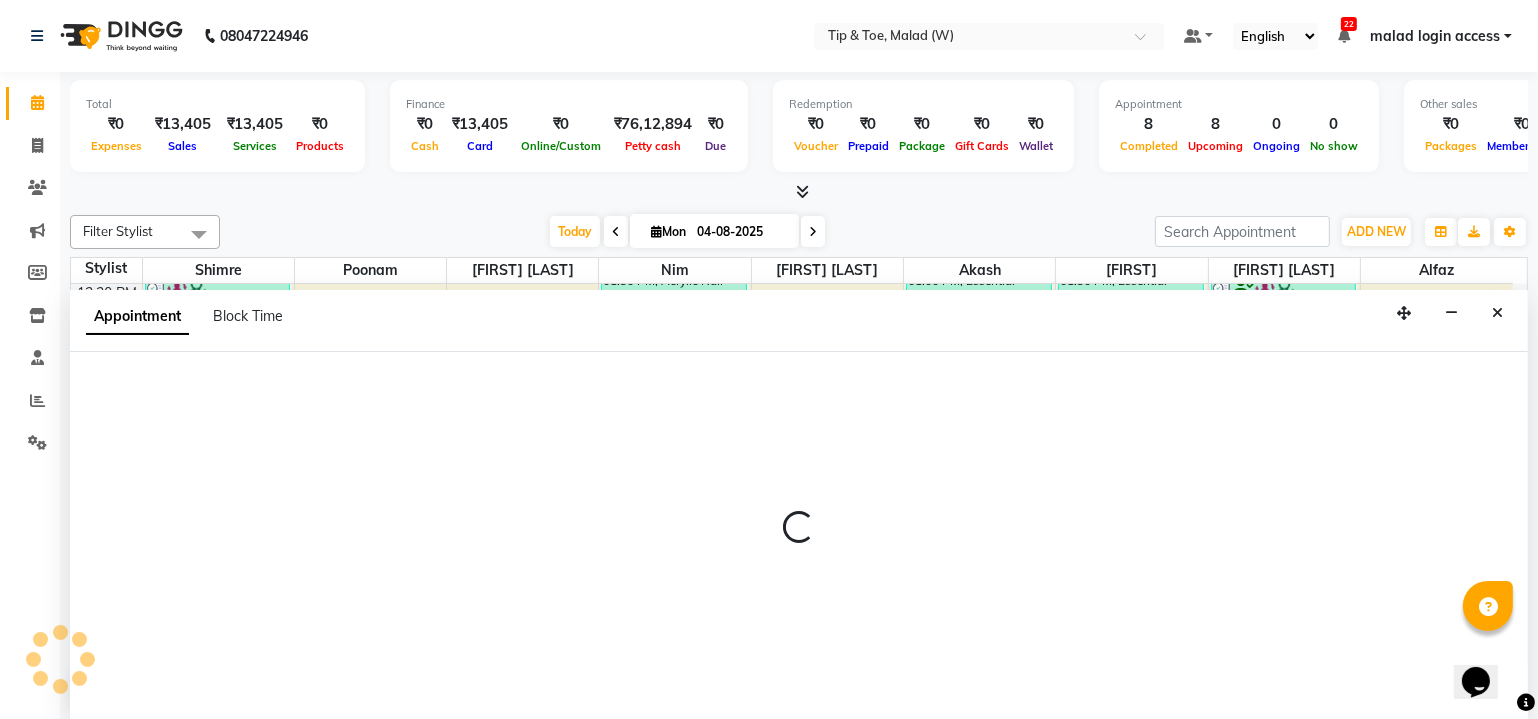 scroll, scrollTop: 0, scrollLeft: 0, axis: both 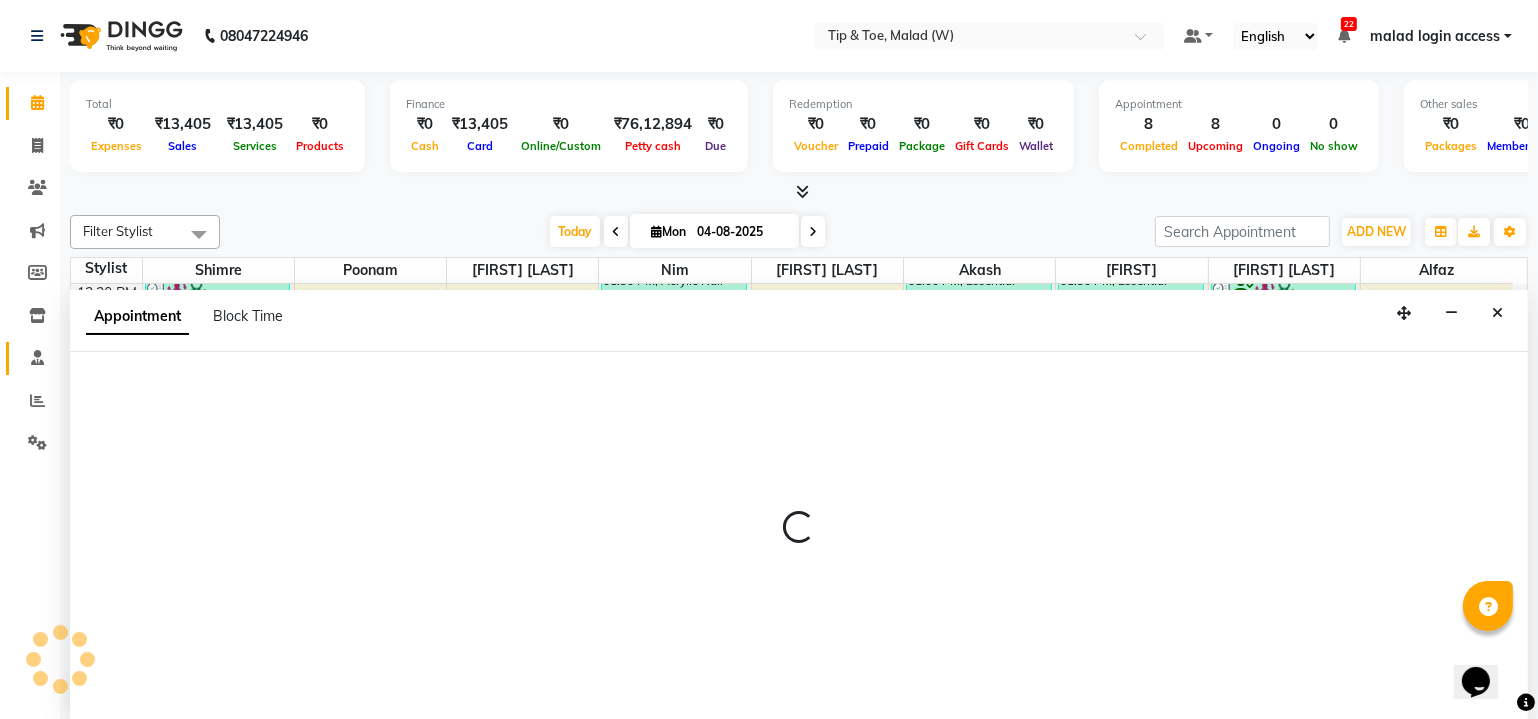 select on "41813" 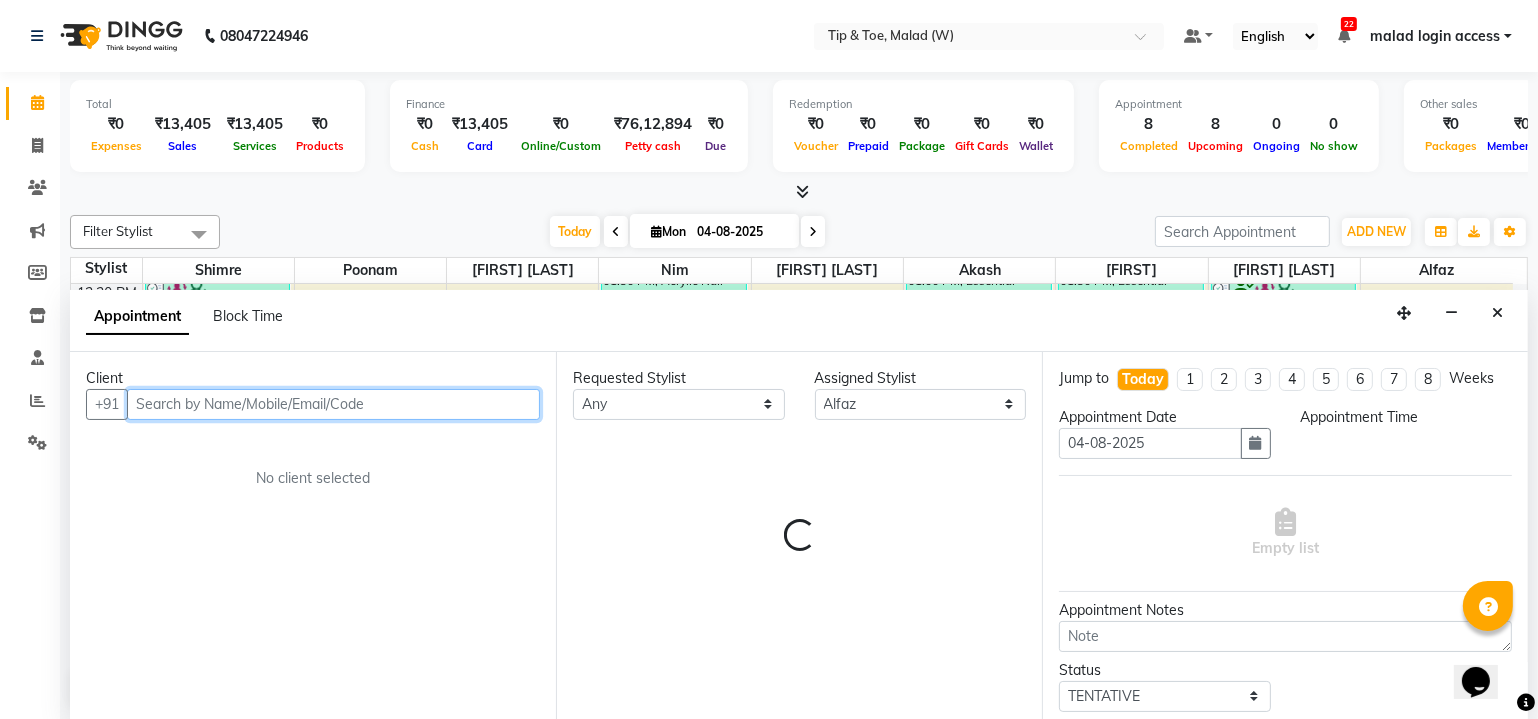 select on "855" 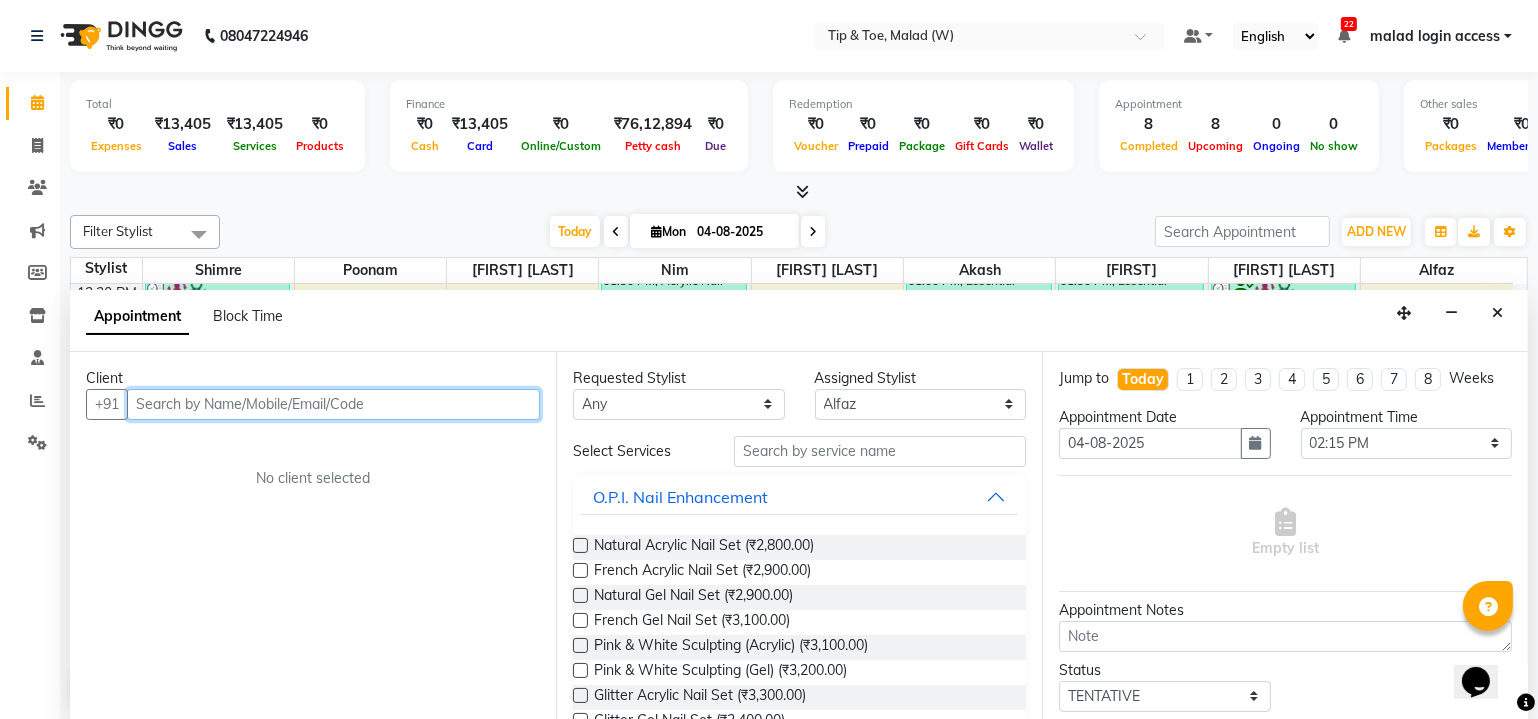 click at bounding box center [333, 404] 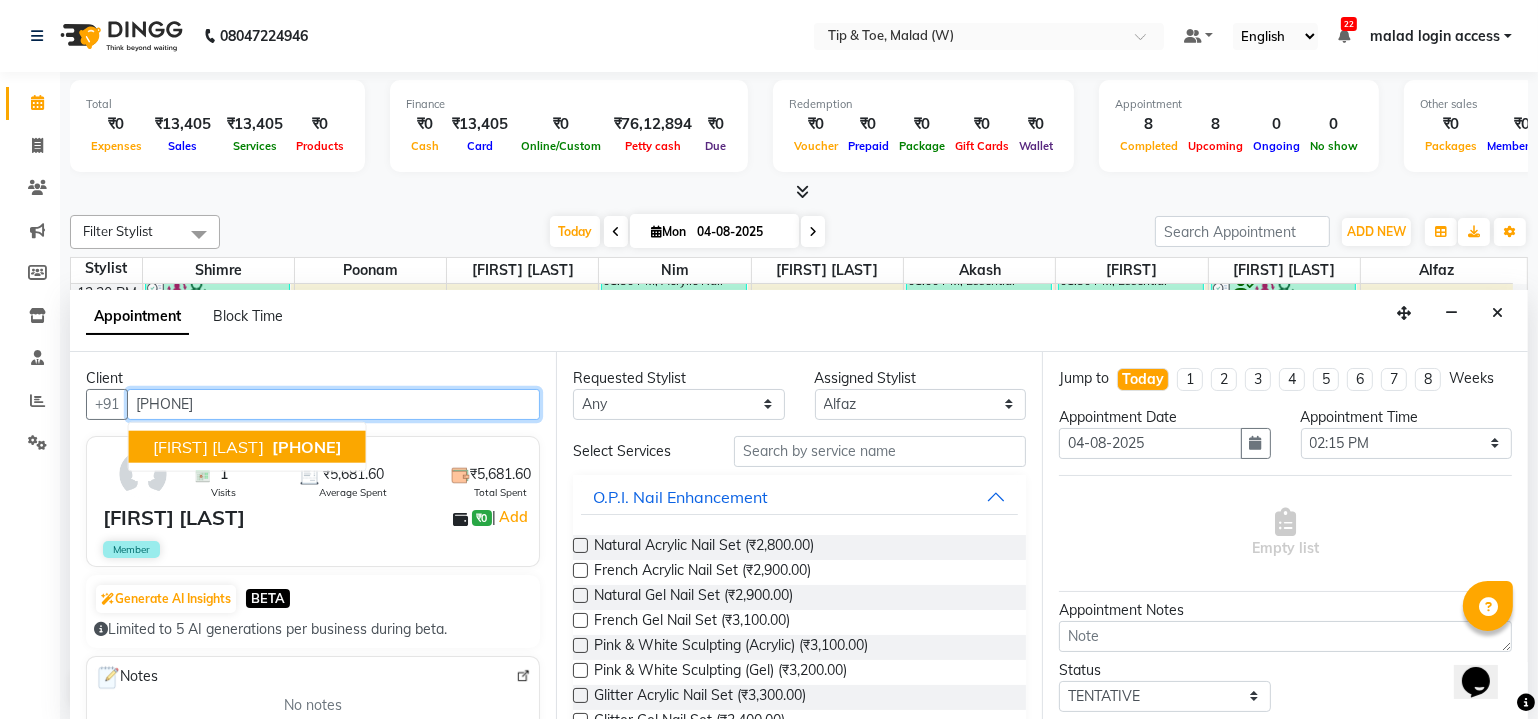 click on "[PHONE]" at bounding box center [307, 446] 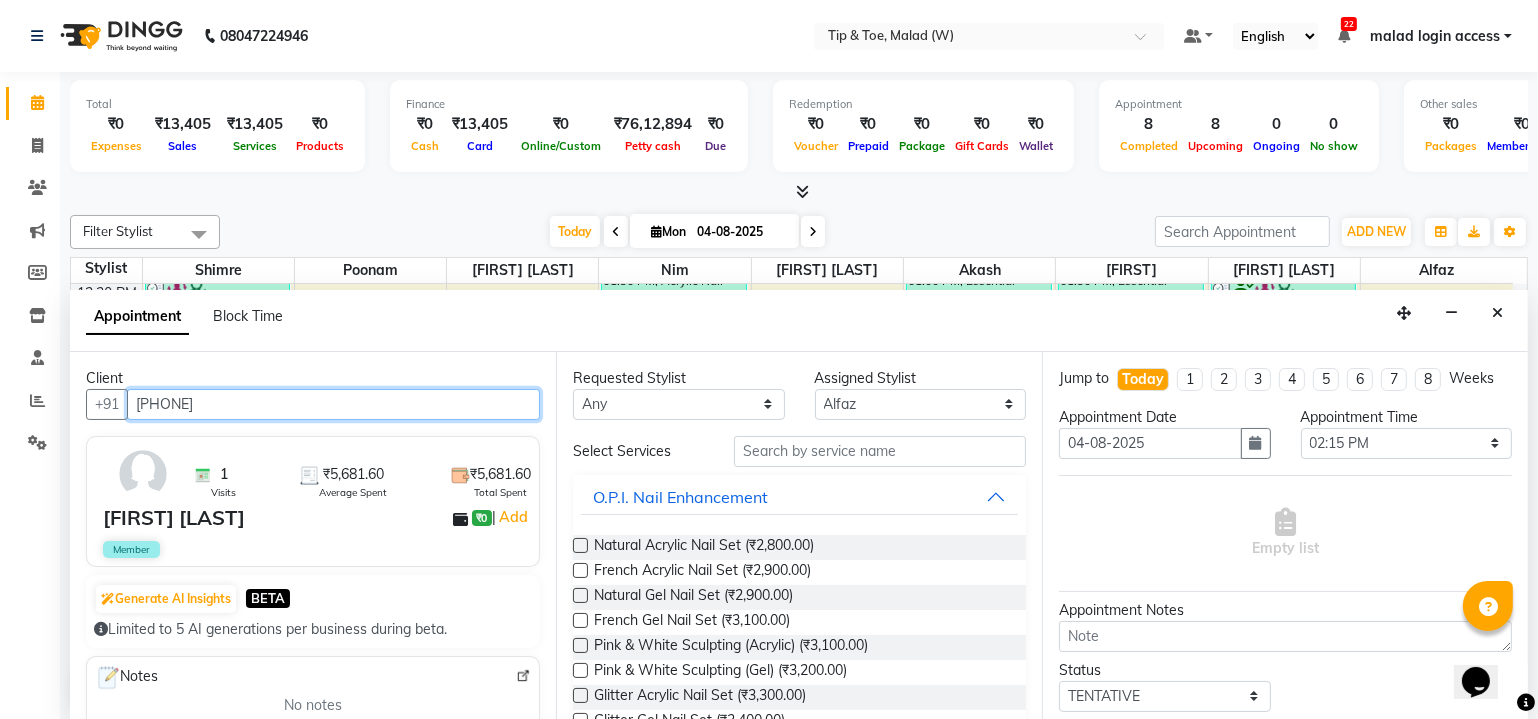 type on "[PHONE]" 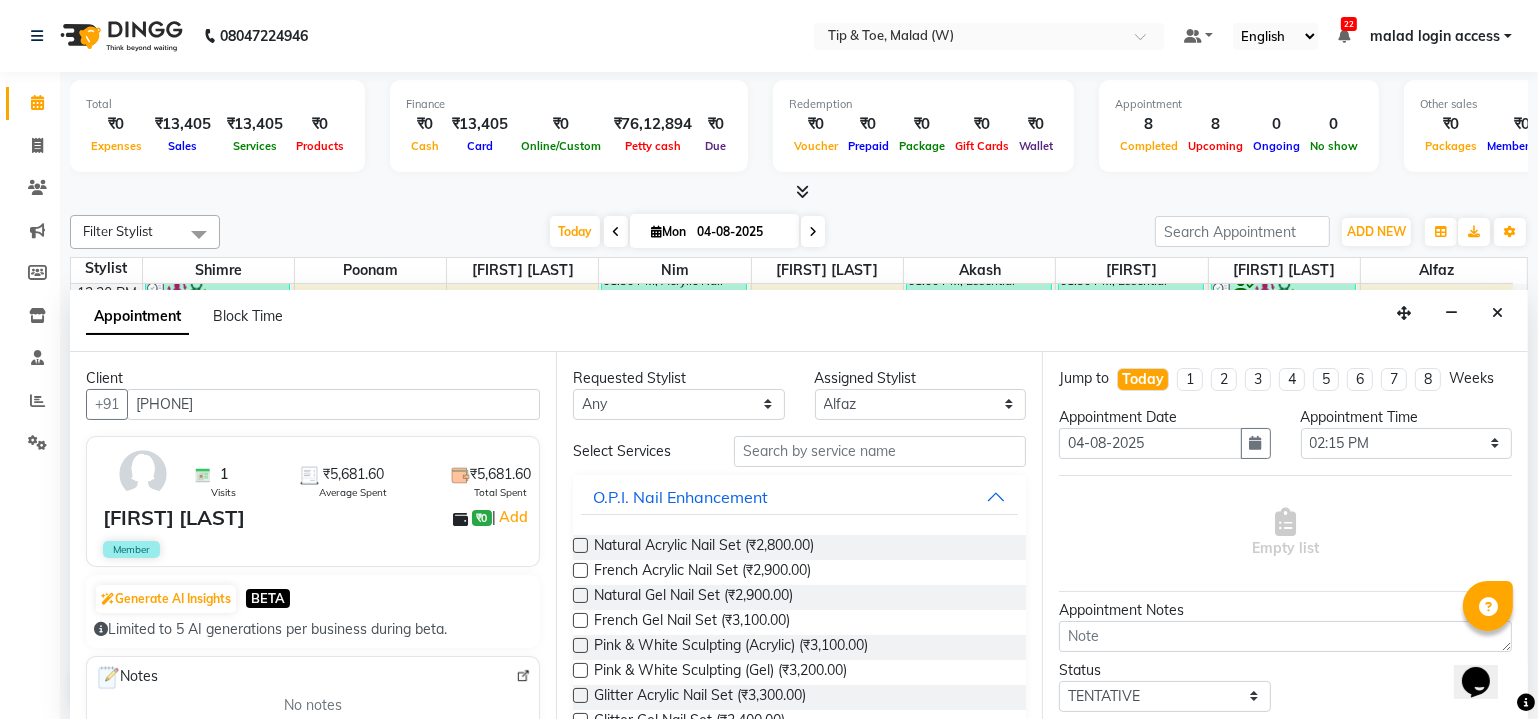 click on "Rose Fernandes" at bounding box center [174, 518] 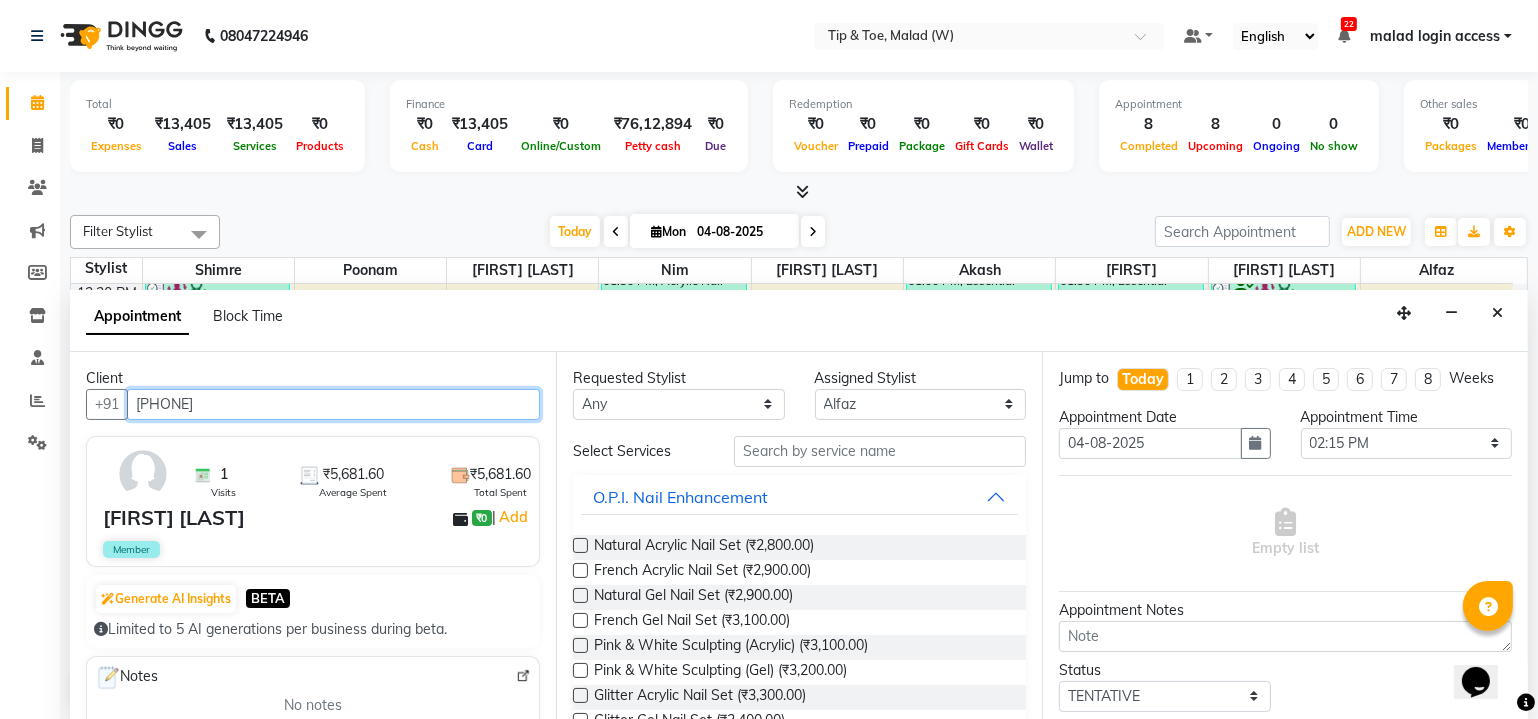 click on "[PHONE]" at bounding box center (333, 404) 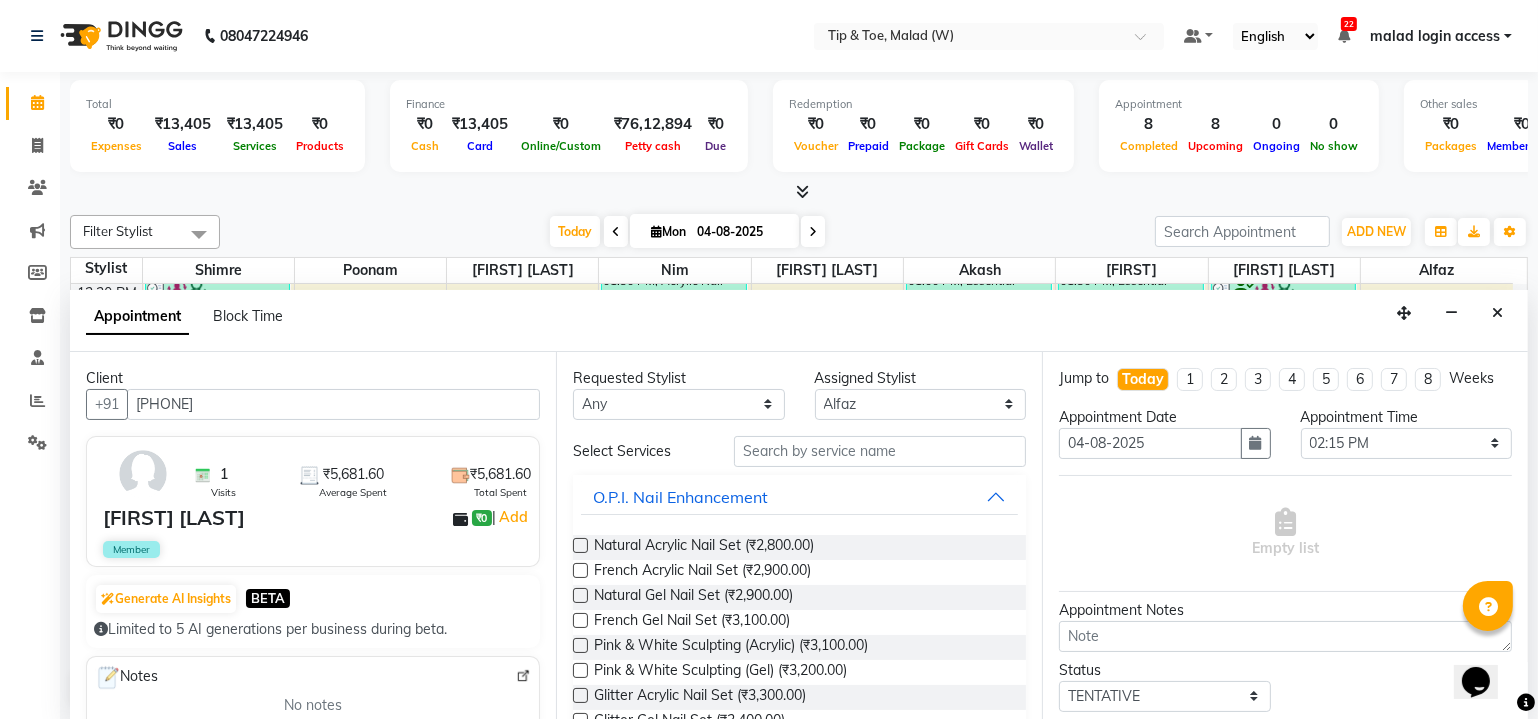 click on "Client +91 9833246352 1 Visits ₹5,681.60 Average Spent ₹5,681.60 Total Spent Rose Fernandes    ₹0  |   Add  Member   Generate AI Insights  BETA  Limited to 5 AI generations per business during beta.   Notes  No notes  Recent Services Feet Facial Detoc Pedicure 10 Steps,T&T Permanent Gel Polish With Akash    23-12-2024 ₹3,681.60  Memberships 3 Year Membership  Tip & Toe, Malad (w) Ends On    23-12-2027  Active Packages No packages  Vouchers No vouchers" at bounding box center (313, 536) 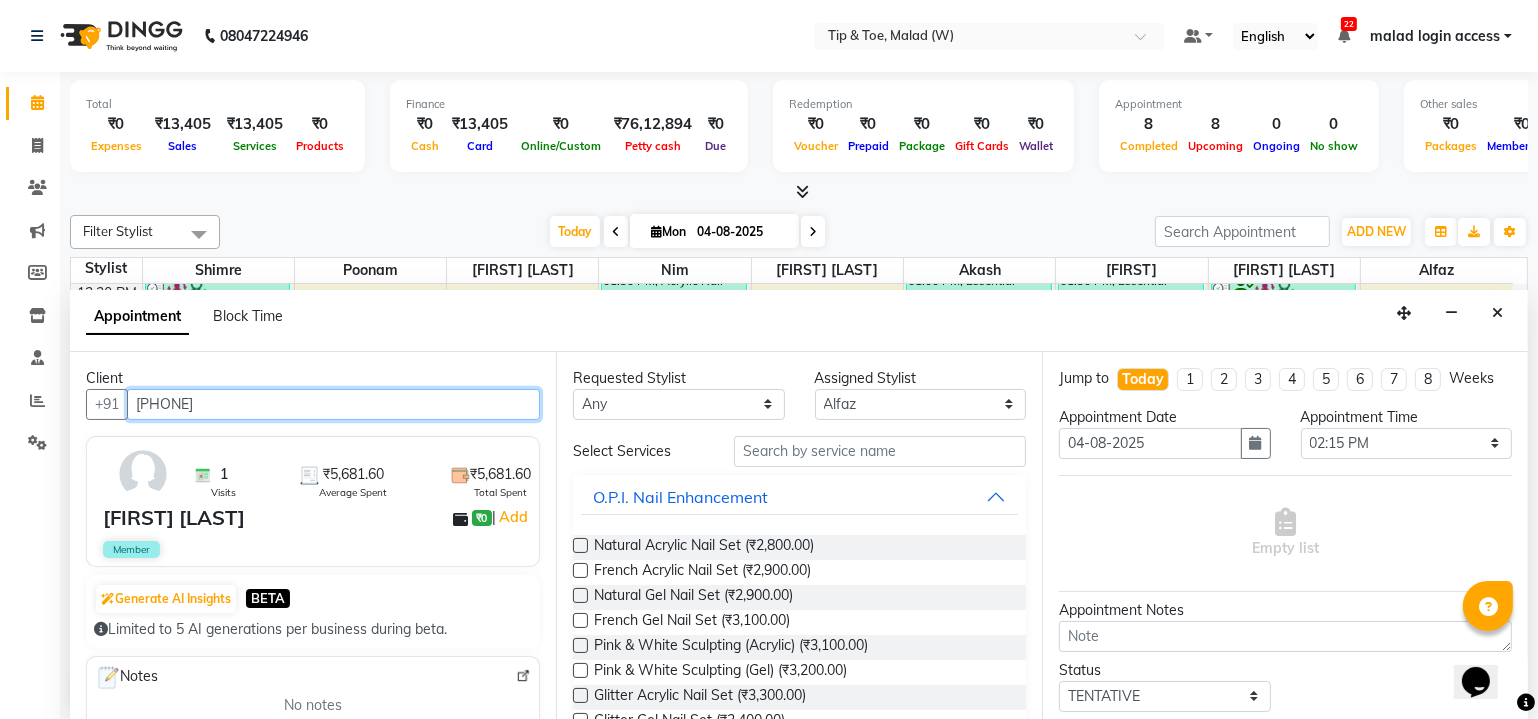 click on "[PHONE]" at bounding box center [333, 404] 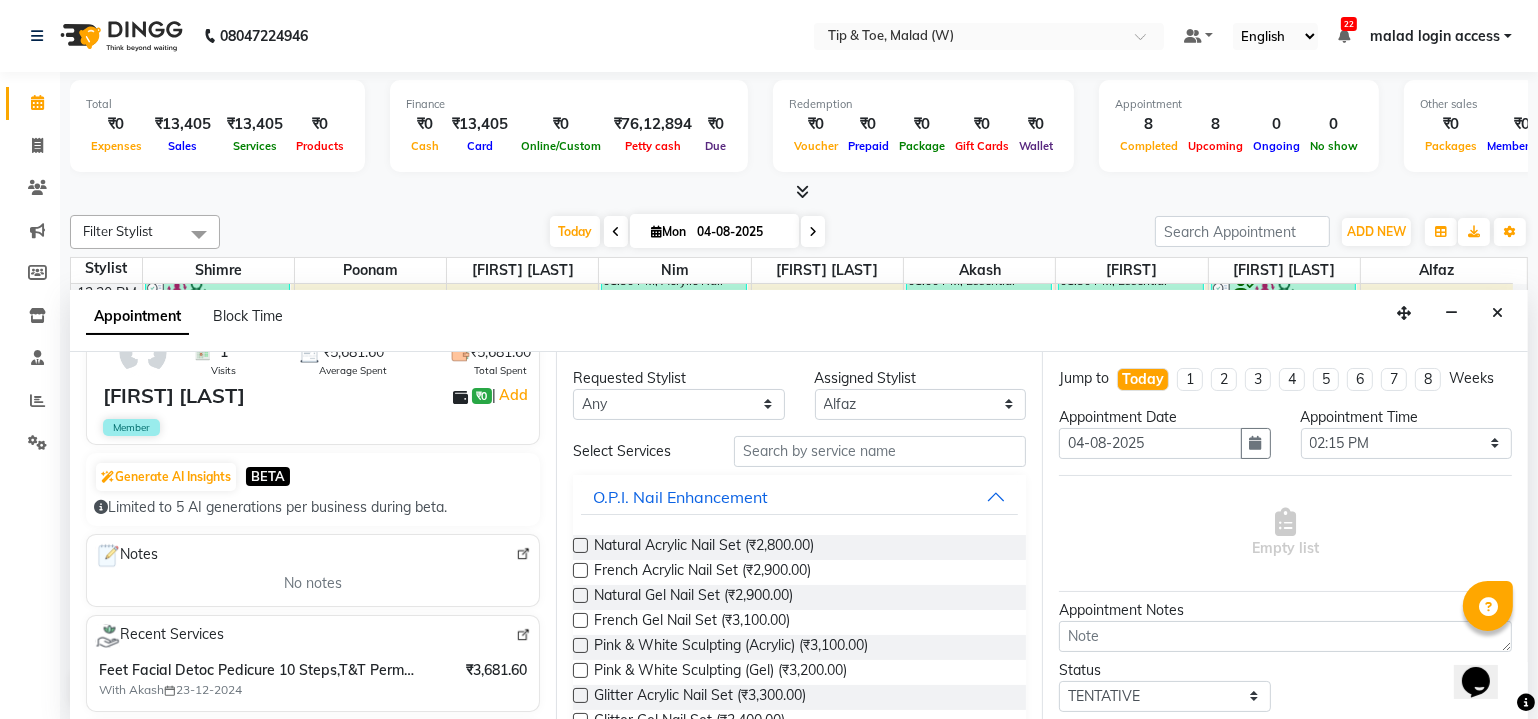 scroll, scrollTop: 13, scrollLeft: 0, axis: vertical 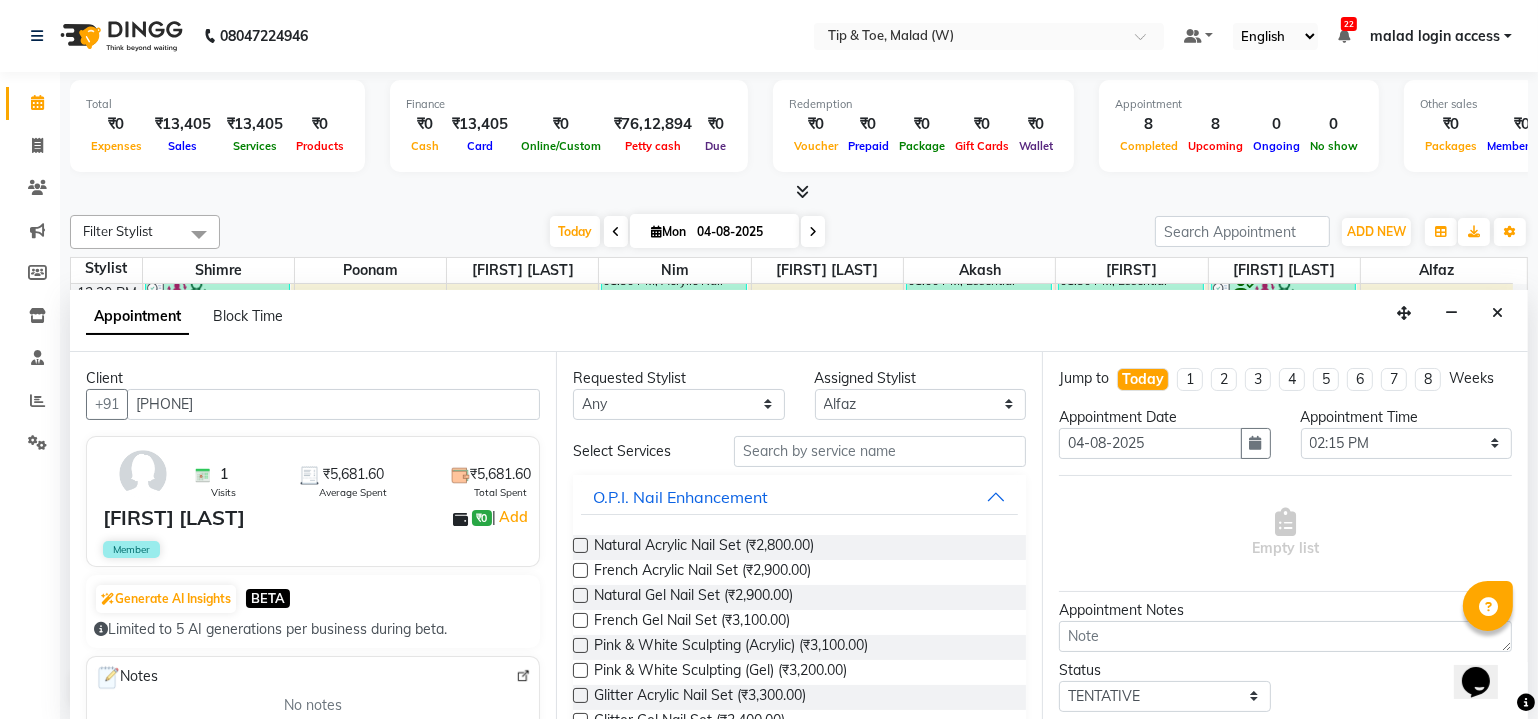 click on "Select Services" at bounding box center [799, 451] 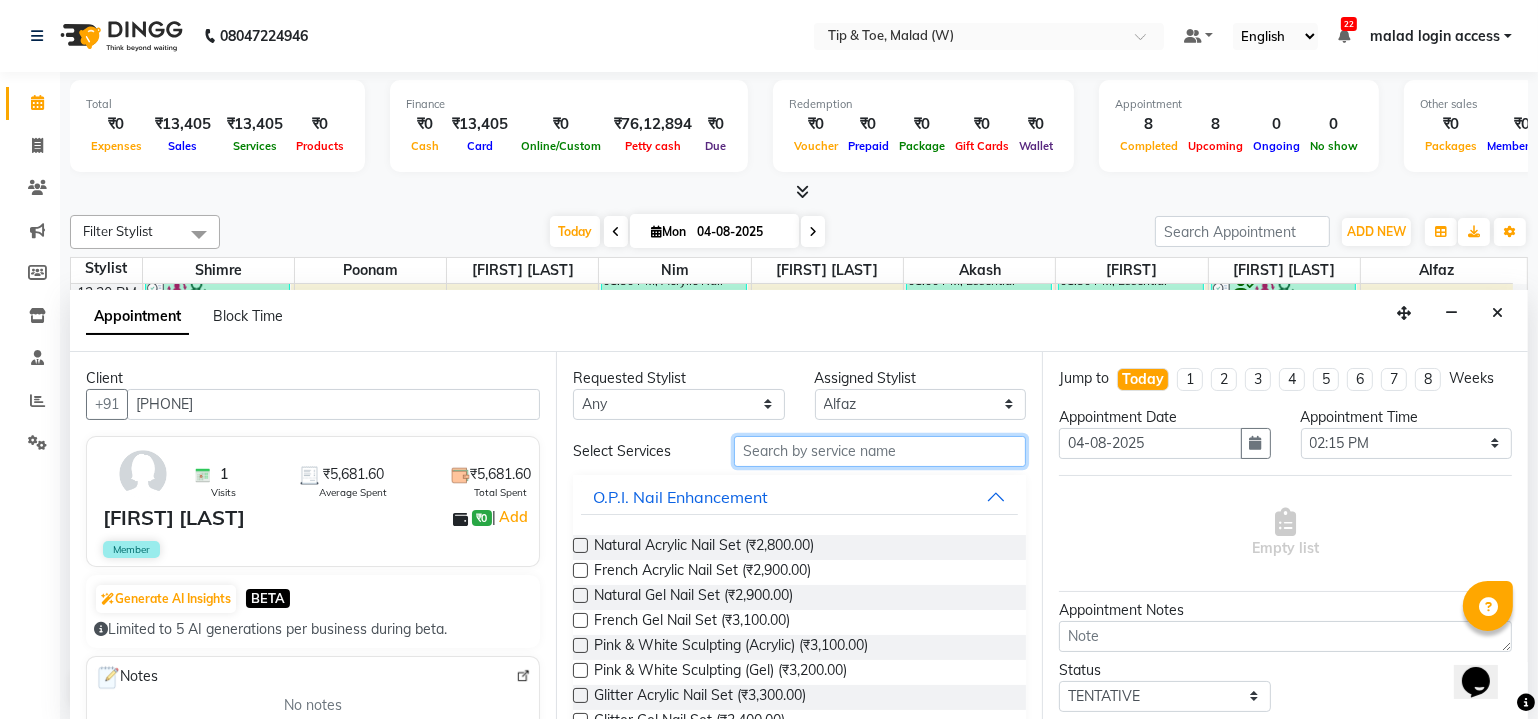 click at bounding box center [880, 451] 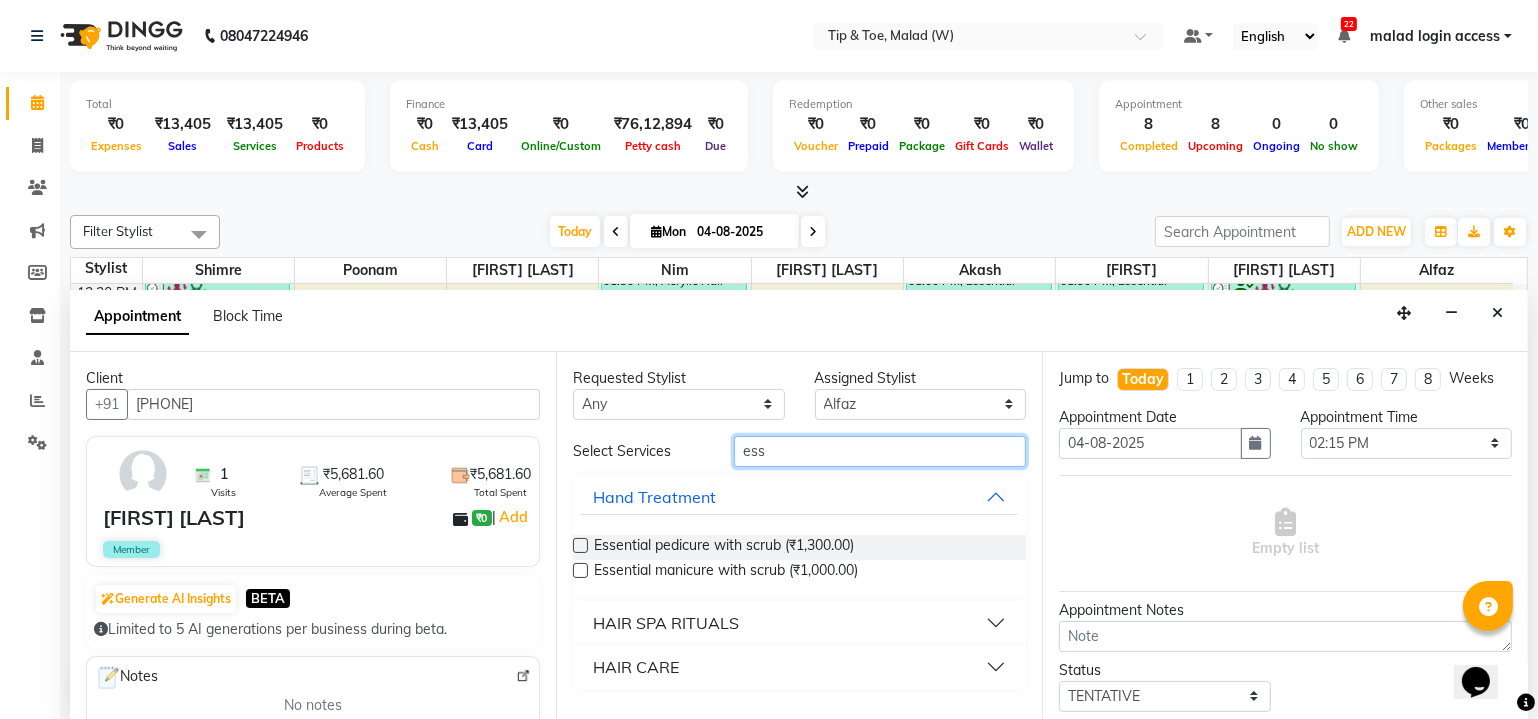 type on "ess" 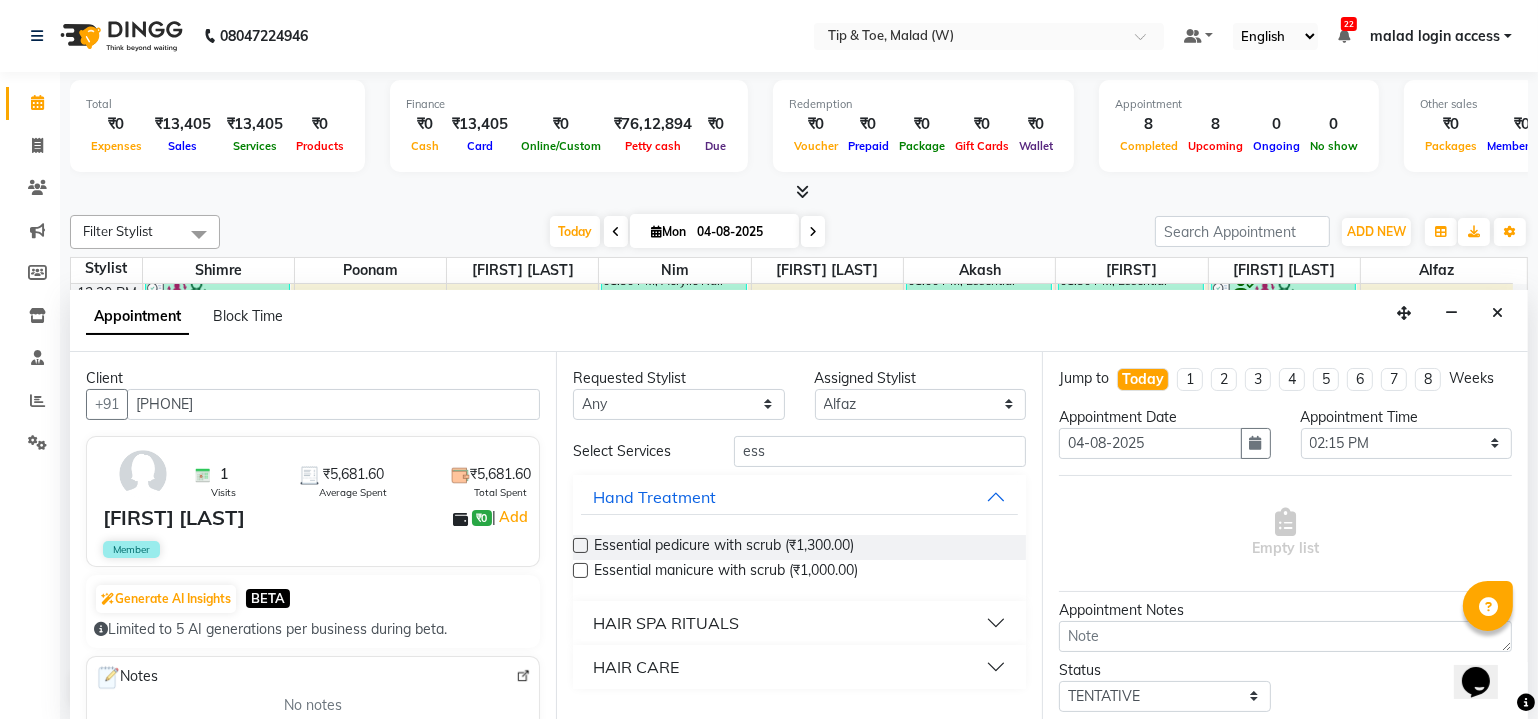 click at bounding box center [580, 545] 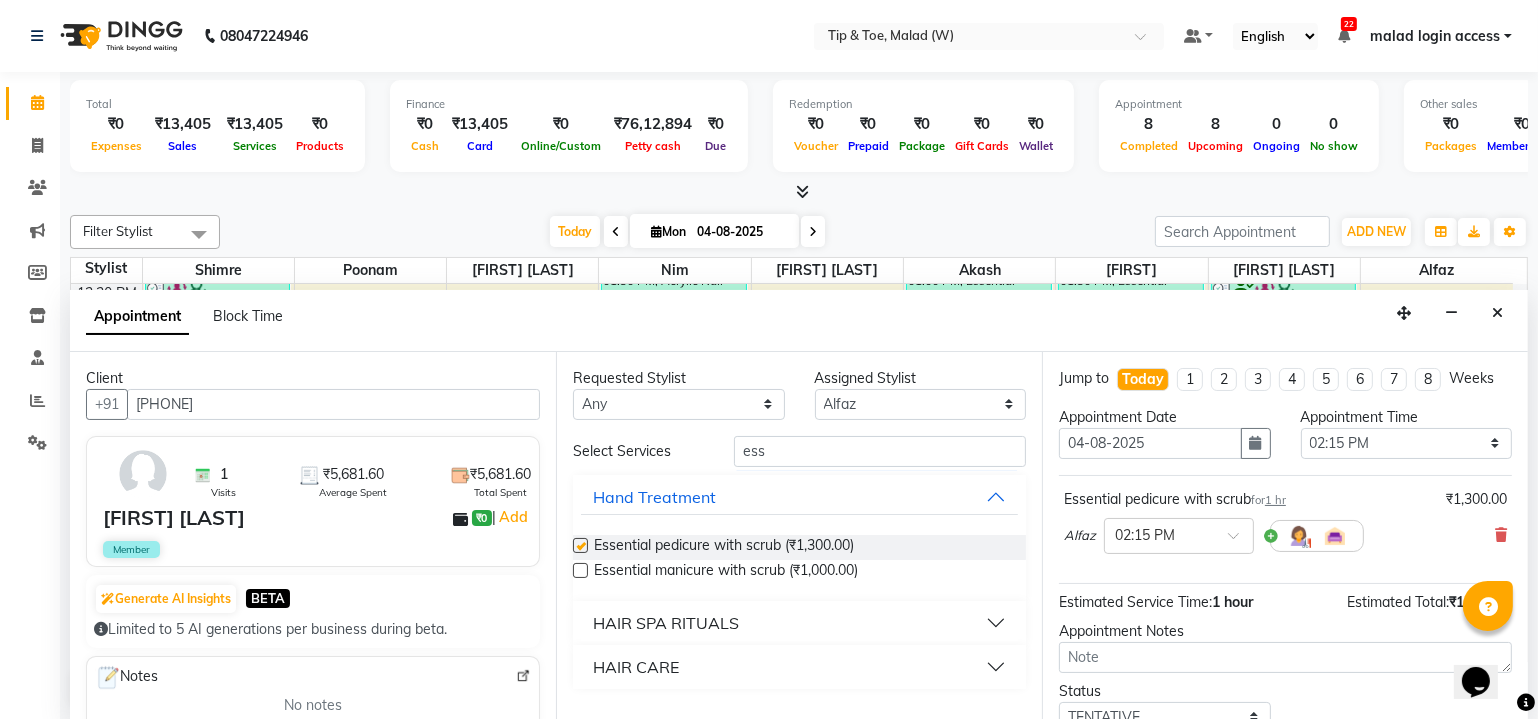 checkbox on "false" 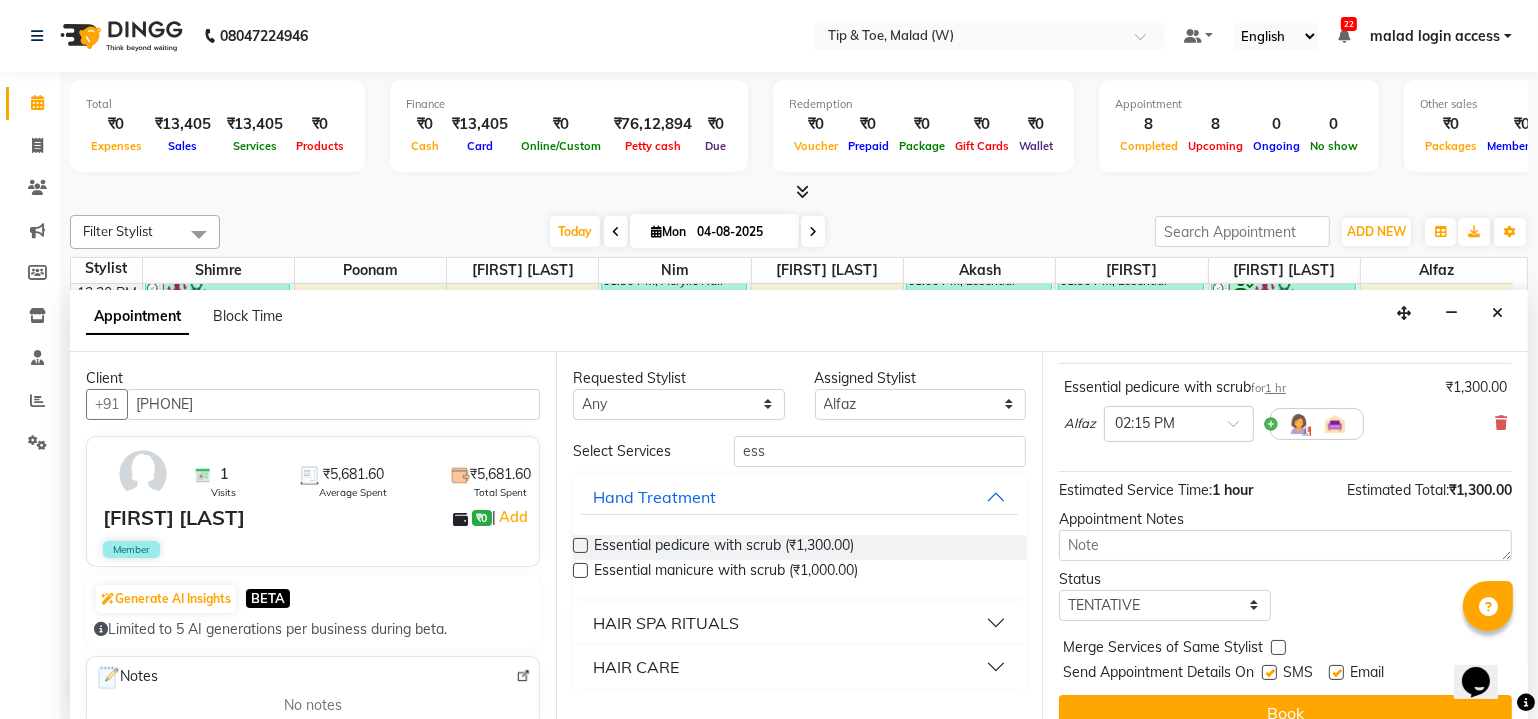 scroll, scrollTop: 135, scrollLeft: 0, axis: vertical 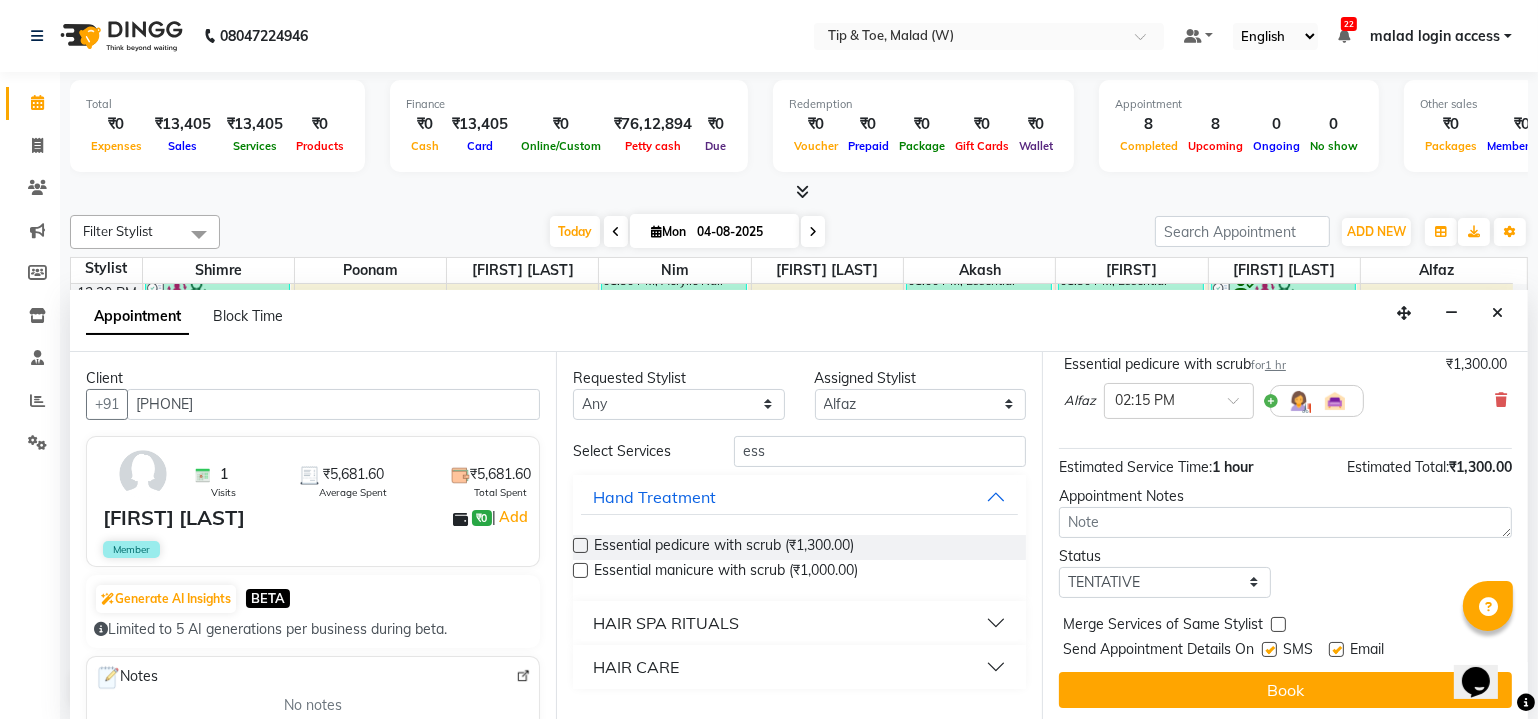 click on "Opens Chat This icon Opens the chat window." at bounding box center (1485, 646) 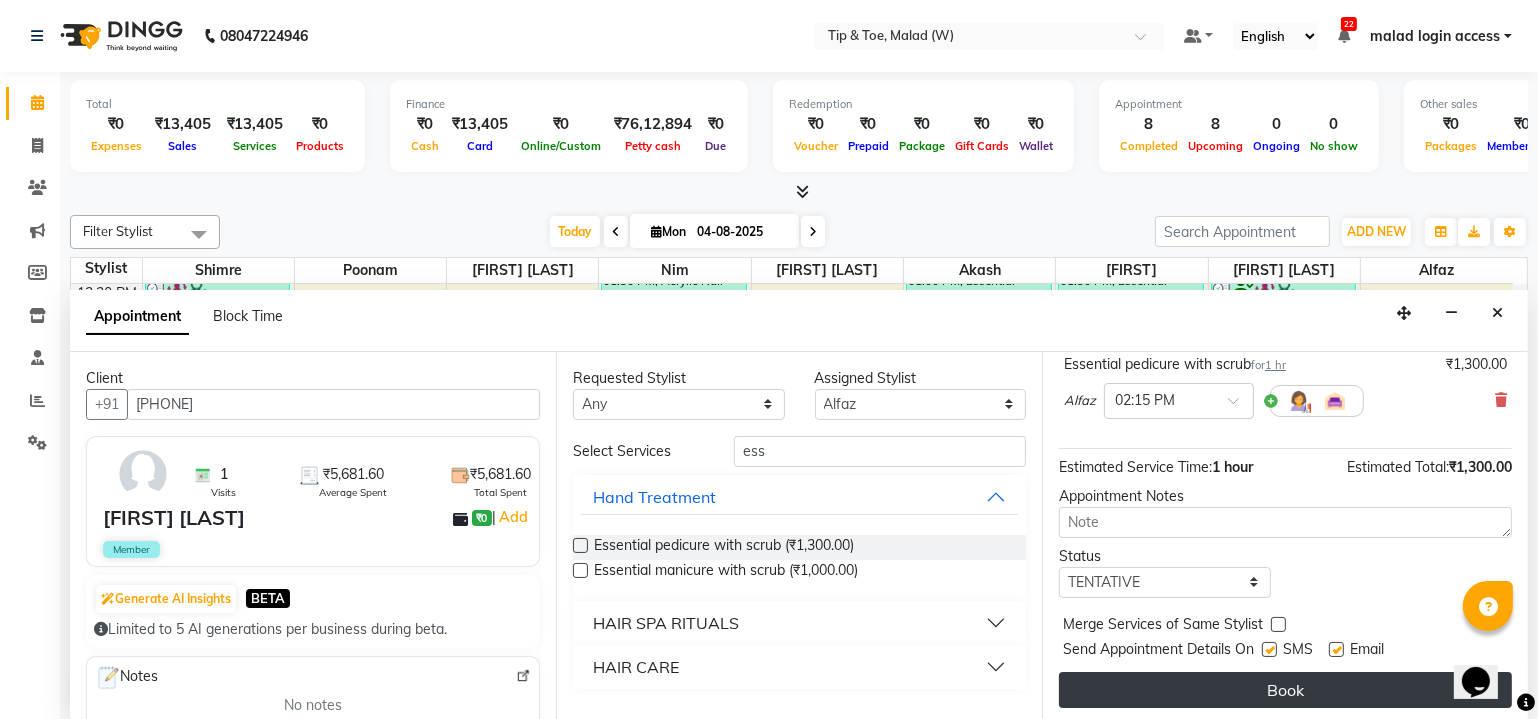 click on "Book" at bounding box center (1285, 690) 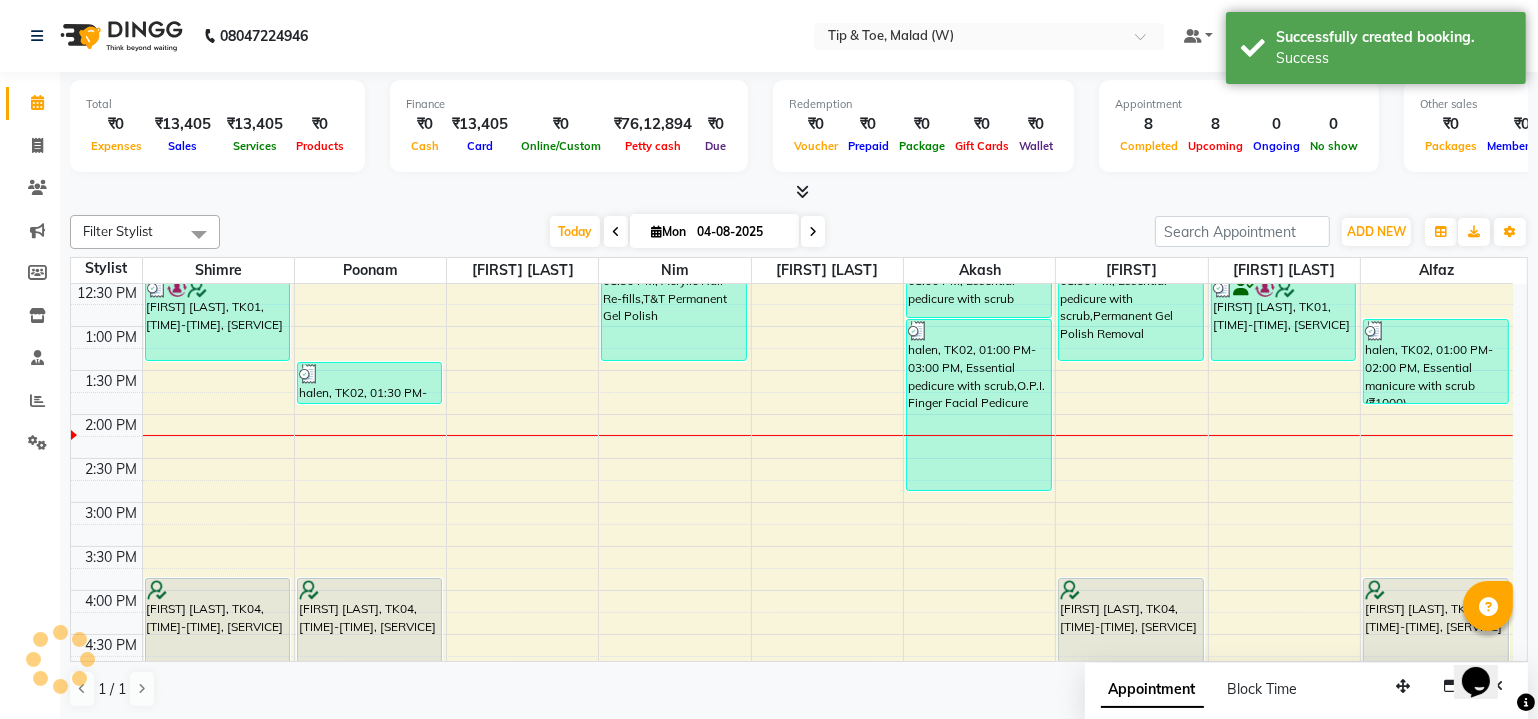 scroll, scrollTop: 0, scrollLeft: 0, axis: both 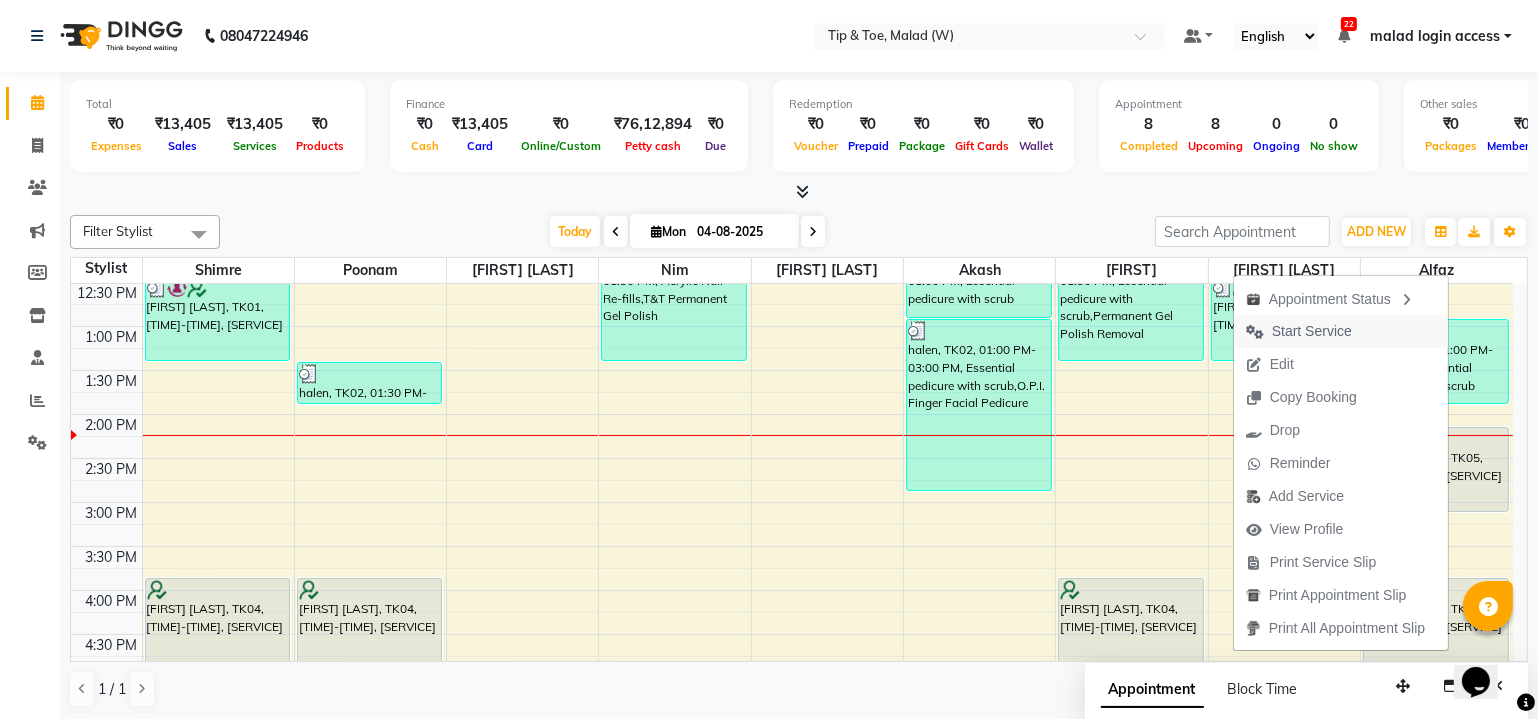 click on "Start Service" at bounding box center (1312, 331) 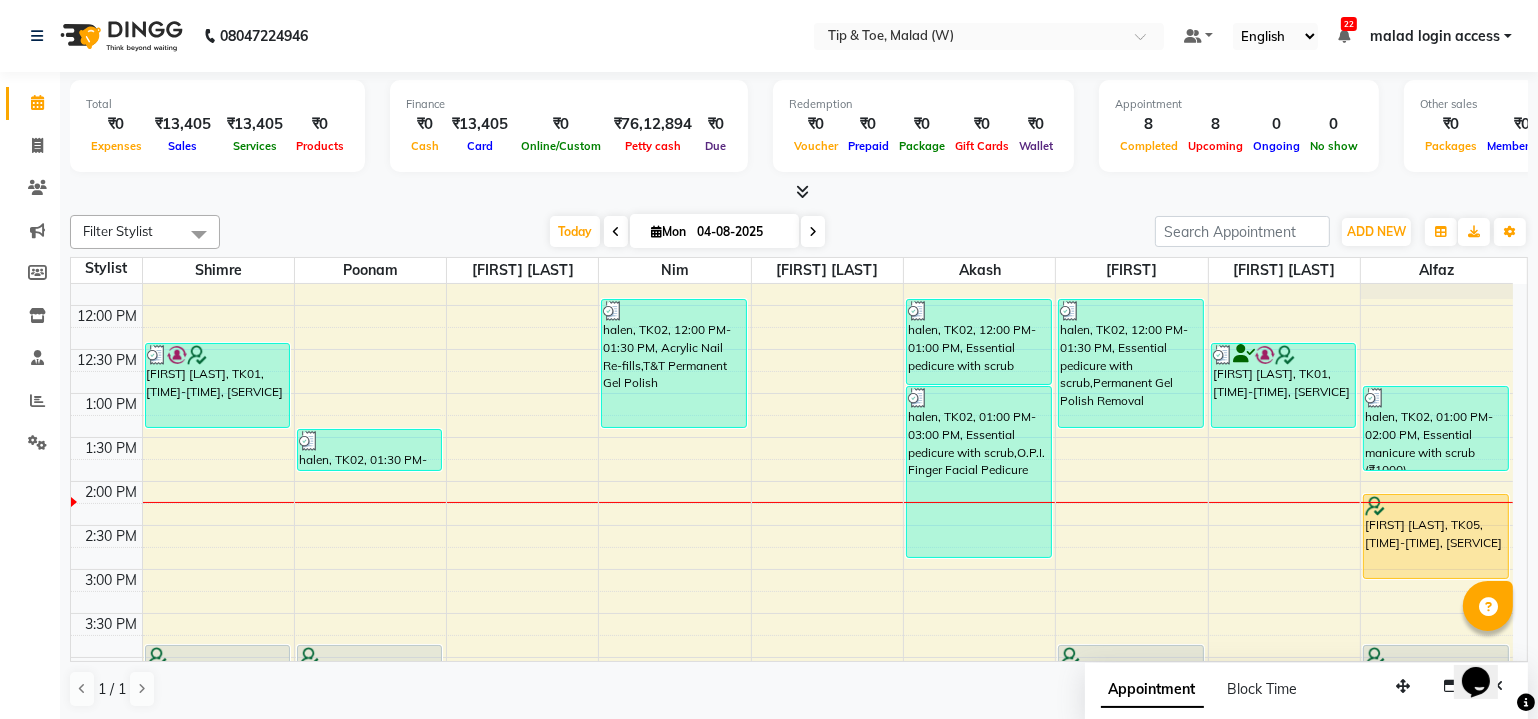 scroll, scrollTop: 306, scrollLeft: 0, axis: vertical 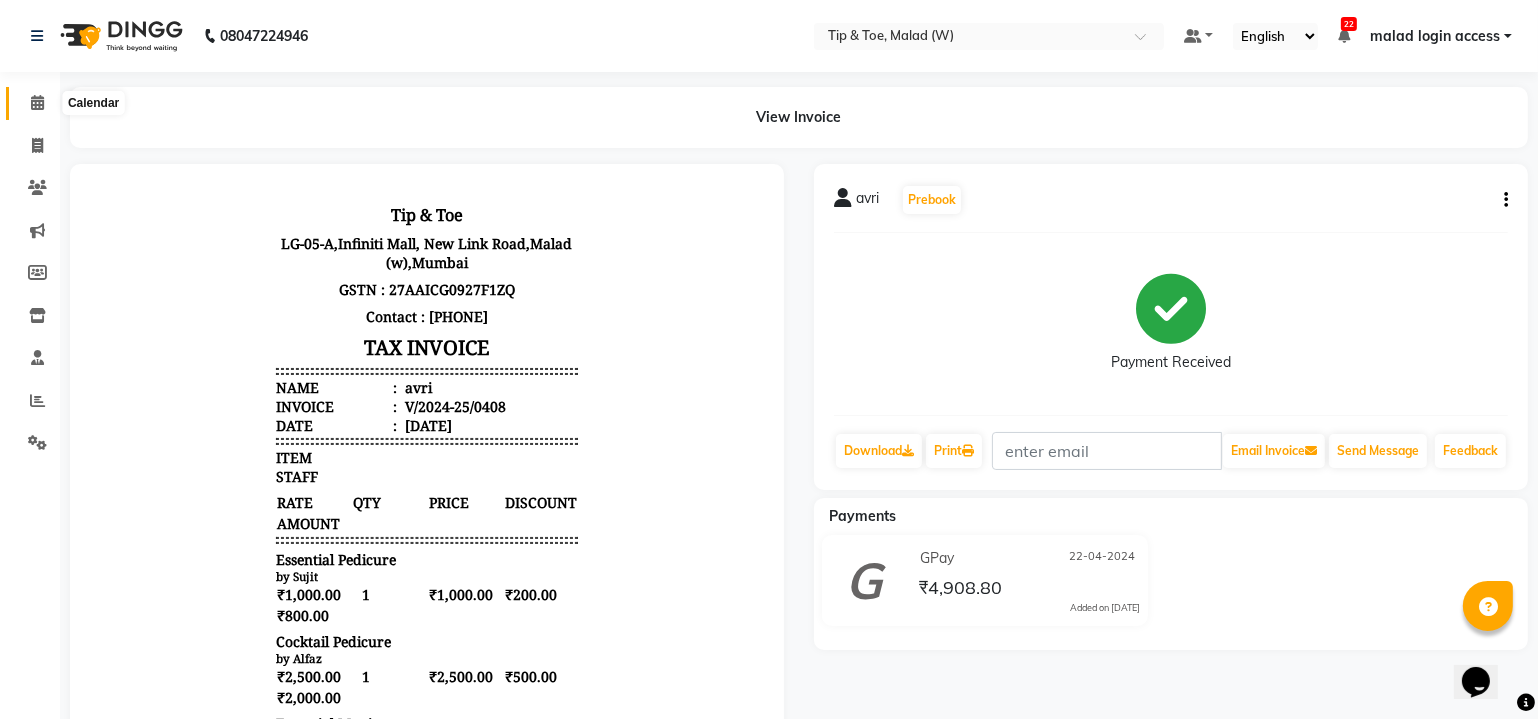 click 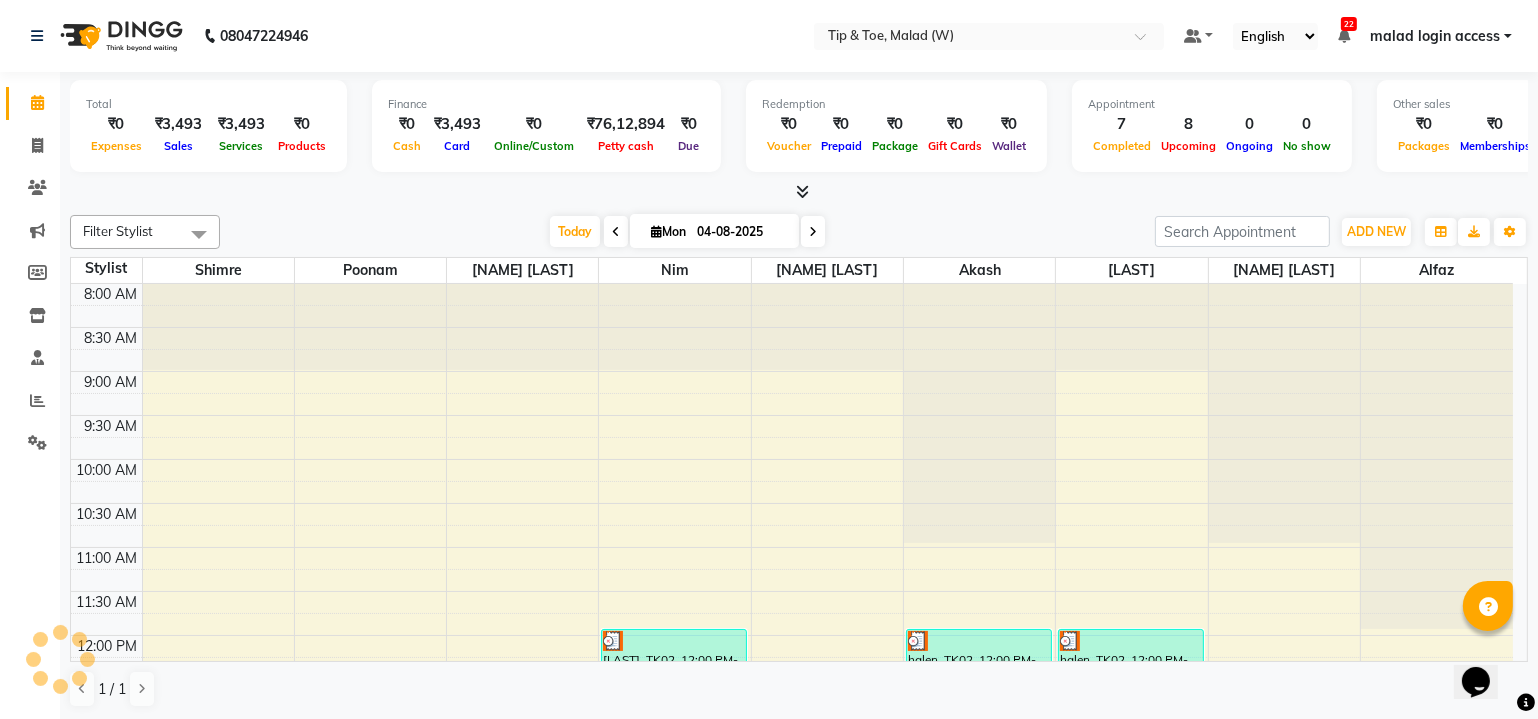 scroll, scrollTop: 0, scrollLeft: 0, axis: both 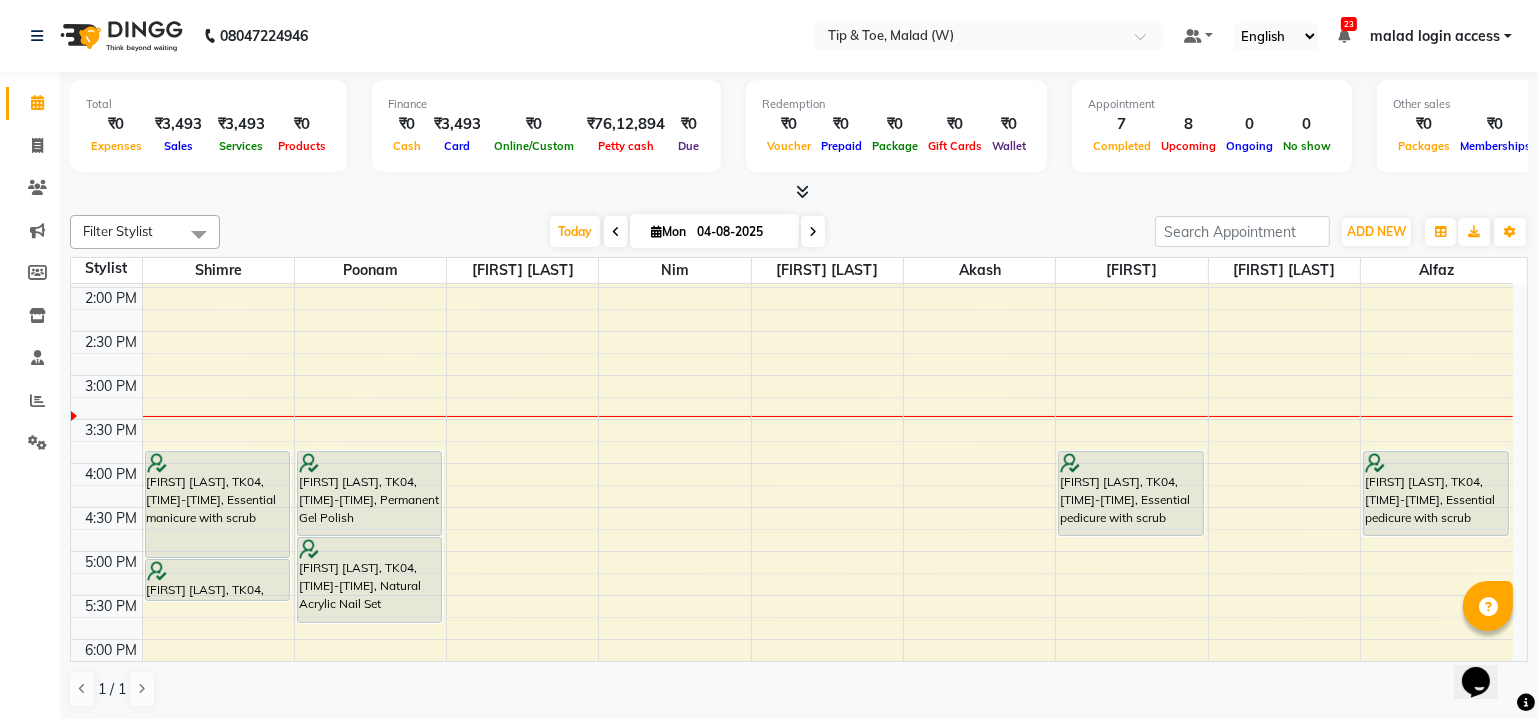 click on "[TIME] [TIME] [TIME] [TIME] [TIME] [TIME] [TIME] [TIME] [TIME] [TIME] [TIME] [TIME] [TIME] [TIME] [TIME] [TIME] [TIME] [TIME] [TIME] [TIME] [TIME] [TIME] [TIME] [TIME] [TIME] [TIME] [TIME]     [FIRST] [LAST], TK01, [TIME]-[TIME], Voesh Pedicure     [FIRST] [LAST], TK04, [TIME]-[TIME], Essential manicure with scrub     [FIRST] [LAST], TK04, [TIME]-[TIME], Permanent Gel Polish     [FIRST], TK03, [TIME]-[TIME], Acrylic Nail Re-fills     [FIRST], TK03, [TIME]-[TIME], Permanent Gel Polish     [FIRST] [LAST], TK04, [TIME]-[TIME], Permanent Gel Polish     [FIRST] [LAST], TK04, [TIME]-[TIME], Natural Acrylic Nail Set     [FIRST], TK02, [TIME]-[TIME], Essential manicure with scrub     [FIRST], TK02, [TIME]-[TIME], Essential pedicure with scrub     [FIRST], TK02, [TIME]-[TIME], Essential pedicure with scrub     [FIRST], TK02, [TIME]-[TIME], Essential pedicure with scrub     [FIRST] [LAST], TK04, [TIME]-[TIME], Essential pedicure with scrub" at bounding box center [799, 472] 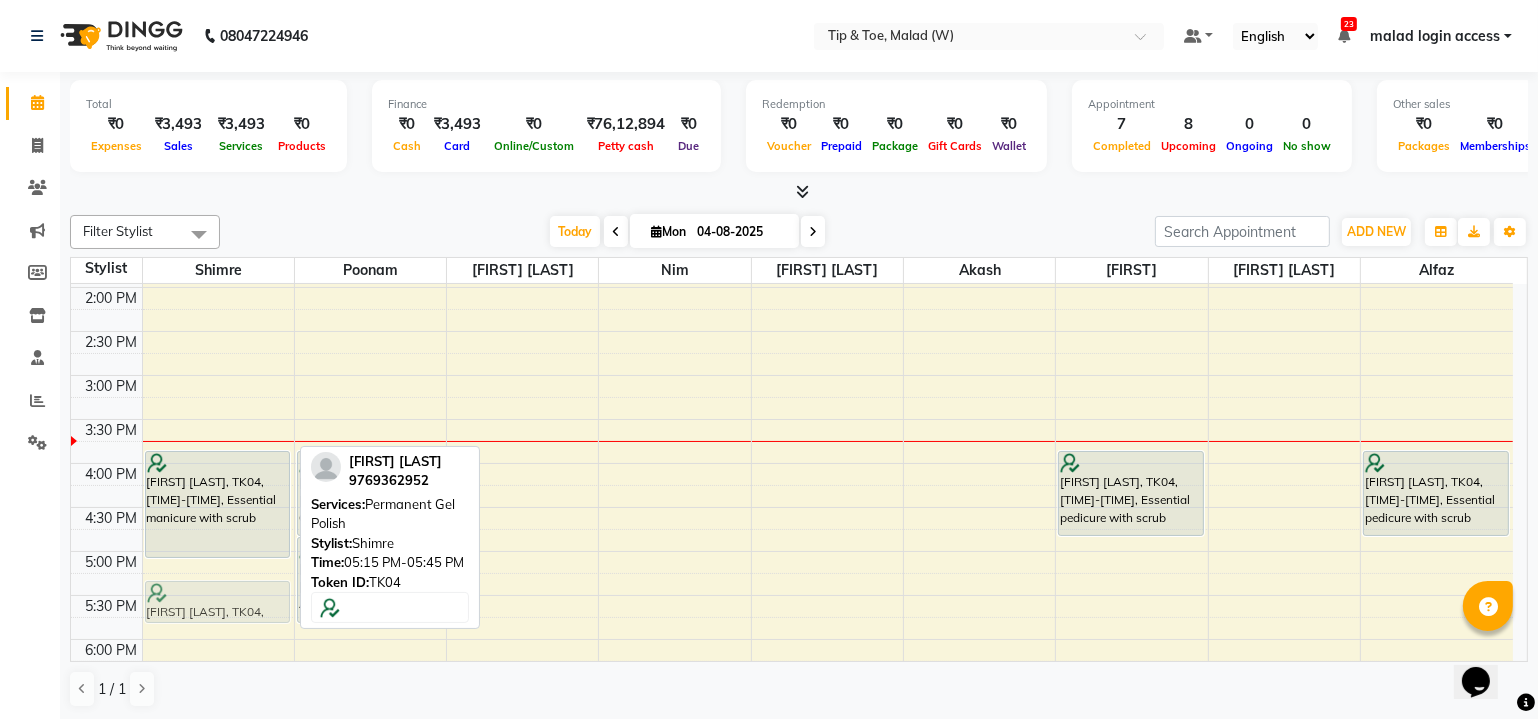 drag, startPoint x: 206, startPoint y: 574, endPoint x: 207, endPoint y: 586, distance: 12.0415945 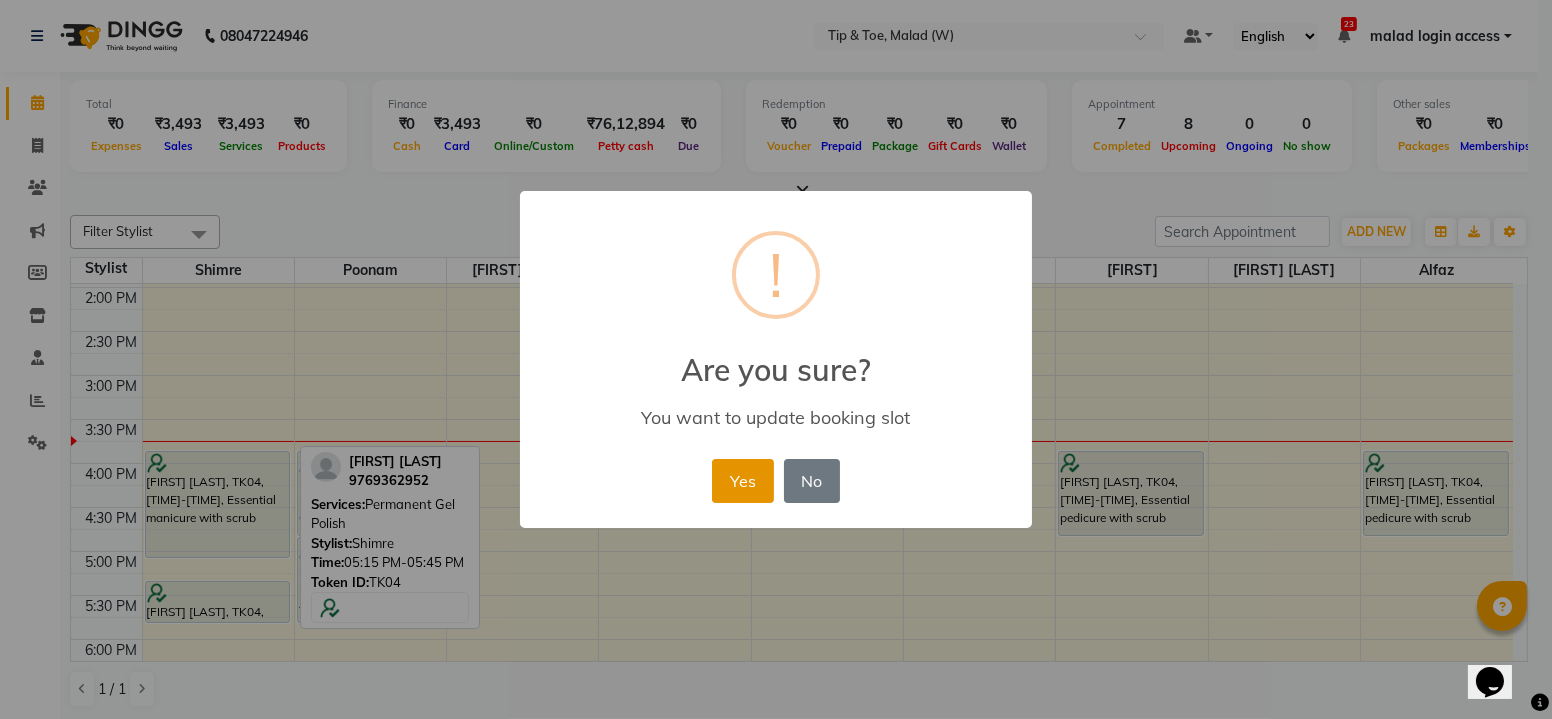 click on "Yes" at bounding box center (742, 481) 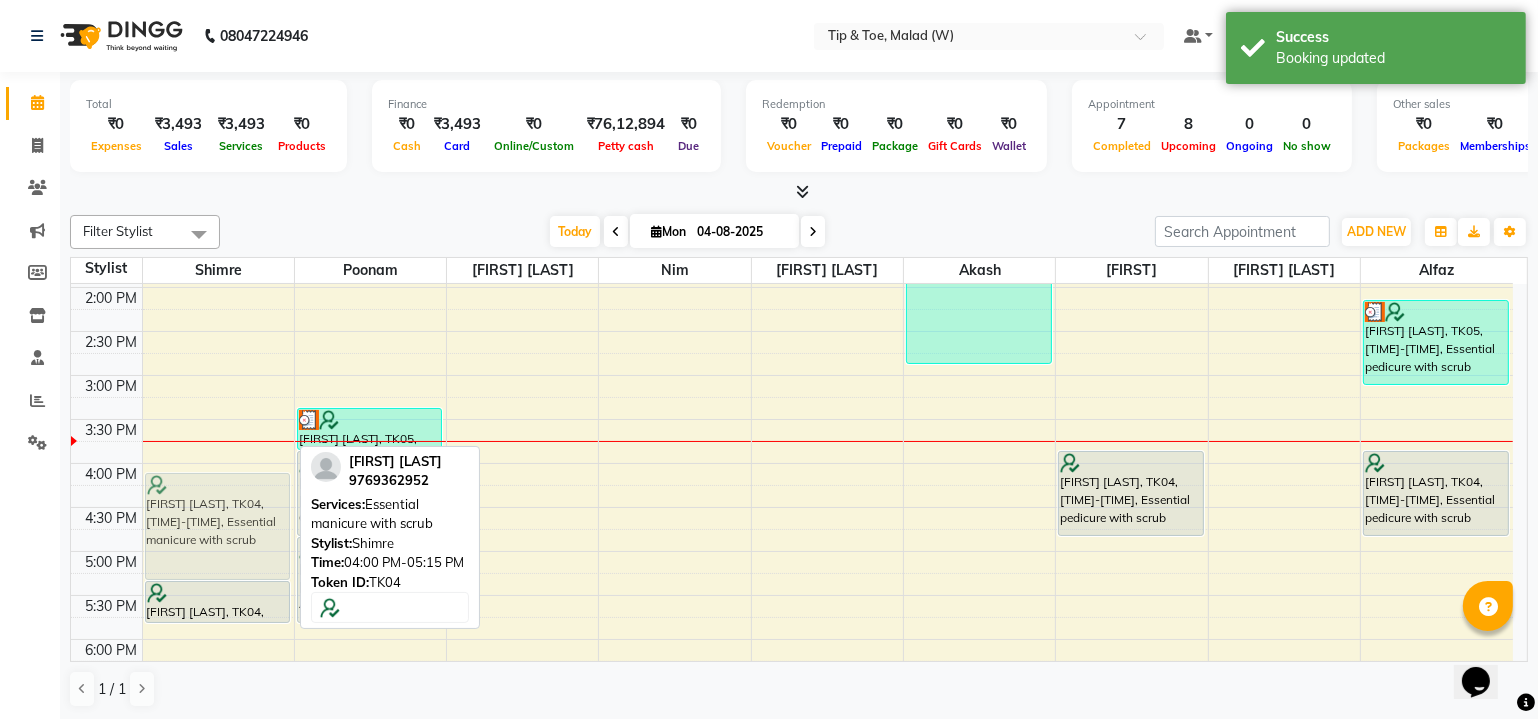 drag, startPoint x: 201, startPoint y: 462, endPoint x: 201, endPoint y: 481, distance: 19 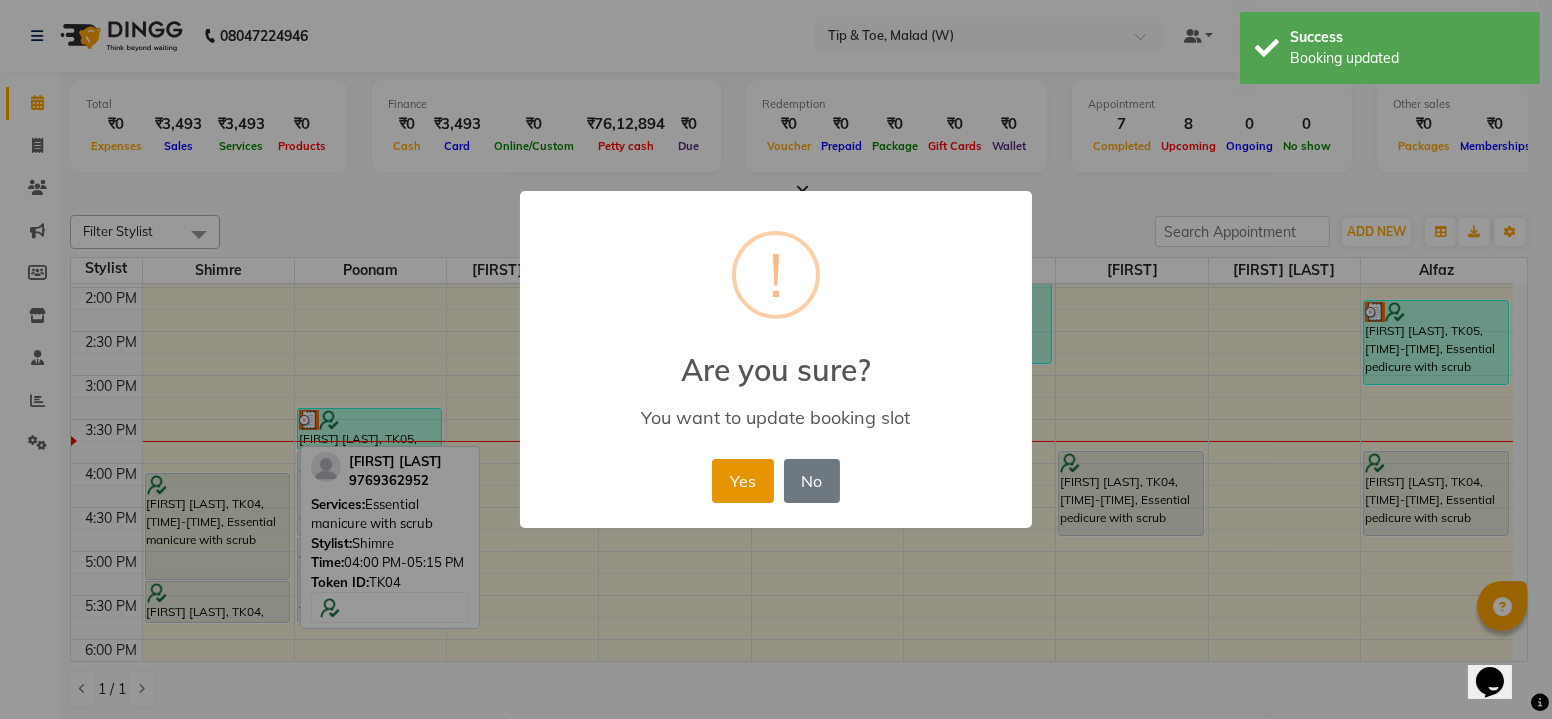 click on "Yes" at bounding box center (742, 481) 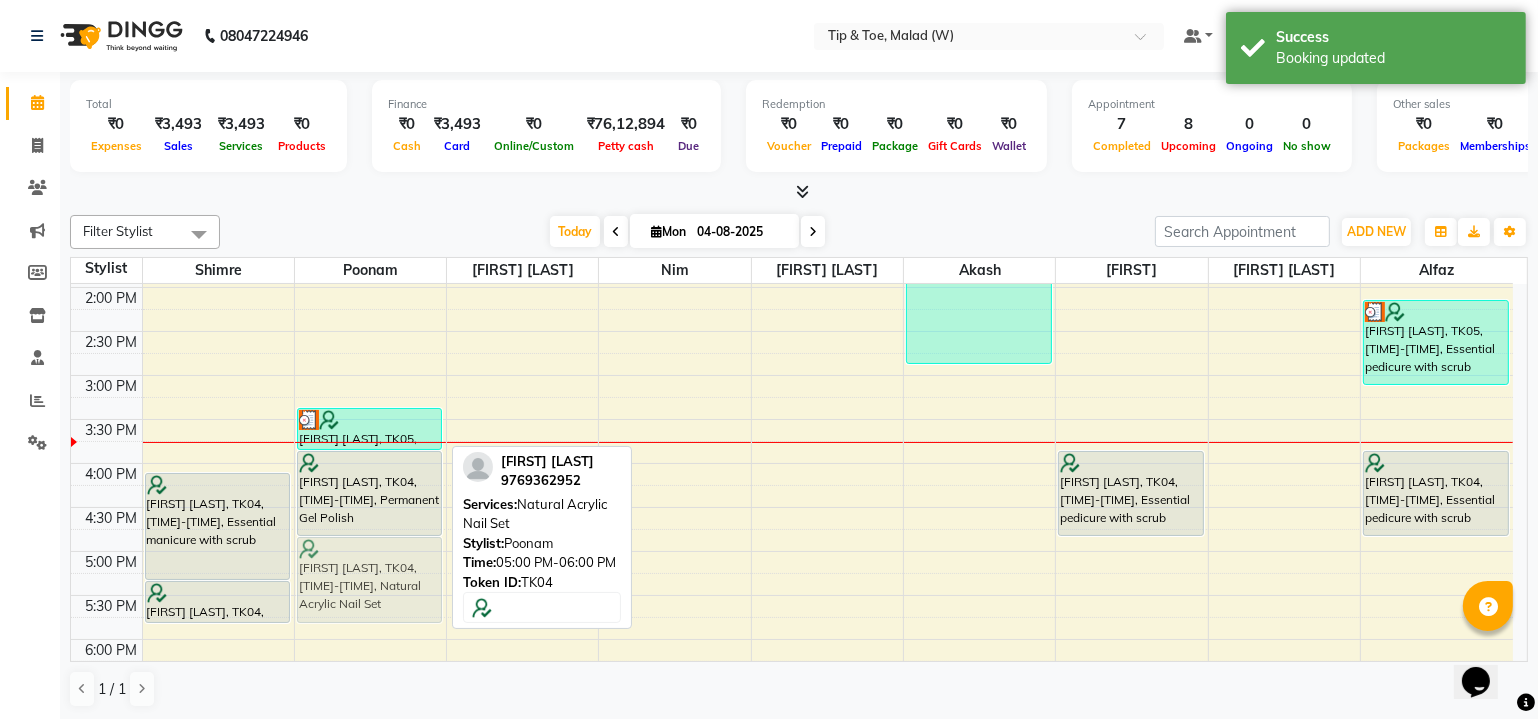 click on "[FIRST], TK02, [TIME]-[TIME], T&T Permanent Gel Polish     [FIRST] [LAST], TK05, [TIME]-[TIME], T&T Permanent Gel Polish (₹900)     [FIRST] [LAST], TK04, [TIME]-[TIME], Permanent Gel Polish     [FIRST] [LAST], TK04, [TIME]-[TIME], Natural Acrylic Nail Set     [FIRST] [LAST], TK04, [TIME]-[TIME], Natural Acrylic Nail Set" at bounding box center (370, 331) 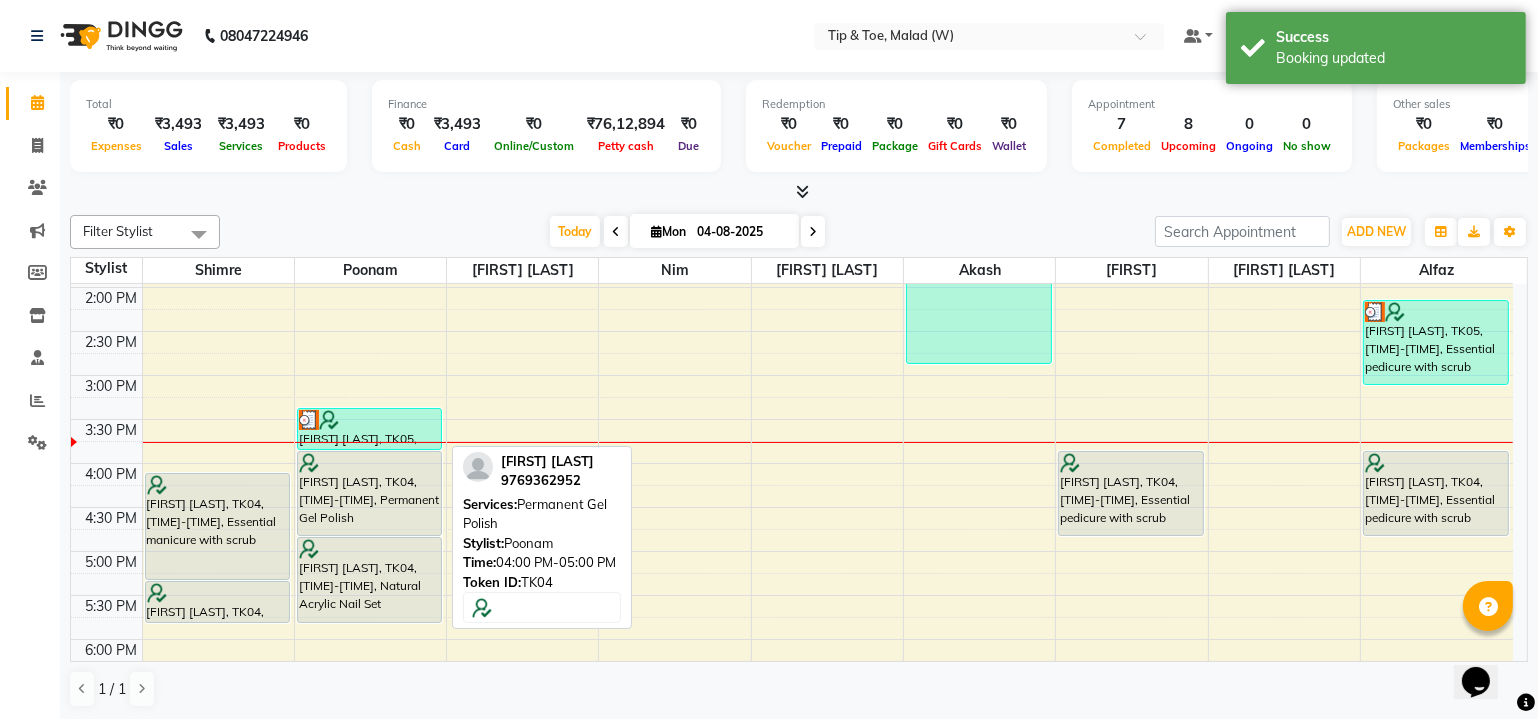 click on "[FIRST] [LAST], TK04, [TIME]-[TIME], Permanent Gel Polish" at bounding box center [370, 493] 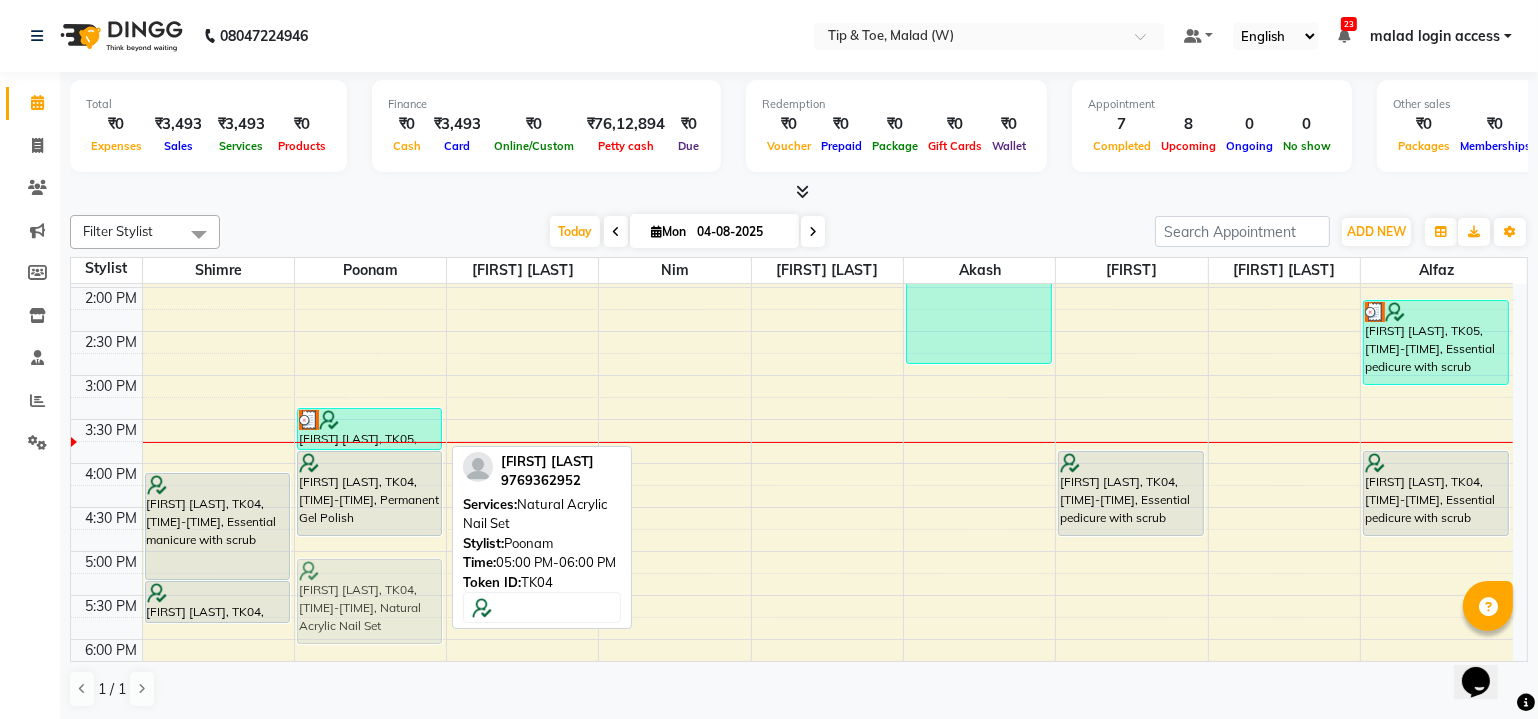click on "[FIRST], TK02, [TIME]-[TIME], T&T Permanent Gel Polish     [FIRST] [LAST], TK05, [TIME]-[TIME], T&T Permanent Gel Polish (₹900)     [FIRST] [LAST], TK04, [TIME]-[TIME], Permanent Gel Polish     [FIRST] [LAST], TK04, [TIME]-[TIME], Natural Acrylic Nail Set     [FIRST] [LAST], TK04, [TIME]-[TIME], Natural Acrylic Nail Set" at bounding box center [370, 331] 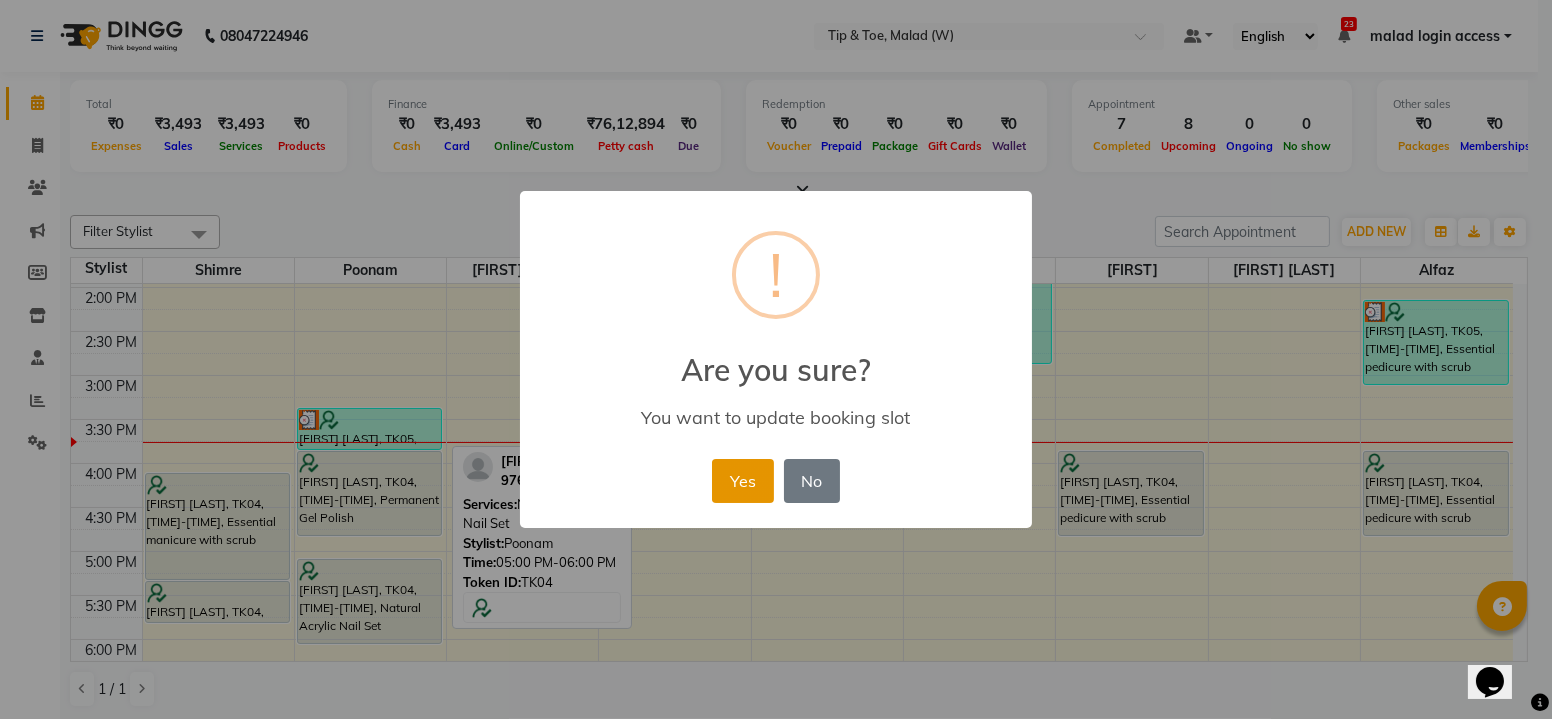 click on "Yes" at bounding box center (742, 481) 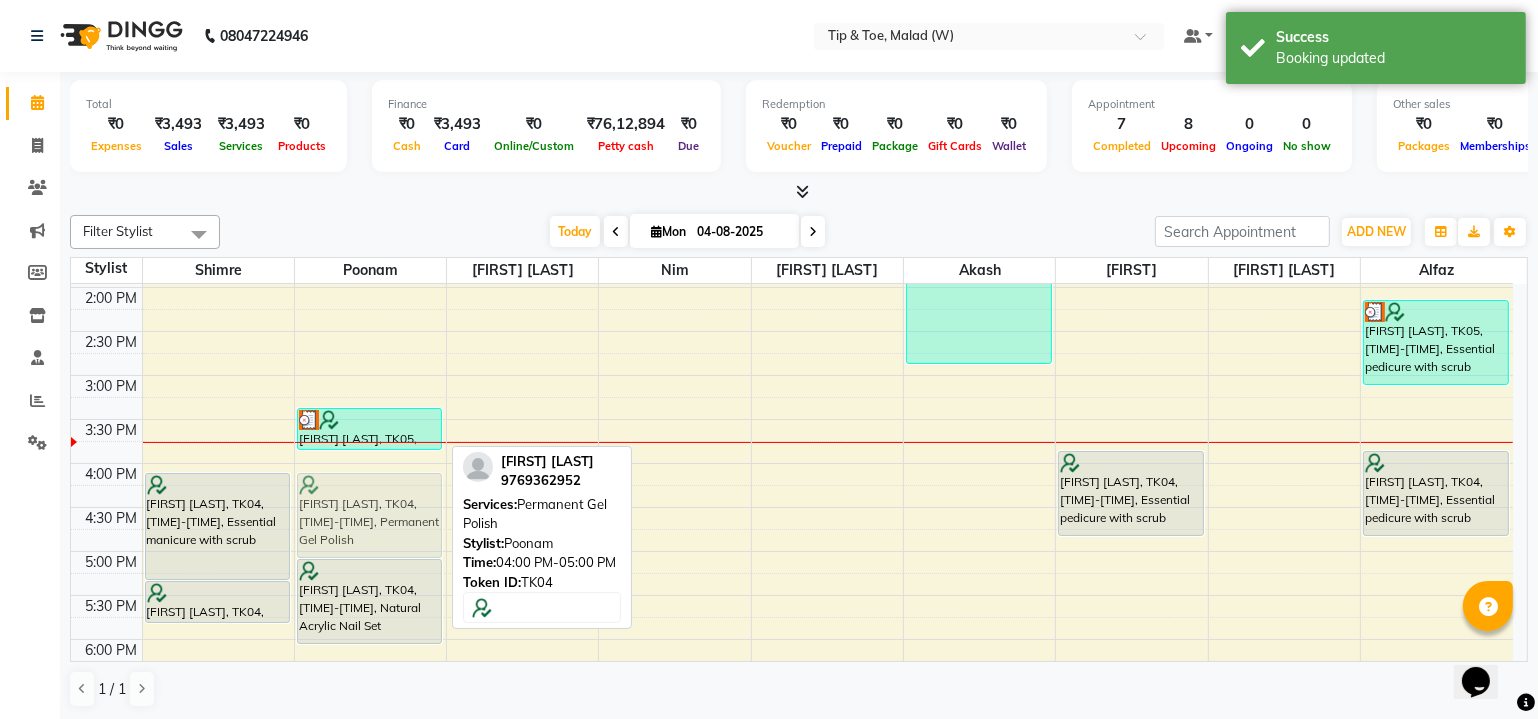 drag, startPoint x: 410, startPoint y: 492, endPoint x: 413, endPoint y: 515, distance: 23.194826 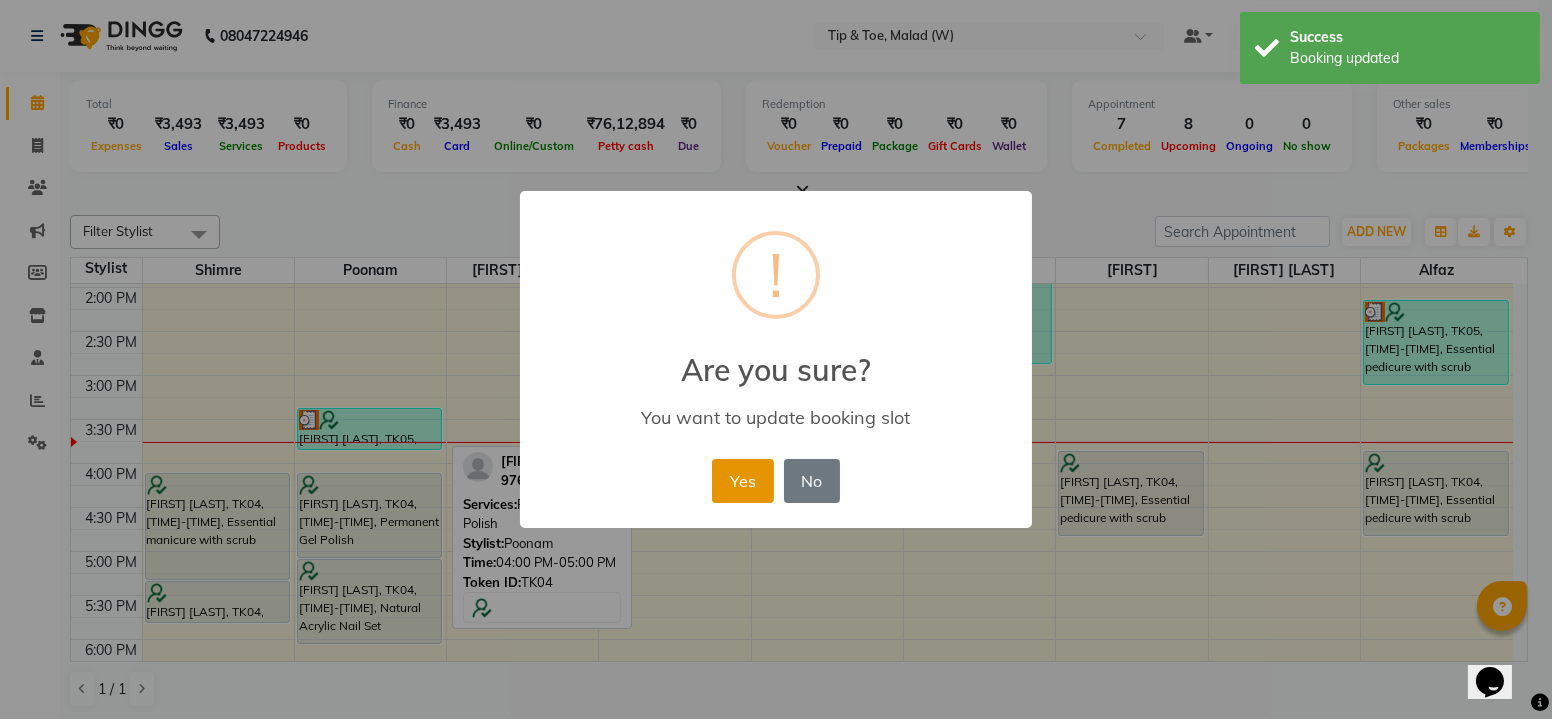 click on "Yes" at bounding box center [742, 481] 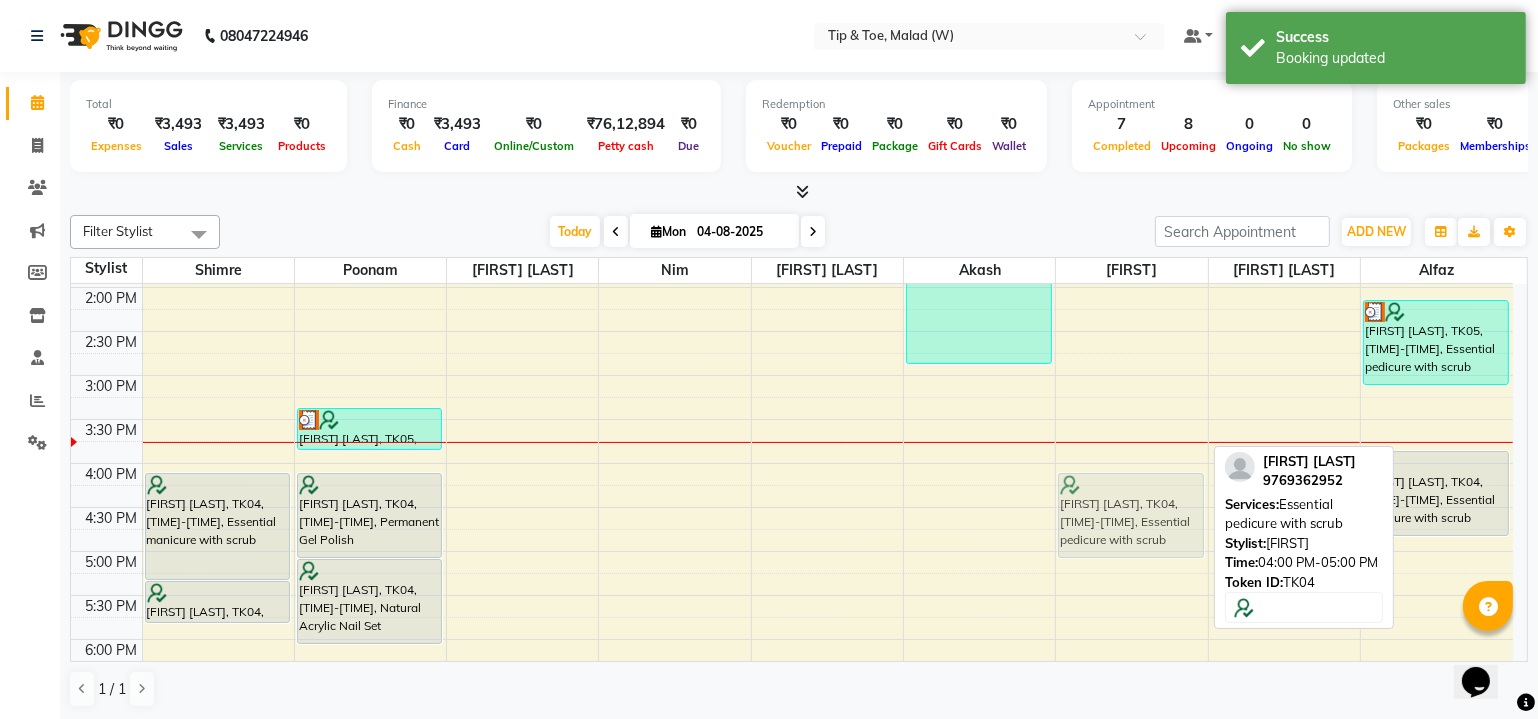 drag, startPoint x: 1149, startPoint y: 474, endPoint x: 1150, endPoint y: 489, distance: 15.033297 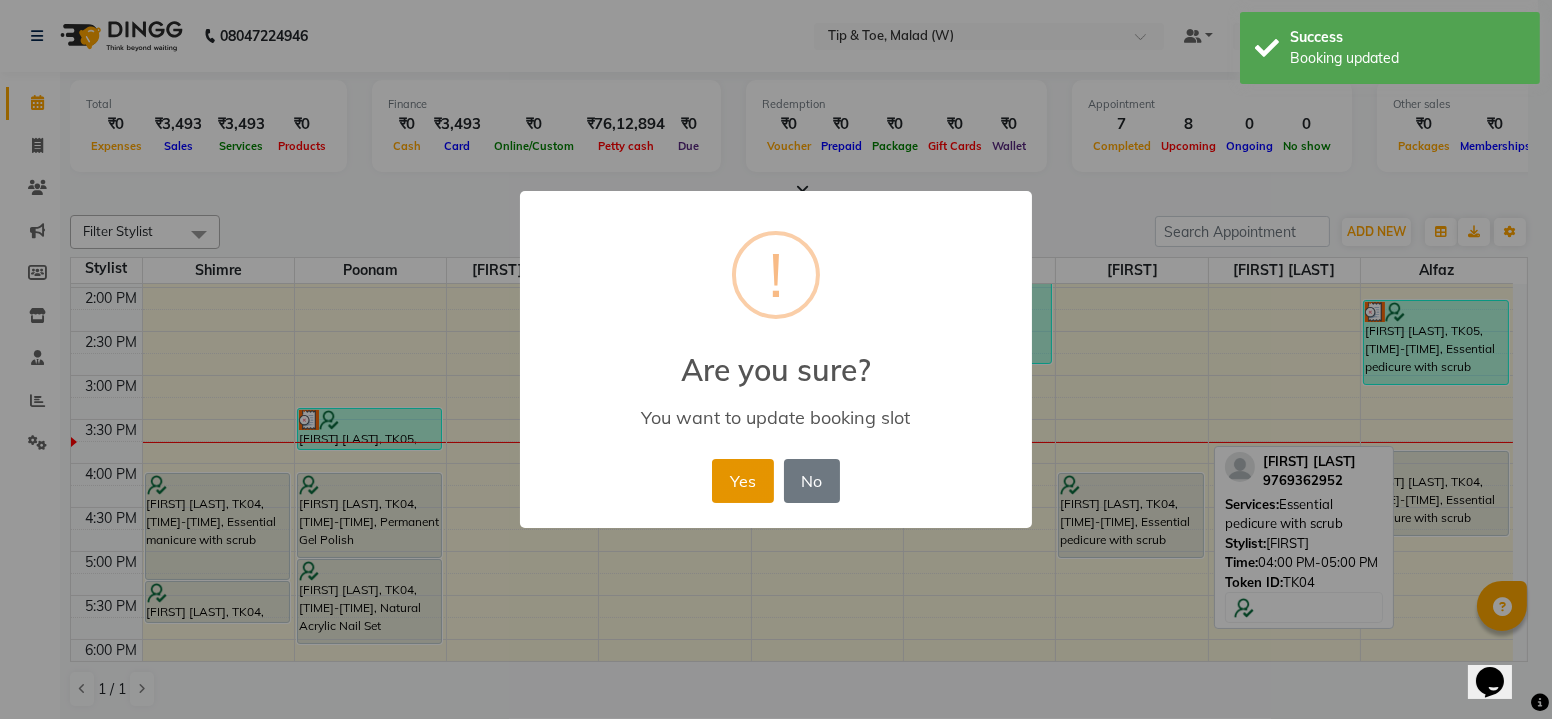 click on "Yes" at bounding box center (742, 481) 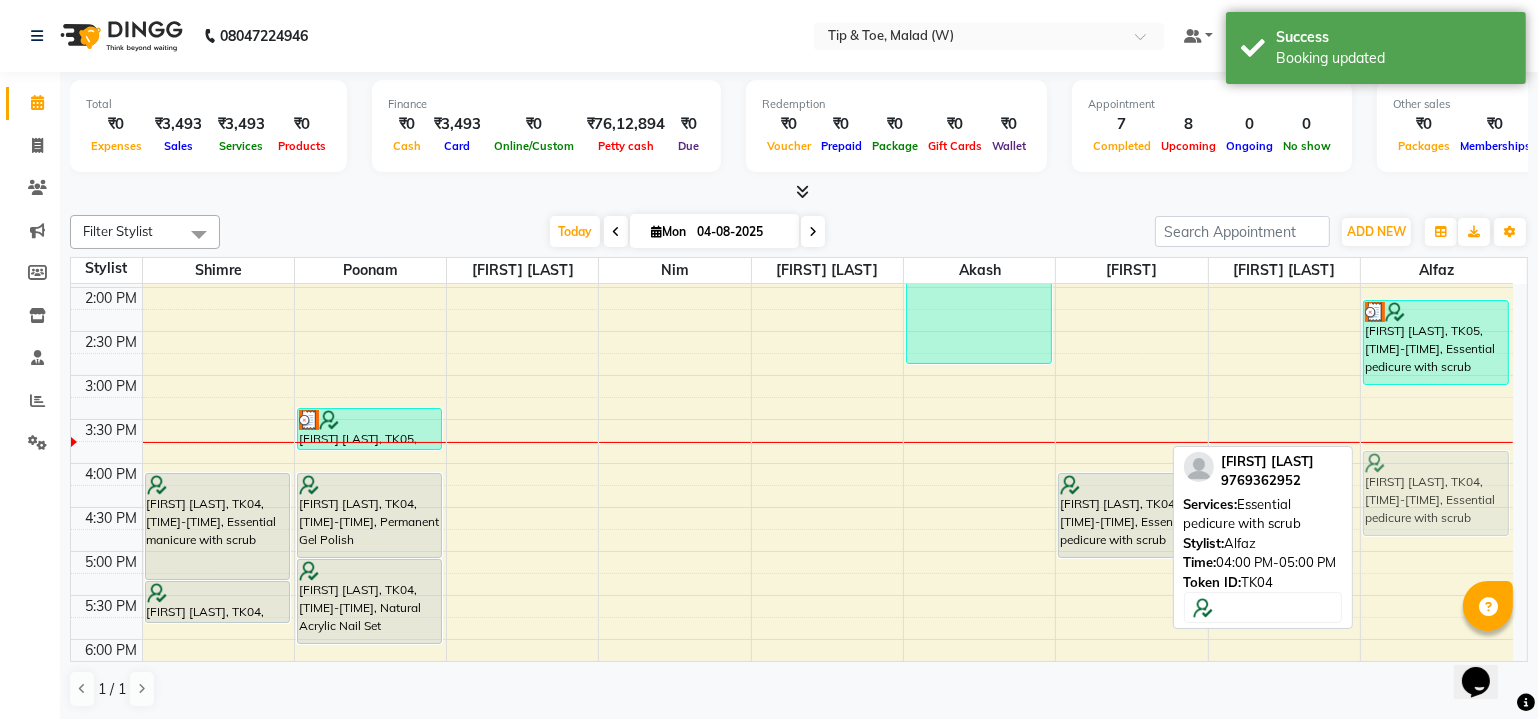 drag, startPoint x: 1454, startPoint y: 486, endPoint x: 1456, endPoint y: 502, distance: 16.124516 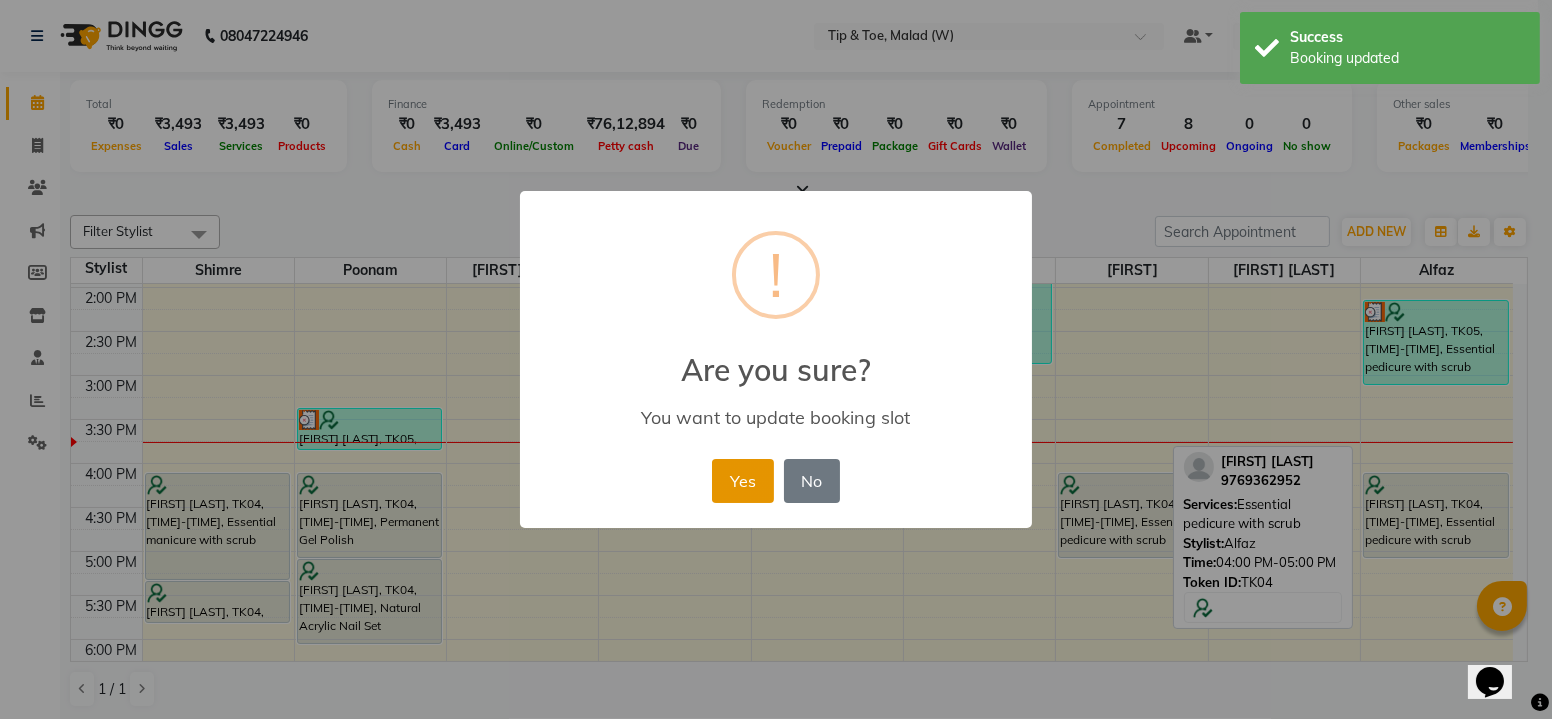 click on "Yes" at bounding box center (742, 481) 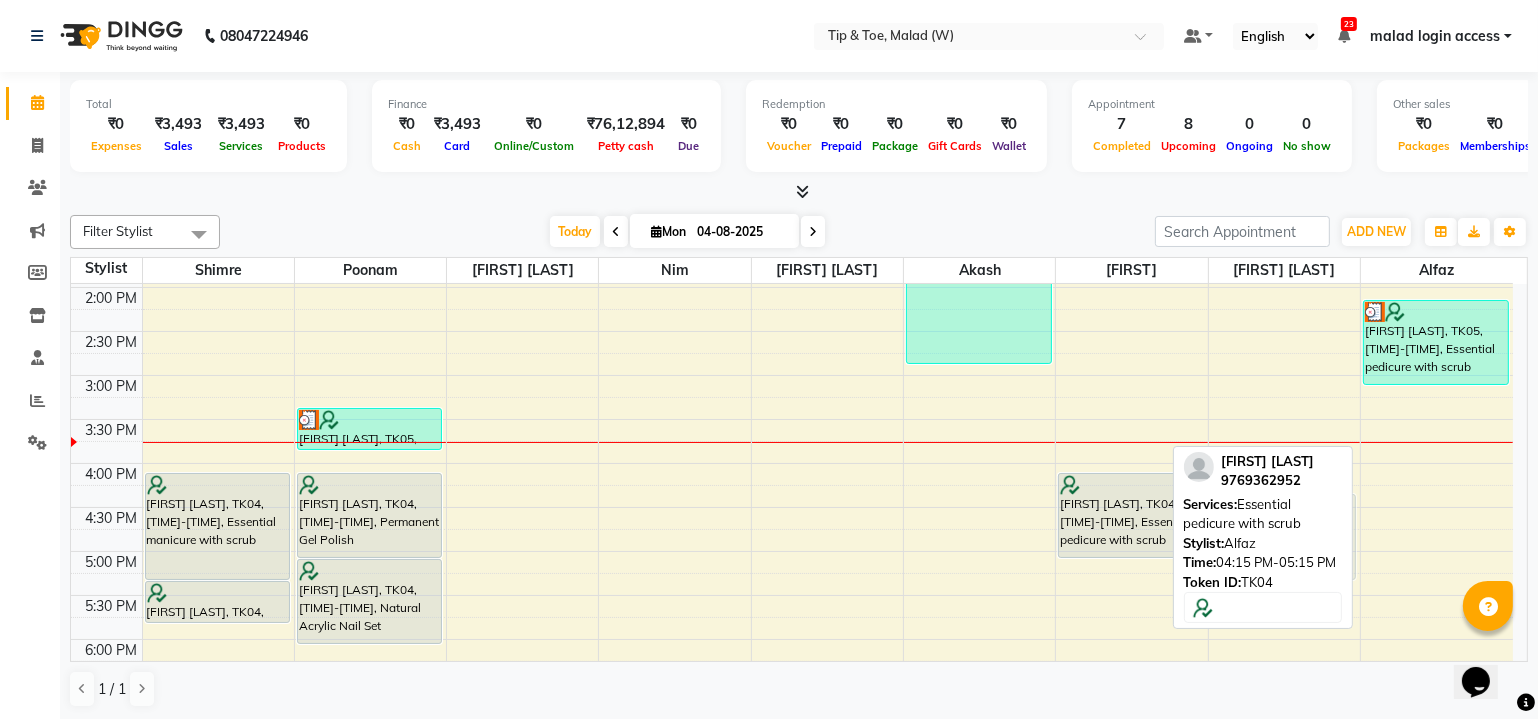 drag, startPoint x: 1453, startPoint y: 498, endPoint x: 1353, endPoint y: 511, distance: 100.84146 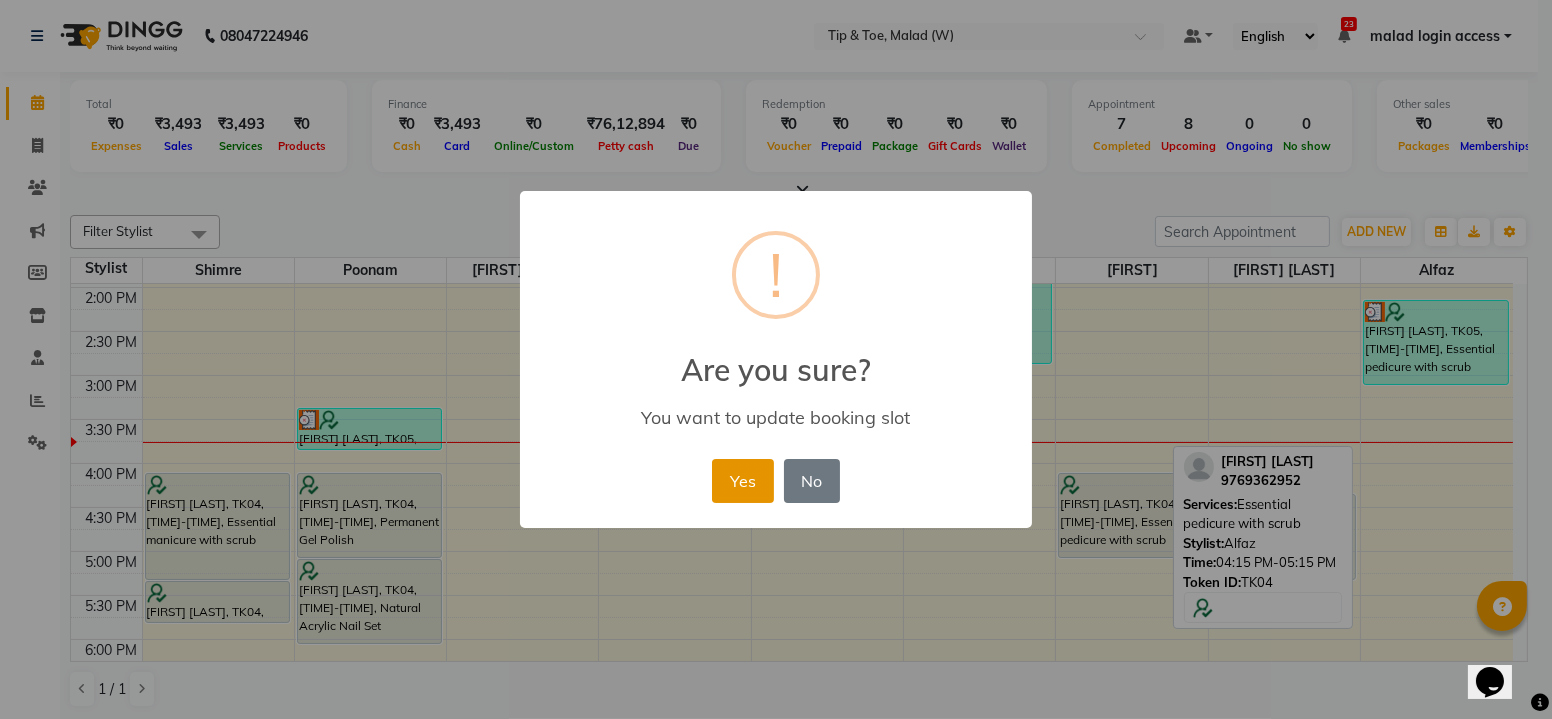 click on "Yes" at bounding box center (742, 481) 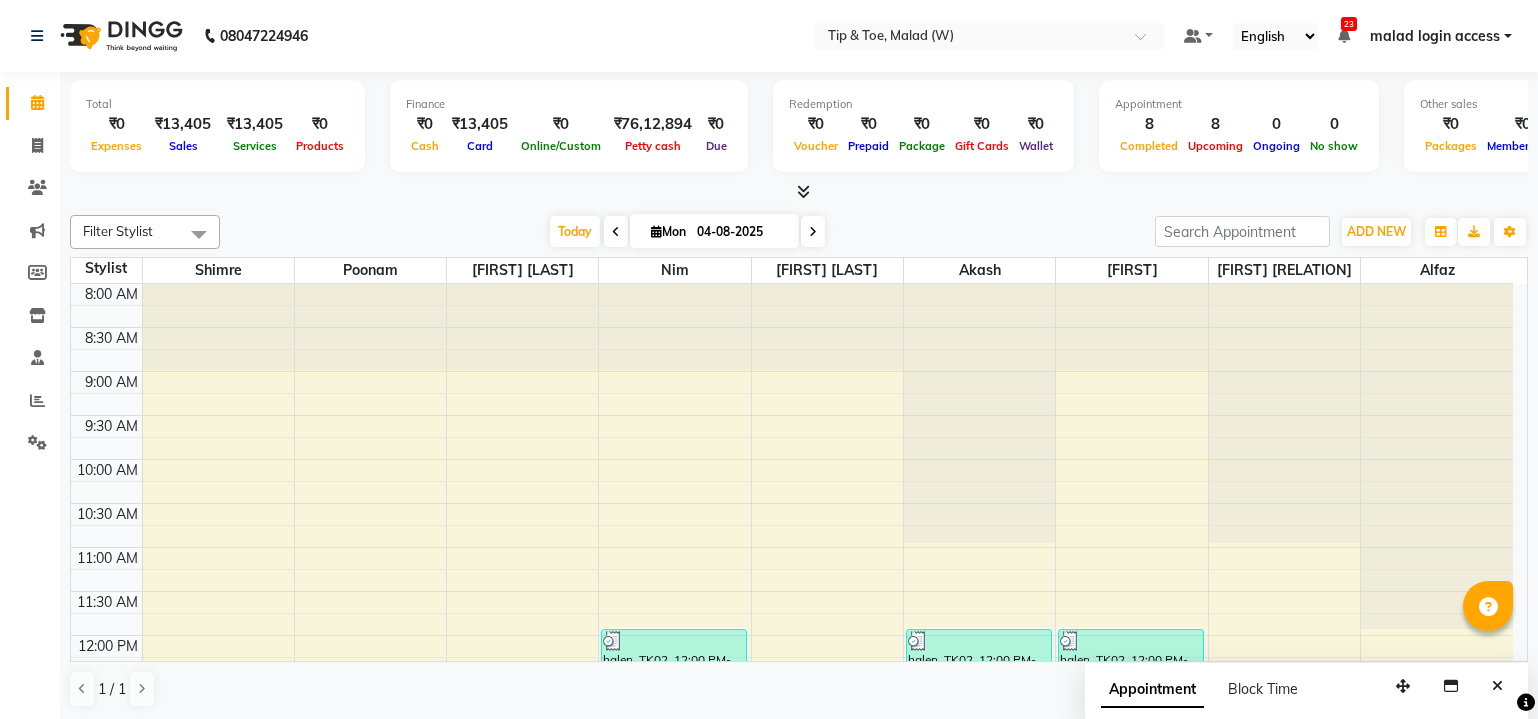 scroll, scrollTop: 0, scrollLeft: 0, axis: both 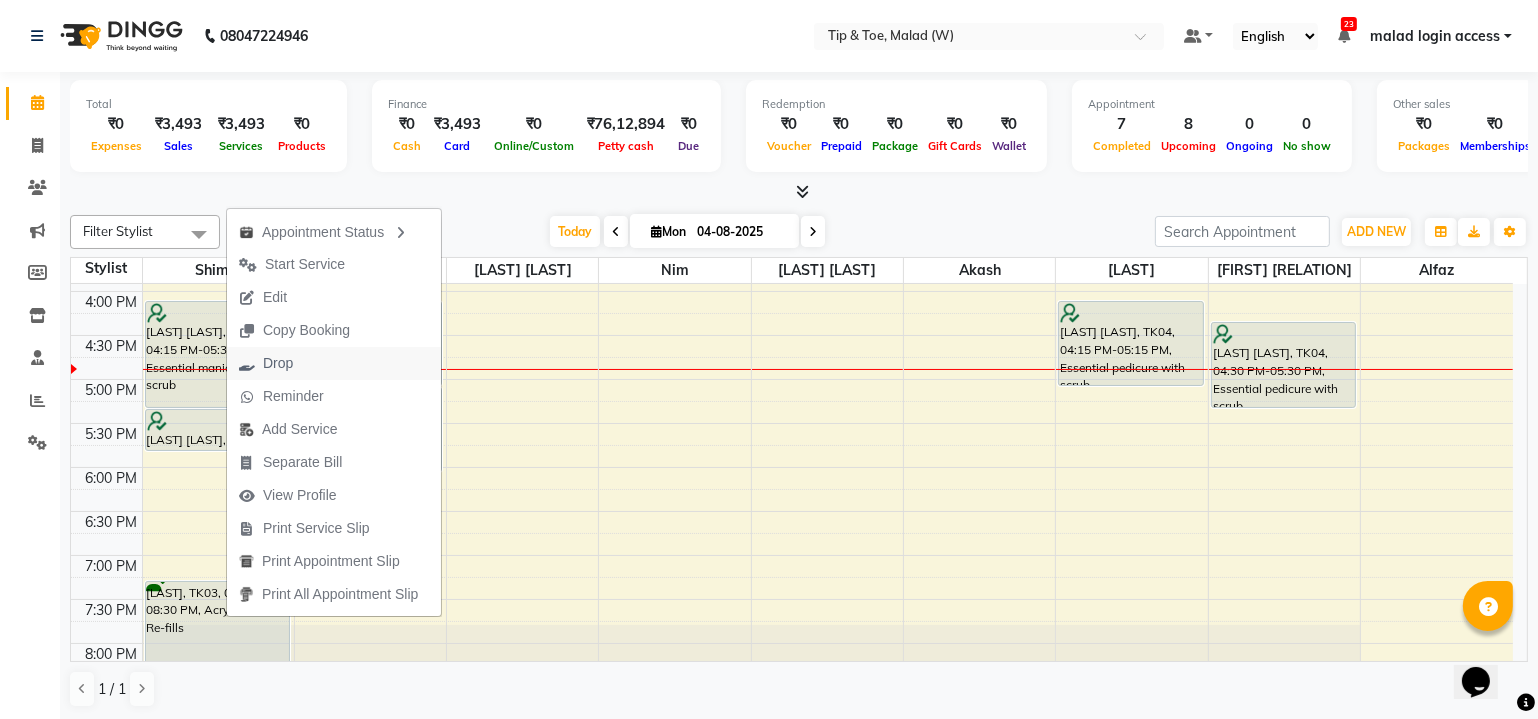click on "Drop" at bounding box center (334, 363) 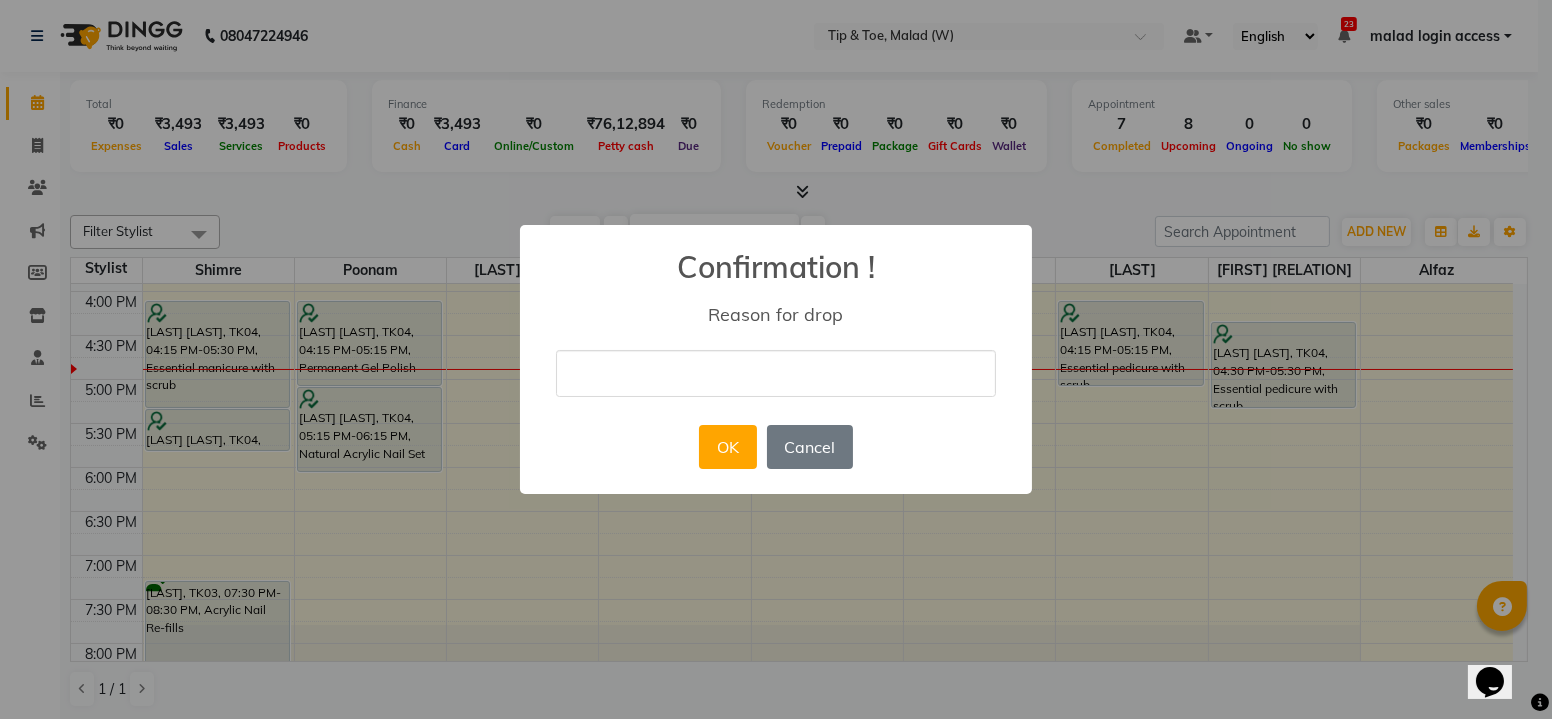 click at bounding box center [776, 373] 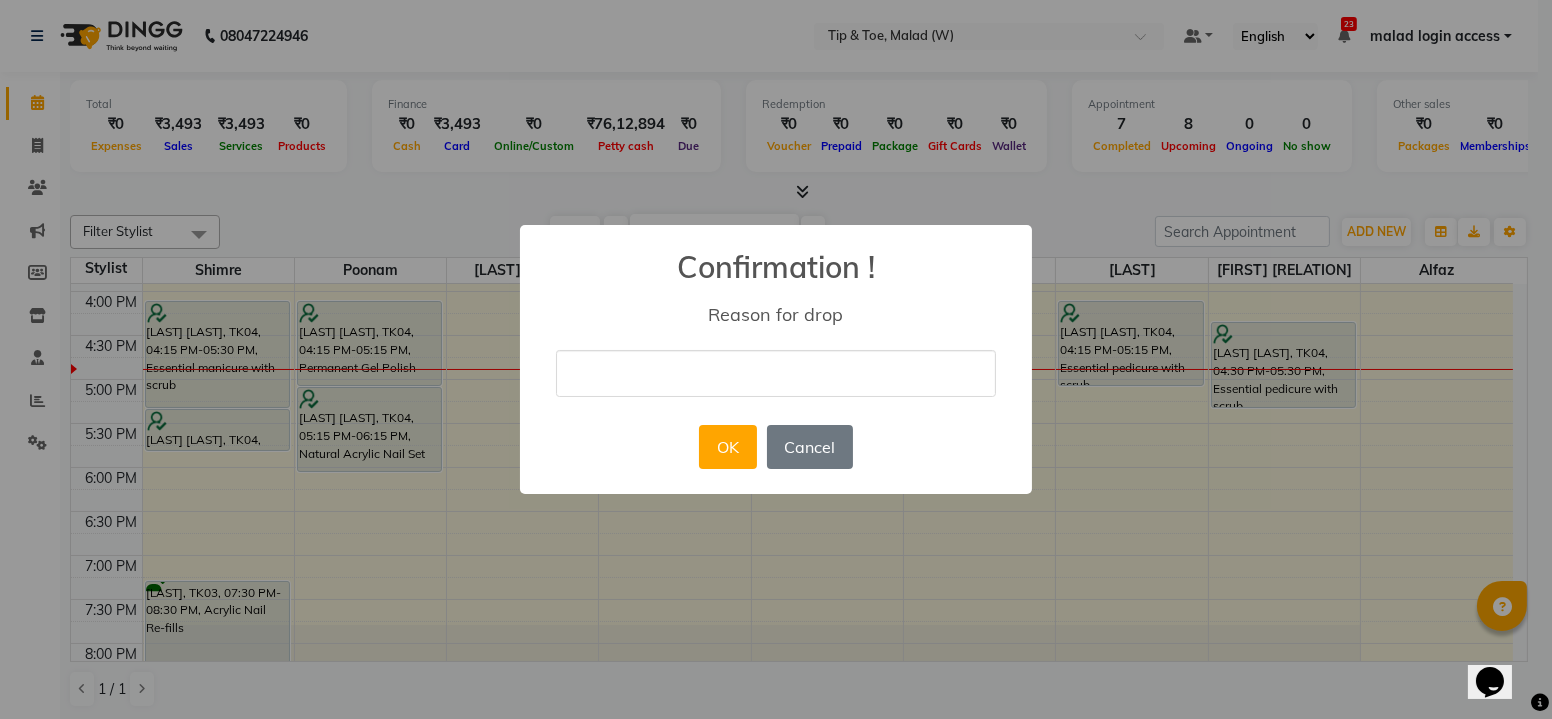 type on "Not c" 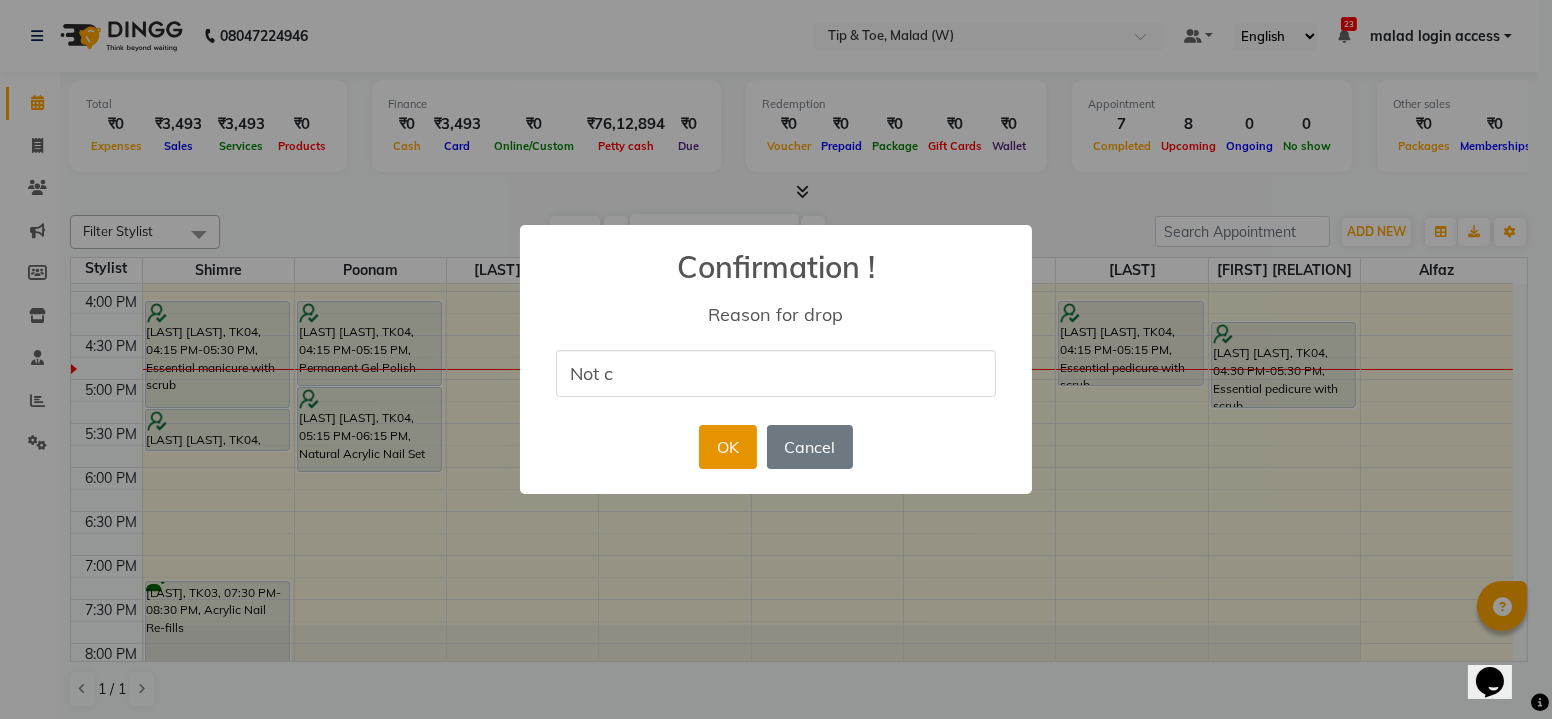click on "OK" at bounding box center [727, 447] 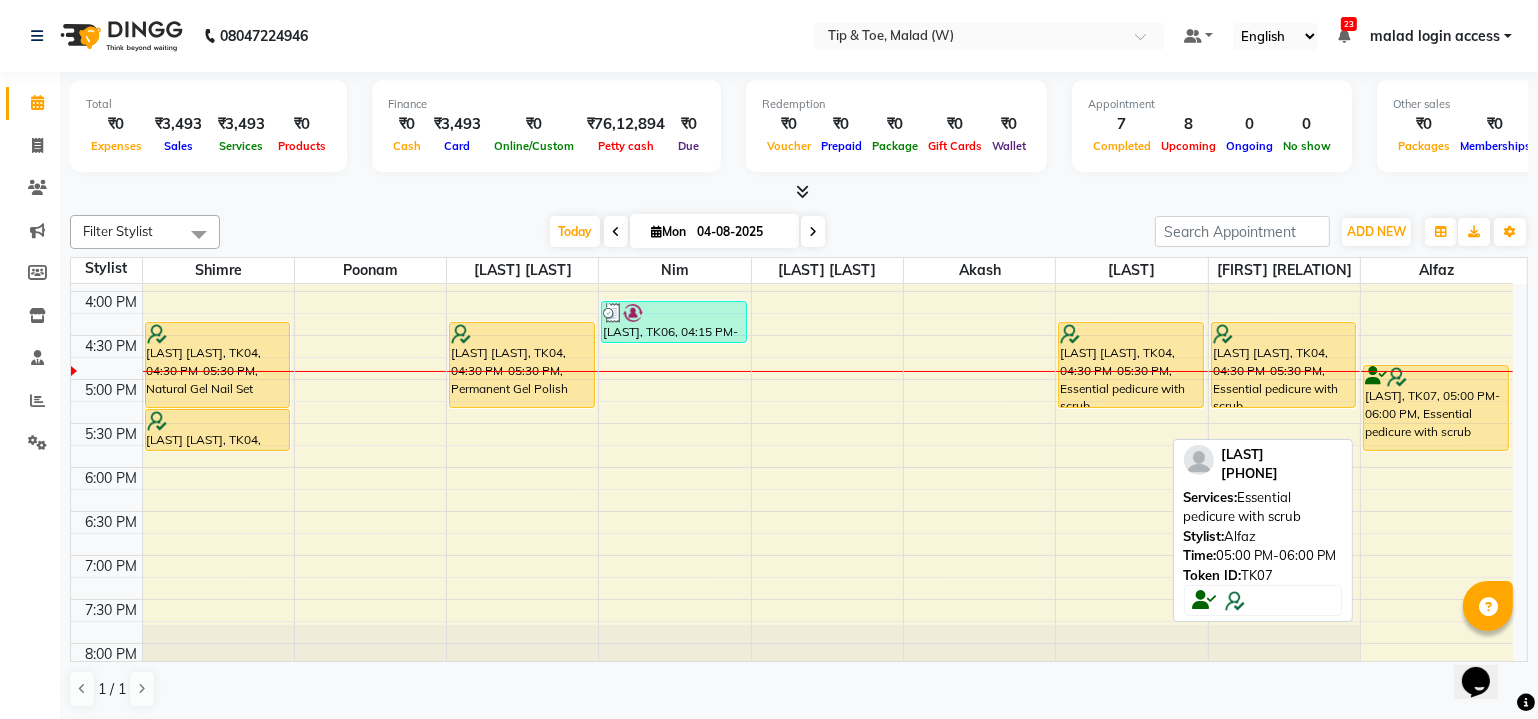 click on "[LAST], TK07, 05:00 PM-06:00 PM, Essential pedicure with scrub" at bounding box center (1436, 408) 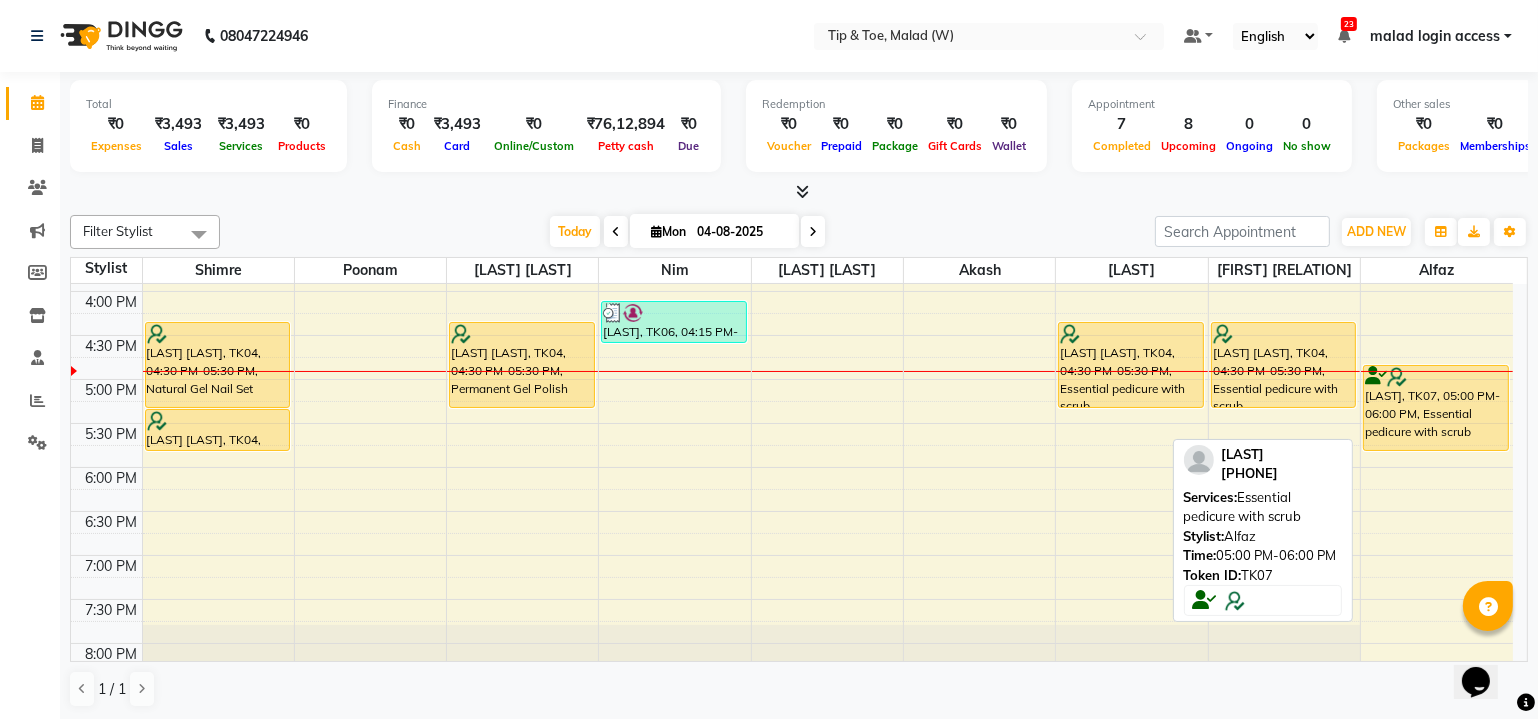 click on "[LAST], TK07, 05:00 PM-06:00 PM, Essential pedicure with scrub" at bounding box center [1436, 408] 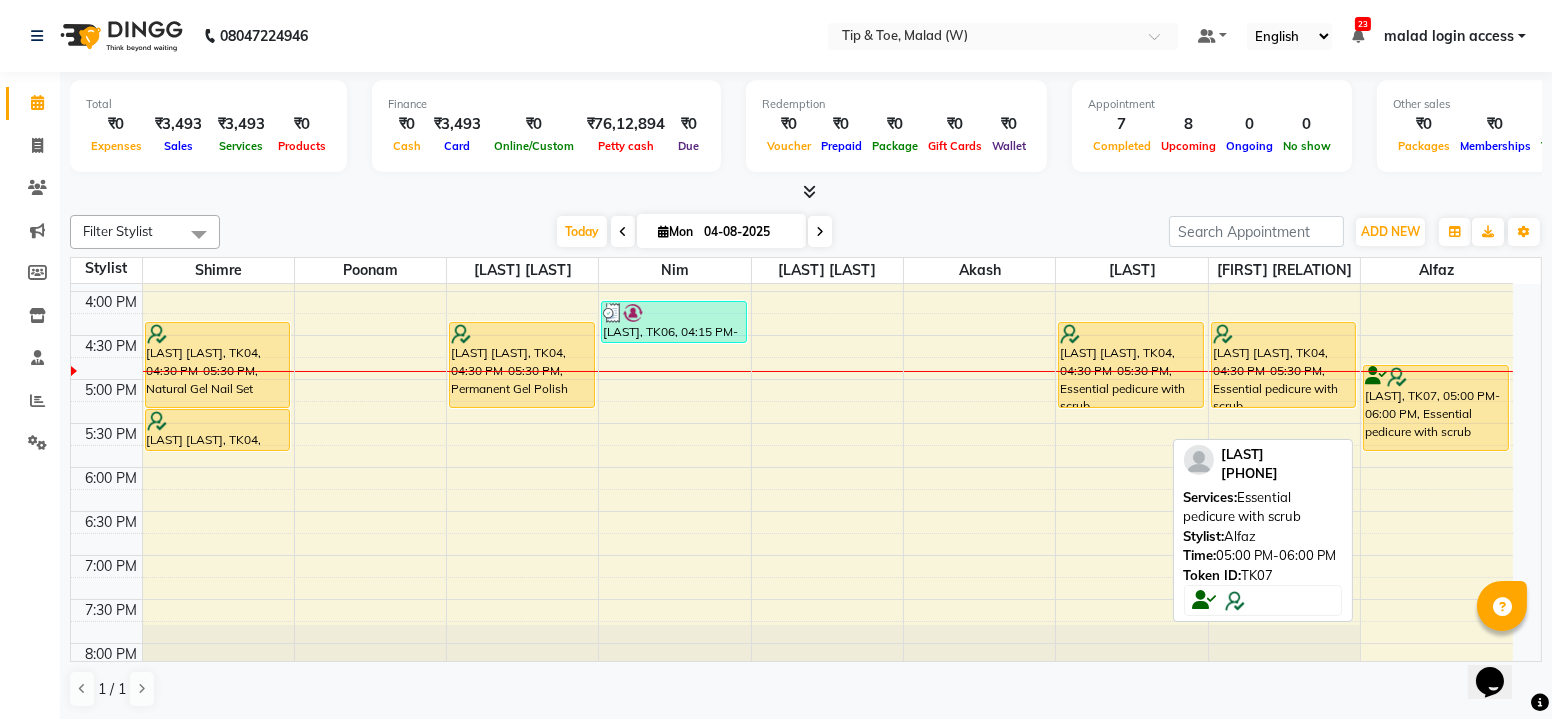 select on "1" 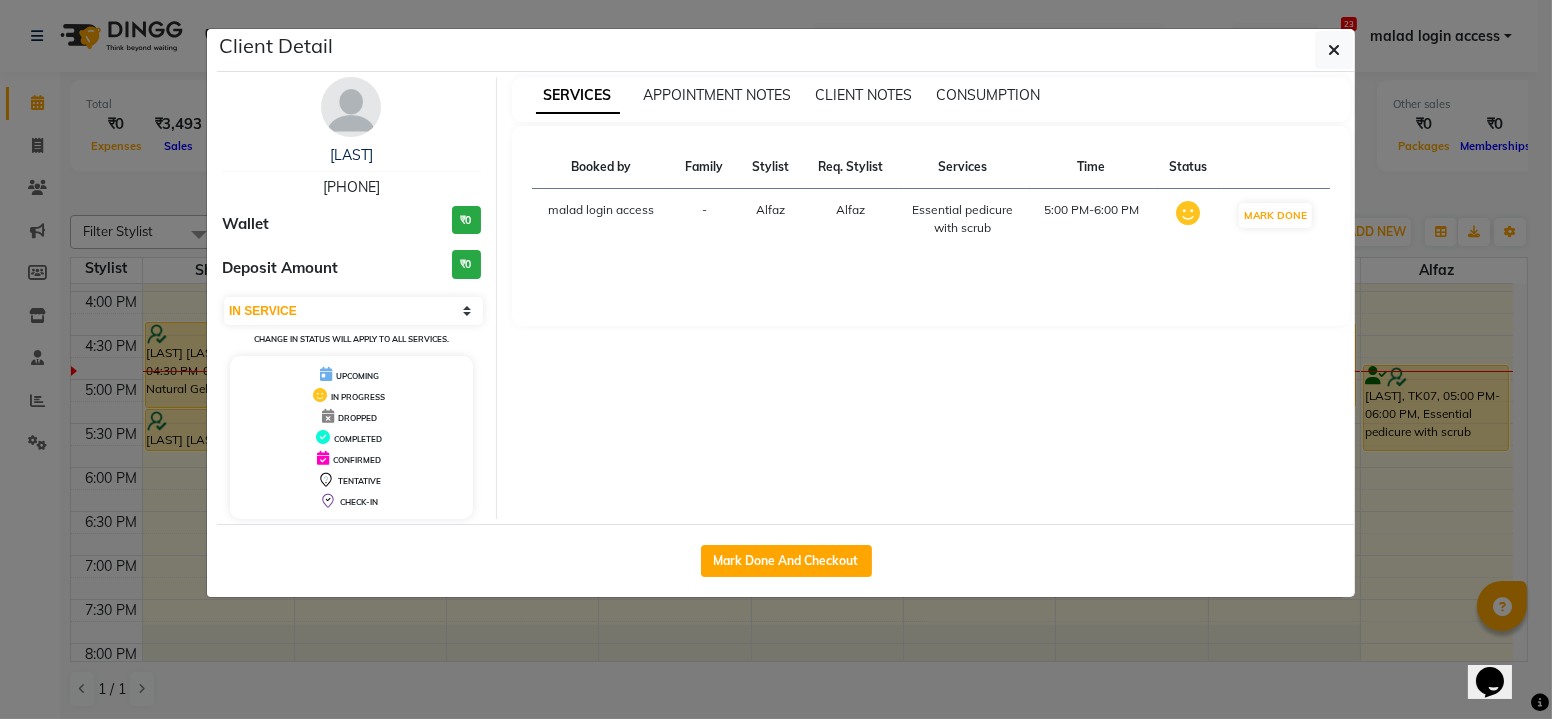 click on "[LAST]    [PHONE] Wallet ₹0 Deposit Amount  ₹0  Select IN SERVICE CONFIRMED TENTATIVE CHECK IN MARK DONE DROPPED UPCOMING Change in status will apply to all services. UPCOMING IN PROGRESS DROPPED COMPLETED CONFIRMED TENTATIVE CHECK-IN" at bounding box center [352, 298] 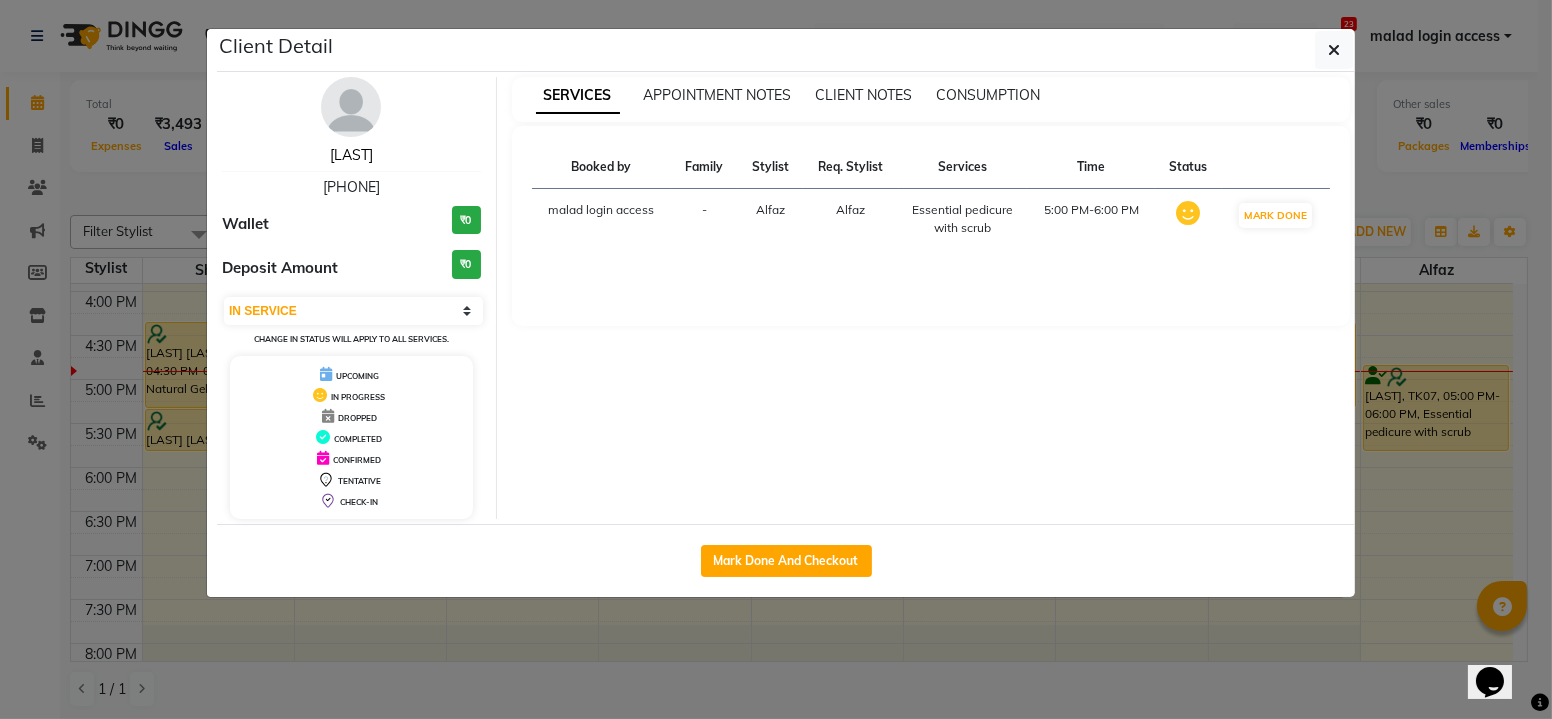 click on "[LAST]" at bounding box center (351, 155) 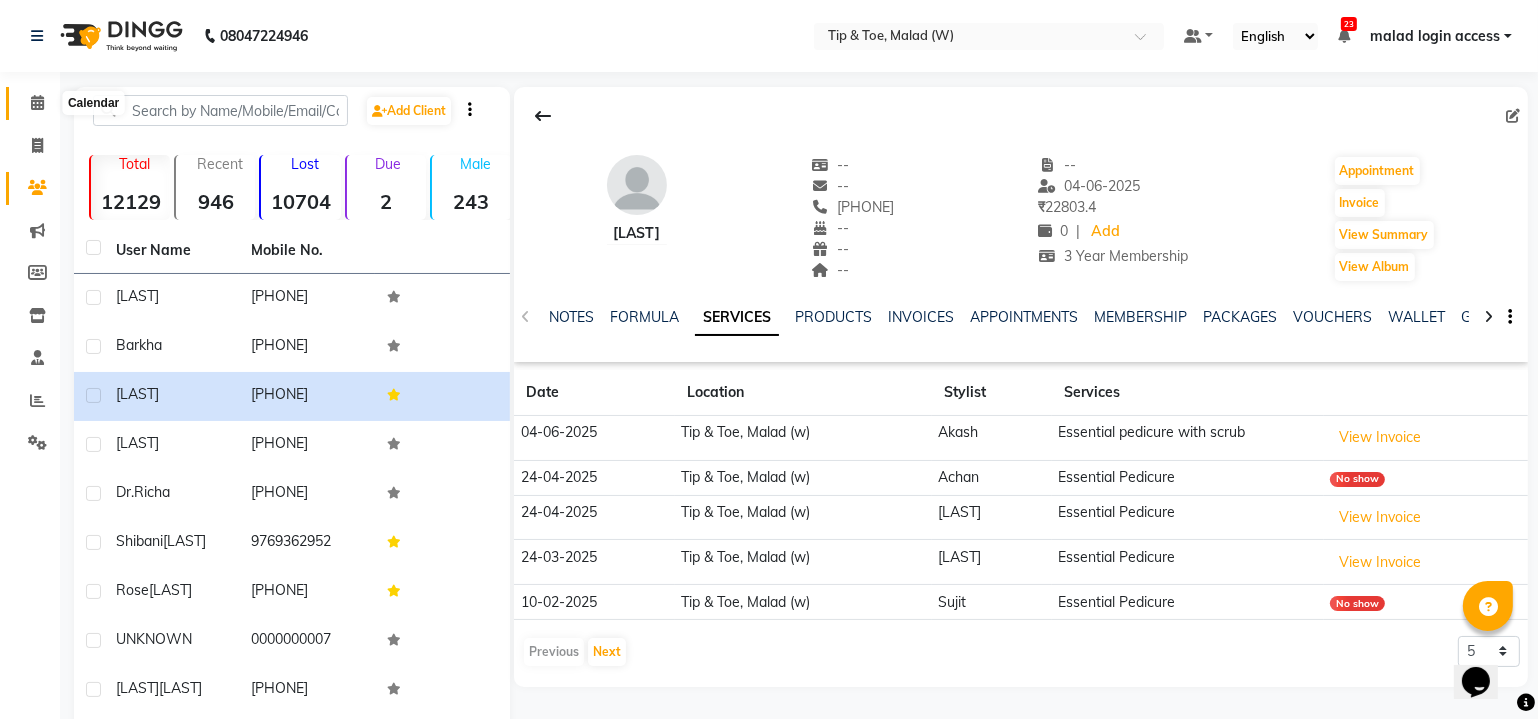 click 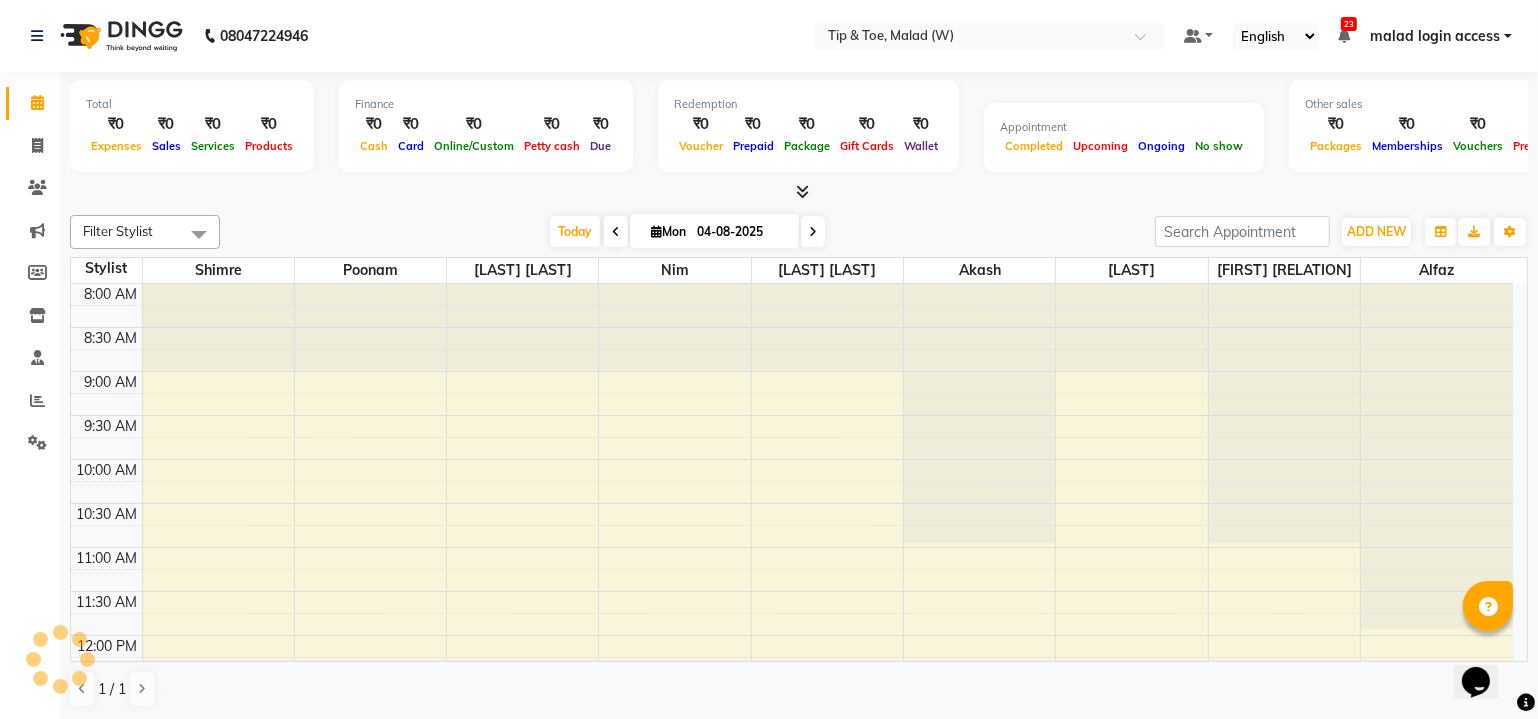 scroll, scrollTop: 0, scrollLeft: 0, axis: both 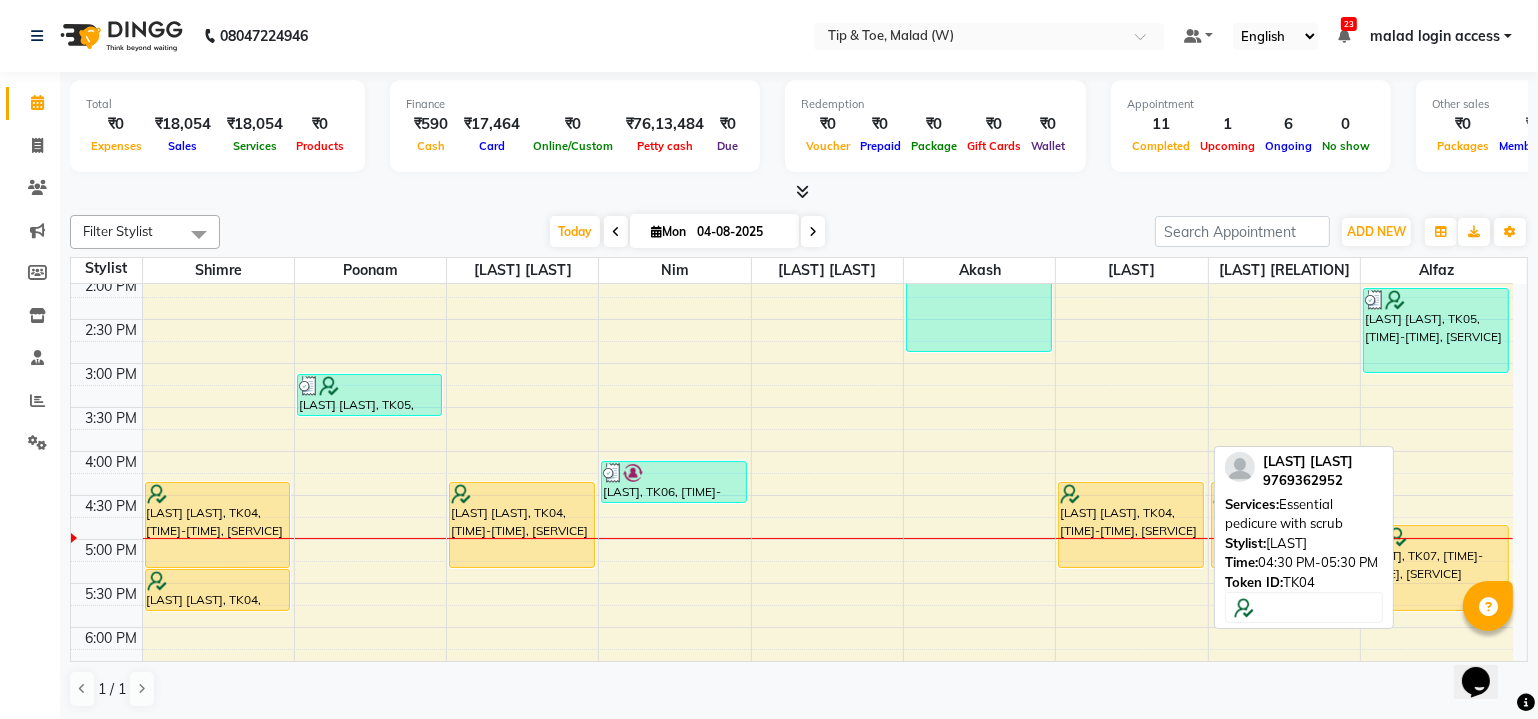 click on "[LAST] [LAST], TK04, [TIME]-[TIME], [SERVICE]" at bounding box center [1131, 525] 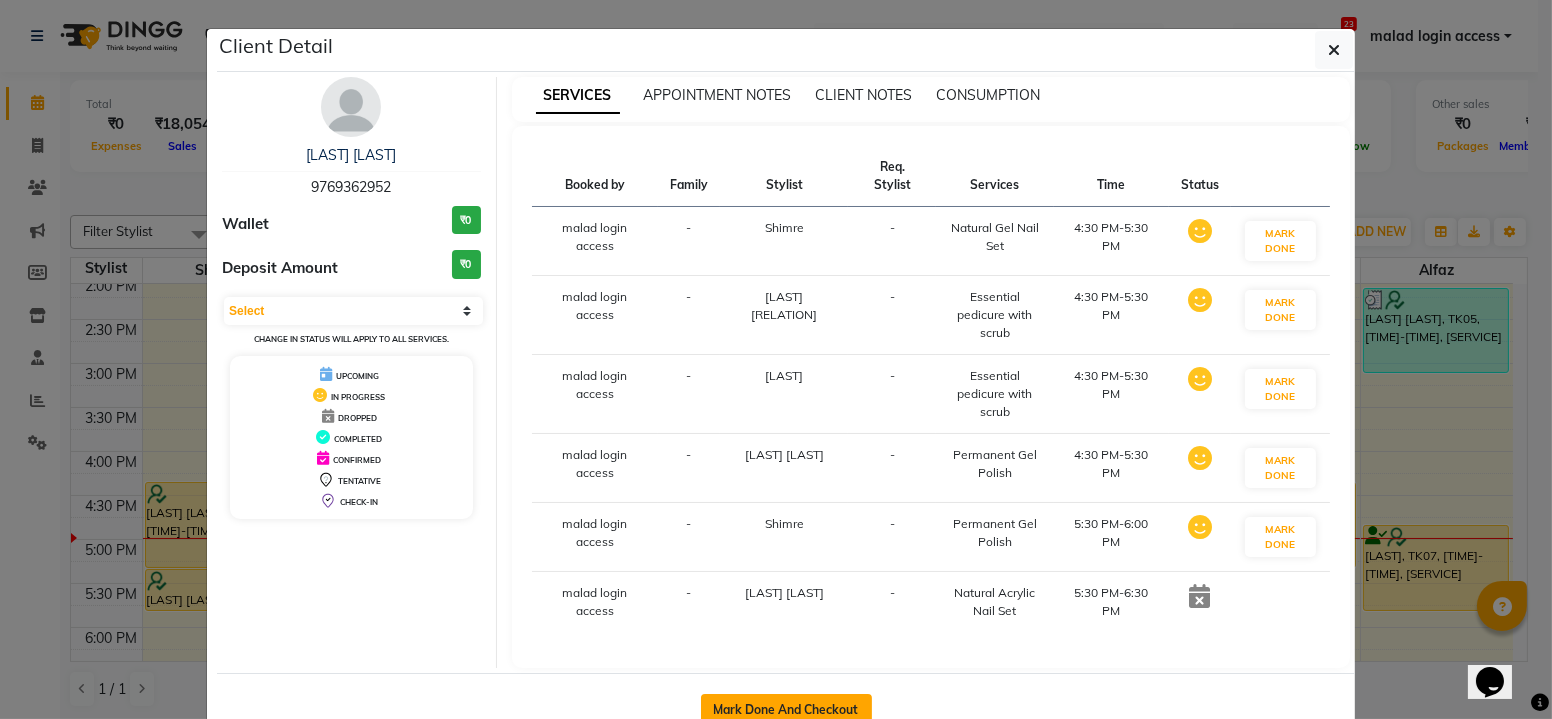 click on "Mark Done And Checkout" 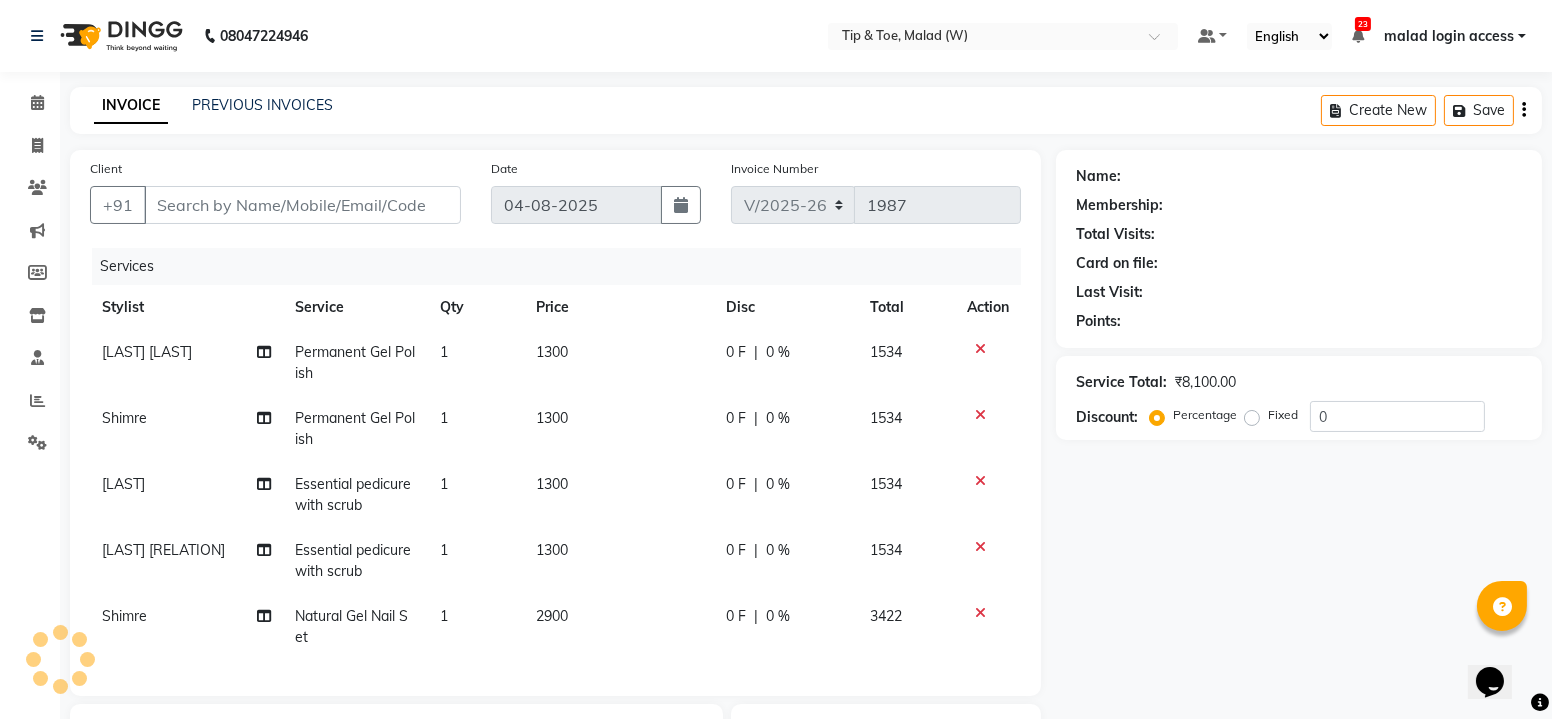 type on "9769362952" 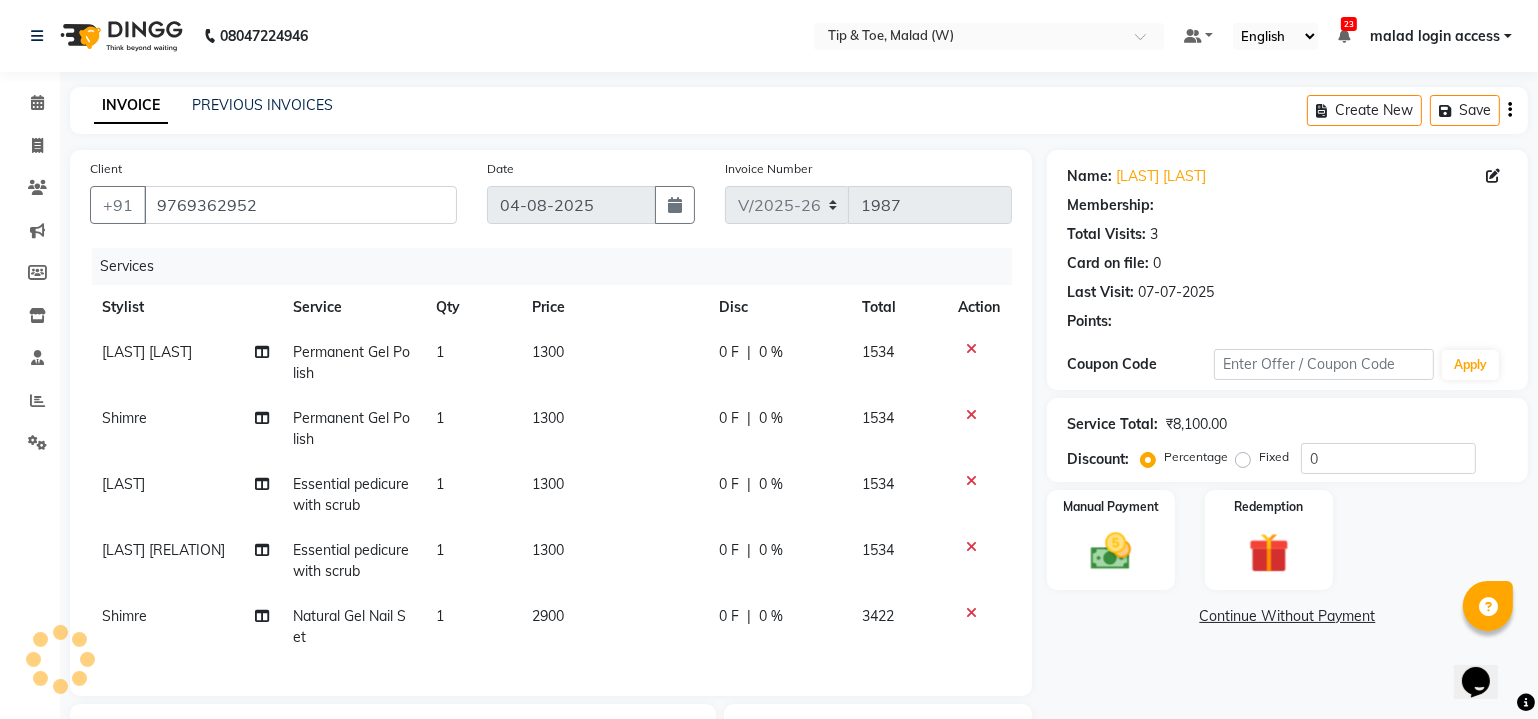 type on "20" 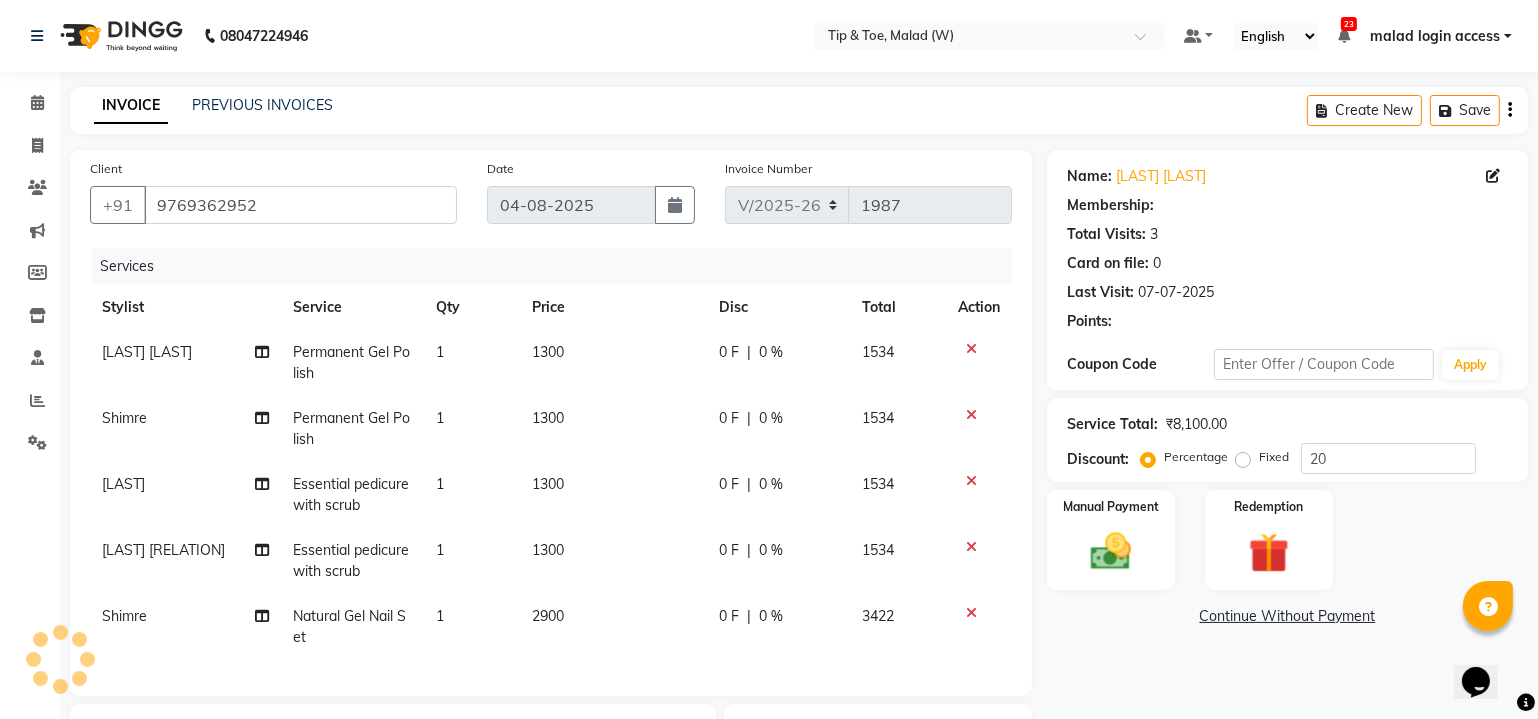 select on "1: Object" 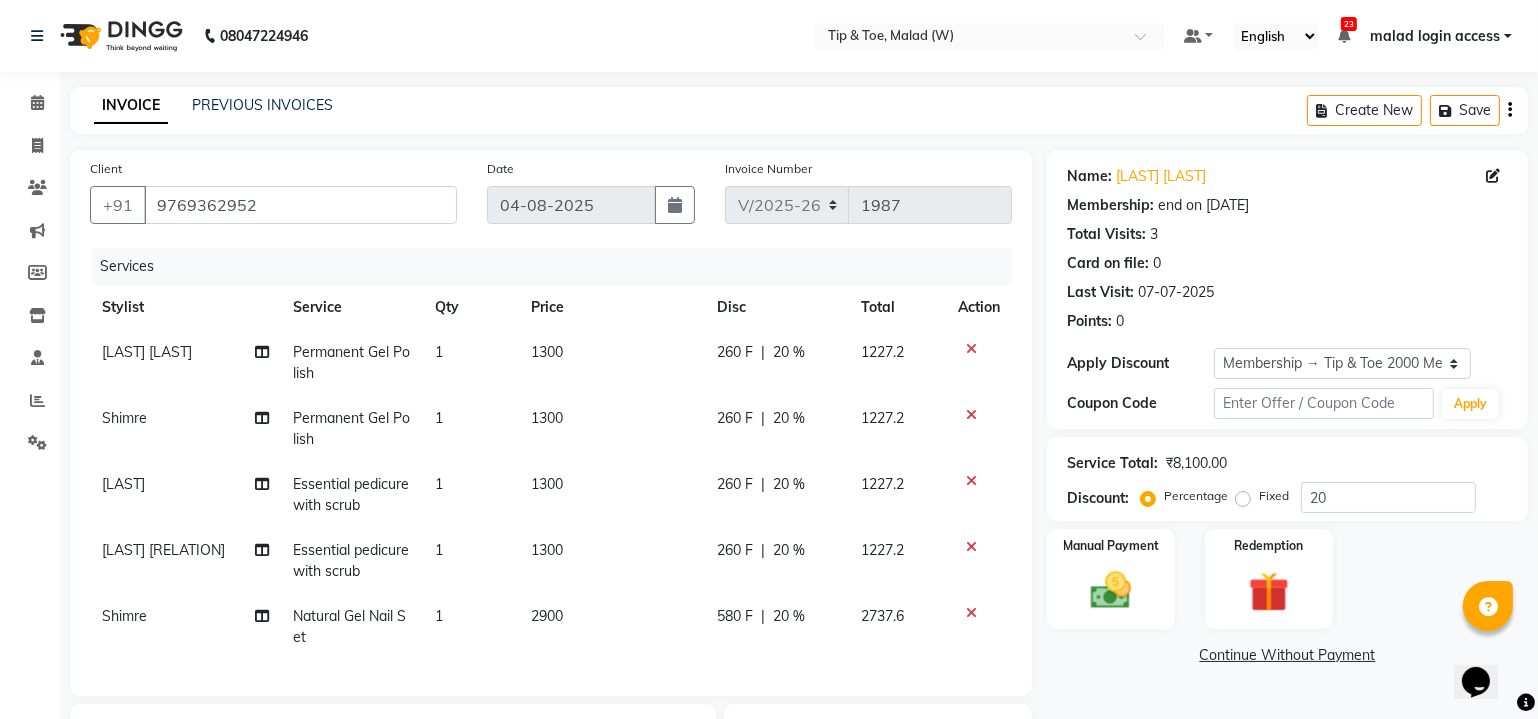 click on "Permanent Gel Polish" 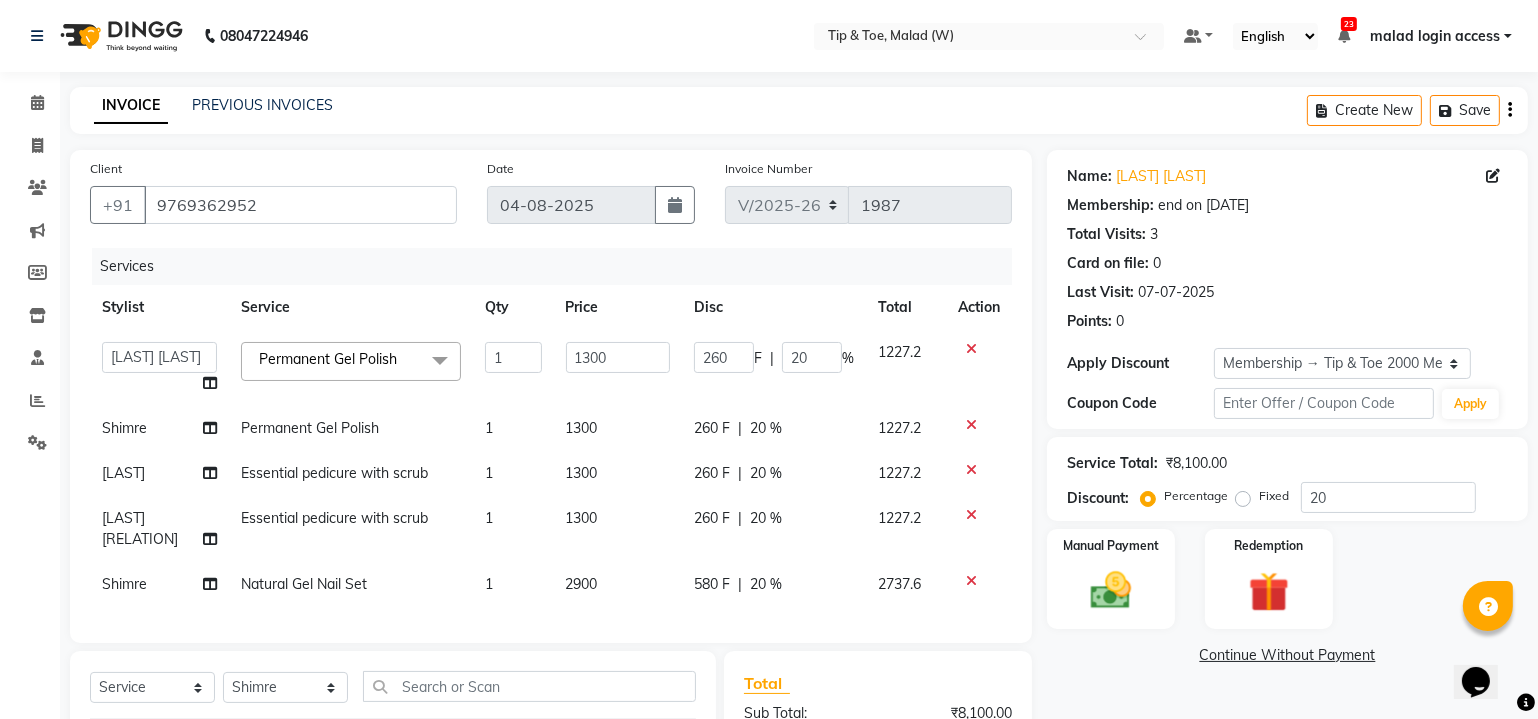 click on "Permanent Gel Polish" 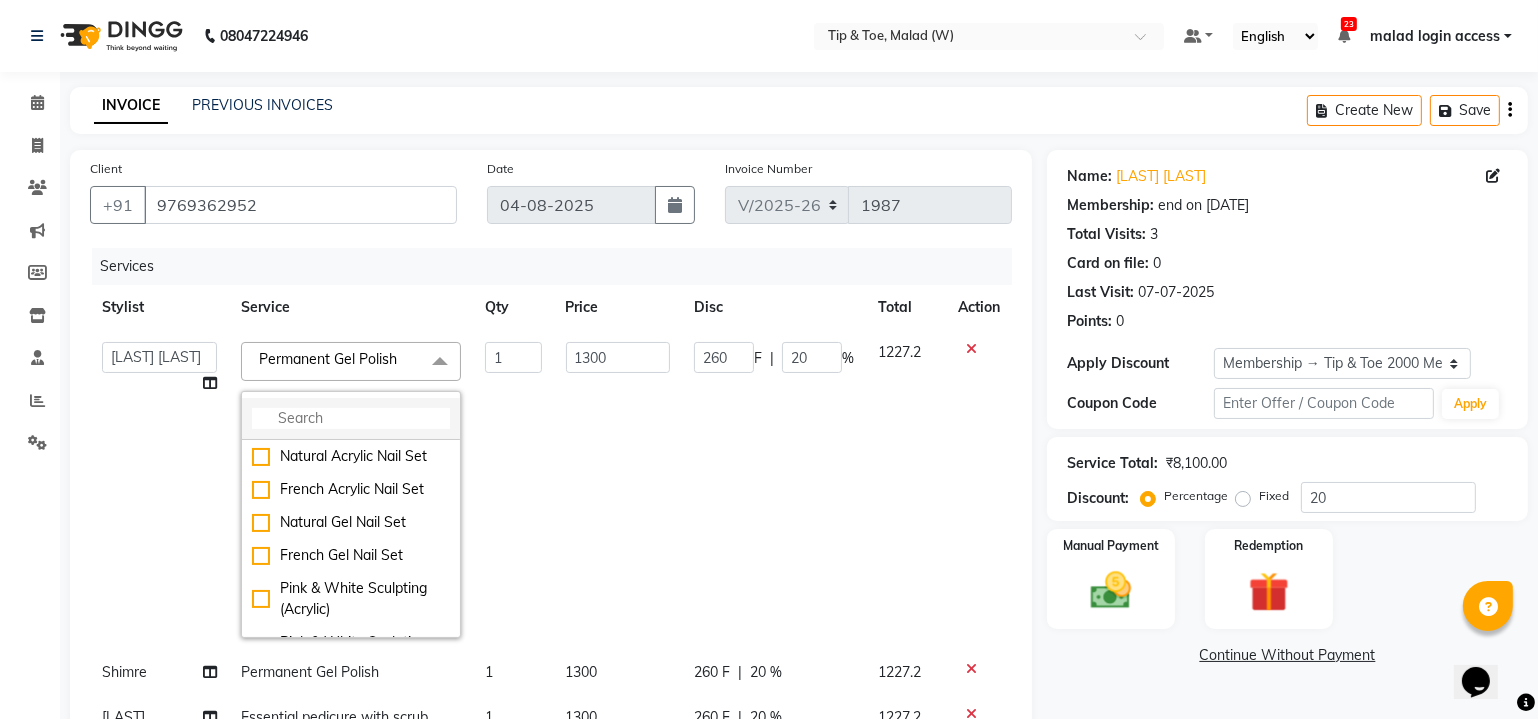 click 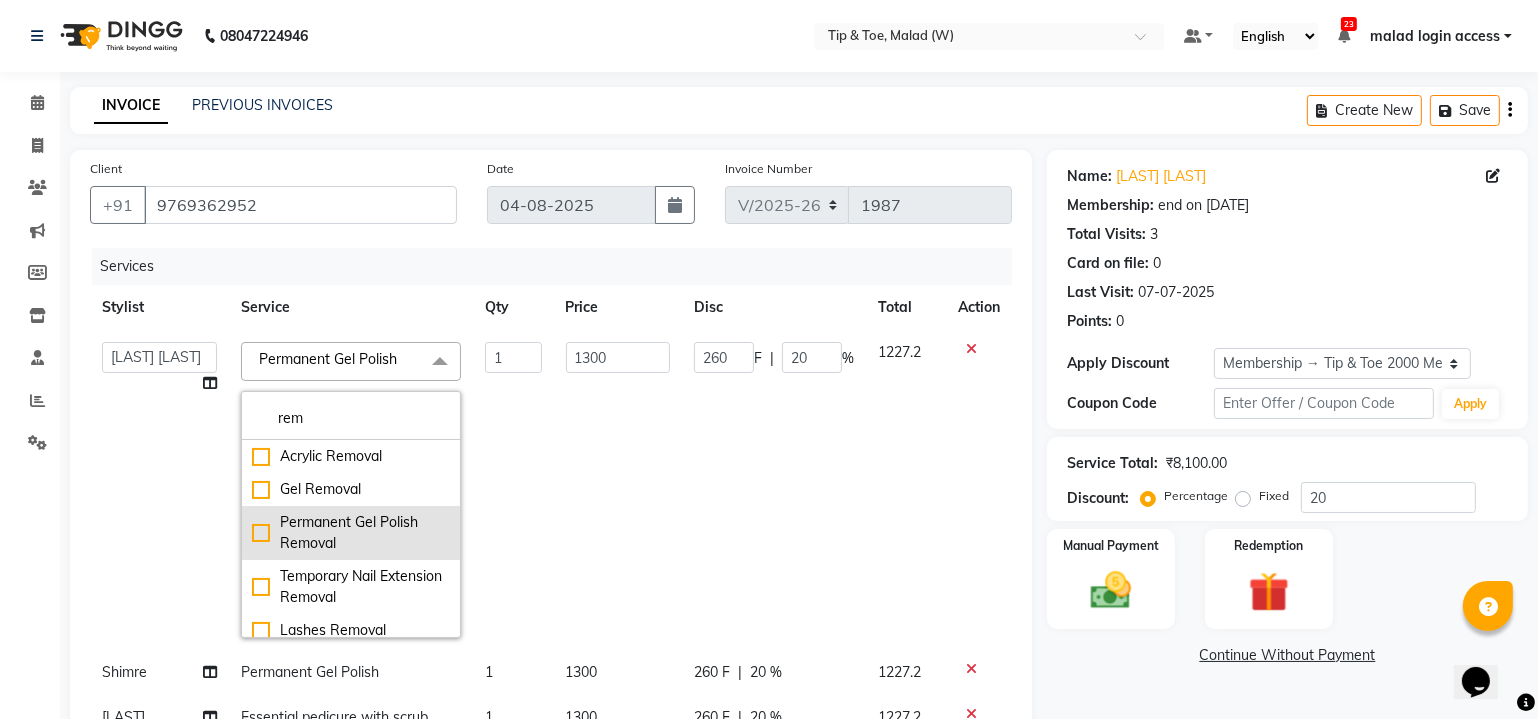 type on "rem" 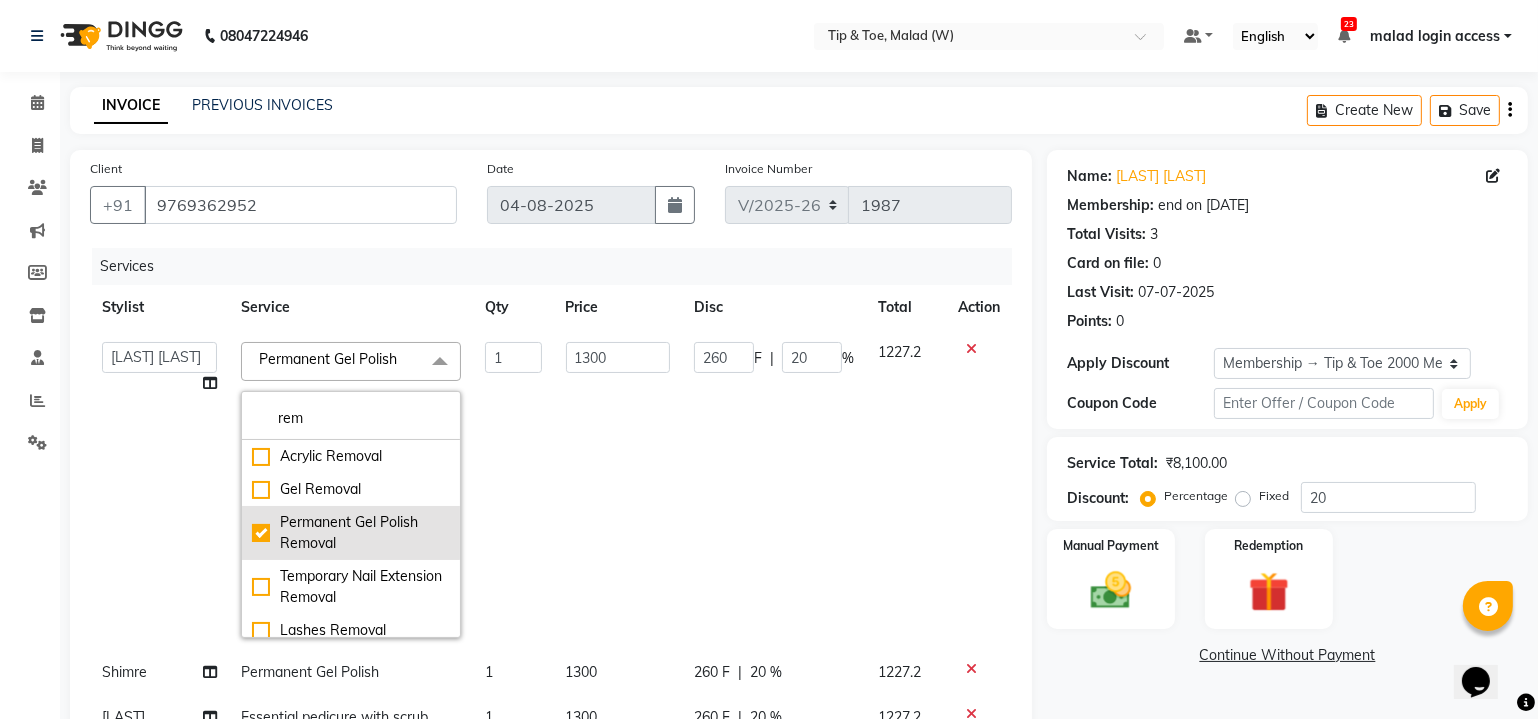 checkbox on "true" 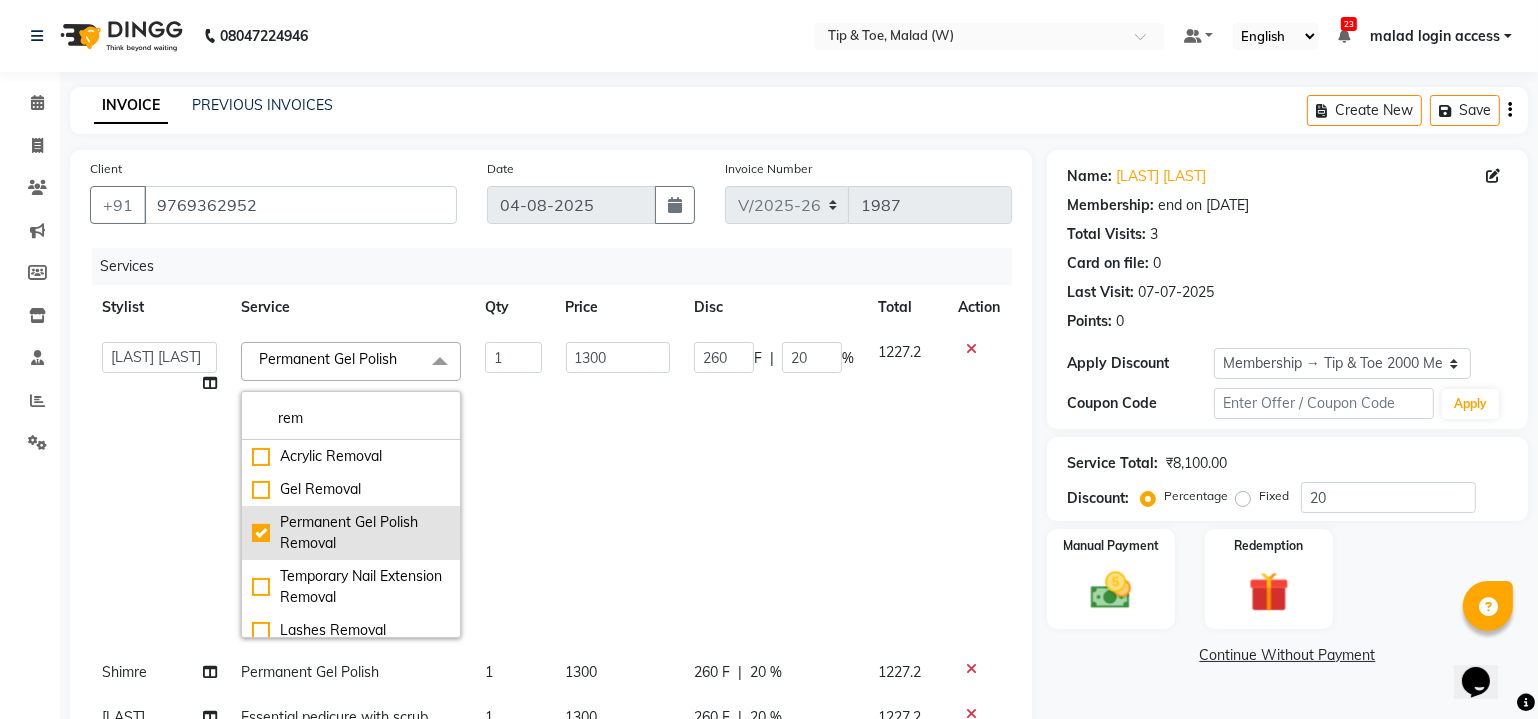 type on "500" 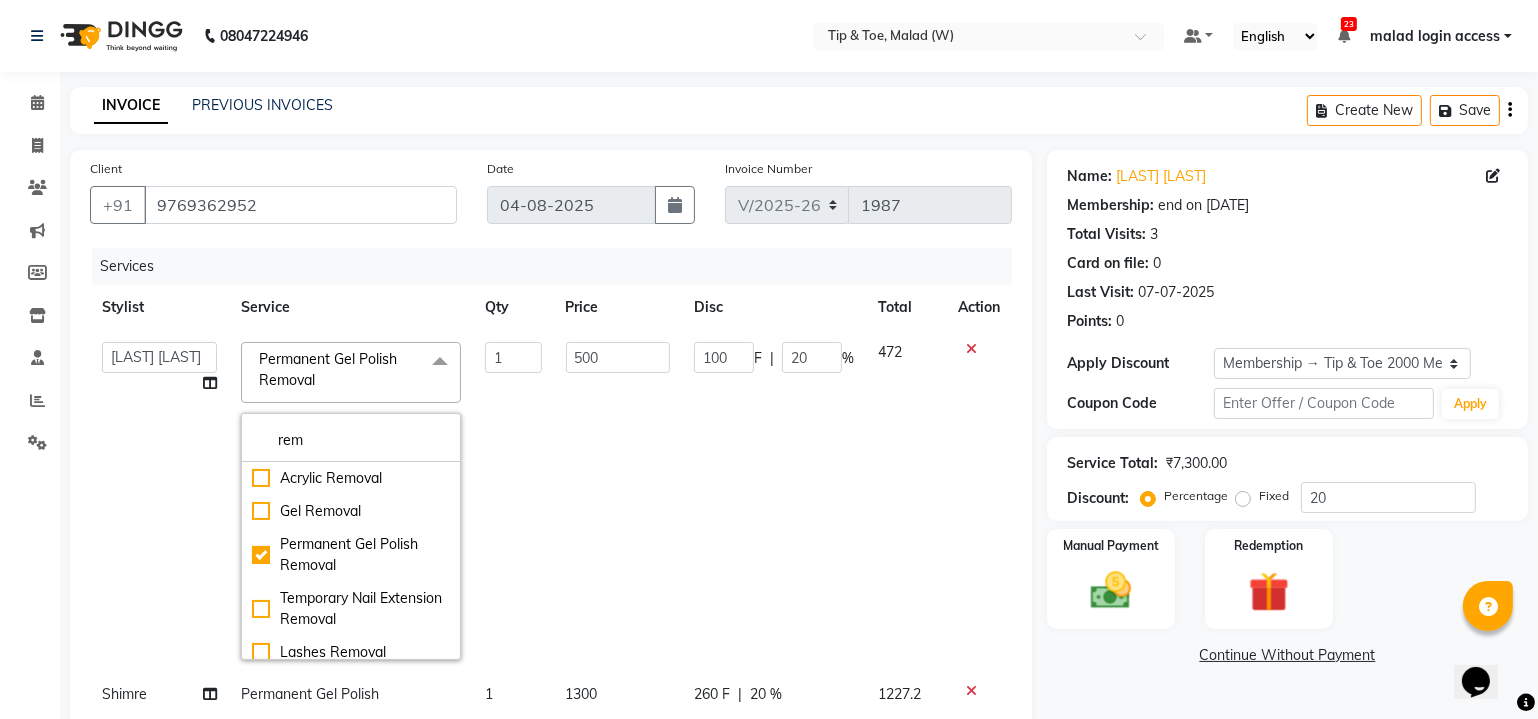 click on "1" 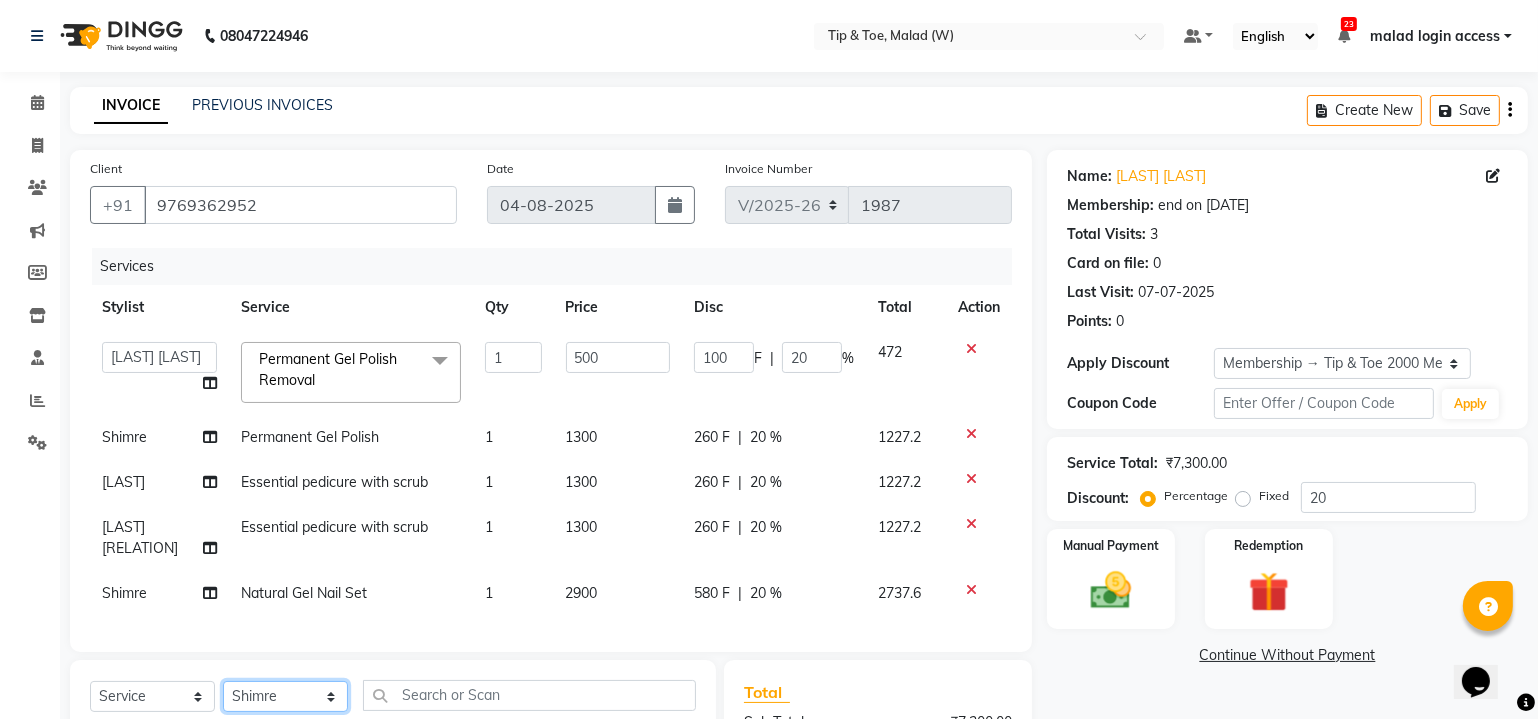 click on "Select Stylist Akash  Alfaz  Amreen  Danish Dhanashree Dibakar House Sale Kaikasha Shaikh Keshien Kumar malad login access Manisha Singh Manisha Suvare Nim Ninshing poonam Regan Sanjay mama Shimre Suzu Swapnali Swity Urmila Pal Vikram" 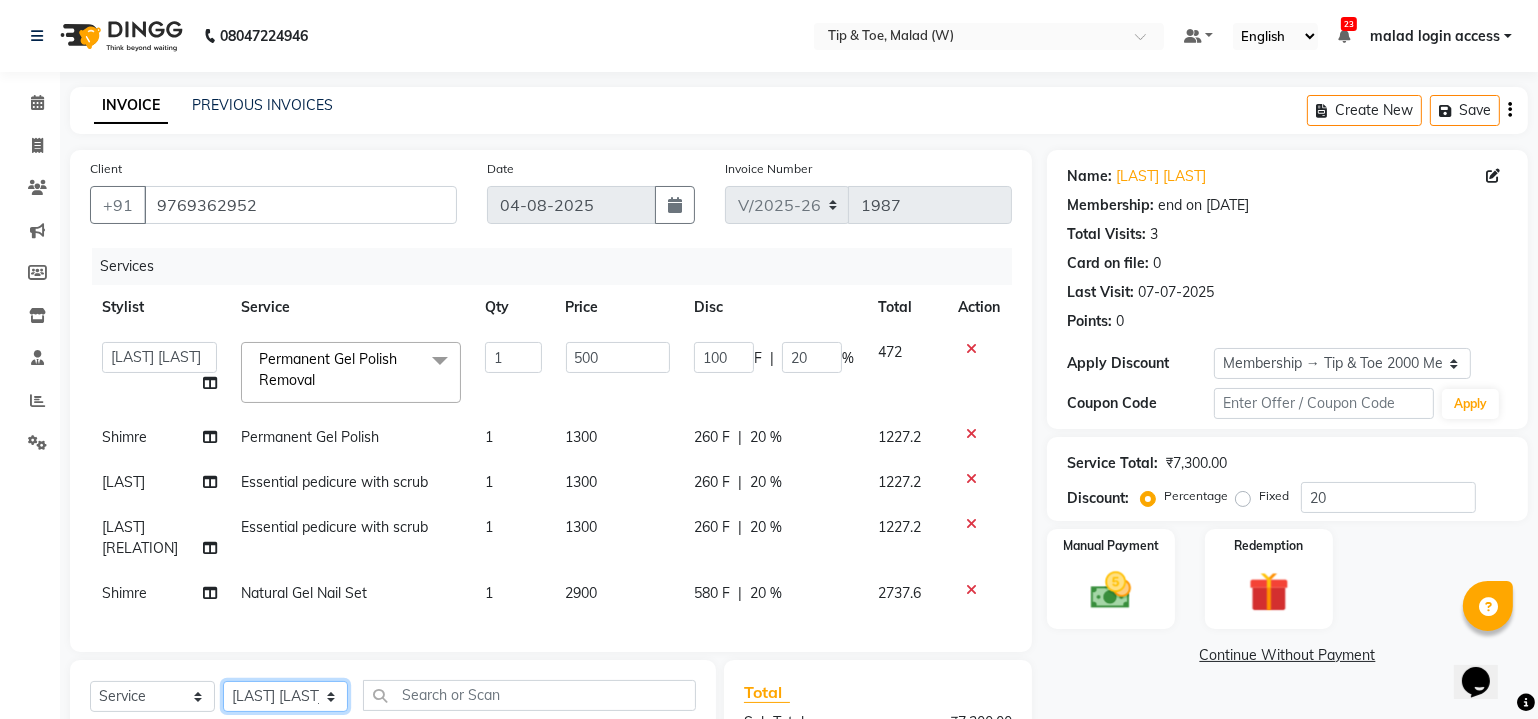 click on "Select Stylist Akash  Alfaz  Amreen  Danish Dhanashree Dibakar House Sale Kaikasha Shaikh Keshien Kumar malad login access Manisha Singh Manisha Suvare Nim Ninshing poonam Regan Sanjay mama Shimre Suzu Swapnali Swity Urmila Pal Vikram" 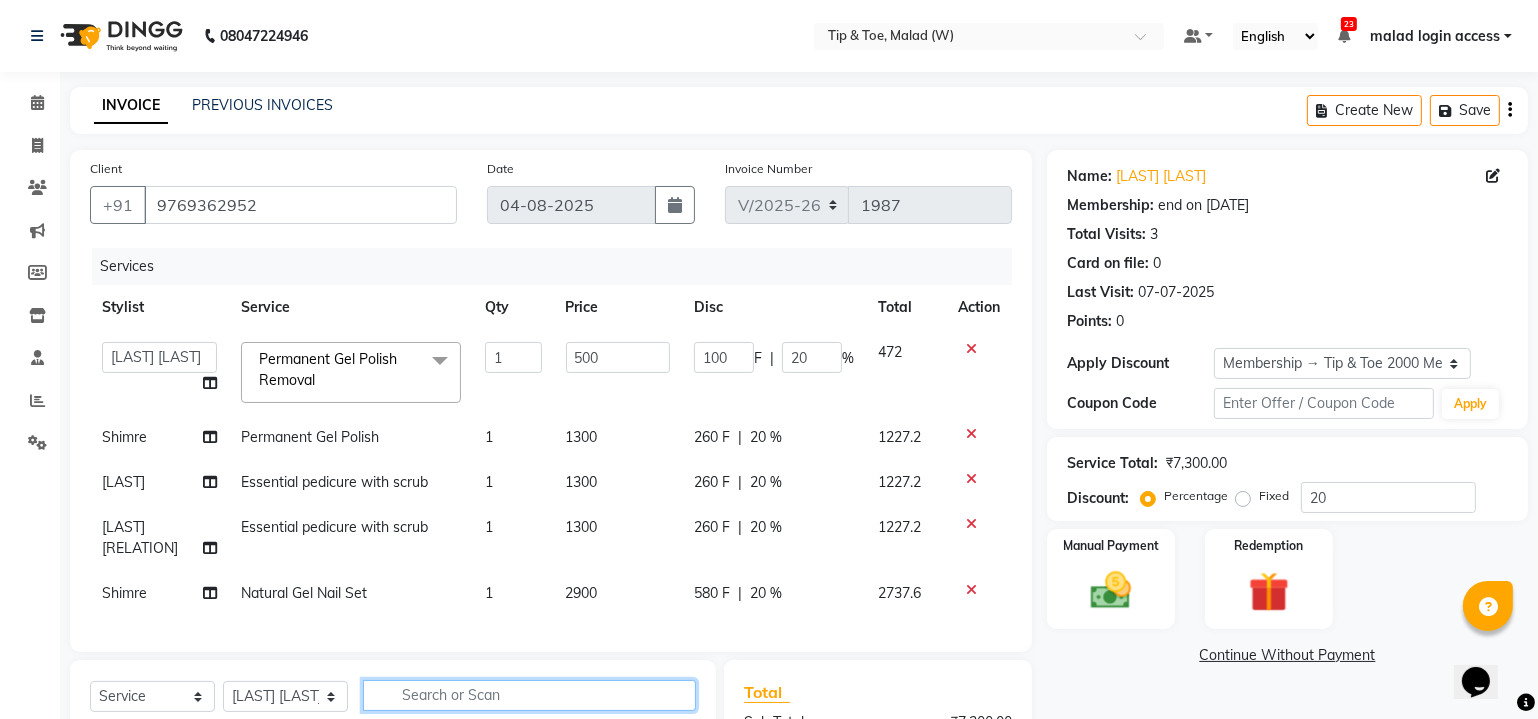 click 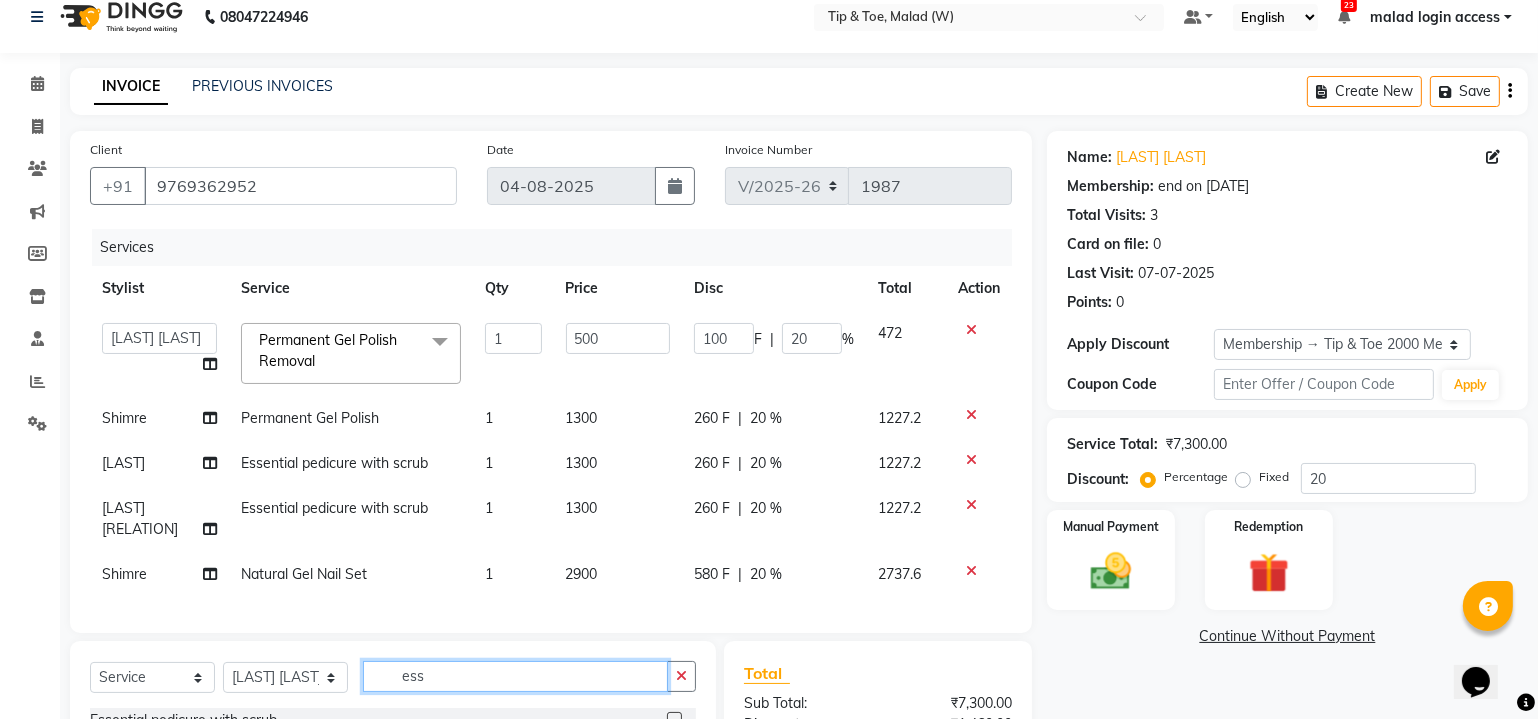 scroll, scrollTop: 61, scrollLeft: 0, axis: vertical 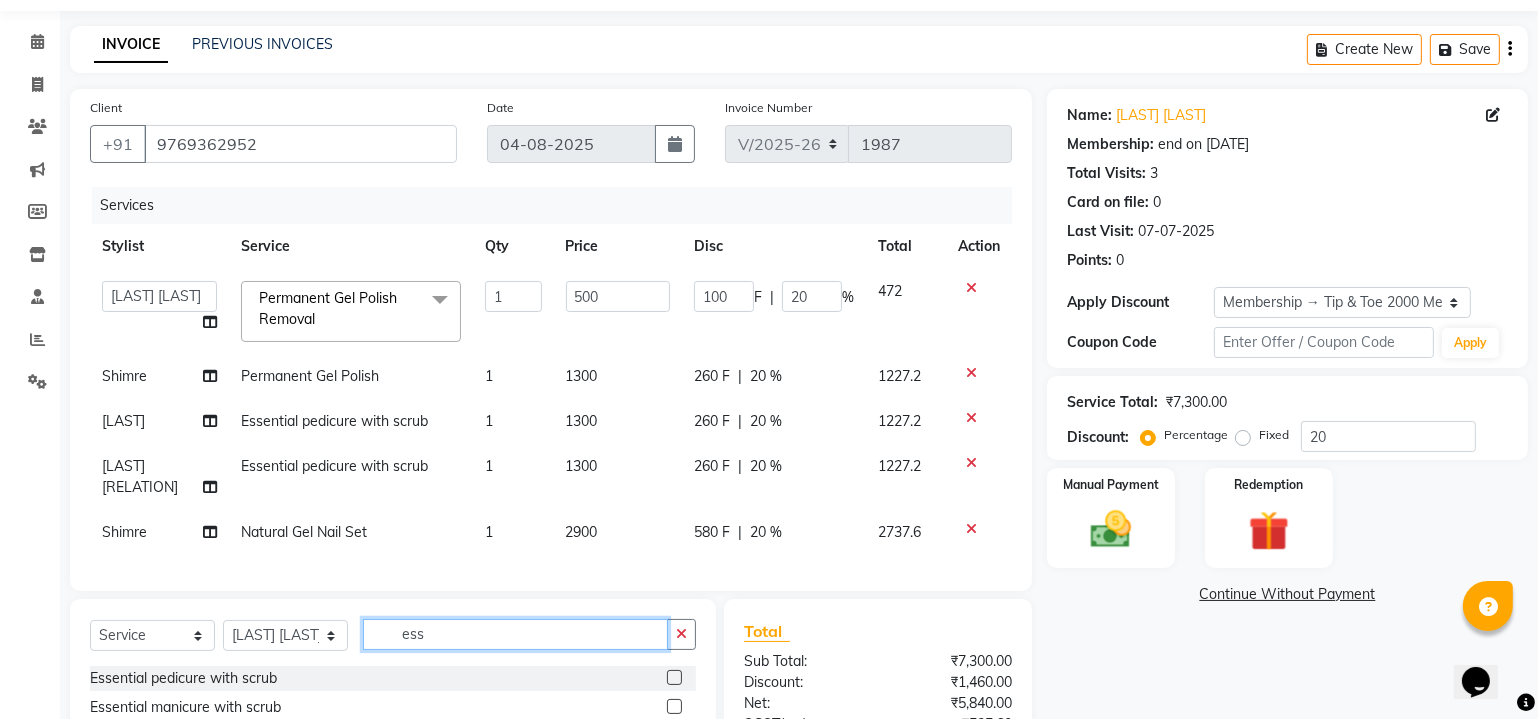 type on "ess" 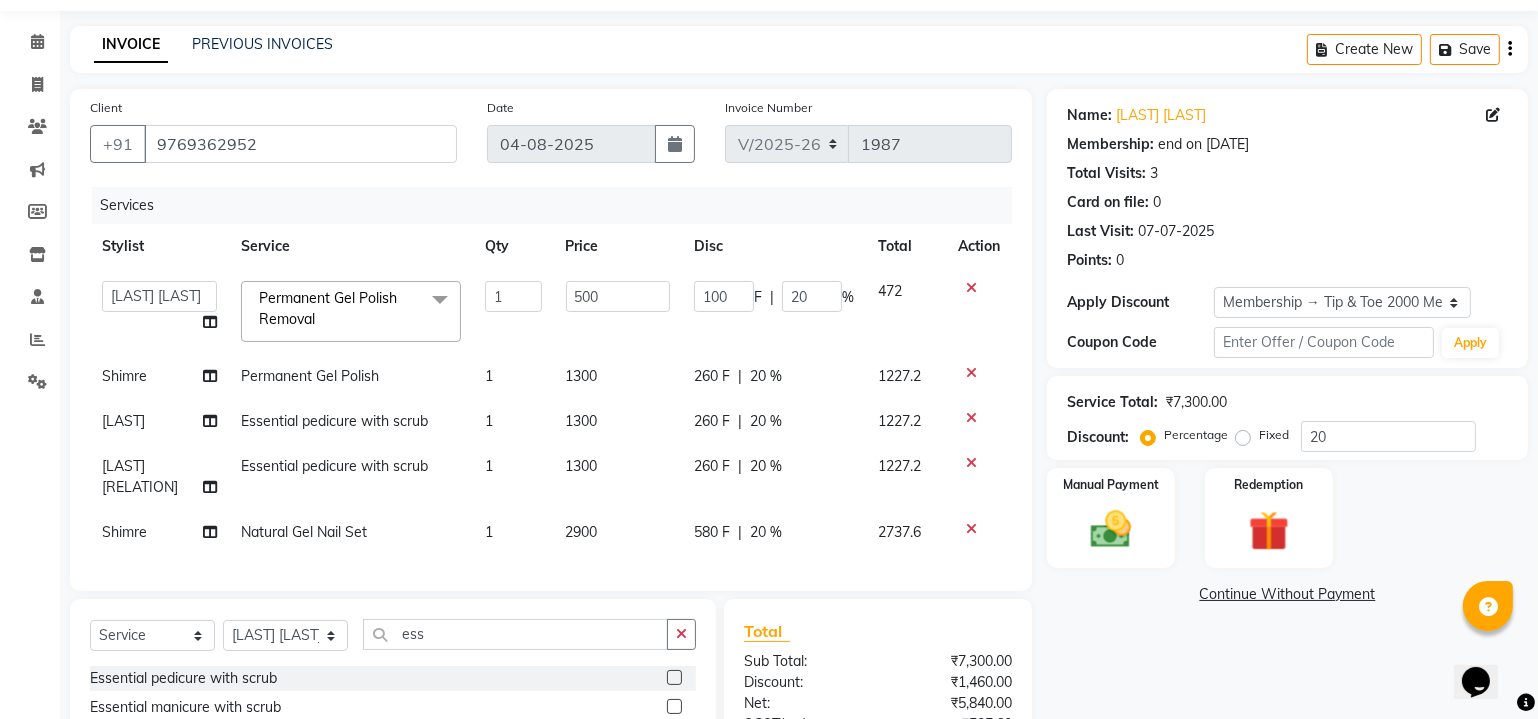 click 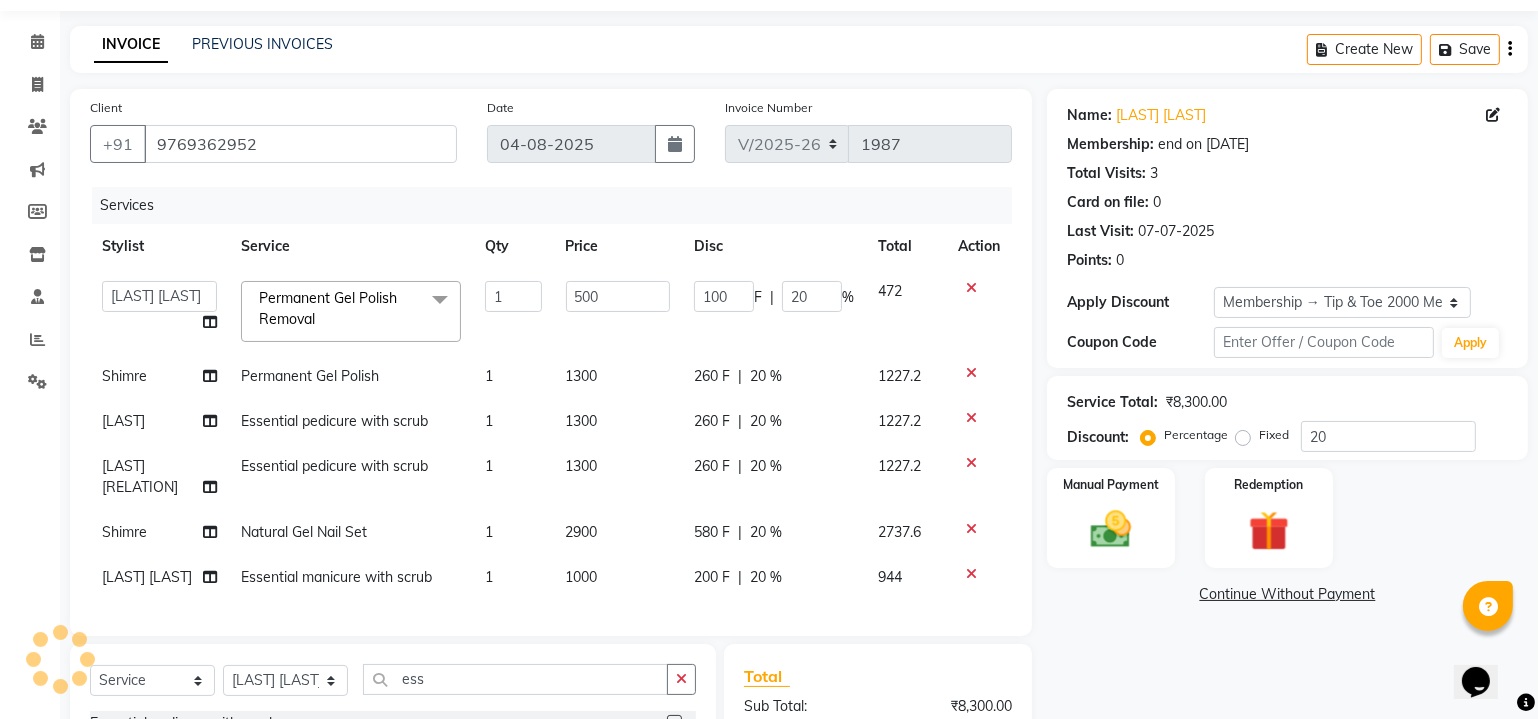 checkbox on "false" 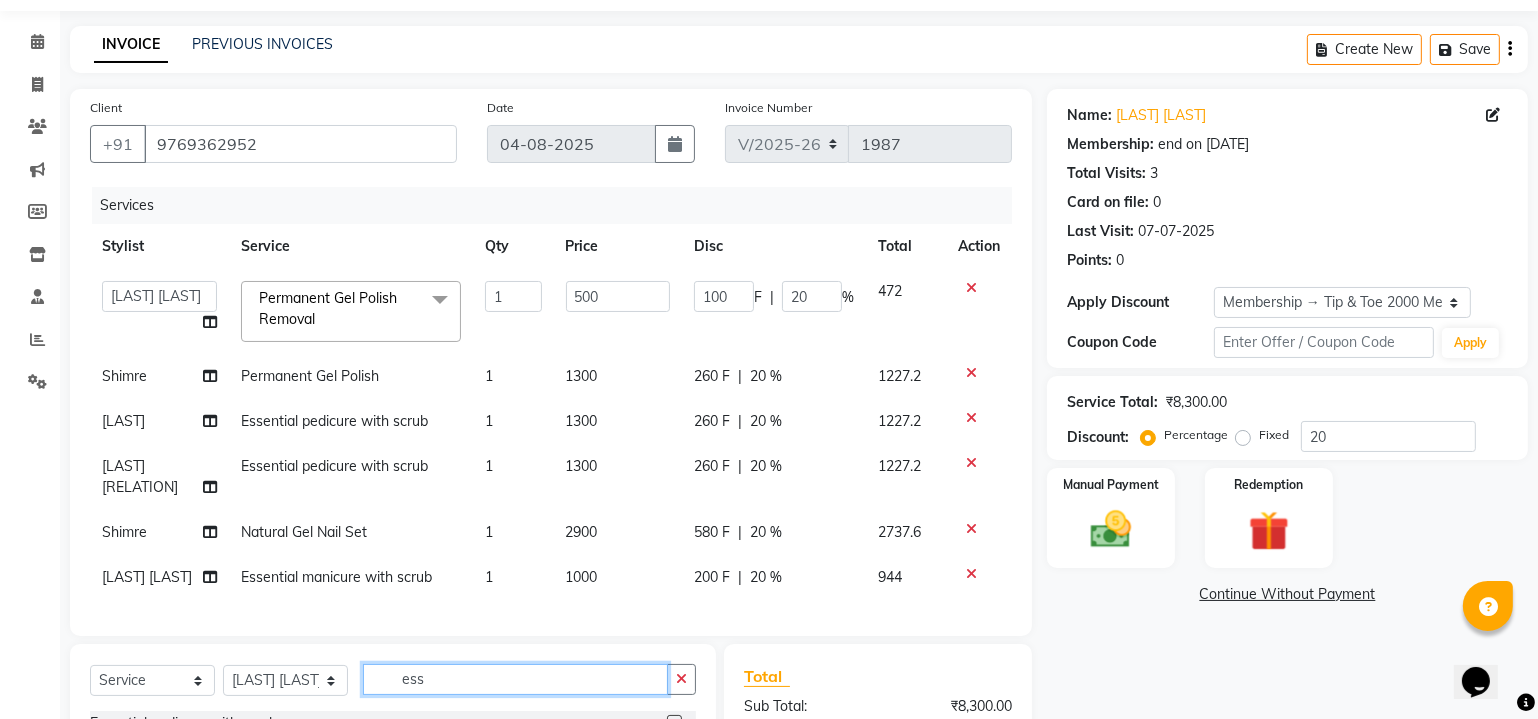 click on "ess" 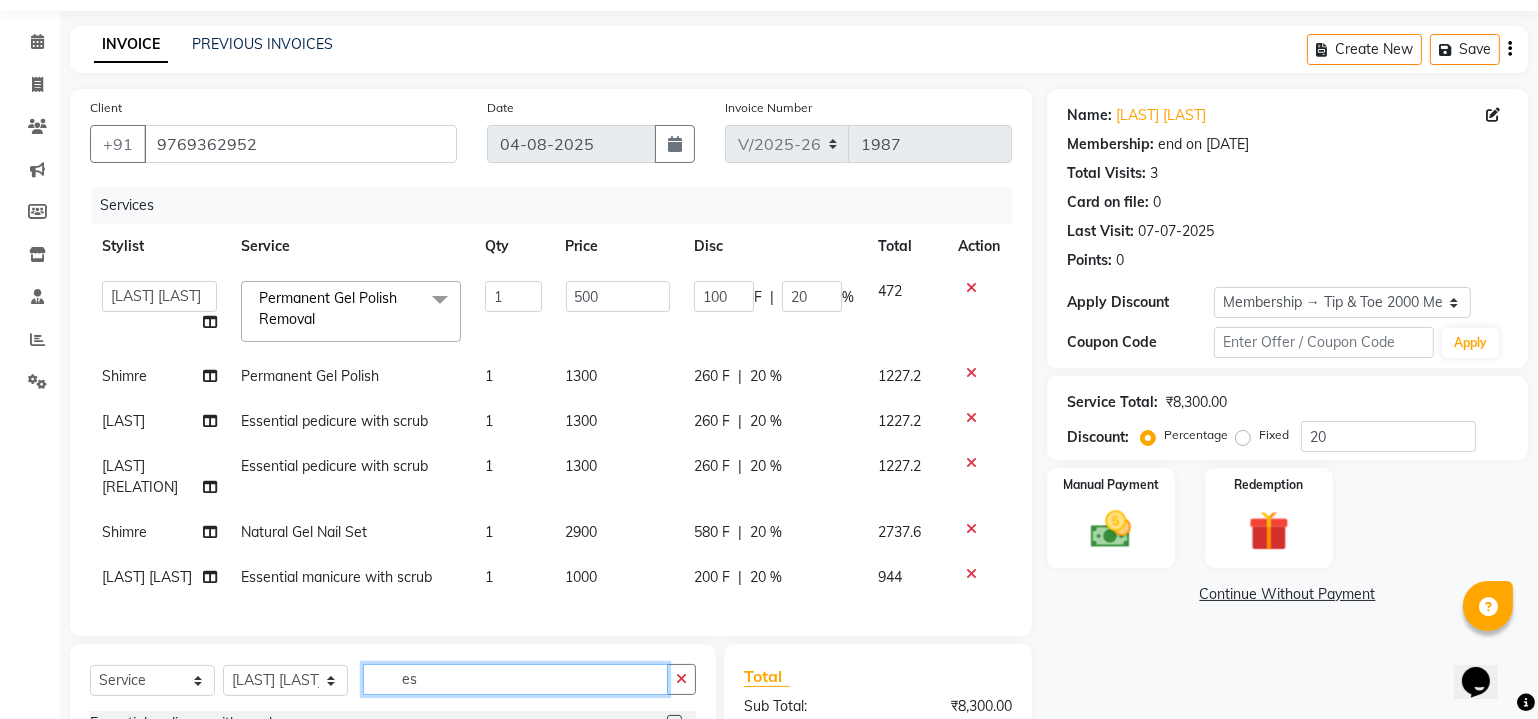 type on "e" 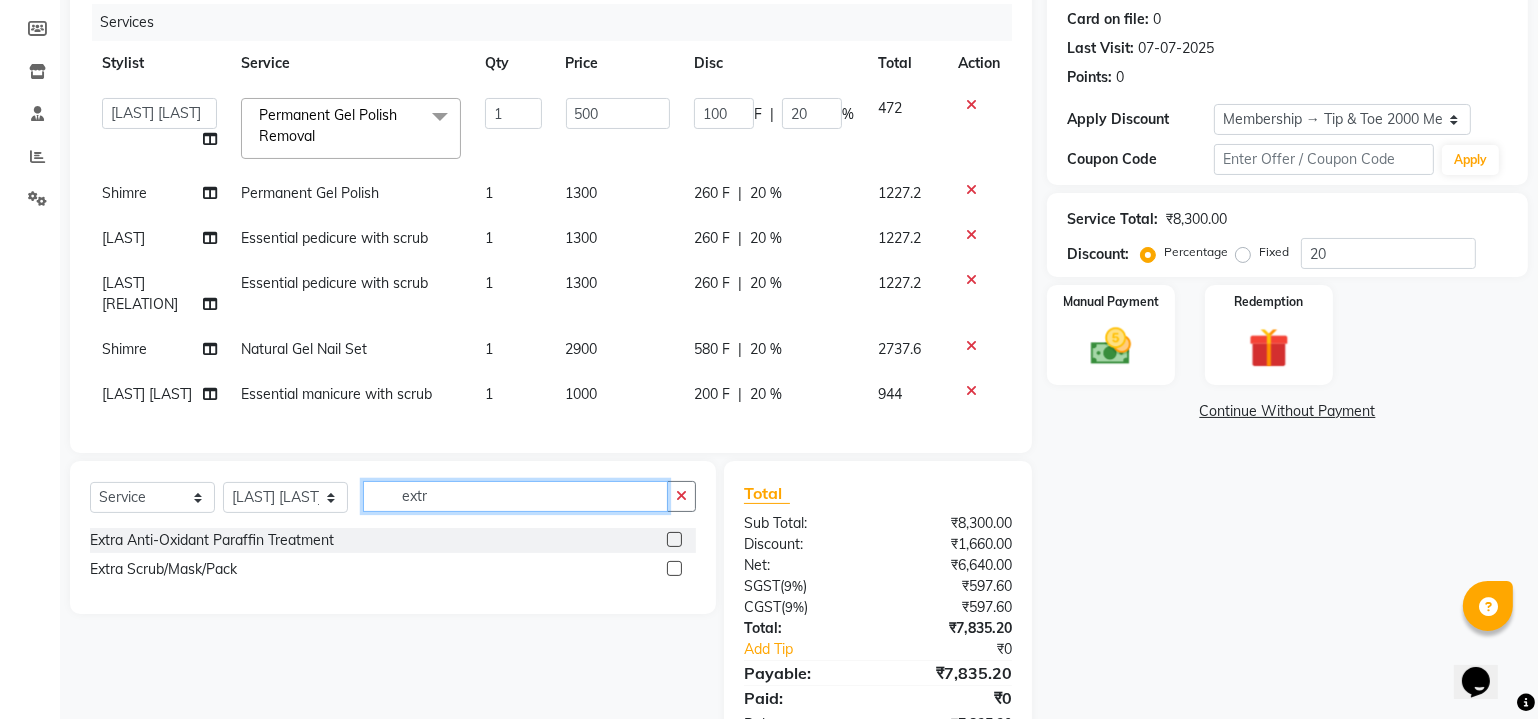 scroll, scrollTop: 309, scrollLeft: 0, axis: vertical 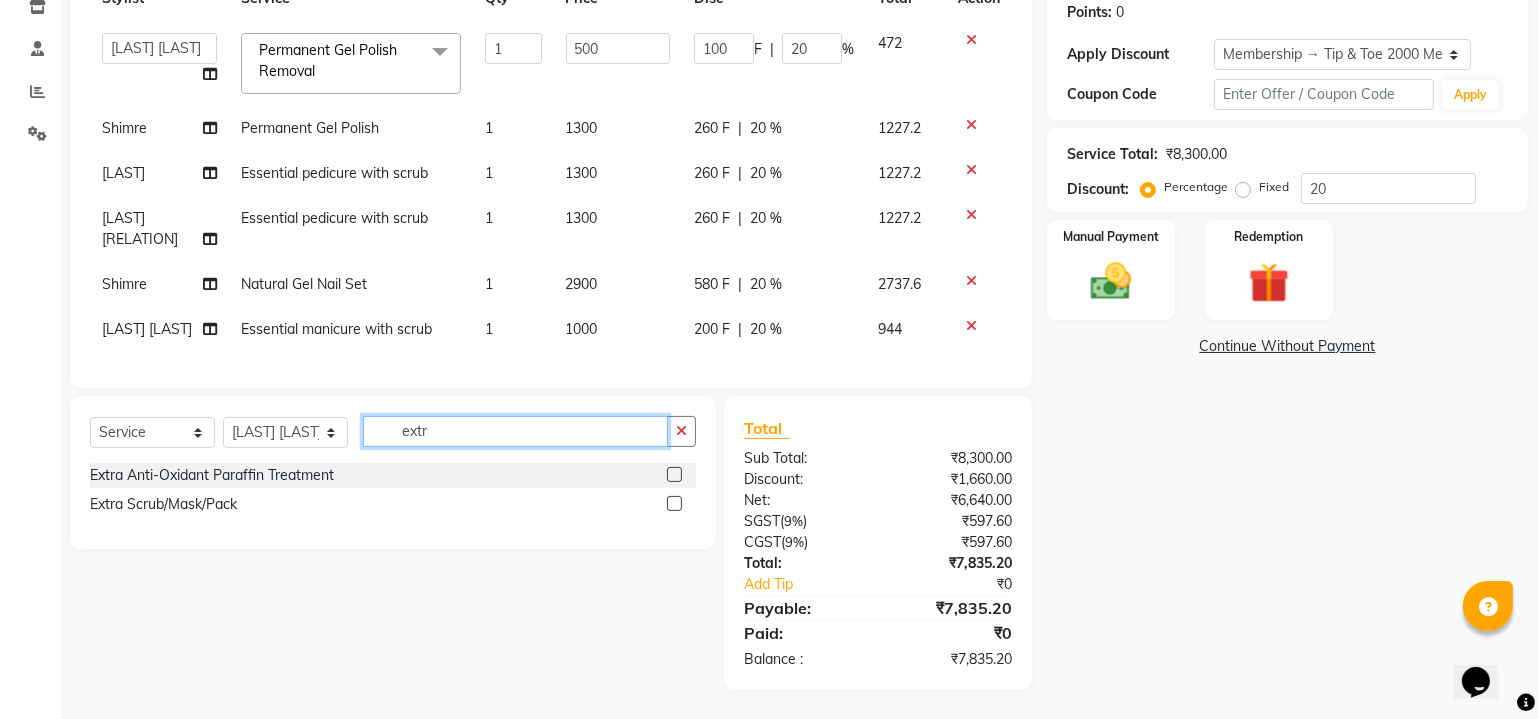 type on "extr" 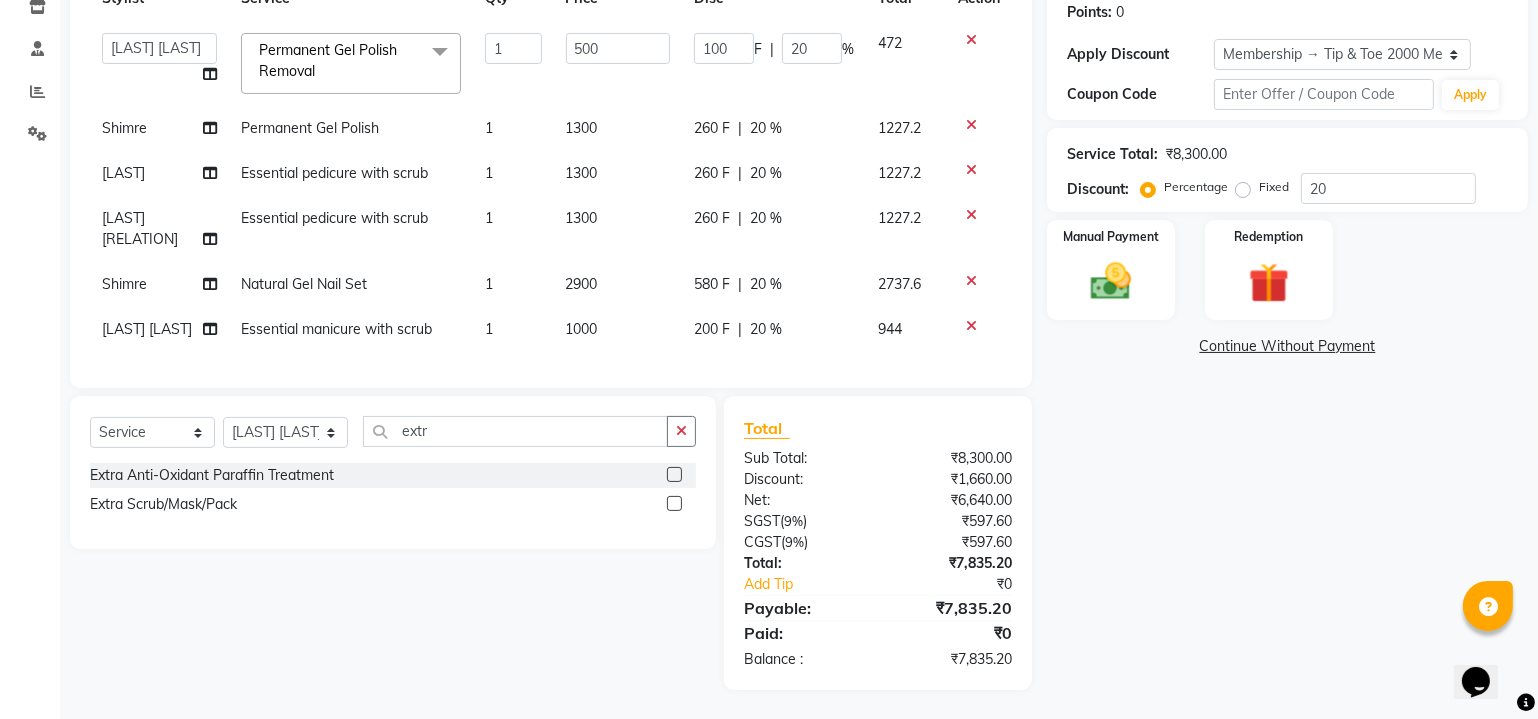 click 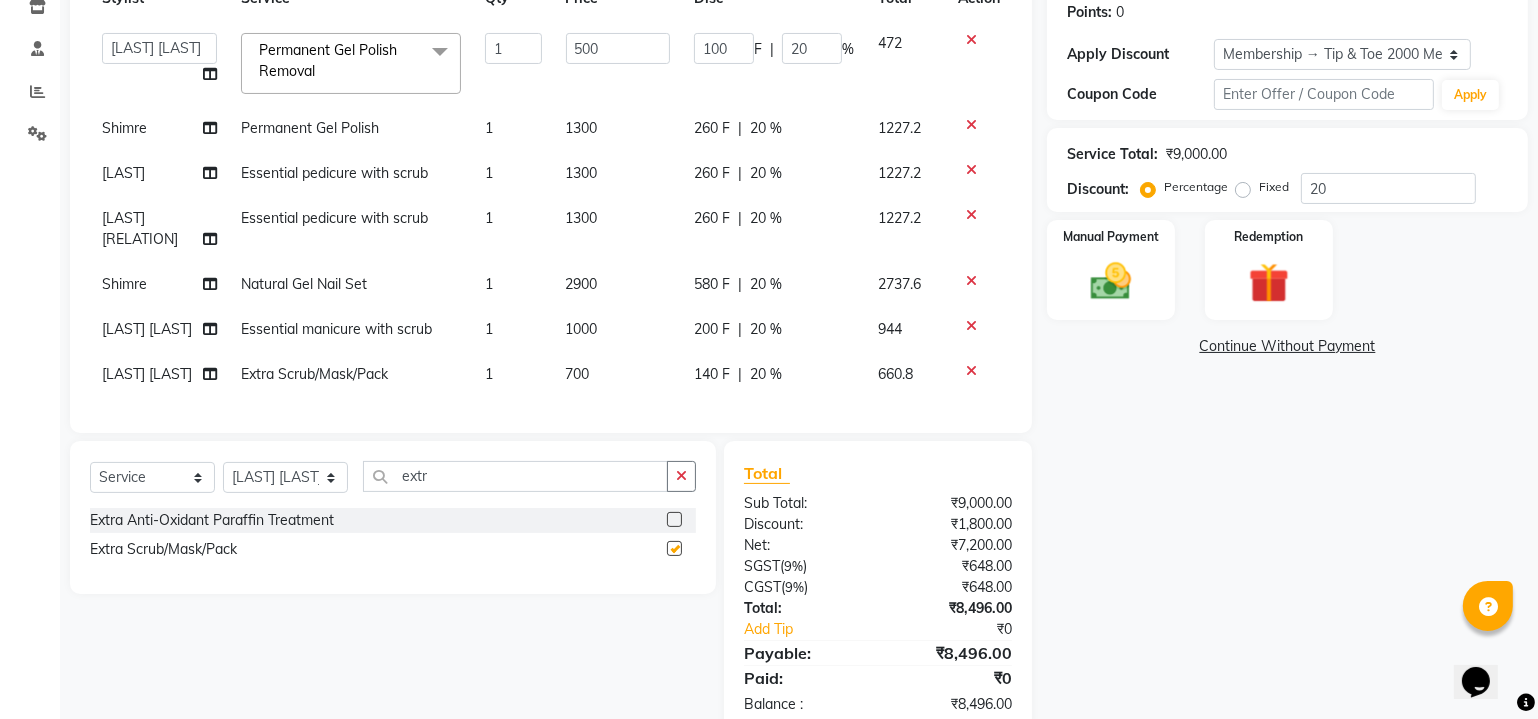 checkbox on "false" 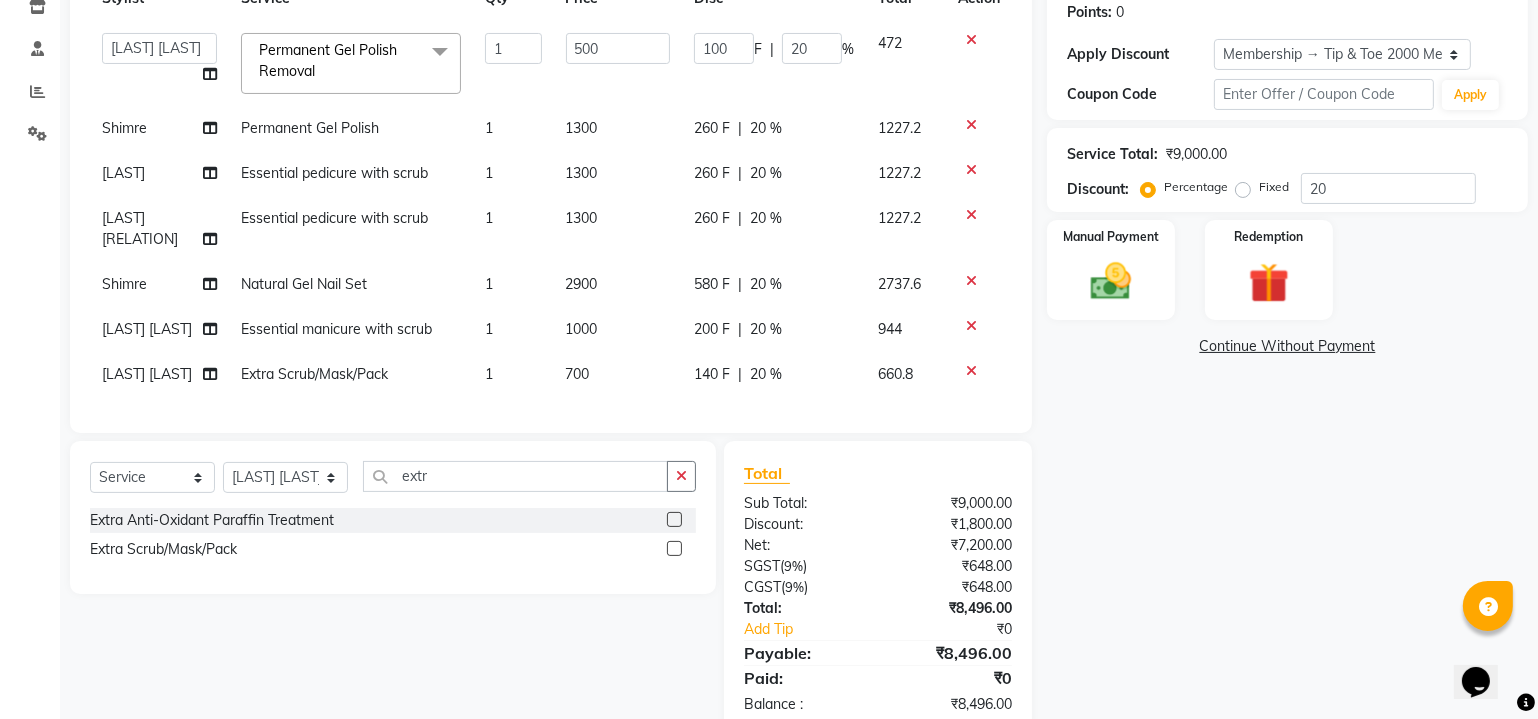 click on "Essential pedicure with scrub" 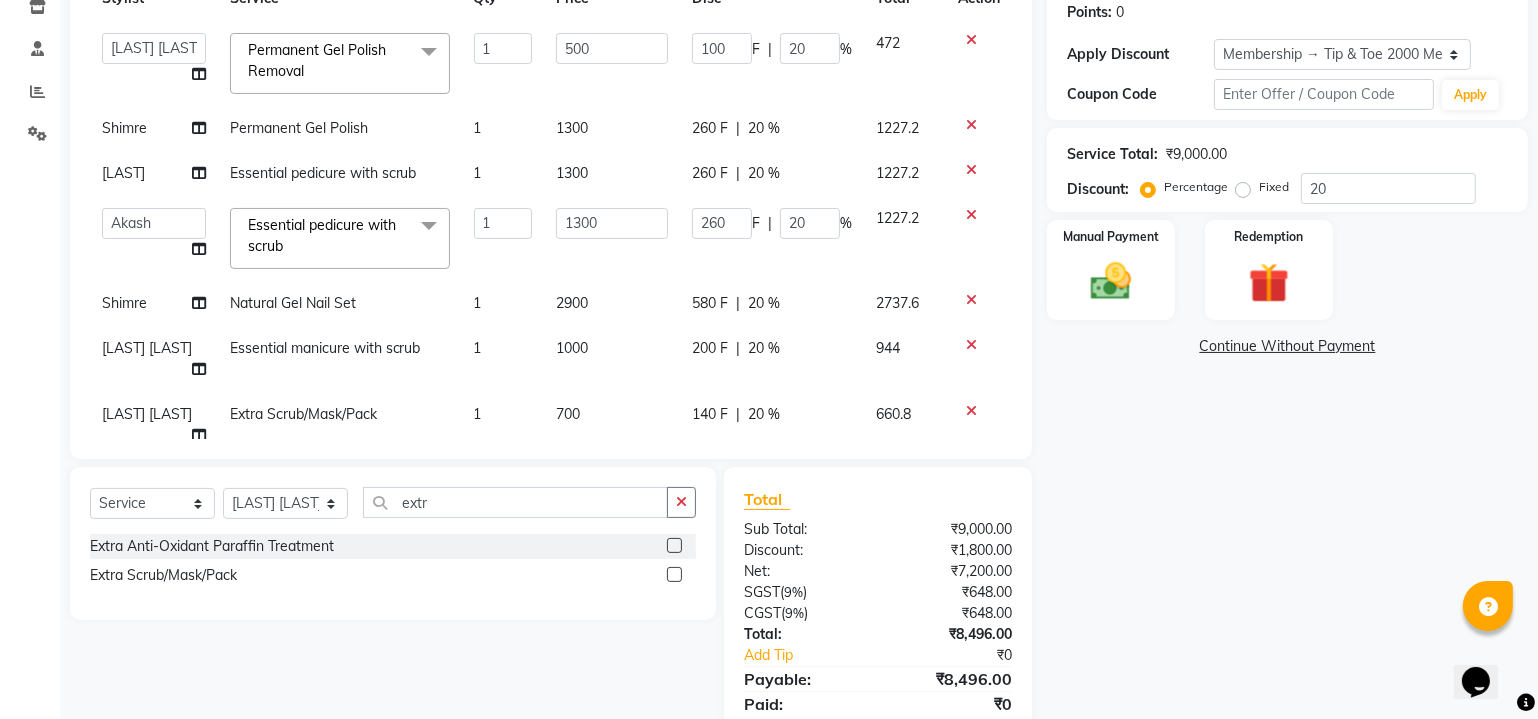 click on "Essential pedicure with scrub" 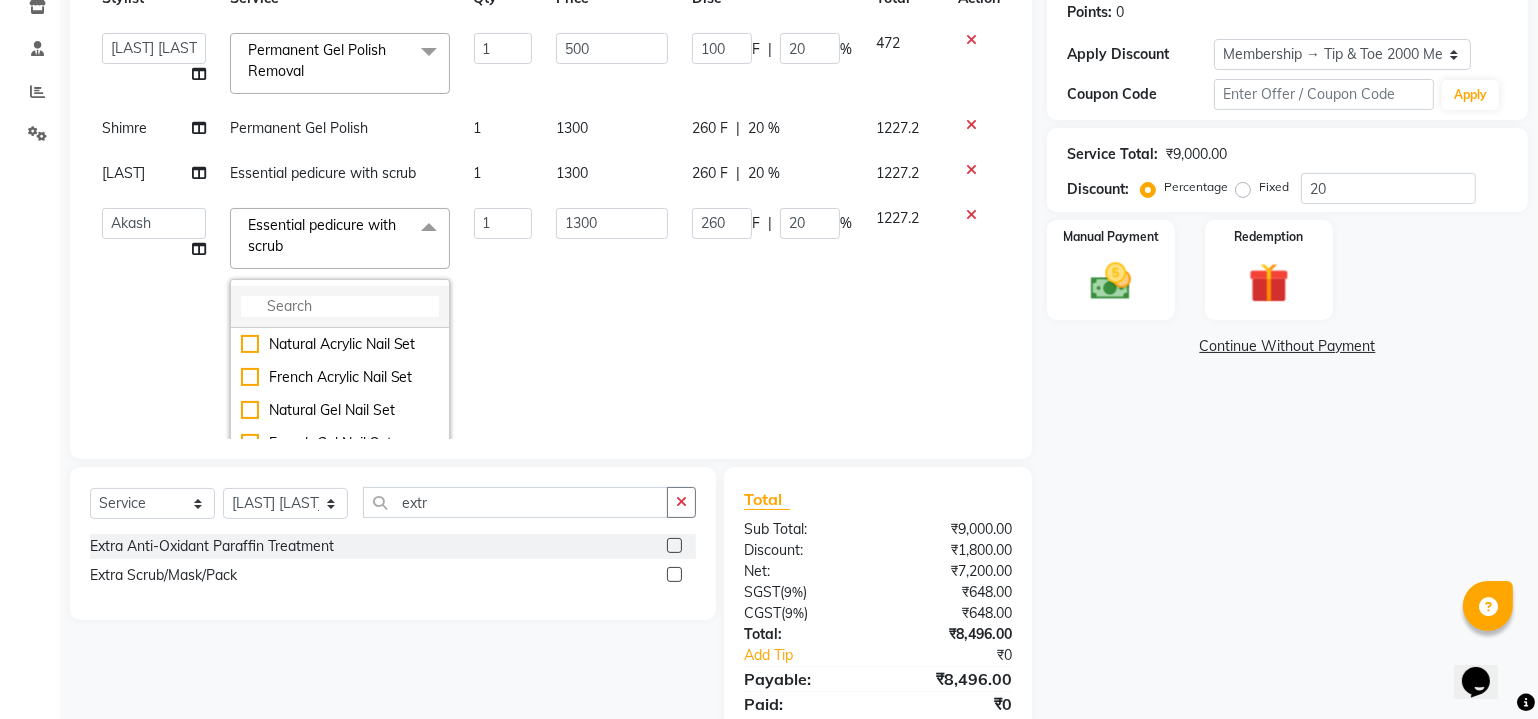 click 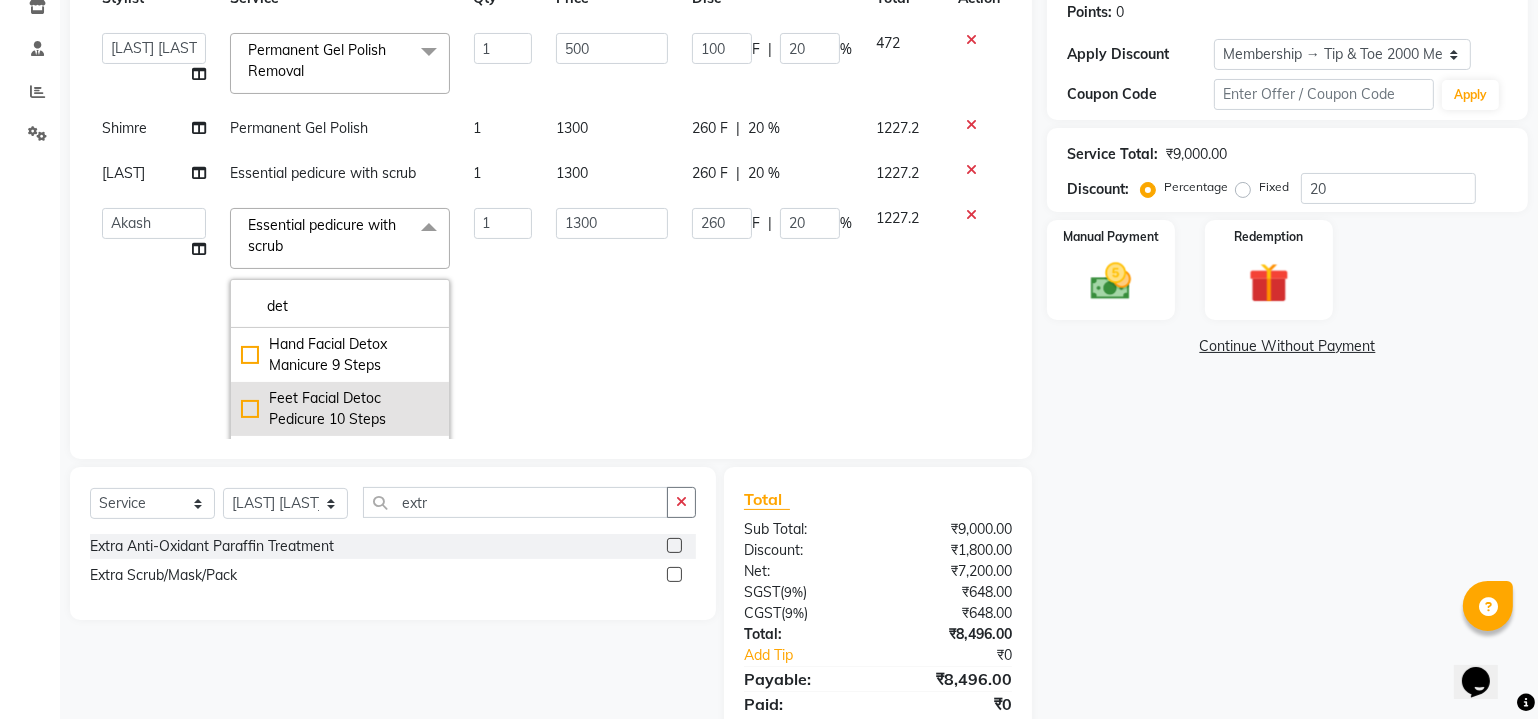 type on "det" 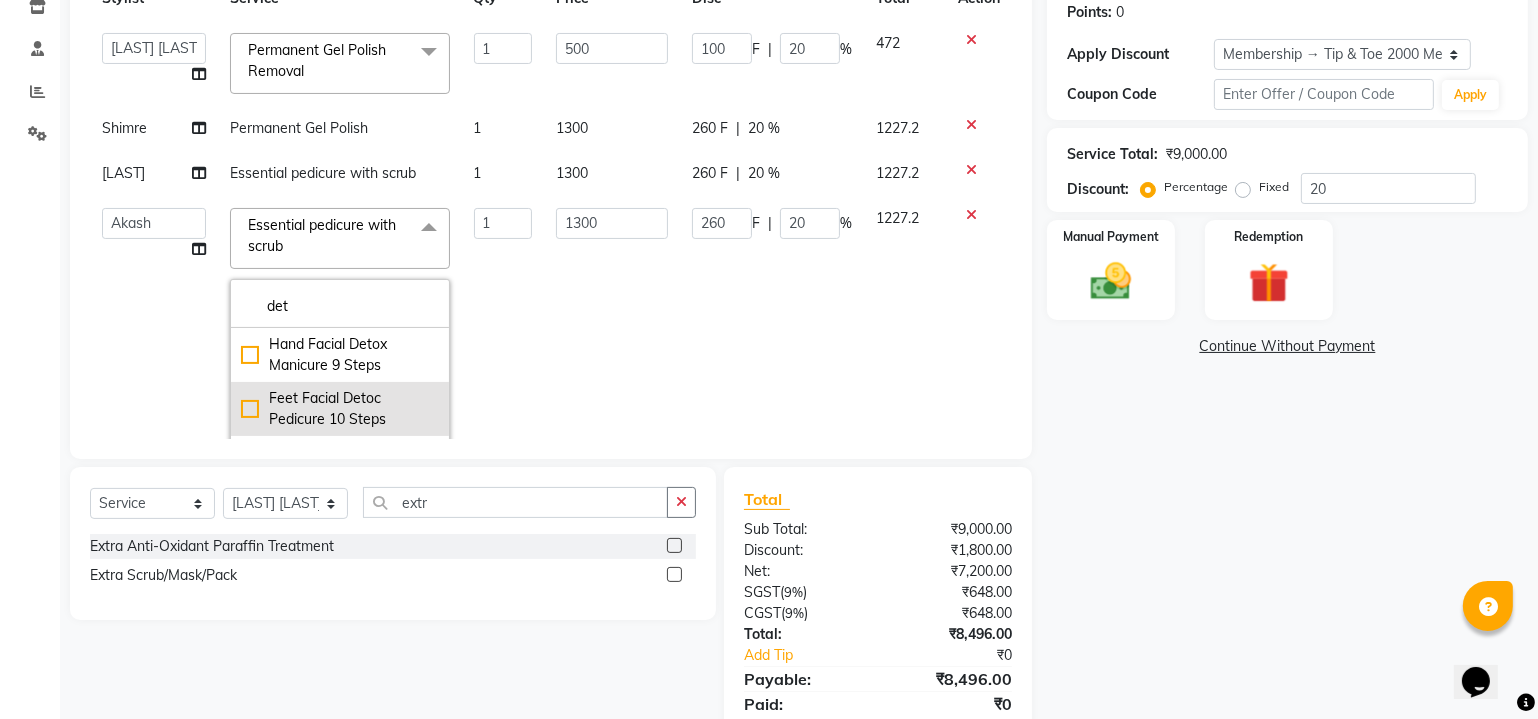 click on "Feet Facial Detoc Pedicure 10 Steps" 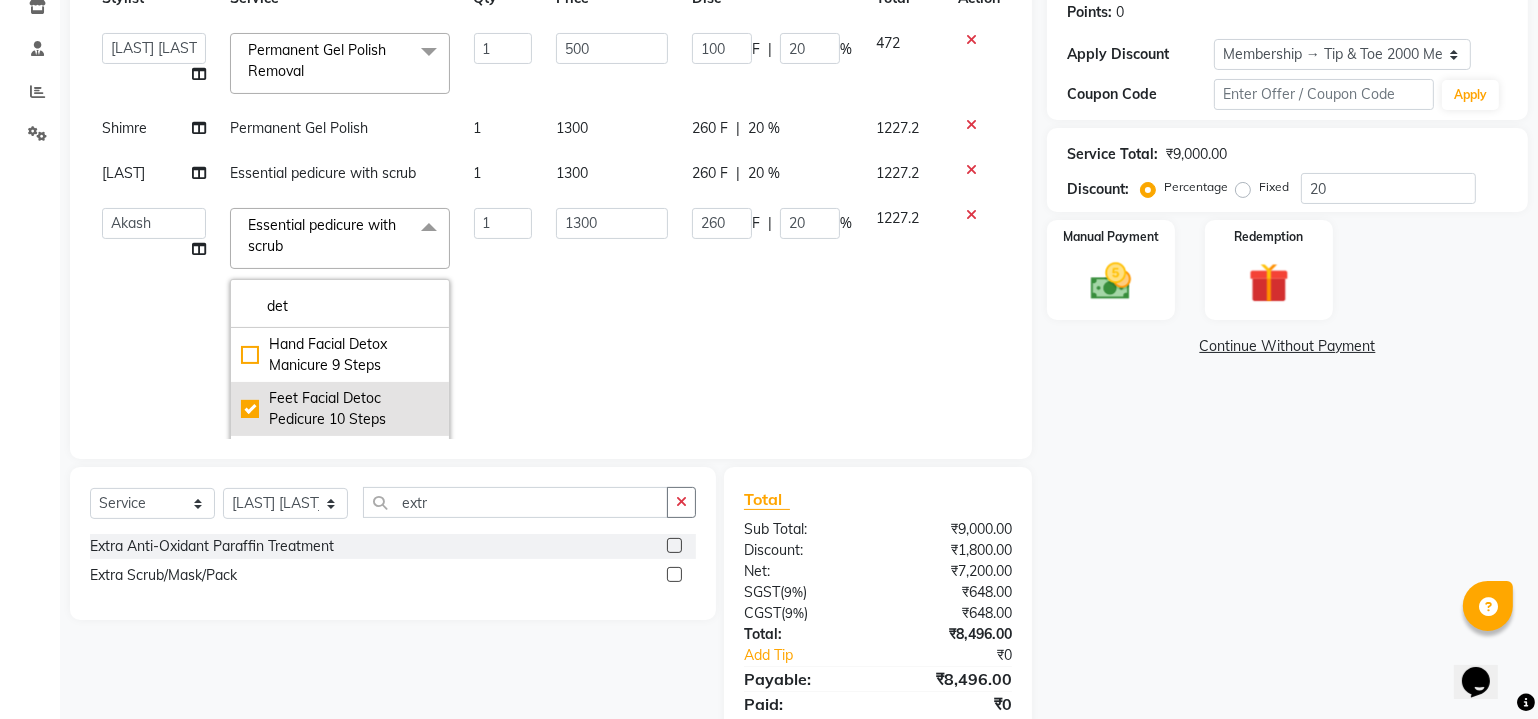 checkbox on "true" 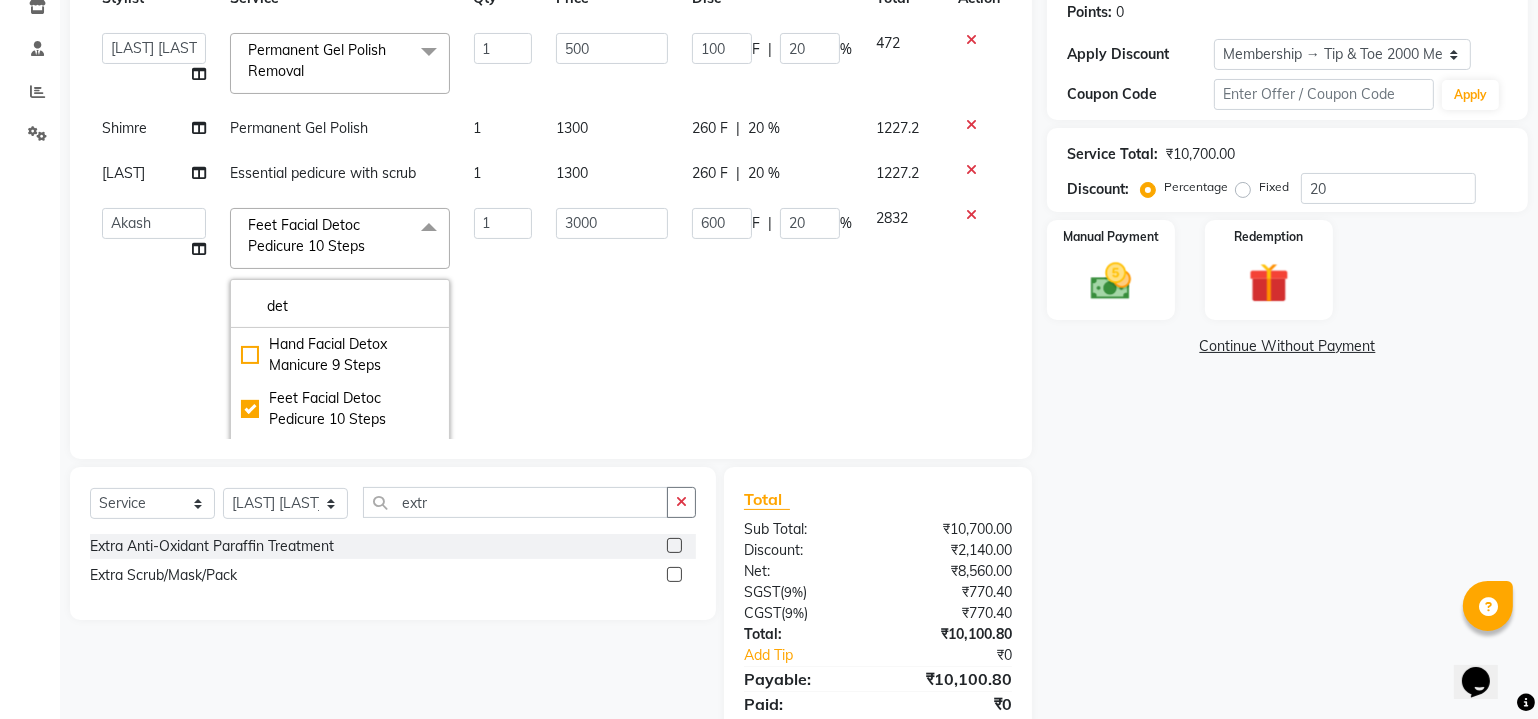 click on "3000" 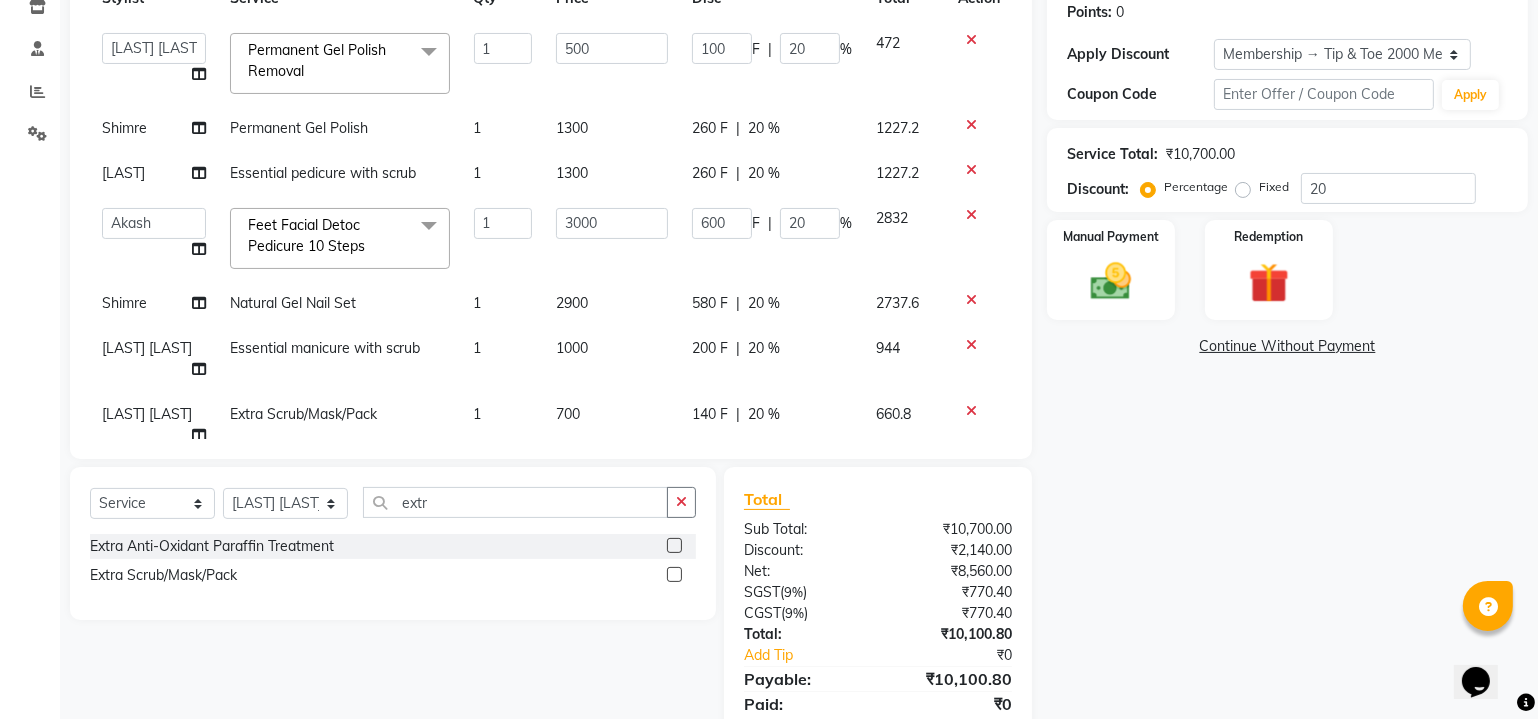 click on "Essential pedicure with scrub" 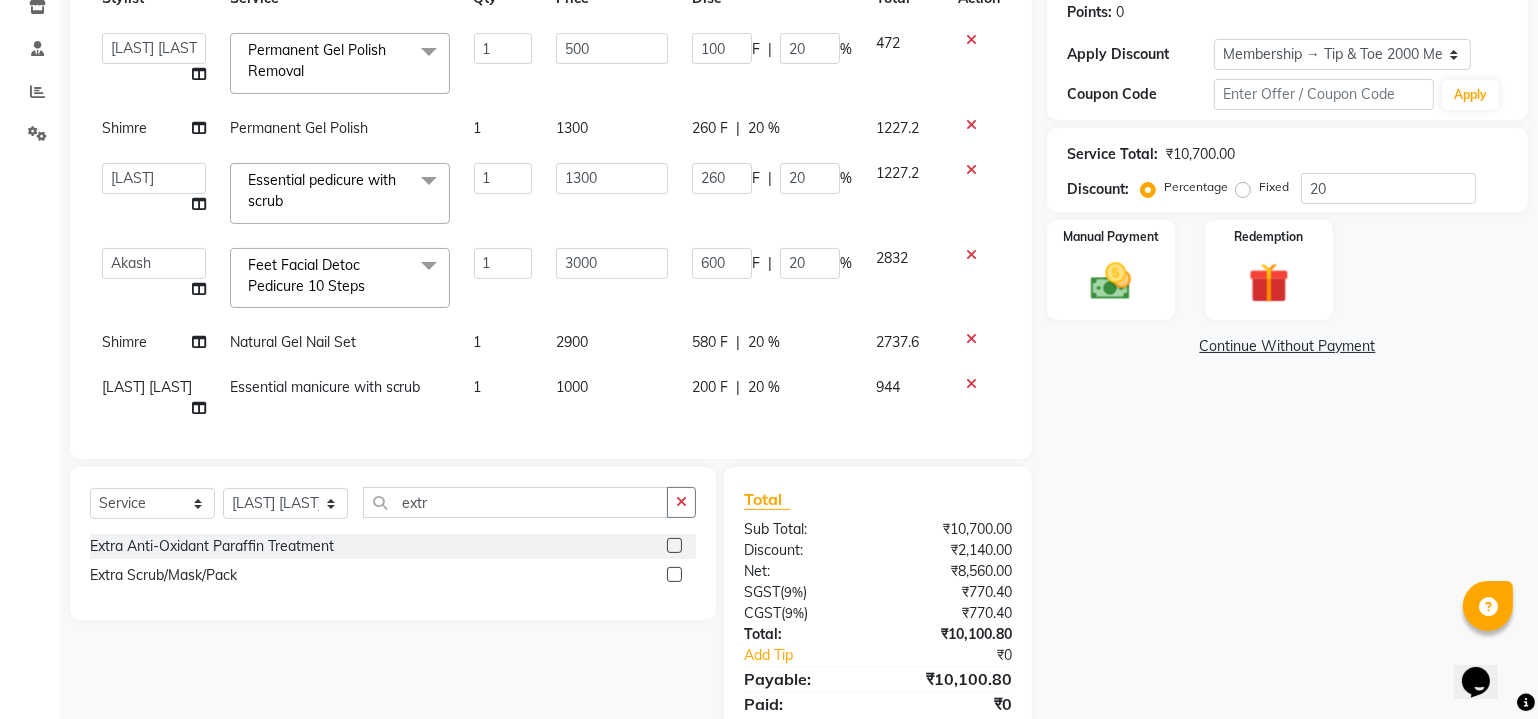 click on "Essential pedicure with scrub  x" 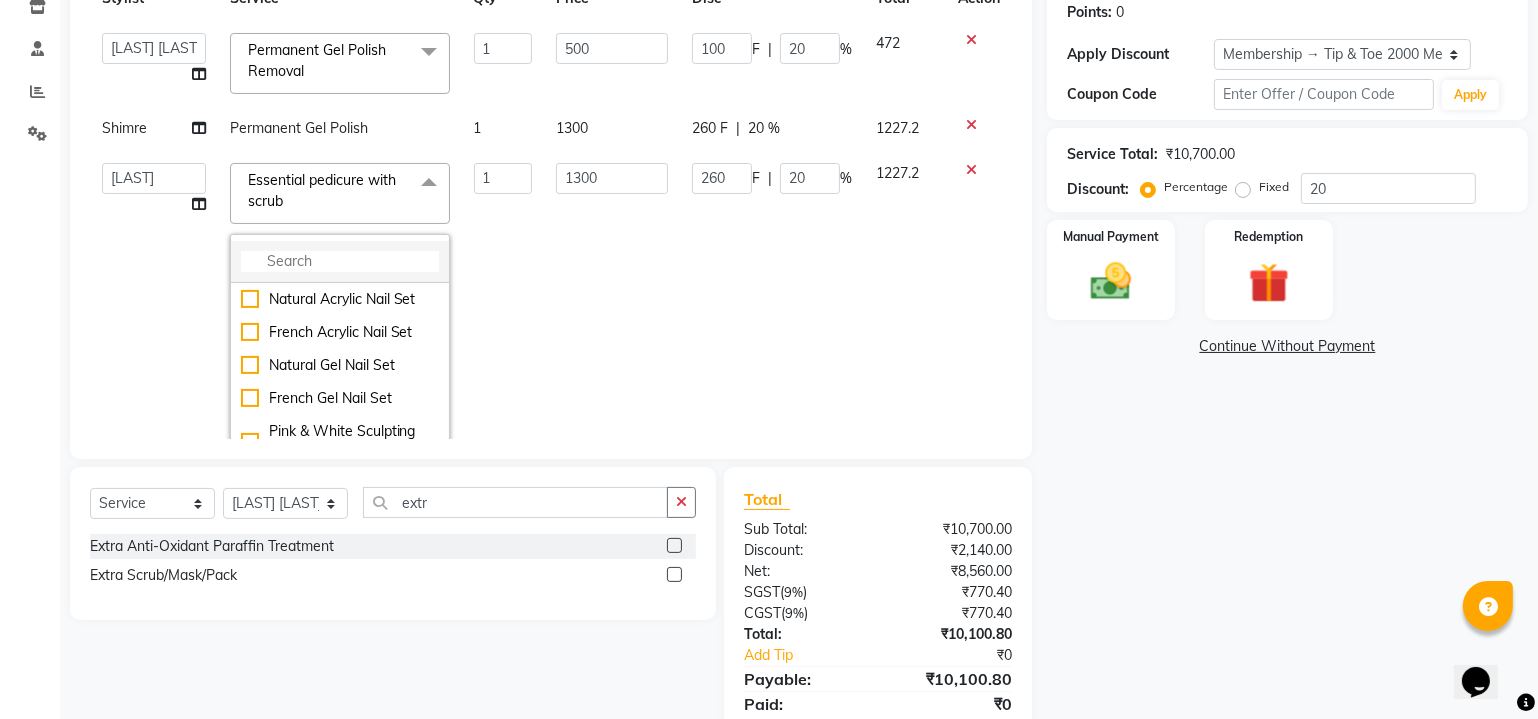 click 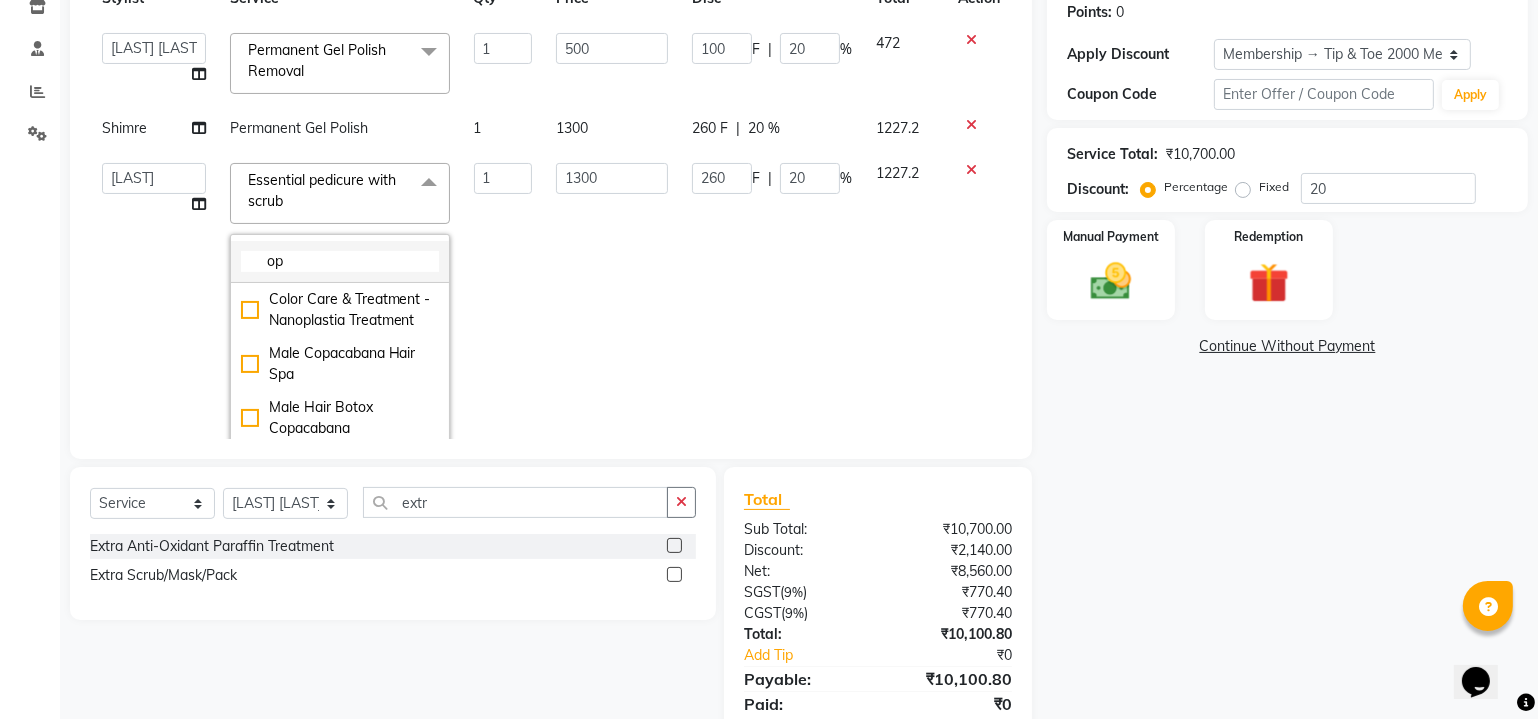 type on "o" 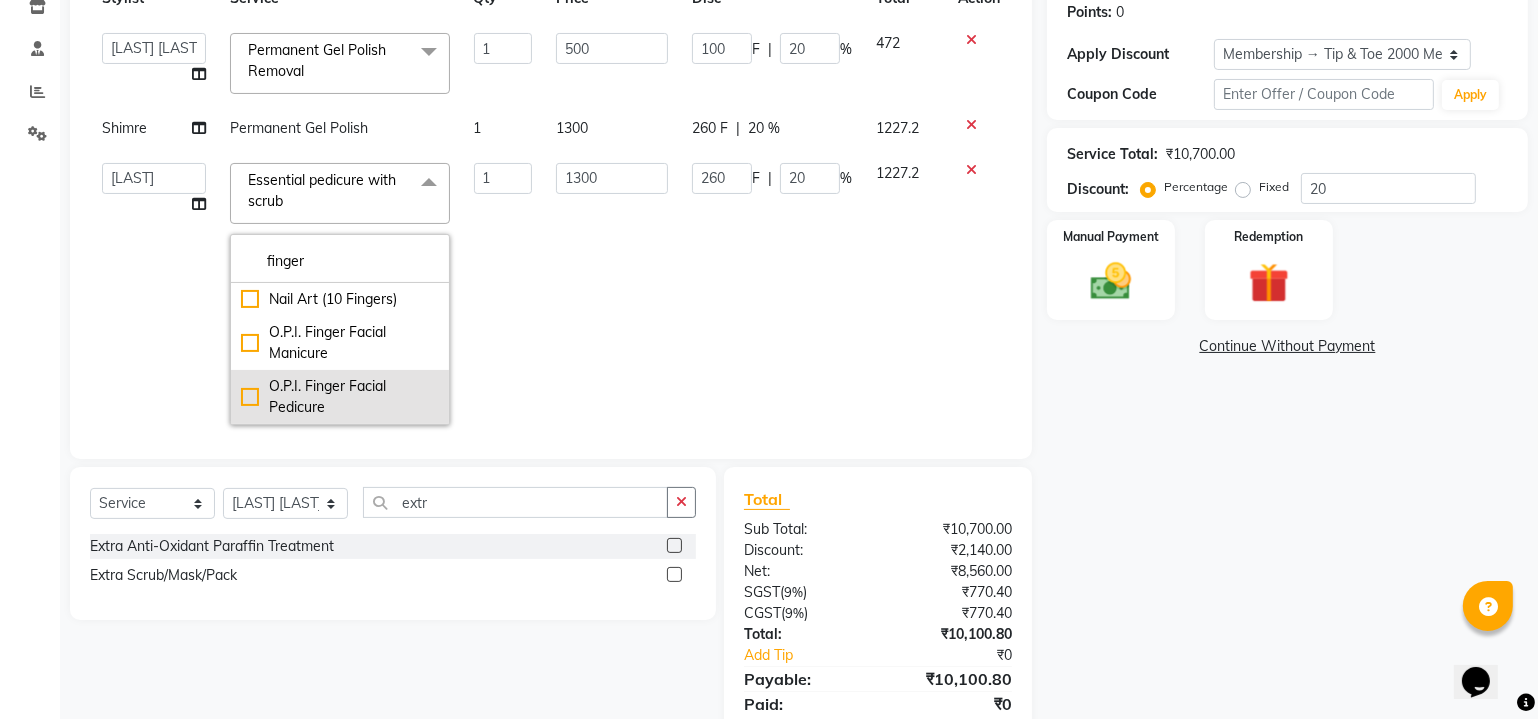 type on "finger" 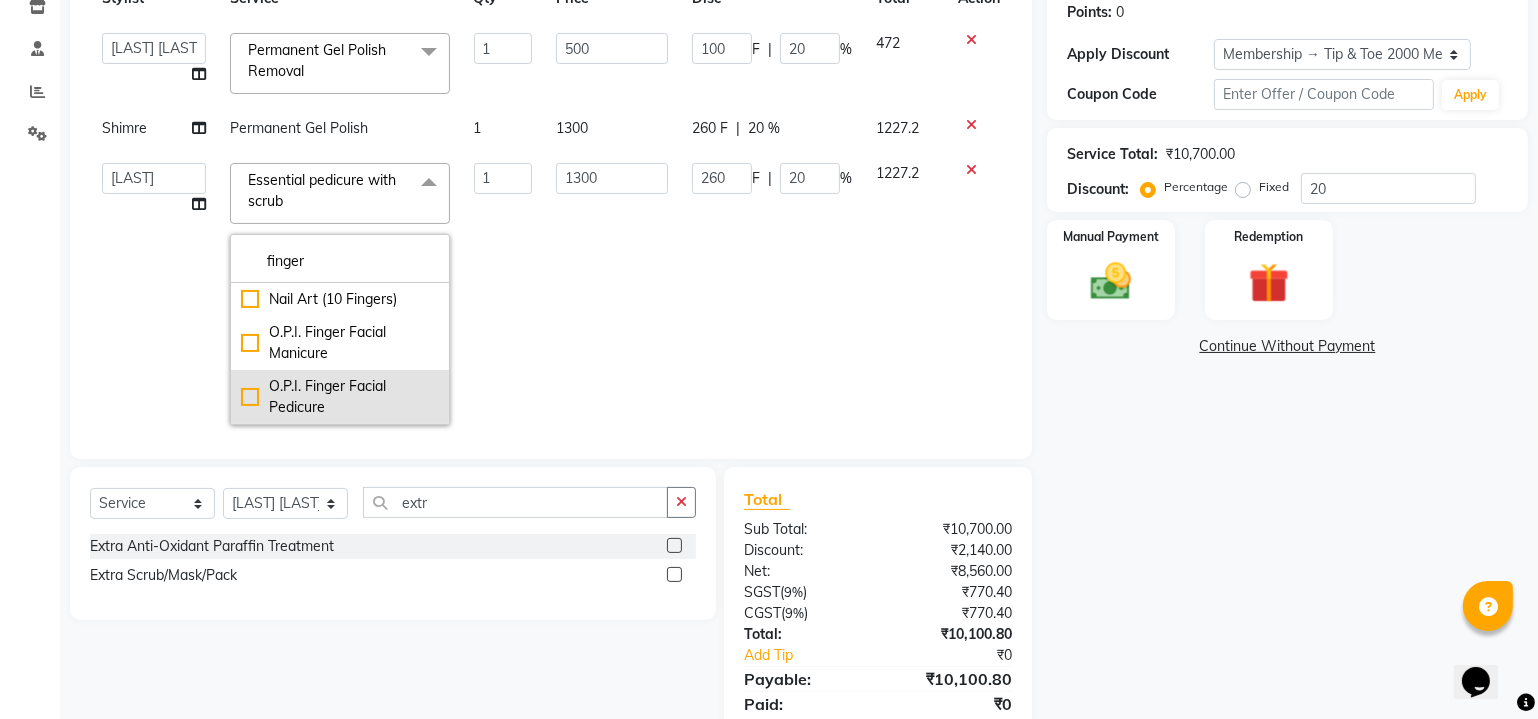 click on "O.P.I. Finger Facial Pedicure" 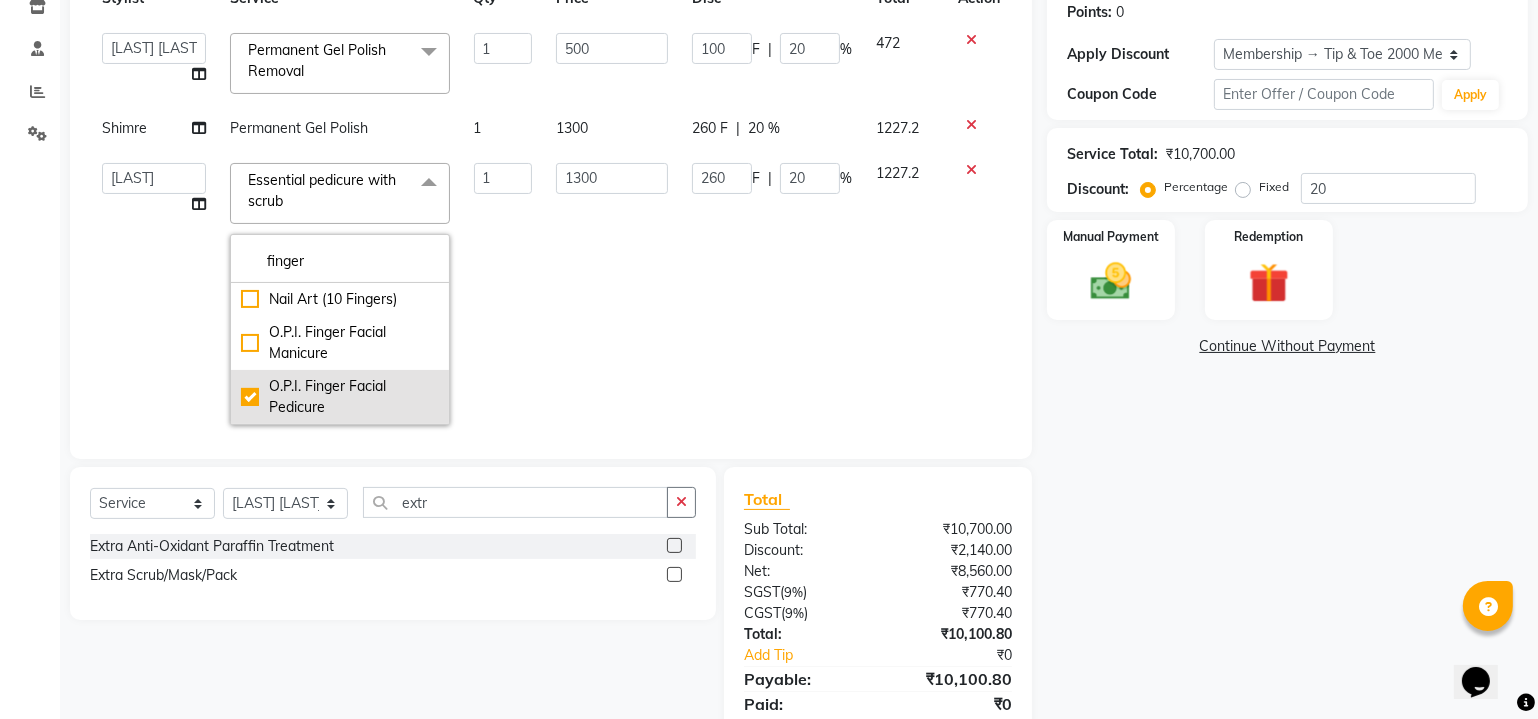 type on "2700" 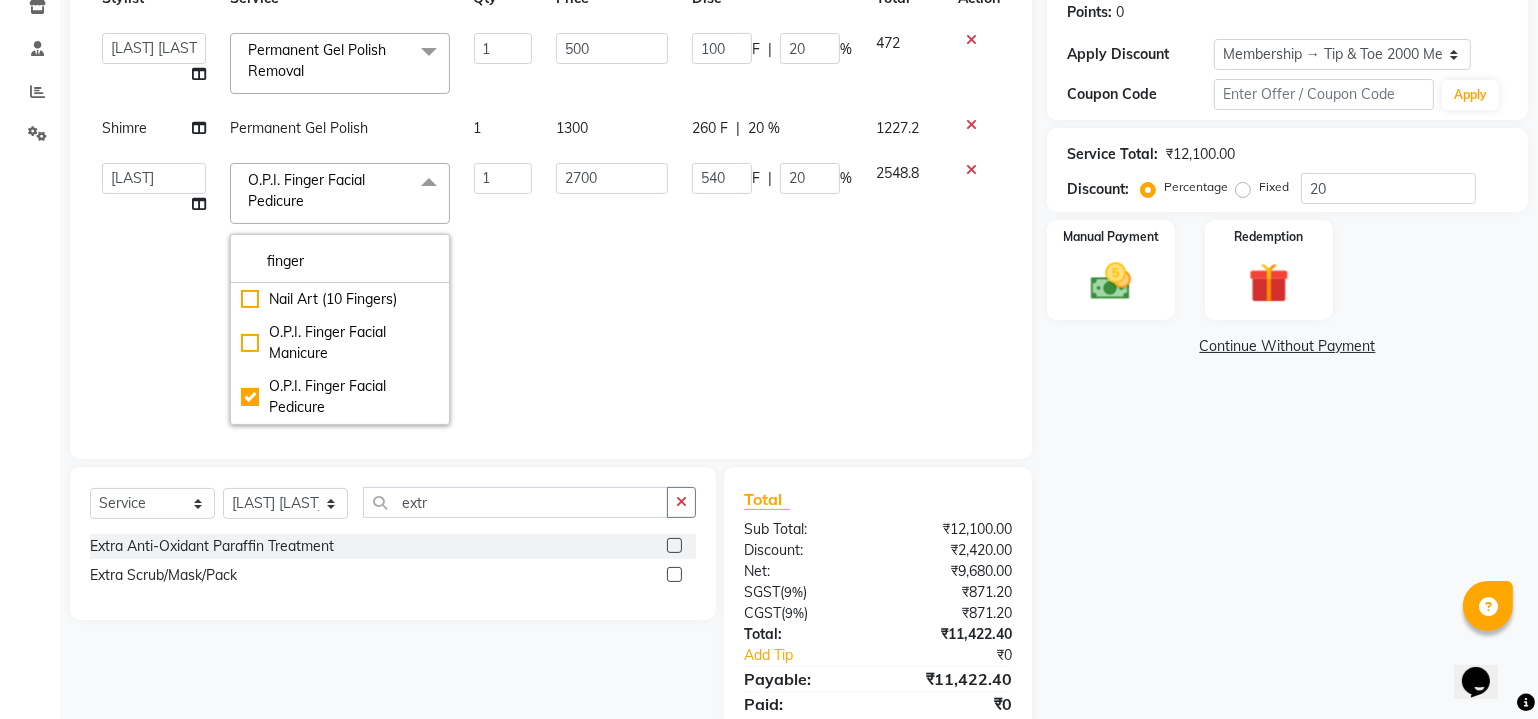 click on "2700" 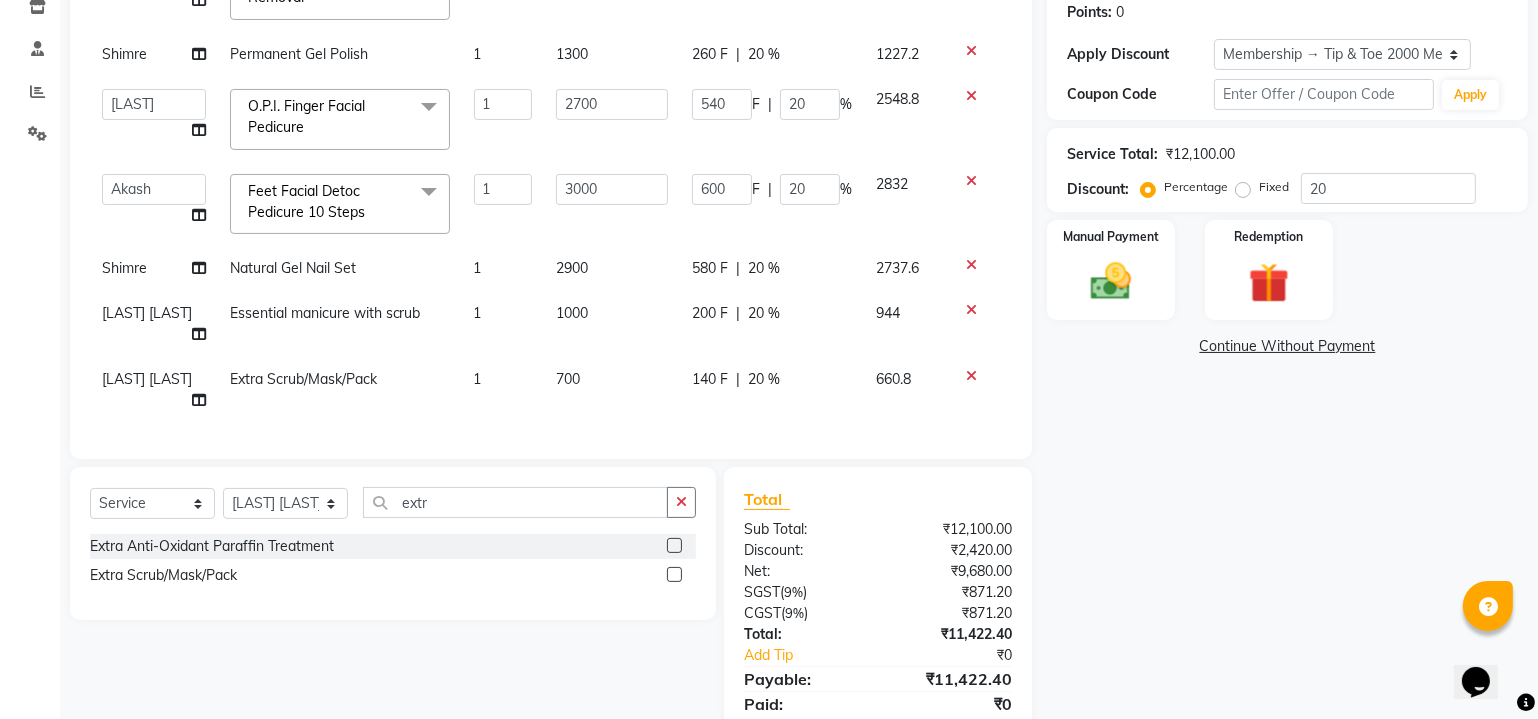 scroll, scrollTop: 86, scrollLeft: 0, axis: vertical 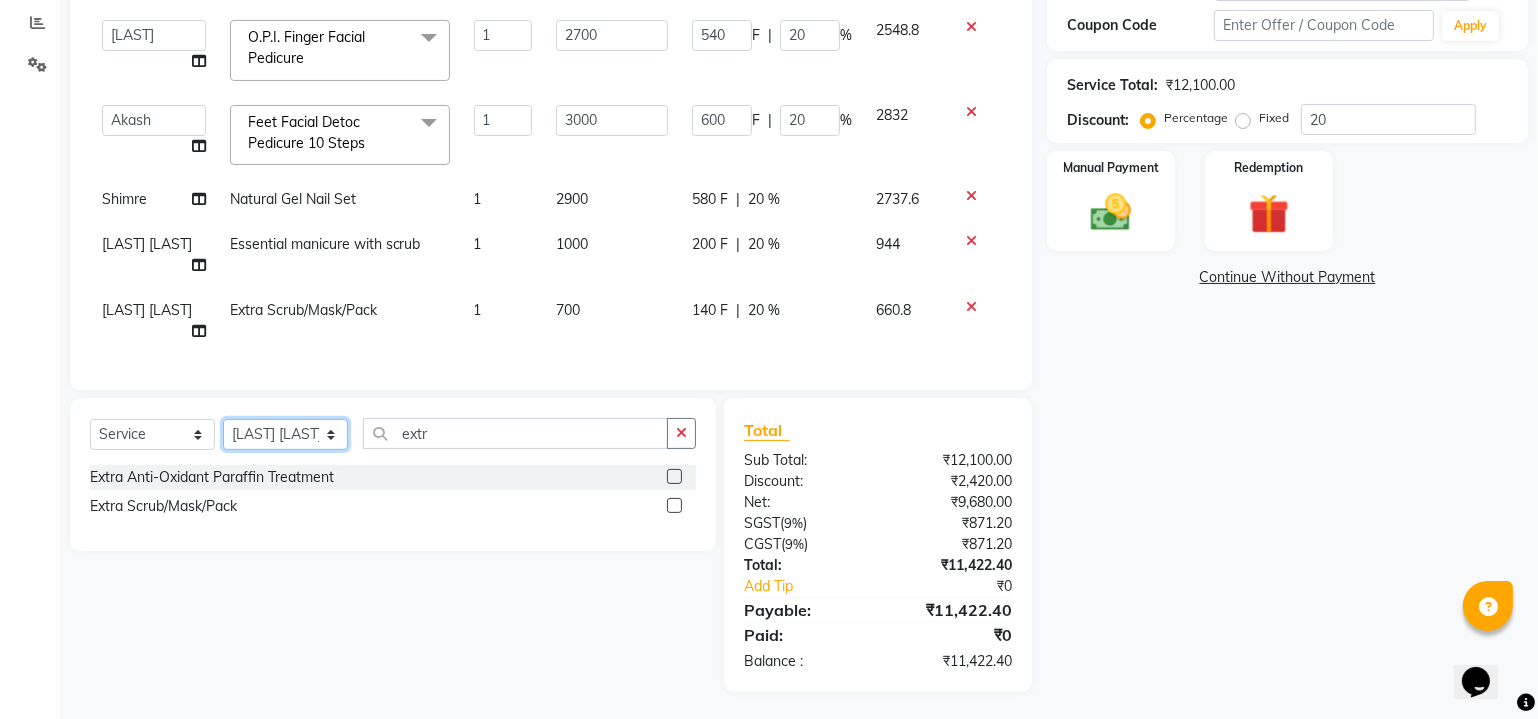 click on "Select Stylist Akash  Alfaz  Amreen  Danish Dhanashree Dibakar House Sale Kaikasha Shaikh Keshien Kumar malad login access Manisha Singh Manisha Suvare Nim Ninshing poonam Regan Sanjay mama Shimre Suzu Swapnali Swity Urmila Pal Vikram" 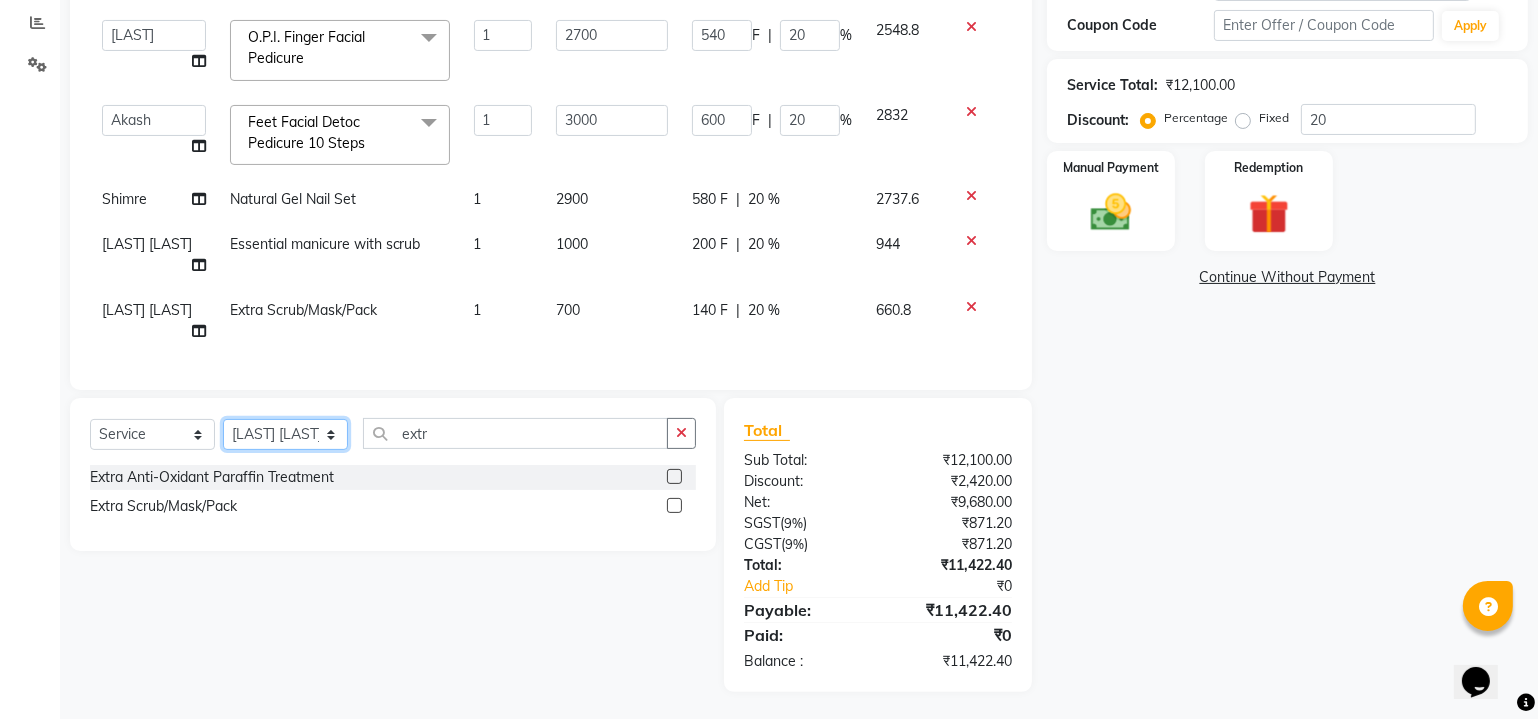 select on "41795" 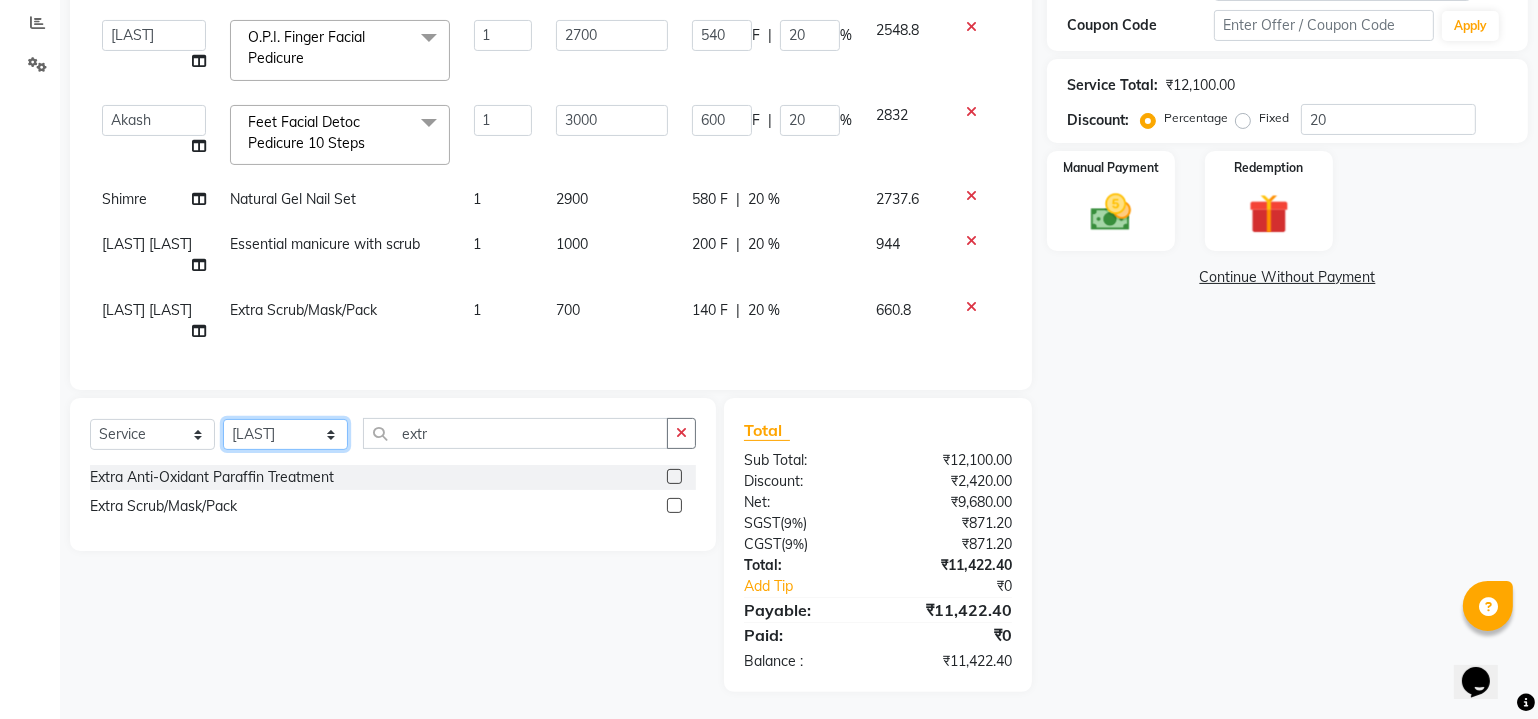 click on "Select Stylist Akash  Alfaz  Amreen  Danish Dhanashree Dibakar House Sale Kaikasha Shaikh Keshien Kumar malad login access Manisha Singh Manisha Suvare Nim Ninshing poonam Regan Sanjay mama Shimre Suzu Swapnali Swity Urmila Pal Vikram" 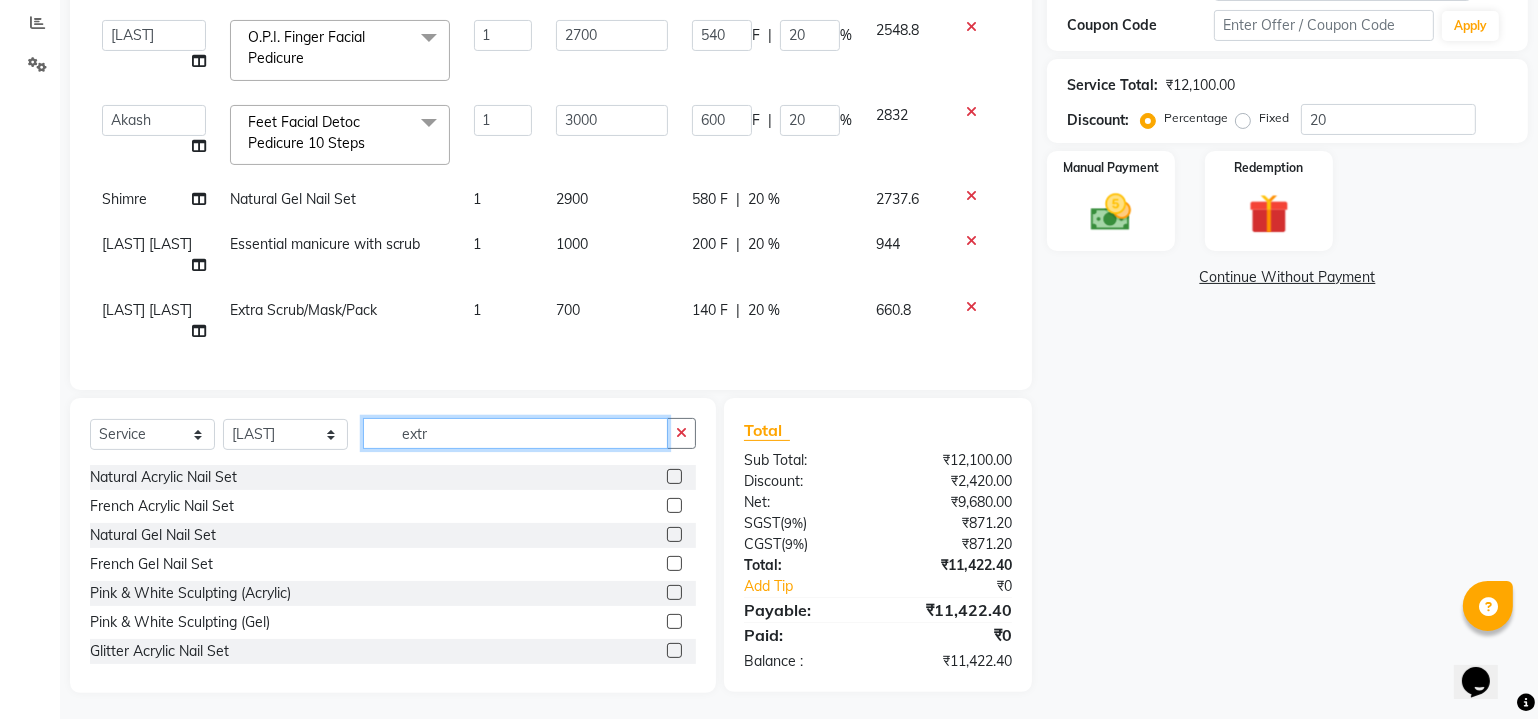 click on "extr" 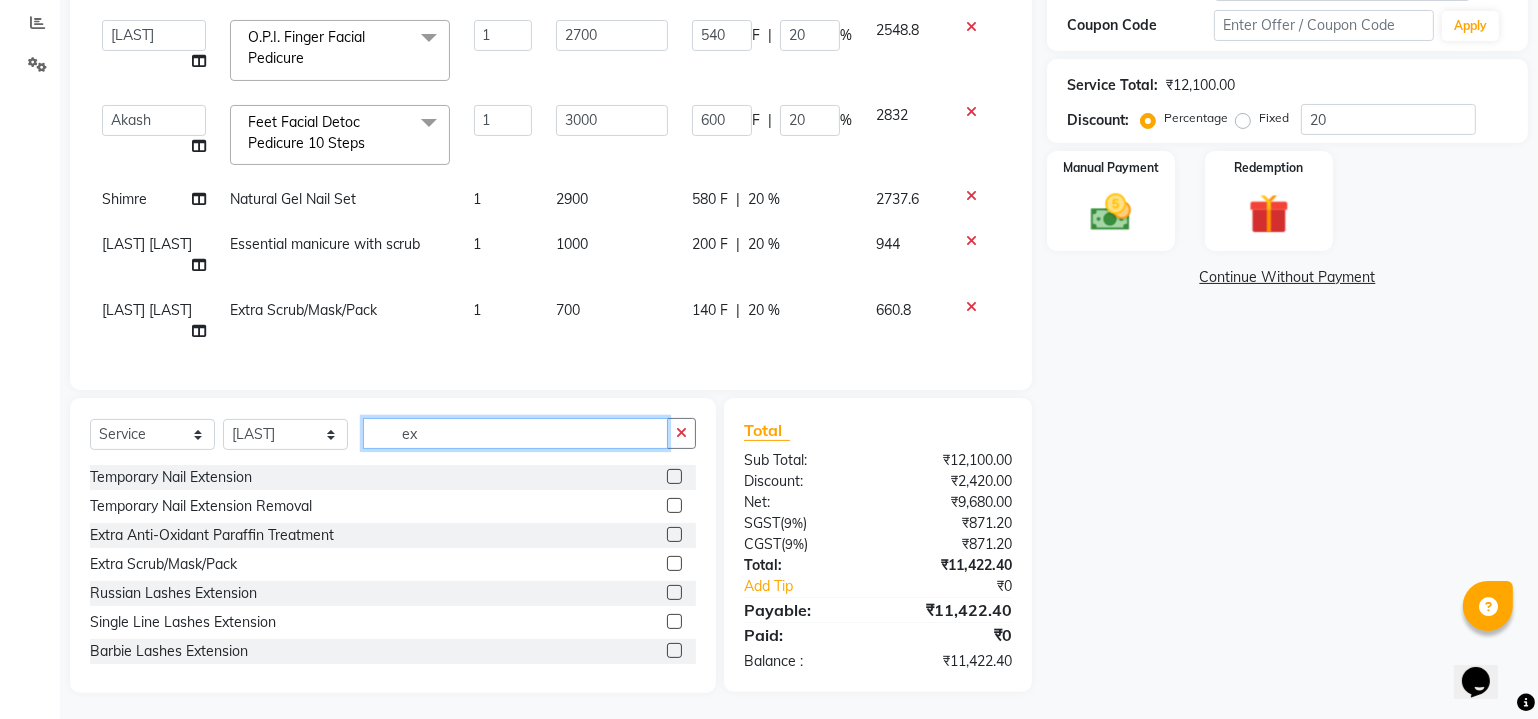 type on "e" 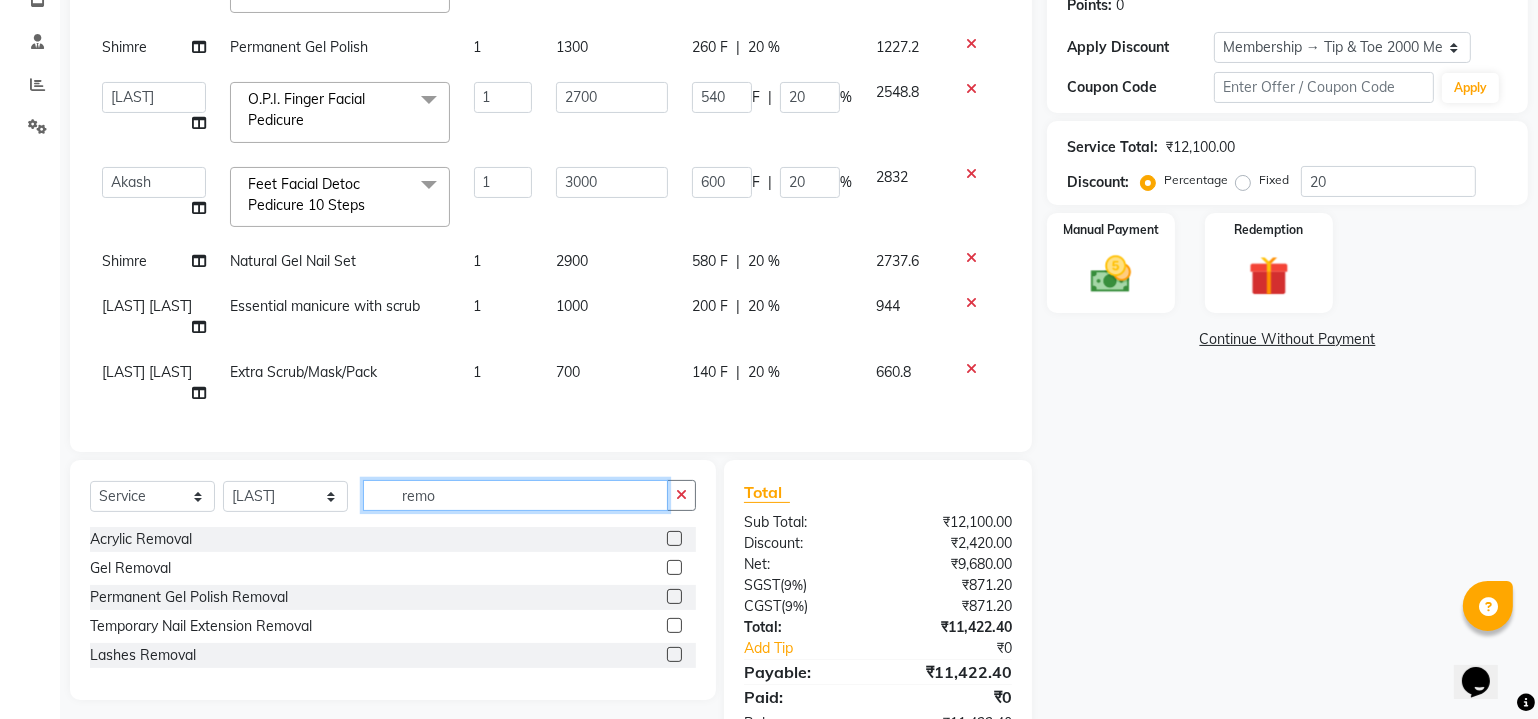 scroll, scrollTop: 287, scrollLeft: 0, axis: vertical 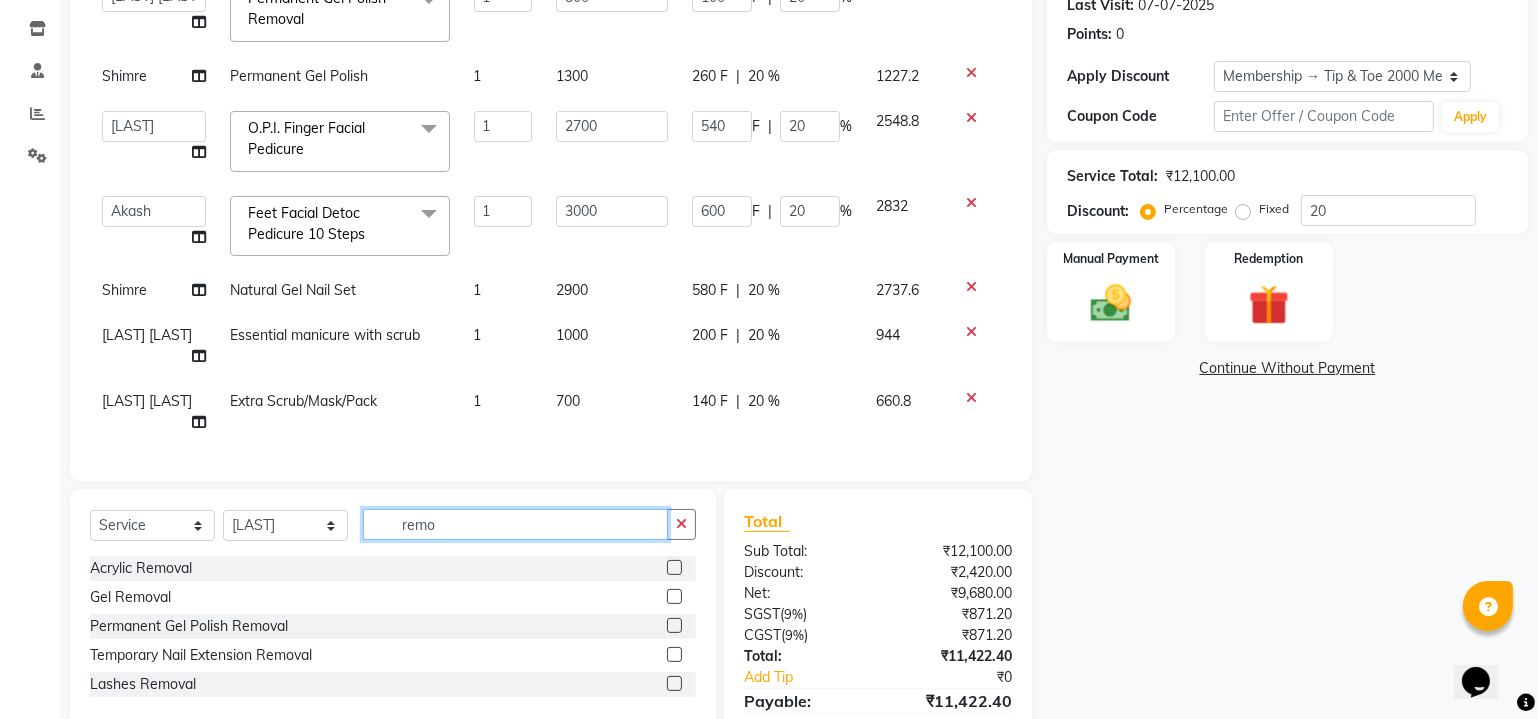 type on "remo" 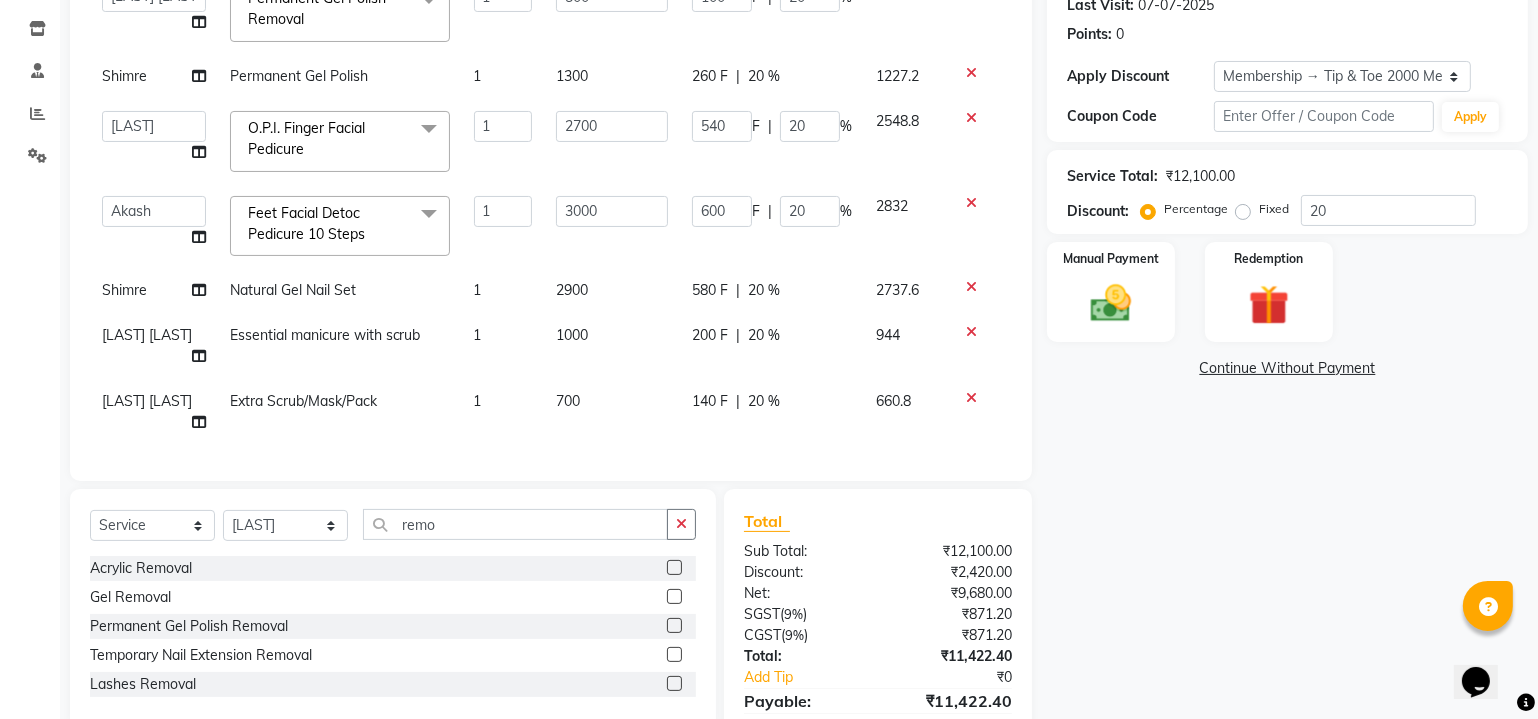 click 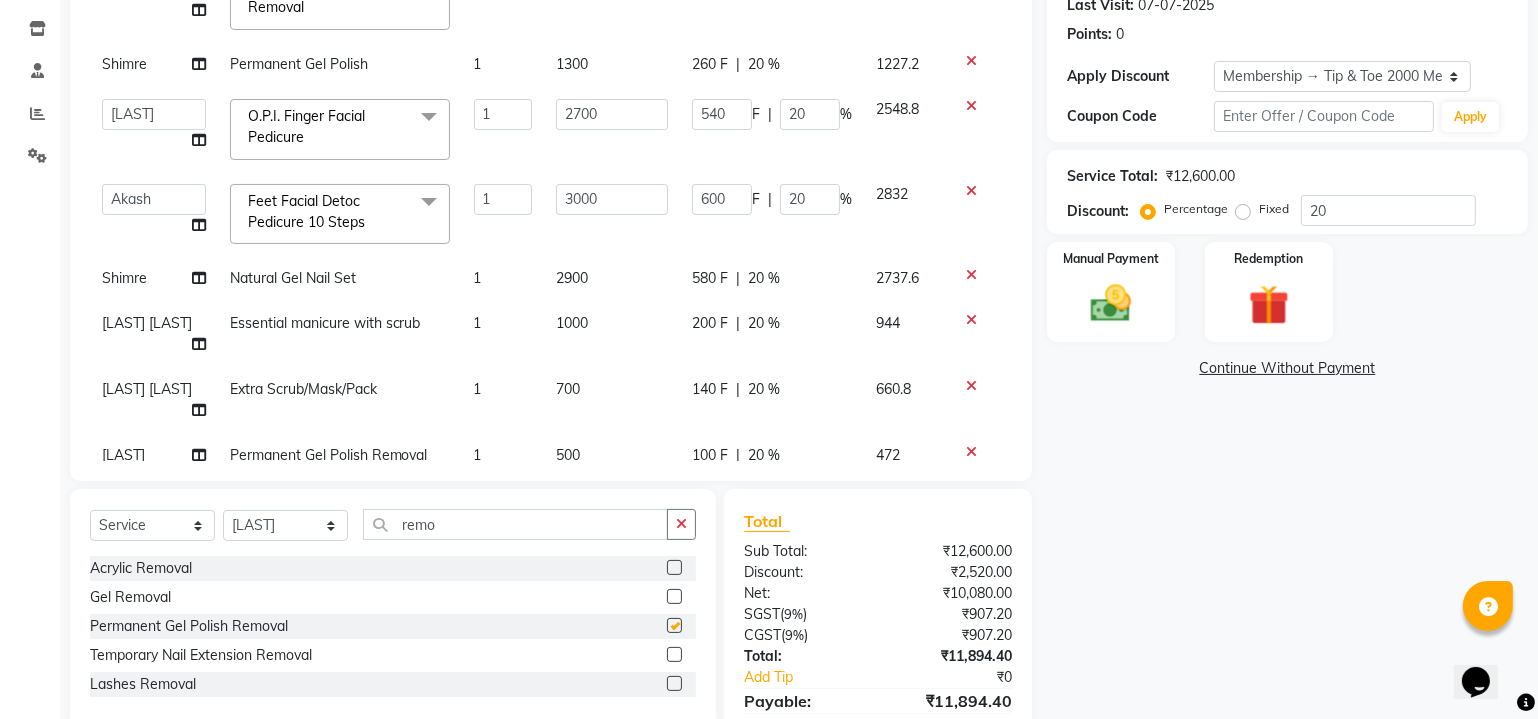 checkbox on "false" 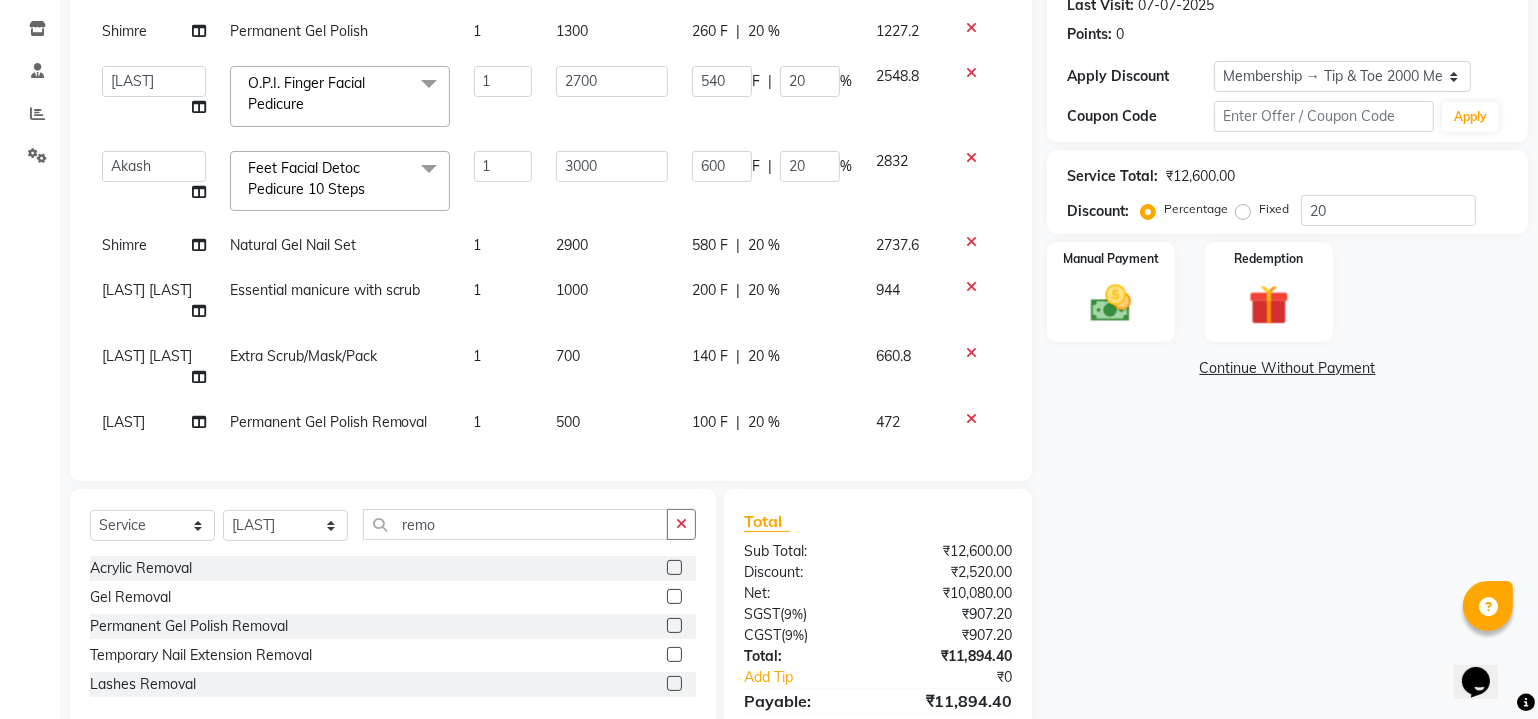 scroll, scrollTop: 130, scrollLeft: 0, axis: vertical 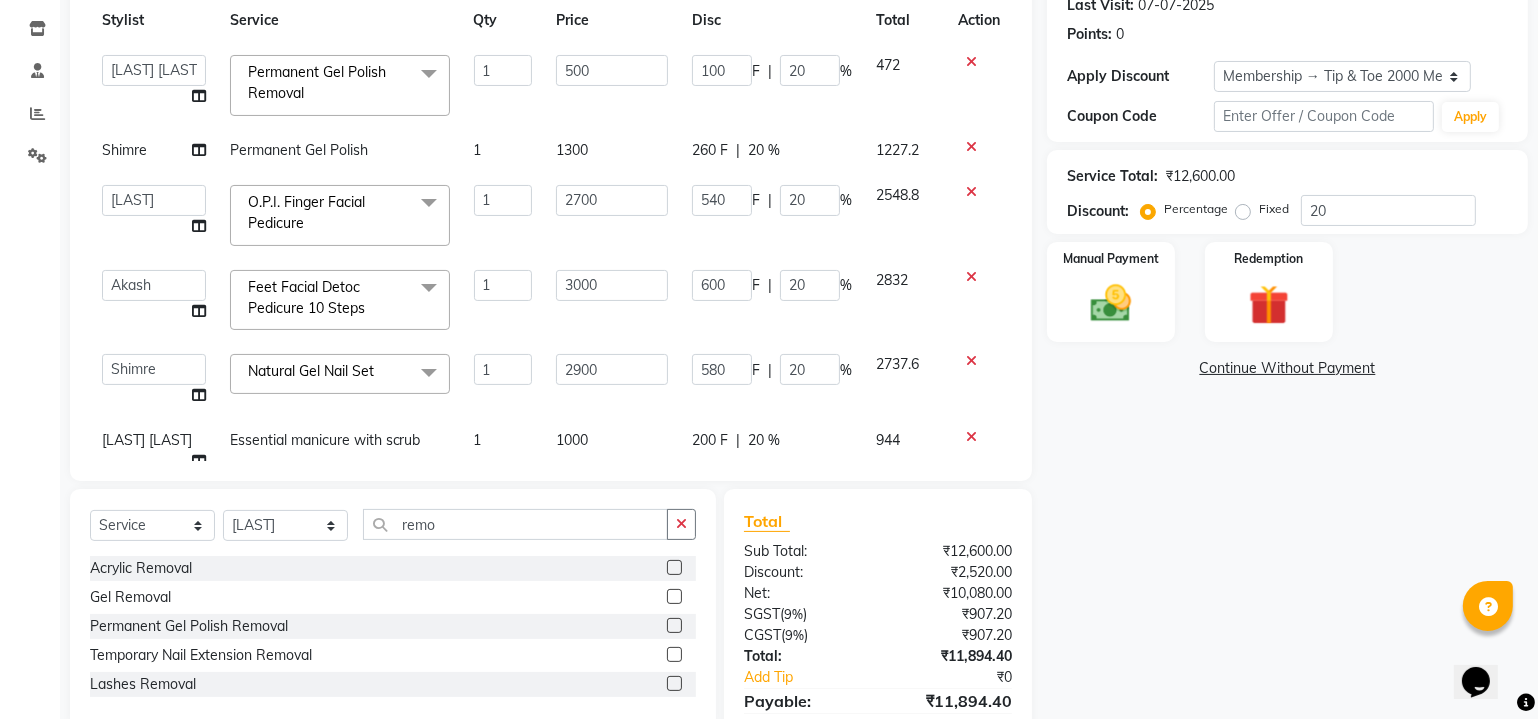 click on "Permanent Gel Polish" 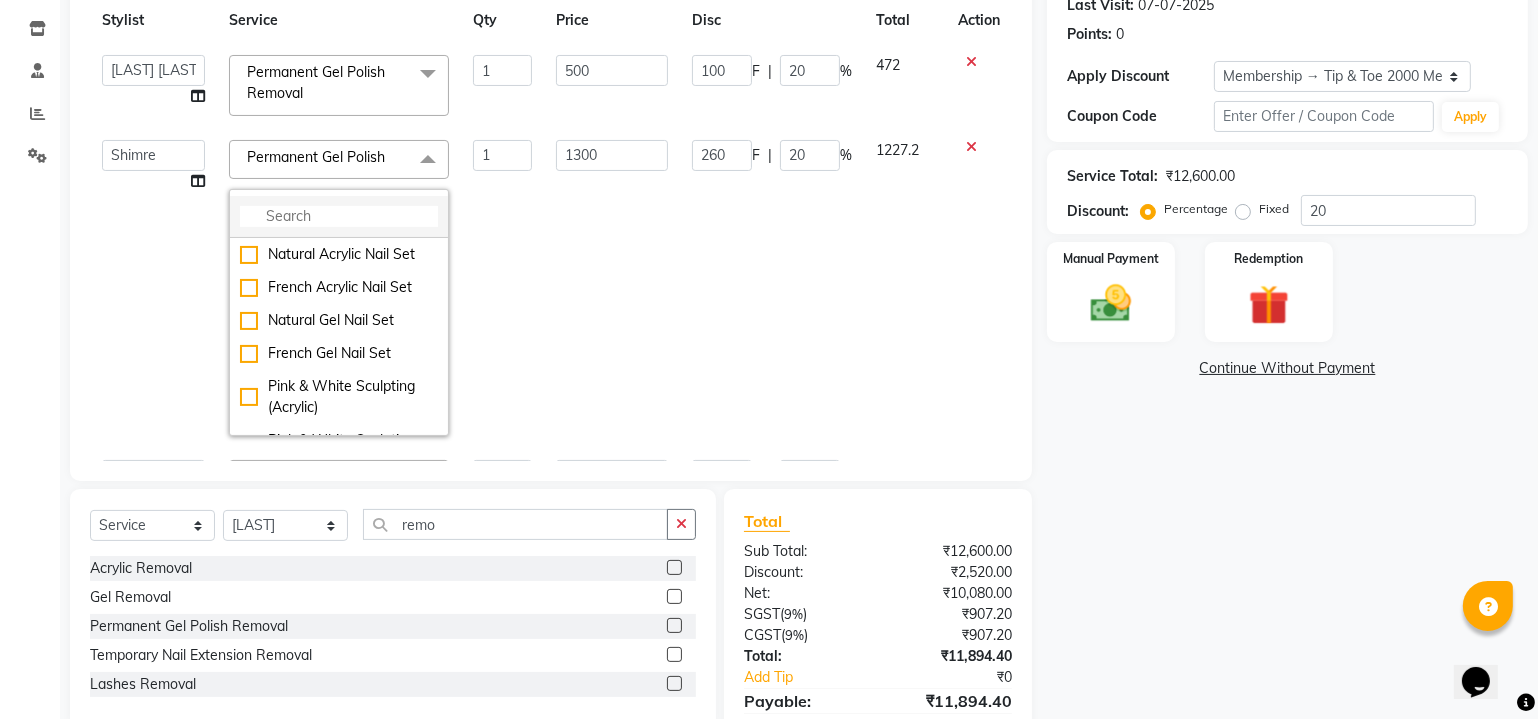 click 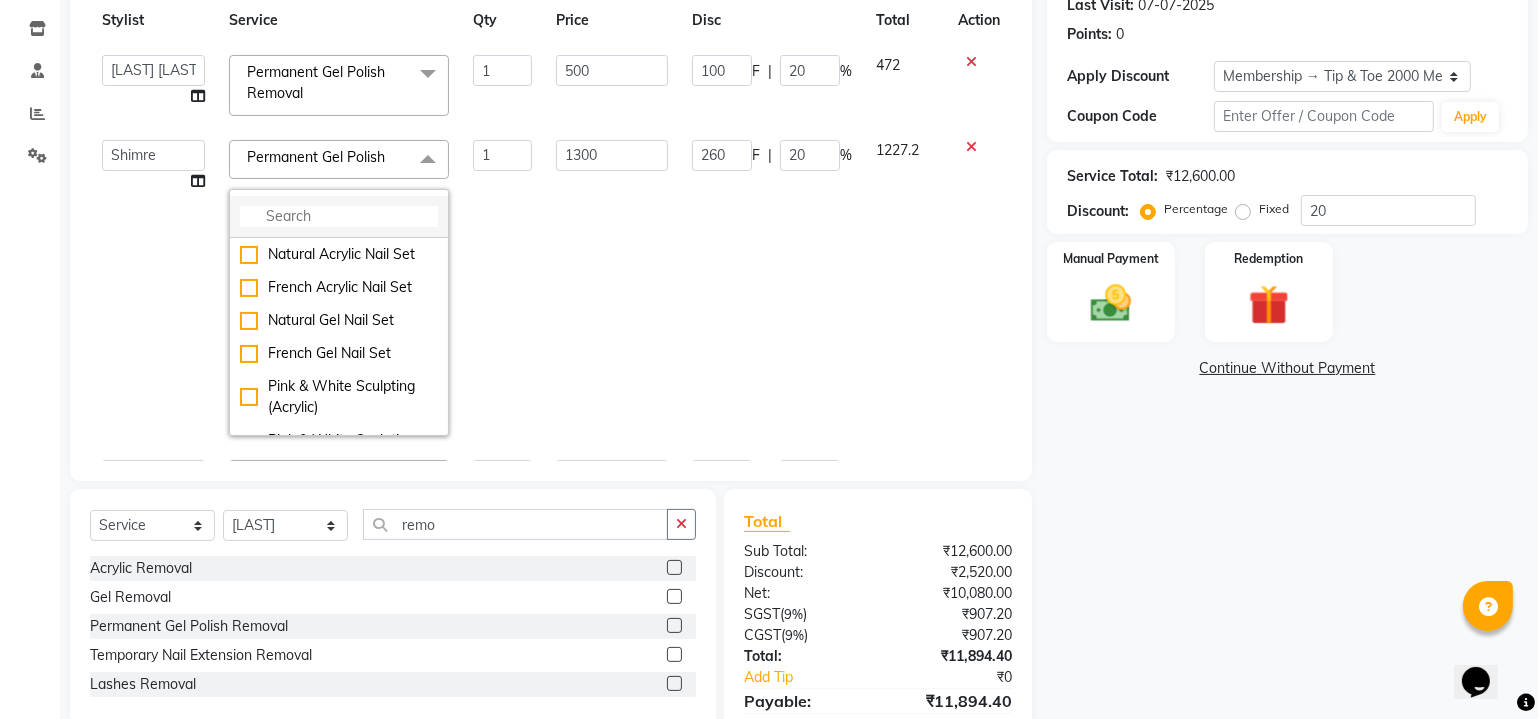 click 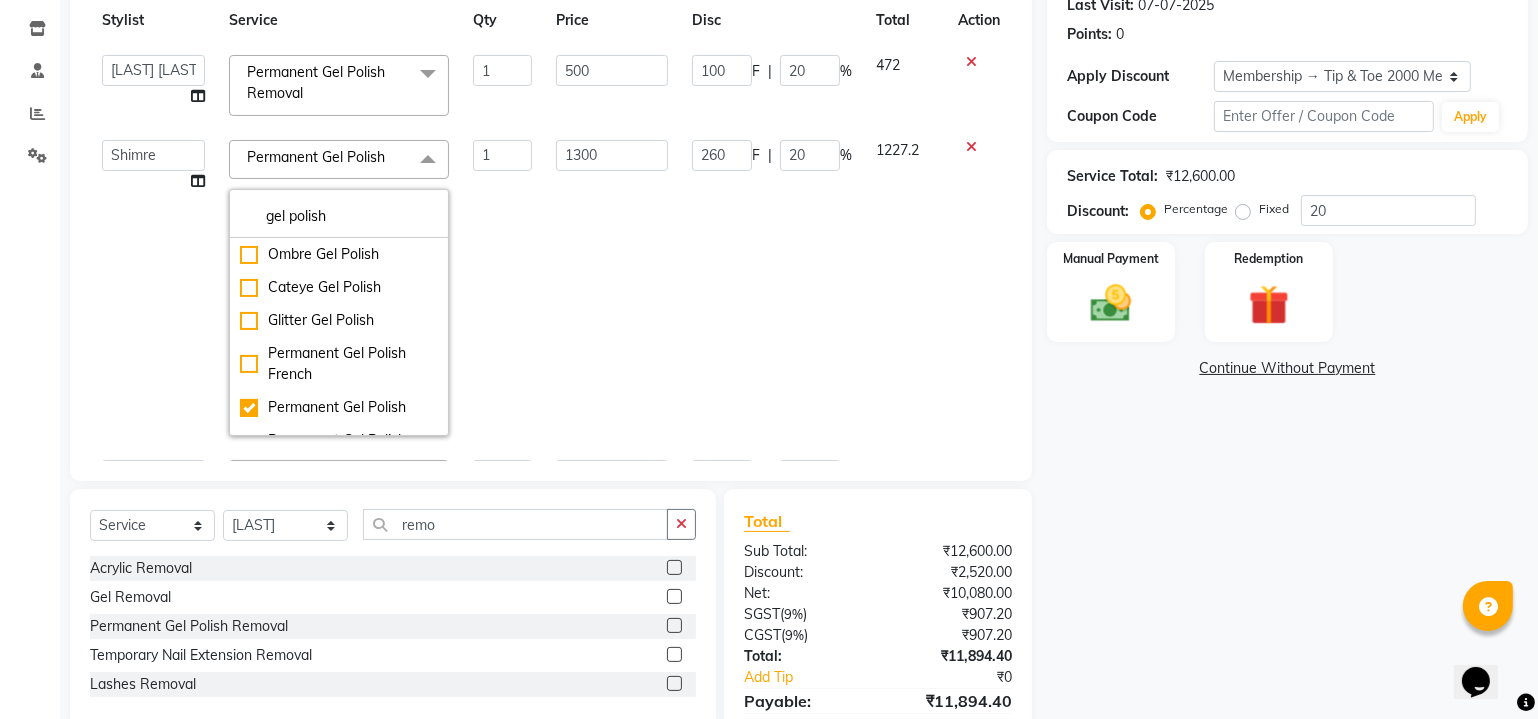 type on "gel polish" 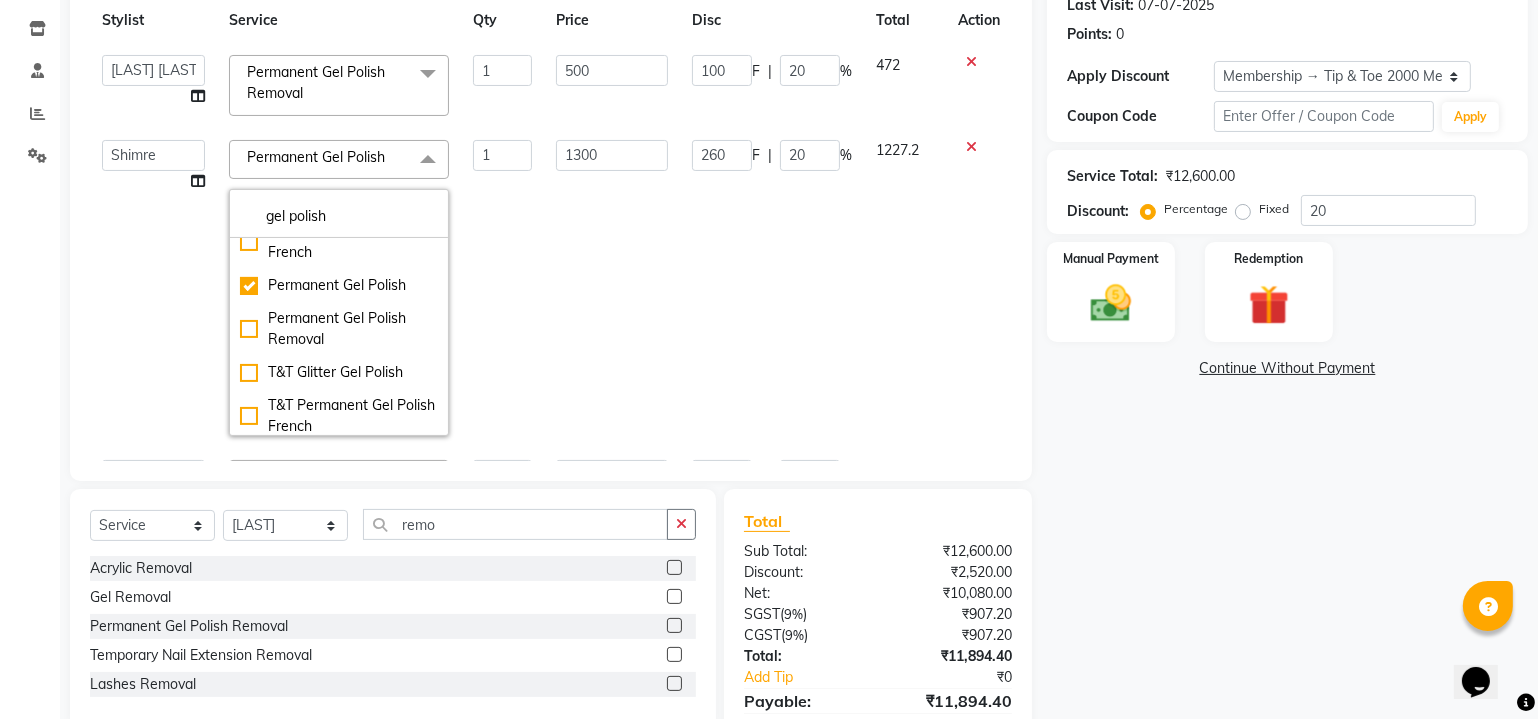 scroll, scrollTop: 145, scrollLeft: 0, axis: vertical 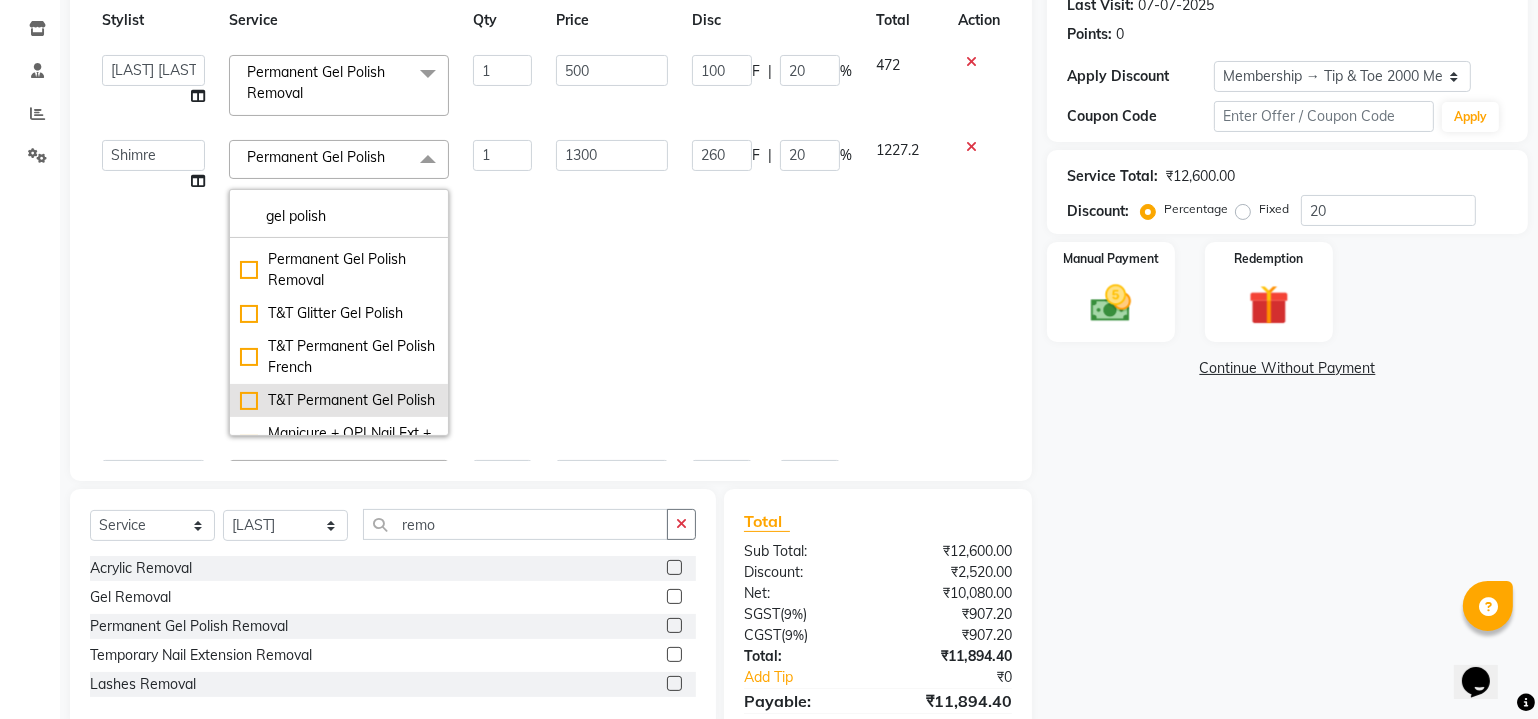 click on "T&T Permanent Gel Polish" 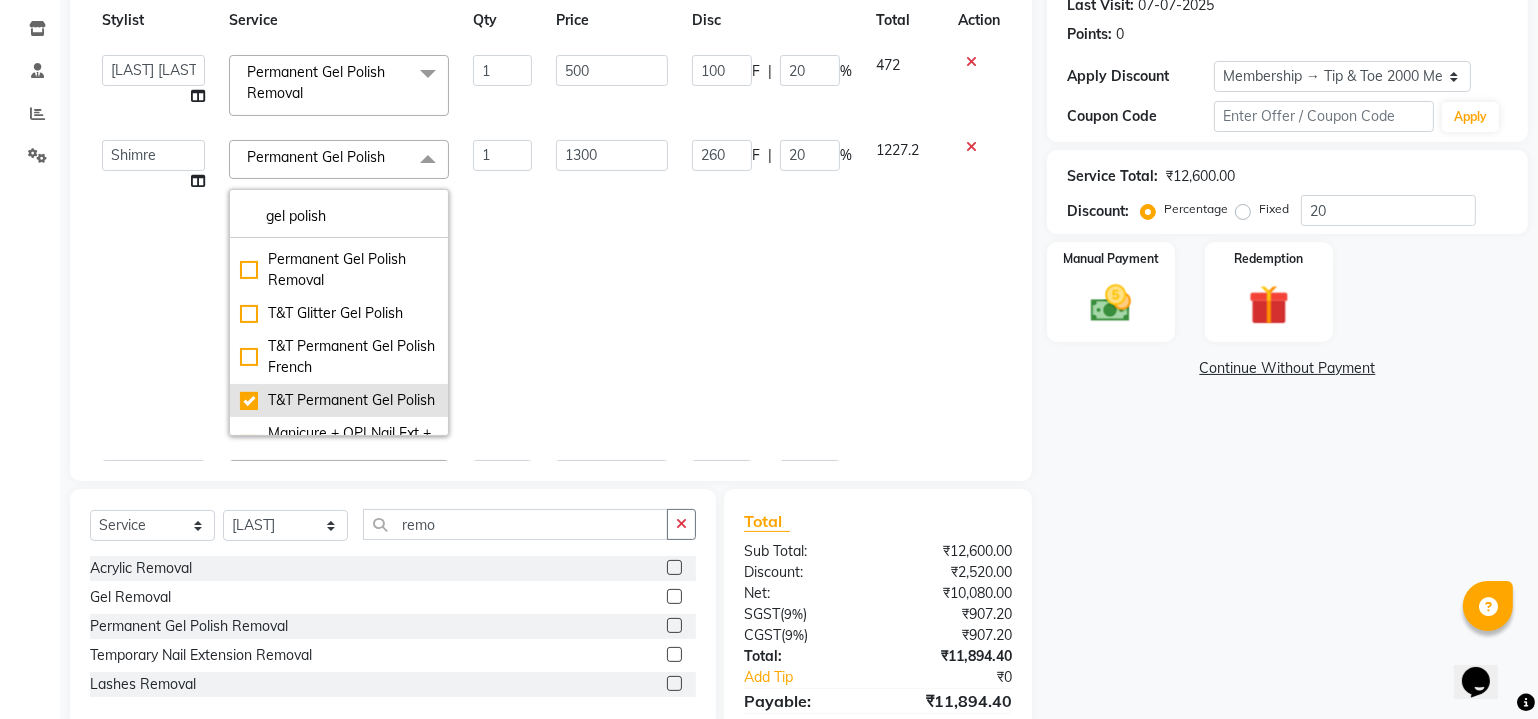 checkbox on "false" 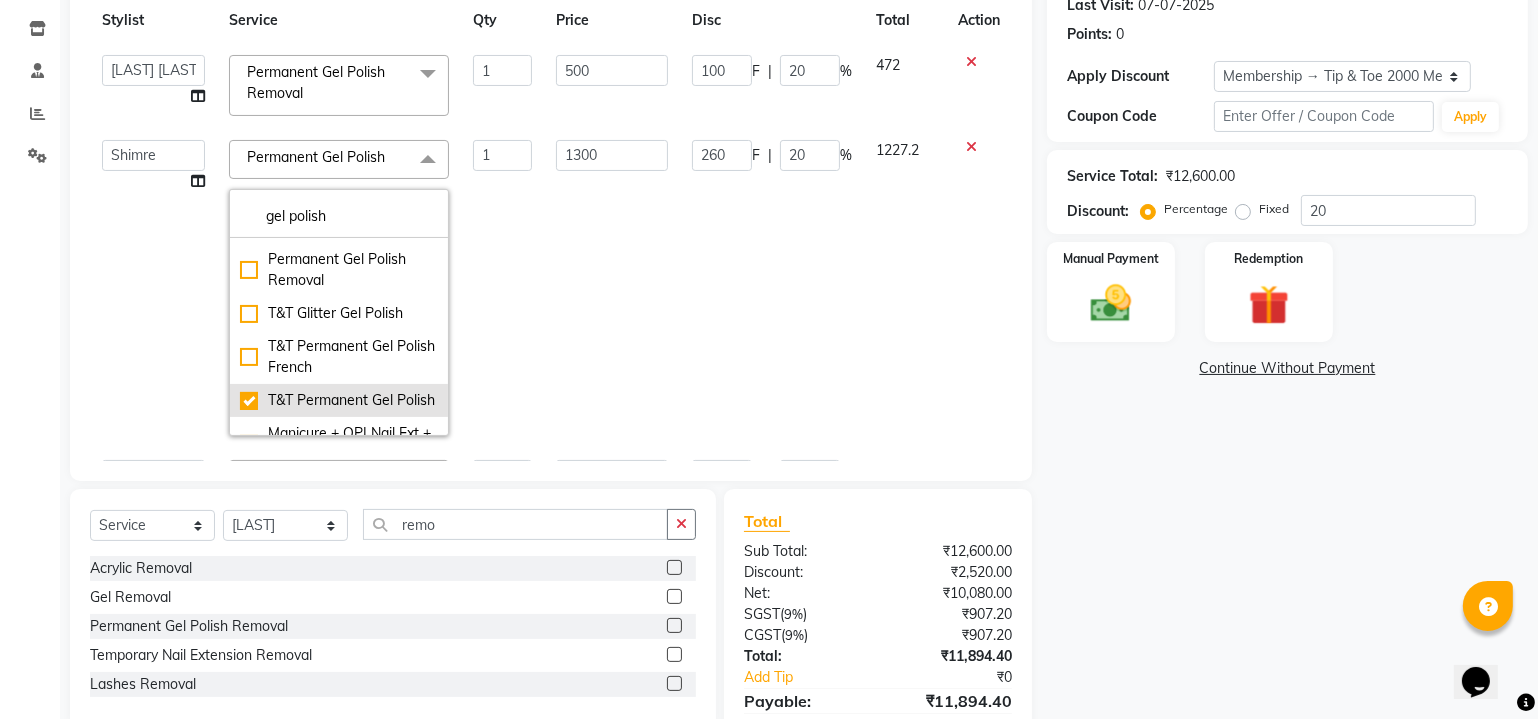 checkbox on "true" 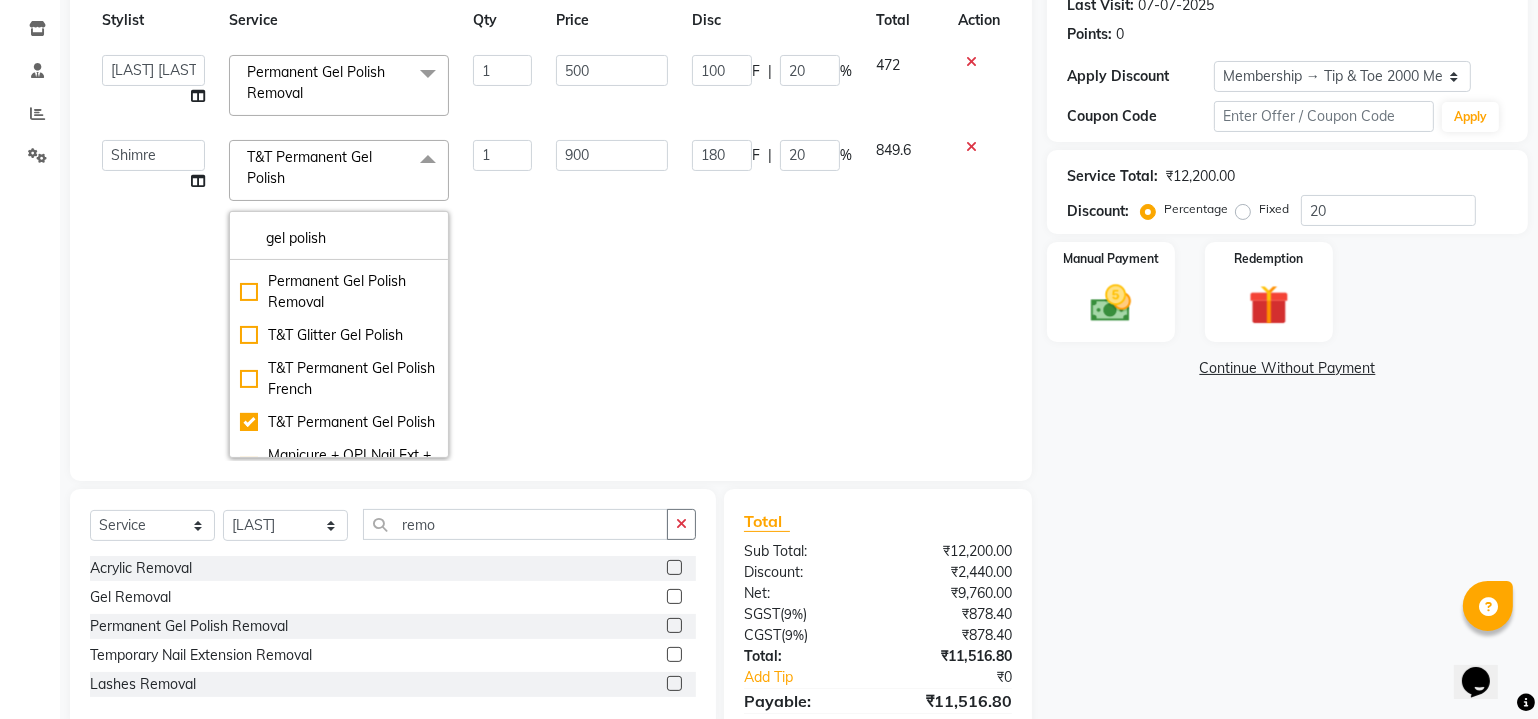 click on "T&T Permanent Gel Polish  x" 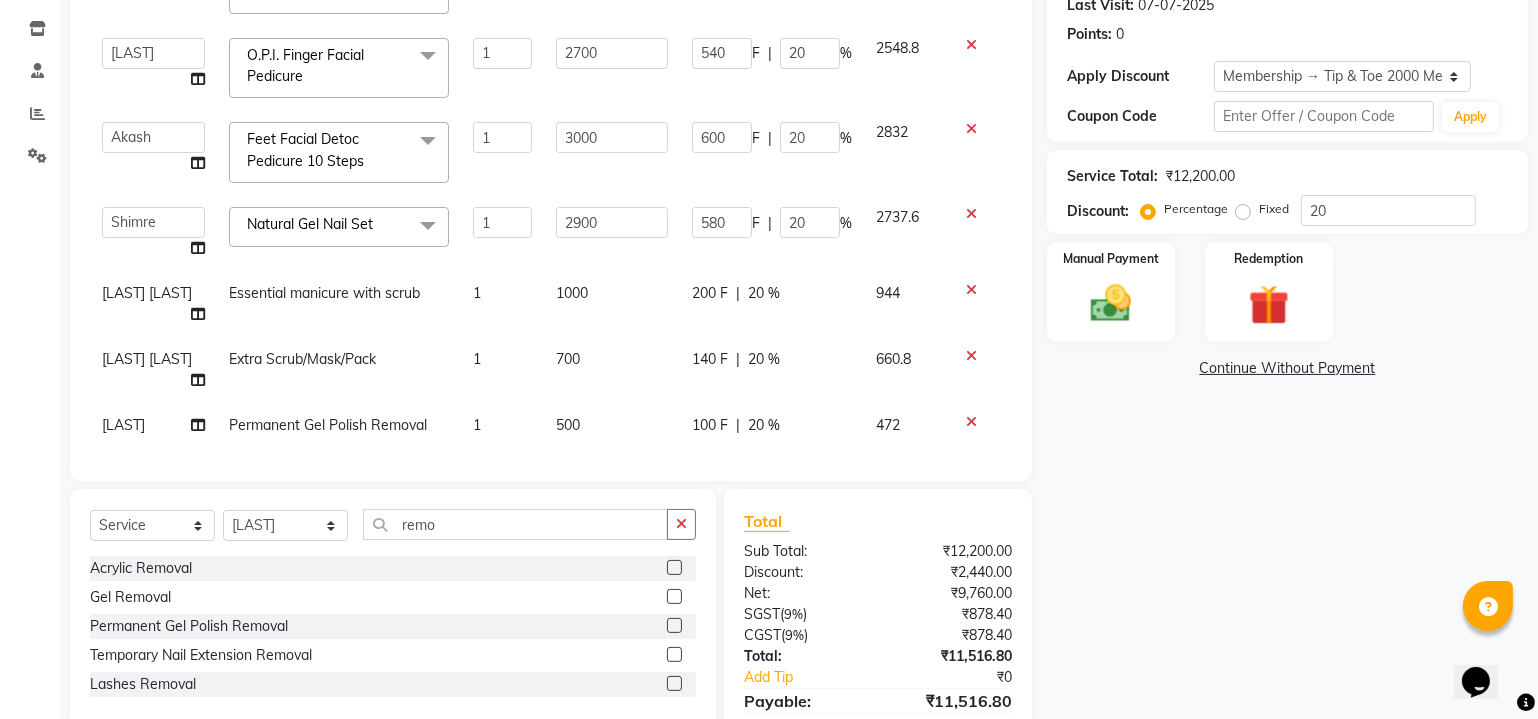 scroll, scrollTop: 200, scrollLeft: 0, axis: vertical 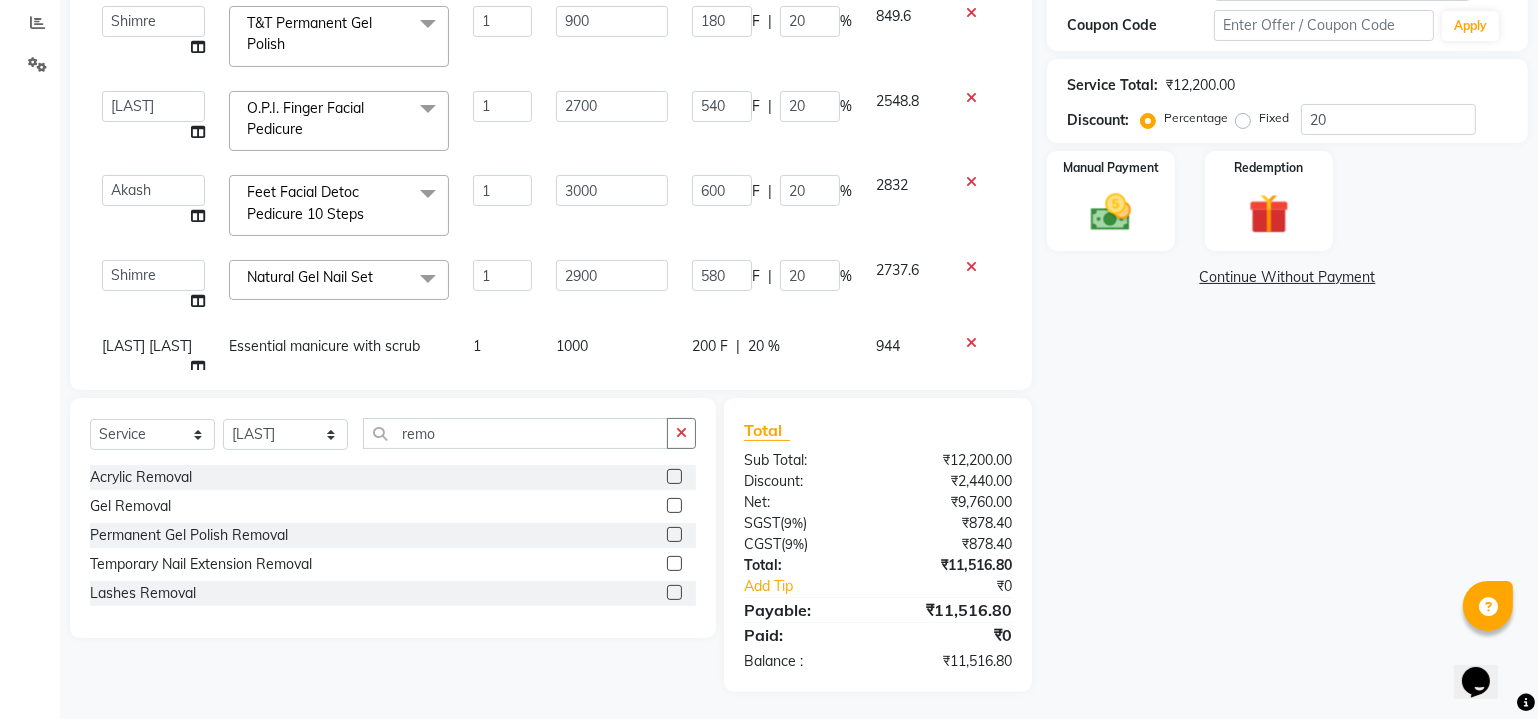drag, startPoint x: 1025, startPoint y: 154, endPoint x: 1027, endPoint y: 139, distance: 15.132746 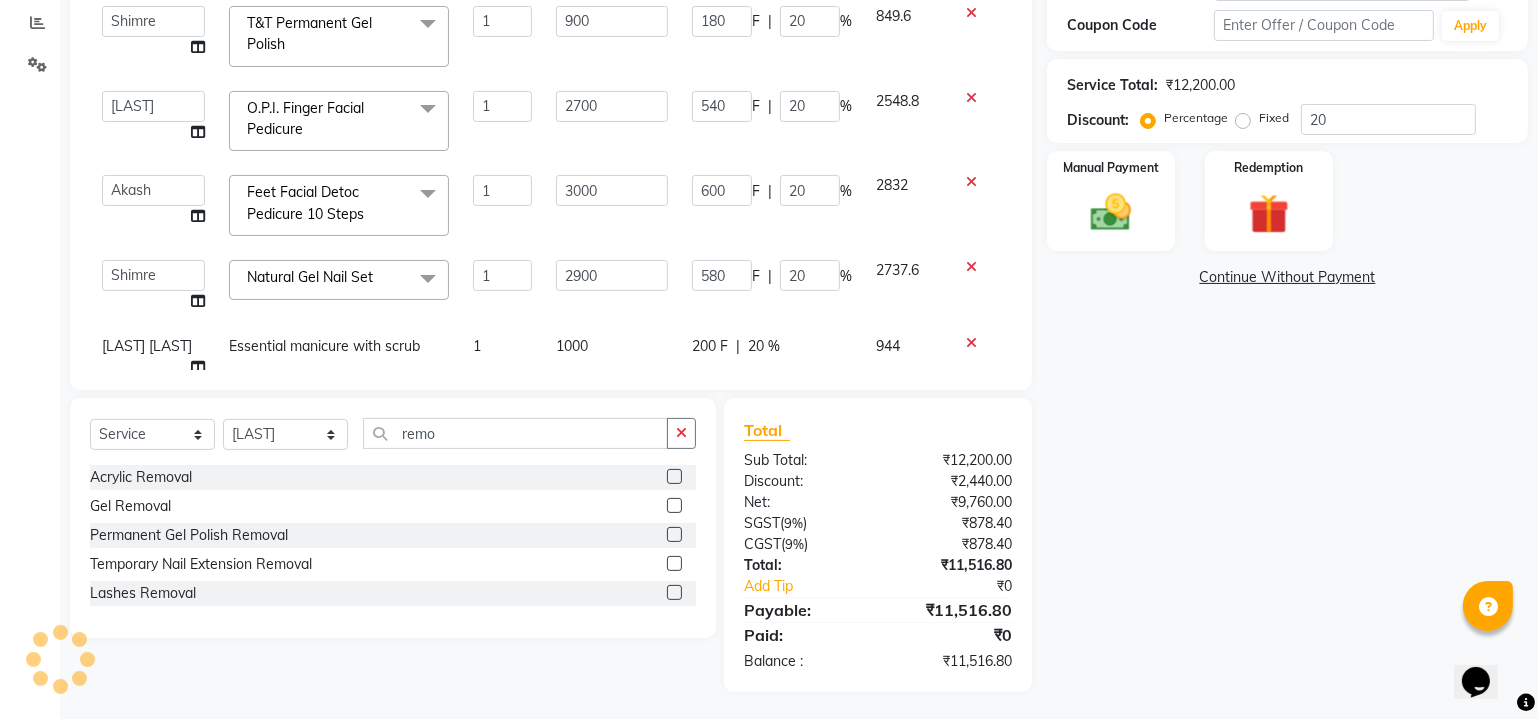 click on "Client +91 9769362952 Date 04-08-2025 Invoice Number V/2025 V/2025-26 1987 Services Stylist Service Qty Price Disc Total Action  Akash    Alfaz    Amreen    Danish   Dhanashree   Dibakar   House Sale   Kaikasha Shaikh   Keshien   Kumar   malad login access   Manisha Singh   Manisha Suvare   Nim   Ninshing   poonam   Regan   Sanjay mama   Shimre   Suzu   Swapnali   Swity   Urmila Pal   Vikram  Permanent Gel Polish Removal  x Natural Acrylic Nail Set French Acrylic Nail Set Natural Gel Nail Set French Gel Nail Set Pink & White Sculpting (Acrylic) Pink & White Sculpting (Gel) Glitter Acrylic Nail Set Glitter Gel Nail Set Acrylic Overlays Gel Overlays Pink & White Acrylic Overlays Pink & White Gel Overlays Glitter Acrylic Overlays Glitter Gel Overlays Form Acrylic Nail Set Form Gel Nail Set Shattered Glass Holographic Nails Ombre Gel Polish Chameleon Nails Chrome/Metallic Nails Cateye Gel Polish Glitter Gel Polish Permanent Gel Polish French Permanent Gel Polish Temporary Nail Extension Acrylic Nail Re-fills 1 F" 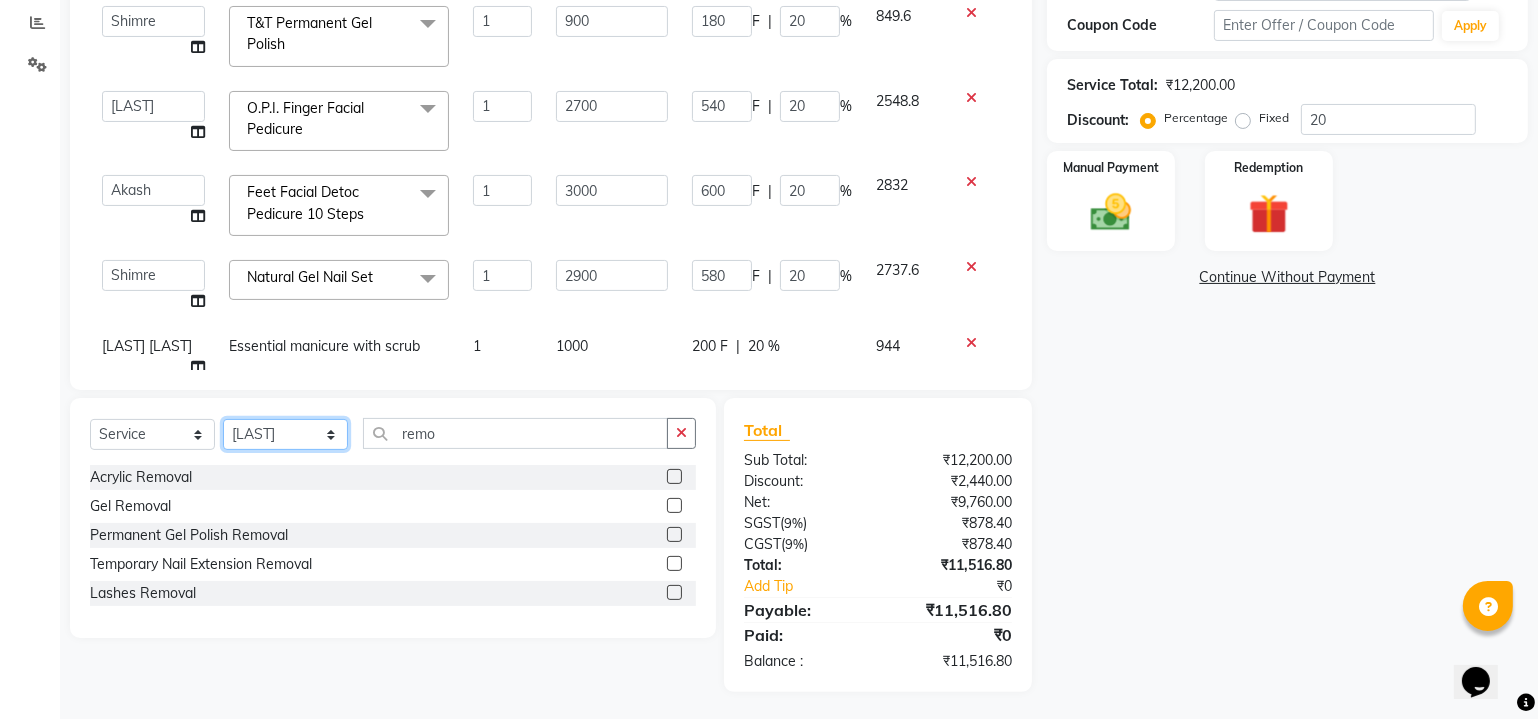 click on "Select Stylist Akash  Alfaz  Amreen  Danish Dhanashree Dibakar House Sale Kaikasha Shaikh Keshien Kumar malad login access Manisha Singh Manisha Suvare Nim Ninshing poonam Regan Sanjay mama Shimre Suzu Swapnali Swity Urmila Pal Vikram" 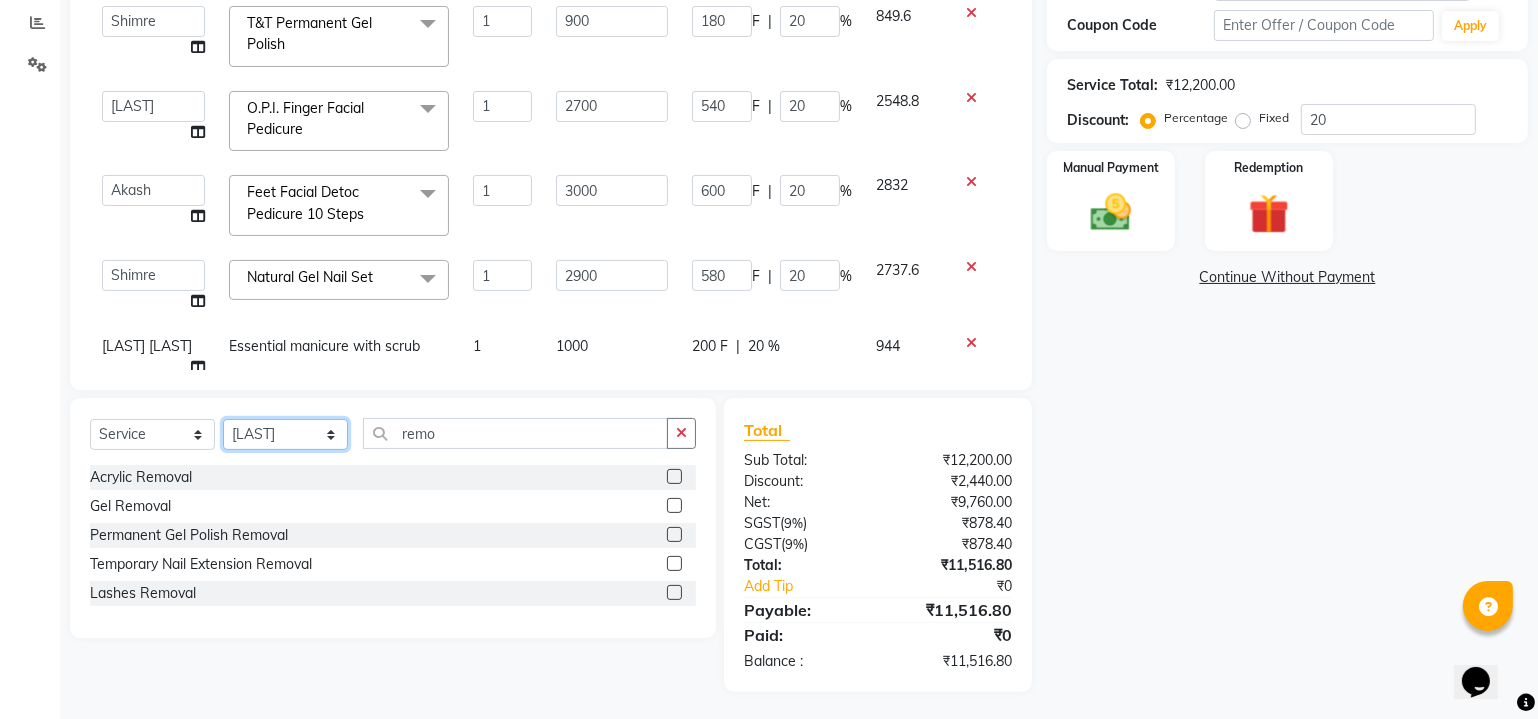 select on "48549" 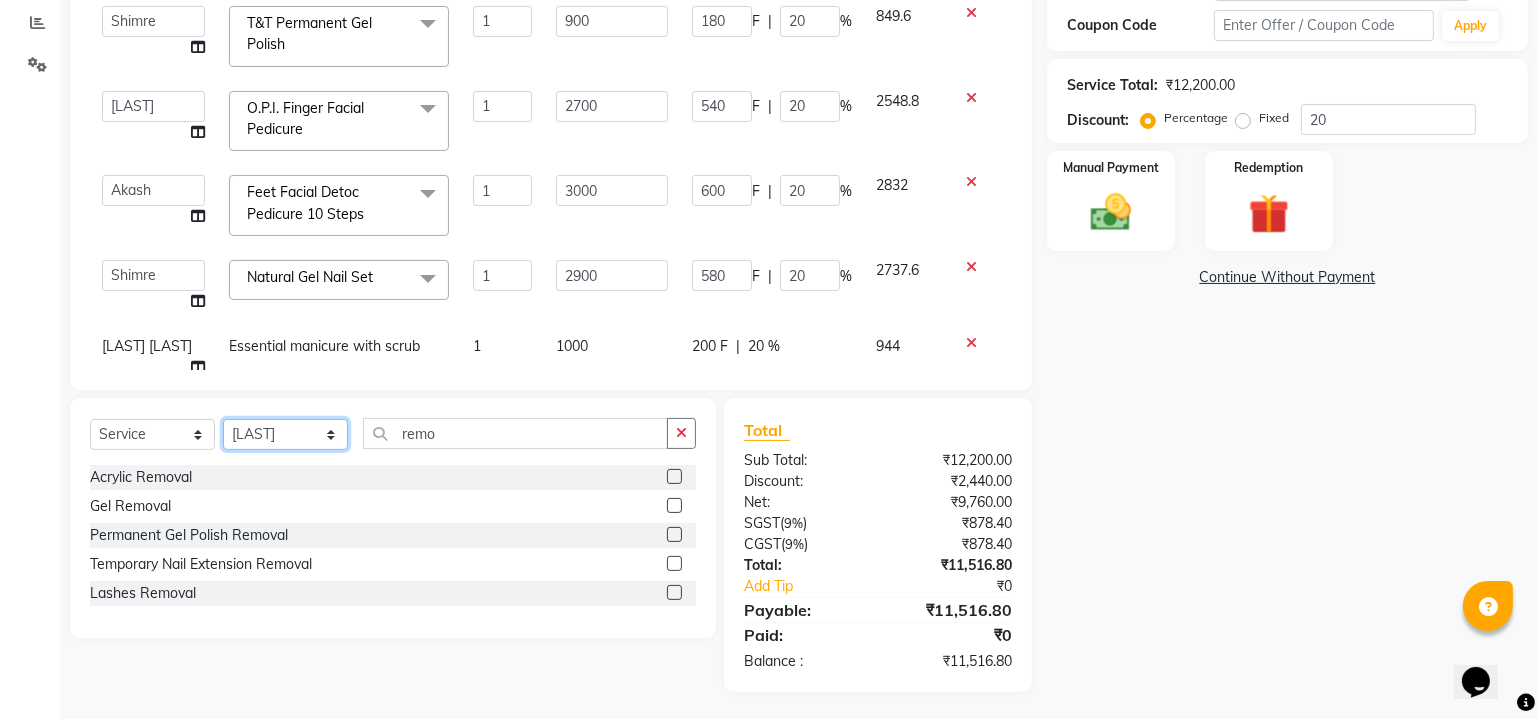 click on "Select Stylist Akash  Alfaz  Amreen  Danish Dhanashree Dibakar House Sale Kaikasha Shaikh Keshien Kumar malad login access Manisha Singh Manisha Suvare Nim Ninshing poonam Regan Sanjay mama Shimre Suzu Swapnali Swity Urmila Pal Vikram" 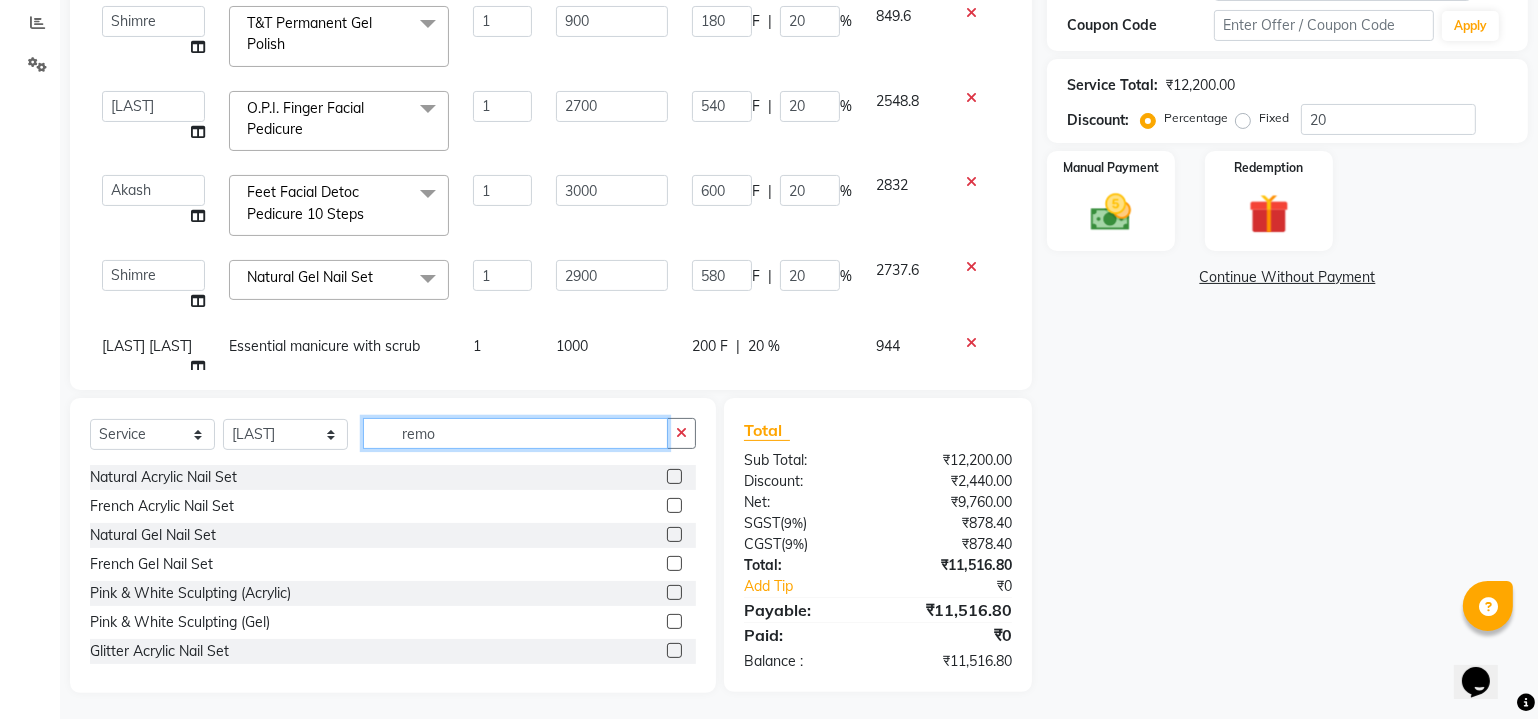 click on "remo" 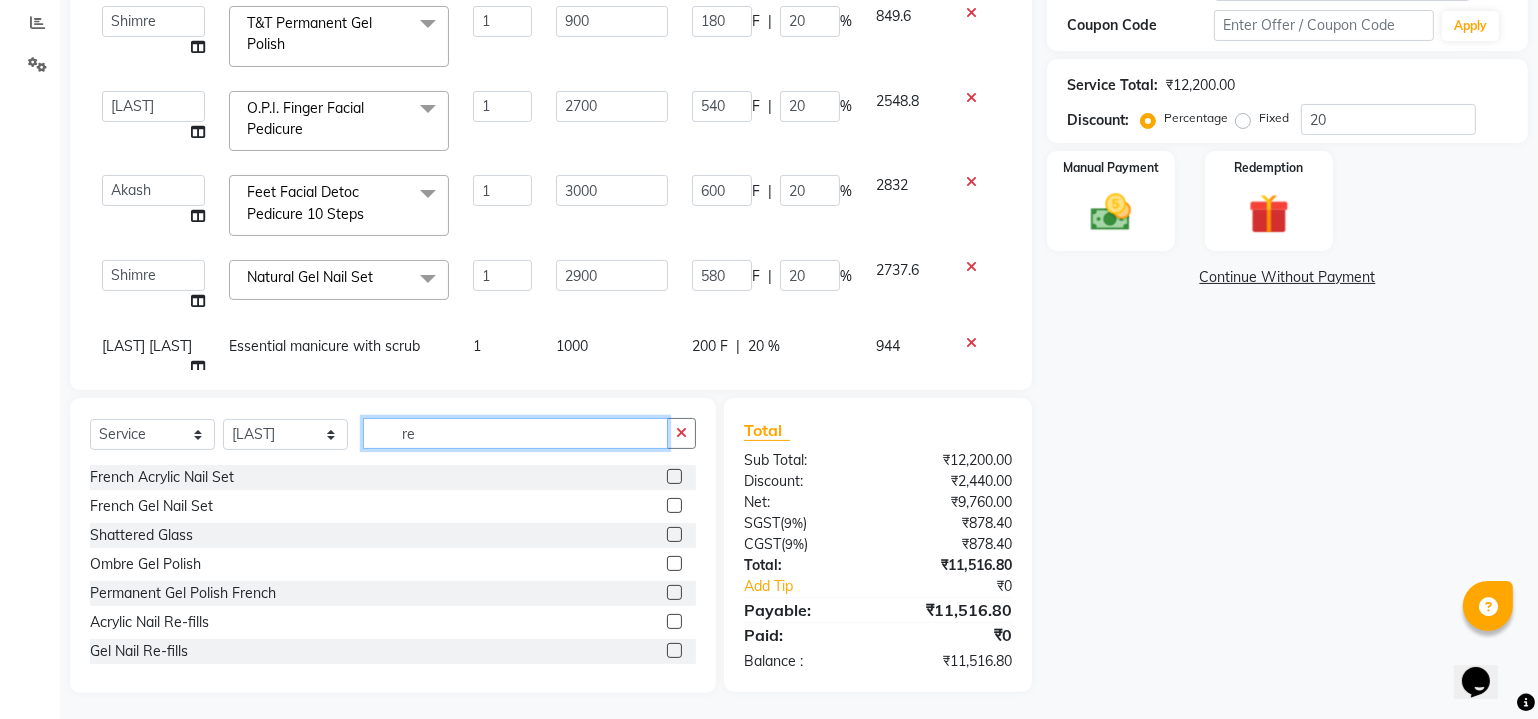 type on "r" 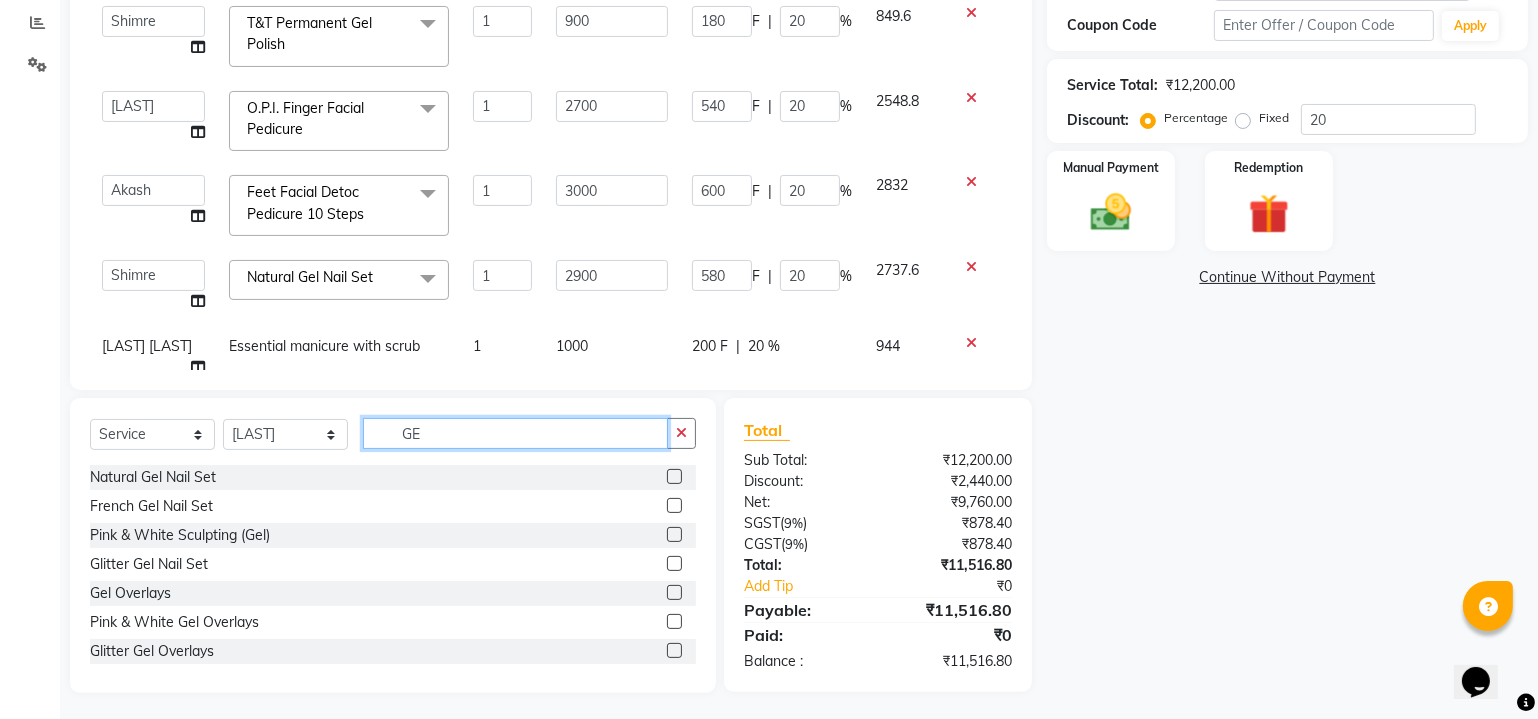 type on "G" 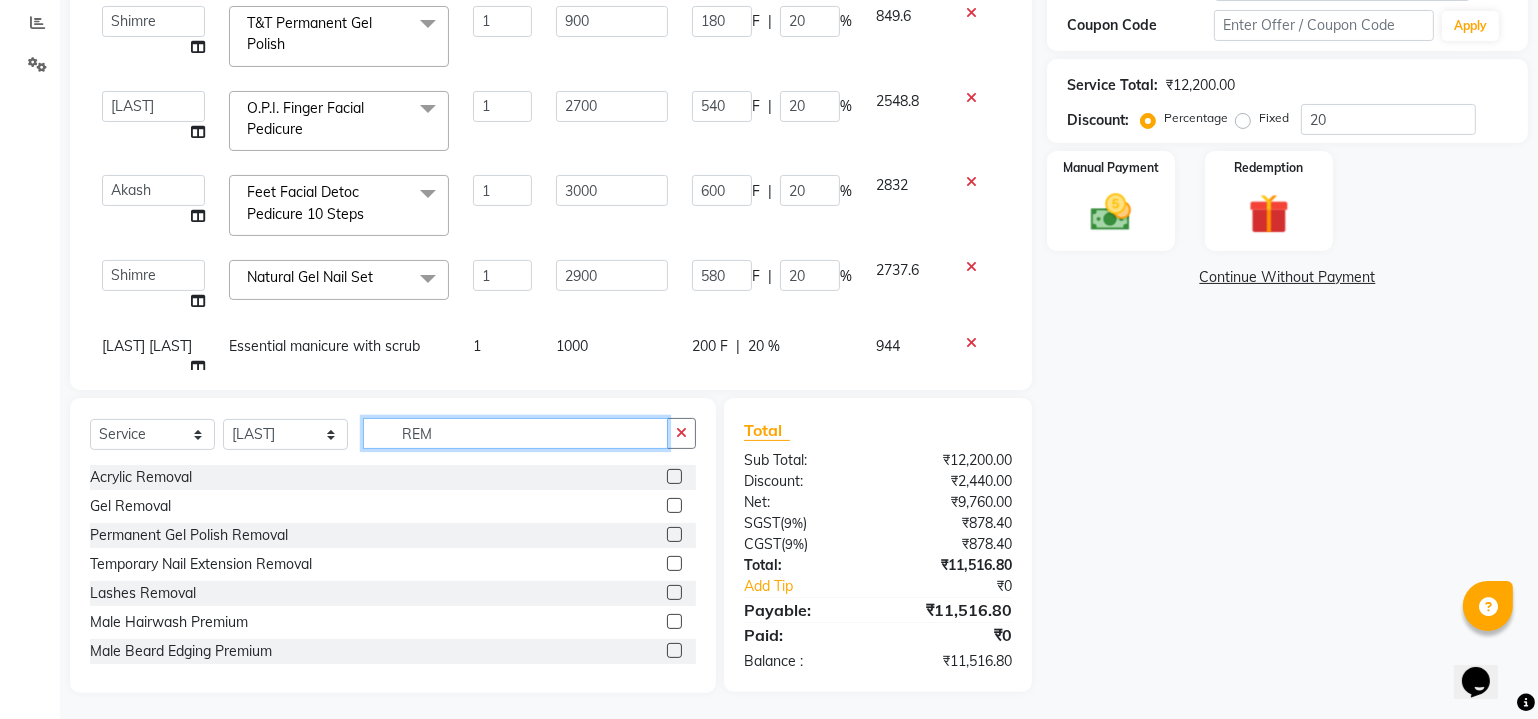 scroll, scrollTop: 380, scrollLeft: 0, axis: vertical 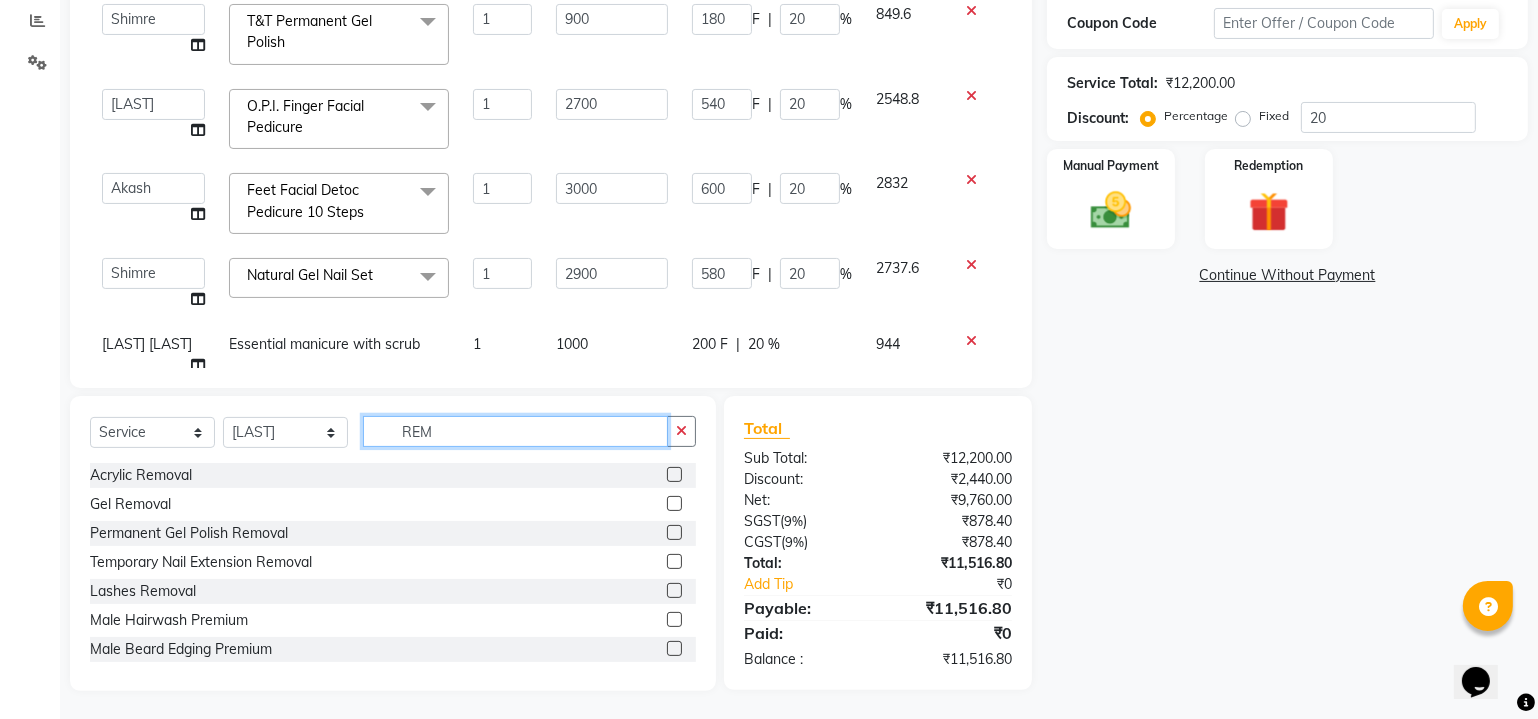 type on "REM" 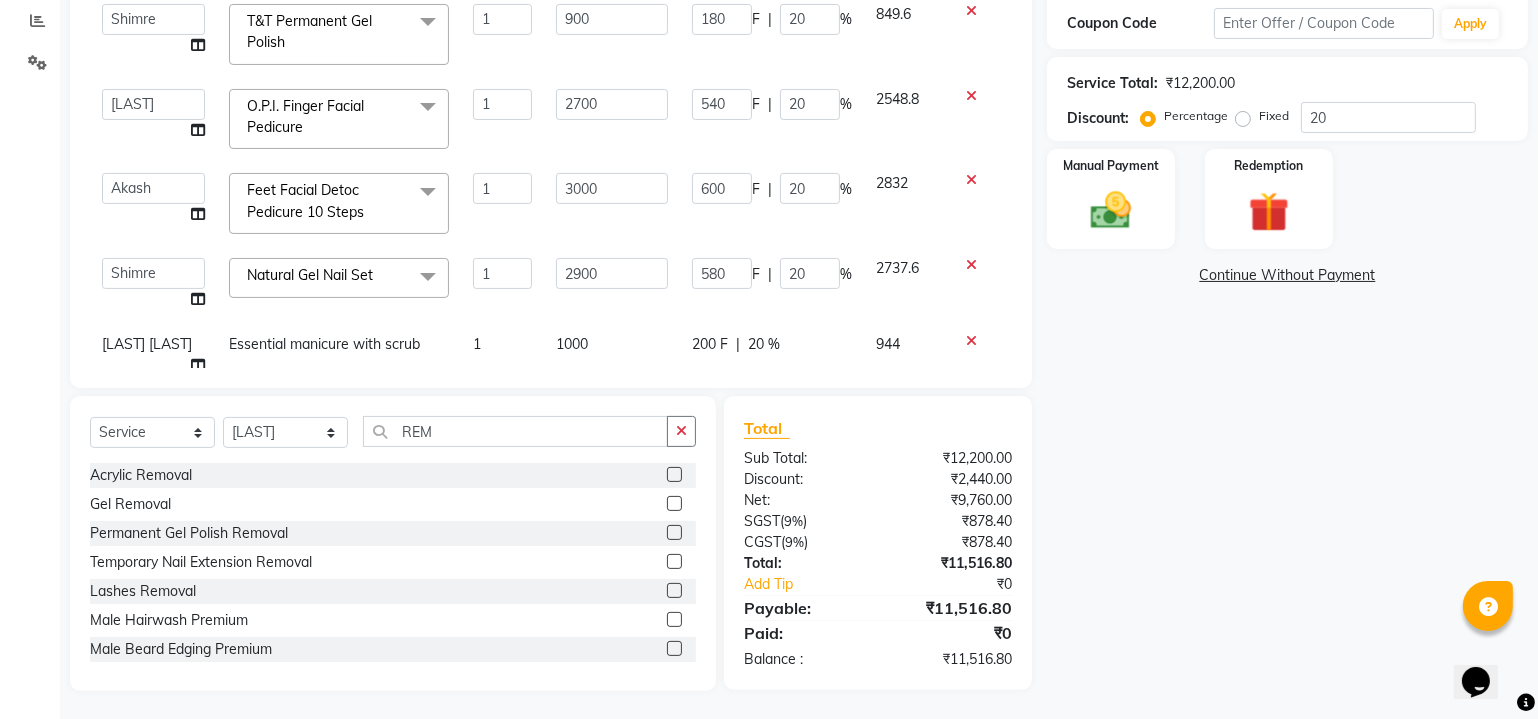 click 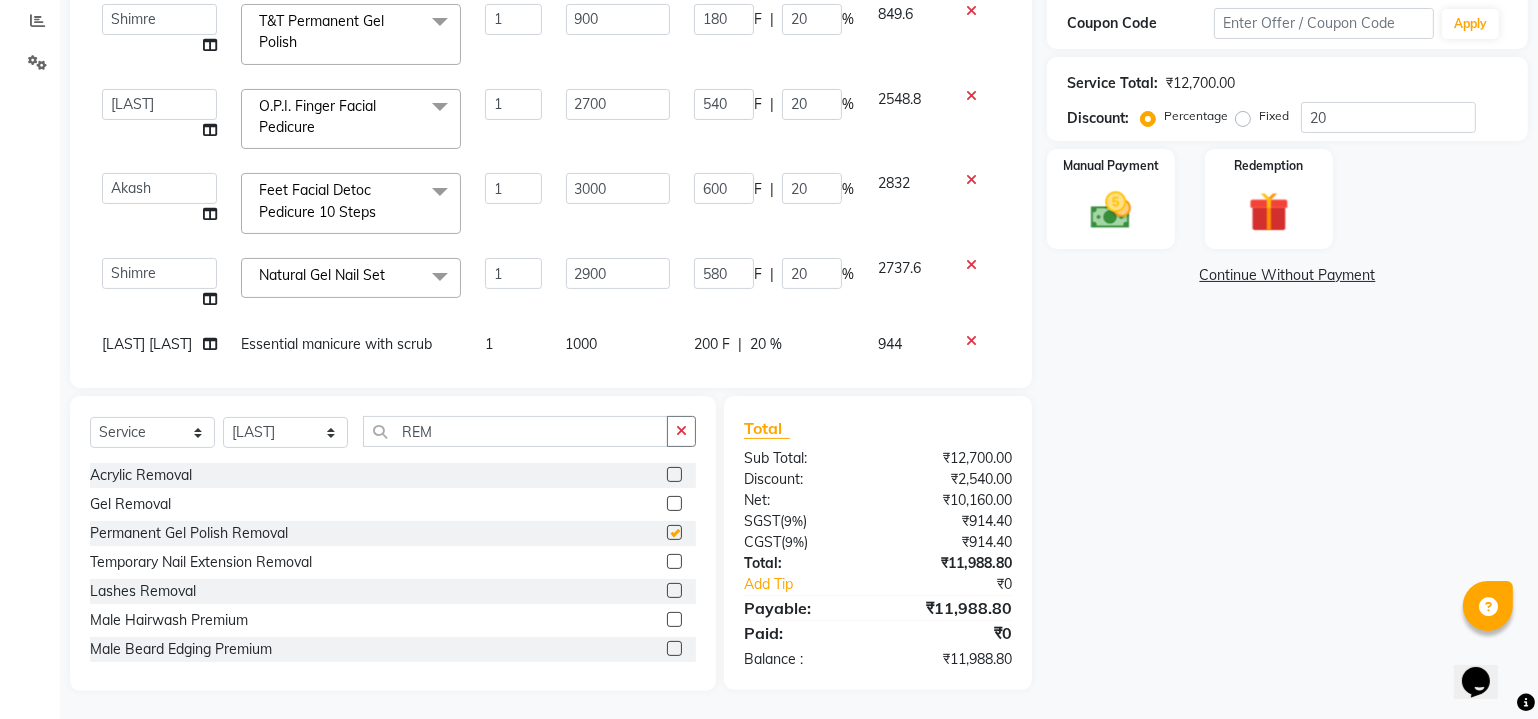 checkbox on "false" 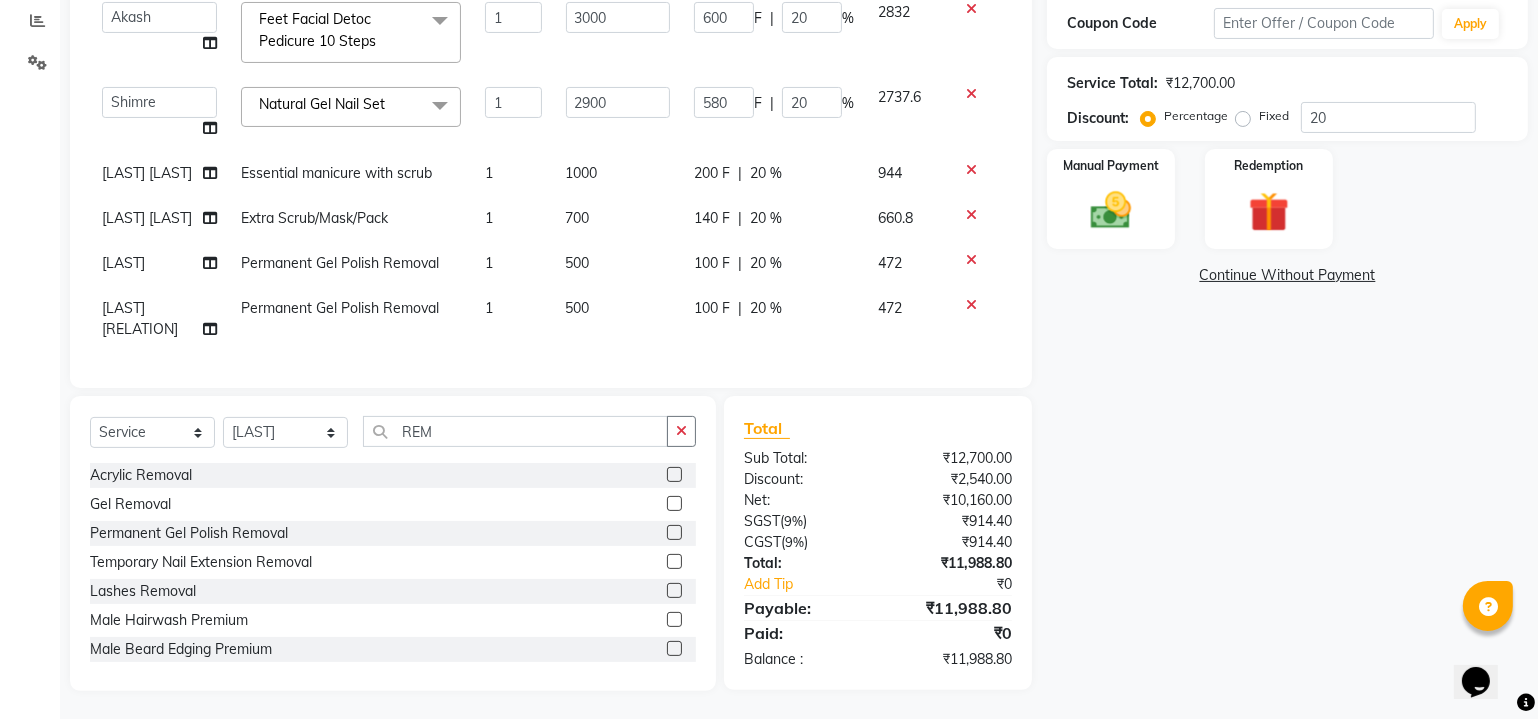 scroll, scrollTop: 230, scrollLeft: 0, axis: vertical 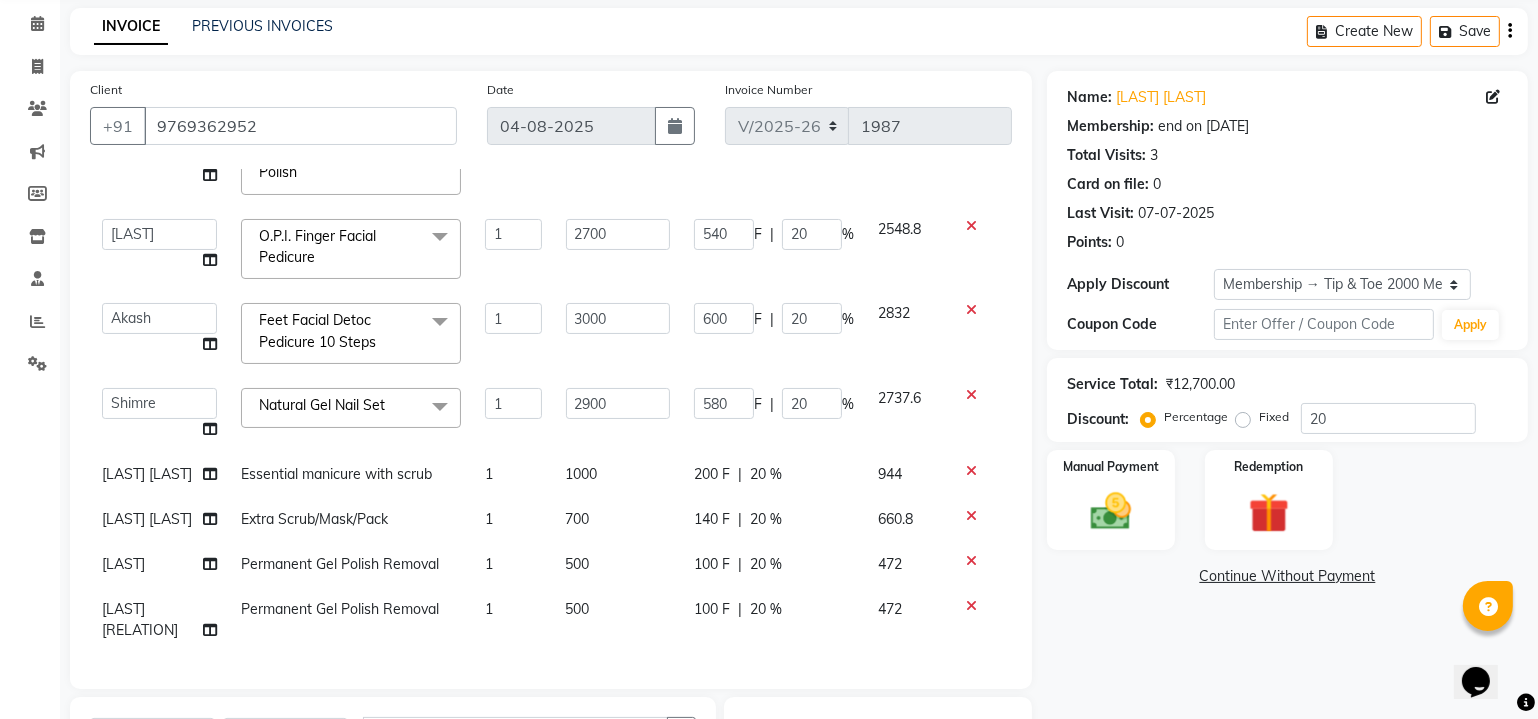 click 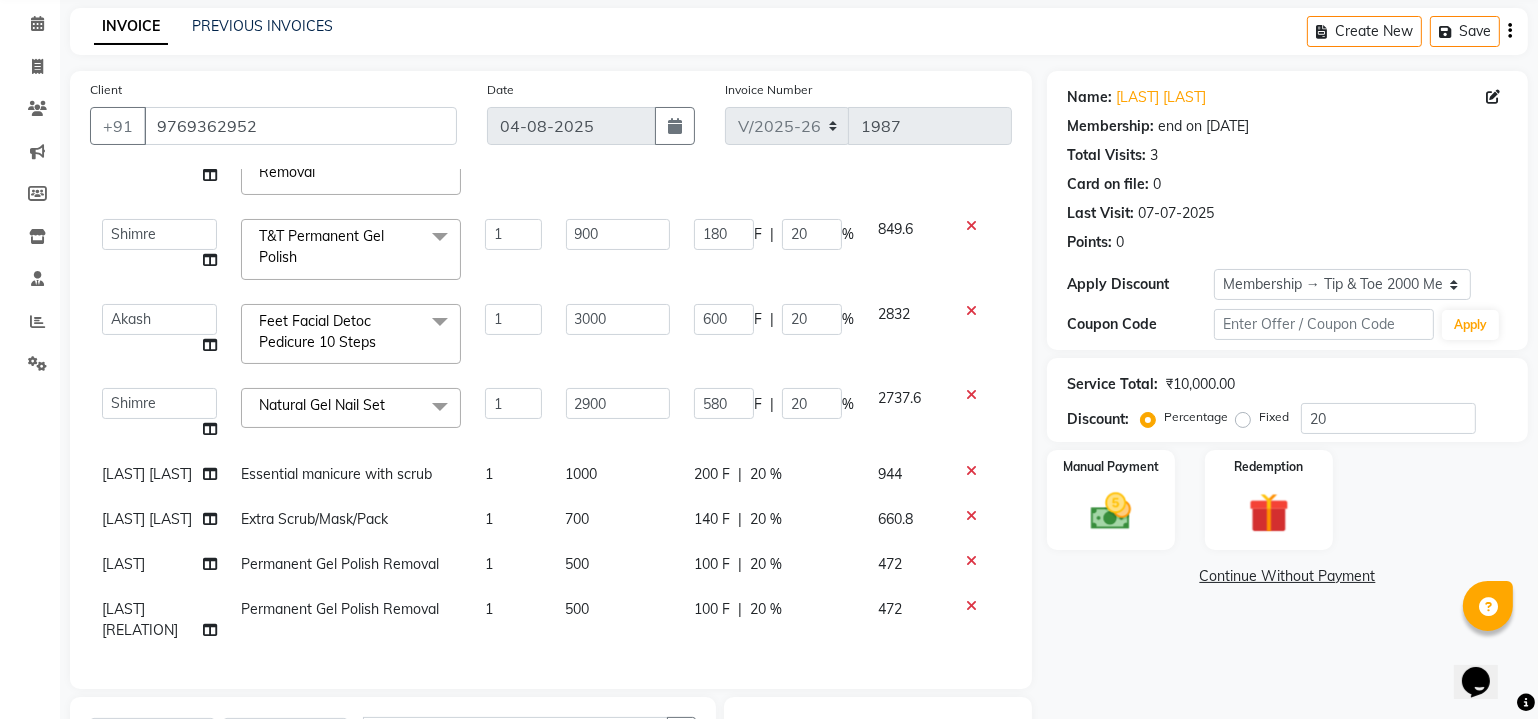 click 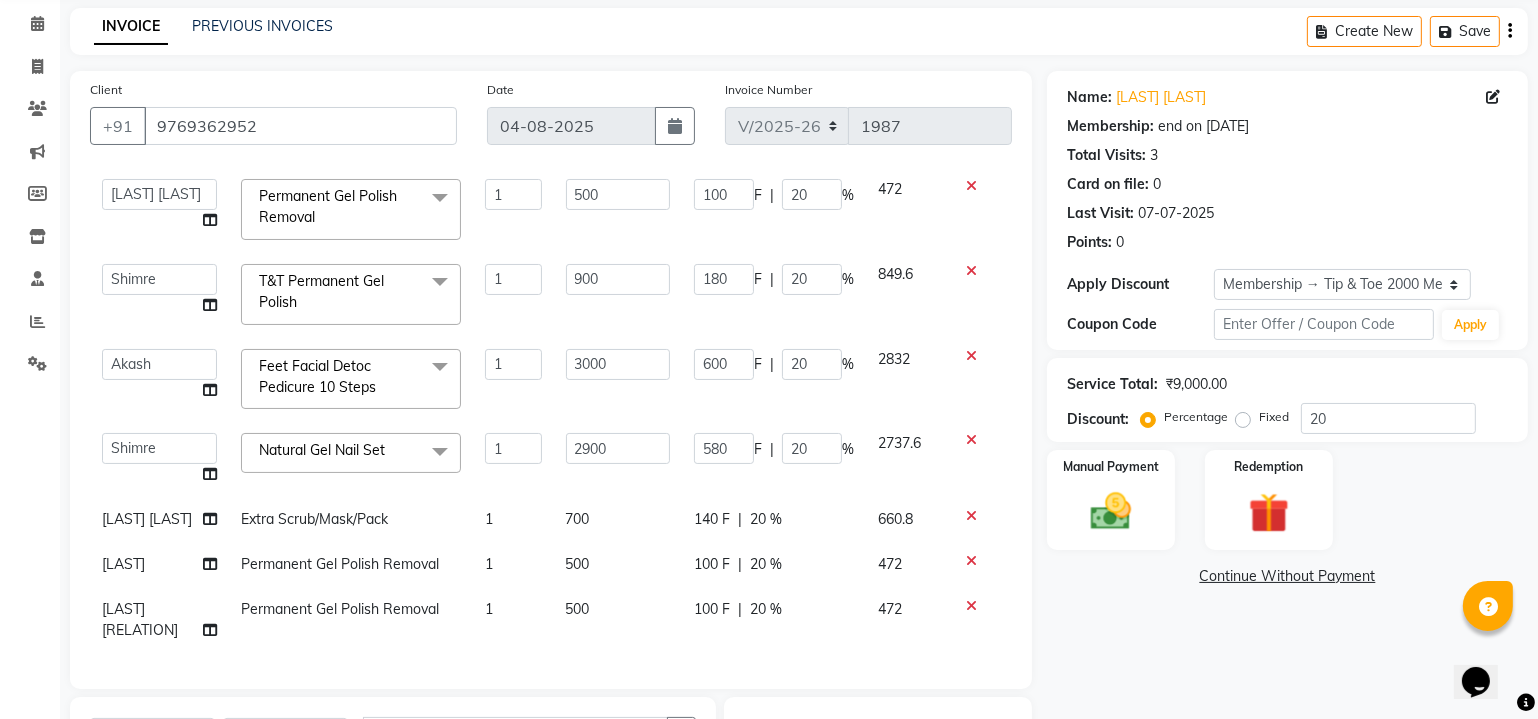 click 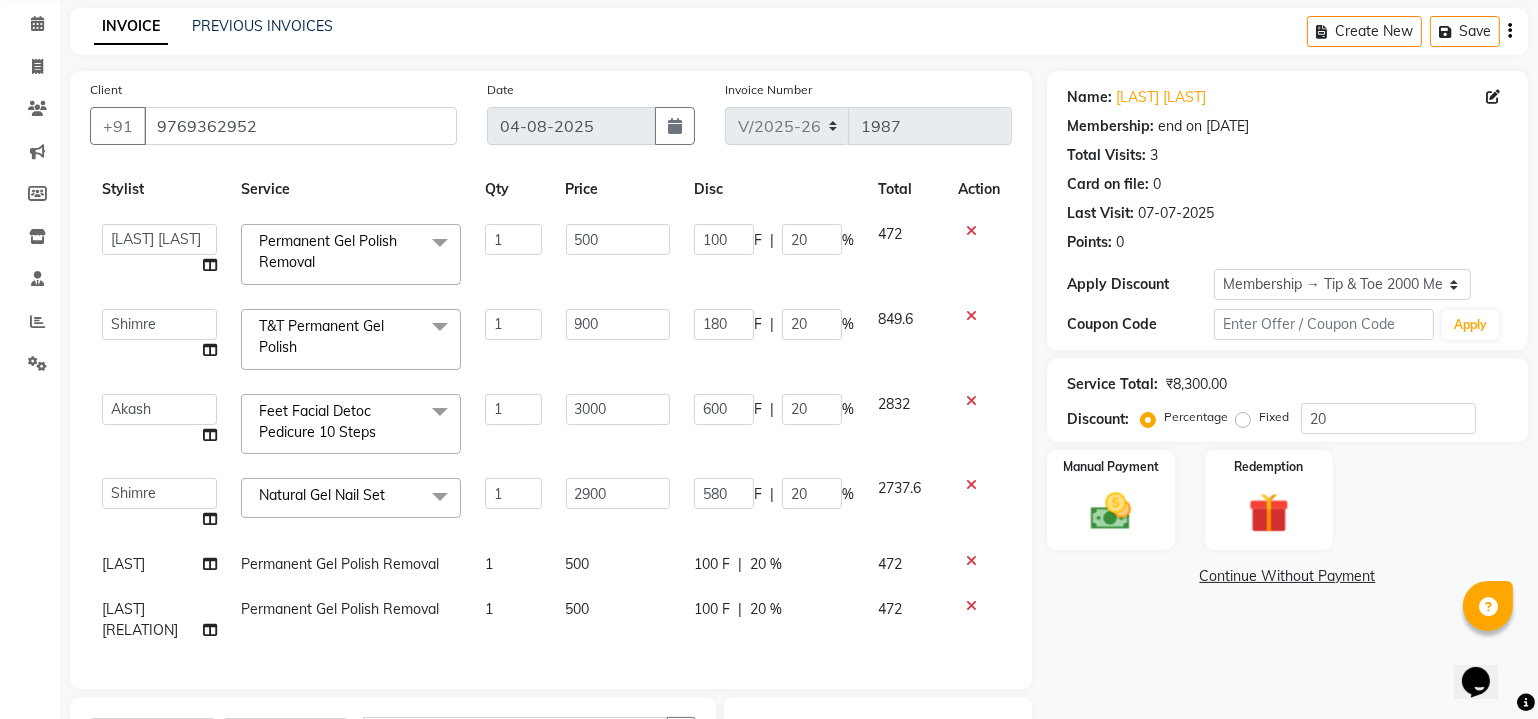 scroll, scrollTop: 50, scrollLeft: 0, axis: vertical 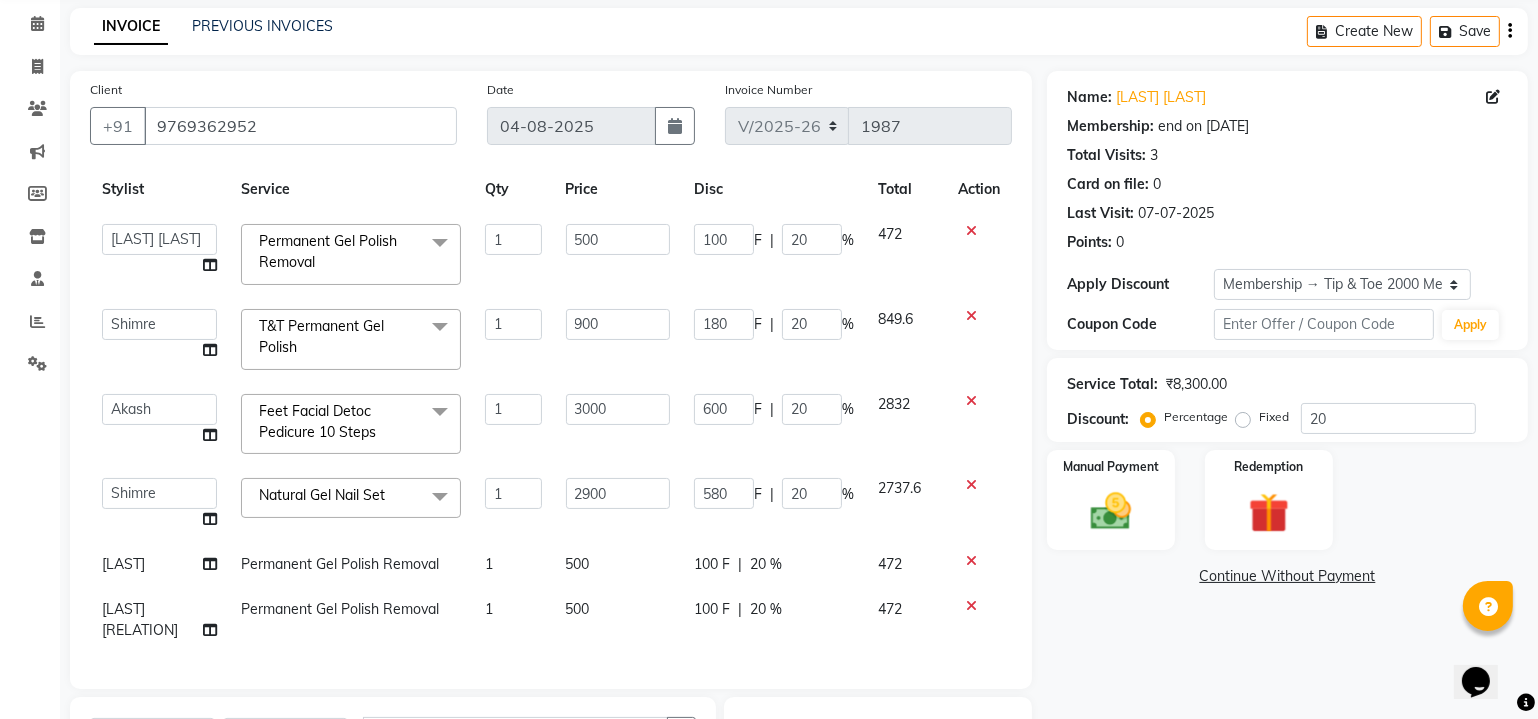 click 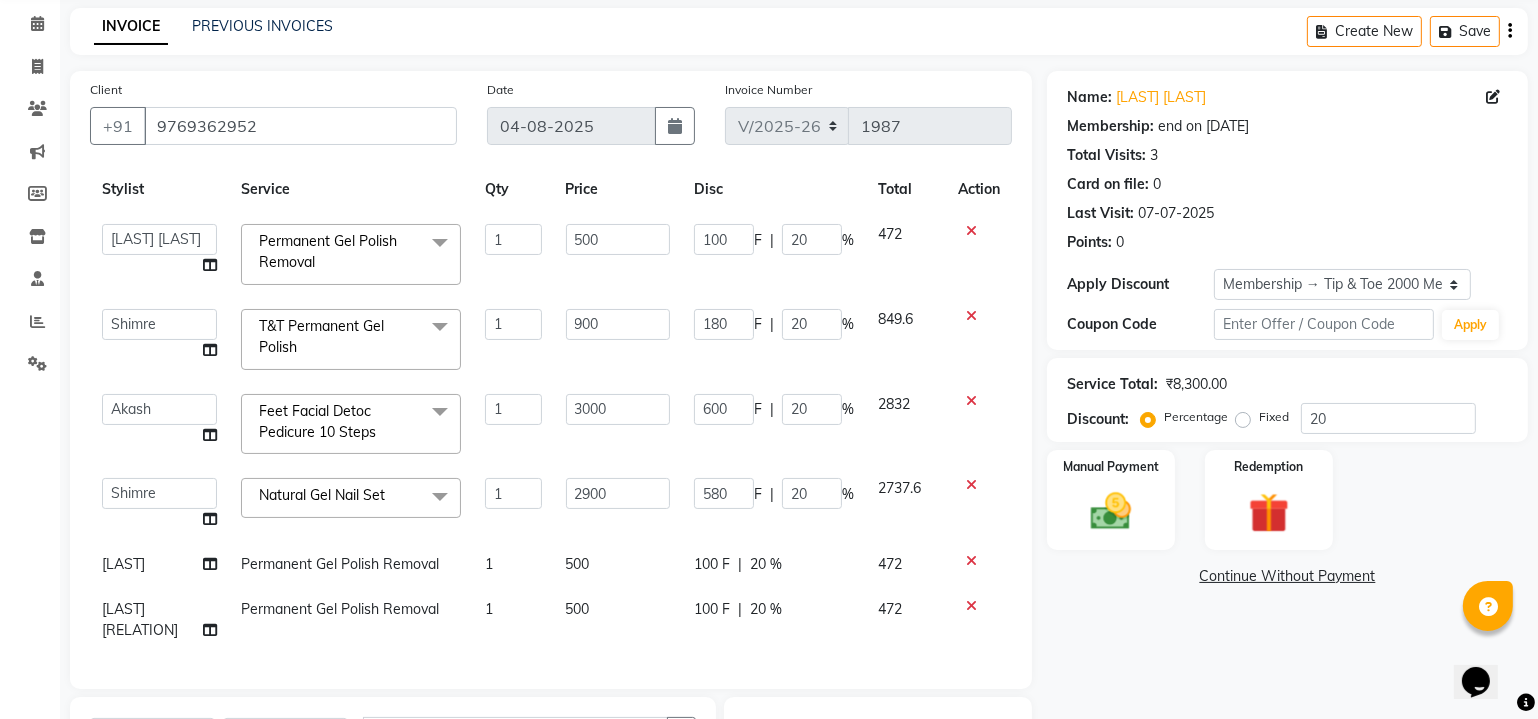 scroll, scrollTop: 6, scrollLeft: 0, axis: vertical 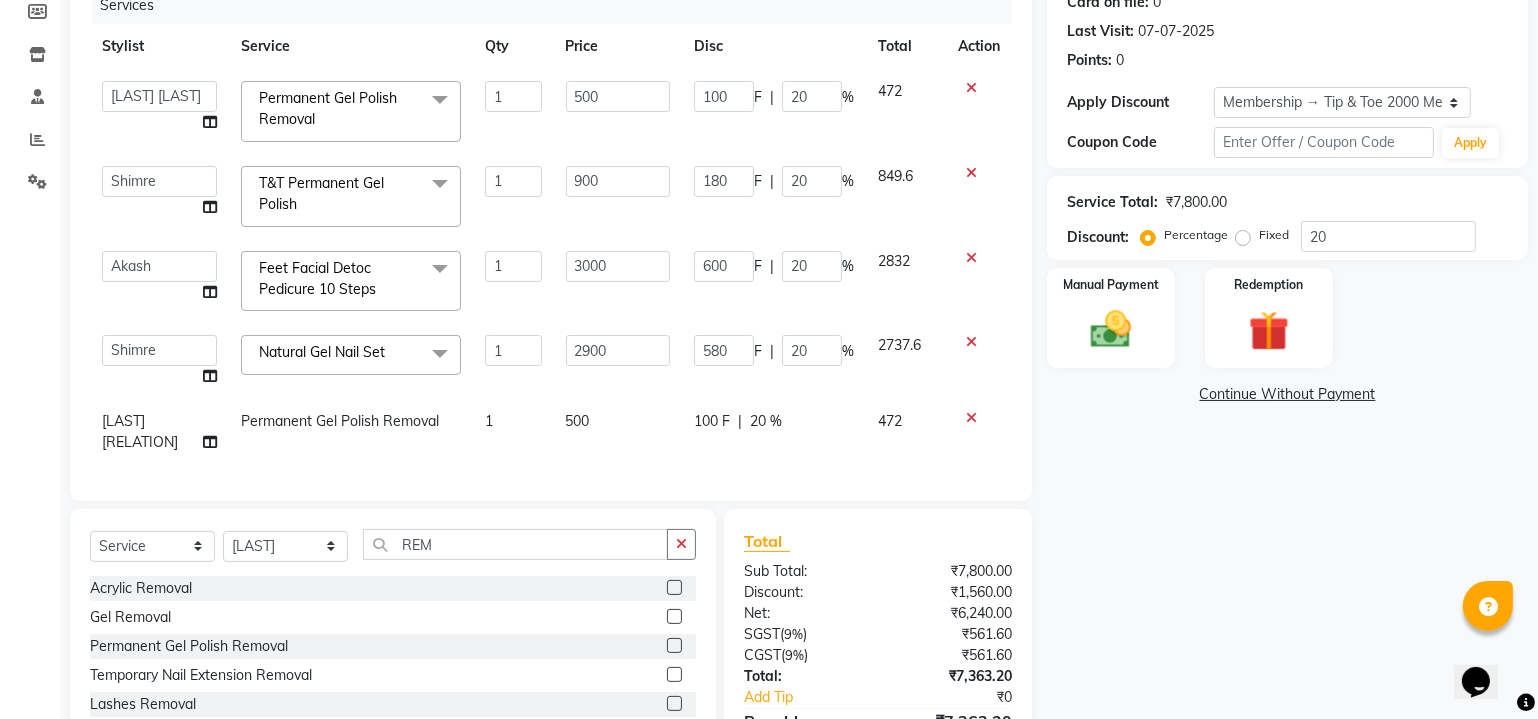 click 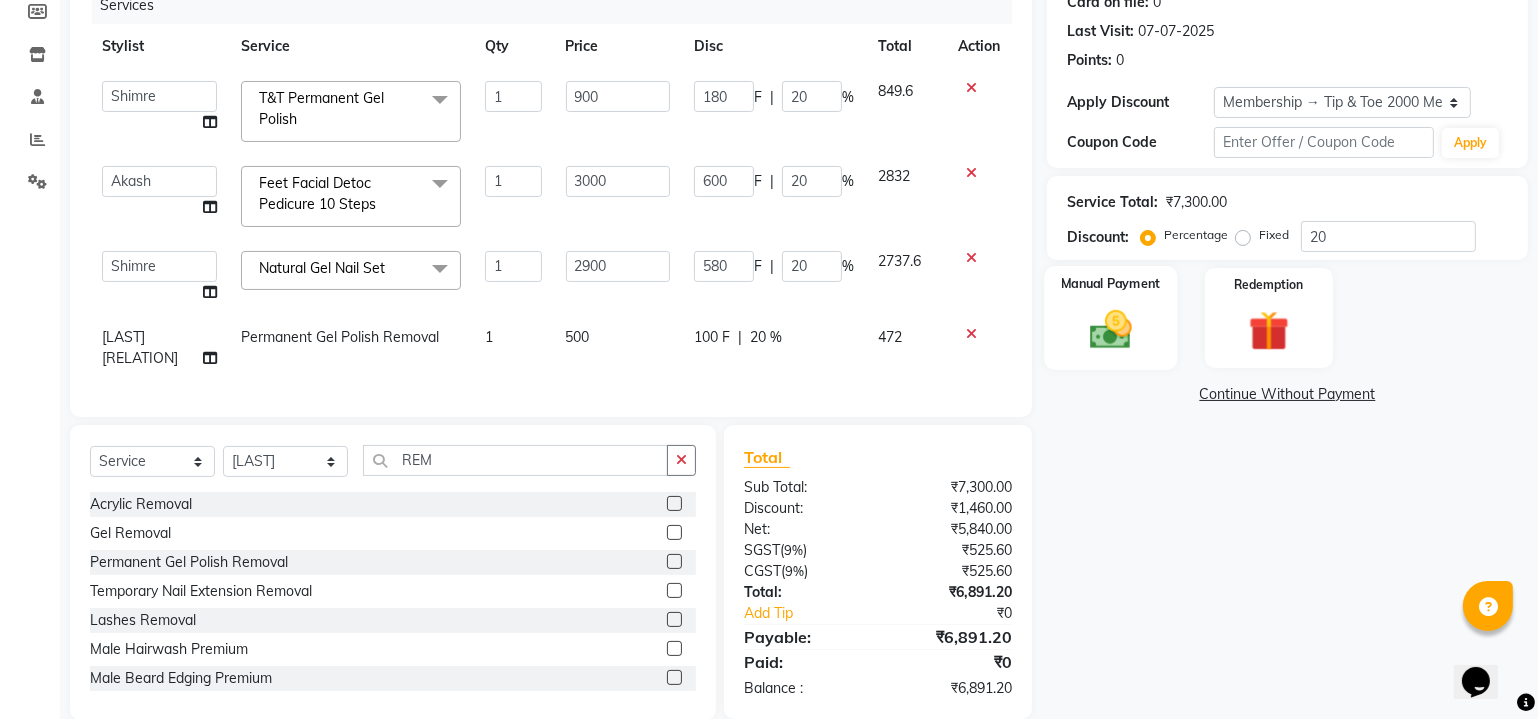 click 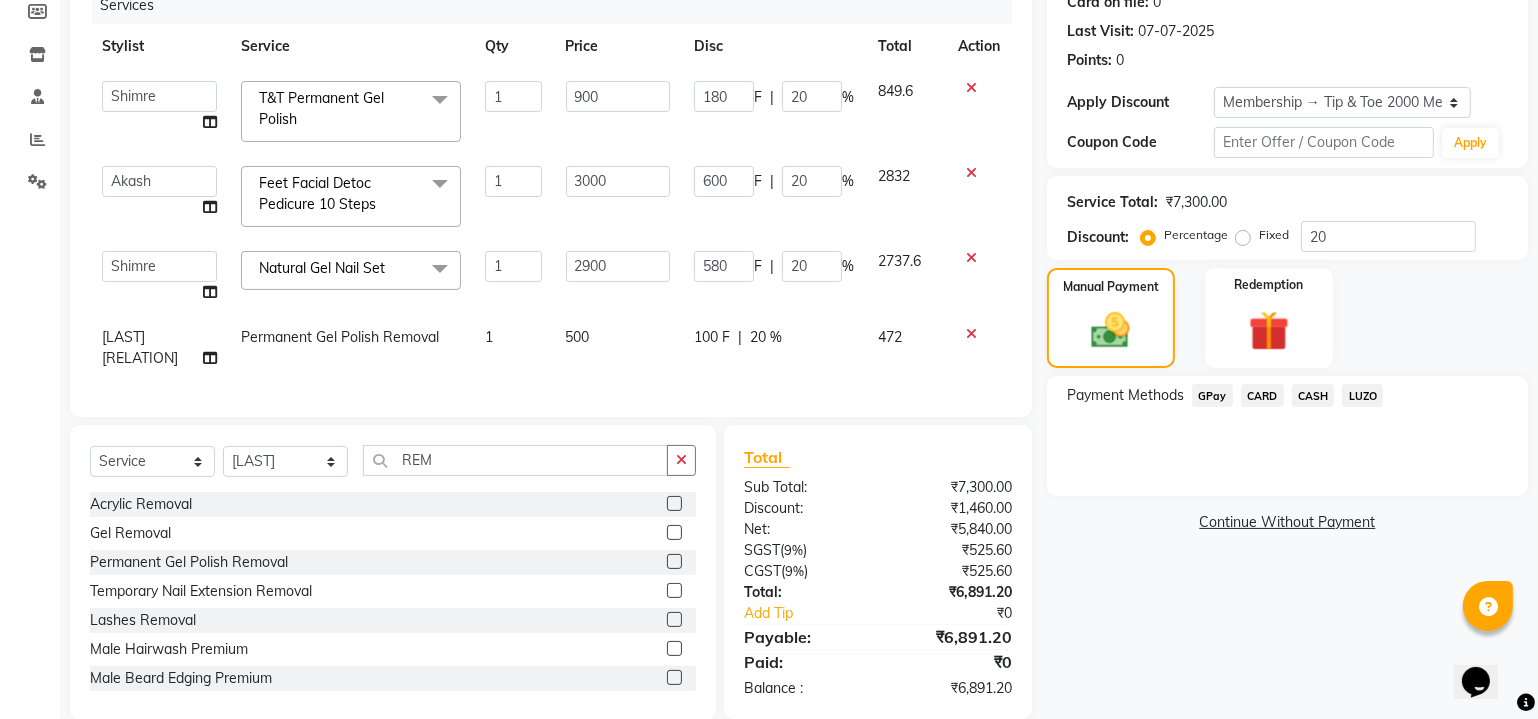 click on "CASH" 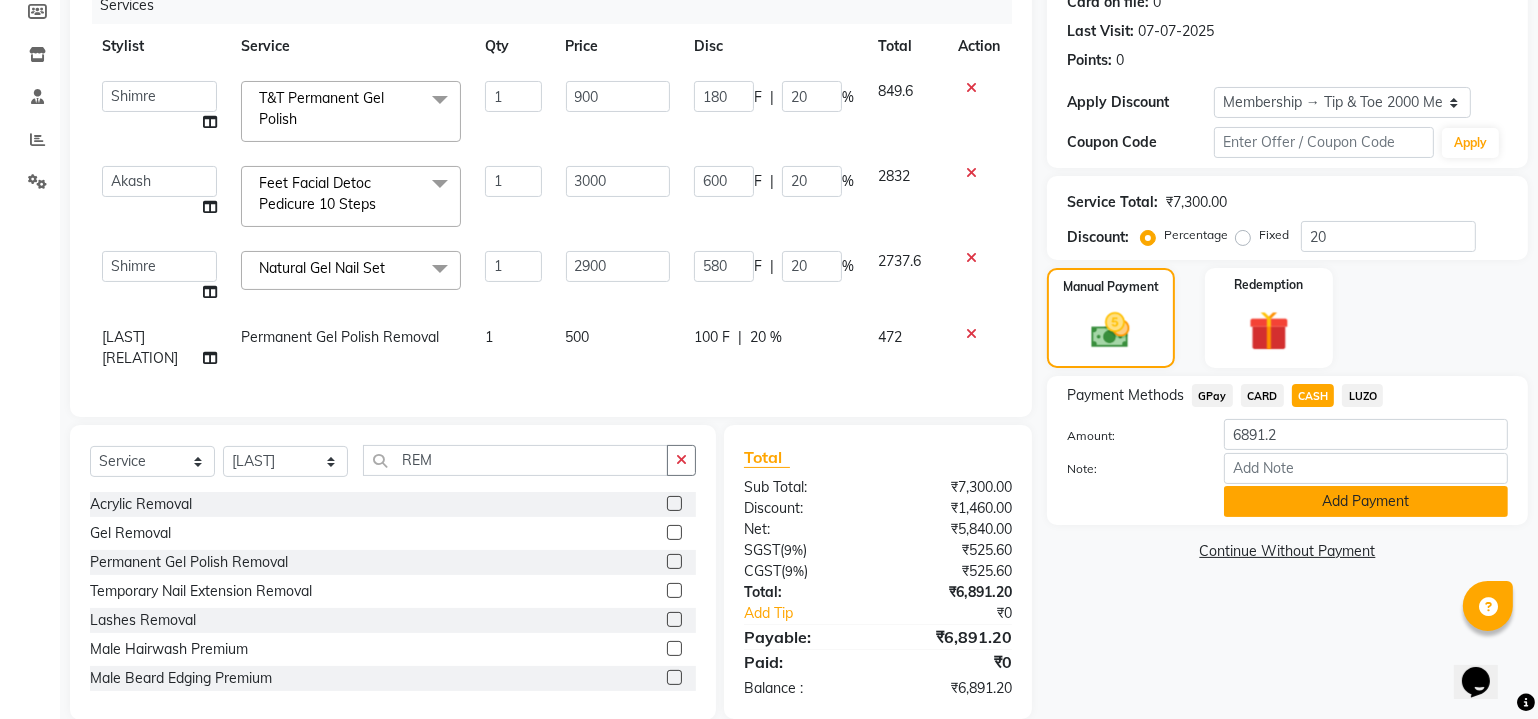 click on "Add Payment" 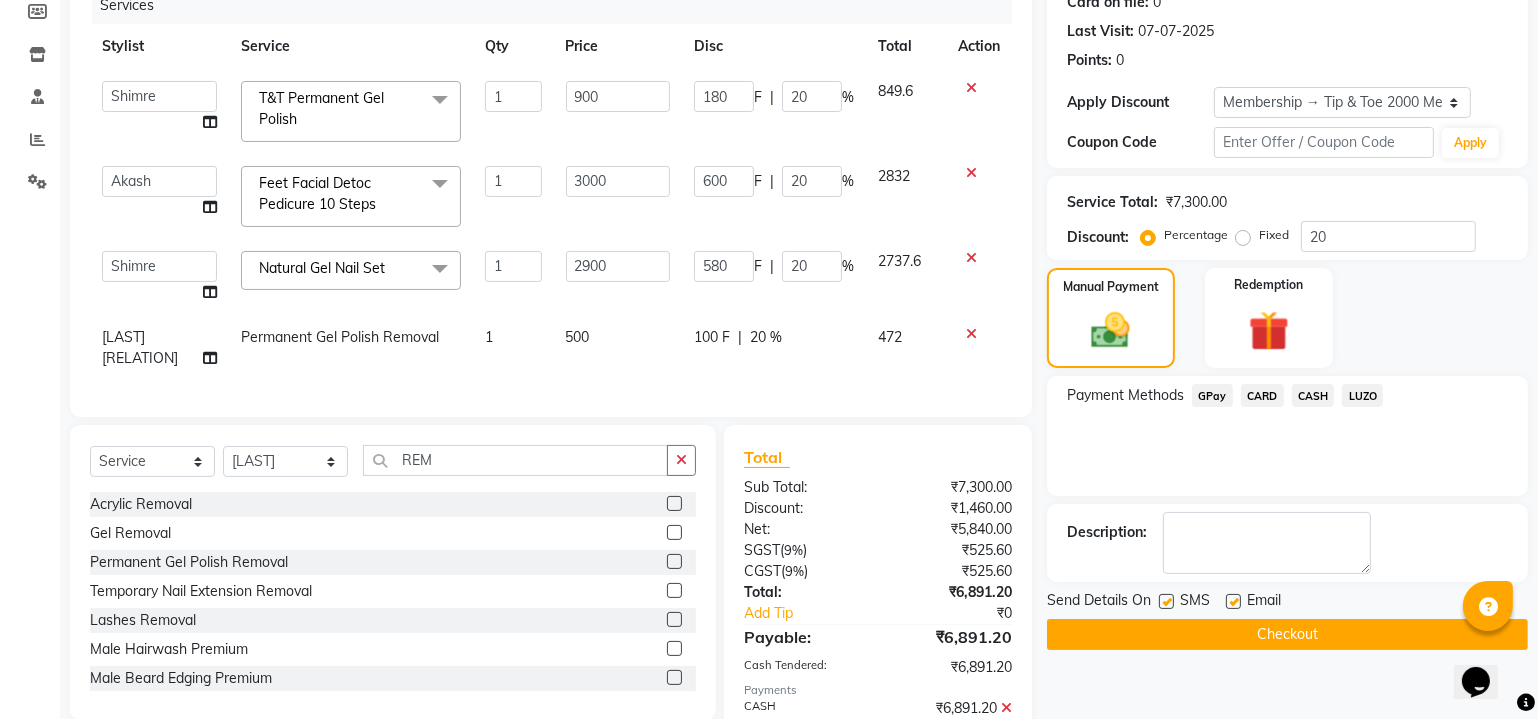 click on "Checkout" 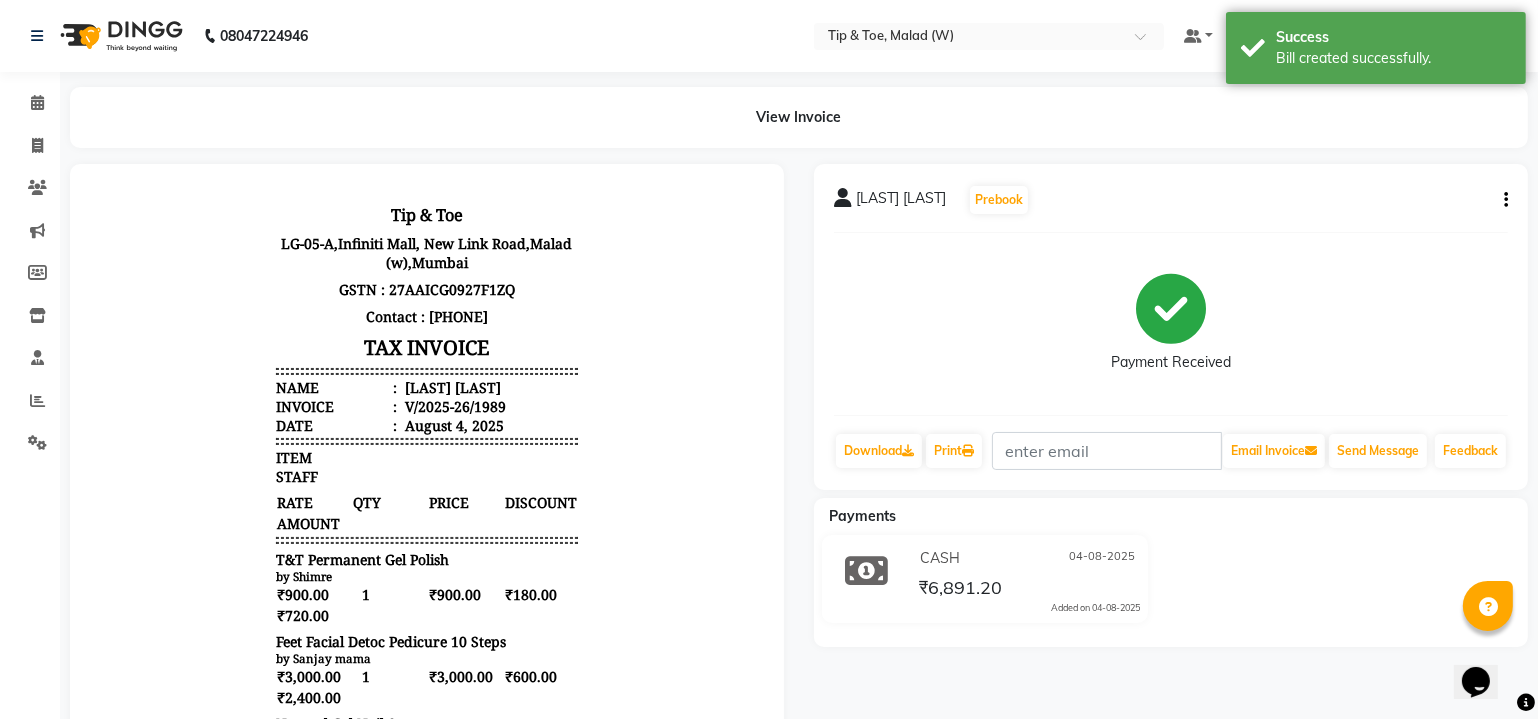 scroll, scrollTop: 0, scrollLeft: 0, axis: both 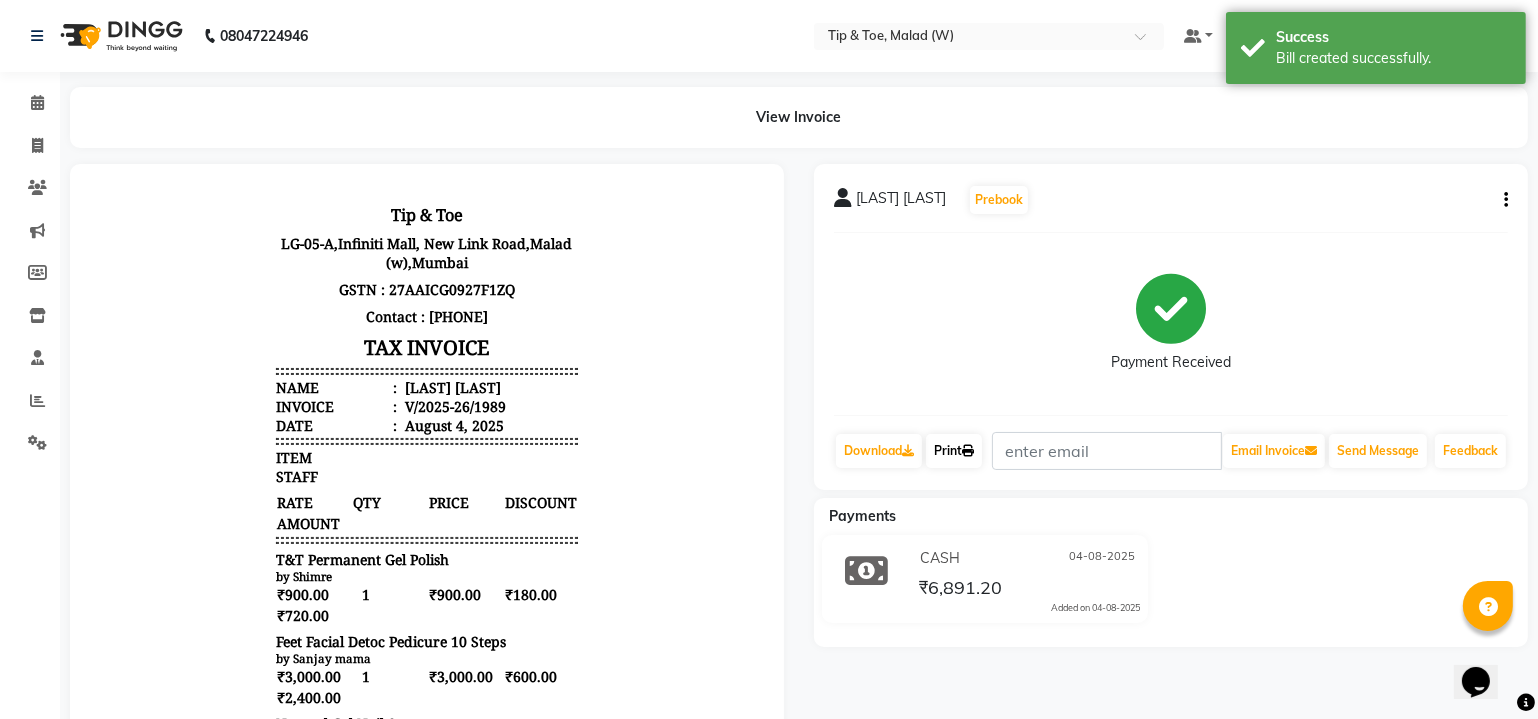 click on "Print" 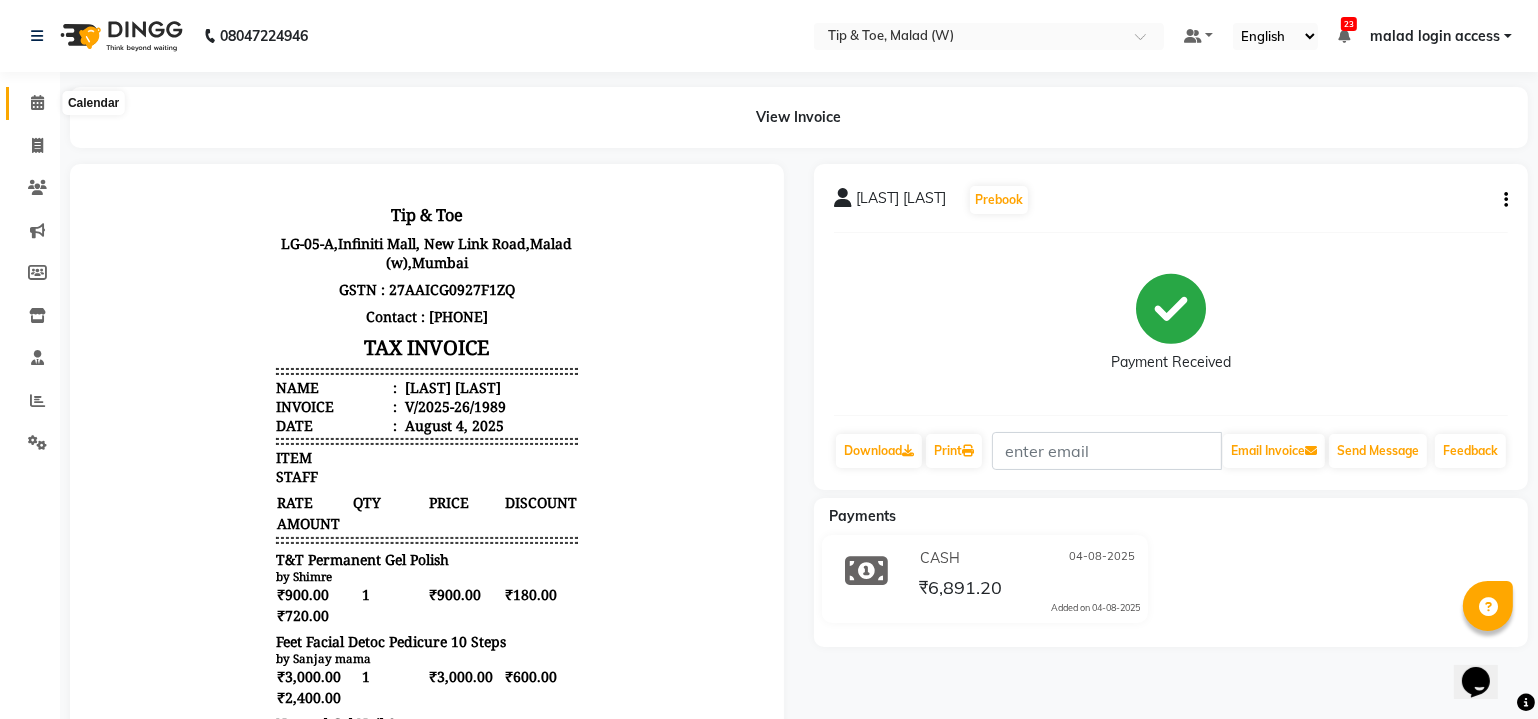 click 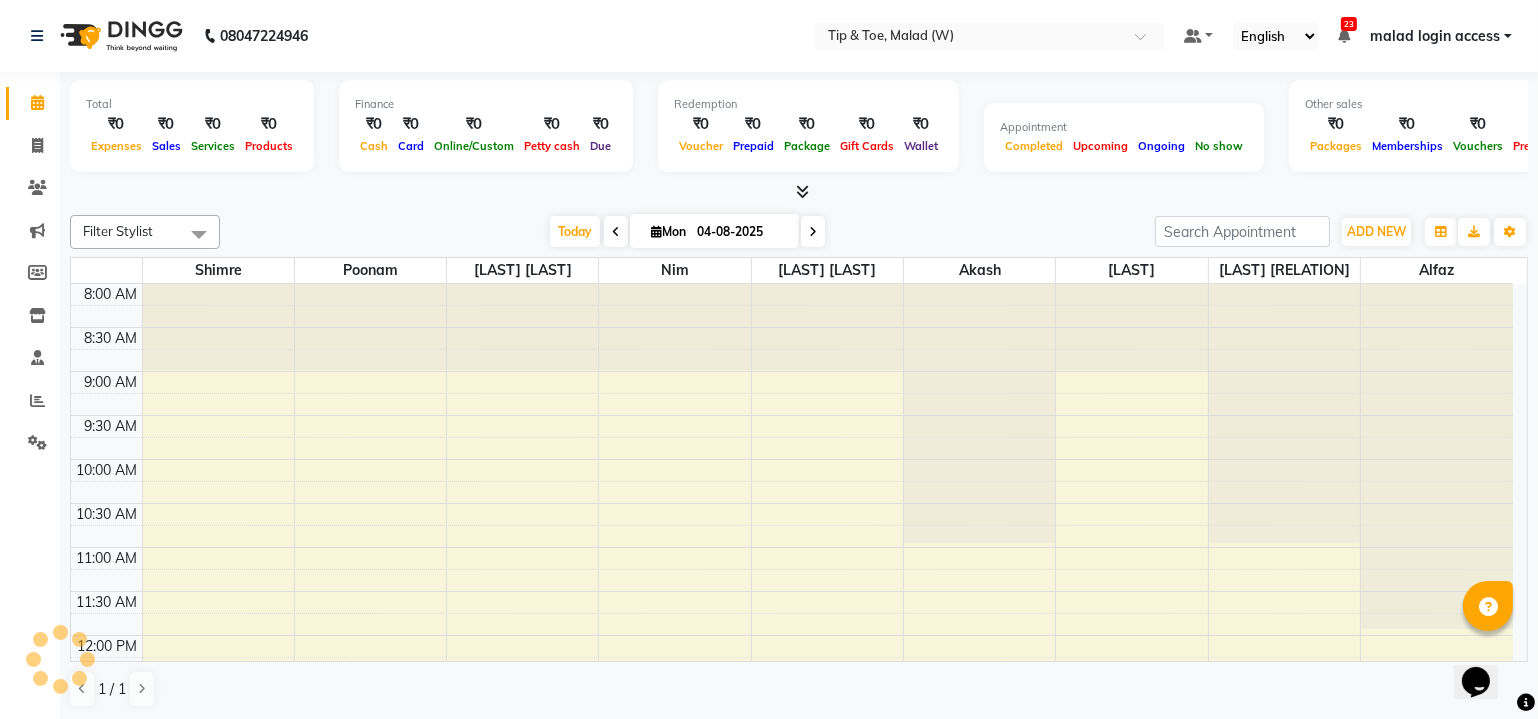 scroll, scrollTop: 0, scrollLeft: 0, axis: both 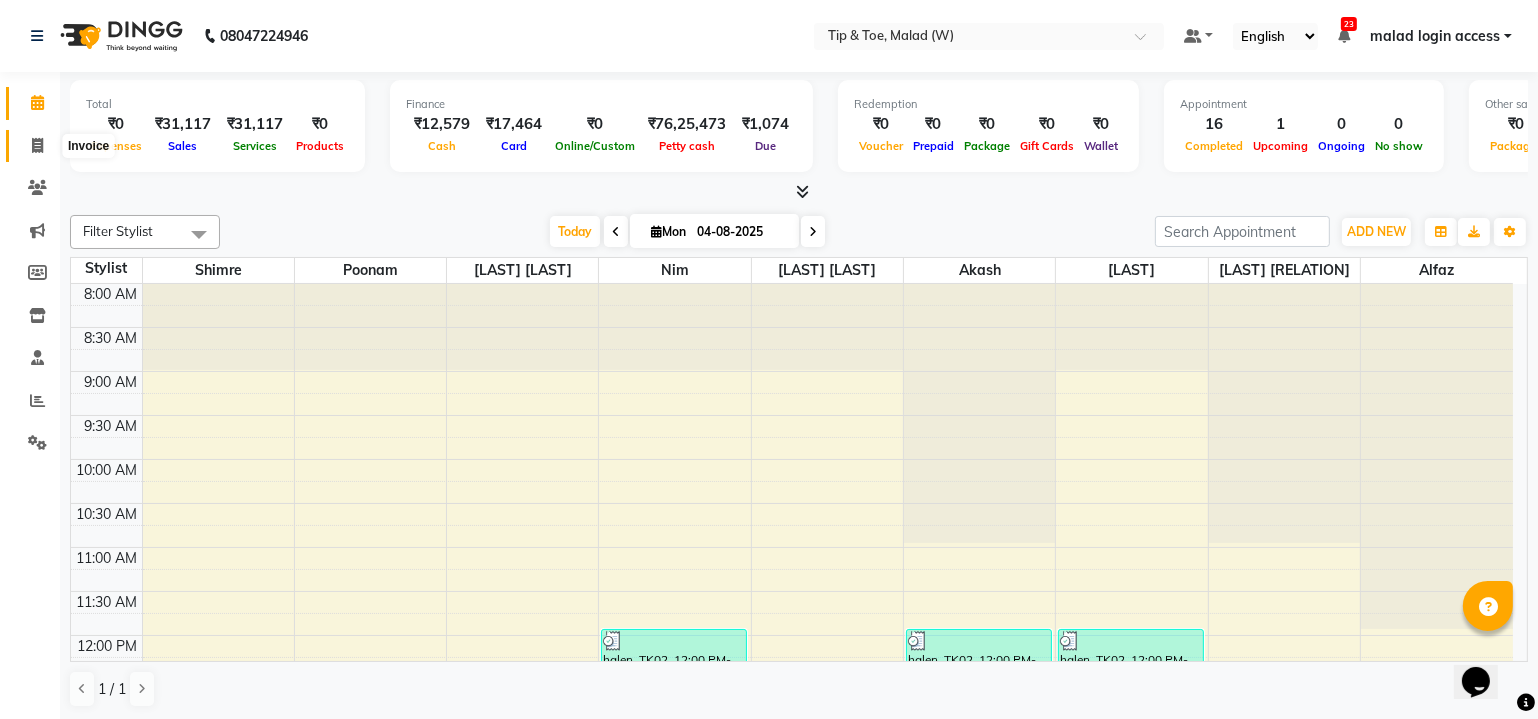 click 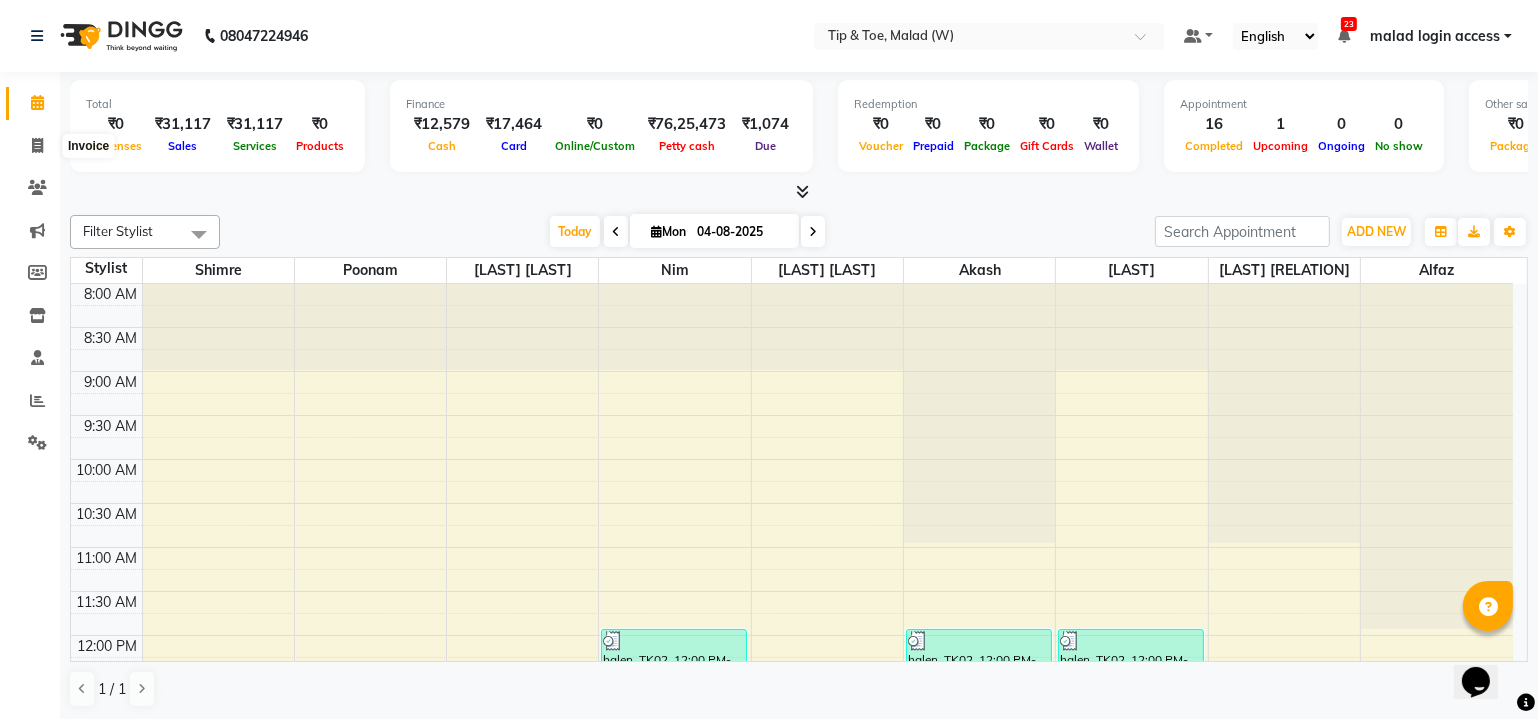 select on "5930" 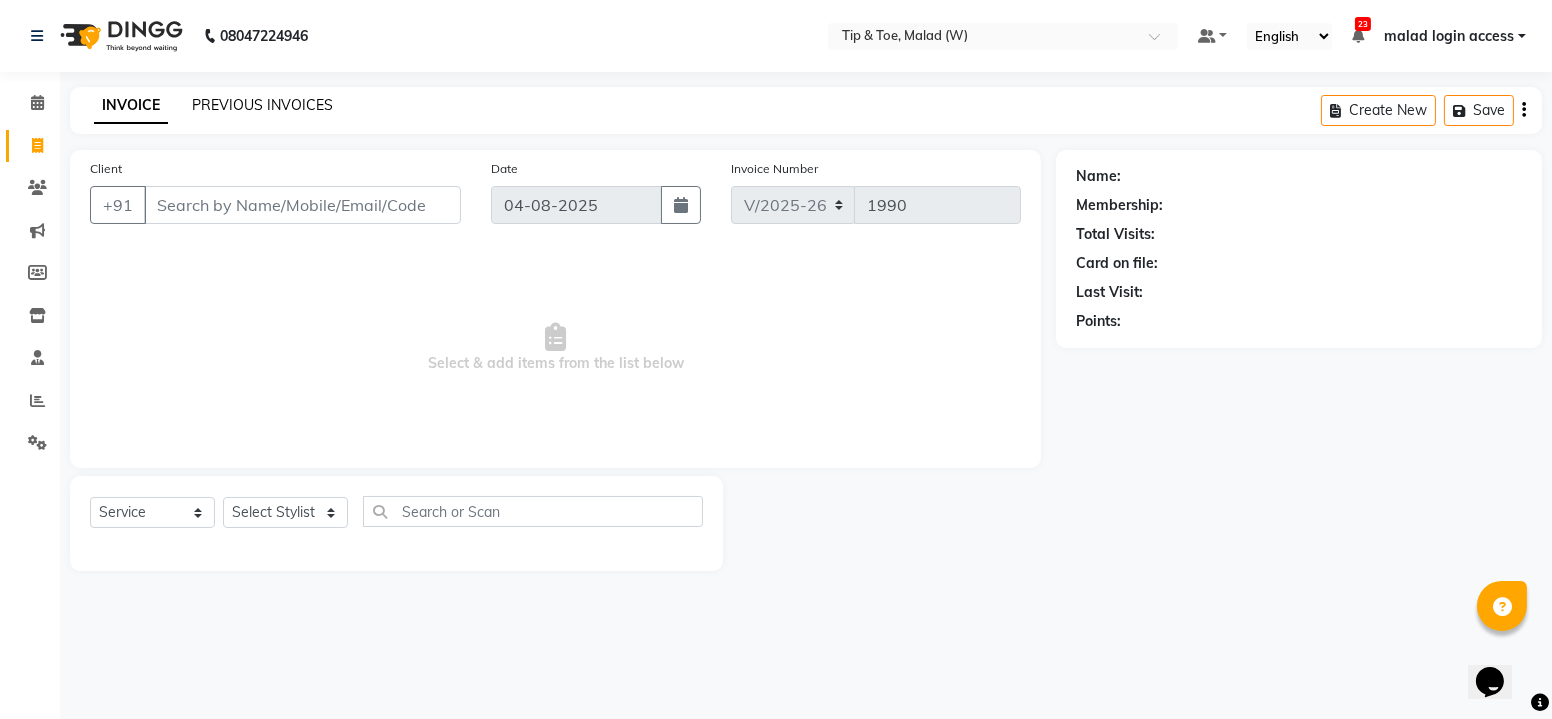 click on "PREVIOUS INVOICES" 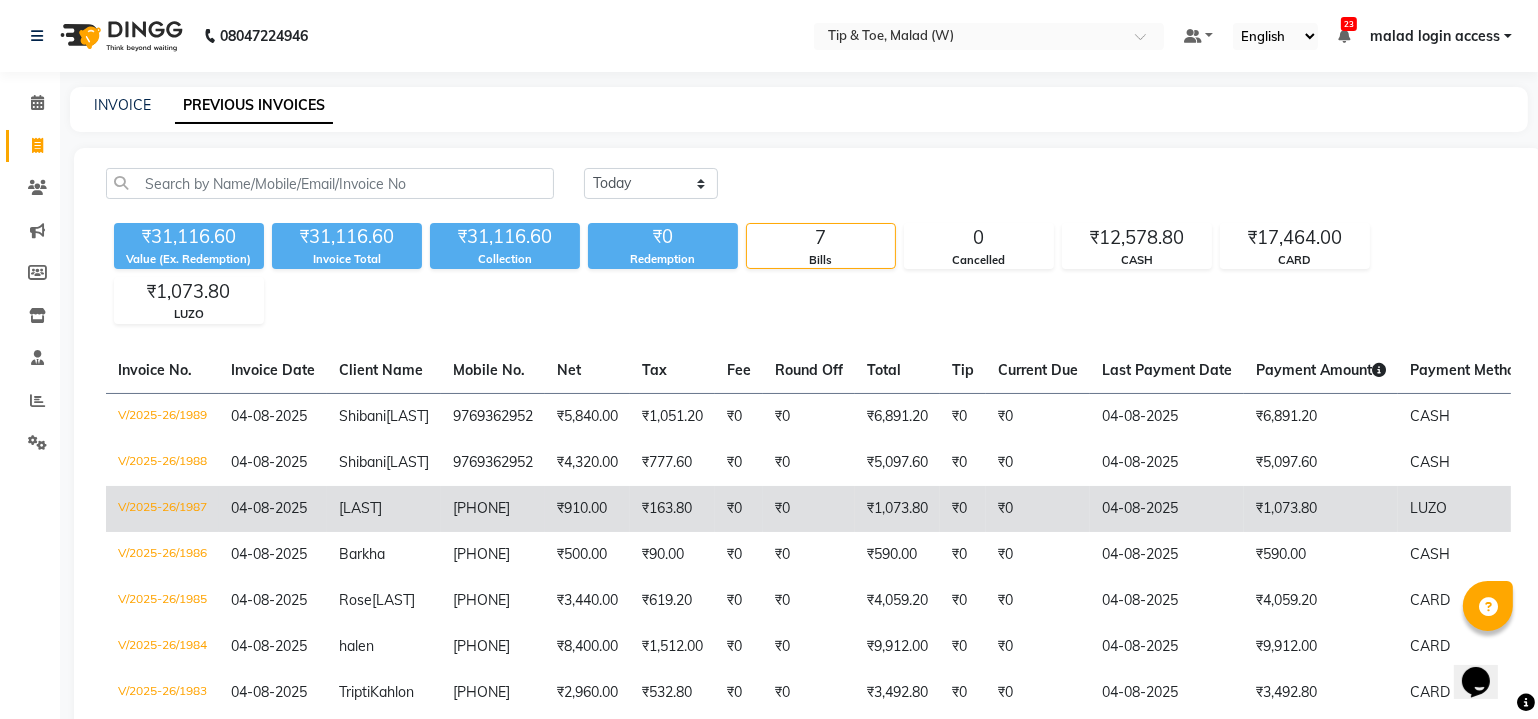 click on "₹0" 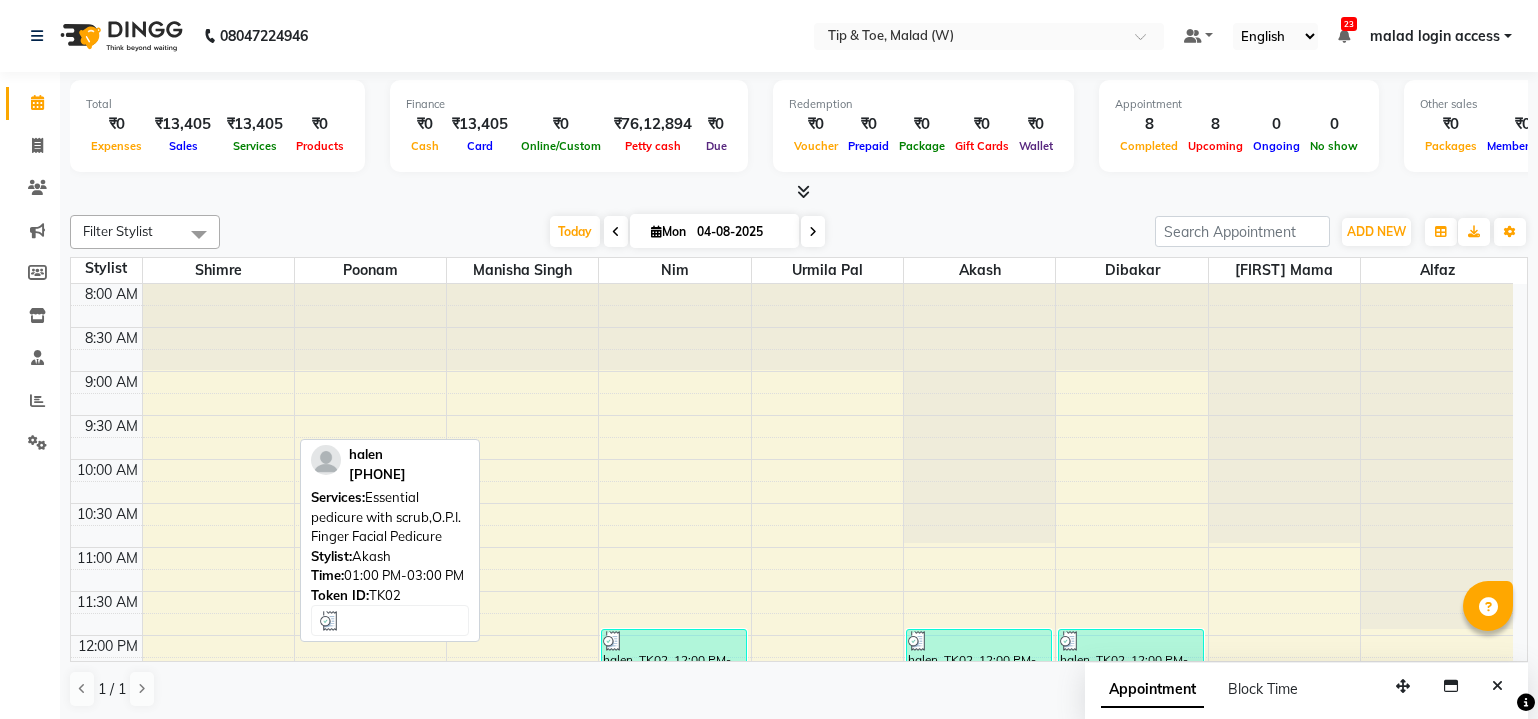 scroll, scrollTop: 0, scrollLeft: 0, axis: both 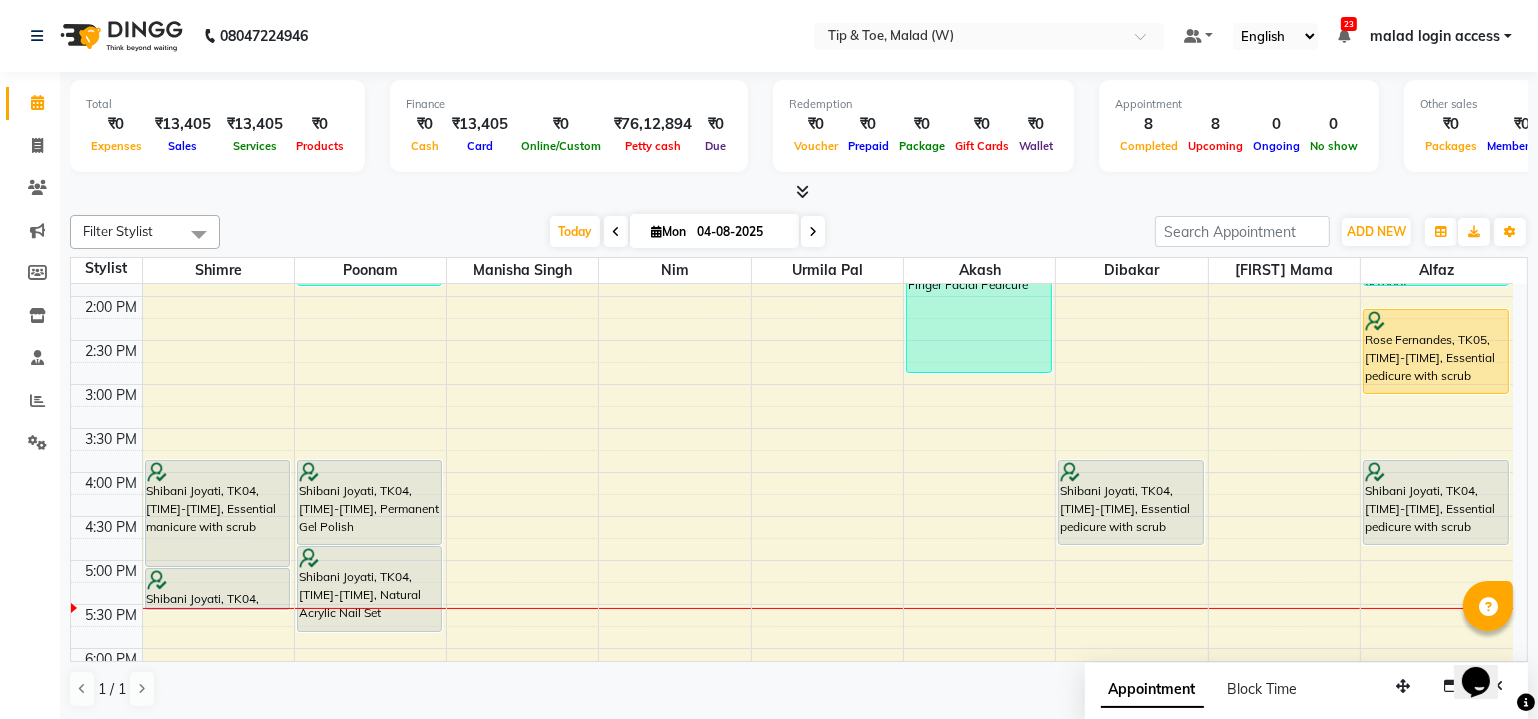 click on "[TIME] [TIME] [TIME] [TIME] [TIME] [TIME] [TIME] [TIME] [TIME] [TIME] [TIME] [TIME] [TIME] [TIME] [TIME] [TIME] [TIME] [TIME] [TIME] [TIME] [TIME] [TIME] [TIME] [TIME] [TIME] [TIME]     Tripti Kahlon, TK01, [TIME]-[TIME], Voesh Pedicure     Shibani Joyati, TK04, [TIME]-[TIME], Essential manicure with scrub     Shibani Joyati, TK04, [TIME]-[TIME], Permanent Gel Polish     Sonal, TK03, [TIME]-[TIME], Acrylic Nail Re-fills     Sonal, TK03, [TIME]-[TIME], Permanent Gel Polish     halen, TK02, [TIME]-[TIME], T&T Permanent Gel Polish     Shibani Joyati, TK04, [TIME]-[TIME], Permanent Gel Polish     Shibani Joyati, TK04, [TIME]-[TIME], Natural Acrylic Nail Set     halen, TK02, [TIME]-[TIME], Acrylic Nail Re-fills,T&T Permanent Gel Polish     halen, TK02, [TIME]-[TIME], Essential pedicure with scrub     halen, TK02, [TIME]-[TIME], Essential pedicure with scrub,O.P.I. Finger Facial Pedicure" at bounding box center [792, 340] 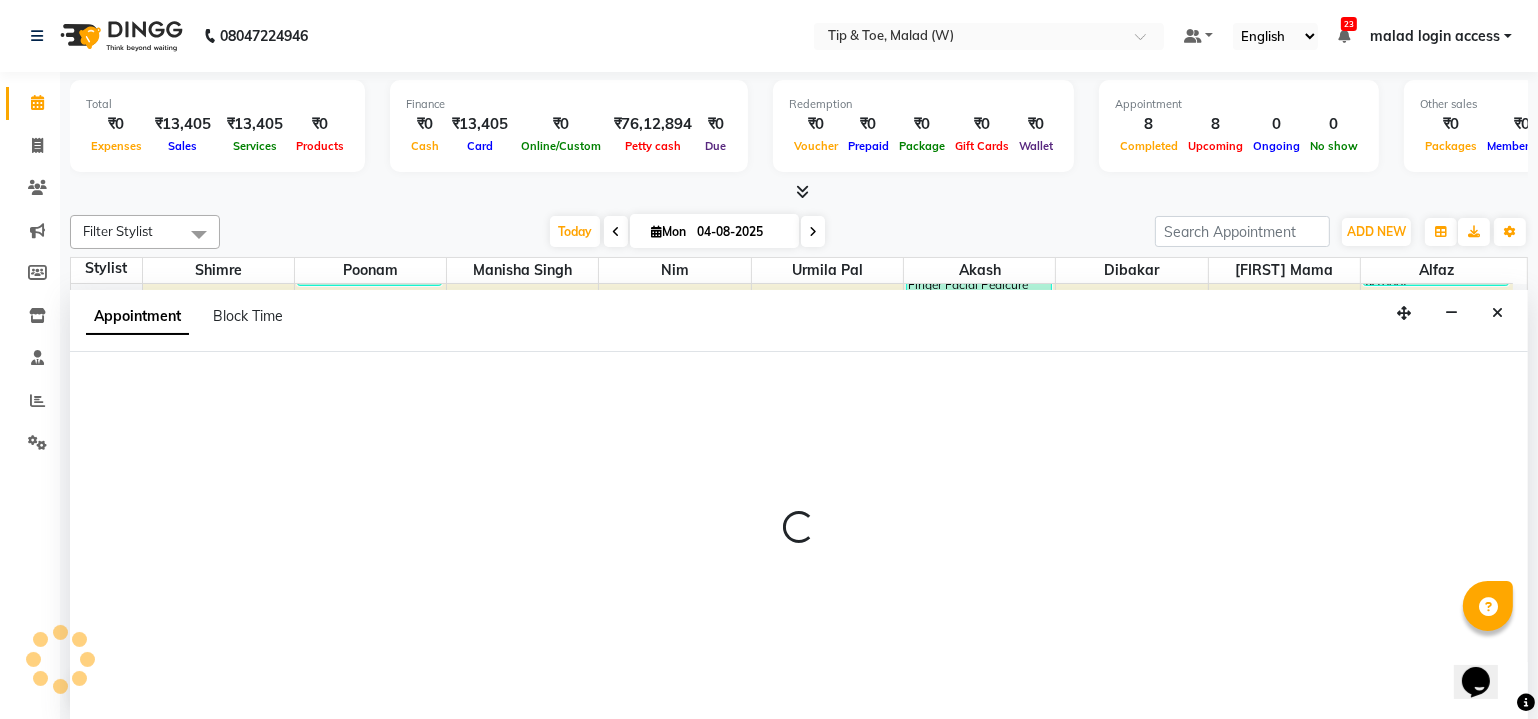 scroll, scrollTop: 0, scrollLeft: 0, axis: both 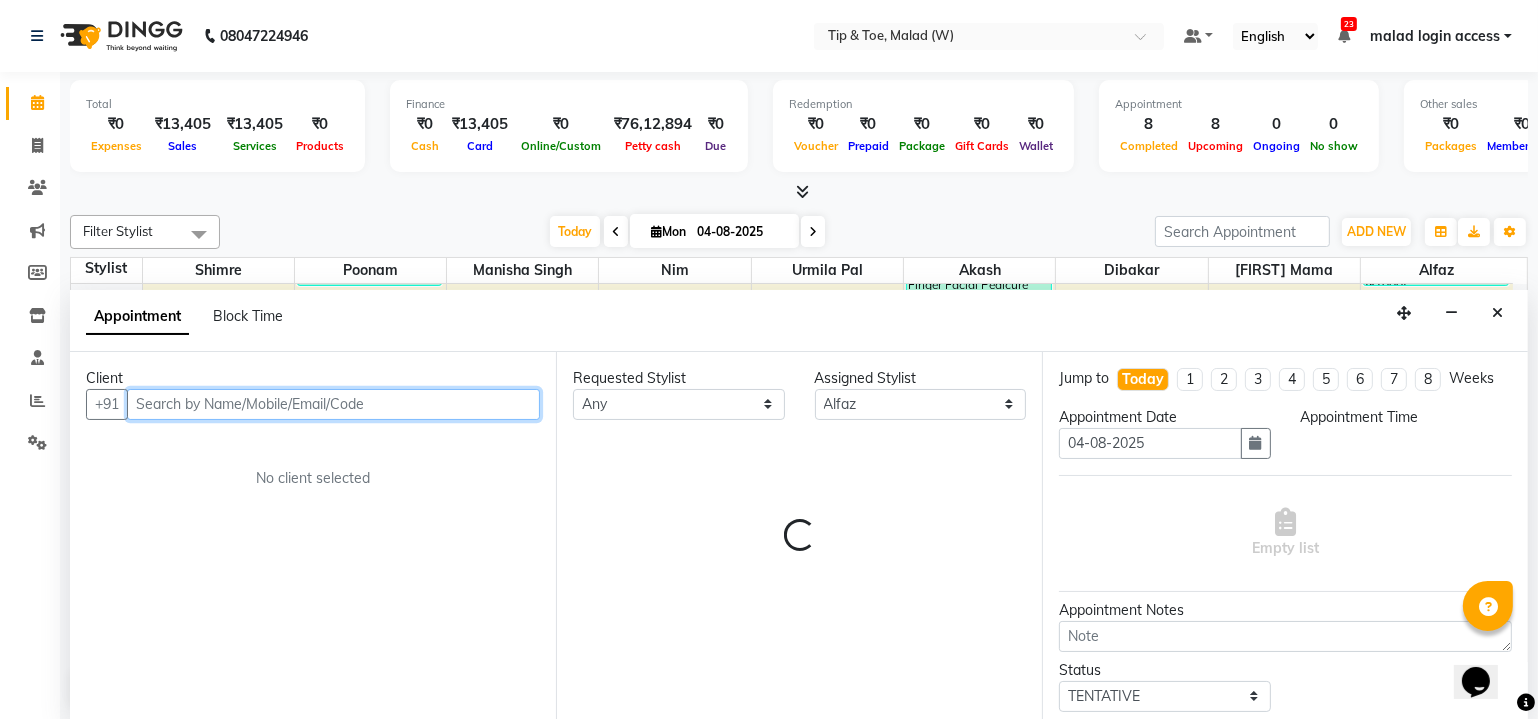 select on "990" 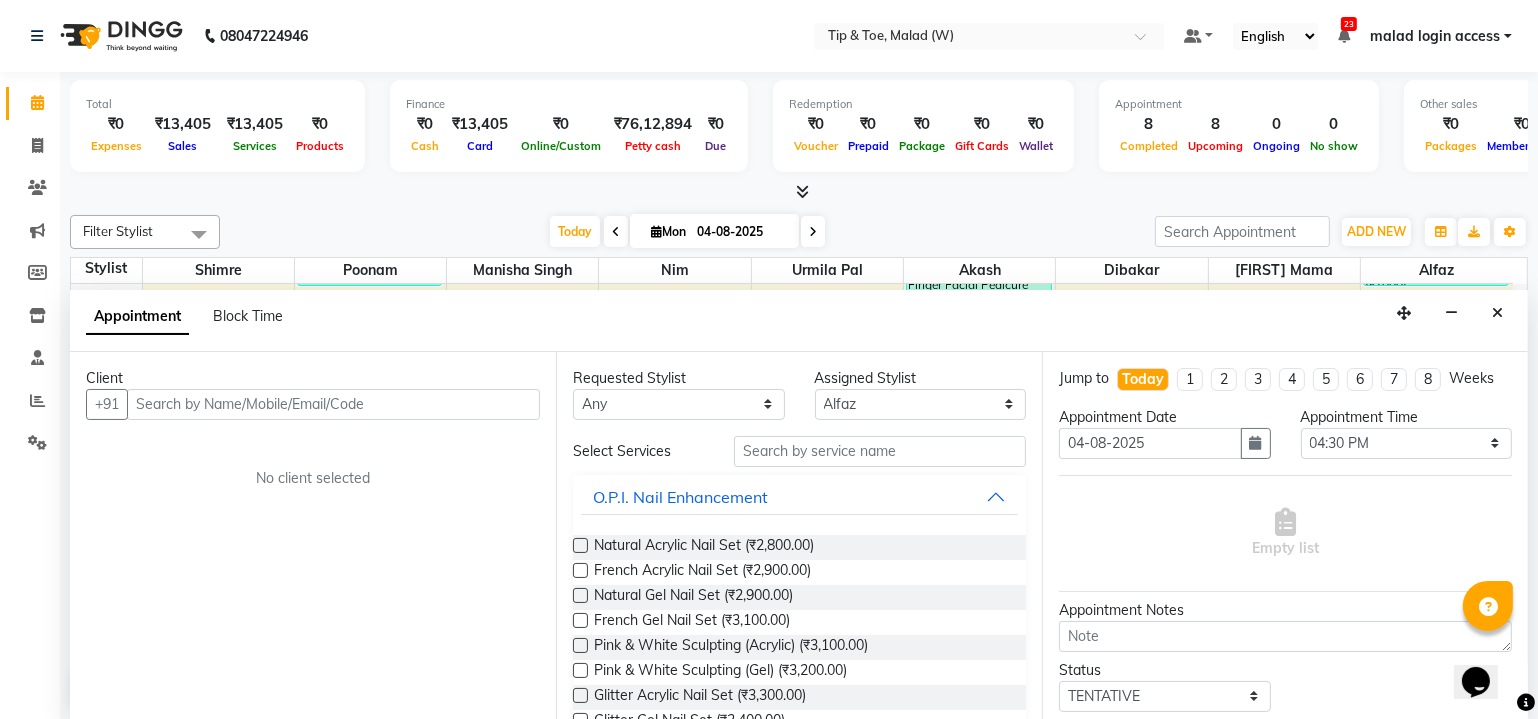 click at bounding box center [1497, 313] 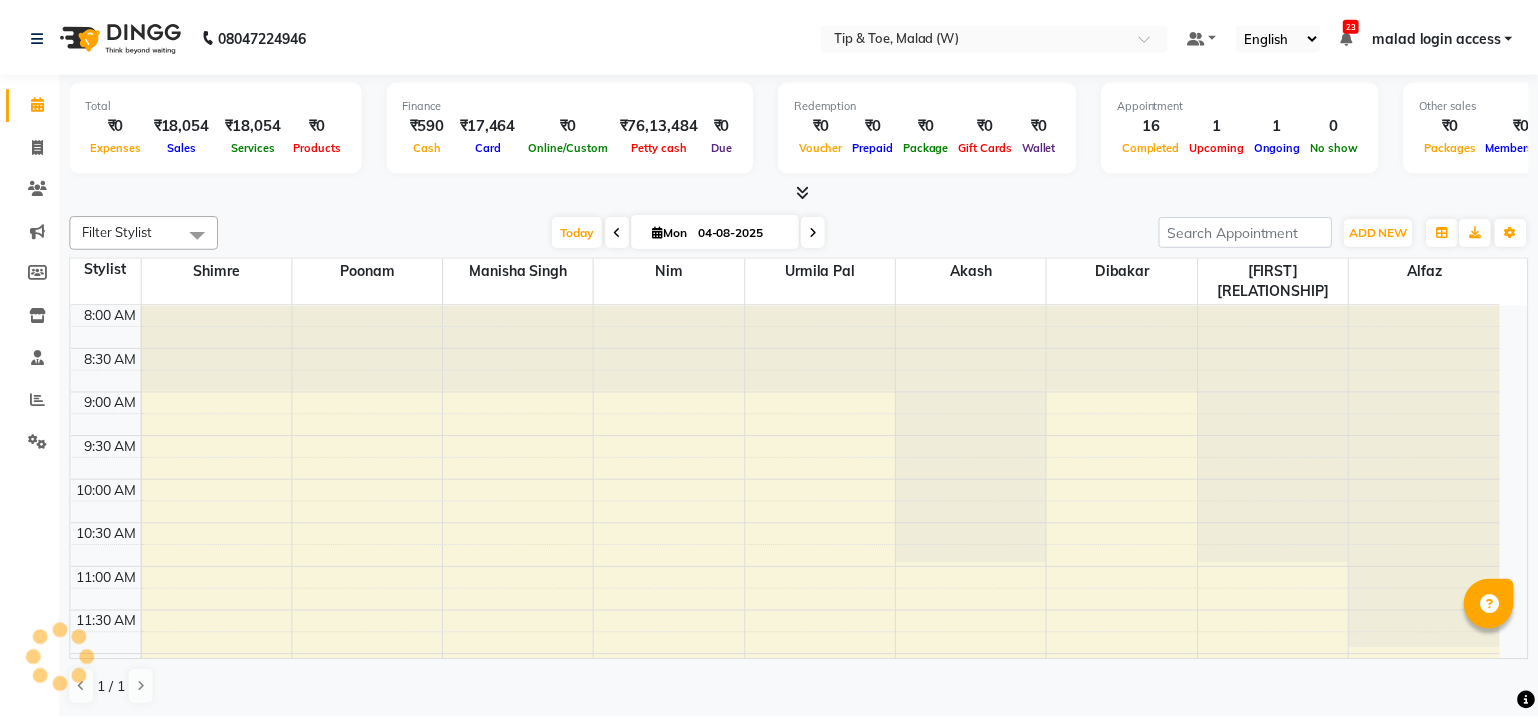 scroll, scrollTop: 0, scrollLeft: 0, axis: both 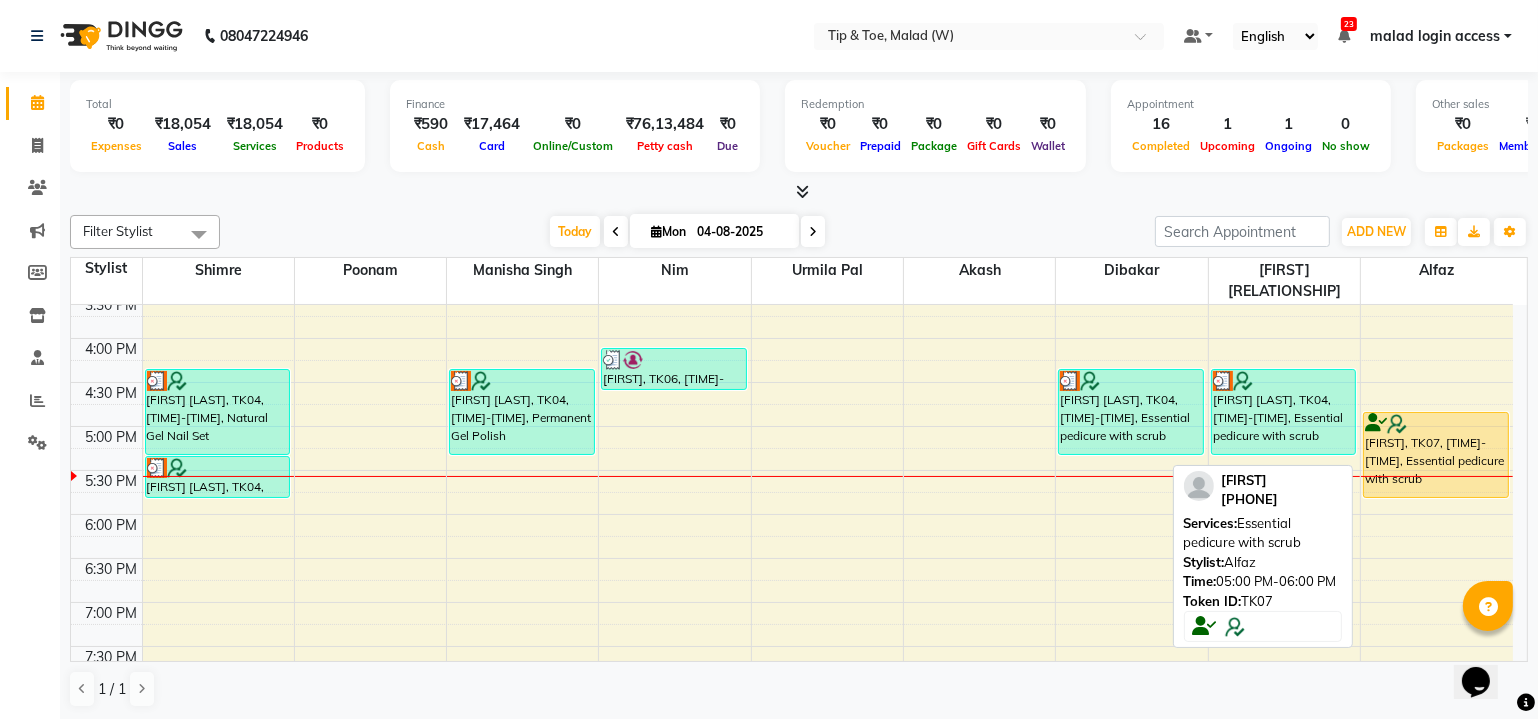 click on "[FIRST], TK07, [TIME]-[TIME], Essential pedicure with scrub" at bounding box center [1436, 455] 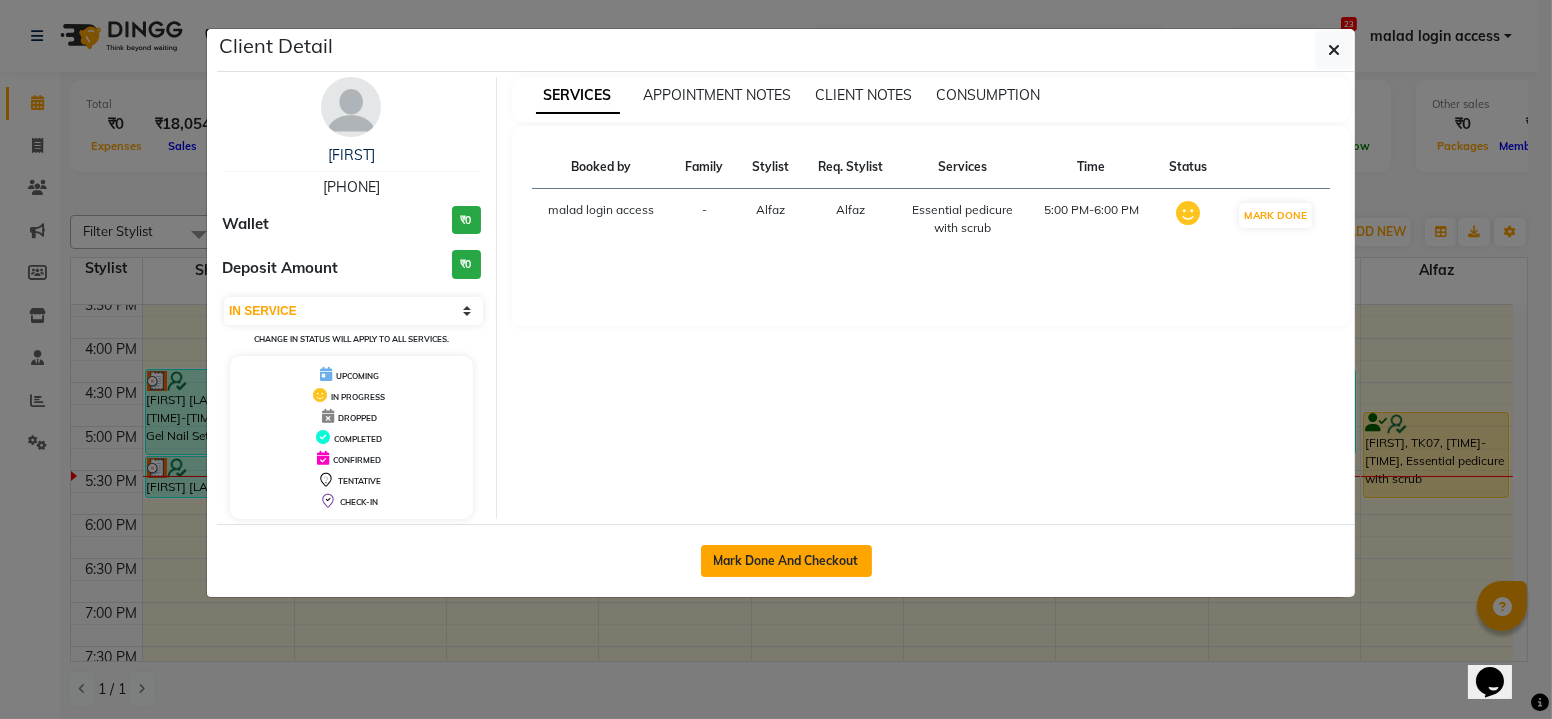 click on "Mark Done And Checkout" 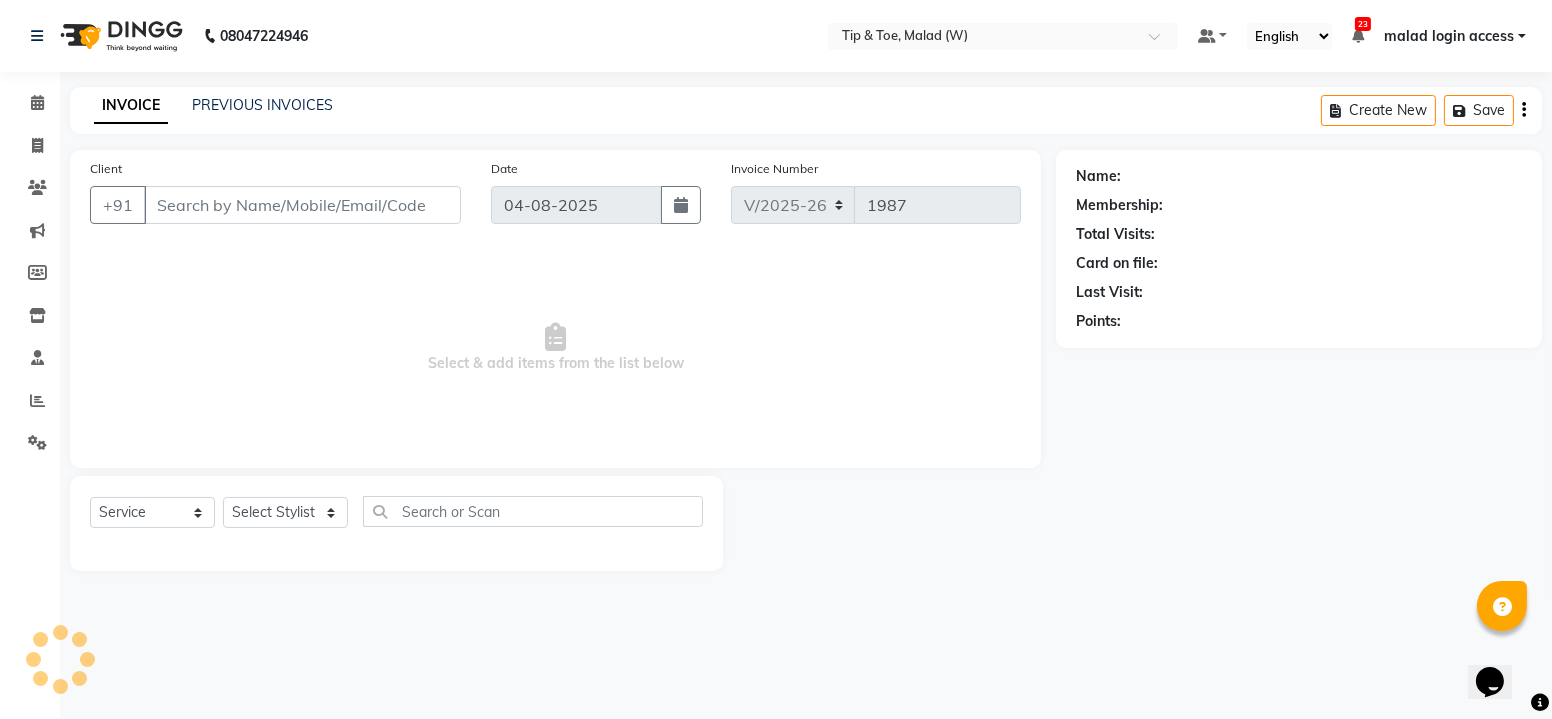 type on "[PHONE]" 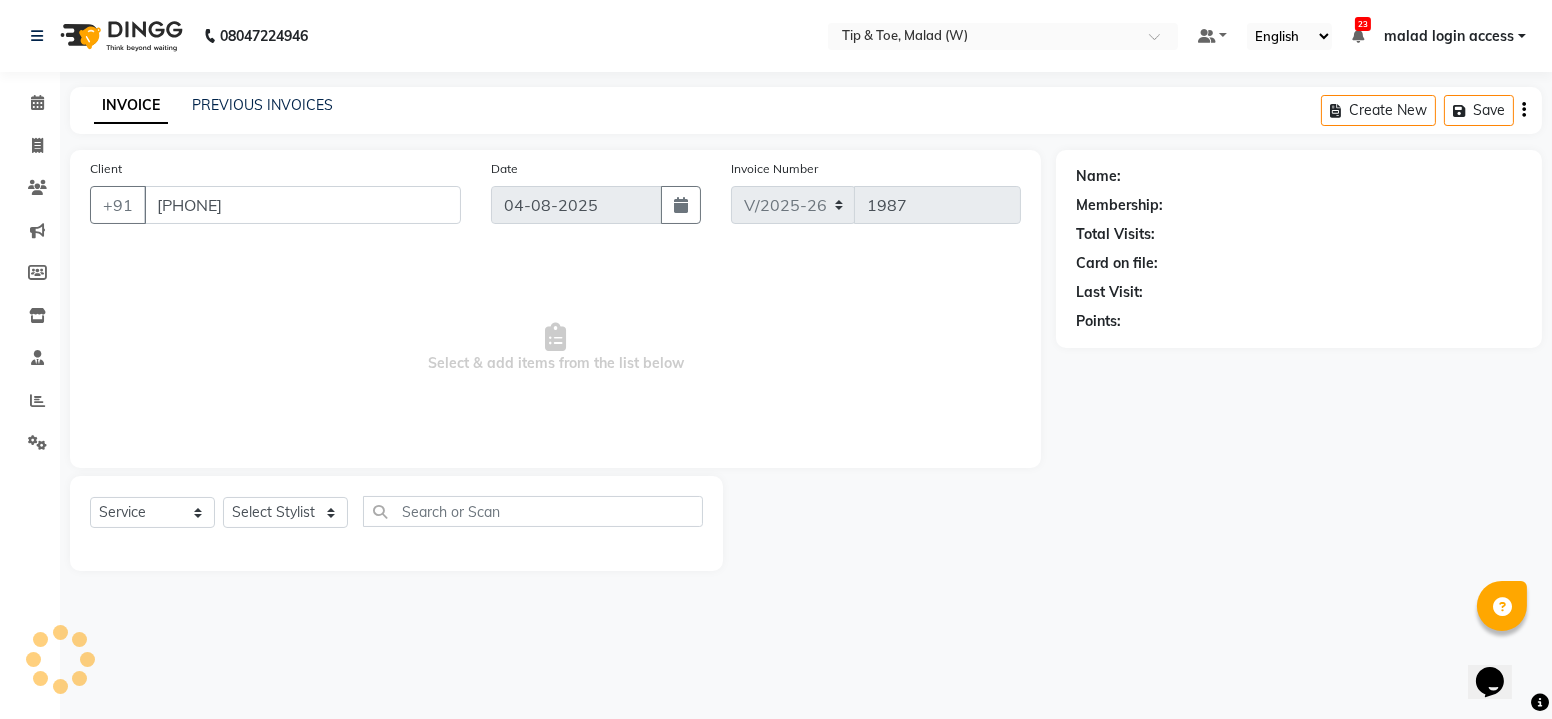 select on "41813" 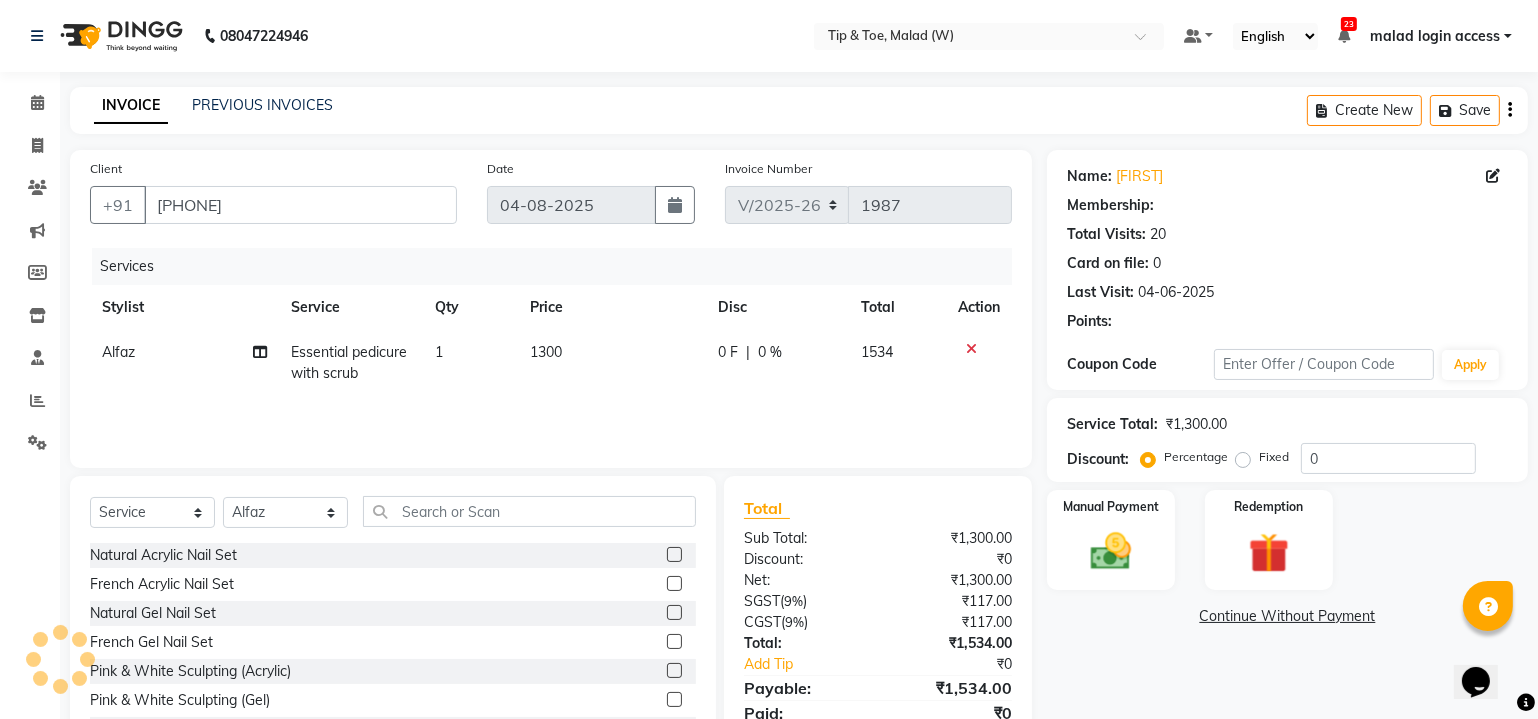 select on "1: Object" 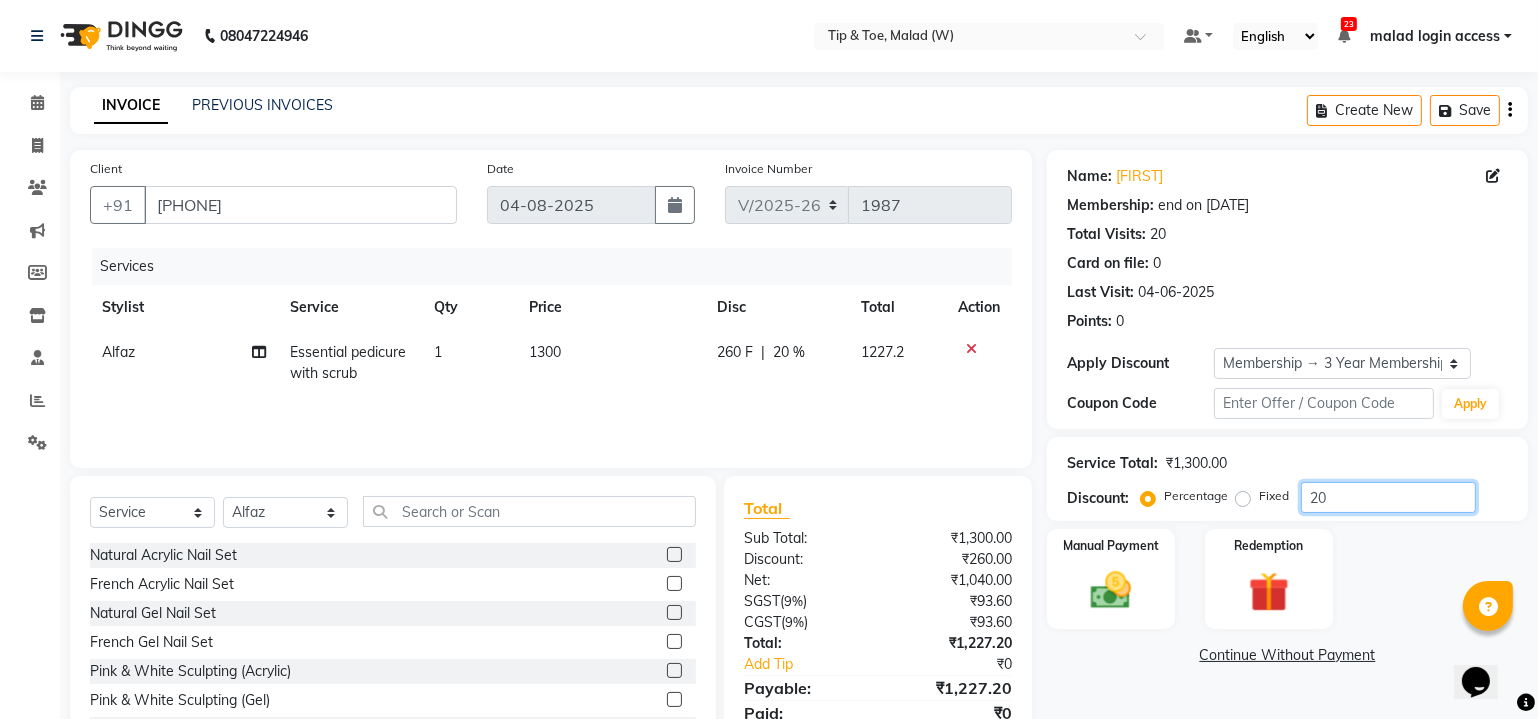 click on "20" 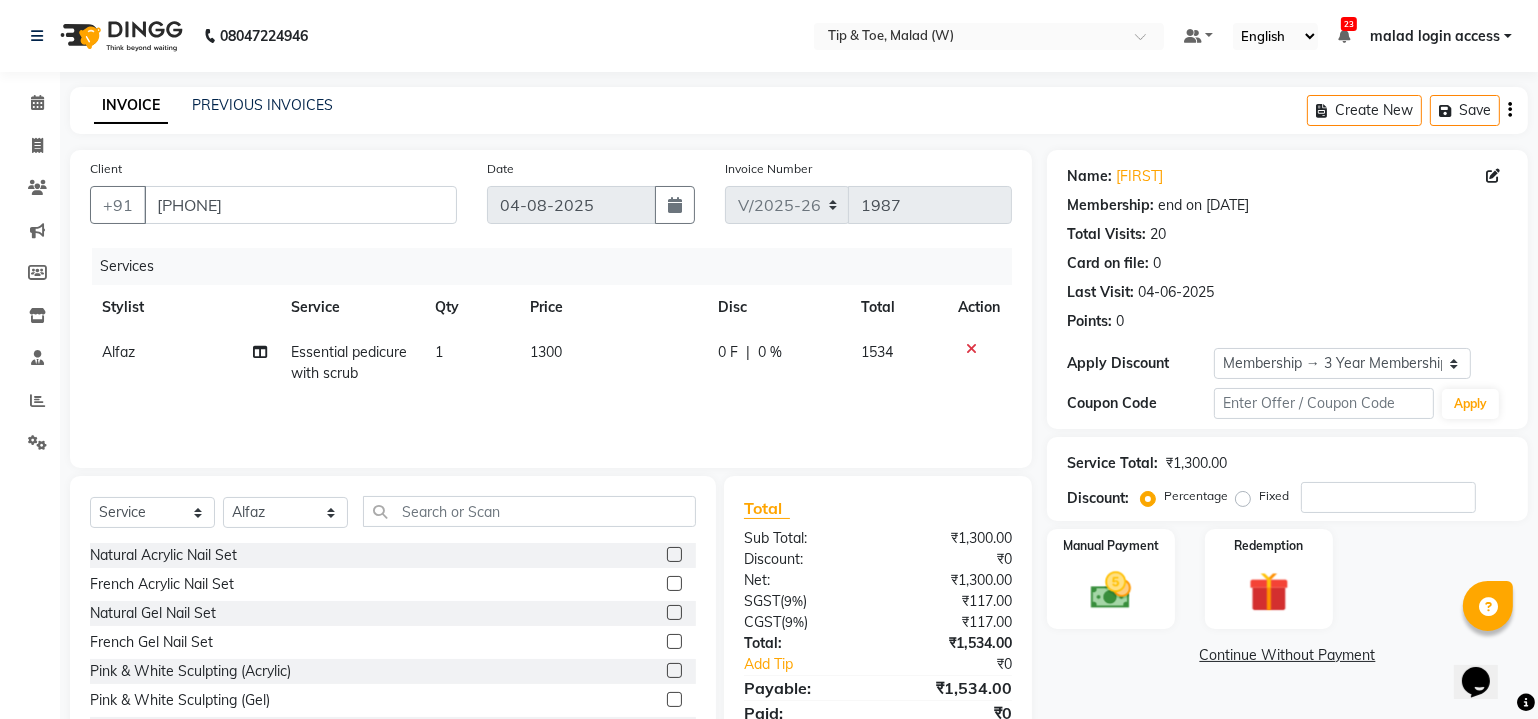click on "Name: [FIRST]  Membership: end on [DATE] Total Visits:  20 Card on file:  0 Last Visit:   [DATE] Points:   0  Apply Discount Select Membership → 3 Year Membership Coupon Code Apply Service Total:  ₹1,300.00  Discount:  Percentage   Fixed  Manual Payment Redemption  Continue Without Payment" 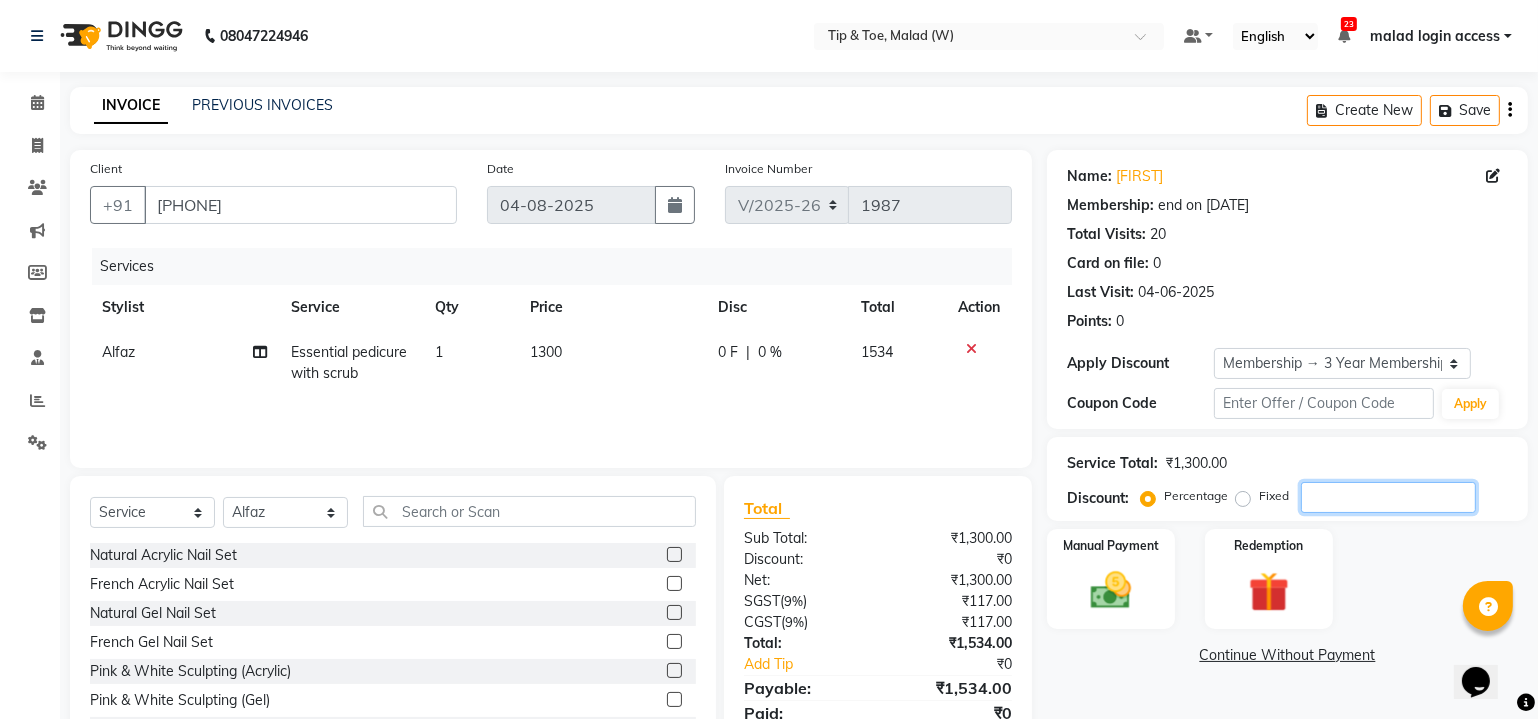 click 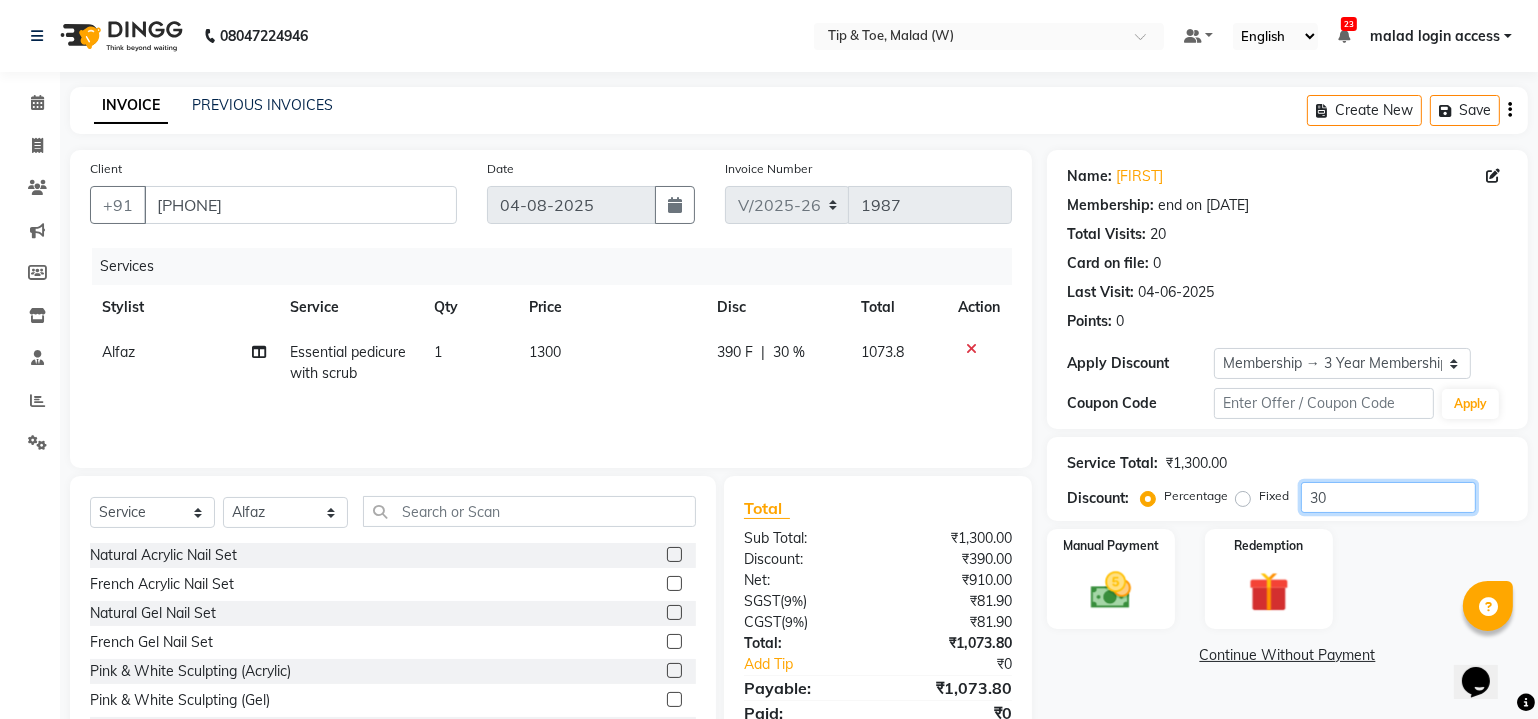 type on "30" 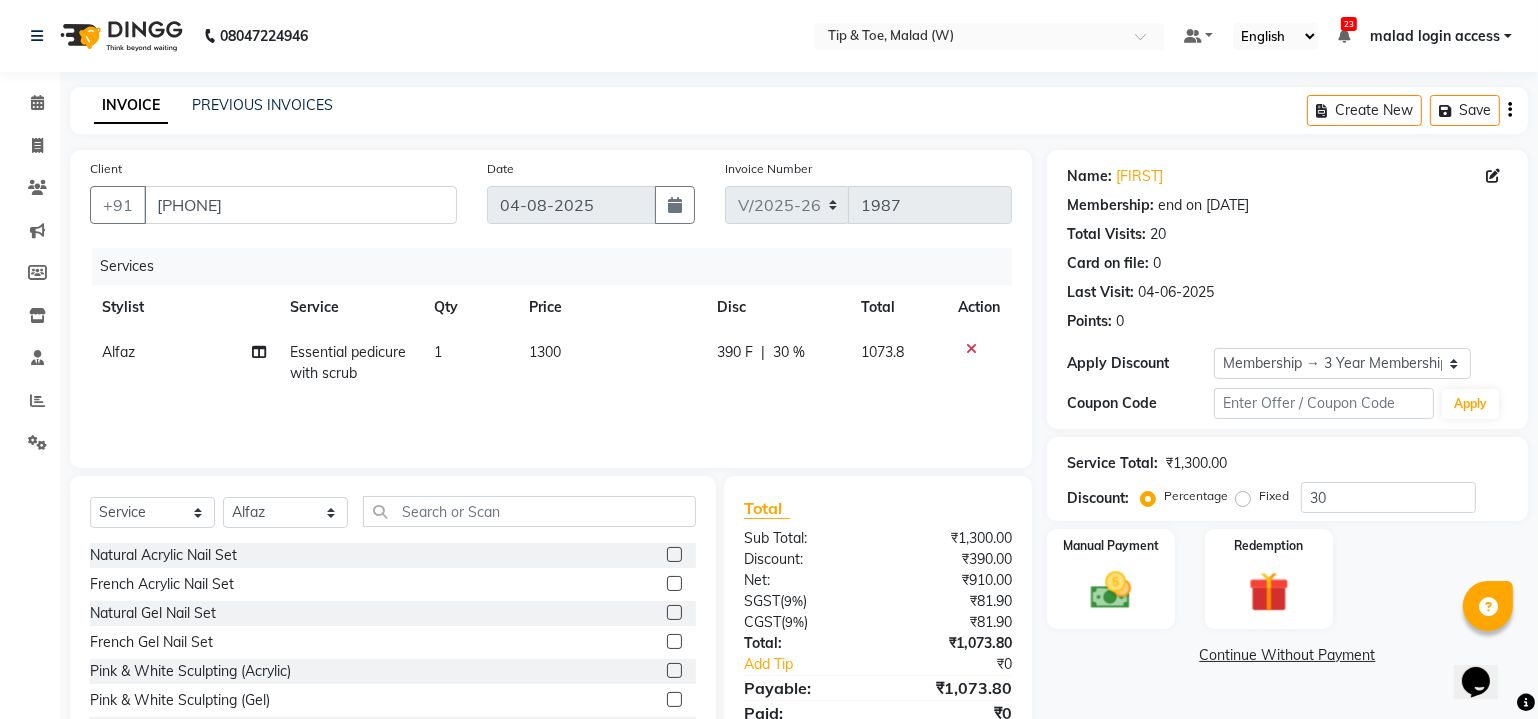 click on "Continue Without Payment" 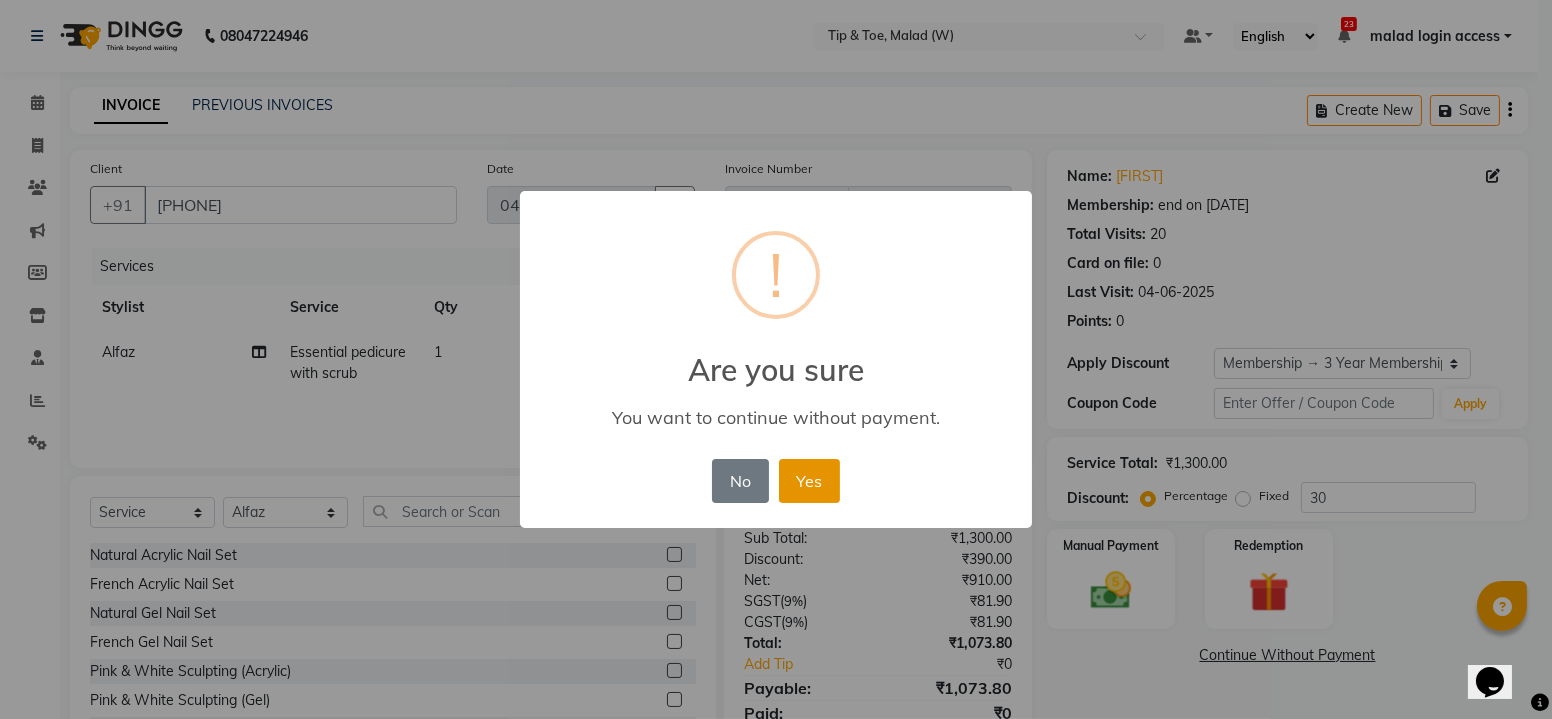 click on "Yes" at bounding box center (809, 481) 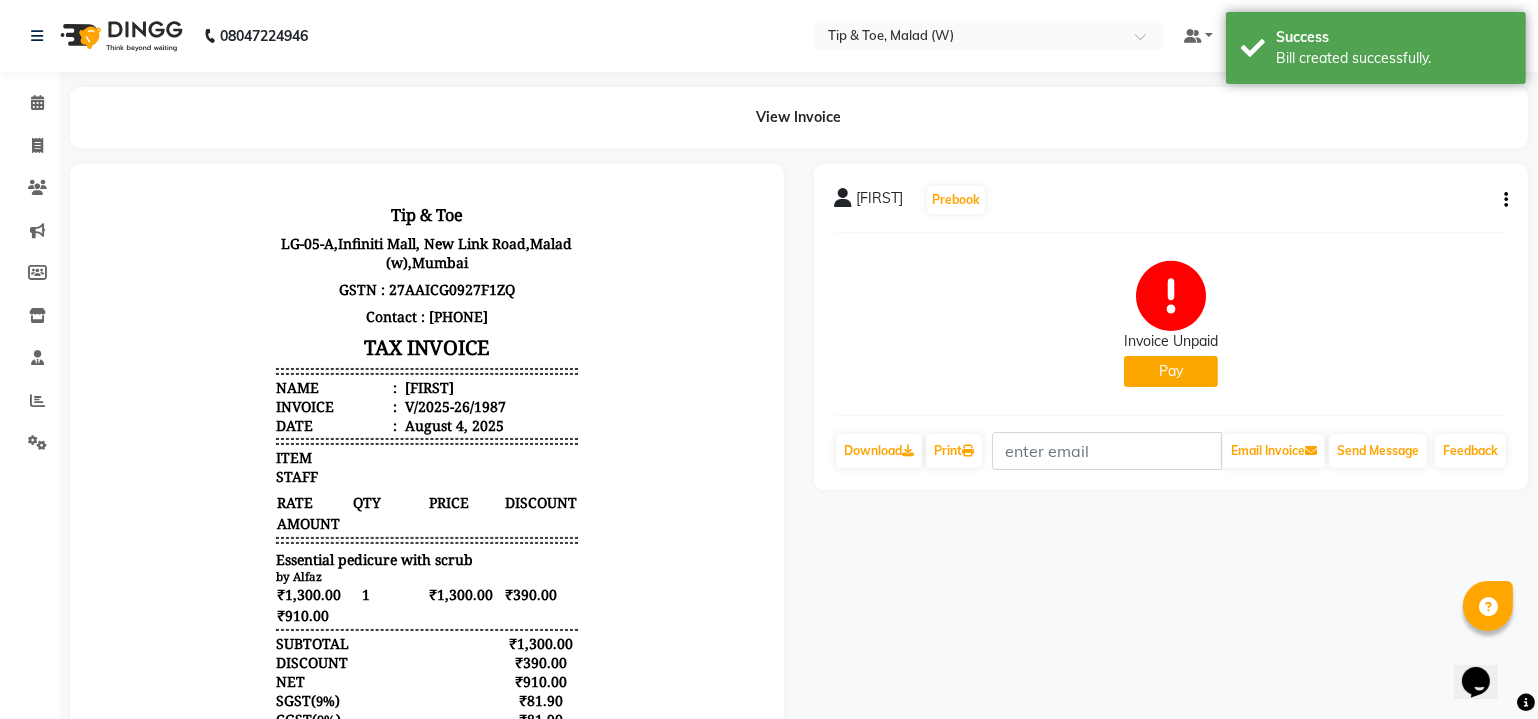 scroll, scrollTop: 0, scrollLeft: 0, axis: both 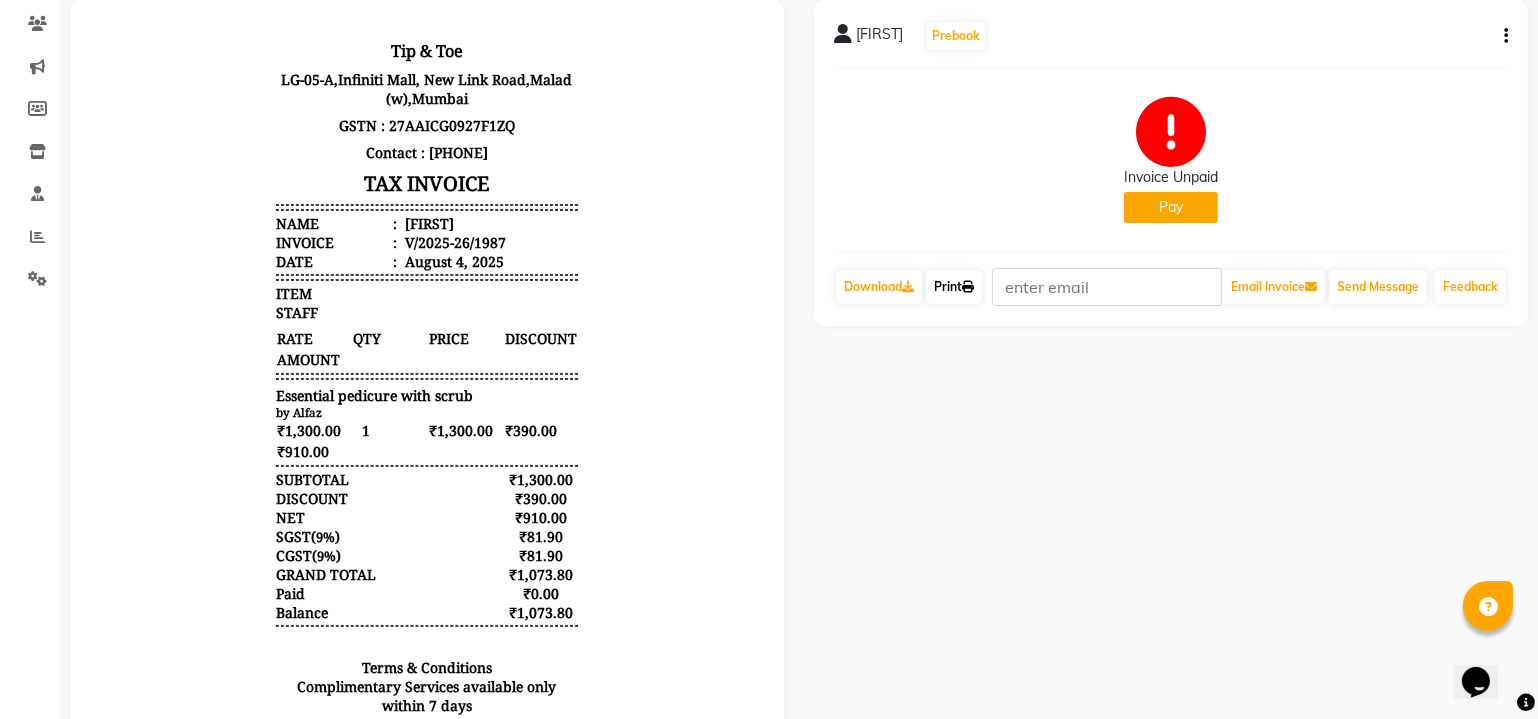 click on "Print" 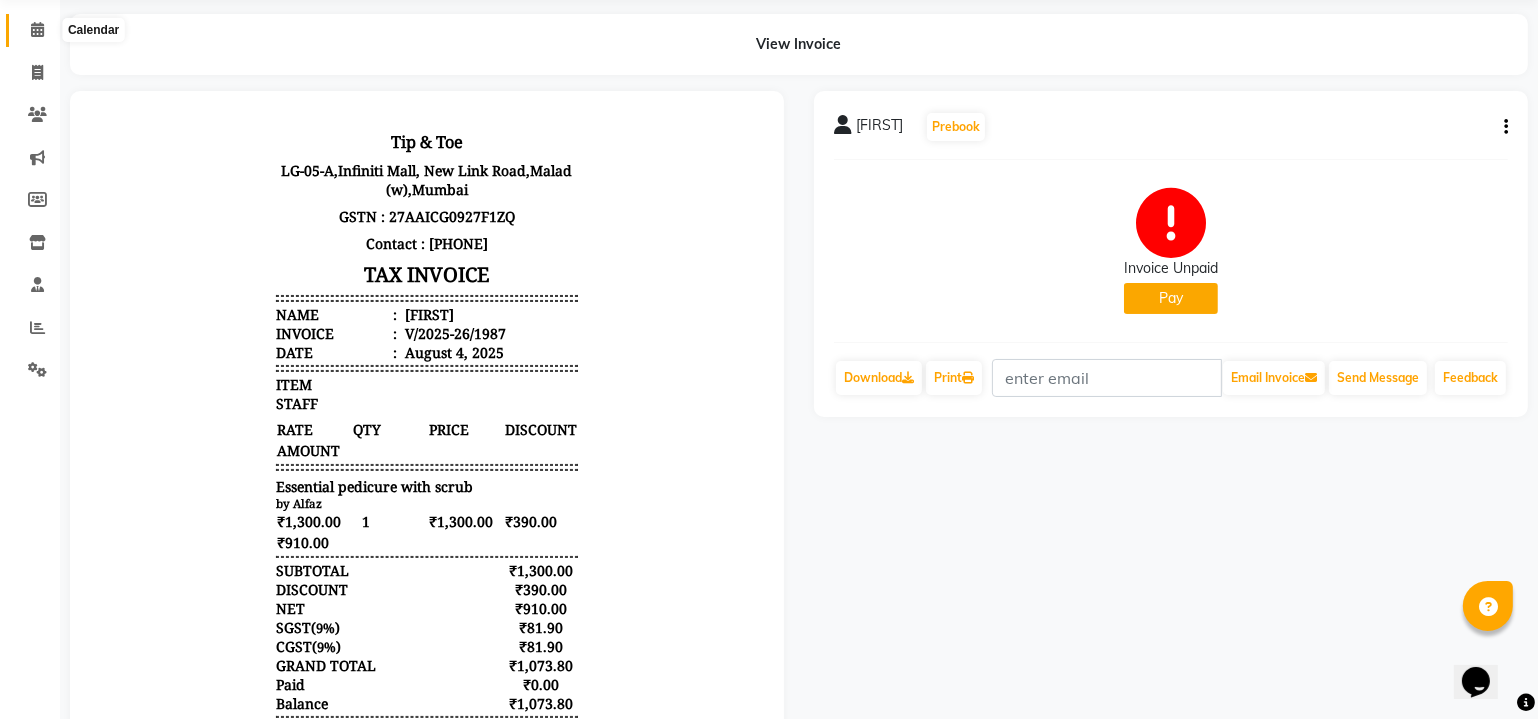 click 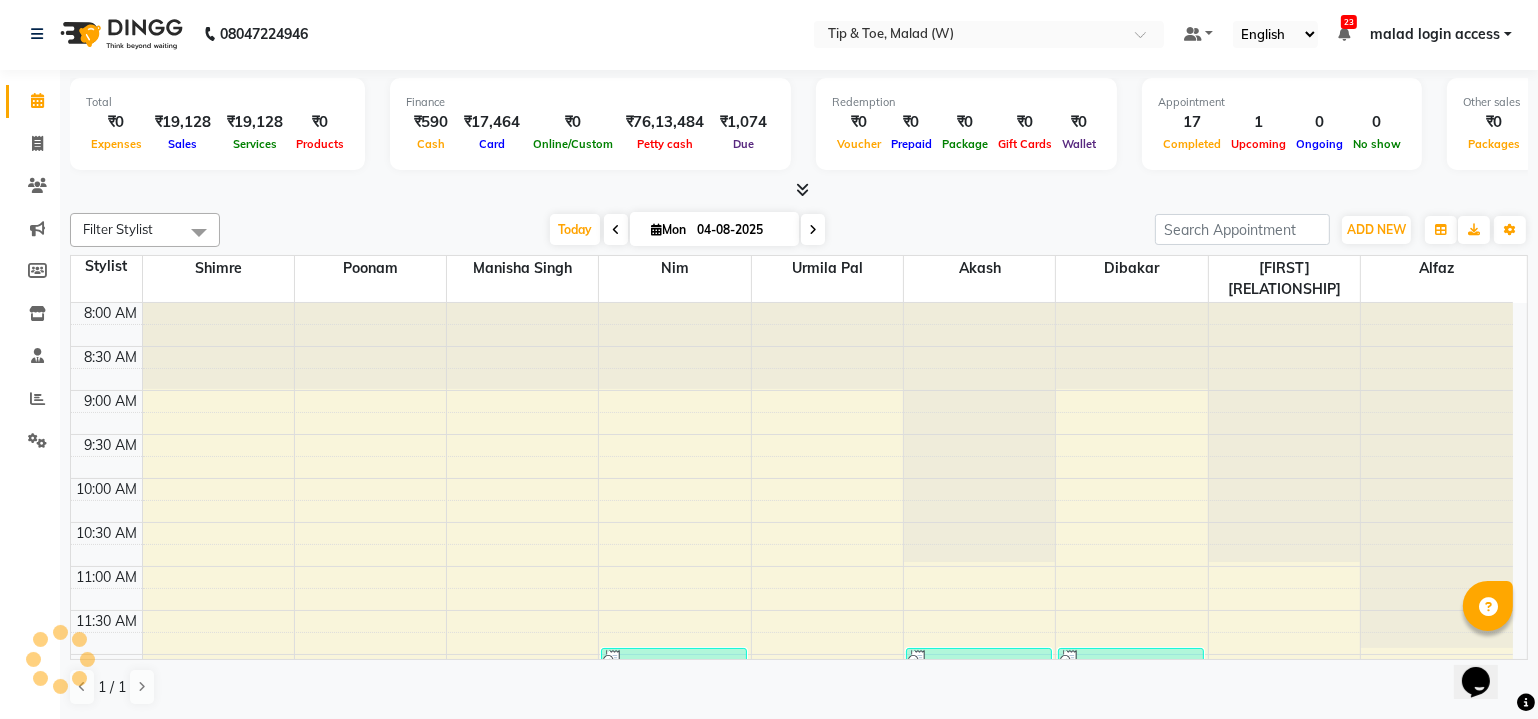 scroll, scrollTop: 0, scrollLeft: 0, axis: both 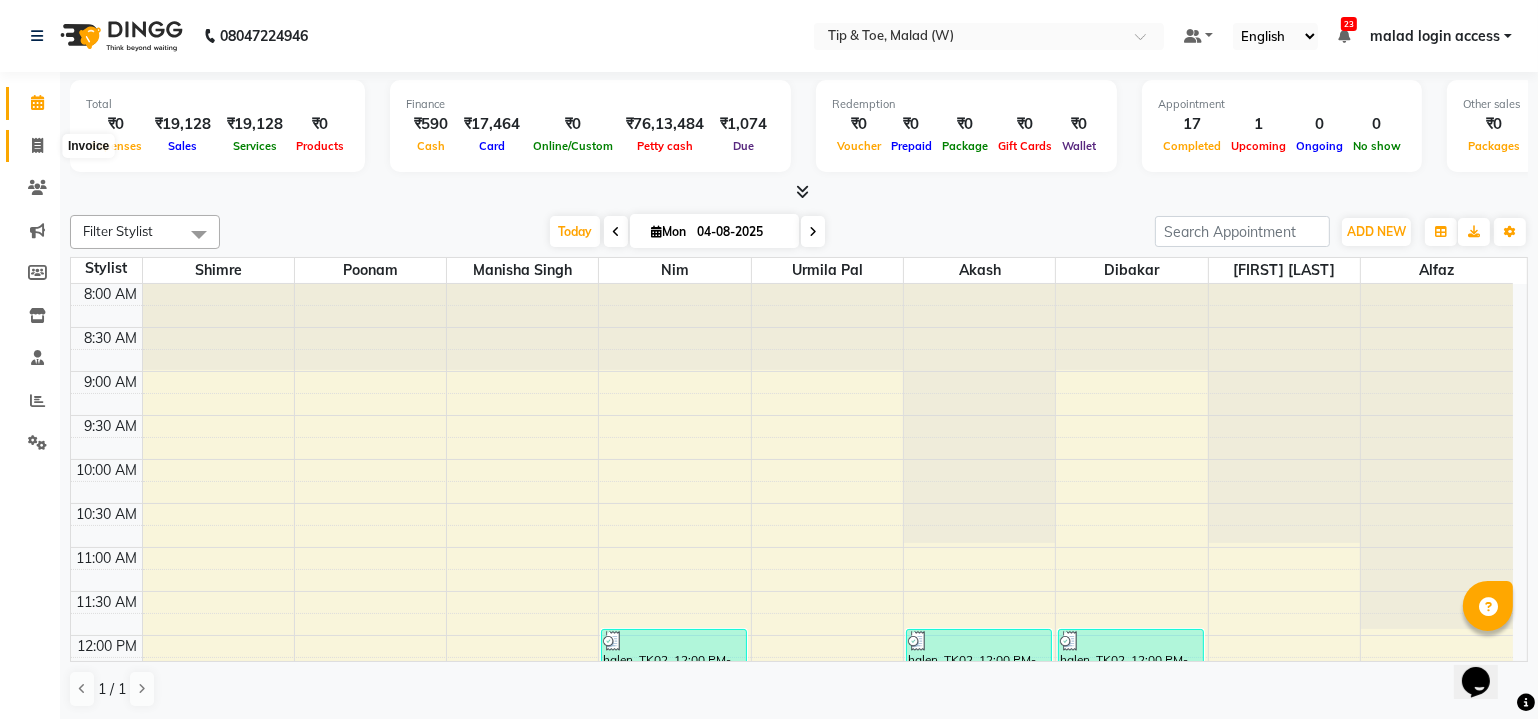 click 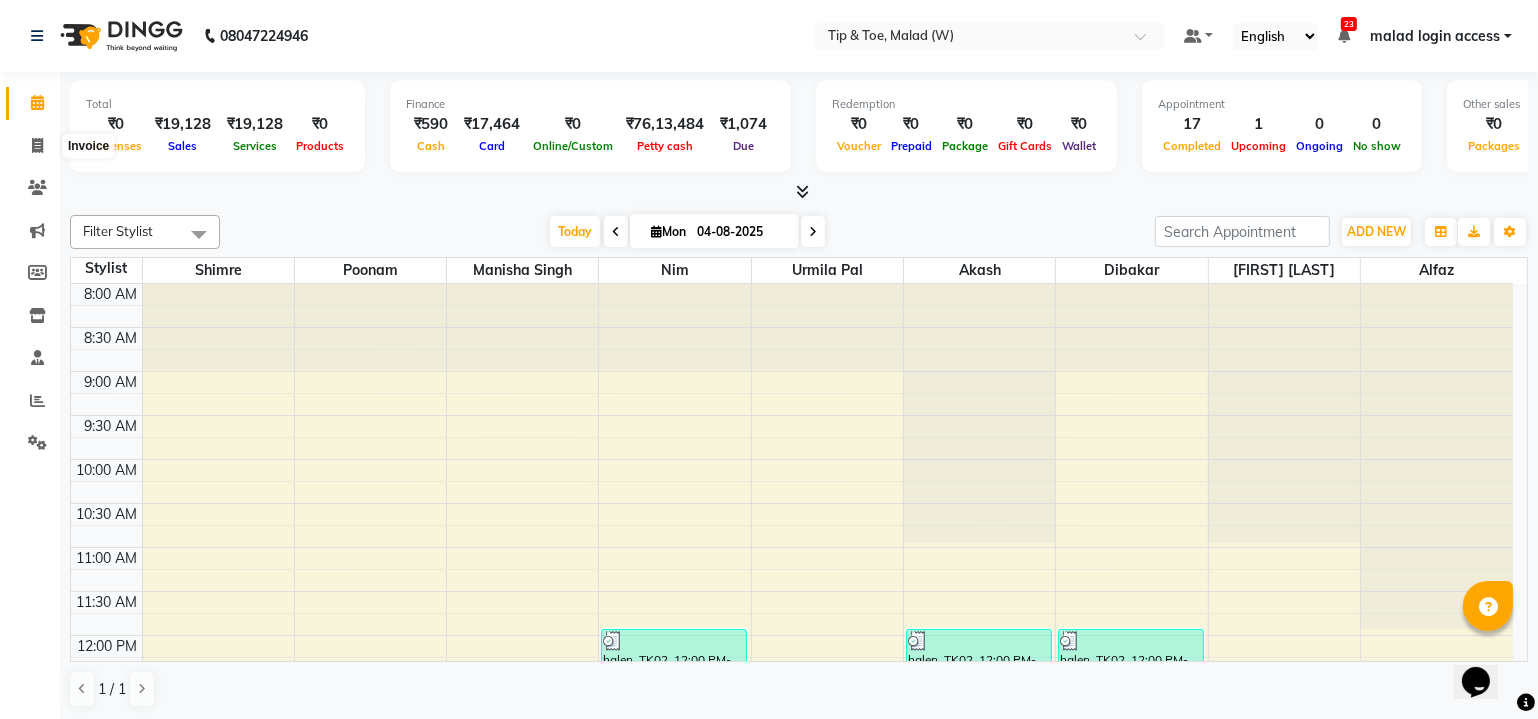select on "5930" 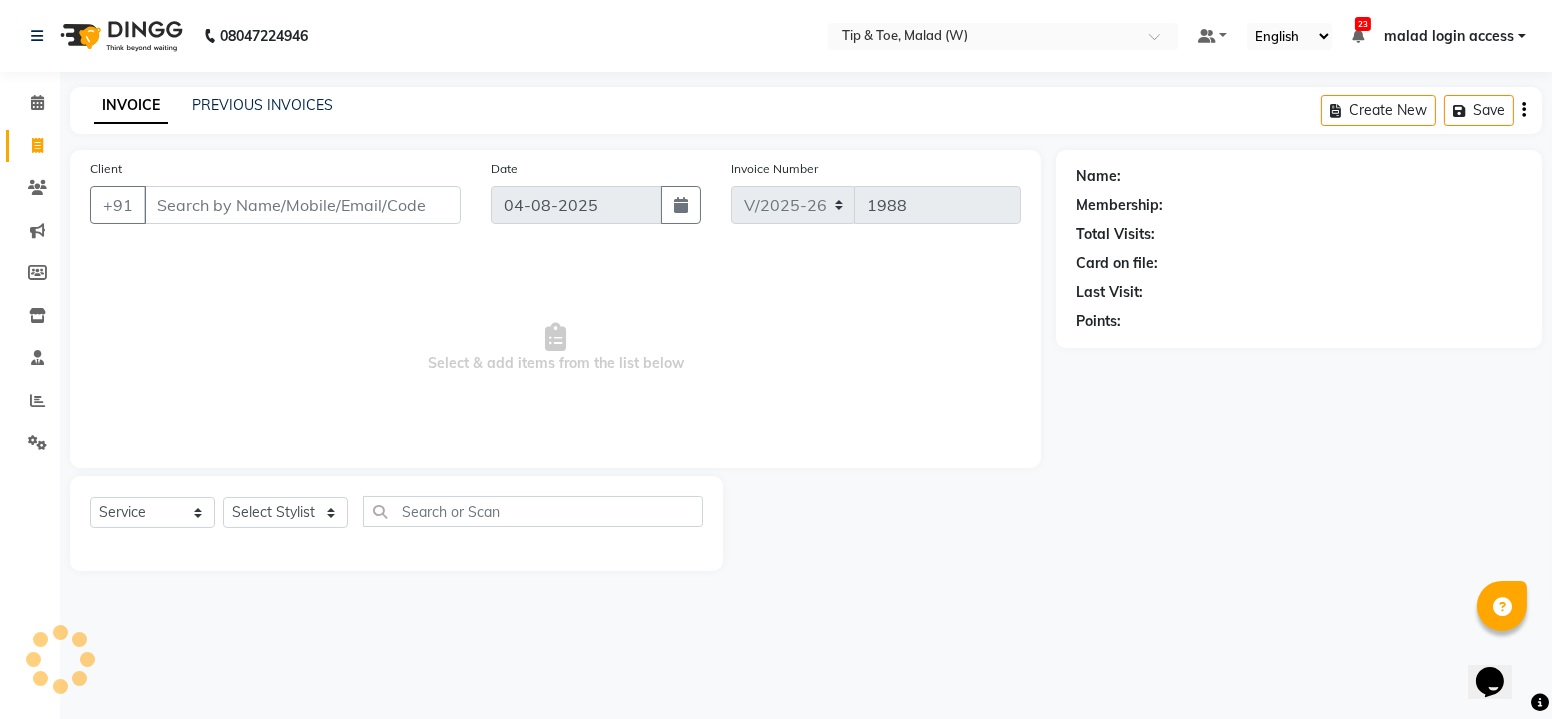 click on "Client" at bounding box center (302, 205) 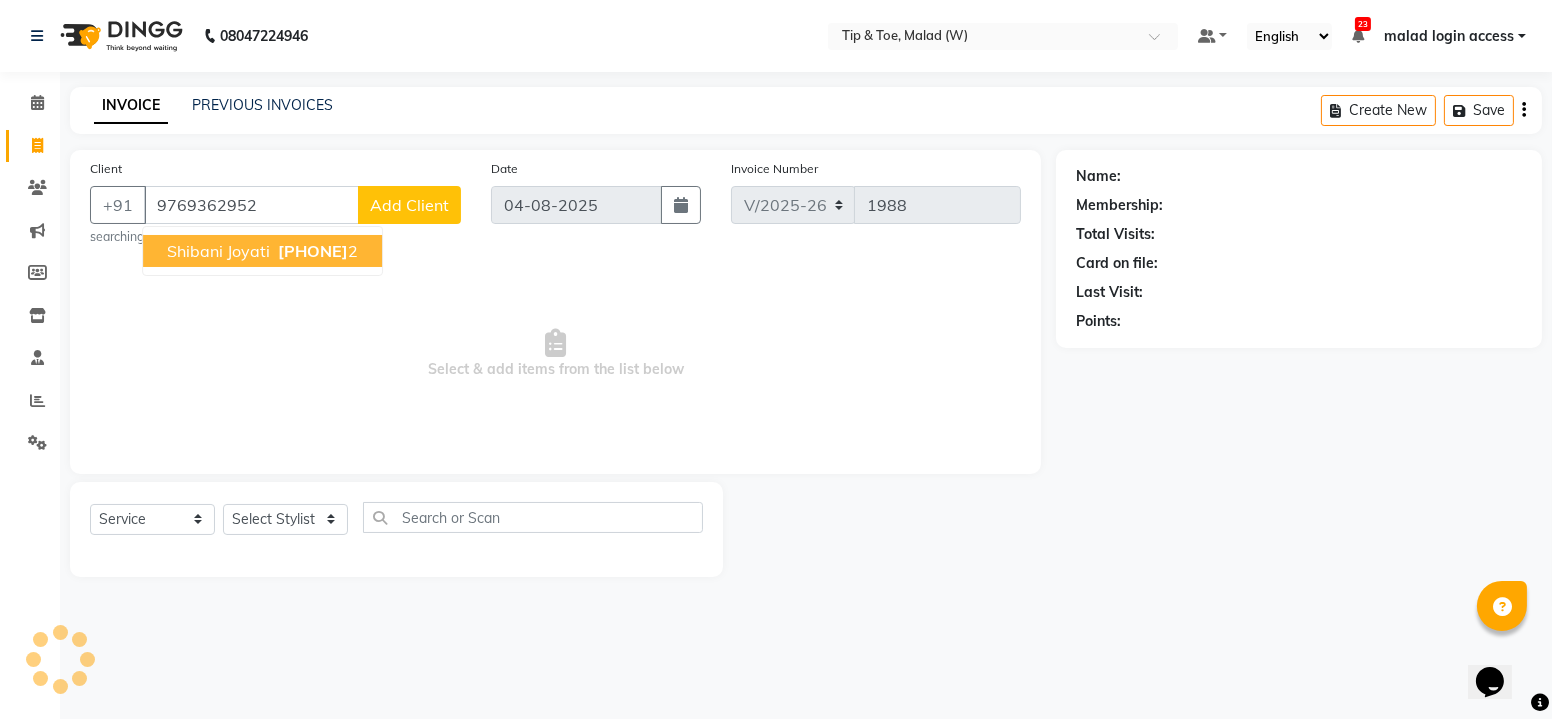 type on "9769362952" 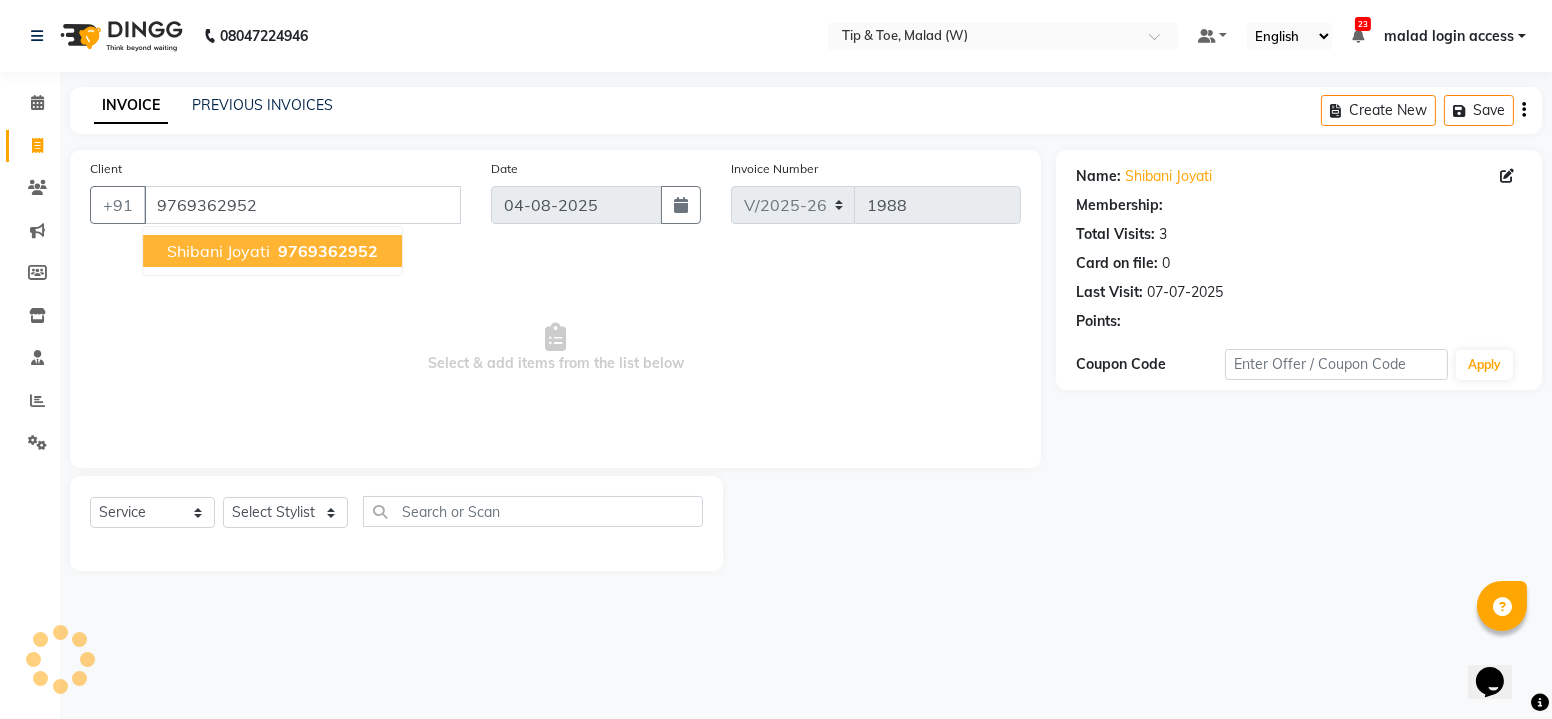select on "1: Object" 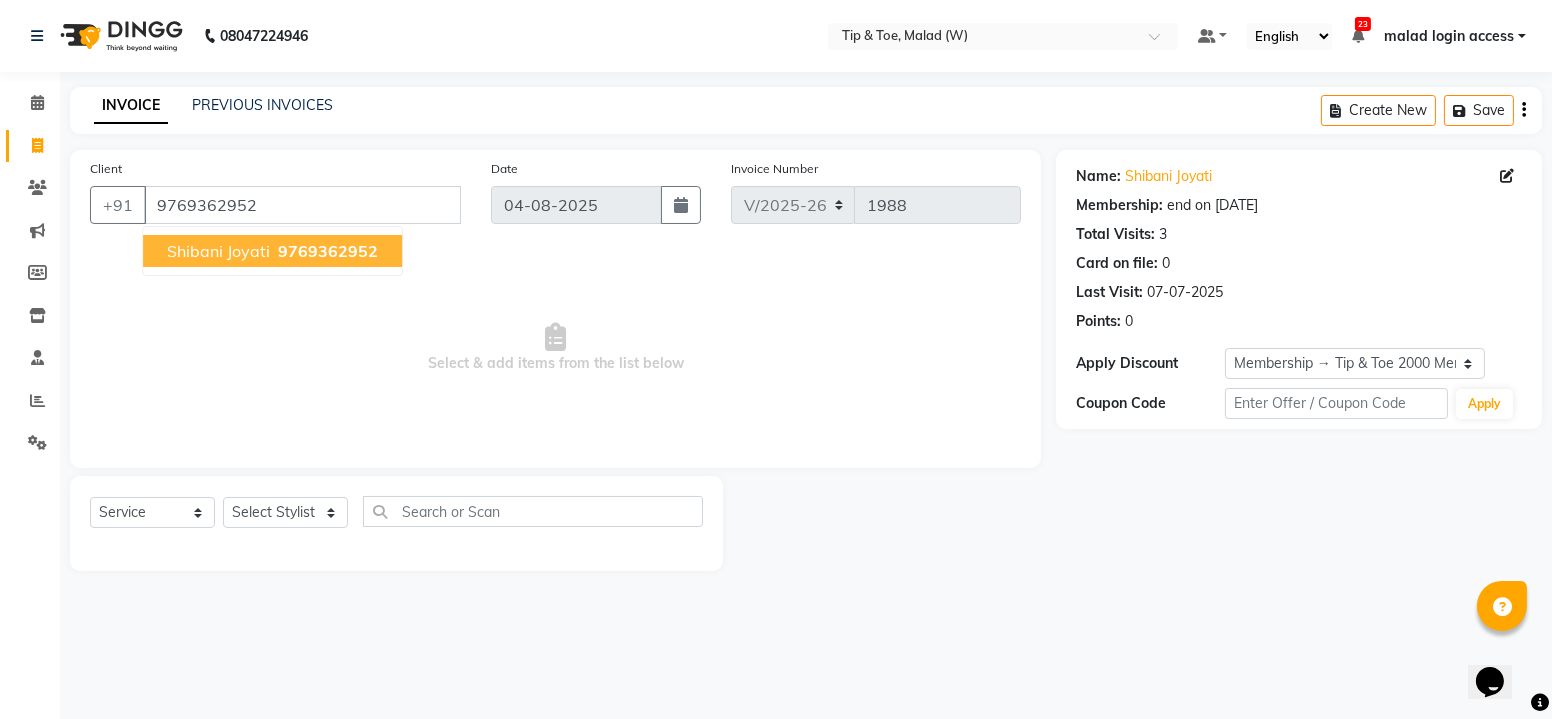 click on "Shibani Joyati" at bounding box center (218, 251) 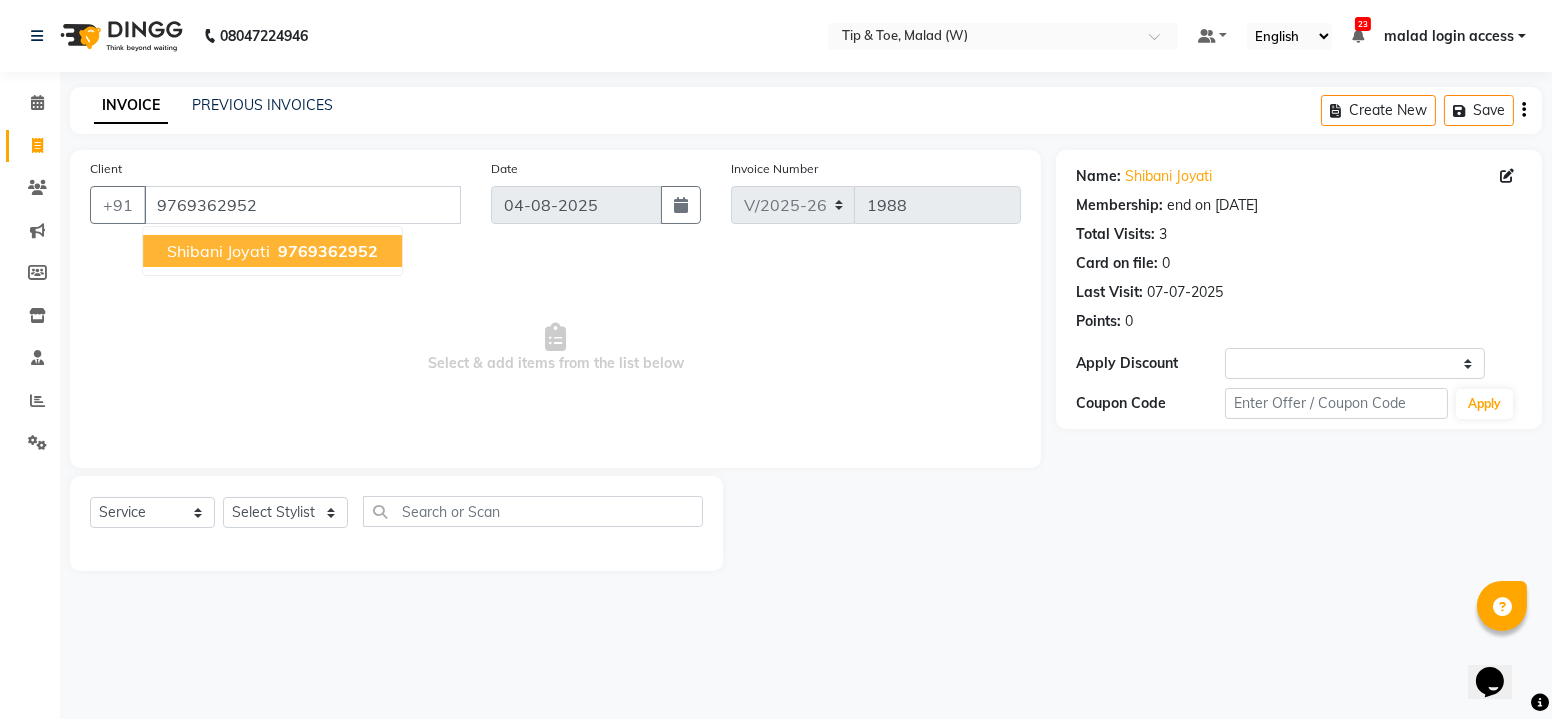 select on "1: Object" 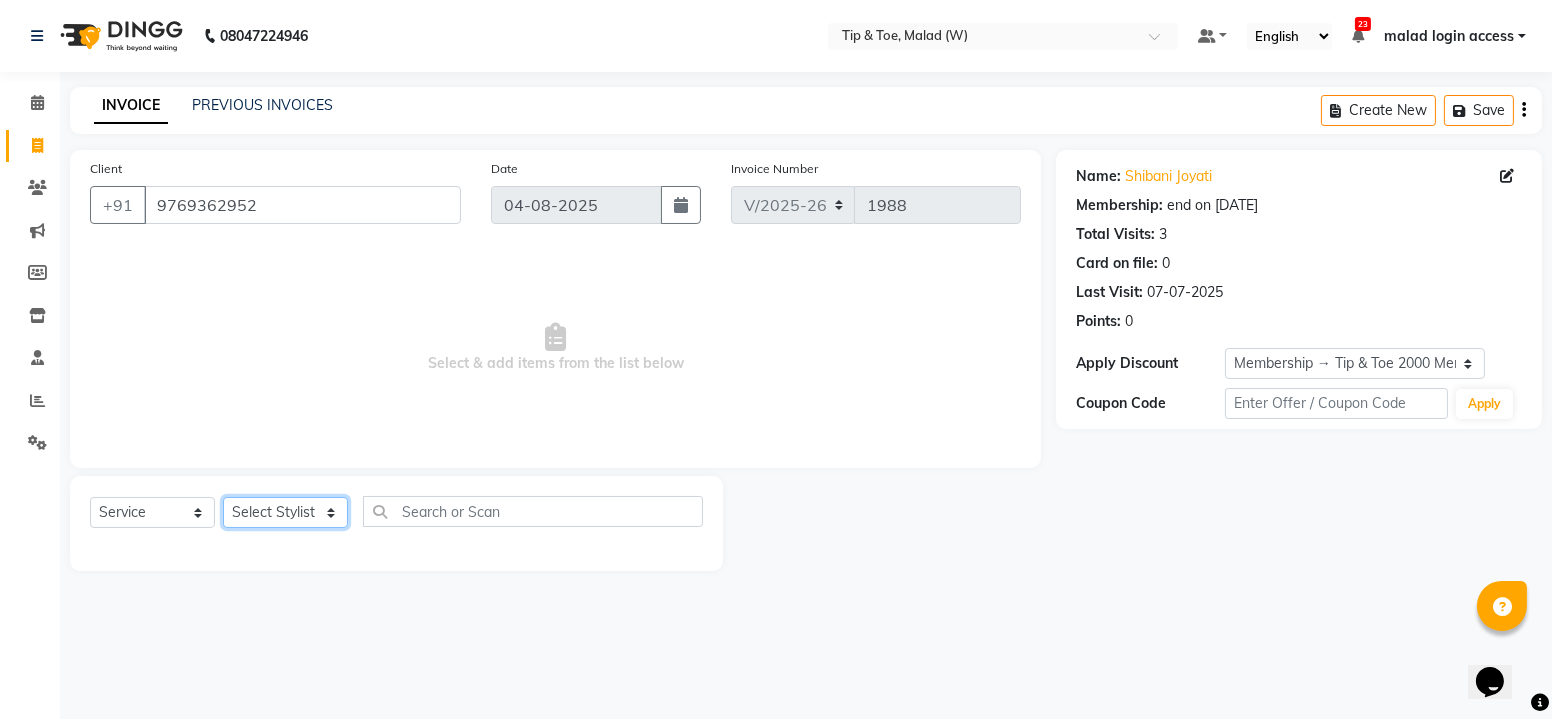click on "Select Stylist Akash  Alfaz  Amreen  Danish Dhanashree Dibakar House Sale Kaikasha Shaikh Keshien Kumar malad login access Manisha Singh Manisha Suvare Nim Ninshing poonam Regan Sanjay mama Shimre Suzu Swapnali Swity Urmila Pal Vikram" 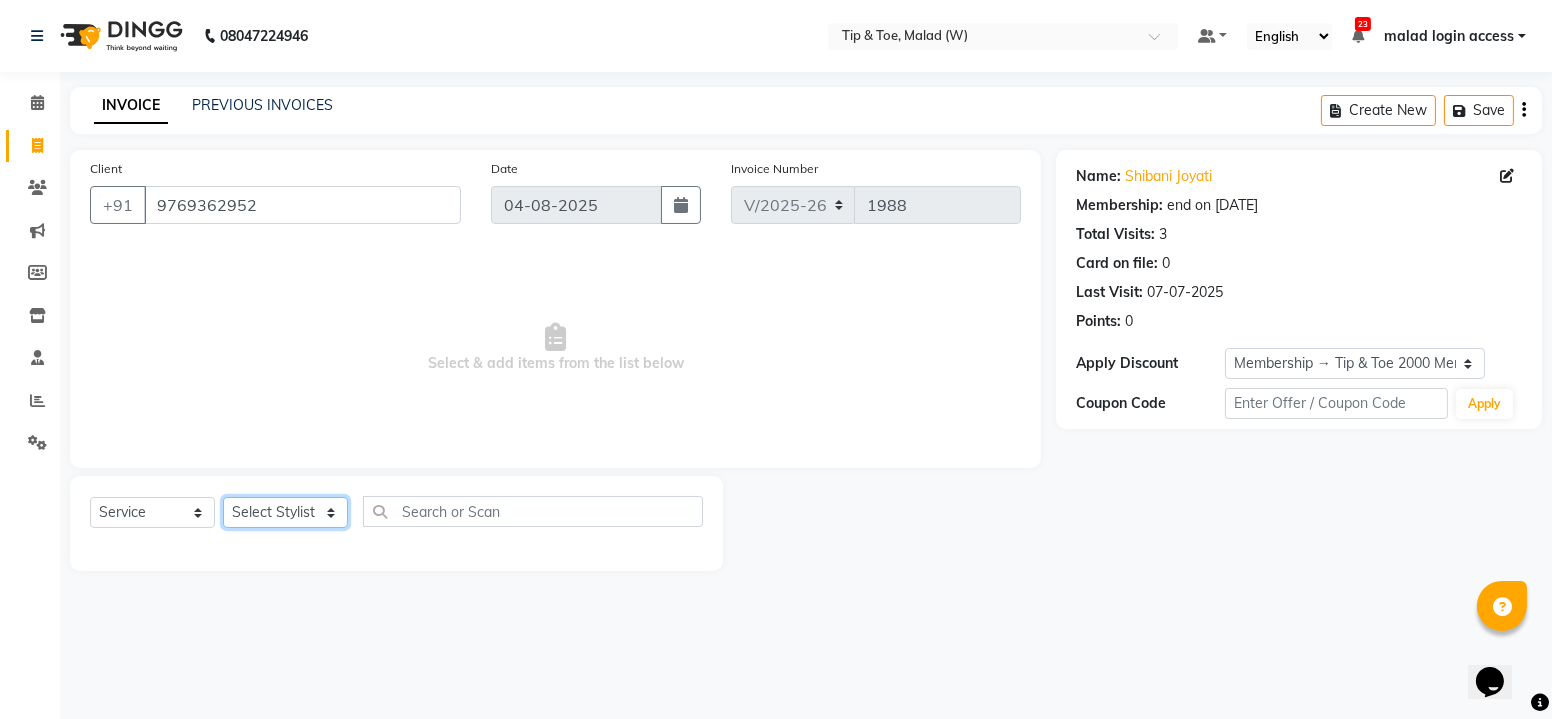 select on "41794" 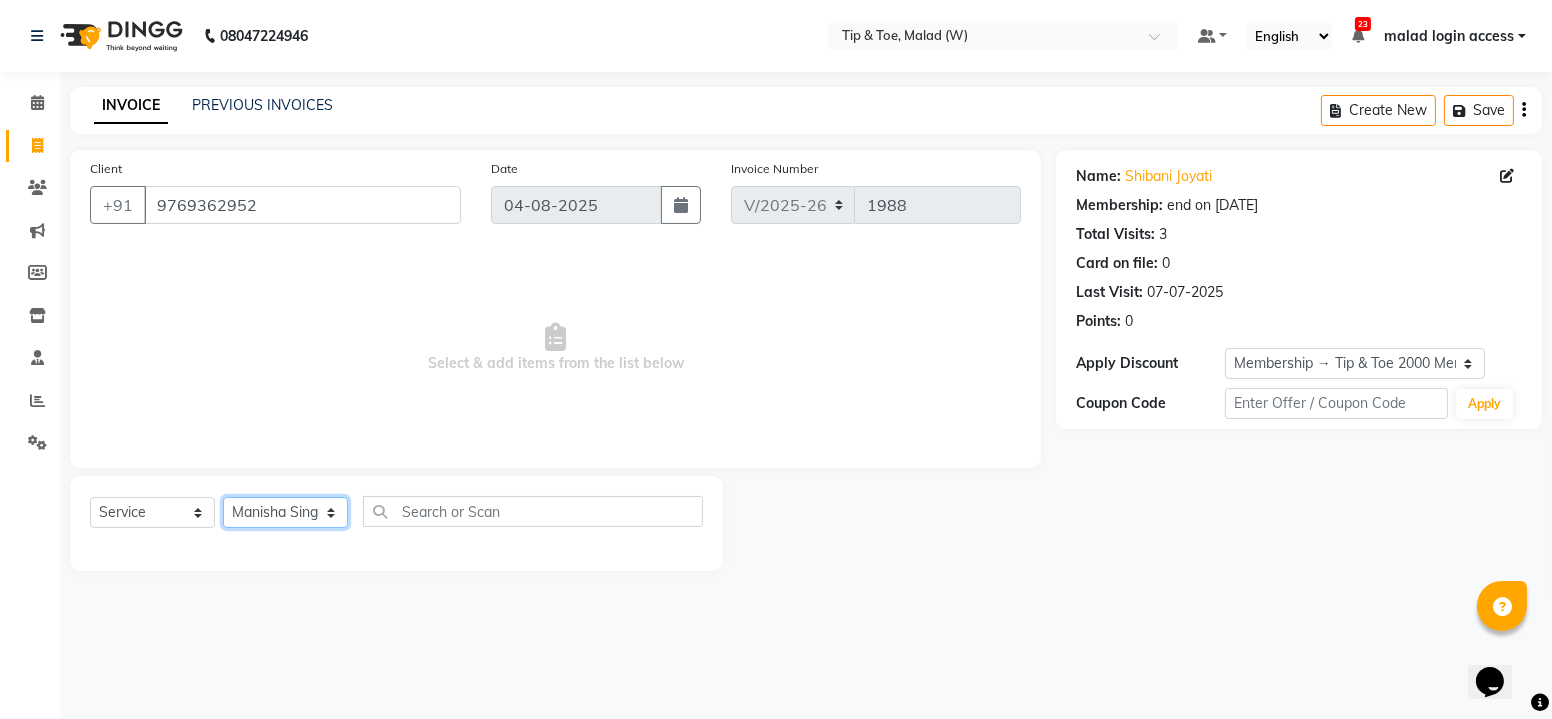click on "Select Stylist Akash  Alfaz  Amreen  Danish Dhanashree Dibakar House Sale Kaikasha Shaikh Keshien Kumar malad login access Manisha Singh Manisha Suvare Nim Ninshing poonam Regan Sanjay mama Shimre Suzu Swapnali Swity Urmila Pal Vikram" 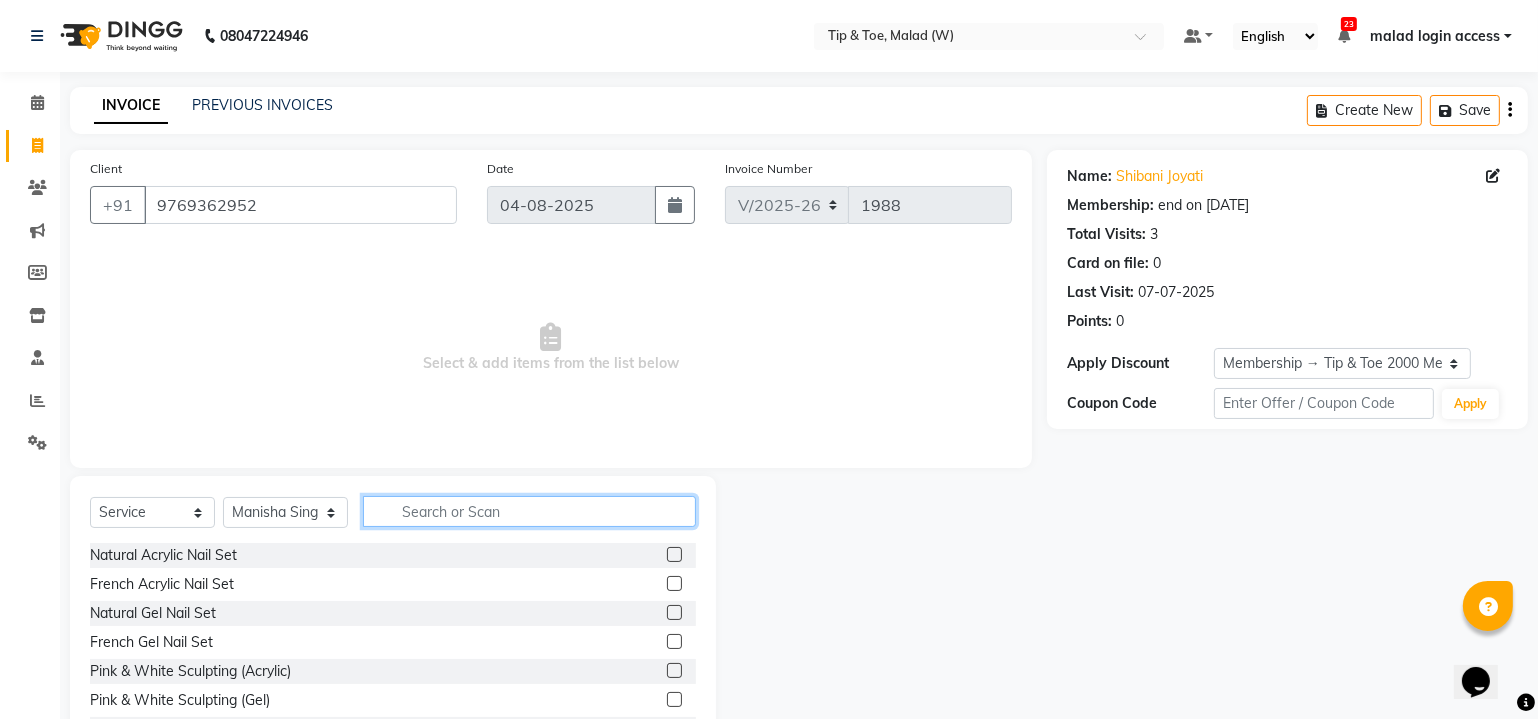 click 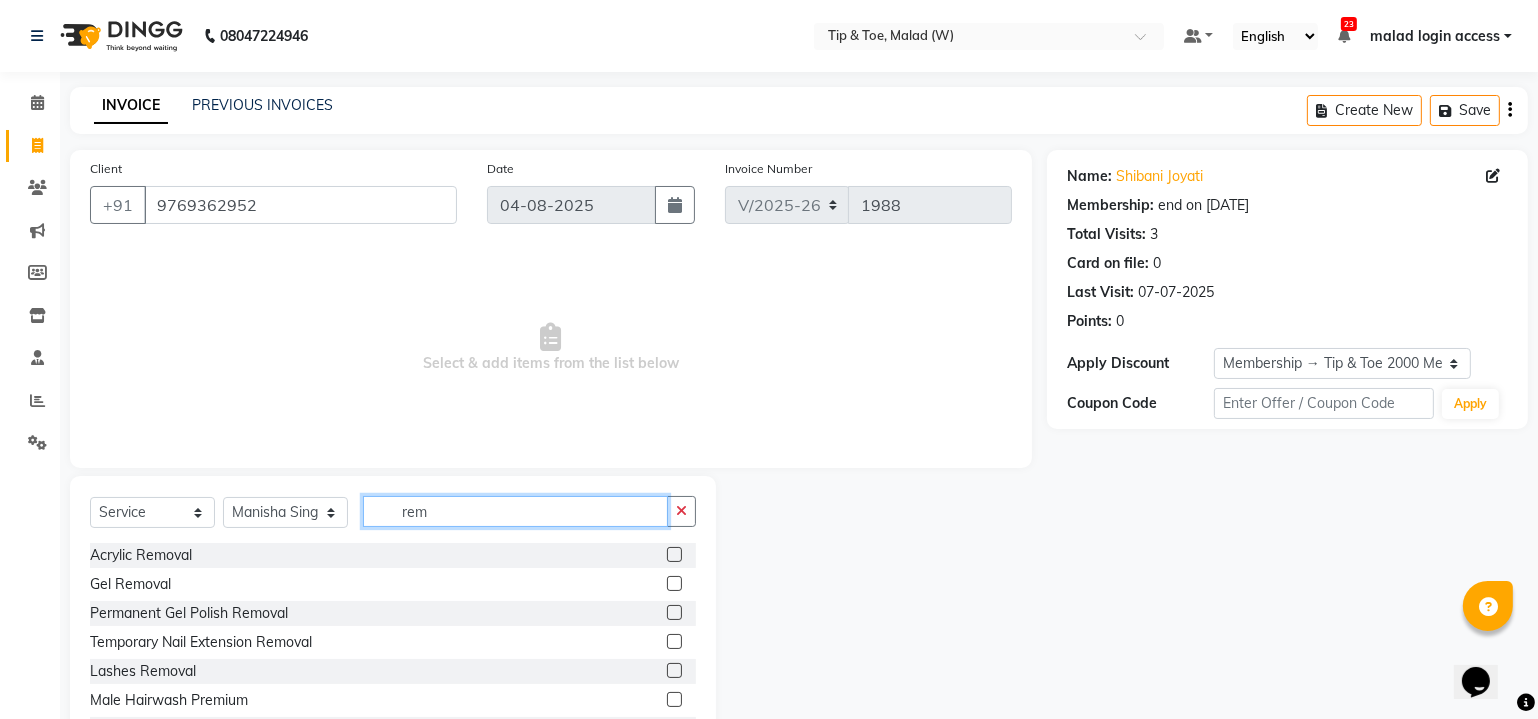 type on "rem" 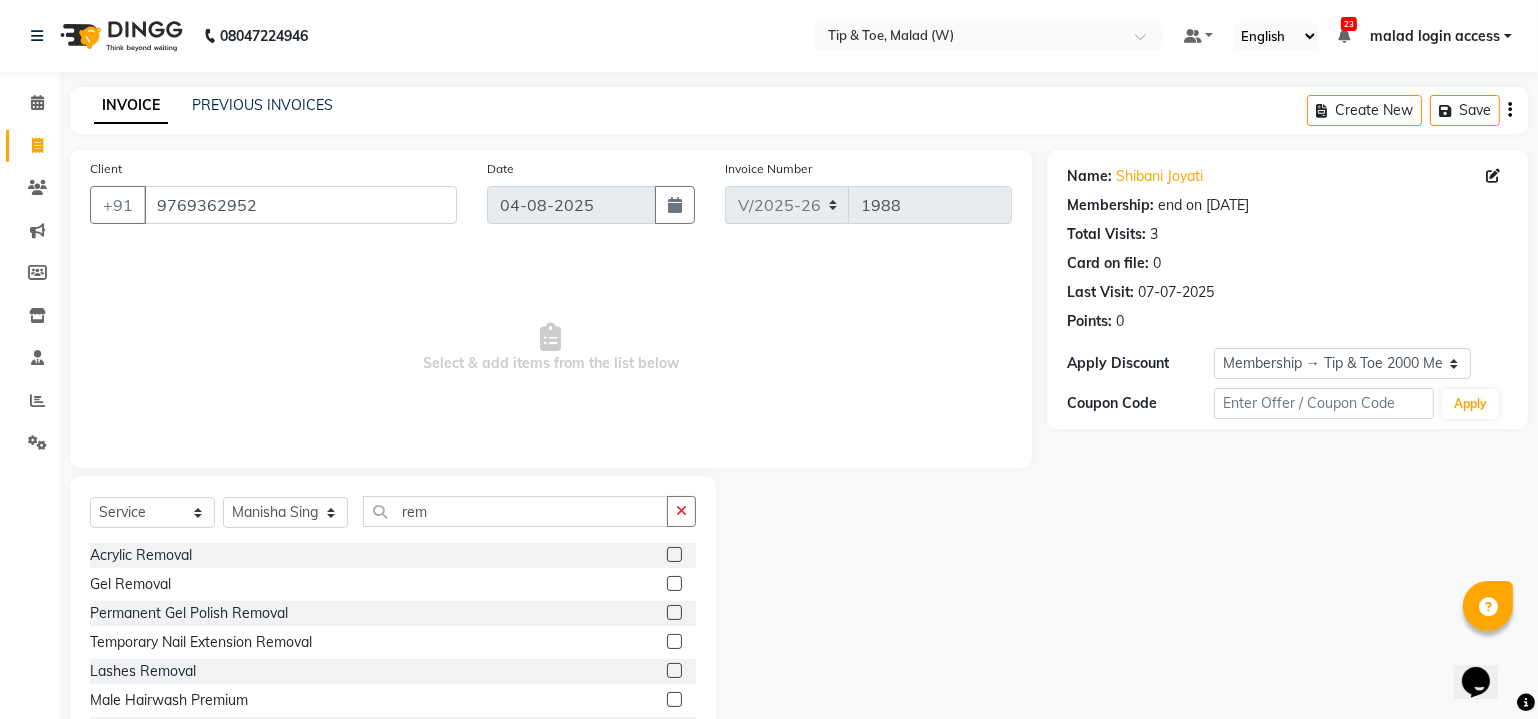 click 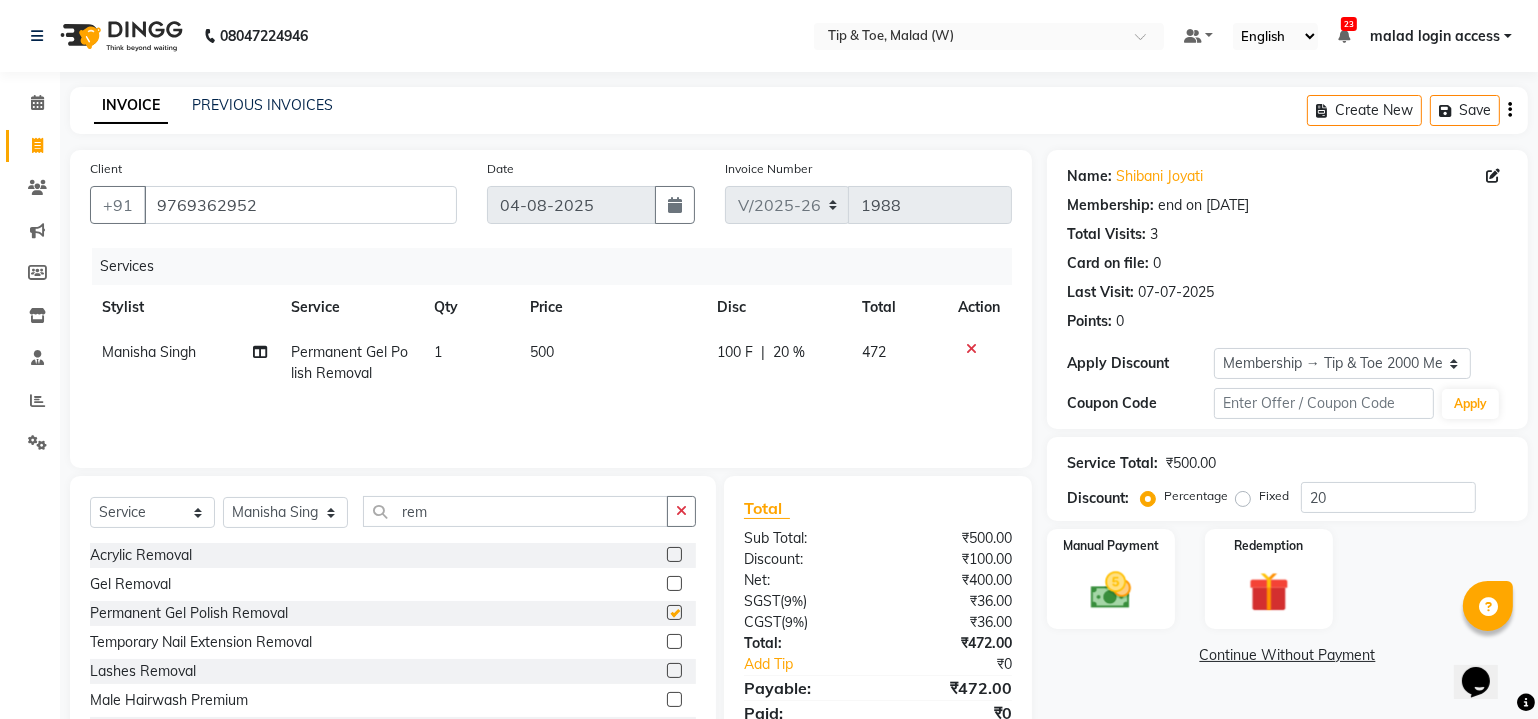 checkbox on "false" 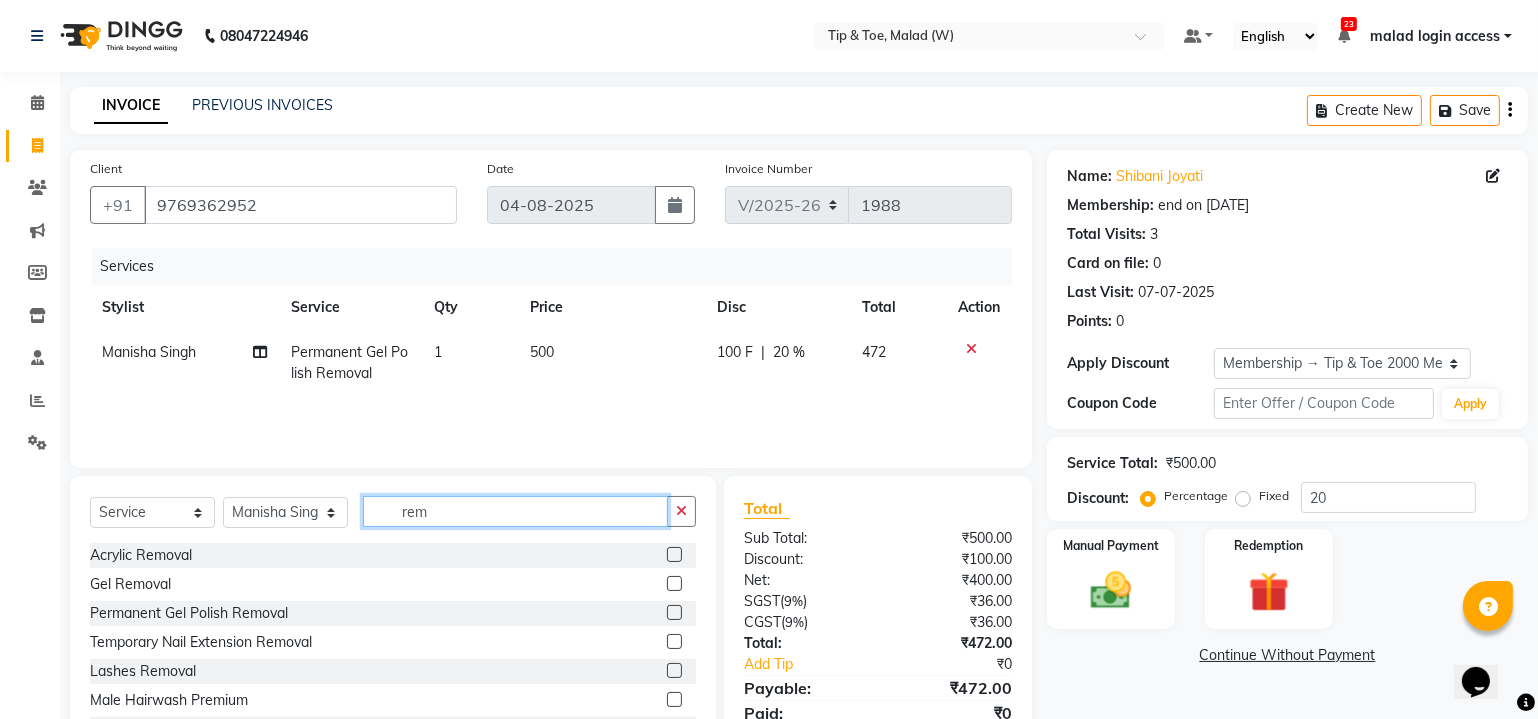 click on "rem" 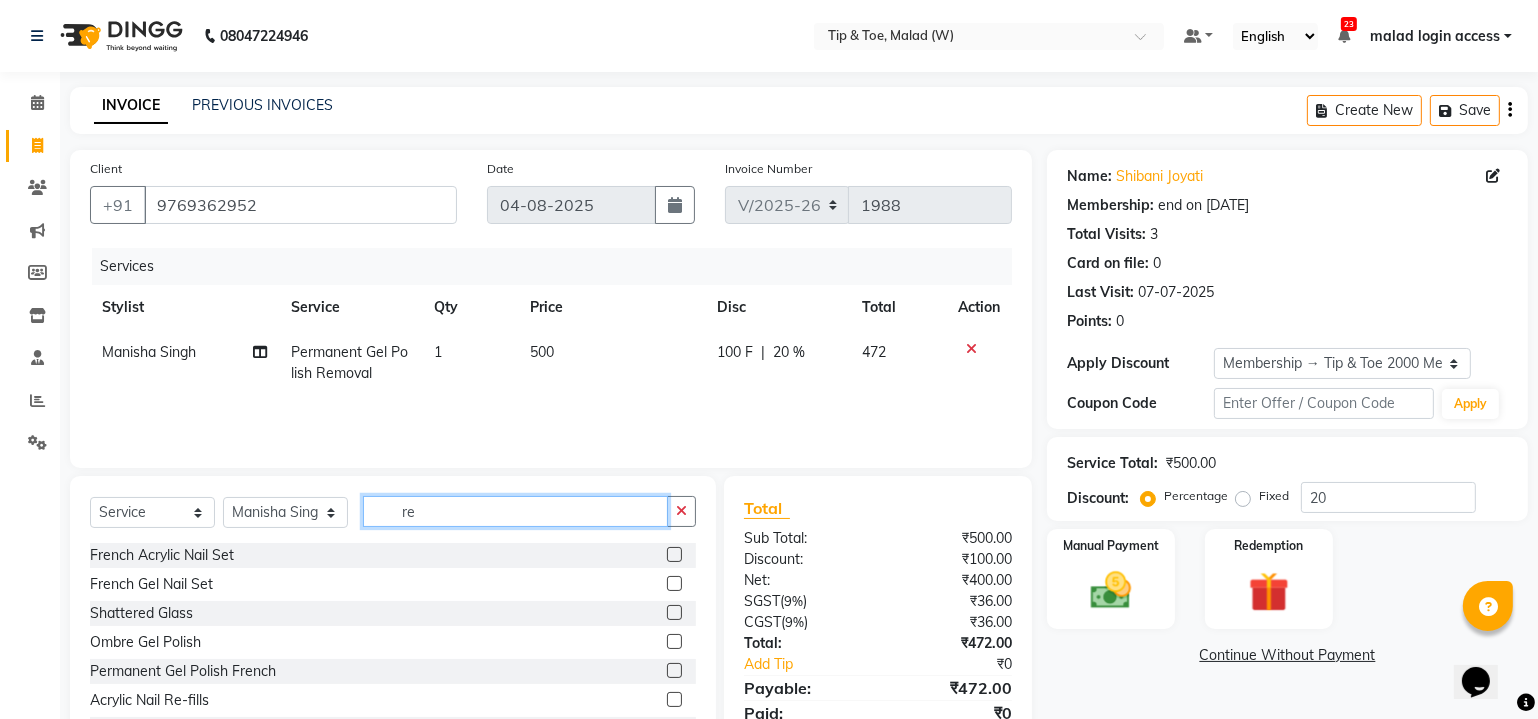 type on "r" 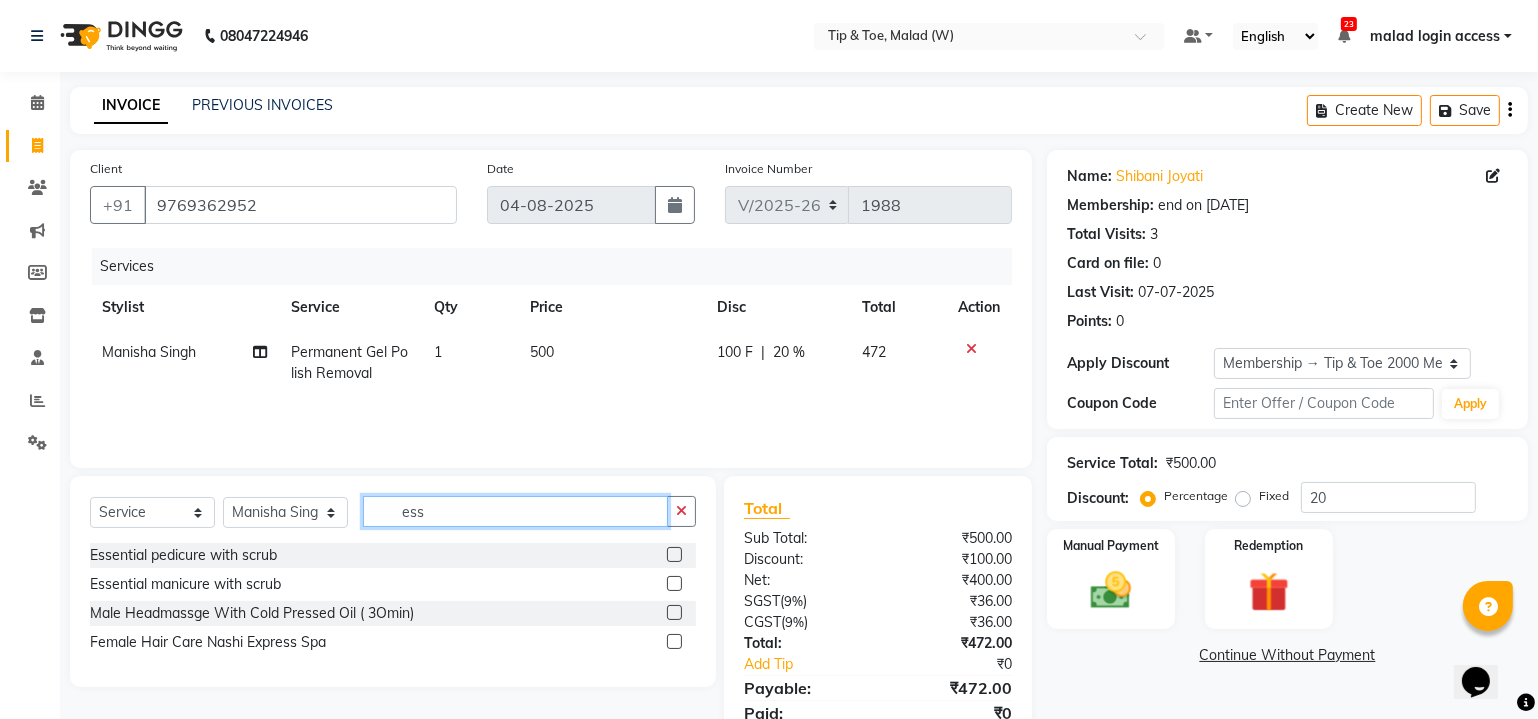type on "ess" 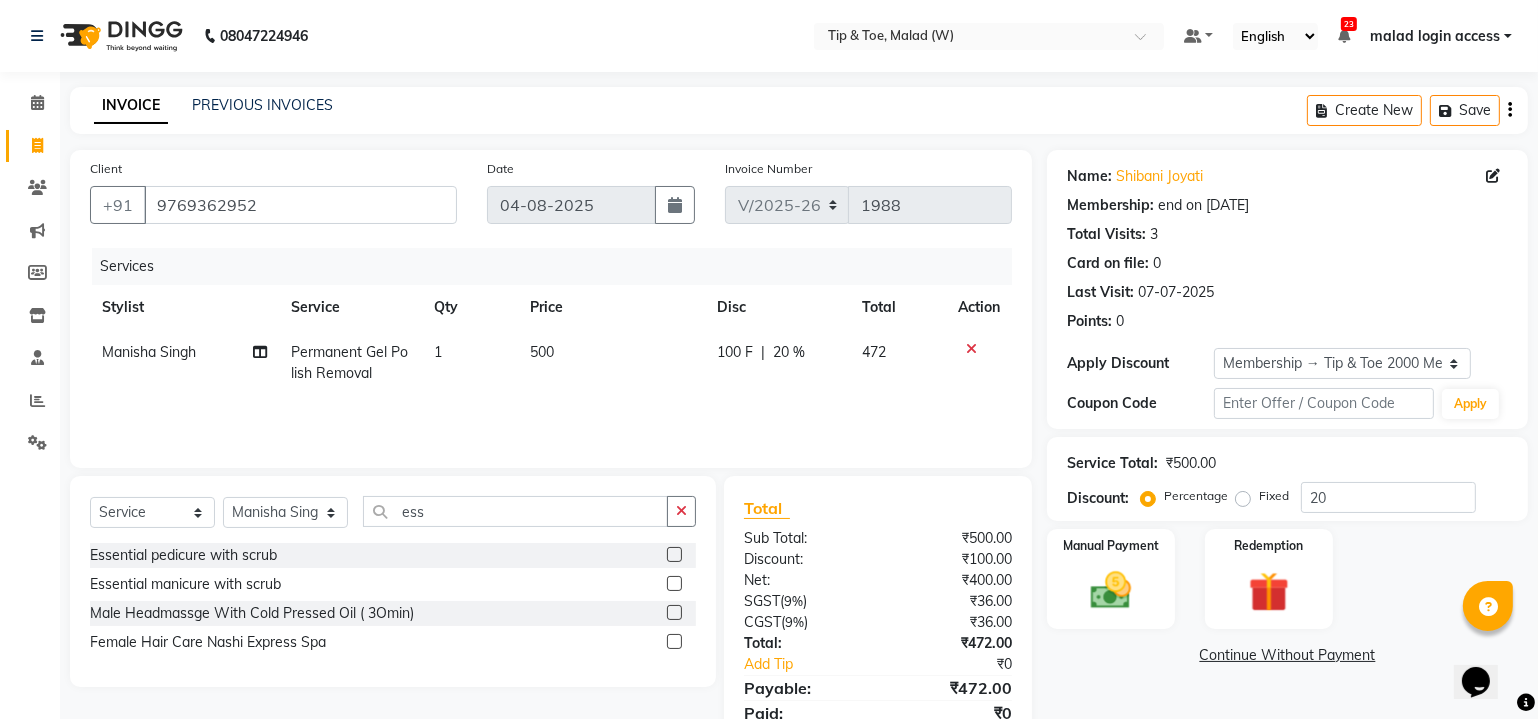 click 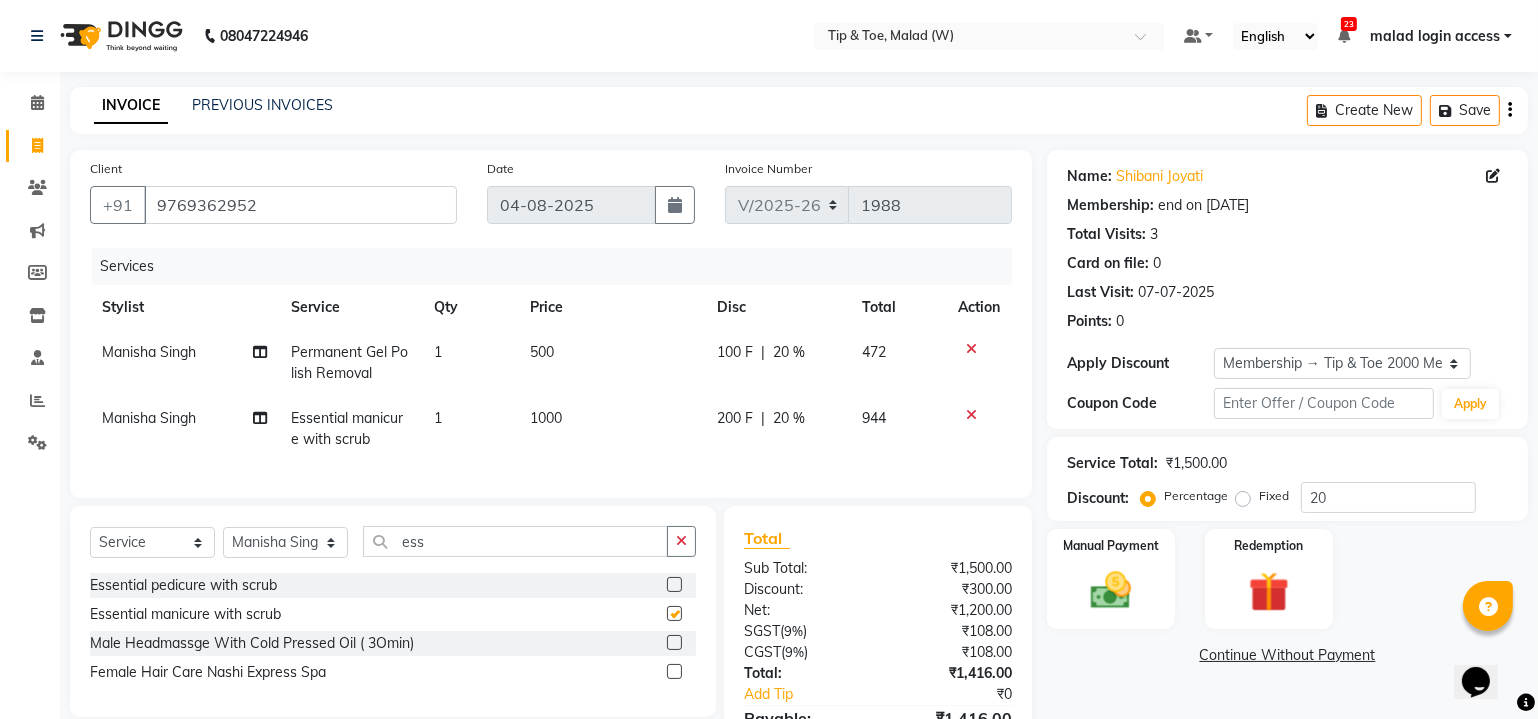 checkbox on "false" 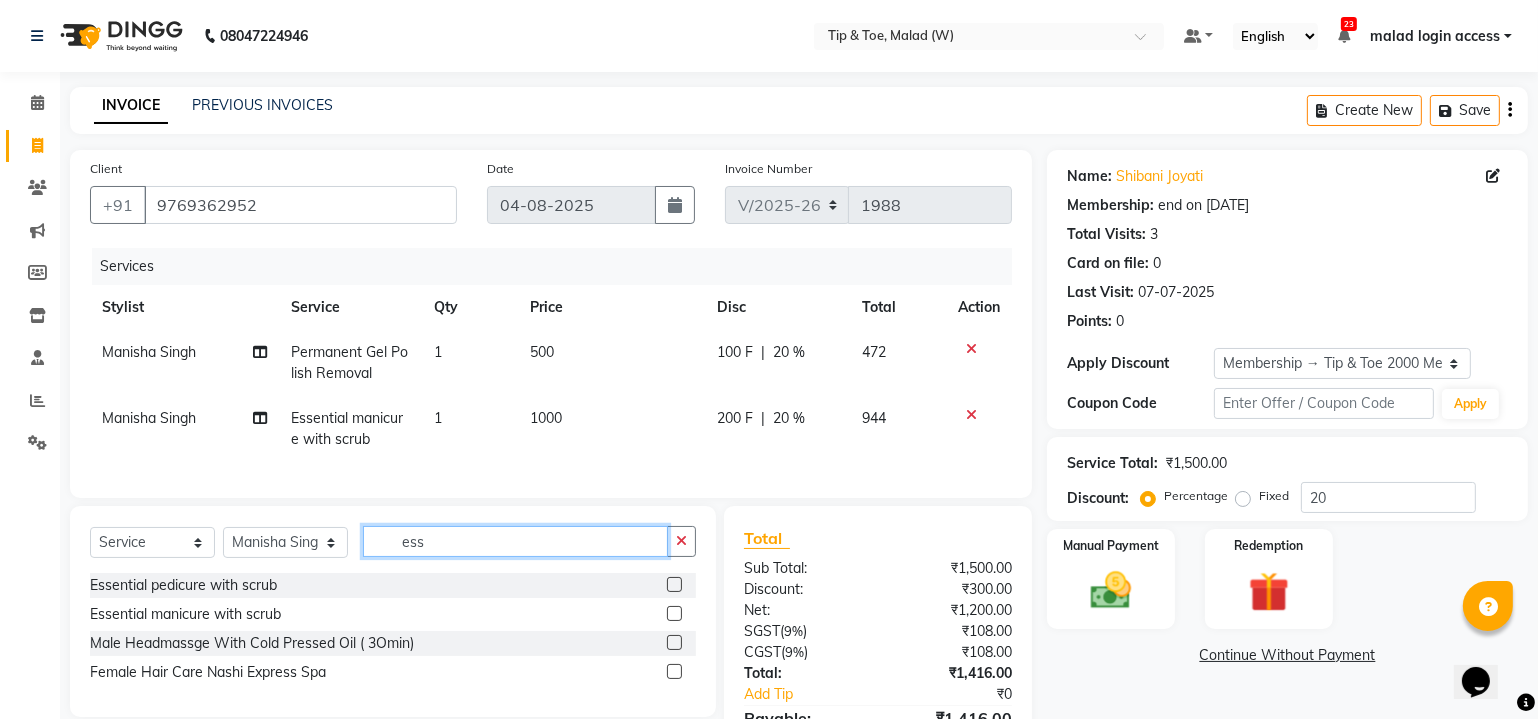click on "ess" 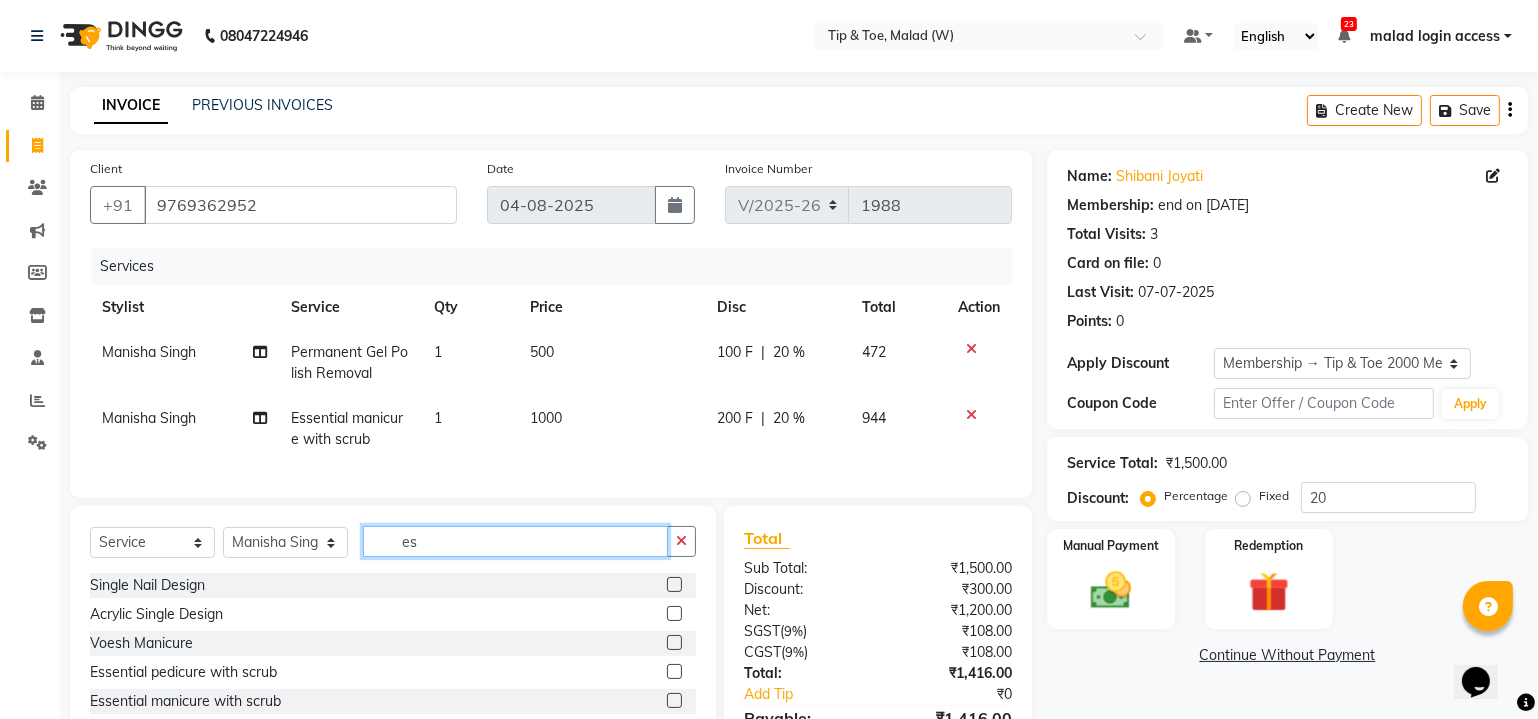 type on "e" 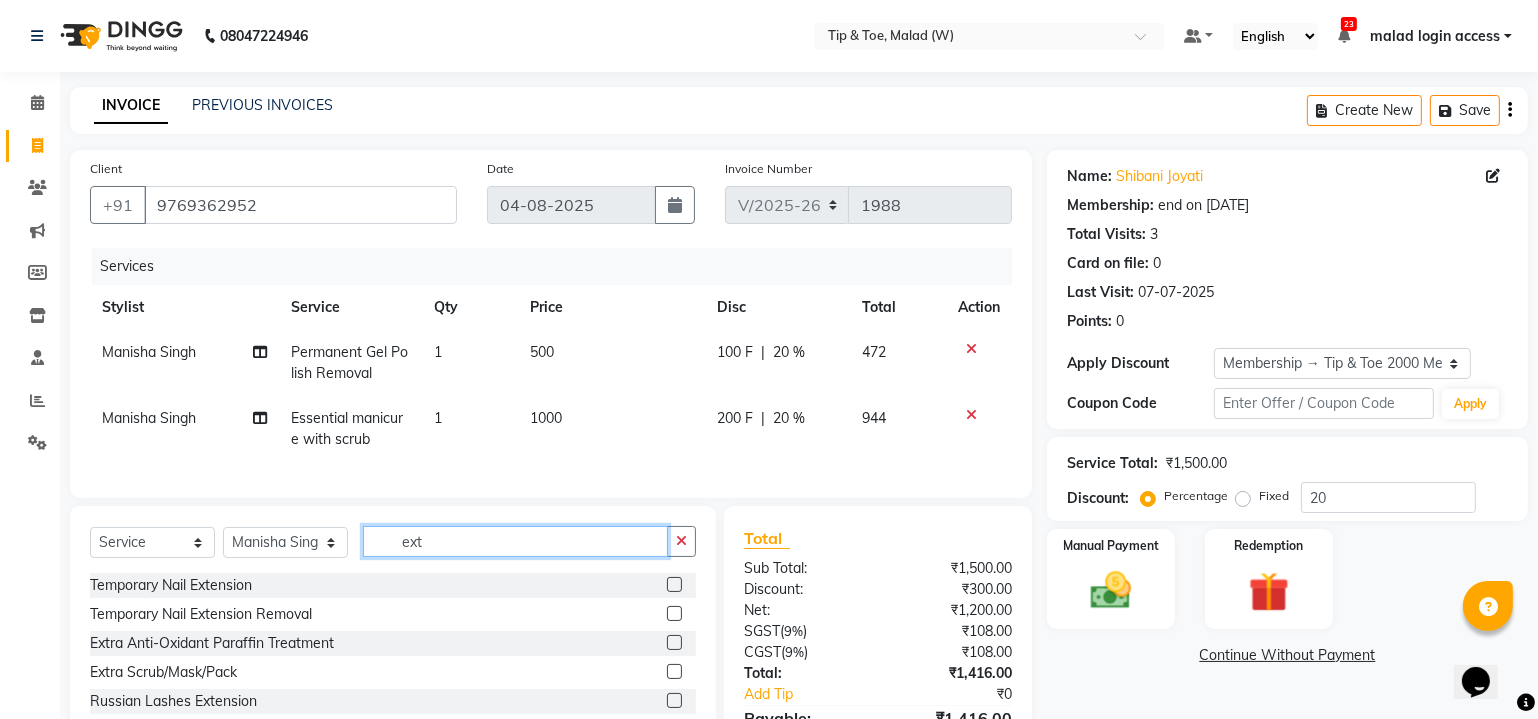 type on "ext" 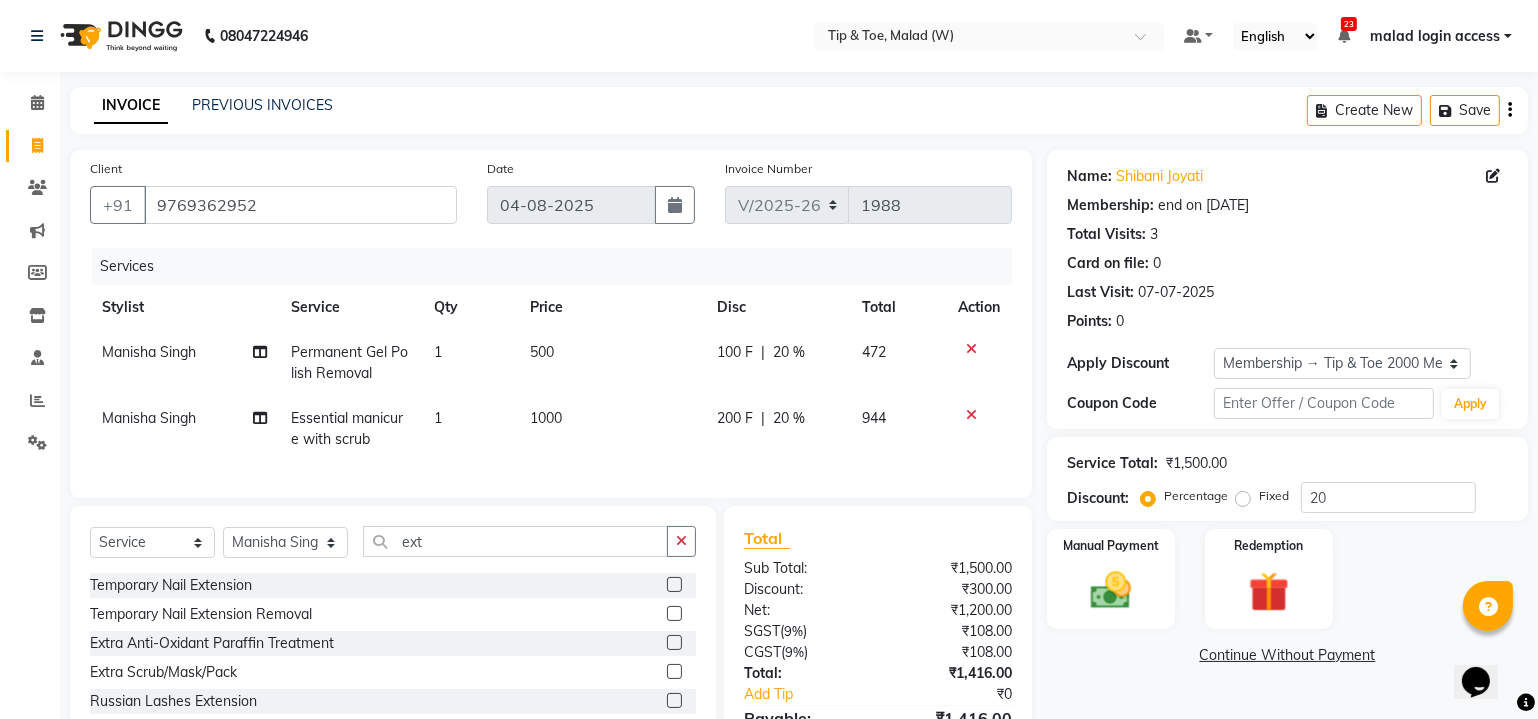 click 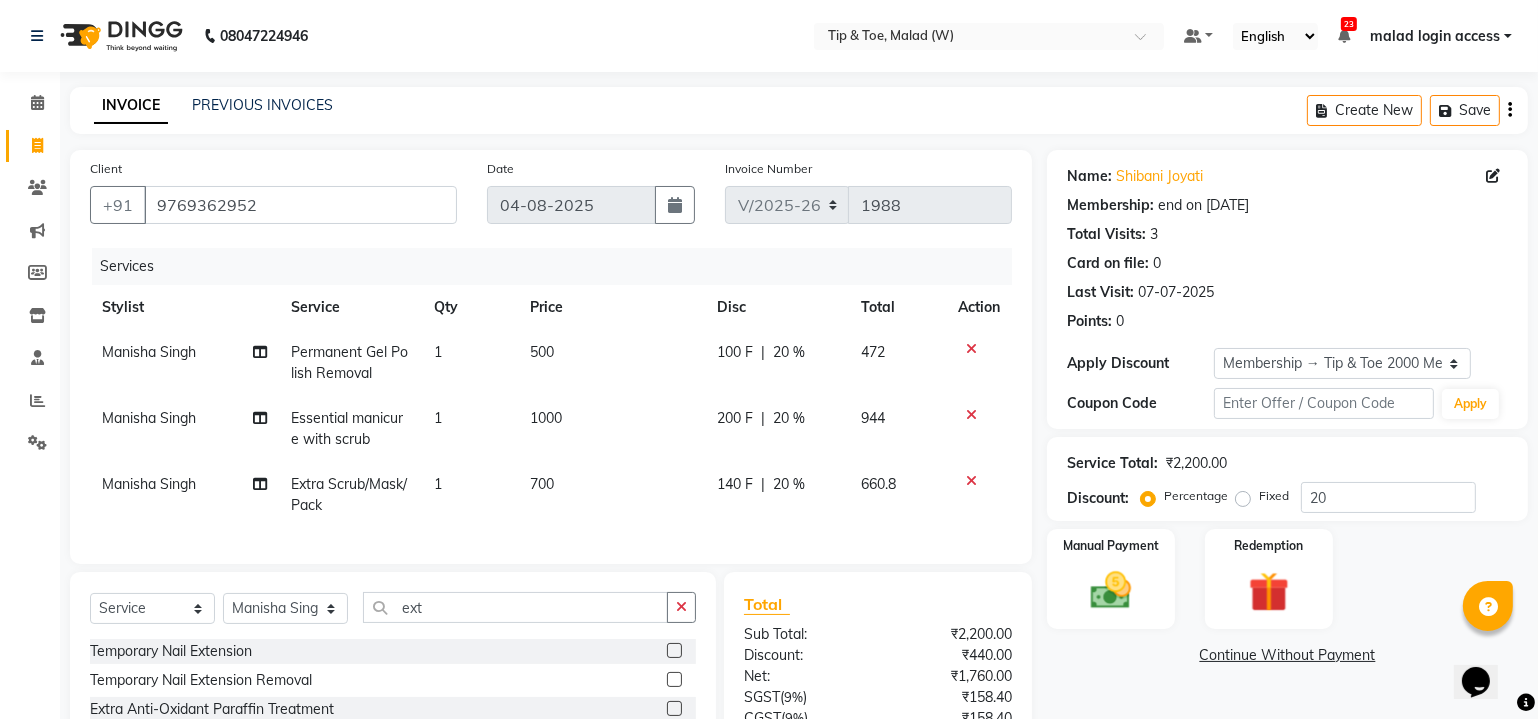 checkbox on "false" 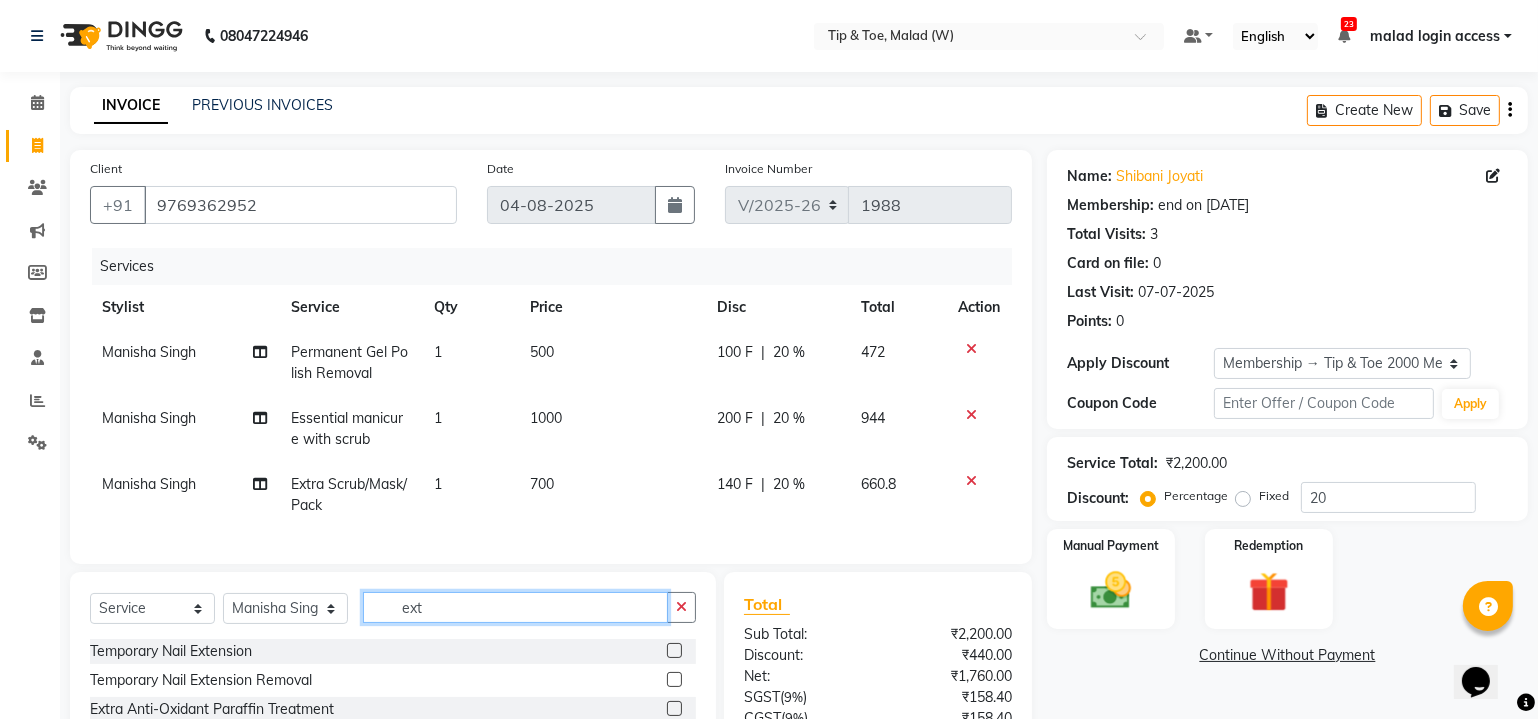 click on "ext" 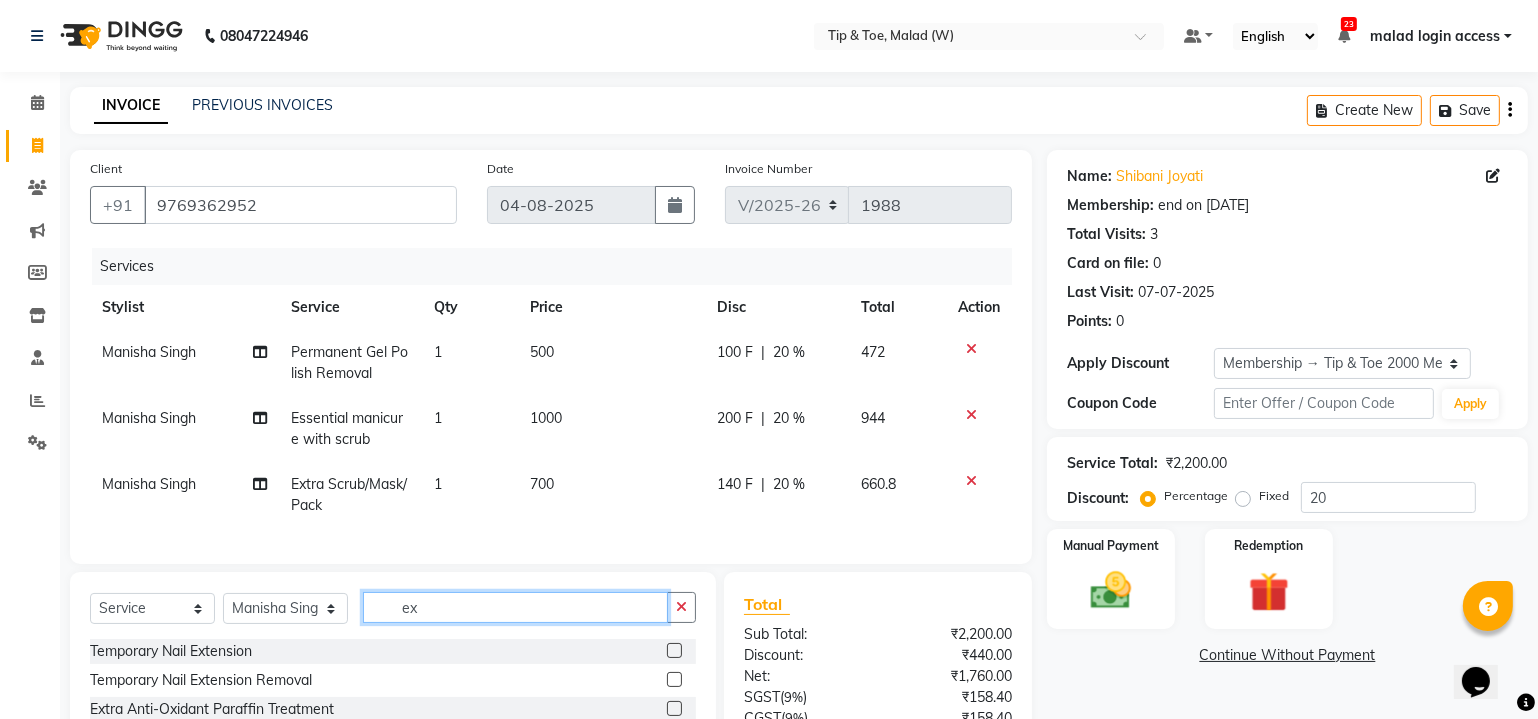 type on "e" 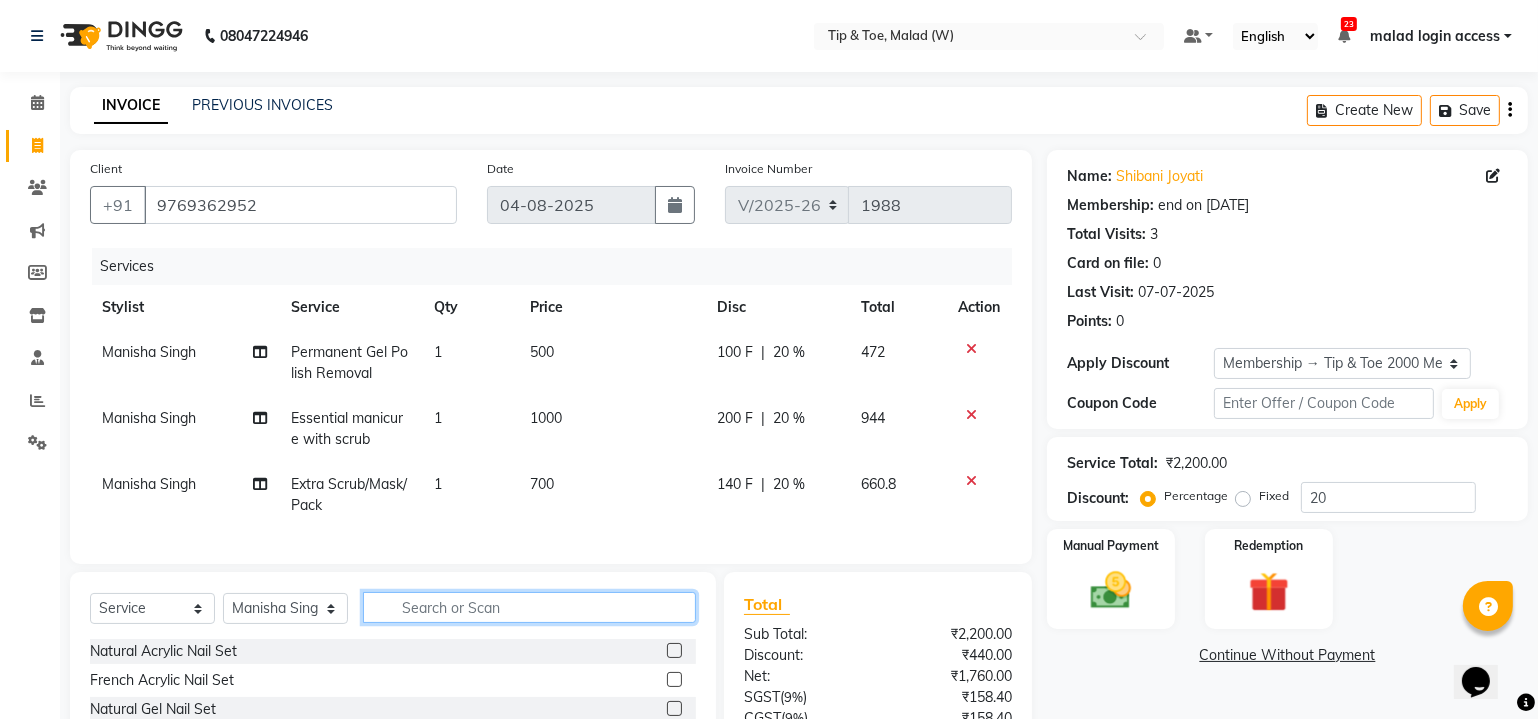 type 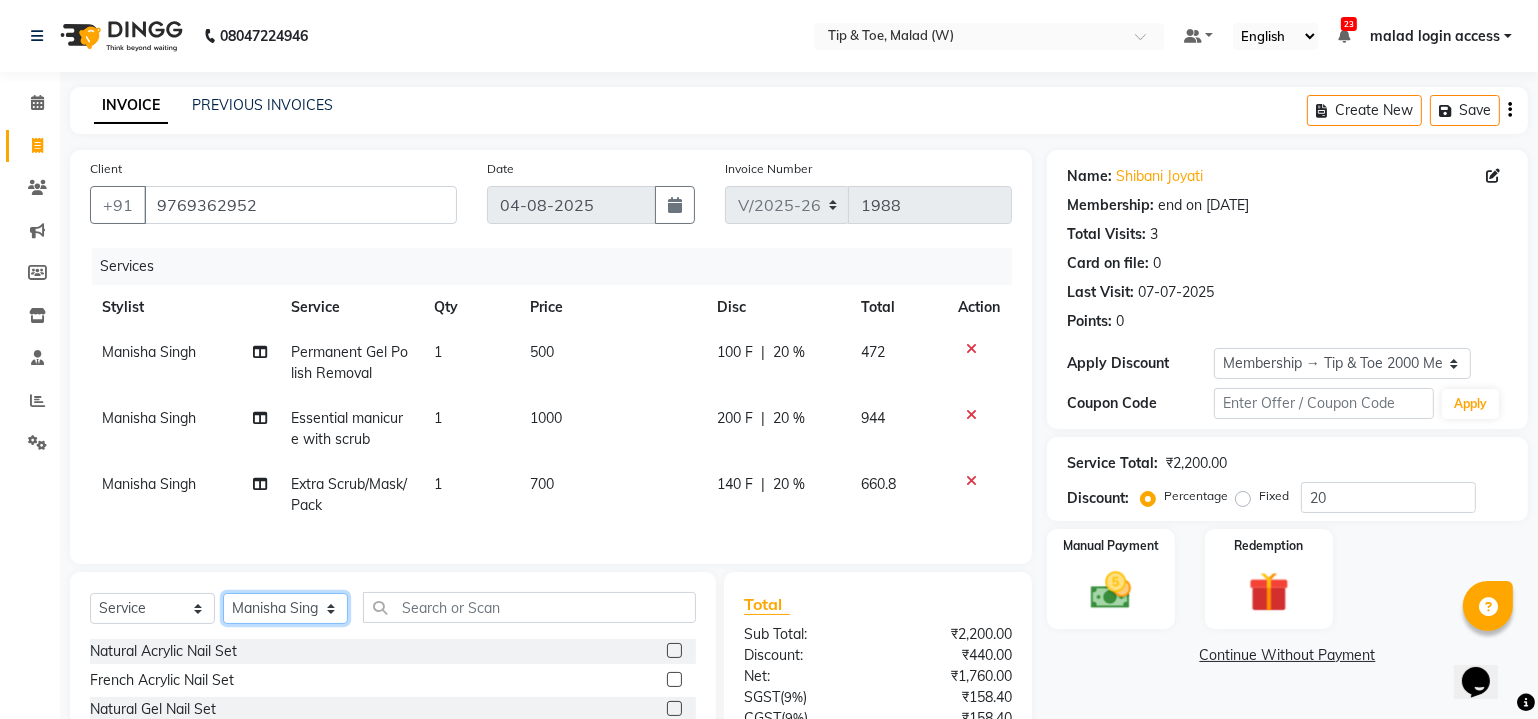 click on "Select Stylist Akash  Alfaz  Amreen  Danish Dhanashree Dibakar House Sale Kaikasha Shaikh Keshien Kumar malad login access Manisha Singh Manisha Suvare Nim Ninshing poonam Regan Sanjay mama Shimre Suzu Swapnali Swity Urmila Pal Vikram" 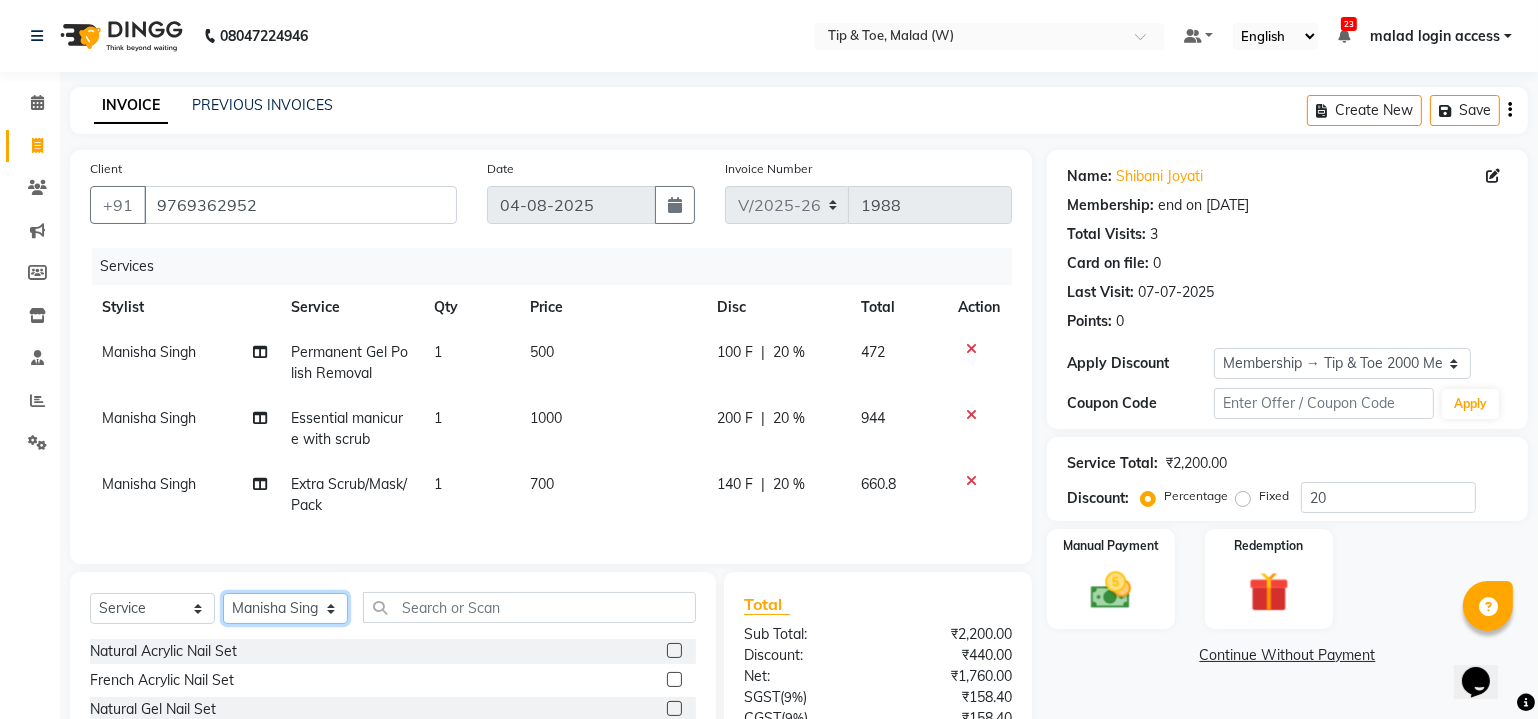 select on "41795" 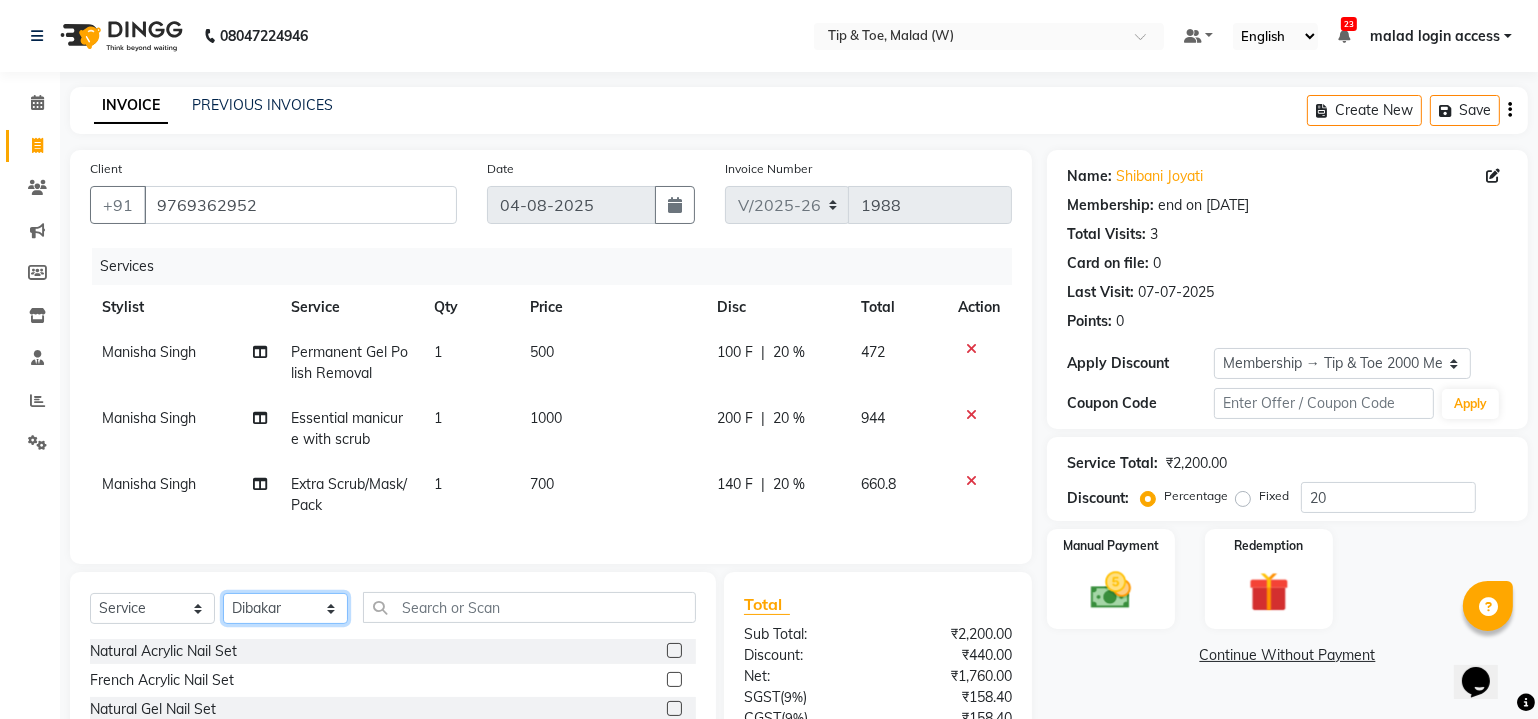 click on "Select Stylist Akash  Alfaz  Amreen  Danish Dhanashree Dibakar House Sale Kaikasha Shaikh Keshien Kumar malad login access Manisha Singh Manisha Suvare Nim Ninshing poonam Regan Sanjay mama Shimre Suzu Swapnali Swity Urmila Pal Vikram" 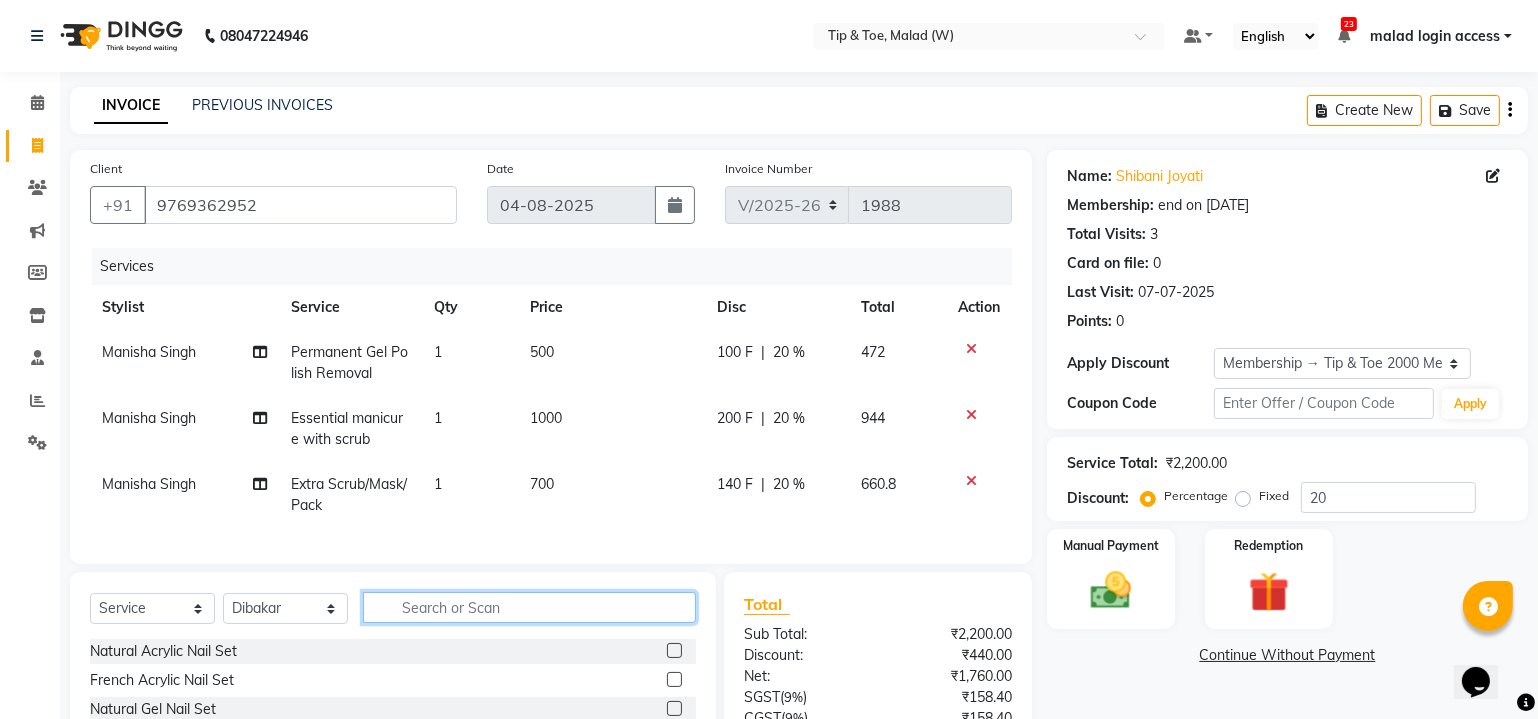 click 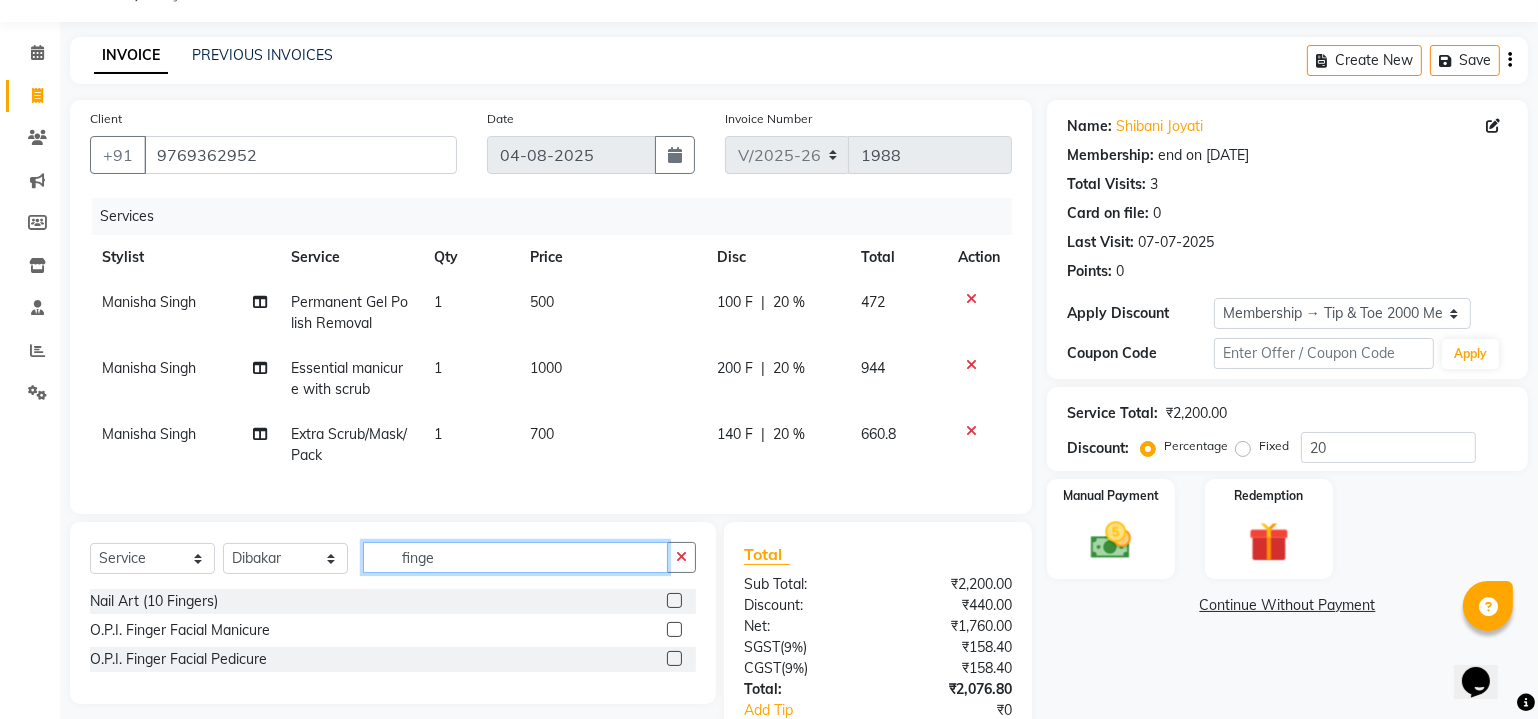 scroll, scrollTop: 90, scrollLeft: 0, axis: vertical 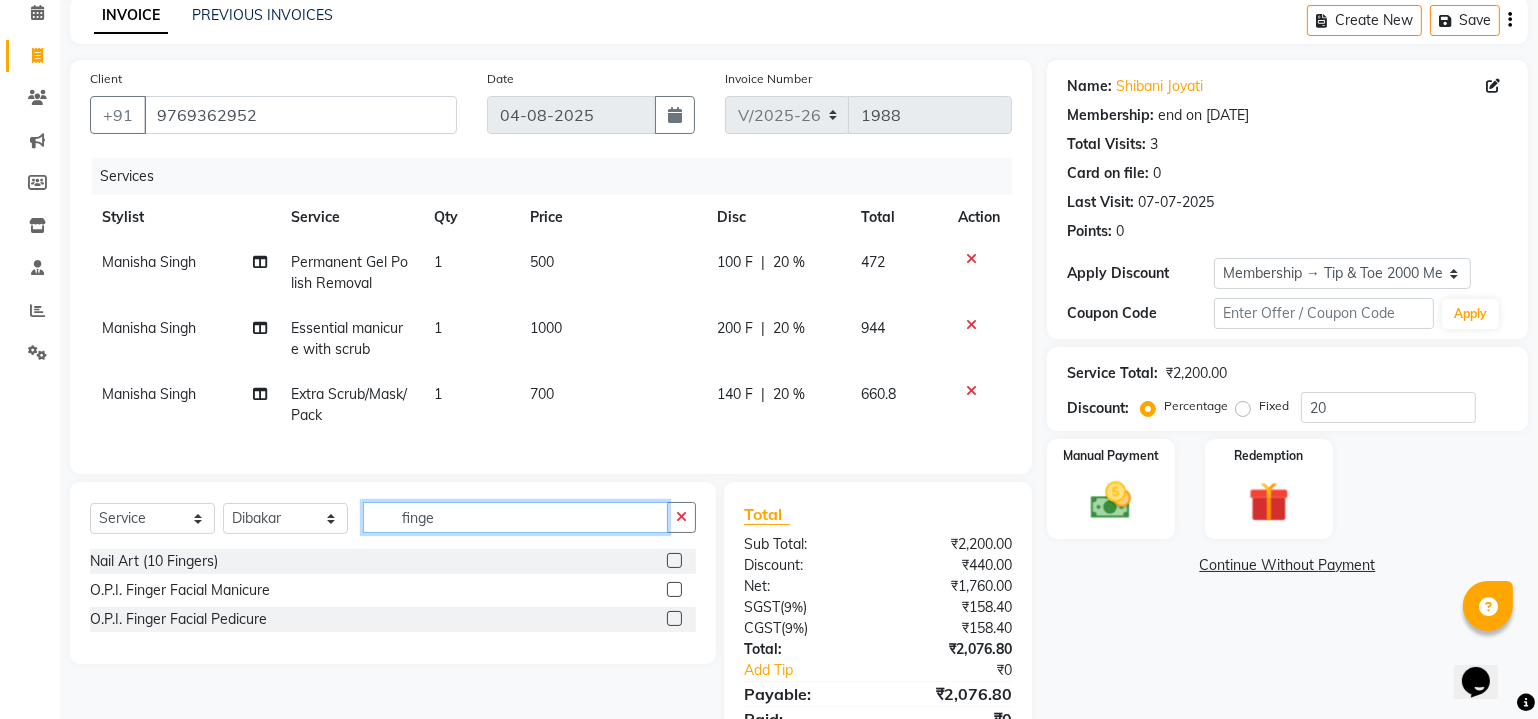 type on "finge" 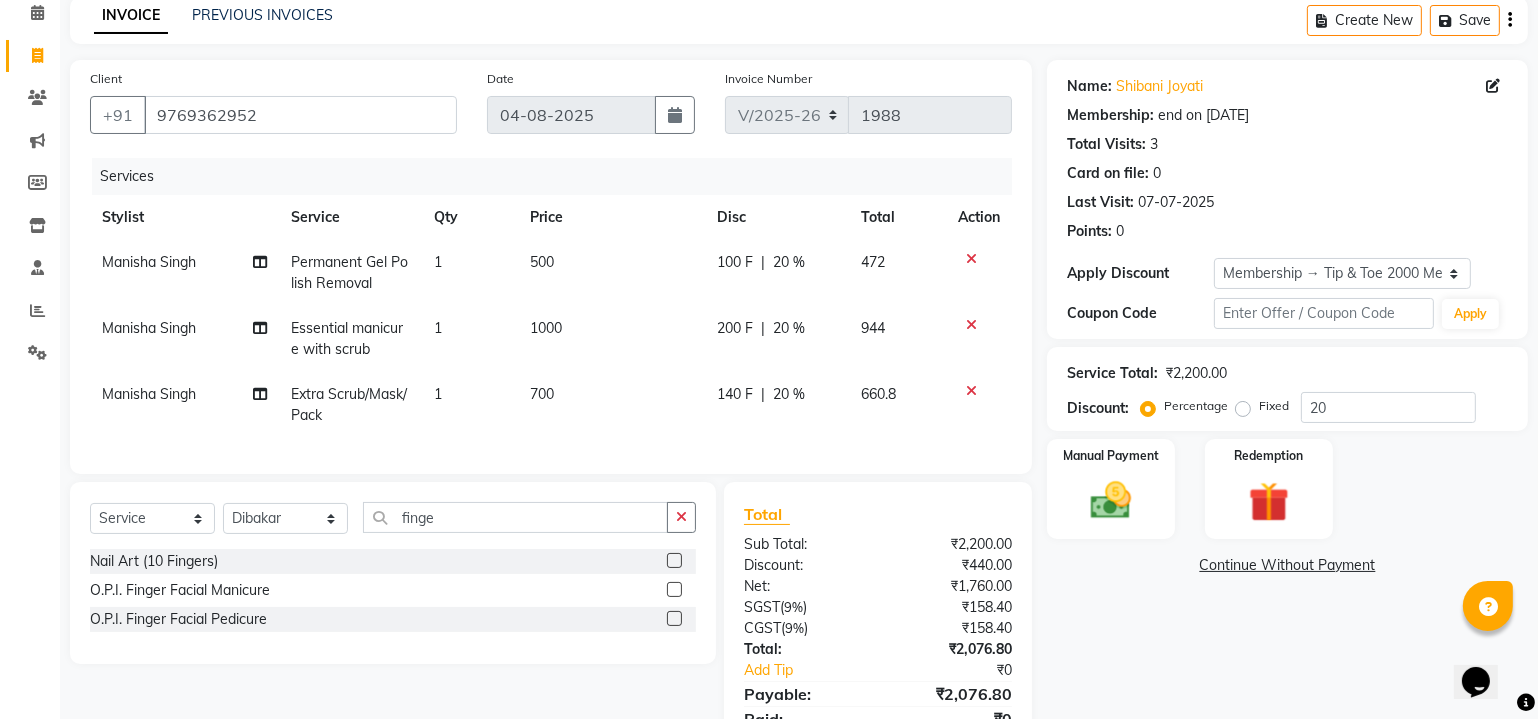 click 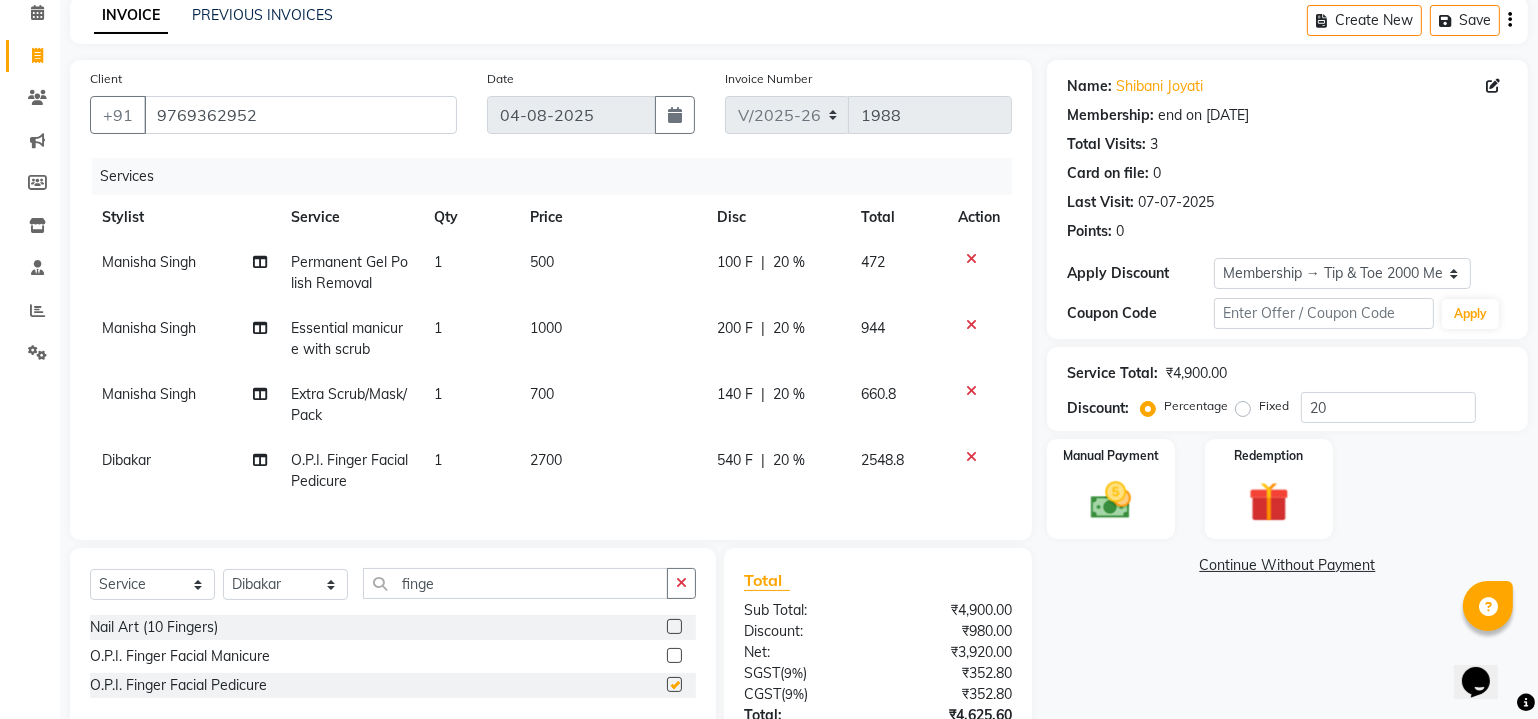checkbox on "false" 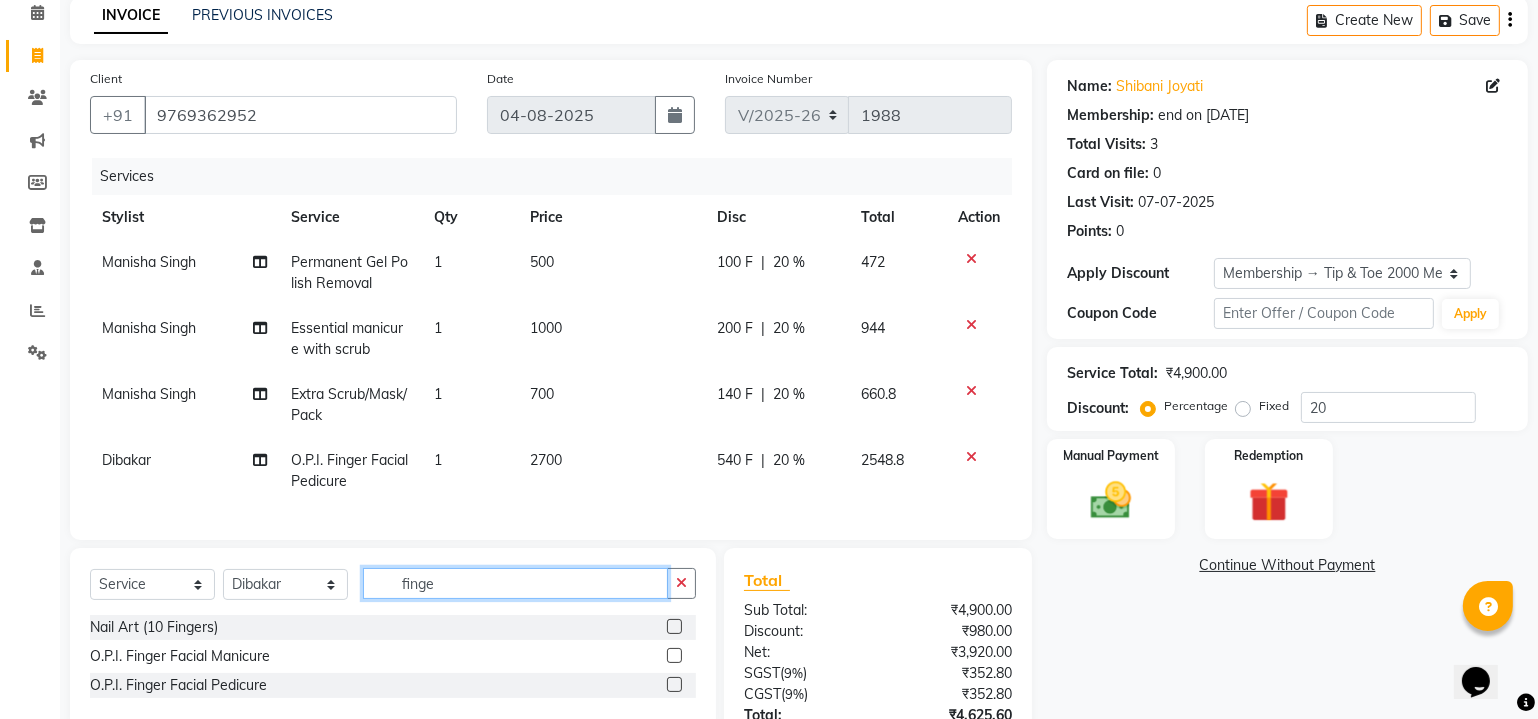 click on "finge" 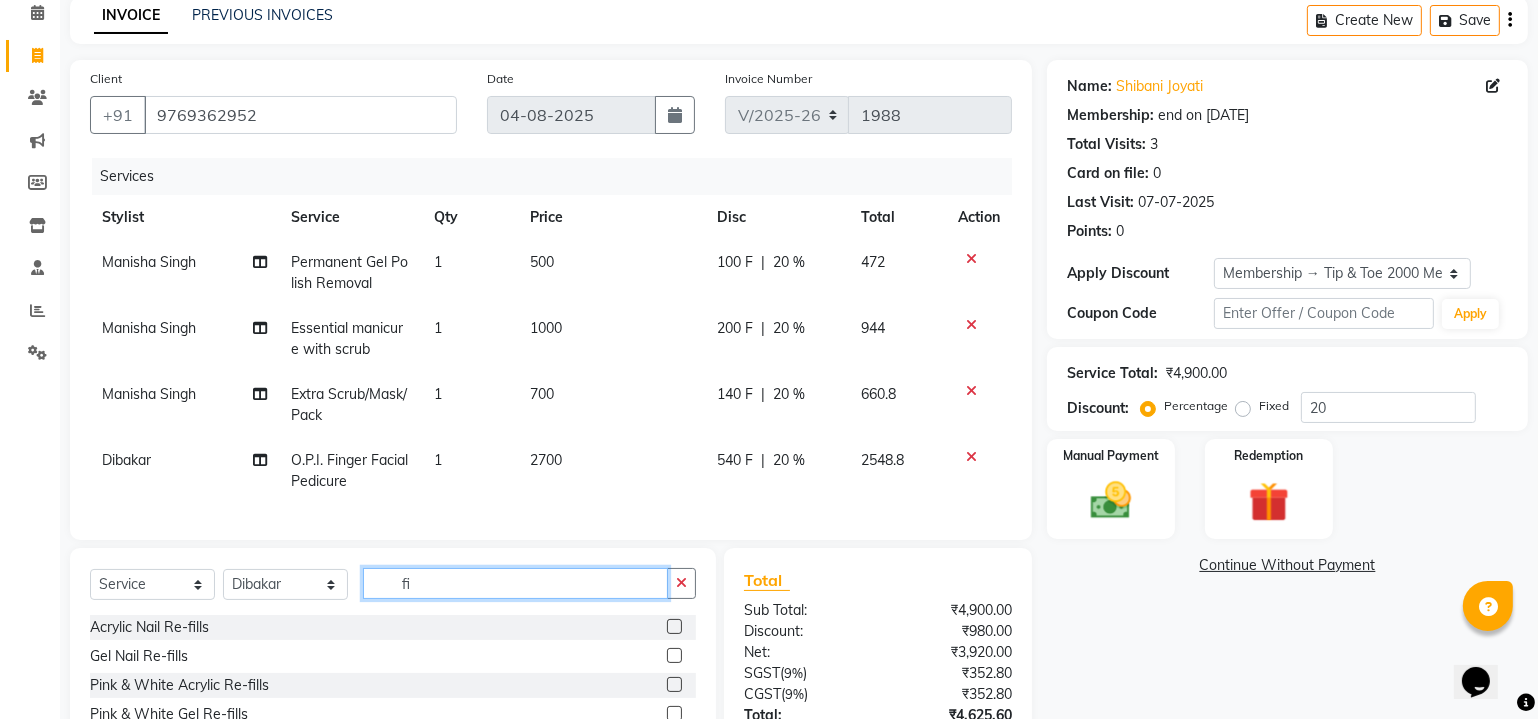 type on "f" 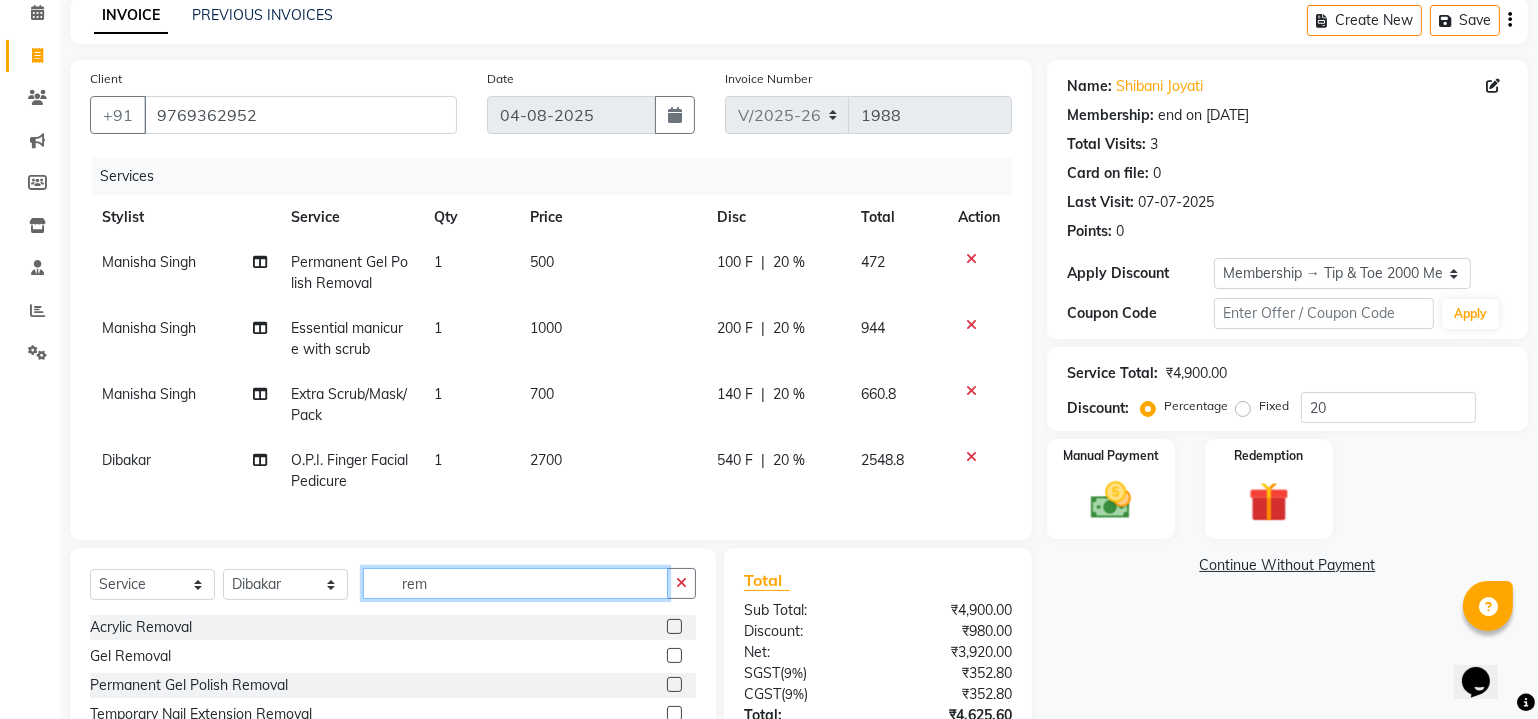 type on "rem" 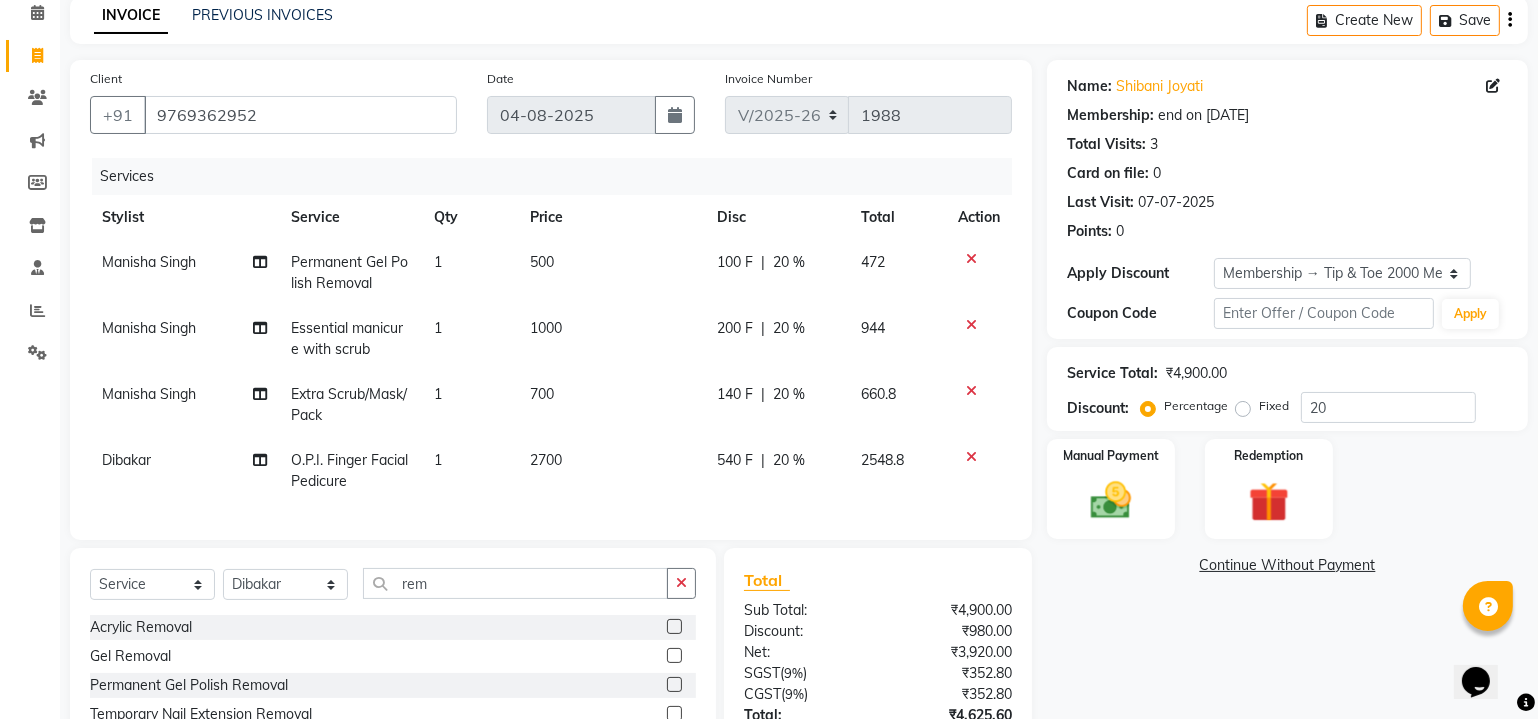 click 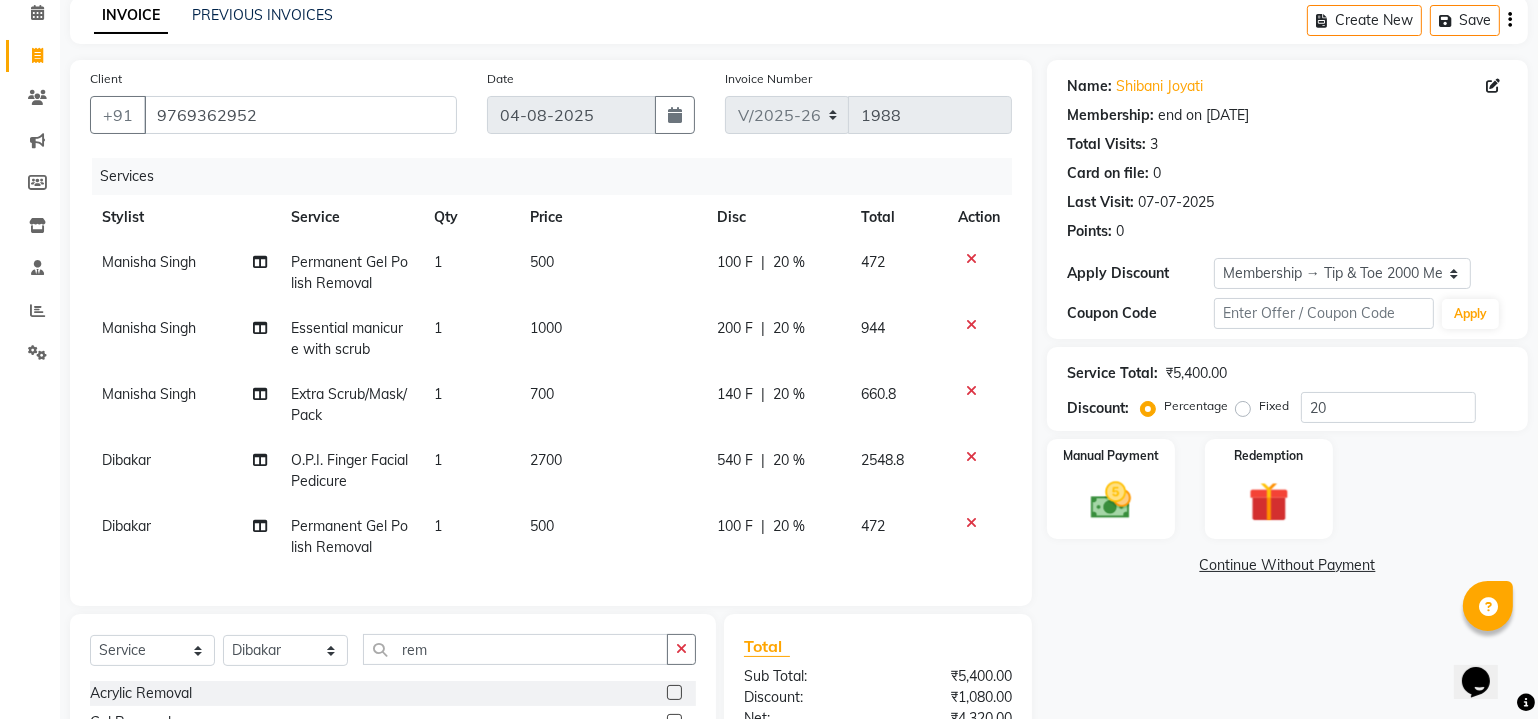 checkbox on "false" 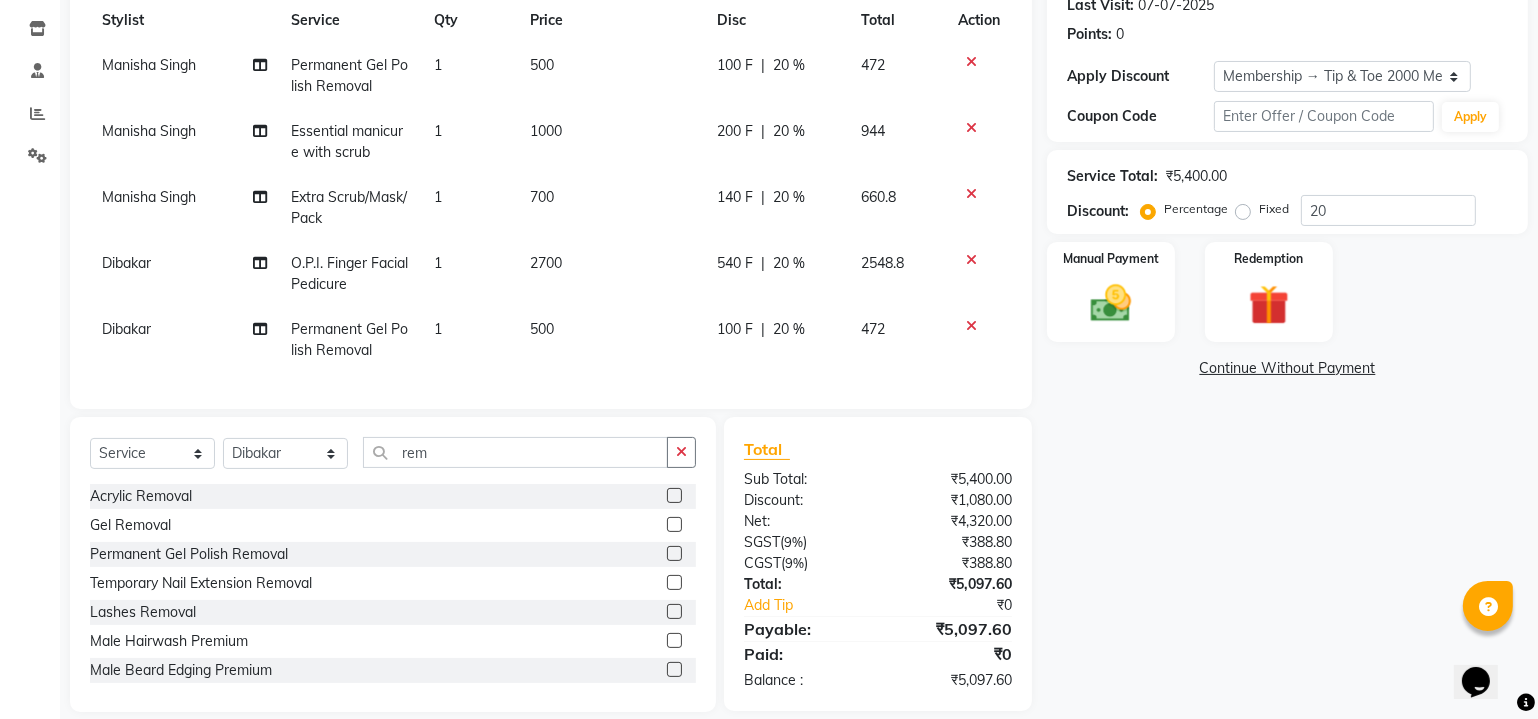 scroll, scrollTop: 322, scrollLeft: 0, axis: vertical 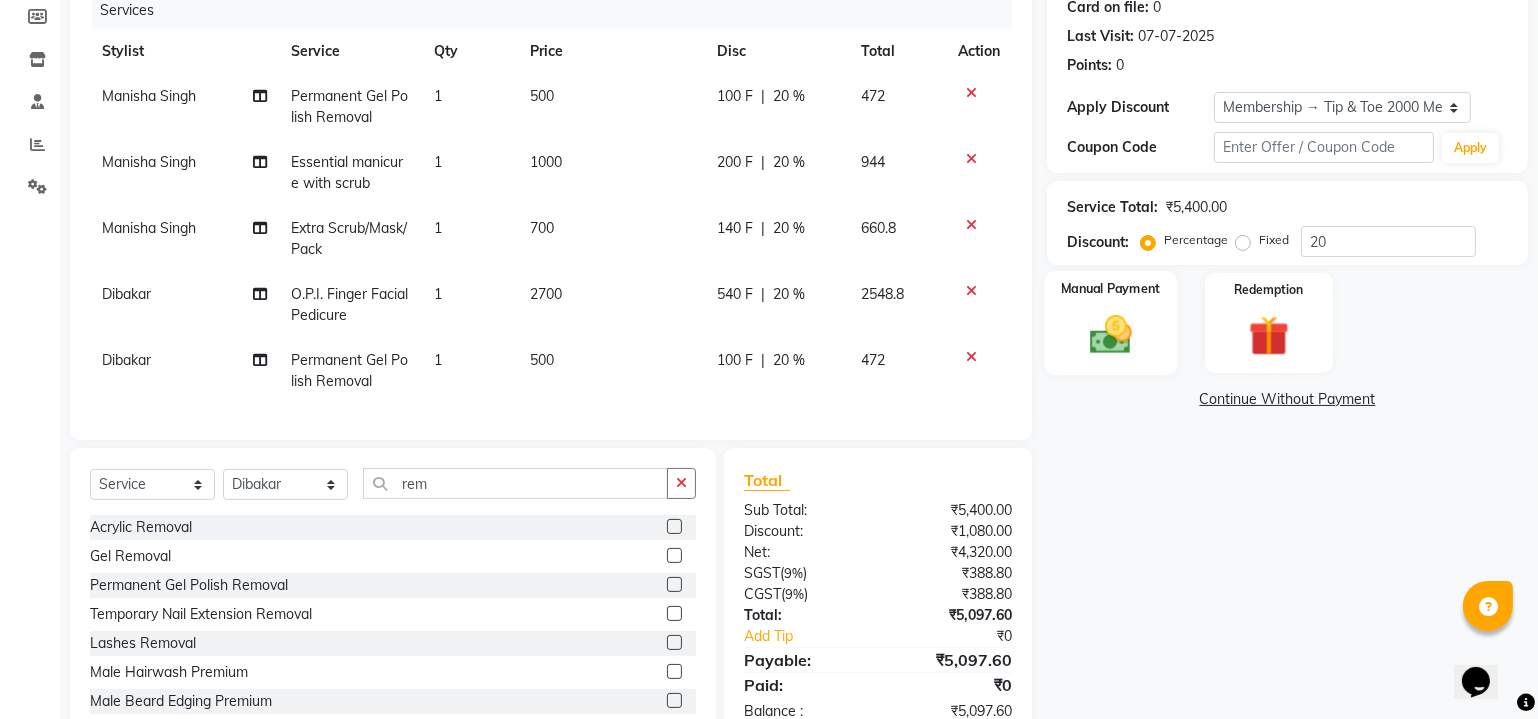 click 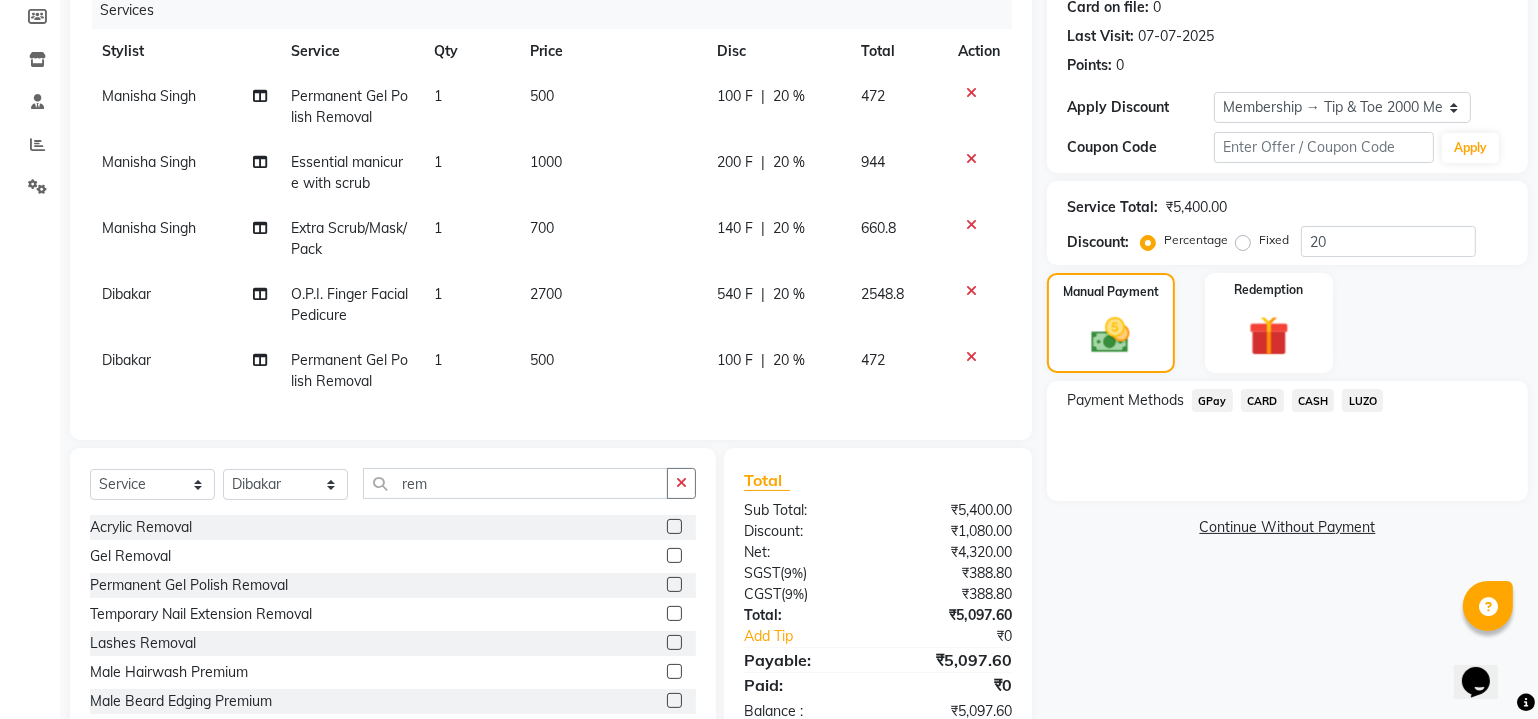 click on "CASH" 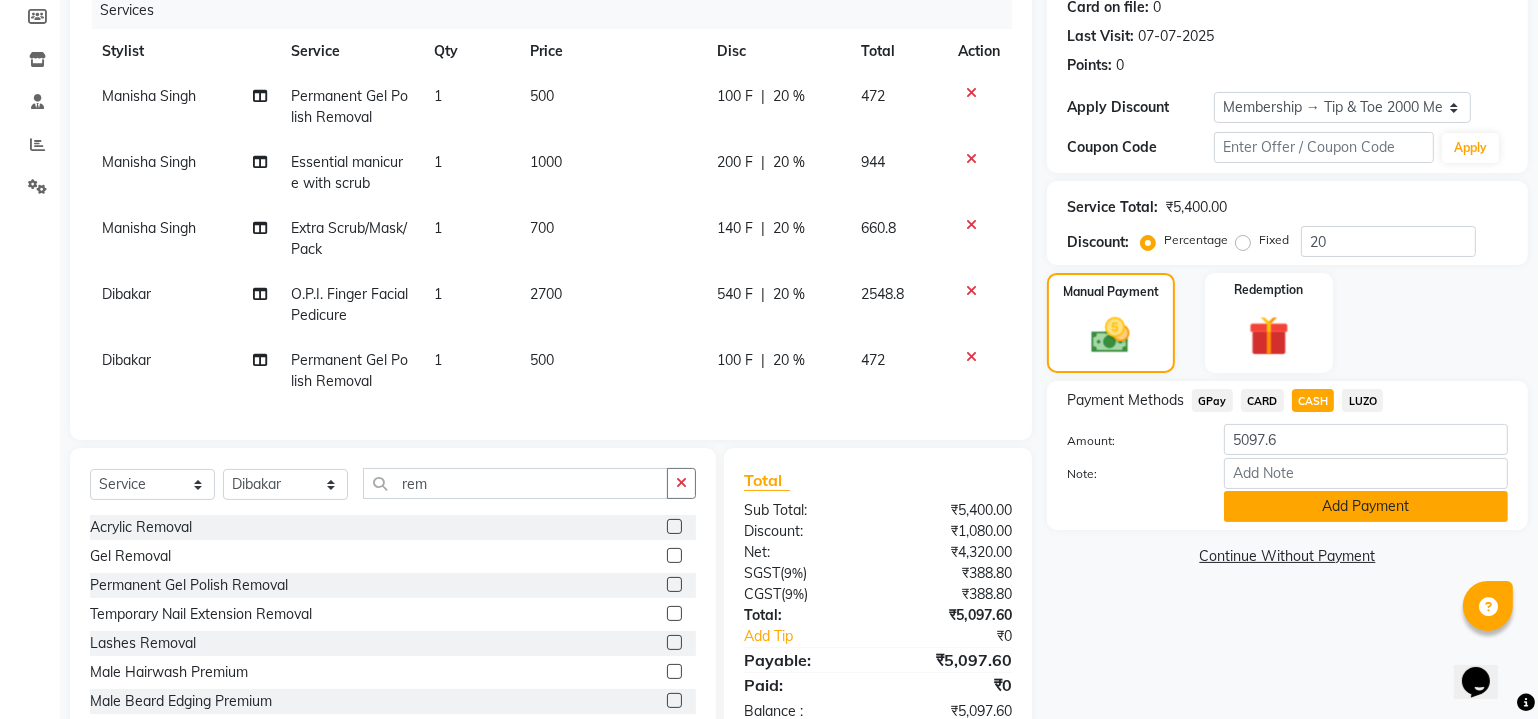 click on "Add Payment" 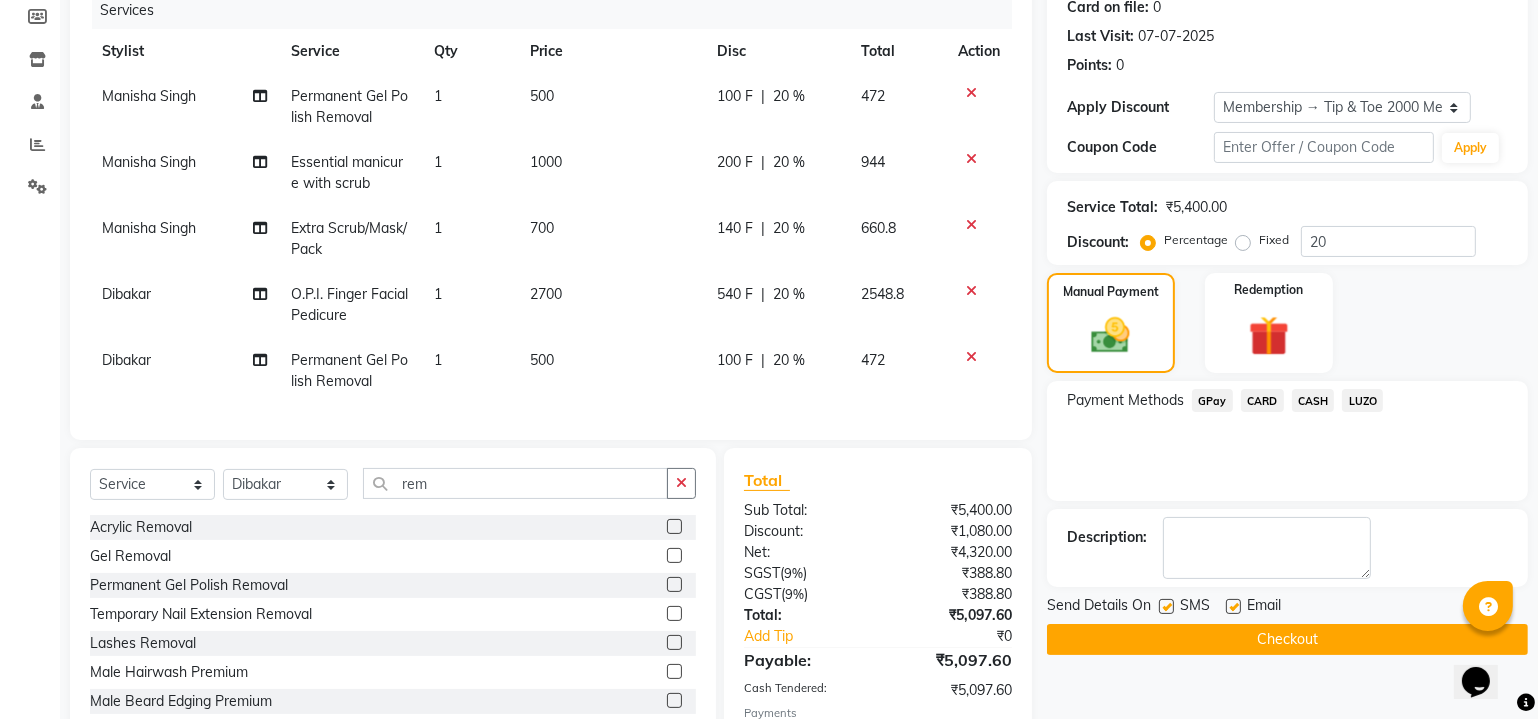 click on "Checkout" 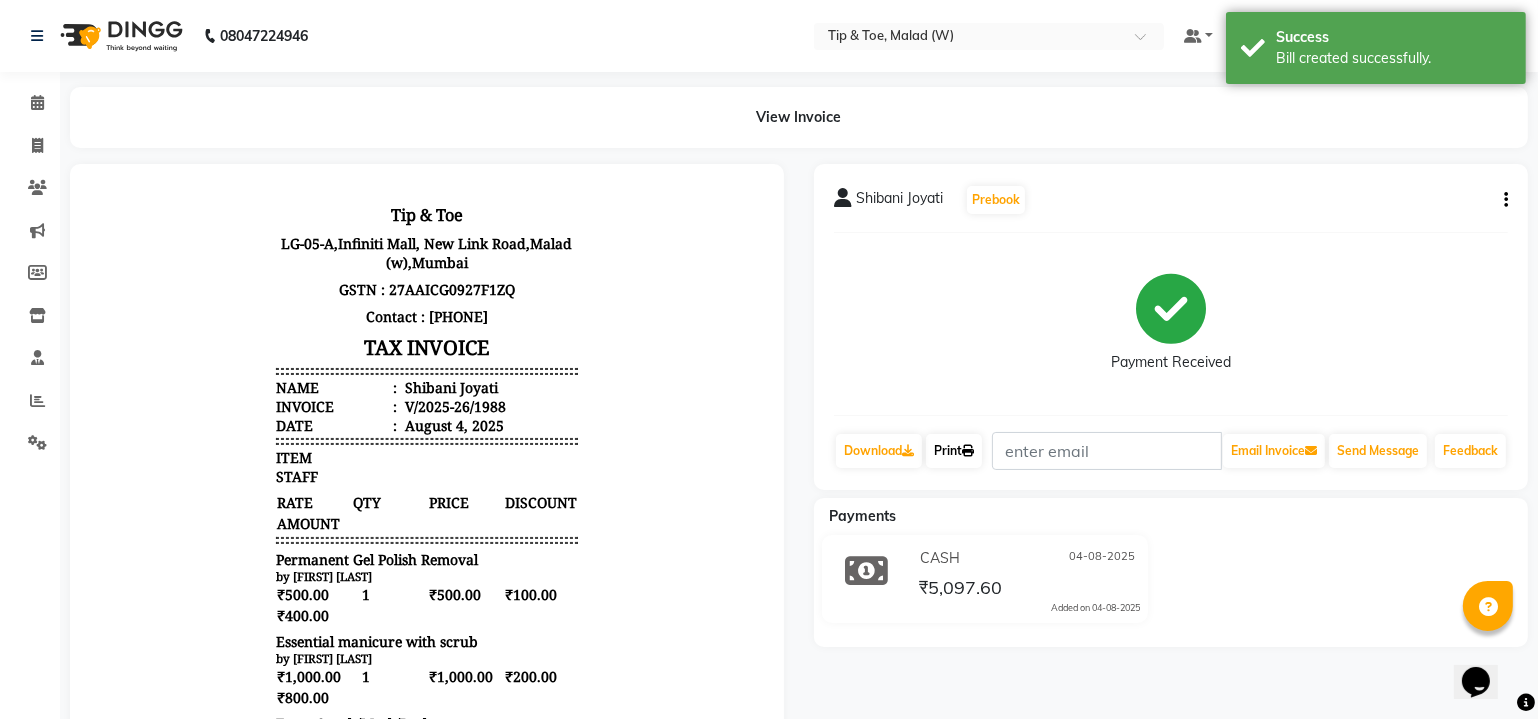 scroll, scrollTop: 0, scrollLeft: 0, axis: both 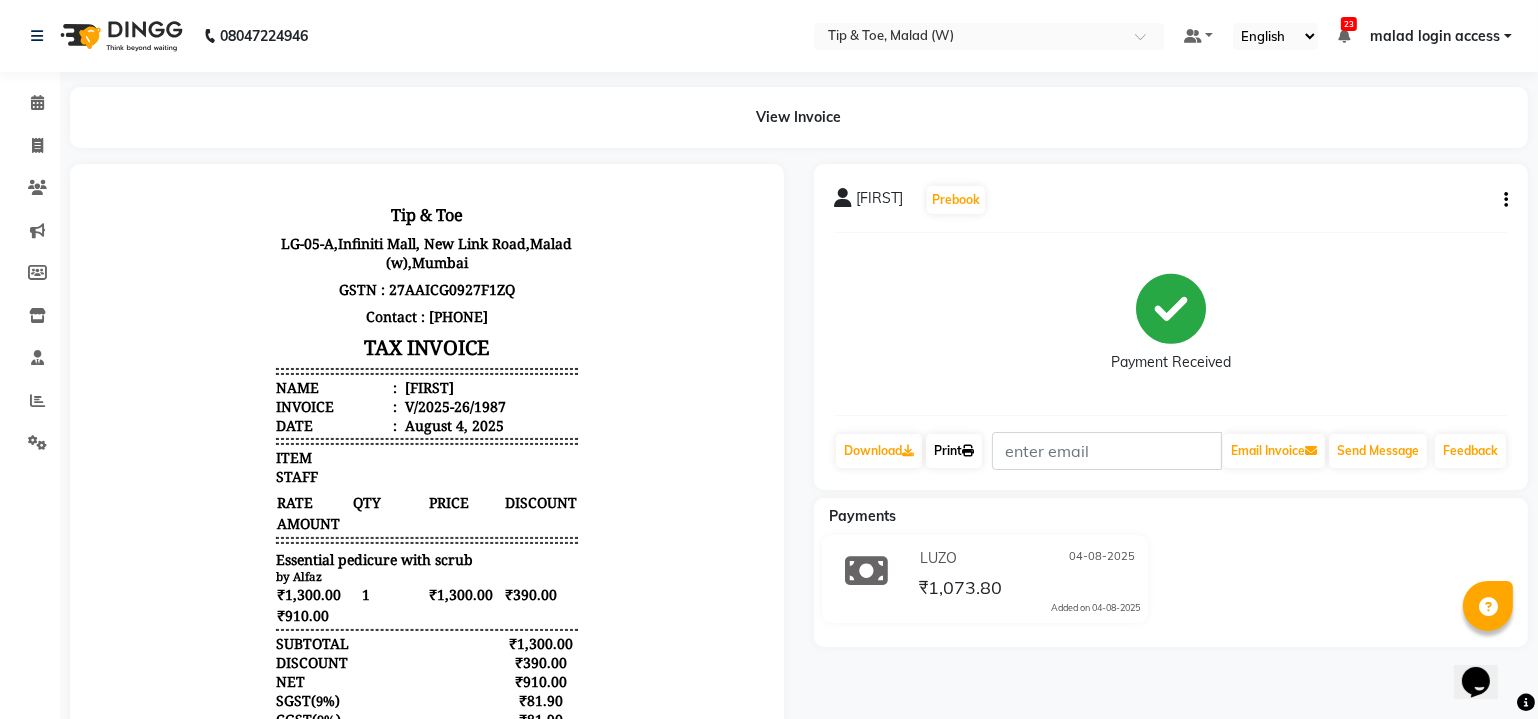 click on "Print" 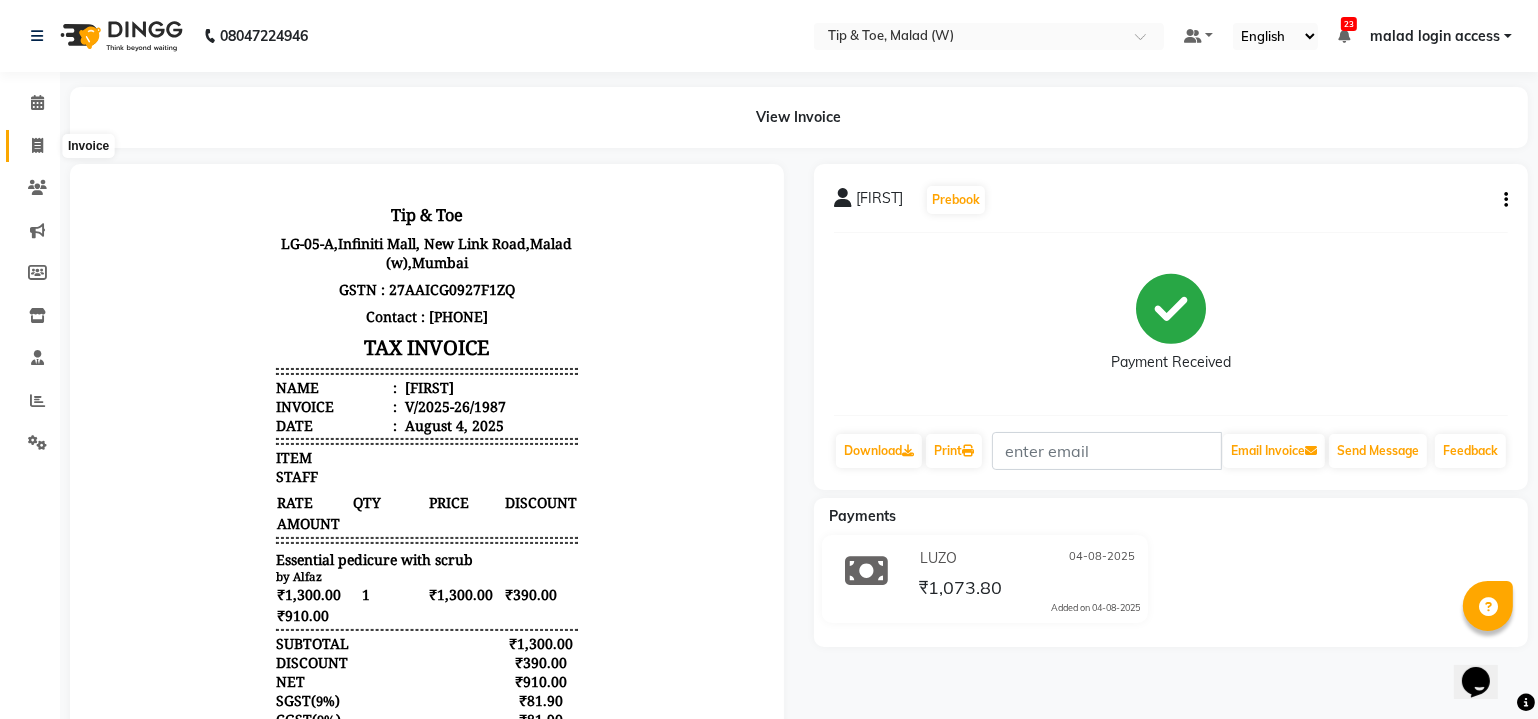 click 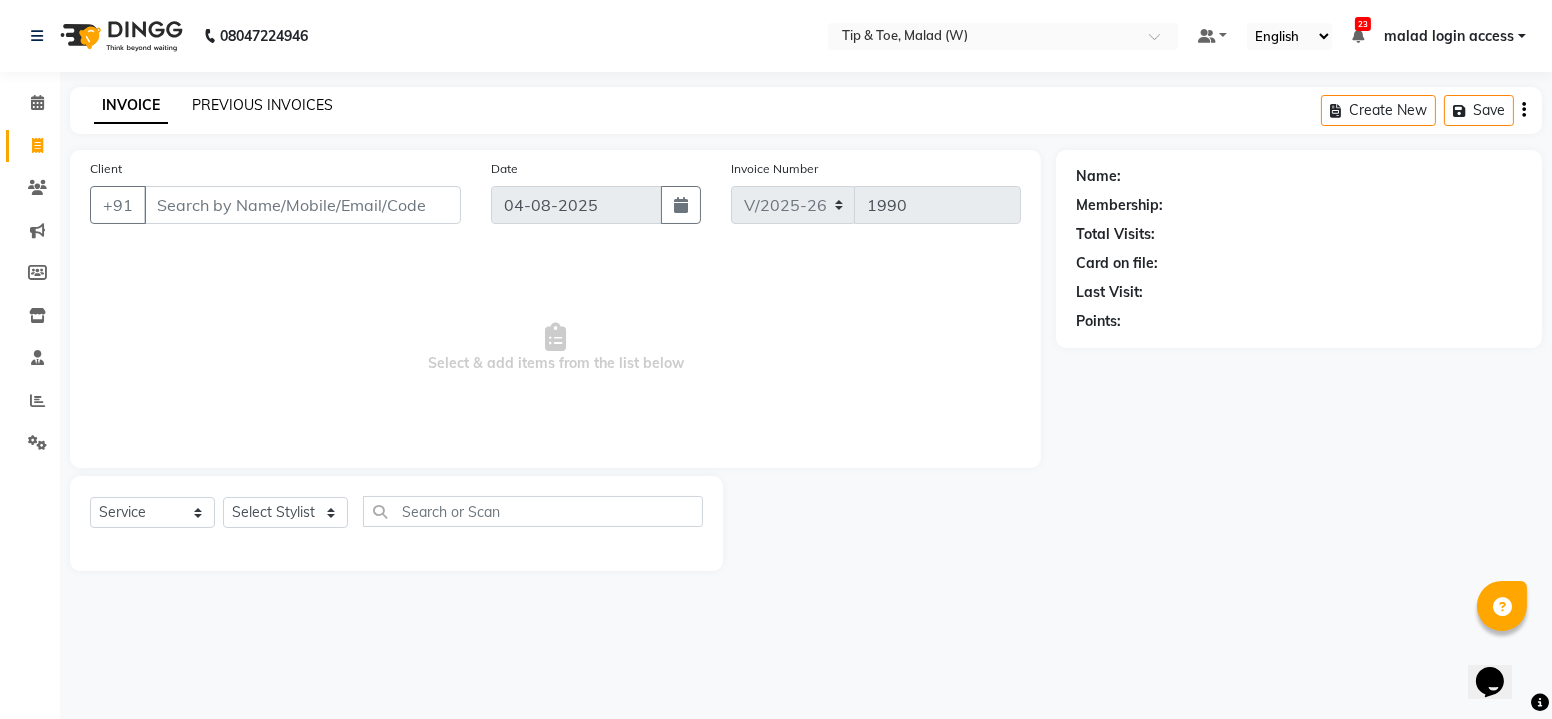 click on "PREVIOUS INVOICES" 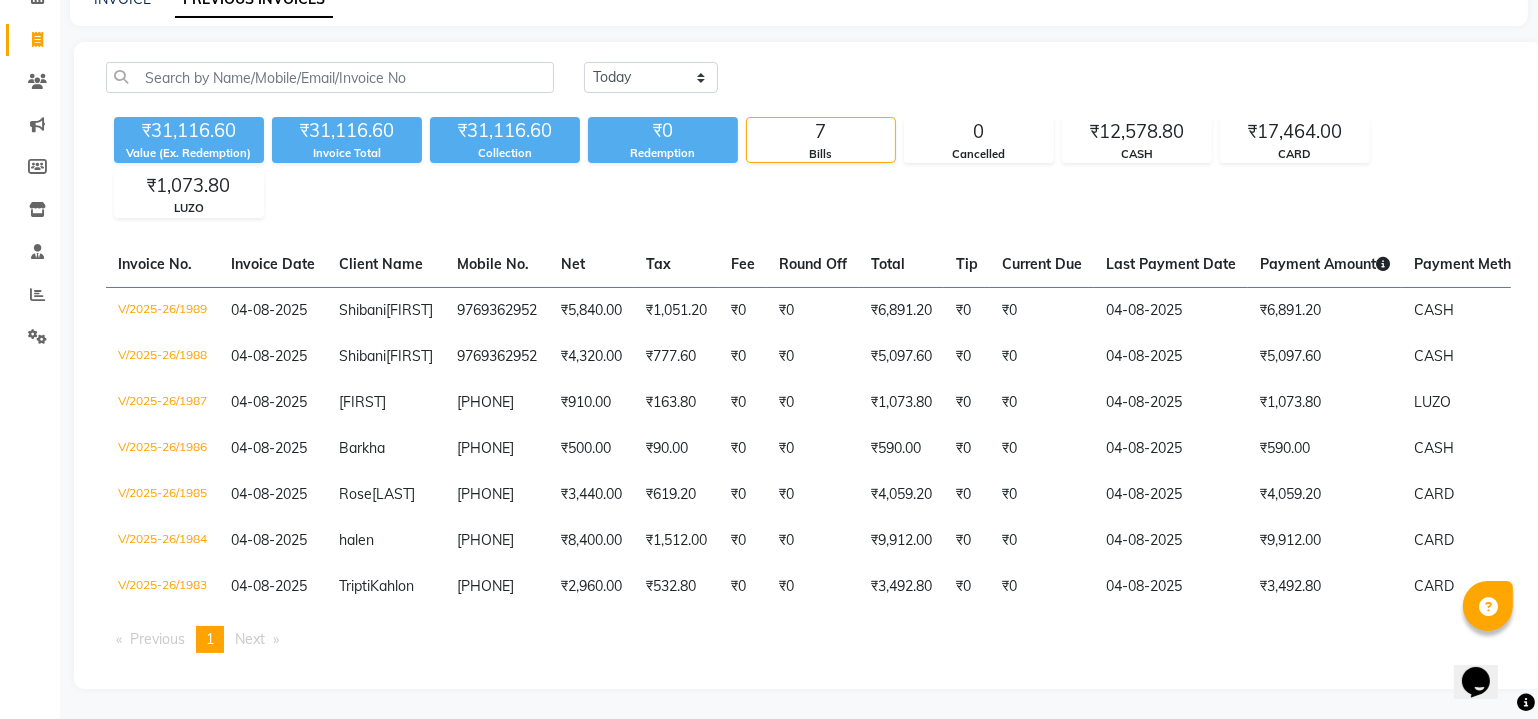 scroll, scrollTop: 163, scrollLeft: 0, axis: vertical 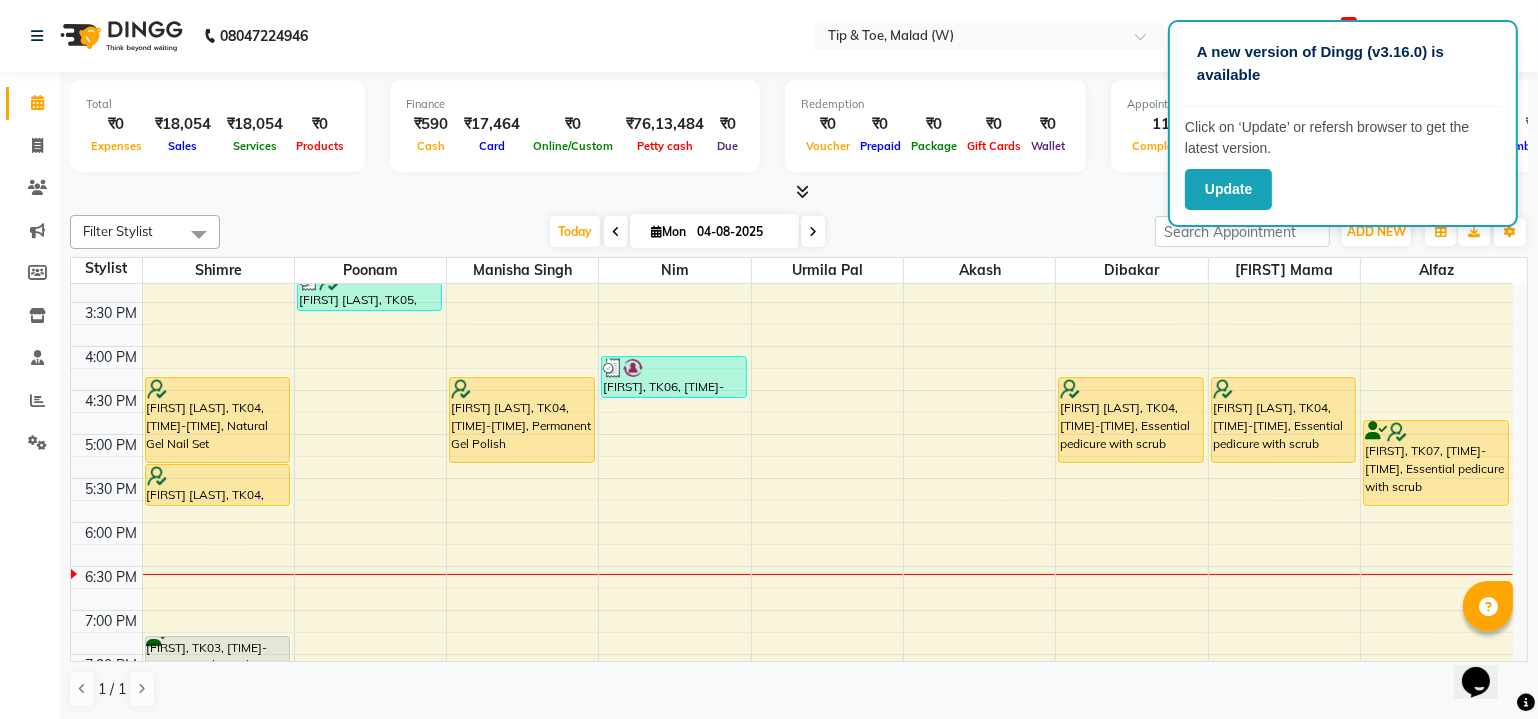 click on "04-08-2025" at bounding box center [741, 232] 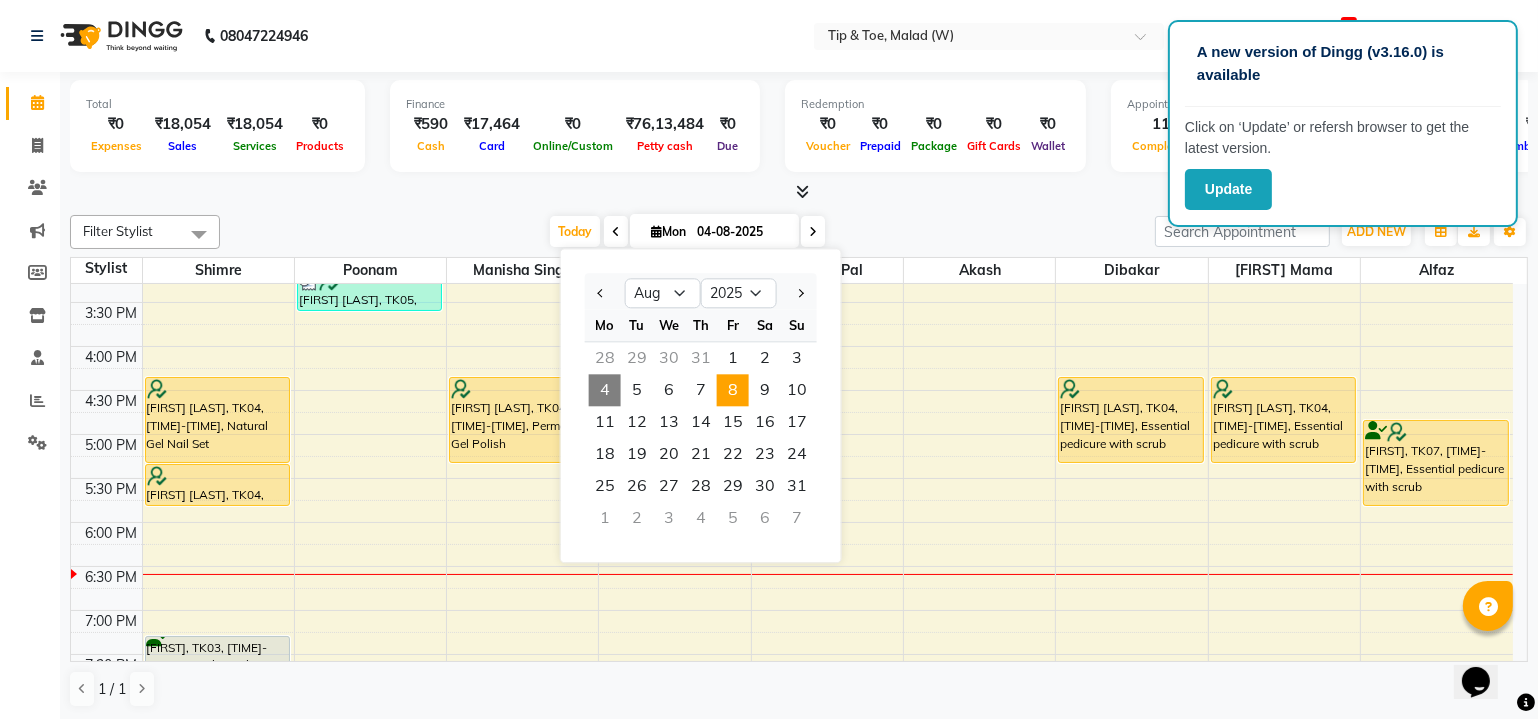 click on "8" at bounding box center (733, 390) 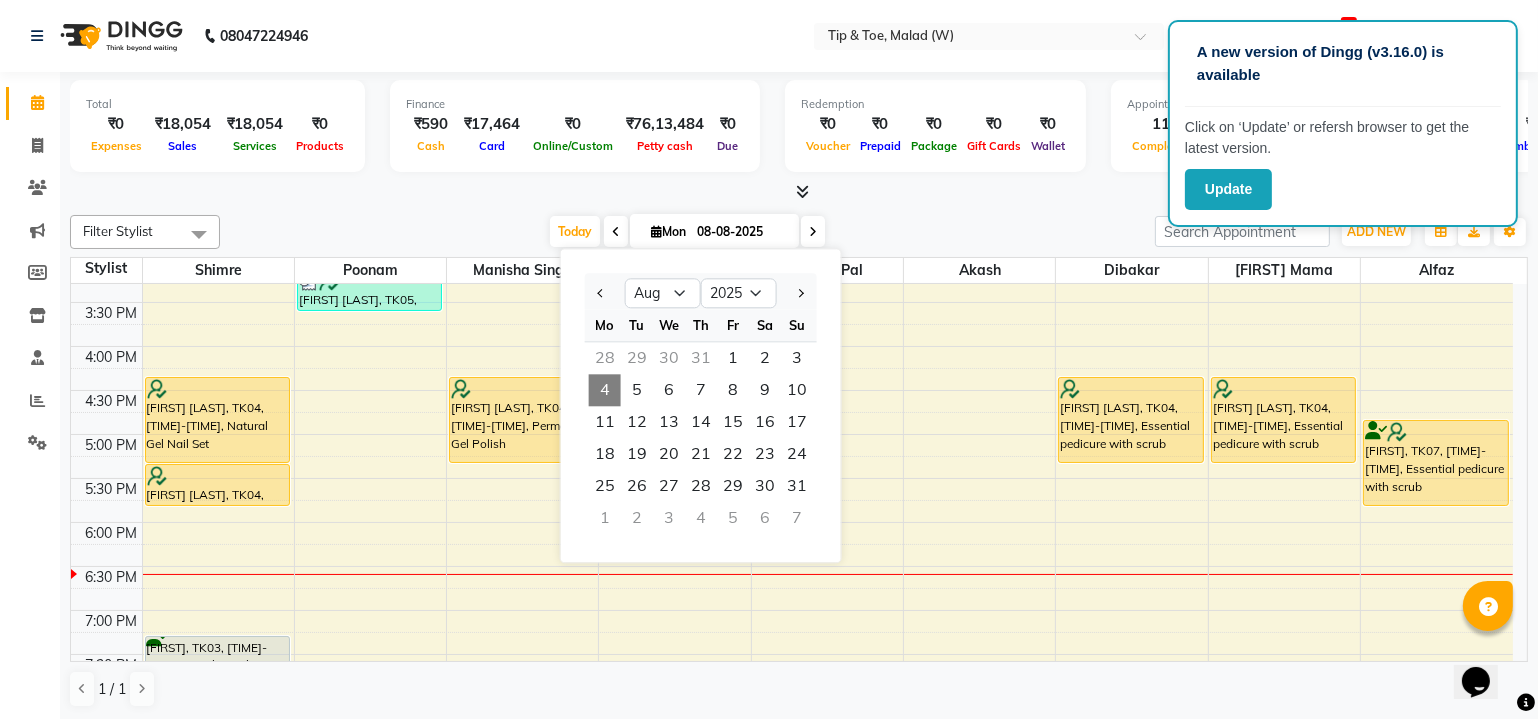 scroll, scrollTop: 744, scrollLeft: 0, axis: vertical 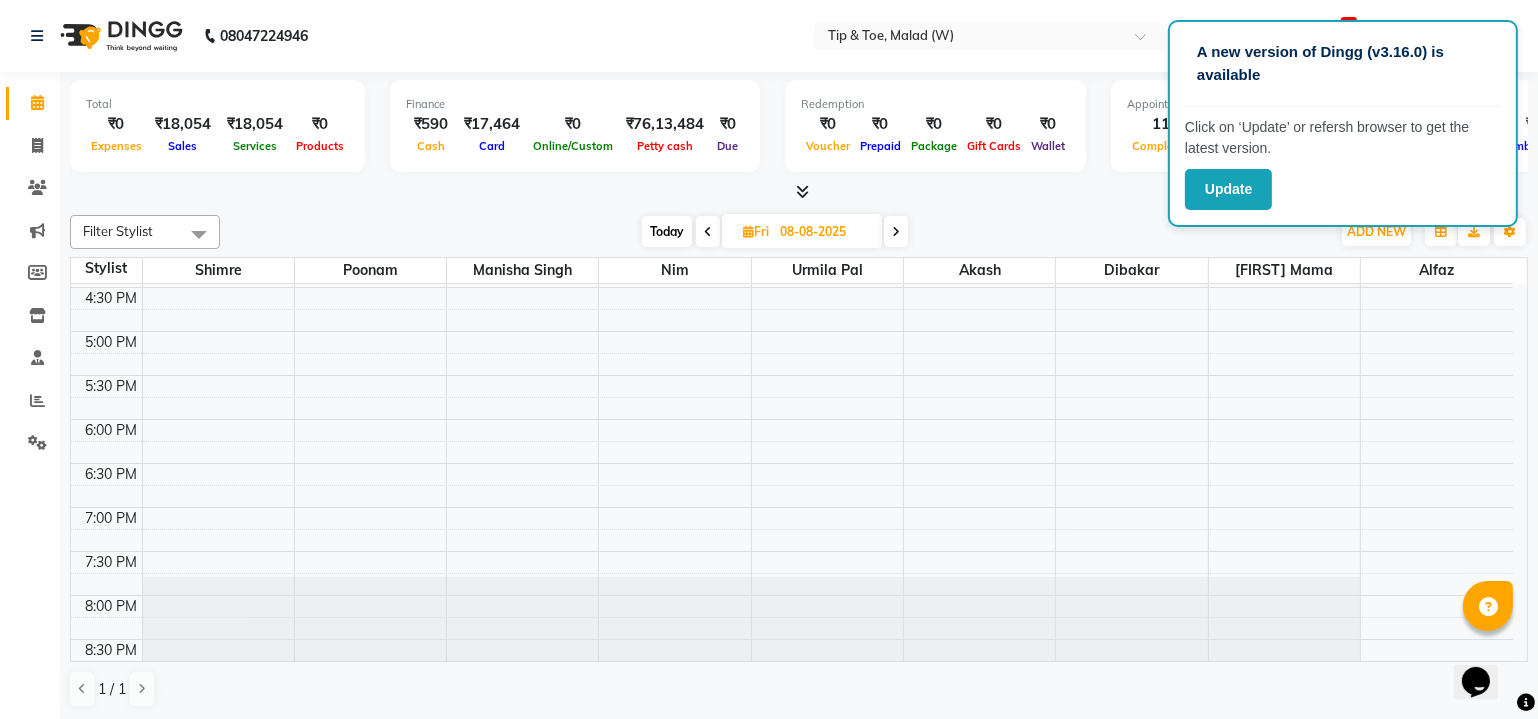 click on "8:00 AM 8:30 AM 9:00 AM 9:30 AM 10:00 AM 10:30 AM 11:00 AM 11:30 AM 12:00 PM 12:30 PM 1:00 PM 1:30 PM 2:00 PM 2:30 PM 3:00 PM 3:30 PM 4:00 PM 4:30 PM 5:00 PM 5:30 PM 6:00 PM 6:30 PM 7:00 PM 7:30 PM 8:00 PM 8:30 PM" at bounding box center [792, 111] 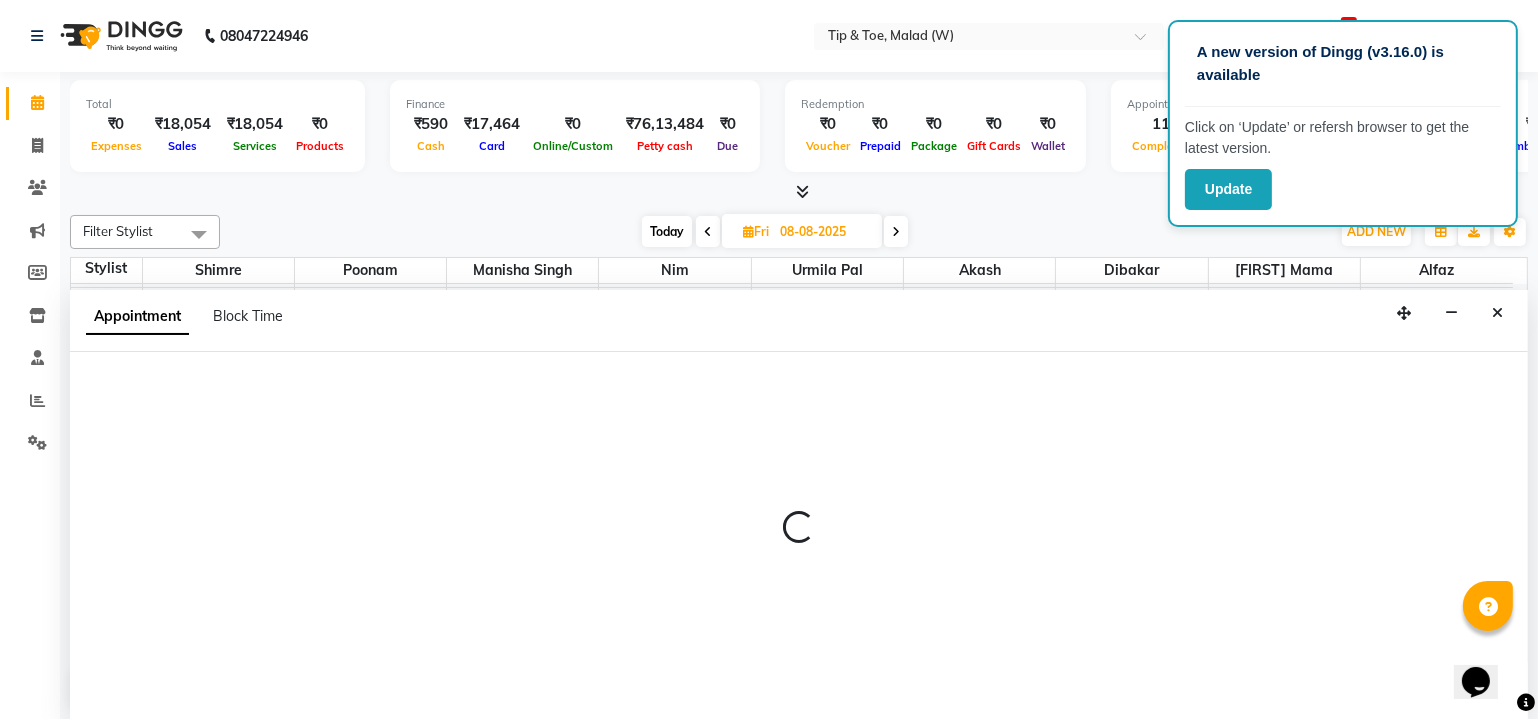 scroll, scrollTop: 0, scrollLeft: 0, axis: both 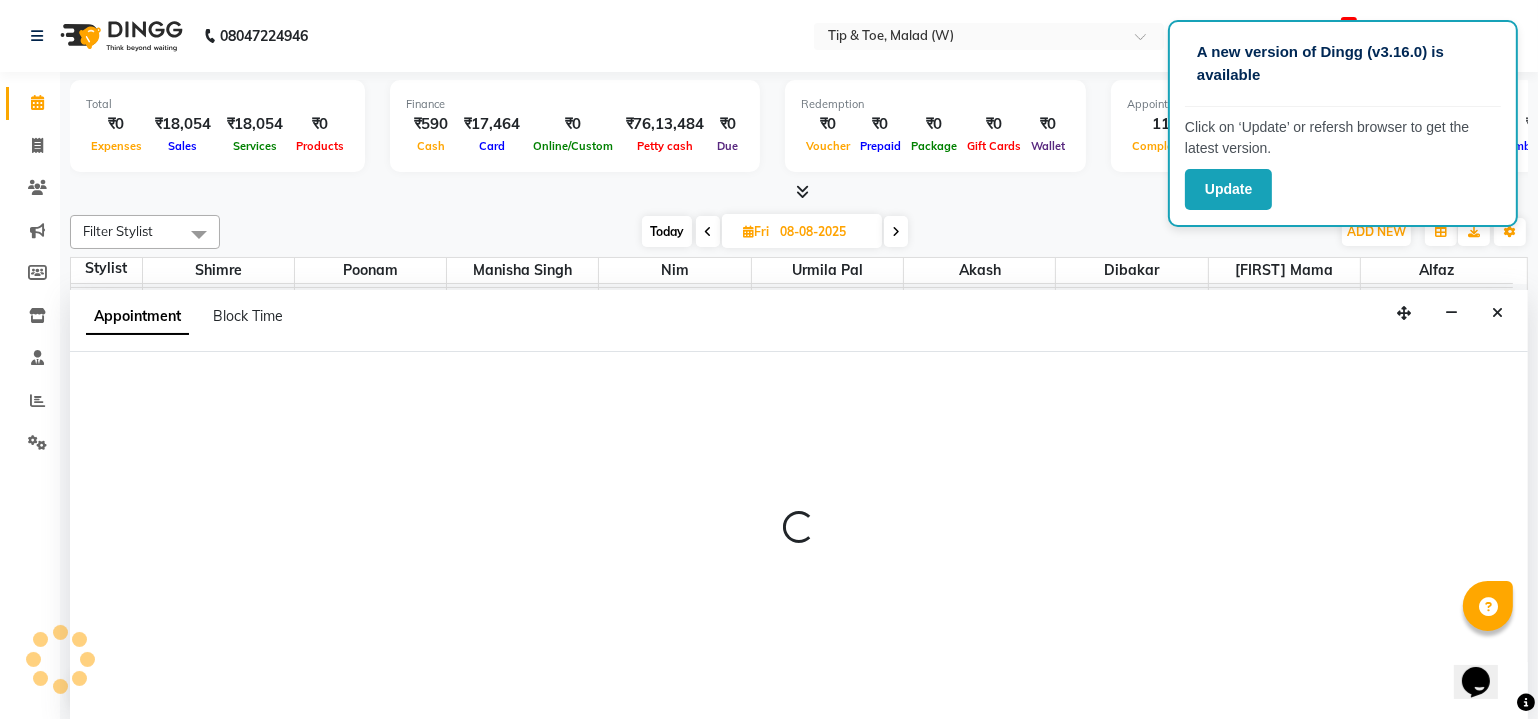select on "41842" 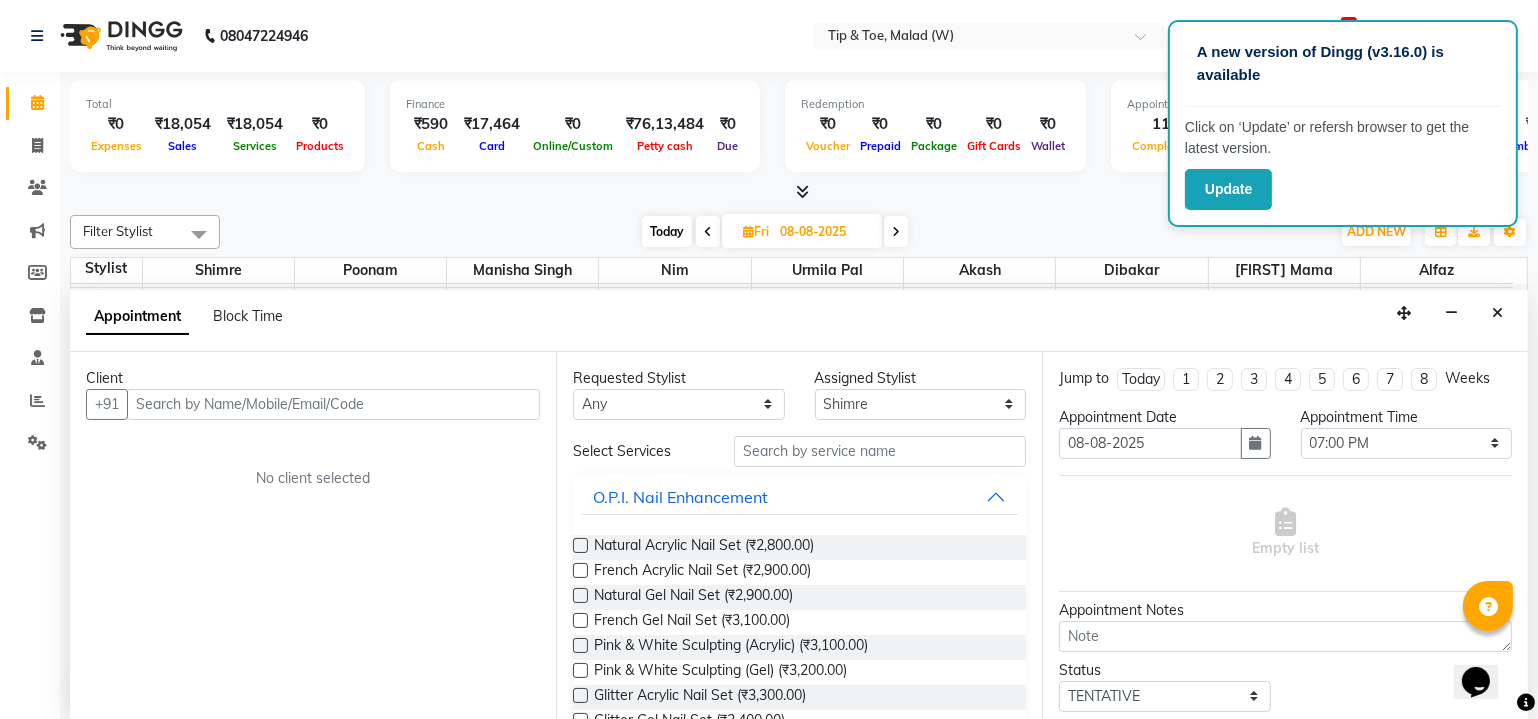 click at bounding box center (333, 404) 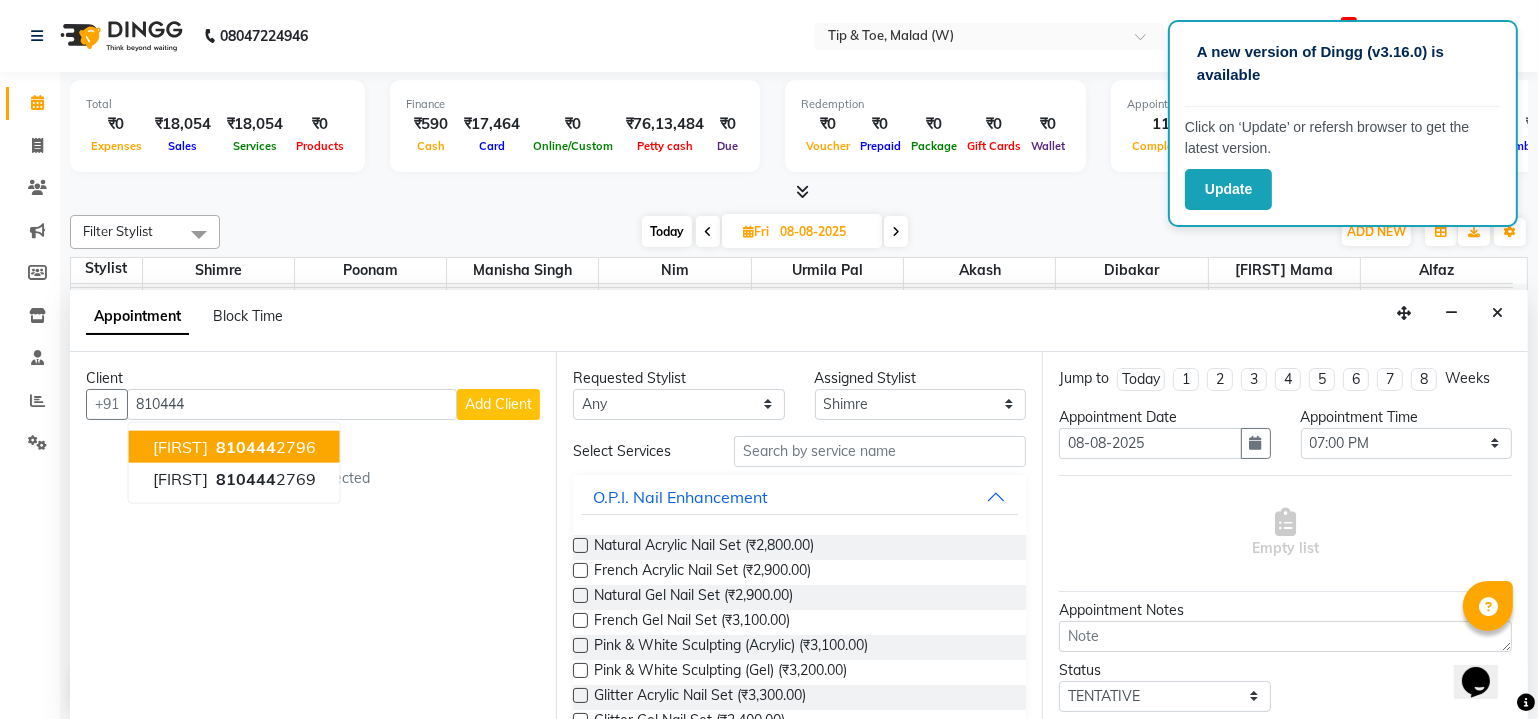 click on "[PHONE]" at bounding box center [264, 446] 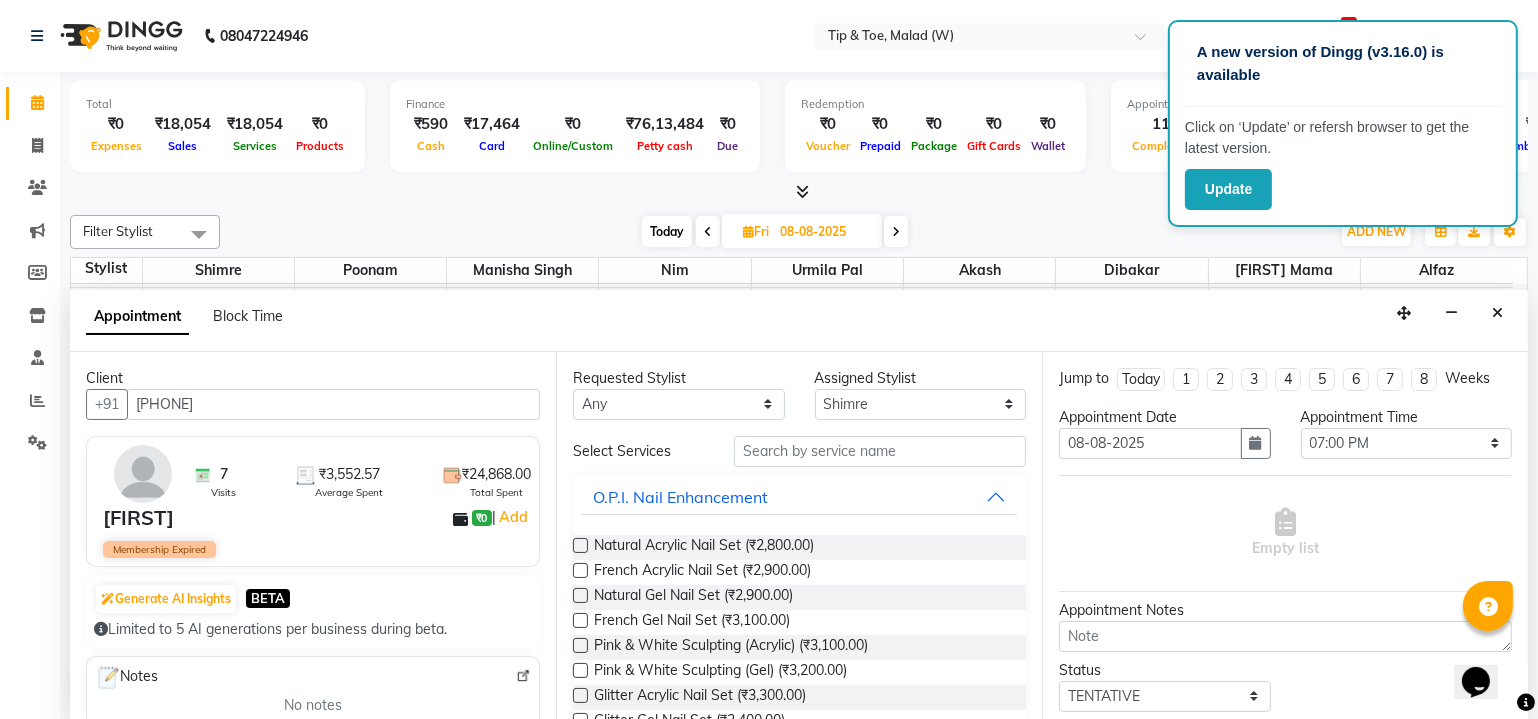 type on "[PHONE]" 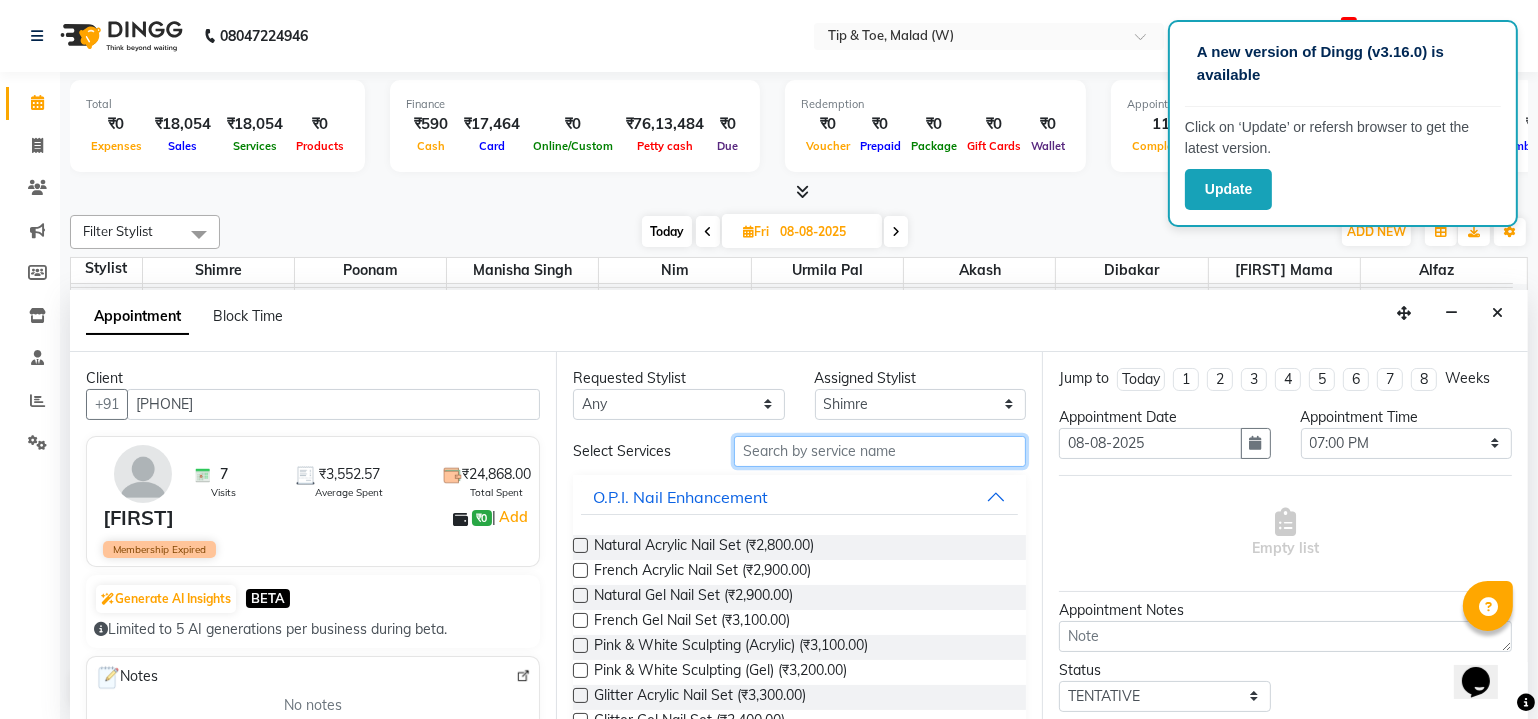 click at bounding box center (880, 451) 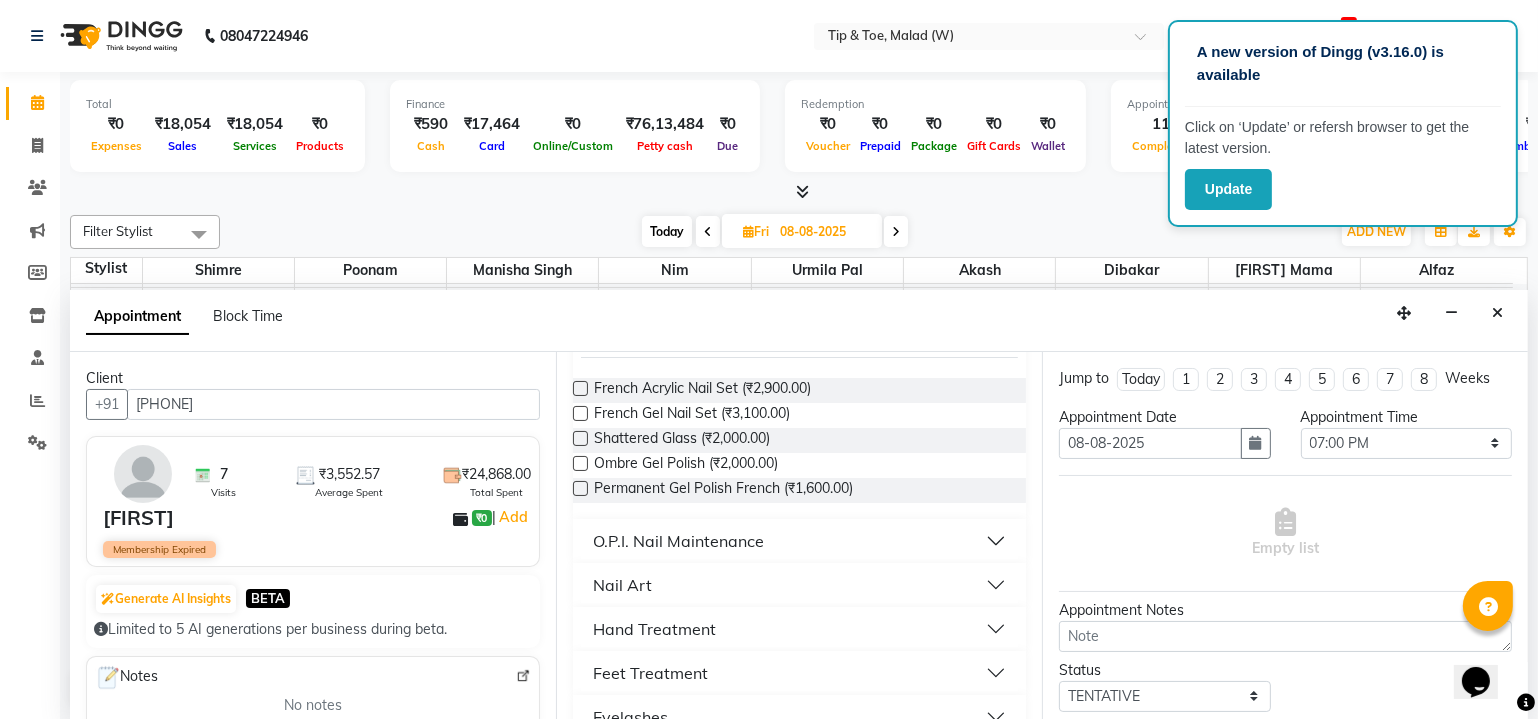 scroll, scrollTop: 212, scrollLeft: 0, axis: vertical 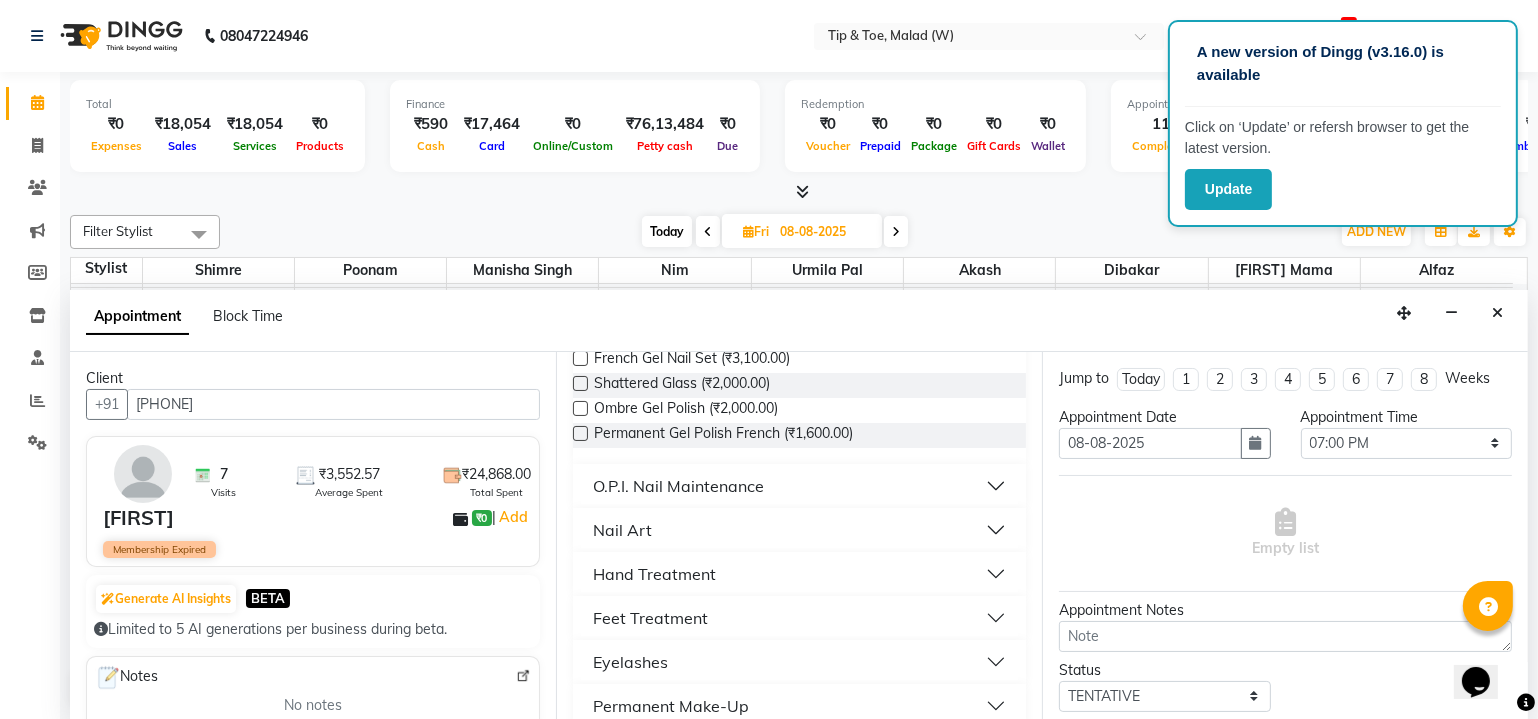 type on "RE" 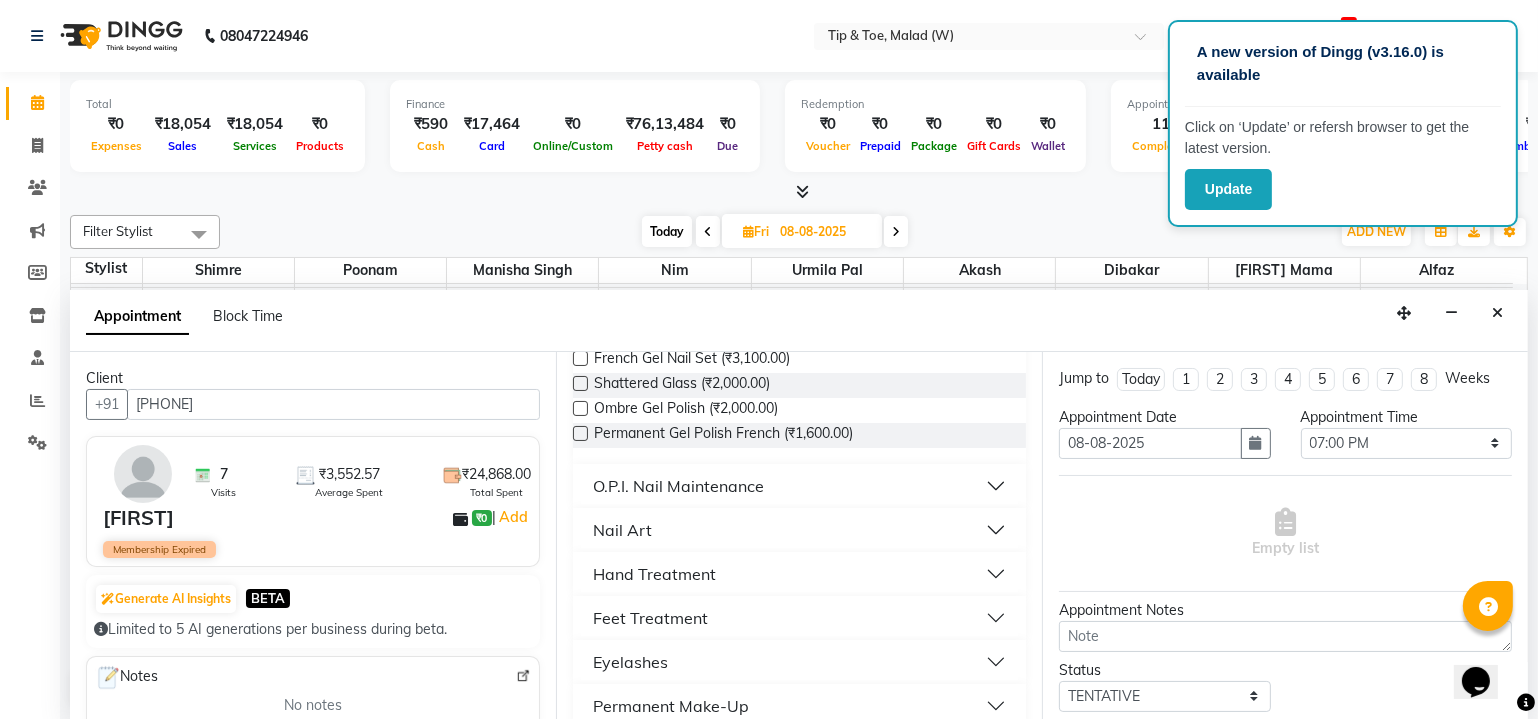 click on "O.P.I. Nail Maintenance" at bounding box center [678, 486] 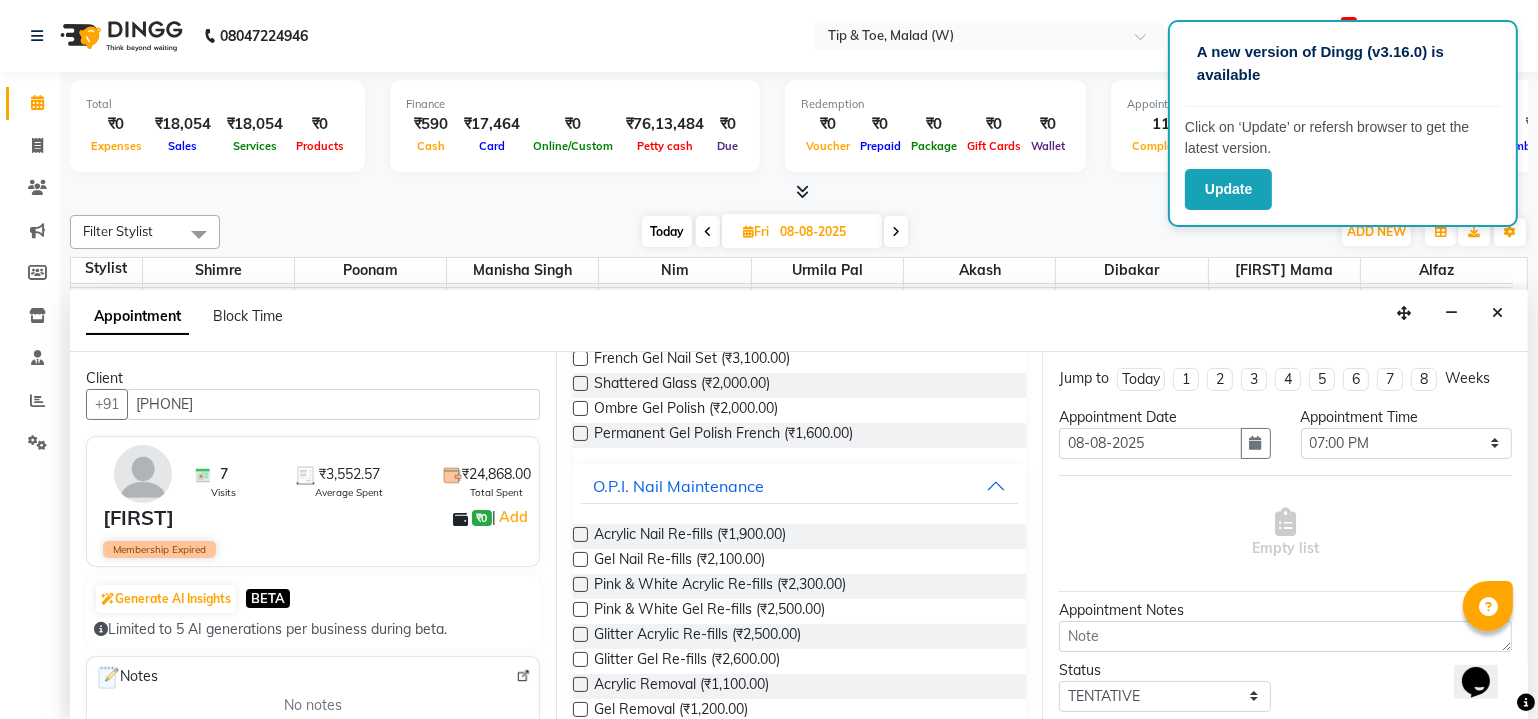 click at bounding box center [580, 534] 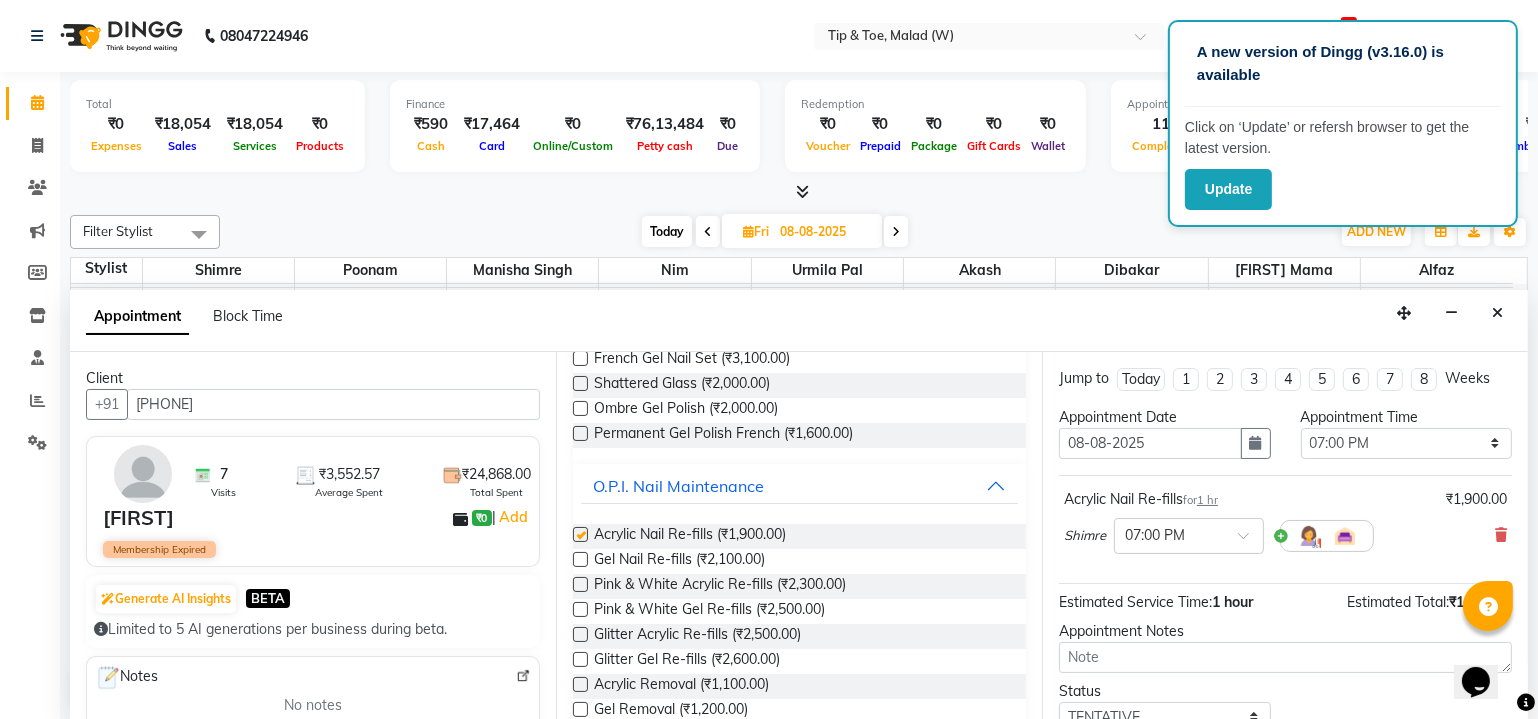 checkbox on "false" 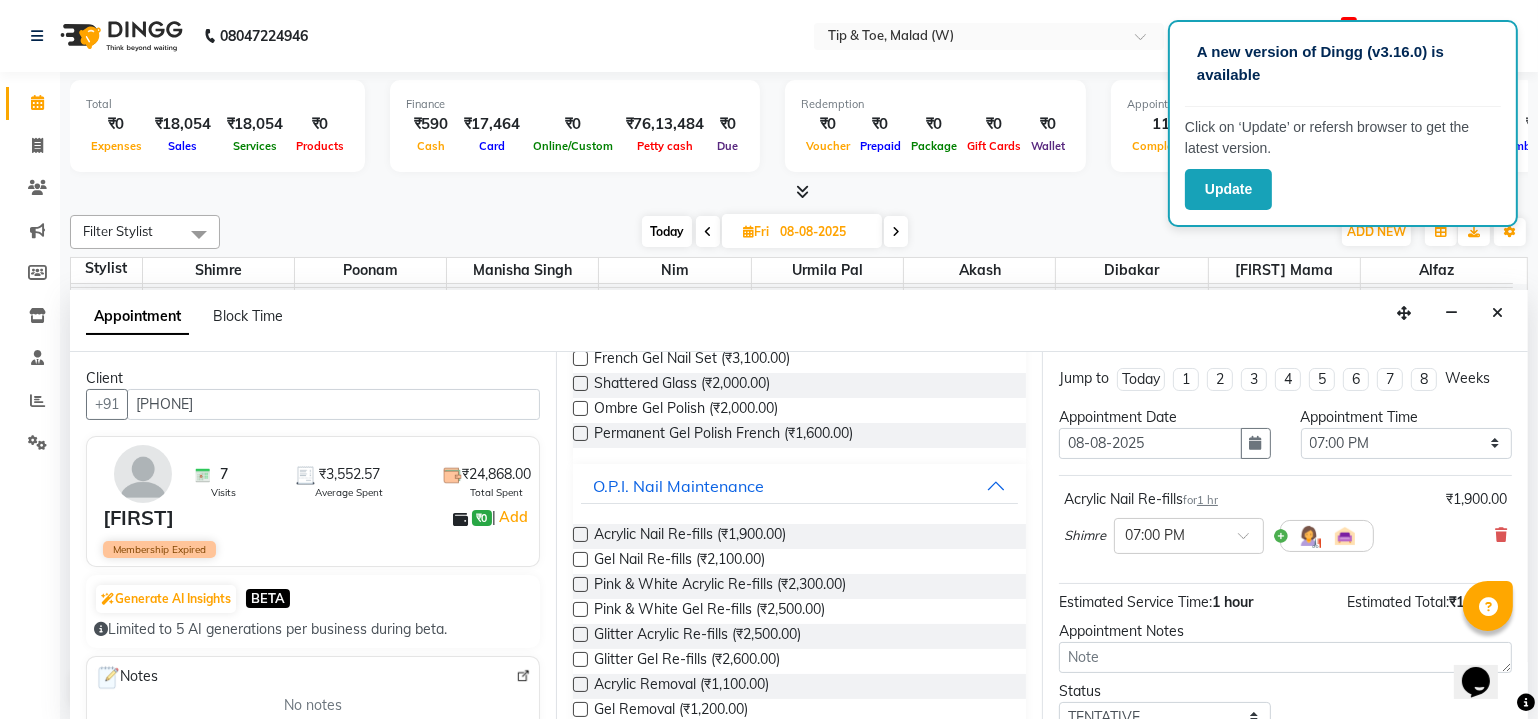 scroll, scrollTop: 78, scrollLeft: 0, axis: vertical 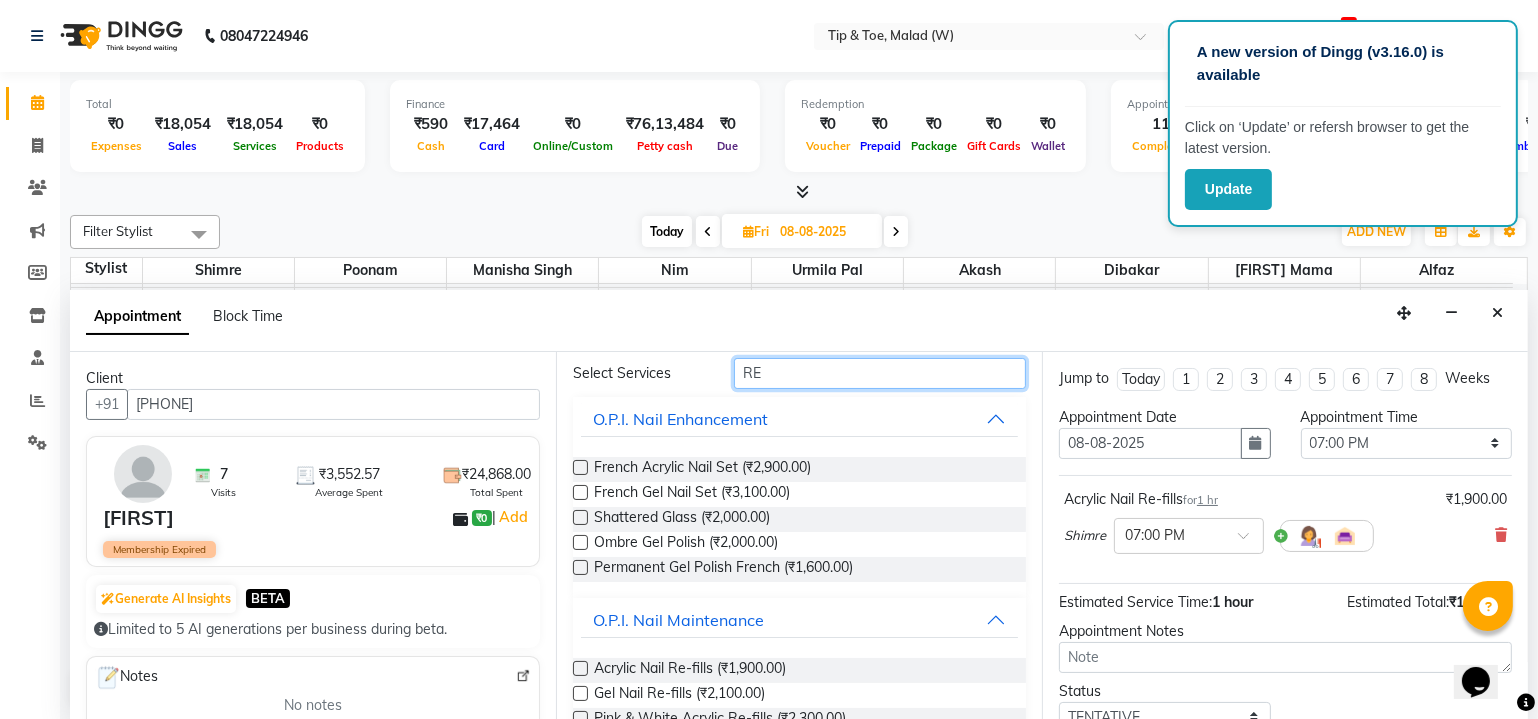 click on "RE" at bounding box center [880, 373] 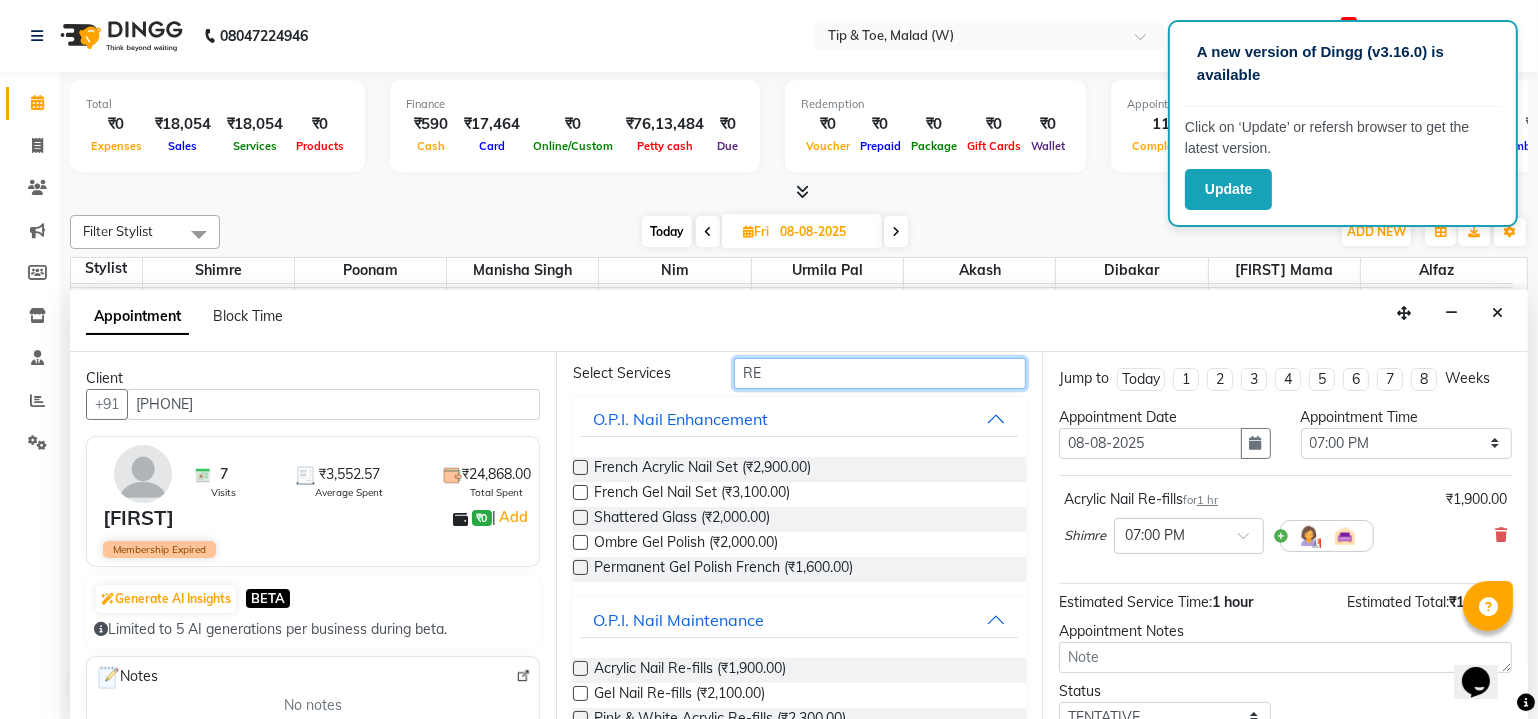 type on "R" 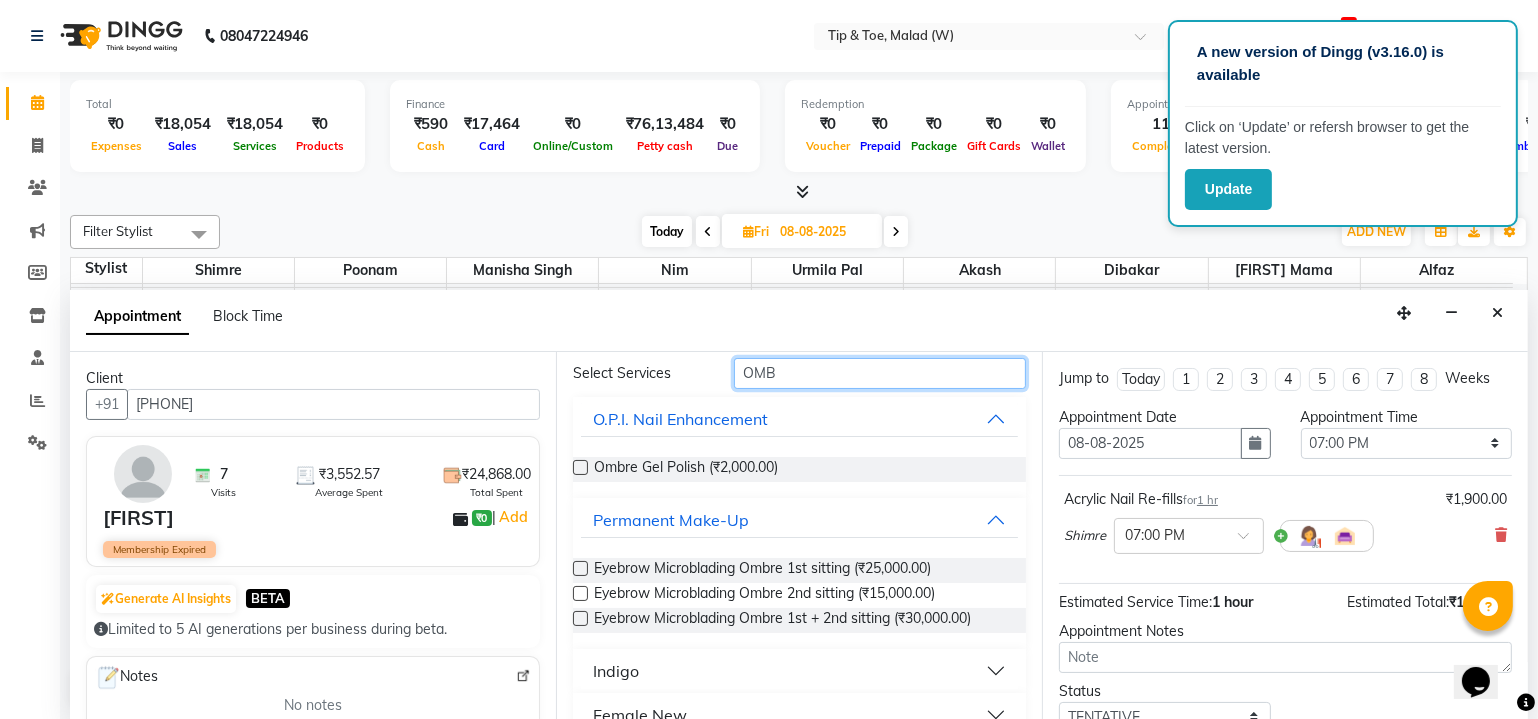 type on "OMB" 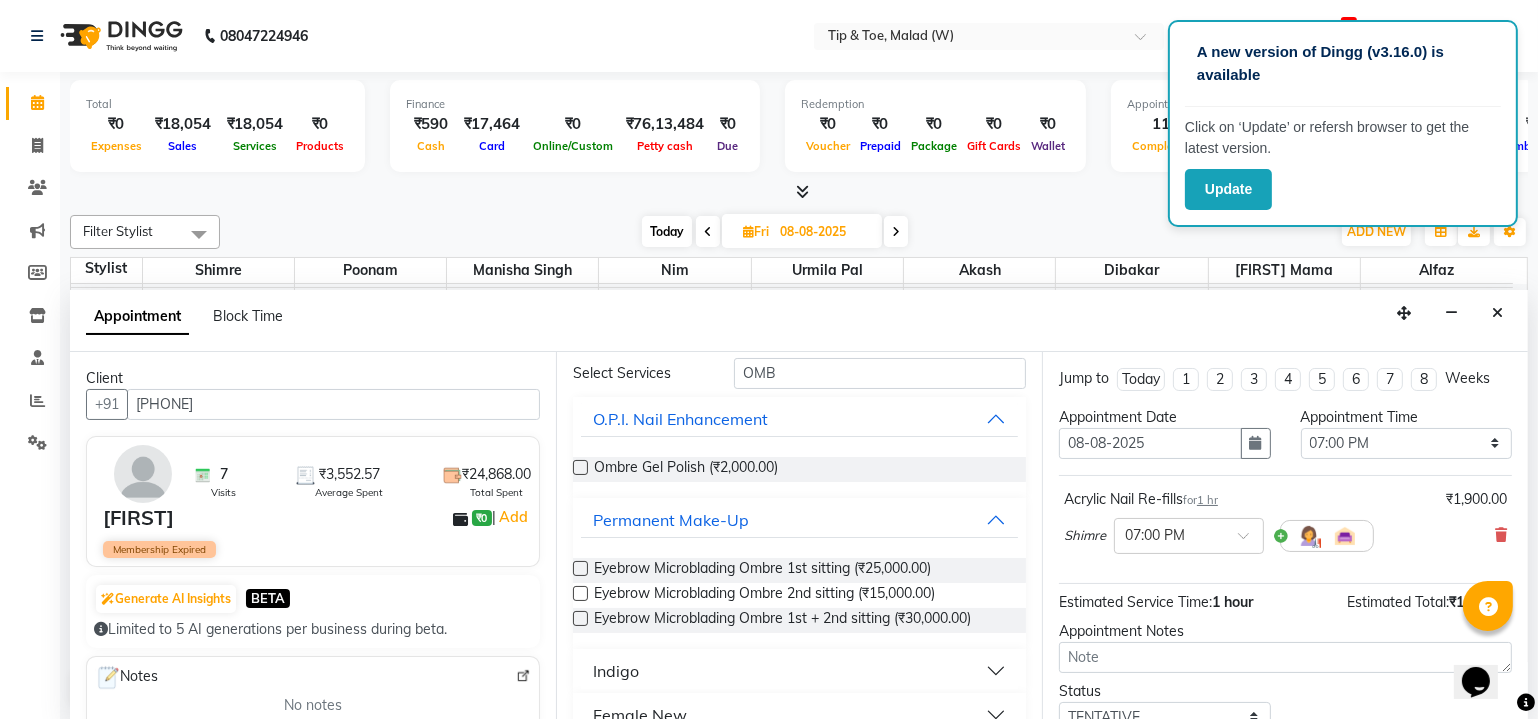 click at bounding box center (580, 467) 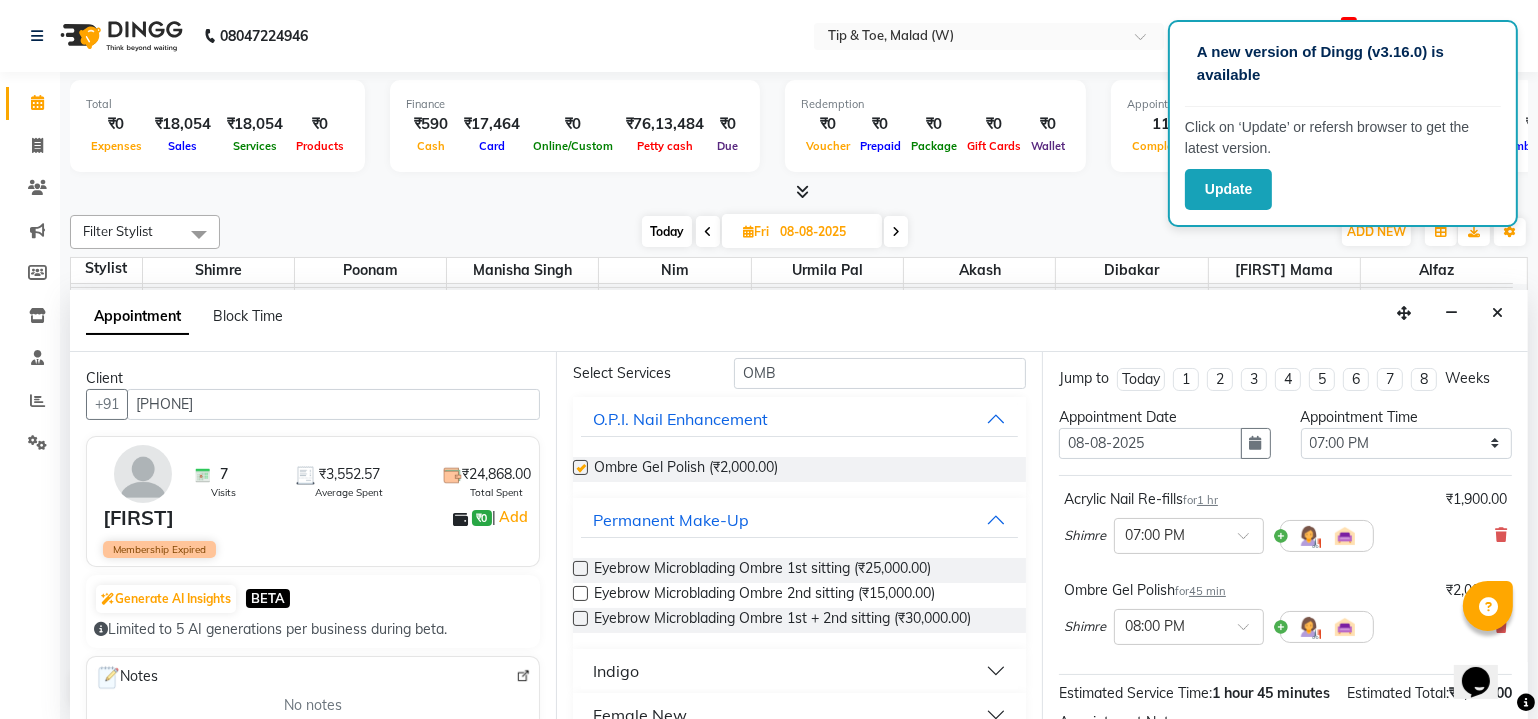 checkbox on "false" 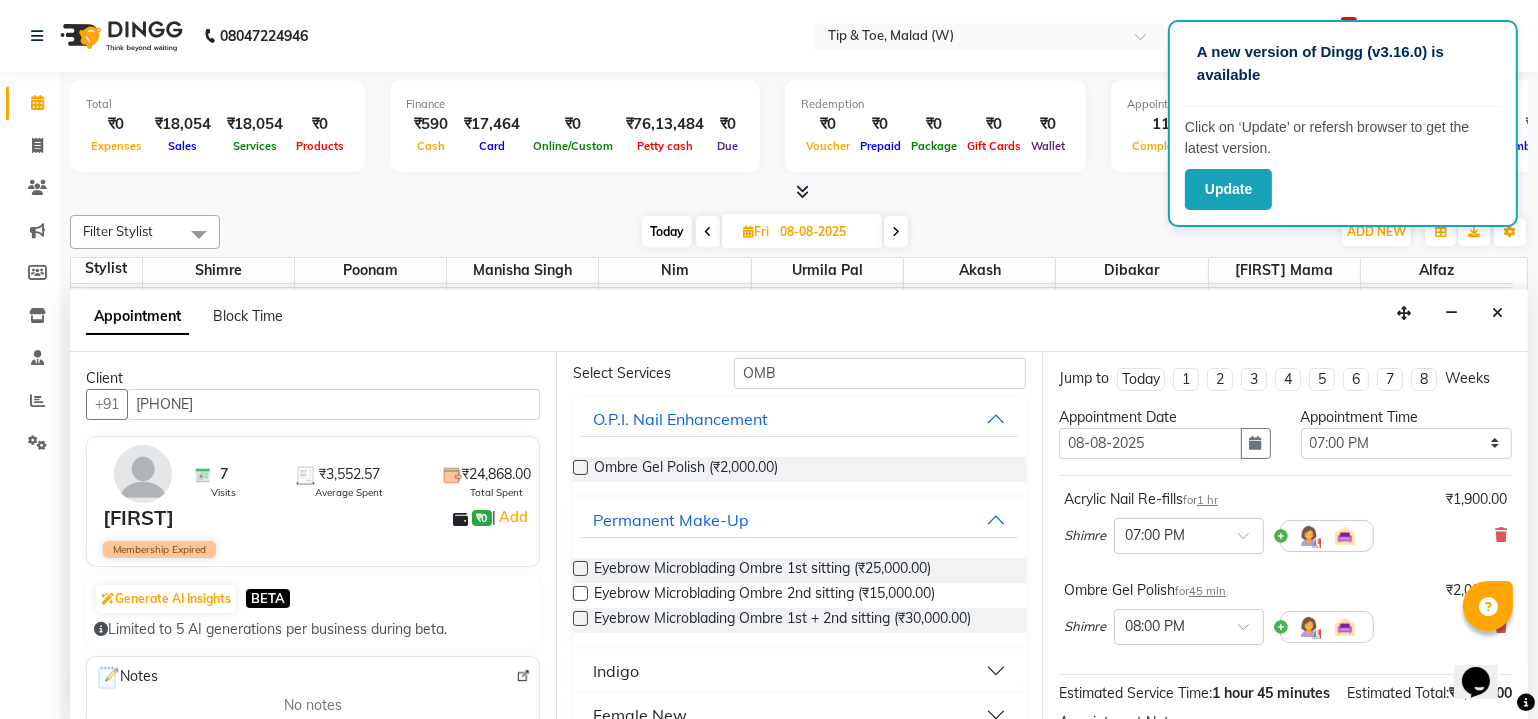 scroll, scrollTop: 246, scrollLeft: 0, axis: vertical 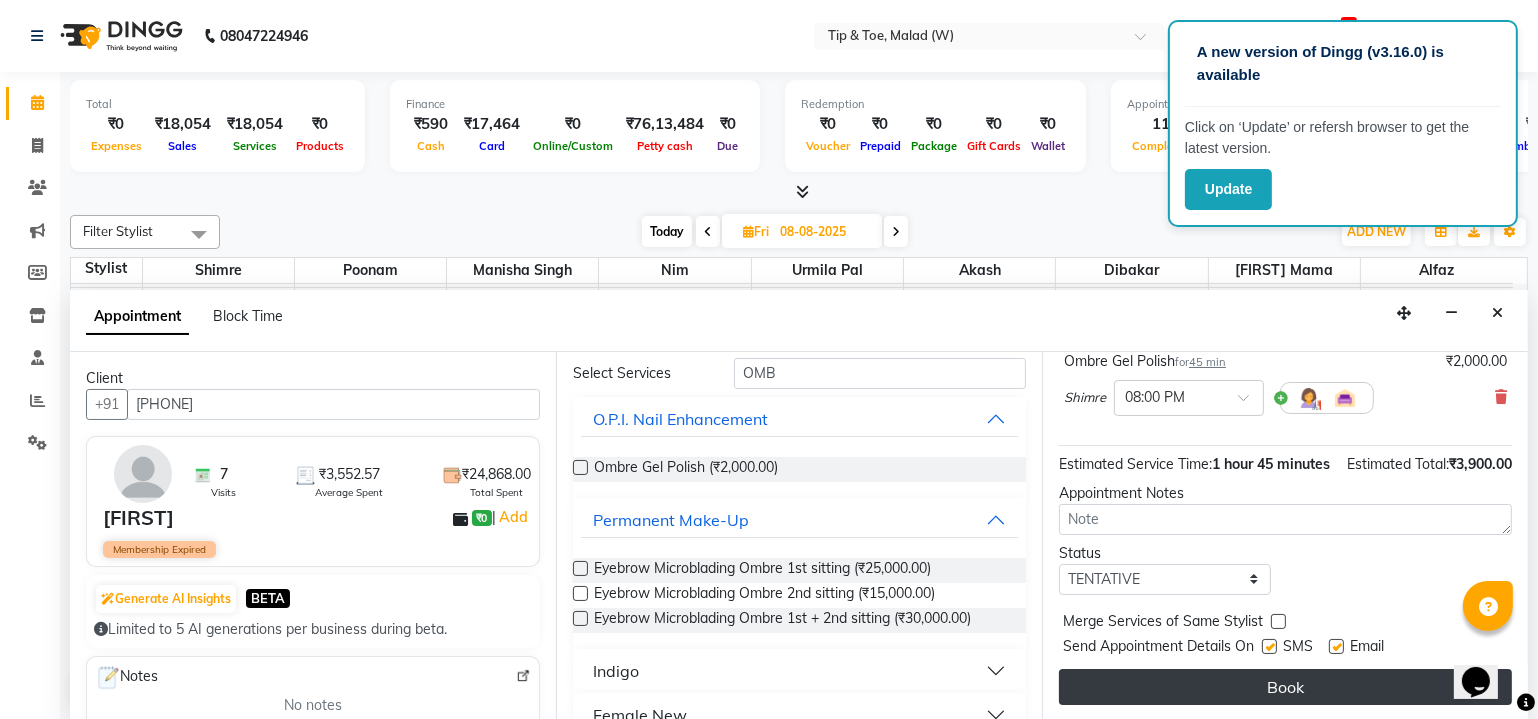 click on "Book" at bounding box center (1285, 687) 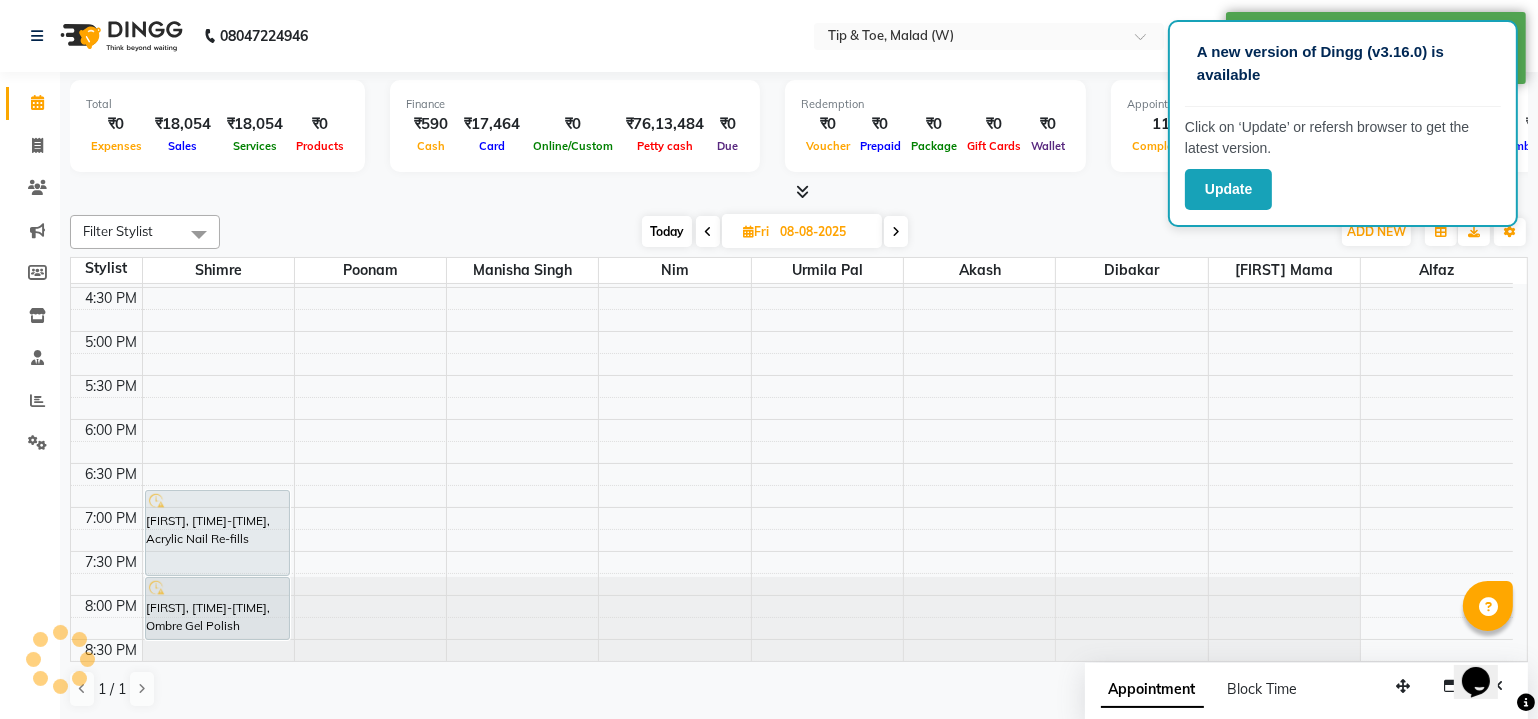 scroll, scrollTop: 0, scrollLeft: 0, axis: both 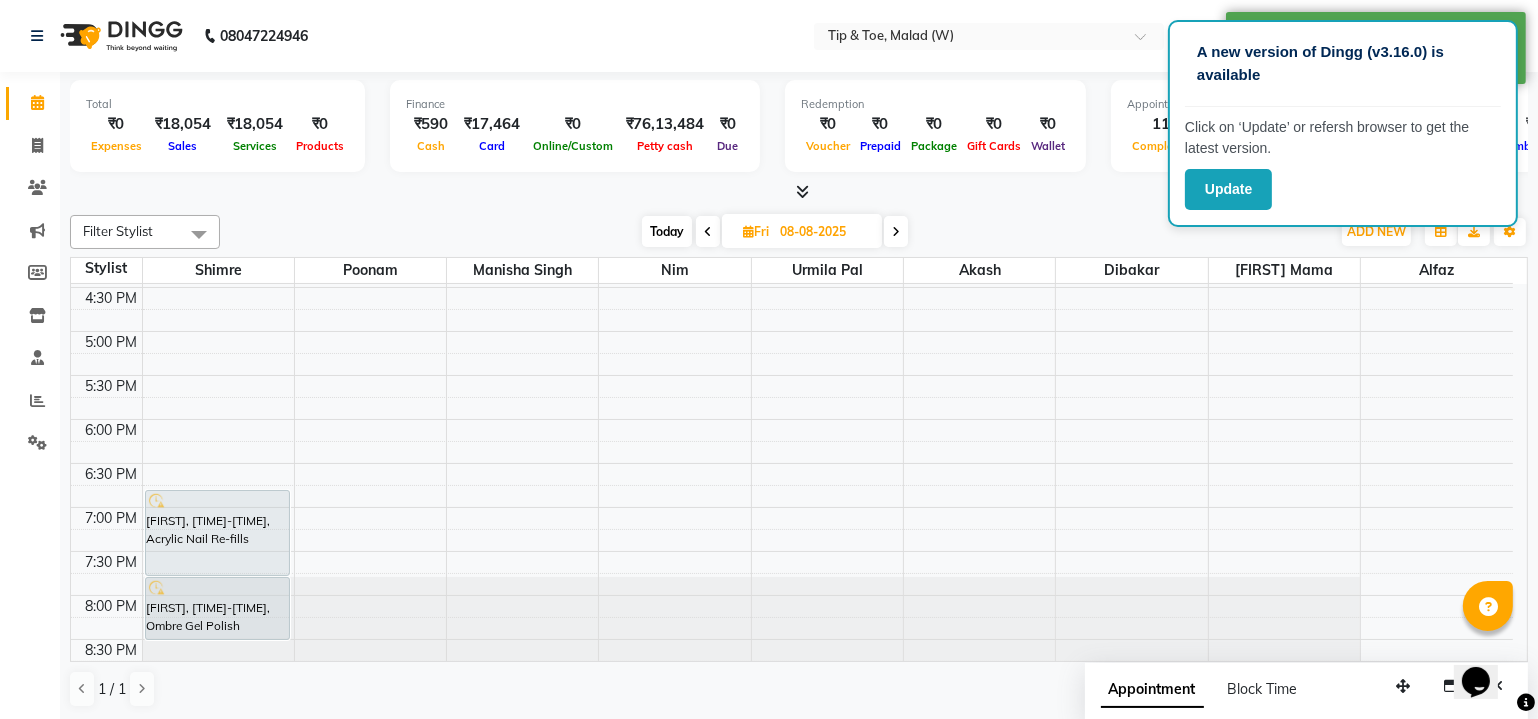 click on "Today" at bounding box center (667, 231) 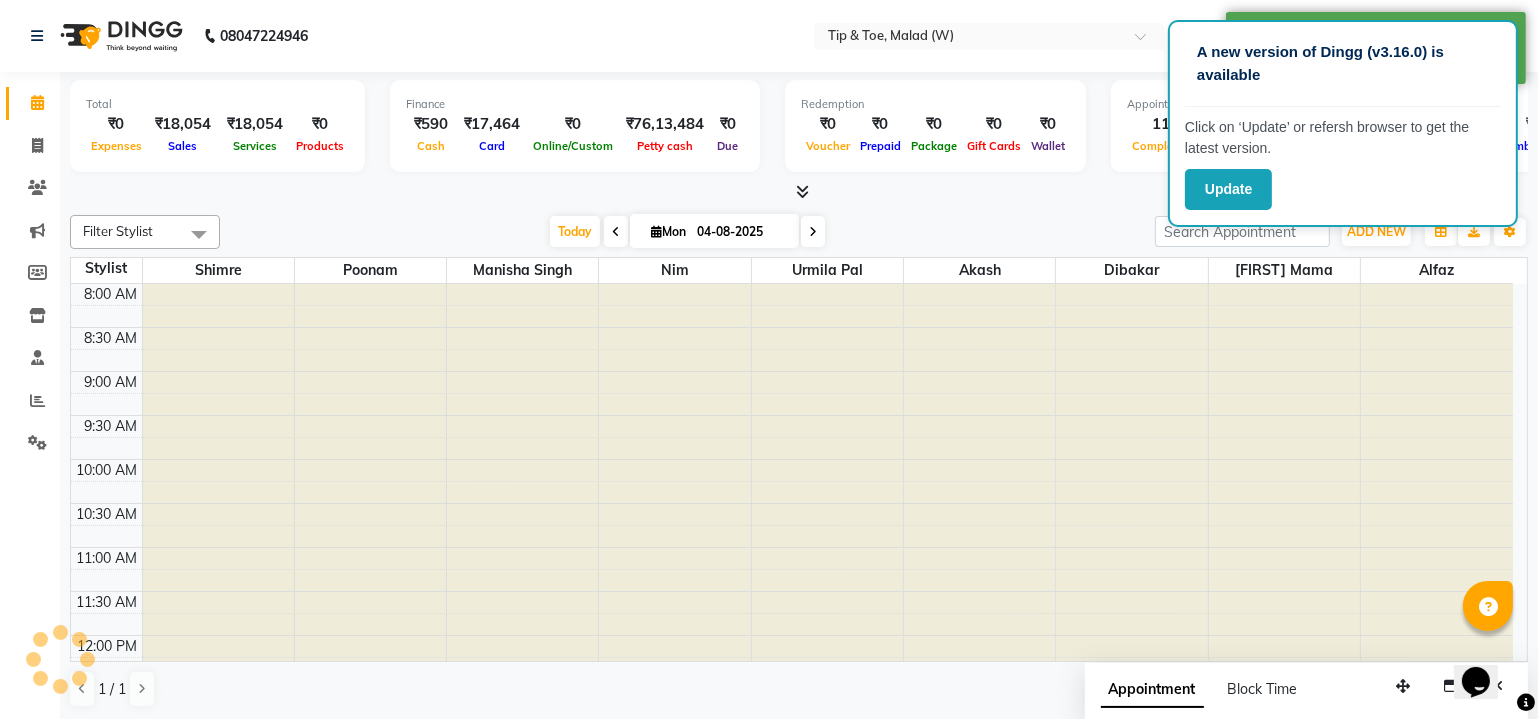 scroll, scrollTop: 744, scrollLeft: 0, axis: vertical 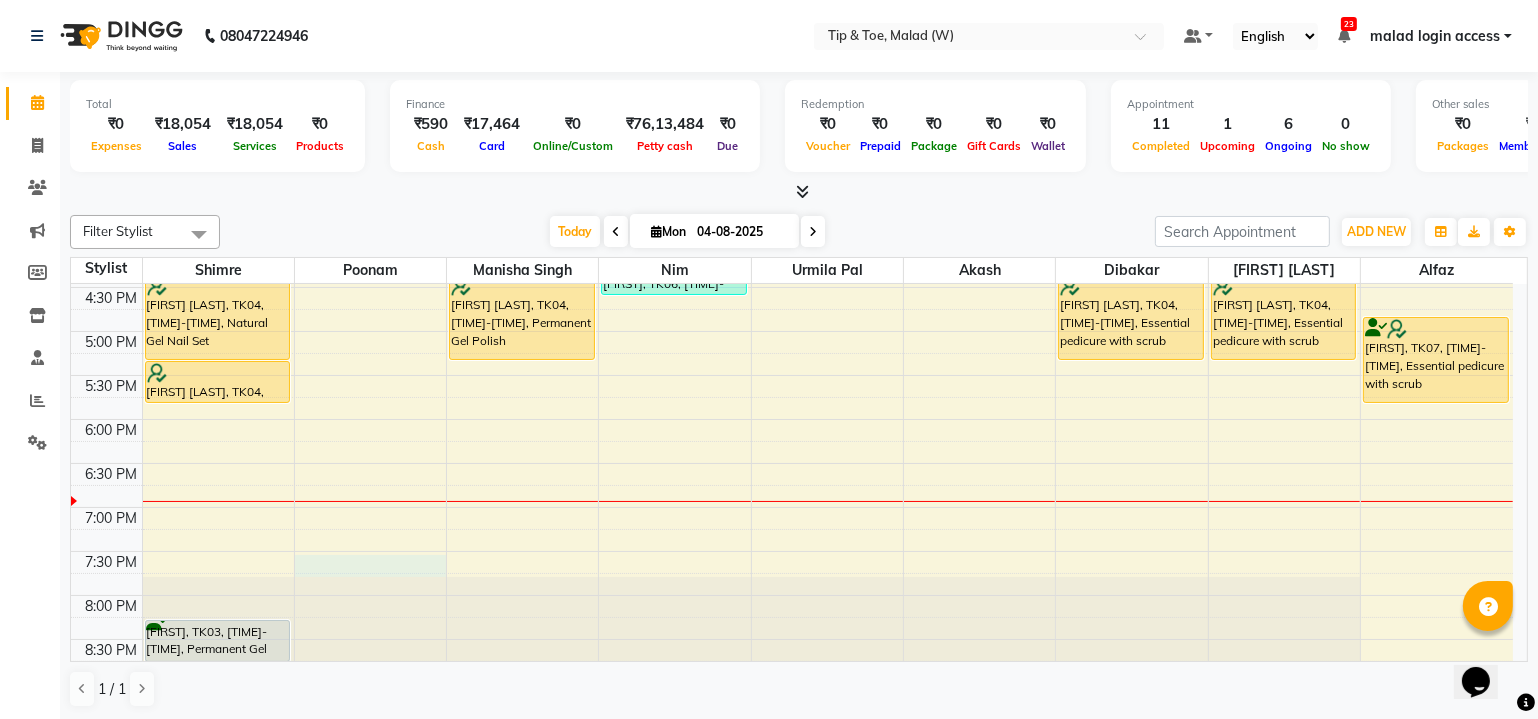 click on "8:00 AM 8:30 AM 9:00 AM 9:30 AM 10:00 AM 10:30 AM 11:00 AM 11:30 AM 12:00 PM 12:30 PM 1:00 PM 1:30 PM 2:00 PM 2:30 PM 3:00 PM 3:30 PM 4:00 PM 4:30 PM 5:00 PM 5:30 PM 6:00 PM 6:30 PM 7:00 PM 7:30 PM 8:00 PM 8:30 PM     [FIRST] [LAST], TK01, [TIME]-[TIME], Voesh Pedicure     [FIRST] [LAST], TK04, [TIME]-[TIME], Natural Gel Nail Set     [FIRST] [LAST], TK04, [TIME]-[TIME], Permanent Gel Polish     [FIRST], TK03, [TIME]-[TIME], Permanent Gel Polish     halen, TK02, [TIME]-[TIME], T&T Permanent Gel Polish     [FIRST] [LAST], TK05, [TIME]-[TIME], Permanent Gel Polish     [FIRST] [LAST], TK04, [TIME]-[TIME], Permanent Gel Polish     halen, TK02, [TIME]-[TIME], Acrylic Nail Re-fills,T&T Permanent Gel Polish     [FIRST], TK06, [TIME]-[TIME], Permanent Gel Polish Removal     halen, TK02, [TIME]-[TIME], Essential pedicure with scrub     halen, TK02, [TIME]-[TIME], Essential pedicure with scrub,O.P.I. Finger Facial Pedicure" at bounding box center [792, 111] 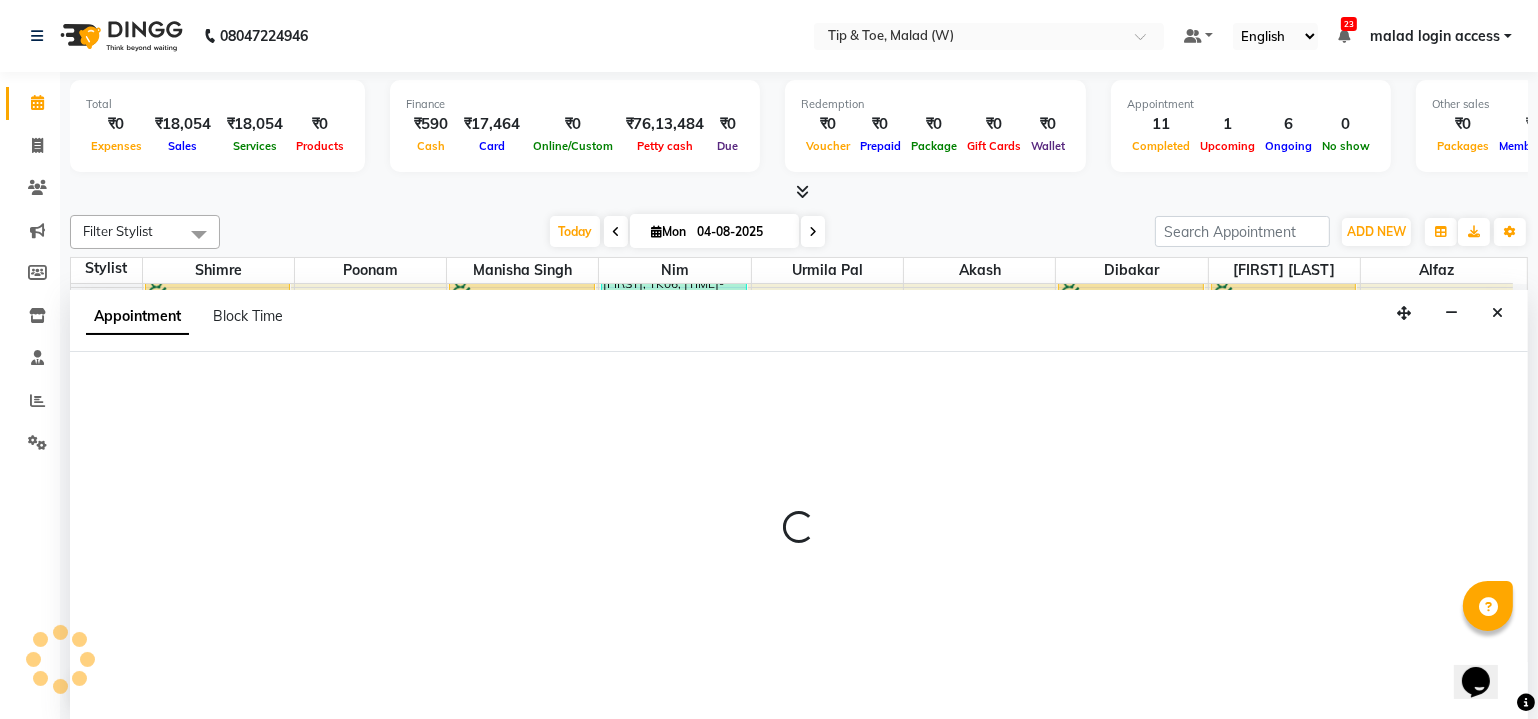 select on "87401" 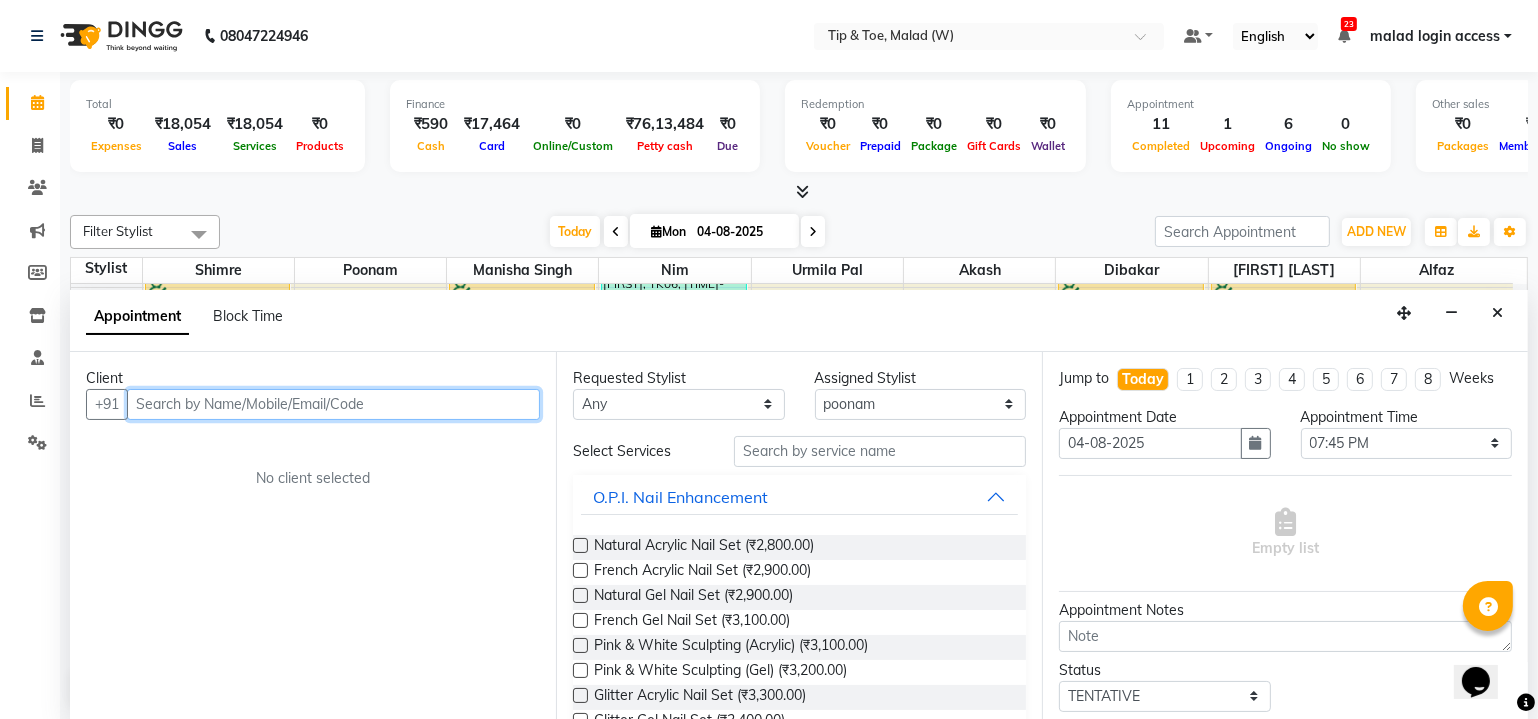 click at bounding box center (333, 404) 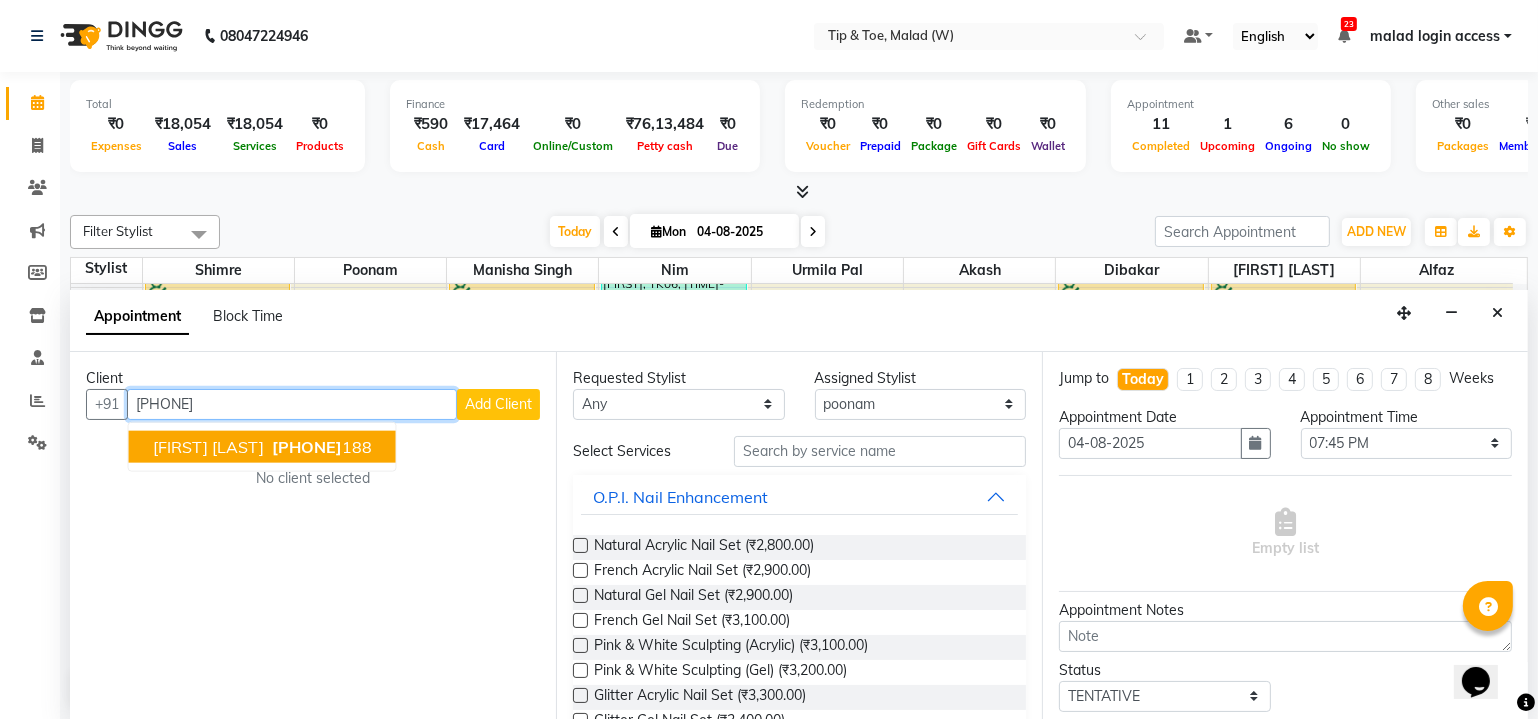click on "[PHONE]" at bounding box center [307, 446] 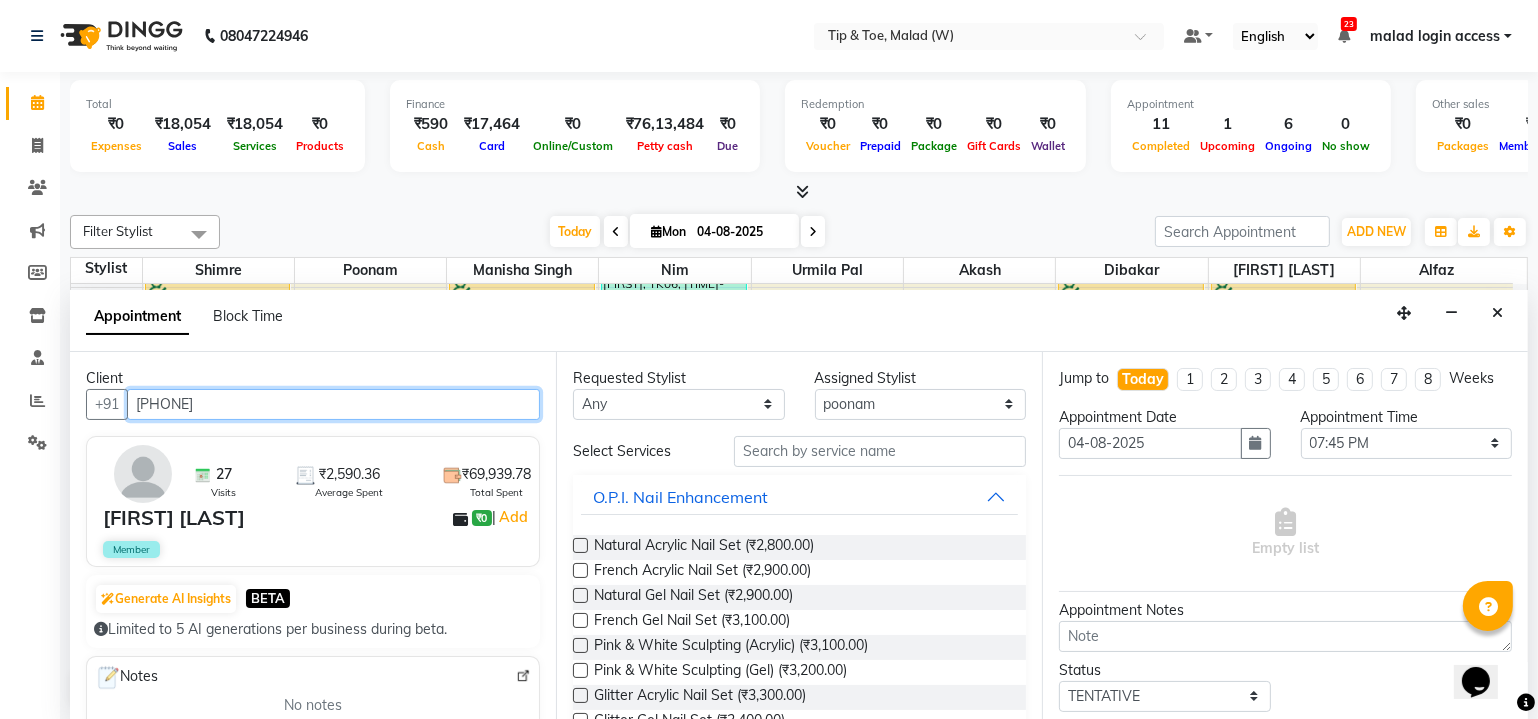 type on "[PHONE]" 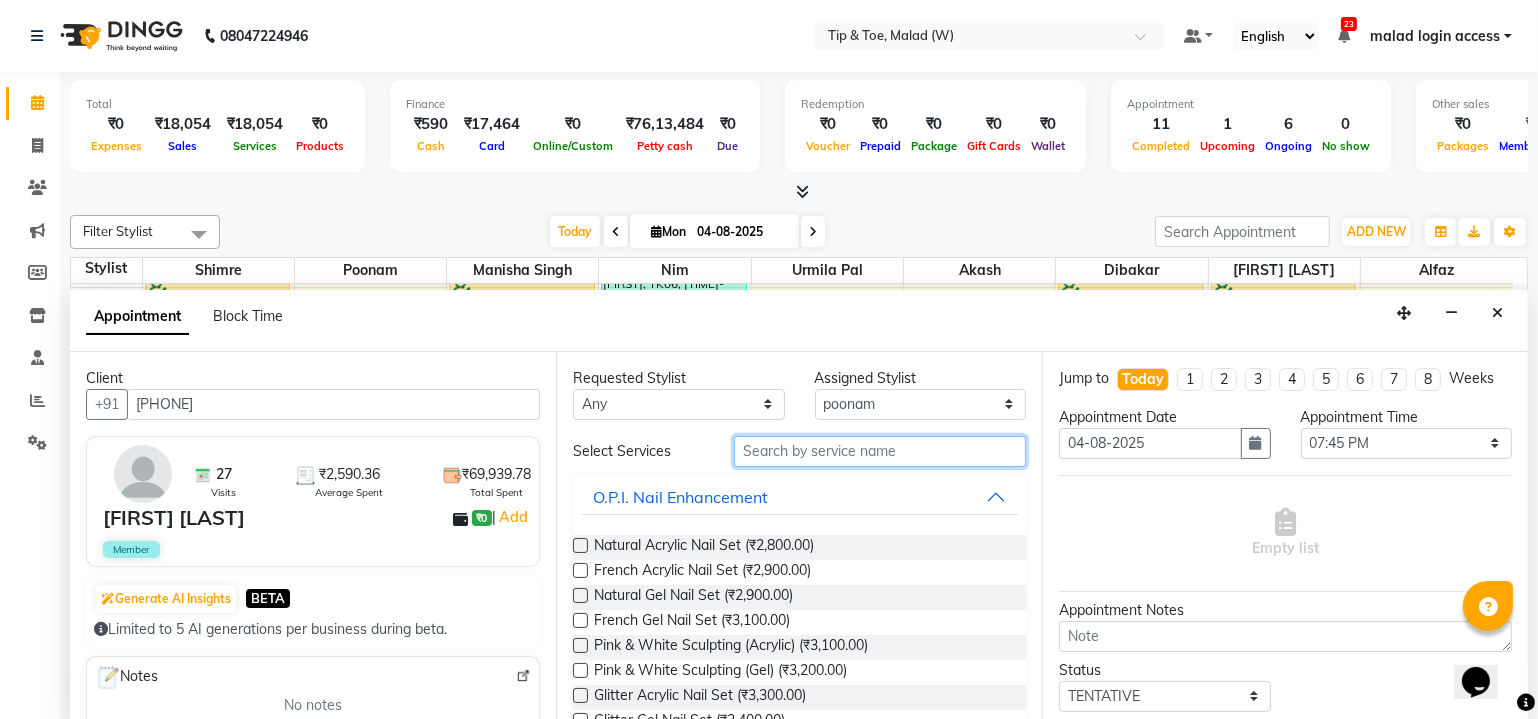 click at bounding box center [880, 451] 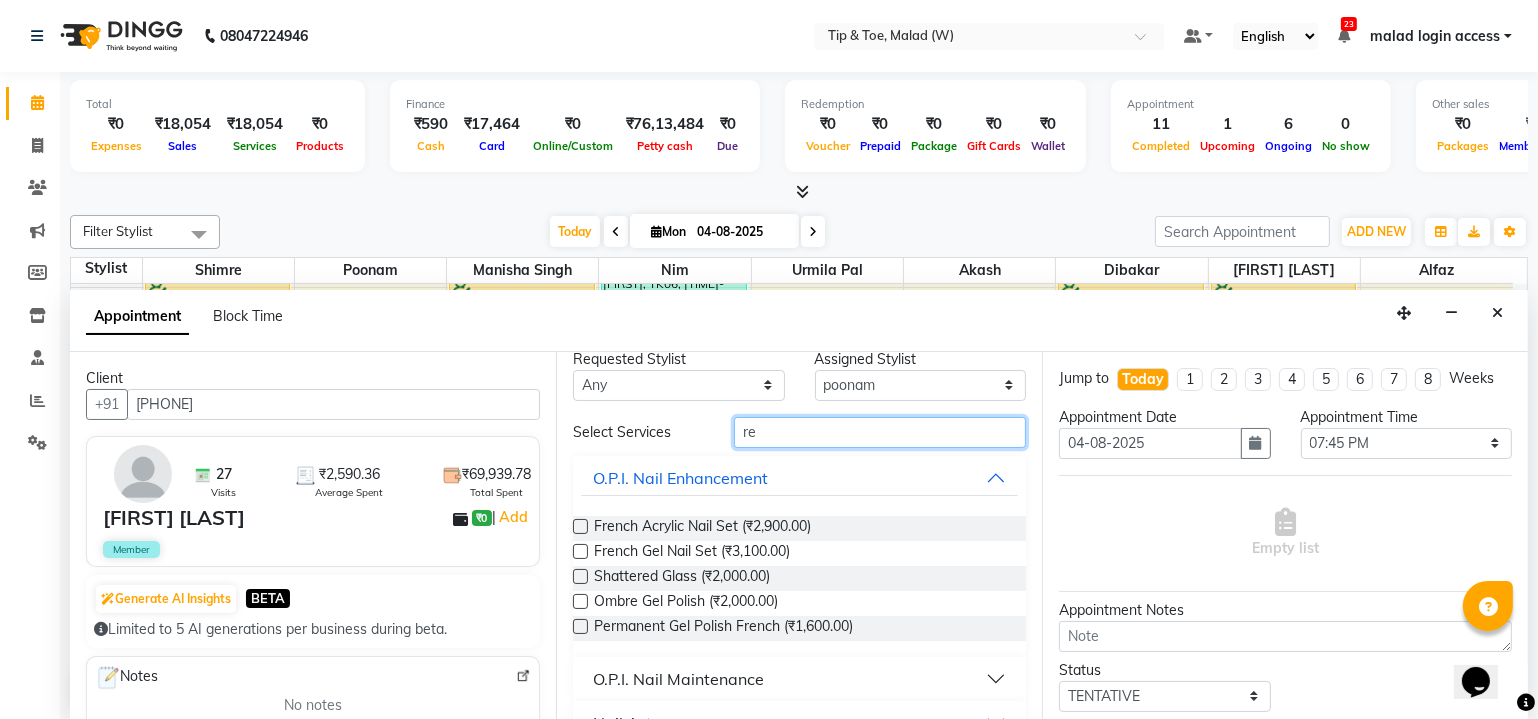 scroll, scrollTop: 36, scrollLeft: 0, axis: vertical 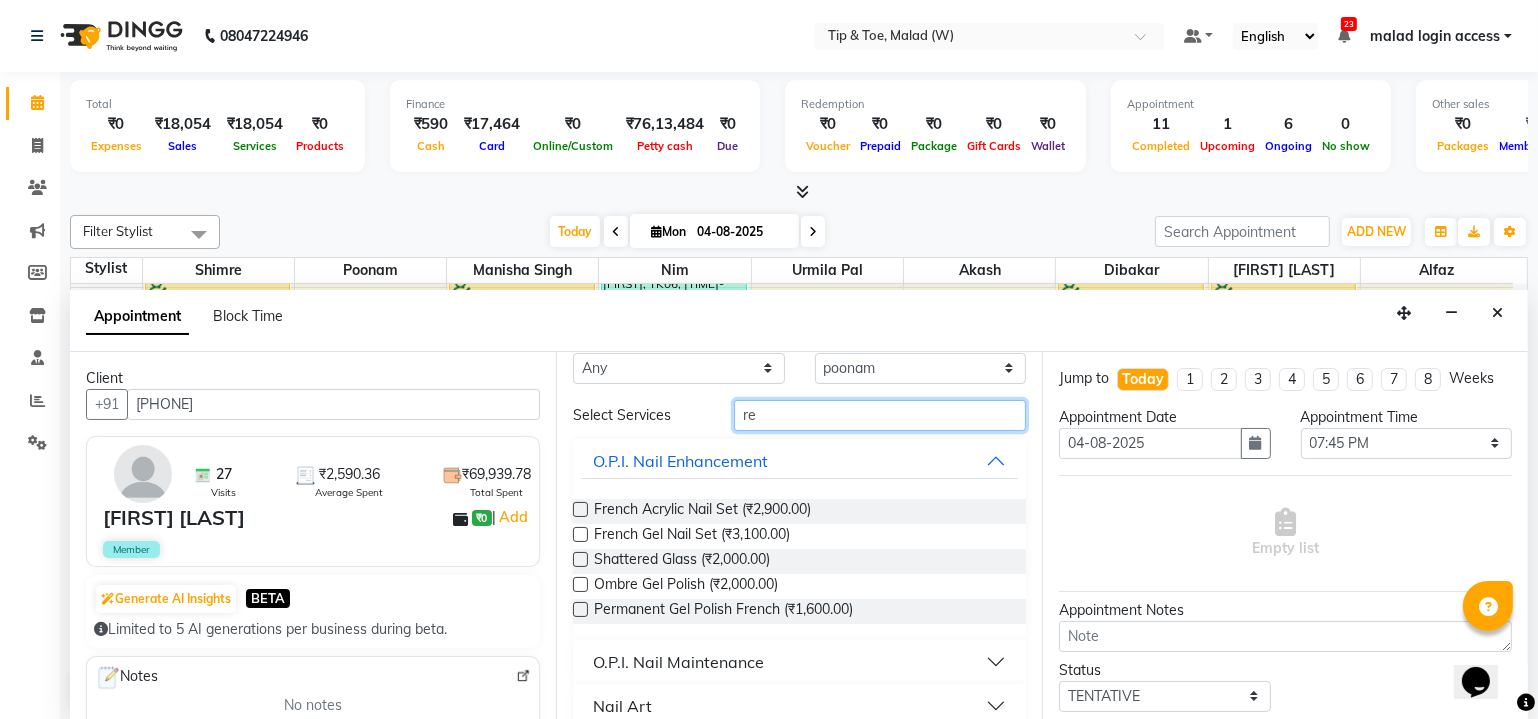type on "re" 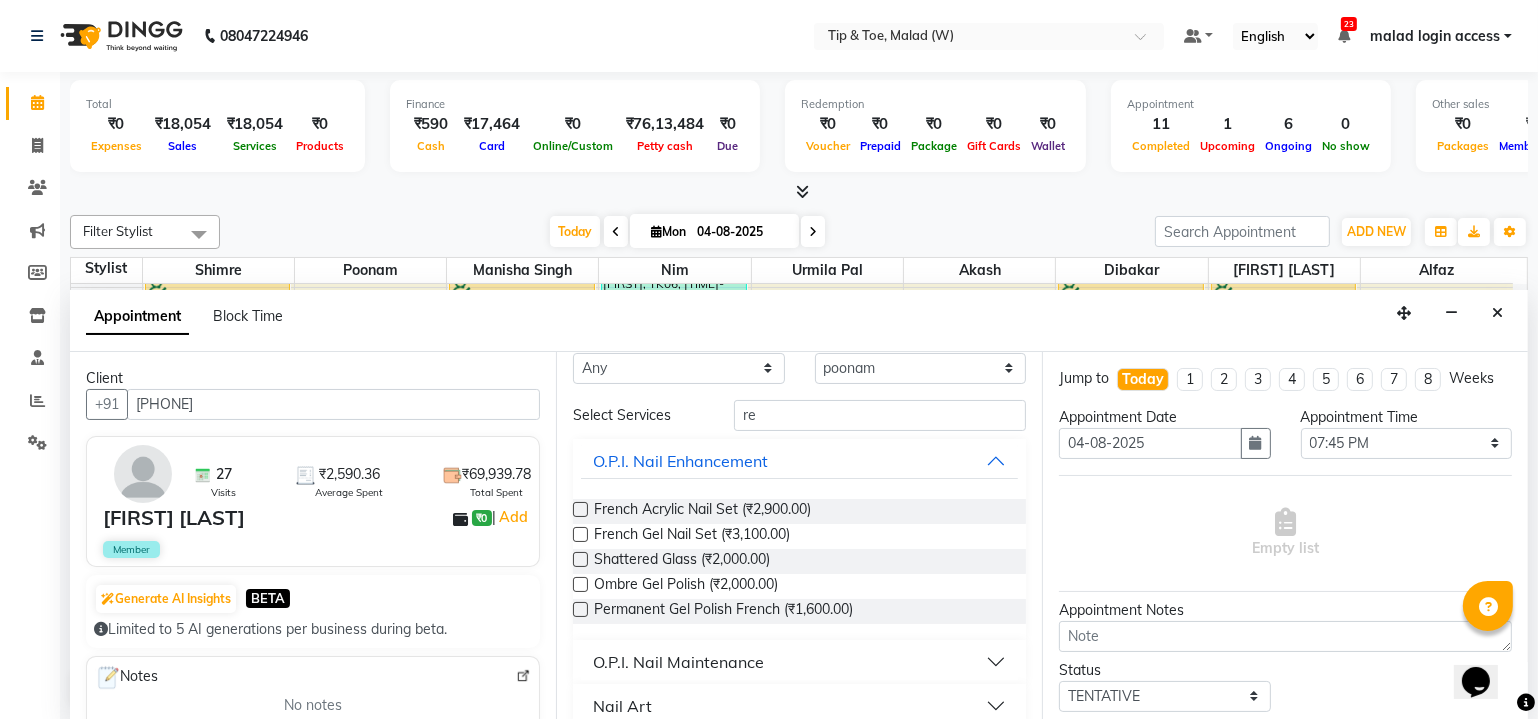 click on "O.P.I. Nail Maintenance" at bounding box center [678, 662] 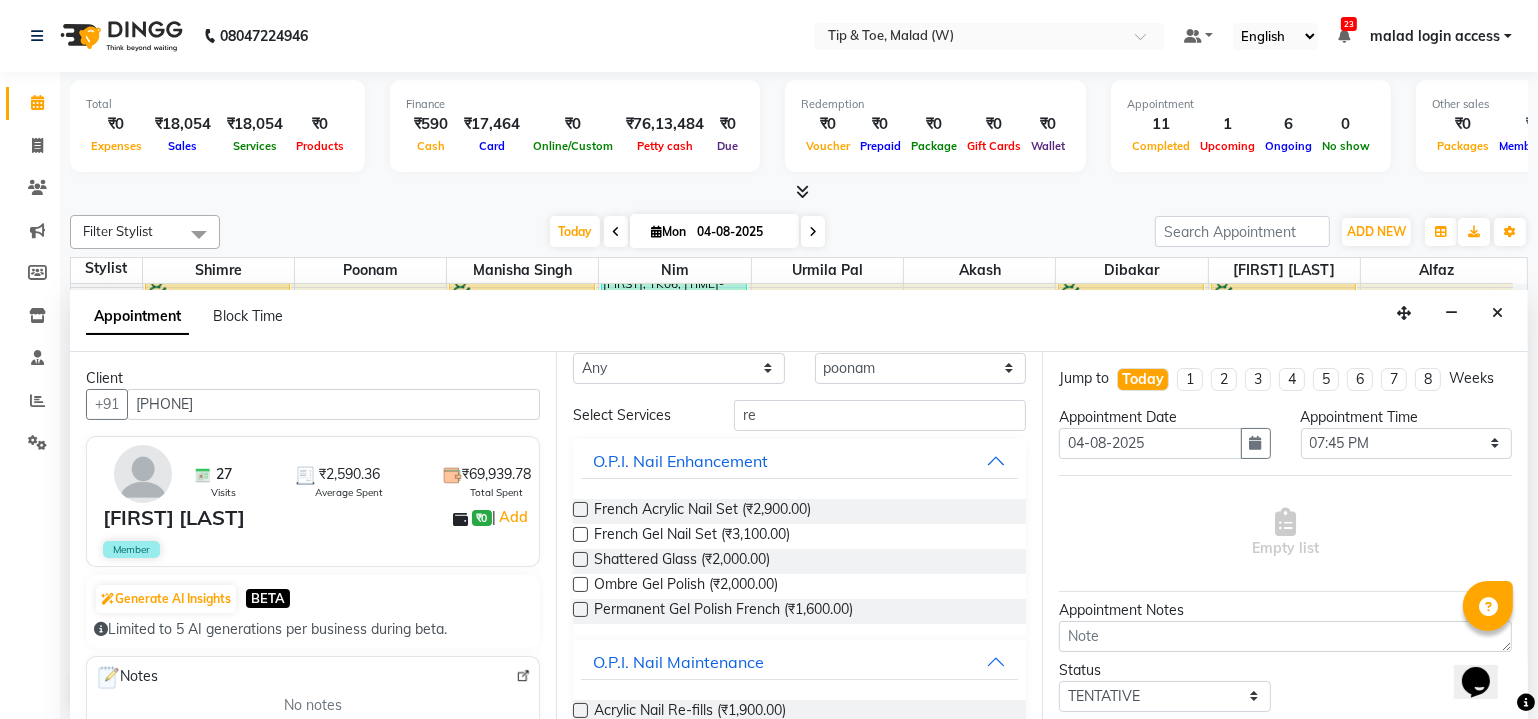 click at bounding box center [580, 710] 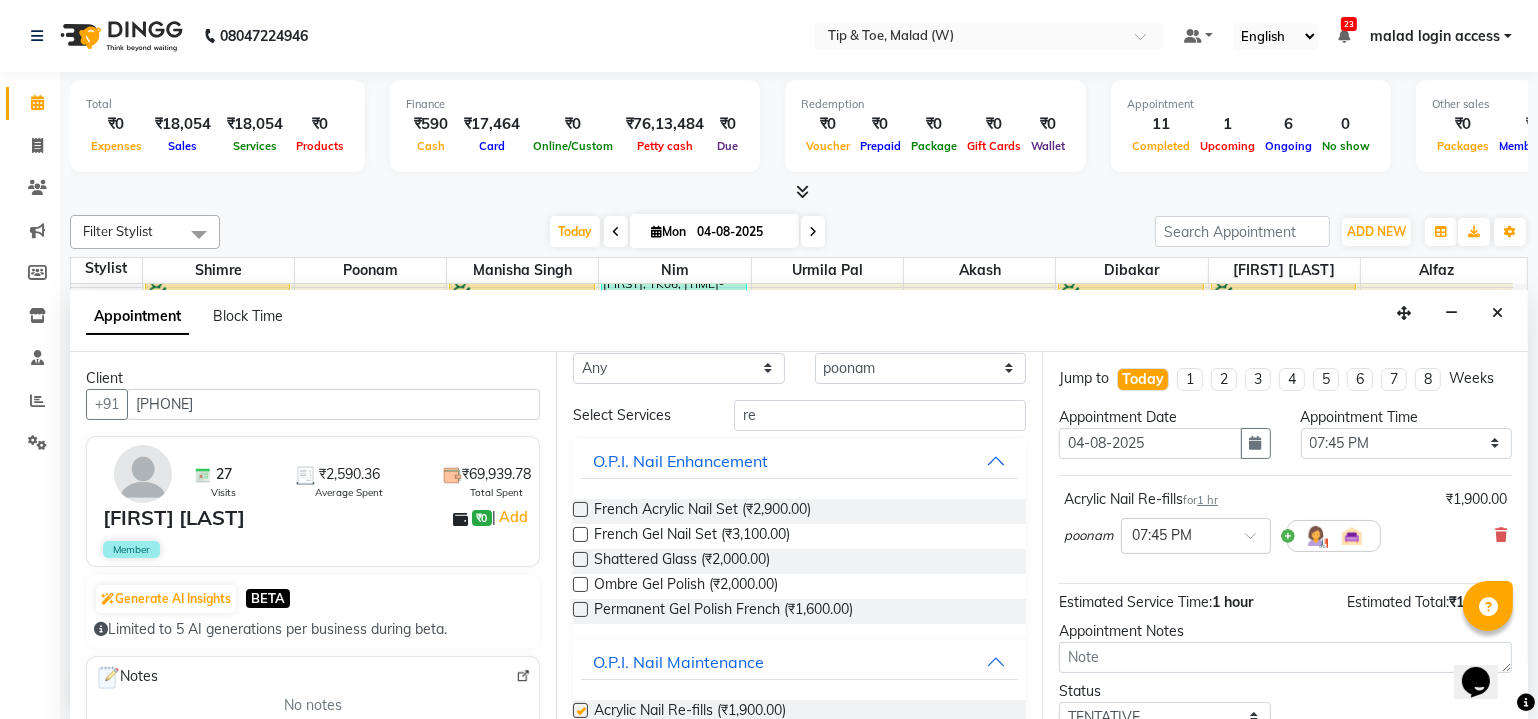 checkbox on "false" 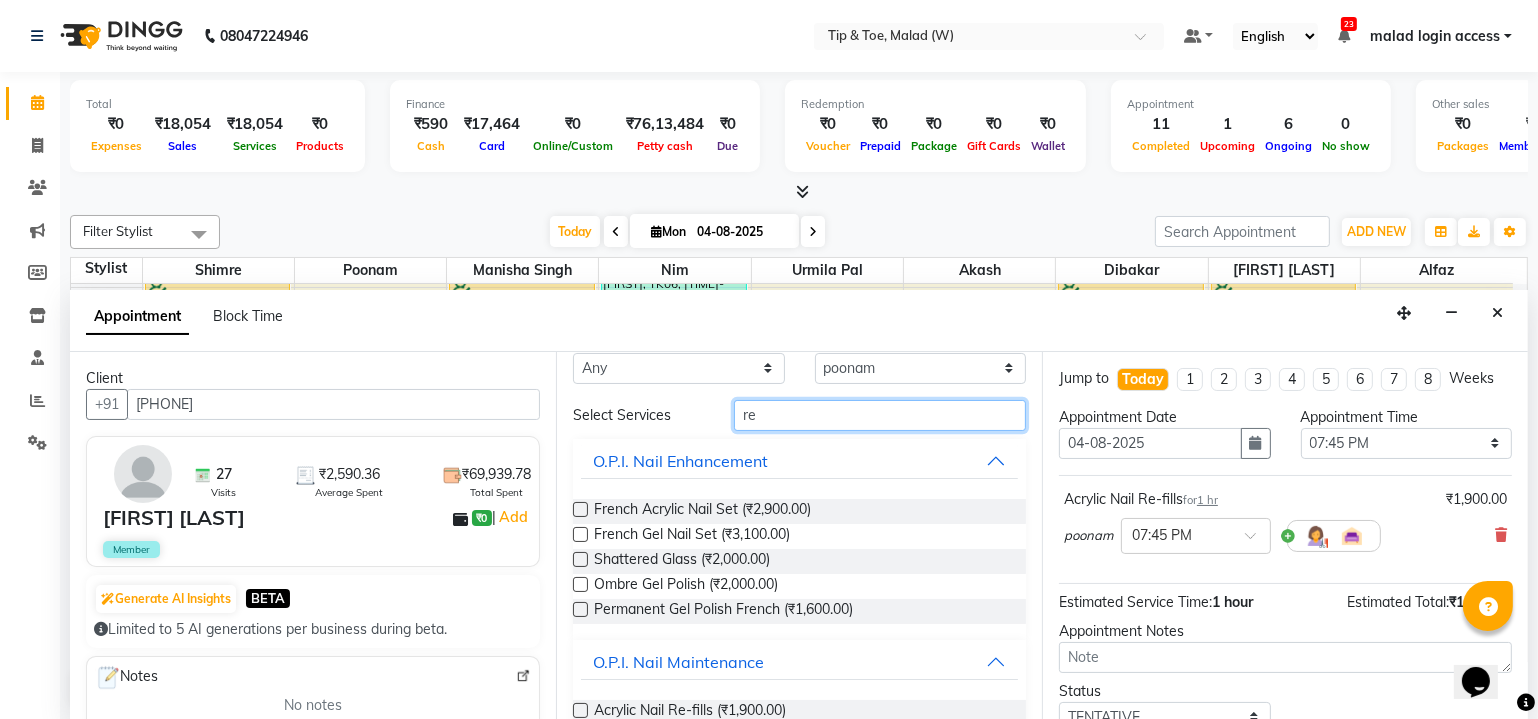 click on "re" at bounding box center (880, 415) 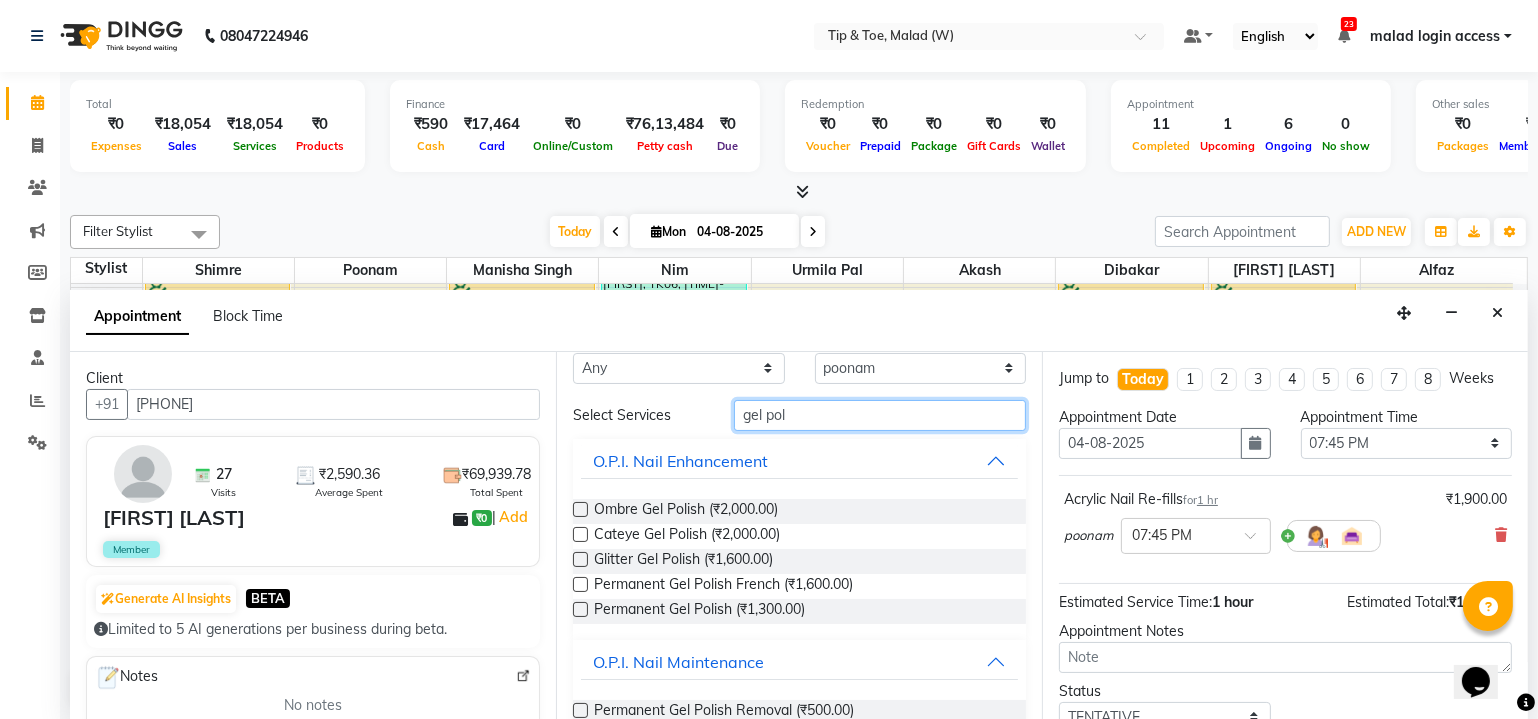 type on "gel pol" 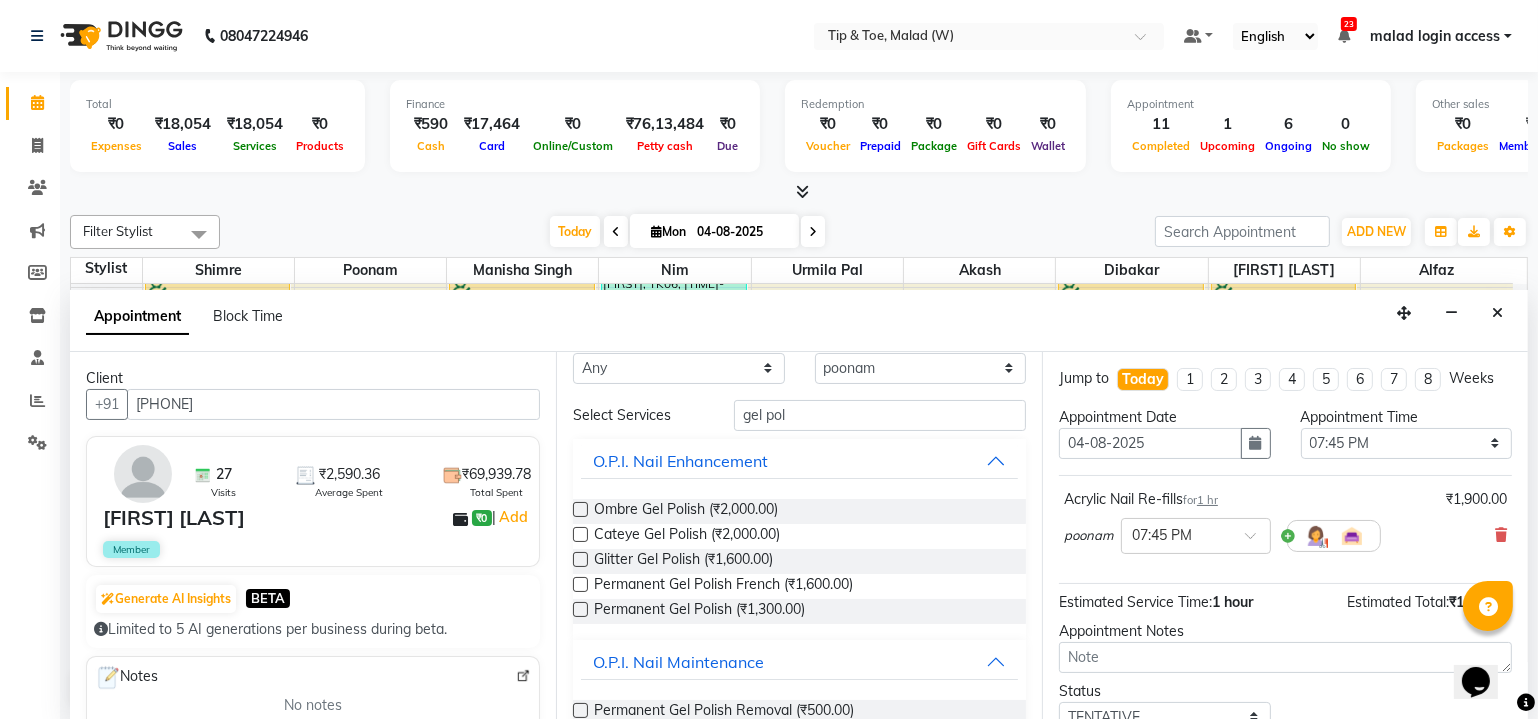 click at bounding box center (580, 609) 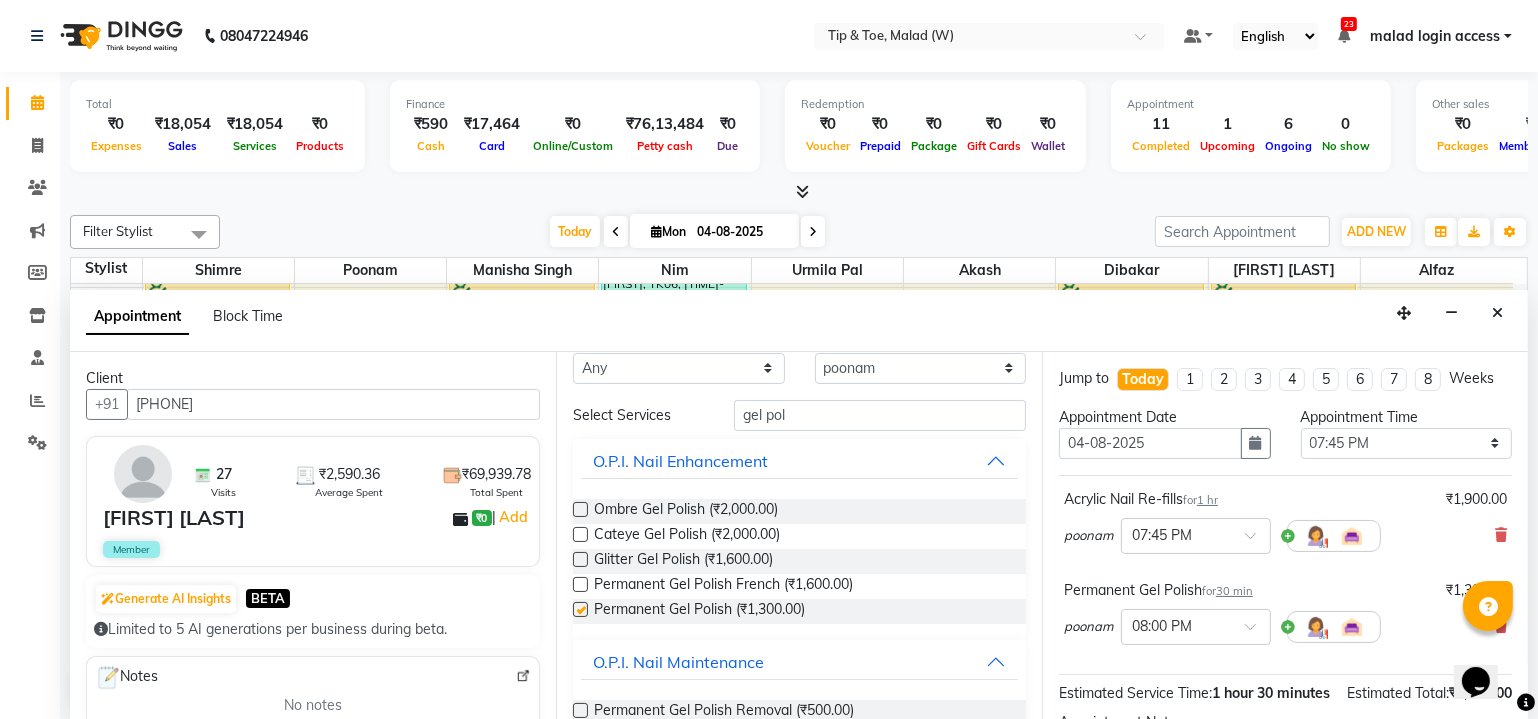 checkbox on "false" 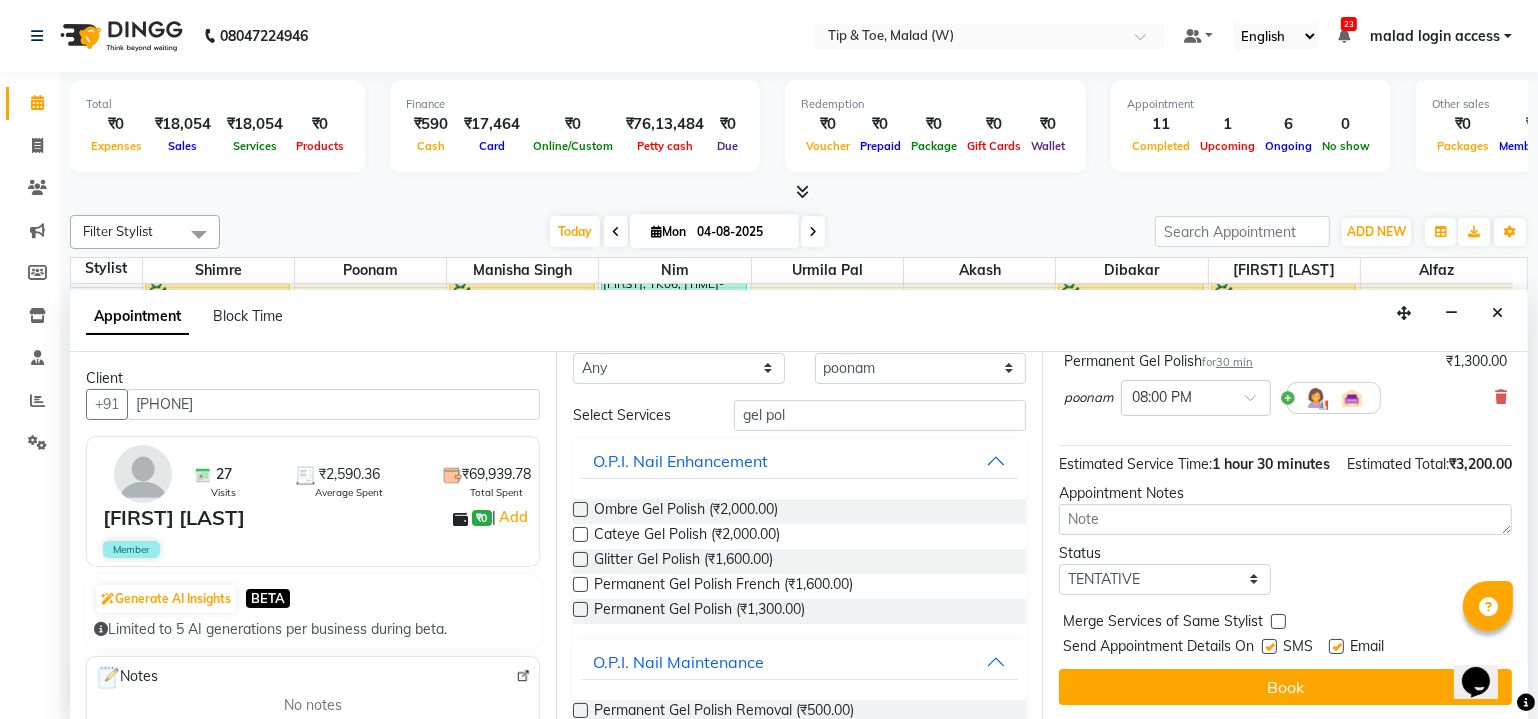 scroll, scrollTop: 246, scrollLeft: 0, axis: vertical 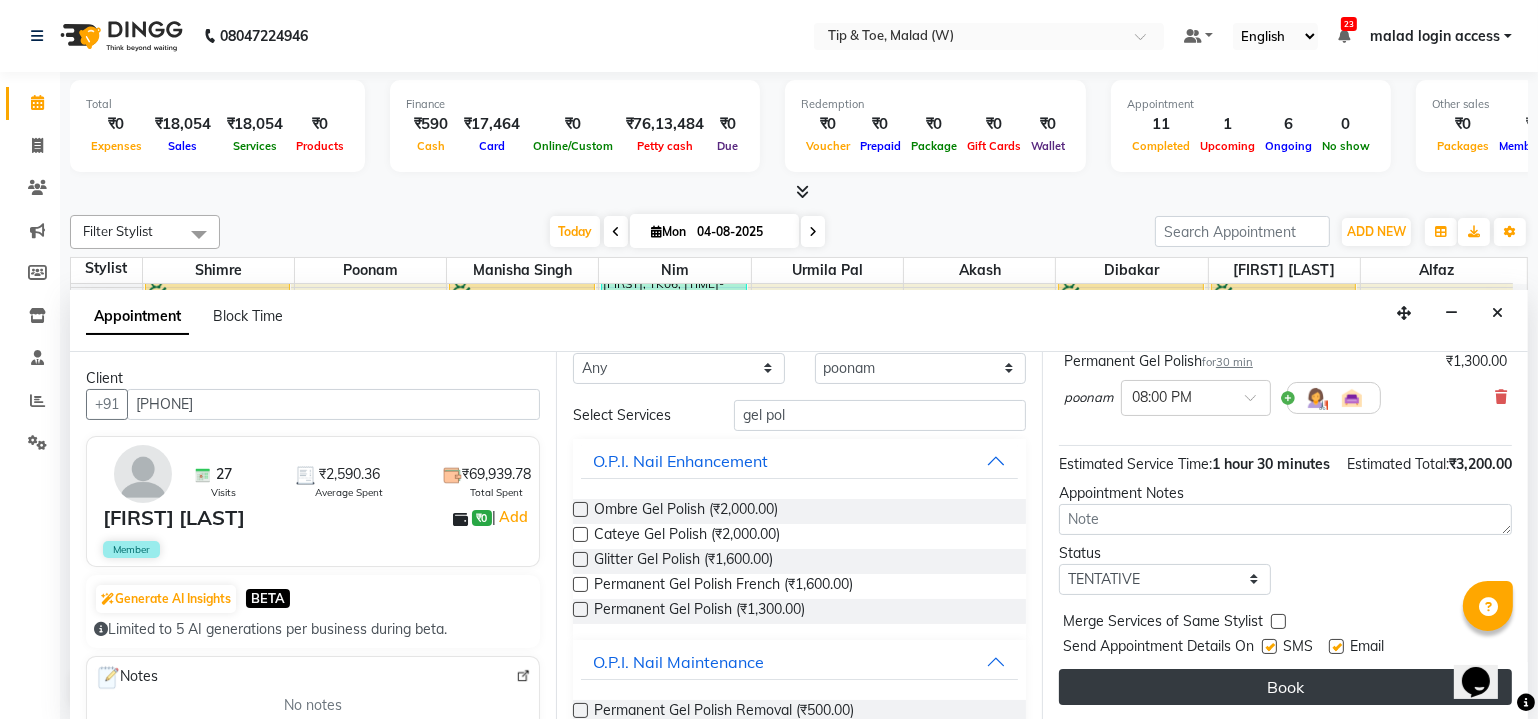 click on "Book" at bounding box center (1285, 687) 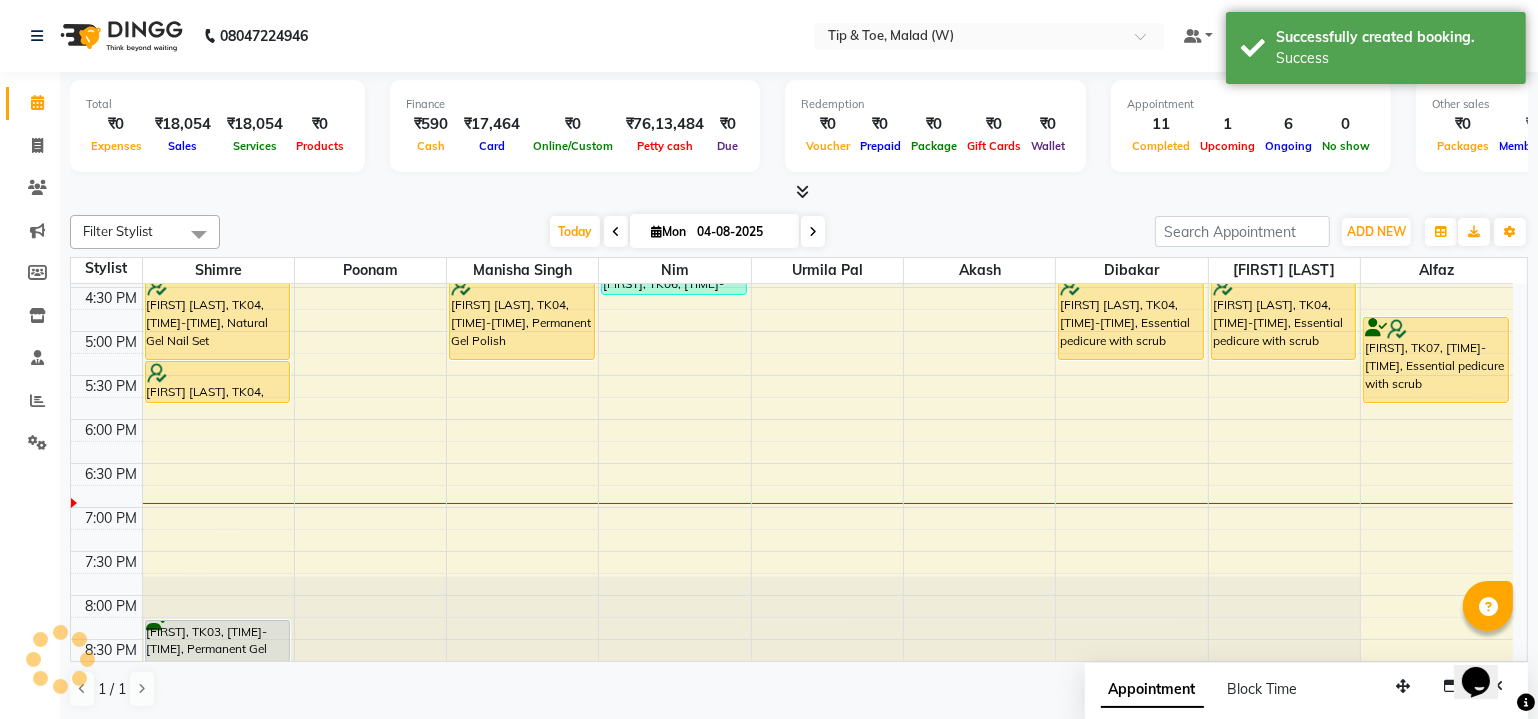 scroll, scrollTop: 0, scrollLeft: 0, axis: both 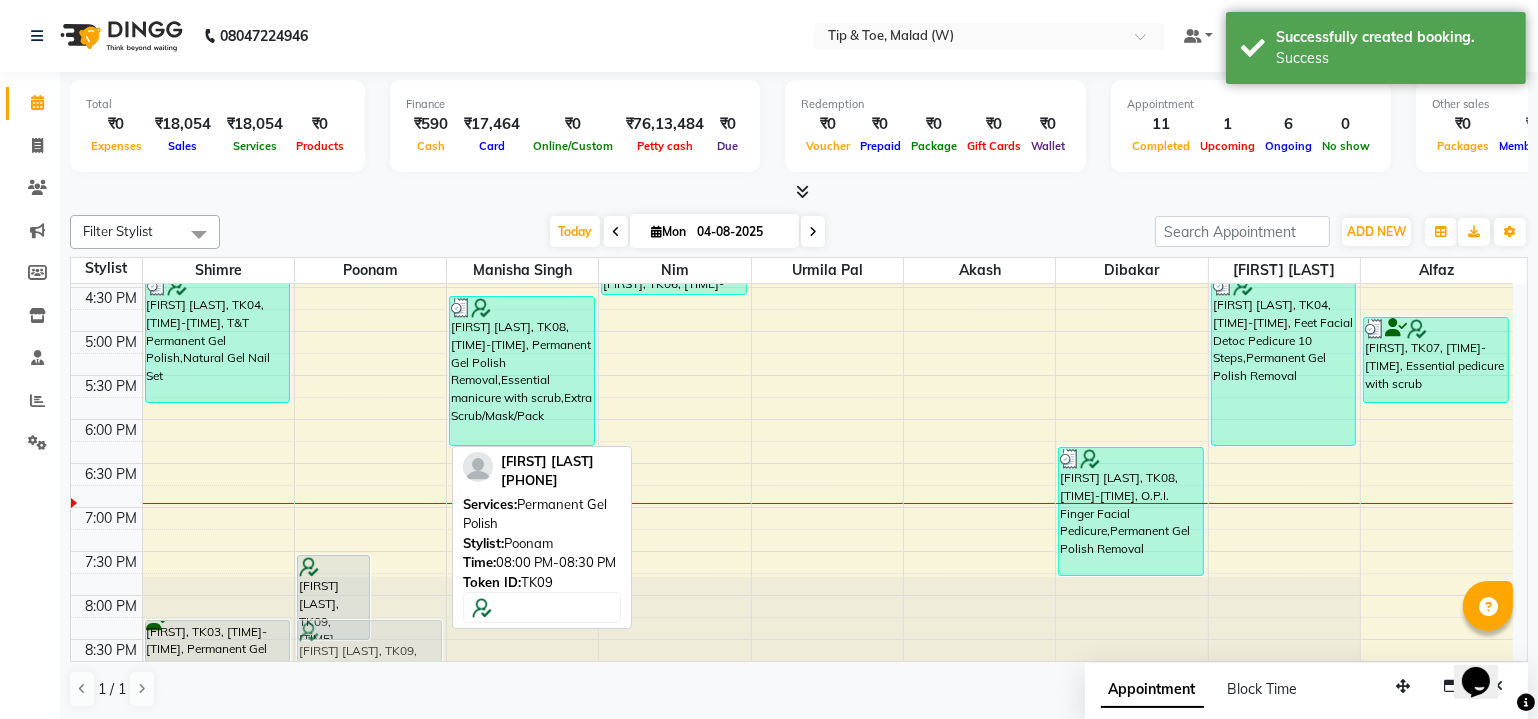 drag, startPoint x: 414, startPoint y: 603, endPoint x: 421, endPoint y: 649, distance: 46.52956 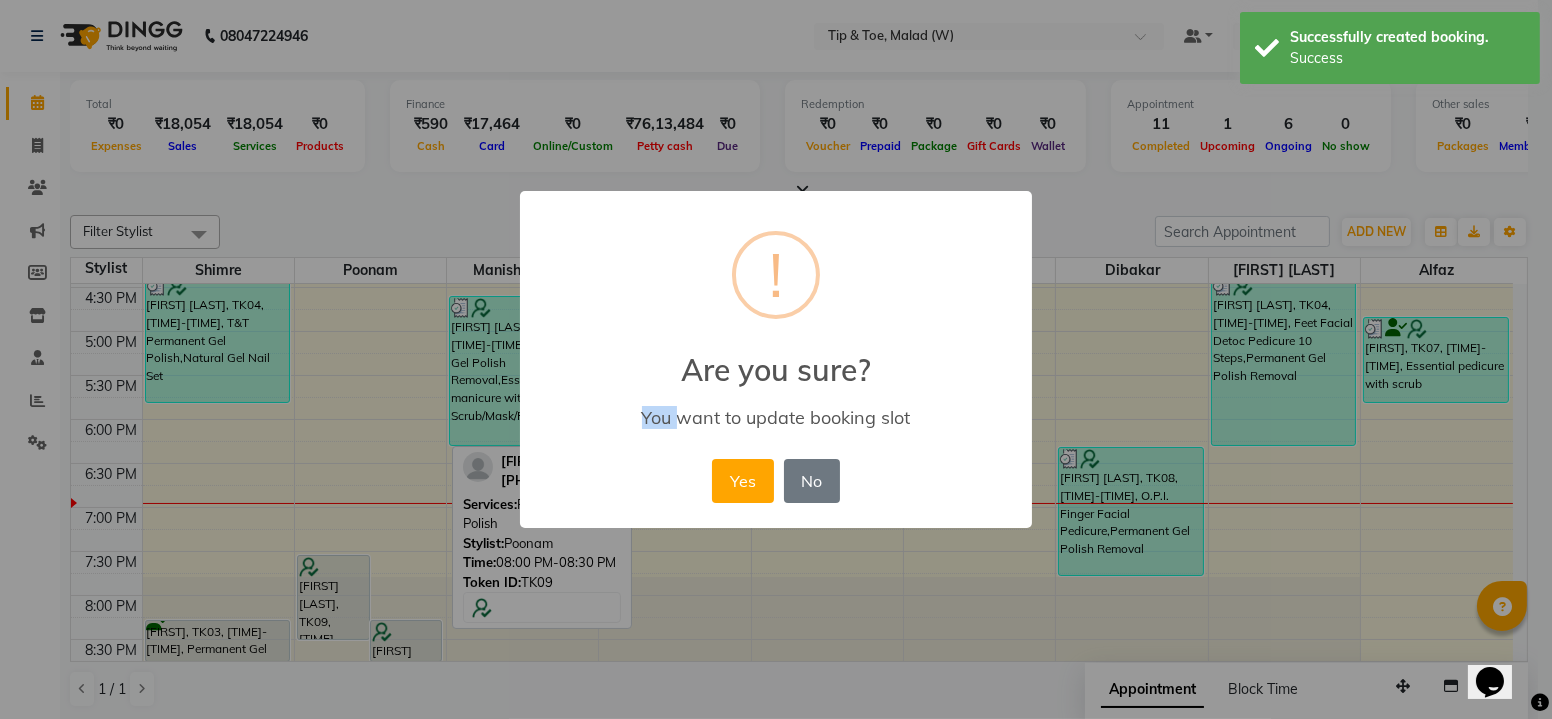 click on "× ! Are you sure? You want to update booking slot Yes No No" at bounding box center [776, 359] 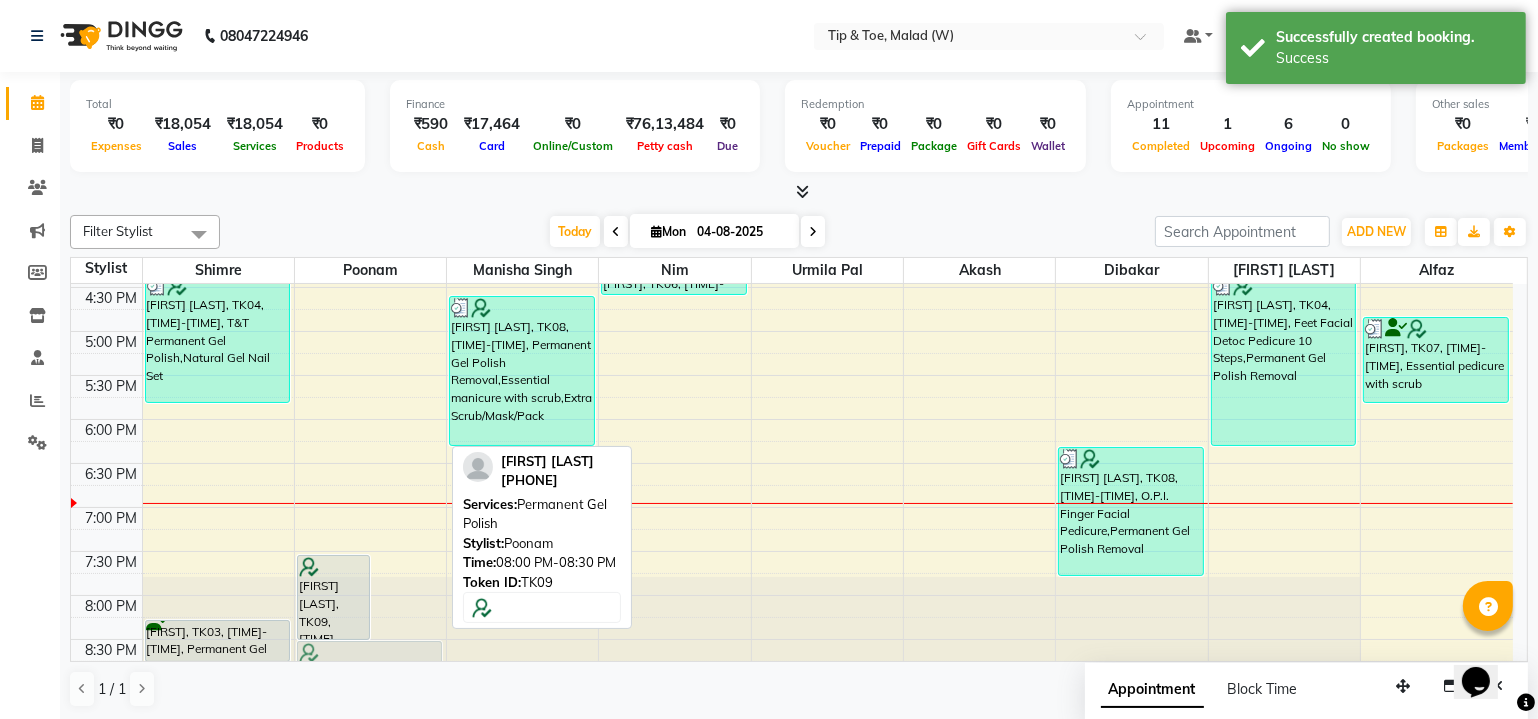 drag, startPoint x: 408, startPoint y: 585, endPoint x: 409, endPoint y: 639, distance: 54.00926 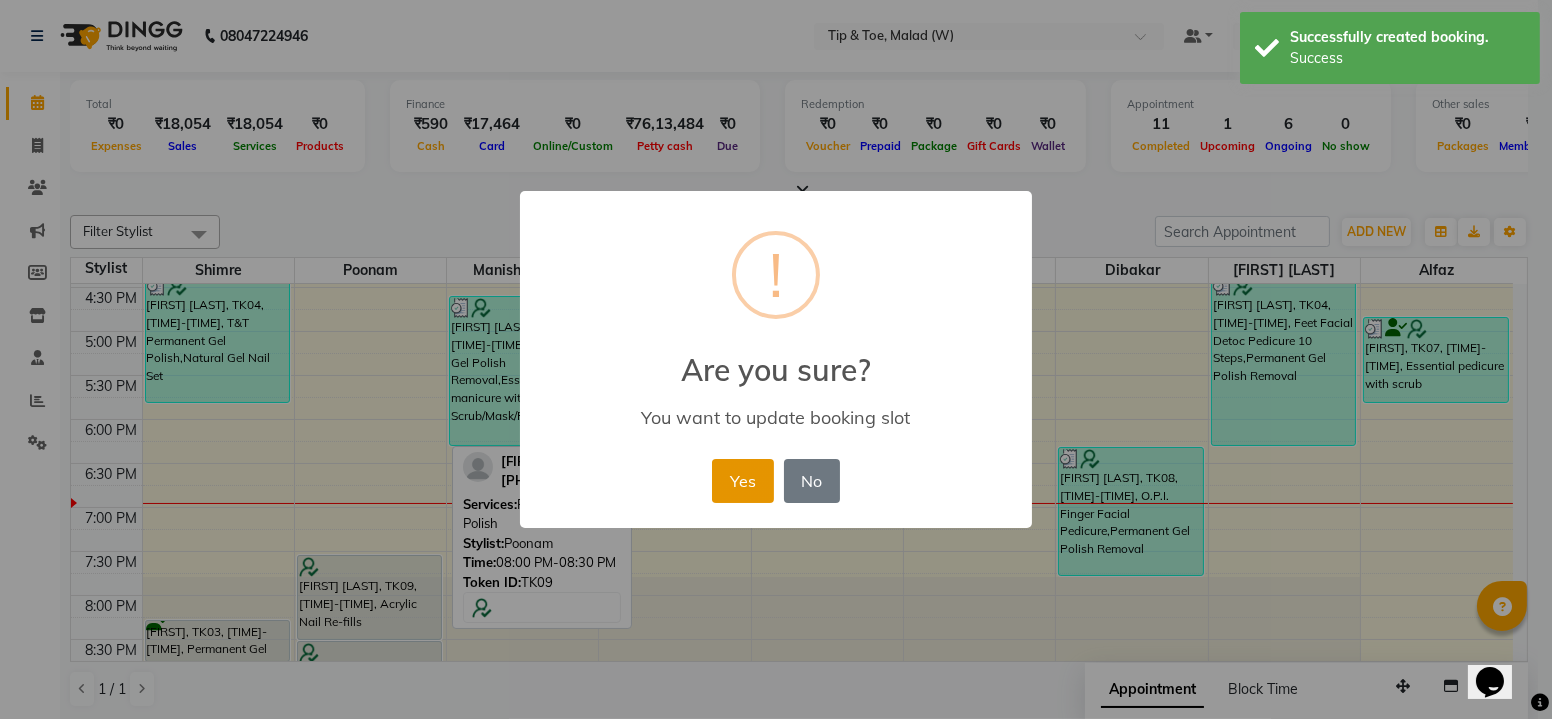 click on "Yes" at bounding box center (742, 481) 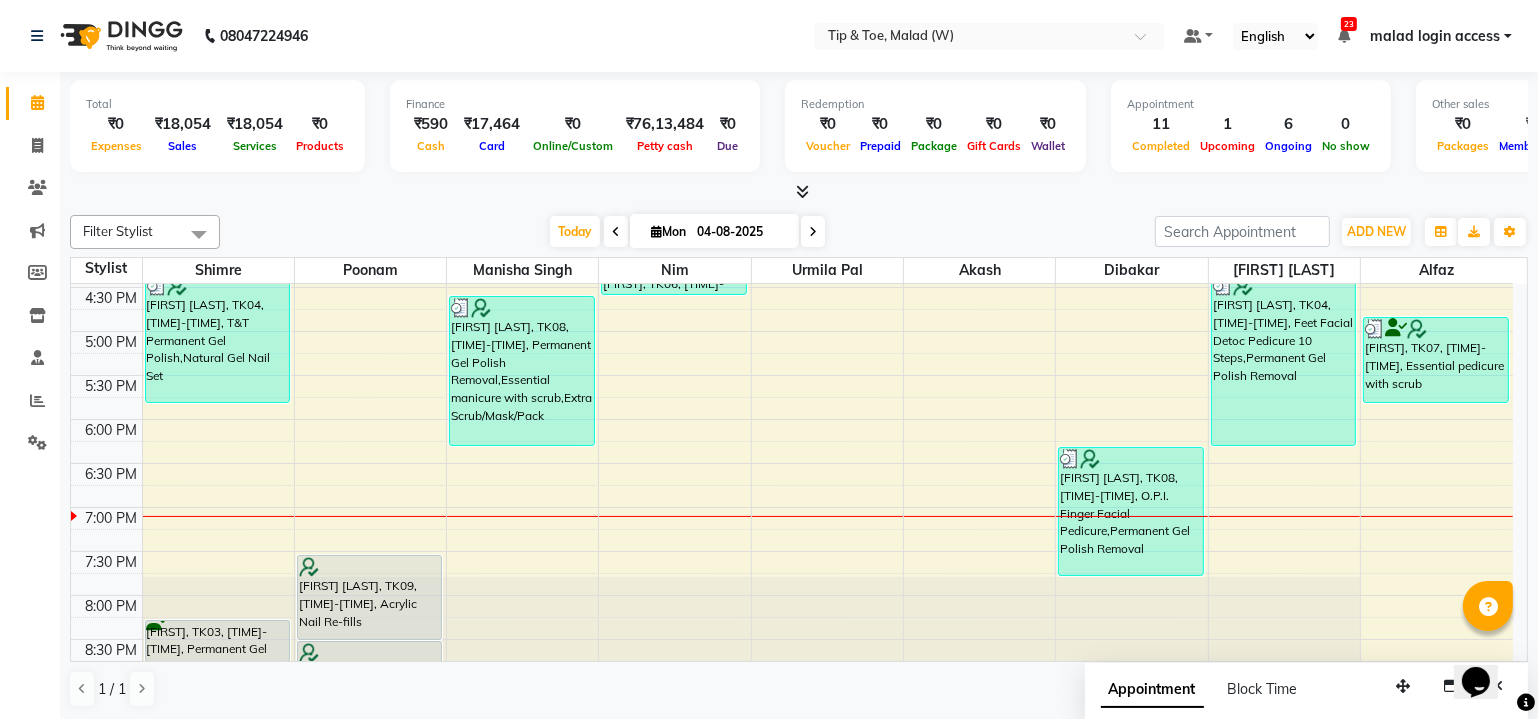 scroll, scrollTop: 744, scrollLeft: 0, axis: vertical 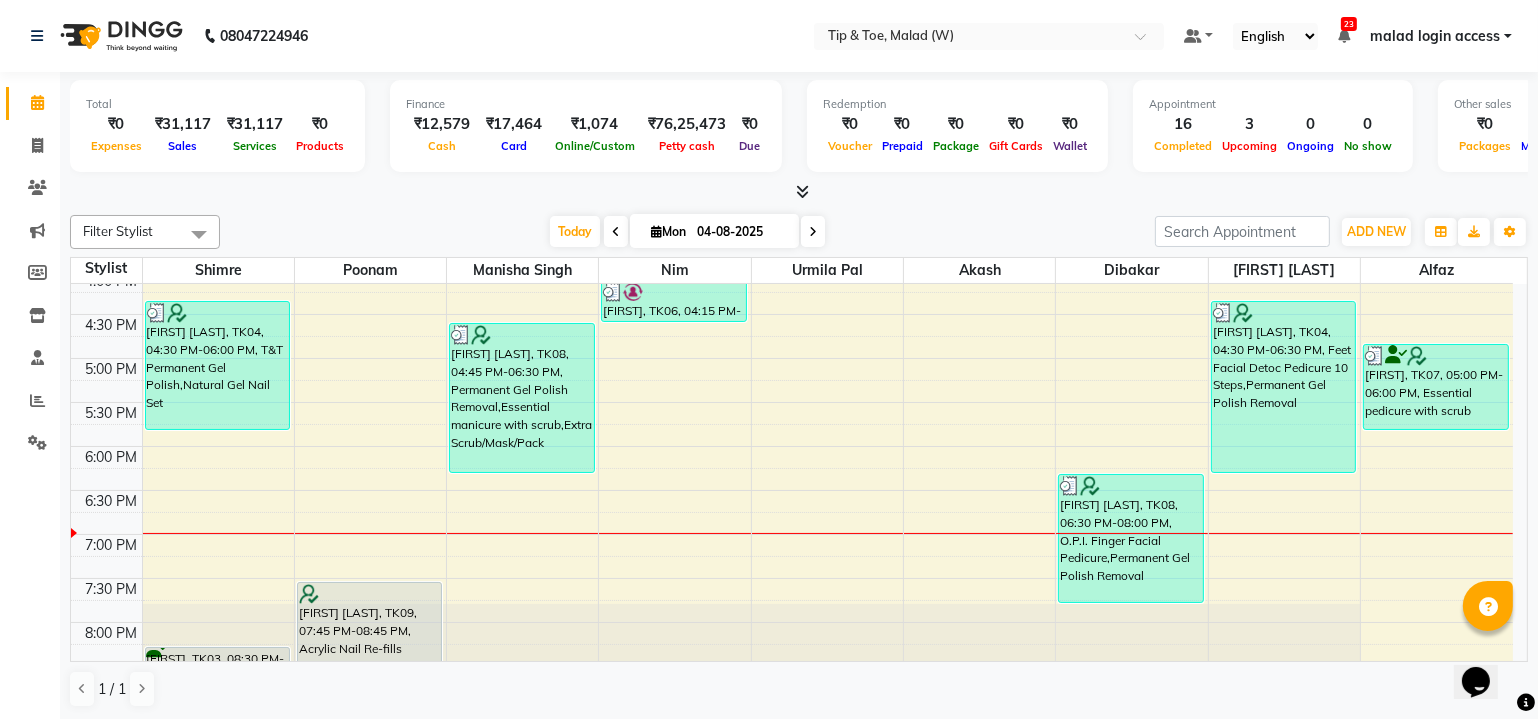 drag, startPoint x: 1533, startPoint y: 577, endPoint x: 318, endPoint y: 661, distance: 1217.9003 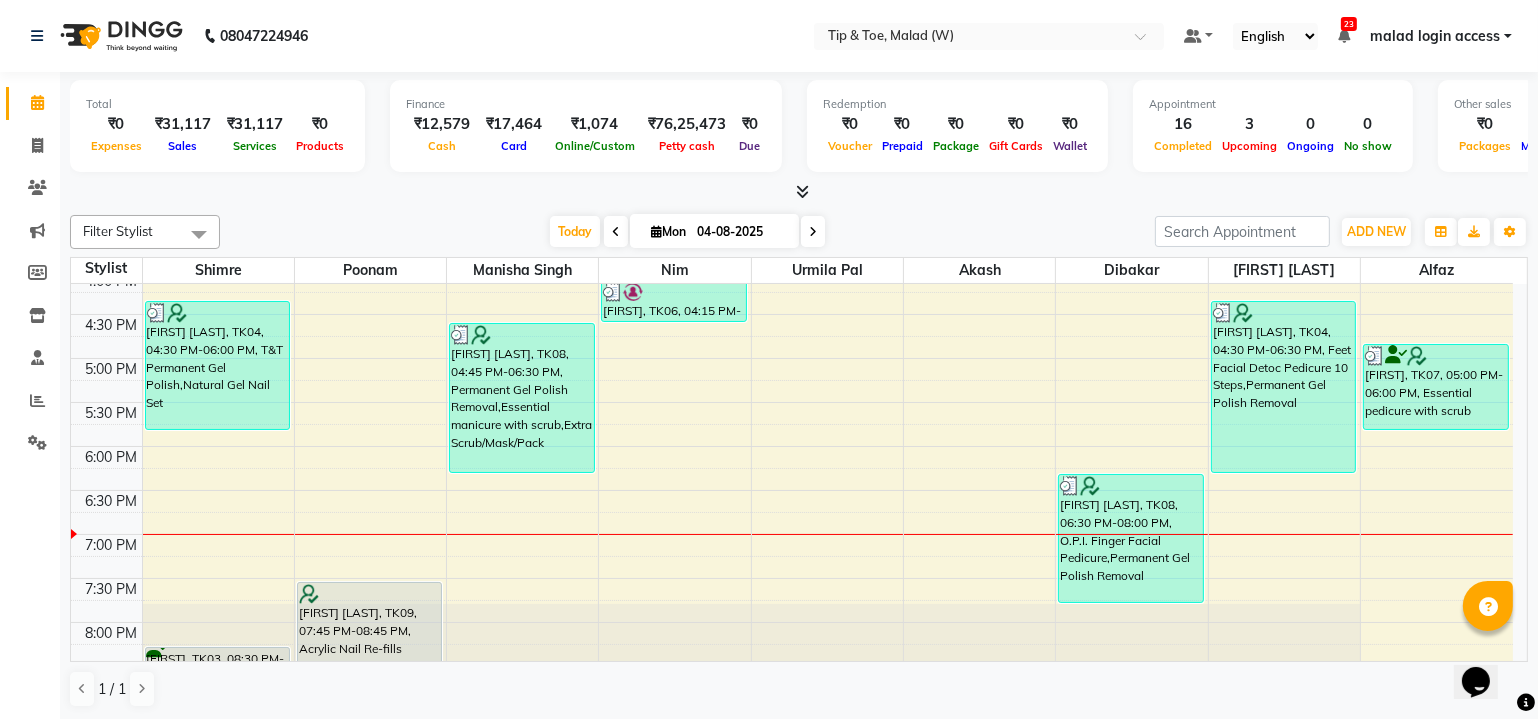 scroll, scrollTop: 744, scrollLeft: 0, axis: vertical 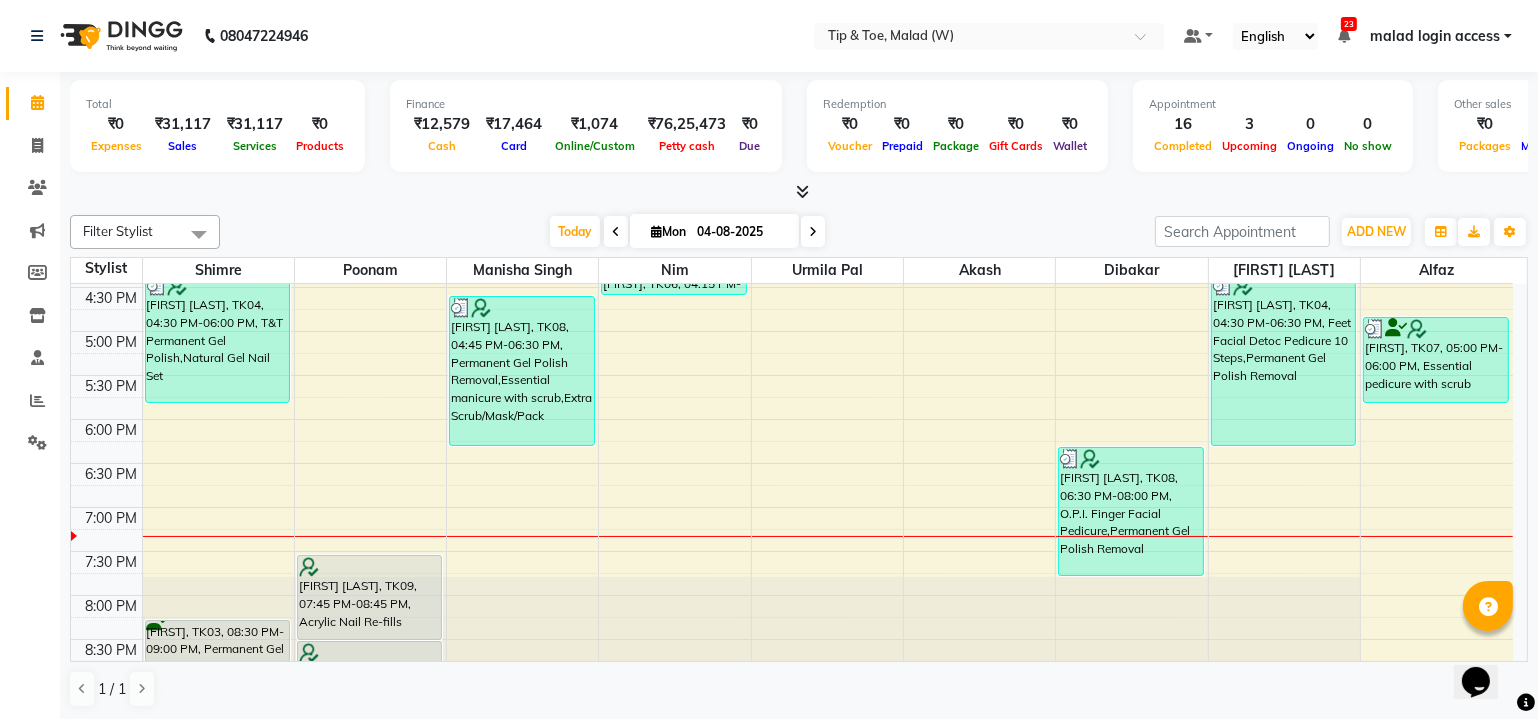 click on "Opens Chat This icon Opens the chat window." at bounding box center [1485, 646] 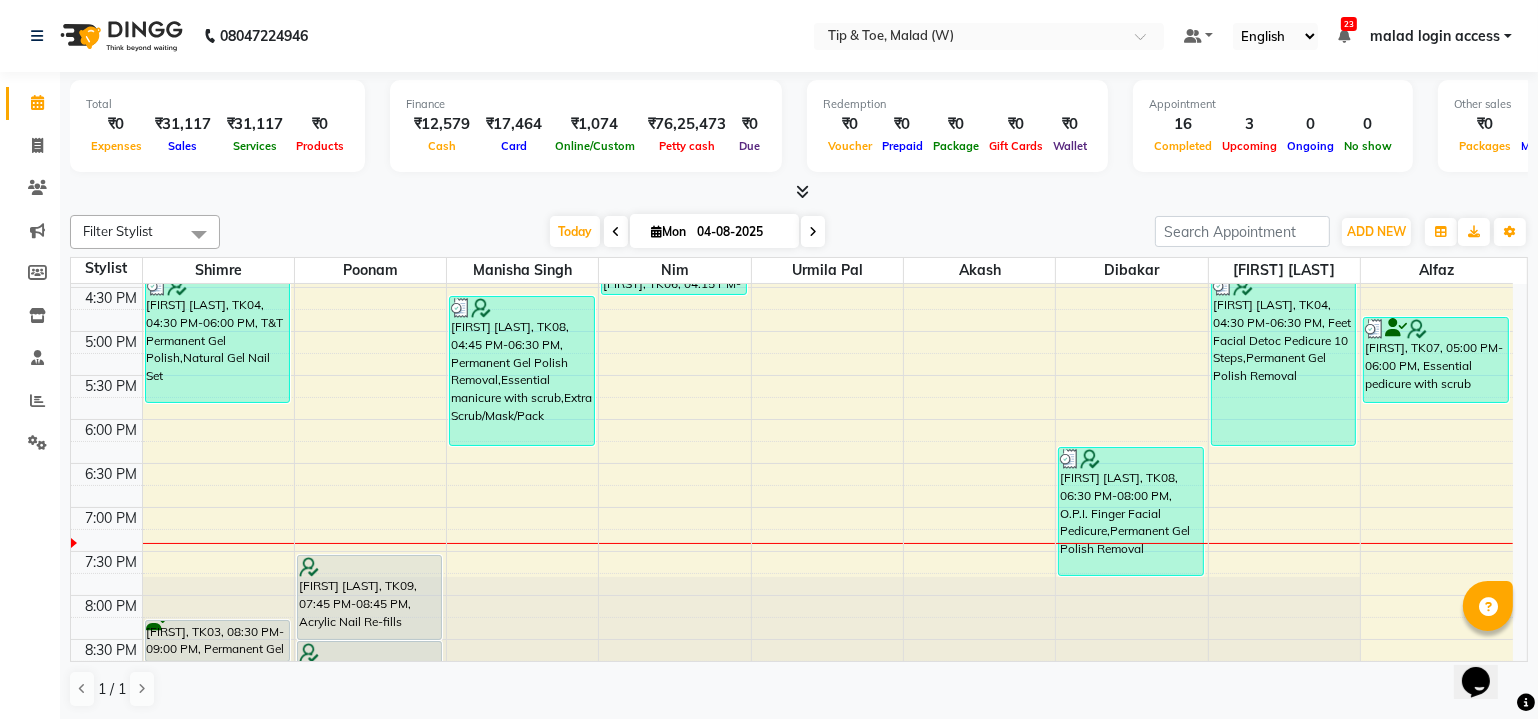 scroll, scrollTop: 744, scrollLeft: 0, axis: vertical 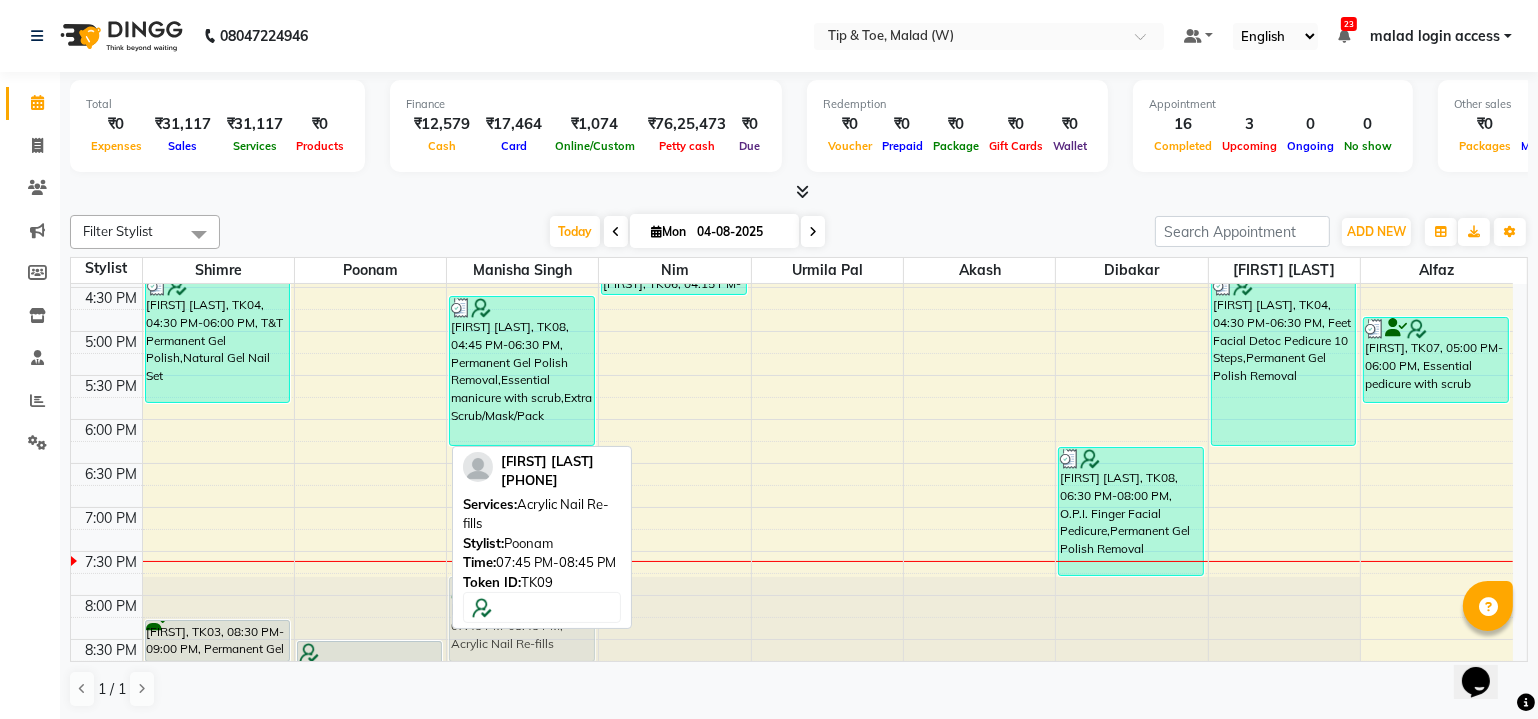 drag, startPoint x: 339, startPoint y: 596, endPoint x: 456, endPoint y: 613, distance: 118.22859 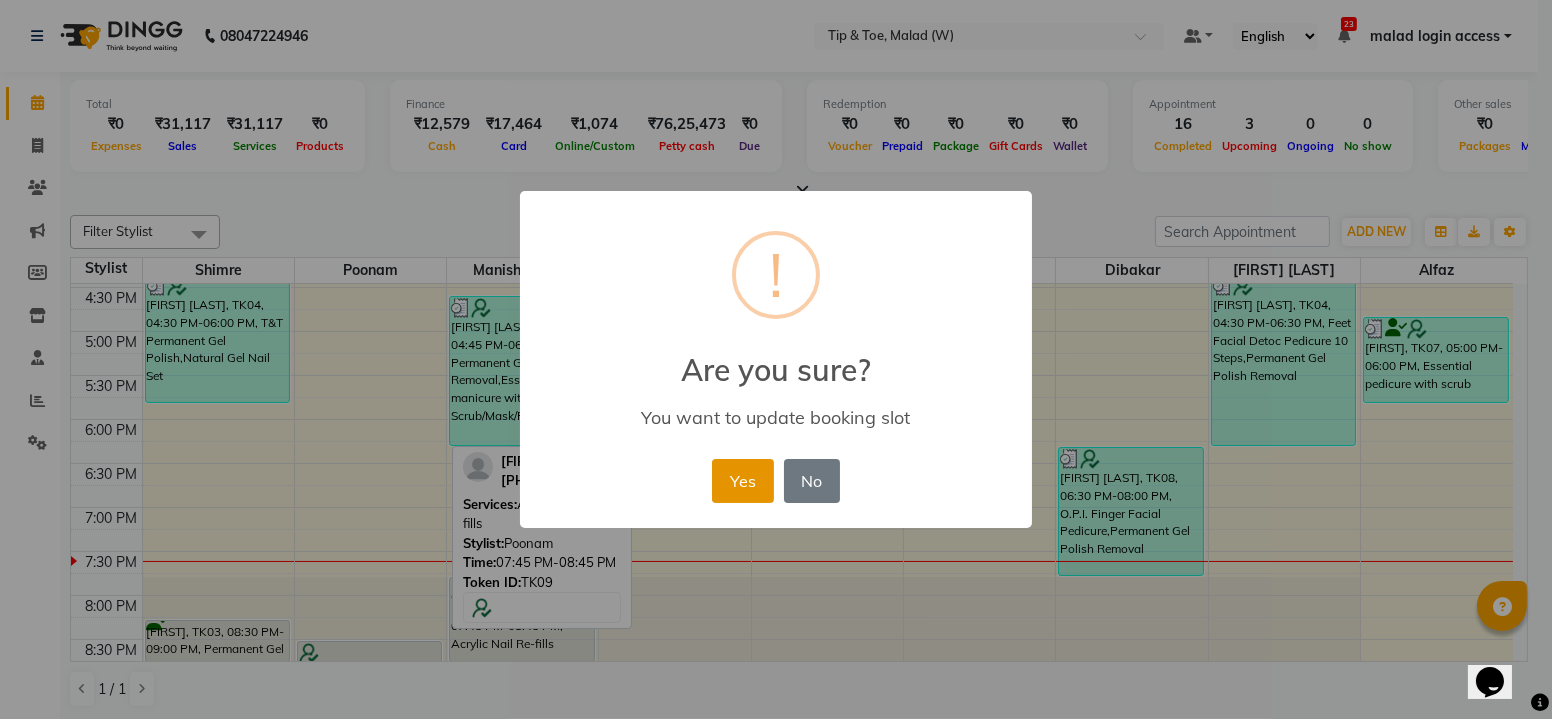 click on "Yes" at bounding box center (742, 481) 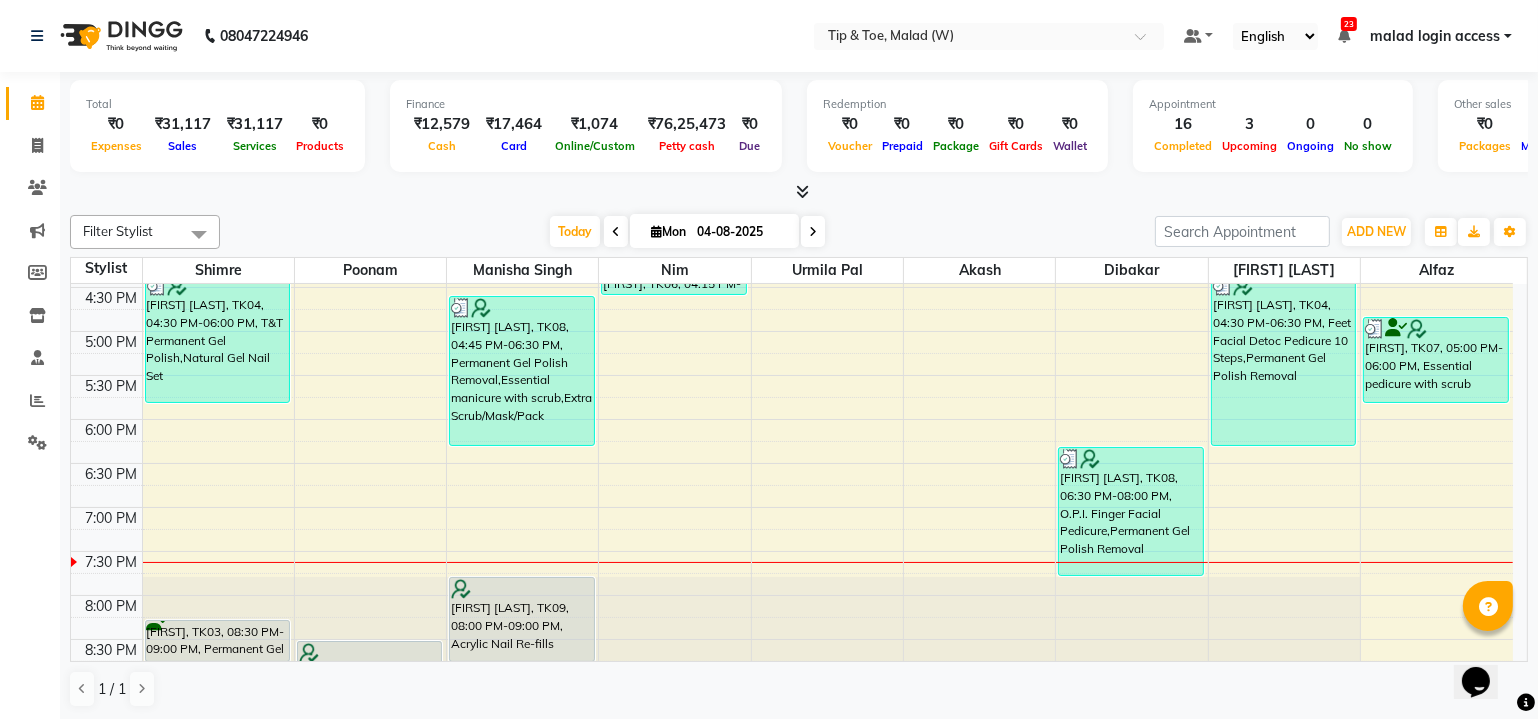 scroll, scrollTop: 0, scrollLeft: 0, axis: both 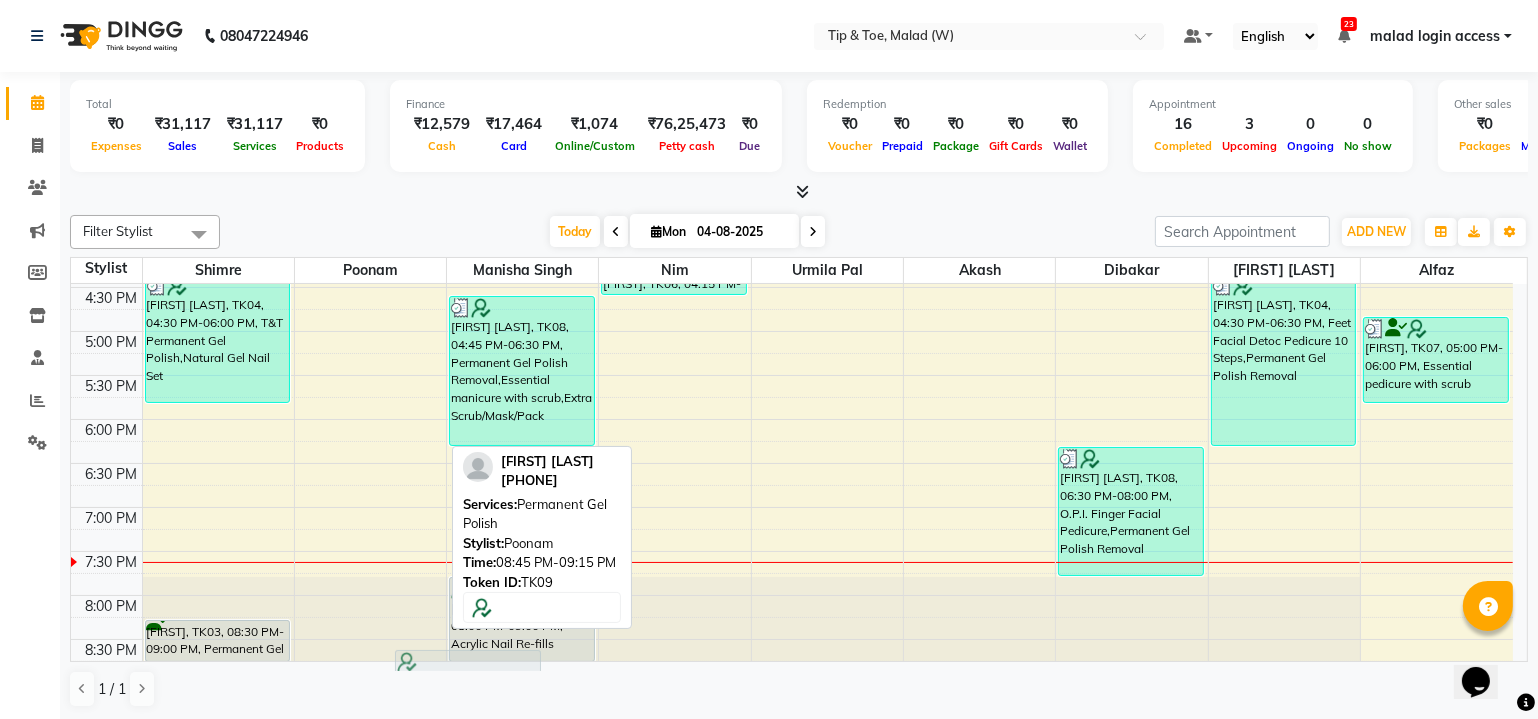 drag, startPoint x: 419, startPoint y: 649, endPoint x: 513, endPoint y: 660, distance: 94.641426 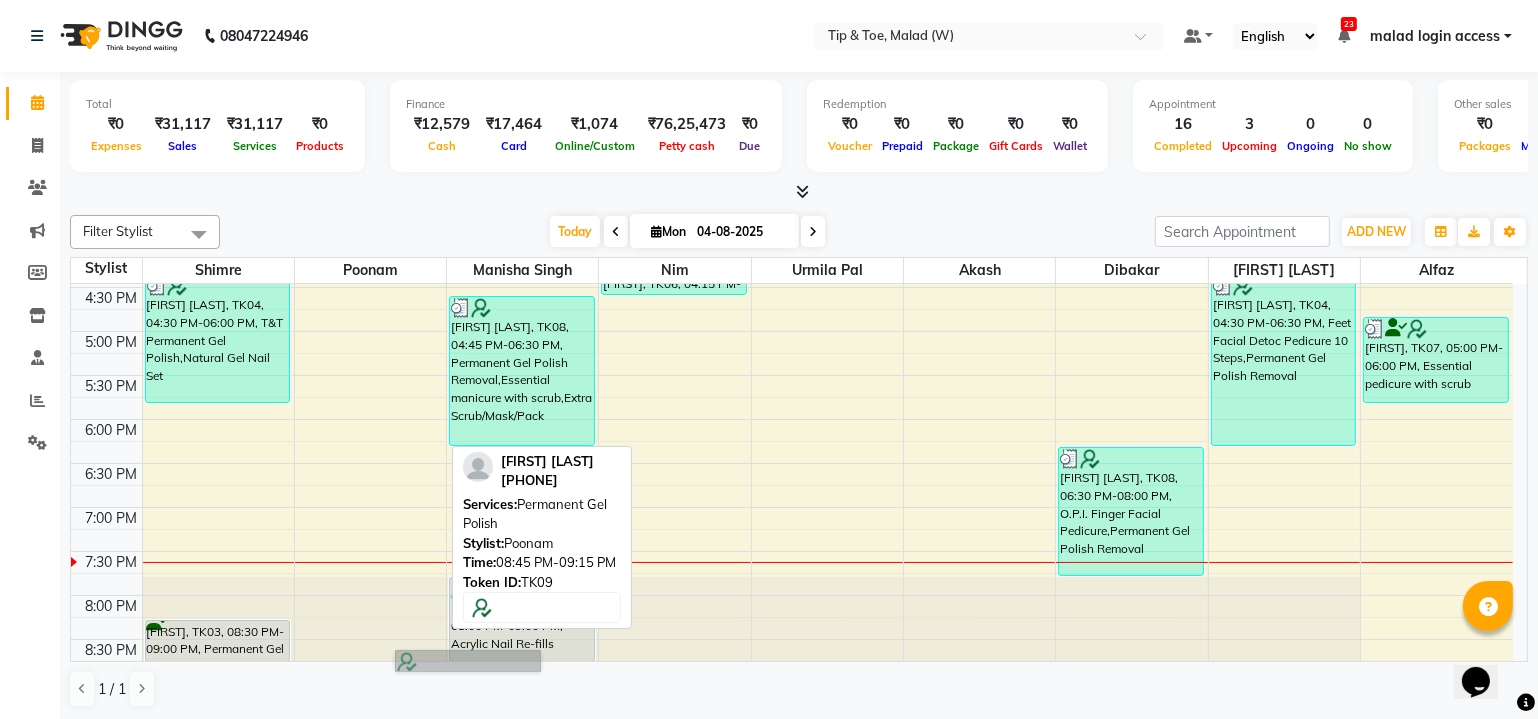 click on "Filter Stylist Select All Shimre poonam Manisha Singh Nim Urmila Pal Akash Dibakar Sanjay mama Alfaz Today Mon 04-08-2025 Toggle Dropdown Add Appointment Add Invoice Add Attendance Add Client Toggle Dropdown Add Appointment Add Invoice Add Attendance Add Client ADD NEW Toggle Dropdown Add Appointment Add Invoice Add Attendance Add Client Filter Stylist Select All Shimre poonam Manisha Singh Nim Urmila Pal Akash Dibakar Sanjay mama Alfaz Group By Staff View Room View View as Vertical Vertical - Week View Horizontal Horizontal - Week View List Toggle Dropdown Calendar Settings Manage Tags Arrange Stylists Reset Stylists Full Screen Show Available Stylist Appointment Form Zoom 100% Staff/Room Display Count 9 [FIRST] [LAST] [PHONE] Services: Permanent Gel Polish Stylist: Poonam Time: 08:45 PM-09:15 PM Token ID: TK09 Stylist Shimre poonam Manisha Singh Nim Urmila Pal Akash Dibakar Sanjay mama Alfaz 8:00 AM 8:30 AM 9:00 AM 9:30 AM 10:00 AM 10:30 AM 11:00 AM 11:30 AM 12:00 PM" 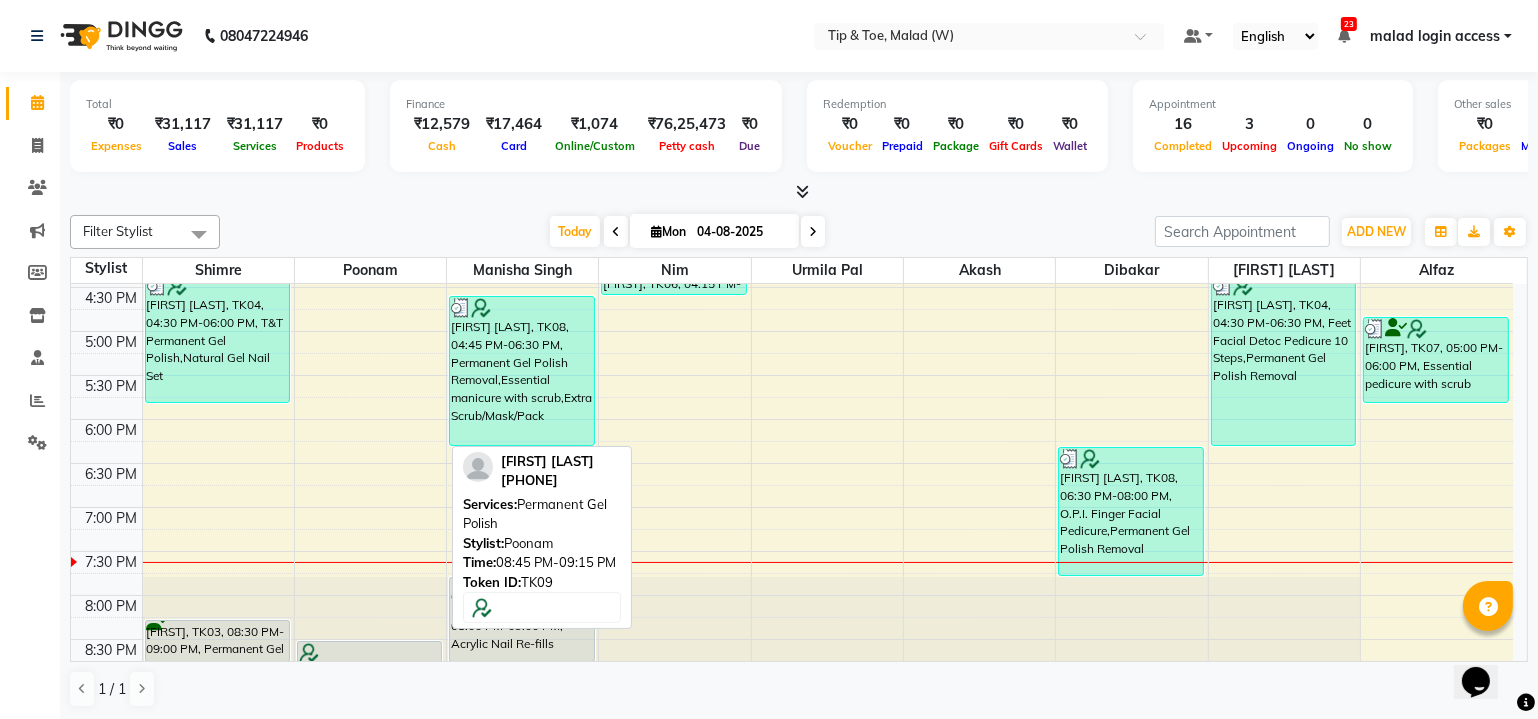 scroll, scrollTop: 744, scrollLeft: 0, axis: vertical 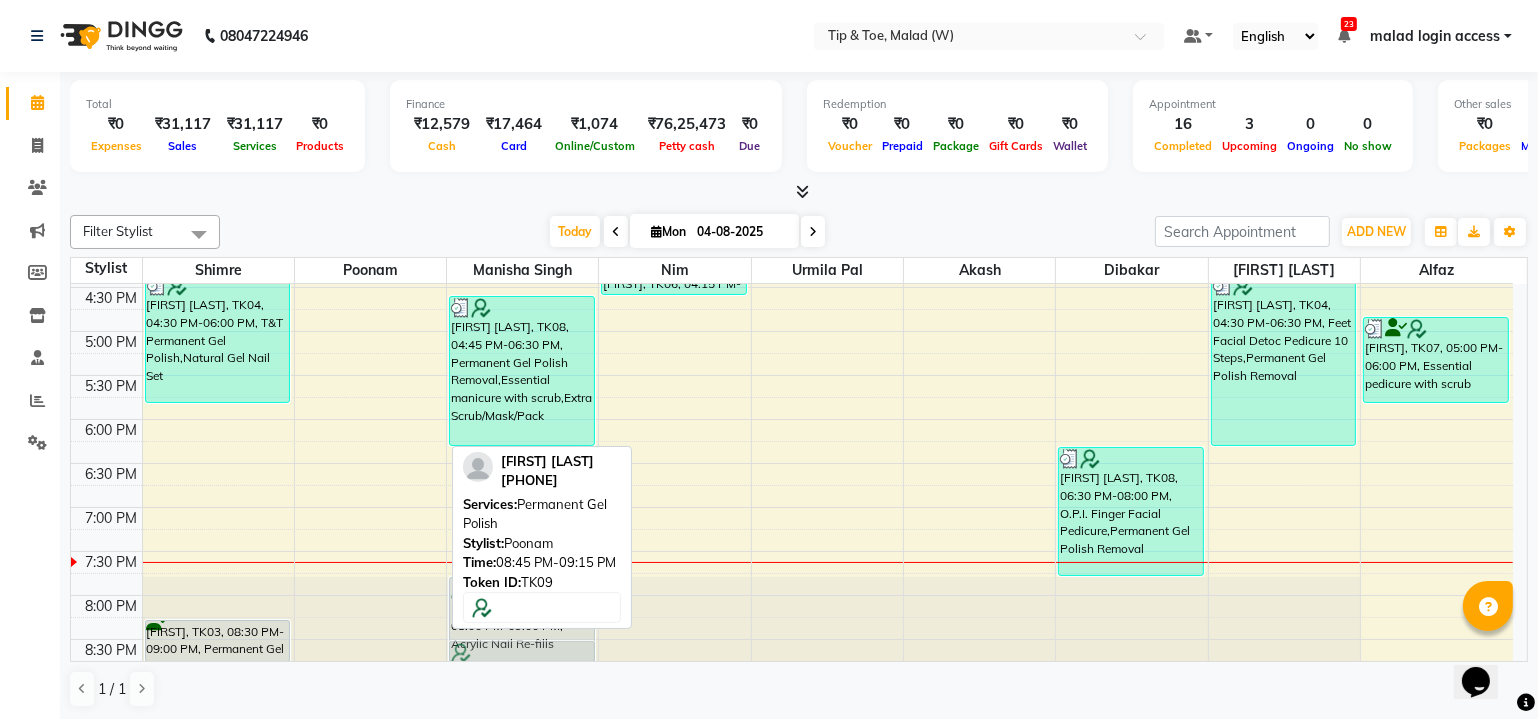 drag, startPoint x: 423, startPoint y: 640, endPoint x: 622, endPoint y: 636, distance: 199.04019 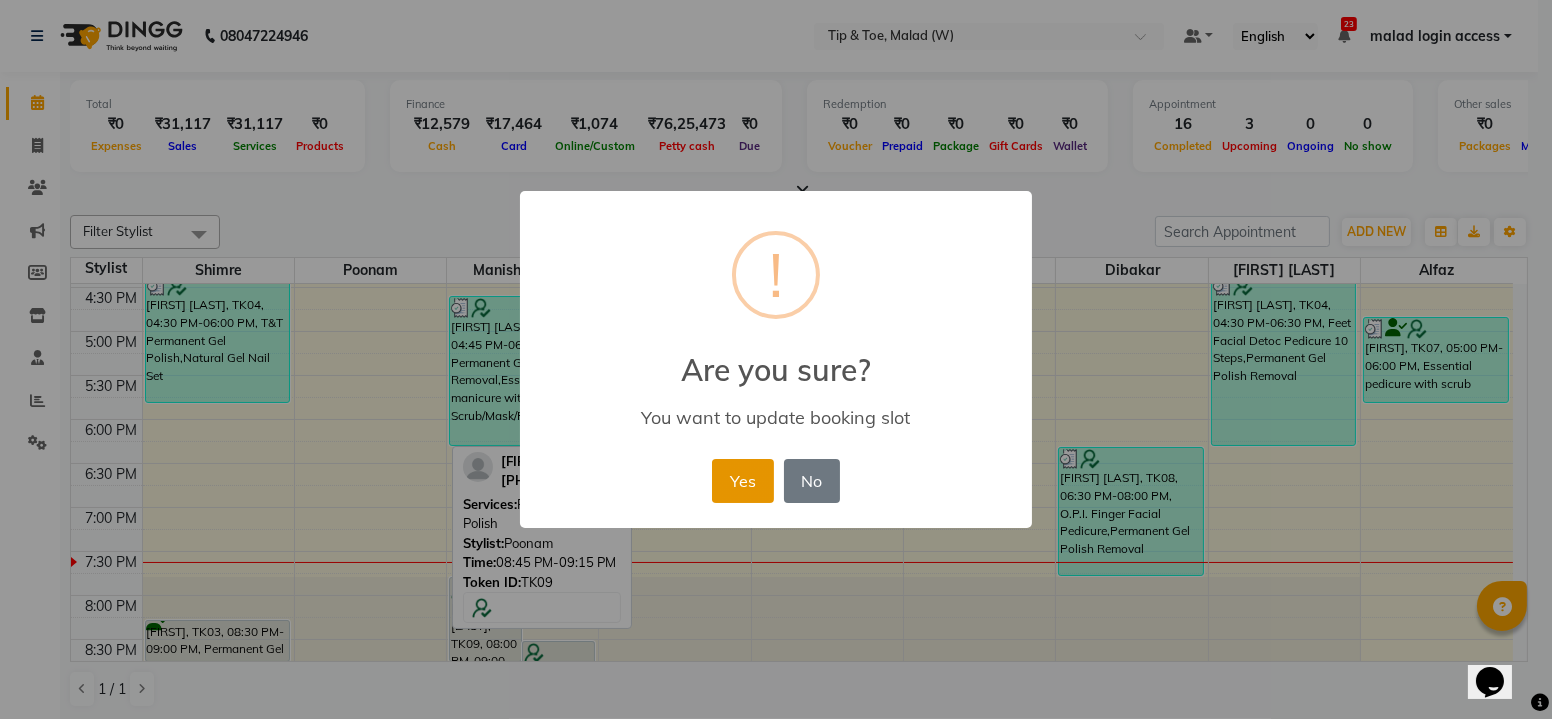 click on "Yes" at bounding box center [742, 481] 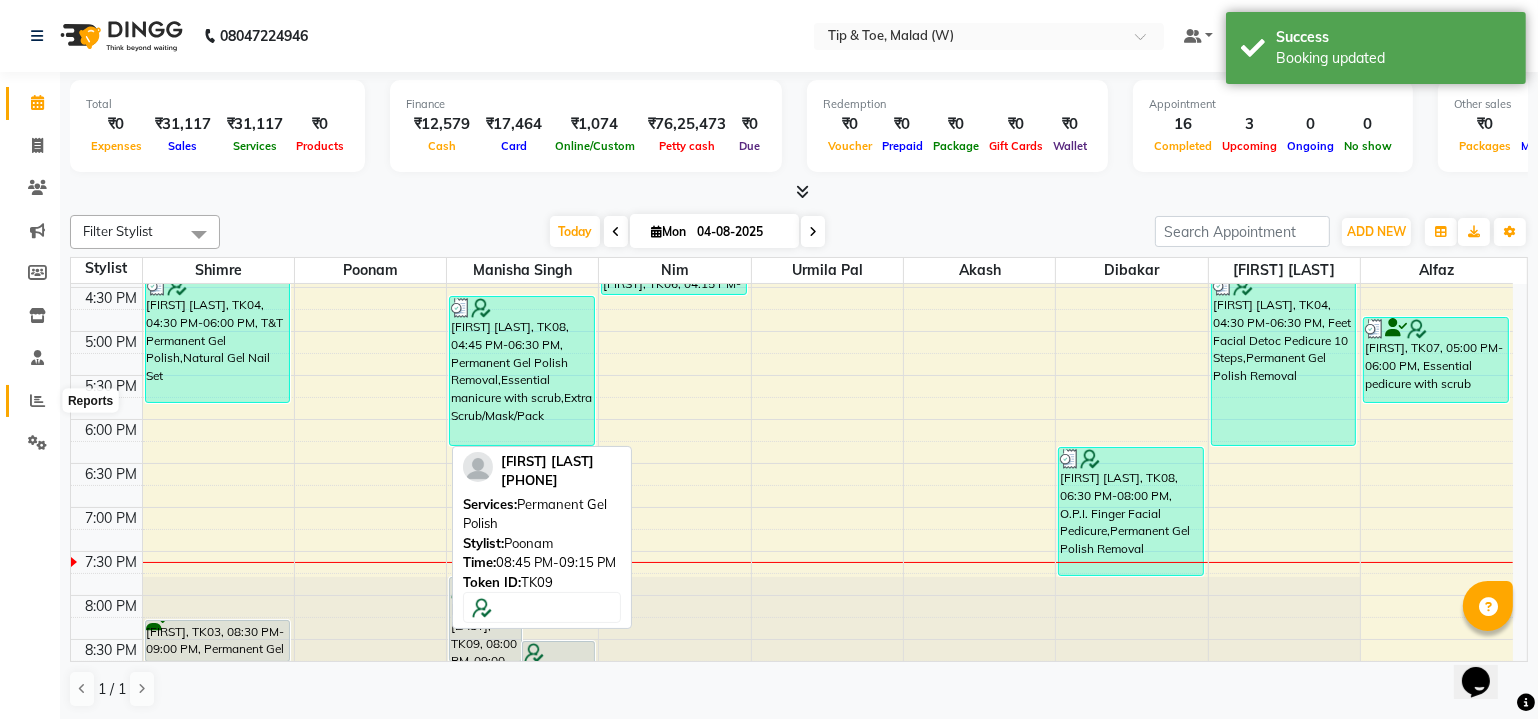 click 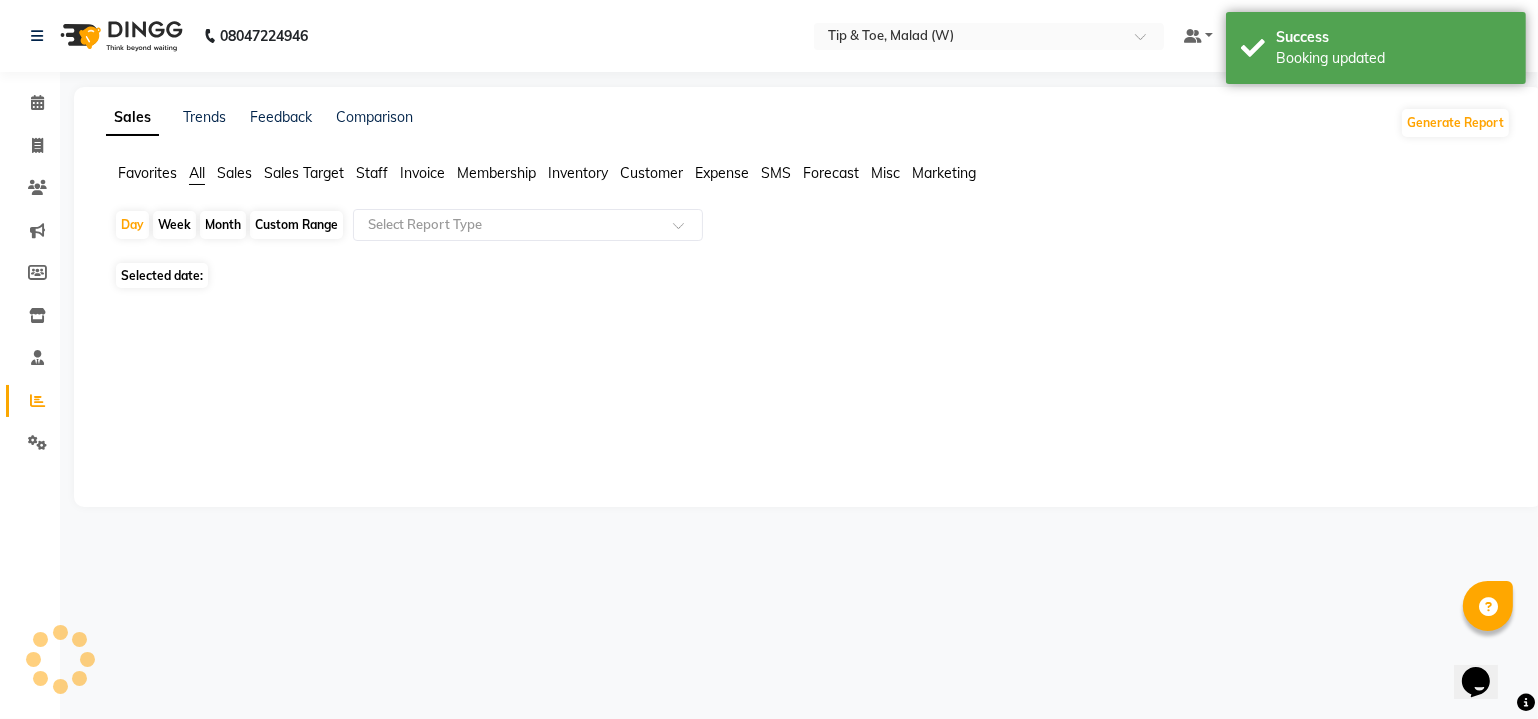 scroll, scrollTop: 0, scrollLeft: 0, axis: both 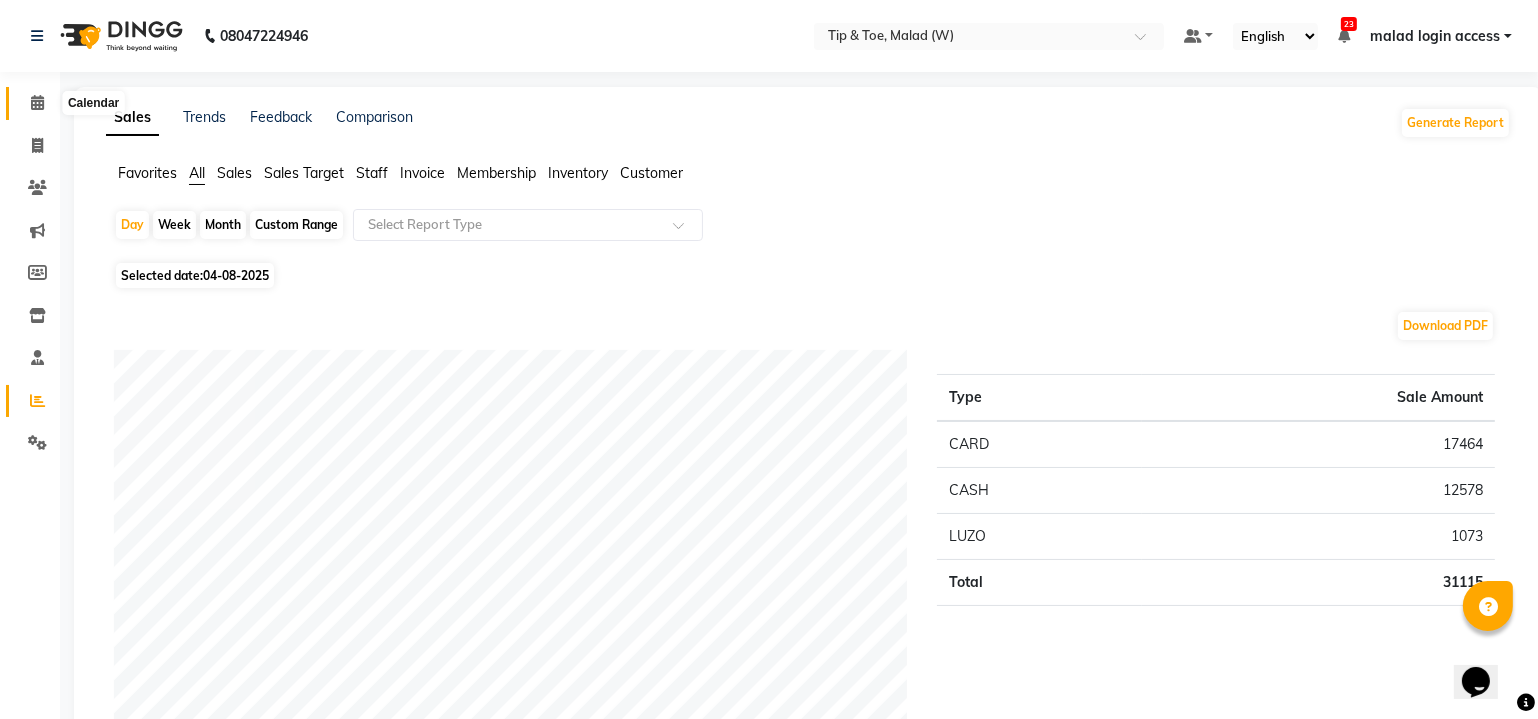 click 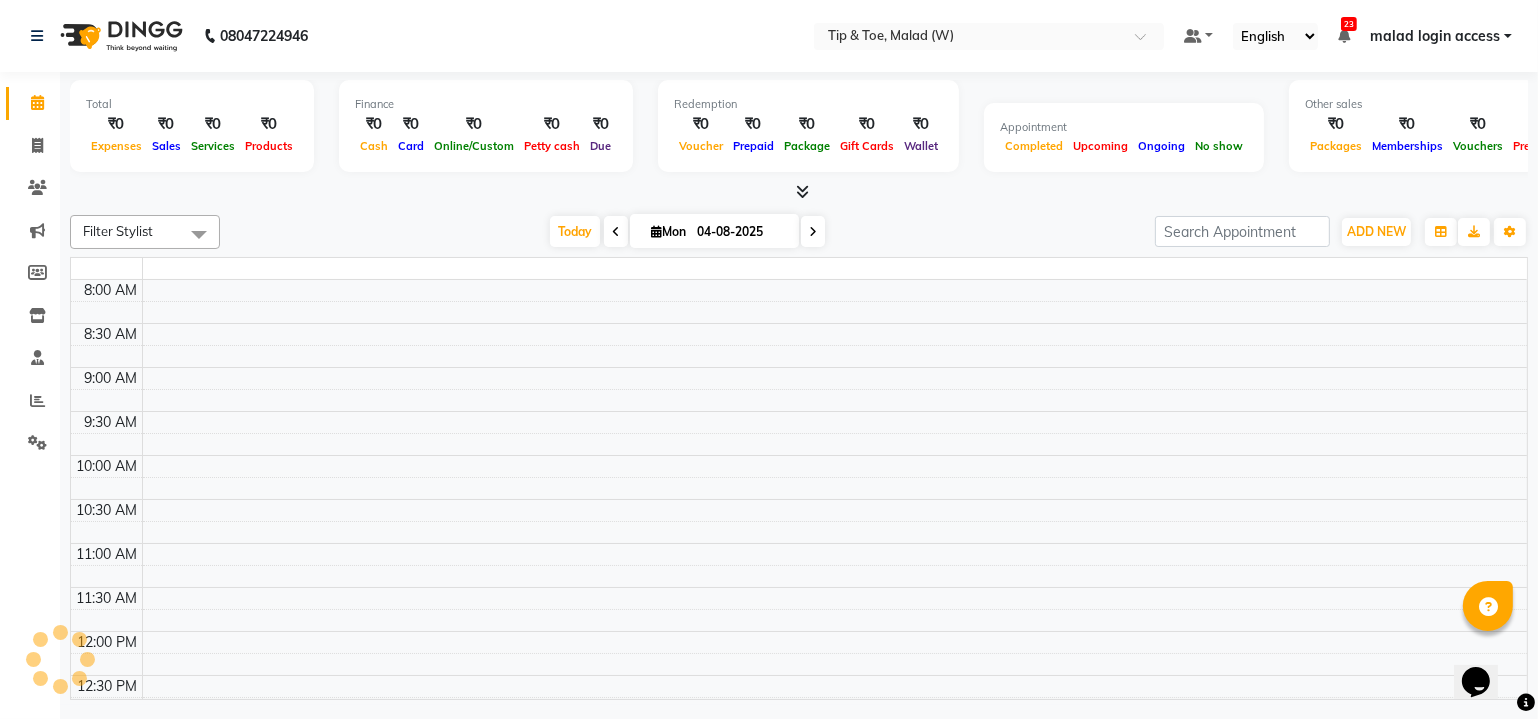 scroll, scrollTop: 0, scrollLeft: 0, axis: both 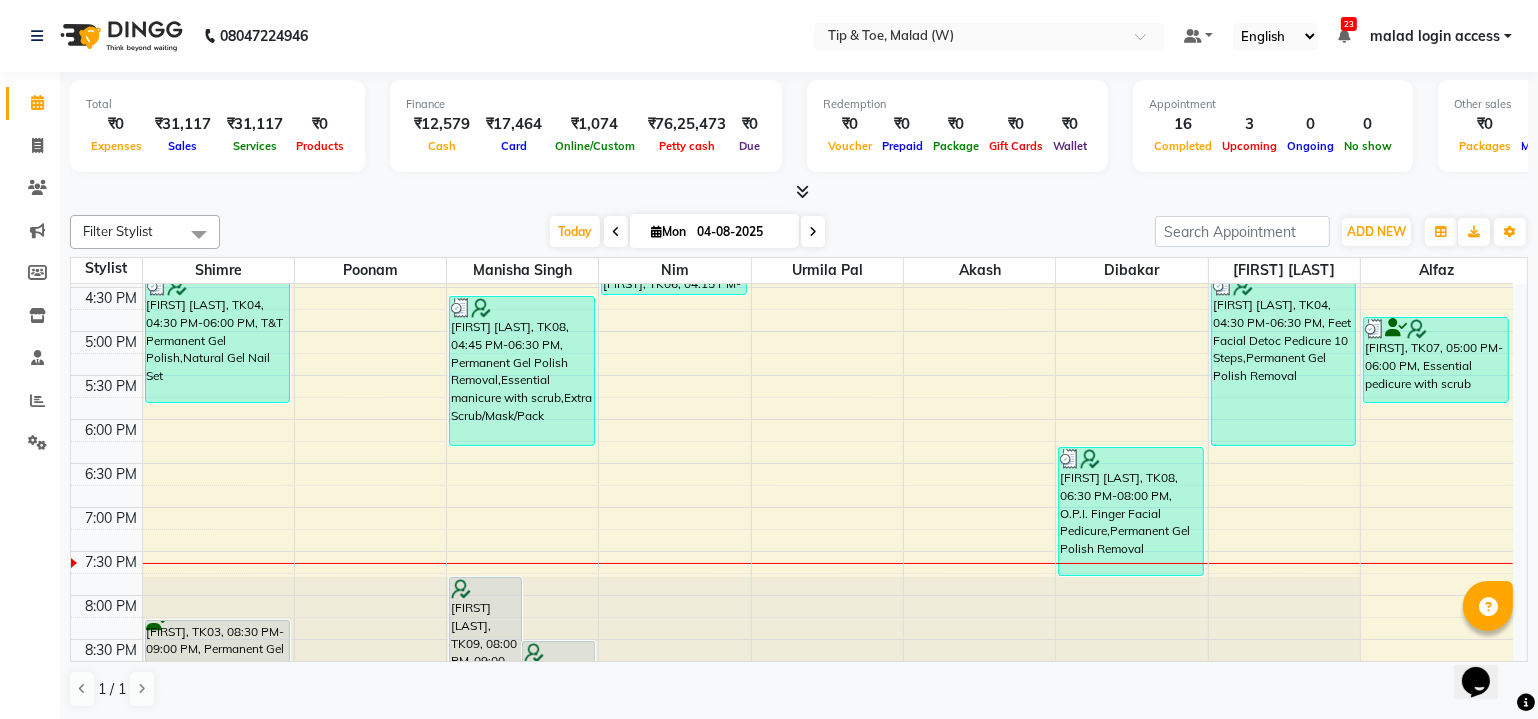 drag, startPoint x: 1527, startPoint y: 606, endPoint x: 1527, endPoint y: 623, distance: 17 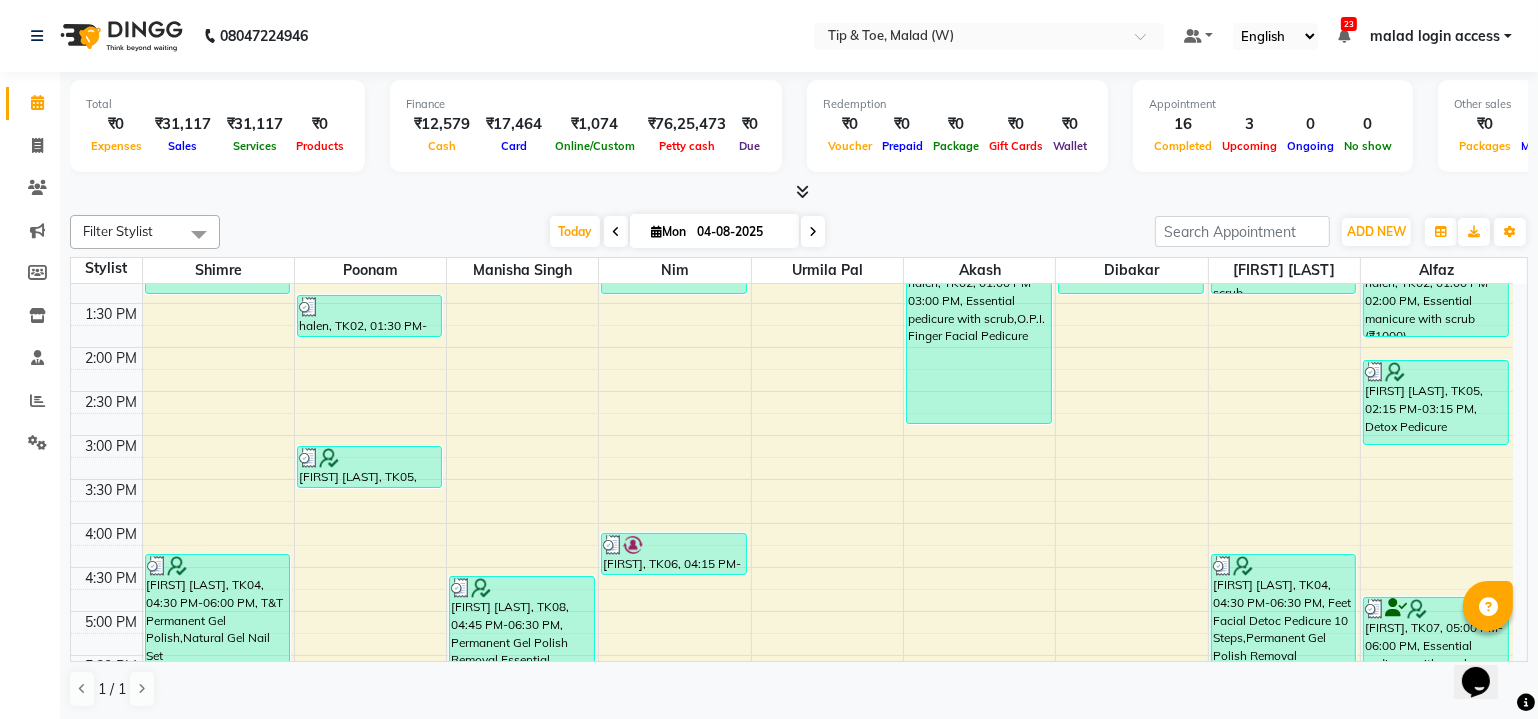 scroll, scrollTop: 260, scrollLeft: 0, axis: vertical 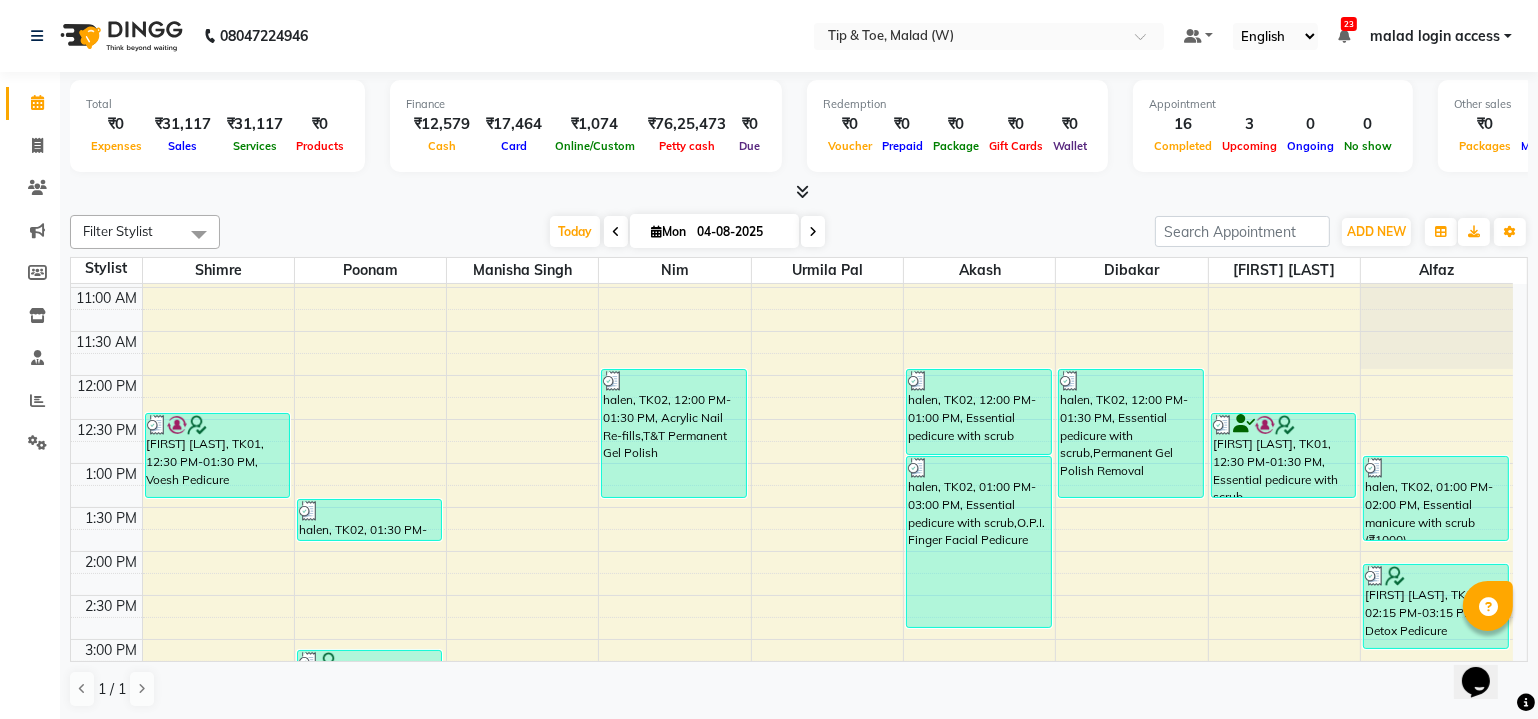 click on "Total ₹0 Expenses ₹31,117 Sales ₹31,117 Services ₹0 Products Finance ₹12,579 Cash ₹17,464 Card ₹1,074 Online/Custom ₹76,25,473 Petty cash ₹0 Due Redemption ₹0 Voucher ₹0 Prepaid ₹0 Package ₹0 Gift Cards ₹0 Wallet Appointment 16 Completed 3 Upcoming 0 Ongoing 0 No show Other sales ₹0 Packages ₹0 Memberships ₹0 Vouchers ₹0 Prepaids ₹0 Gift Cards Filter Stylist Select All Shimre poonam Manisha Singh Nim Urmila Pal Akash Dibakar Sanjay mama Alfaz Today Mon 04-08-2025 Toggle Dropdown Add Appointment Add Invoice Add Attendance Add Client Toggle Dropdown Add Appointment Add Invoice Add Attendance Add Client ADD NEW Toggle Dropdown Add Appointment Add Invoice Add Attendance Add Client Filter Stylist Select All Shimre poonam Manisha Singh Nim Urmila Pal Akash Dibakar Sanjay mama Alfaz Group By Staff View Room View View as Vertical Vertical - Week View Horizontal Horizontal - Week View List Toggle Dropdown Calendar Settings Manage Tags Zoom 100%" 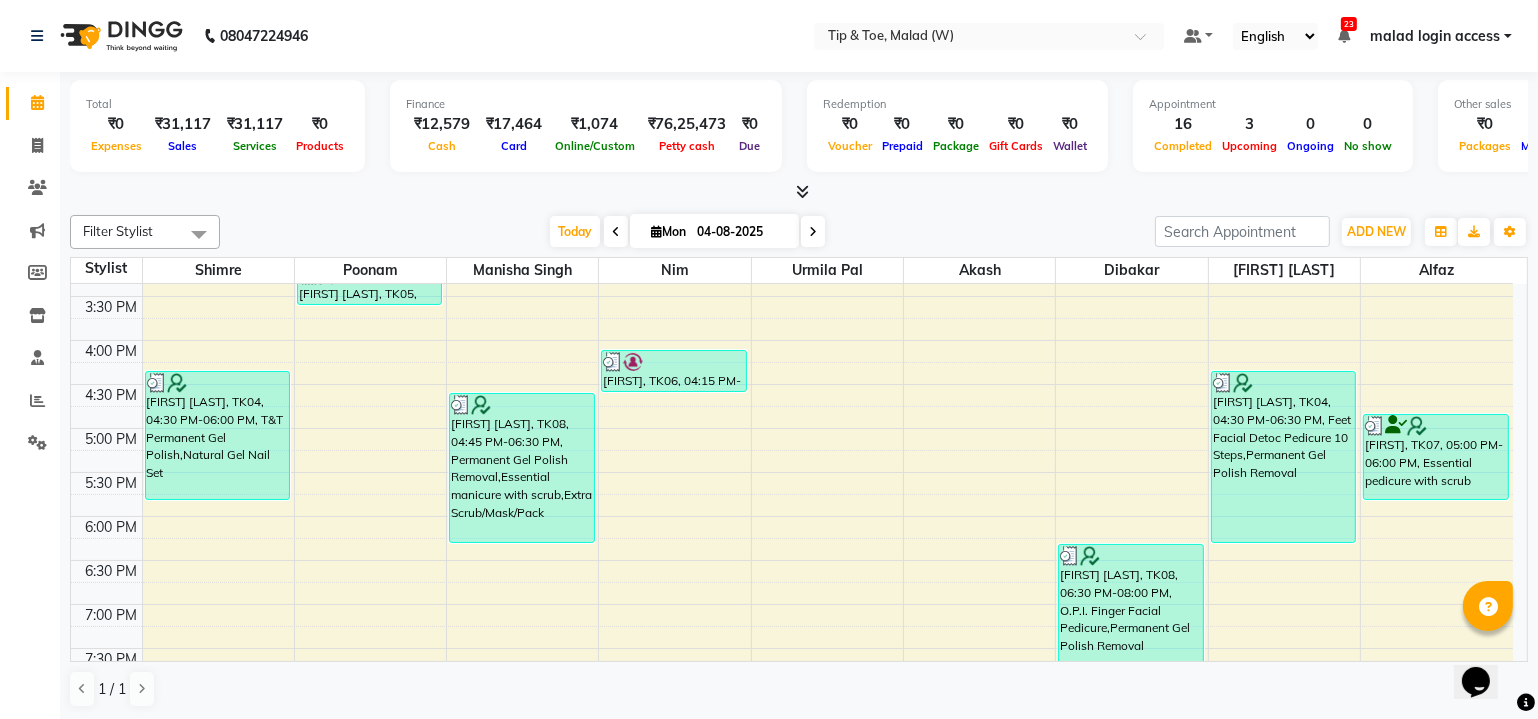 scroll, scrollTop: 744, scrollLeft: 0, axis: vertical 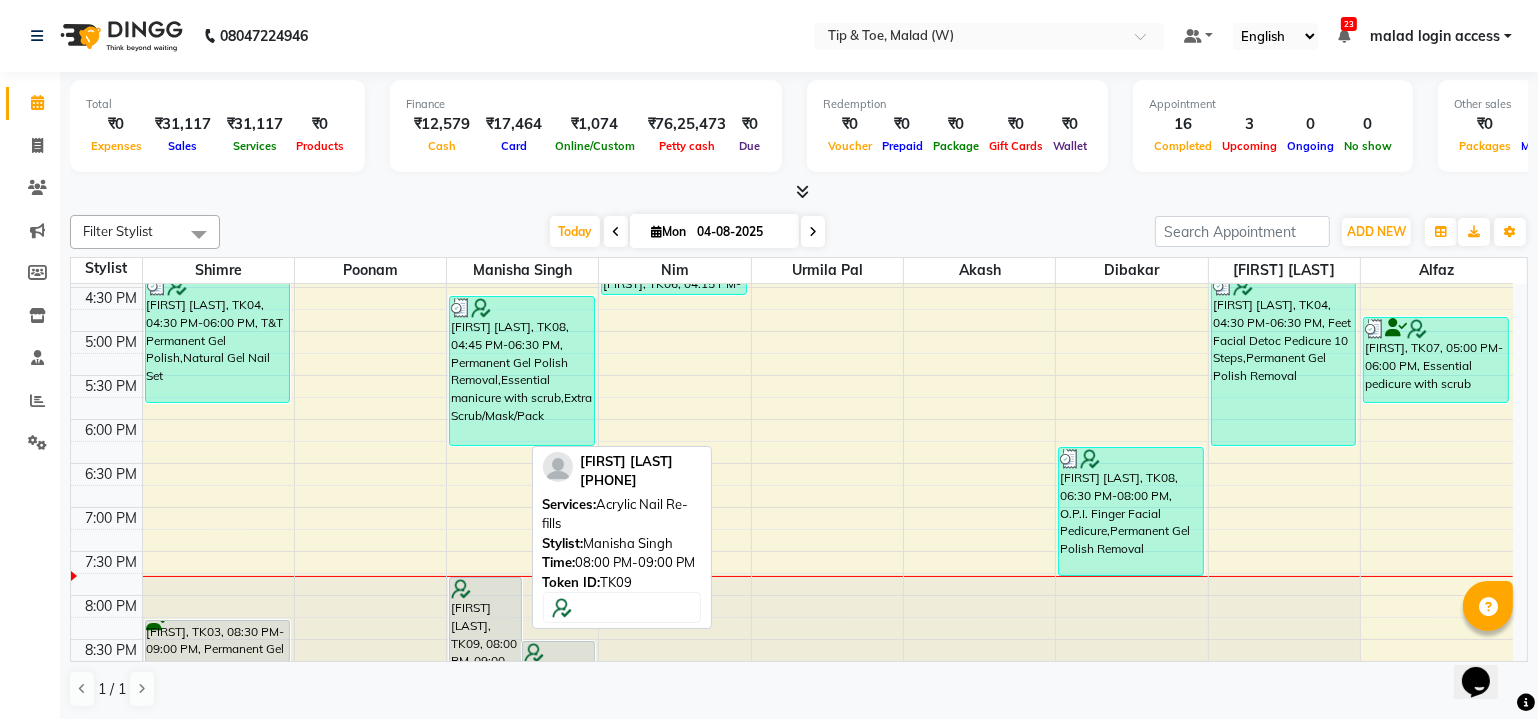 click on "[FIRST] [LAST], TK09, 08:00 PM-09:00 PM, Acrylic Nail Re-fills" at bounding box center (485, 619) 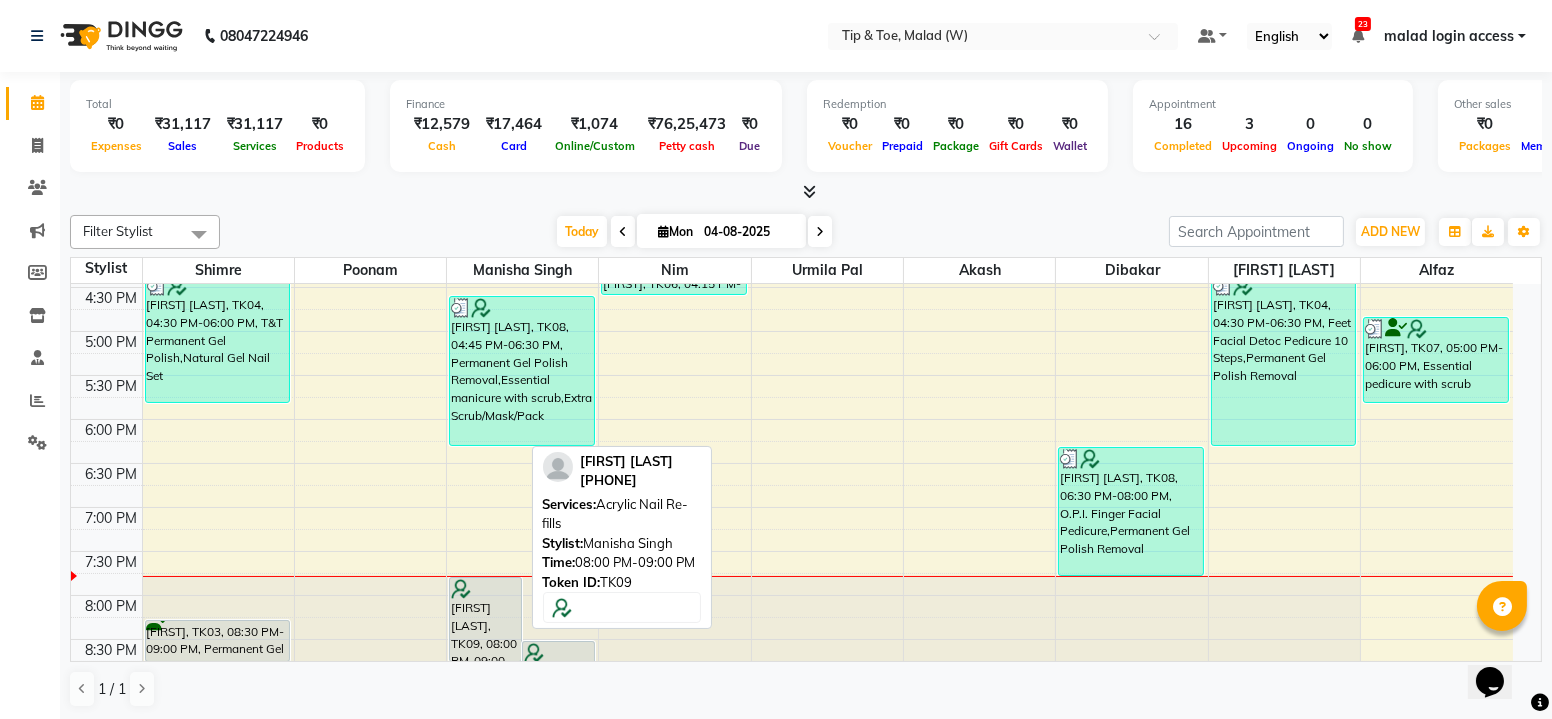 select on "7" 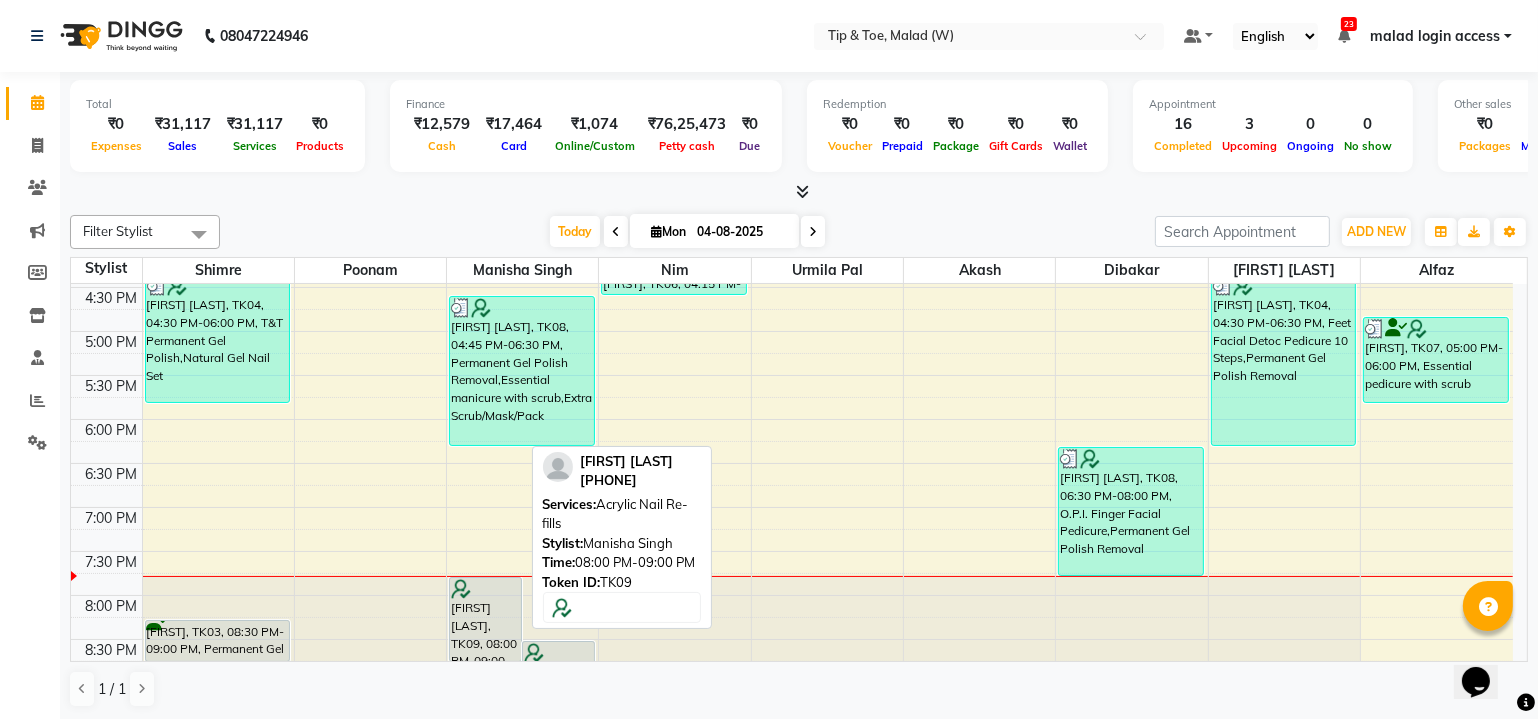 click on "[FIRST] [LAST], TK09, 08:00 PM-09:00 PM, Acrylic Nail Re-fills" at bounding box center [485, 619] 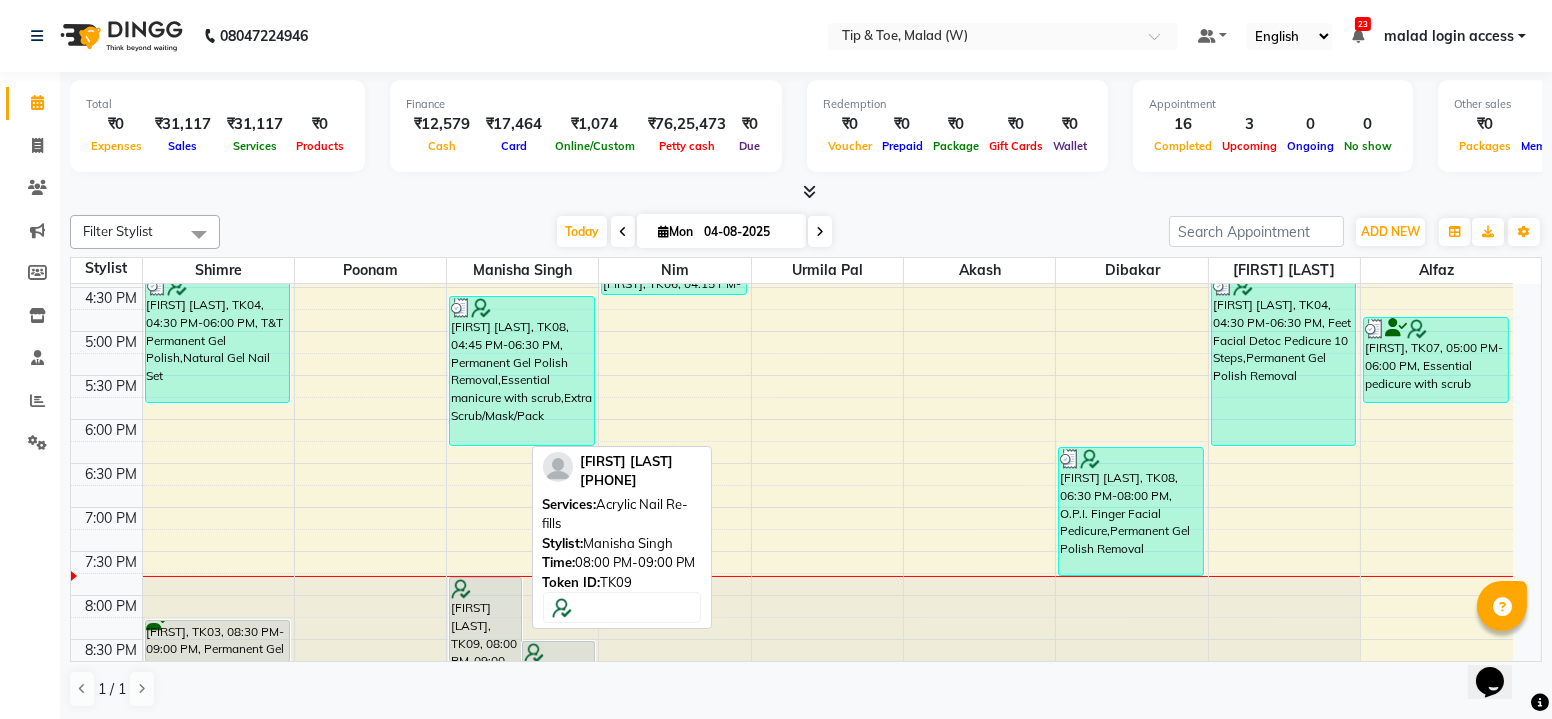 select on "7" 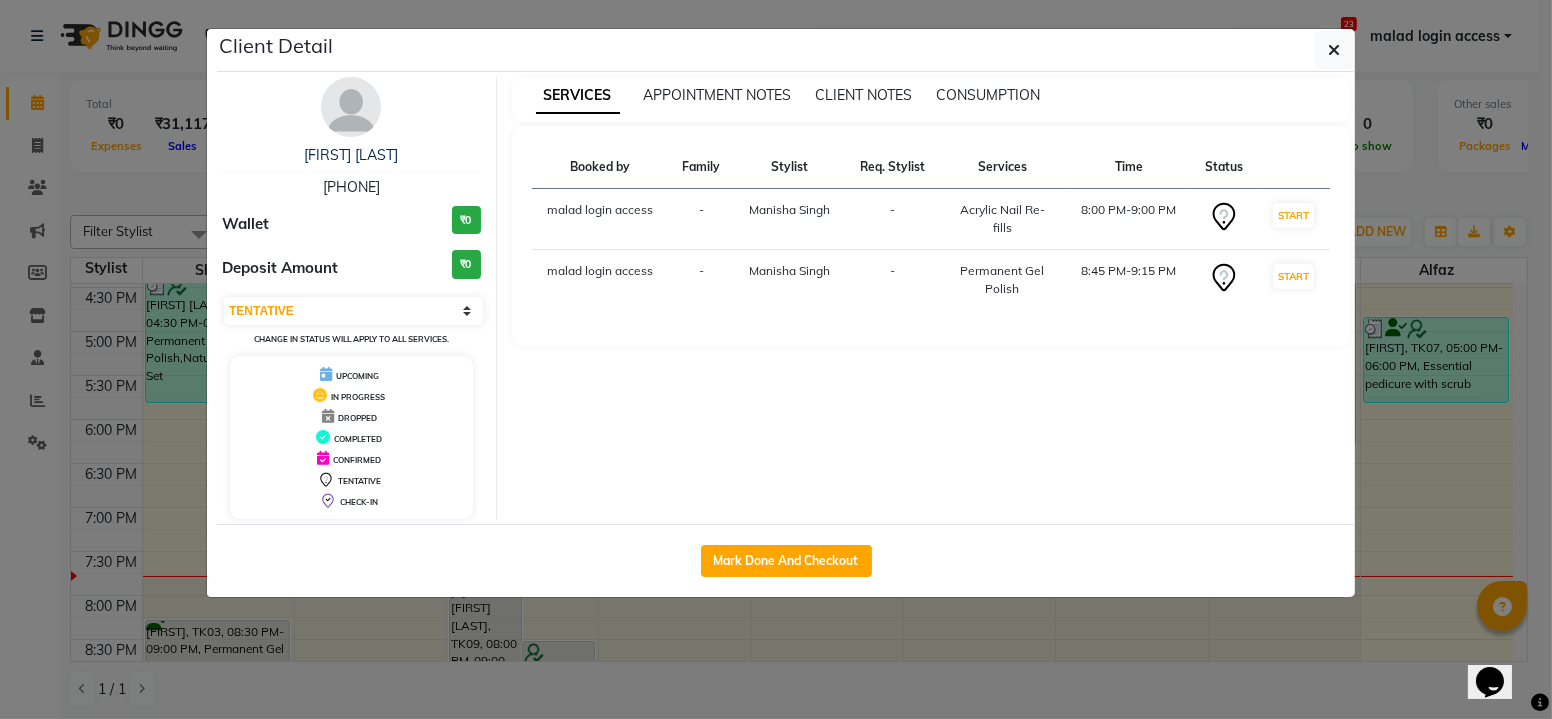 click on "Client Detail [FIRST] [LAST] [PHONE] Wallet ₹0 Deposit Amount ₹0 Select IN SERVICE CONFIRMED TENTATIVE CHECK IN MARK DONE DROPPED UPCOMING Change in status will apply to all services. UPCOMING IN PROGRESS DROPPED COMPLETED CONFIRMED TENTATIVE CHECK-IN SERVICES APPOINTMENT NOTES CLIENT NOTES CONSUMPTION Booked by Family Stylist Req. Stylist Services Time Status malad login access - Manisha Singh - Acrylic Nail Re-fills 8:00 PM-9:00 PM START malad login access - Manisha Singh - Permanent Gel Polish 8:45 PM-9:15 PM START Mark Done And Checkout" 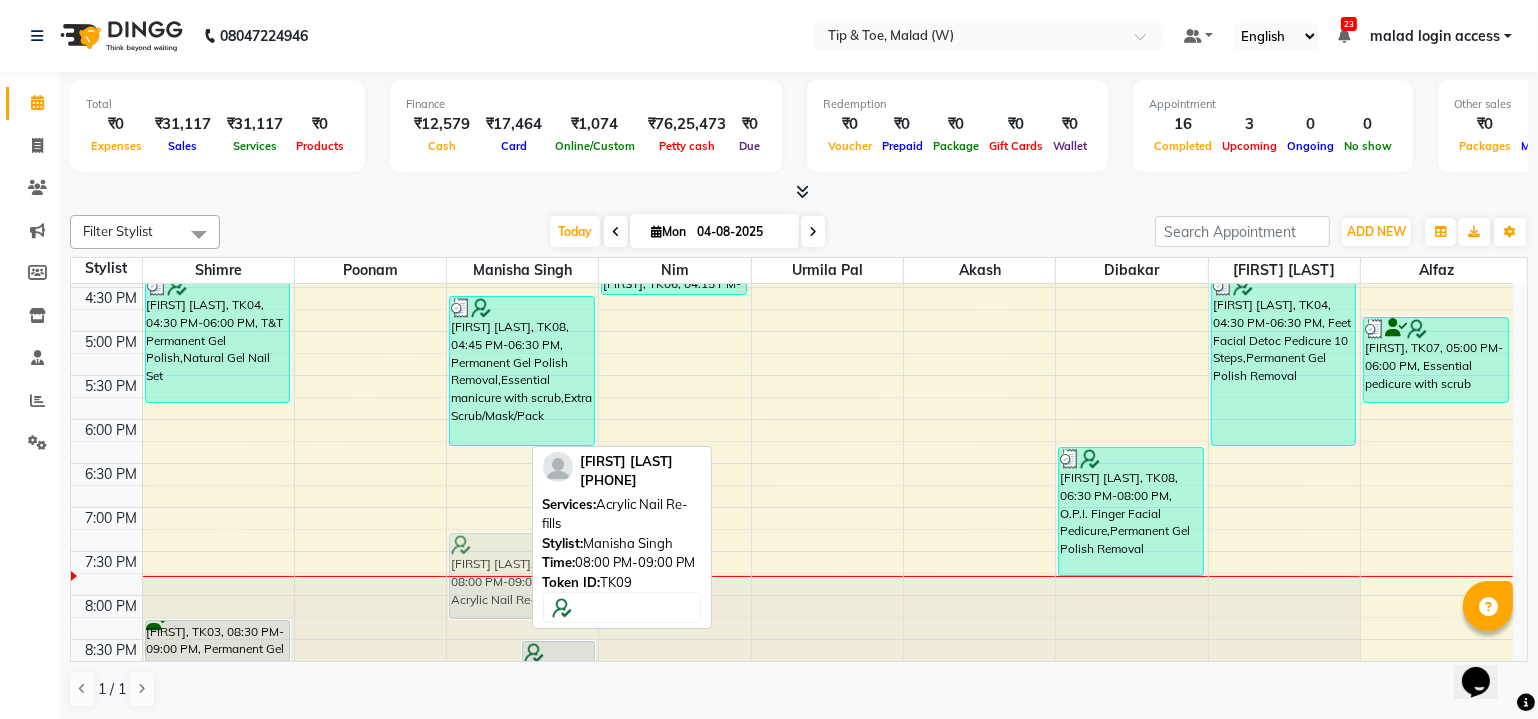 drag, startPoint x: 488, startPoint y: 625, endPoint x: 490, endPoint y: 571, distance: 54.037025 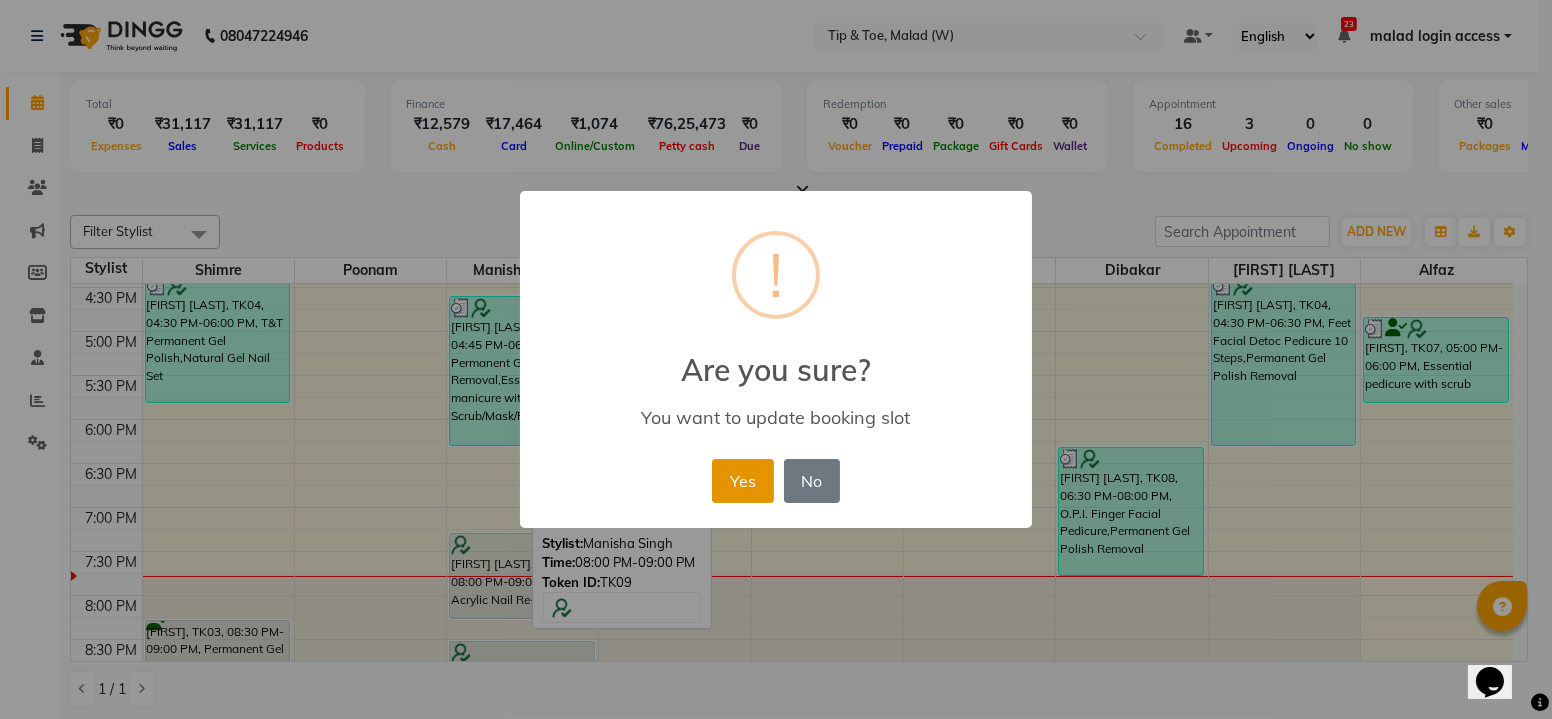 click on "Yes" at bounding box center [742, 481] 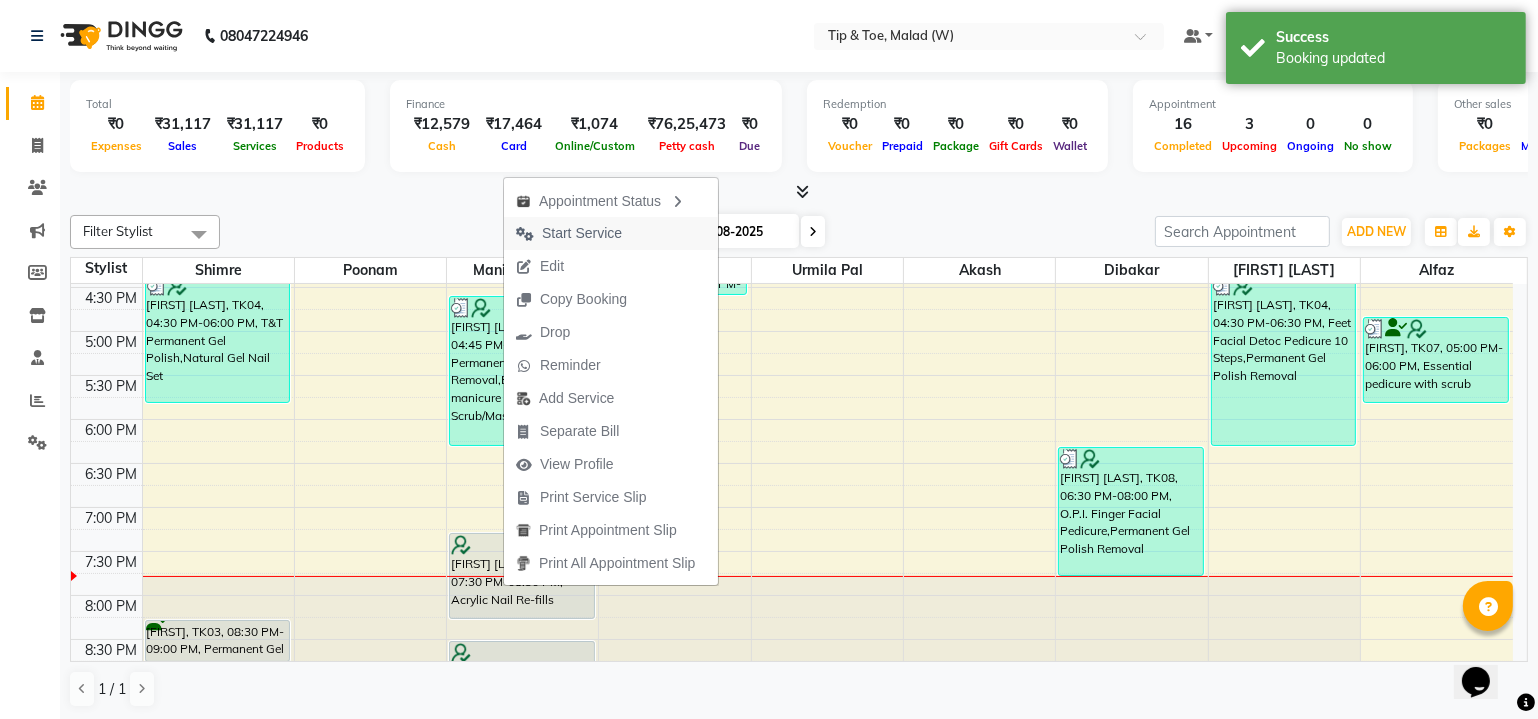 click on "Start Service" at bounding box center (582, 233) 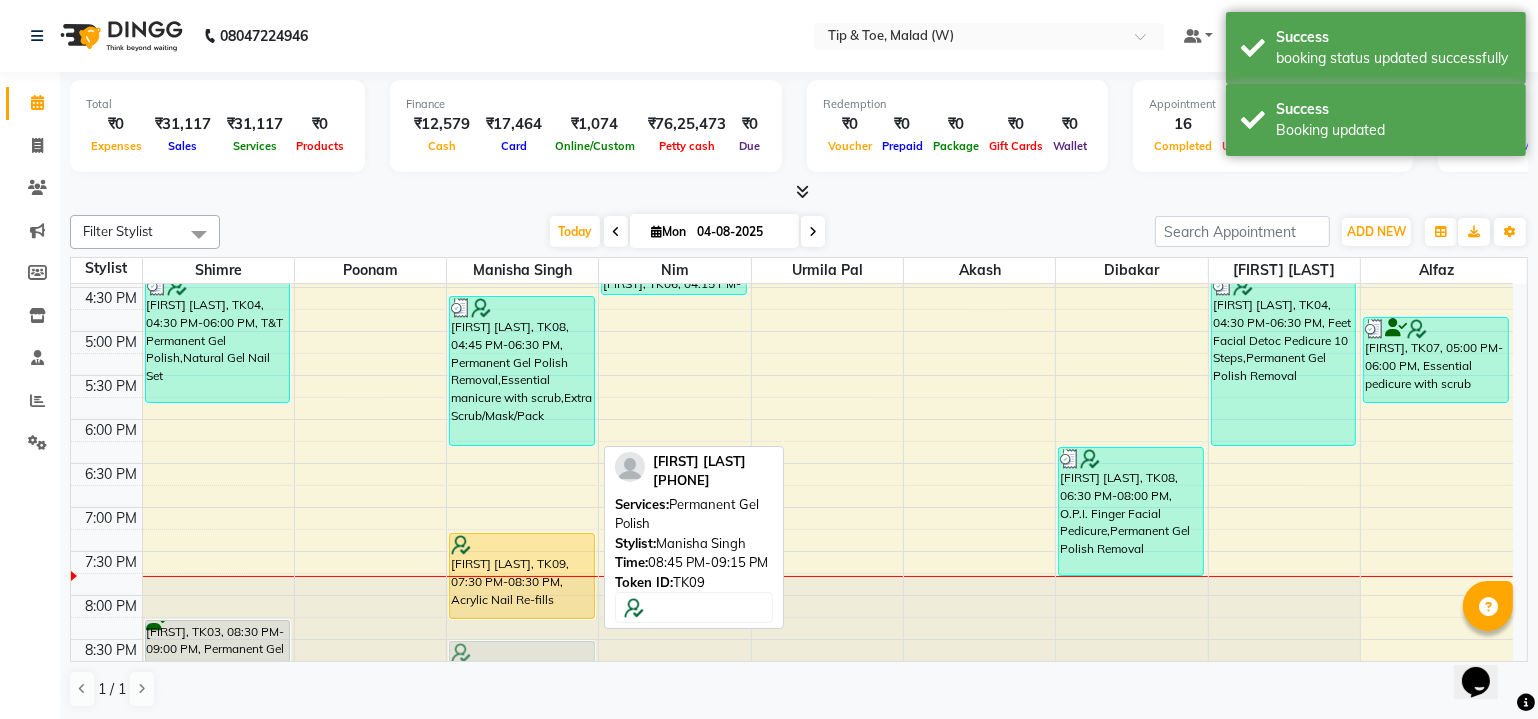drag, startPoint x: 566, startPoint y: 654, endPoint x: 569, endPoint y: 638, distance: 16.27882 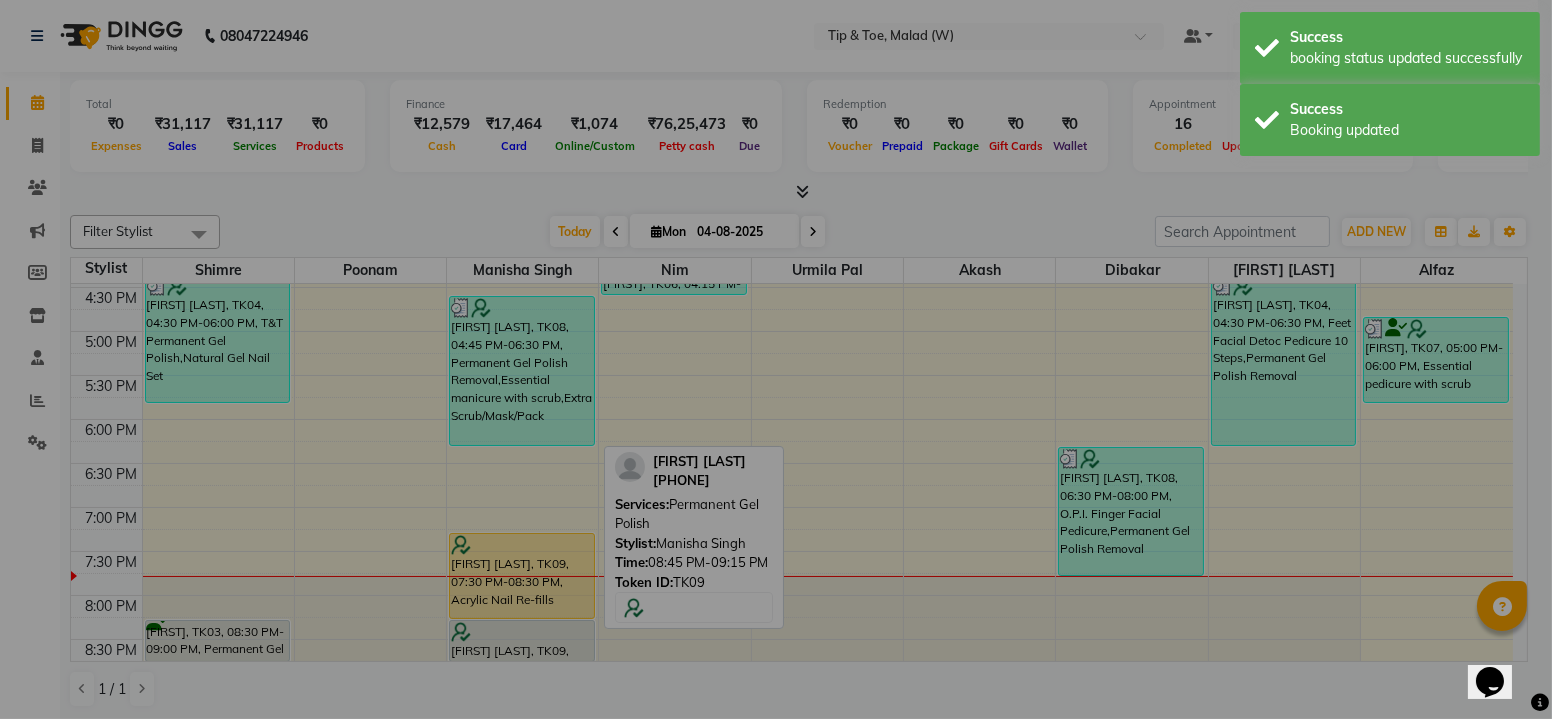 click on "× ! Are you sure? You want to update booking slot Yes No No" at bounding box center (776, 359) 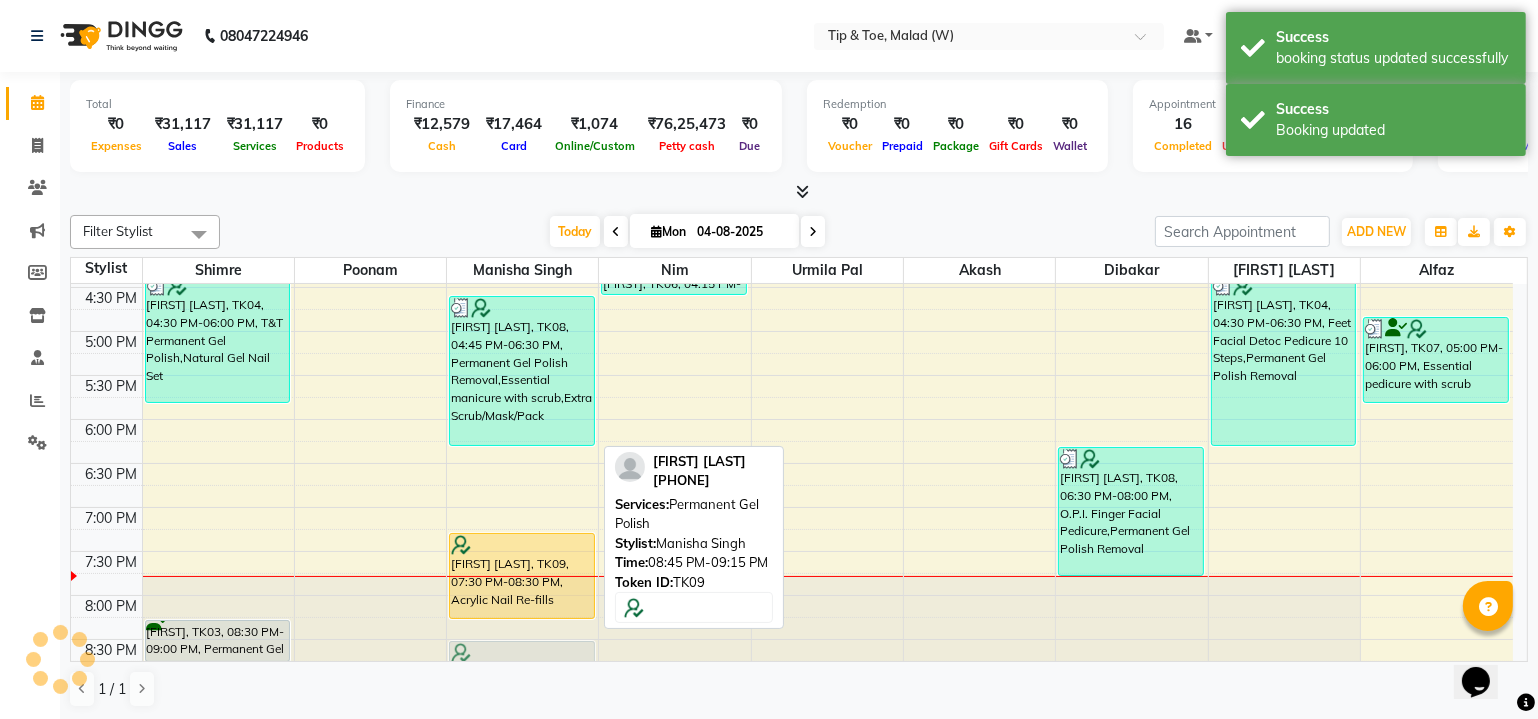 drag, startPoint x: 567, startPoint y: 645, endPoint x: 567, endPoint y: 622, distance: 23 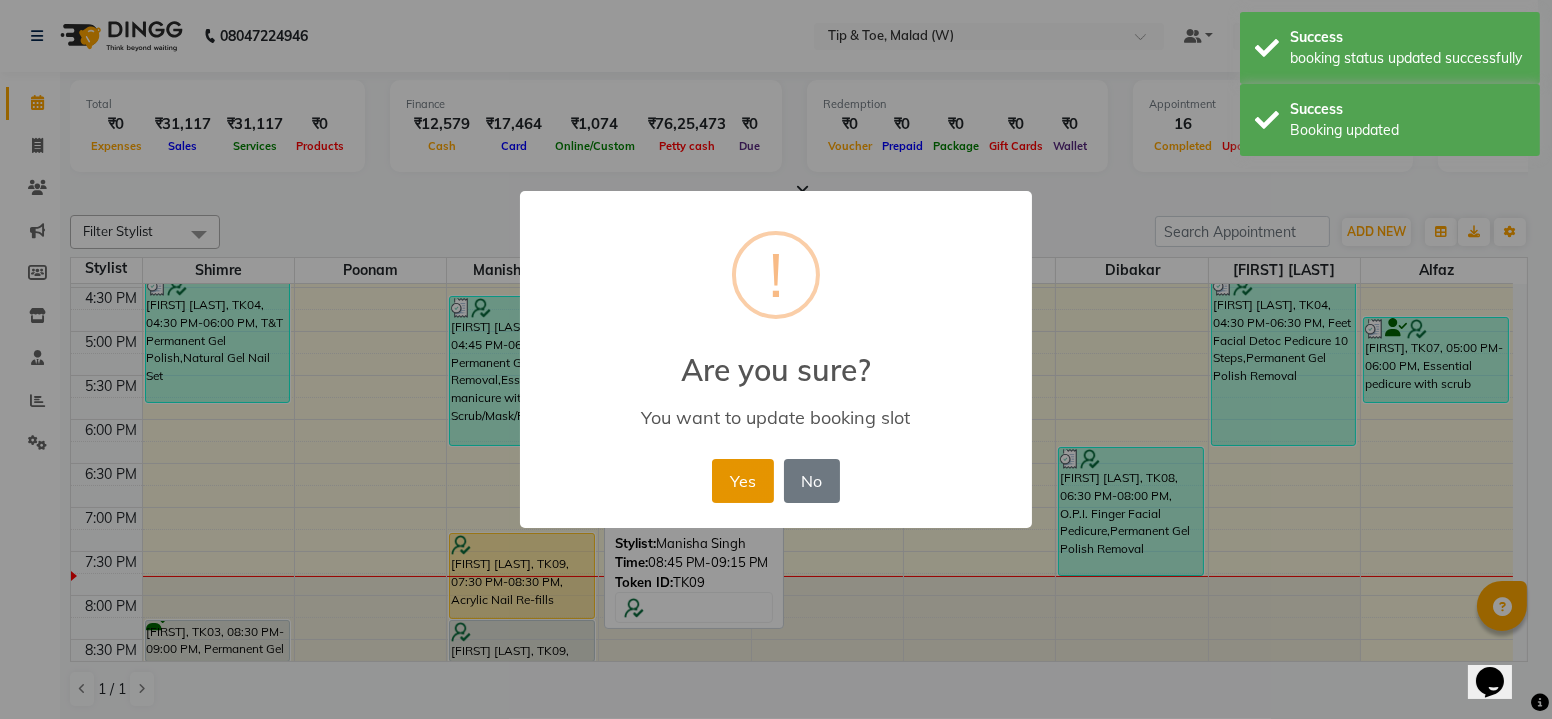click on "Yes" at bounding box center [742, 481] 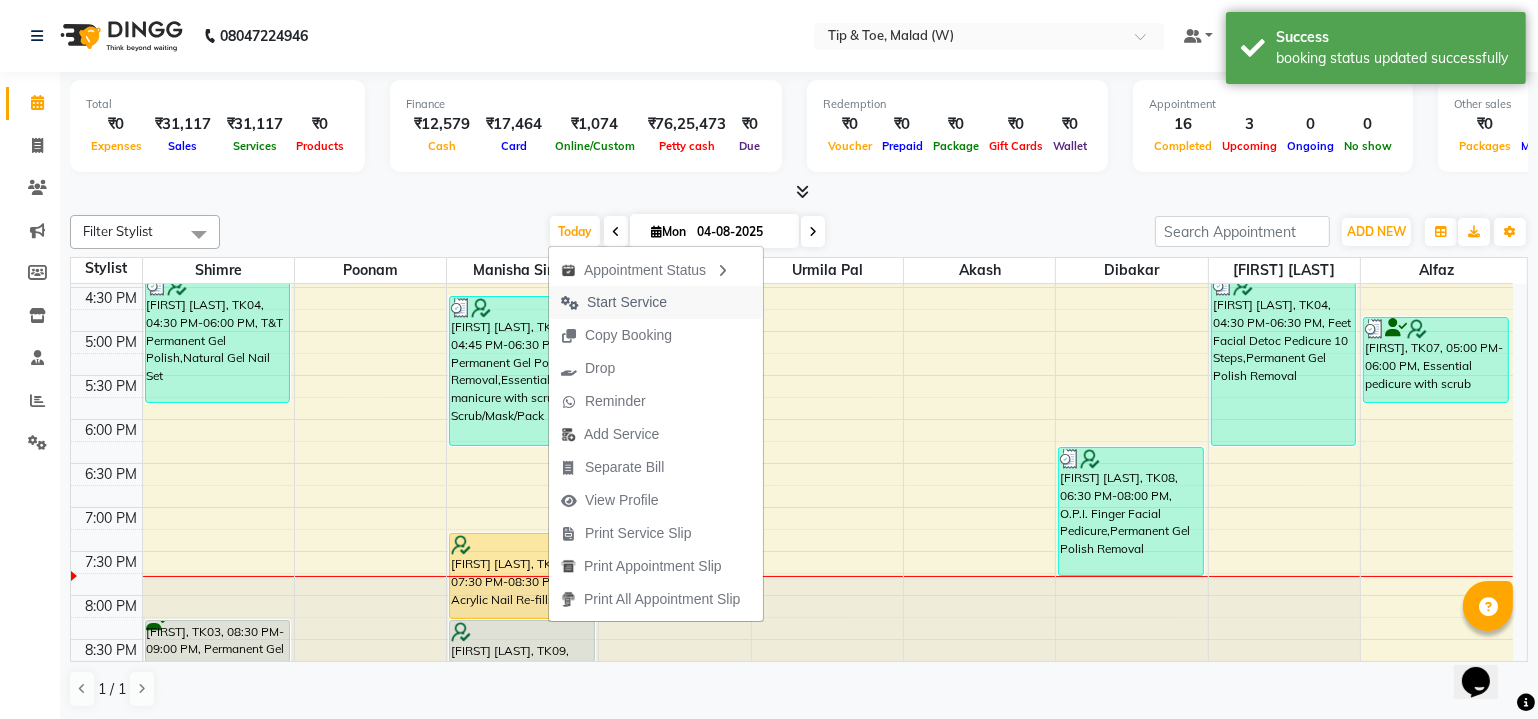 click on "Start Service" at bounding box center [627, 302] 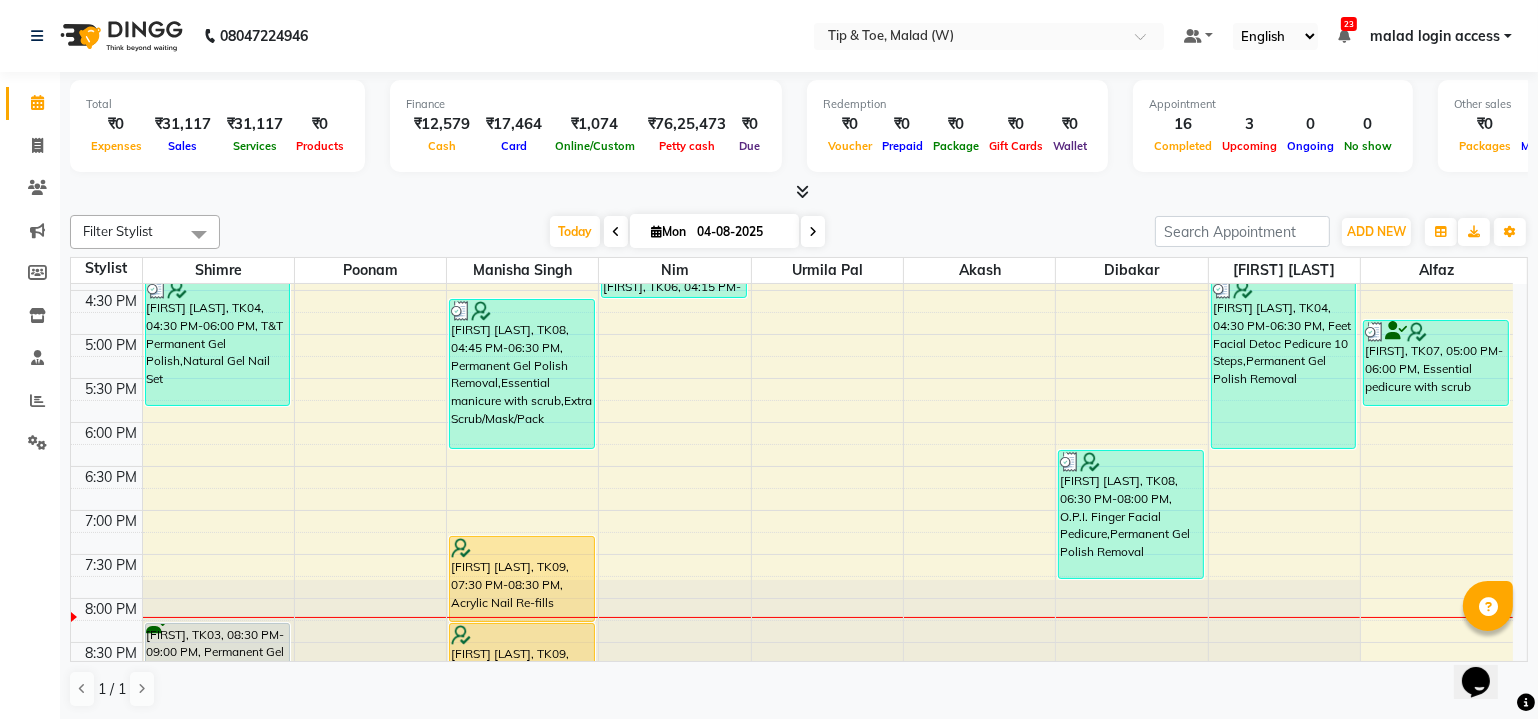 scroll, scrollTop: 744, scrollLeft: 0, axis: vertical 